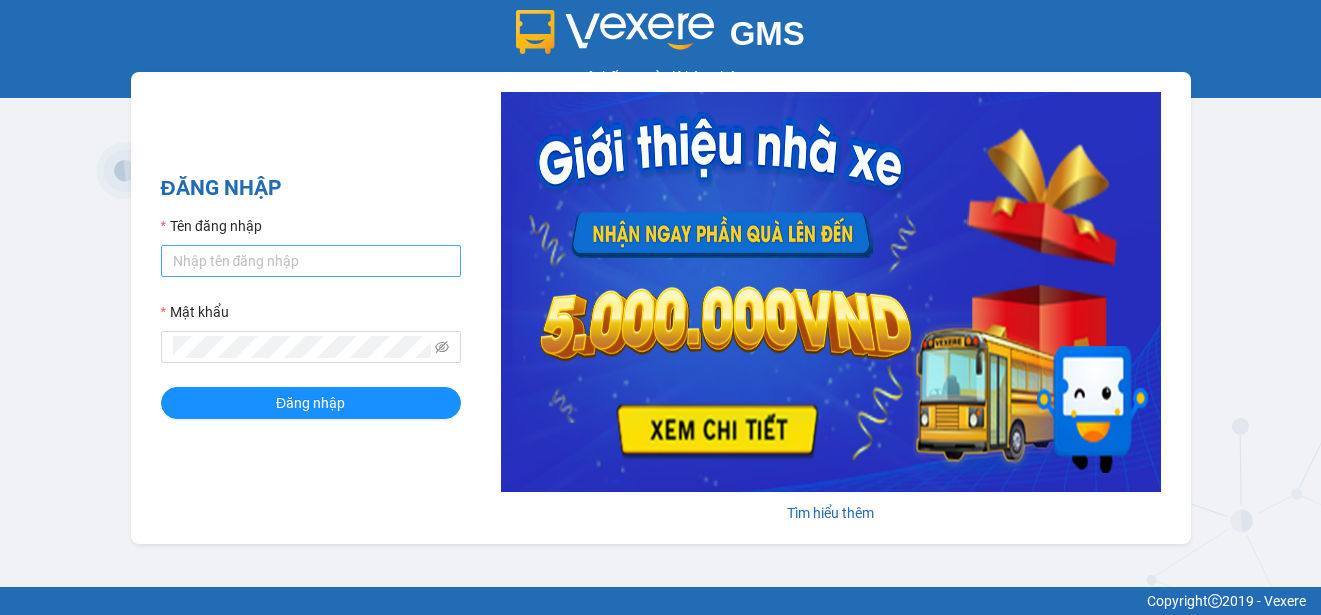 scroll, scrollTop: 0, scrollLeft: 0, axis: both 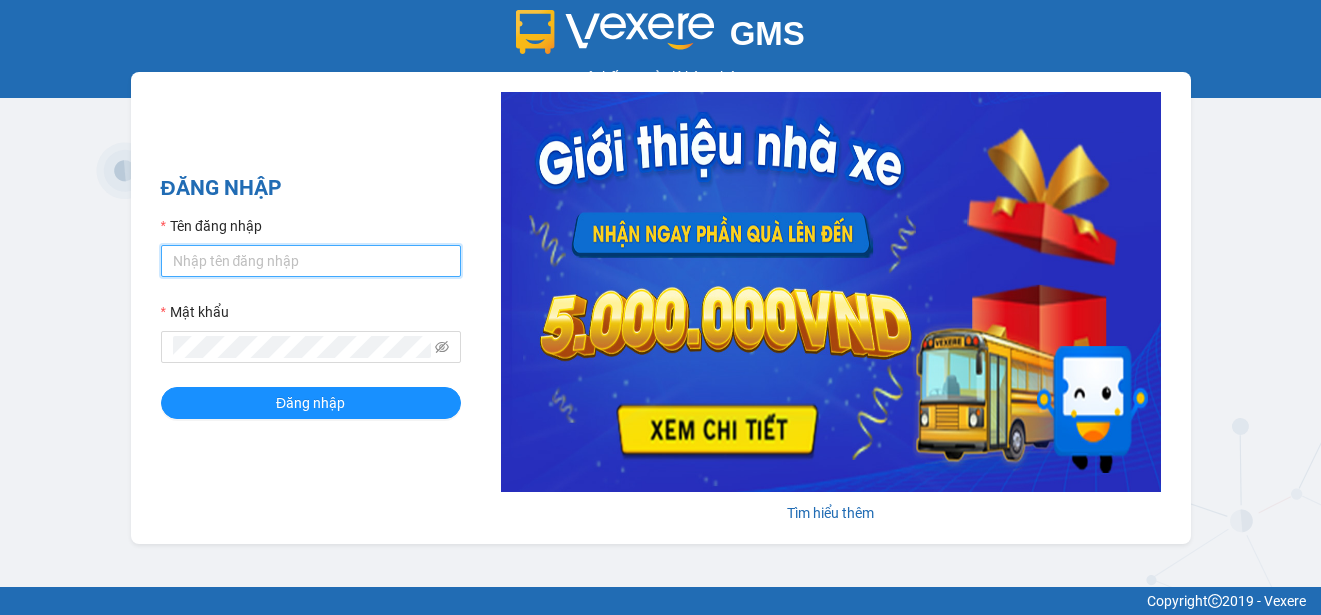 click on "Tên đăng nhập" at bounding box center (311, 261) 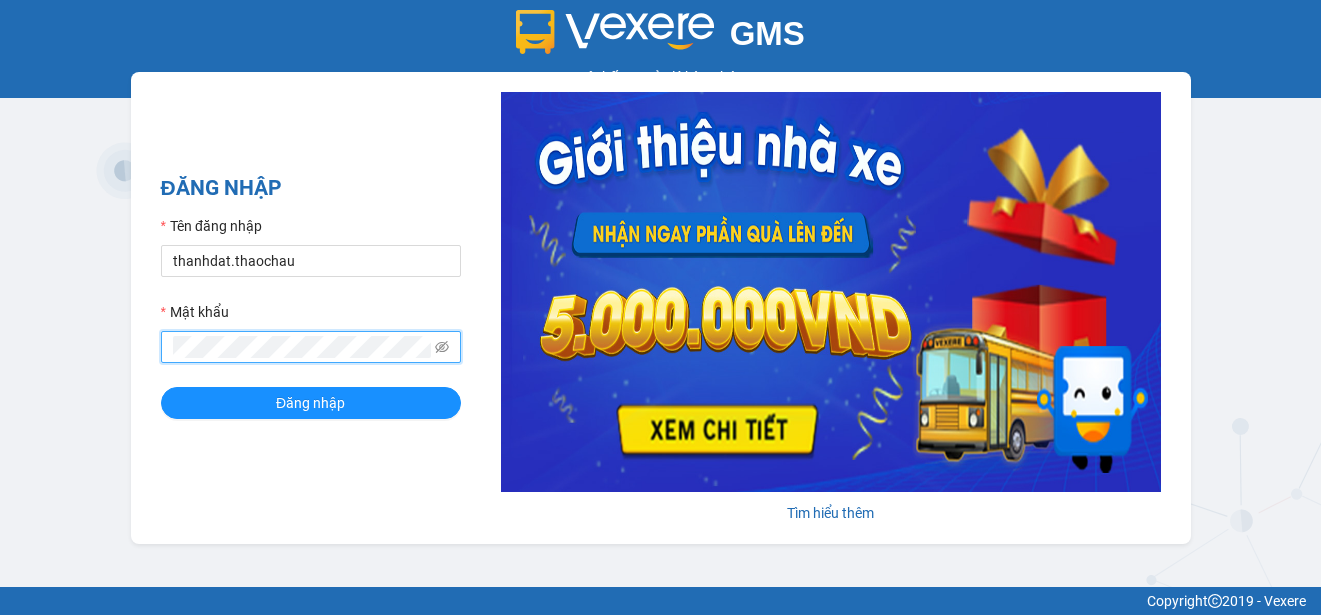 click on "Đăng nhập" at bounding box center (311, 403) 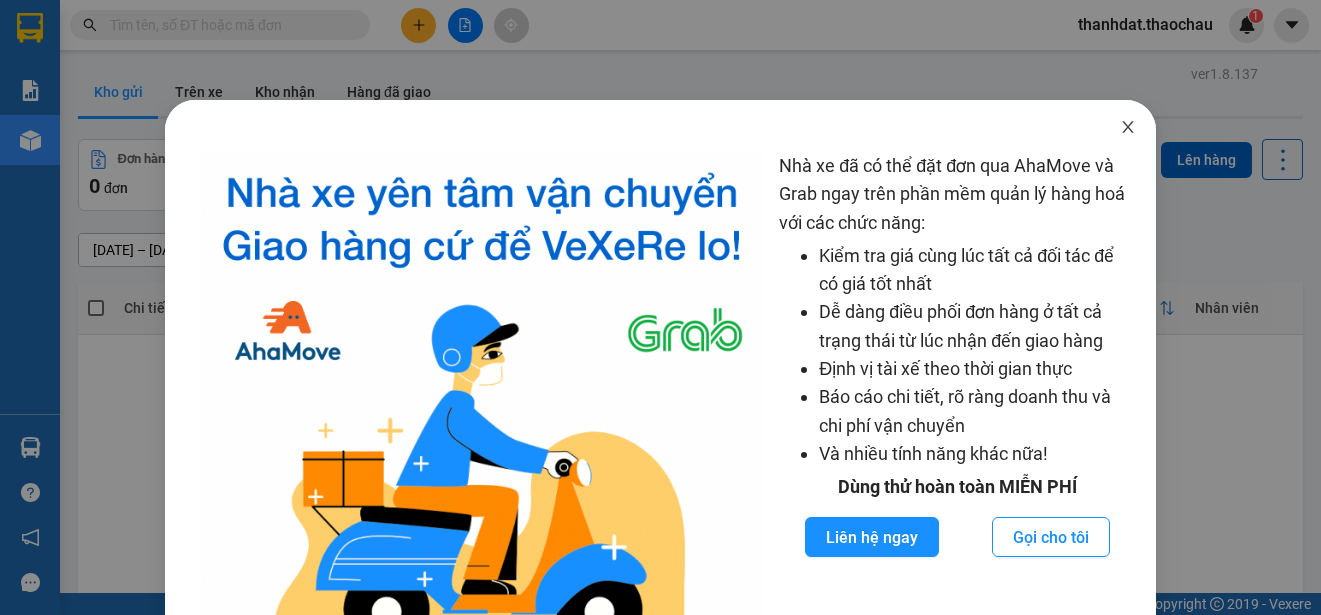 click 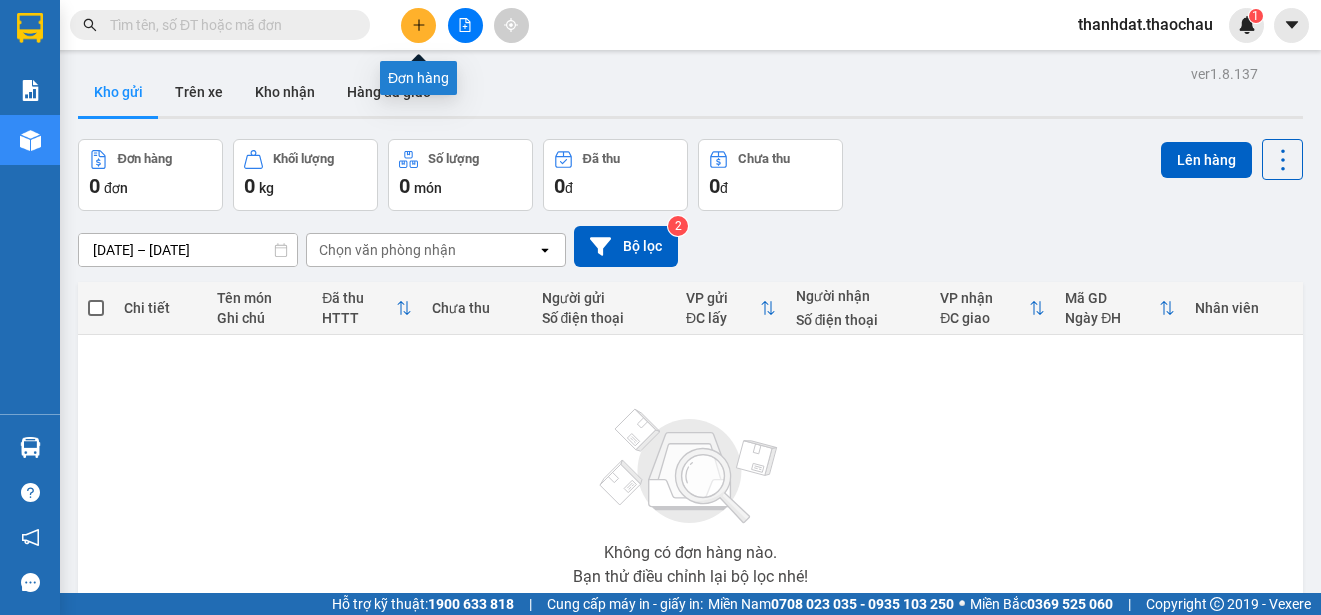 click 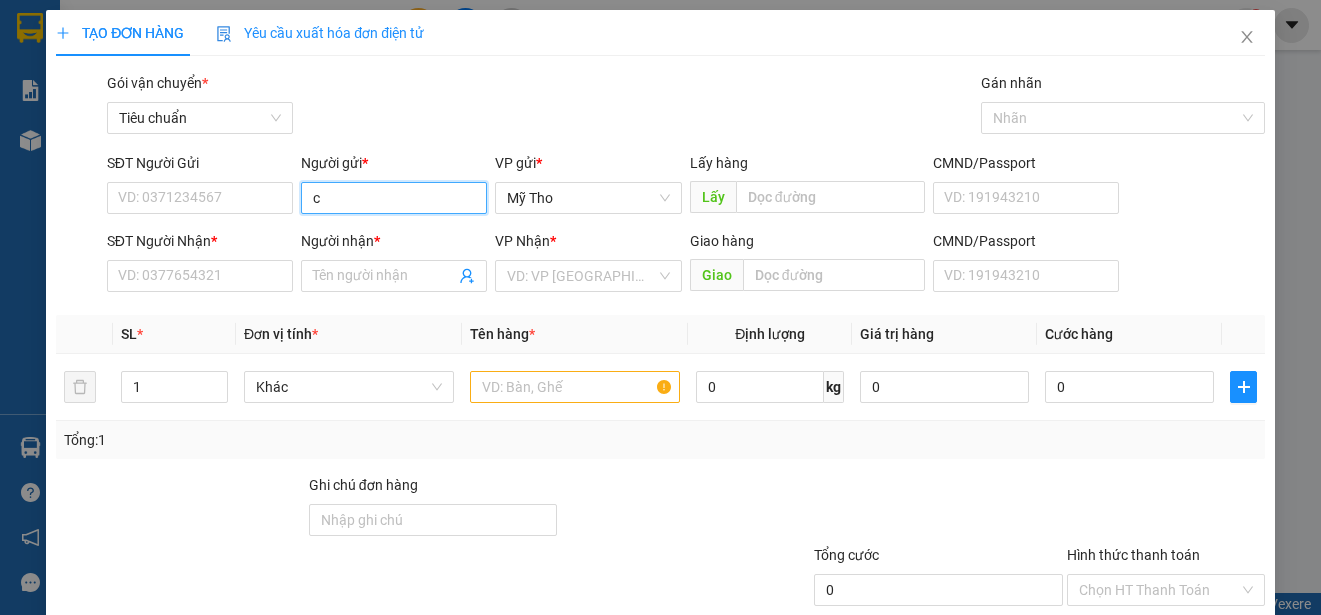 paste on "ây" 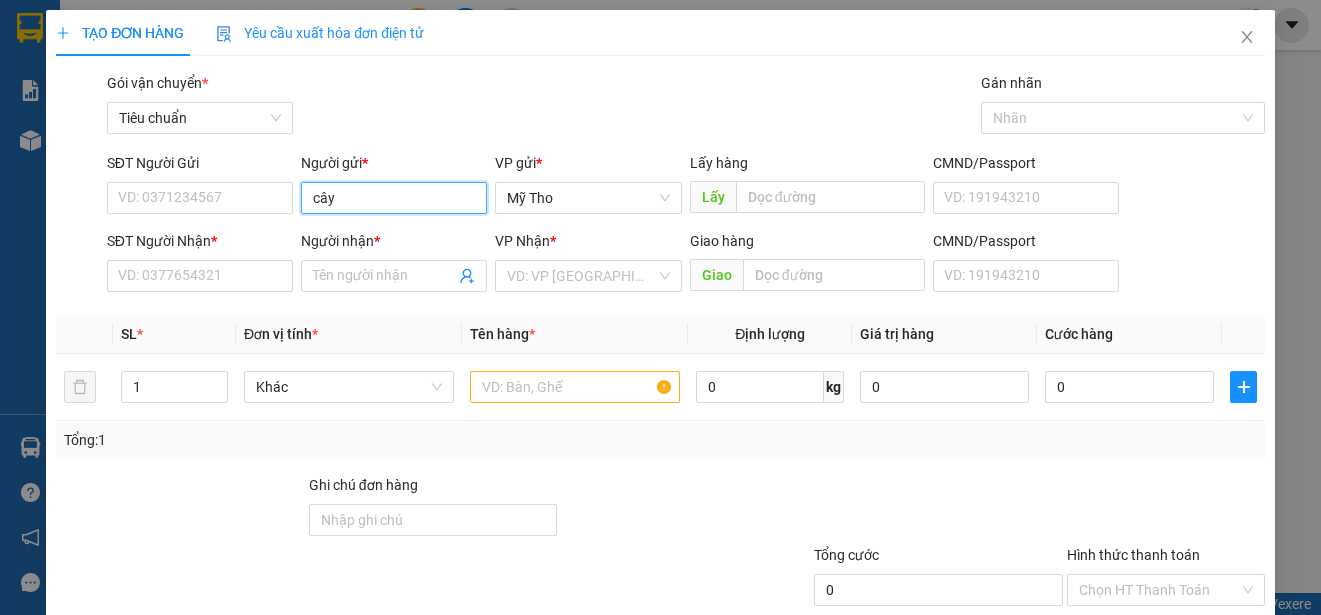 paste on "đ" 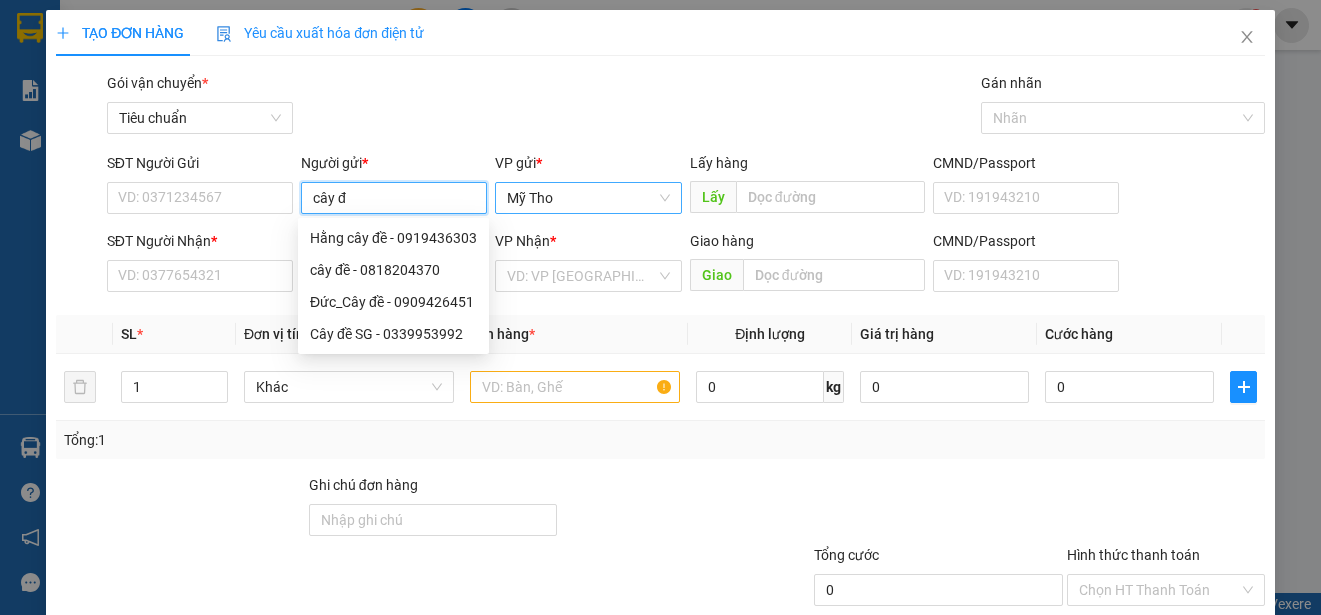 paste on "ê" 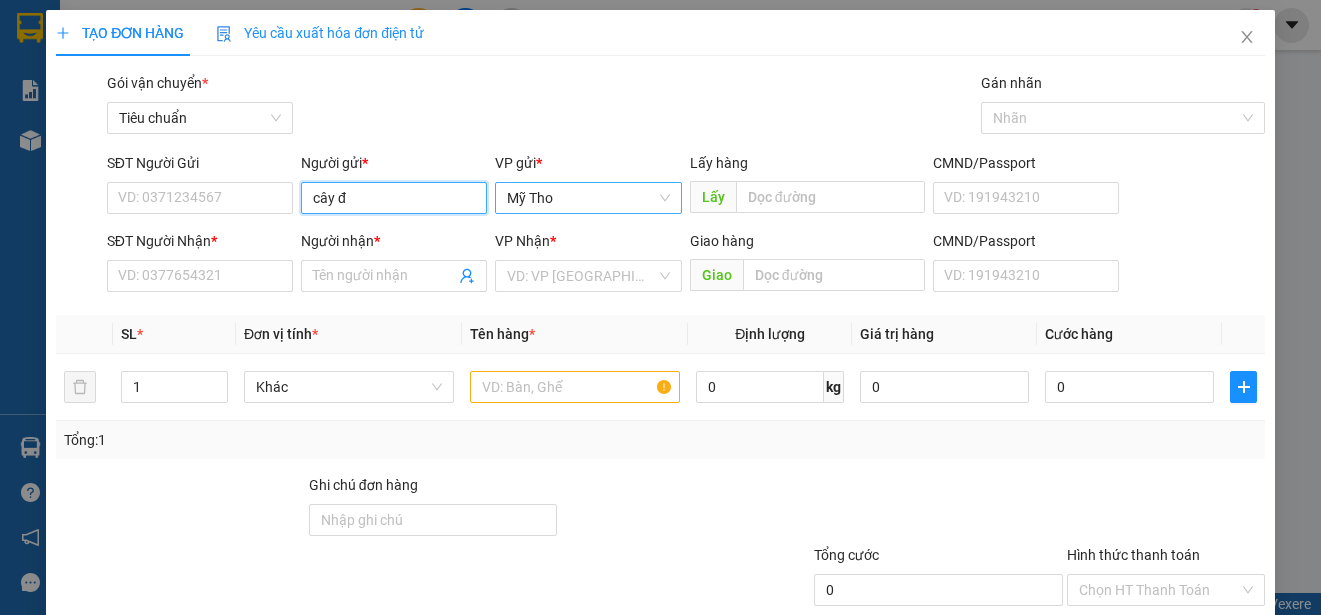 paste on "ề" 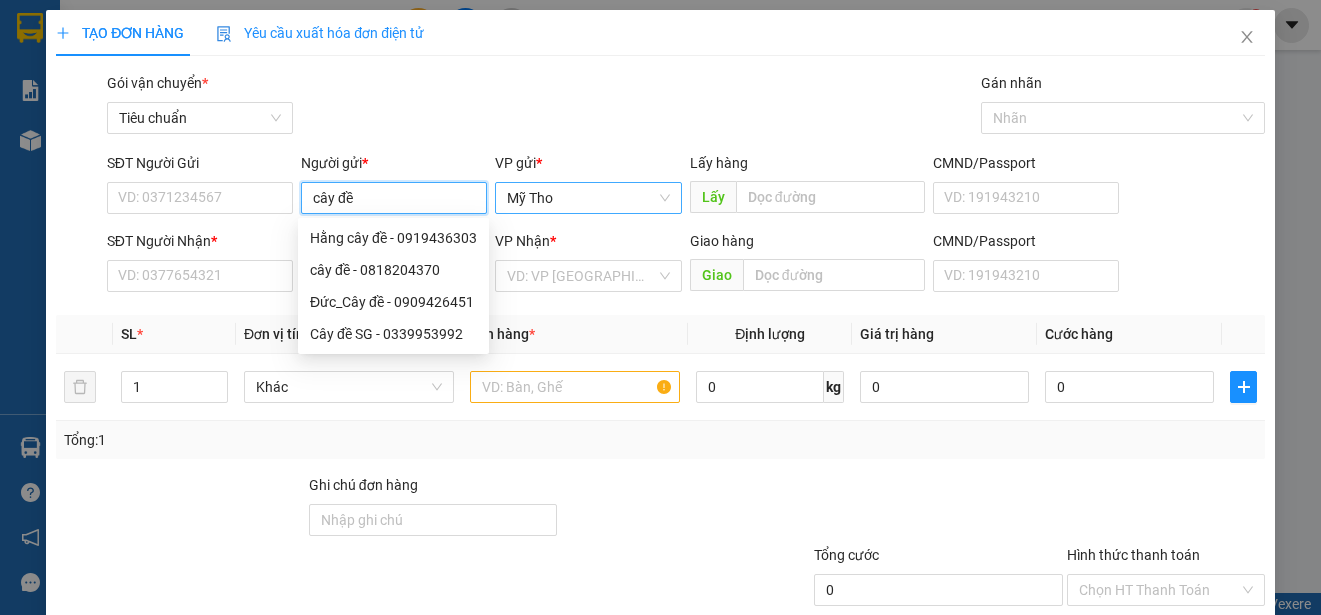 type on "cây đề" 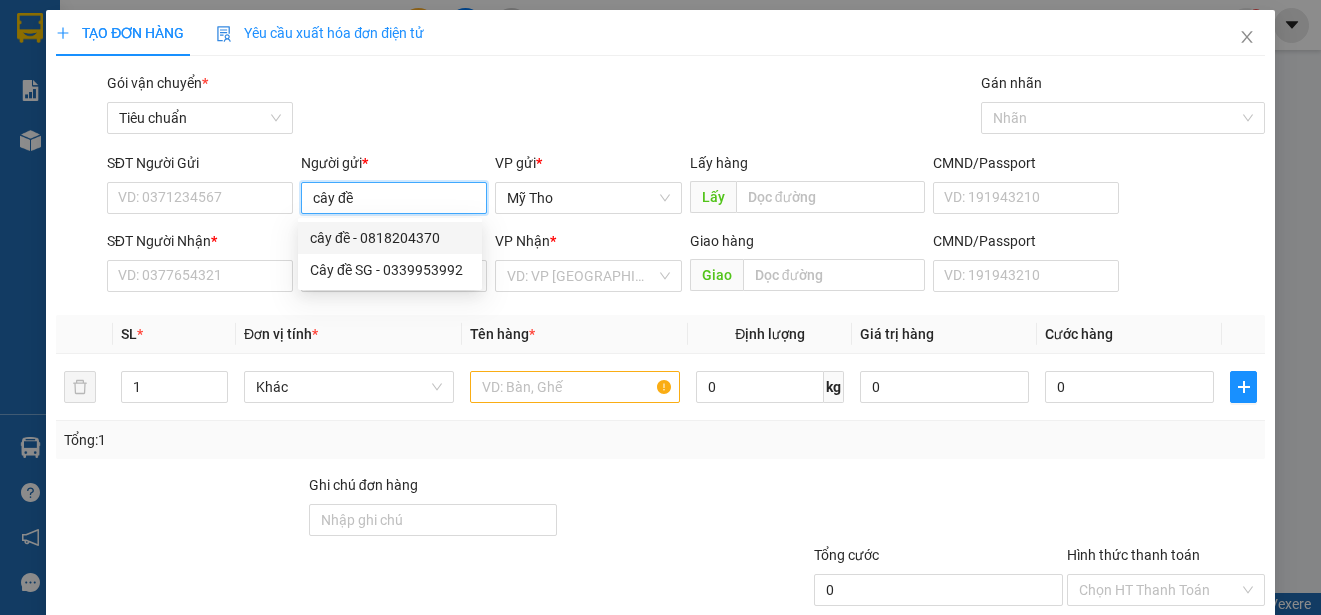 click on "cây đề  - 0818204370" at bounding box center (390, 238) 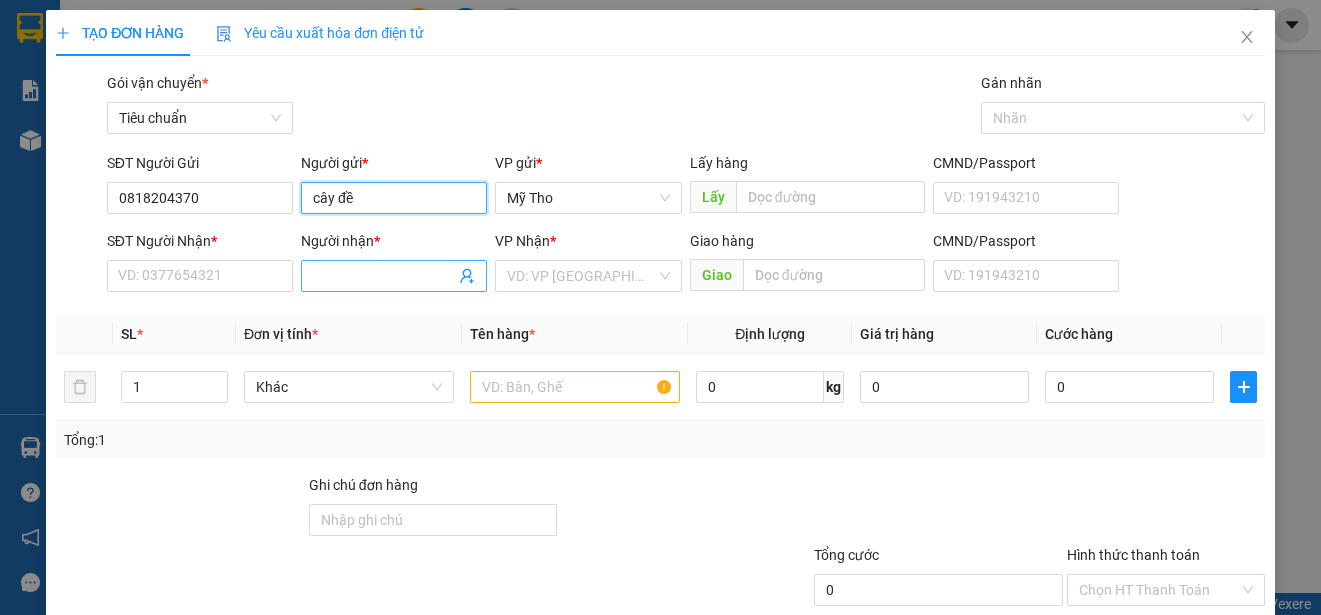 type on "cây đề" 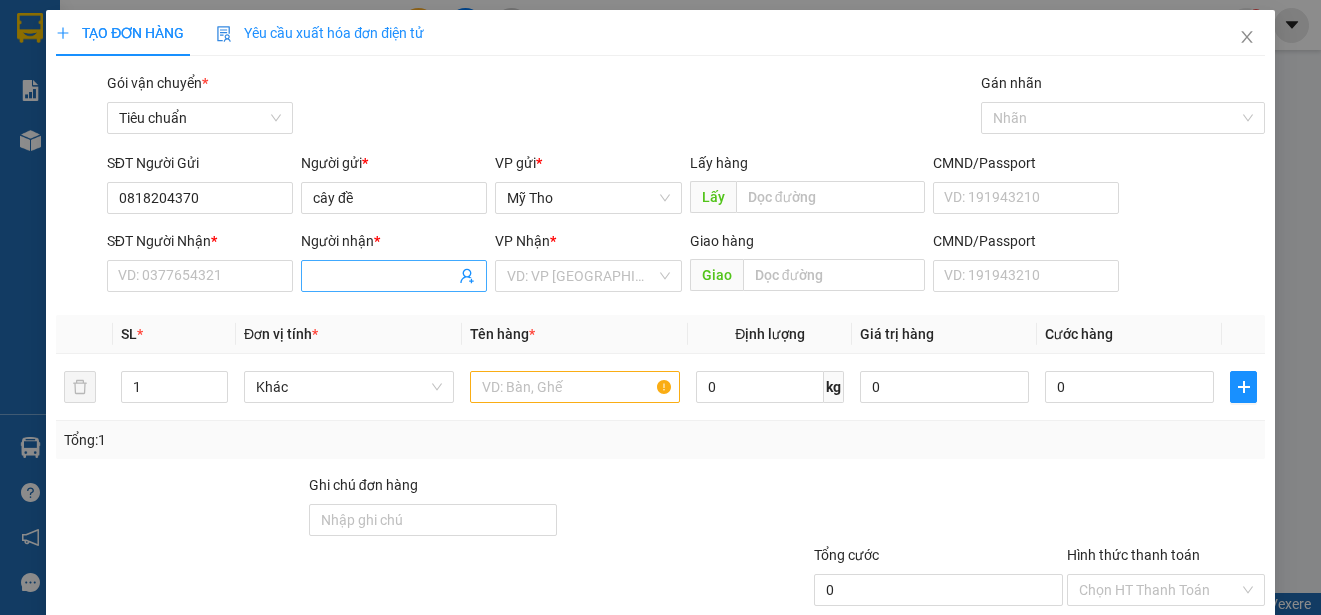click on "Người nhận  *" at bounding box center [384, 276] 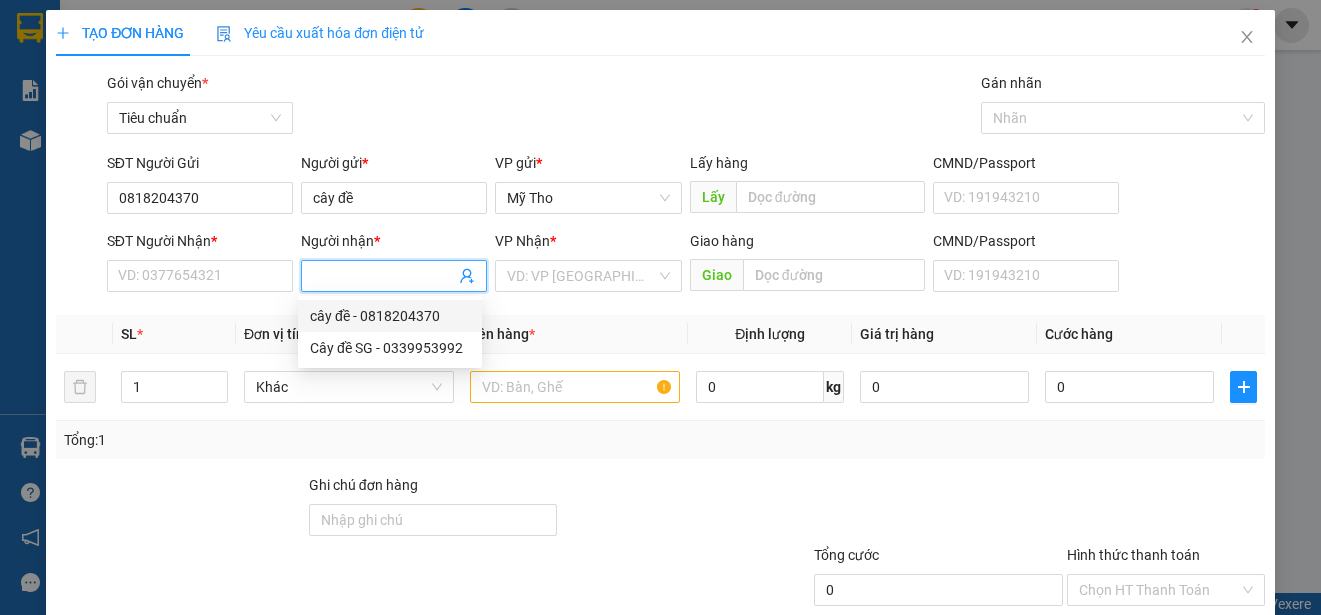 click on "cây đề  - 0818204370" at bounding box center (390, 316) 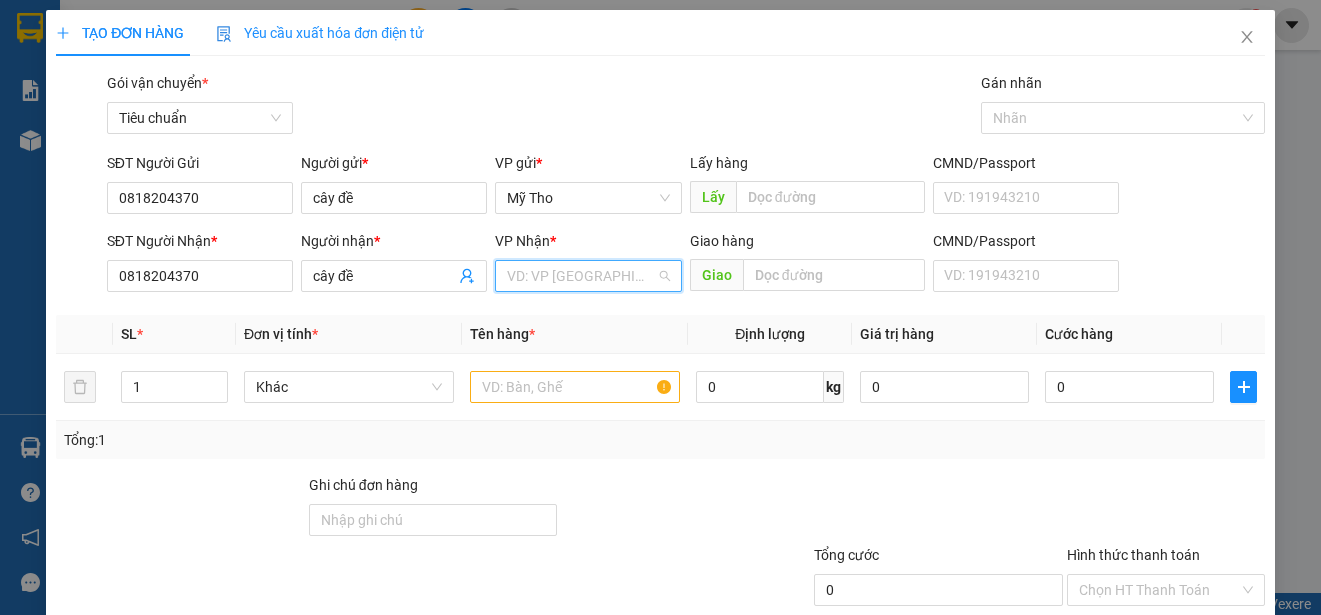 click at bounding box center (581, 276) 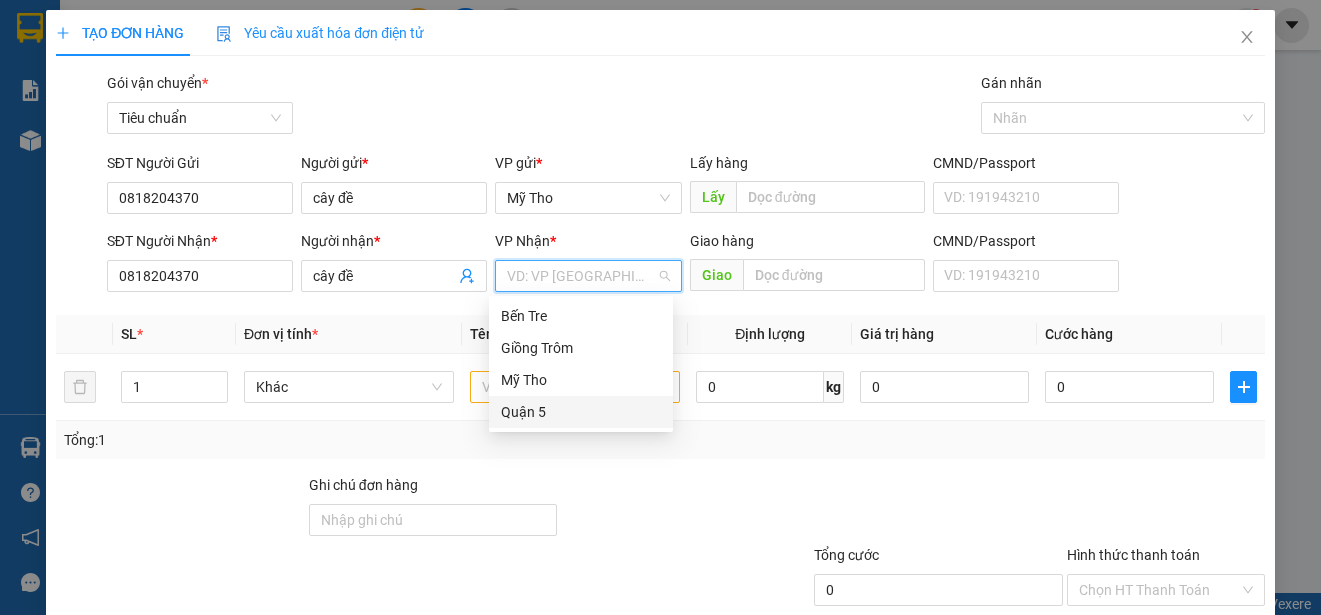 click on "Quận 5" at bounding box center [581, 412] 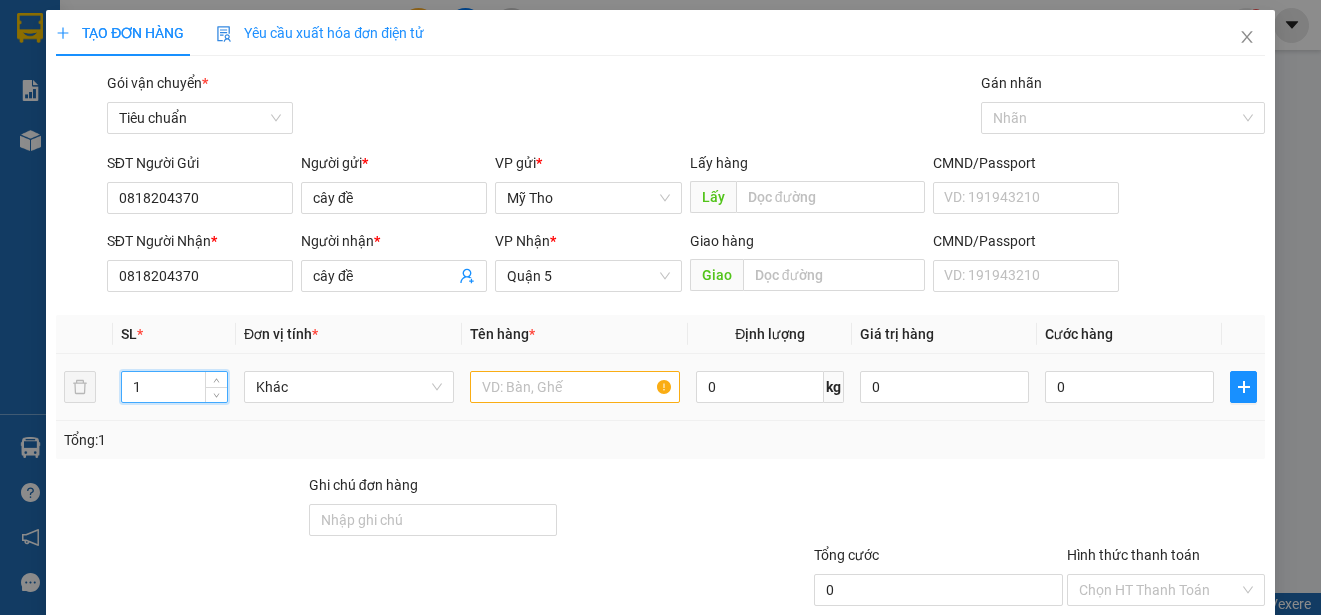 click on "1" at bounding box center [174, 387] 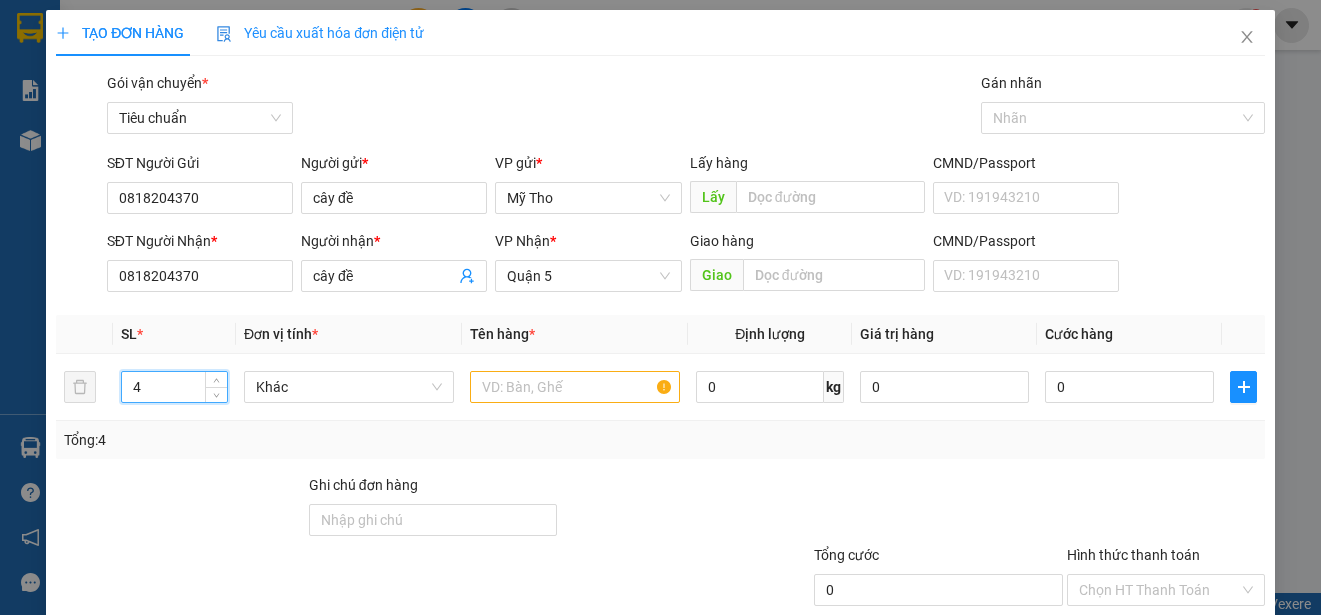type on "5" 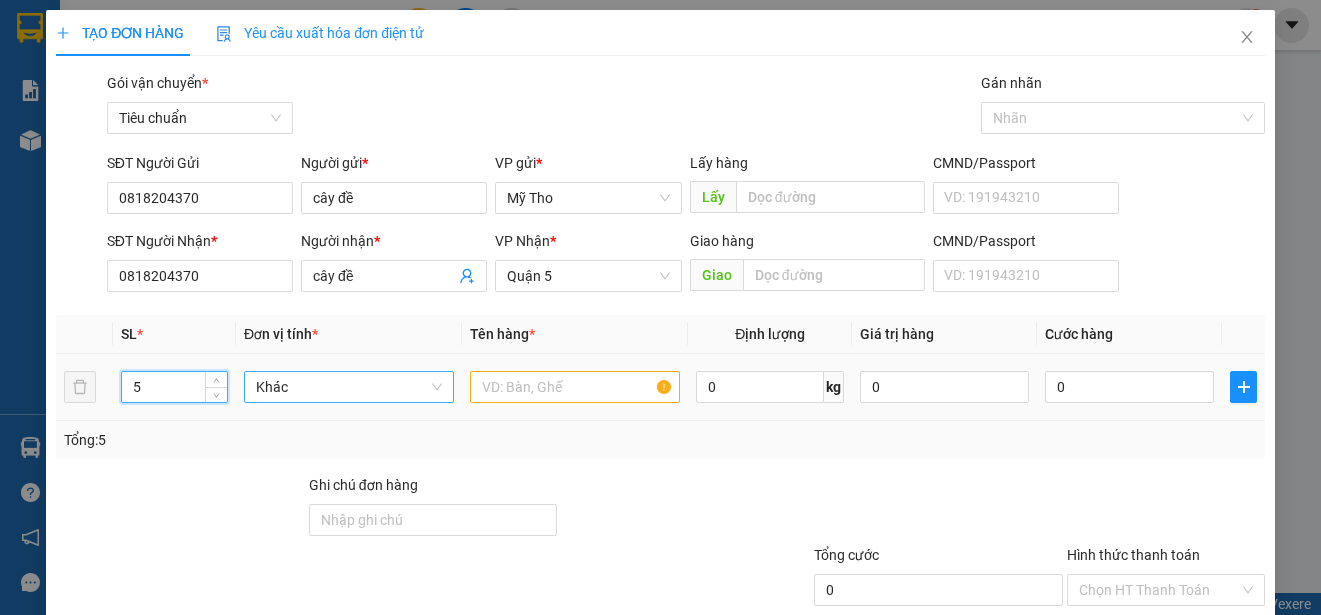 click on "Khác" at bounding box center (349, 387) 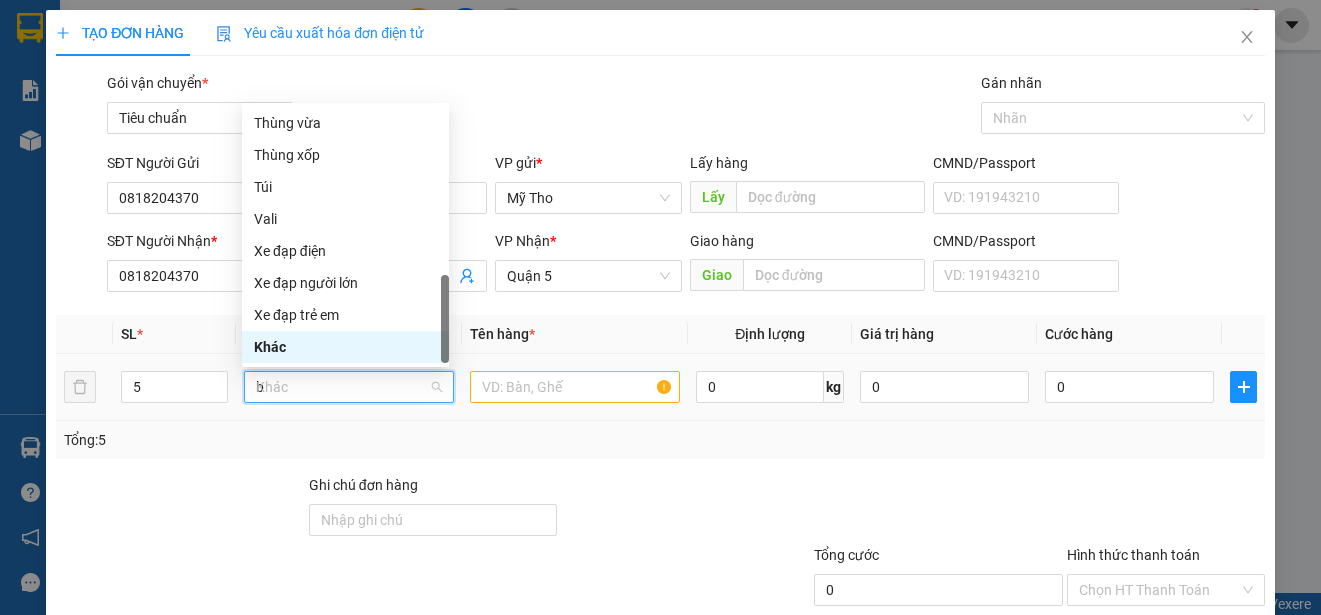scroll, scrollTop: 0, scrollLeft: 0, axis: both 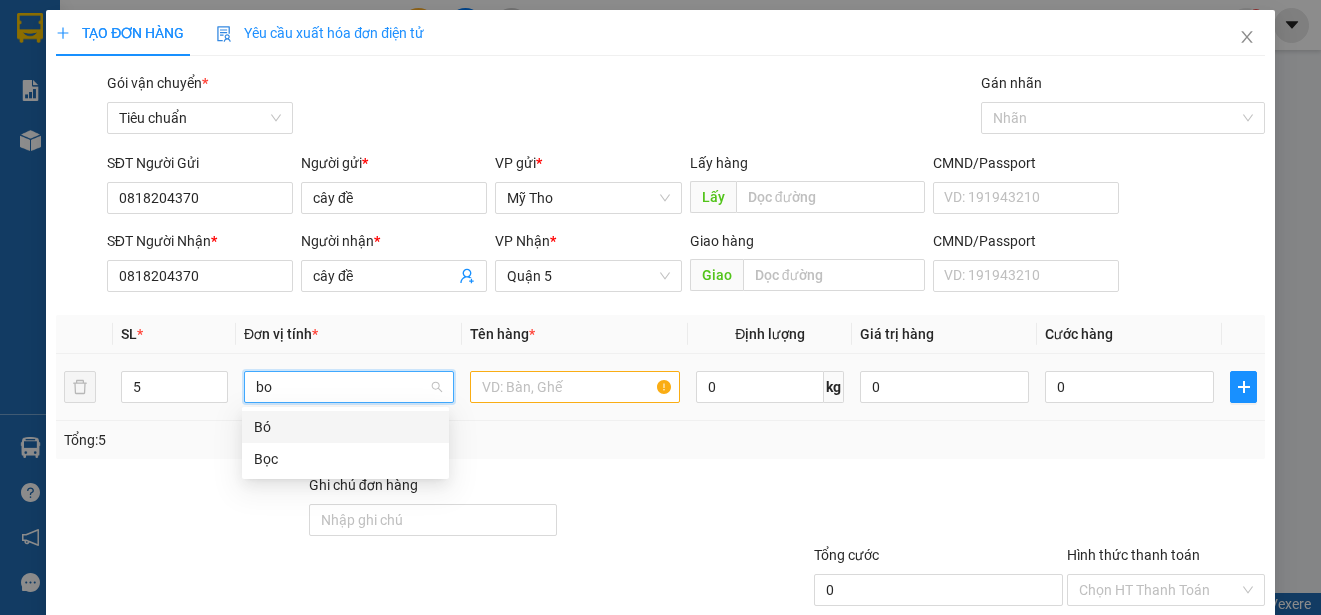 type on "boc" 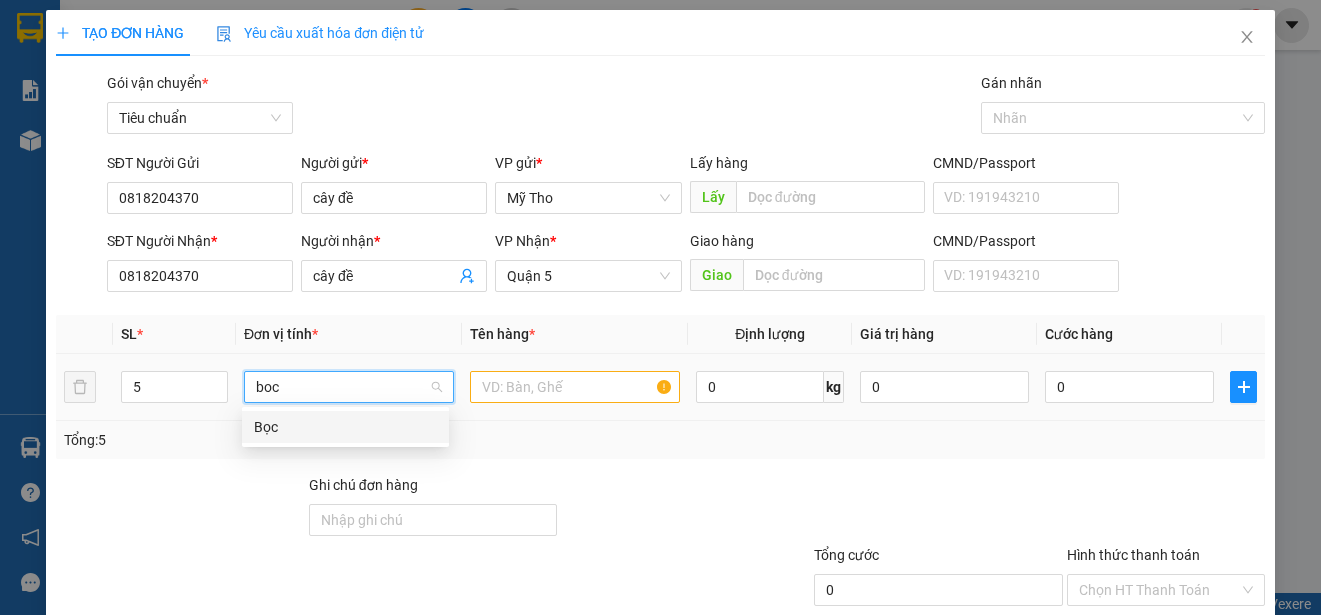 click on "Bọc" at bounding box center [345, 427] 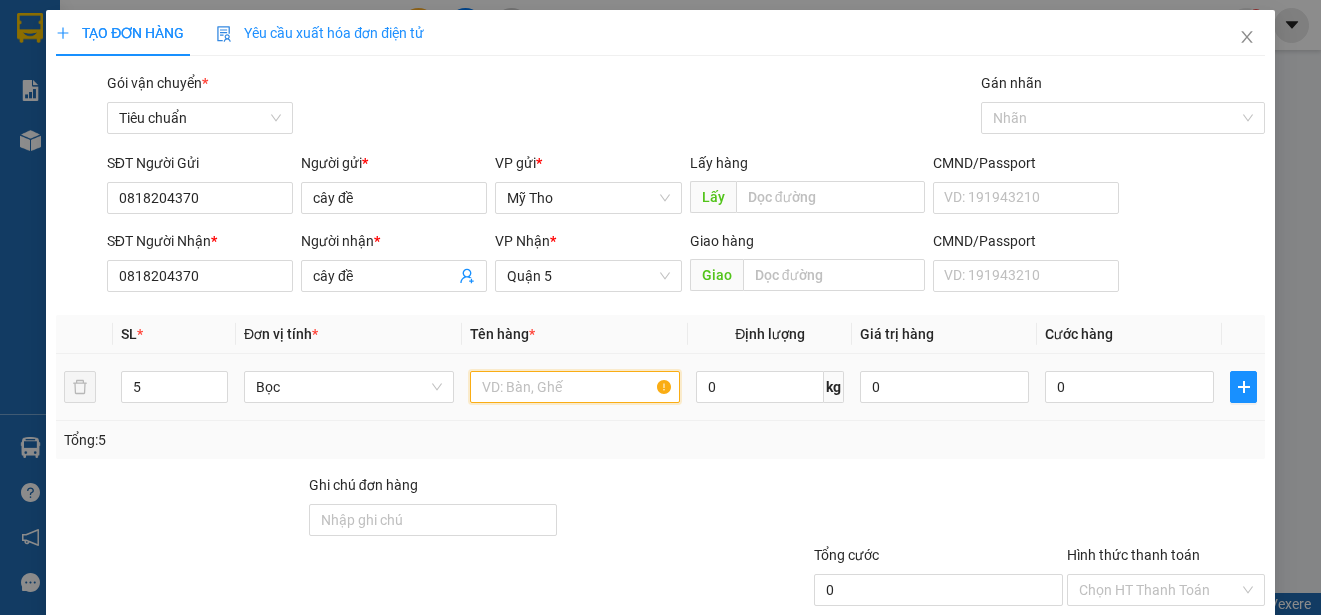 click at bounding box center (575, 387) 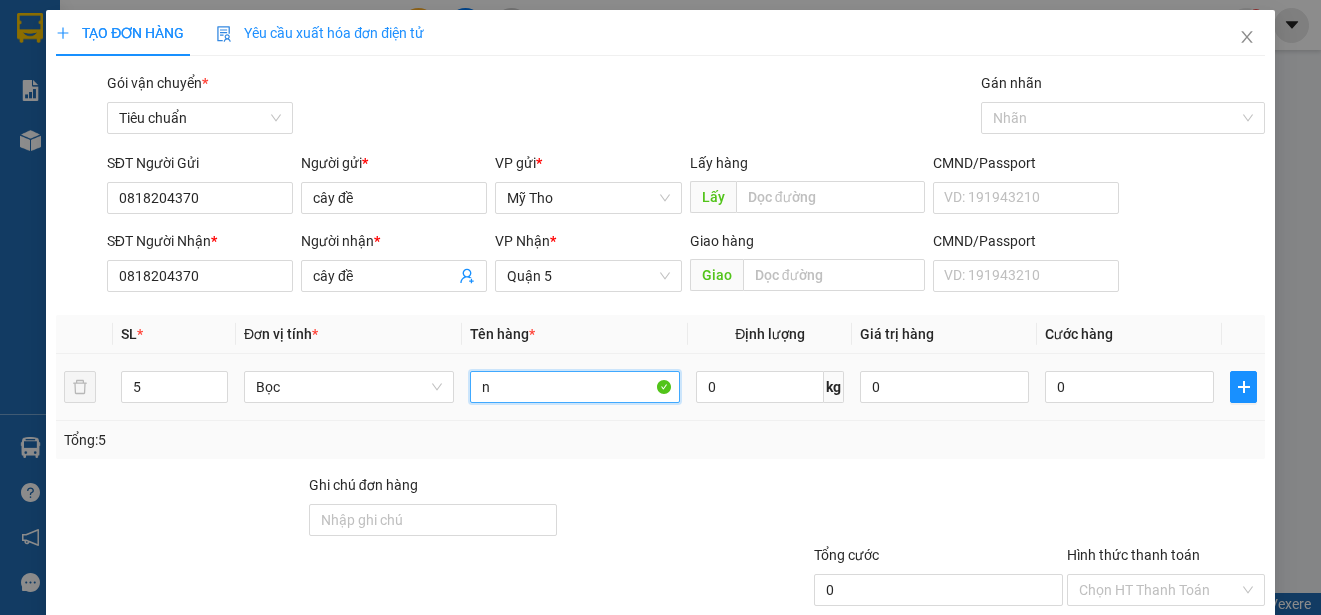 paste on "âm" 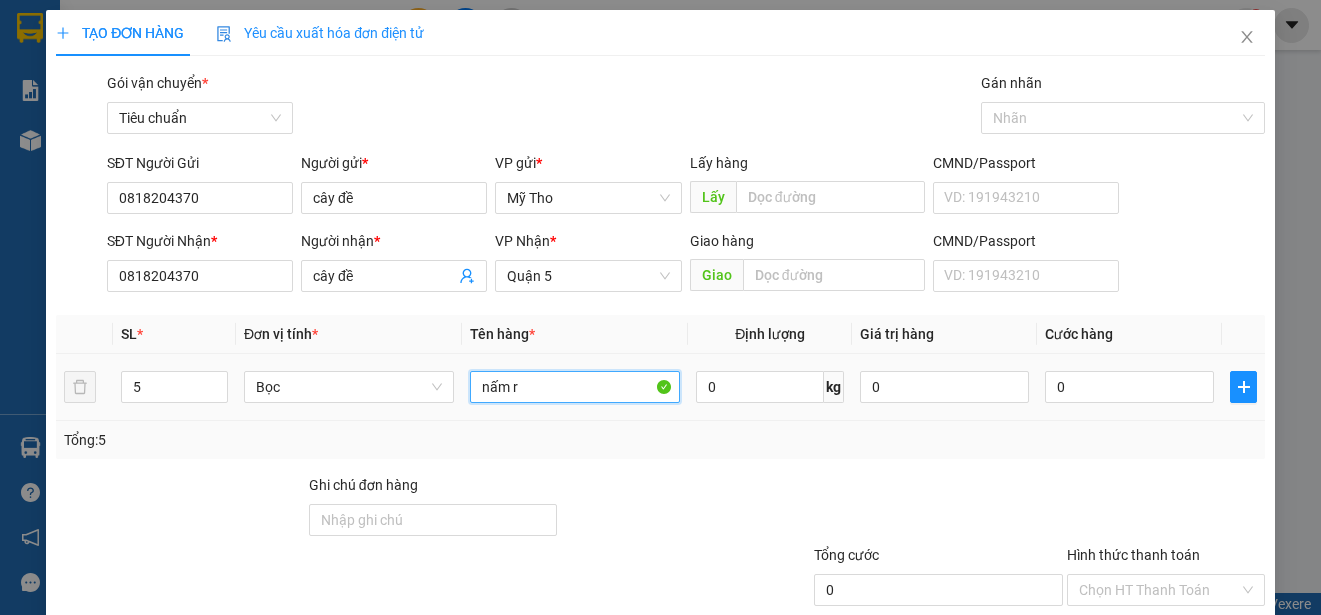paste on "ơm" 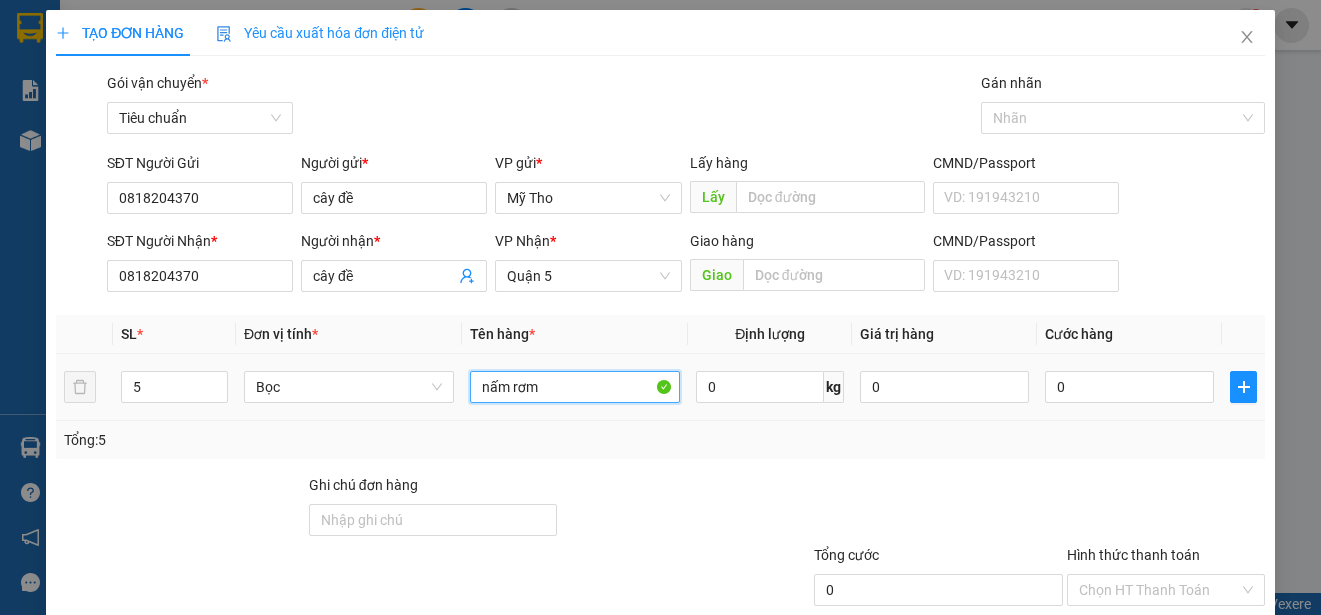 type on "nấm rơm" 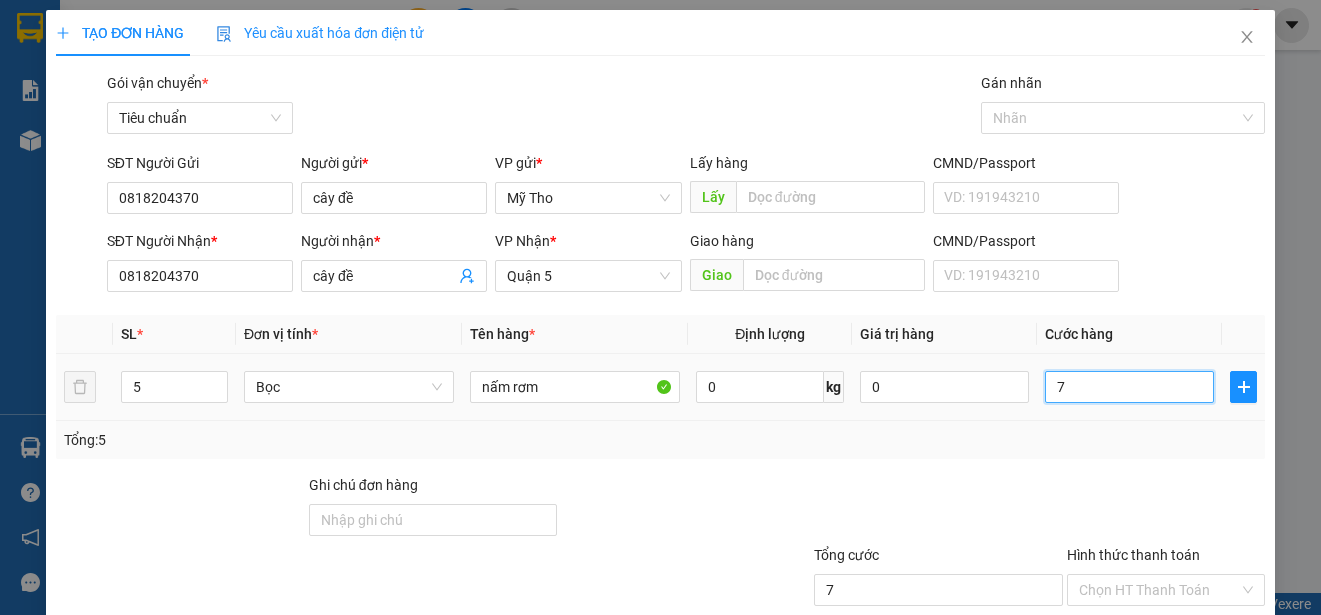 type on "7" 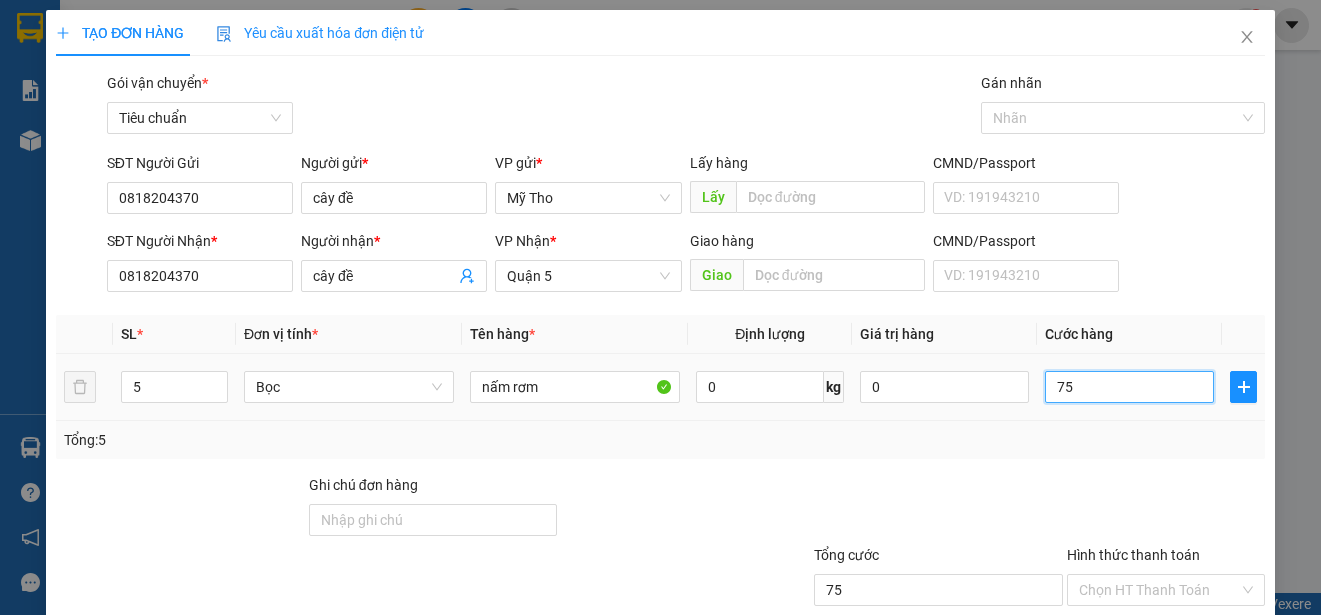 type on "750" 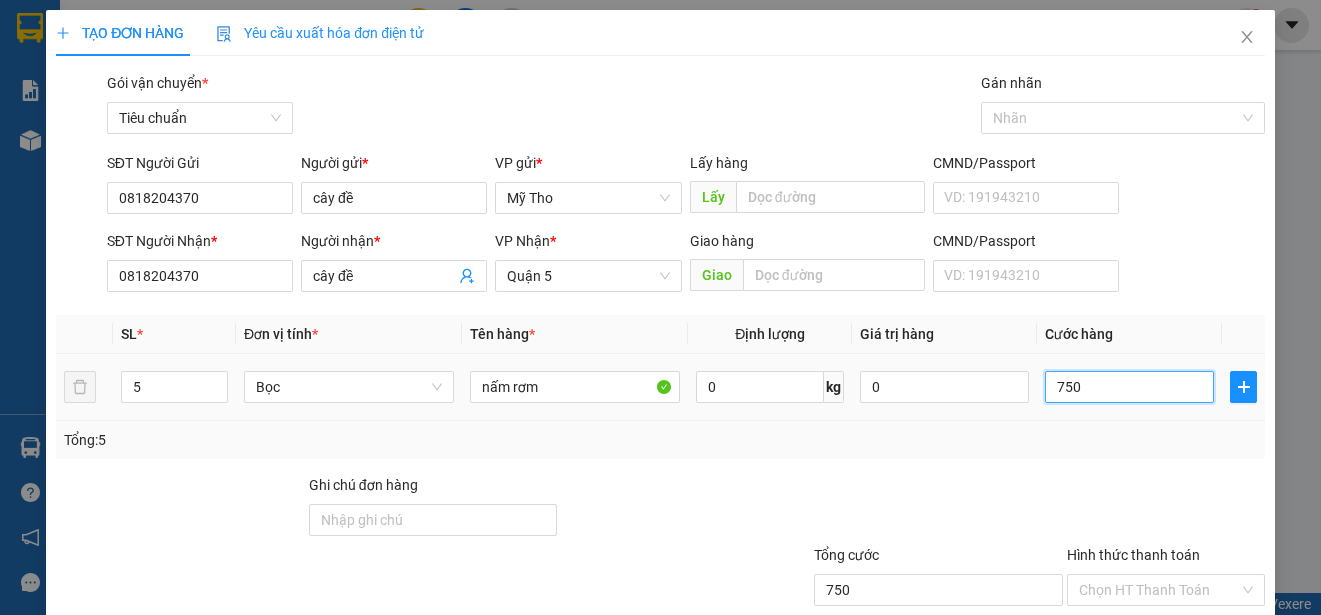 type on "7.500" 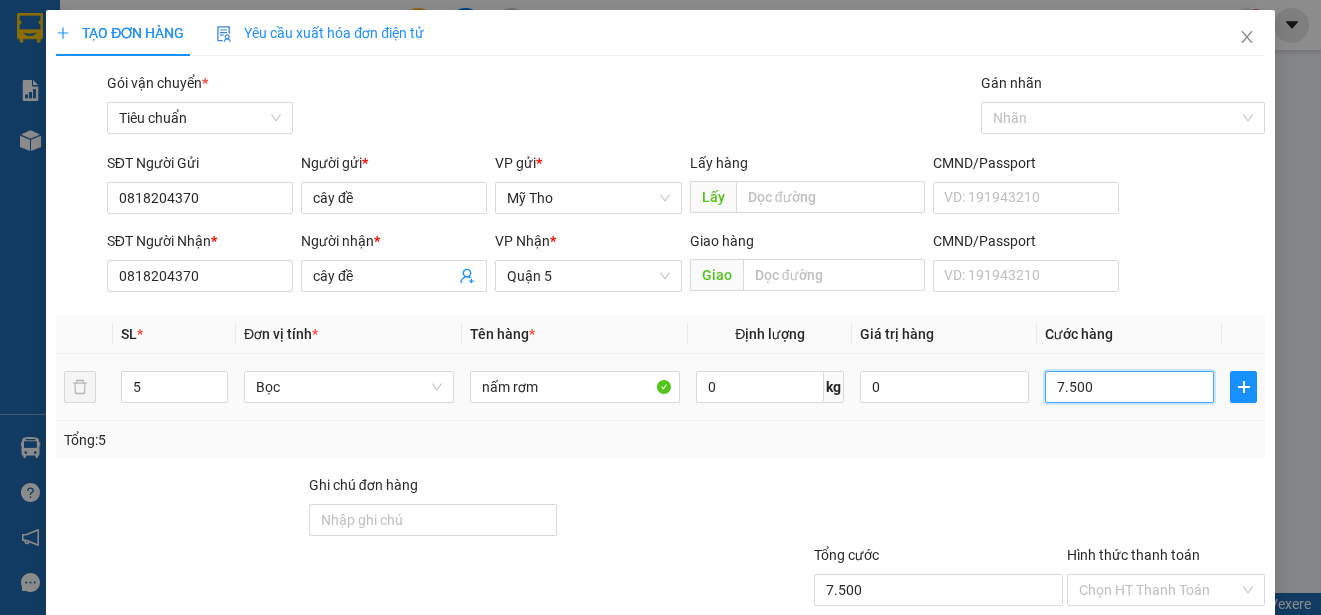 type on "75.000" 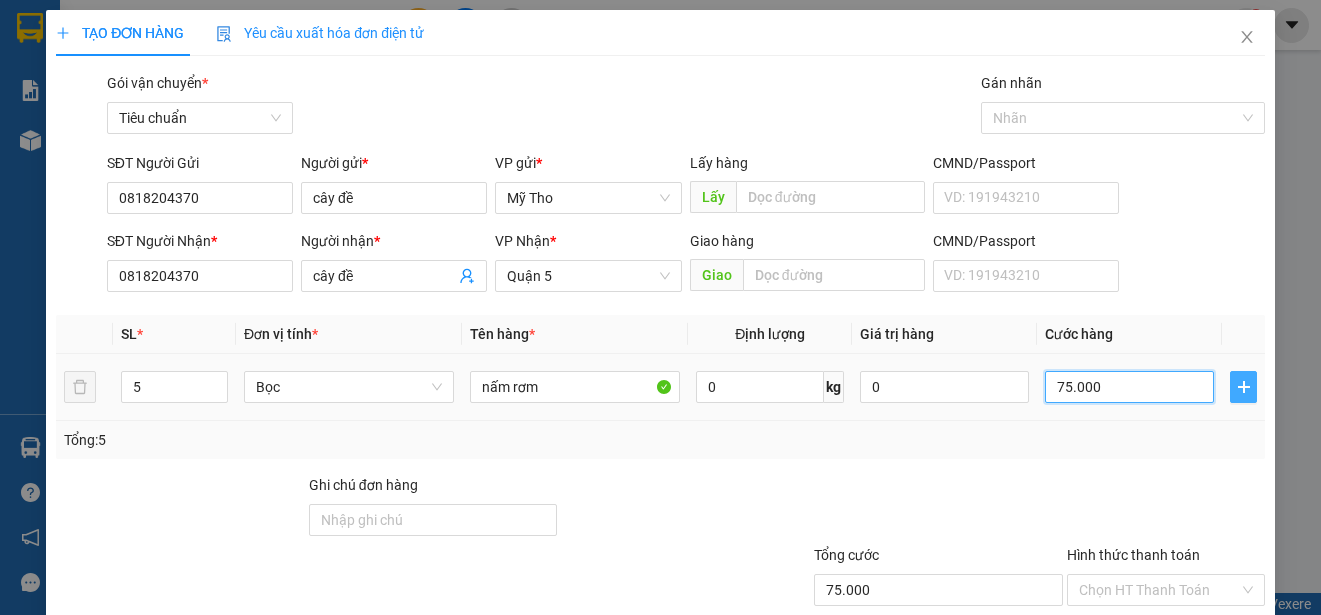type on "75.000" 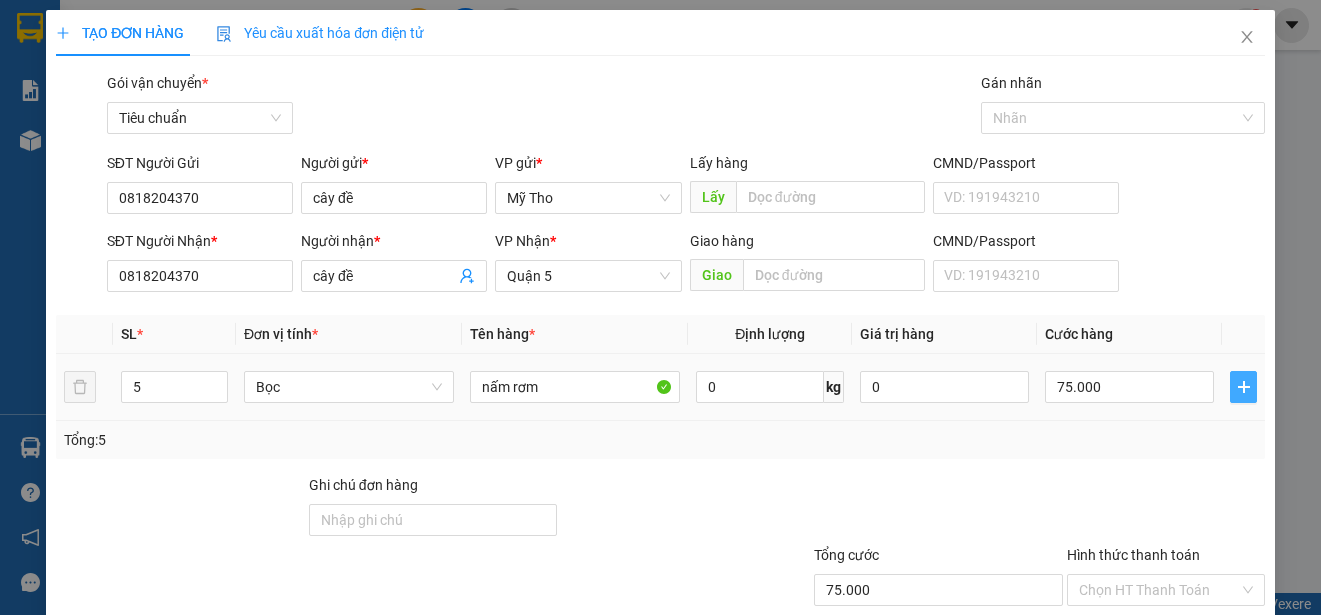 click 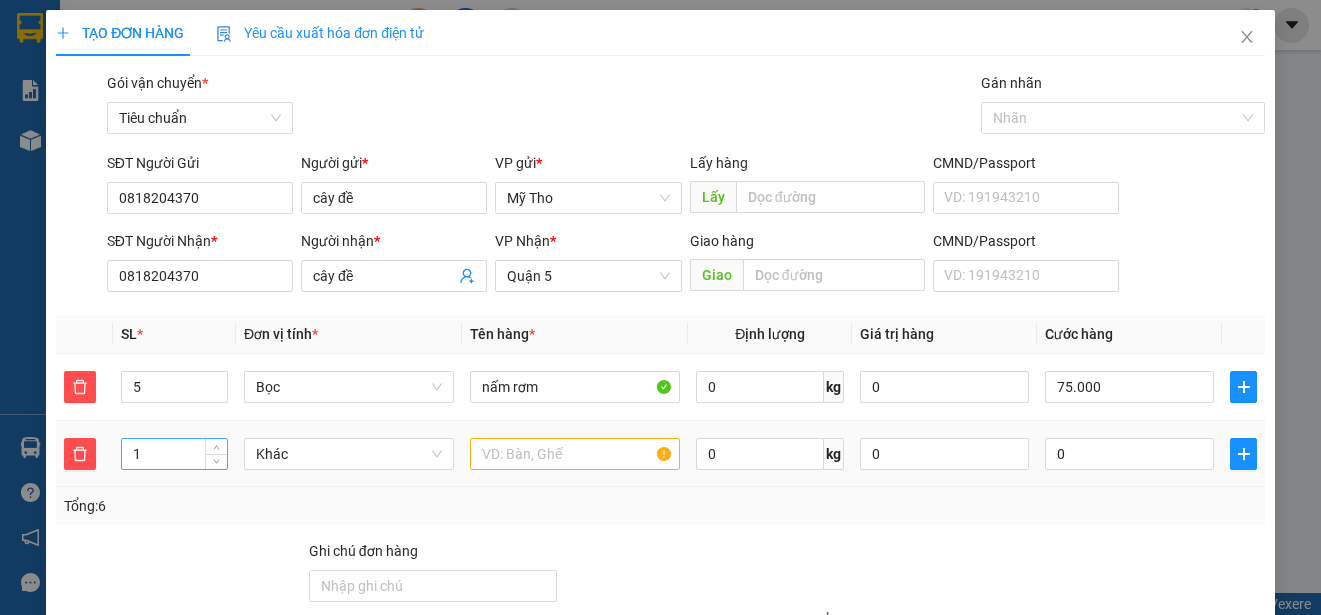 click on "1" at bounding box center [174, 454] 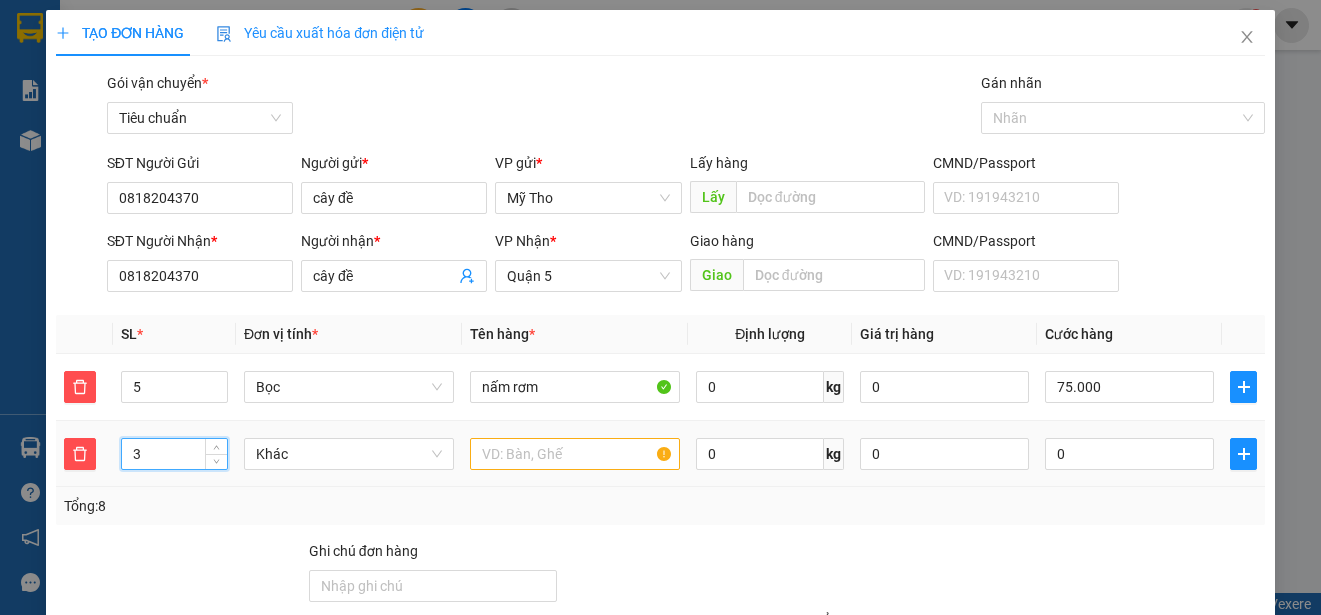 type on "4" 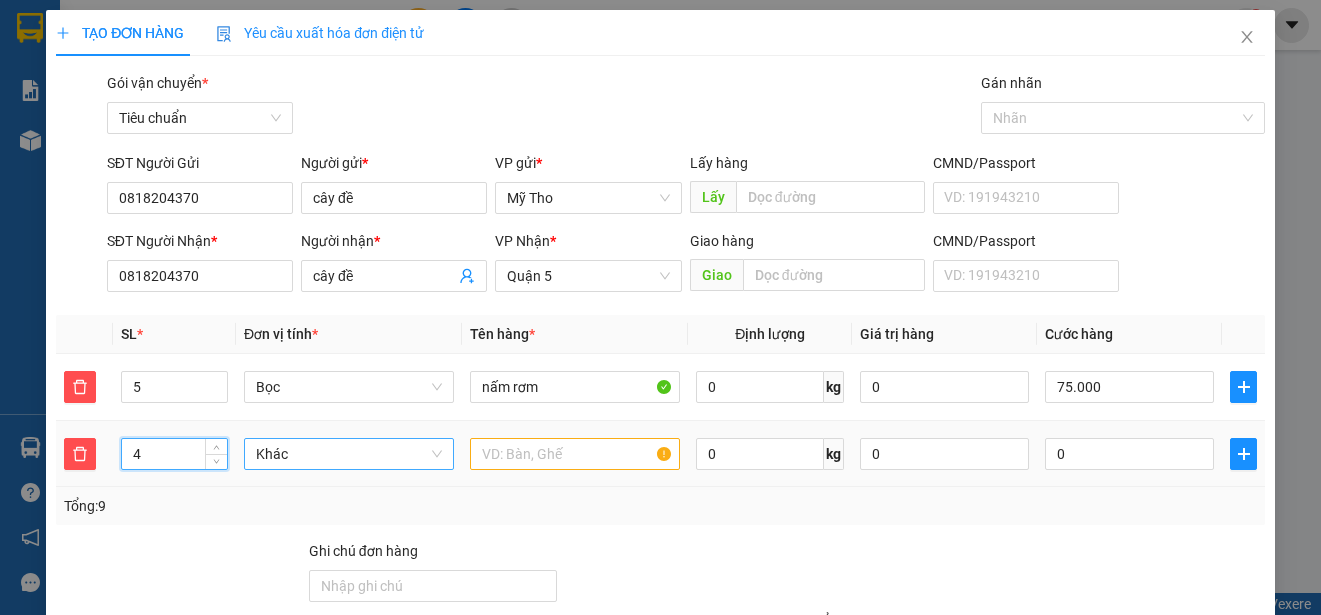 click on "Khác" at bounding box center (349, 454) 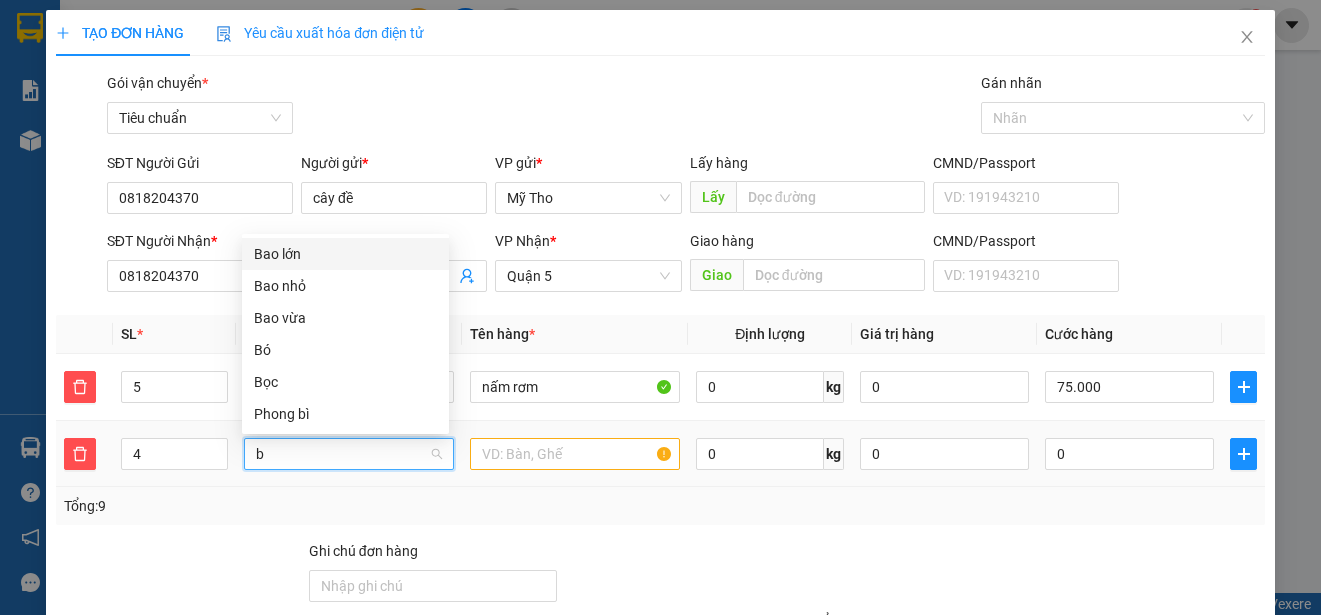 scroll, scrollTop: 0, scrollLeft: 0, axis: both 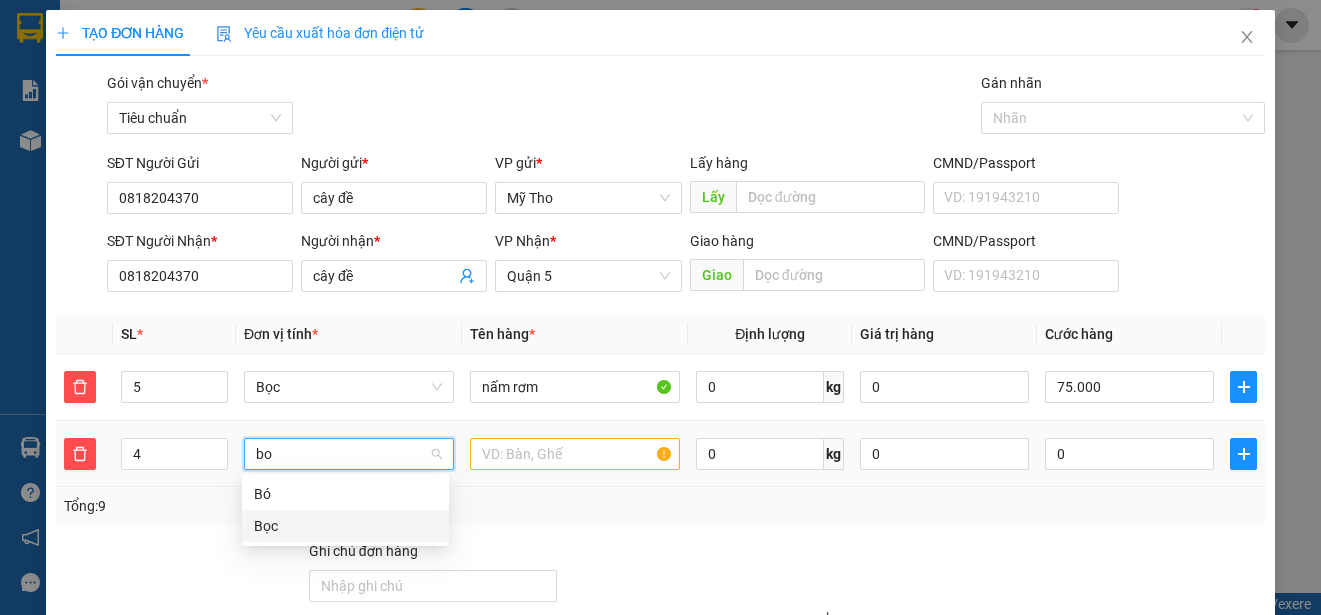 drag, startPoint x: 255, startPoint y: 522, endPoint x: 404, endPoint y: 494, distance: 151.60805 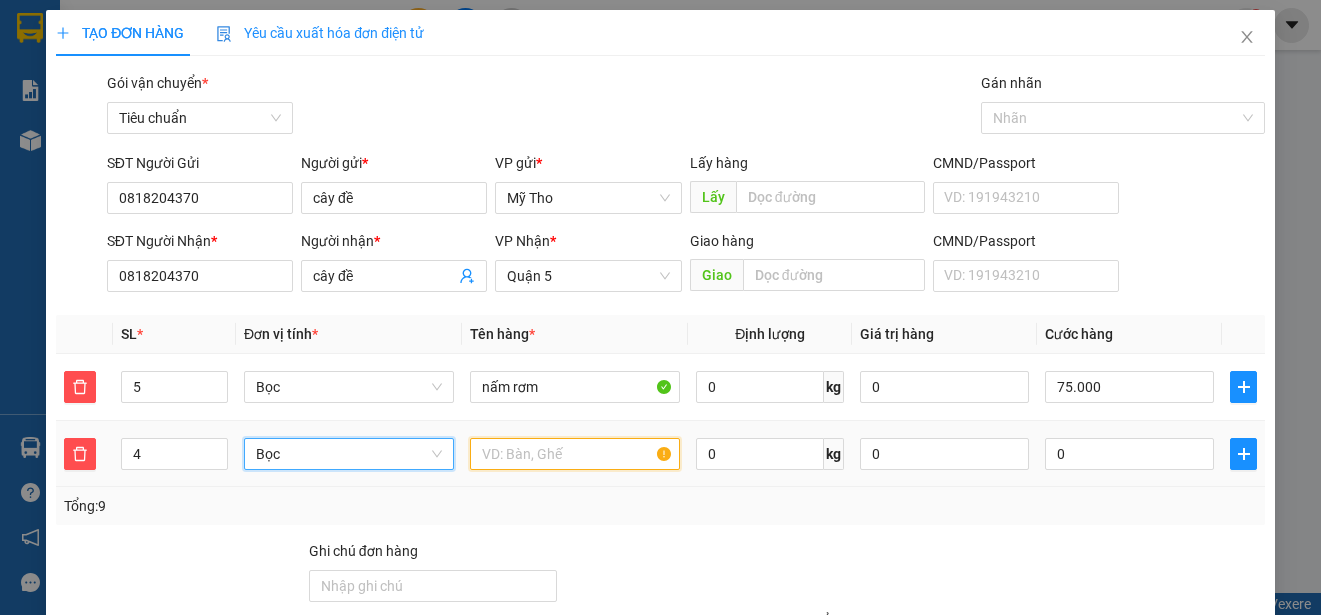 click at bounding box center [575, 454] 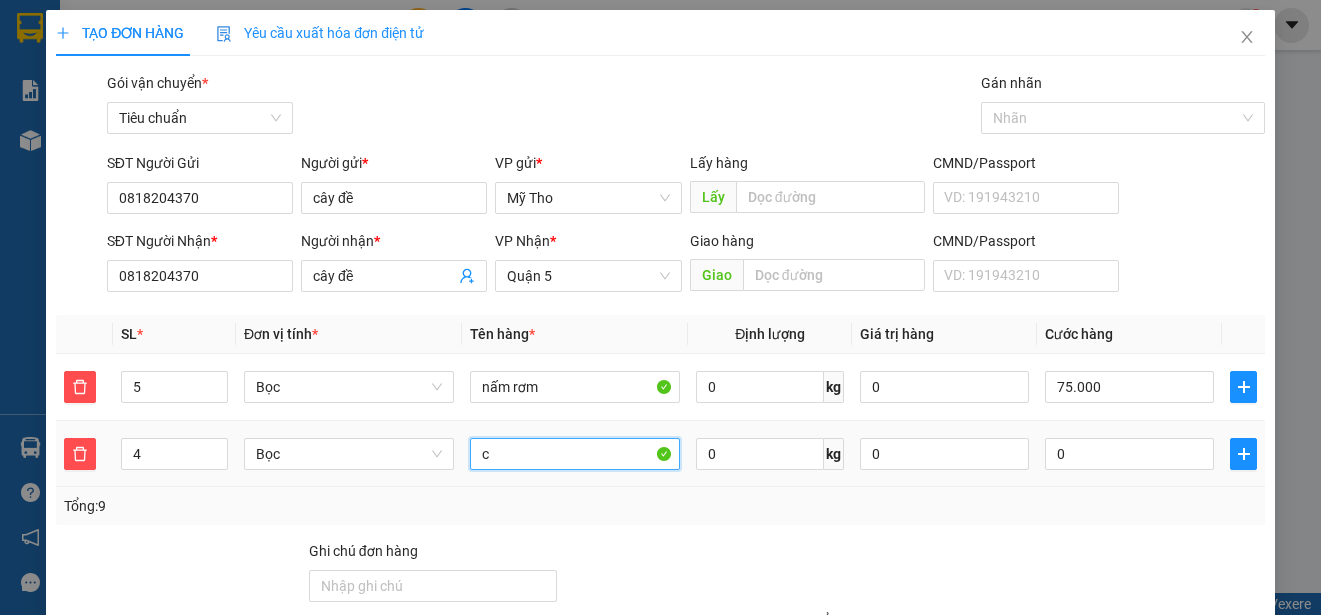 paste on "ủ" 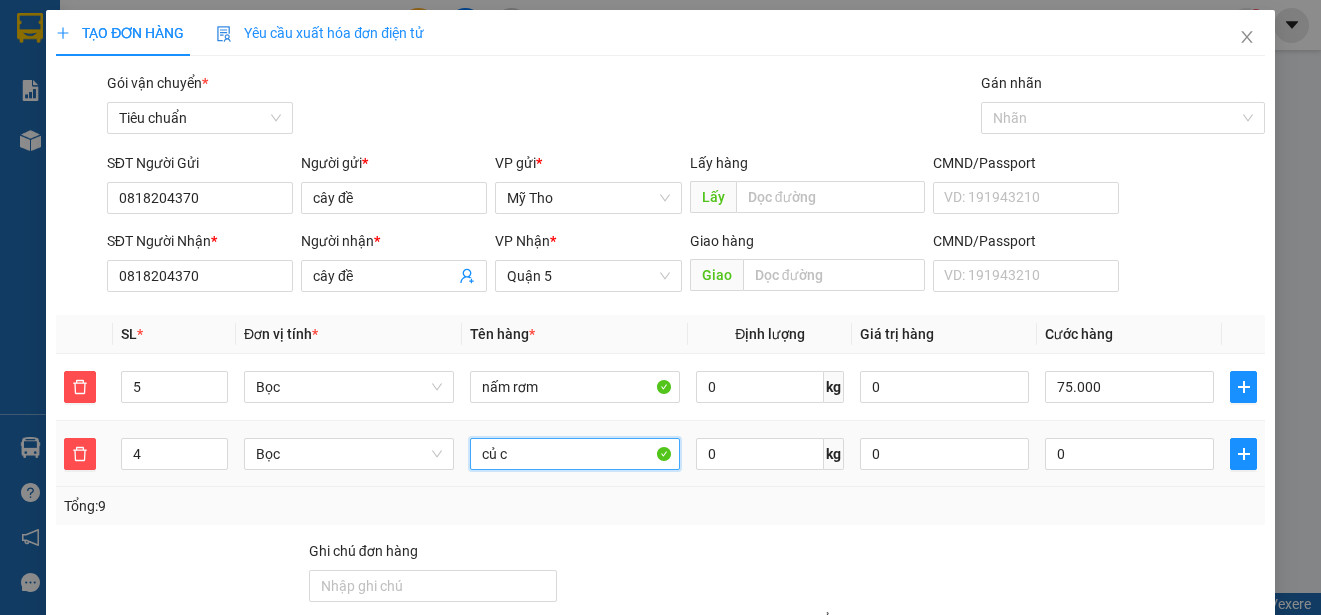 paste on "ải" 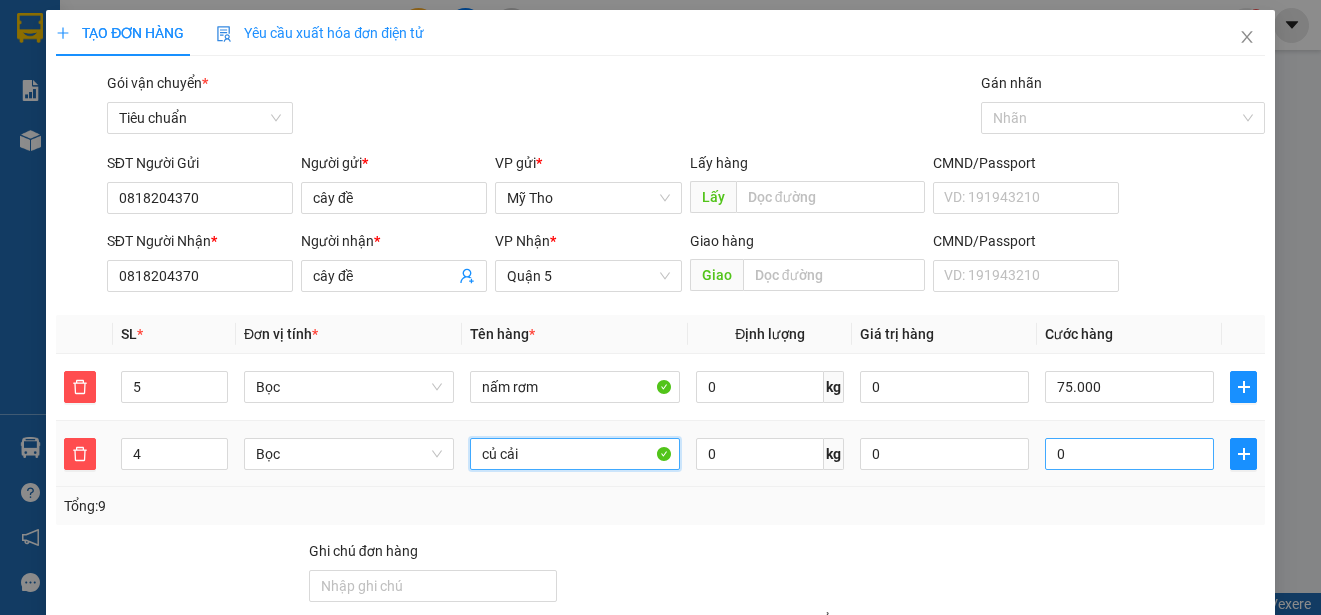 type on "củ cải" 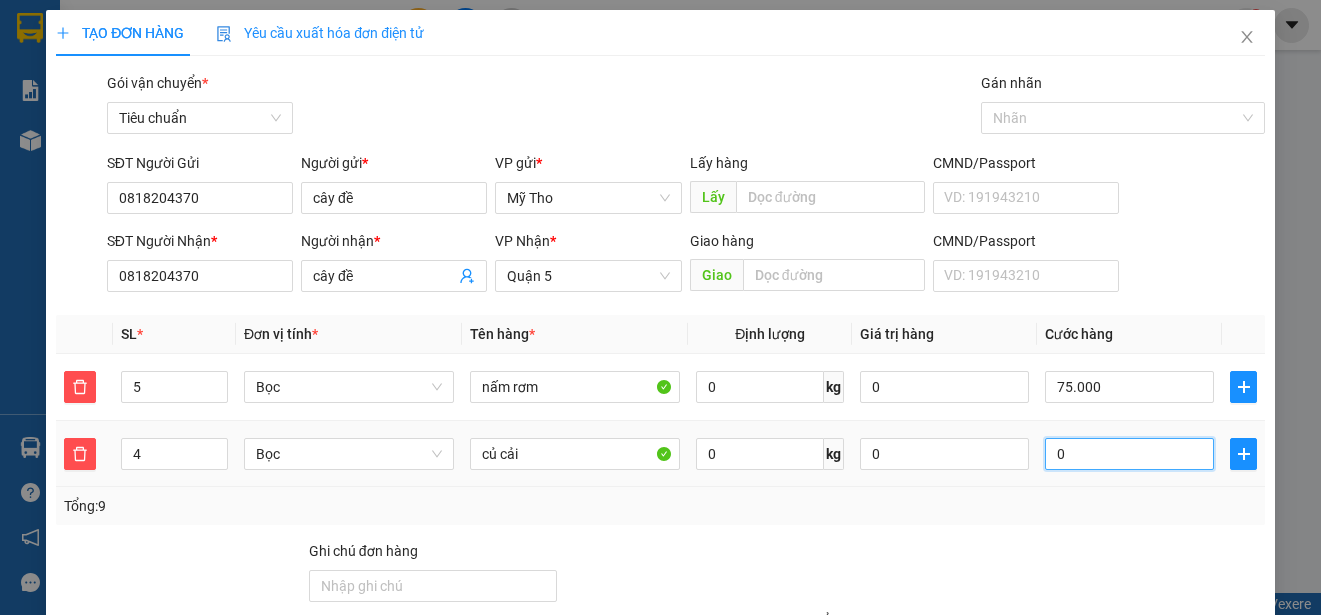 click on "0" at bounding box center [1129, 454] 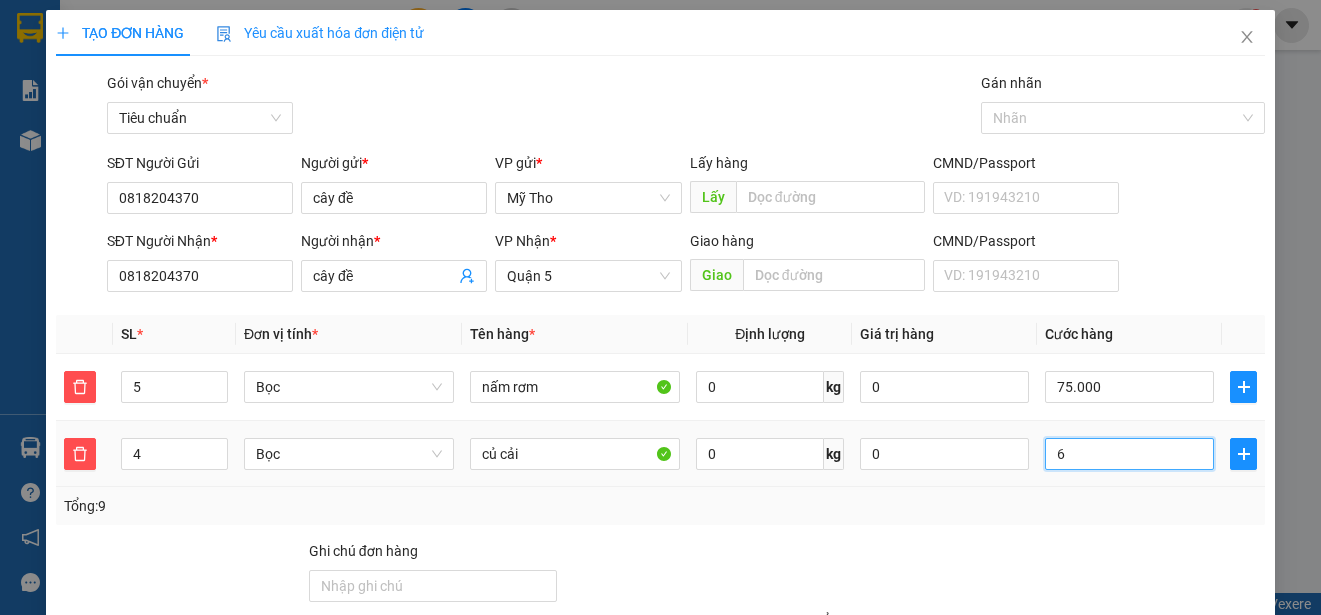 type on "75.060" 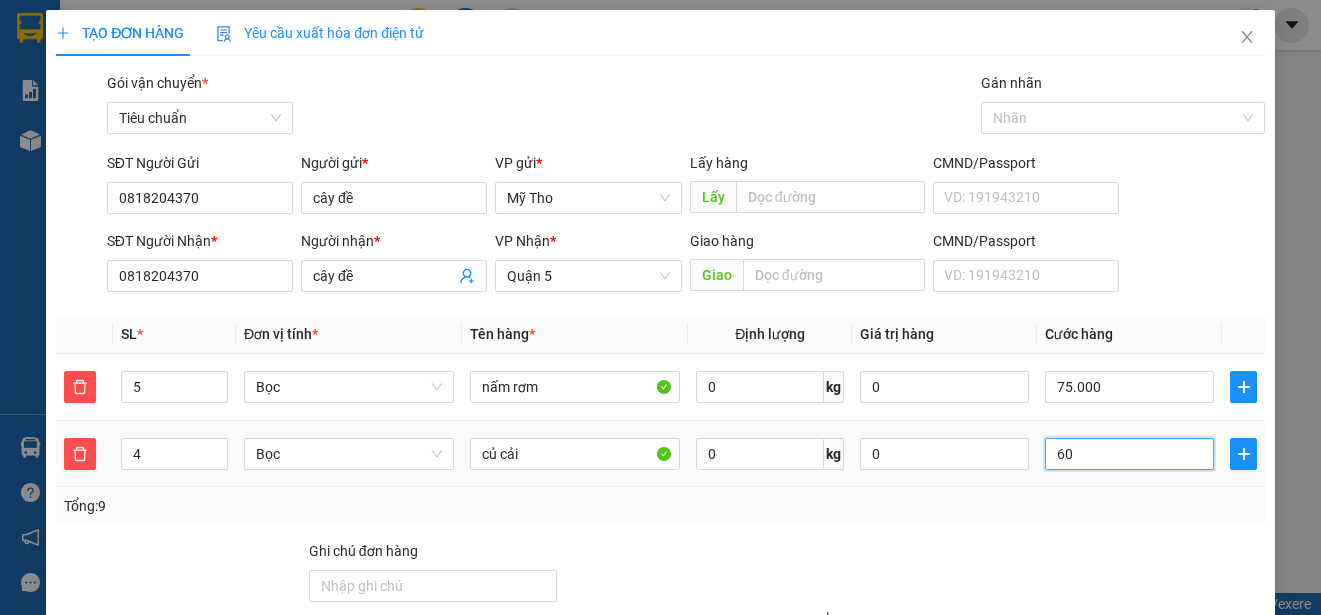 type on "75.600" 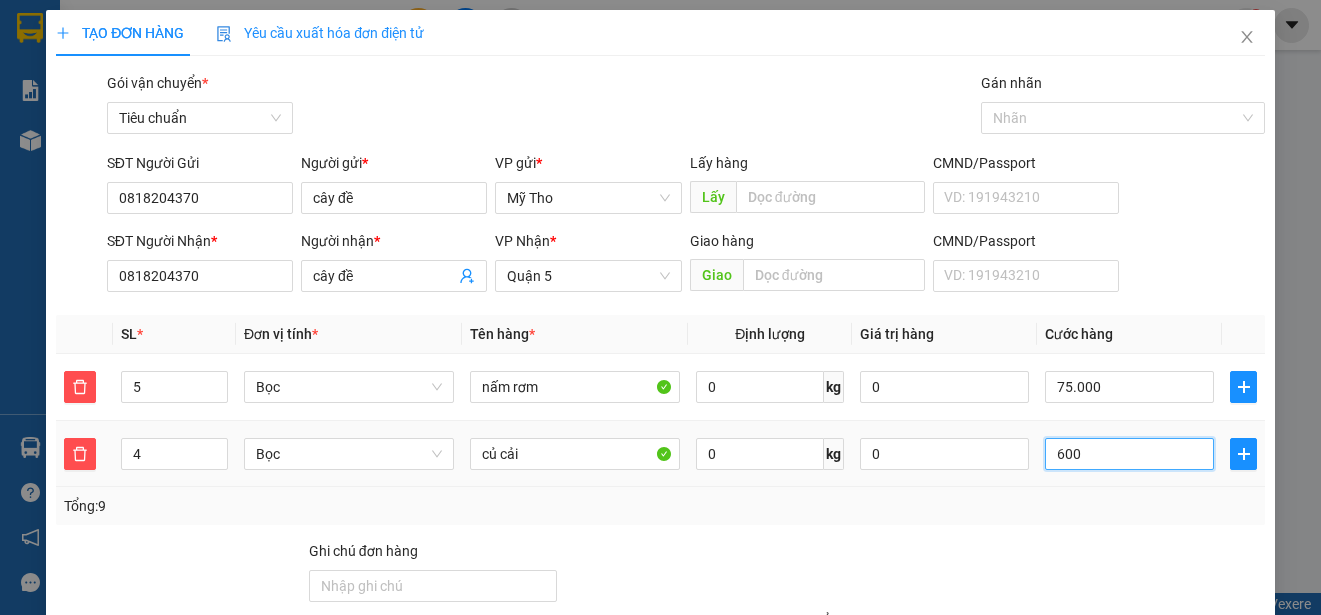type on "81.000" 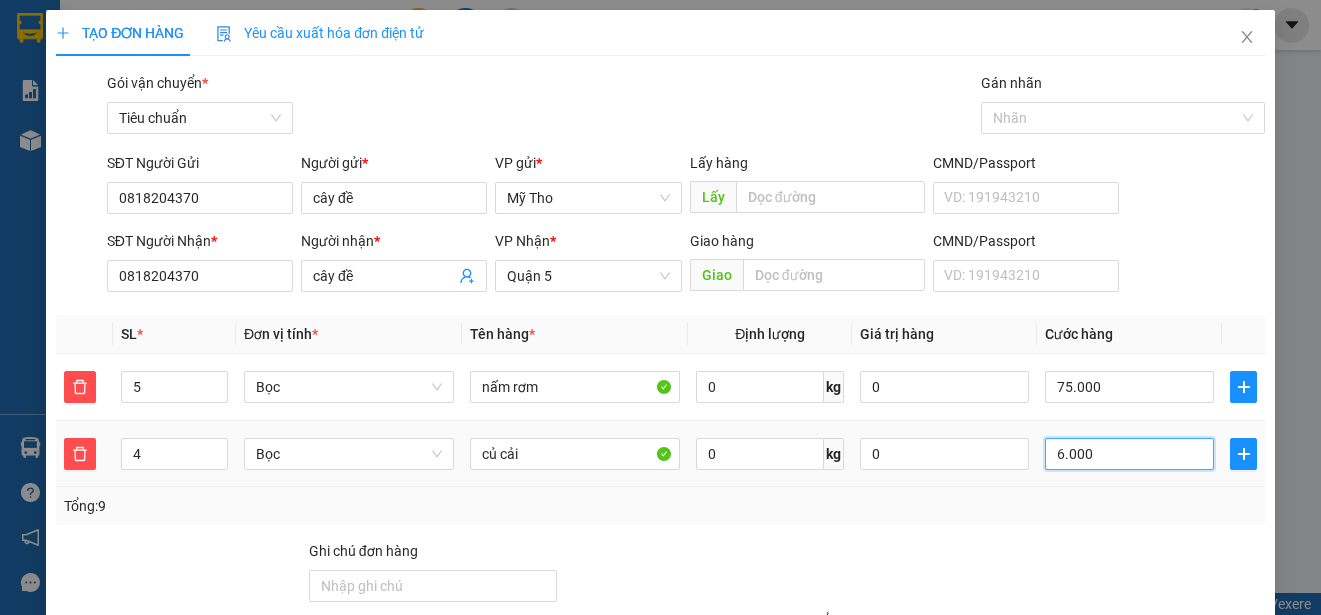 type on "135.000" 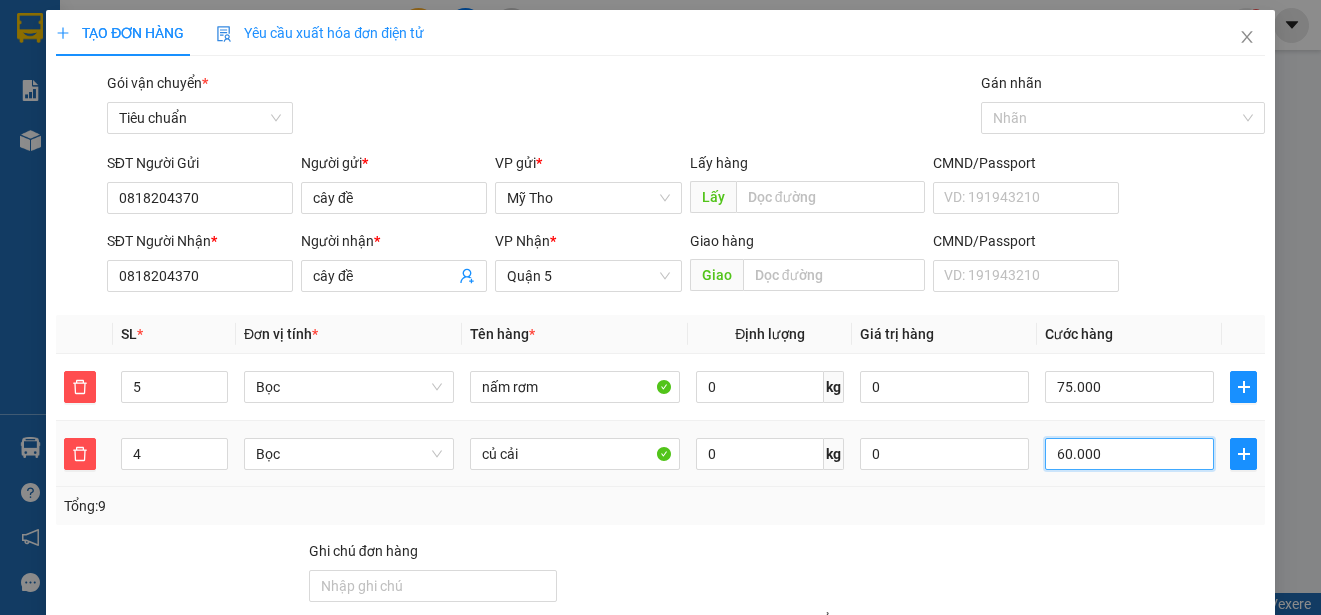 scroll, scrollTop: 191, scrollLeft: 0, axis: vertical 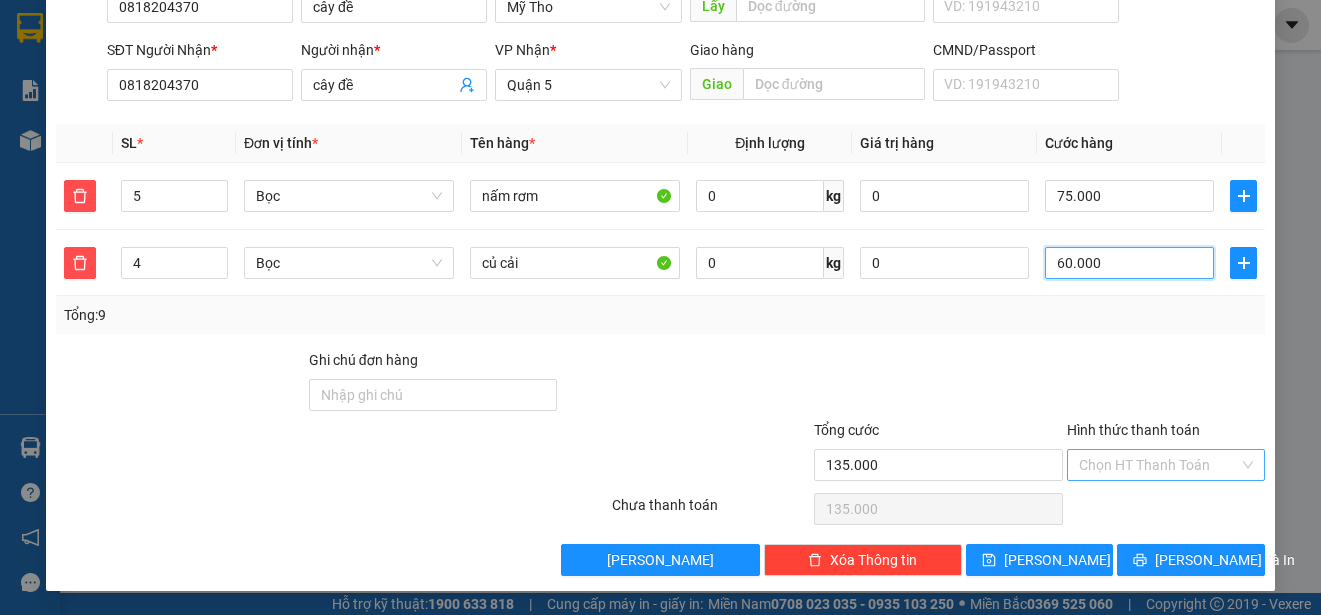 type on "60.000" 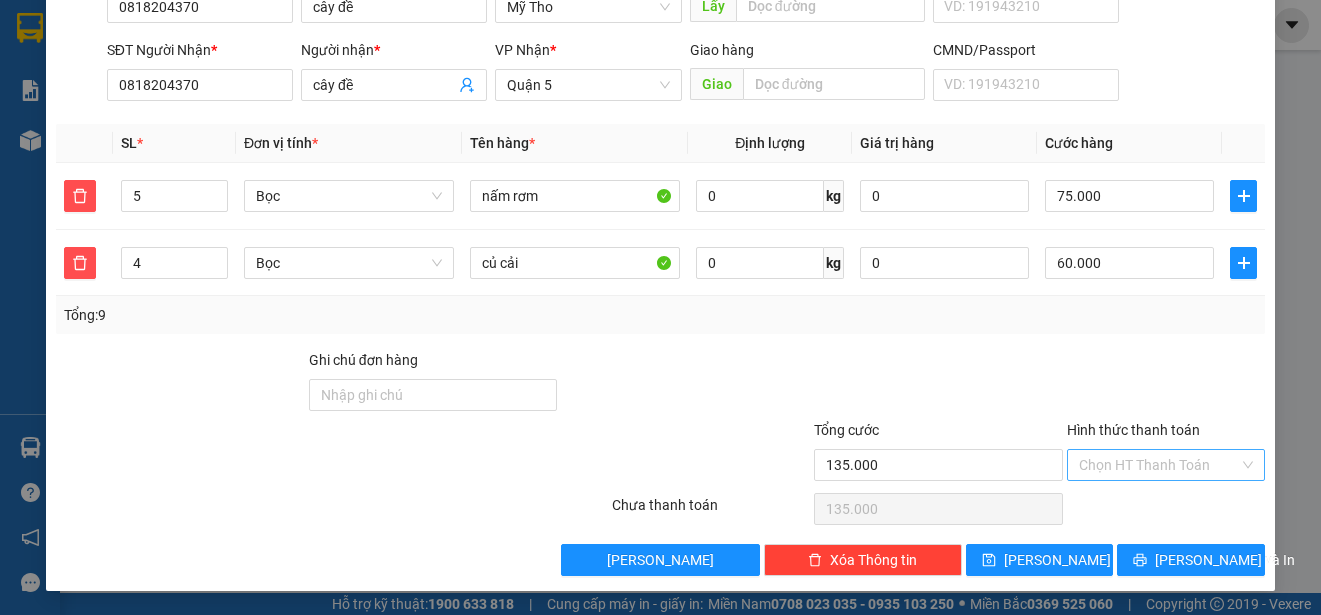 click on "Hình thức thanh toán" at bounding box center (1159, 465) 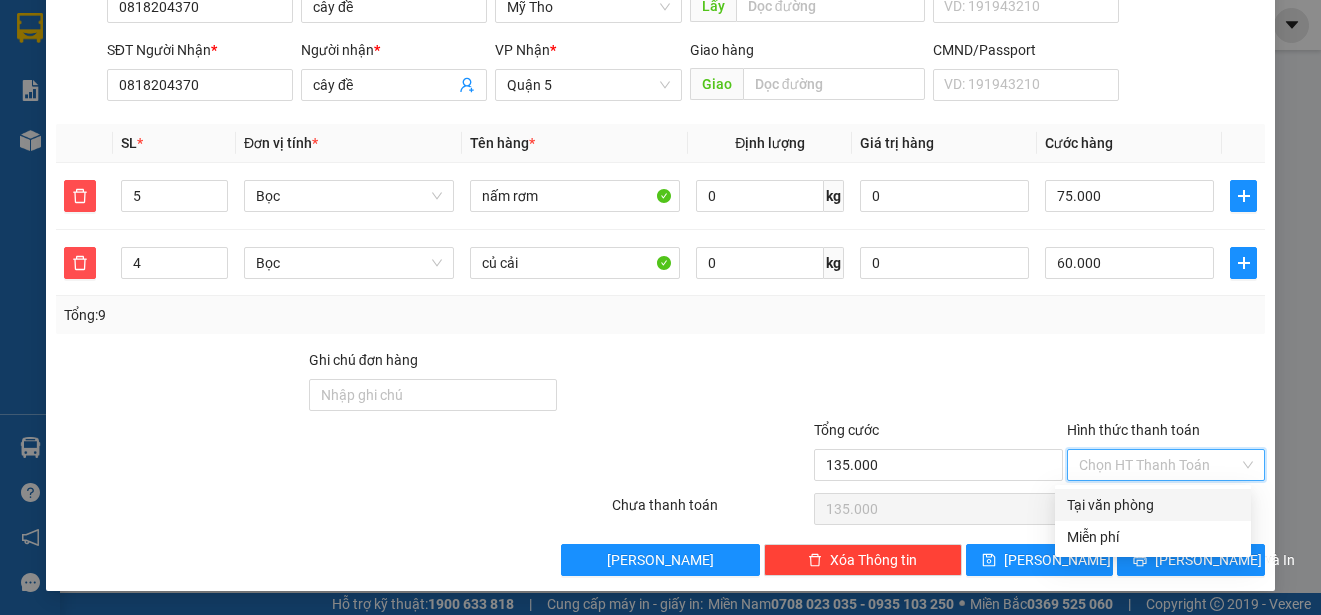 click on "Tại văn phòng" at bounding box center [1153, 505] 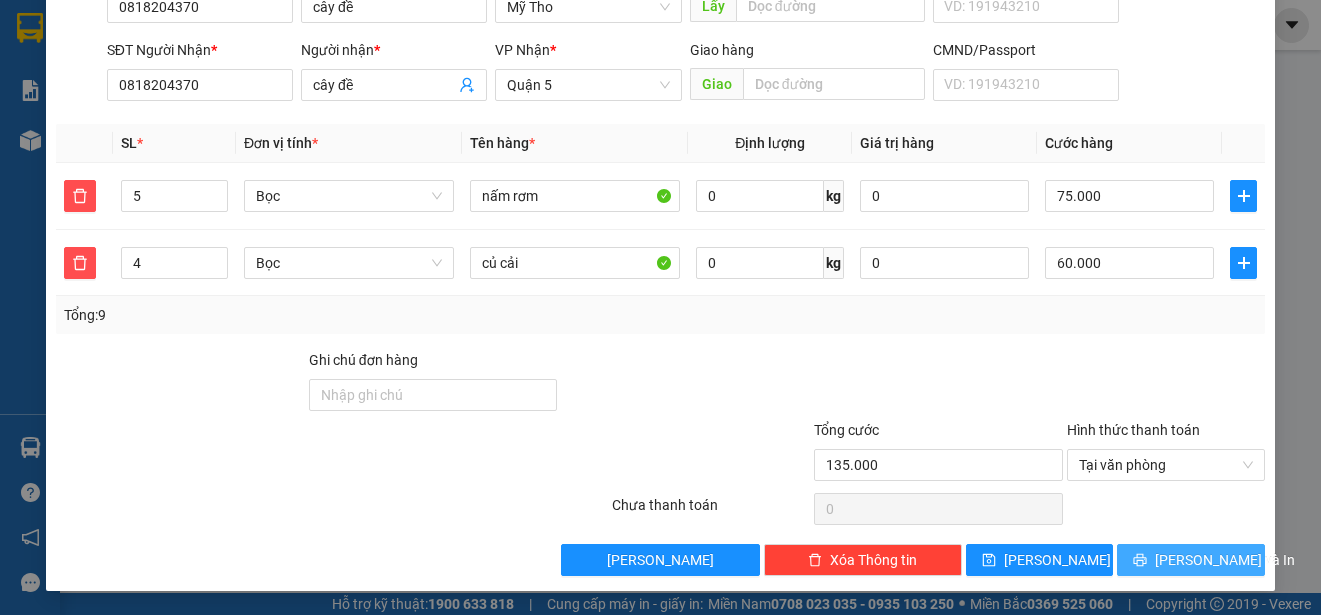 click on "[PERSON_NAME] và In" at bounding box center (1225, 560) 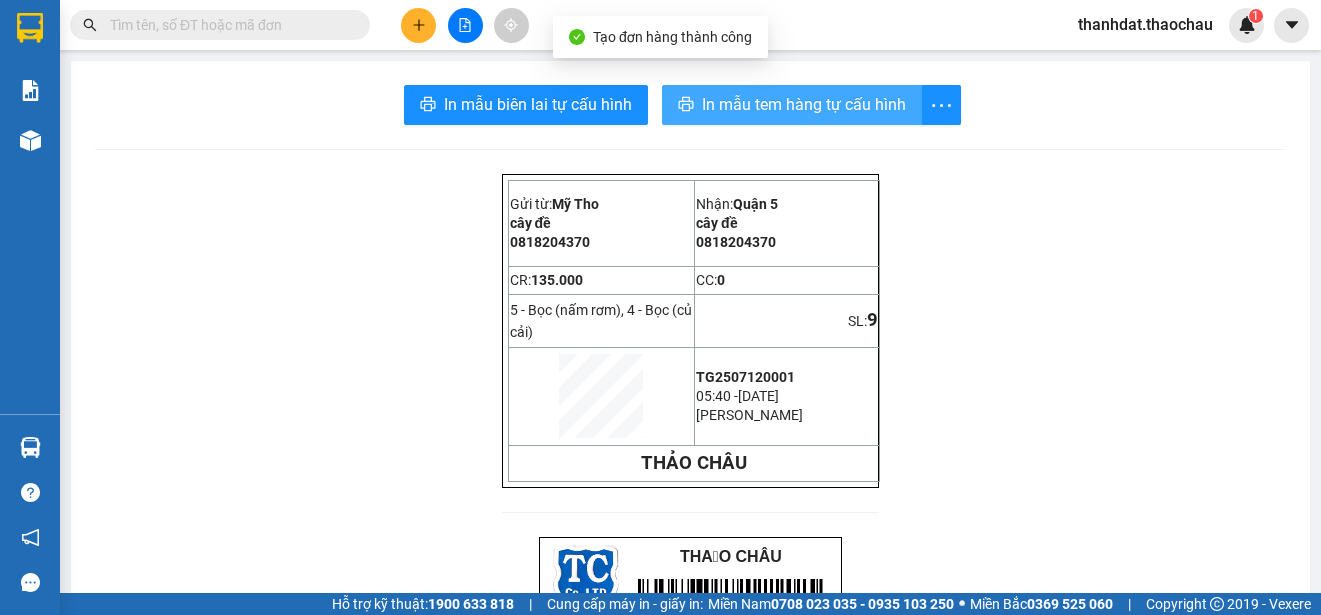 click on "In mẫu tem hàng tự cấu hình" at bounding box center (804, 104) 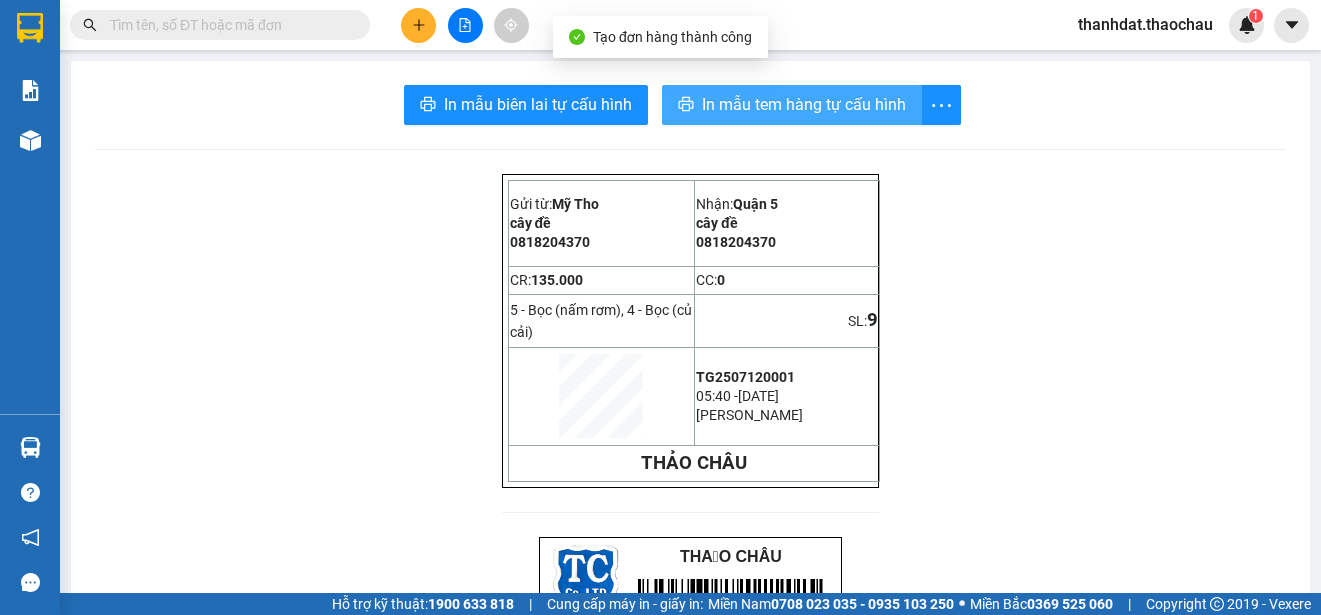 scroll, scrollTop: 0, scrollLeft: 0, axis: both 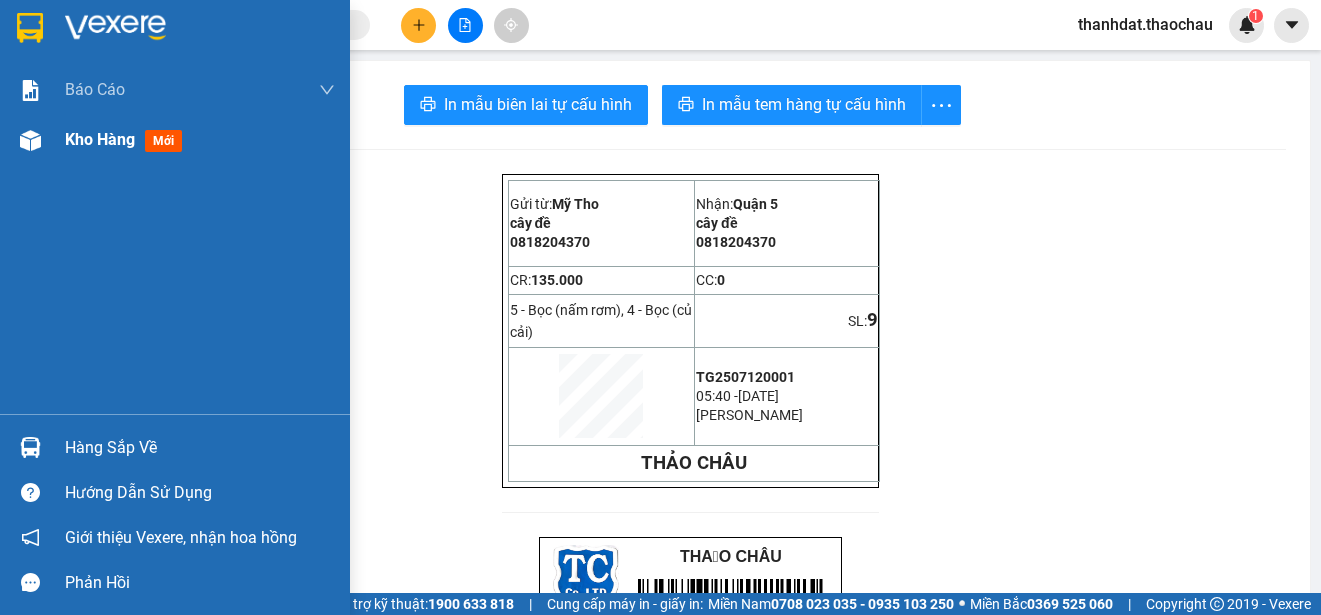 click on "Kho hàng" at bounding box center (100, 139) 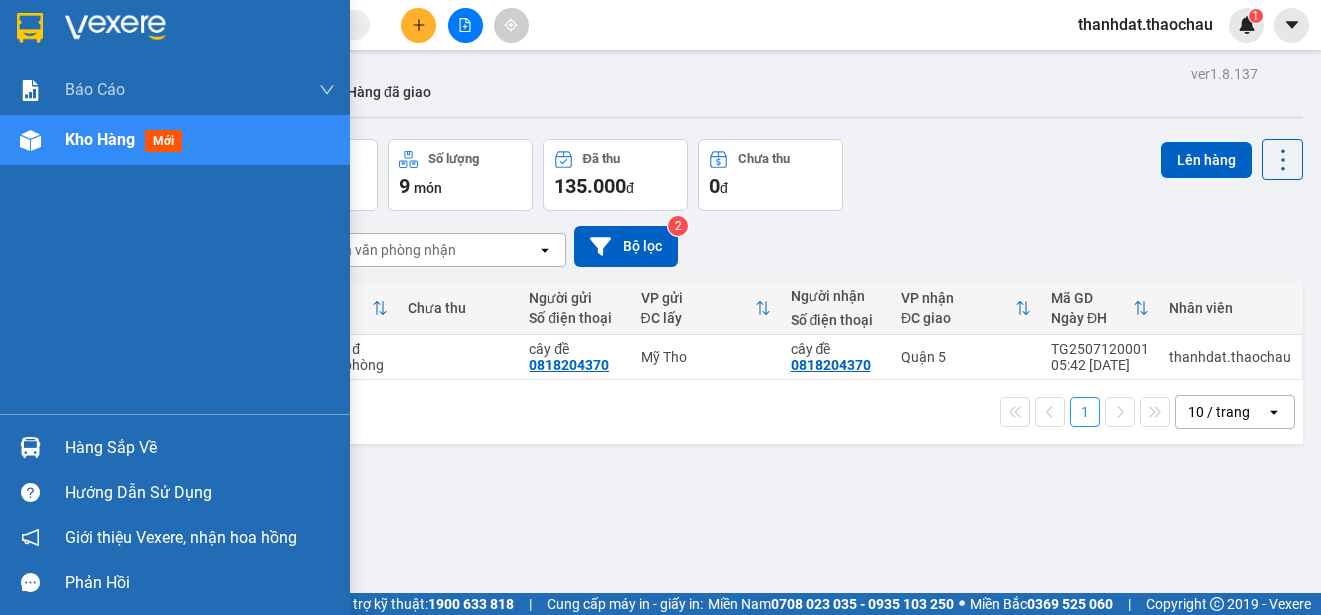 click on "Hàng sắp về" at bounding box center [200, 448] 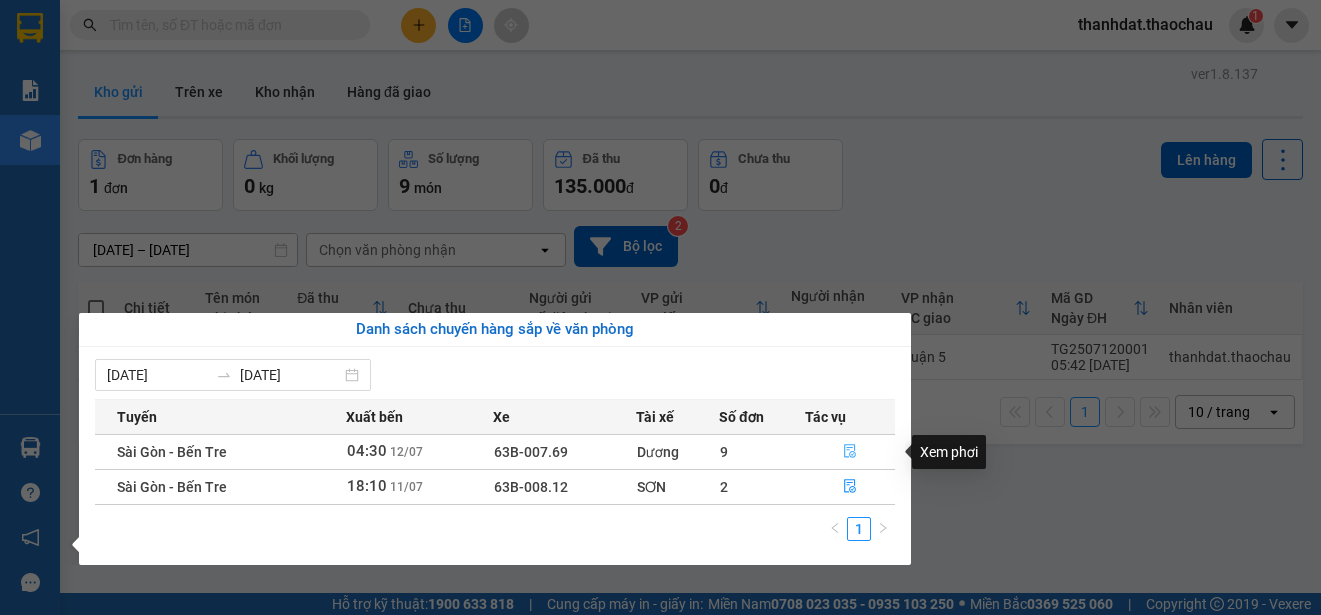 click 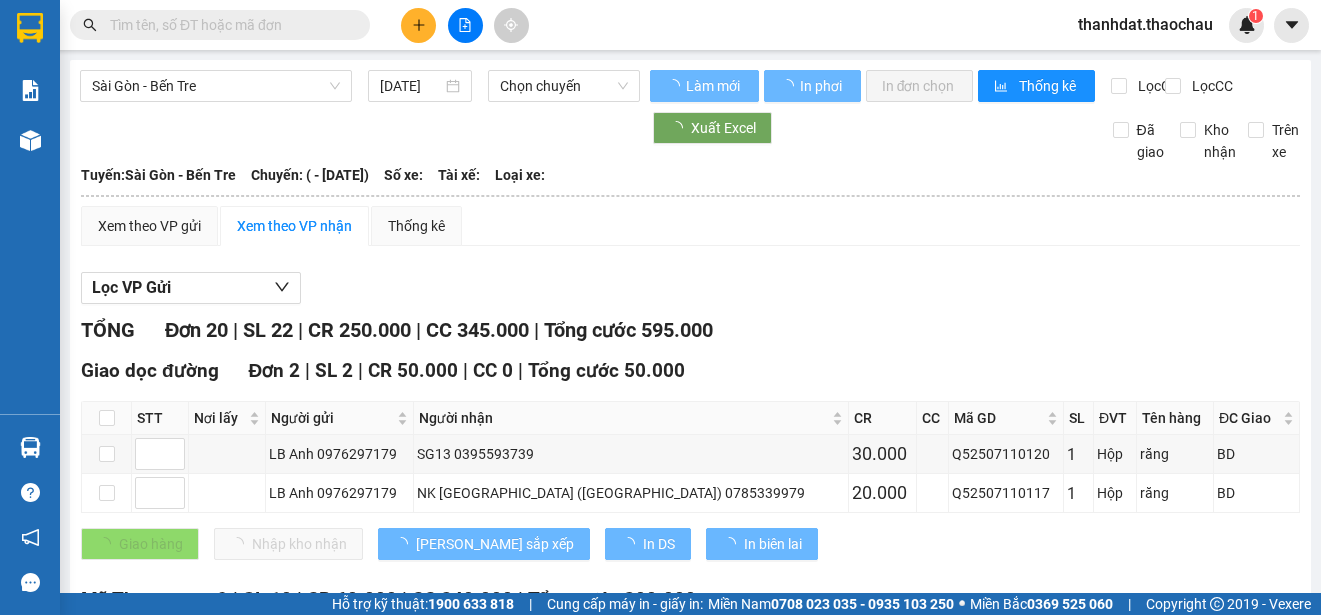 type on "[DATE]" 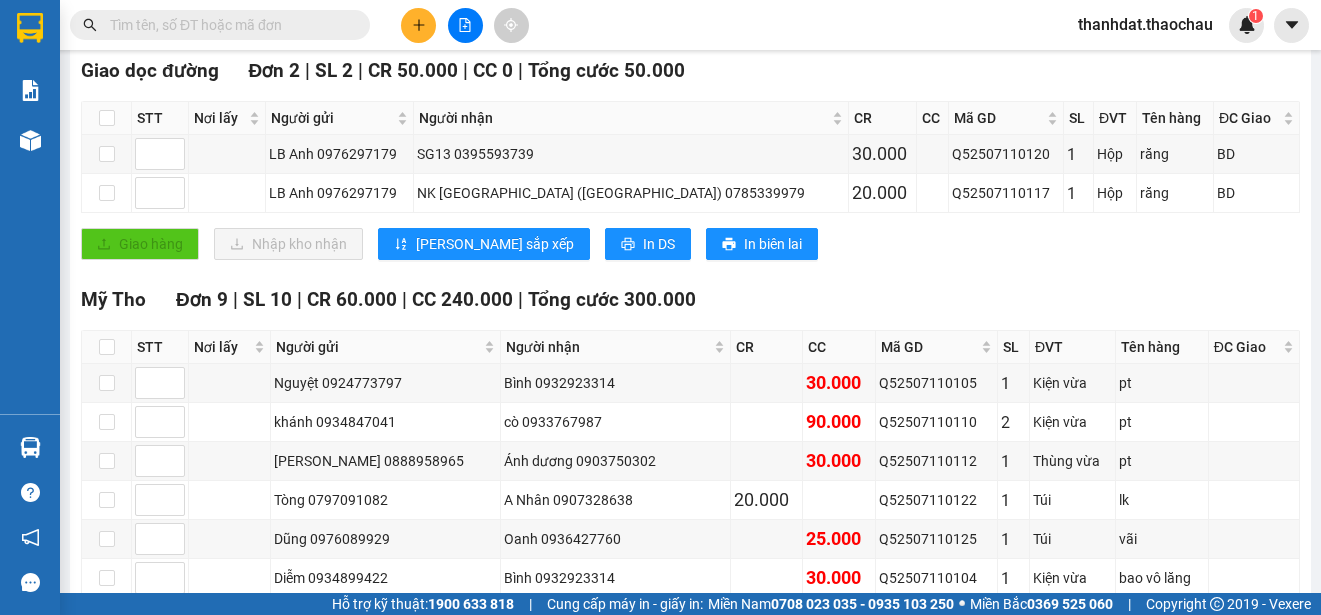 scroll, scrollTop: 500, scrollLeft: 0, axis: vertical 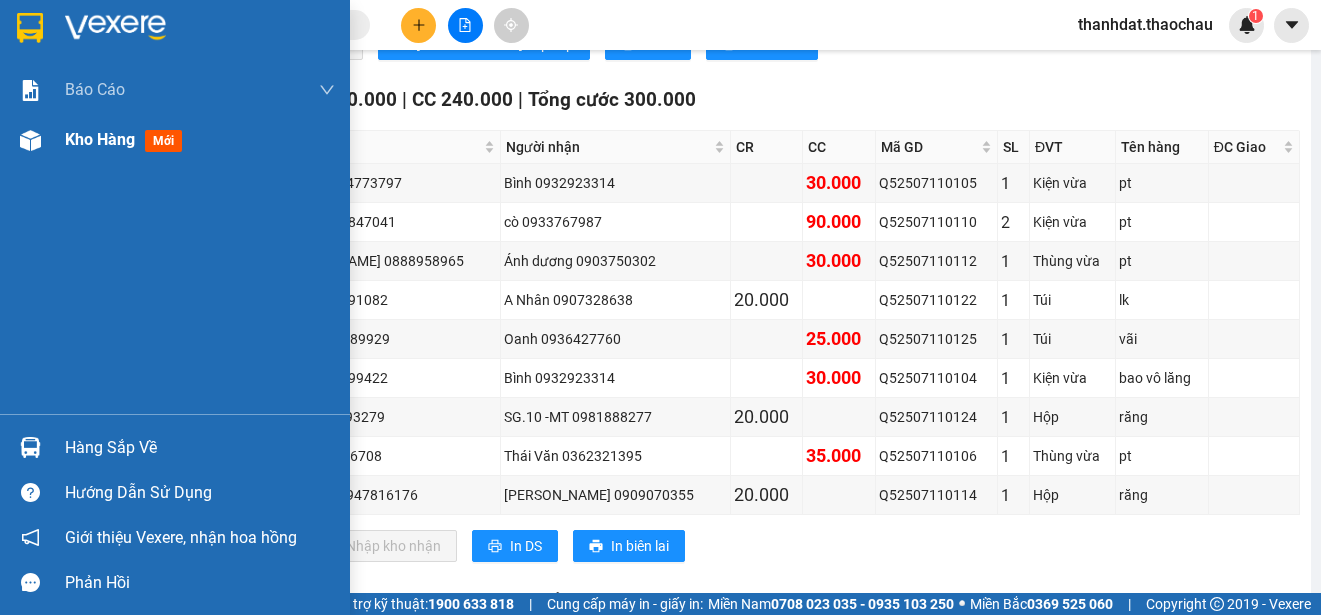 click on "Kho hàng" at bounding box center (100, 139) 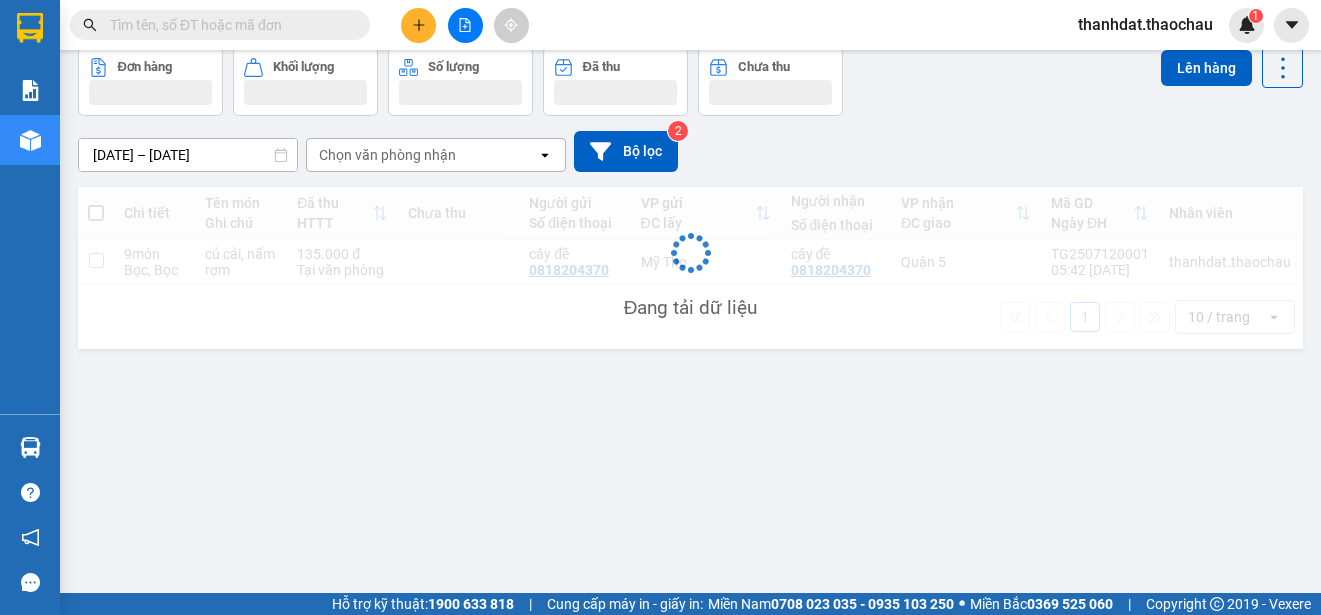 scroll, scrollTop: 92, scrollLeft: 0, axis: vertical 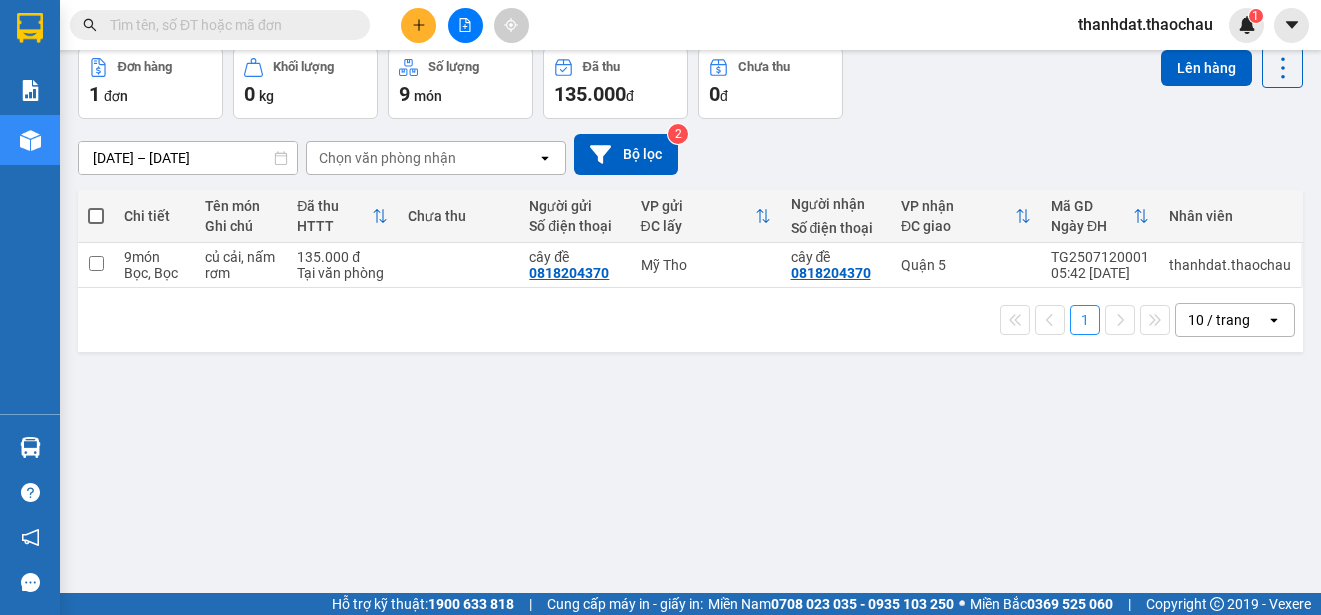 click at bounding box center [96, 216] 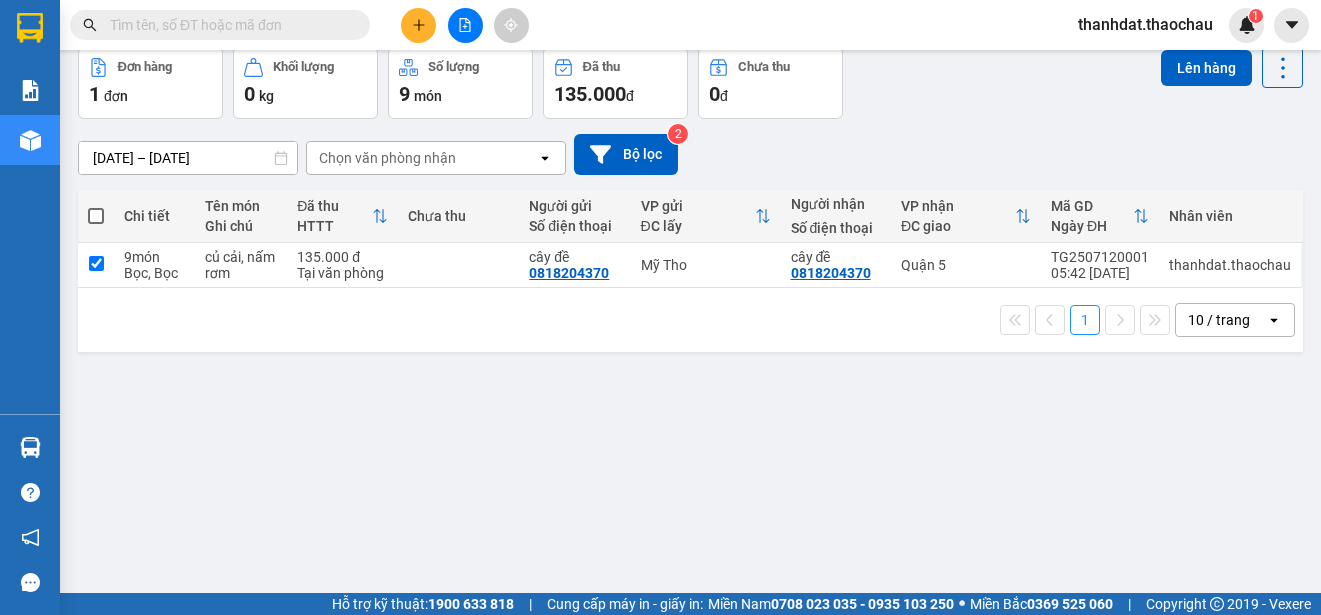 checkbox on "true" 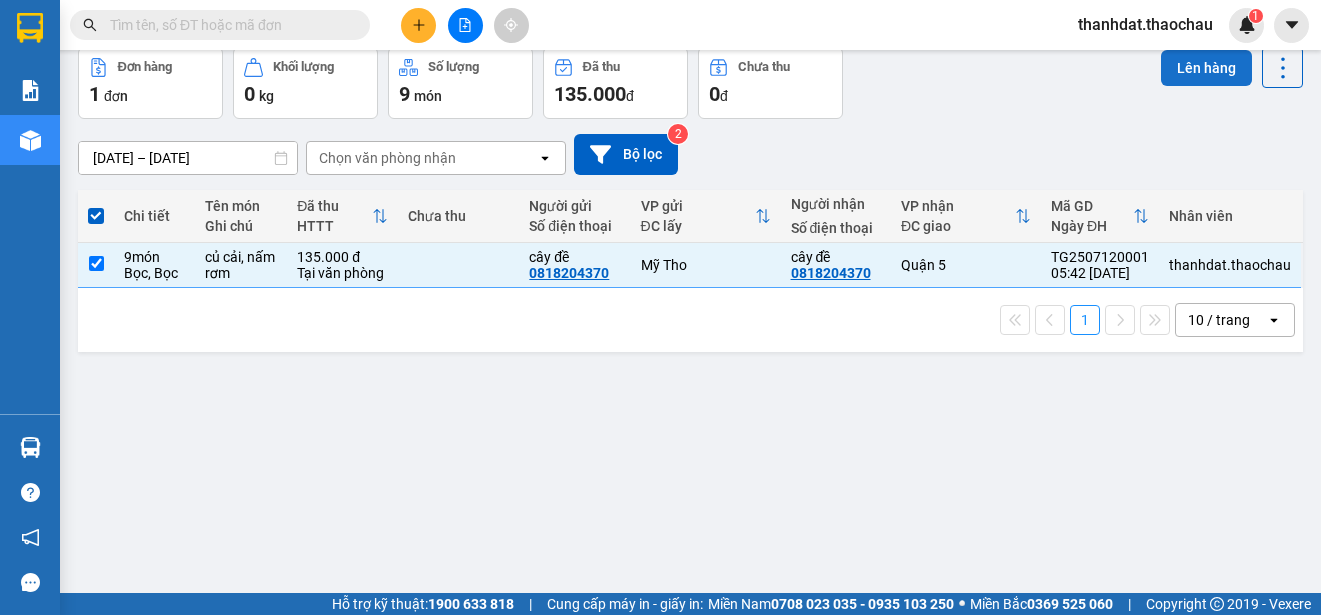 click on "Lên hàng" at bounding box center (1206, 68) 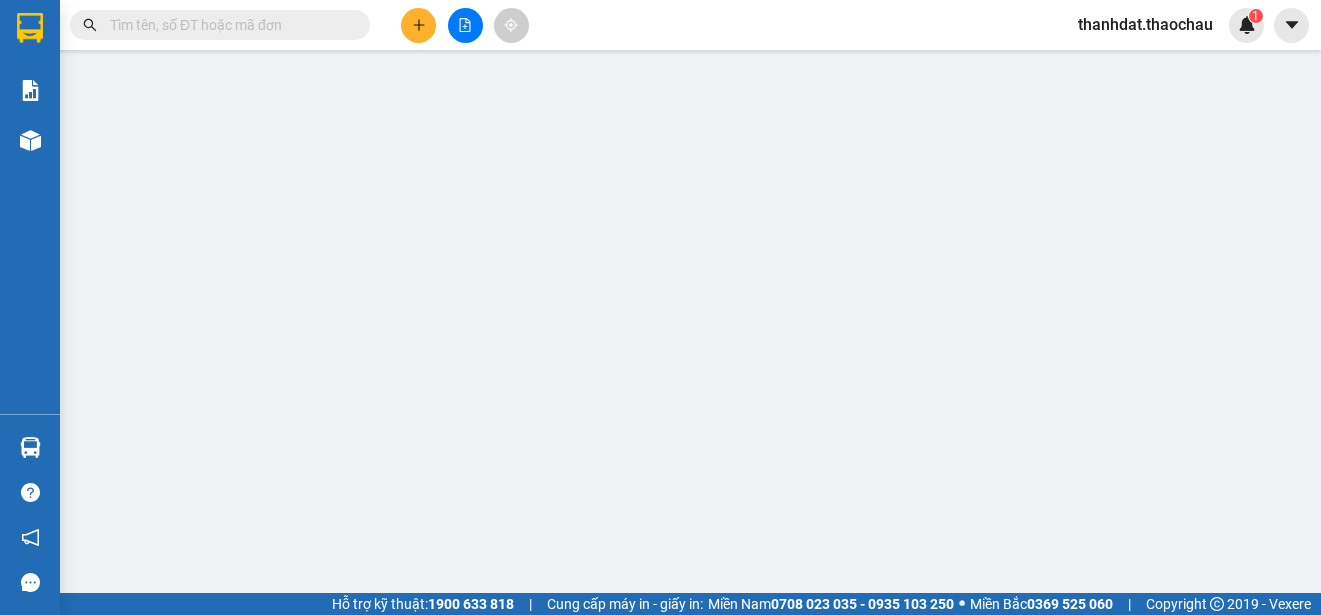 scroll, scrollTop: 0, scrollLeft: 0, axis: both 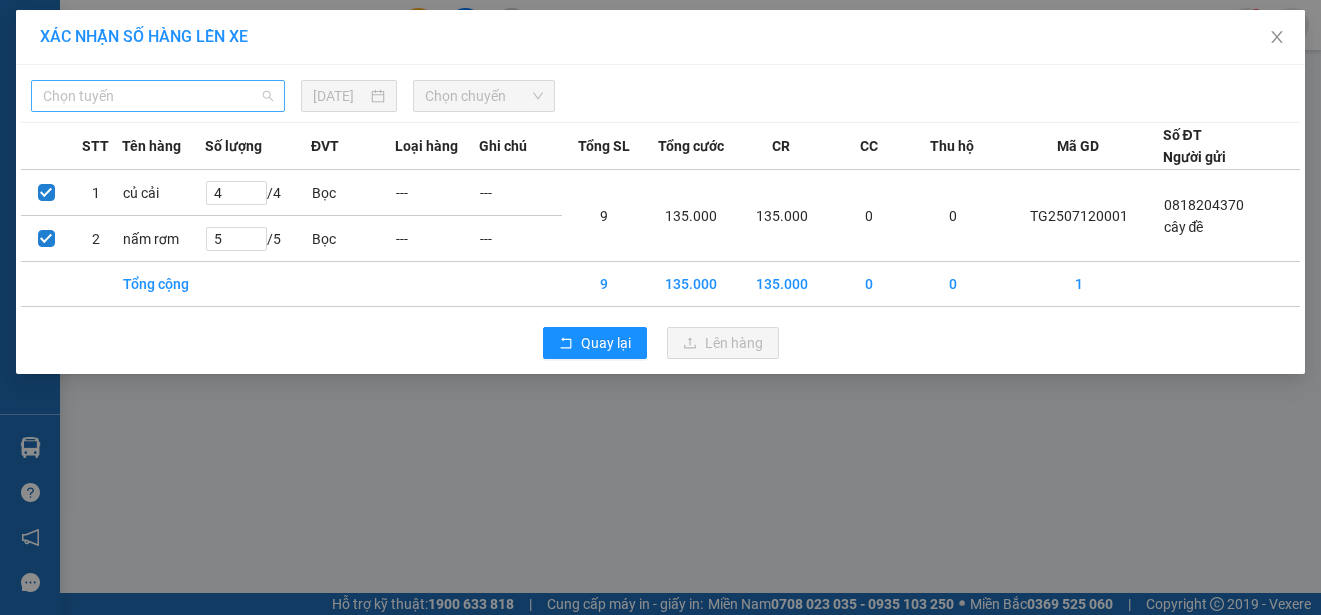 click on "Chọn tuyến" at bounding box center (158, 96) 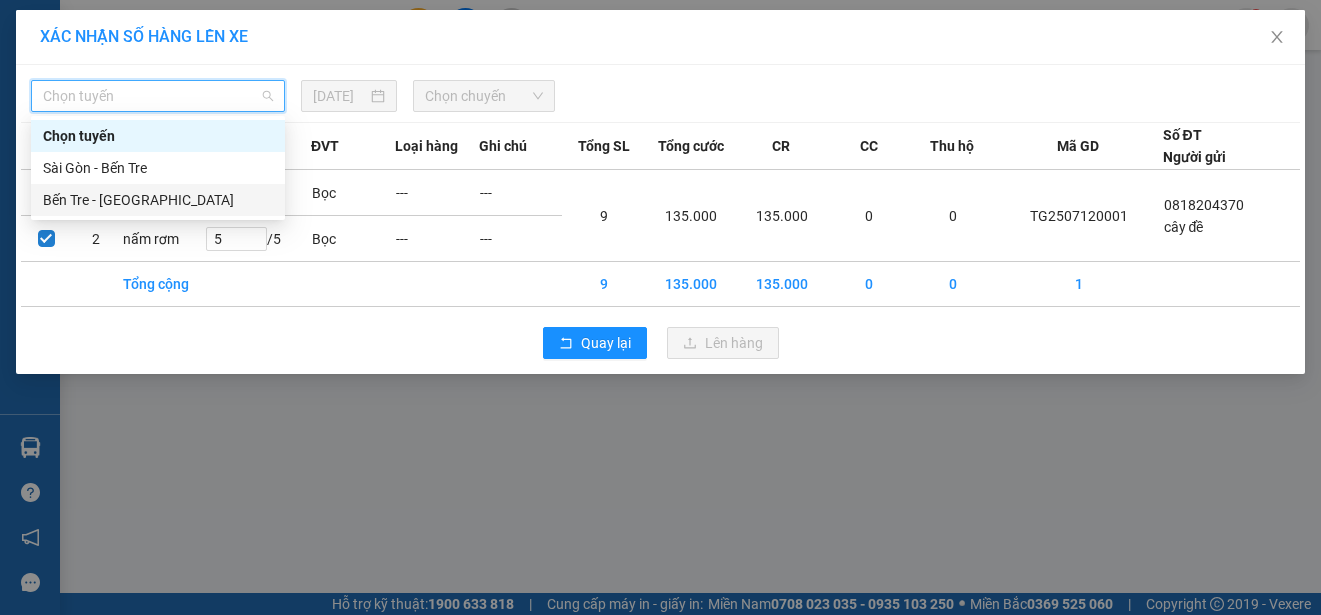 click on "Bến Tre - [GEOGRAPHIC_DATA]" at bounding box center [158, 200] 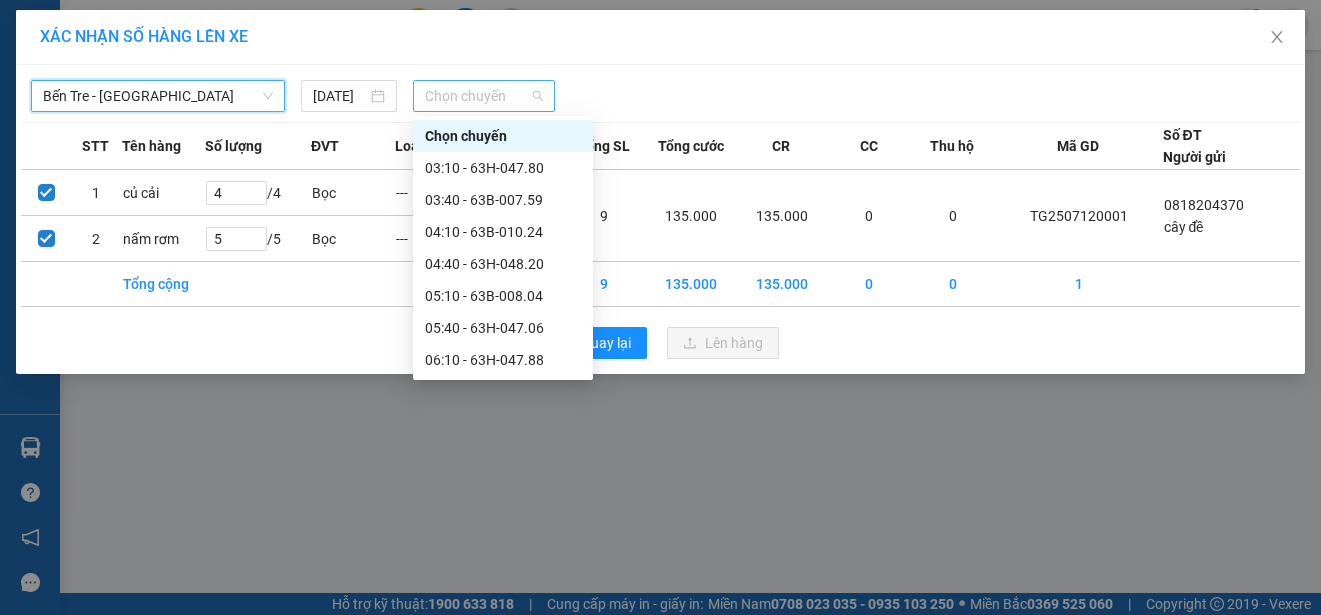 click on "Chọn chuyến" at bounding box center [483, 96] 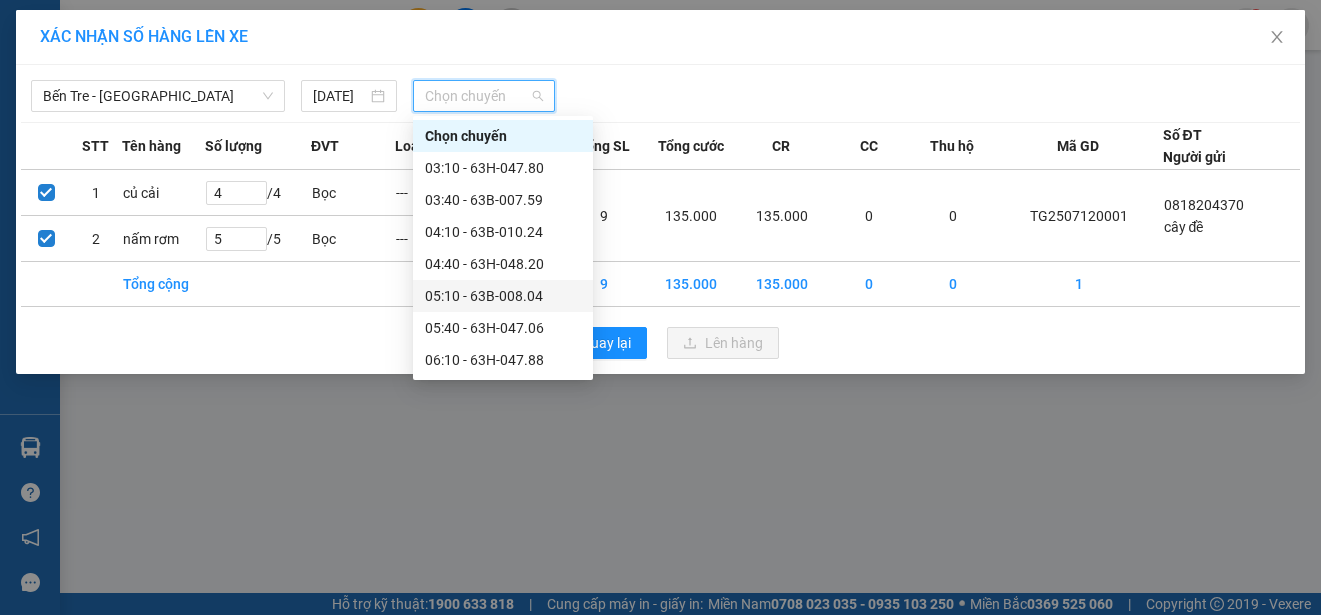 click on "05:10     - 63B-008.04" at bounding box center [503, 296] 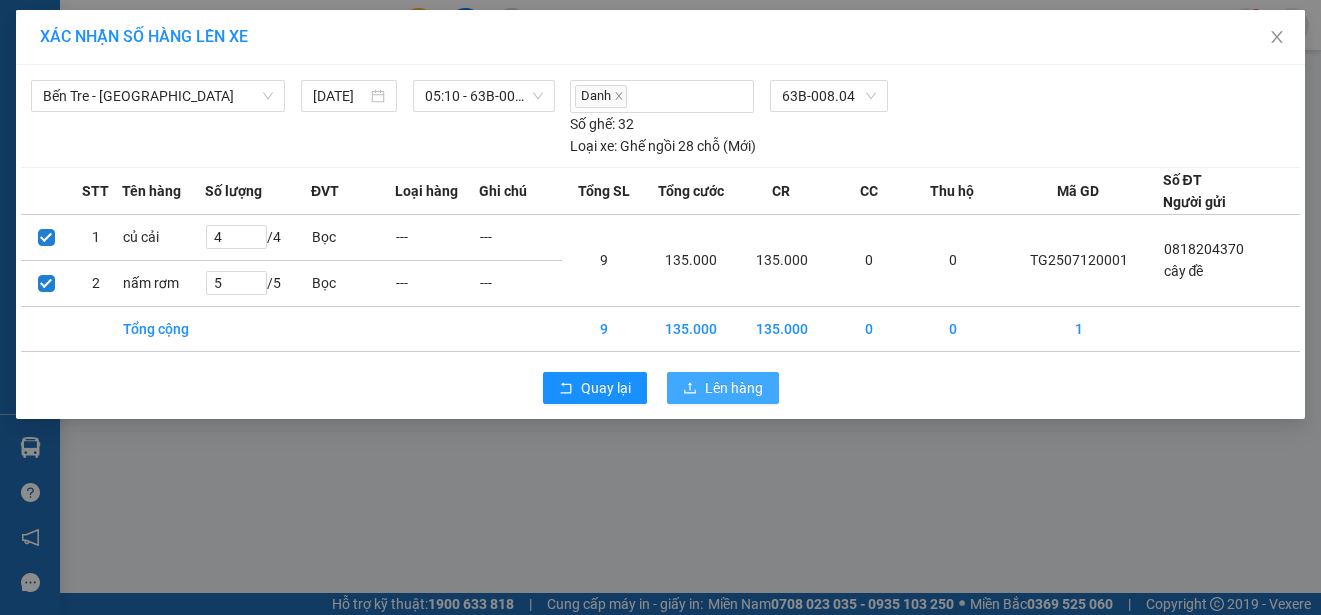 click on "Lên hàng" at bounding box center (734, 388) 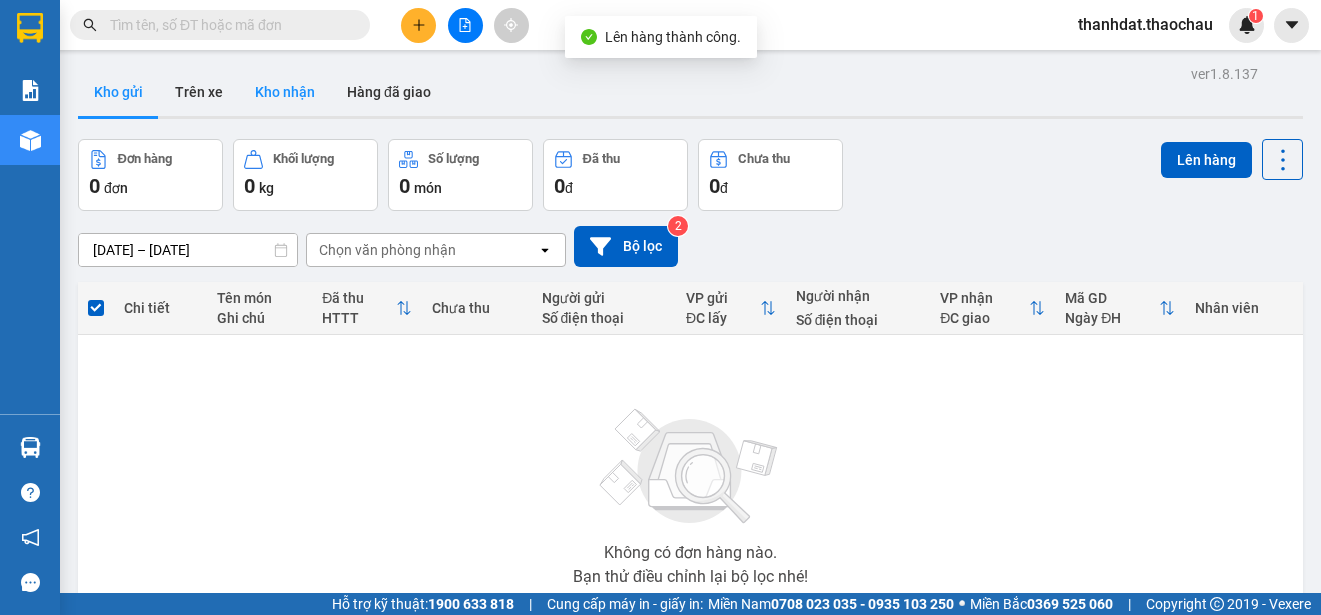 click on "Kho nhận" at bounding box center [285, 92] 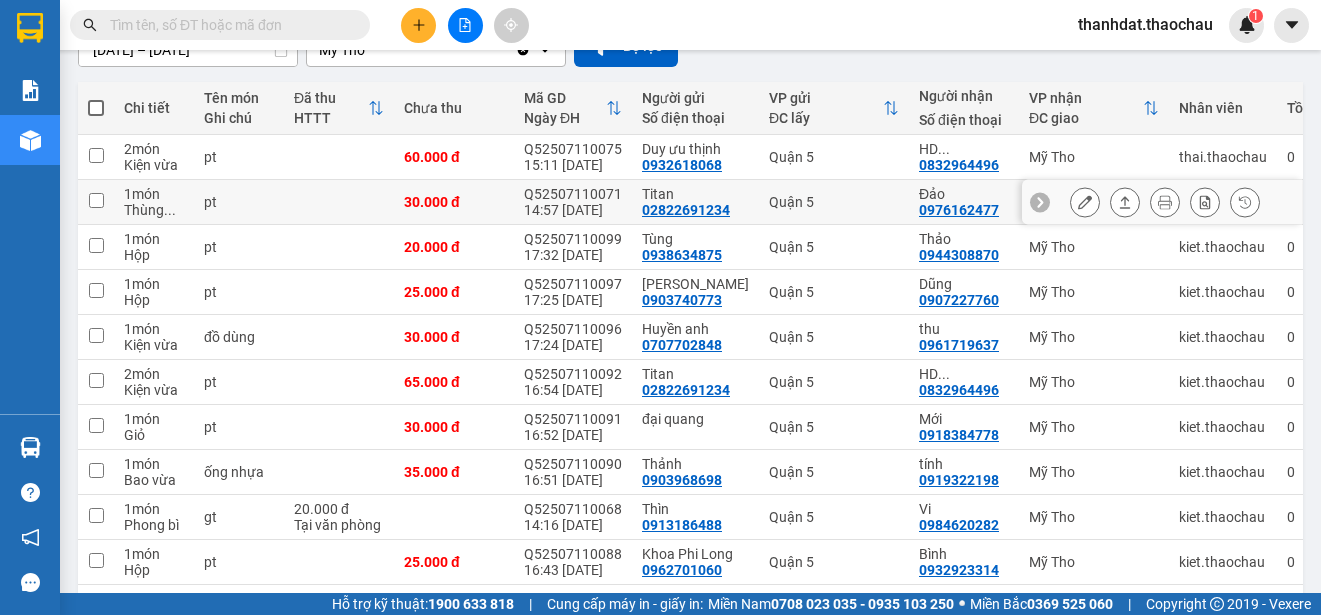 scroll, scrollTop: 282, scrollLeft: 0, axis: vertical 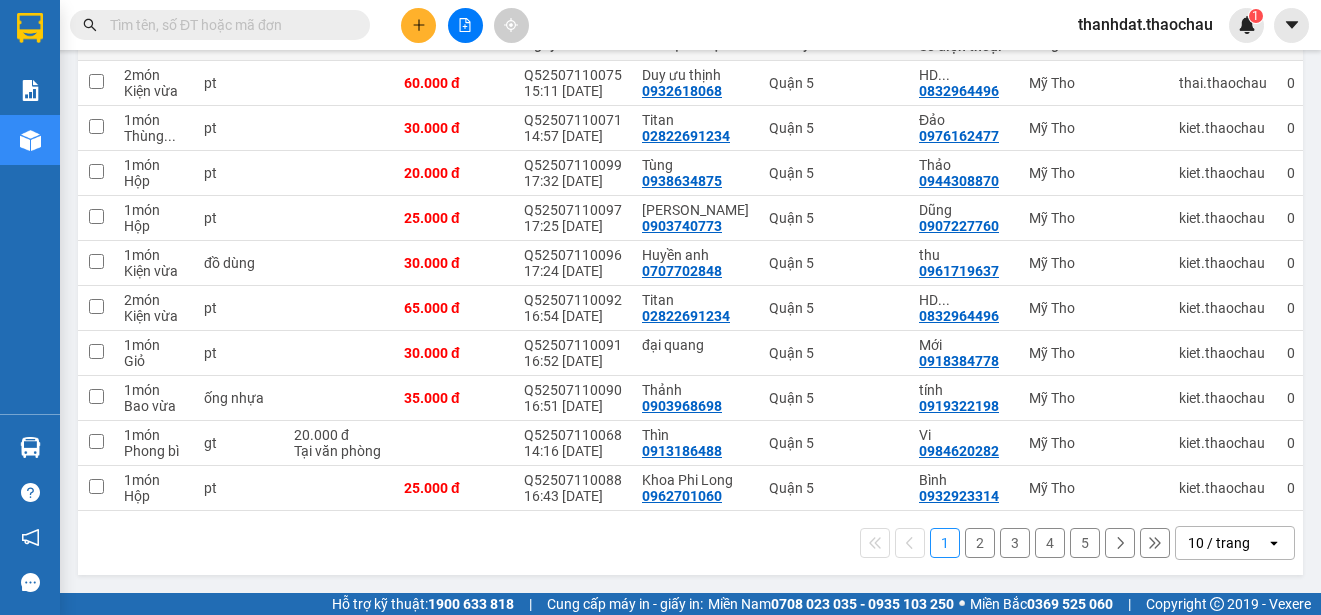 click on "2" at bounding box center (980, 543) 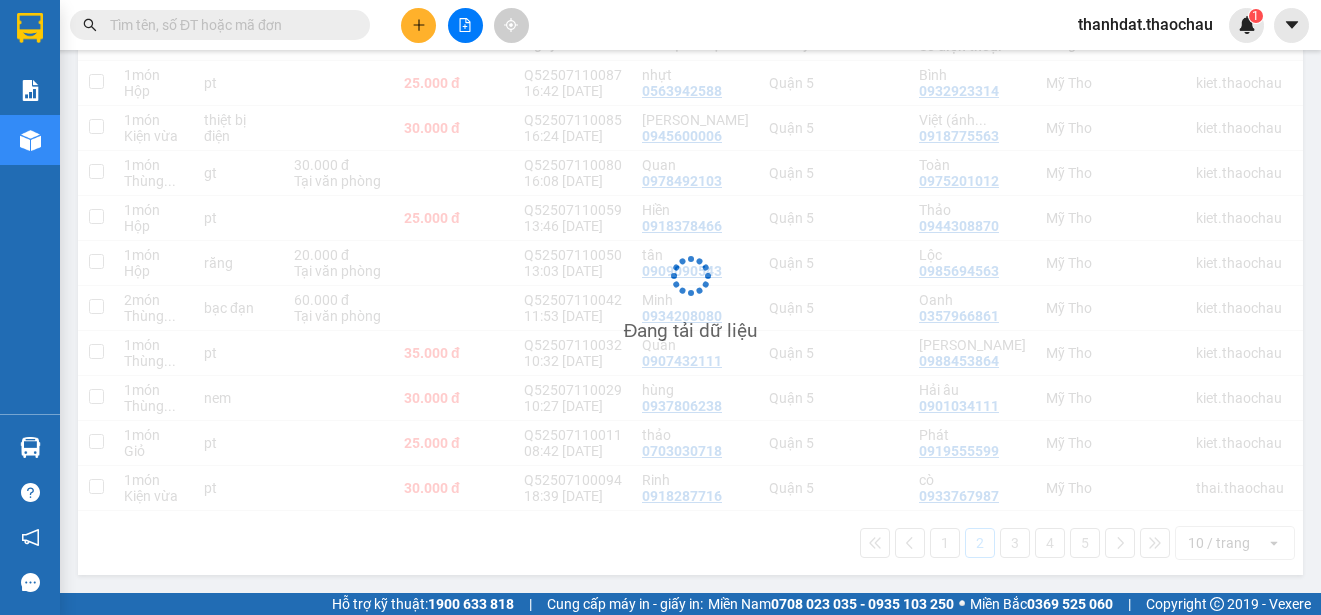 scroll, scrollTop: 282, scrollLeft: 0, axis: vertical 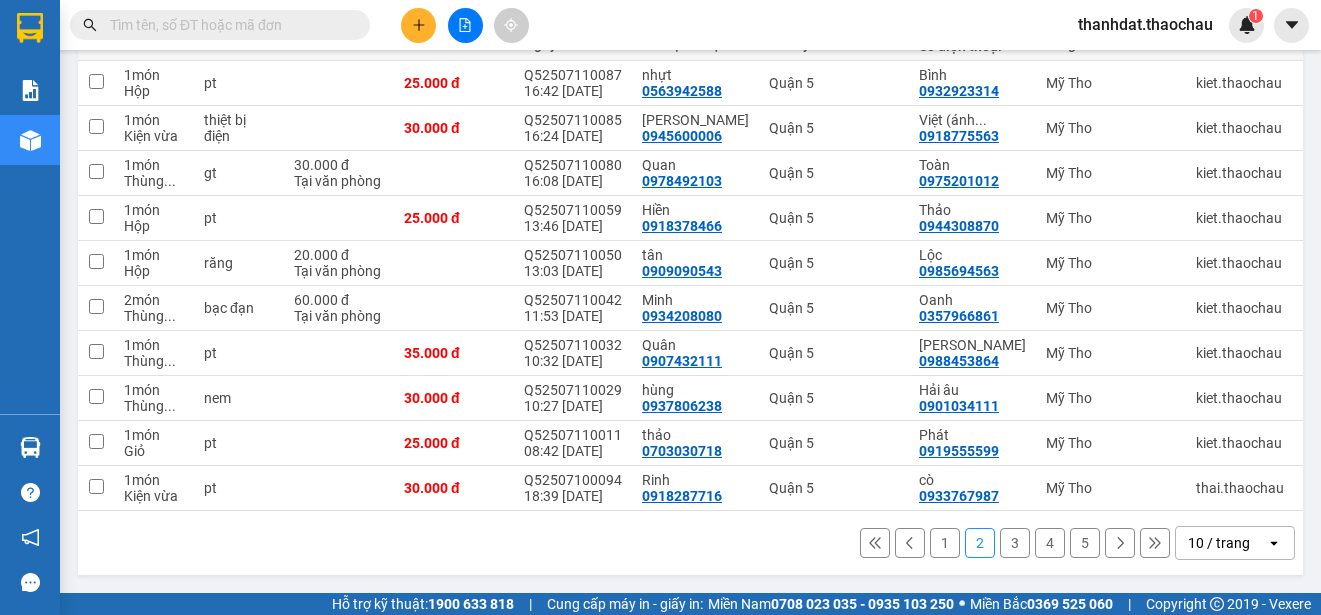 click on "1" at bounding box center (945, 543) 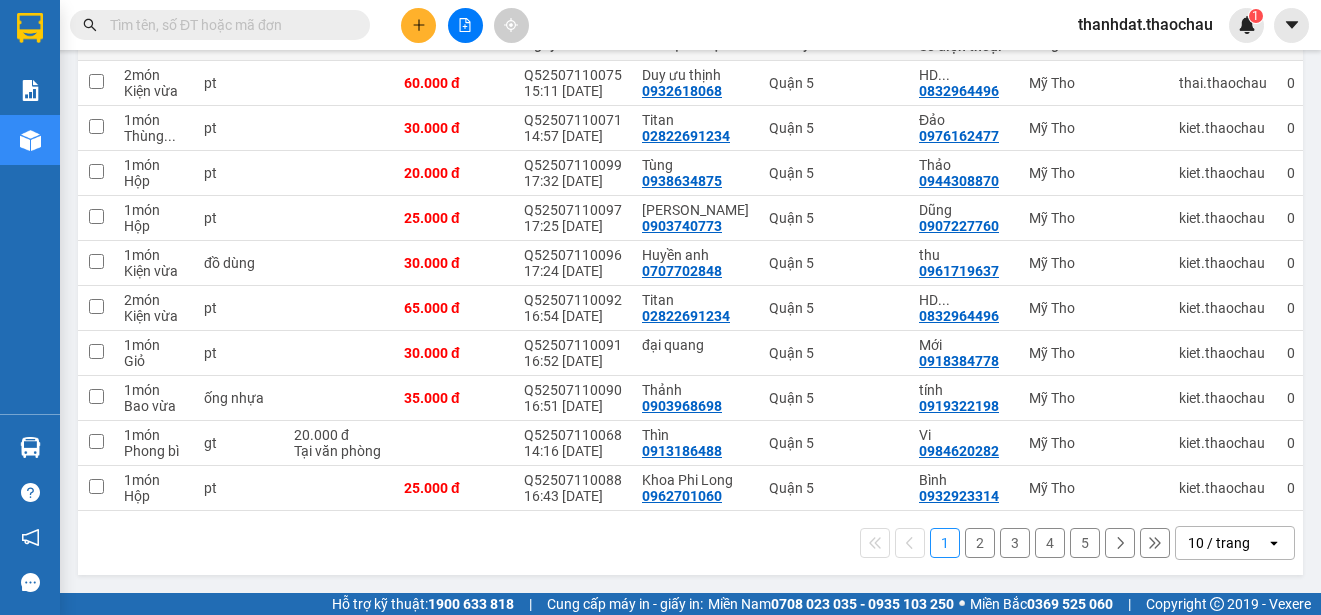scroll, scrollTop: 282, scrollLeft: 0, axis: vertical 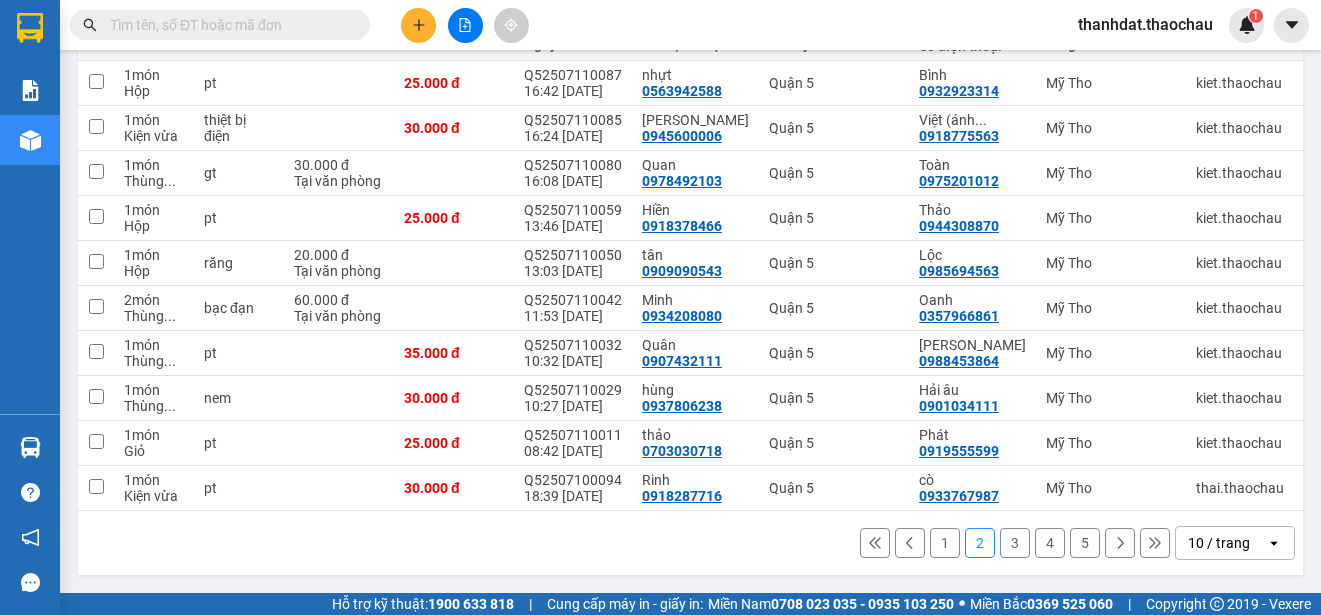 click on "3" at bounding box center (1015, 543) 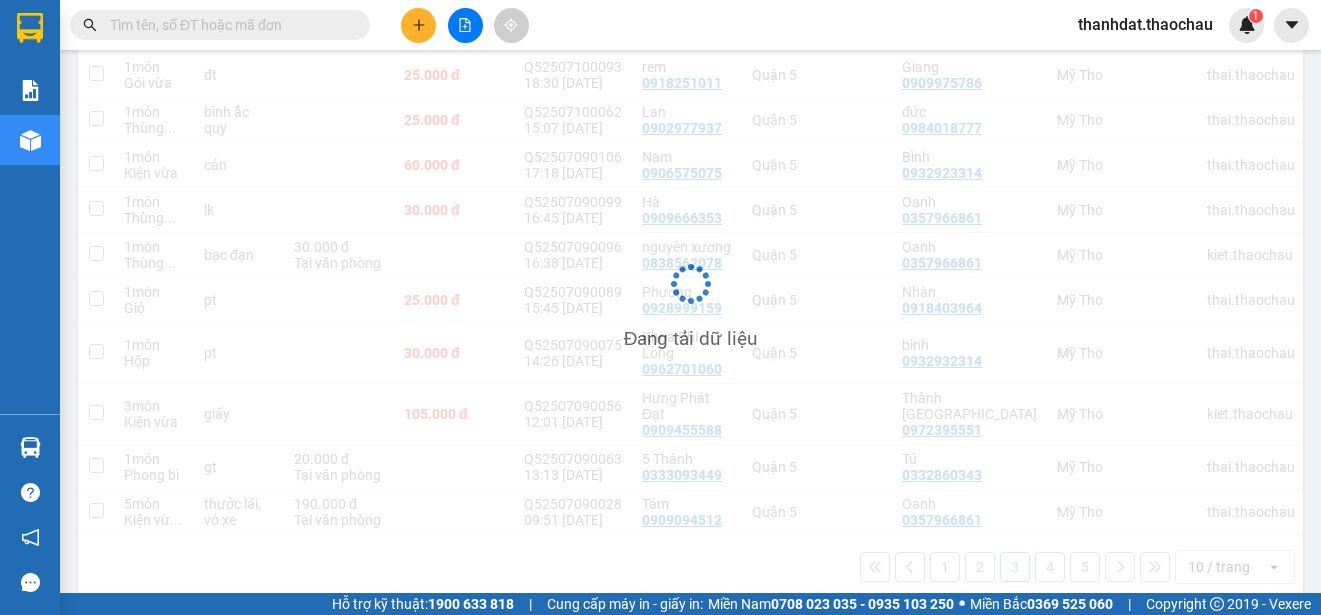 scroll, scrollTop: 282, scrollLeft: 0, axis: vertical 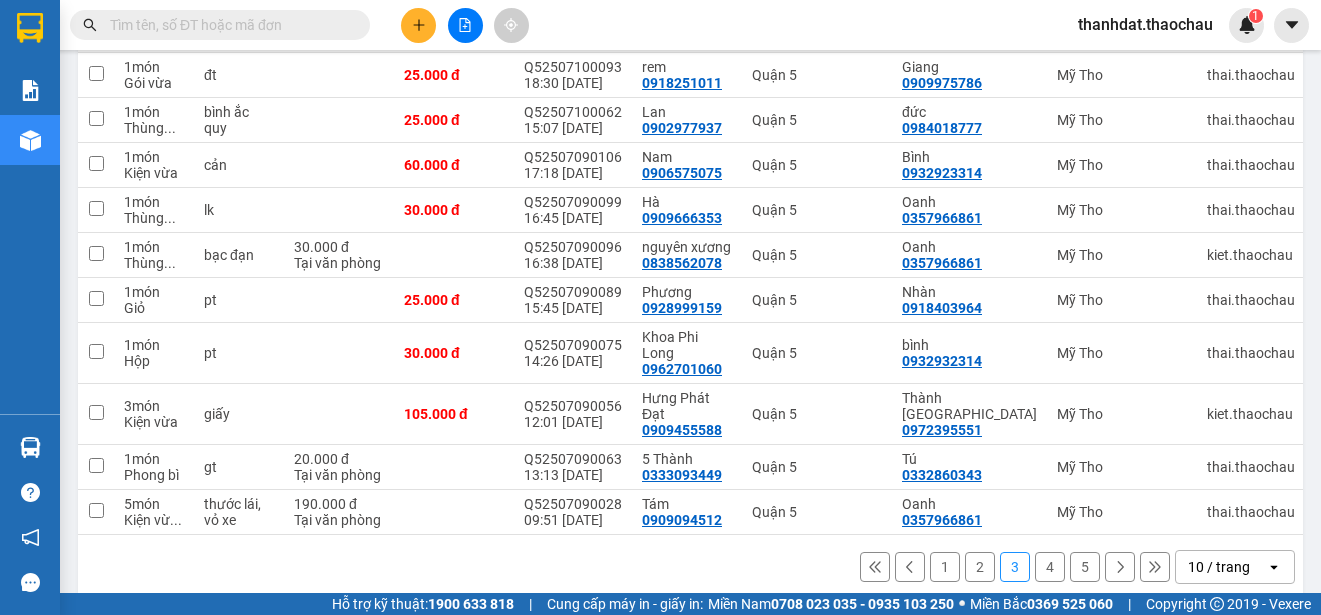click on "2" at bounding box center (980, 567) 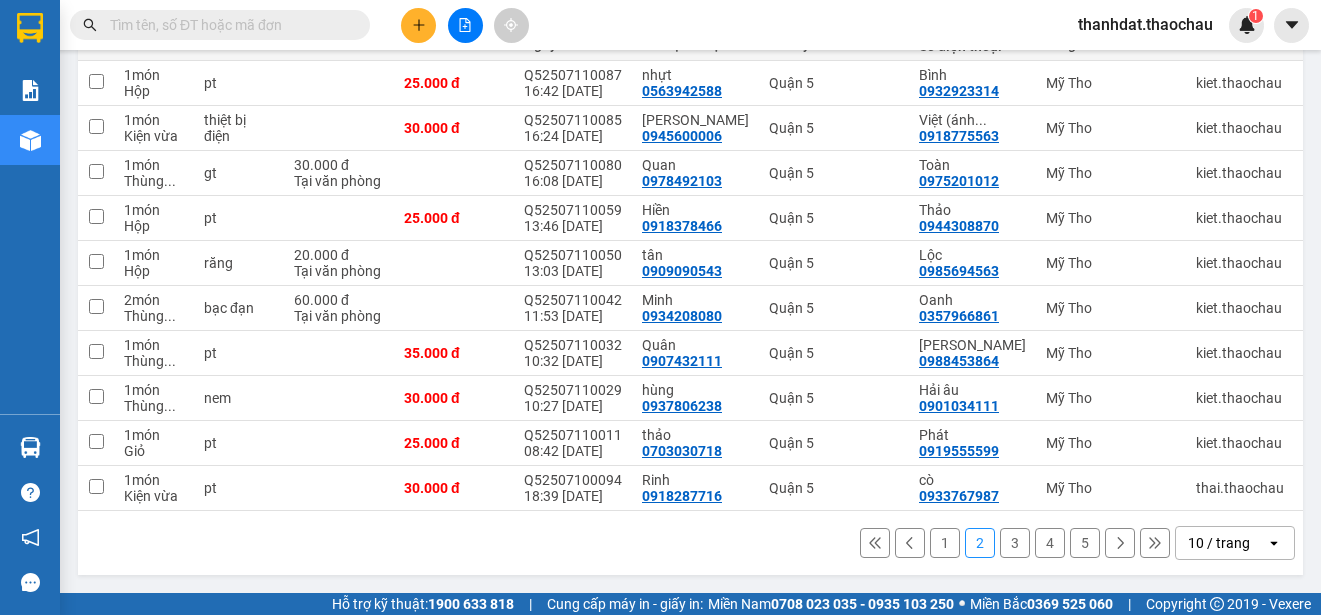 scroll, scrollTop: 282, scrollLeft: 0, axis: vertical 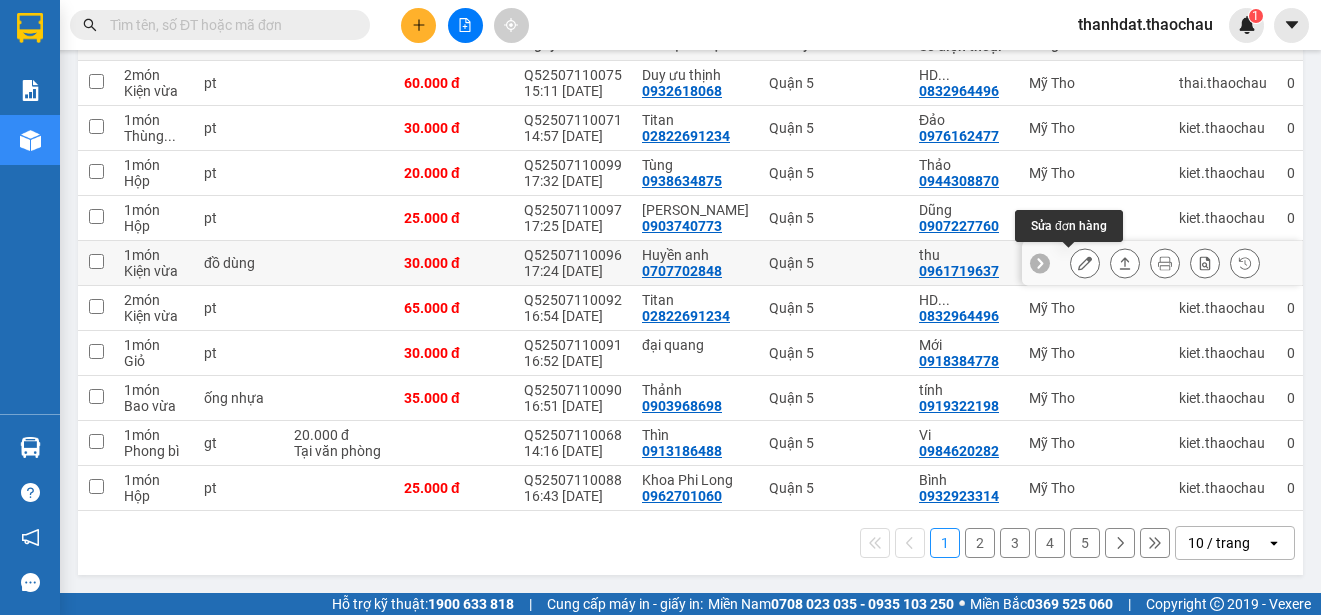 click 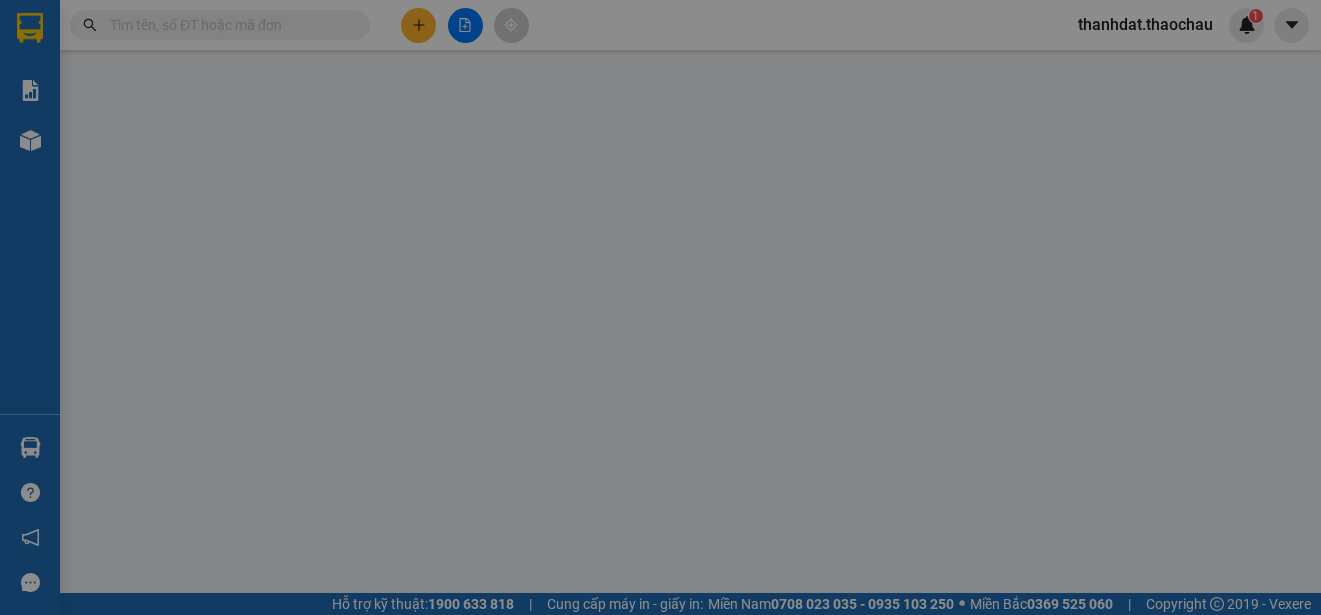 scroll, scrollTop: 0, scrollLeft: 0, axis: both 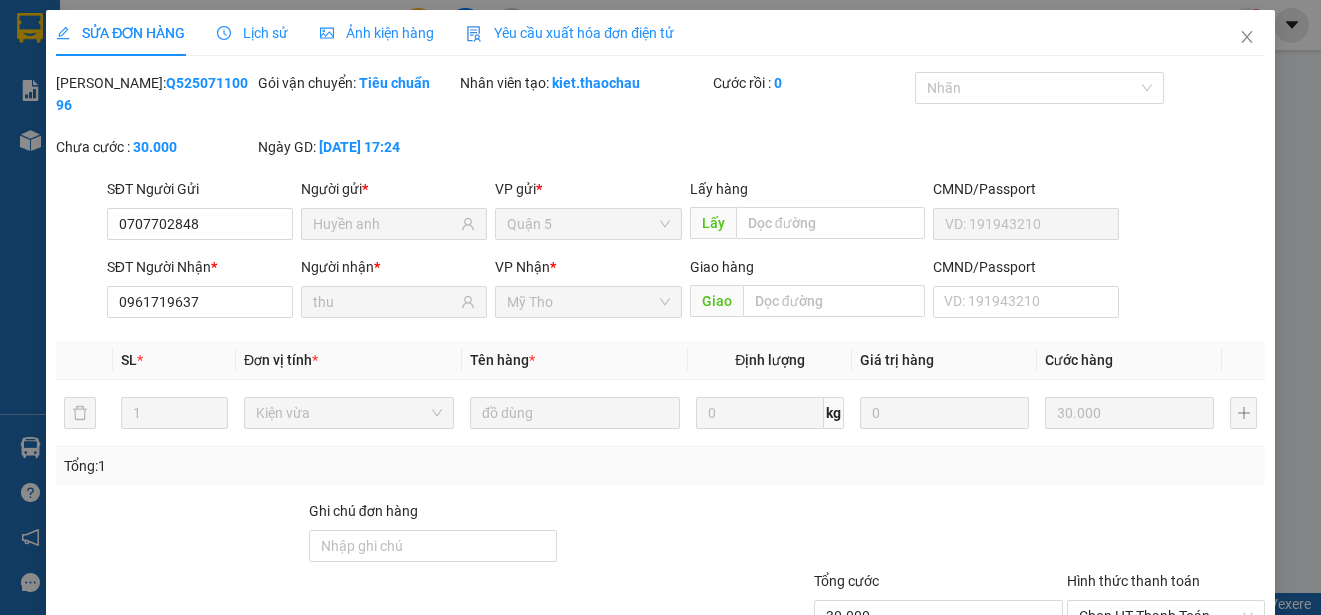 type on "0707702848" 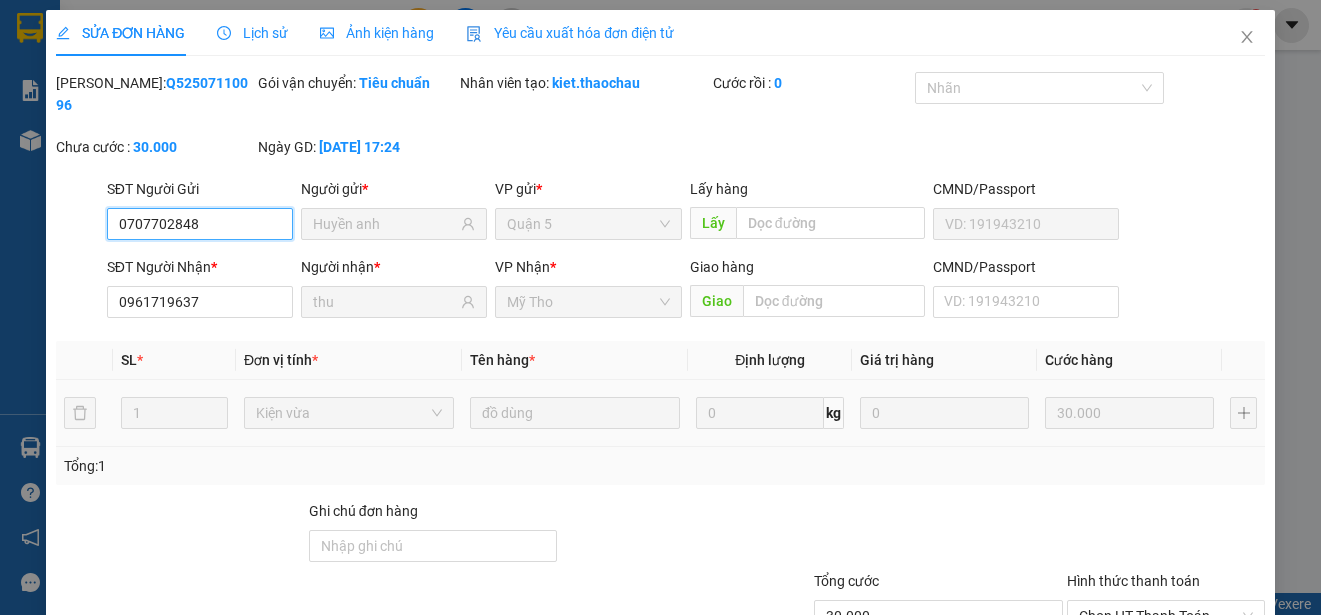 scroll, scrollTop: 151, scrollLeft: 0, axis: vertical 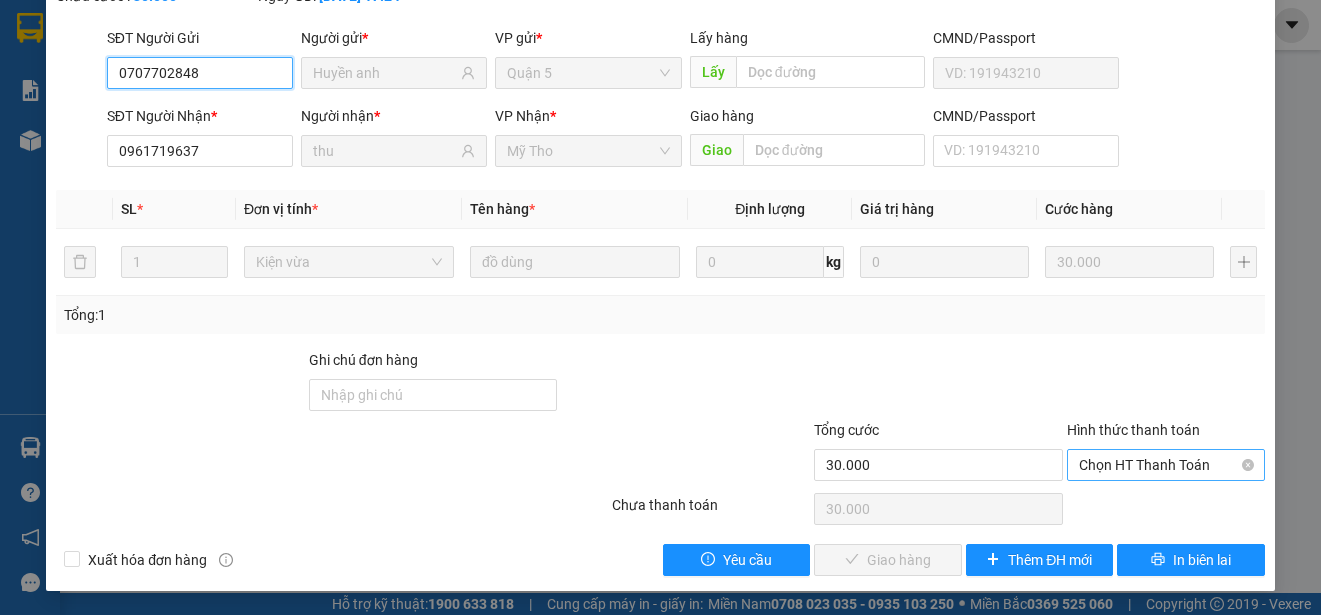 click on "Chọn HT Thanh Toán" at bounding box center (1166, 465) 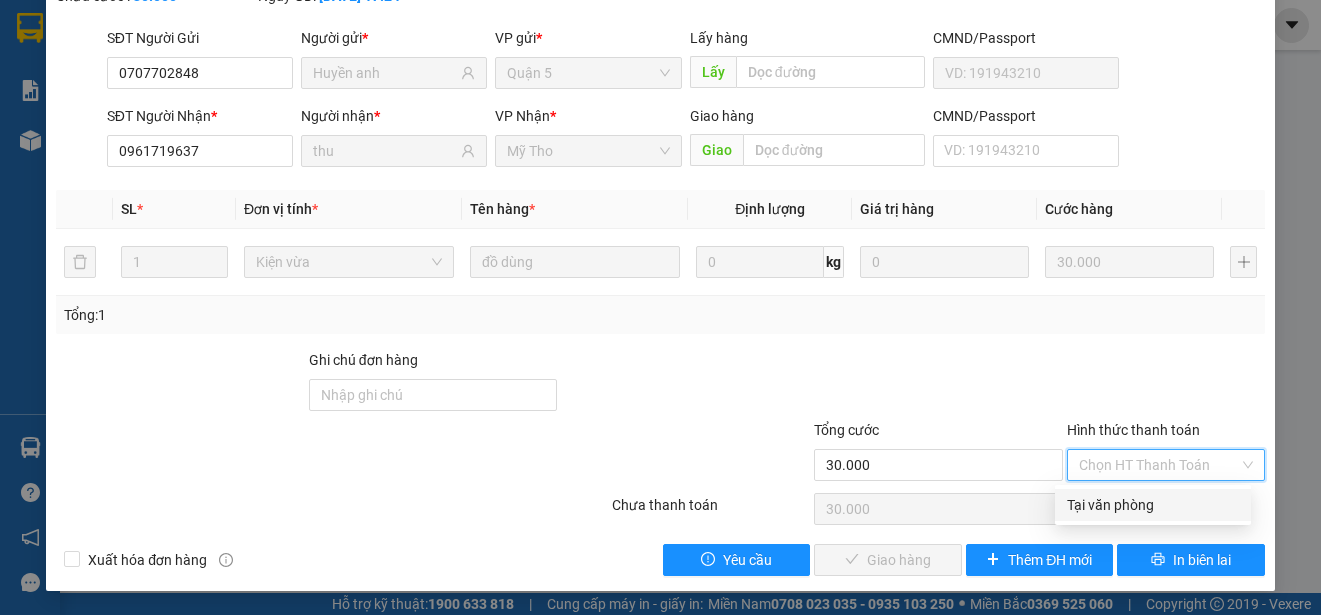 click on "Tại văn phòng" at bounding box center (1153, 505) 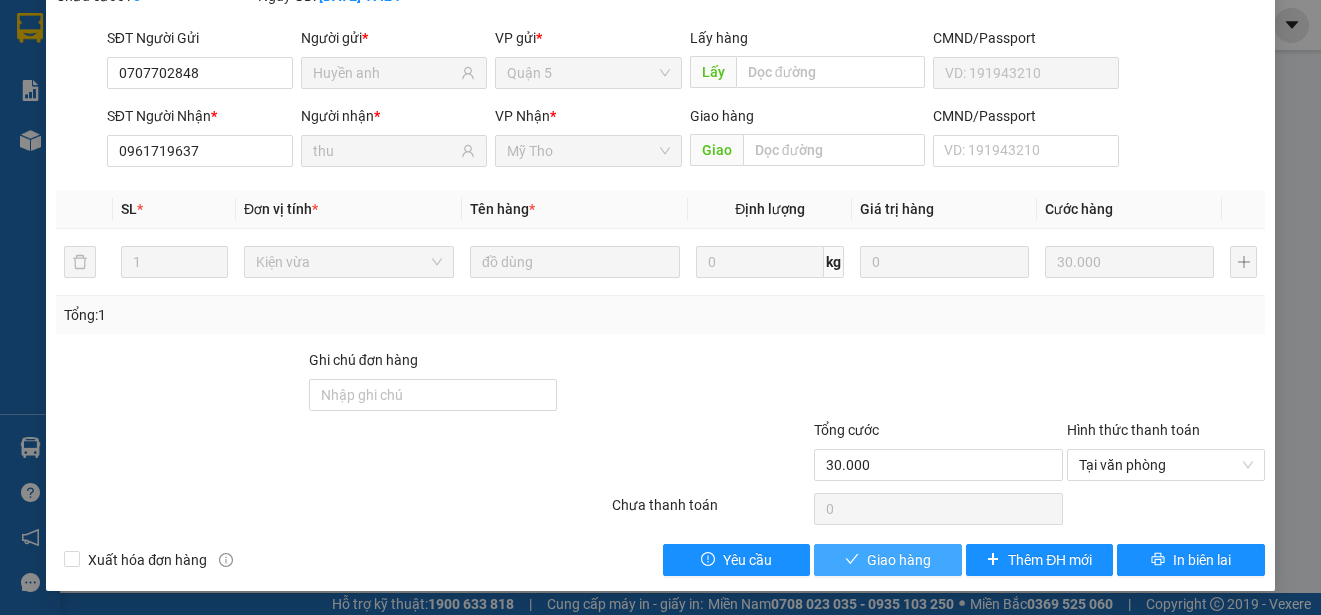 click on "Giao hàng" at bounding box center [899, 560] 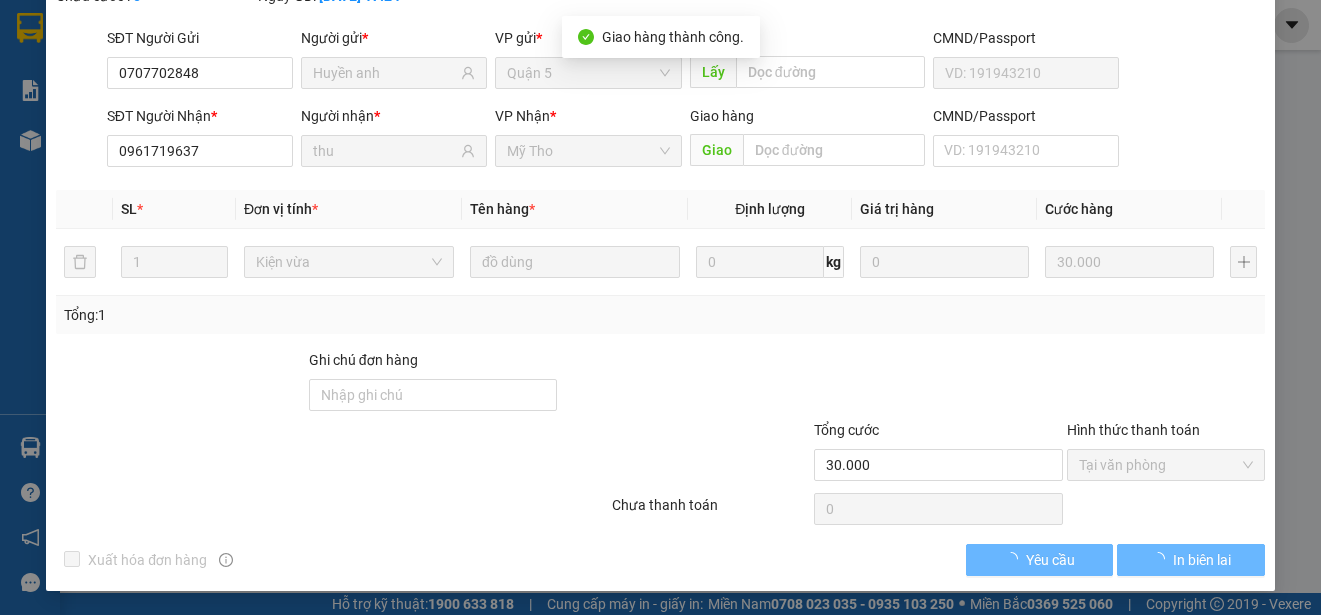 scroll, scrollTop: 173, scrollLeft: 0, axis: vertical 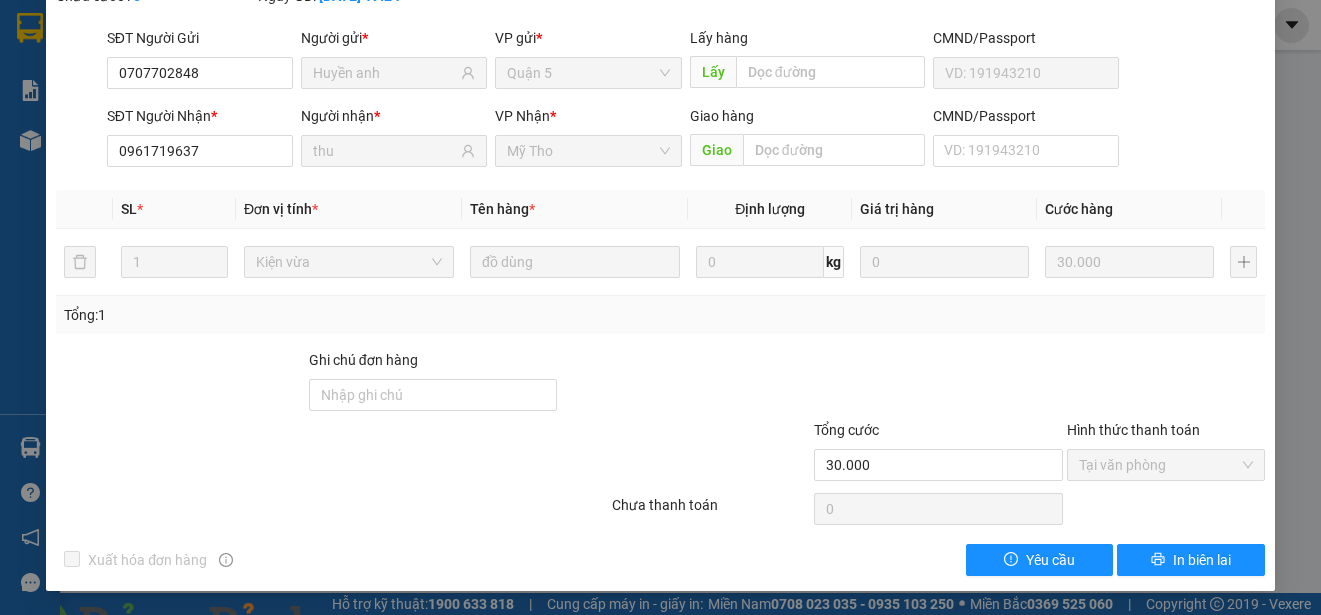 drag, startPoint x: 1279, startPoint y: 36, endPoint x: 1237, endPoint y: 97, distance: 74.06078 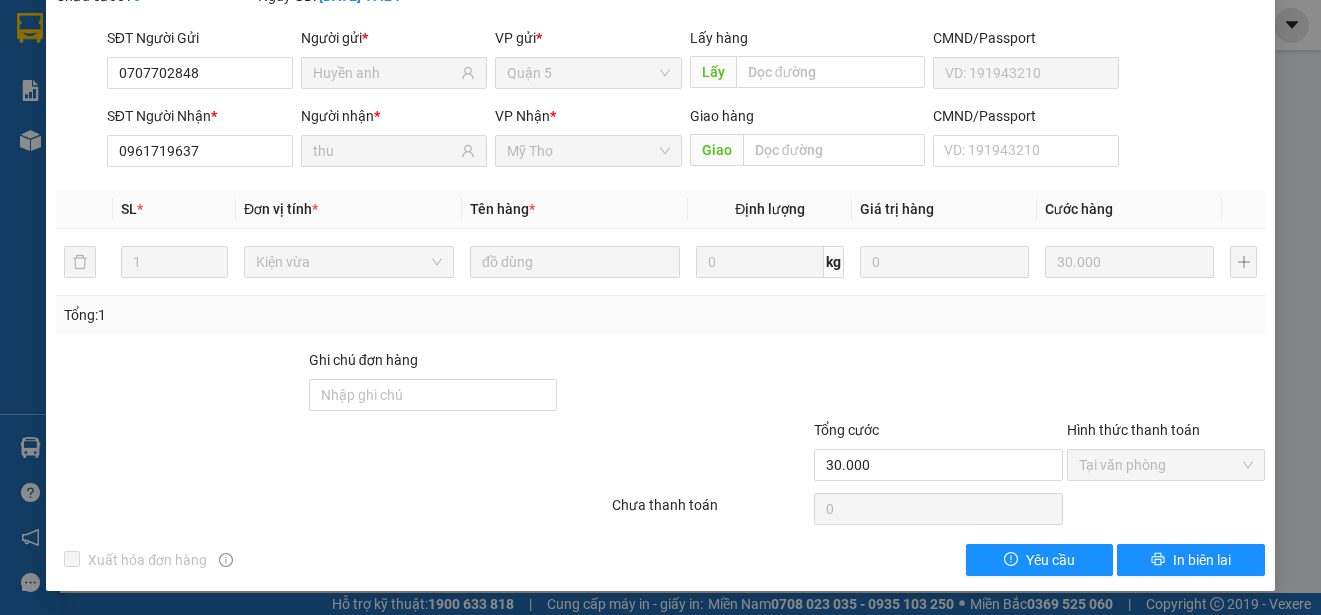 scroll, scrollTop: 0, scrollLeft: 0, axis: both 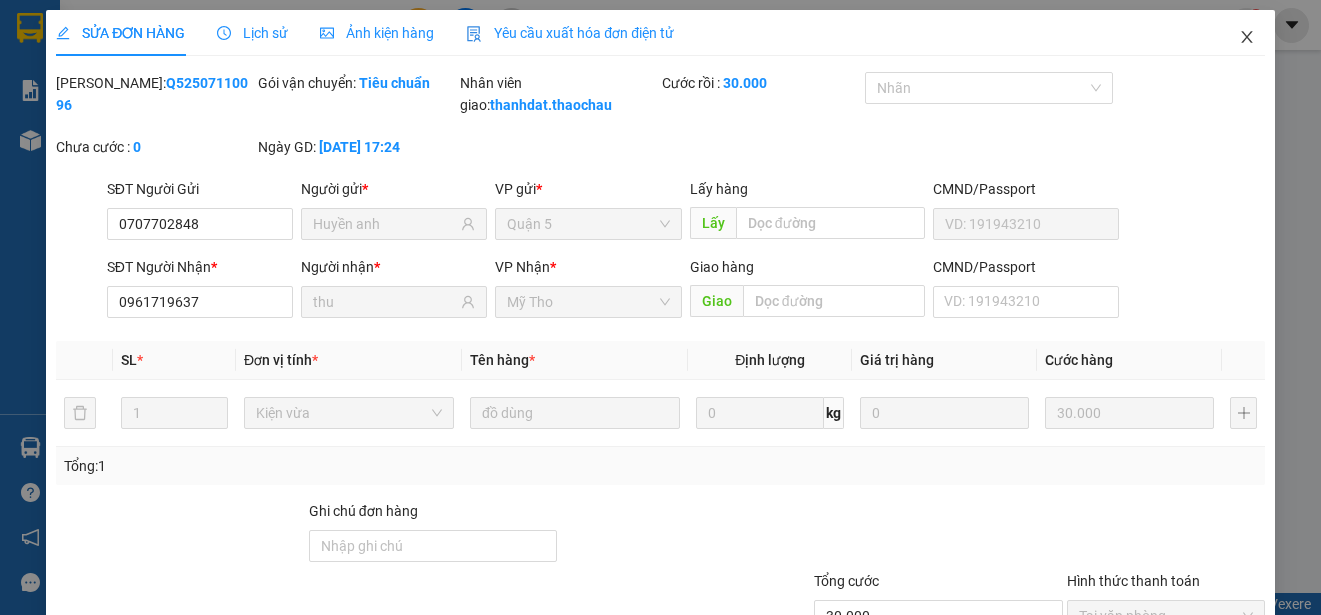 click 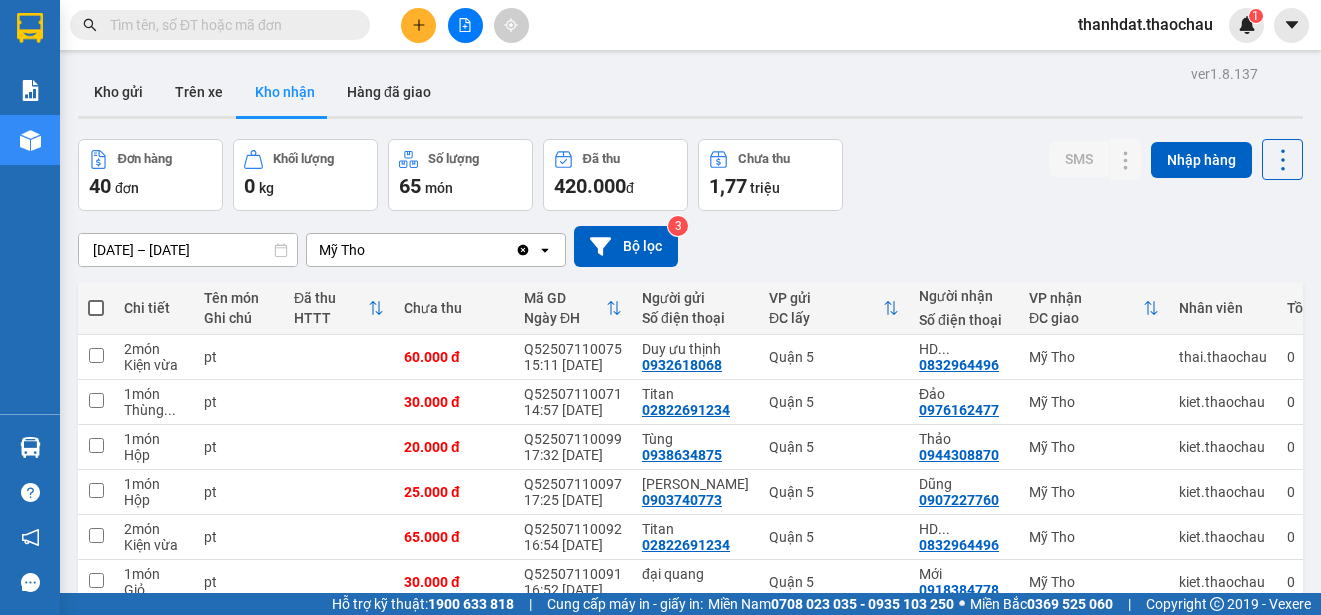 scroll, scrollTop: 282, scrollLeft: 0, axis: vertical 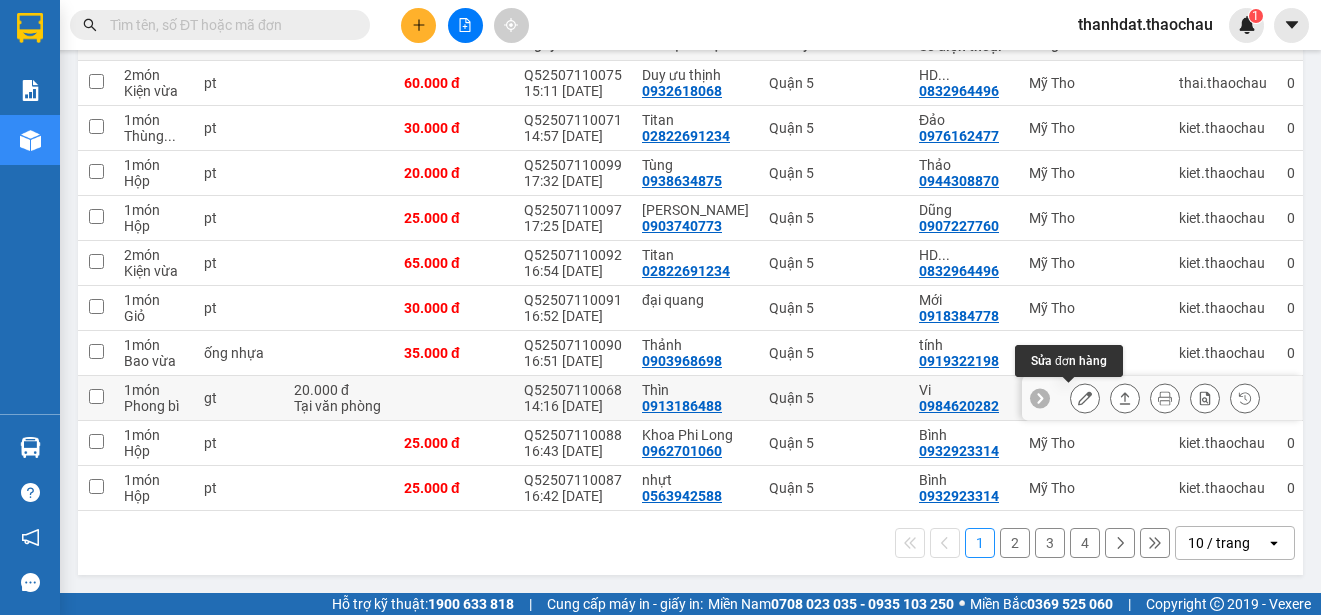 click 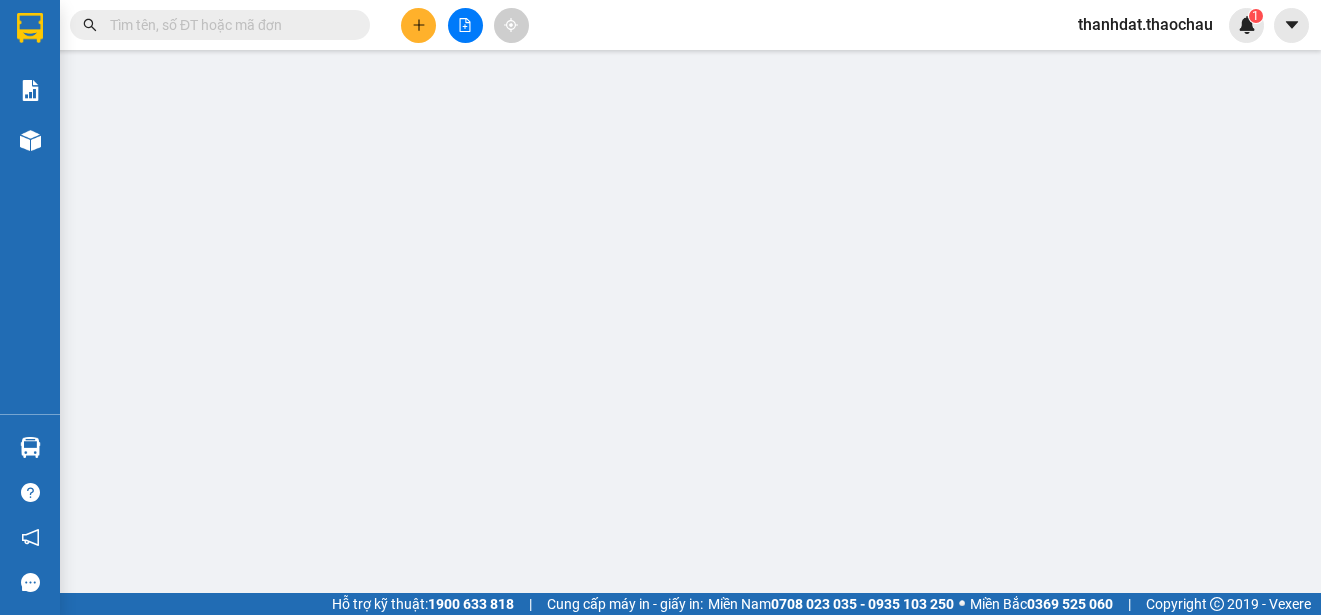 scroll, scrollTop: 0, scrollLeft: 0, axis: both 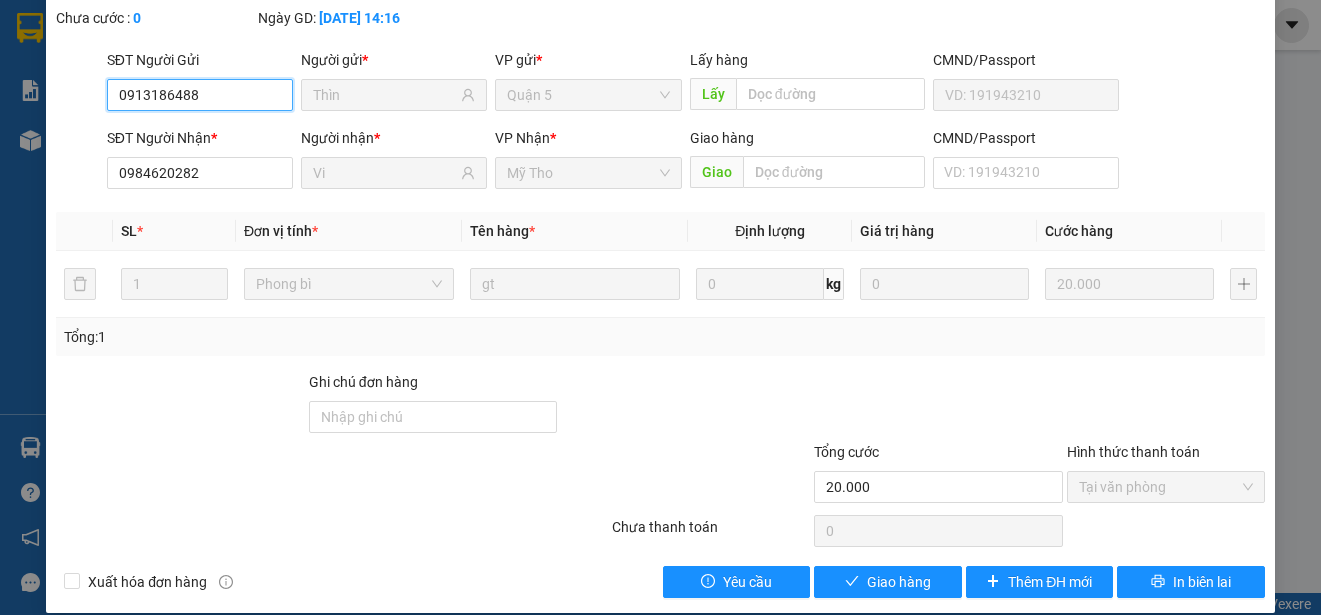 type on "0913186488" 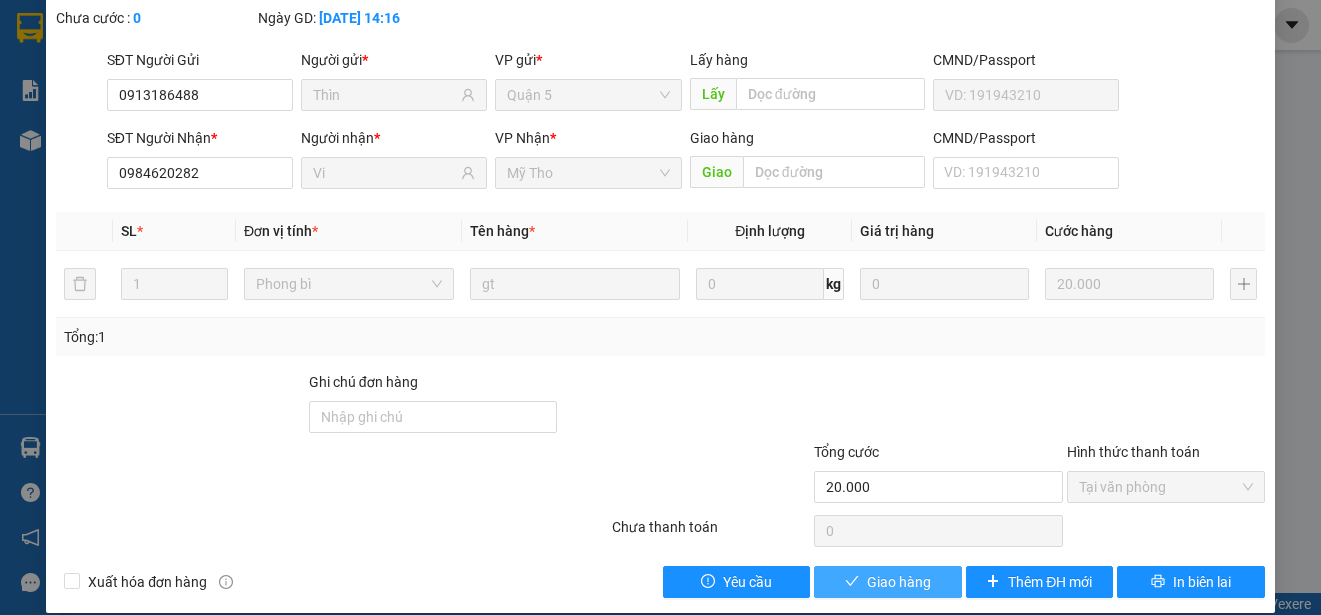 click on "Giao hàng" at bounding box center [899, 582] 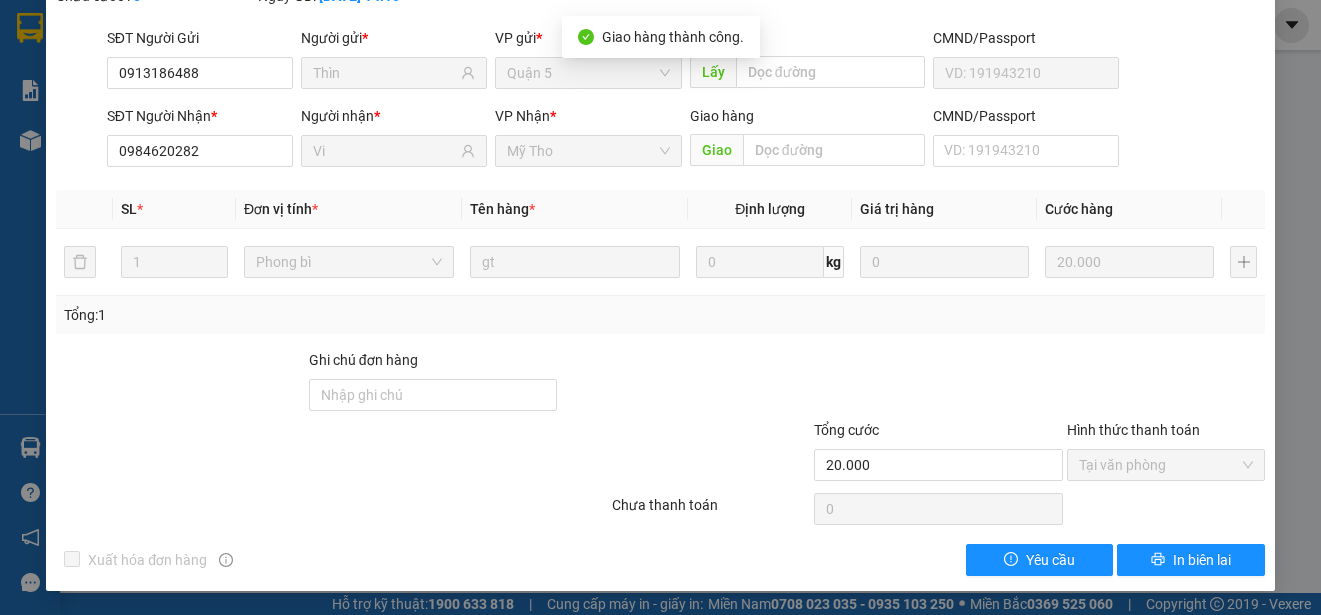 scroll, scrollTop: 0, scrollLeft: 0, axis: both 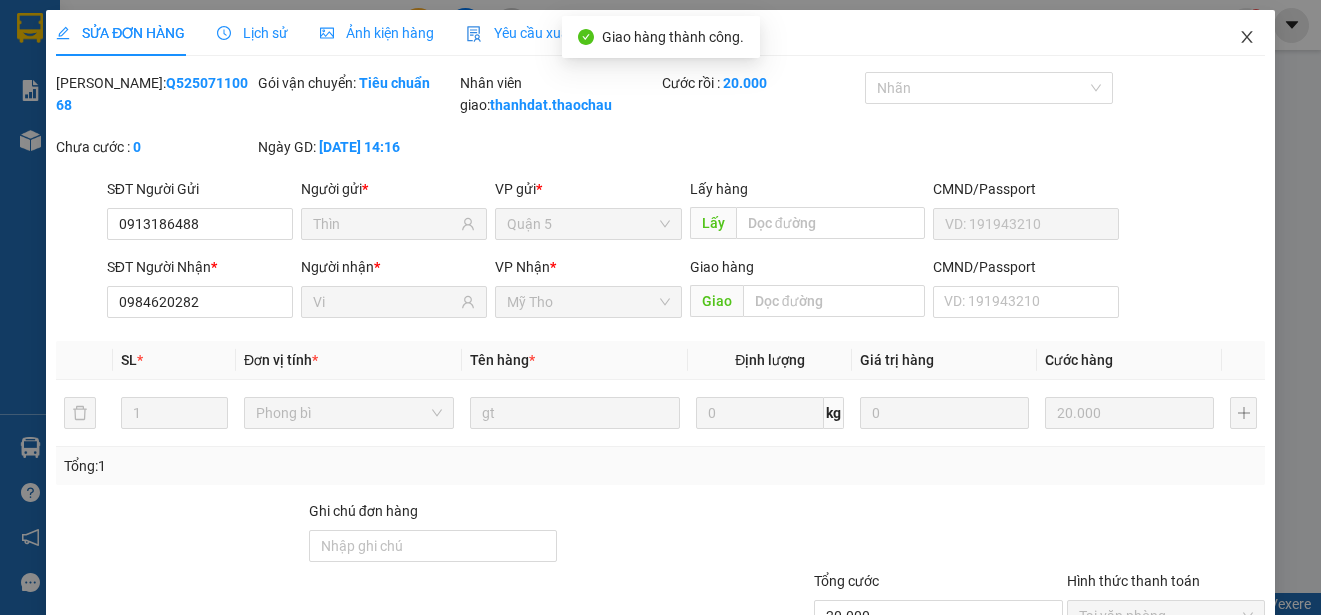 click 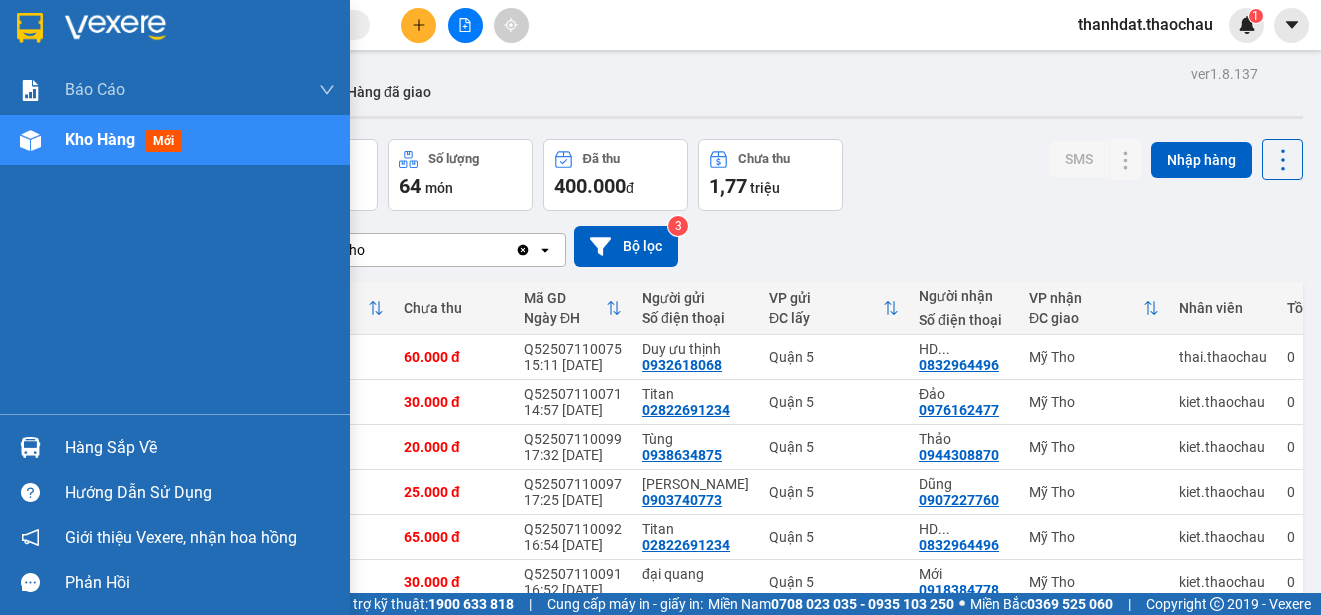 click on "Hàng sắp về" at bounding box center [200, 448] 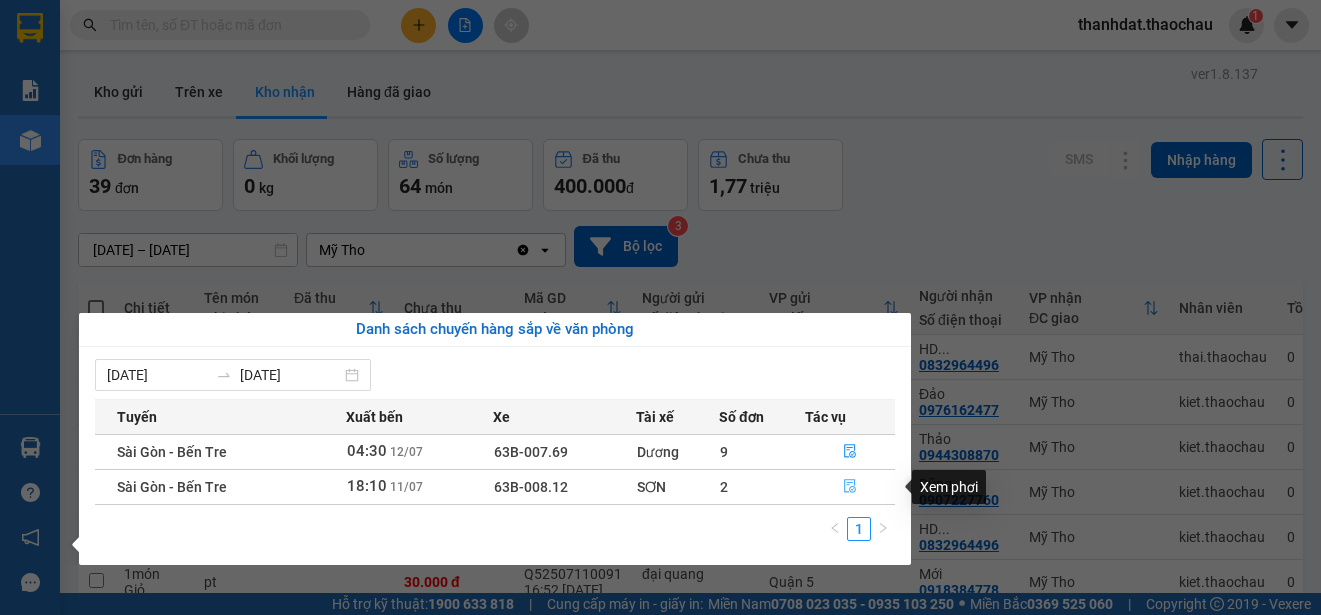click 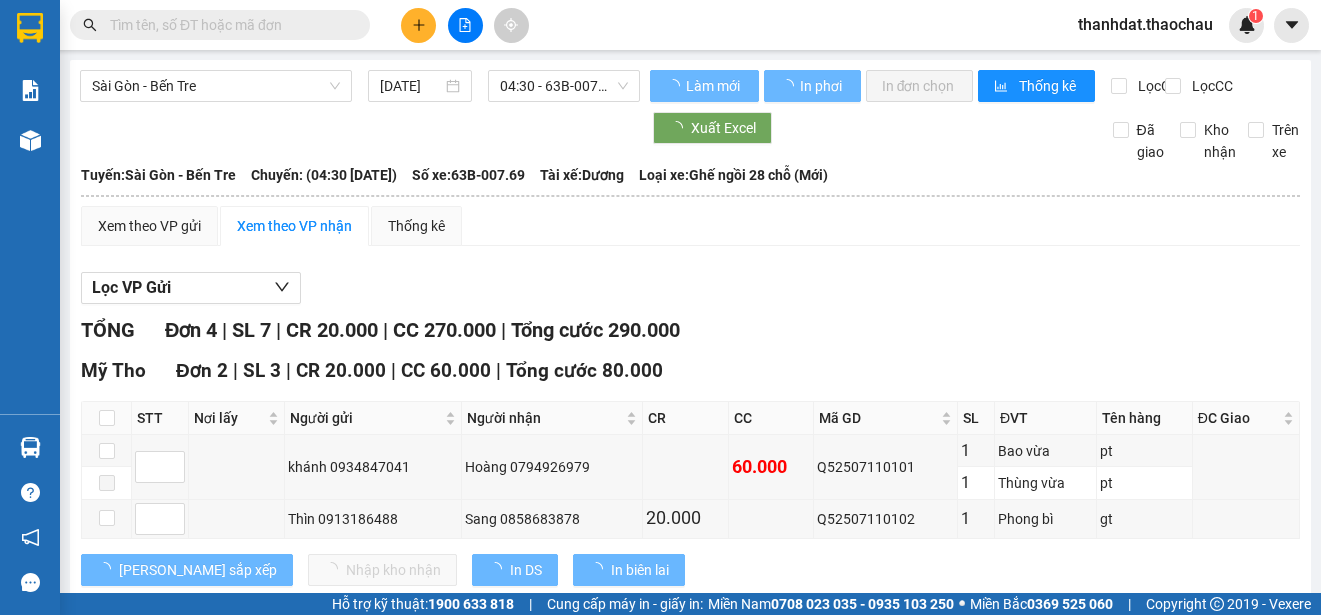 type on "11/07/2025" 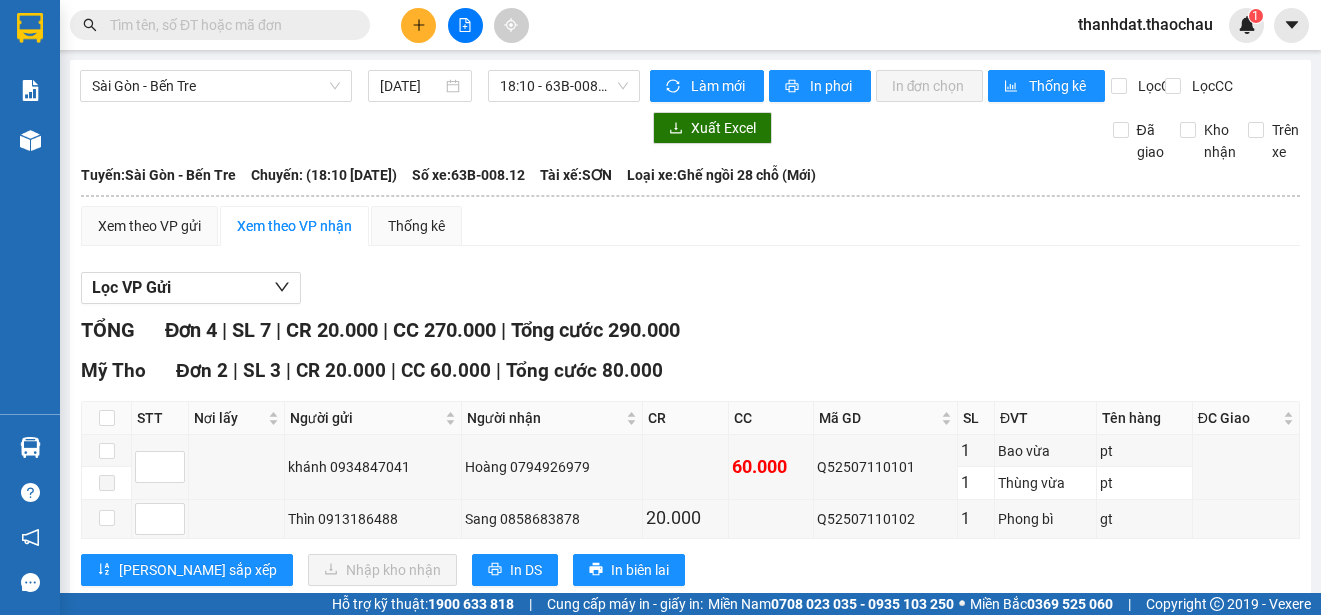 scroll, scrollTop: 294, scrollLeft: 0, axis: vertical 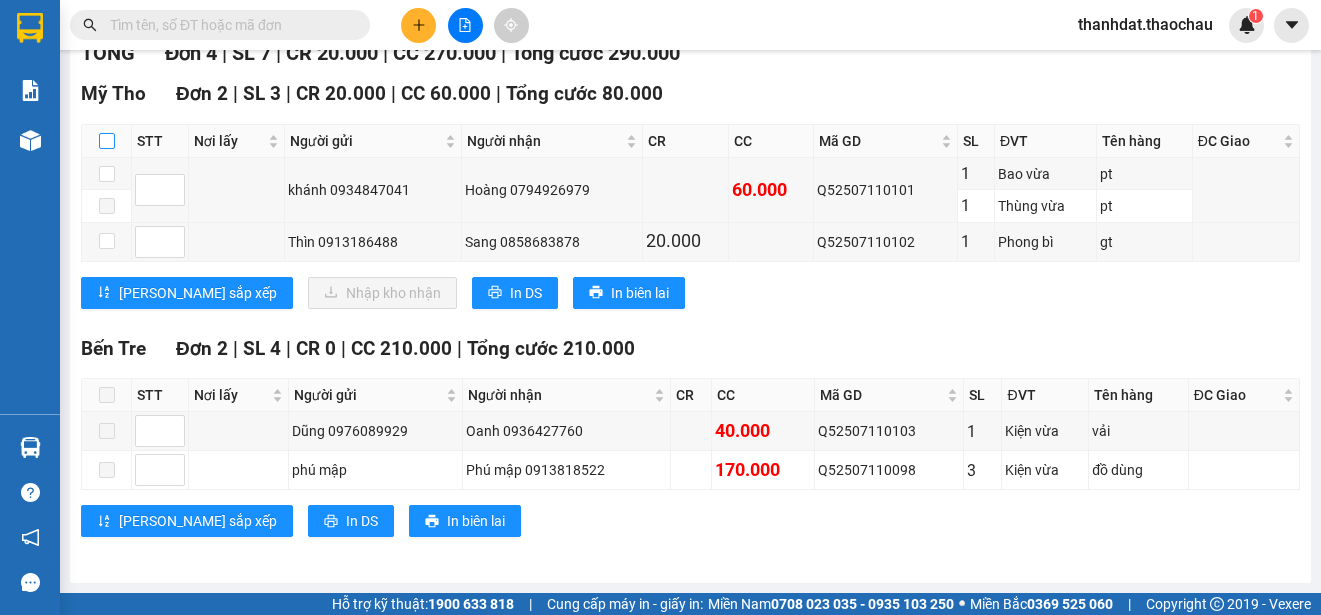 click at bounding box center (107, 141) 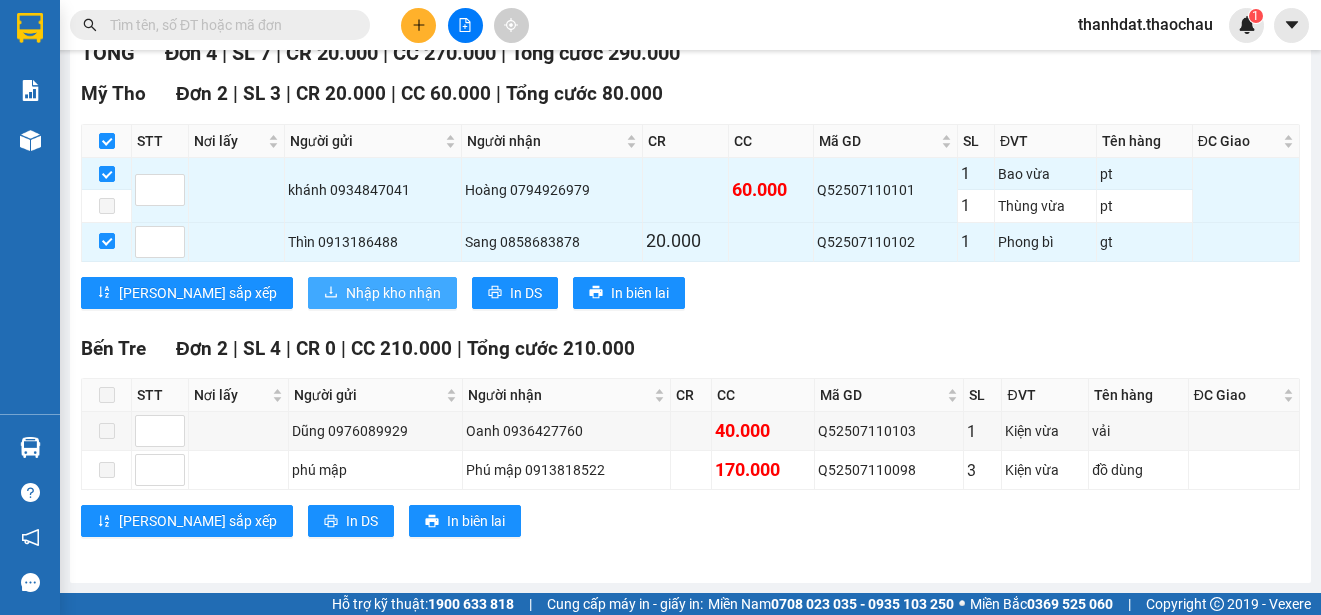 click on "Nhập kho nhận" at bounding box center (393, 293) 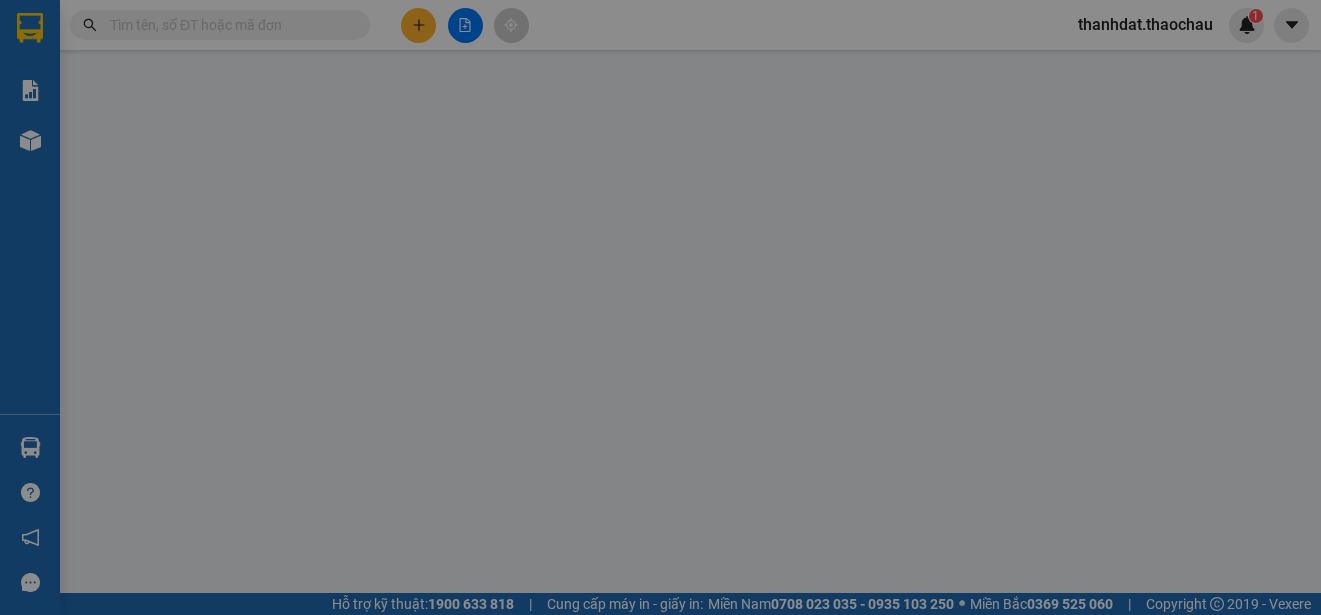 scroll, scrollTop: 0, scrollLeft: 0, axis: both 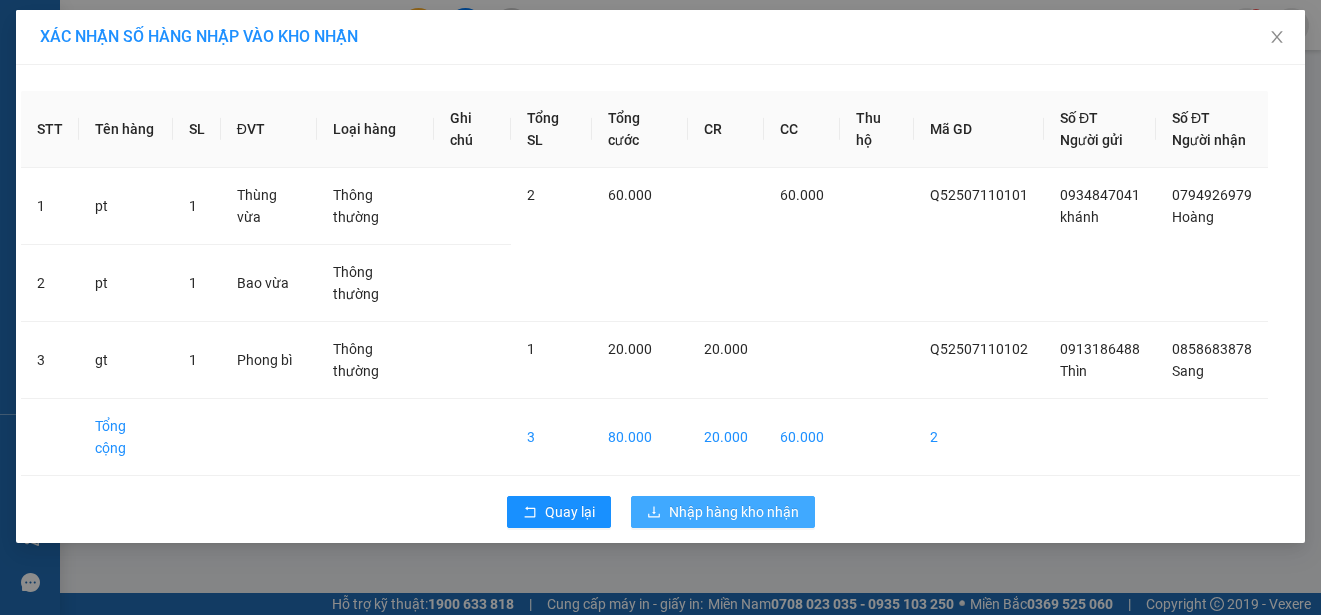 click on "Nhập hàng kho nhận" at bounding box center [734, 512] 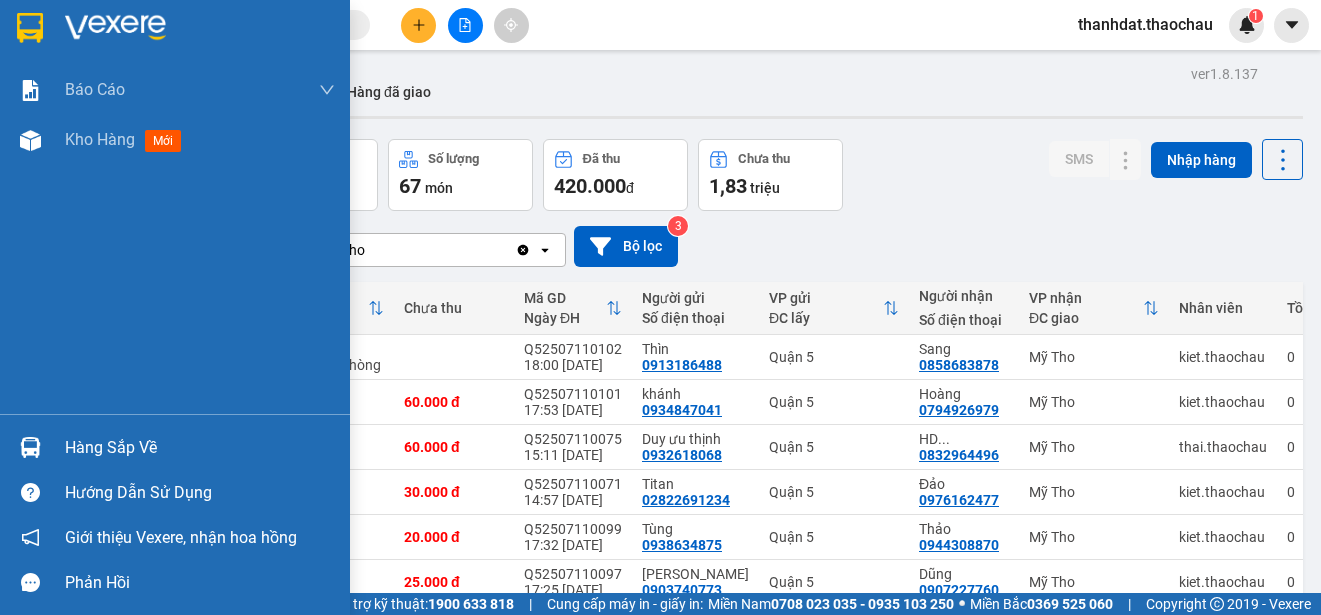click on "Hàng sắp về" at bounding box center (200, 448) 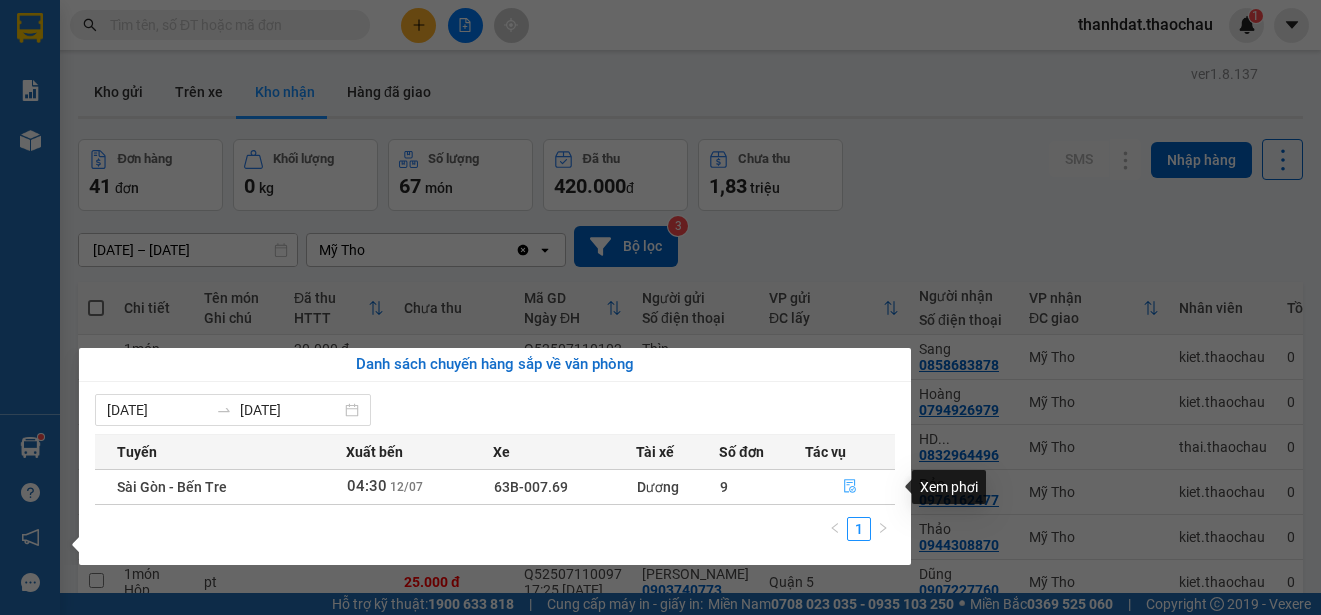 click 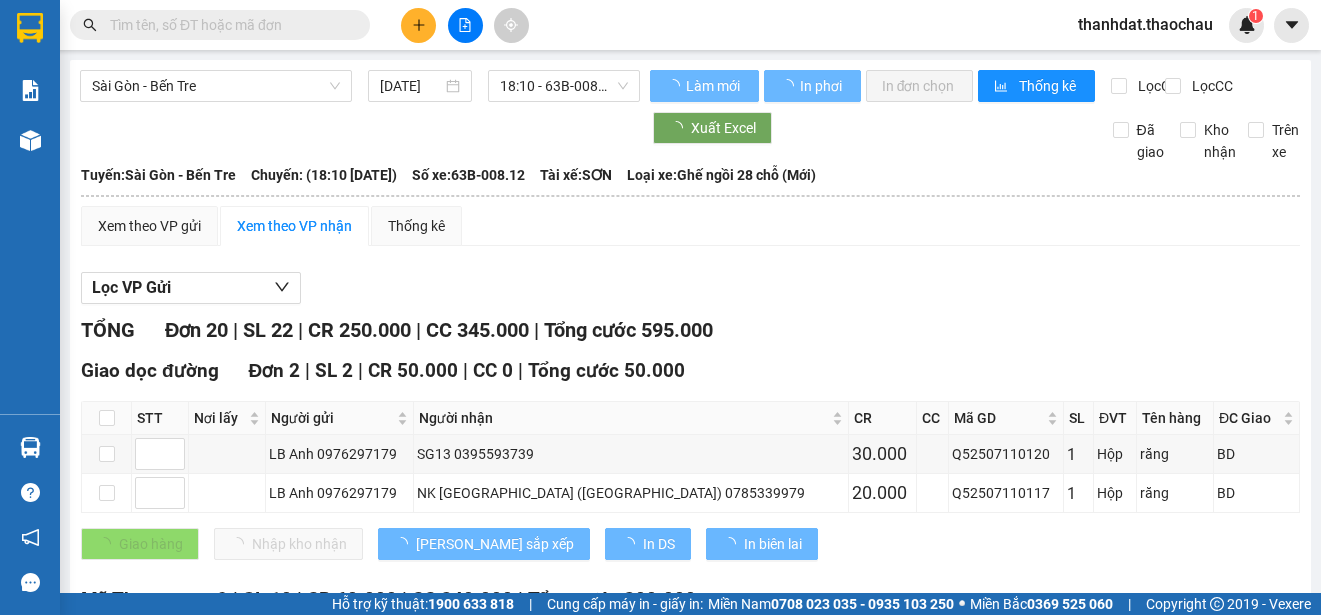 type on "[DATE]" 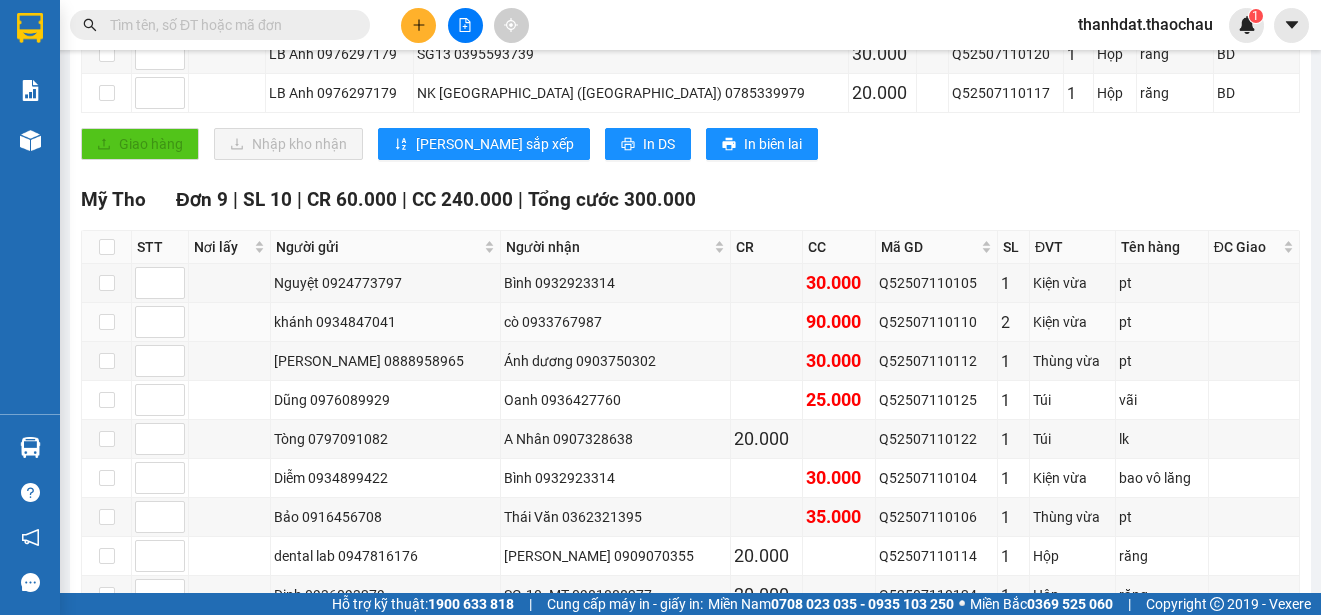 scroll, scrollTop: 600, scrollLeft: 0, axis: vertical 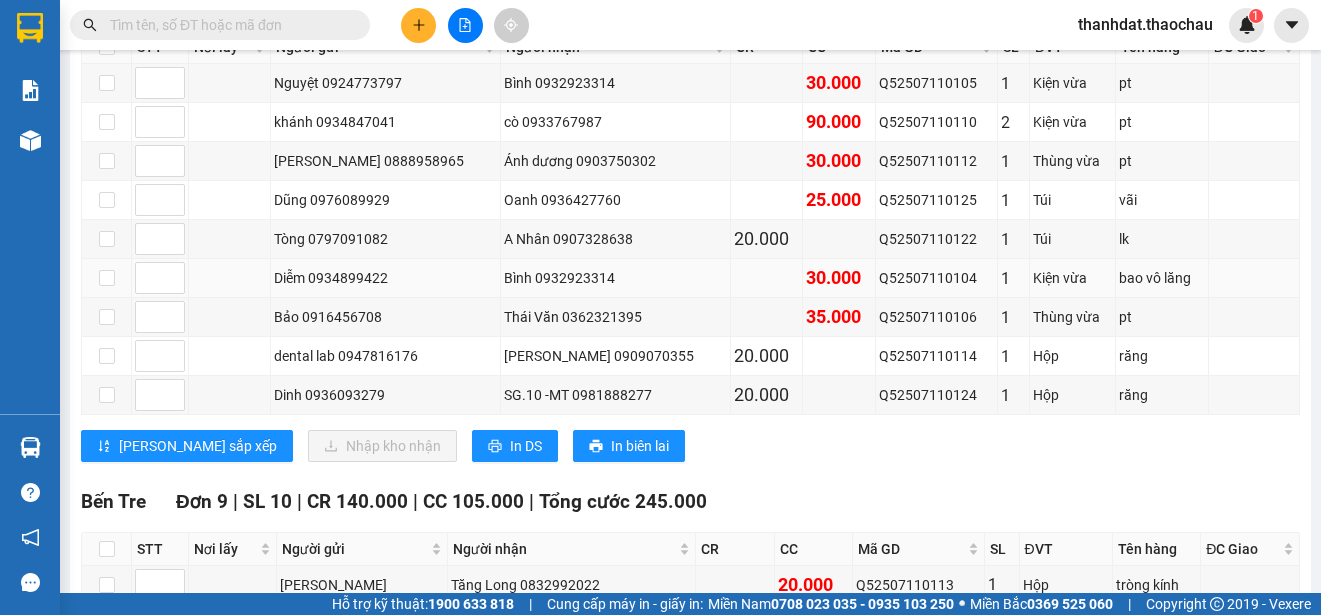 click on "1" at bounding box center [1013, 278] 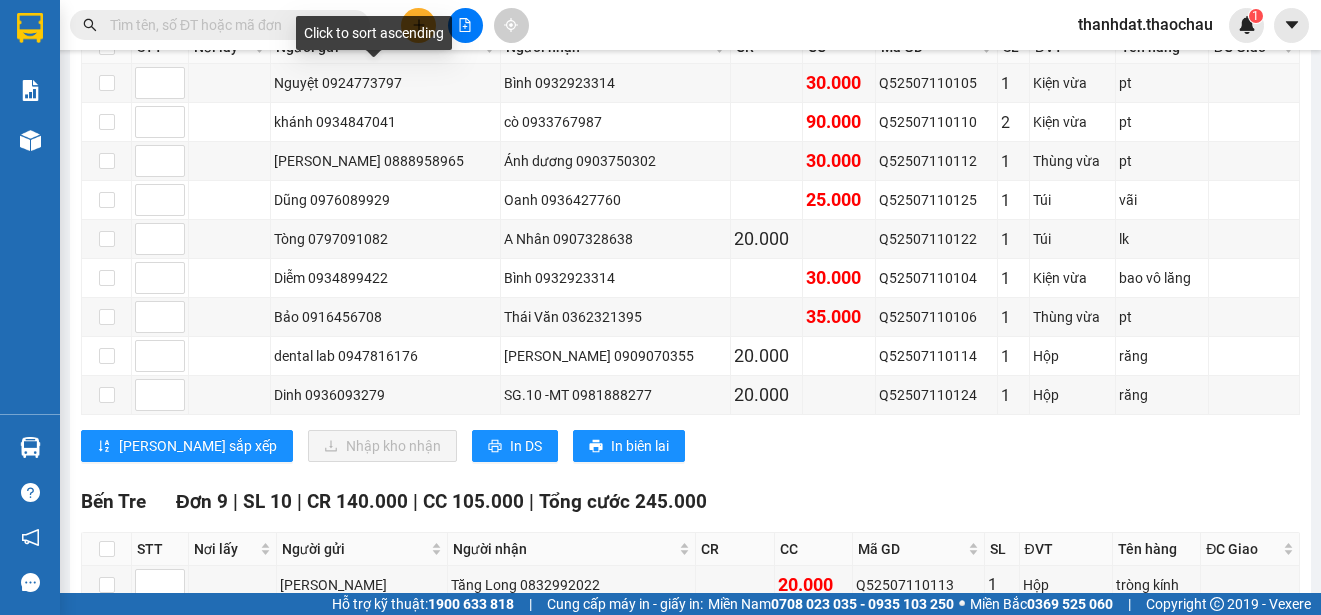 click on "Click to sort ascending" at bounding box center [374, 33] 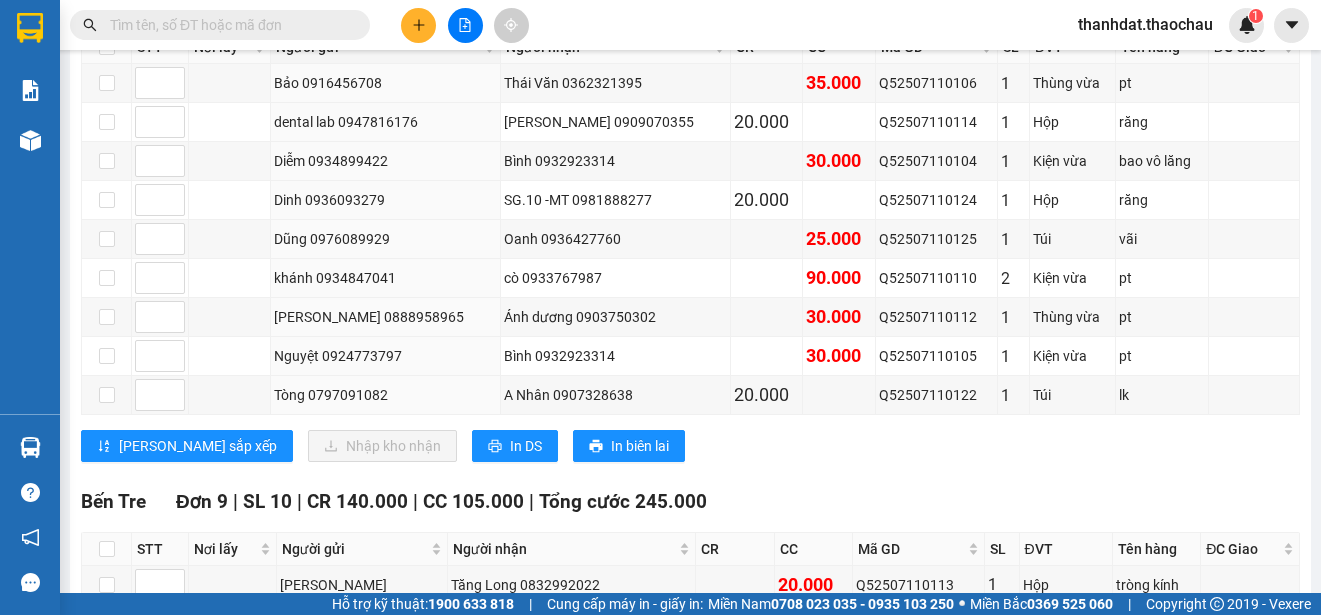 click on "Kết quả tìm kiếm ( 0 )  Bộ lọc  No Data thanhdat.thaochau 1" at bounding box center (660, 25) 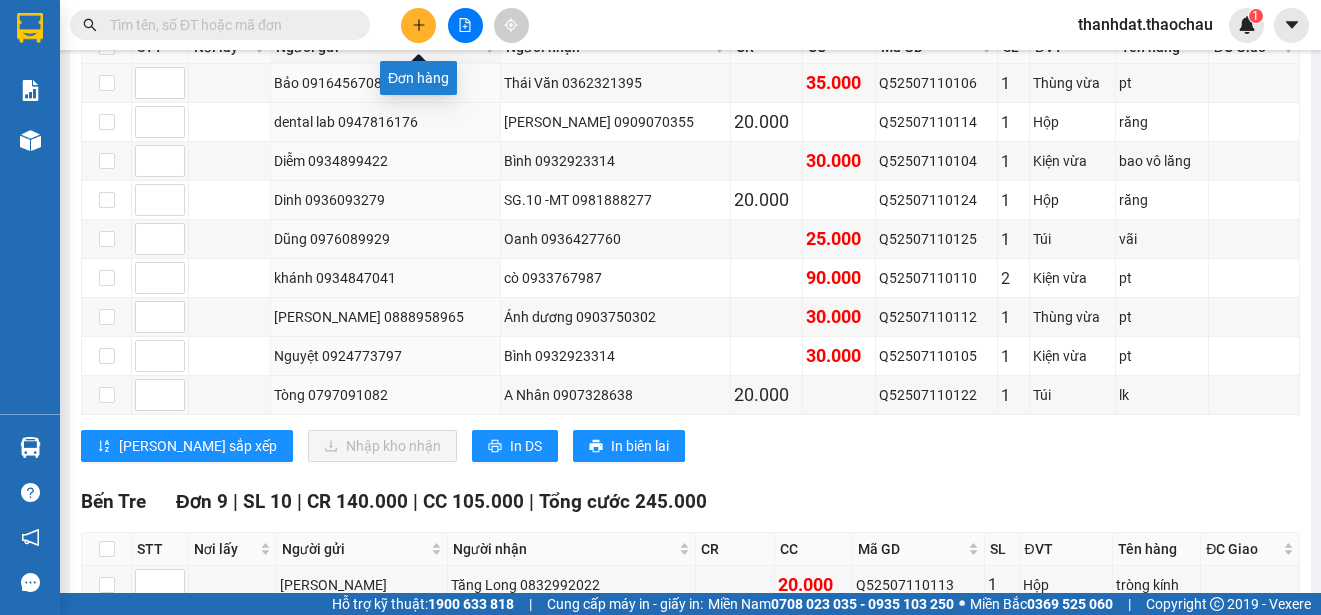 click 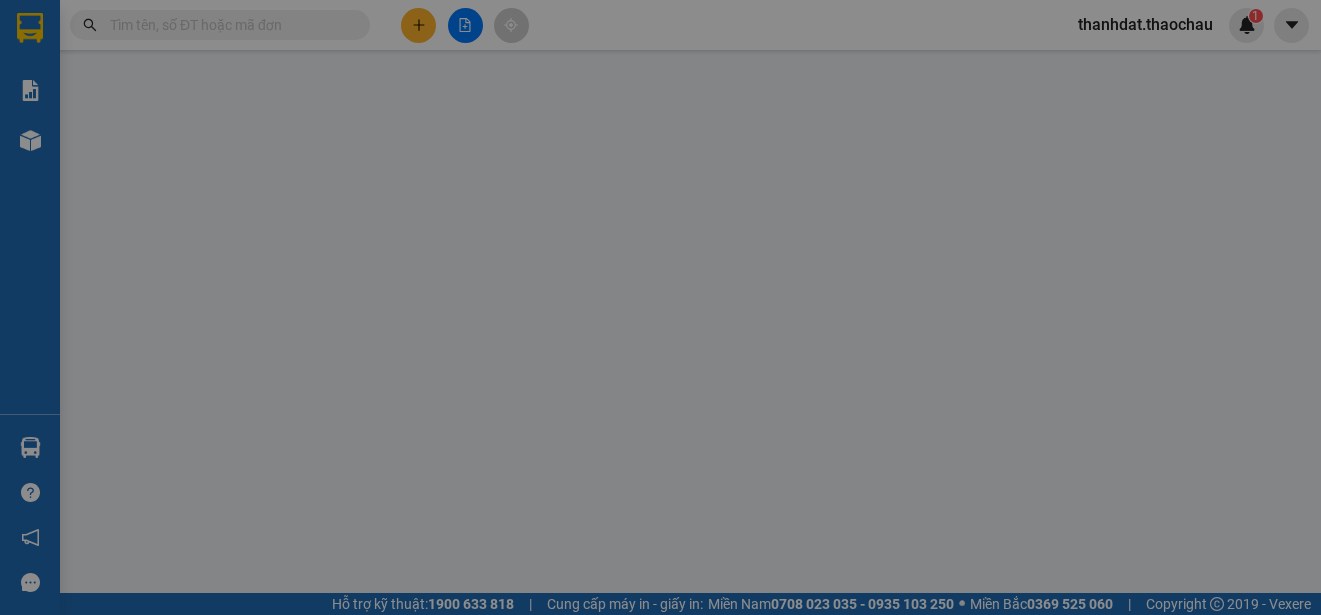 scroll, scrollTop: 0, scrollLeft: 0, axis: both 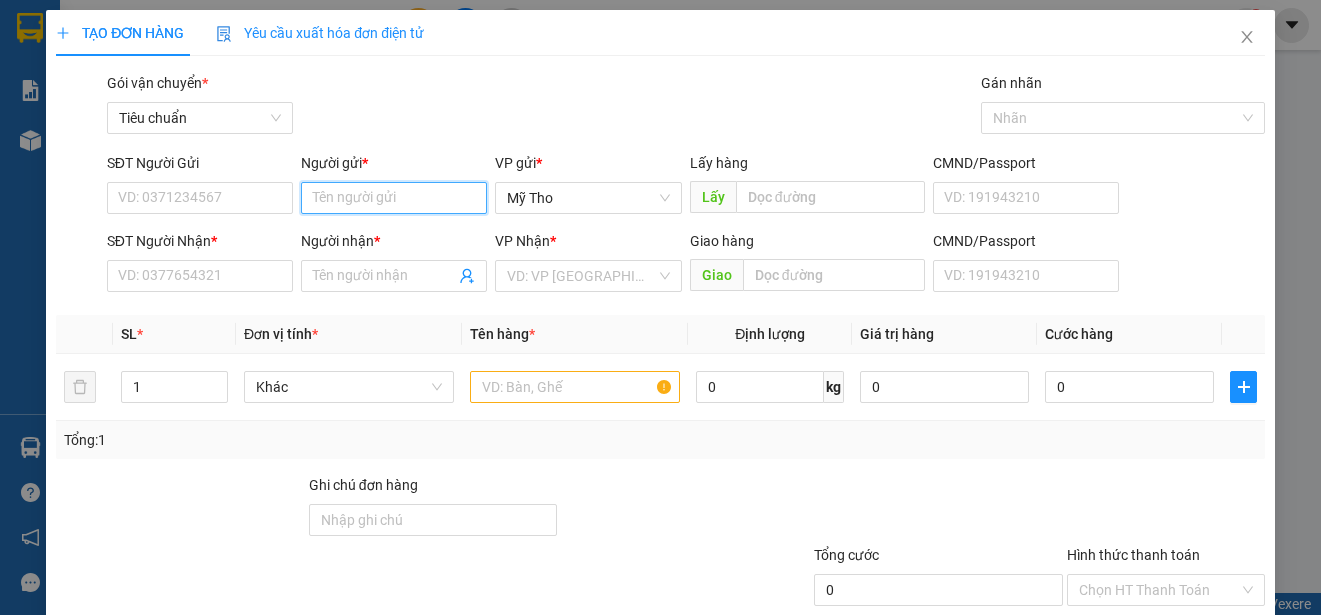 click on "Người gửi  *" at bounding box center (394, 198) 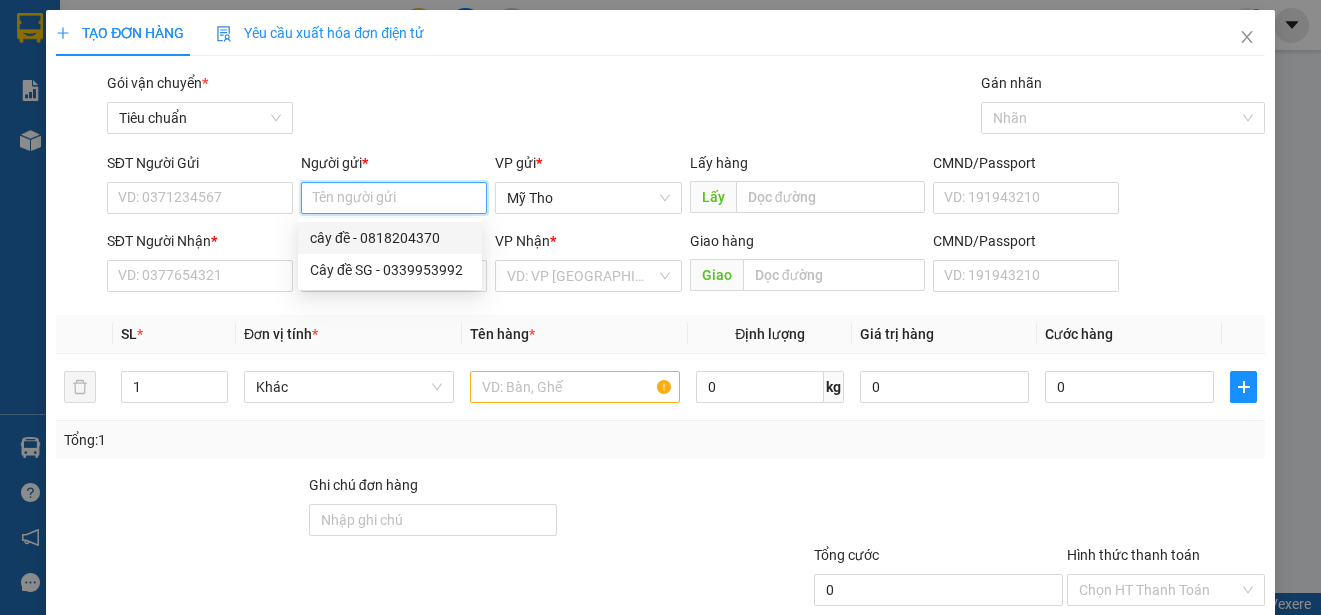 click on "cây đề  - 0818204370" at bounding box center (390, 238) 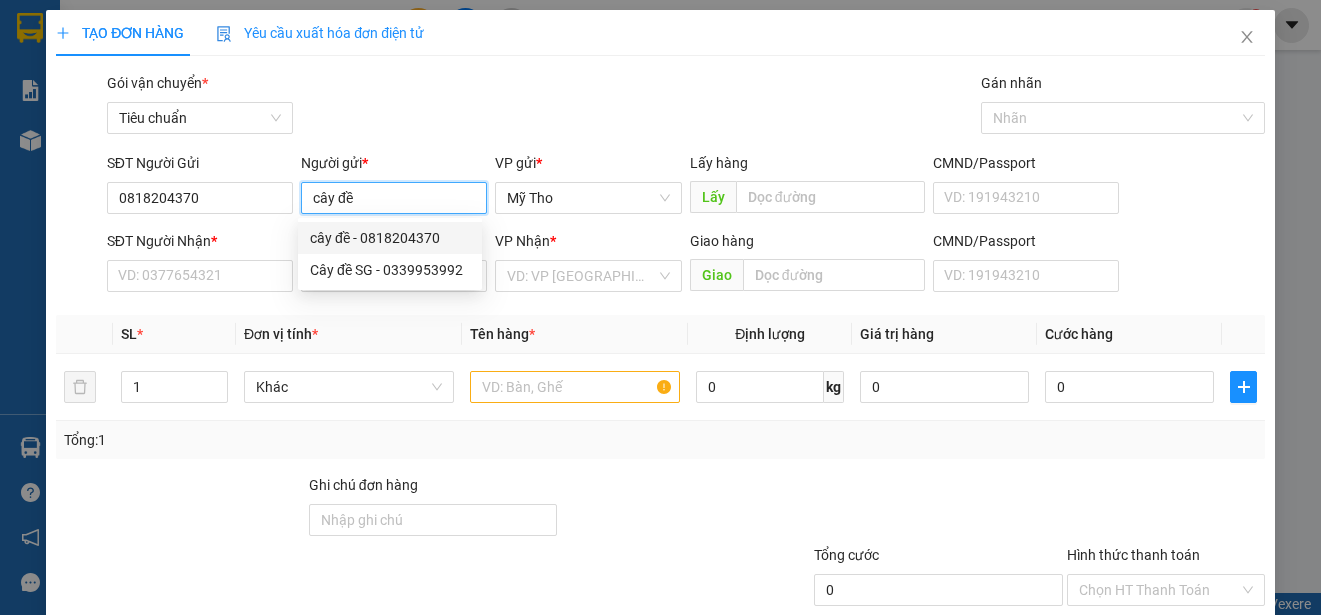 type on "0818204370" 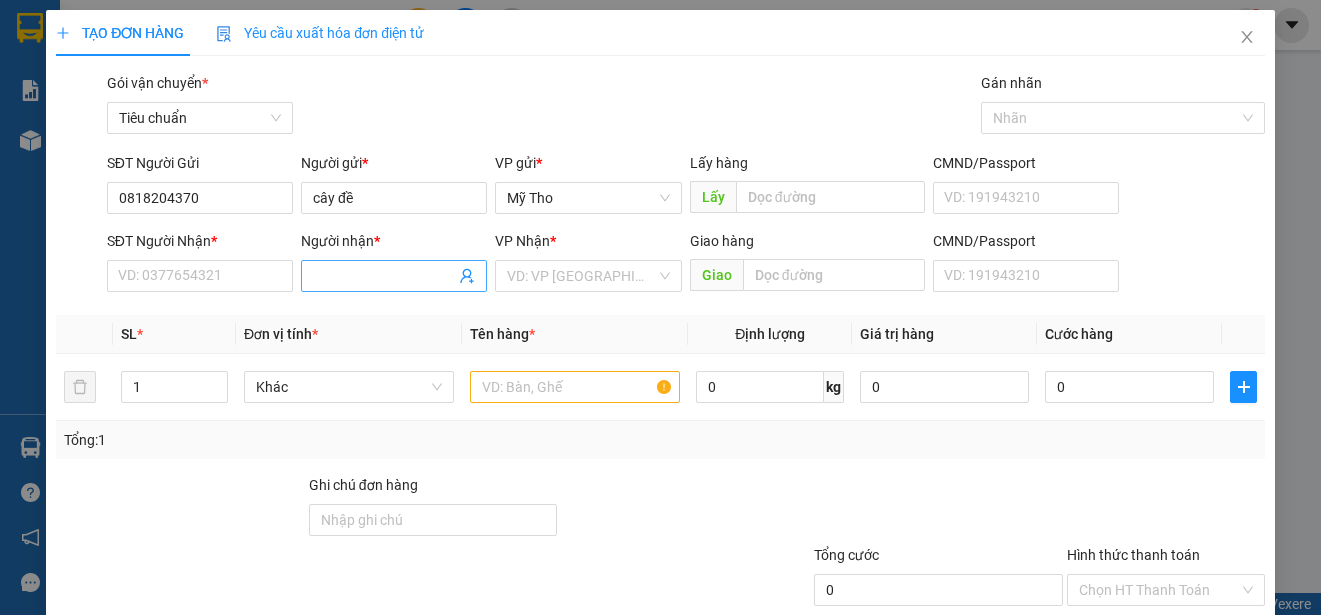 click on "Người nhận  *" at bounding box center [384, 276] 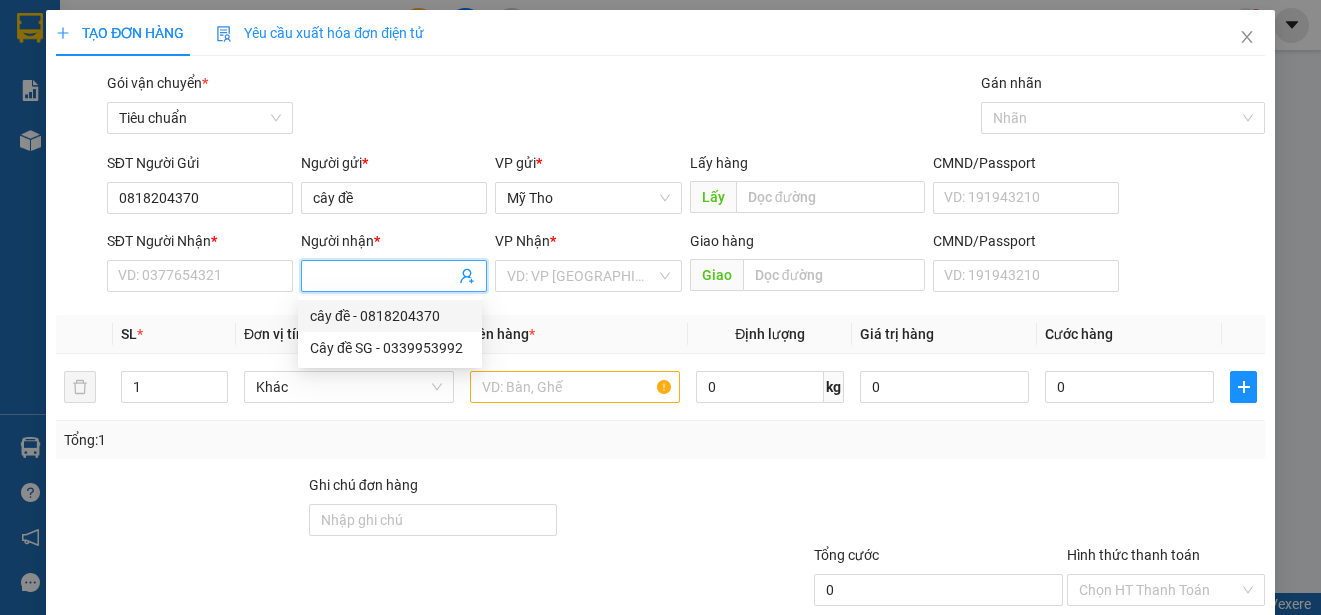 click on "cây đề  - 0818204370" at bounding box center (390, 316) 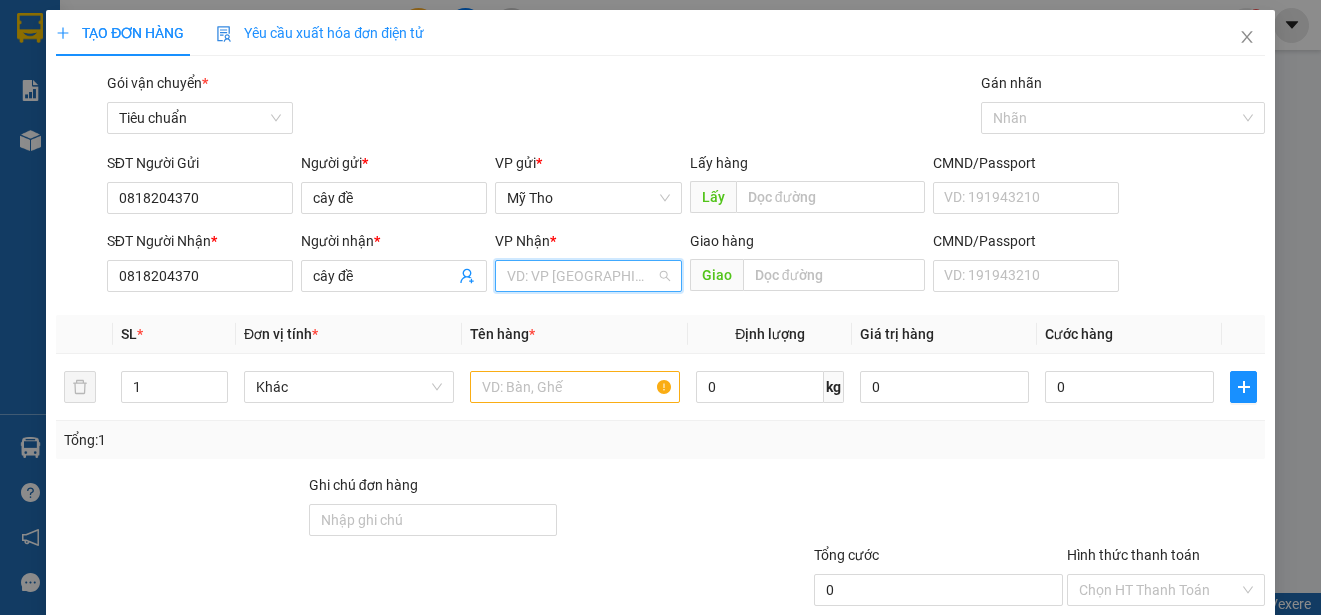 click at bounding box center [581, 276] 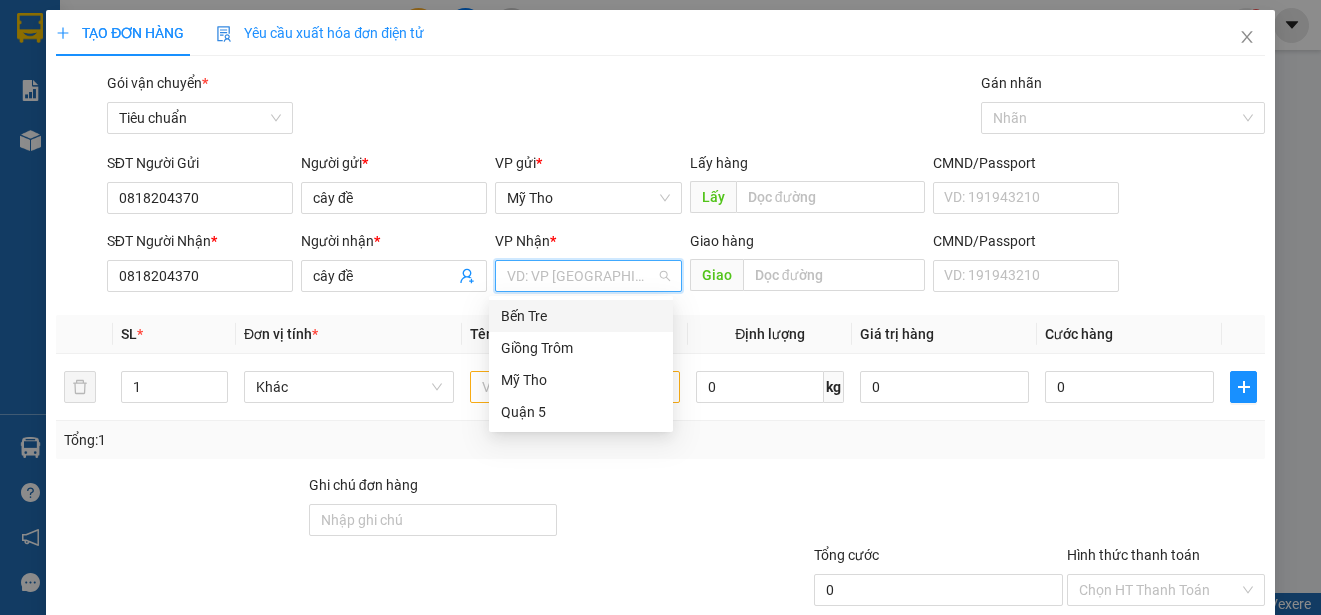 type on "q" 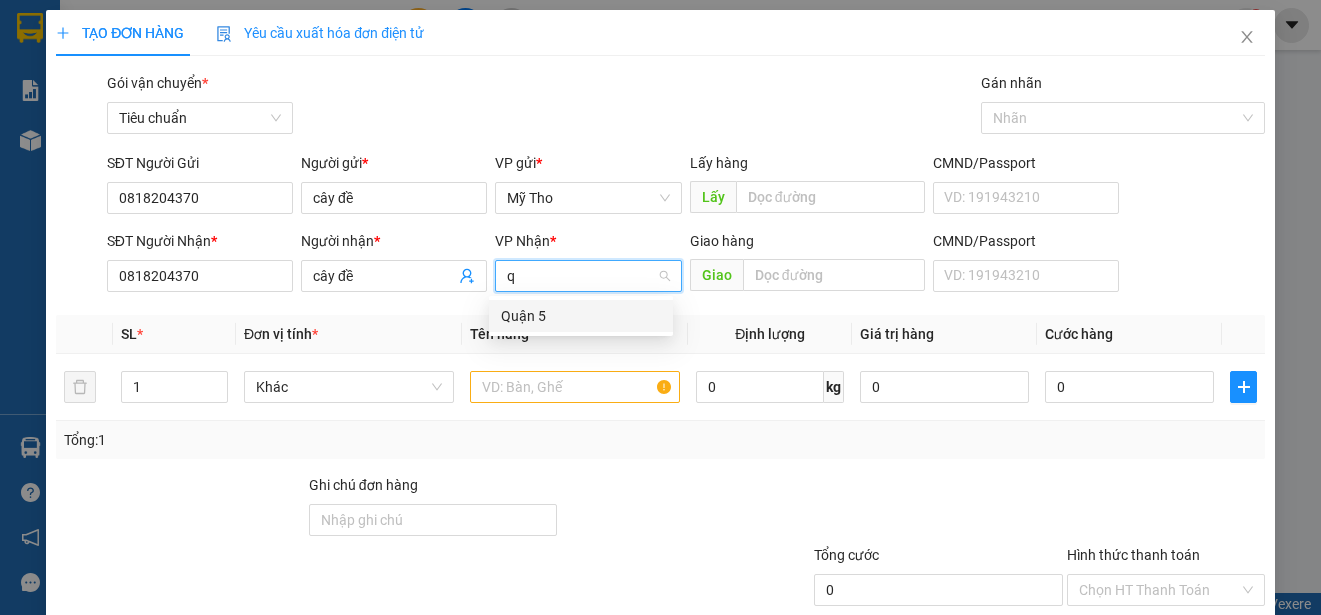 click on "Quận 5" at bounding box center (581, 316) 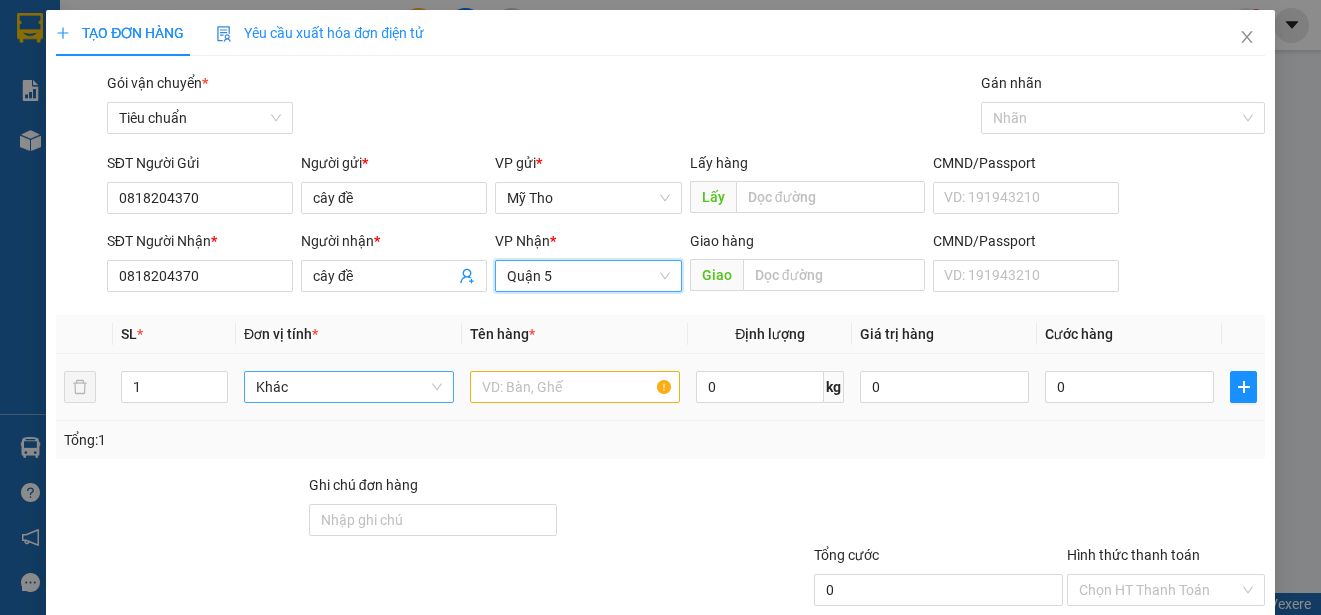 click on "Khác" at bounding box center [349, 387] 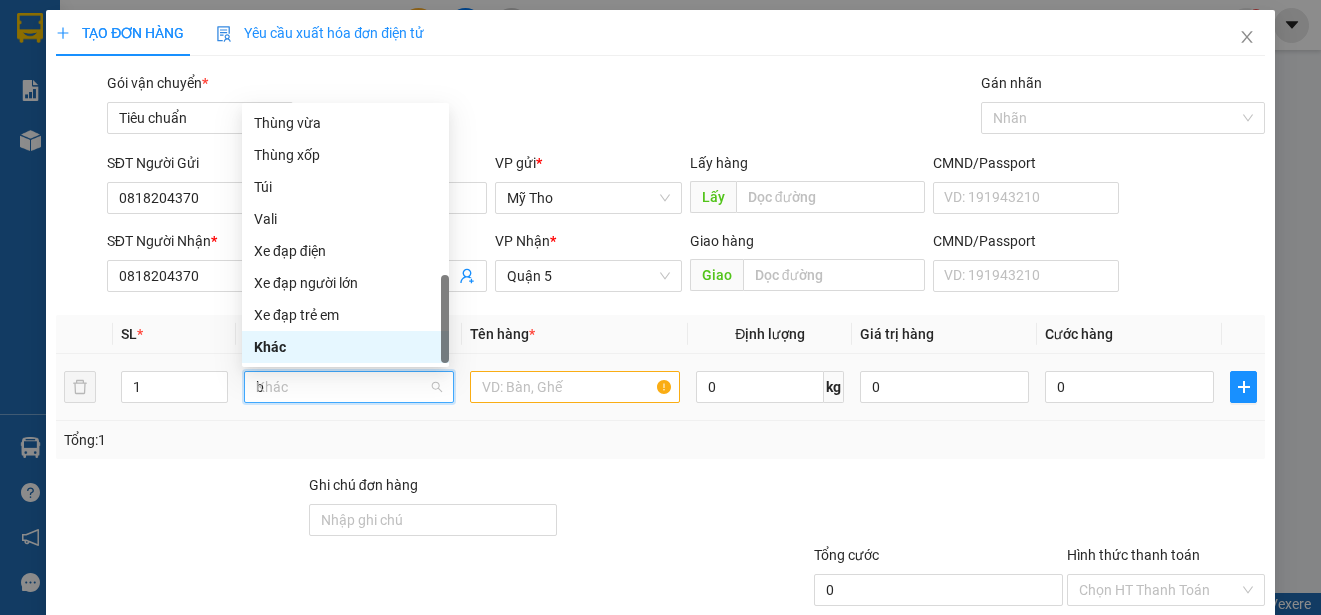 scroll, scrollTop: 0, scrollLeft: 0, axis: both 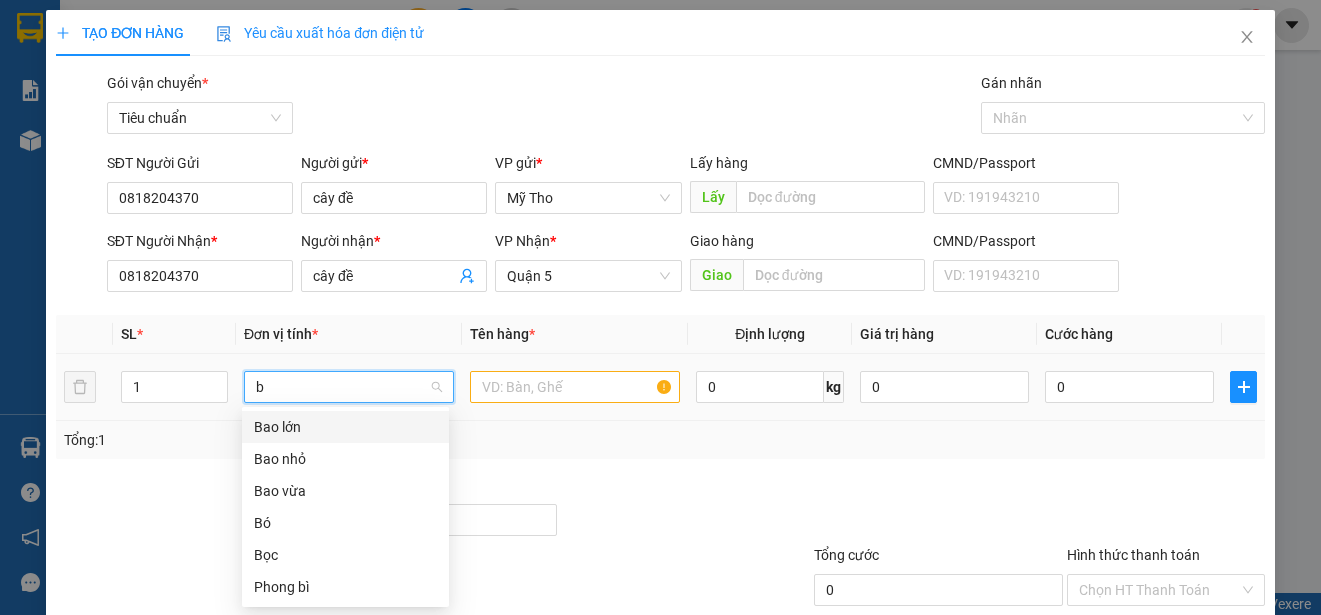 type on "ba" 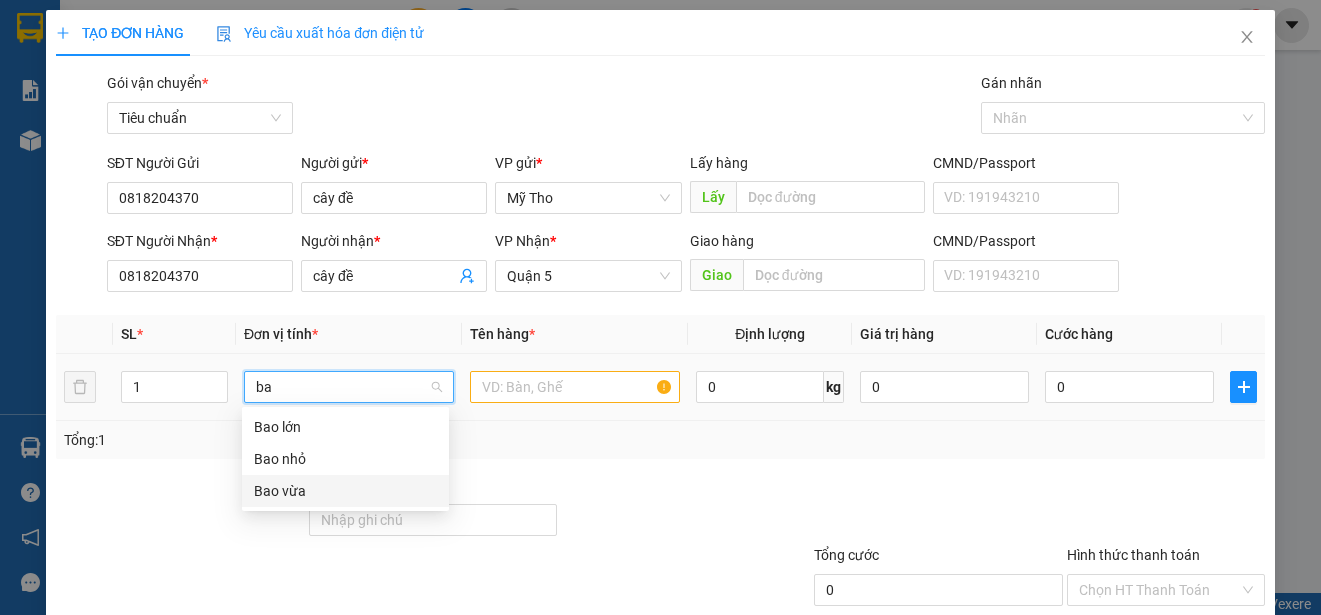 drag, startPoint x: 309, startPoint y: 484, endPoint x: 473, endPoint y: 426, distance: 173.95401 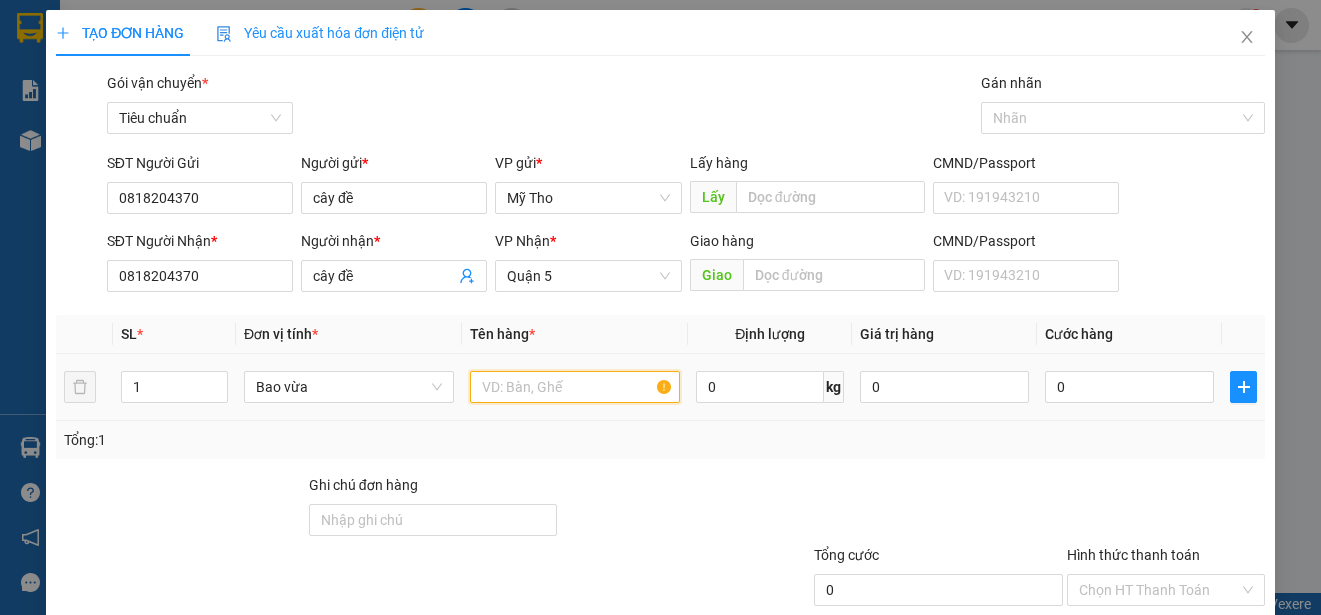 click at bounding box center (575, 387) 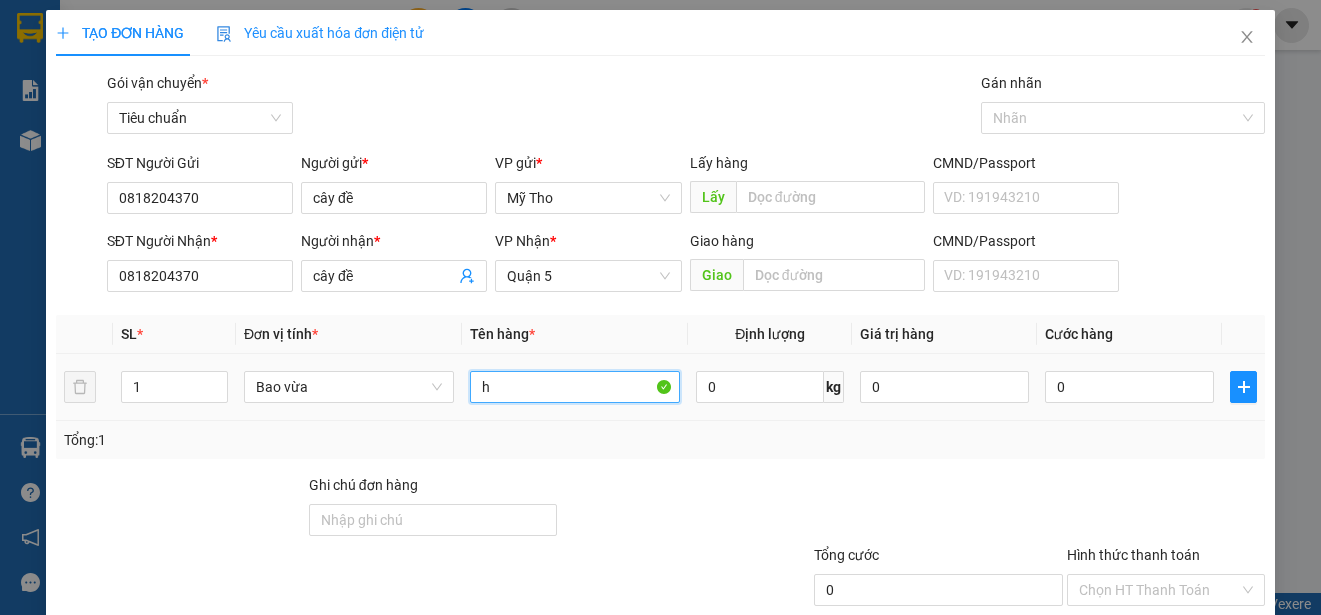 paste on "ủ" 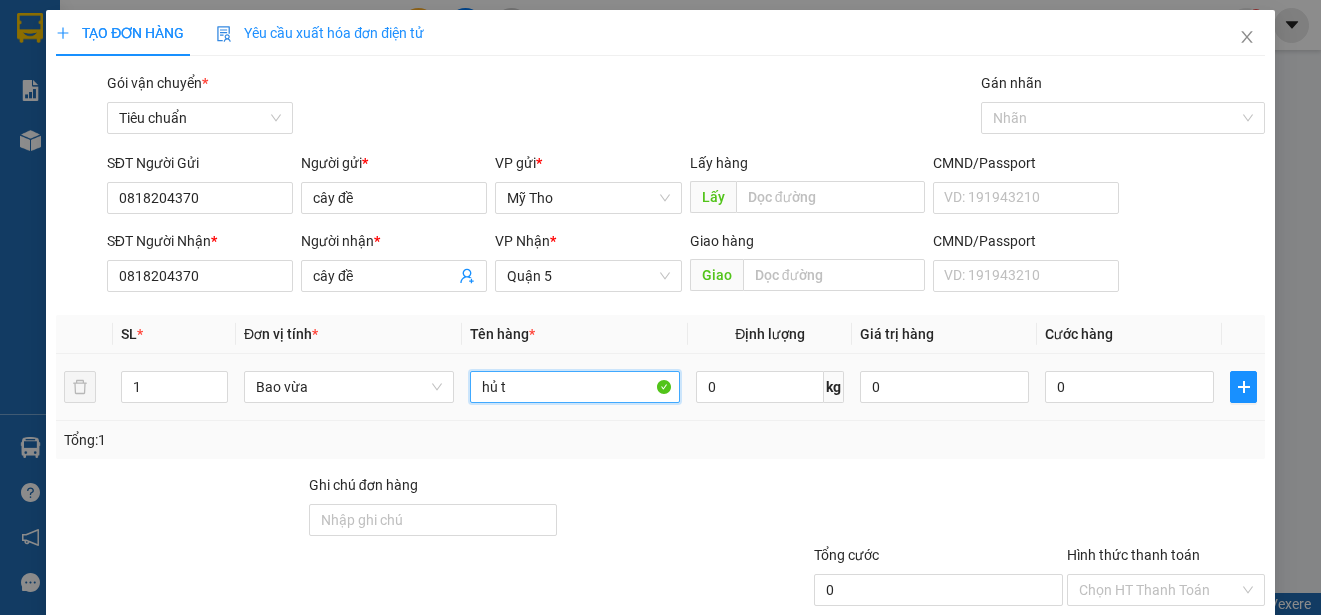 paste on "íu" 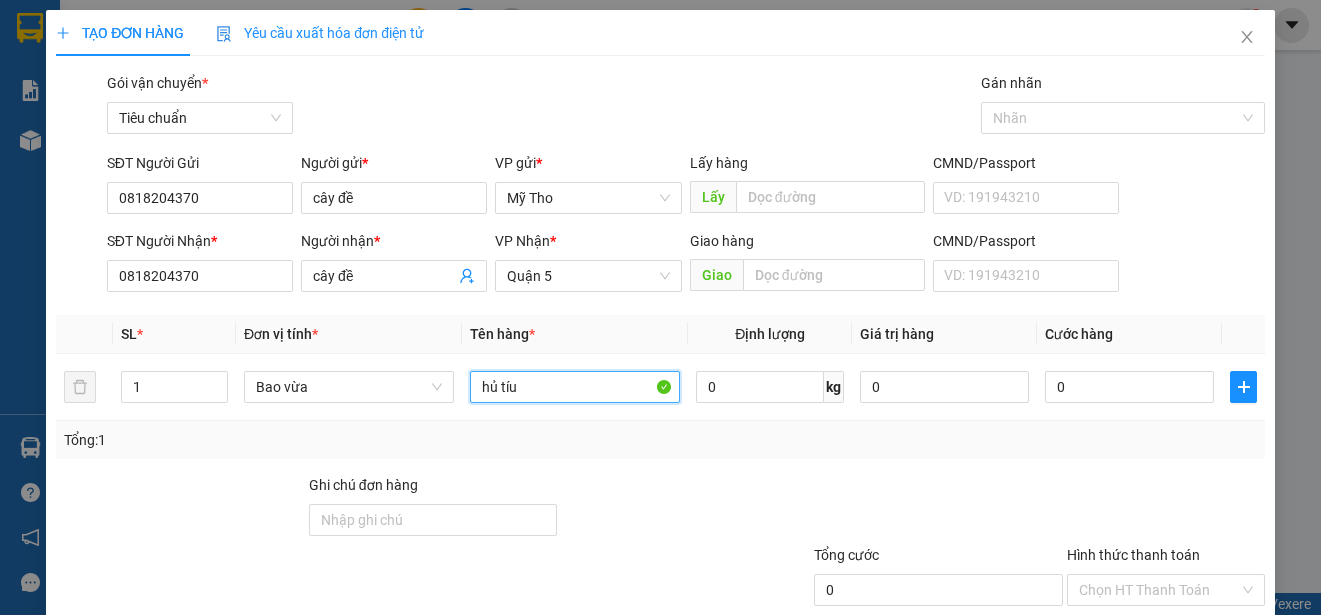 scroll, scrollTop: 125, scrollLeft: 0, axis: vertical 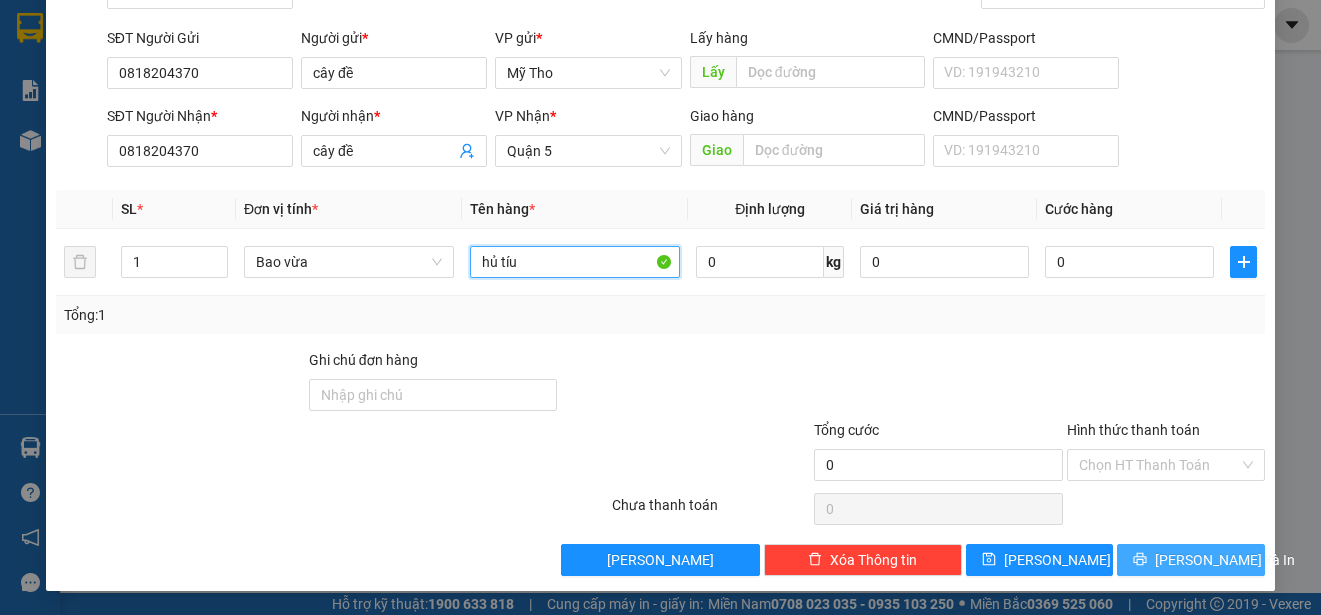 type on "hủ tíu" 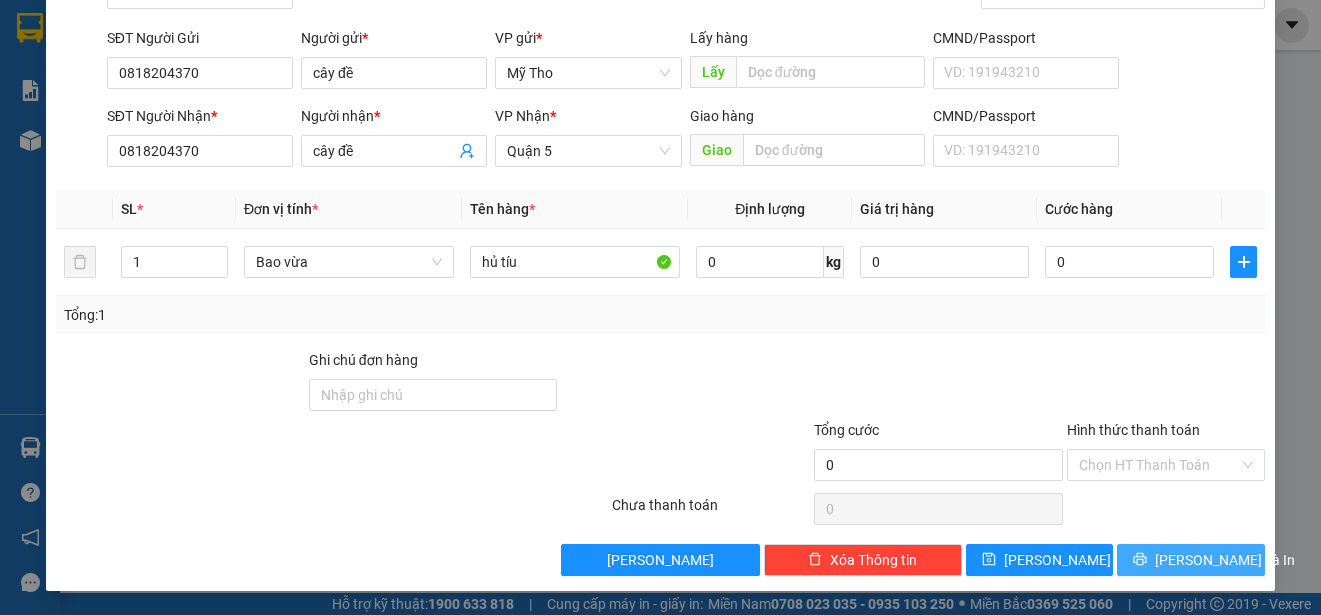 click on "[PERSON_NAME] và In" at bounding box center [1225, 560] 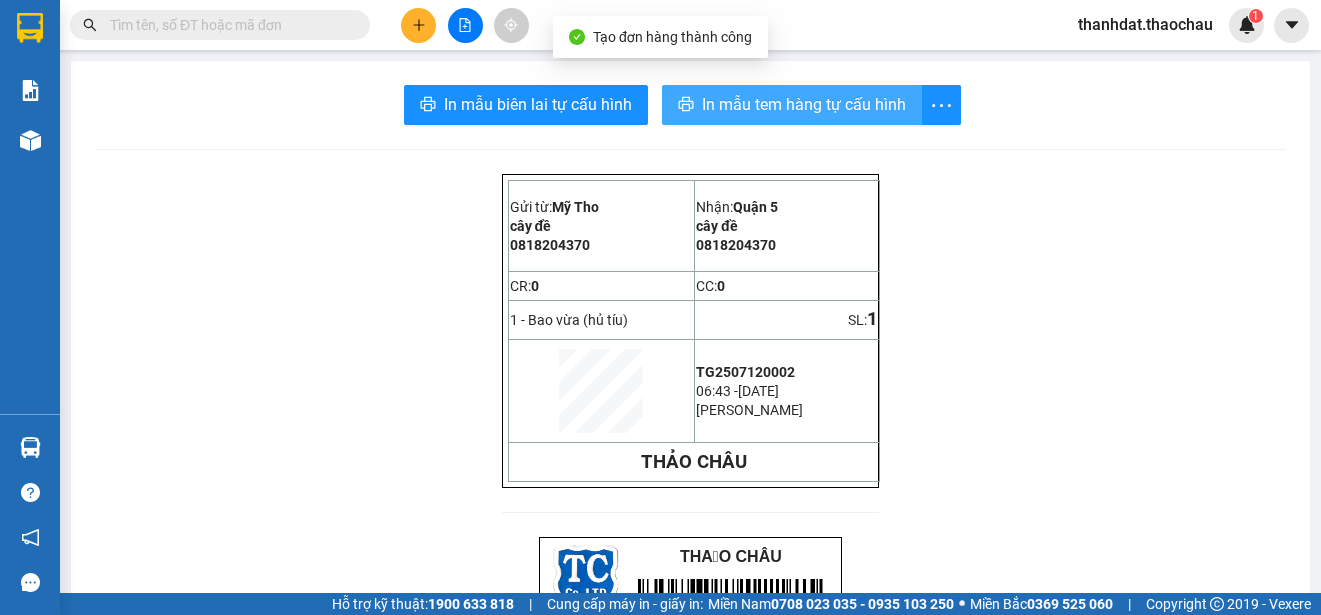 click on "In mẫu tem hàng tự cấu hình" at bounding box center (804, 104) 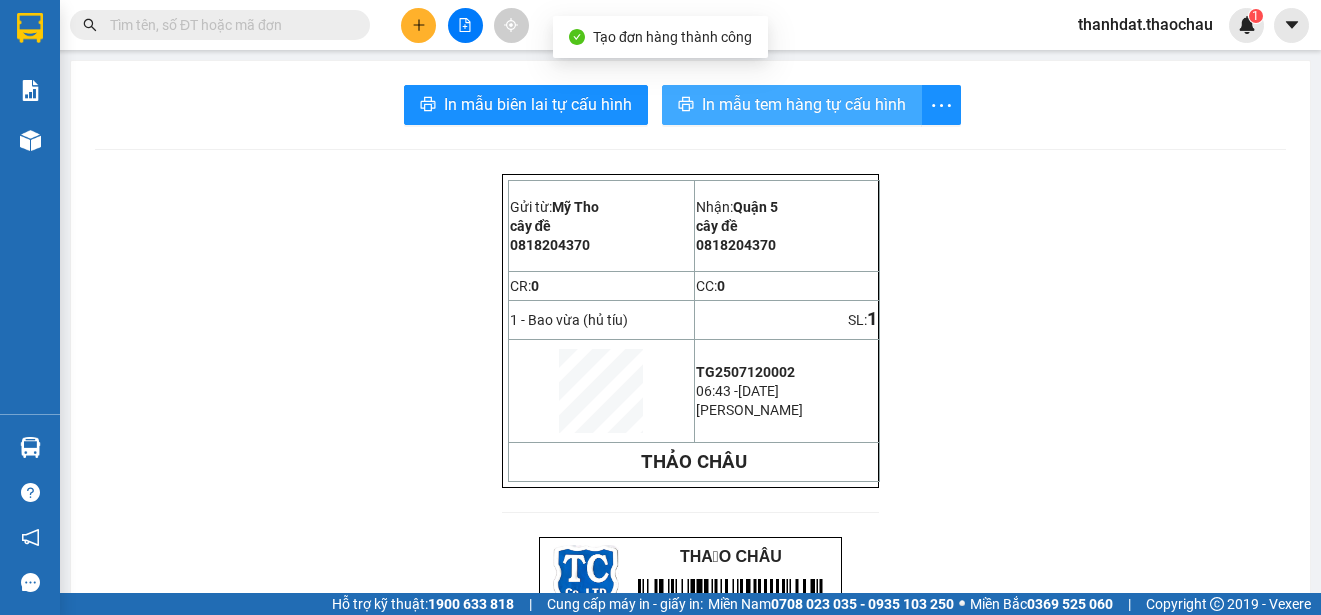 scroll, scrollTop: 0, scrollLeft: 0, axis: both 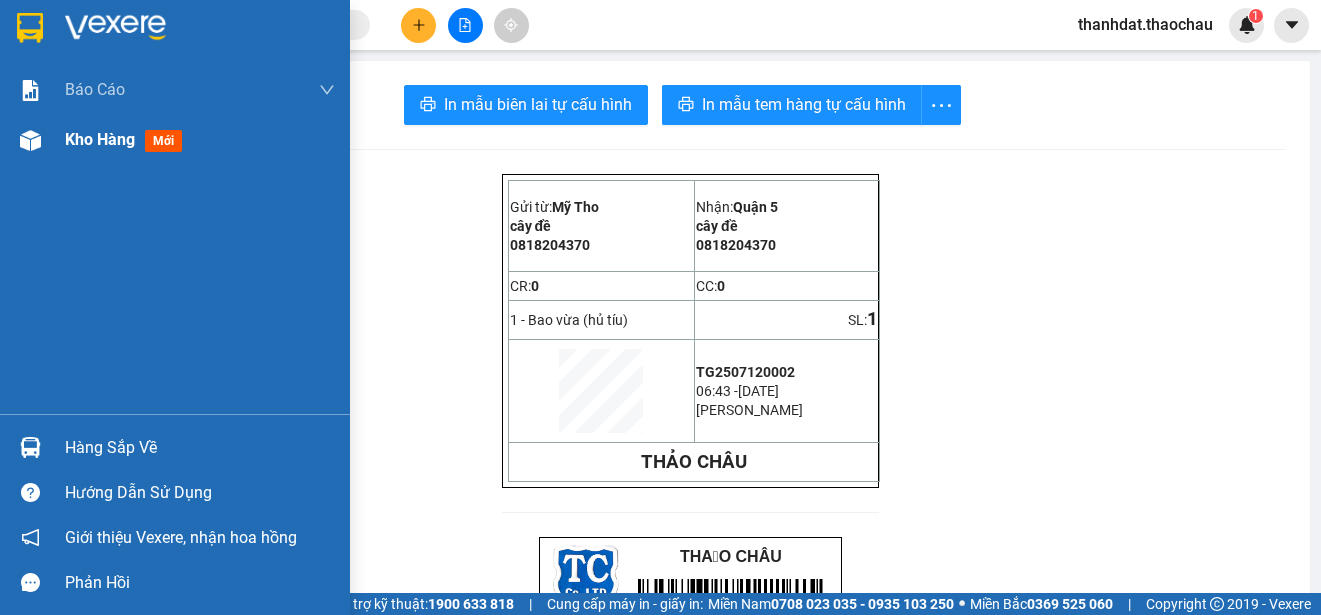 click on "Kho hàng" at bounding box center (100, 139) 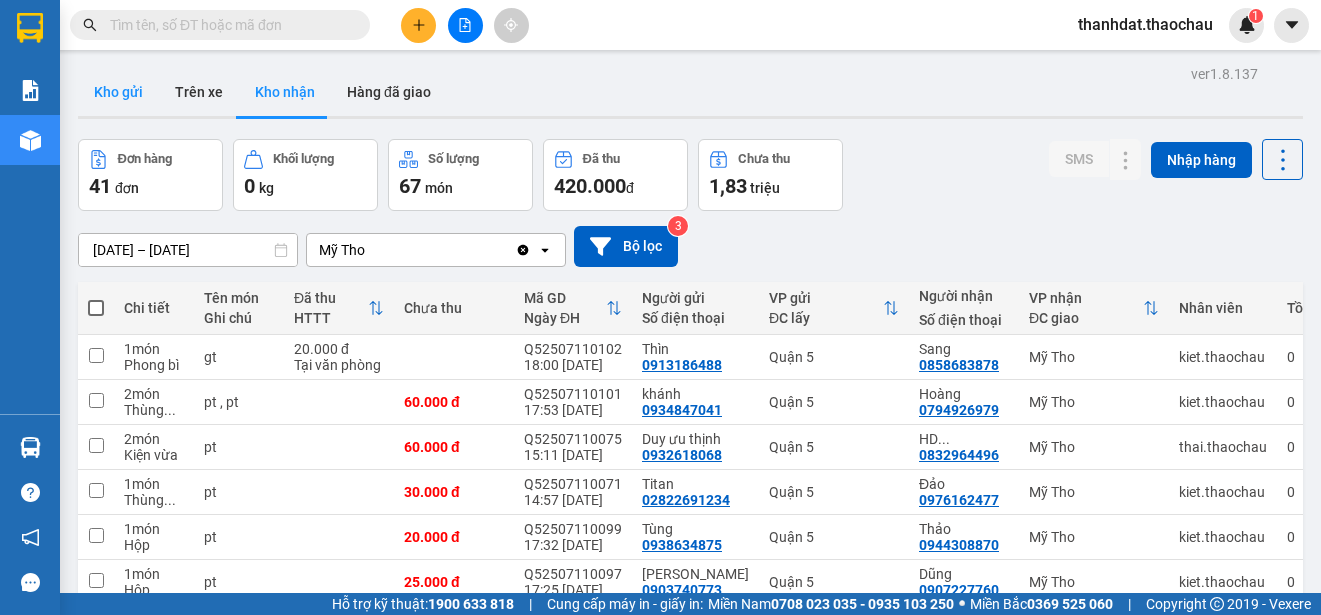 click on "Kho gửi" at bounding box center [118, 92] 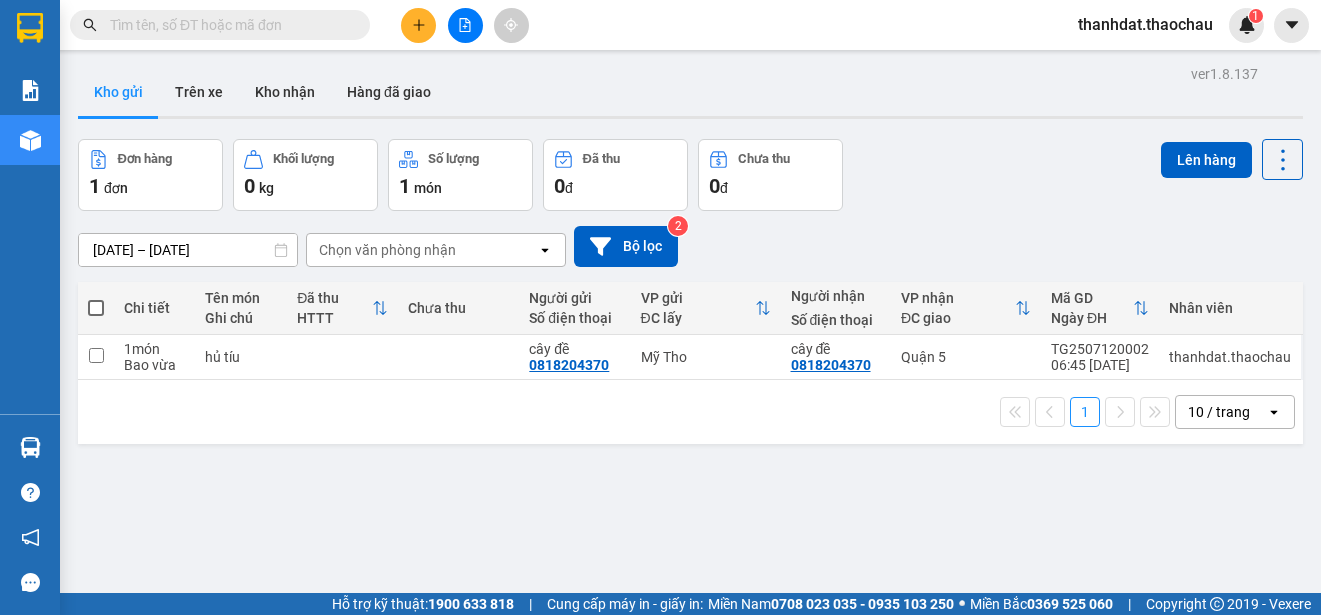 click at bounding box center (96, 308) 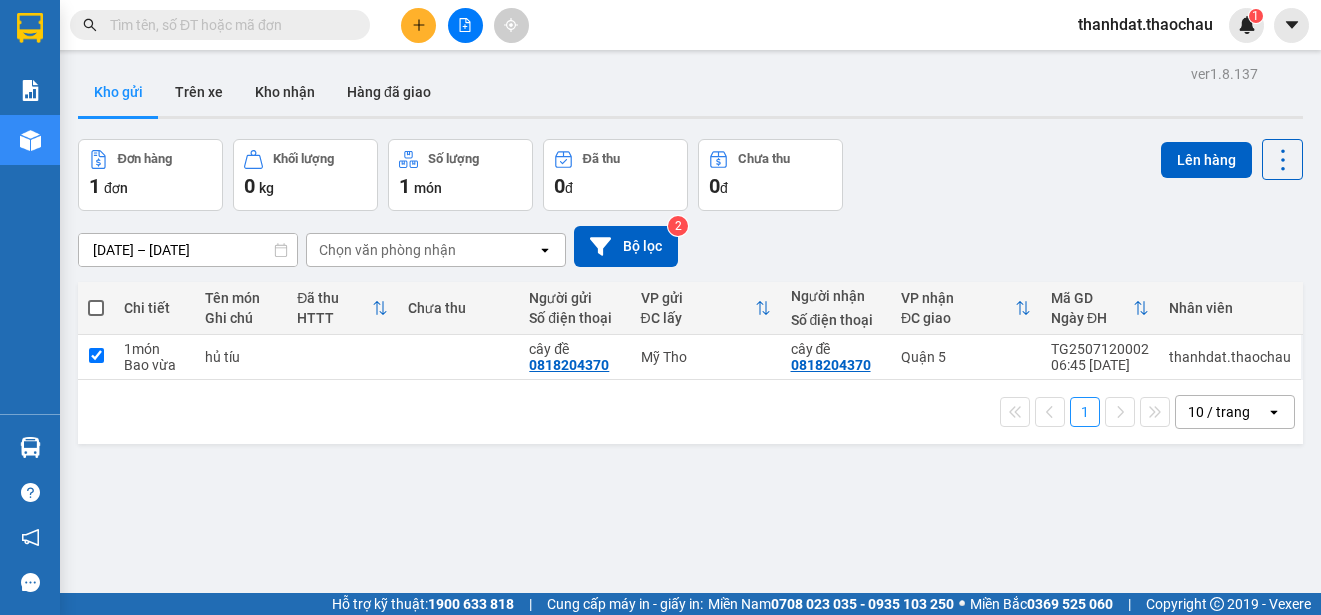 checkbox on "true" 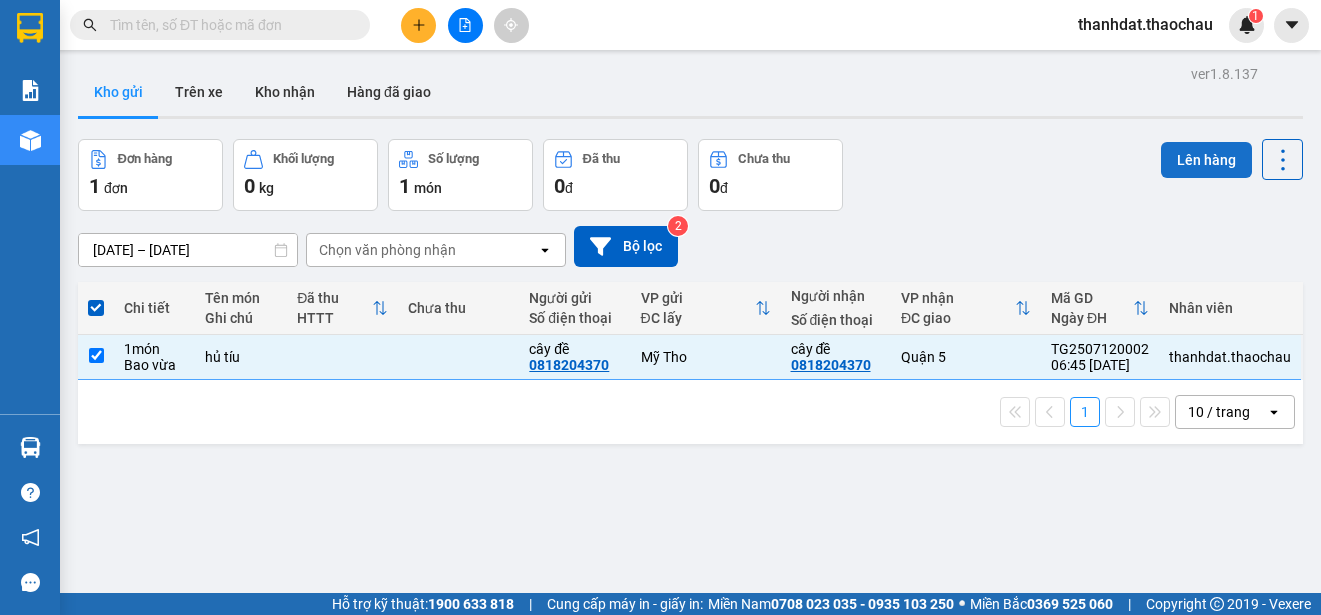 click on "Lên hàng" at bounding box center (1206, 160) 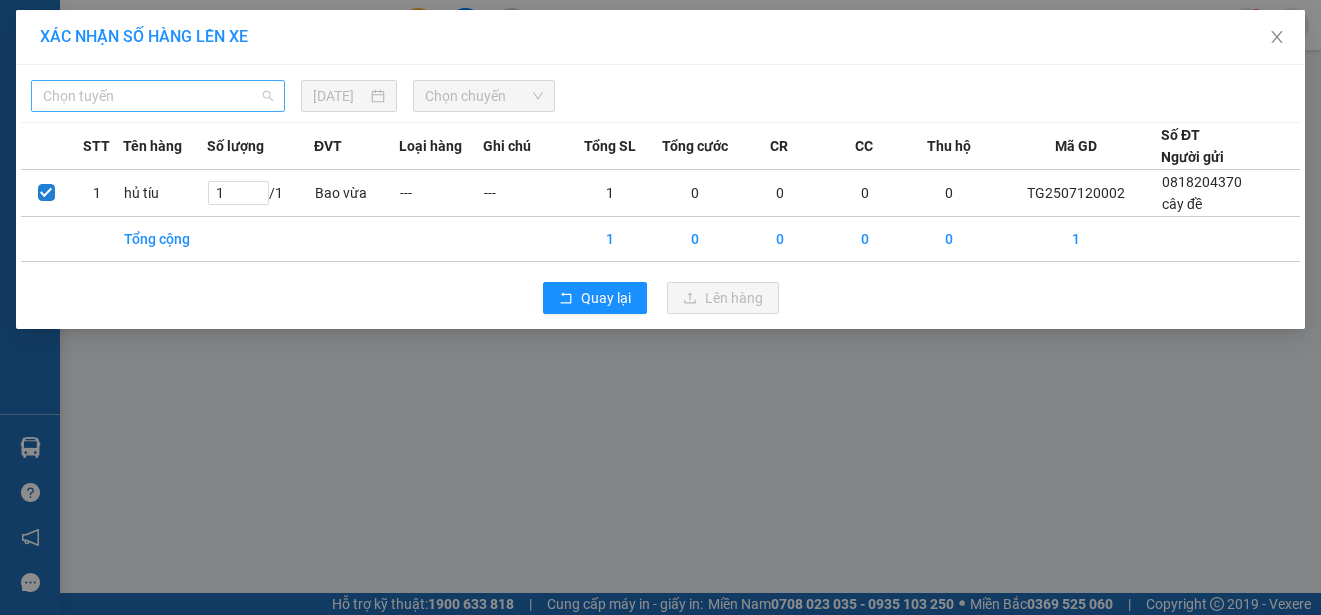 click on "Chọn tuyến" at bounding box center [158, 96] 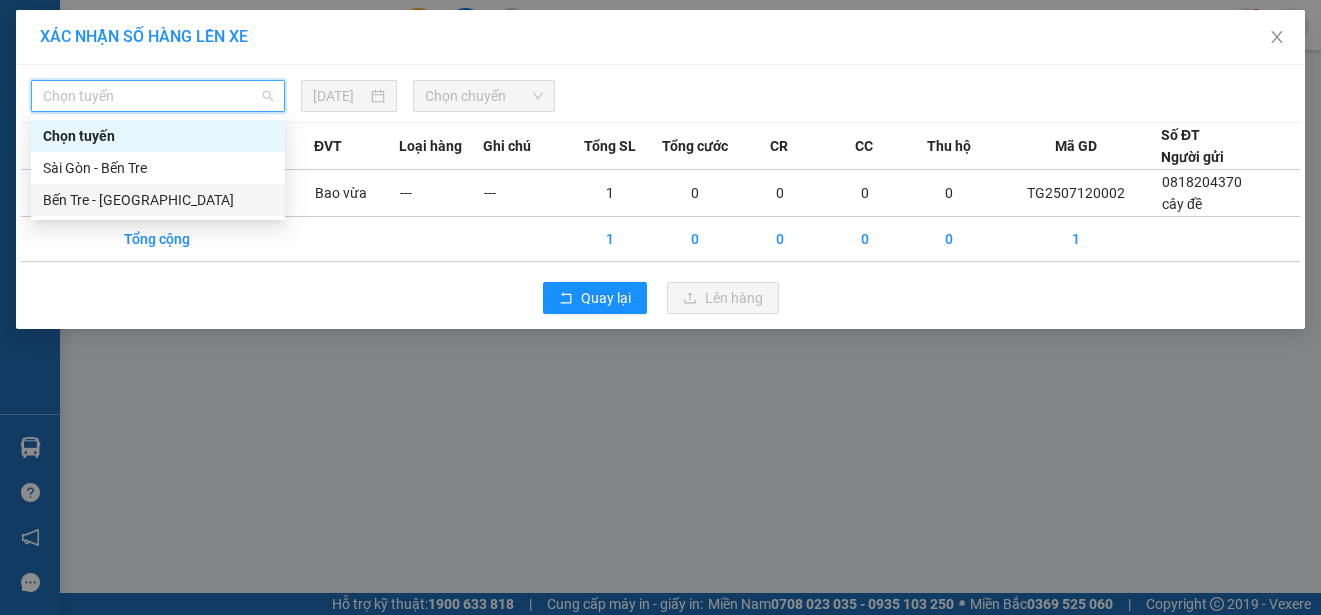click on "Bến Tre - [GEOGRAPHIC_DATA]" at bounding box center [158, 200] 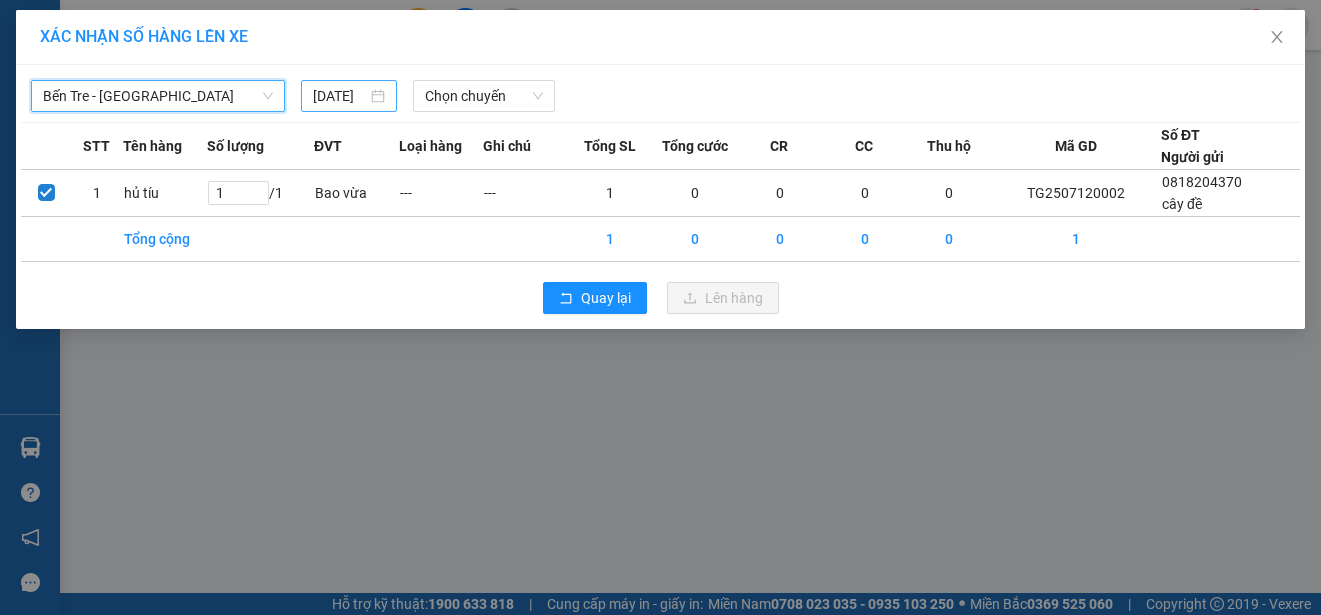 click on "11/07/2025" at bounding box center [349, 96] 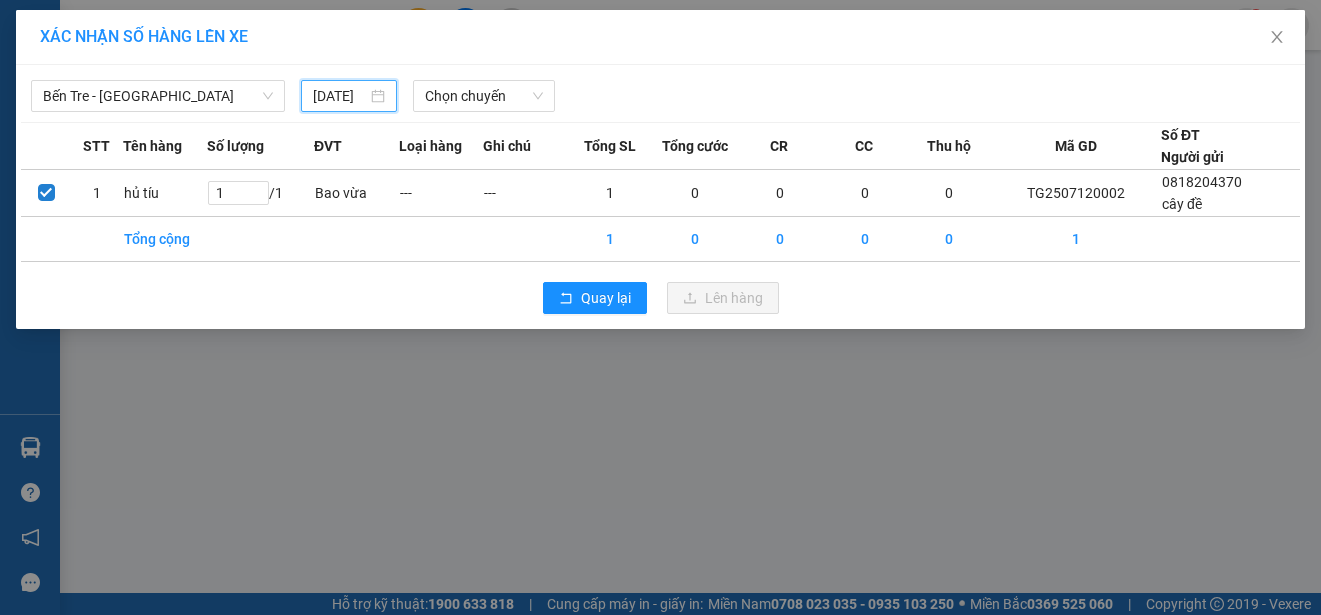 scroll, scrollTop: 0, scrollLeft: 17, axis: horizontal 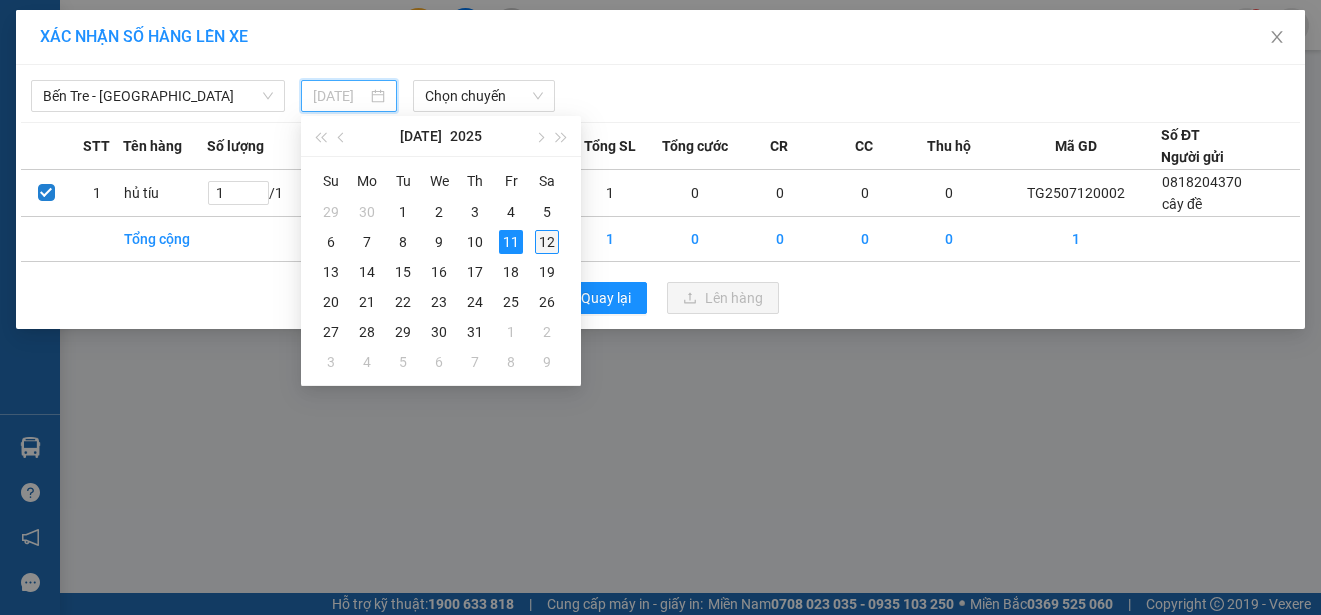 click on "12" at bounding box center (547, 242) 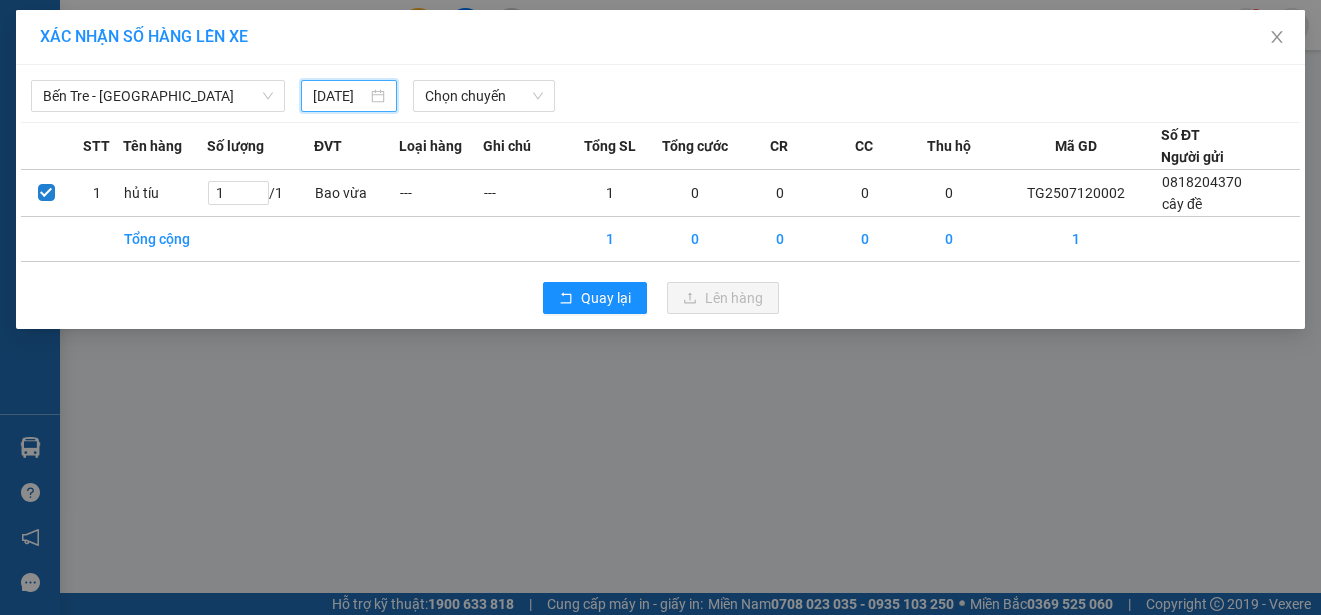 type on "[DATE]" 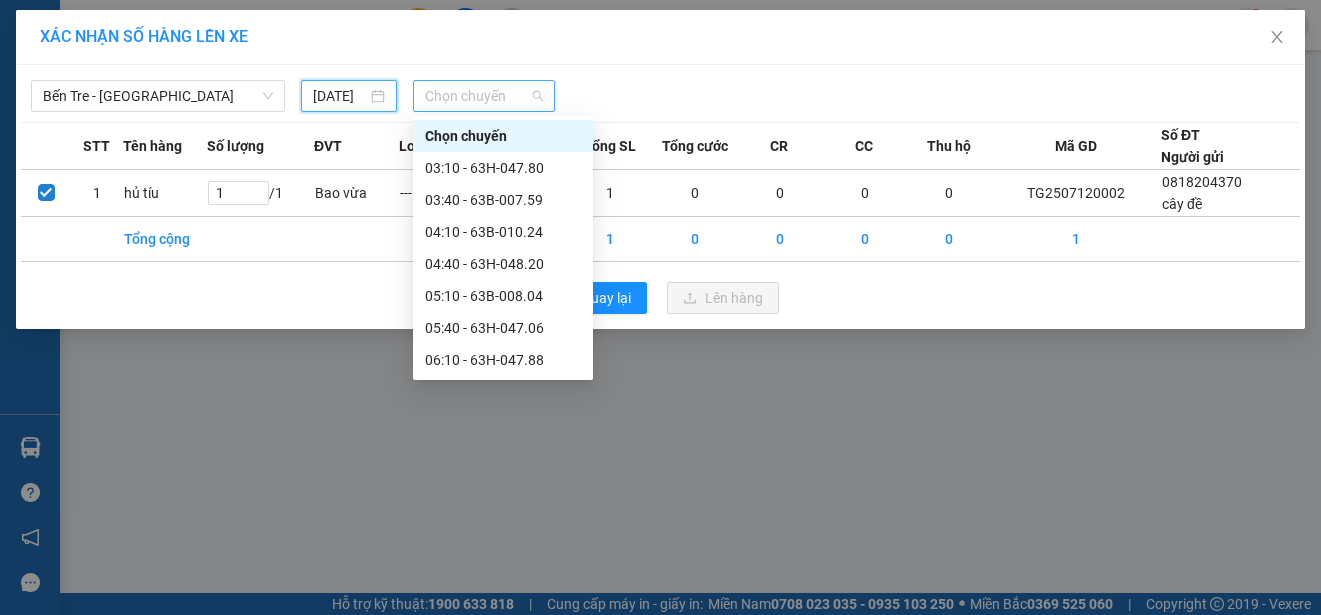 click on "Chọn chuyến" at bounding box center [483, 96] 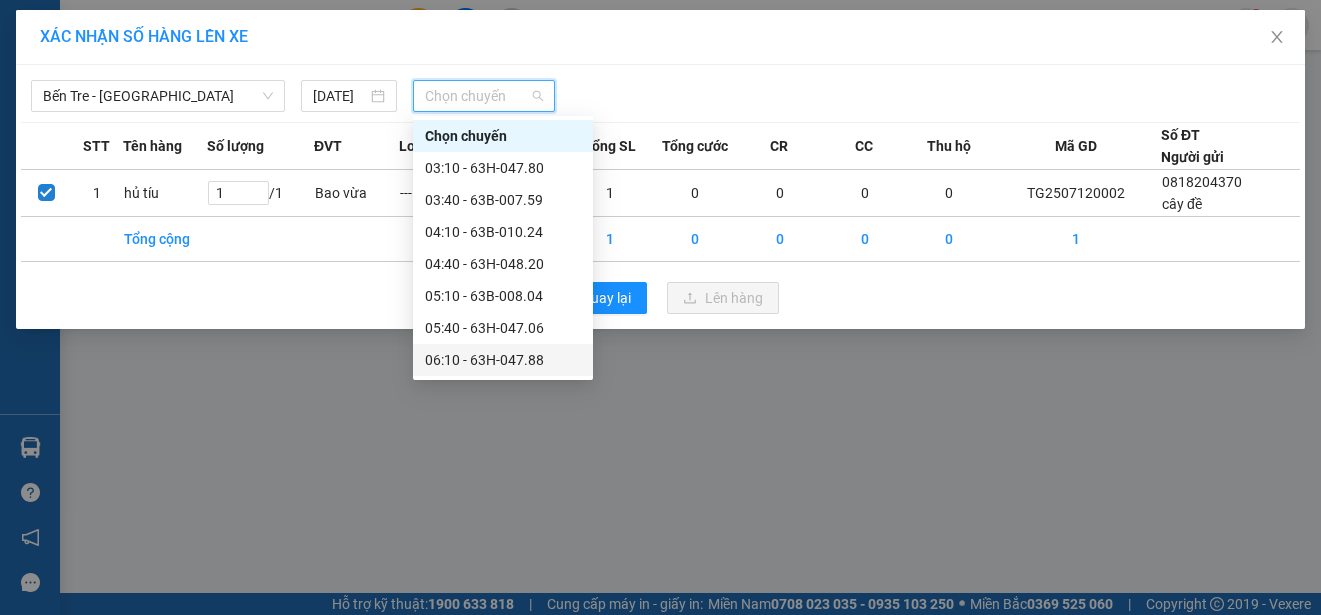 click on "06:10     - 63H-047.88" at bounding box center [503, 360] 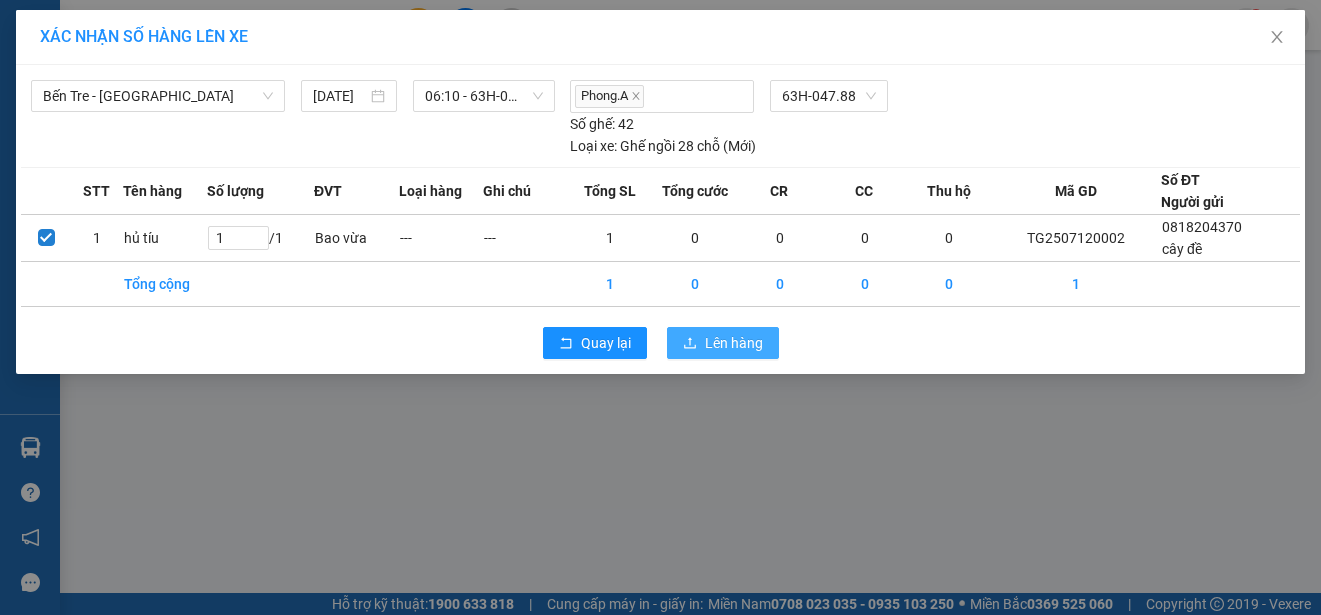 click on "Lên hàng" at bounding box center (734, 343) 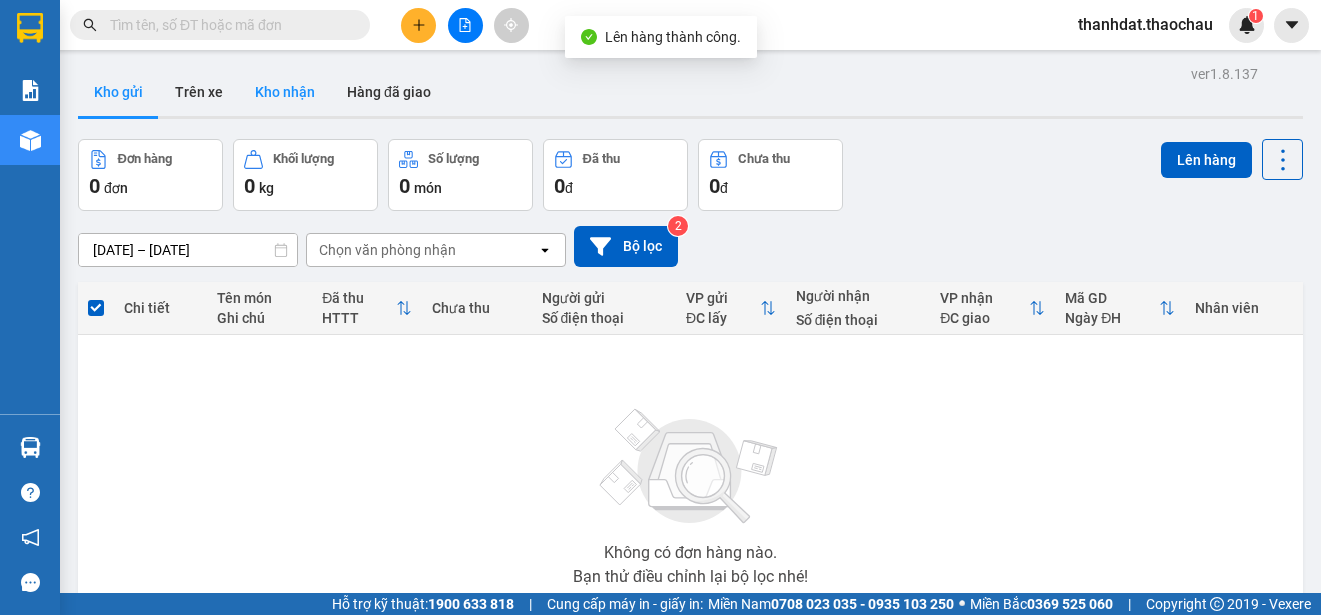 click on "Kho nhận" at bounding box center [285, 92] 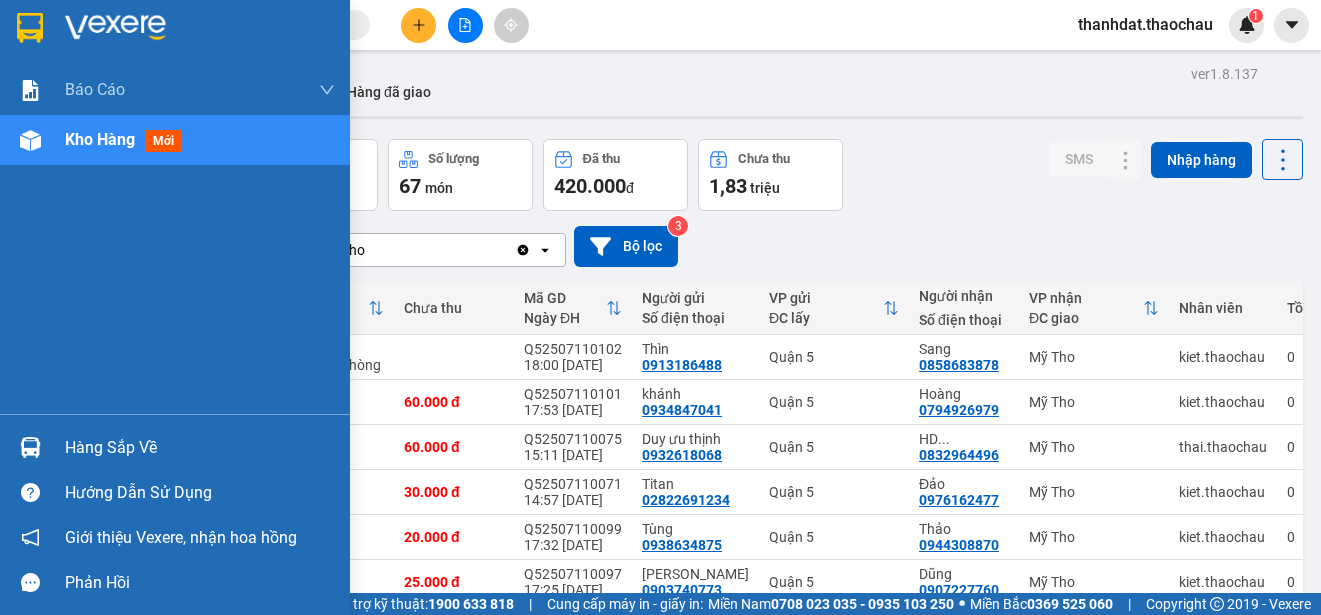 click on "Hàng sắp về" at bounding box center [200, 448] 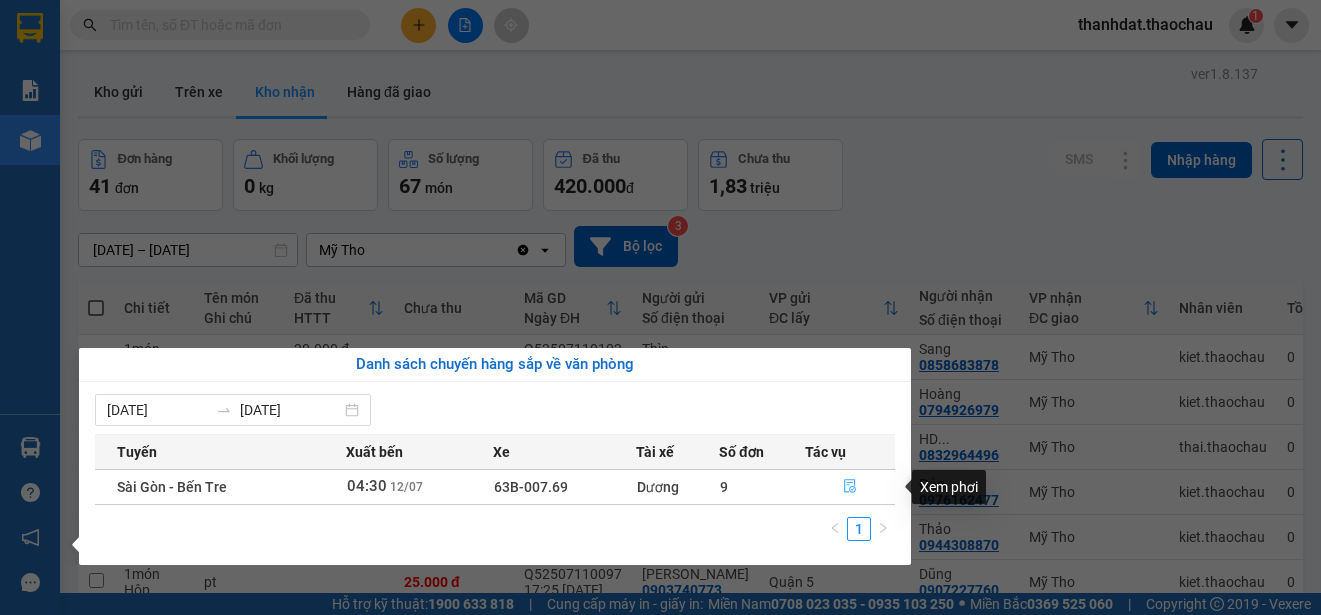 click 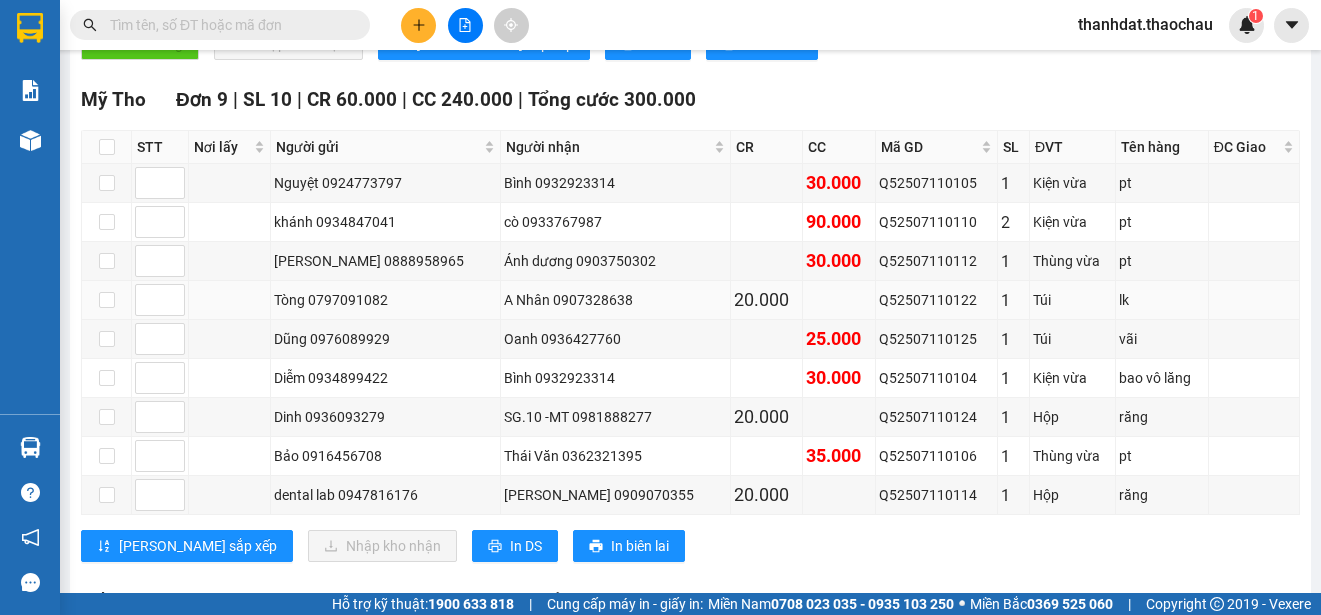 scroll, scrollTop: 600, scrollLeft: 0, axis: vertical 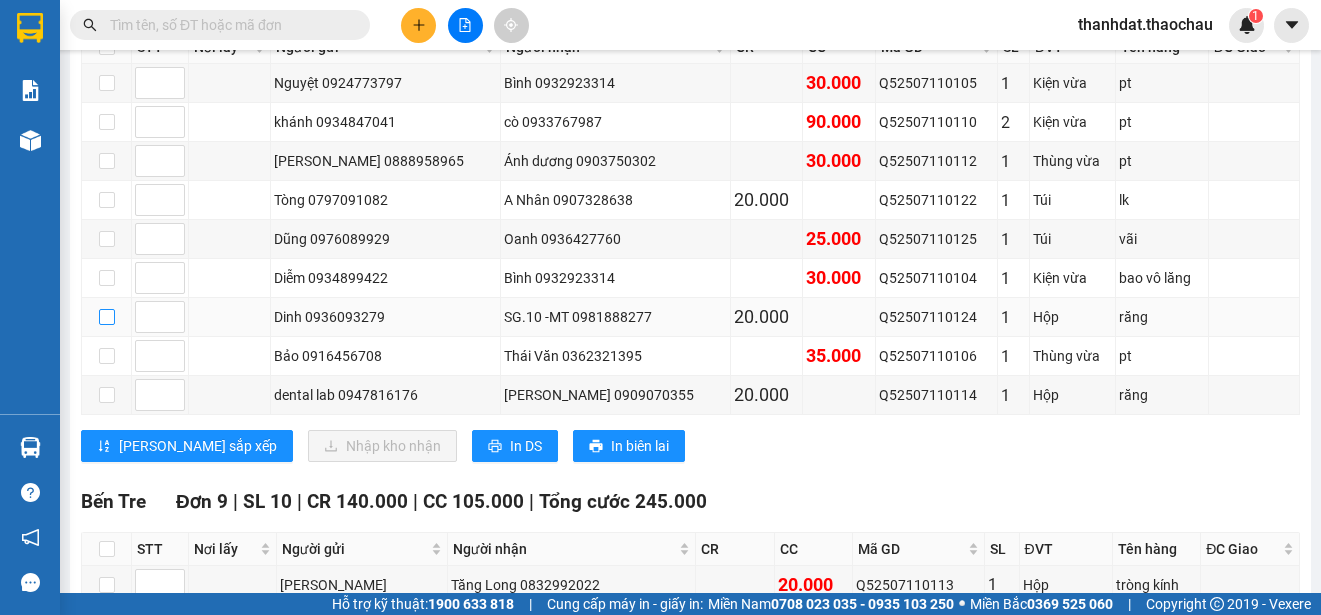 click at bounding box center [107, 317] 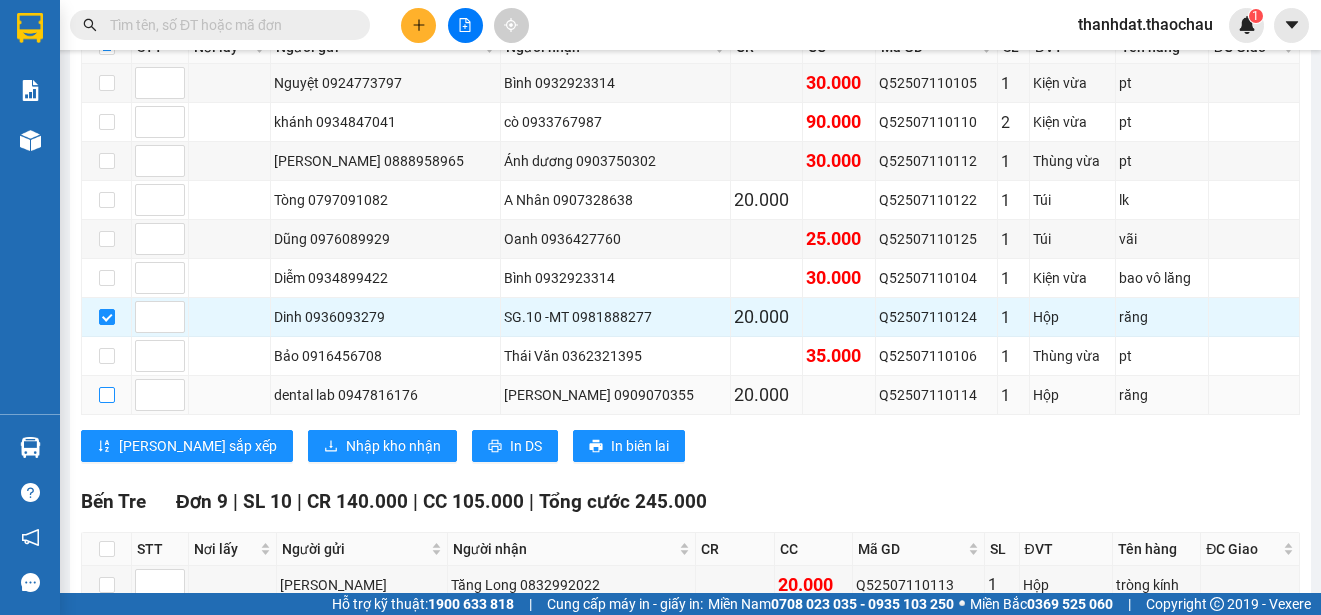 click at bounding box center (107, 395) 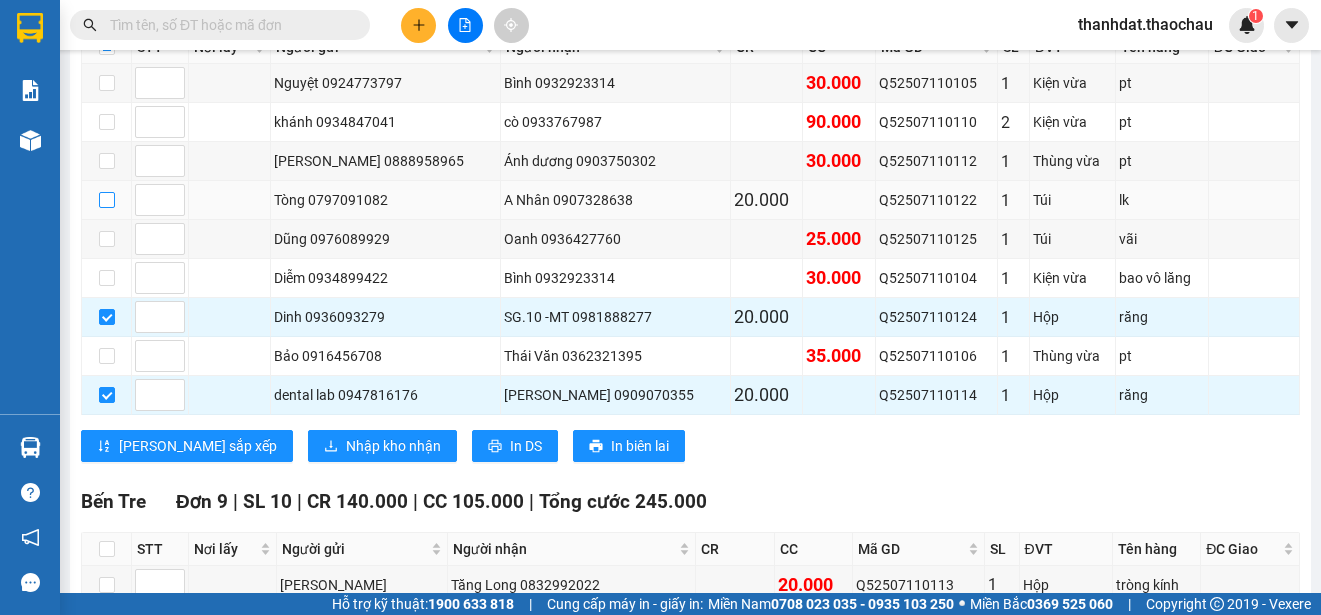 click at bounding box center (107, 200) 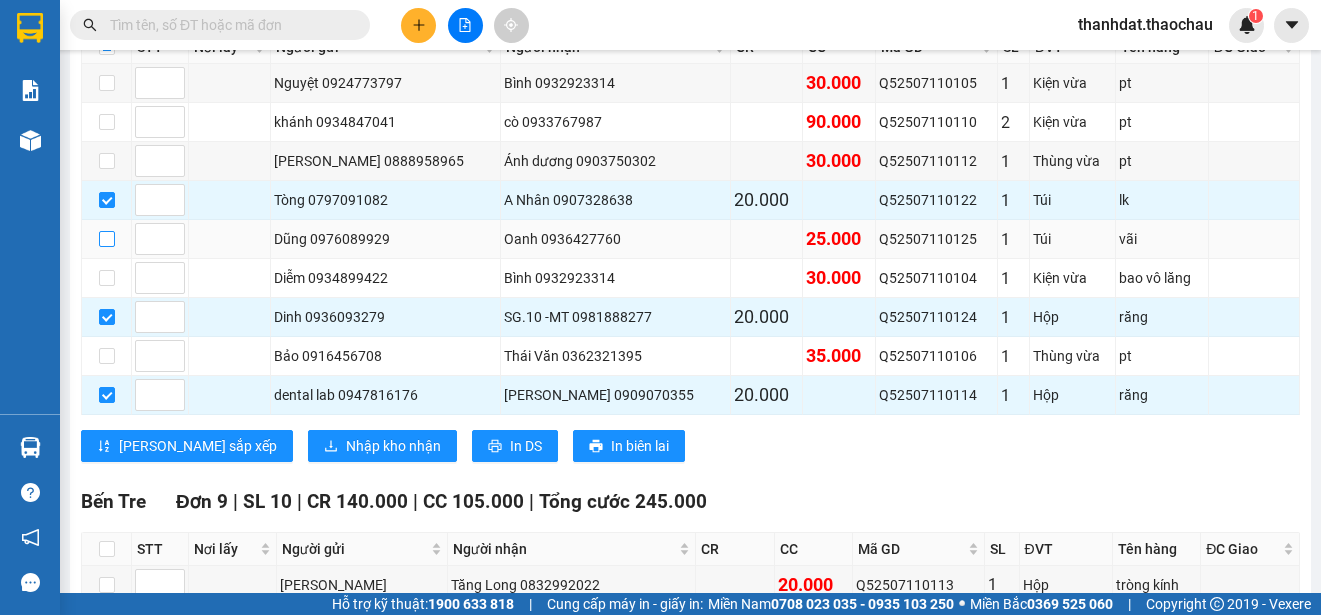 click at bounding box center (107, 239) 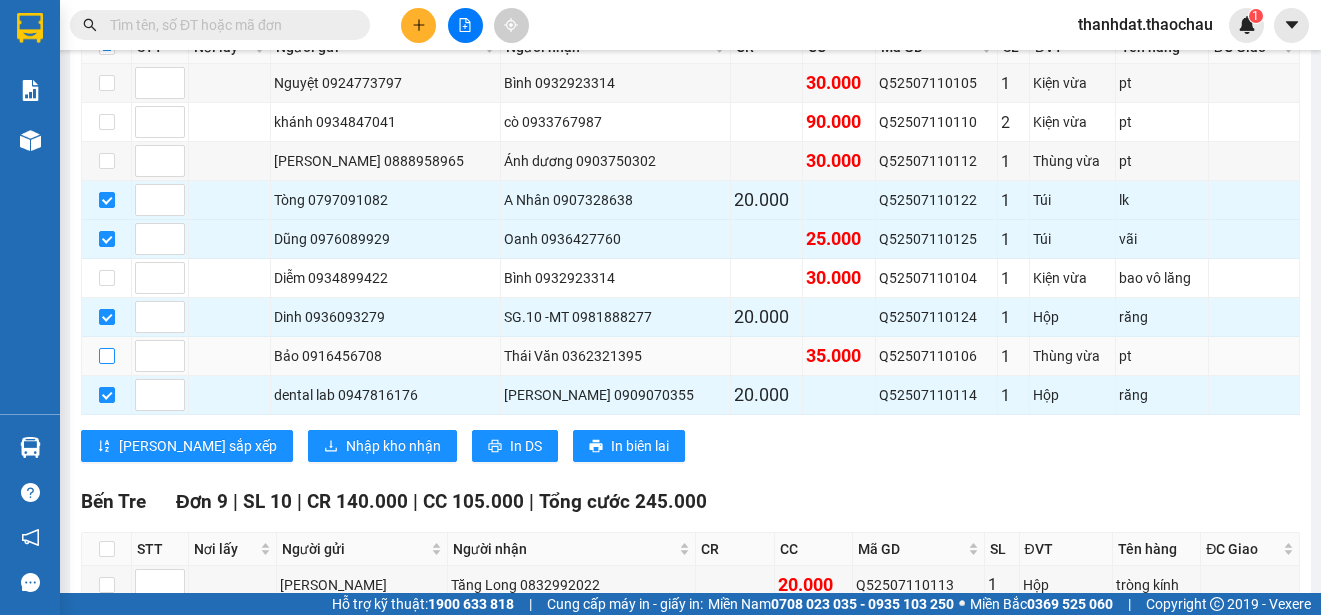 click at bounding box center (107, 356) 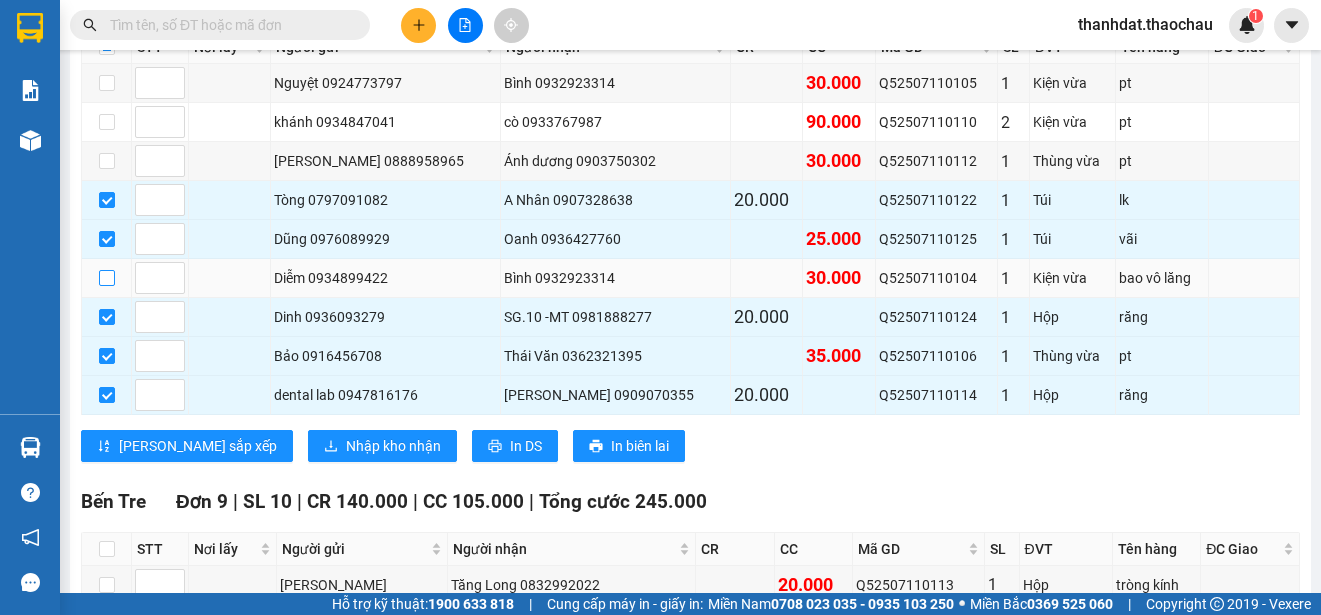 click at bounding box center (107, 278) 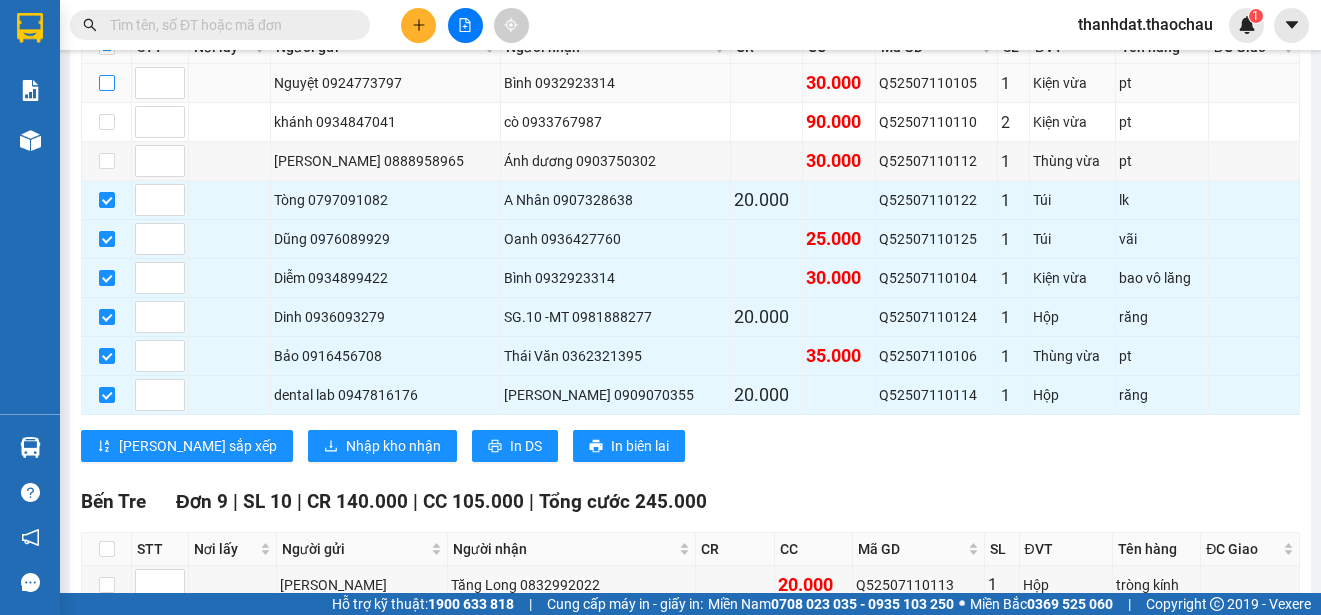 click at bounding box center (107, 83) 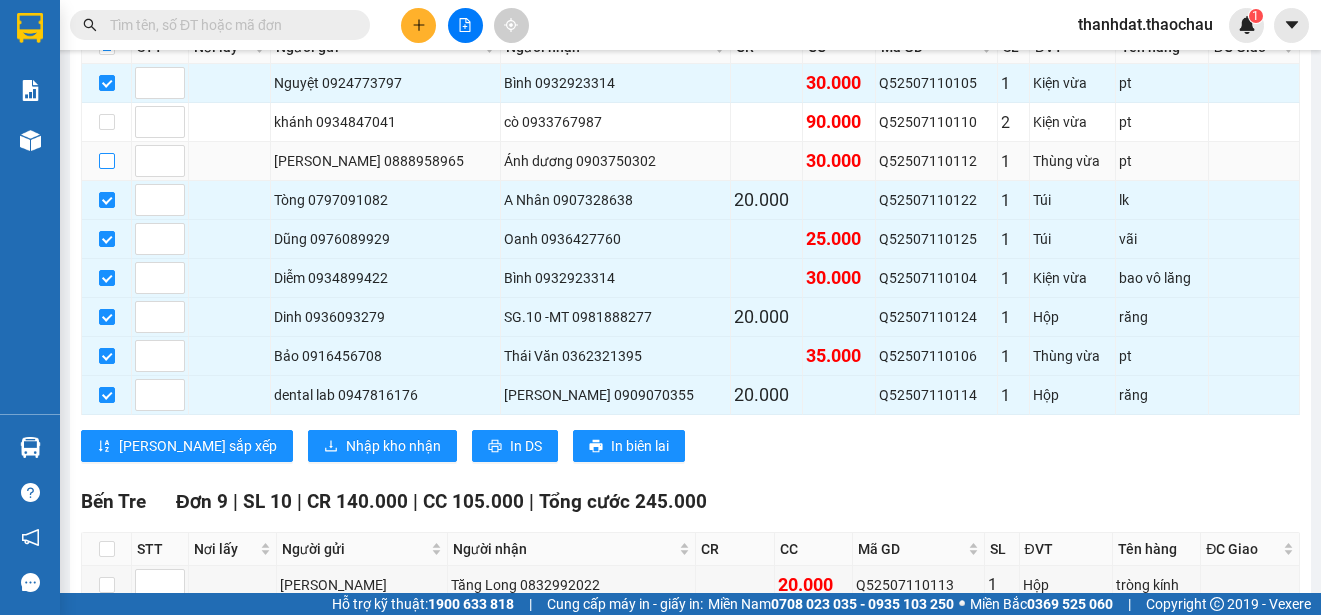 click at bounding box center (107, 161) 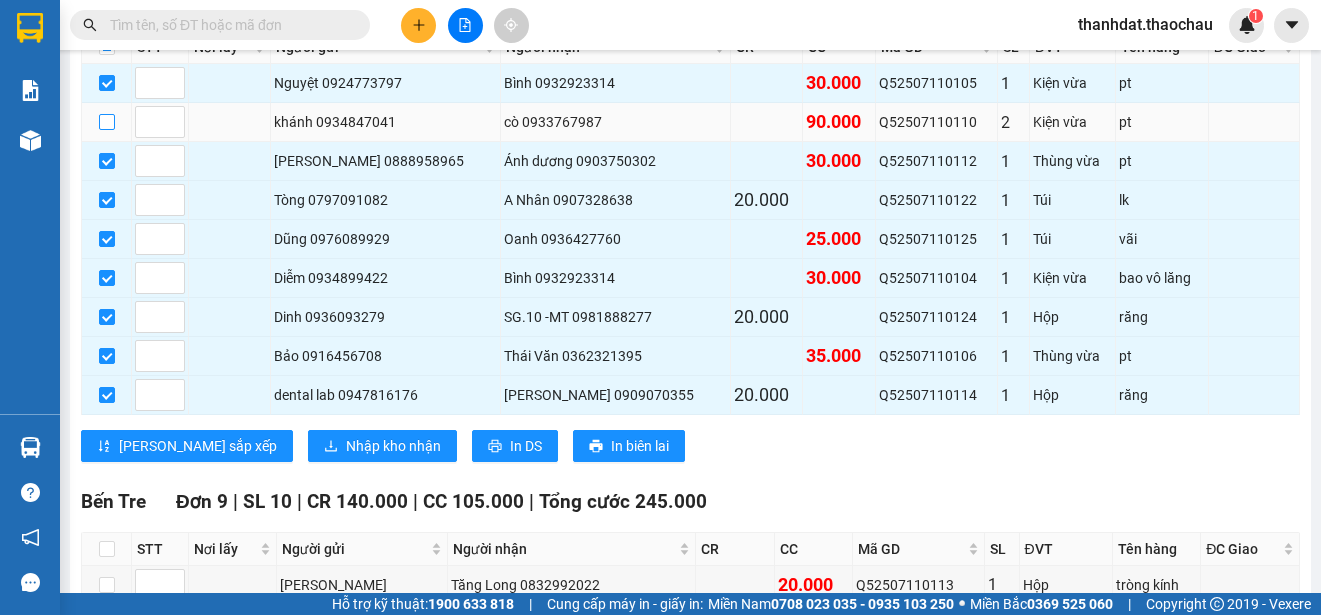 click at bounding box center (107, 122) 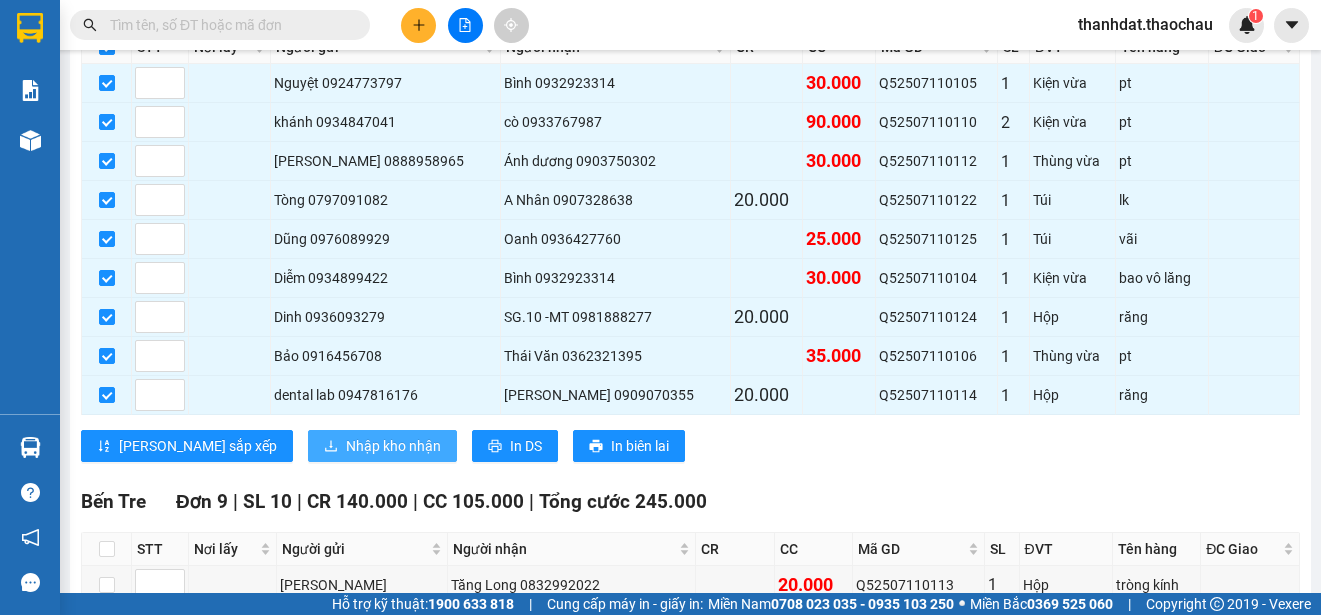 click on "Nhập kho nhận" at bounding box center (393, 446) 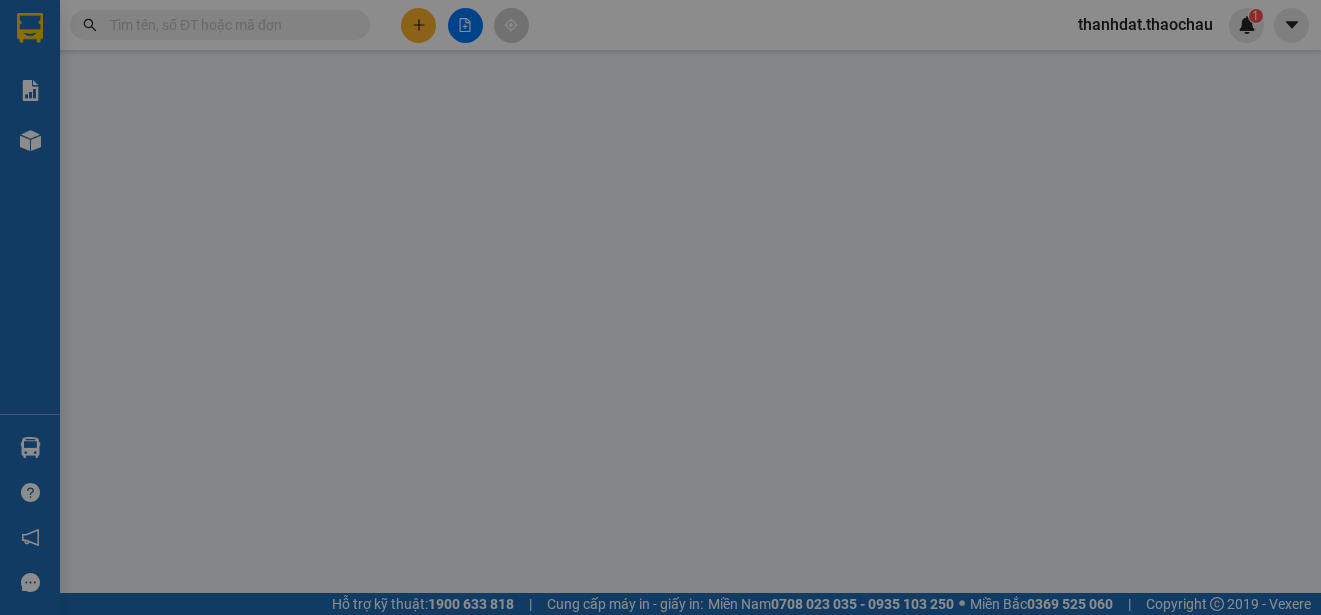 scroll, scrollTop: 0, scrollLeft: 0, axis: both 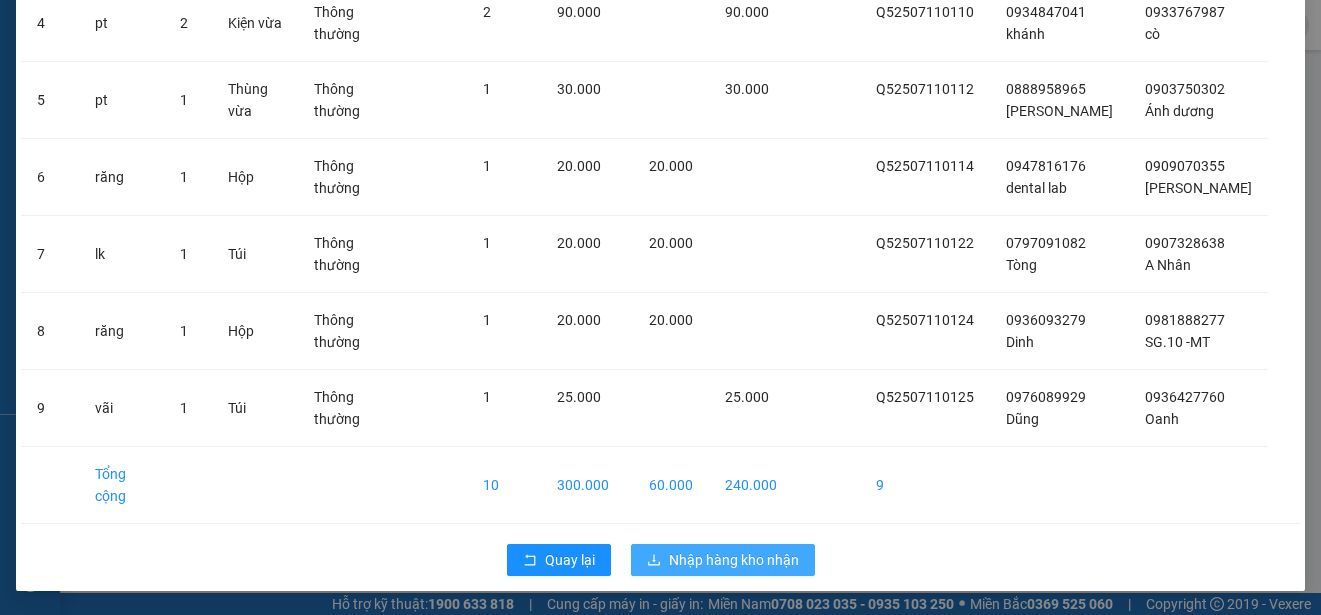 click on "Nhập hàng kho nhận" at bounding box center (734, 560) 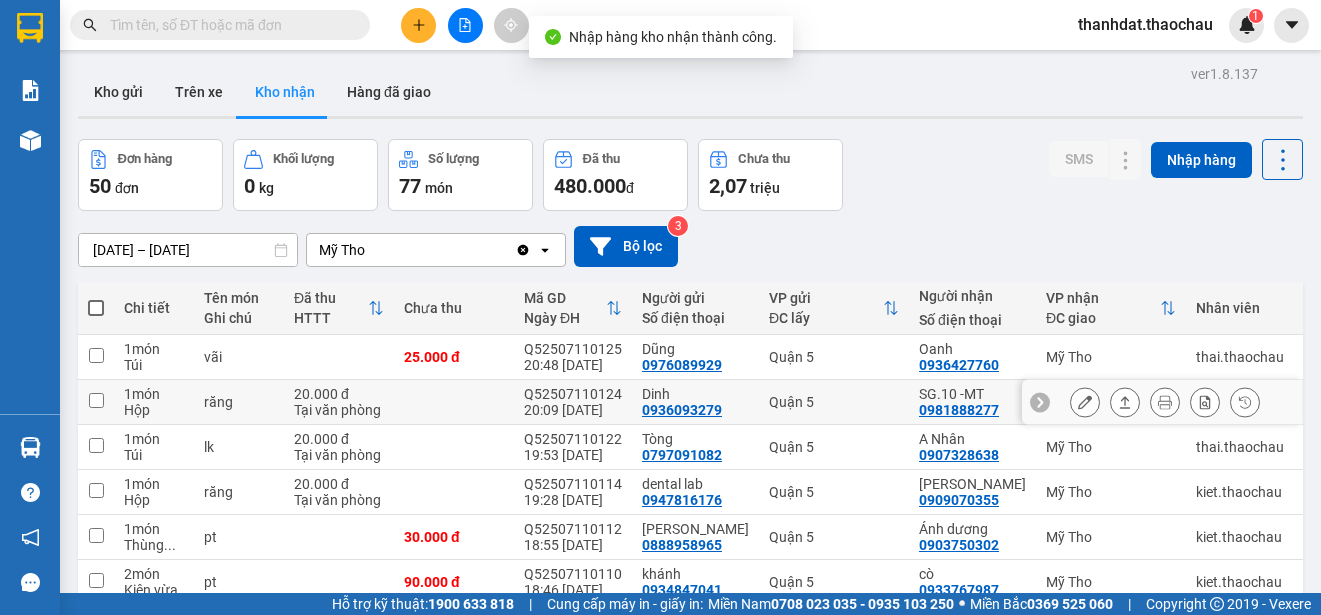 scroll, scrollTop: 282, scrollLeft: 0, axis: vertical 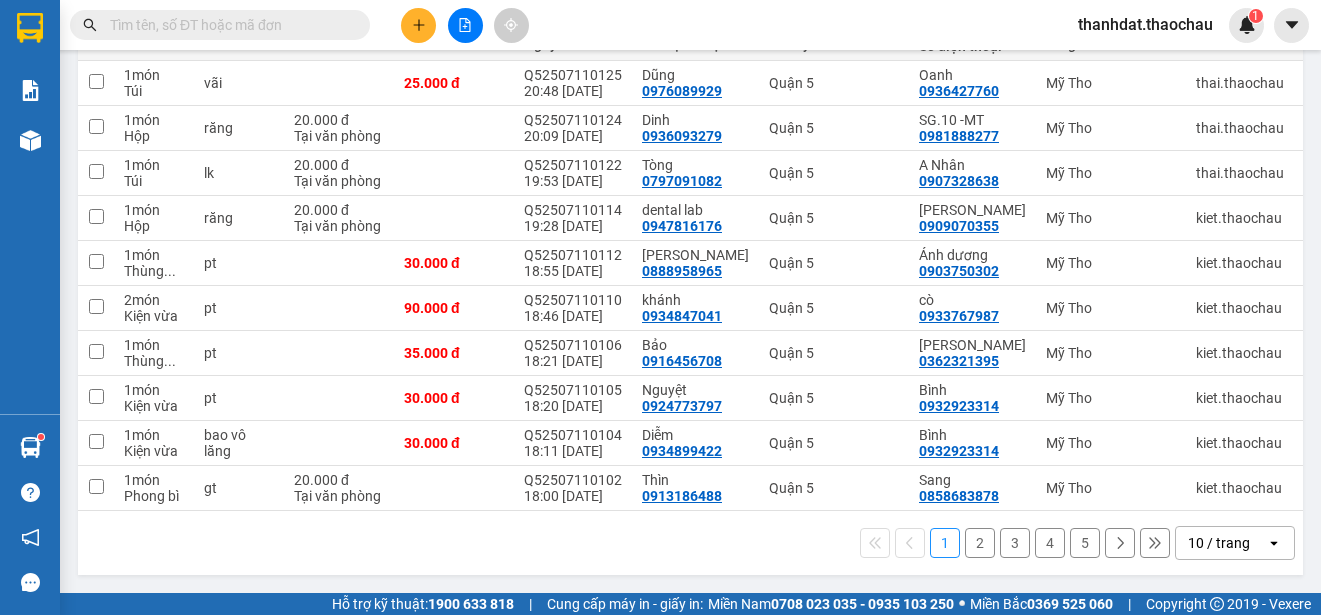 click on "2" at bounding box center [980, 543] 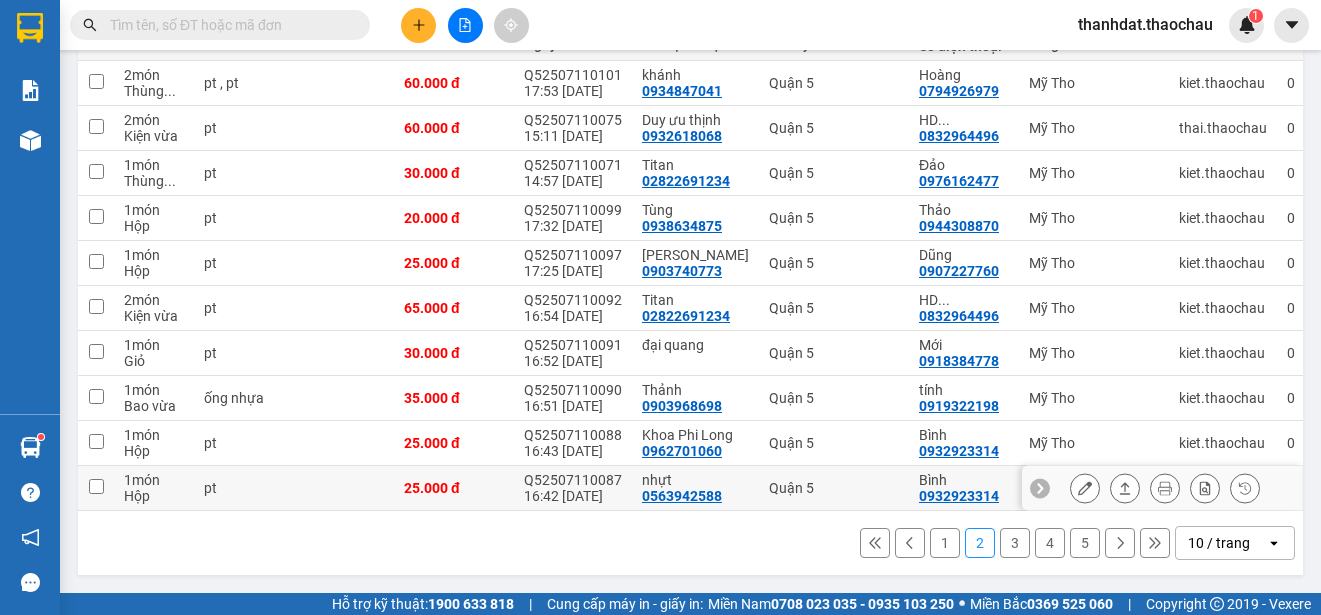 scroll, scrollTop: 282, scrollLeft: 0, axis: vertical 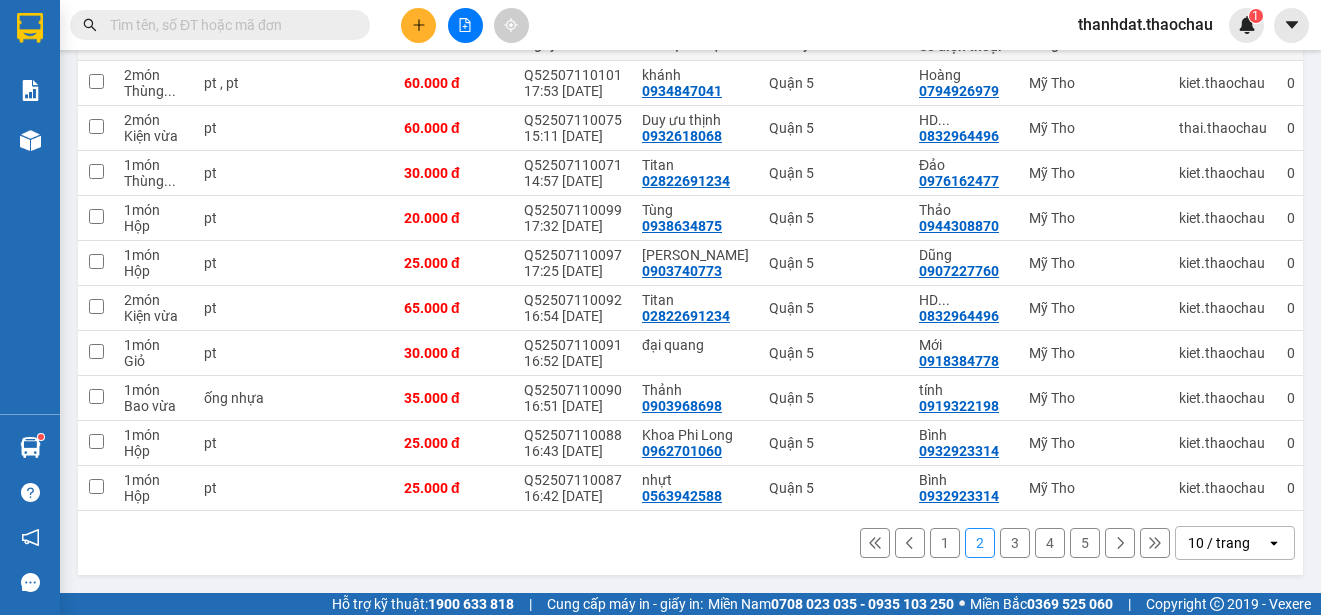 click on "3" at bounding box center [1015, 543] 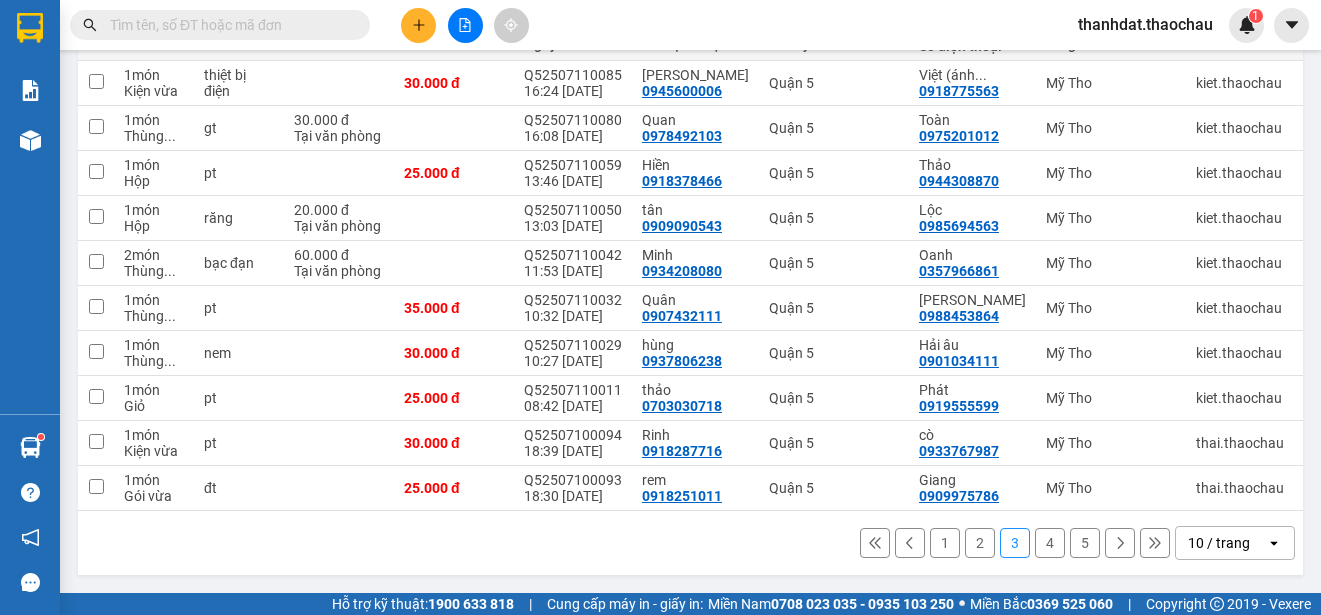 scroll, scrollTop: 282, scrollLeft: 0, axis: vertical 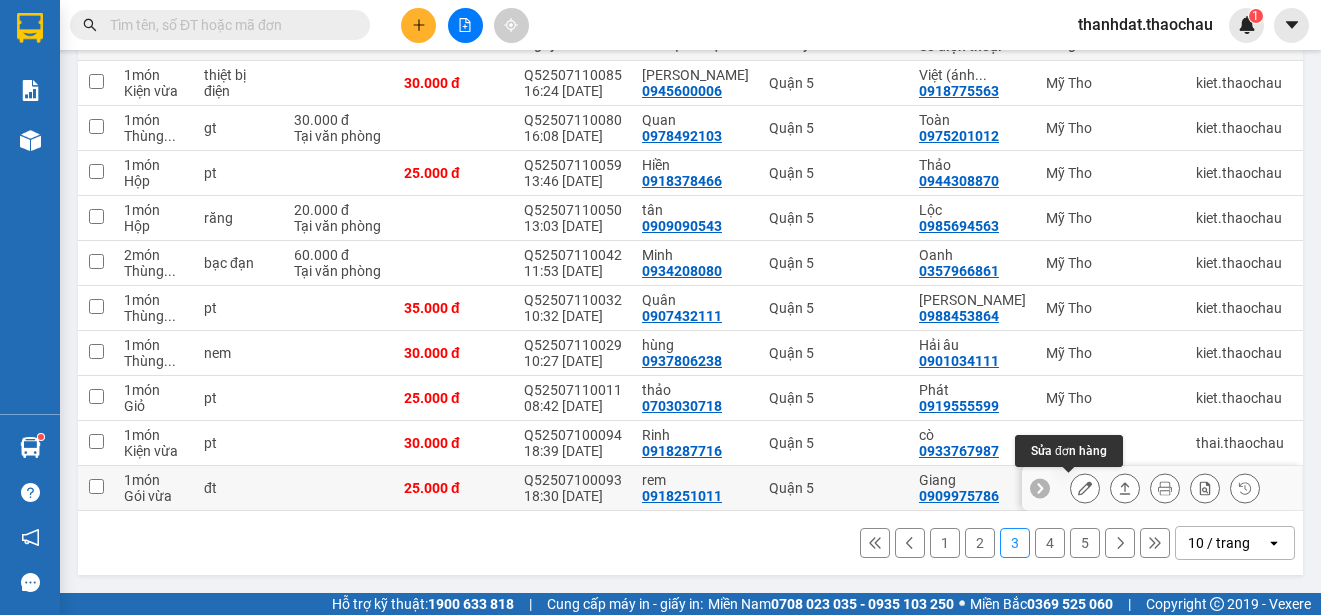 click 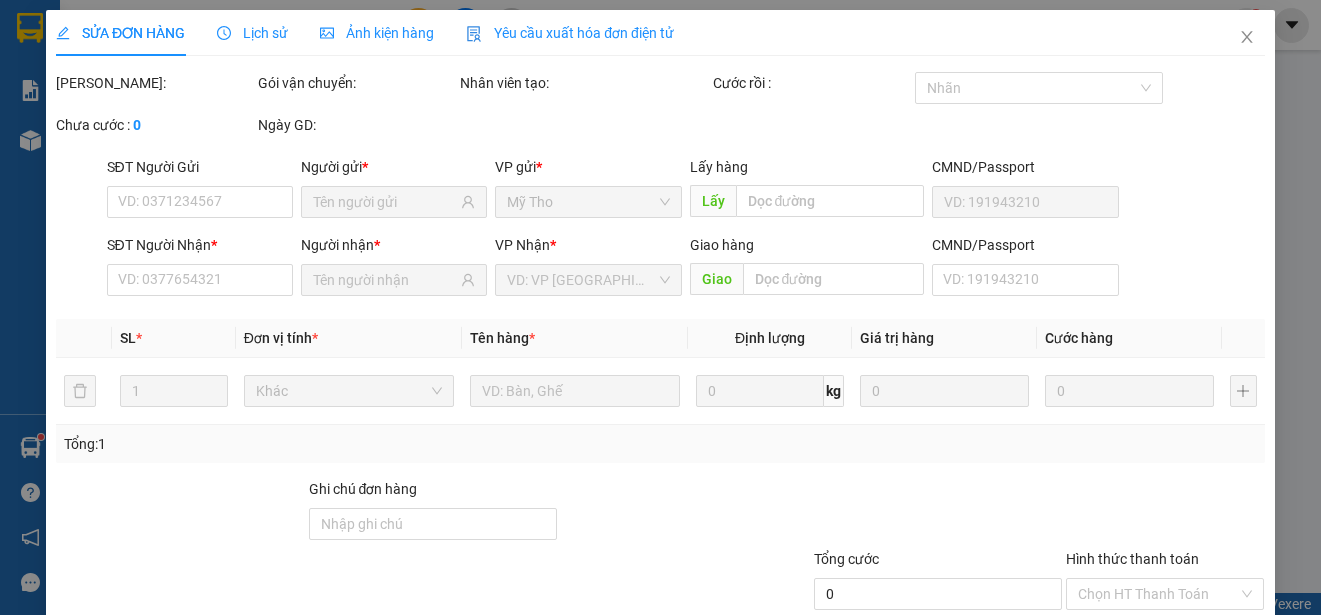 scroll, scrollTop: 0, scrollLeft: 0, axis: both 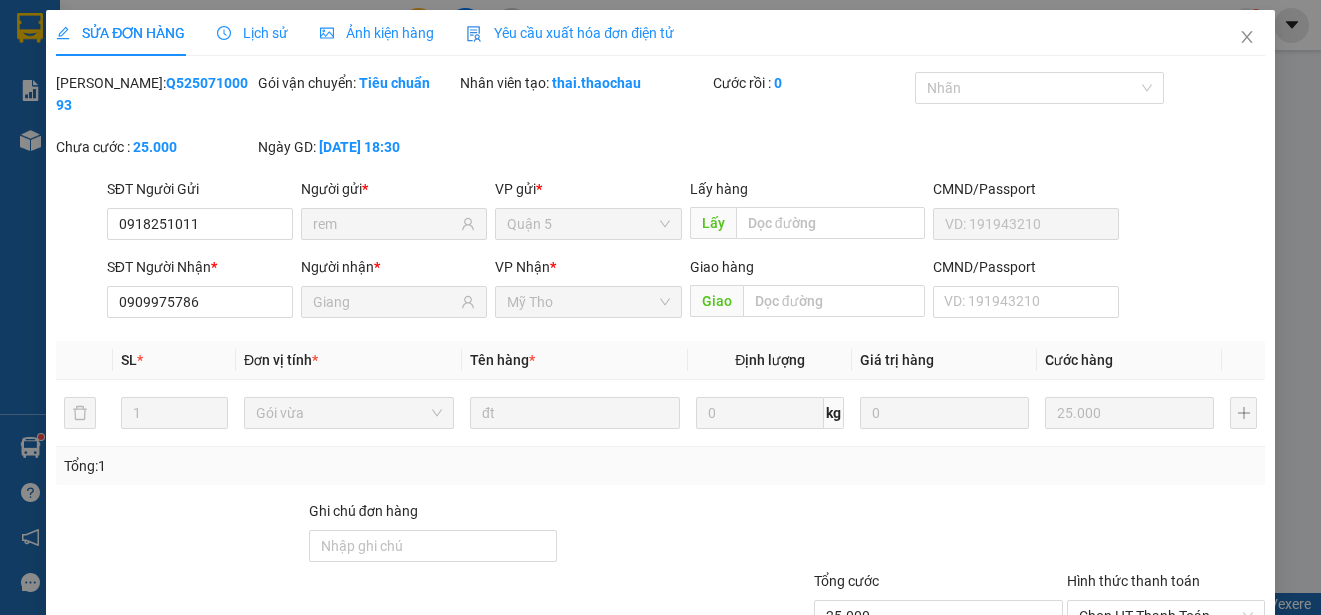 type on "0918251011" 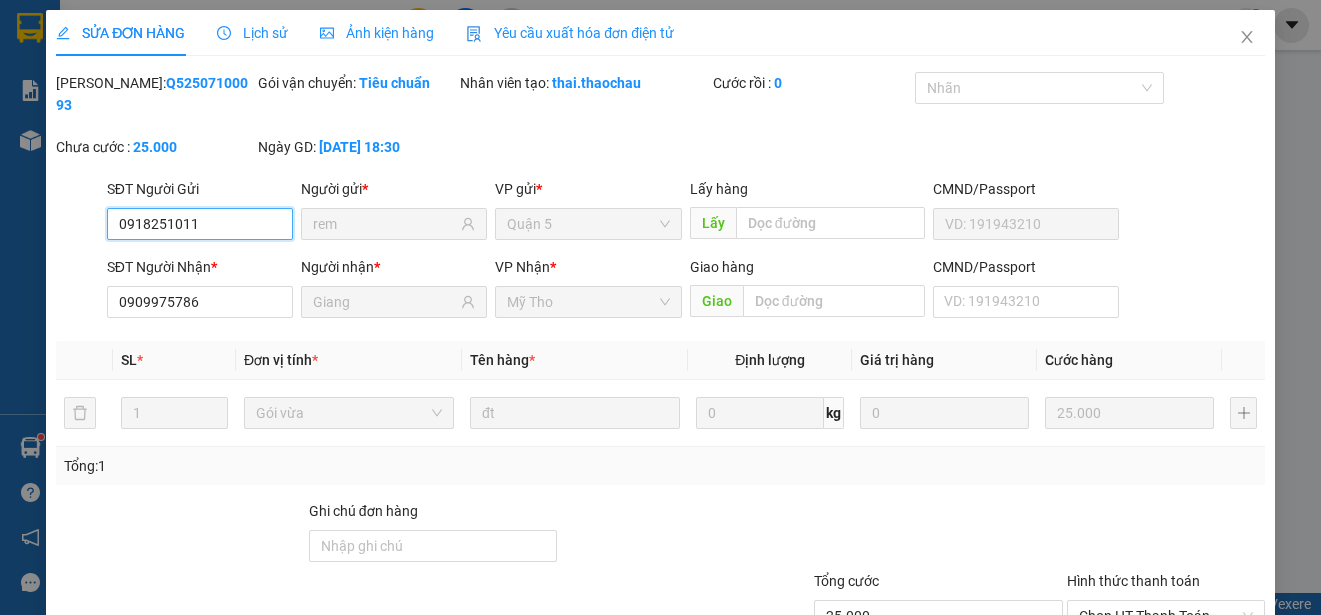 scroll, scrollTop: 151, scrollLeft: 0, axis: vertical 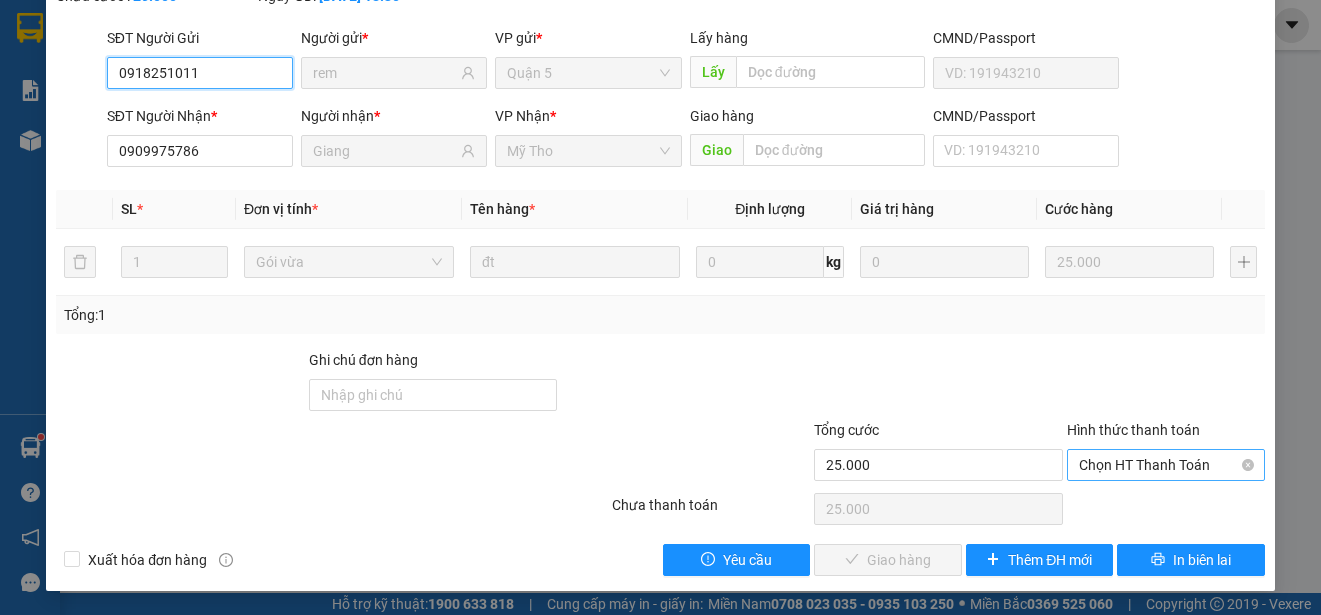 click on "Chọn HT Thanh Toán" at bounding box center (1166, 465) 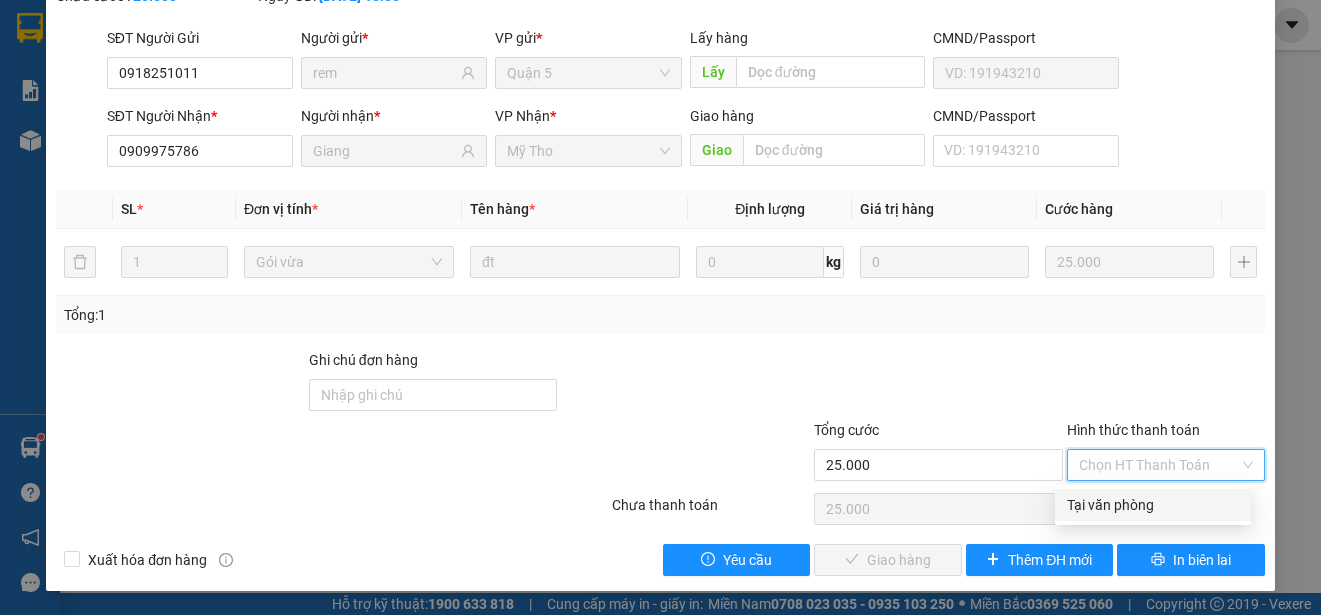 click on "Tại văn phòng" at bounding box center [1153, 505] 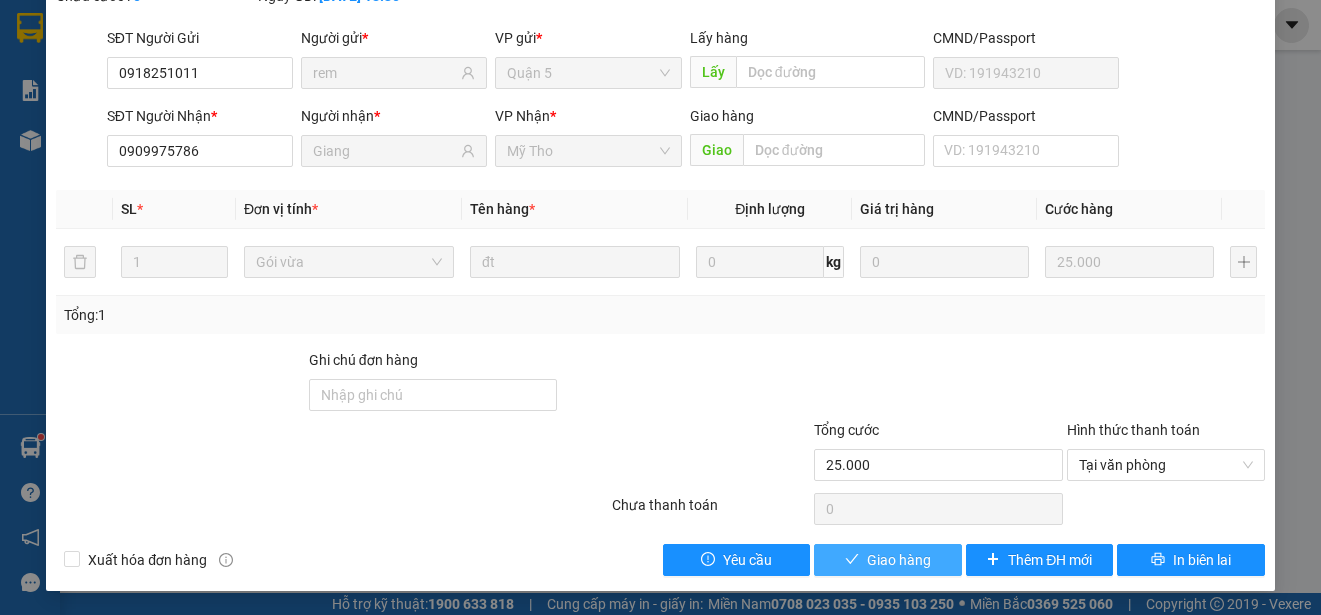 click on "Giao hàng" at bounding box center [899, 560] 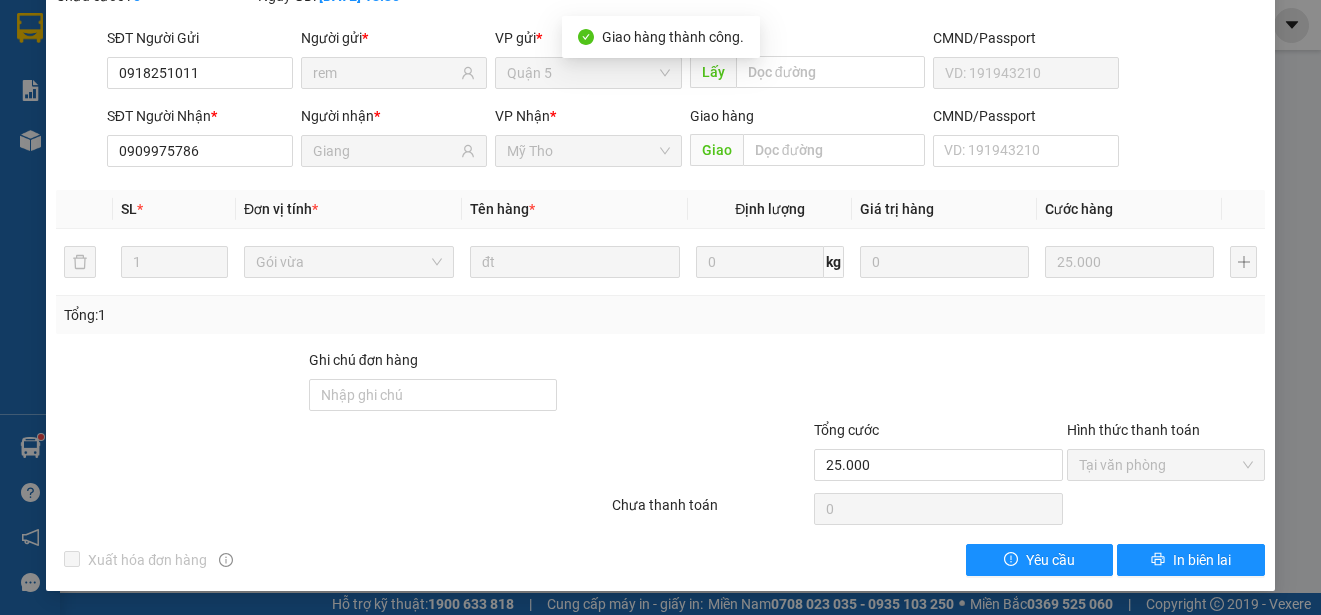 scroll, scrollTop: 0, scrollLeft: 0, axis: both 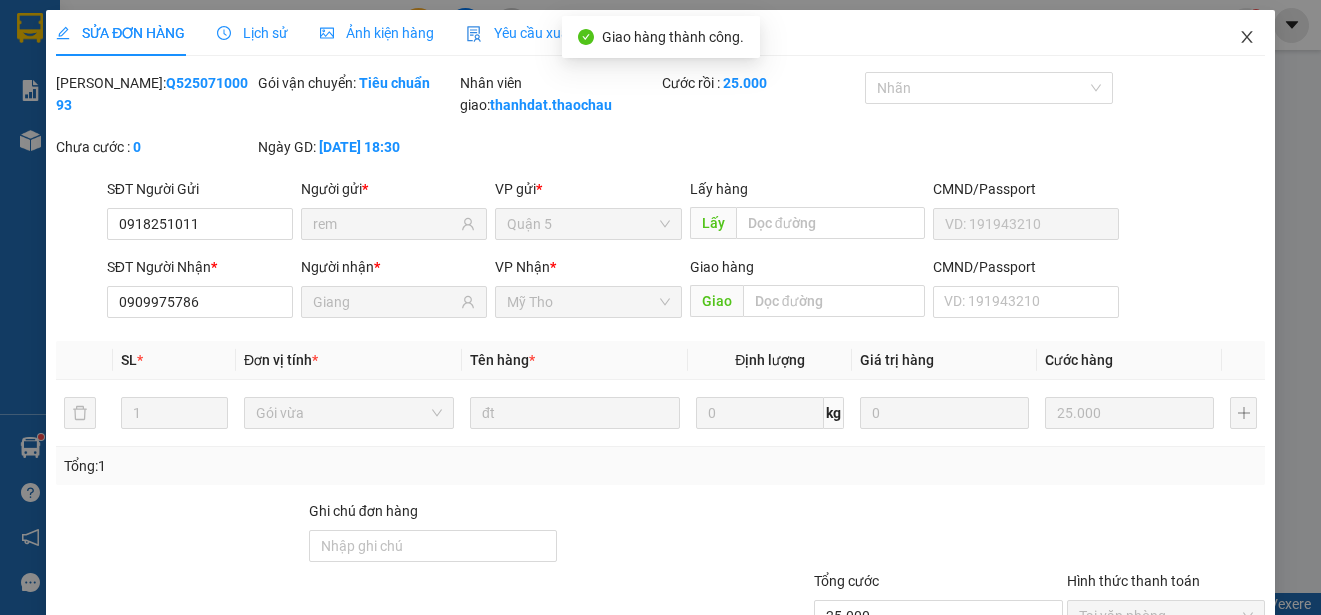 click 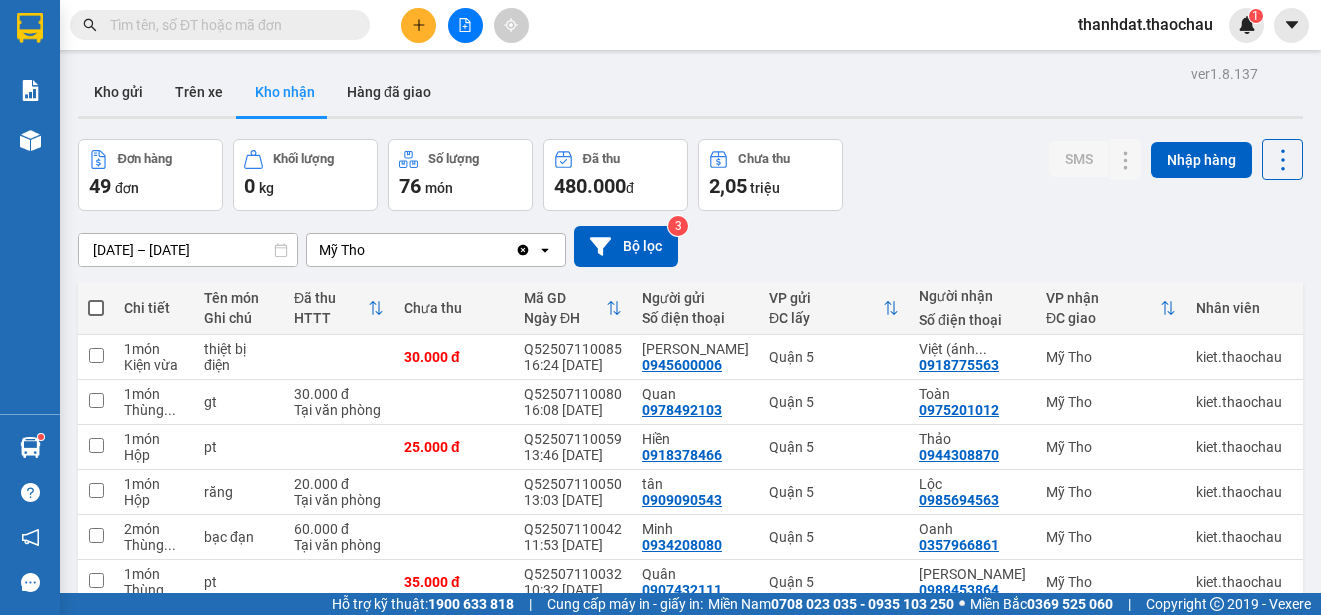 scroll, scrollTop: 282, scrollLeft: 0, axis: vertical 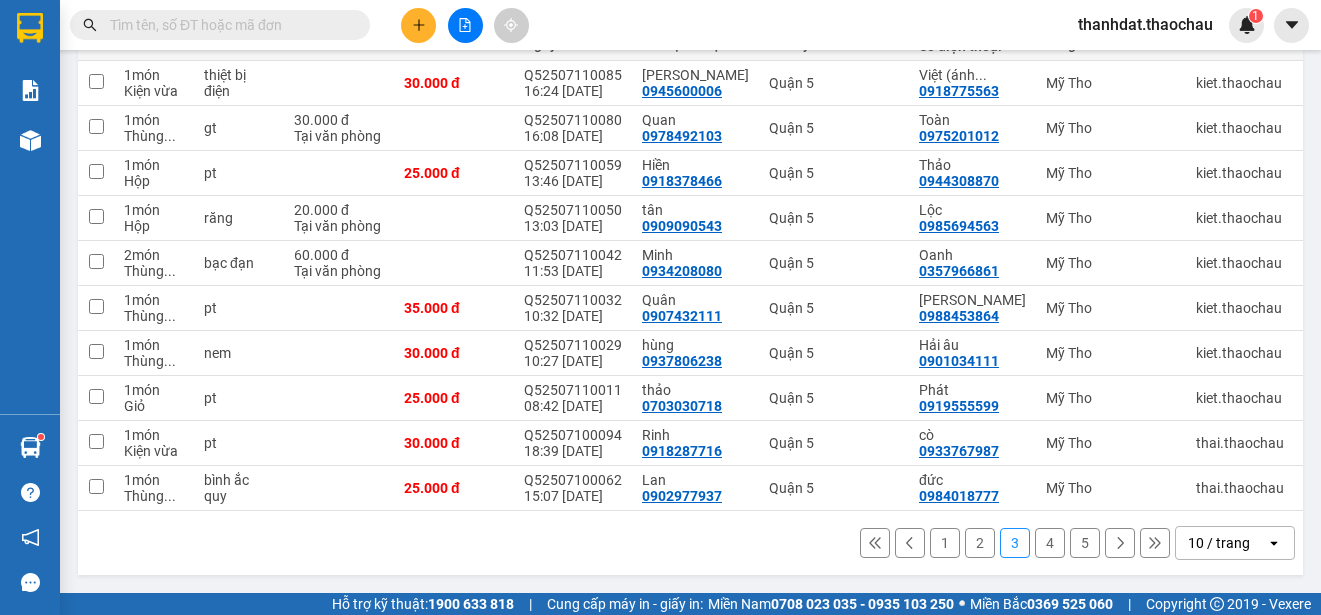 click on "4" at bounding box center (1050, 543) 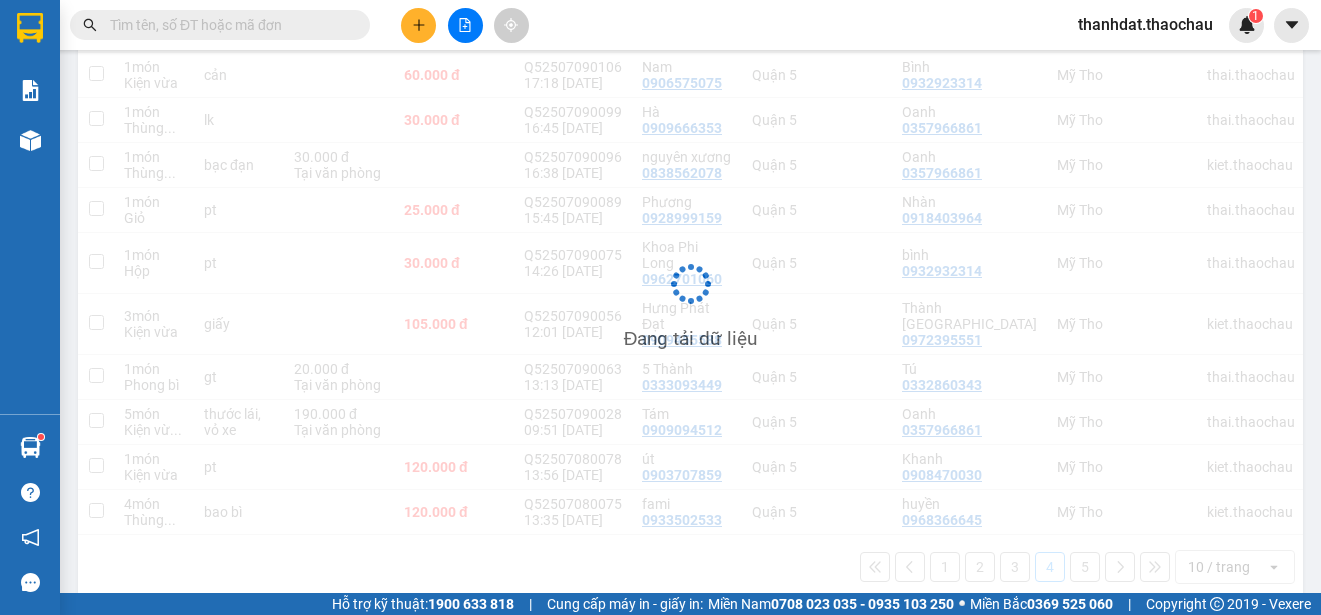 scroll, scrollTop: 282, scrollLeft: 0, axis: vertical 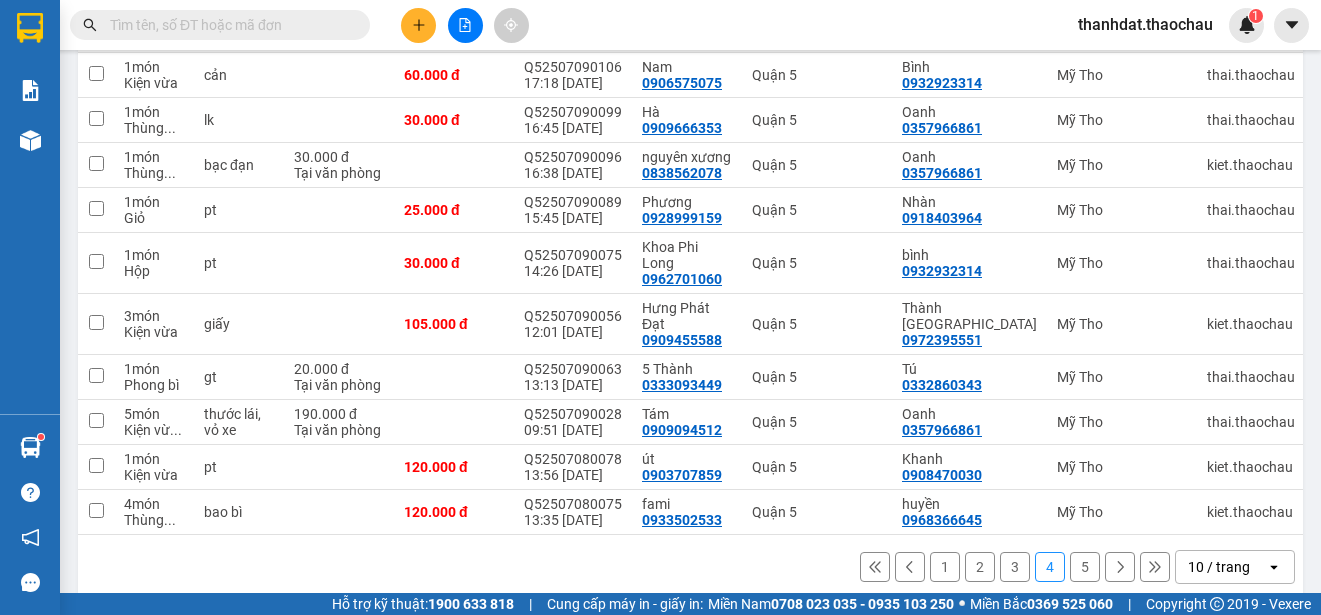click on "3" at bounding box center [1015, 567] 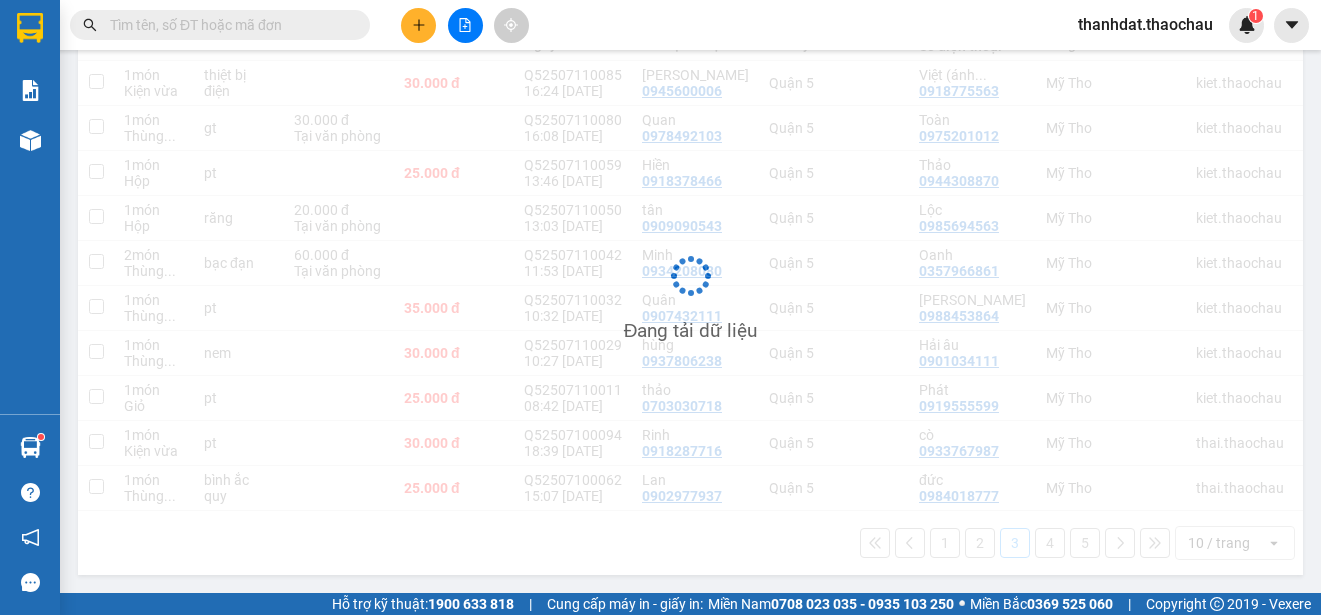 scroll, scrollTop: 282, scrollLeft: 0, axis: vertical 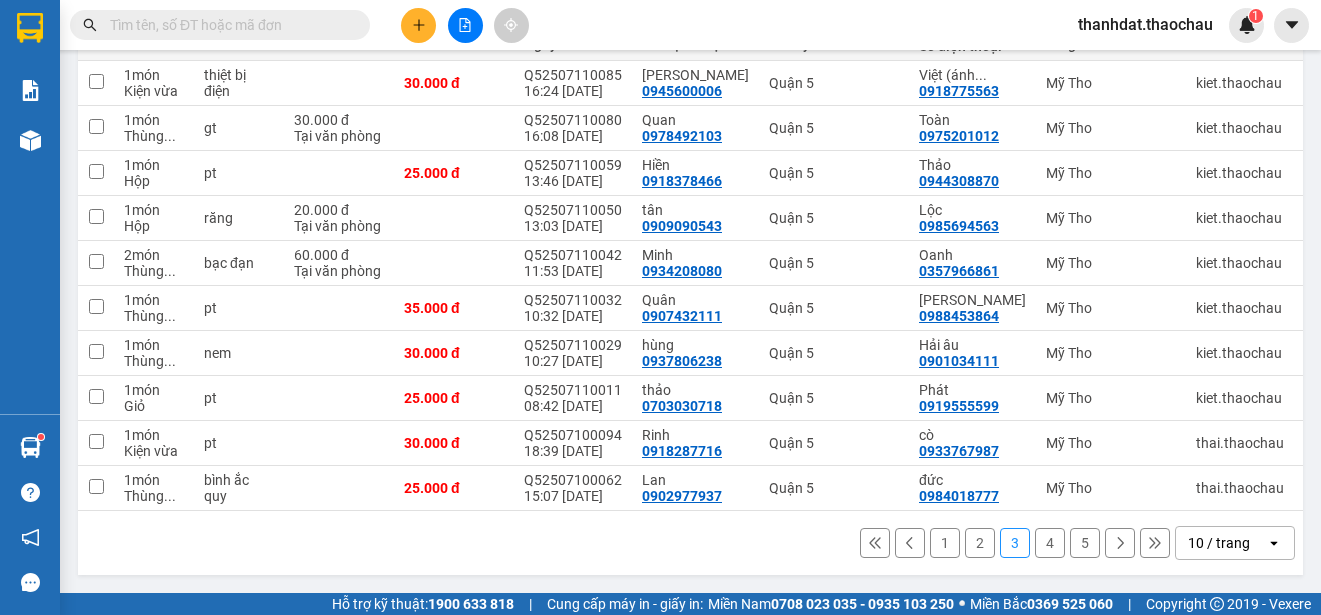 click on "2" at bounding box center (980, 543) 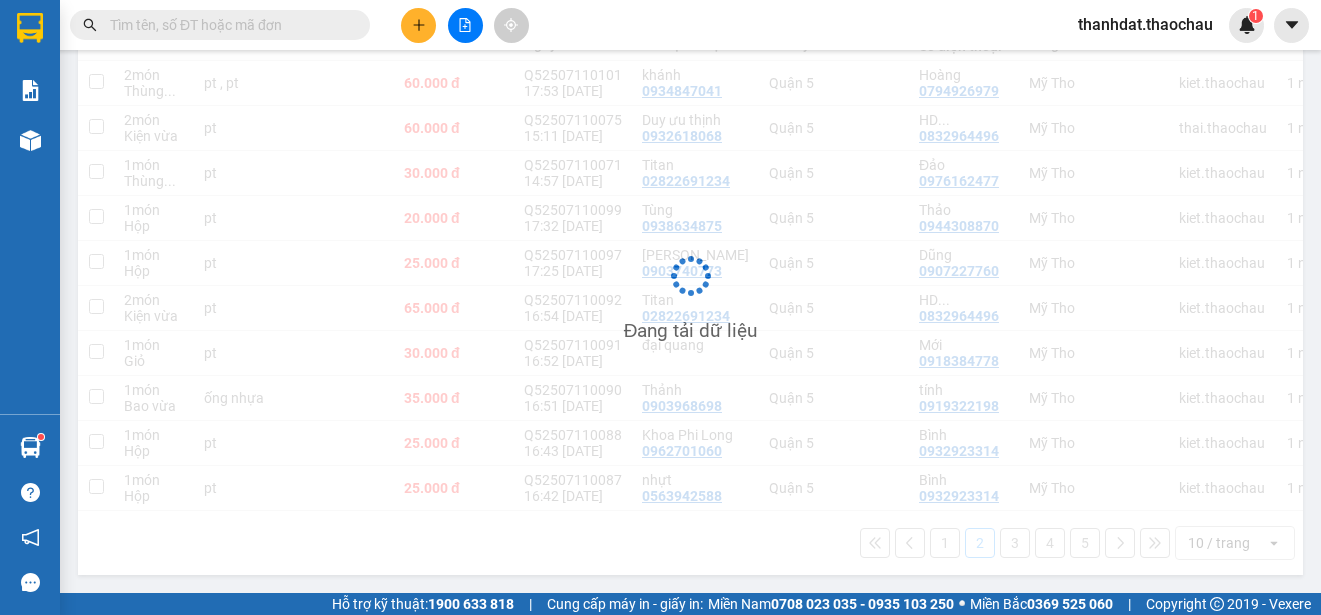 scroll, scrollTop: 282, scrollLeft: 0, axis: vertical 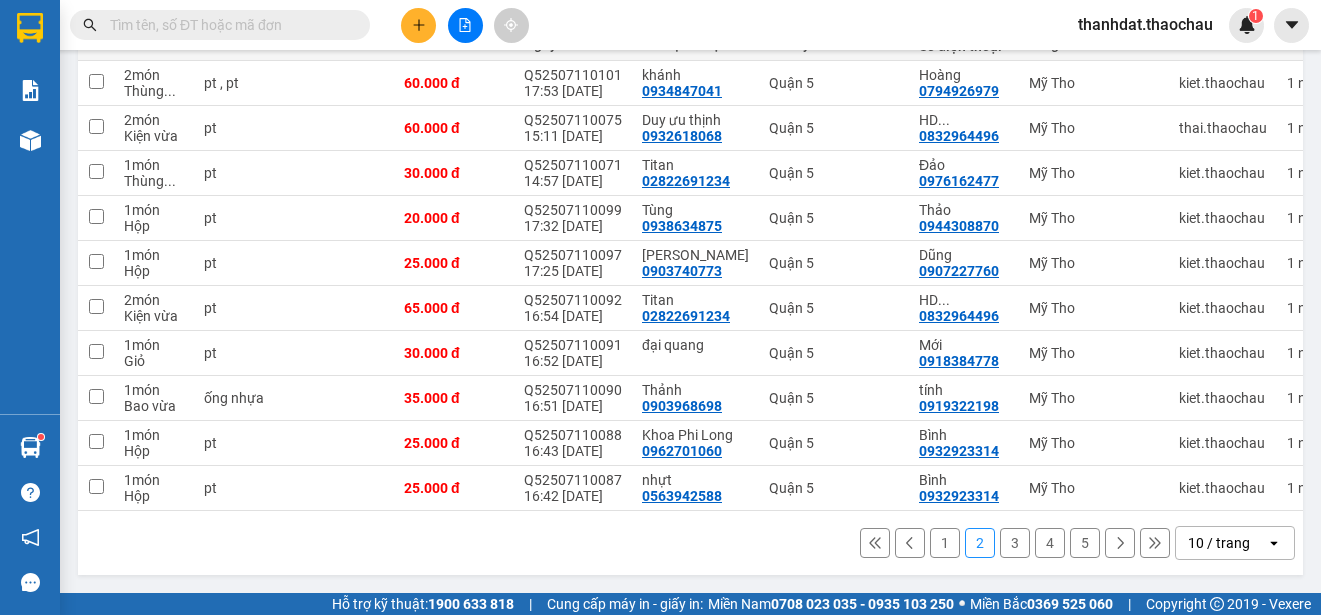 click on "3" at bounding box center [1015, 543] 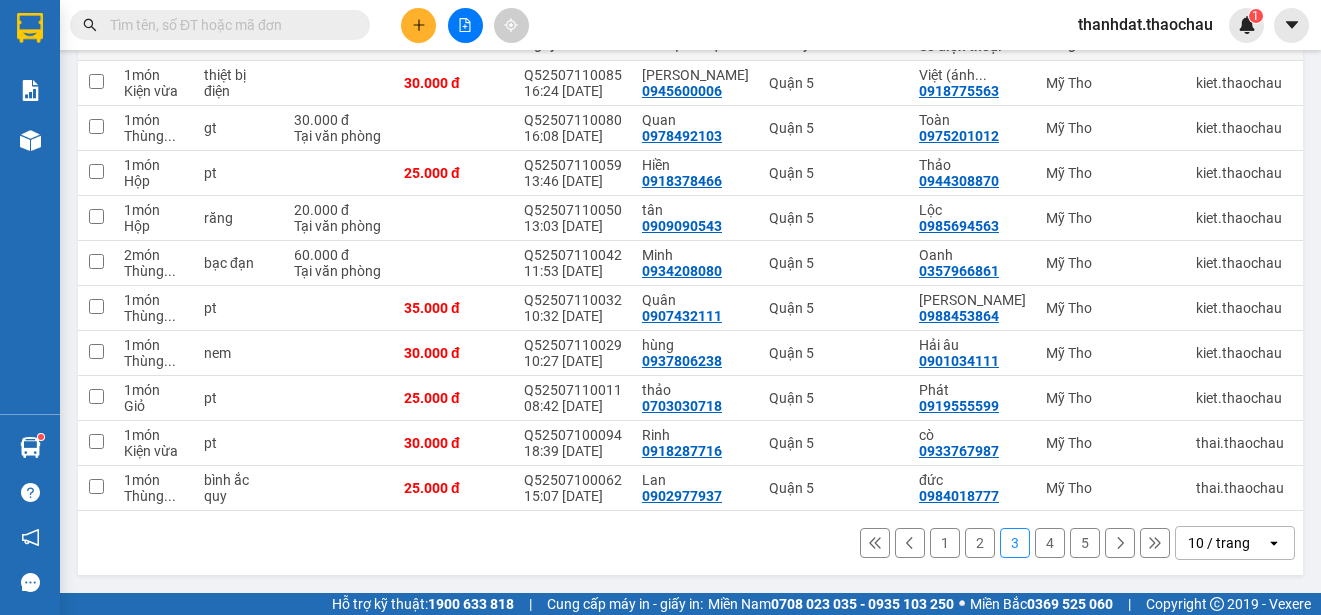 scroll, scrollTop: 282, scrollLeft: 0, axis: vertical 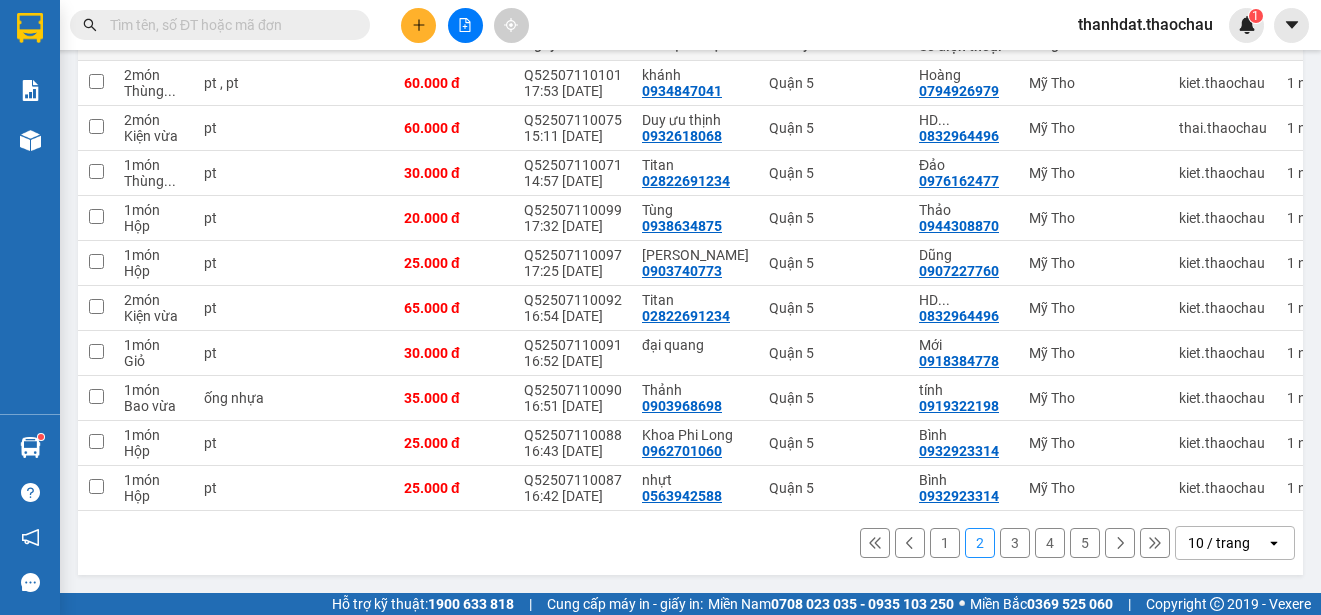 click on "1" at bounding box center (945, 543) 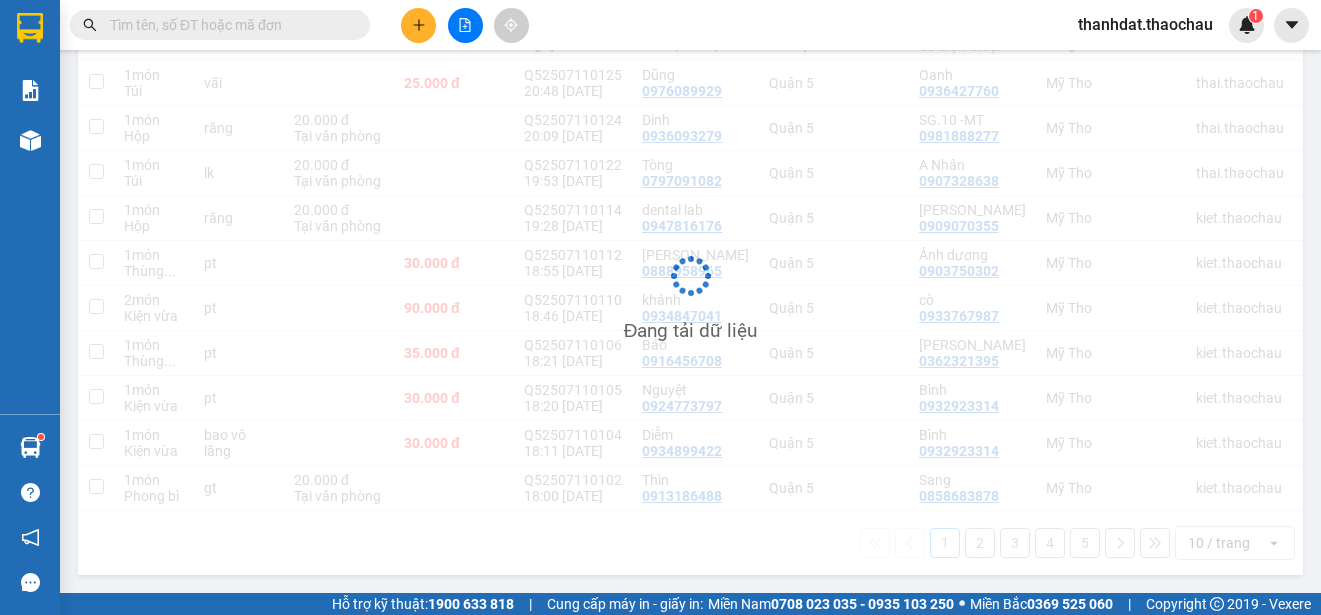 scroll, scrollTop: 282, scrollLeft: 0, axis: vertical 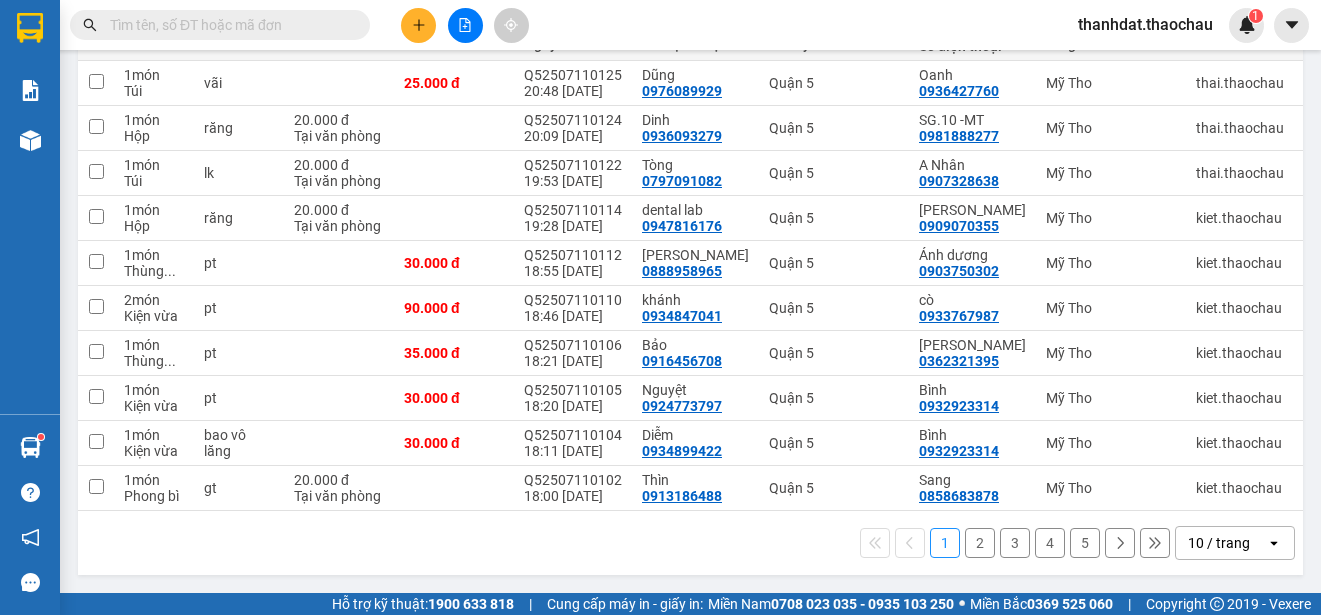 click on "2" at bounding box center (980, 543) 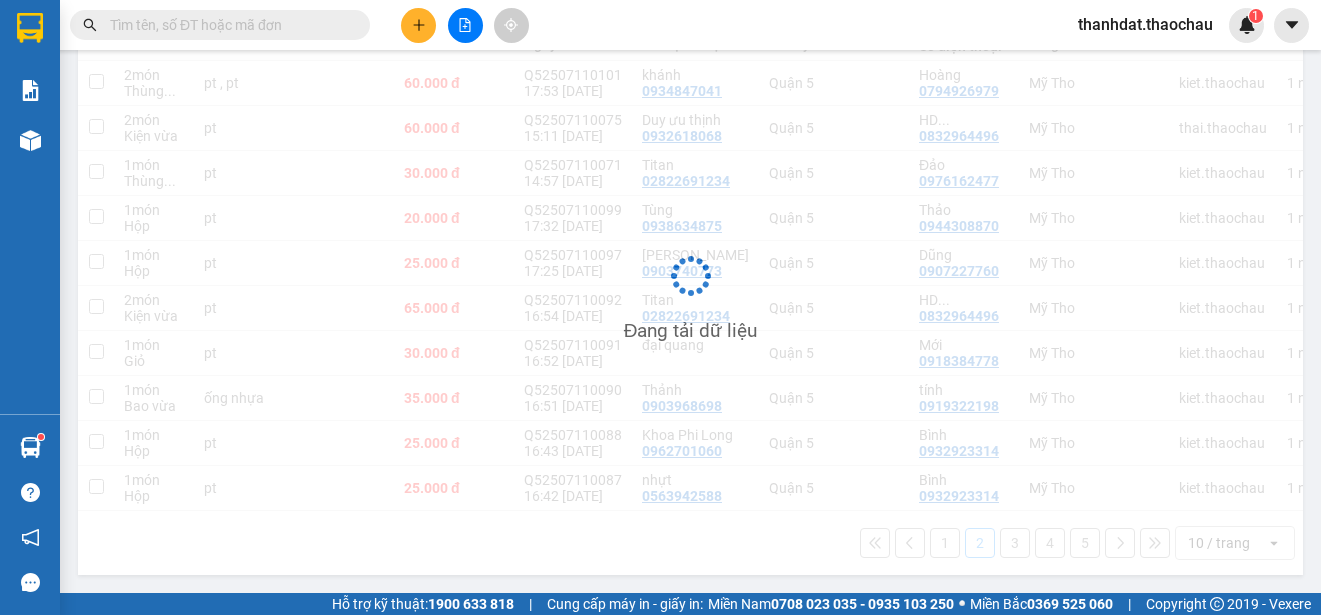 scroll, scrollTop: 282, scrollLeft: 0, axis: vertical 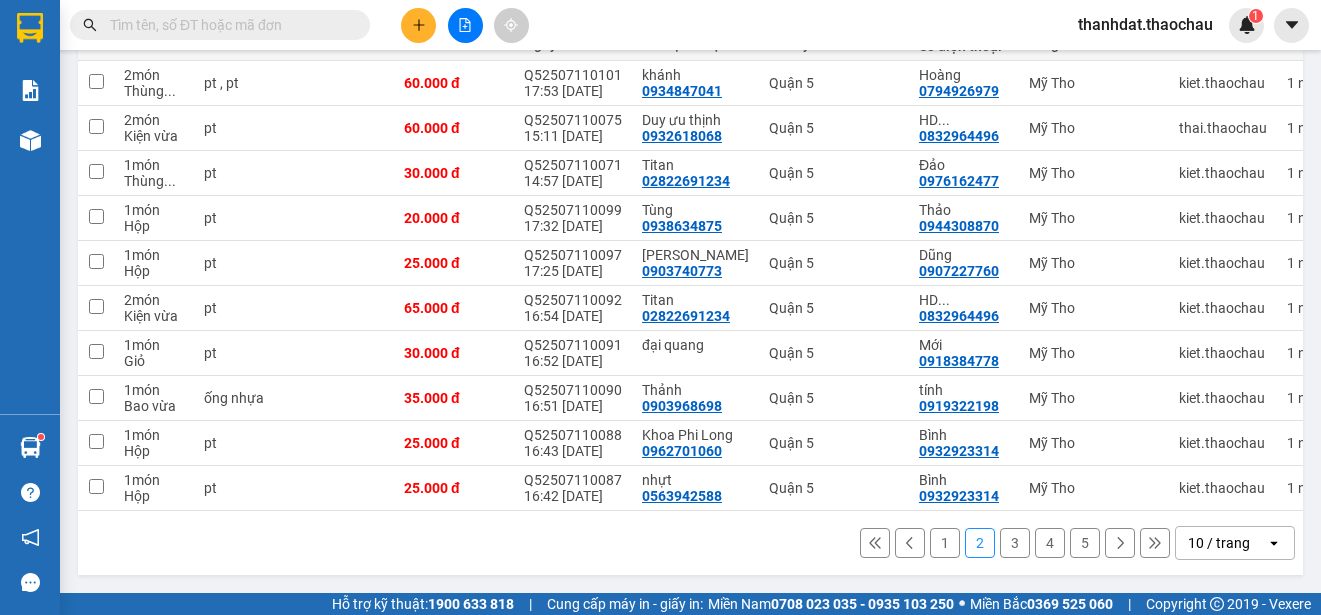 click on "3" at bounding box center [1015, 543] 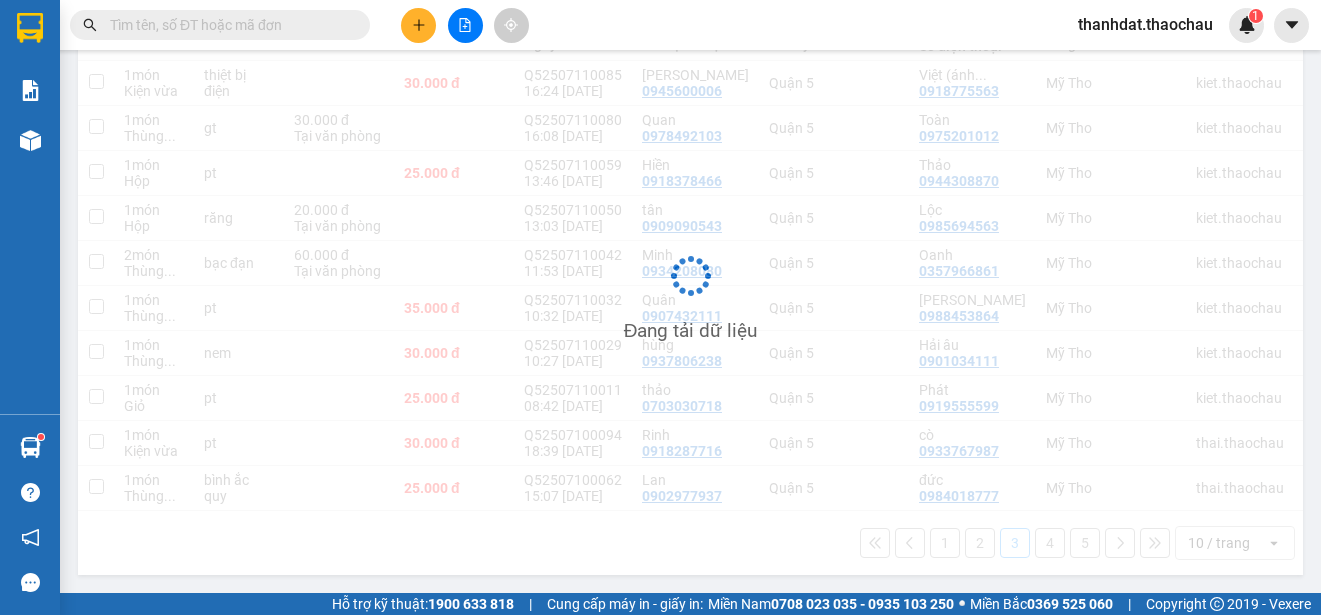 scroll, scrollTop: 282, scrollLeft: 0, axis: vertical 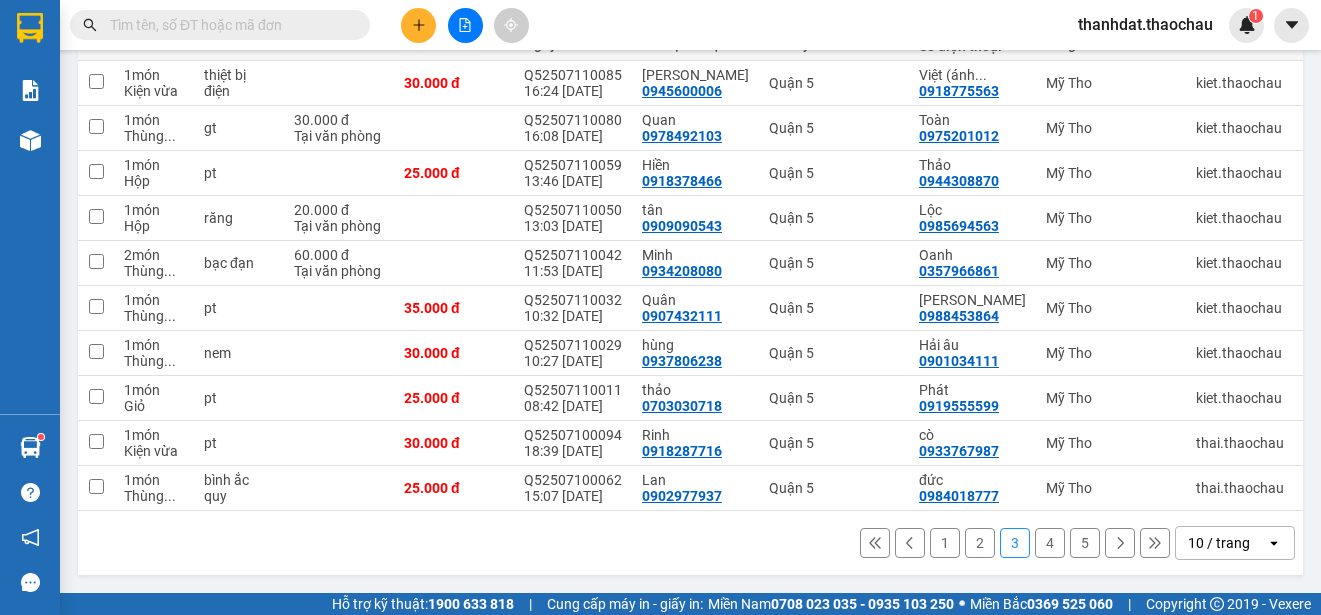 click on "2" at bounding box center (980, 543) 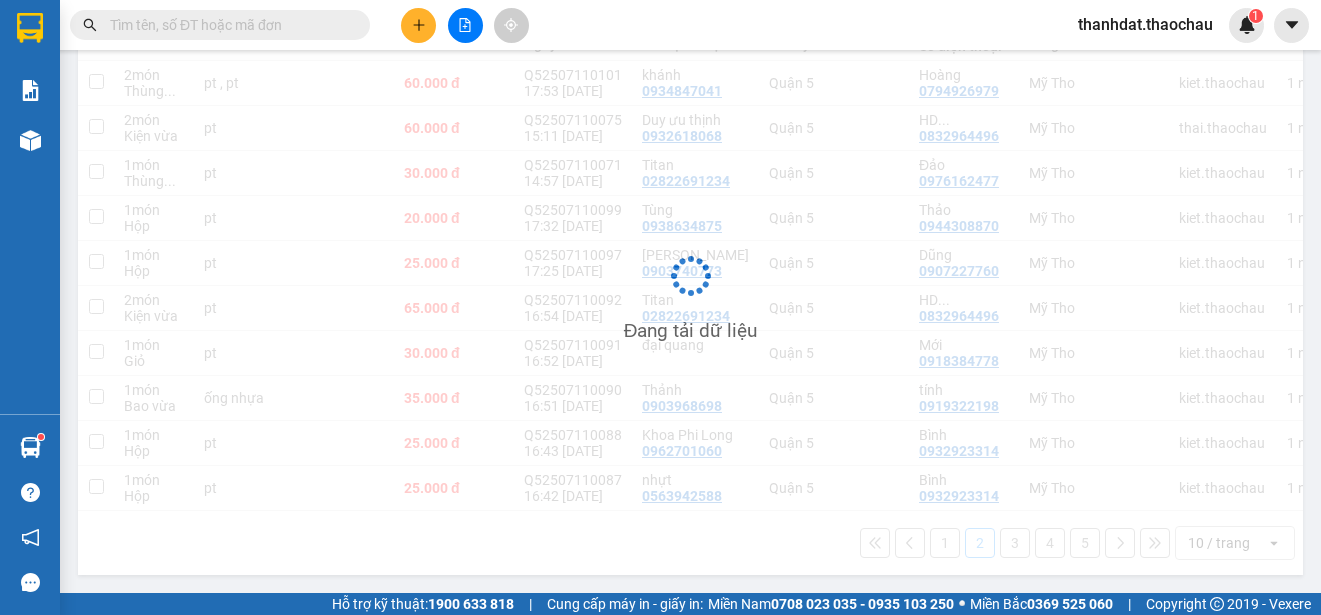 scroll, scrollTop: 282, scrollLeft: 0, axis: vertical 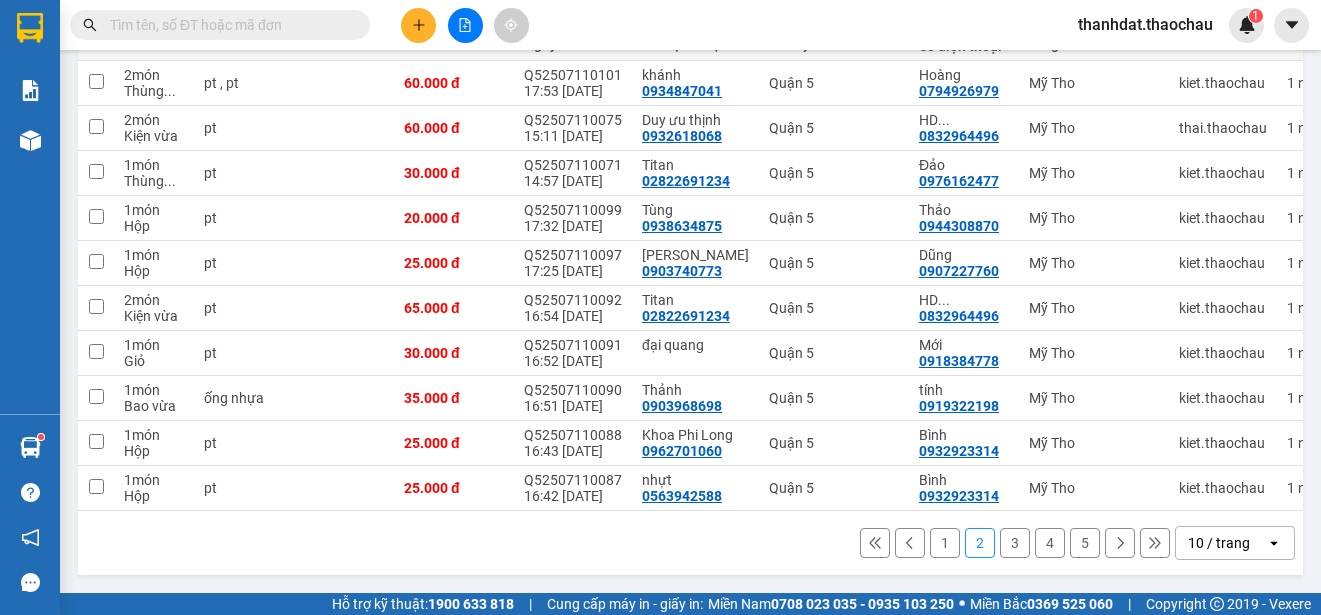 click on "1" at bounding box center (945, 543) 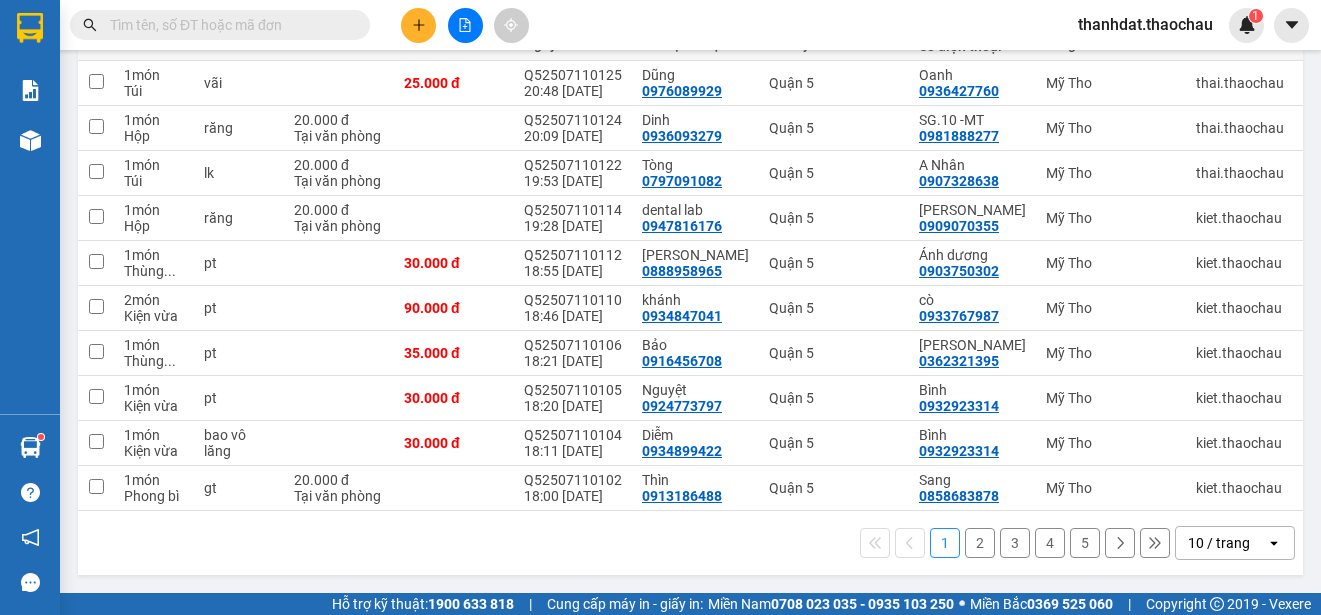 scroll, scrollTop: 282, scrollLeft: 0, axis: vertical 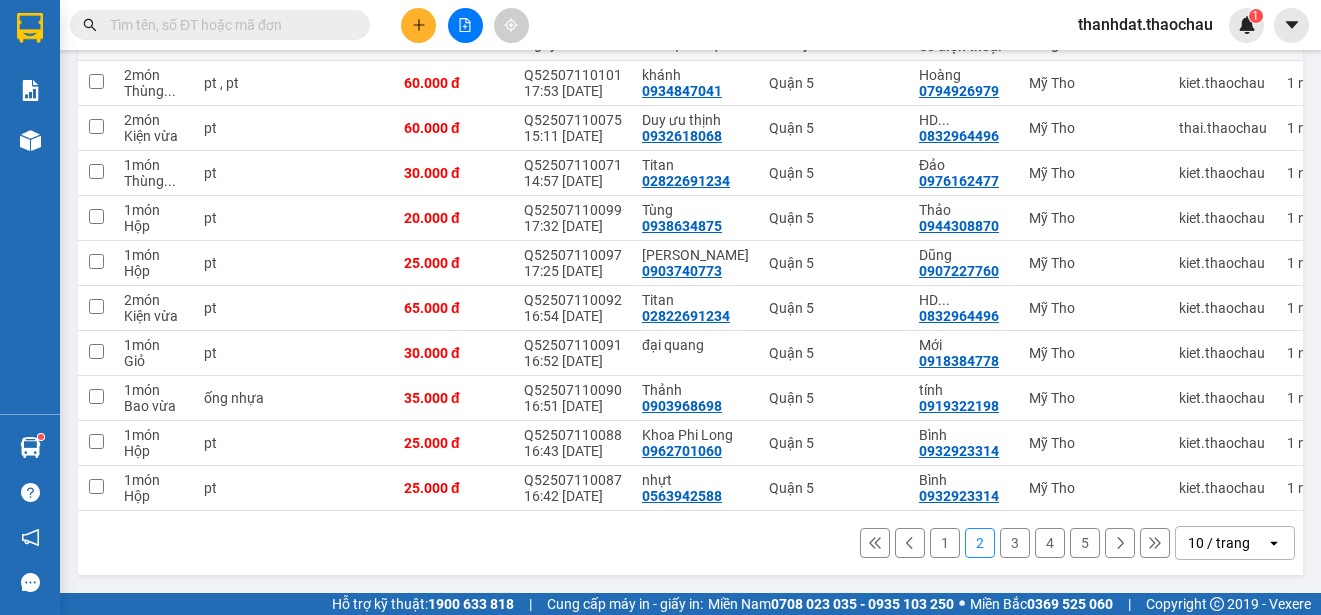 click on "3" at bounding box center [1015, 543] 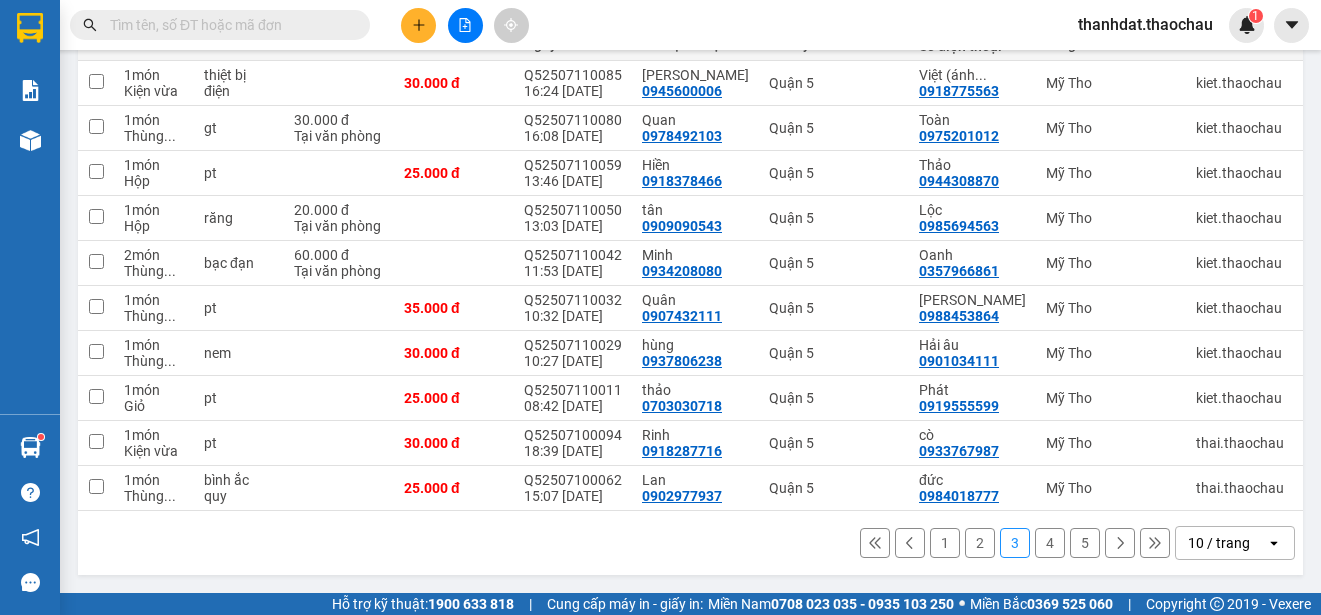 scroll, scrollTop: 282, scrollLeft: 0, axis: vertical 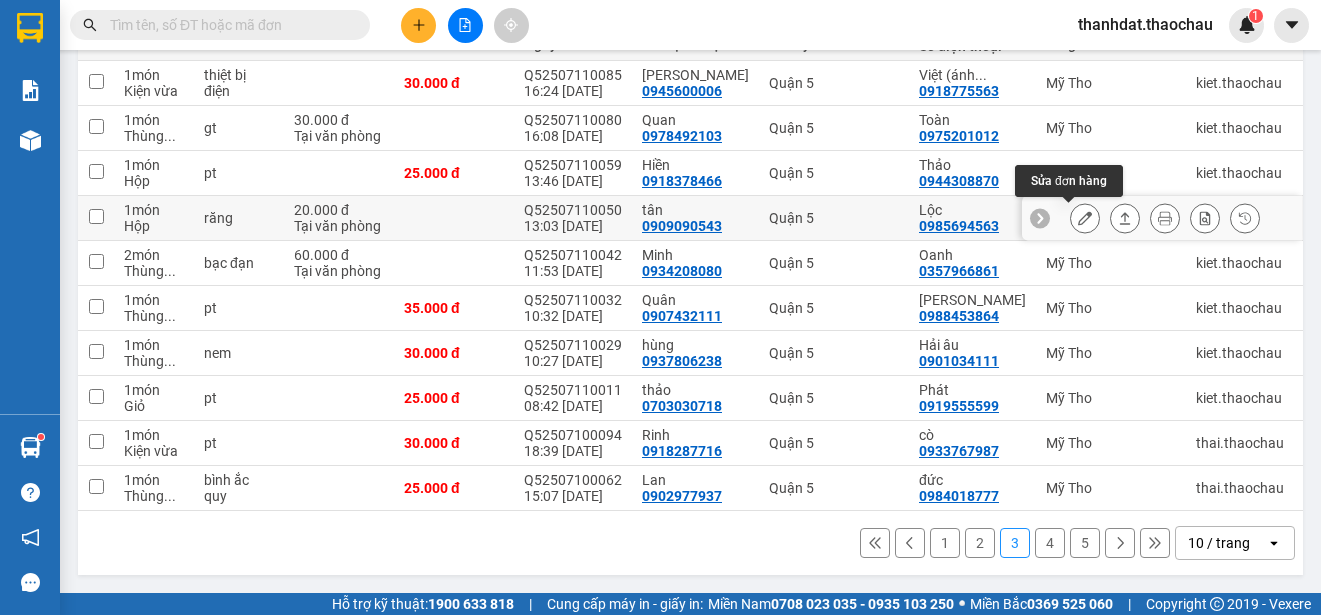 click 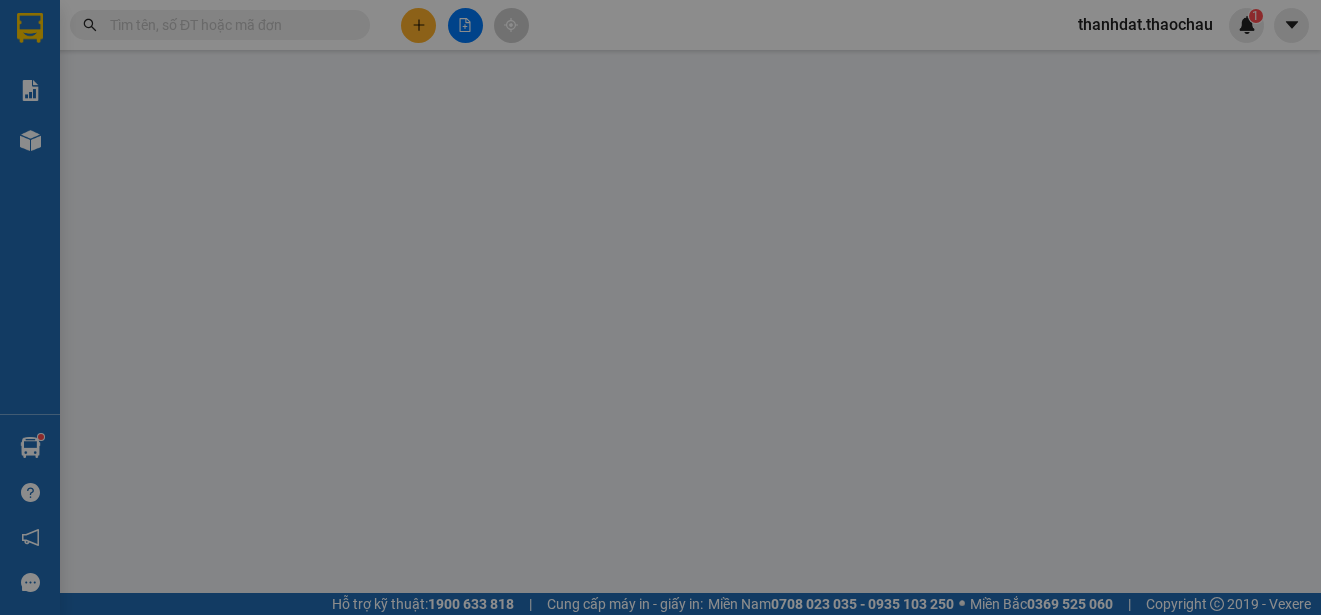 scroll, scrollTop: 0, scrollLeft: 0, axis: both 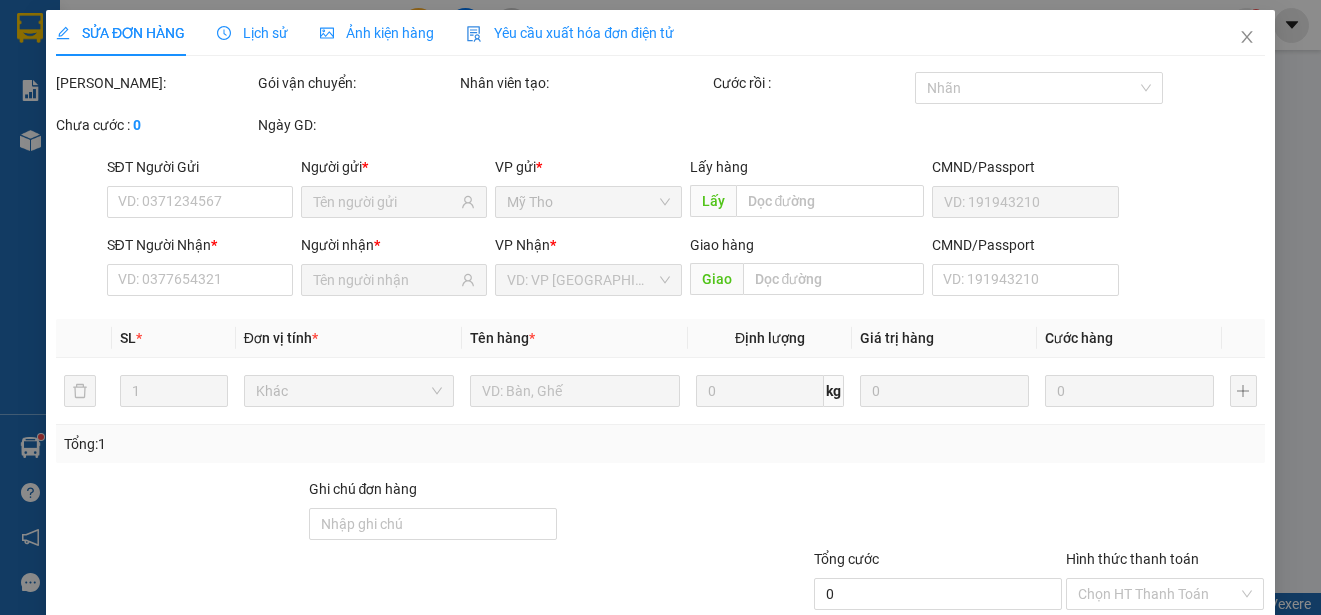 type on "0909090543" 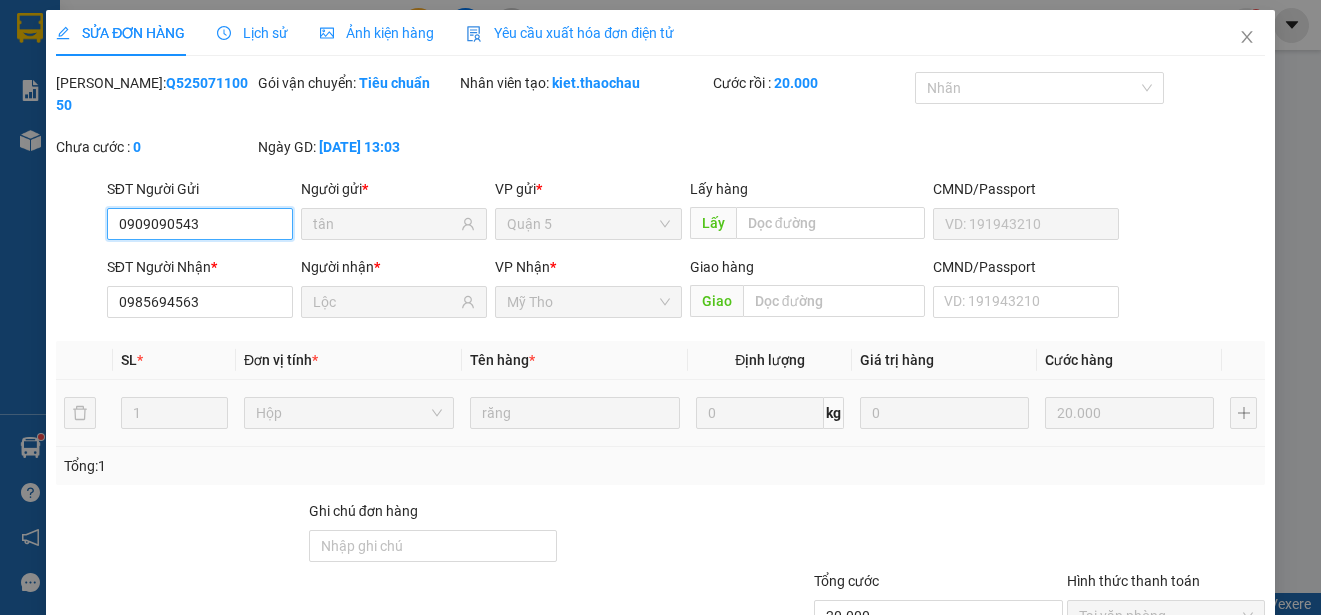 scroll, scrollTop: 151, scrollLeft: 0, axis: vertical 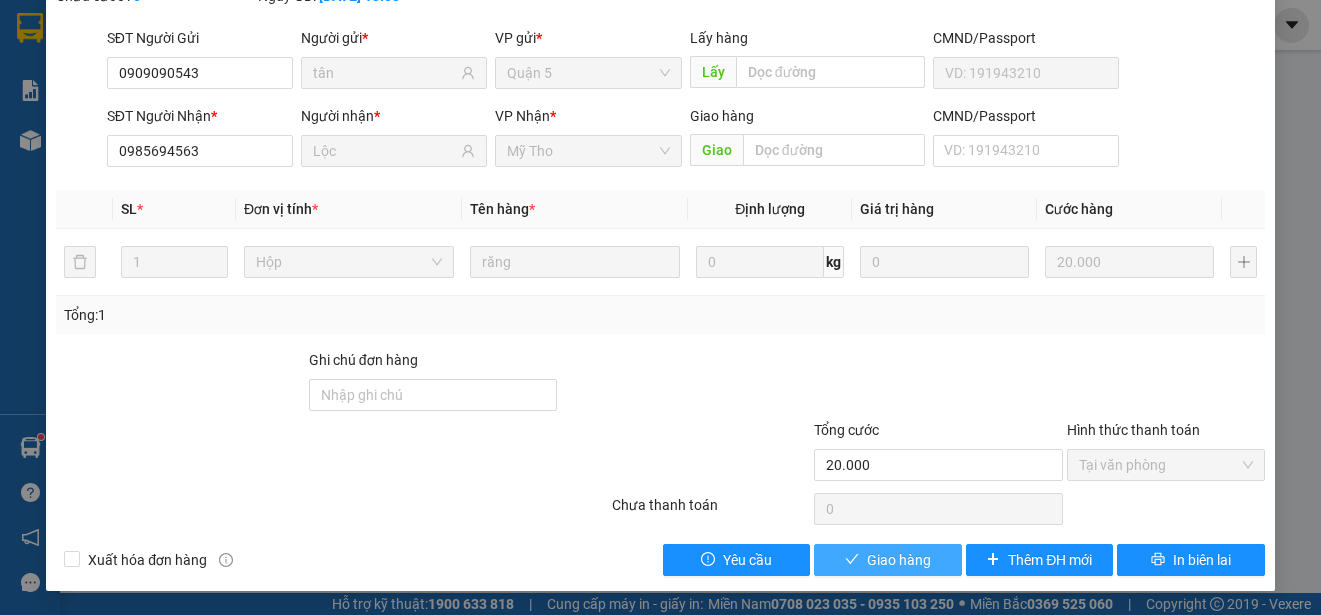 drag, startPoint x: 890, startPoint y: 555, endPoint x: 905, endPoint y: 533, distance: 26.627054 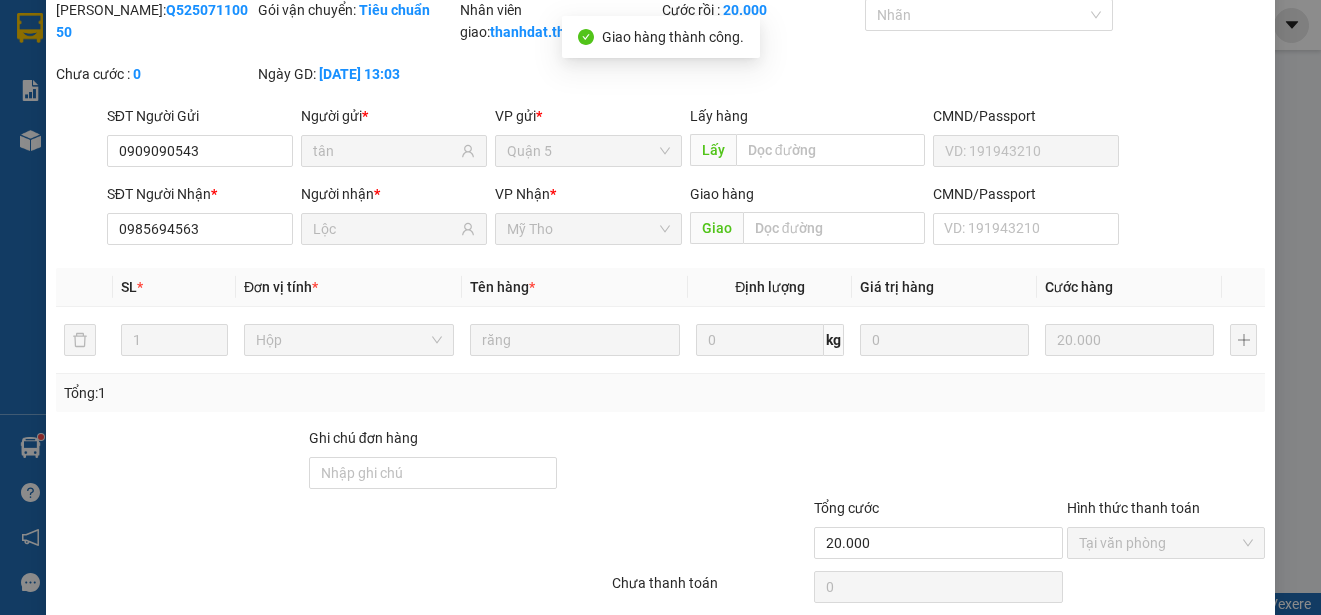 scroll, scrollTop: 0, scrollLeft: 0, axis: both 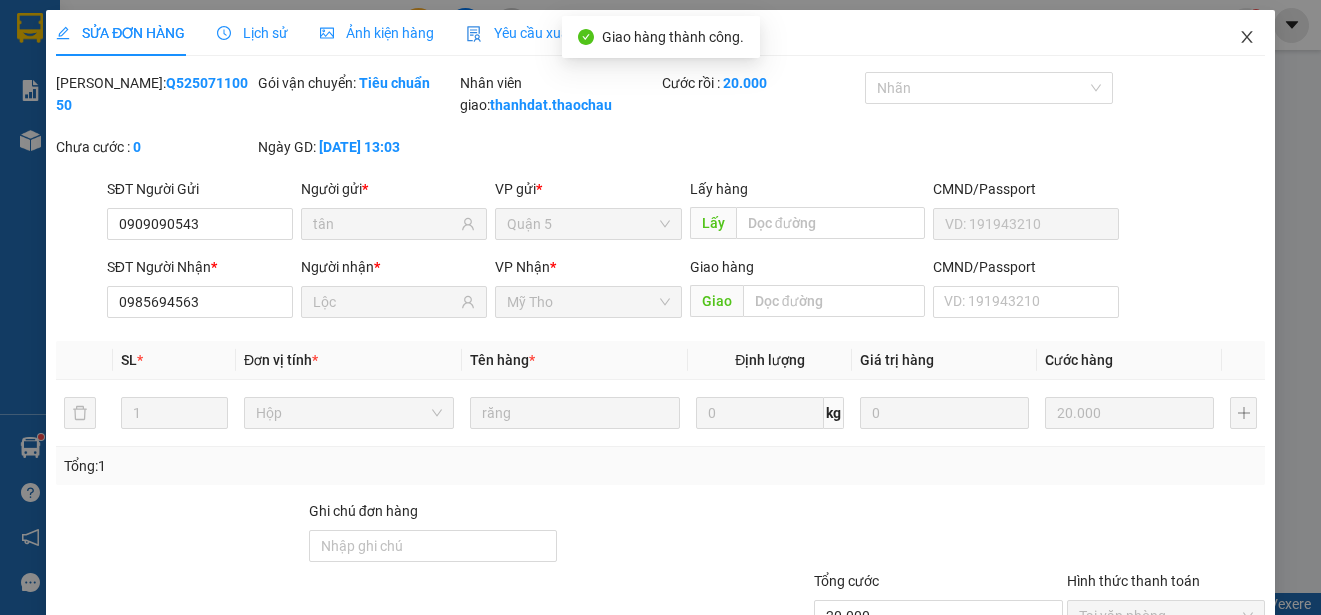 click 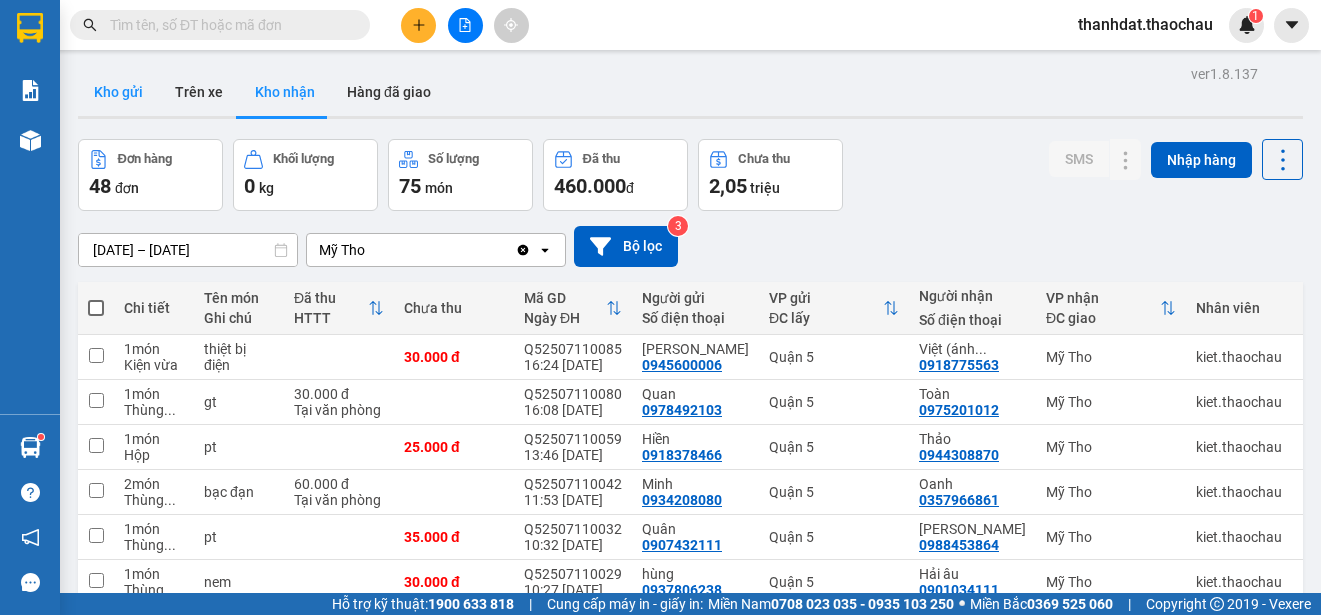 click on "Kho gửi" at bounding box center (118, 92) 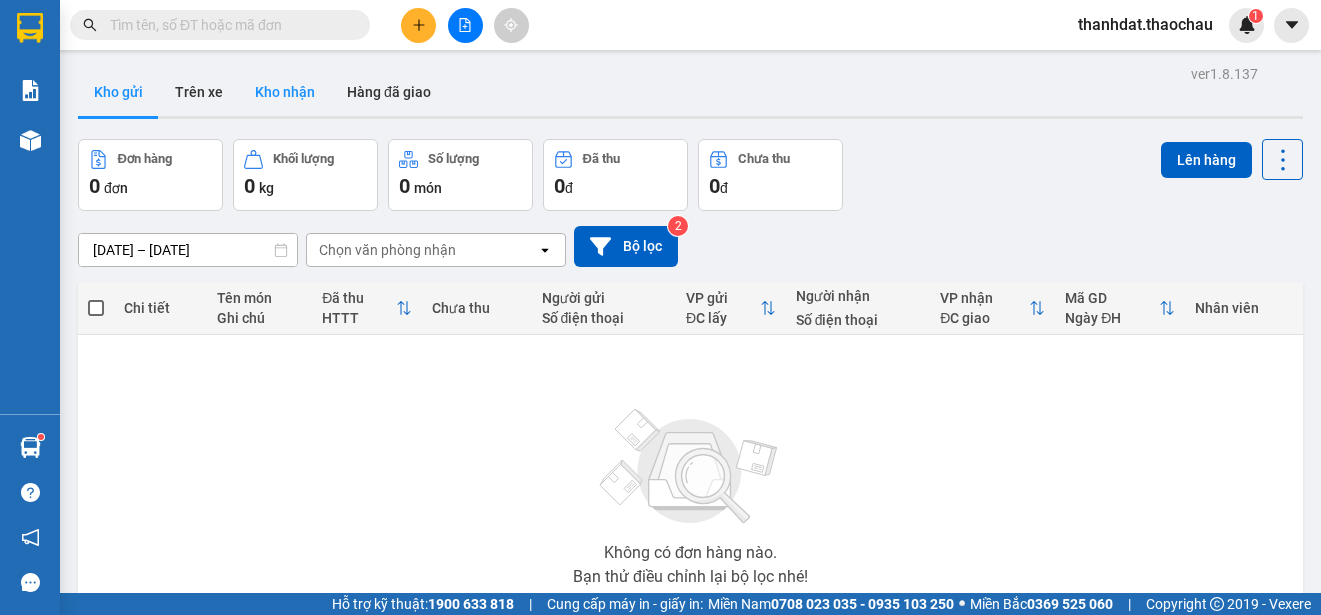 click on "Kho nhận" at bounding box center (285, 92) 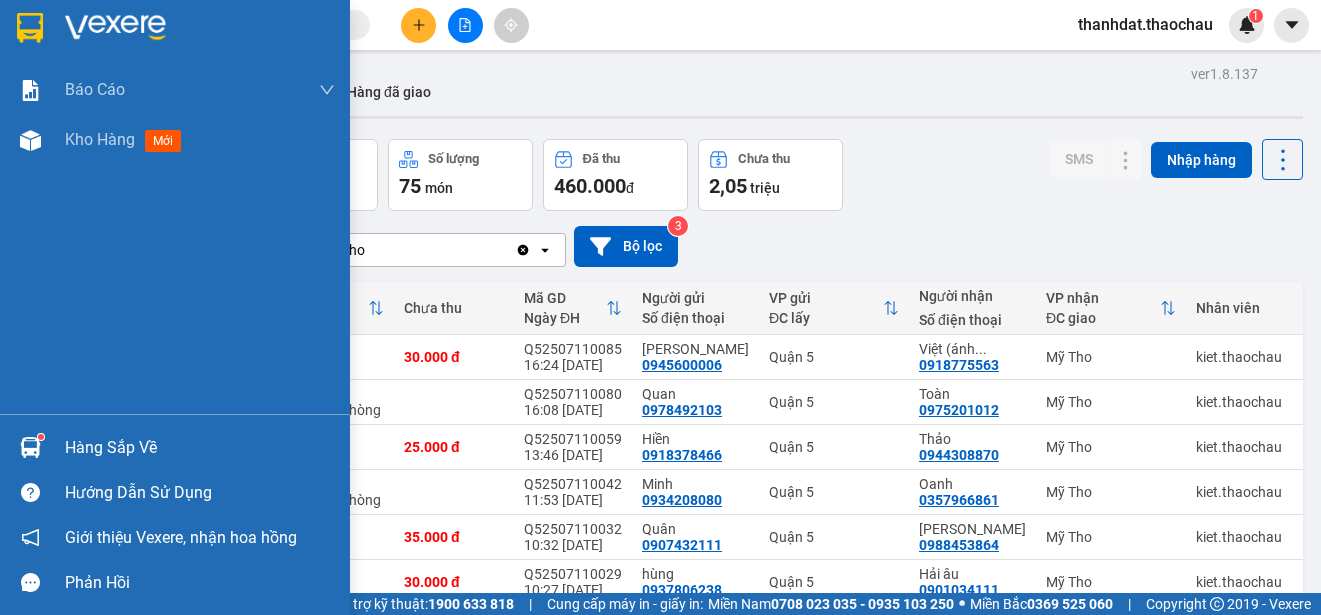click on "Hàng sắp về" at bounding box center [200, 448] 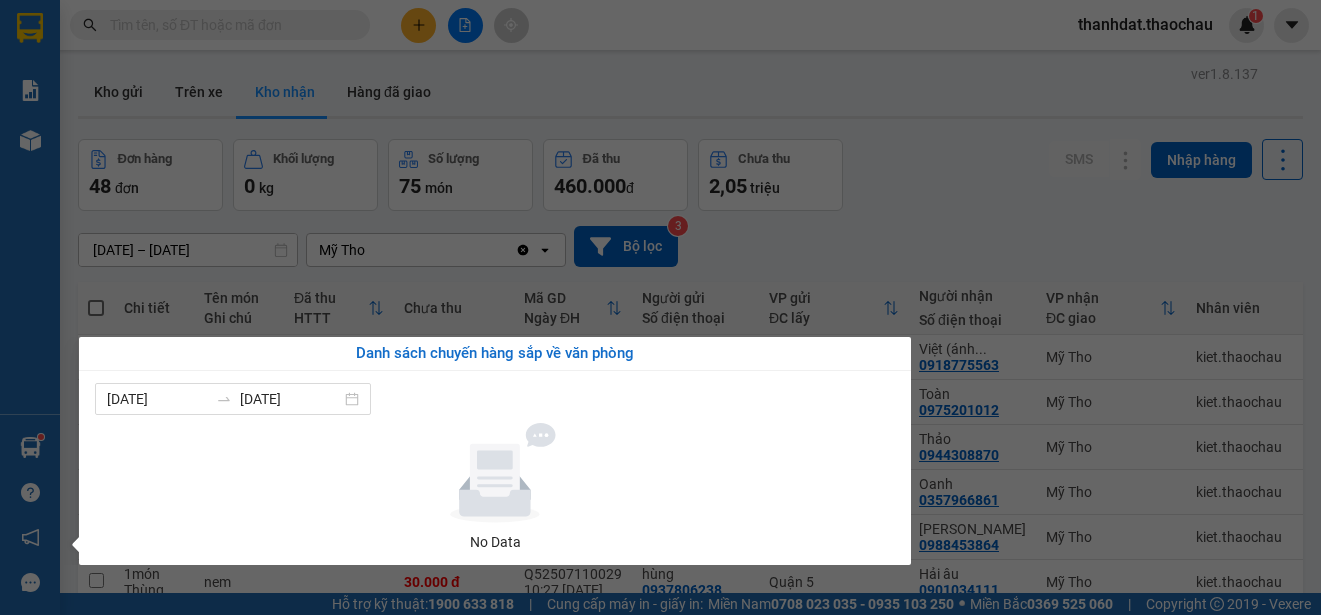click on "Kết quả tìm kiếm ( 0 )  Bộ lọc  No Data thanhdat.thaochau 1     Báo cáo Báo cáo dòng tiền (nhân viên) Doanh số tạo đơn theo VP gửi (nhân viên)     Kho hàng mới Hàng sắp về Hướng dẫn sử dụng Giới thiệu Vexere, nhận hoa hồng Phản hồi Phần mềm hỗ trợ bạn tốt chứ? ver  1.8.137 Kho gửi Trên xe Kho nhận Hàng đã giao Đơn hàng 48 đơn Khối lượng 0 kg Số lượng 75 món Đã thu 460.000  đ Chưa thu 2,05   triệu SMS Nhập hàng 06/07/2025 – 12/07/2025 Press the down arrow key to interact with the calendar and select a date. Press the escape button to close the calendar. Selected date range is from 06/07/2025 to 12/07/2025. Mỹ Tho Clear value open Bộ lọc 3 Chi tiết Tên món Ghi chú Đã thu HTTT Chưa thu Mã GD Ngày ĐH Người gửi Số điện thoại VP gửi ĐC lấy Người nhận Số điện thoại VP nhận ĐC giao Nhân viên Tồn kho 1  món Kiện vừa thiệt bị điện 30.000 đ Quận 5" at bounding box center [660, 307] 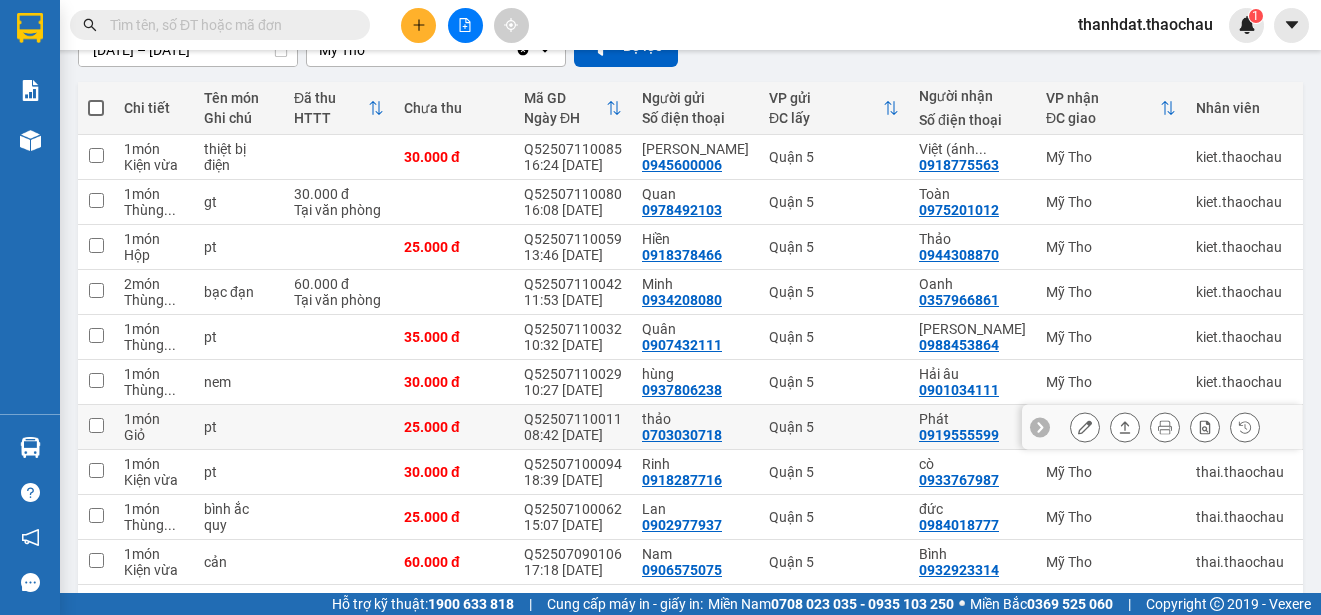 scroll, scrollTop: 282, scrollLeft: 0, axis: vertical 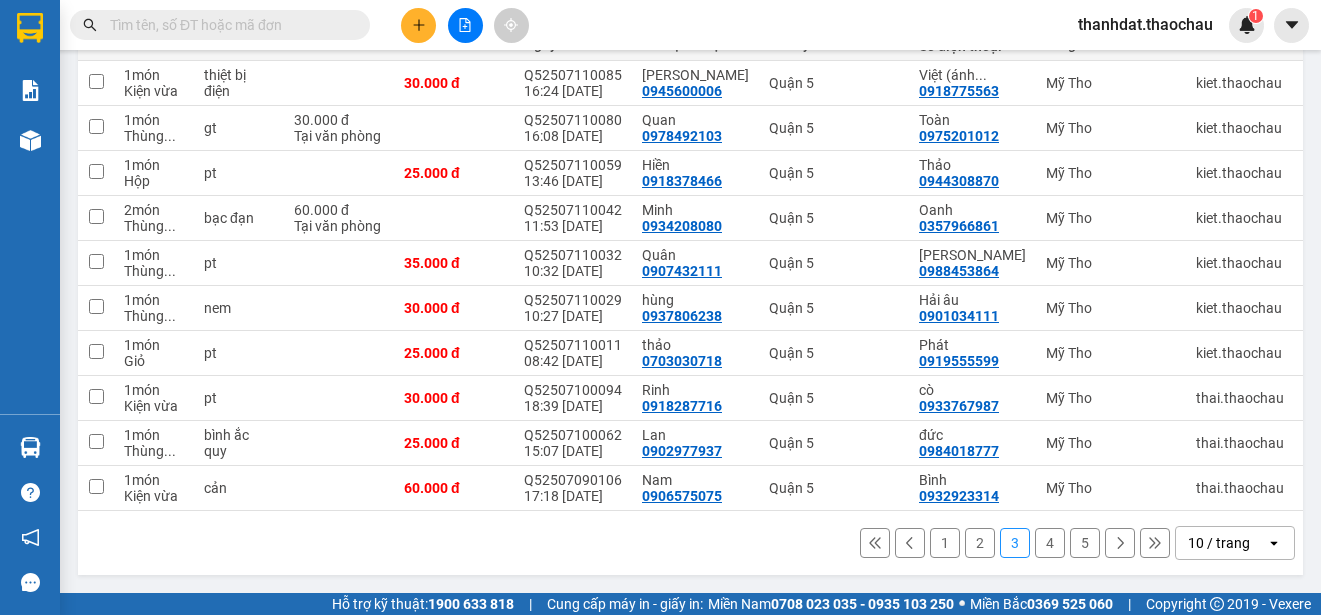 click at bounding box center (228, 25) 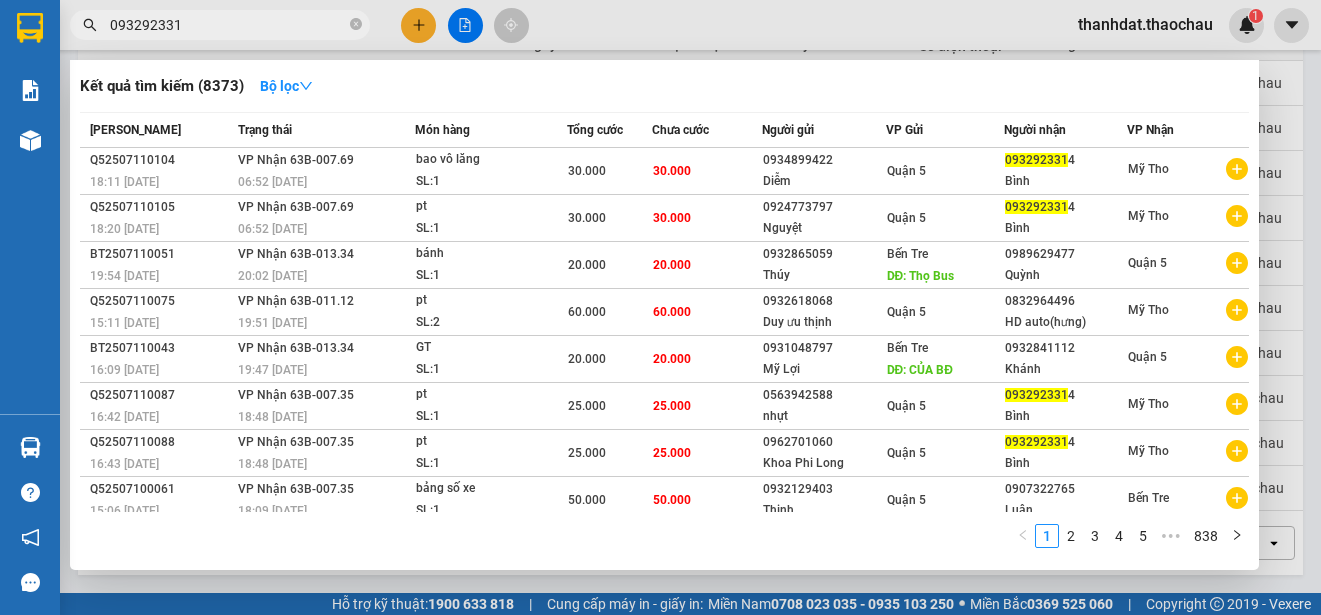 type on "0932923314" 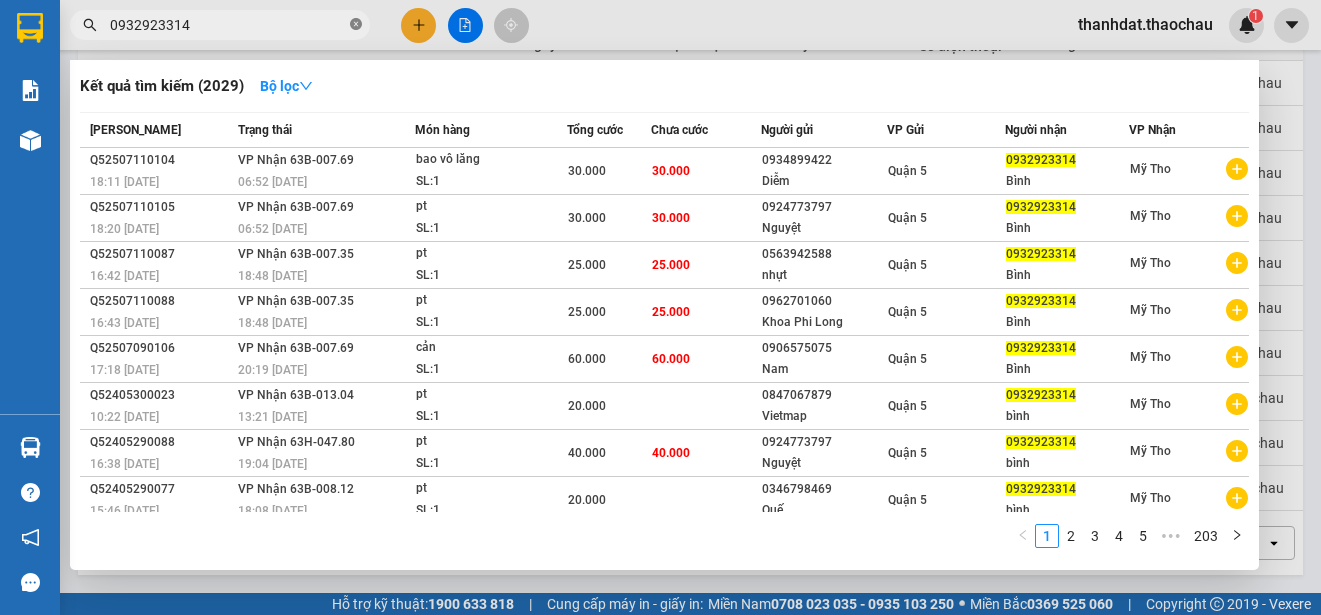 click 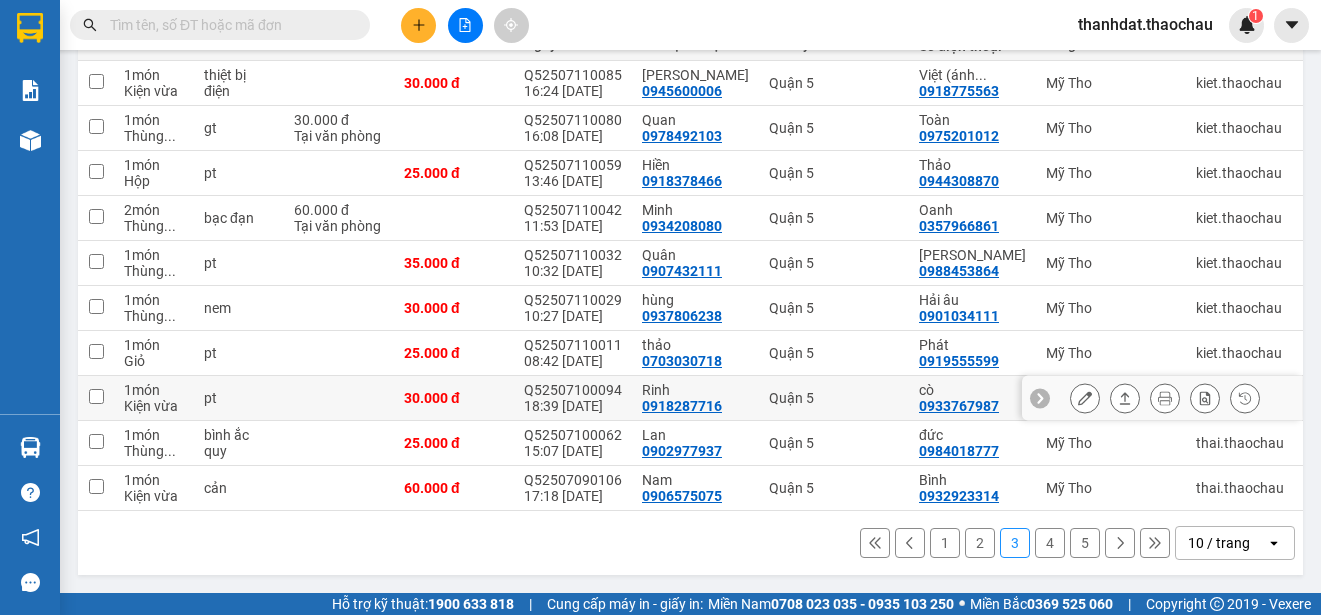 scroll, scrollTop: 182, scrollLeft: 0, axis: vertical 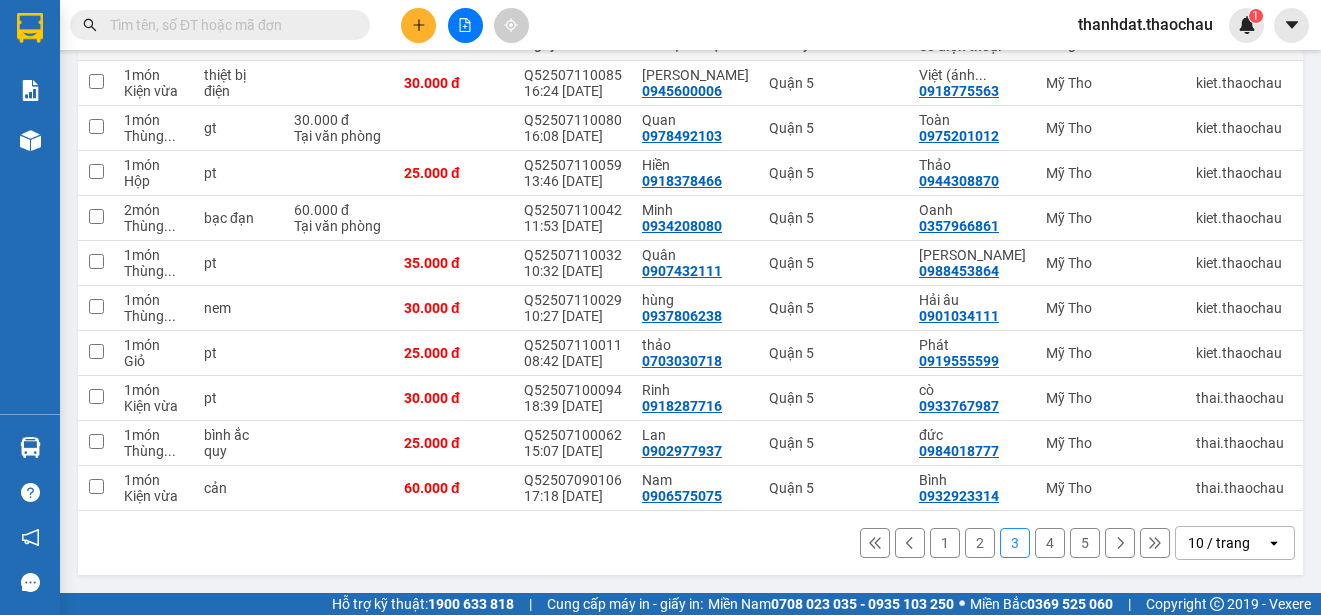 click on "2" at bounding box center [980, 543] 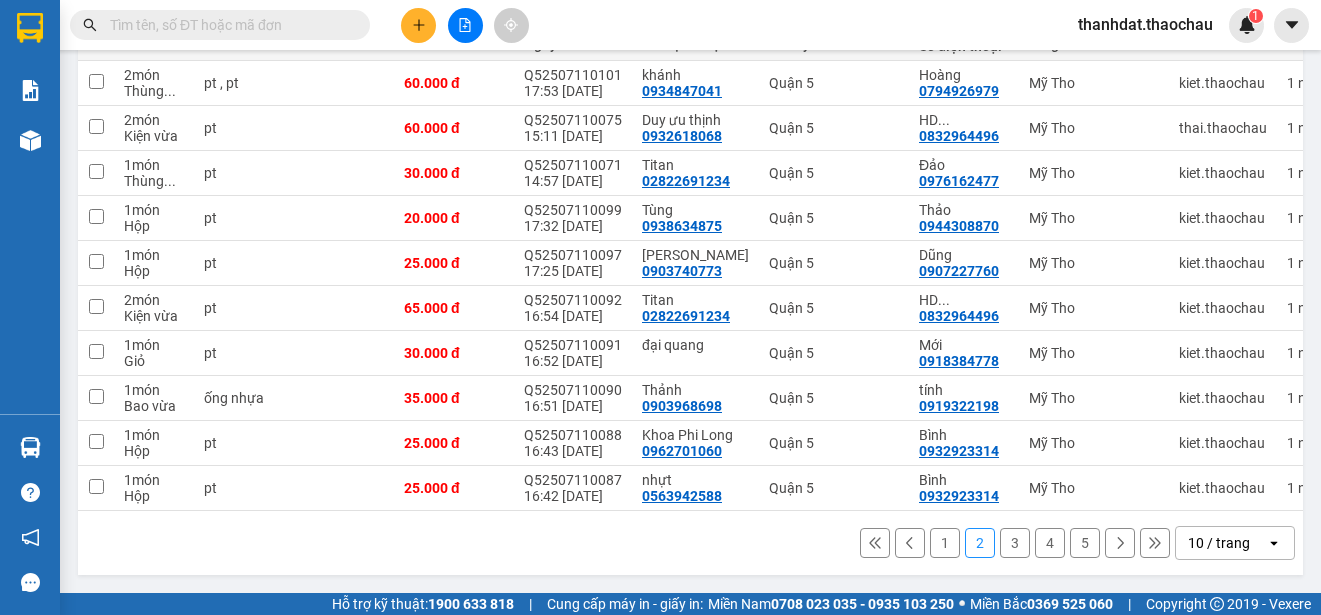 scroll, scrollTop: 282, scrollLeft: 0, axis: vertical 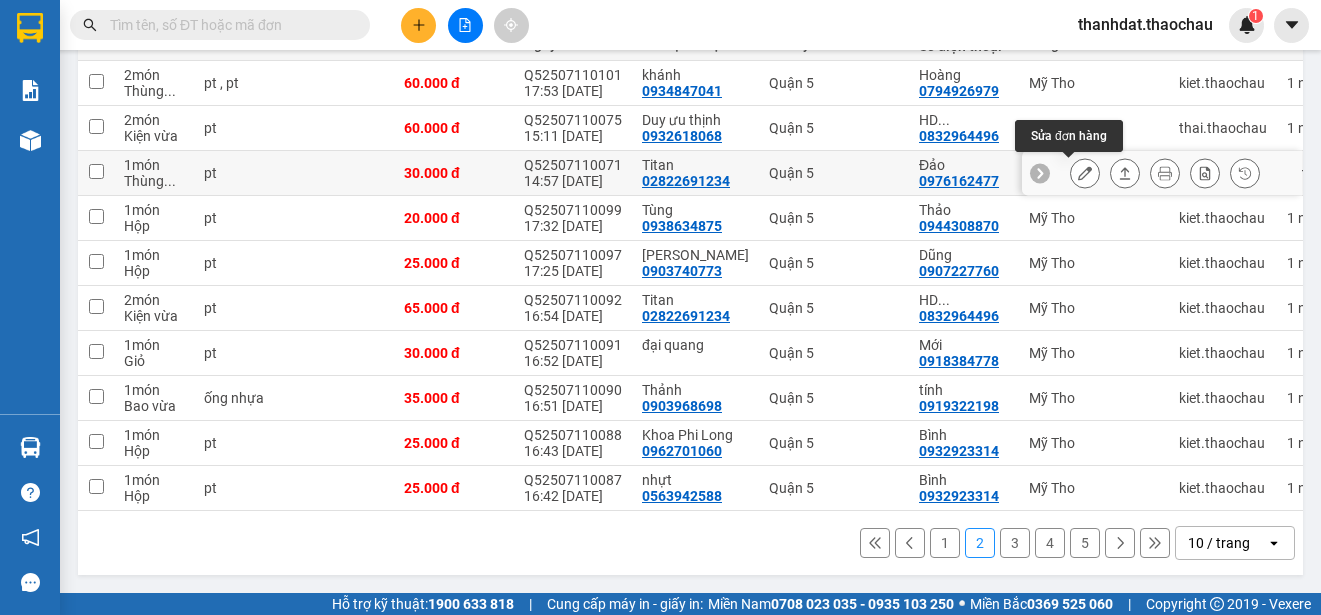 click 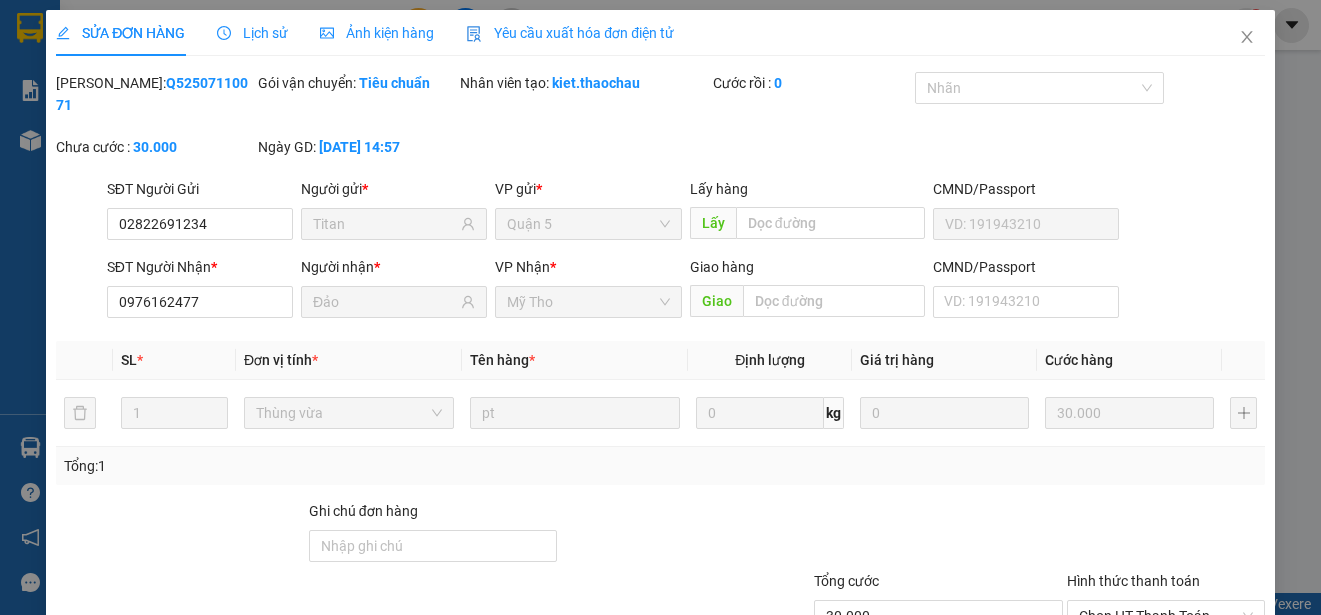 type on "02822691234" 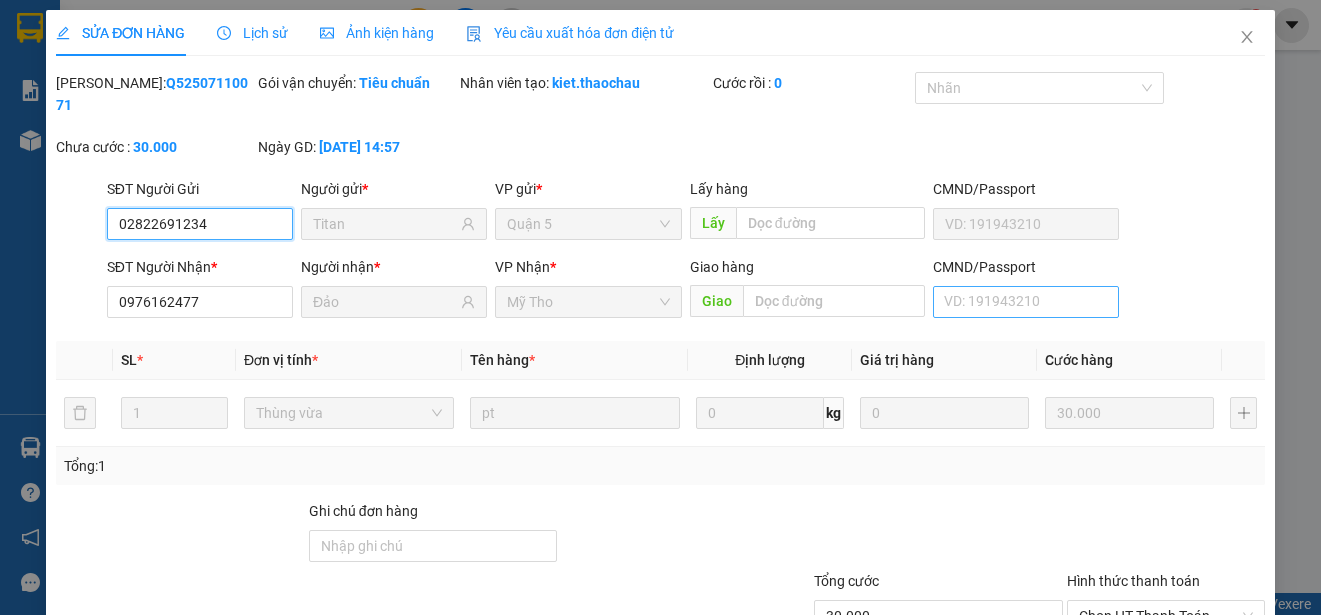 scroll, scrollTop: 151, scrollLeft: 0, axis: vertical 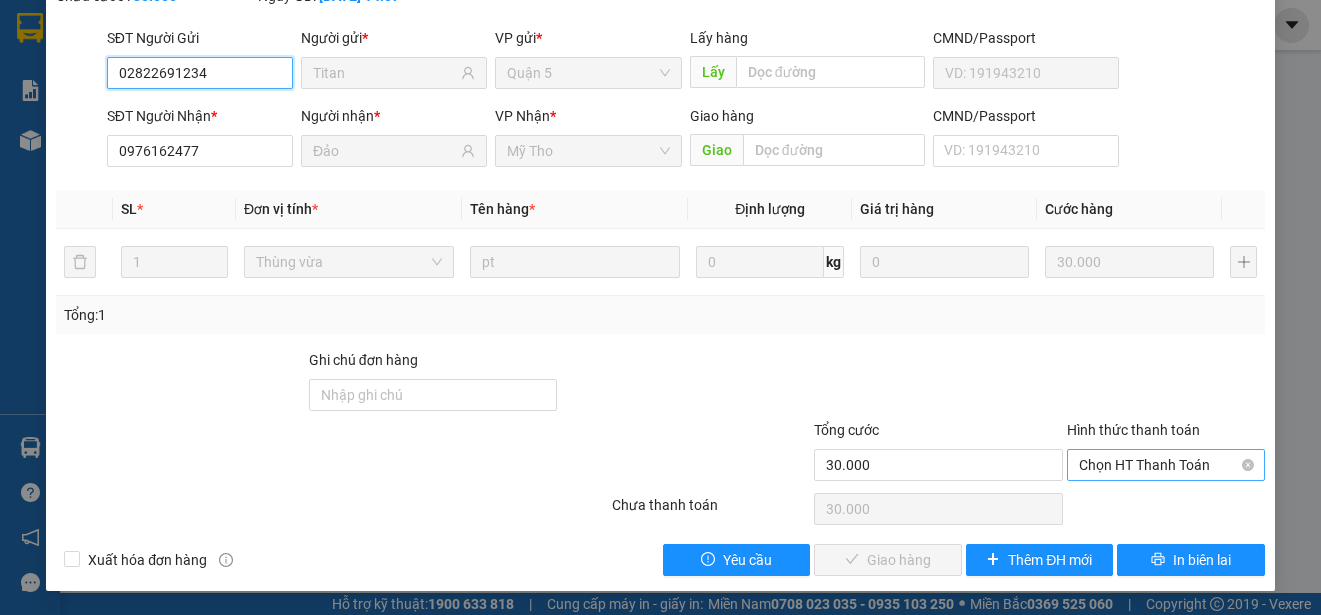 drag, startPoint x: 1098, startPoint y: 460, endPoint x: 1100, endPoint y: 473, distance: 13.152946 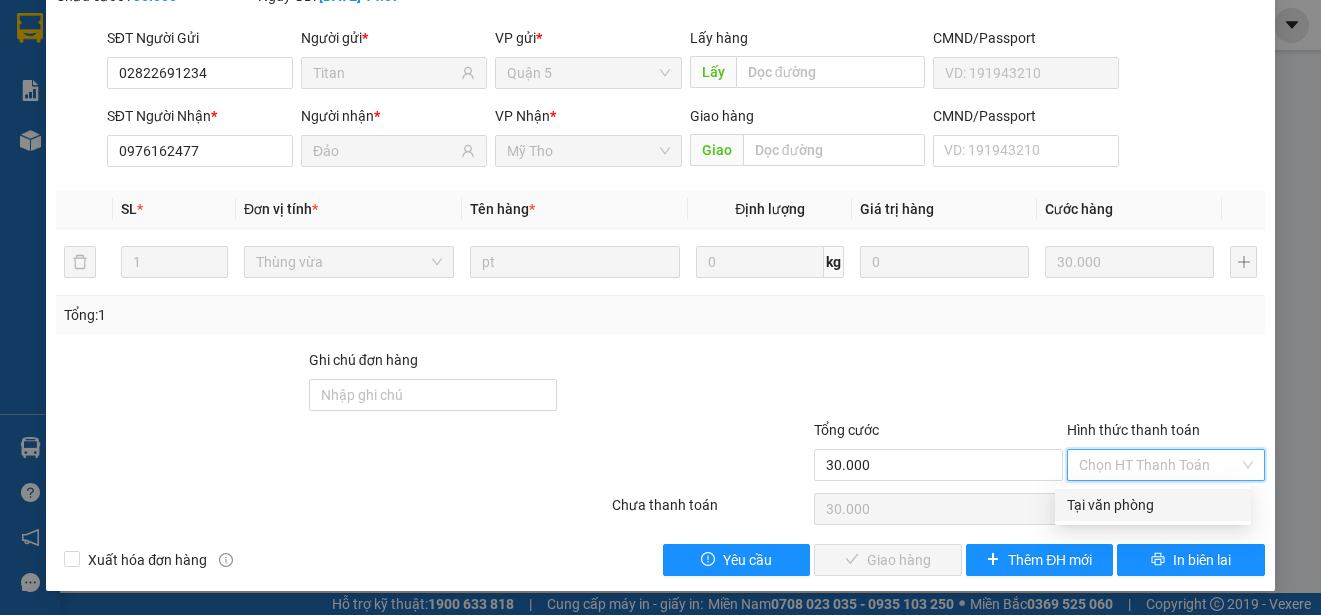 click on "Tại văn phòng" at bounding box center (1153, 505) 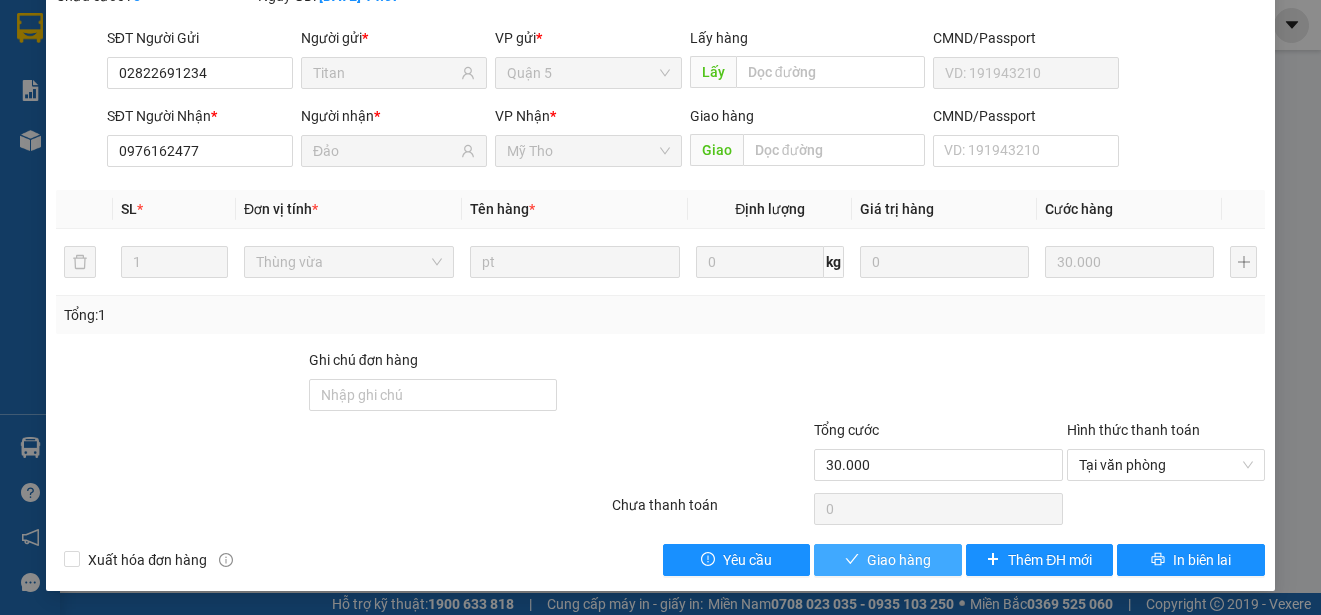 click on "Giao hàng" at bounding box center (899, 560) 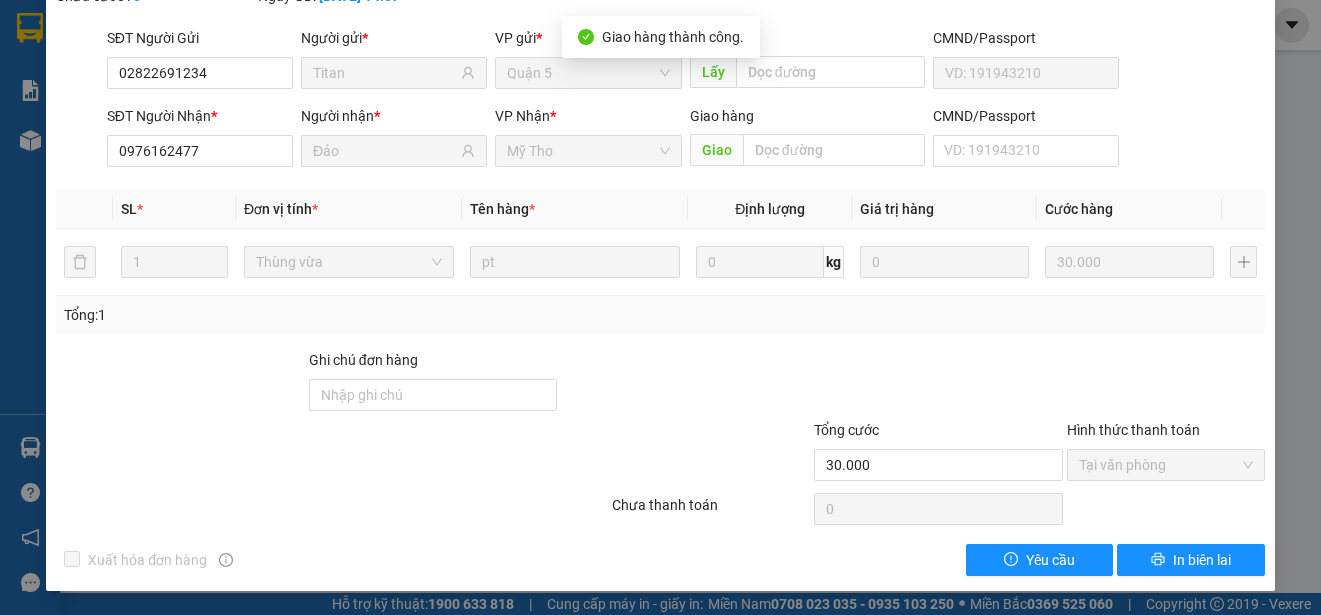 scroll, scrollTop: 0, scrollLeft: 0, axis: both 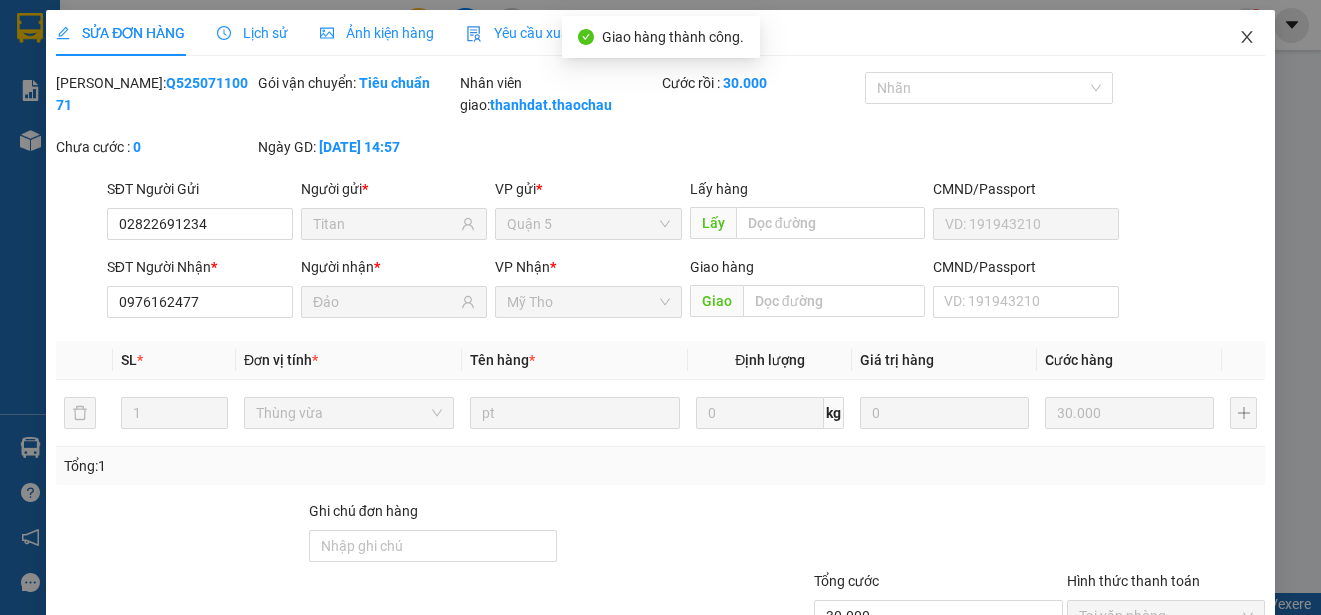 click 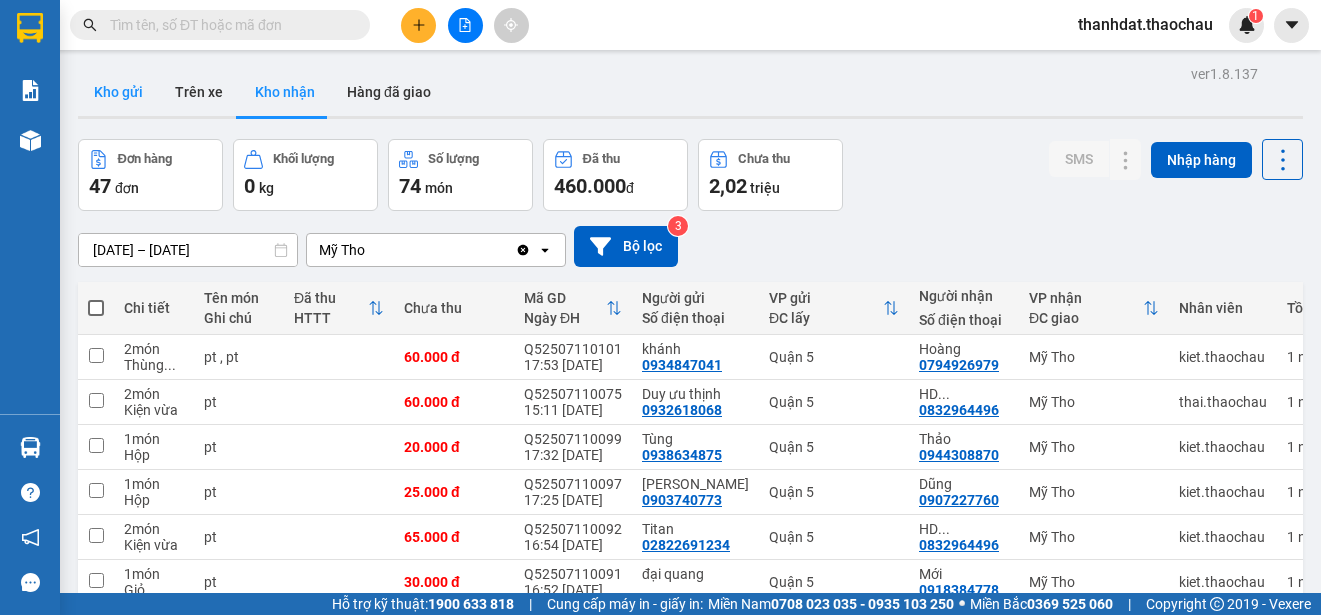 click on "Kho gửi" at bounding box center (118, 92) 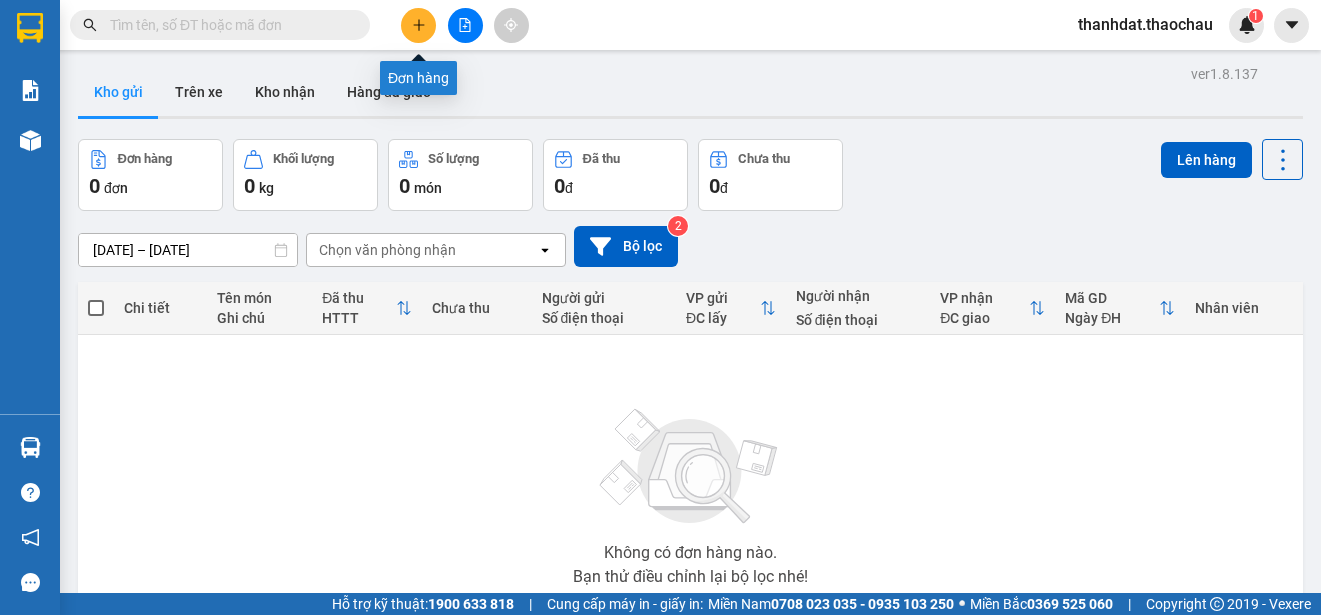 click 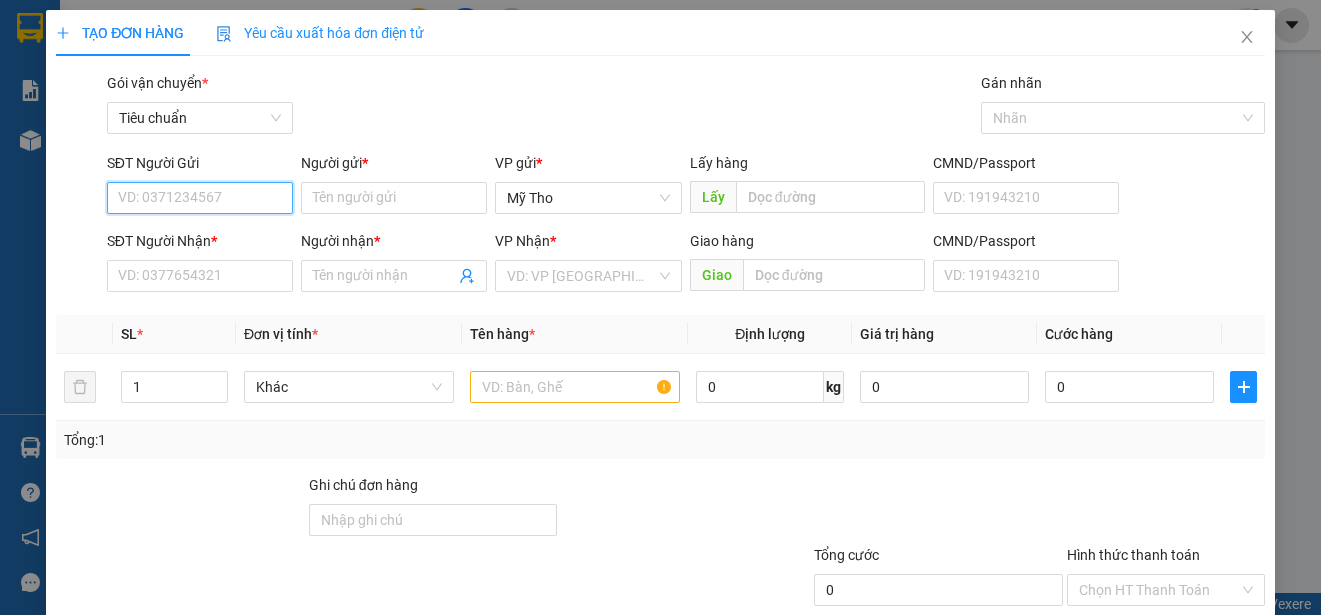 click on "SĐT Người Gửi" at bounding box center (200, 198) 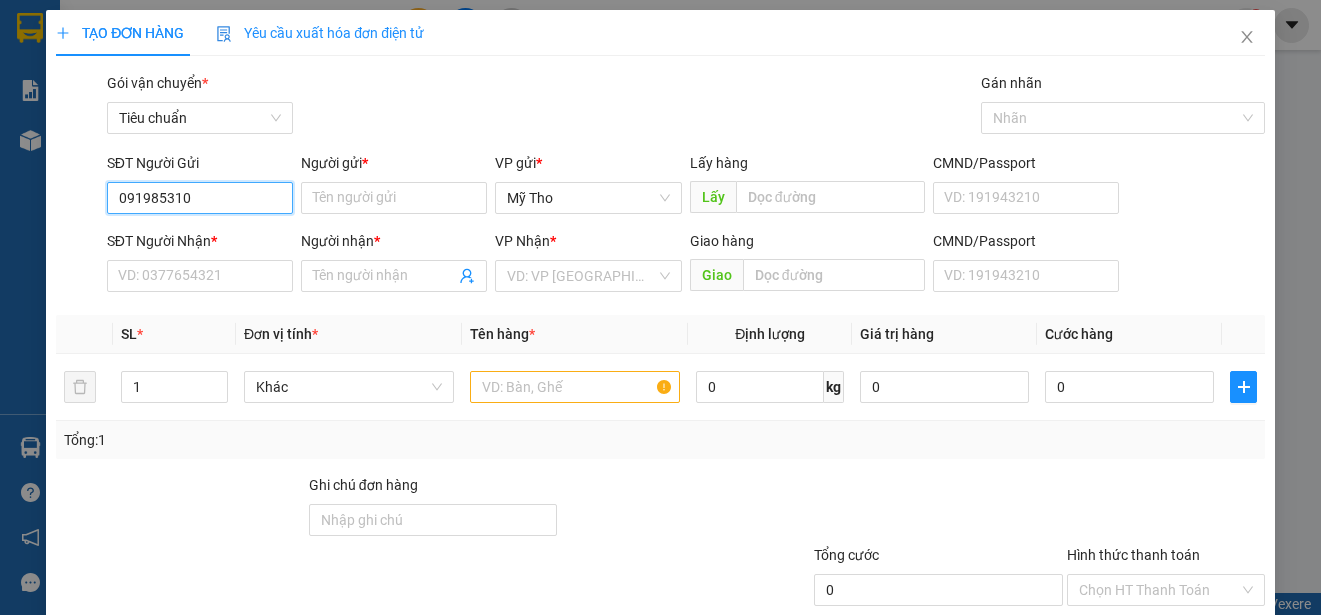 type on "0919853103" 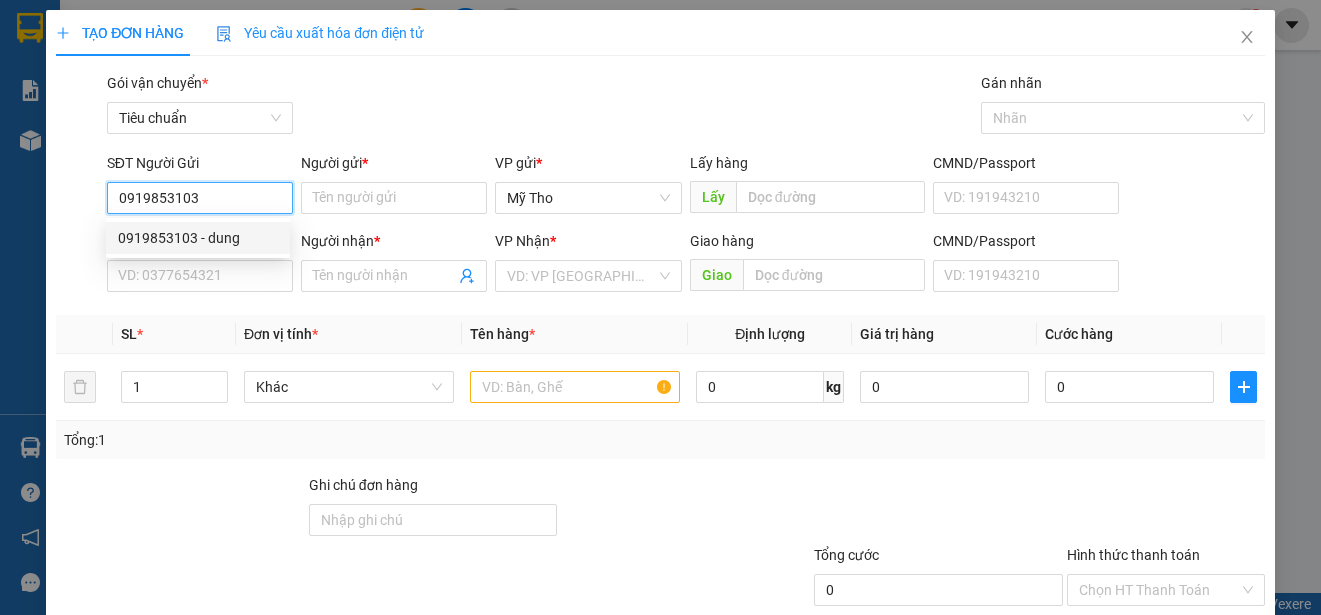 click on "0919853103 - dung" at bounding box center [198, 238] 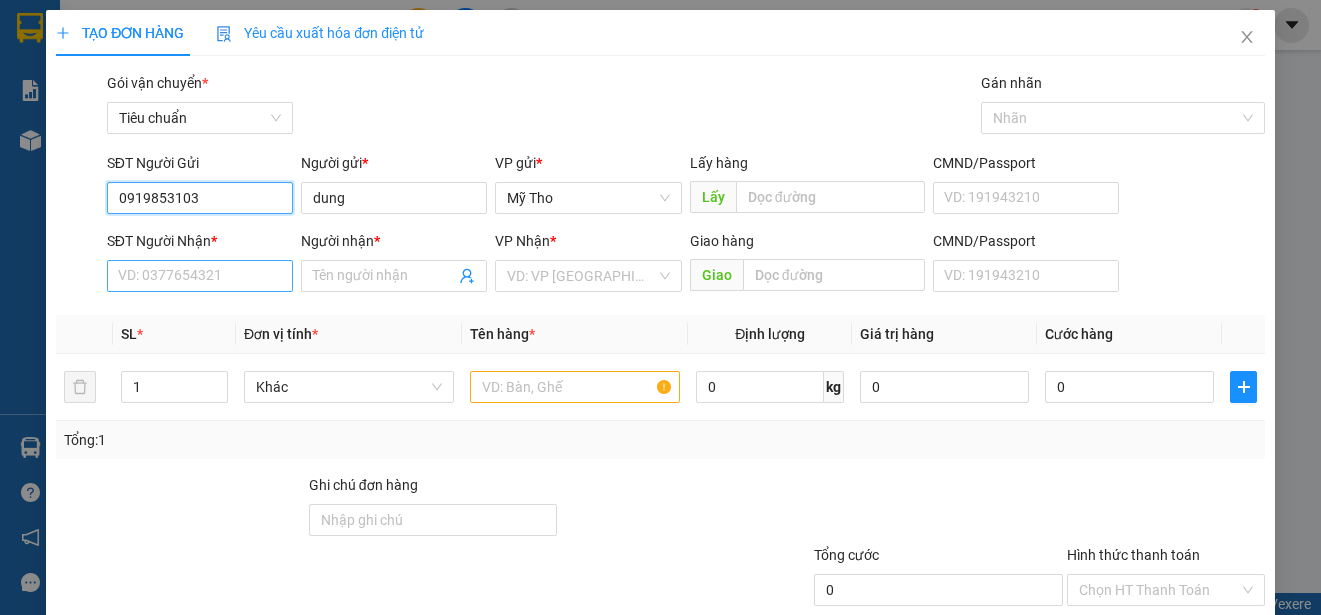 type on "0919853103" 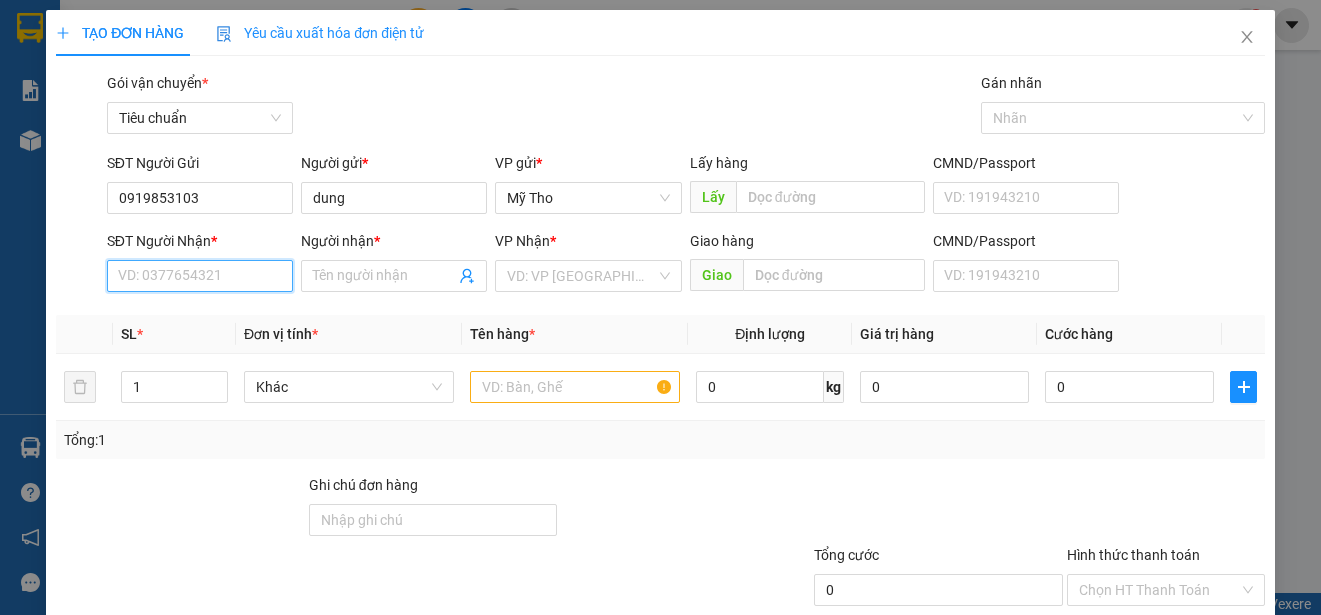 click on "SĐT Người Nhận  *" at bounding box center [200, 276] 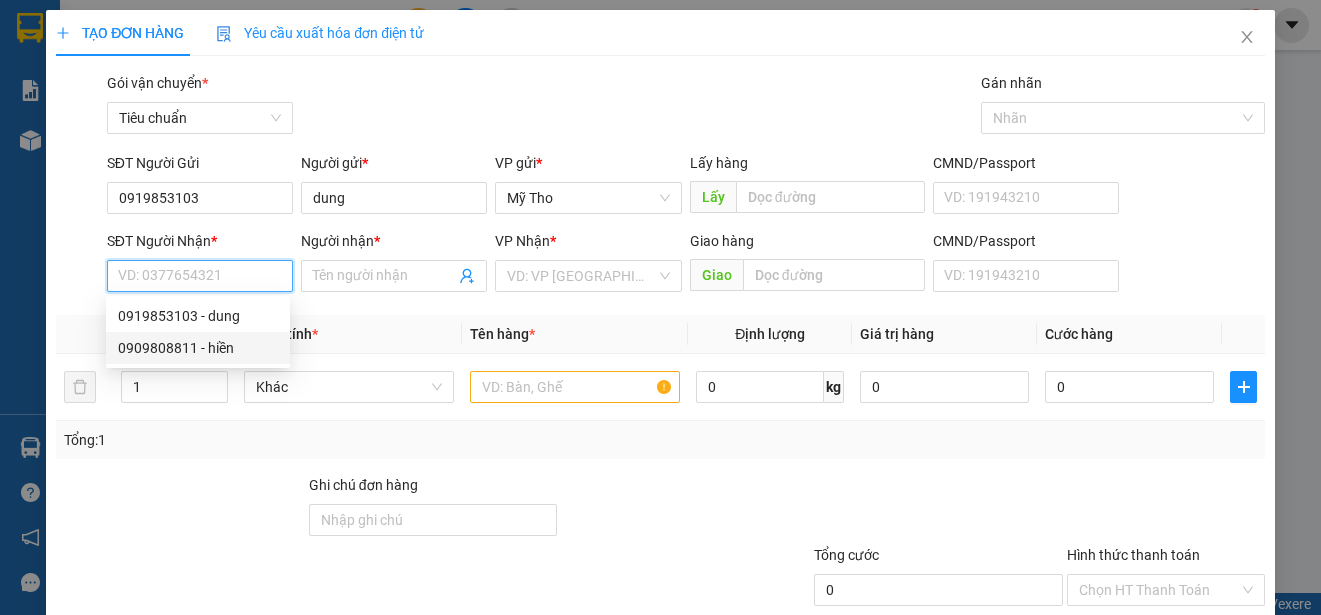 click on "0909808811 - hiền" at bounding box center (198, 348) 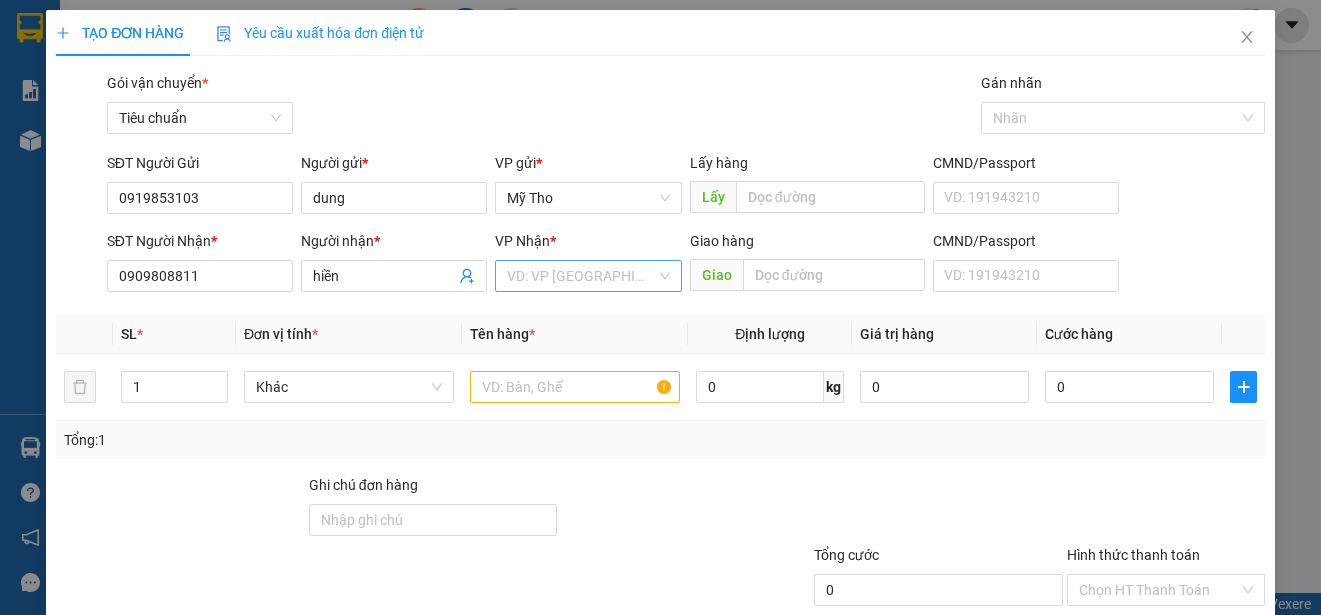 click at bounding box center [581, 276] 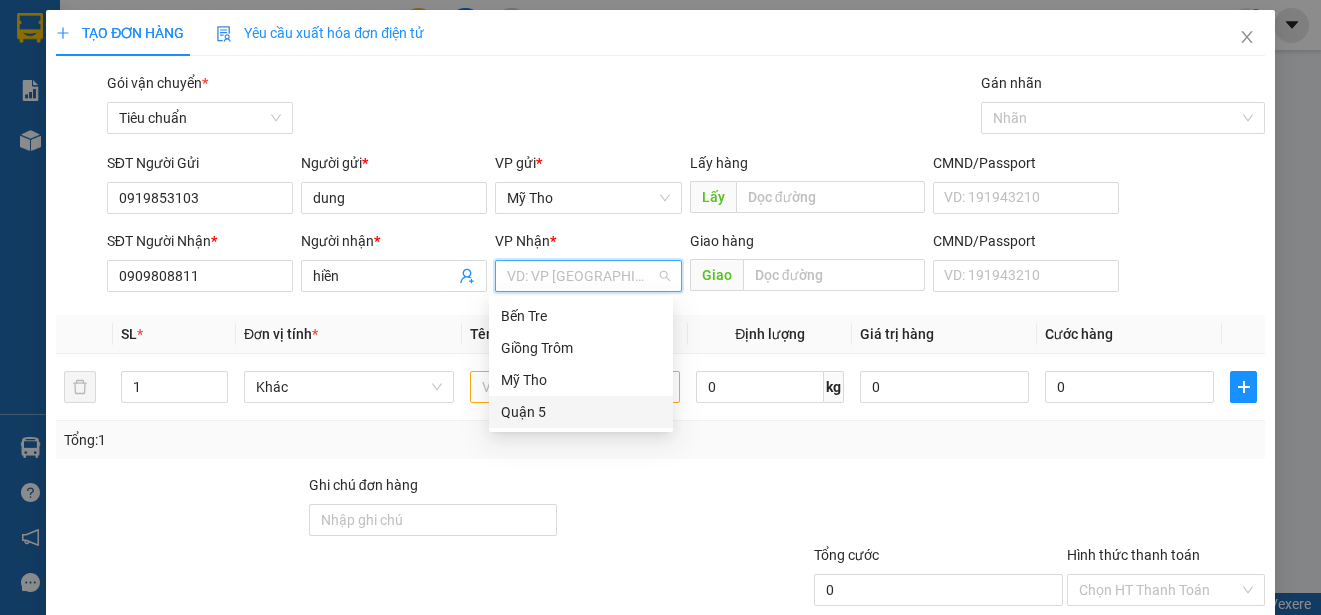 drag, startPoint x: 533, startPoint y: 407, endPoint x: 344, endPoint y: 422, distance: 189.5943 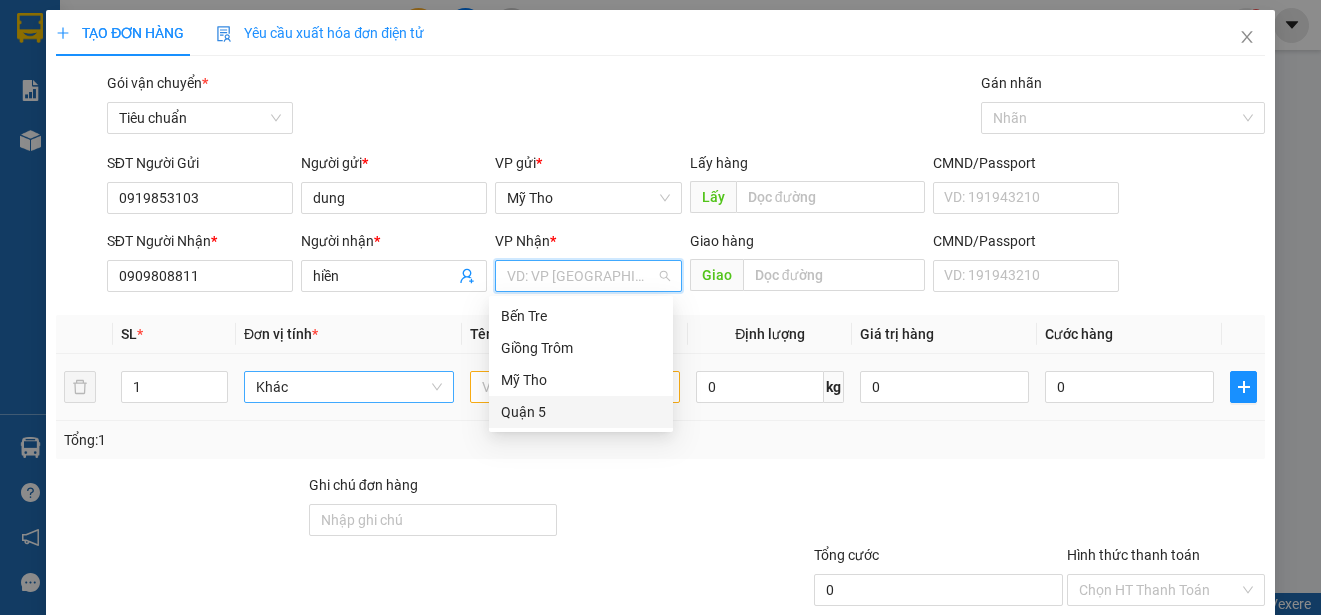 click on "Khác" at bounding box center (349, 387) 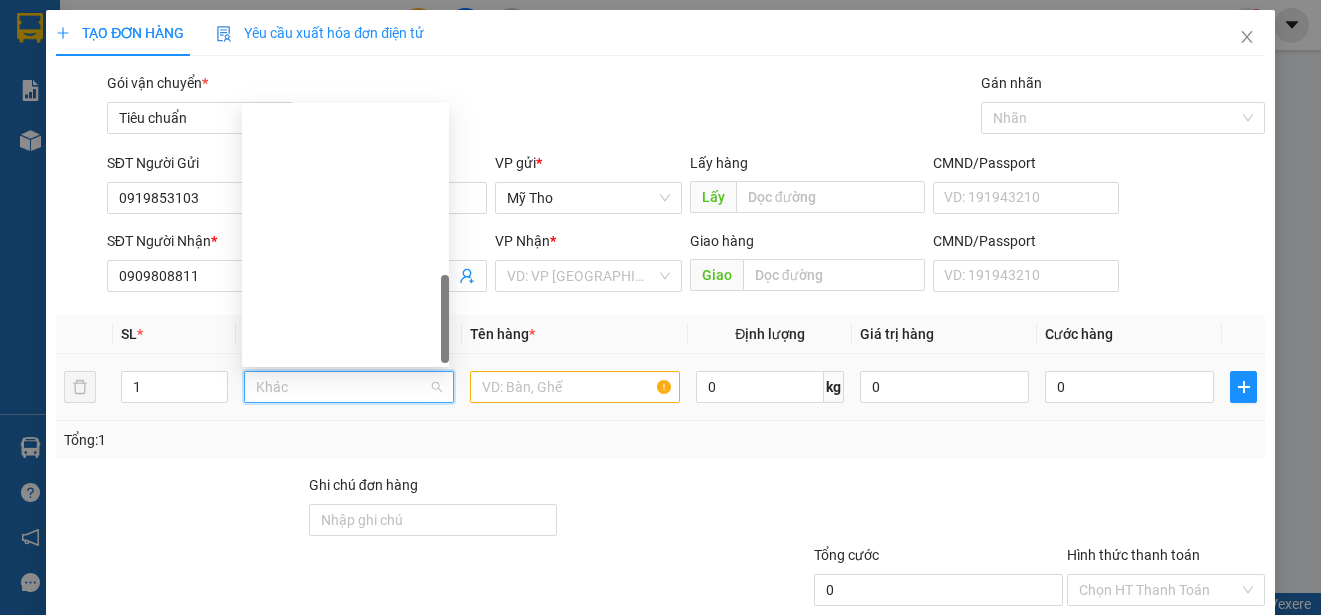 scroll, scrollTop: 624, scrollLeft: 0, axis: vertical 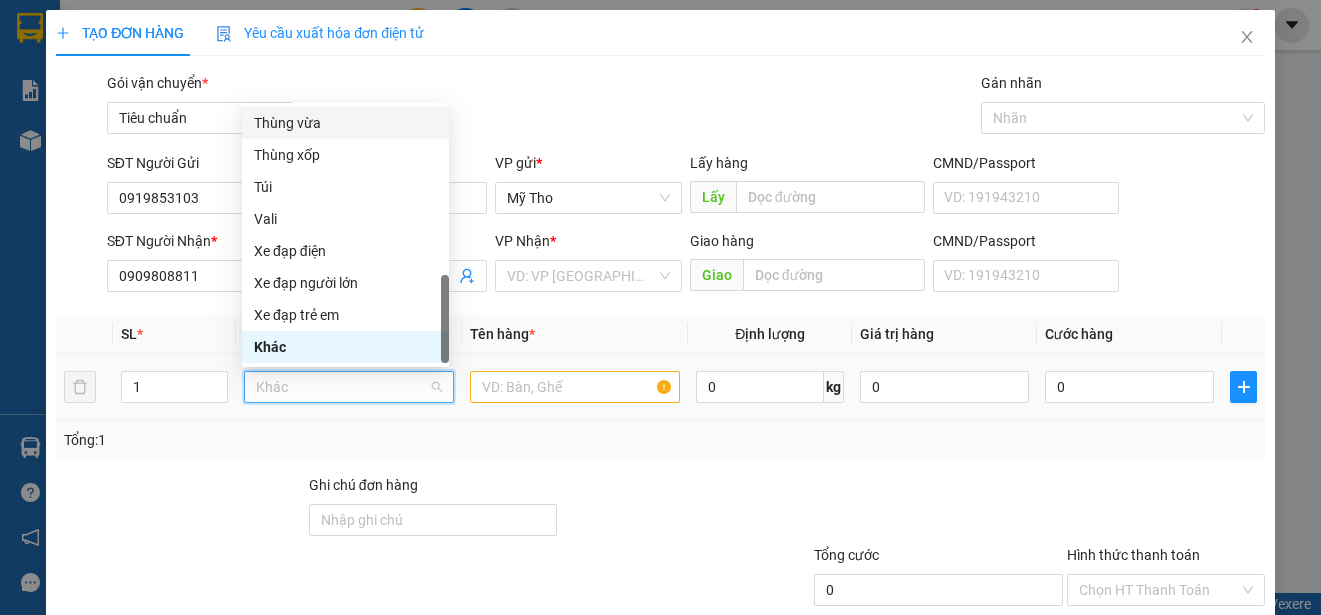 drag, startPoint x: 298, startPoint y: 120, endPoint x: 324, endPoint y: 162, distance: 49.396355 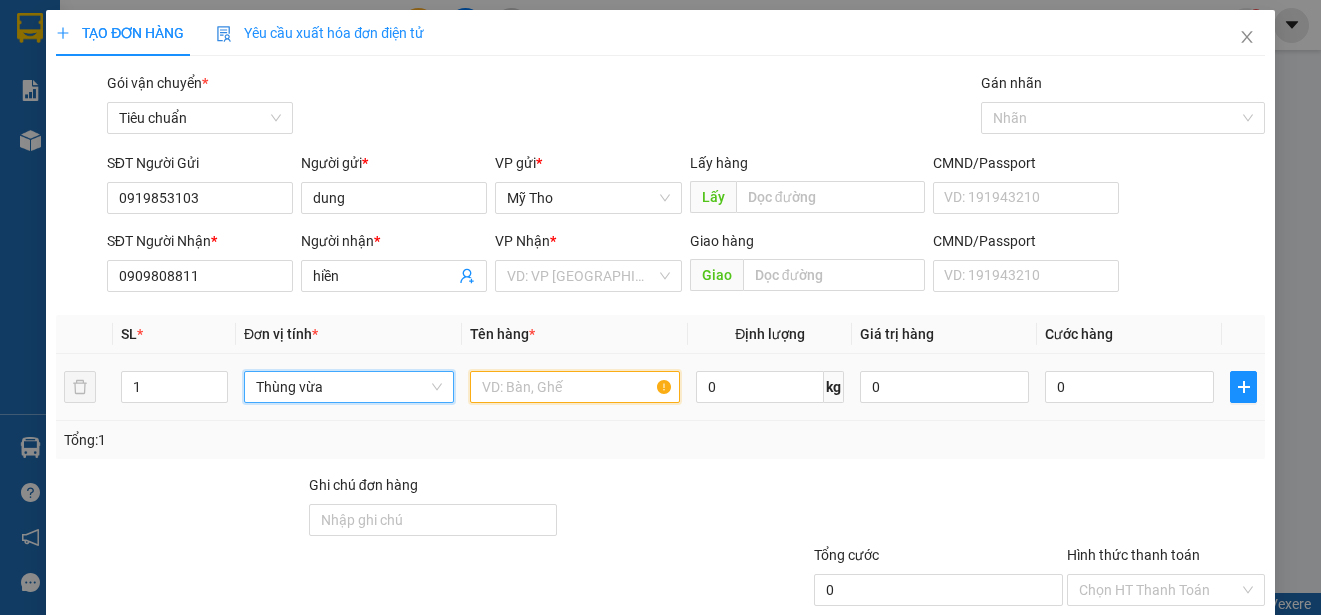 click at bounding box center [575, 387] 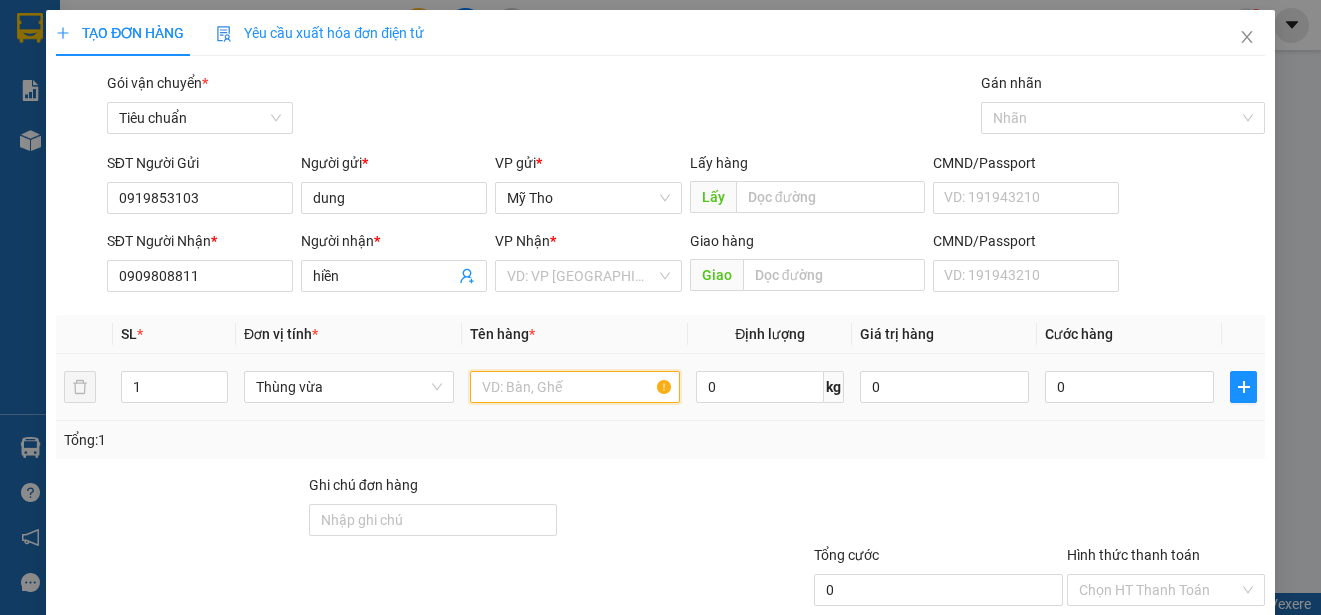 type on "t" 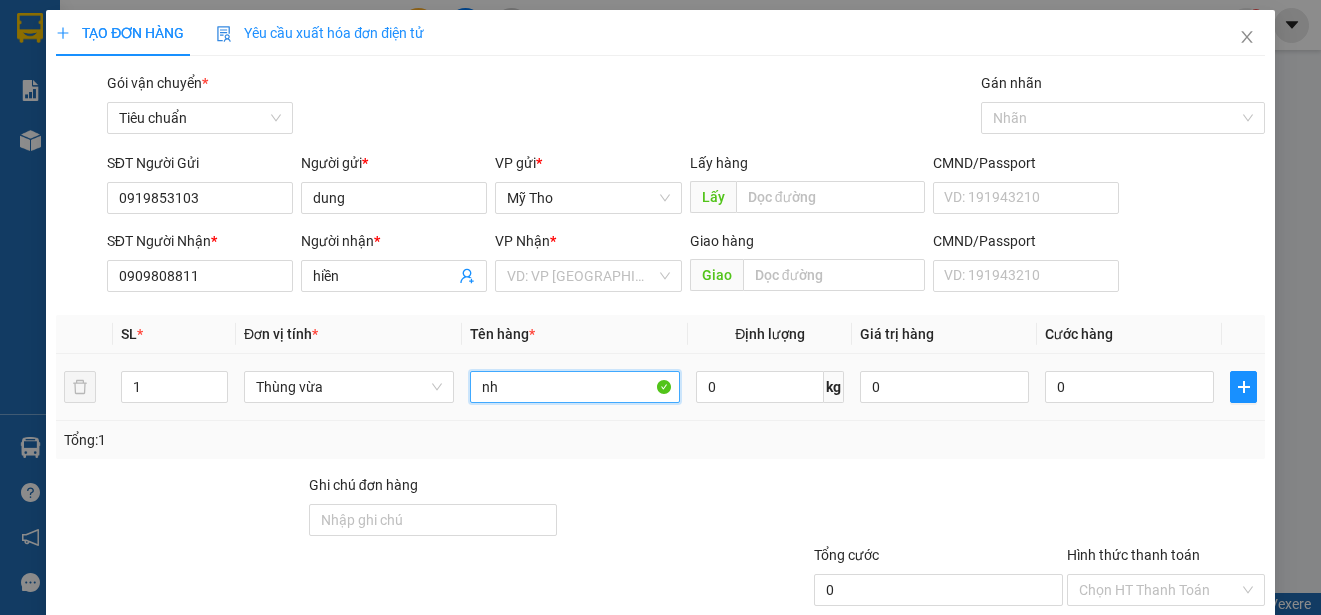 paste on "ãn" 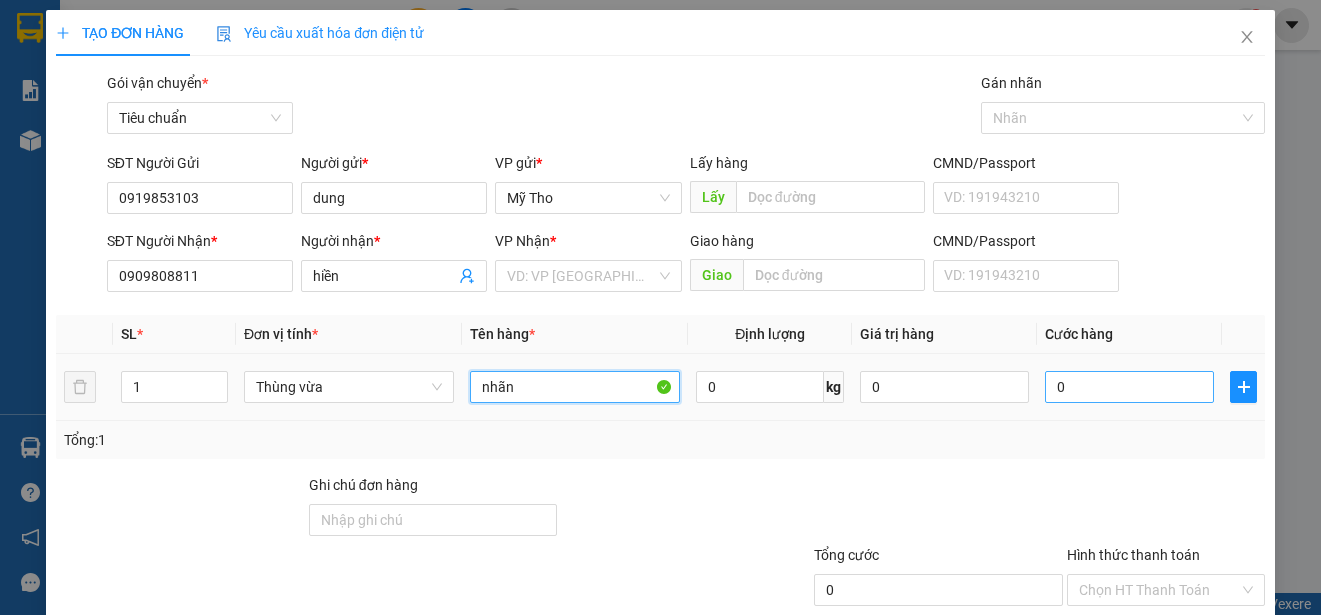 type on "nhãn" 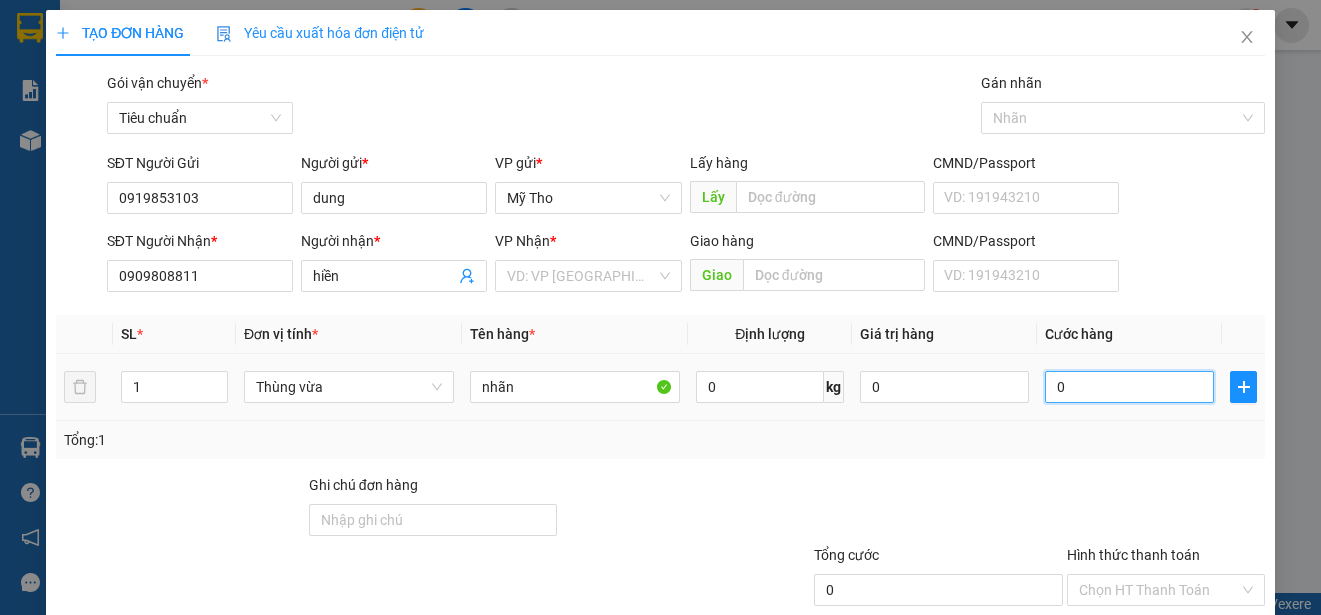 click on "0" at bounding box center [1129, 387] 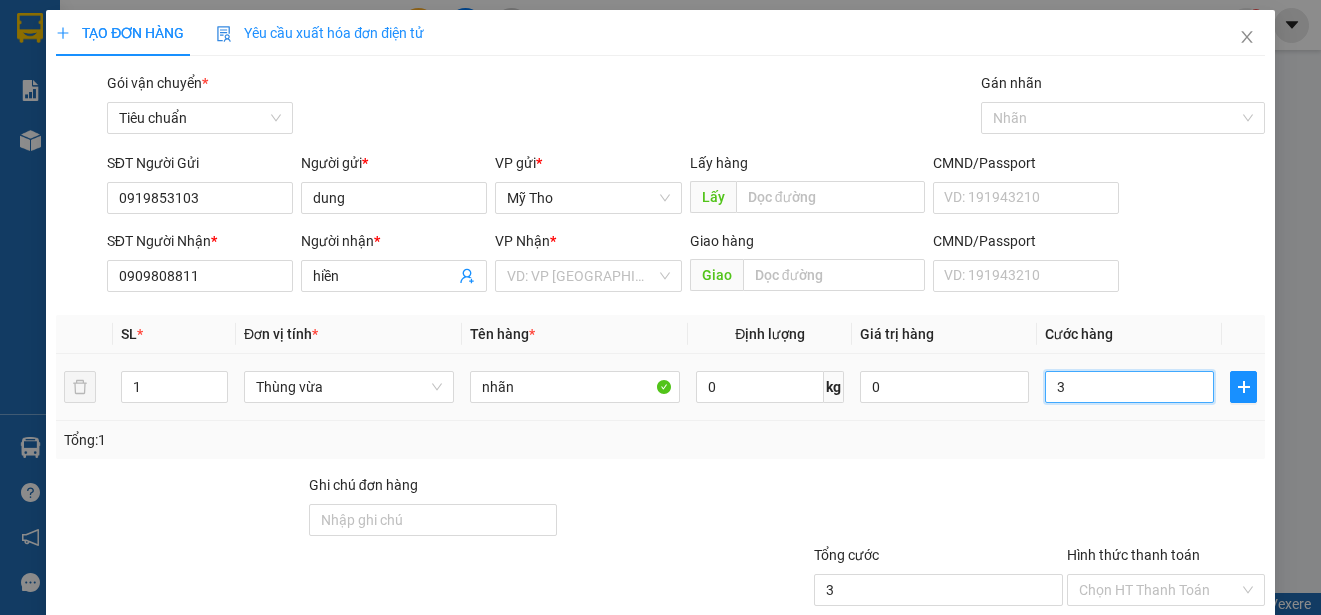 type on "35" 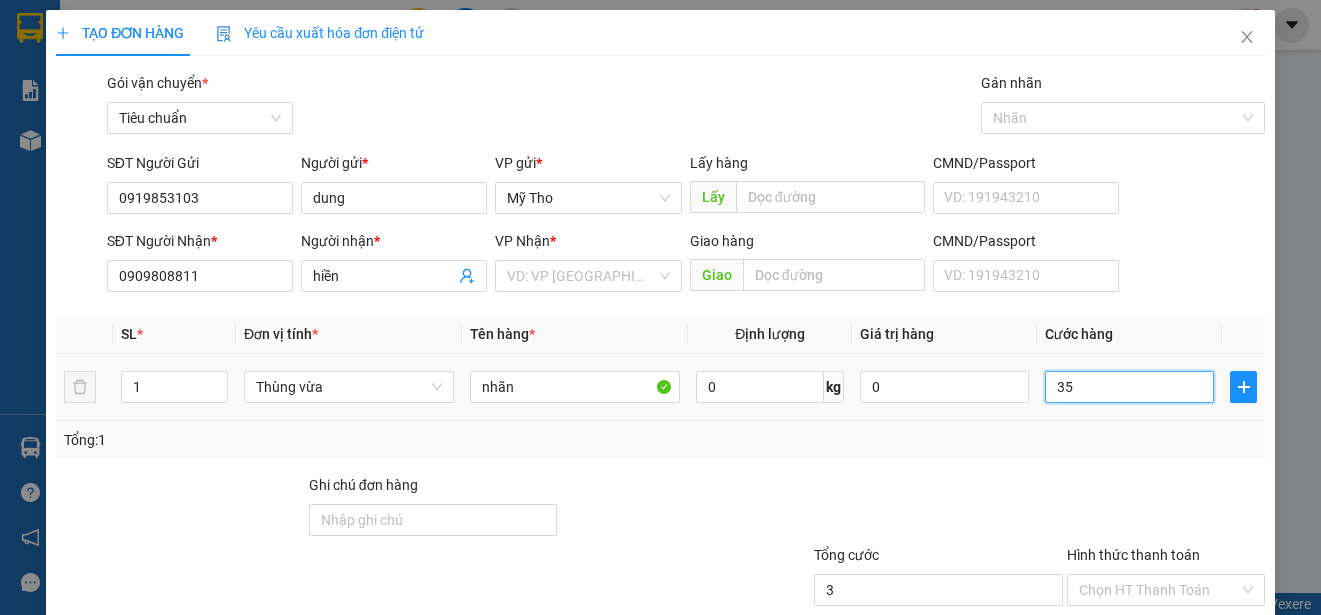 type on "35" 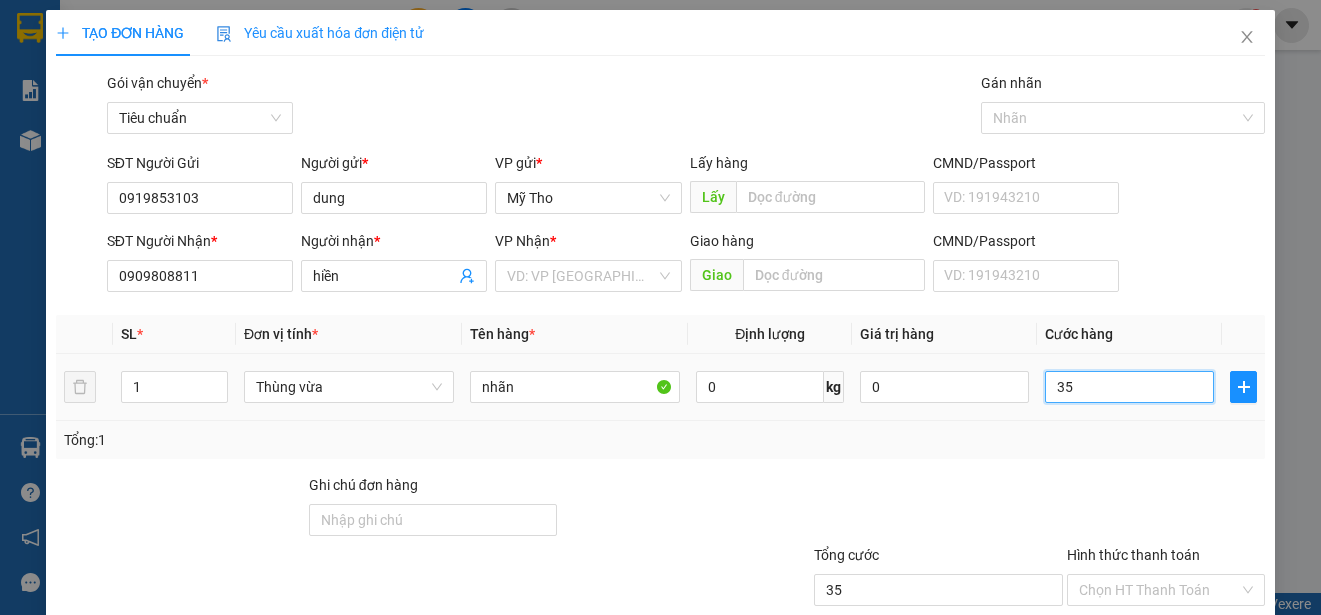 type on "350" 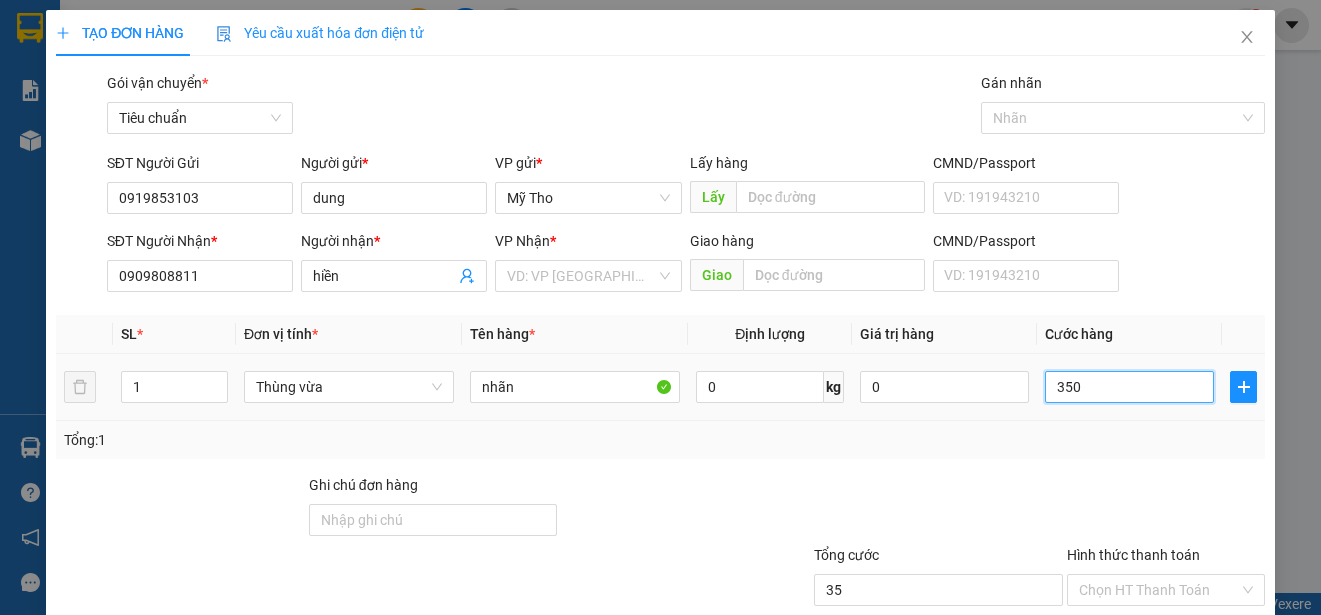type on "350" 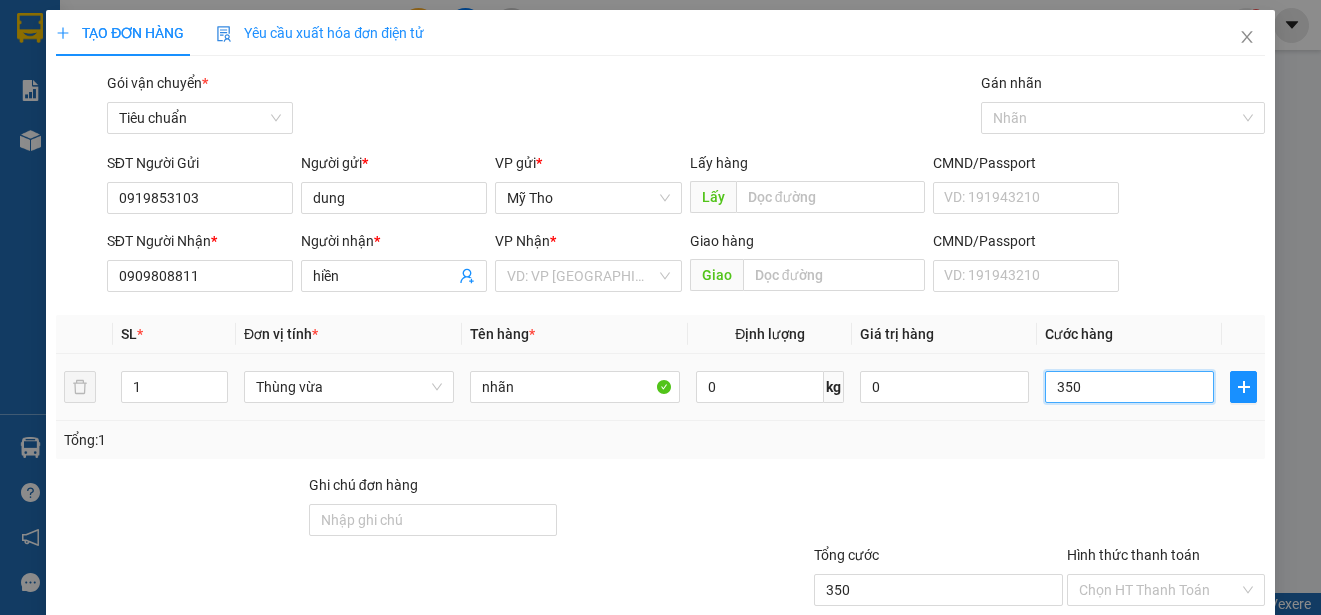 type on "3.500" 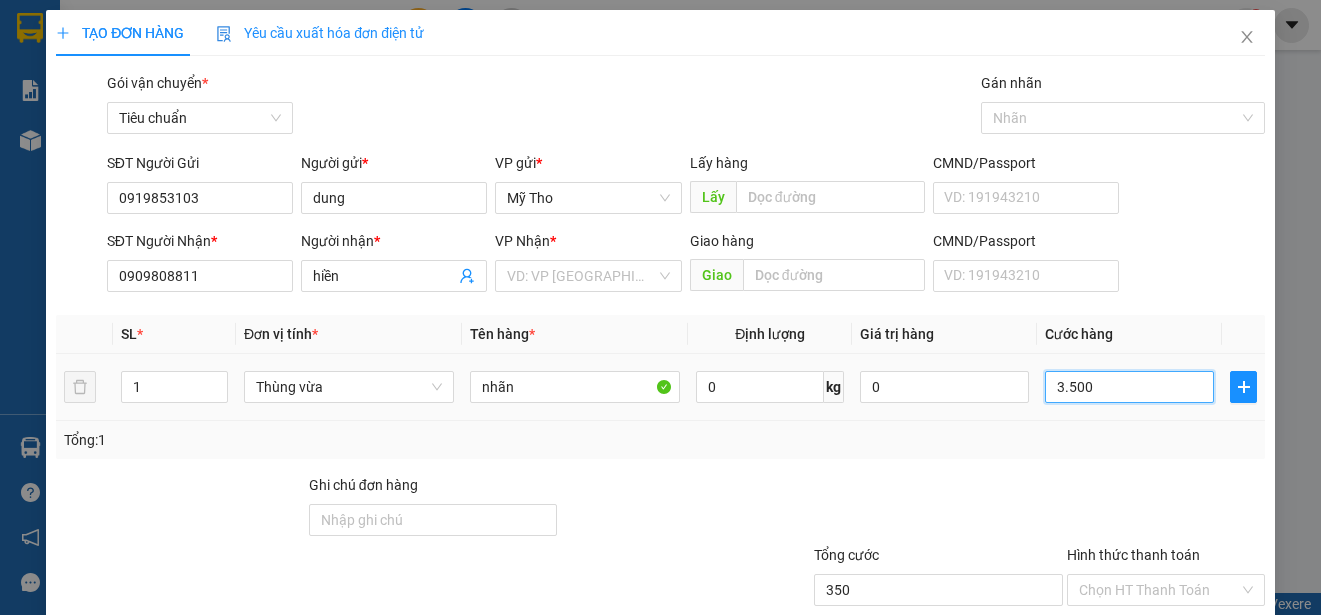 type on "3.500" 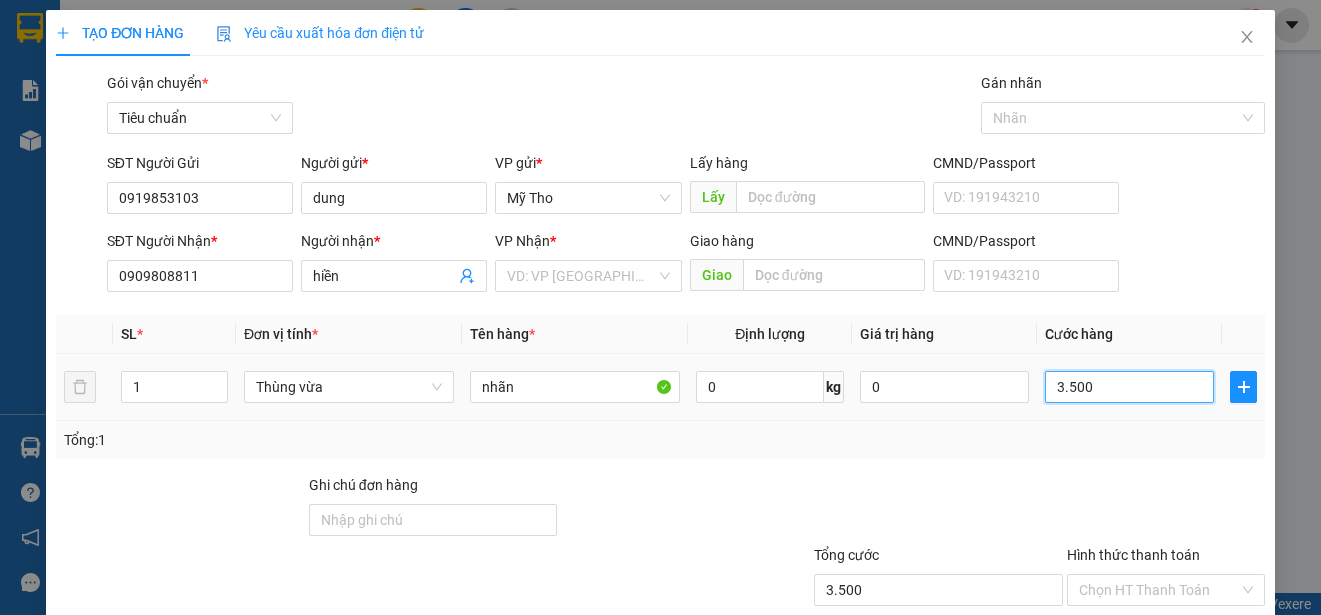 type on "35.000" 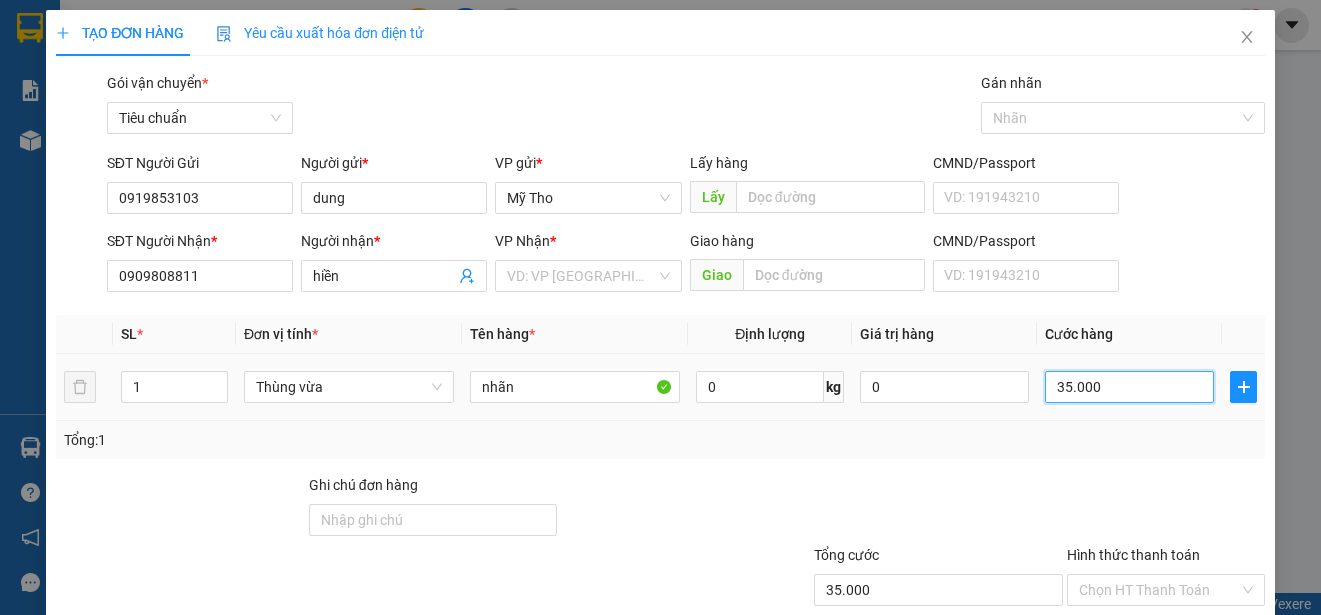 scroll, scrollTop: 125, scrollLeft: 0, axis: vertical 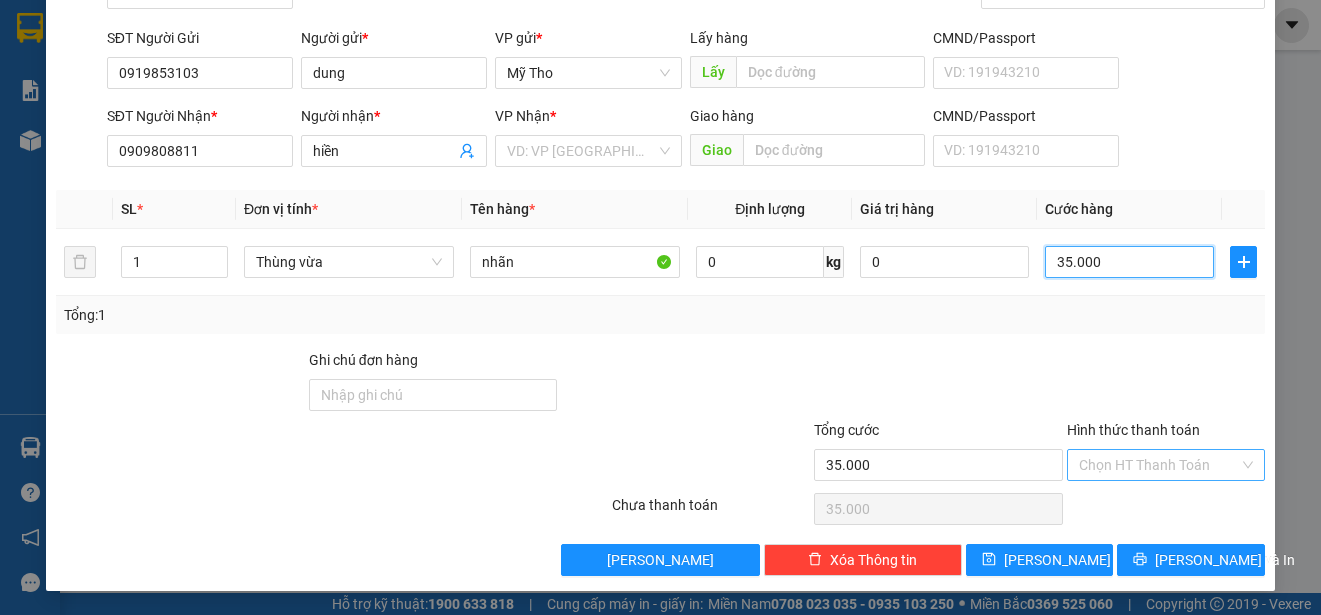 type on "35.000" 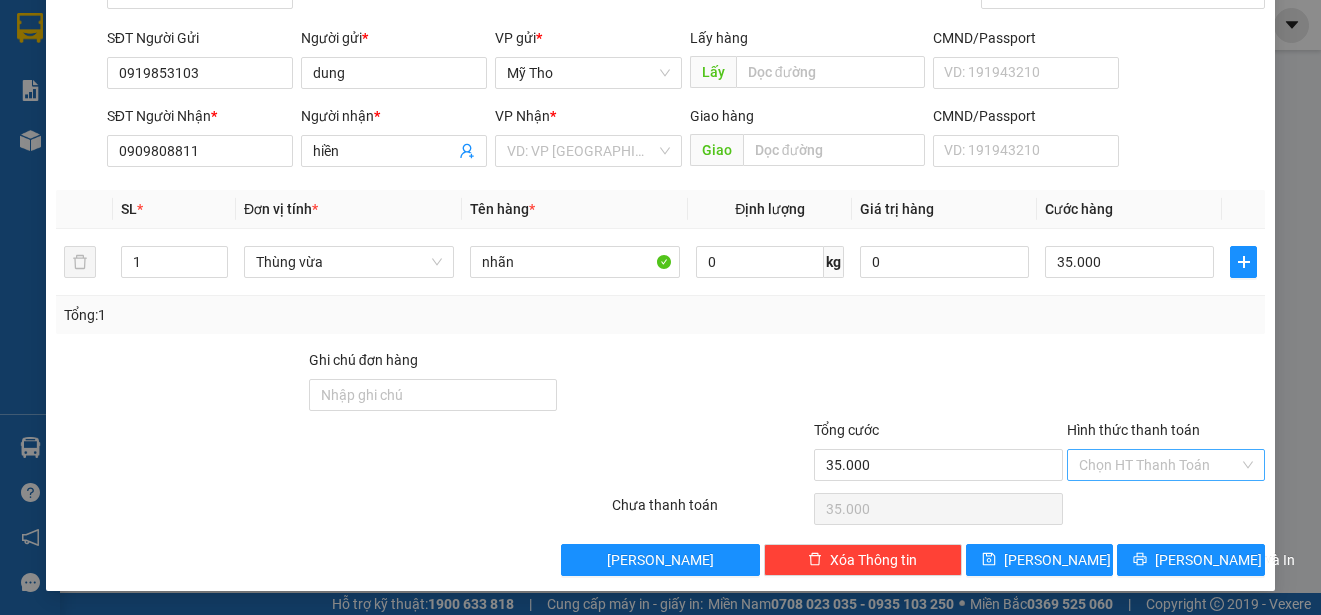drag, startPoint x: 1162, startPoint y: 462, endPoint x: 1167, endPoint y: 496, distance: 34.36568 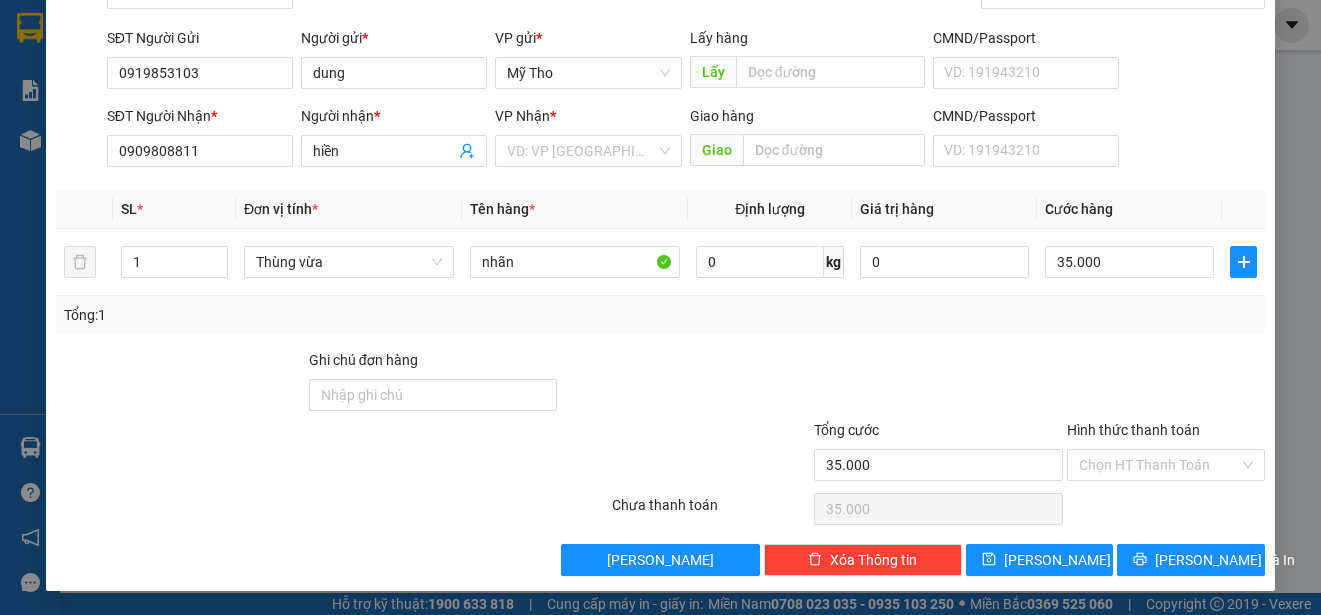 click on "Hình thức thanh toán" at bounding box center (1159, 465) 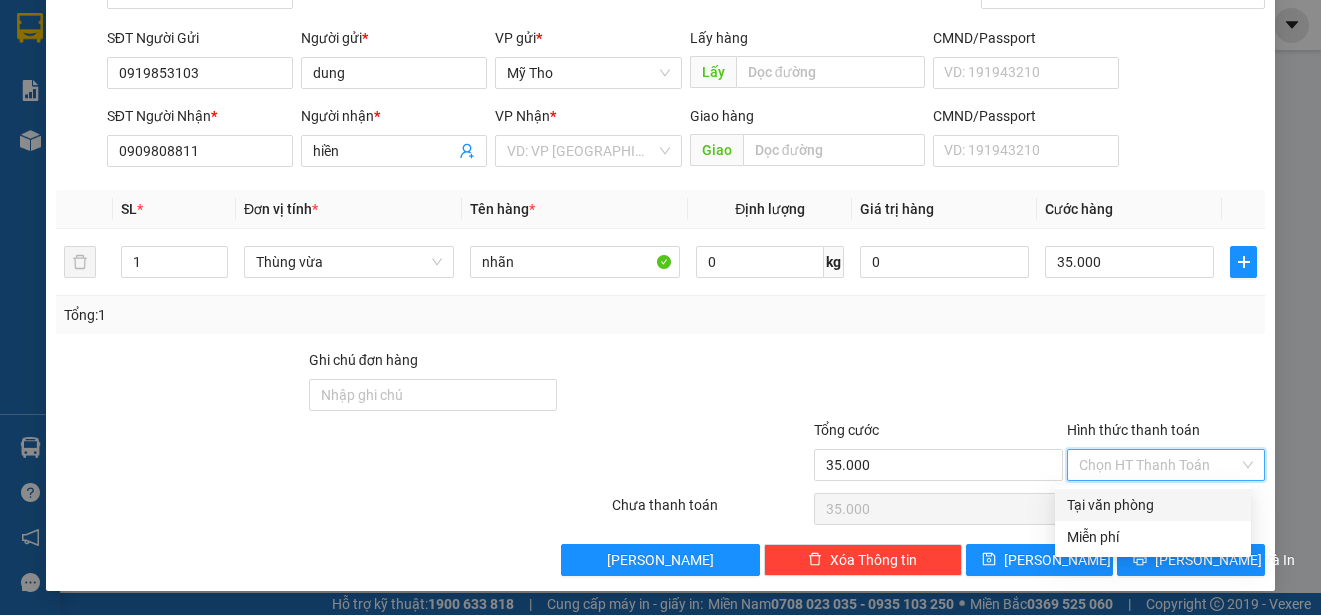 click on "Tại văn phòng" at bounding box center [1153, 505] 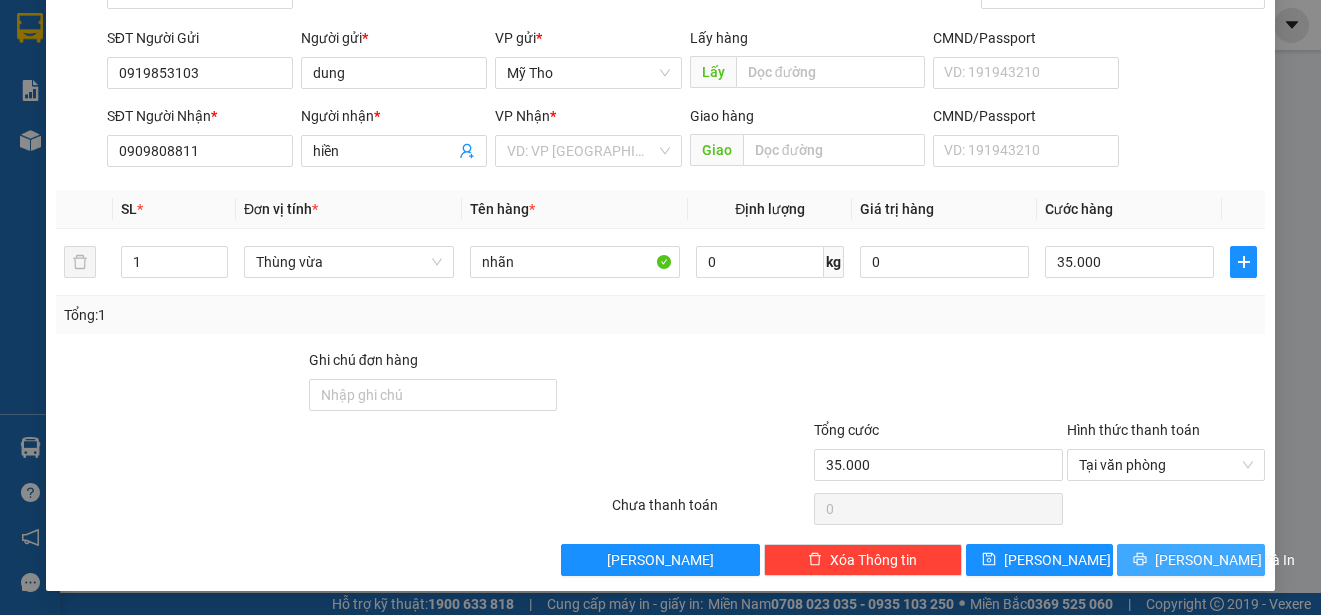 click on "[PERSON_NAME] và In" at bounding box center [1225, 560] 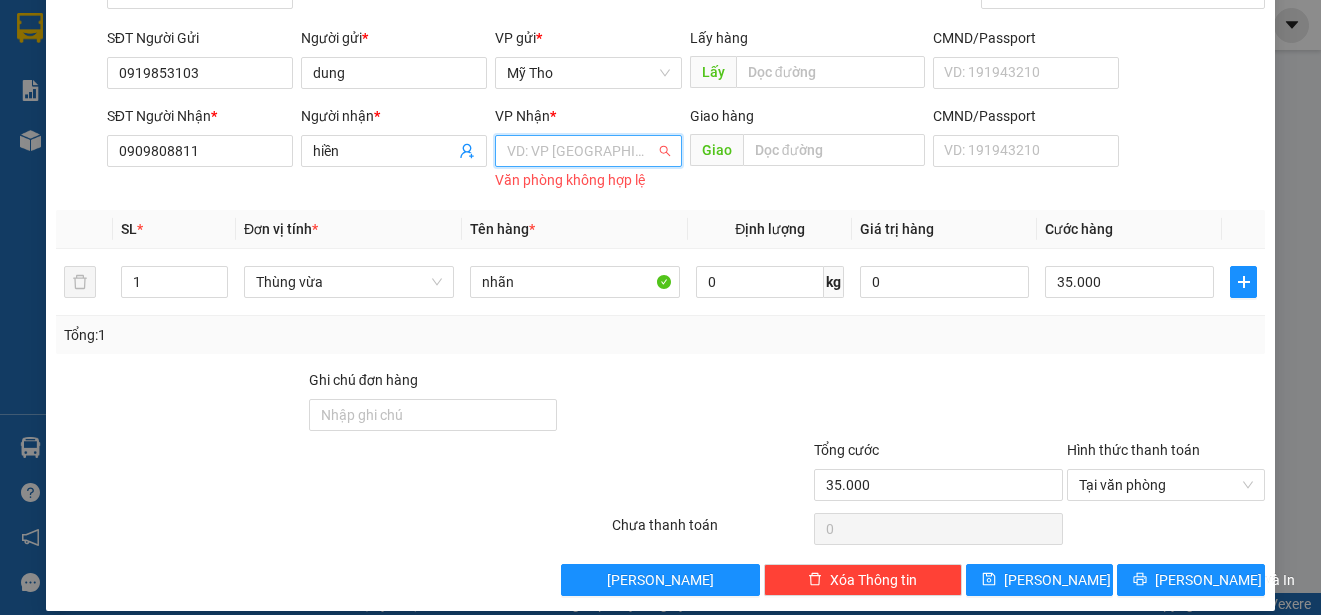 click at bounding box center (581, 151) 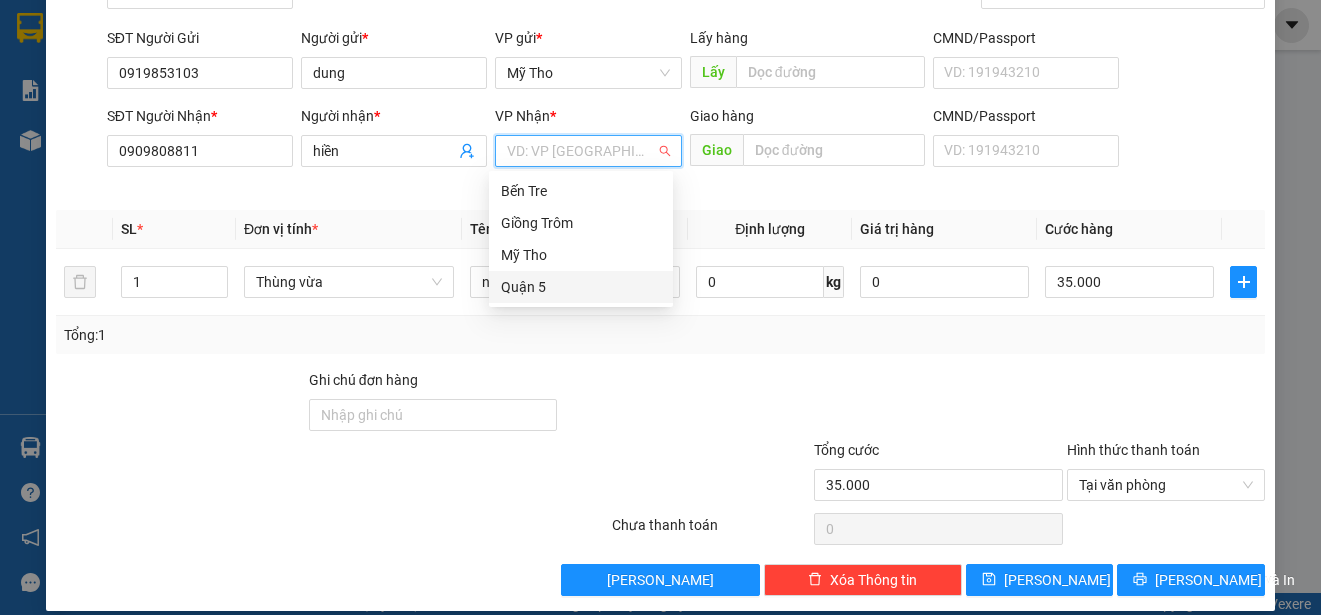click on "Quận 5" at bounding box center (581, 287) 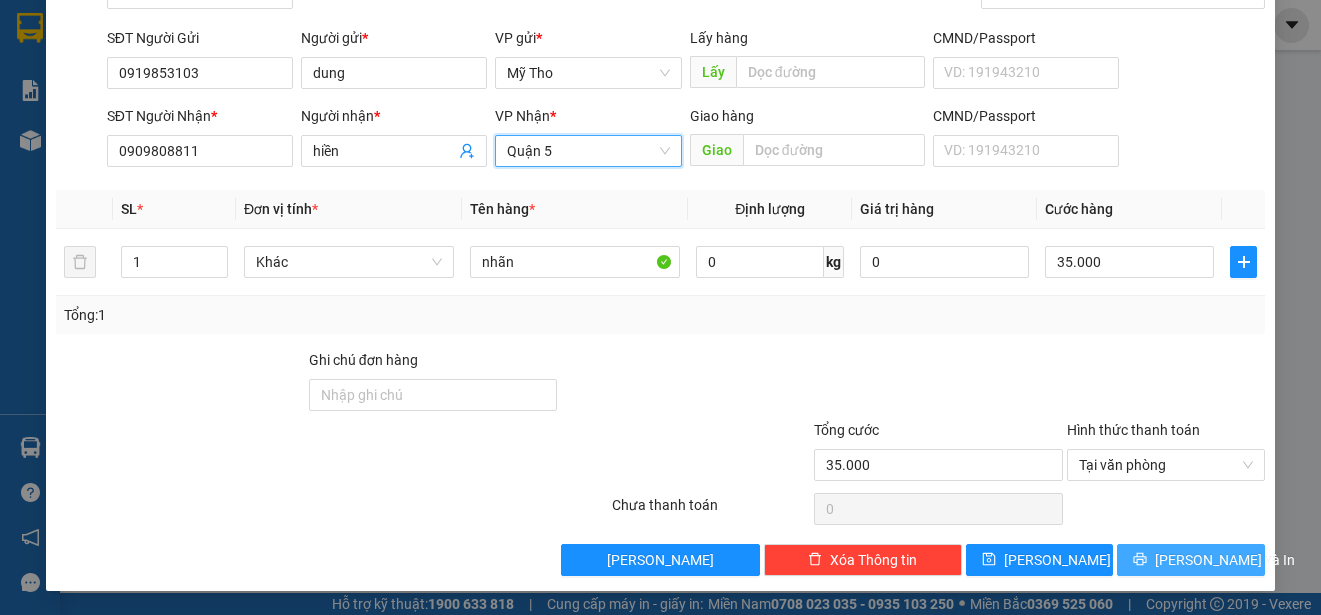 click on "[PERSON_NAME] và In" at bounding box center (1225, 560) 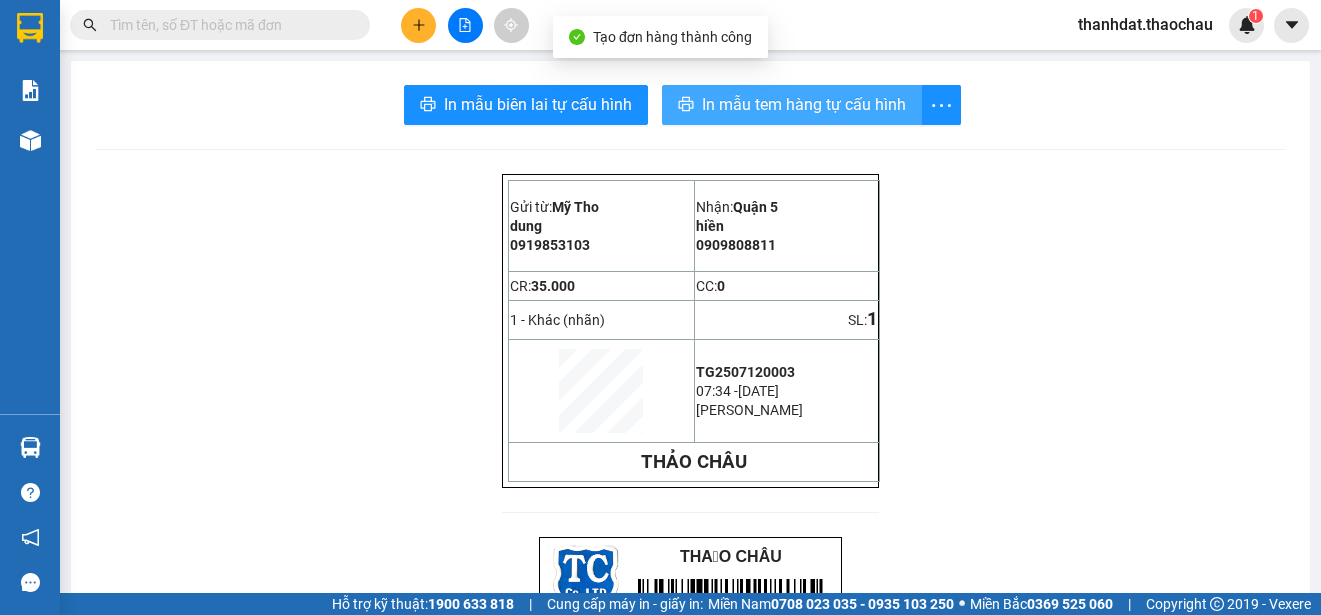 drag, startPoint x: 799, startPoint y: 103, endPoint x: 1158, endPoint y: 334, distance: 426.8981 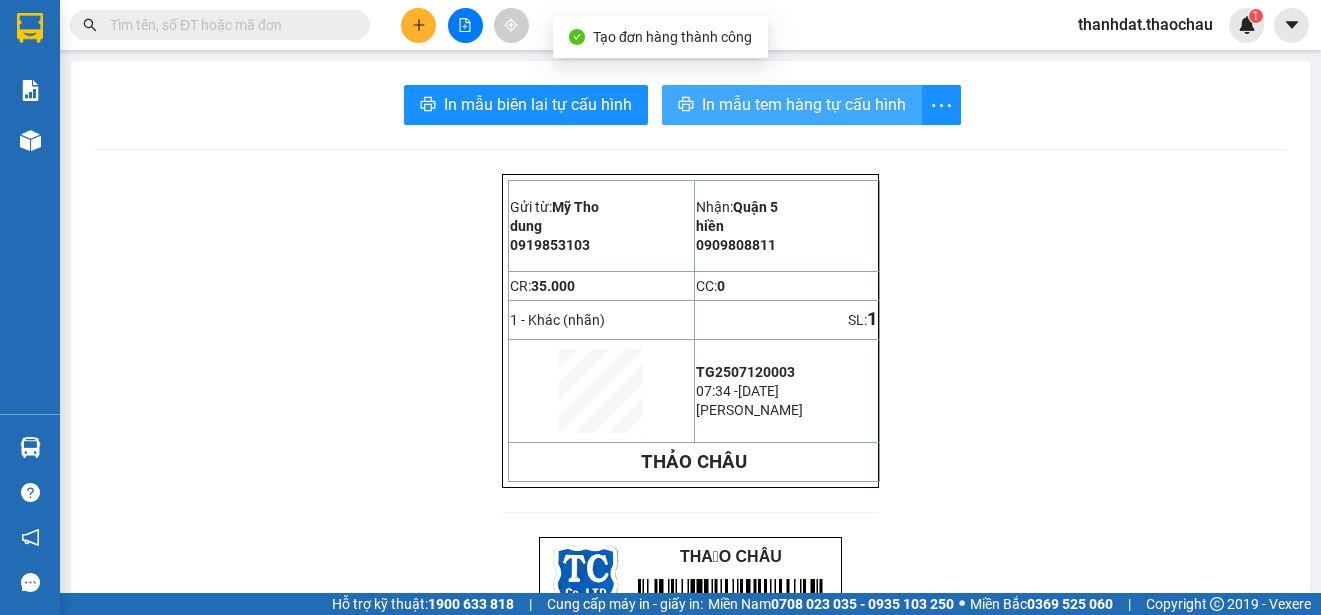 scroll, scrollTop: 0, scrollLeft: 0, axis: both 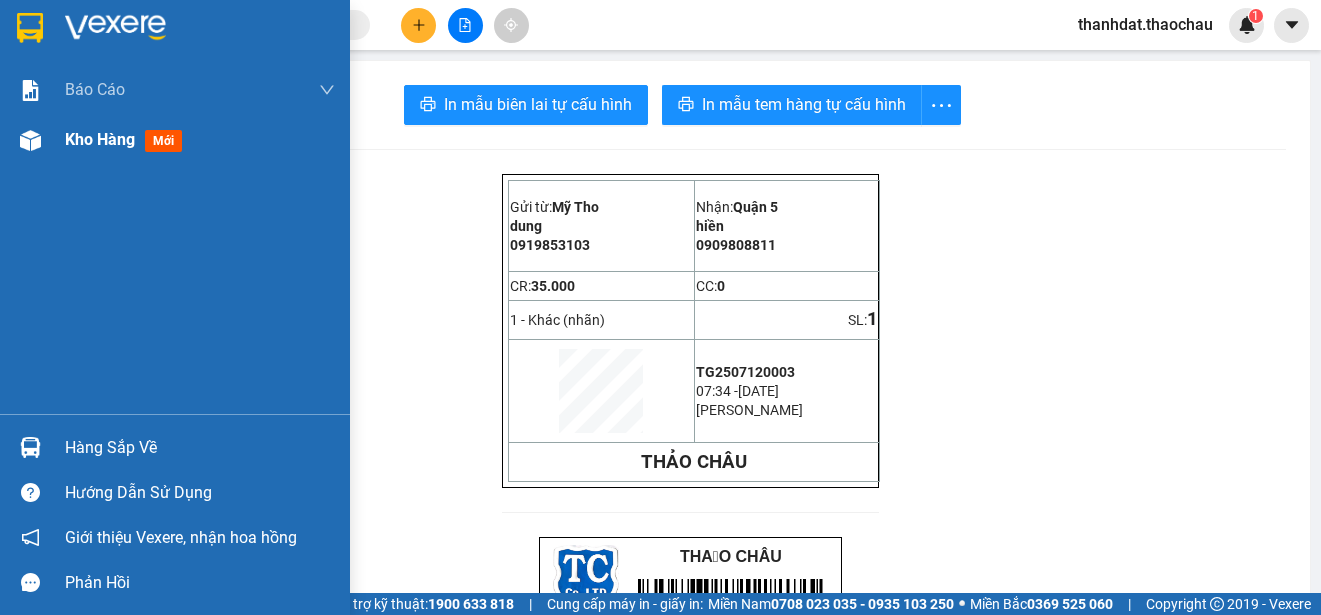 click on "Kho hàng" at bounding box center [100, 139] 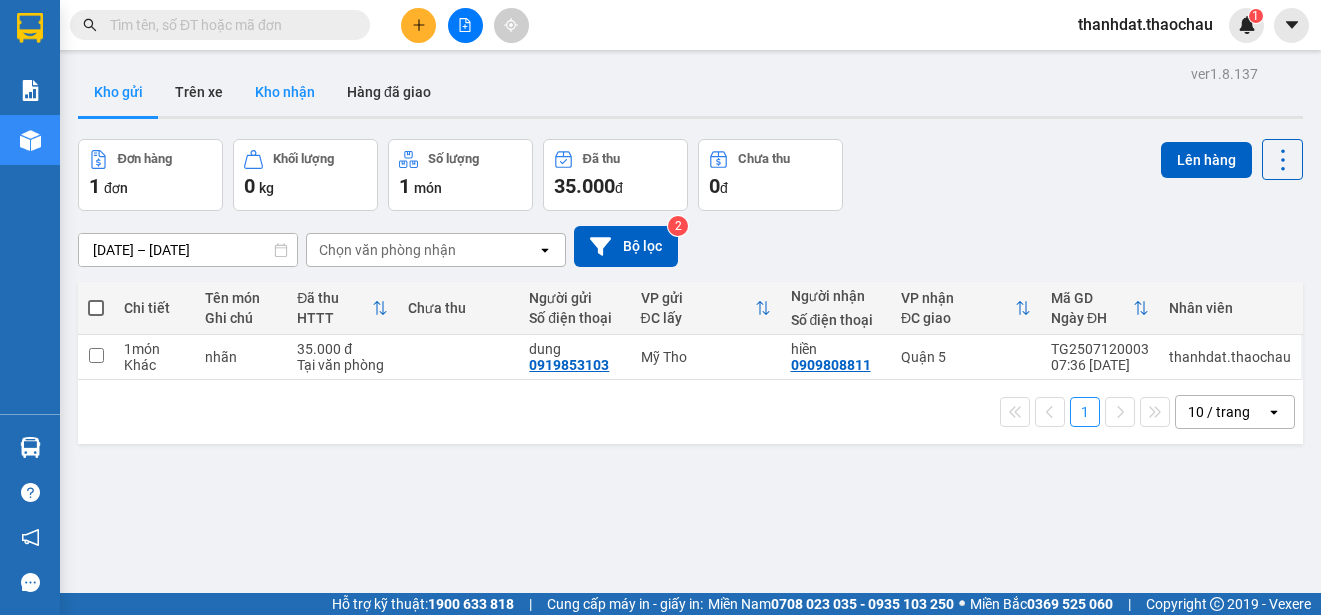 click on "Kho nhận" at bounding box center [285, 92] 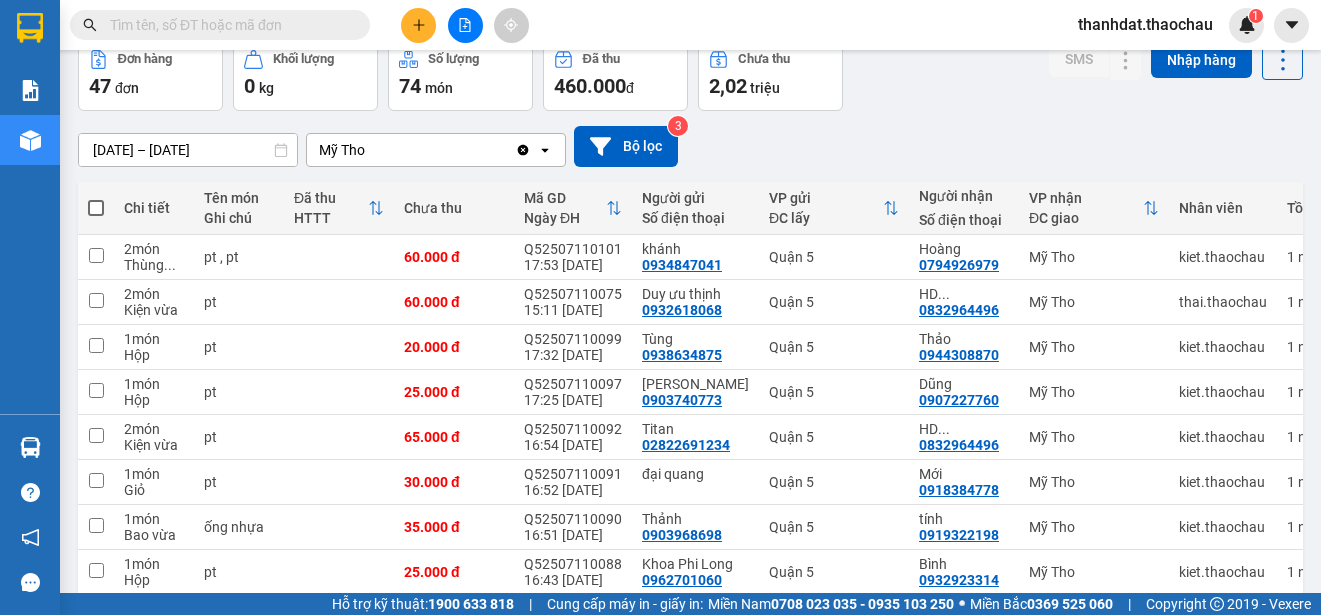 scroll, scrollTop: 282, scrollLeft: 0, axis: vertical 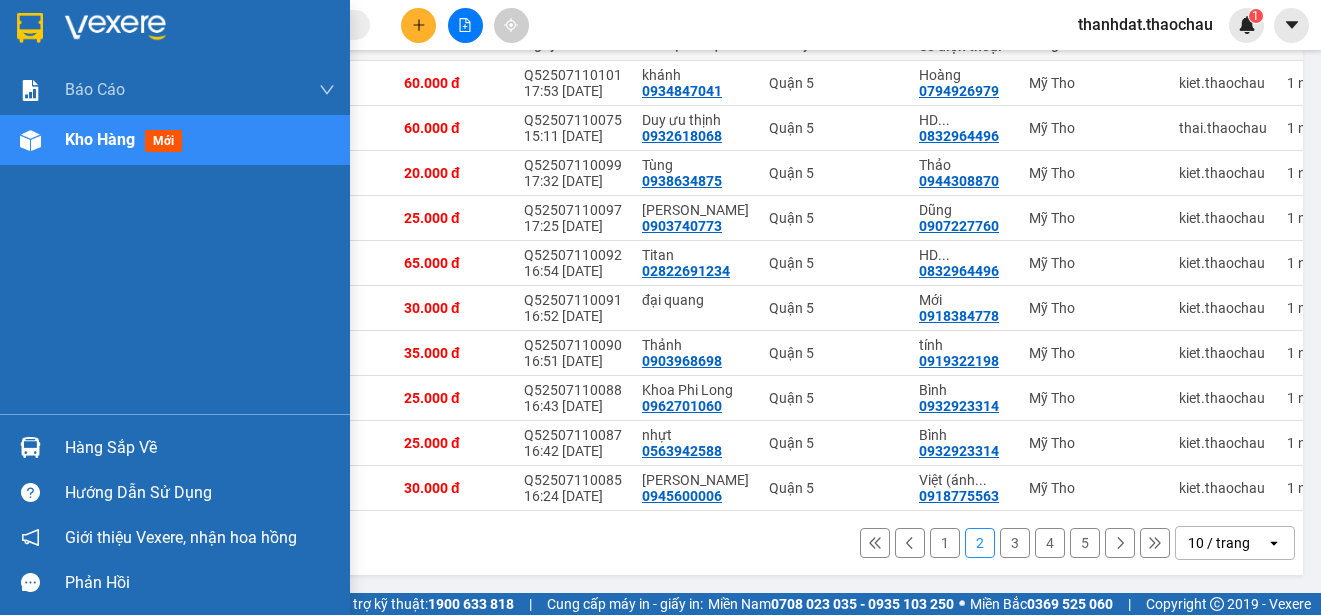 click on "Hàng sắp về" at bounding box center [200, 448] 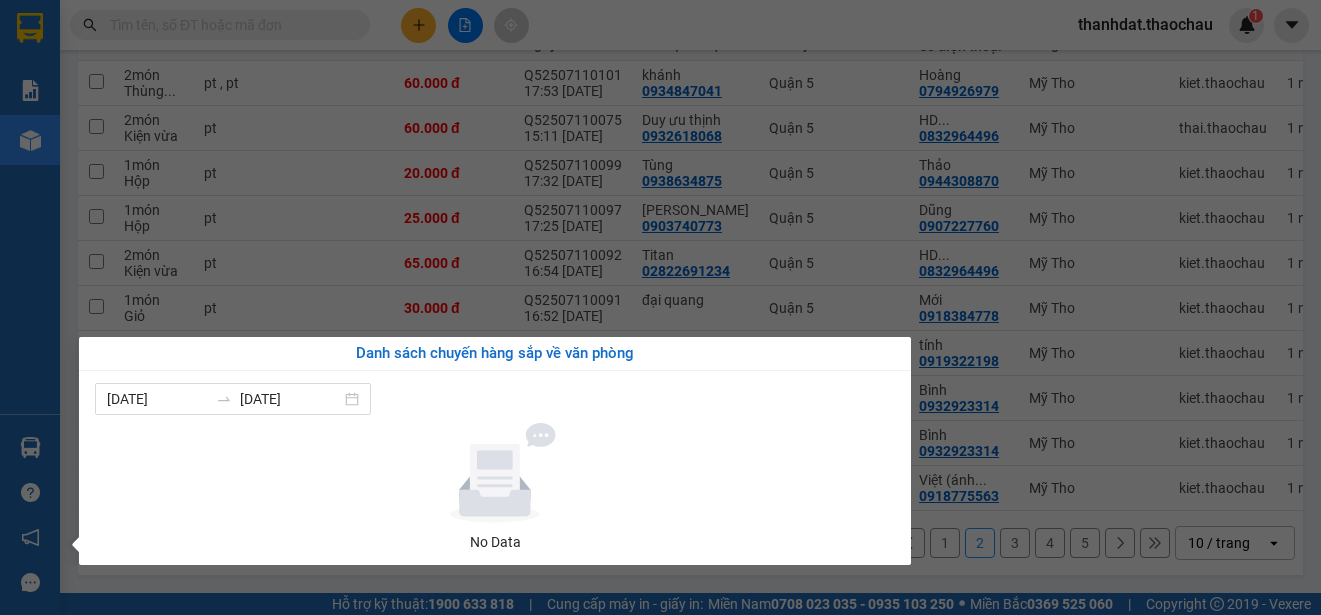 click on "Kết quả tìm kiếm ( 2029 )  Bộ lọc  Mã ĐH Trạng thái Món hàng Tổng cước Chưa cước Người gửi VP Gửi Người nhận VP Nhận Q52507110104 18:11 - 11/07 VP Nhận   63B-007.69 06:52 - 12/07 bao vô lăng SL:  1 30.000 30.000 0934899422 Diễm Quận 5 0932923314 Bình Mỹ Tho Q52507110105 18:20 - 11/07 VP Nhận   63B-007.69 06:52 - 12/07 pt SL:  1 30.000 30.000 0924773797 Nguyệt Quận 5 0932923314 Bình Mỹ Tho Q52507110087 16:42 - 11/07 VP Nhận   63B-007.35 18:48 - 11/07 pt SL:  1 25.000 25.000 0563942588 nhựt Quận 5 0932923314 Bình Mỹ Tho Q52507110088 16:43 - 11/07 VP Nhận   63B-007.35 18:48 - 11/07 pt SL:  1 25.000 25.000 0962701060 Khoa Phi Long Quận 5 0932923314 Bình Mỹ Tho Q52507090106 17:18 - 09/07 VP Nhận   63B-007.69 20:19 - 09/07 cản SL:  1 60.000 60.000 0906575075 Nam Quận 5 0932923314 Bình Mỹ Tho Q52405300023 10:22 - 30/05 VP Nhận   63B-013.04 13:21 - 30/05 pt SL:  1 20.000 0847067879 Vietmap Quận 5 0932923314 bình Mỹ Tho   pt 1" at bounding box center (660, 307) 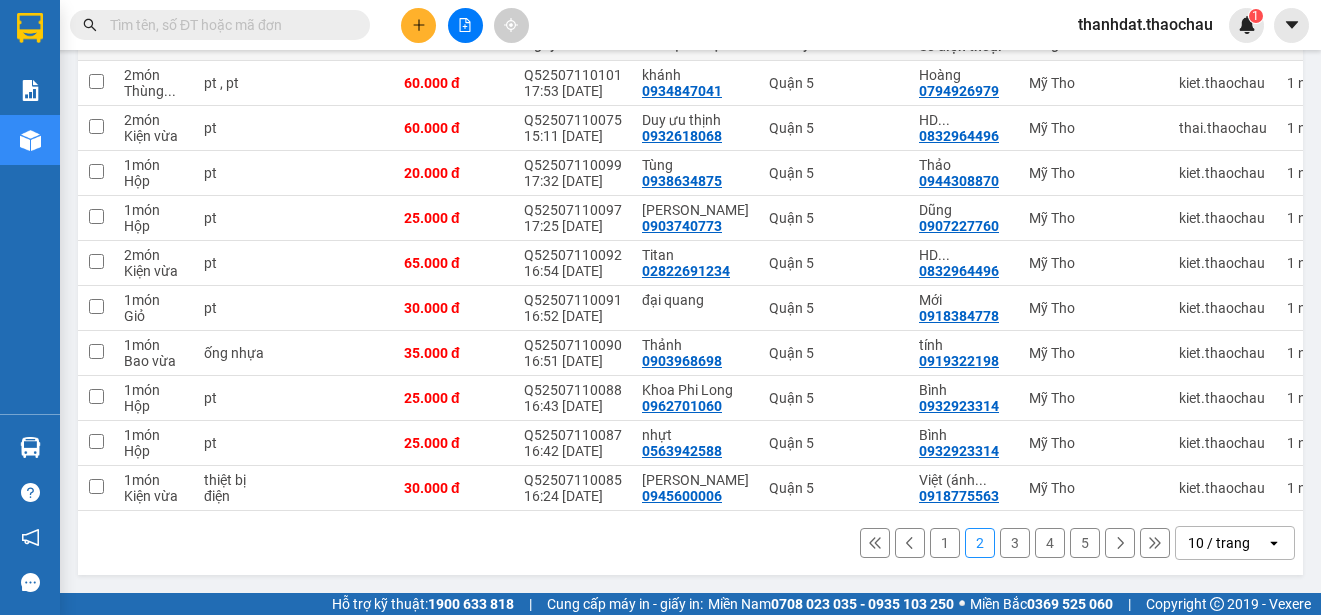 click on "1" at bounding box center [945, 543] 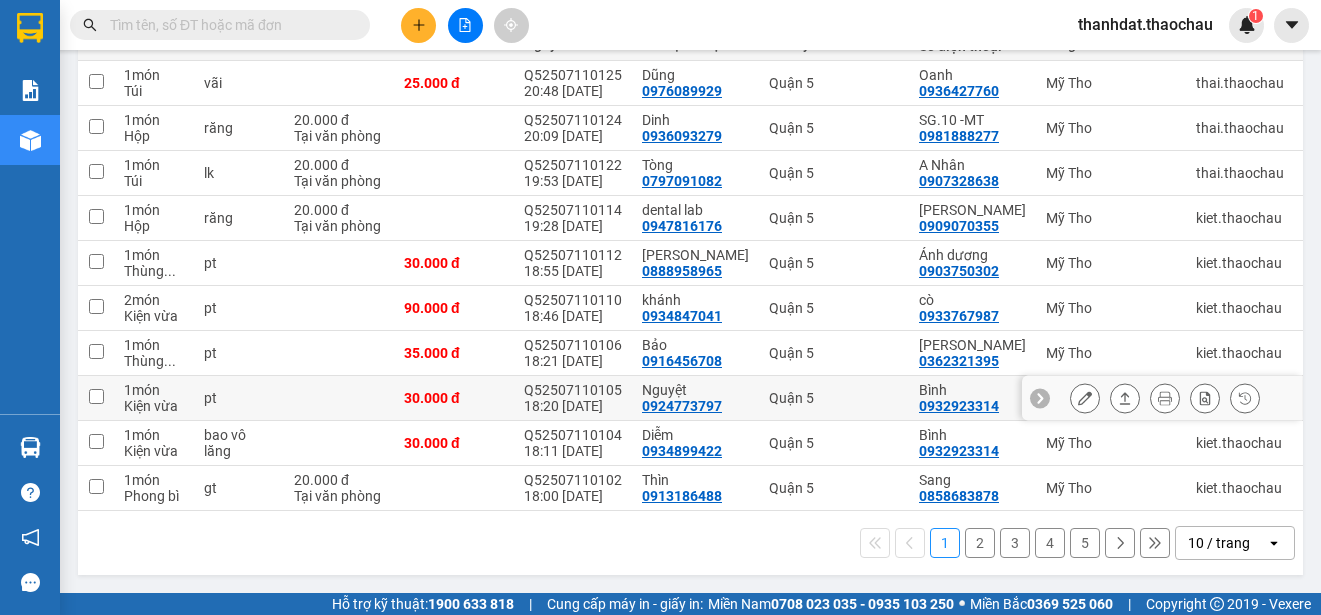 scroll, scrollTop: 282, scrollLeft: 0, axis: vertical 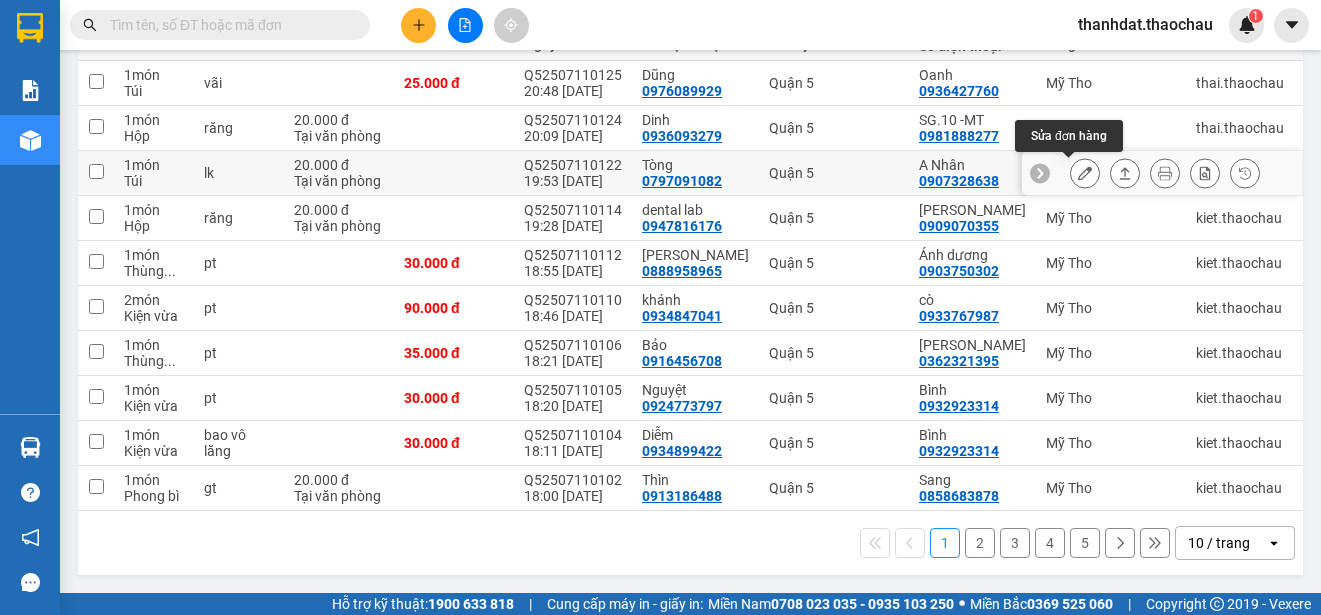 click 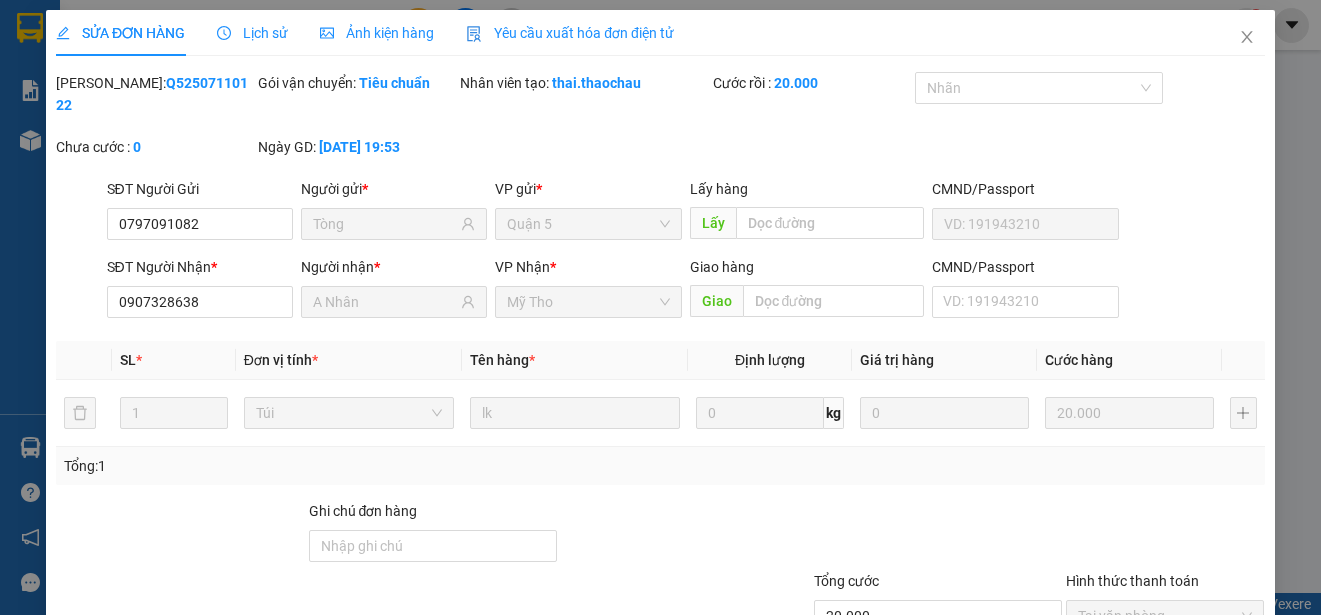 type on "0797091082" 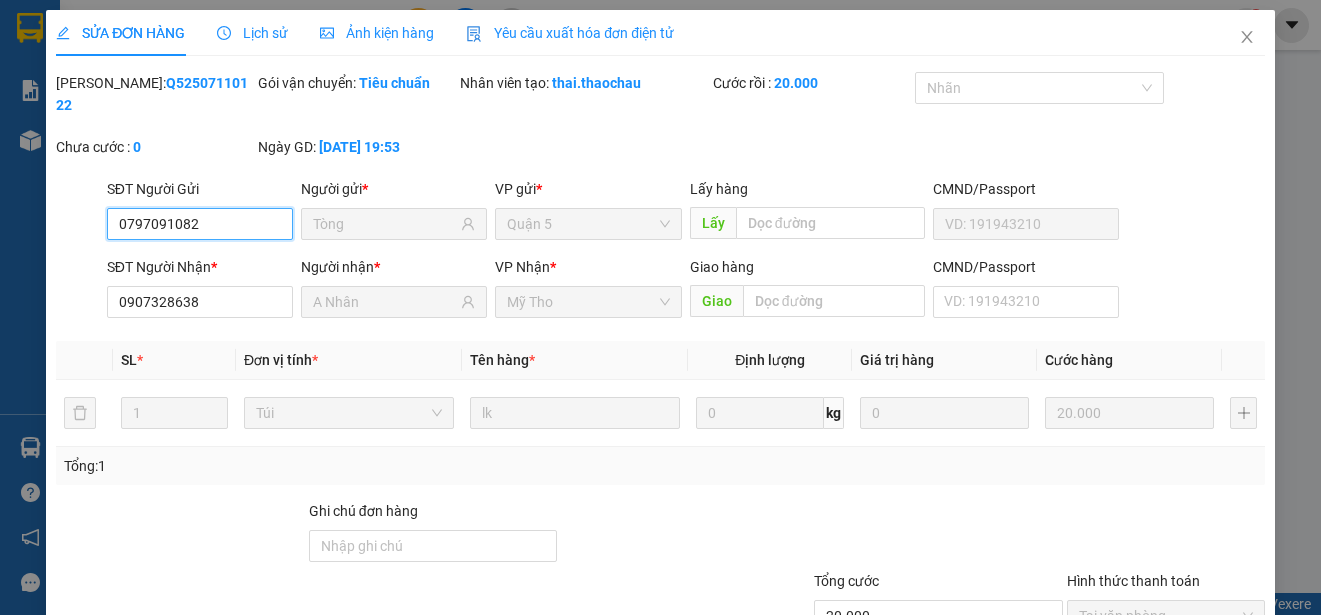 scroll, scrollTop: 151, scrollLeft: 0, axis: vertical 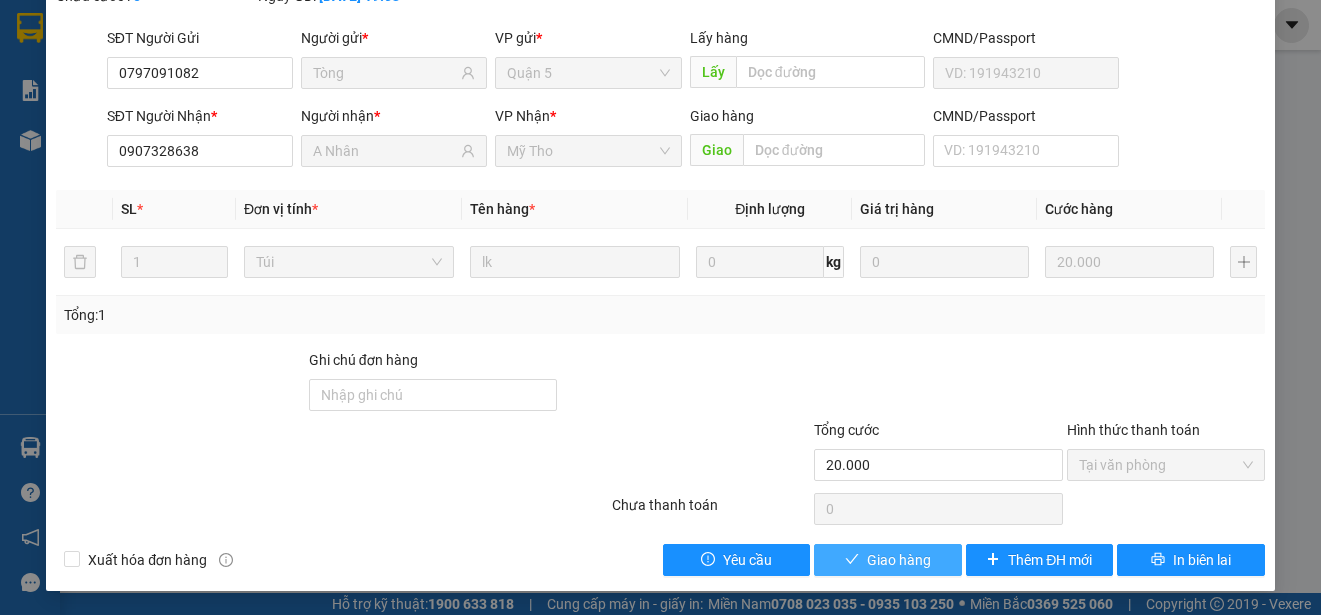 click on "Giao hàng" at bounding box center (899, 560) 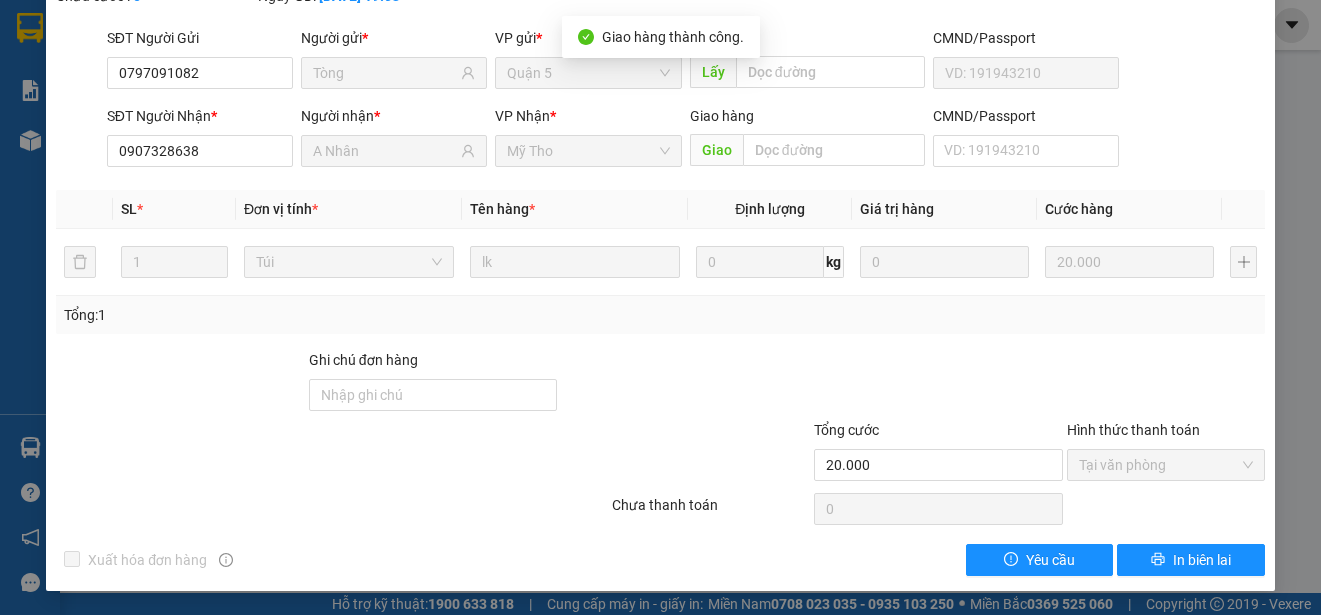 scroll, scrollTop: 0, scrollLeft: 0, axis: both 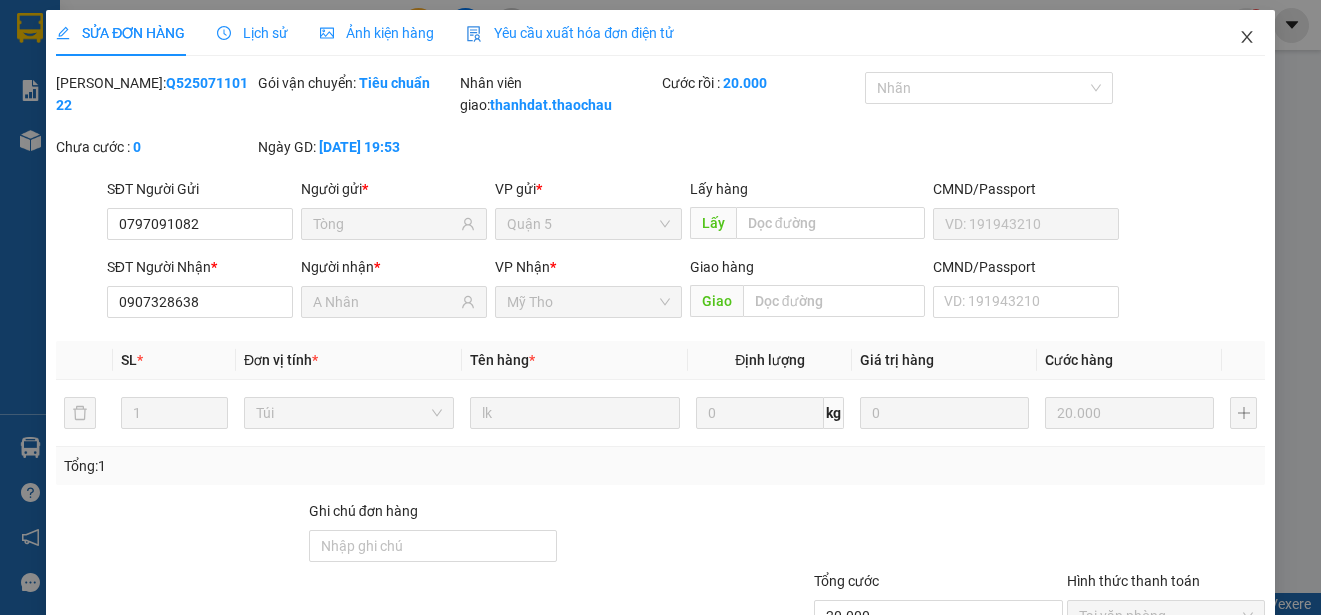 click 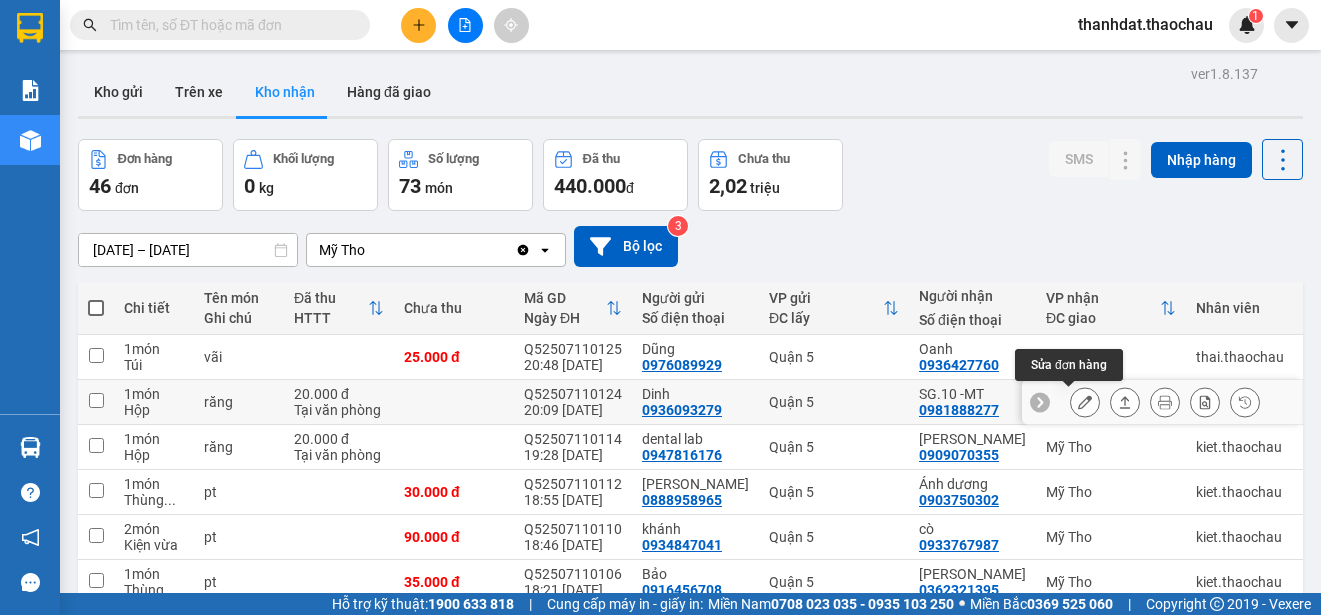 click 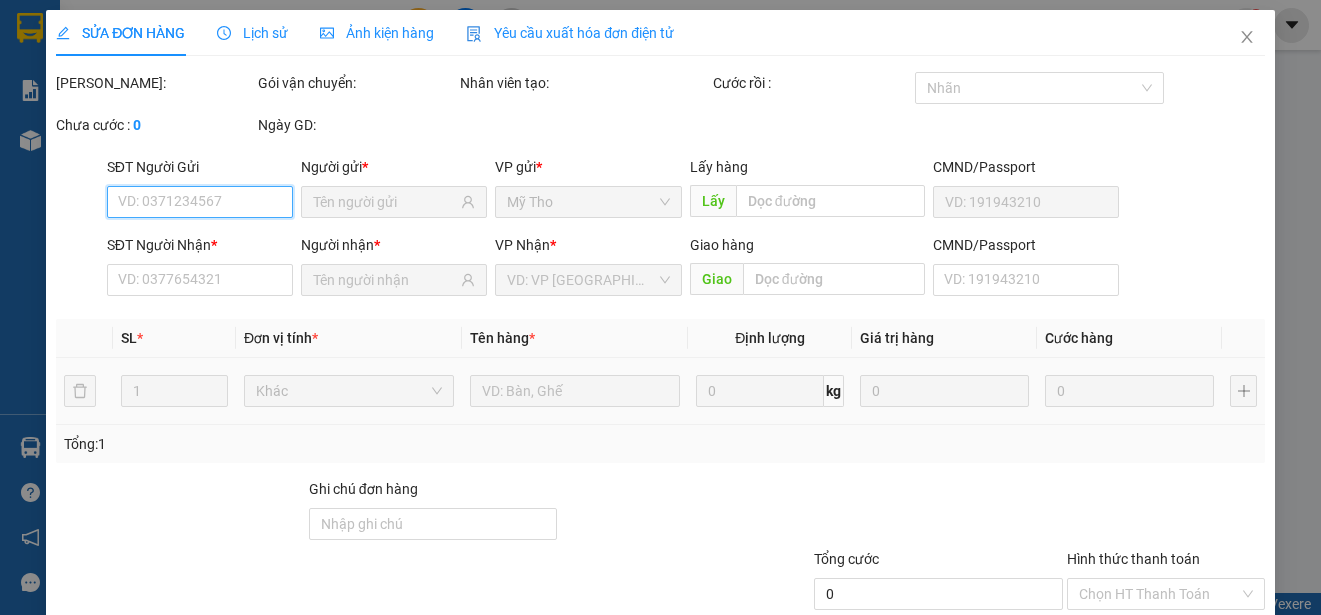 type on "0936093279" 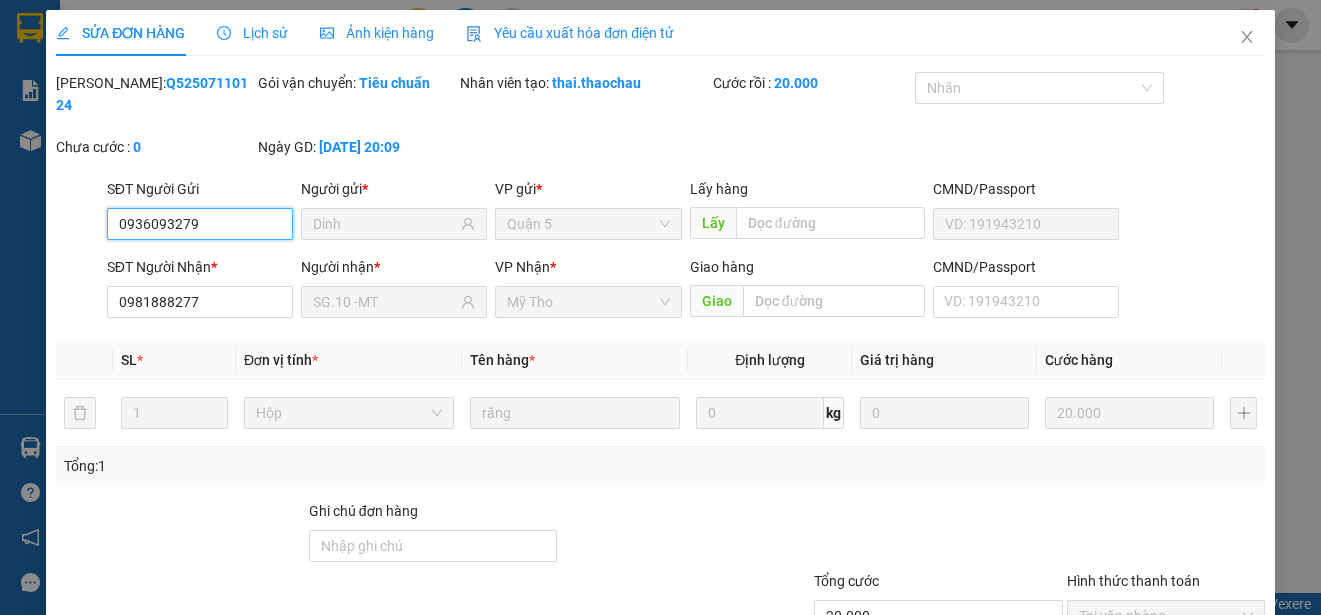 scroll, scrollTop: 129, scrollLeft: 0, axis: vertical 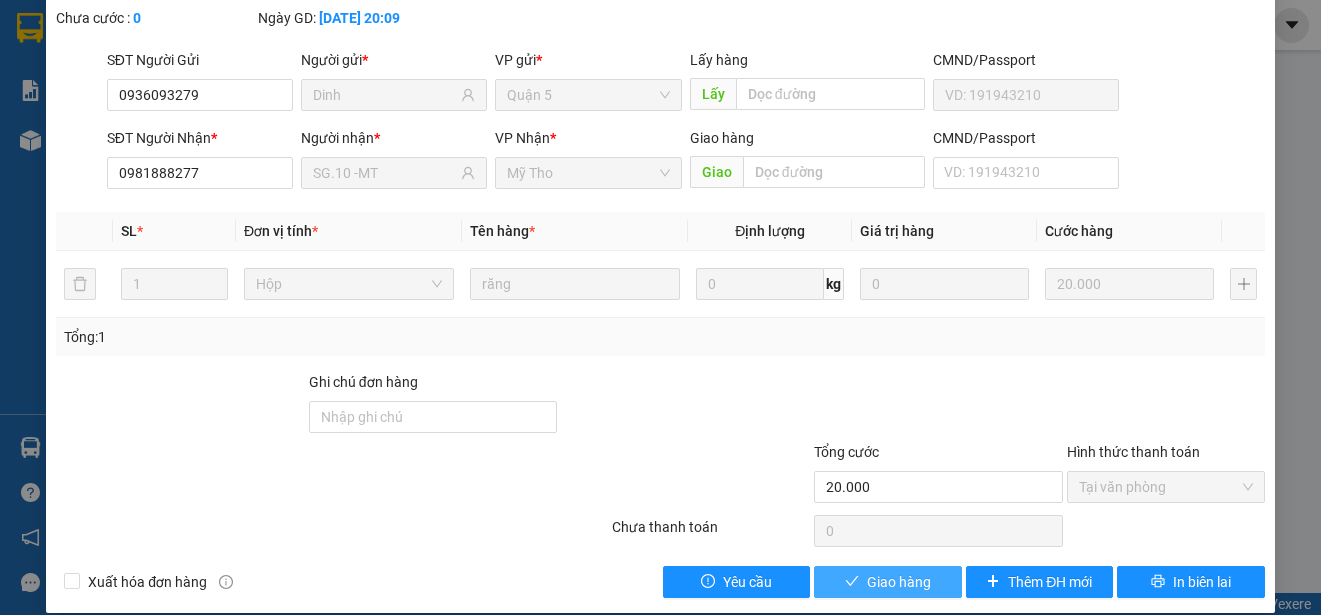click on "Giao hàng" at bounding box center (899, 582) 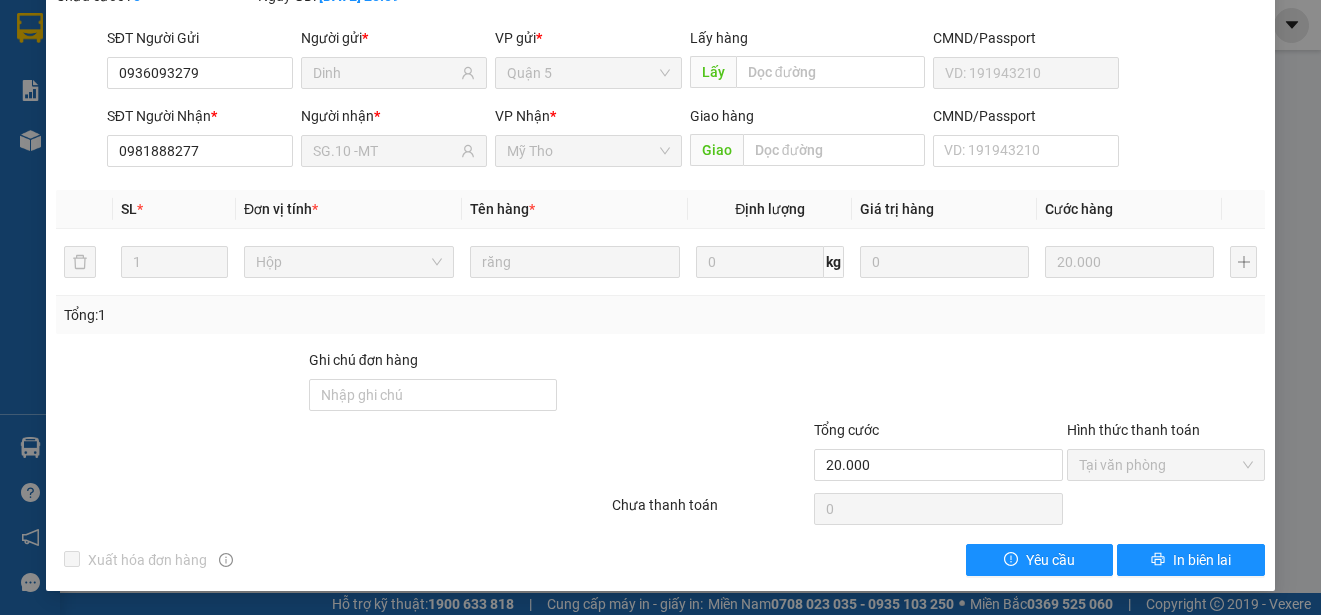 scroll, scrollTop: 0, scrollLeft: 0, axis: both 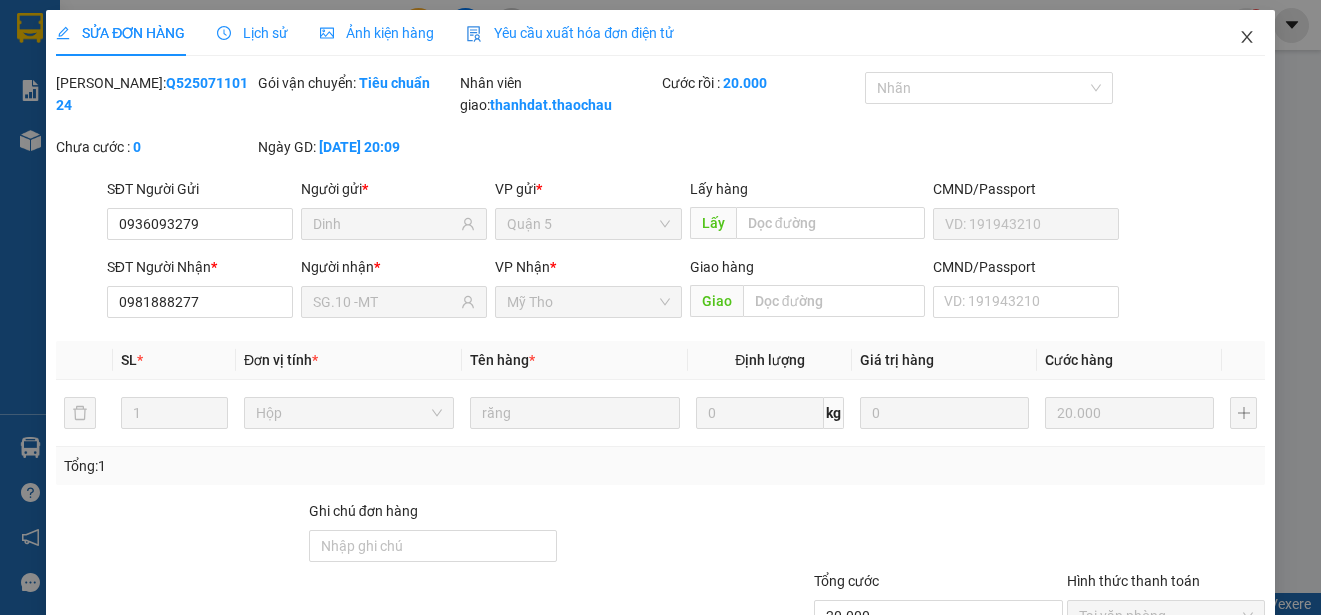 click 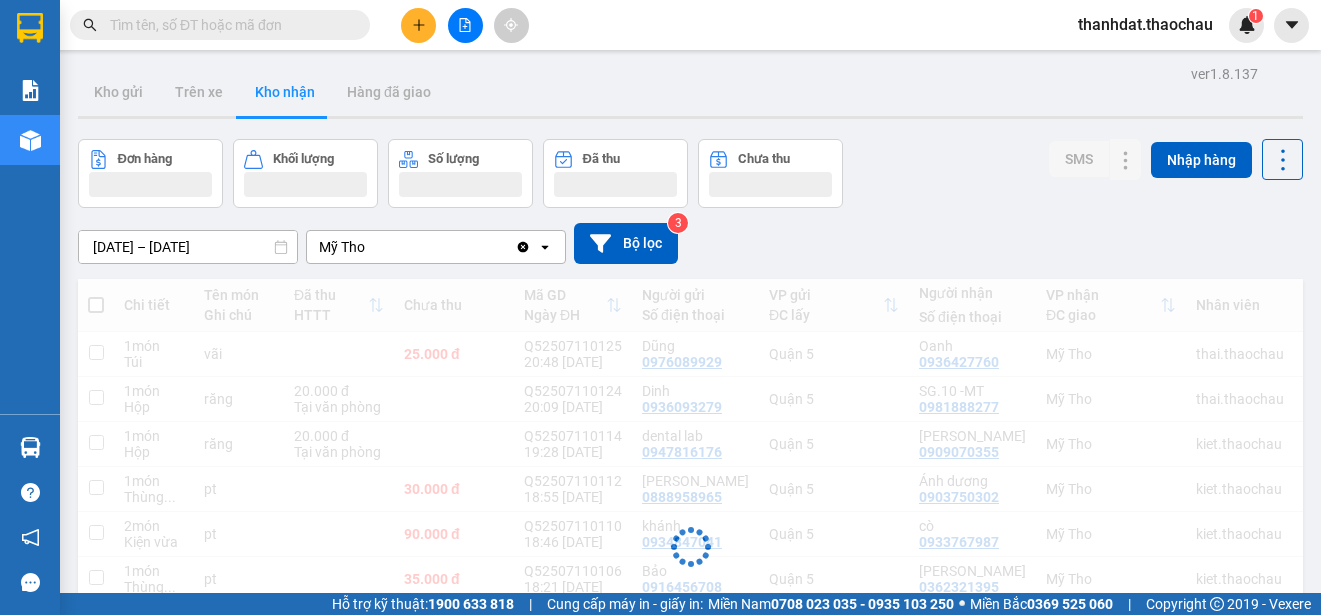click at bounding box center (228, 25) 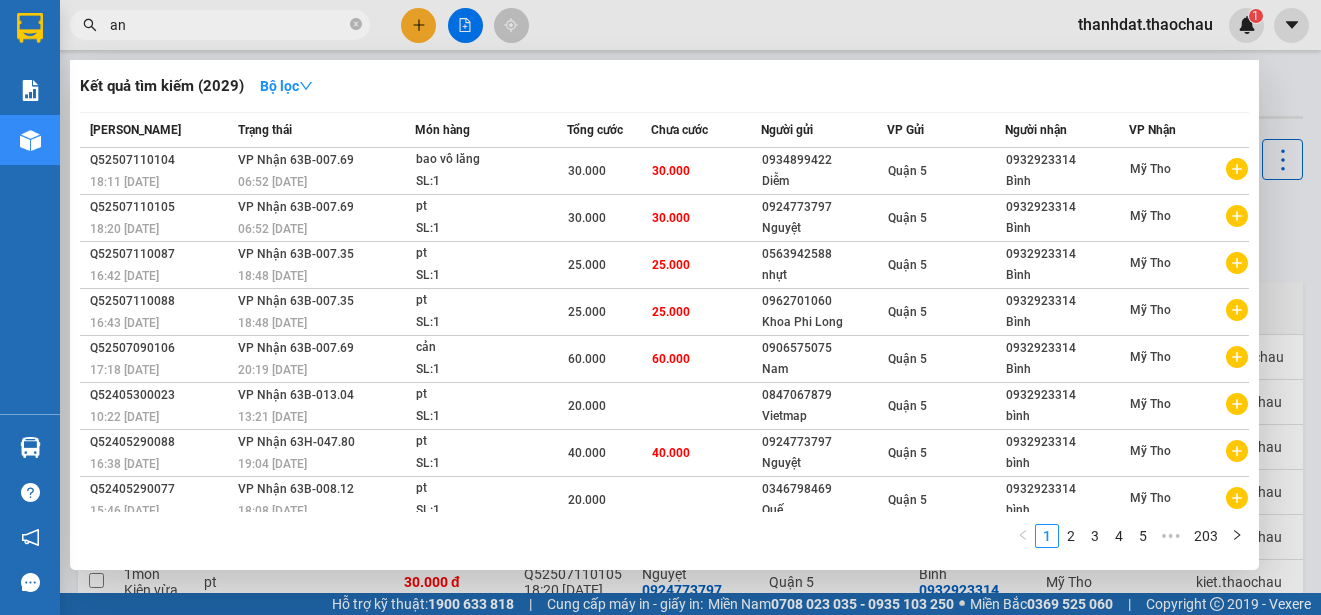 type on "a" 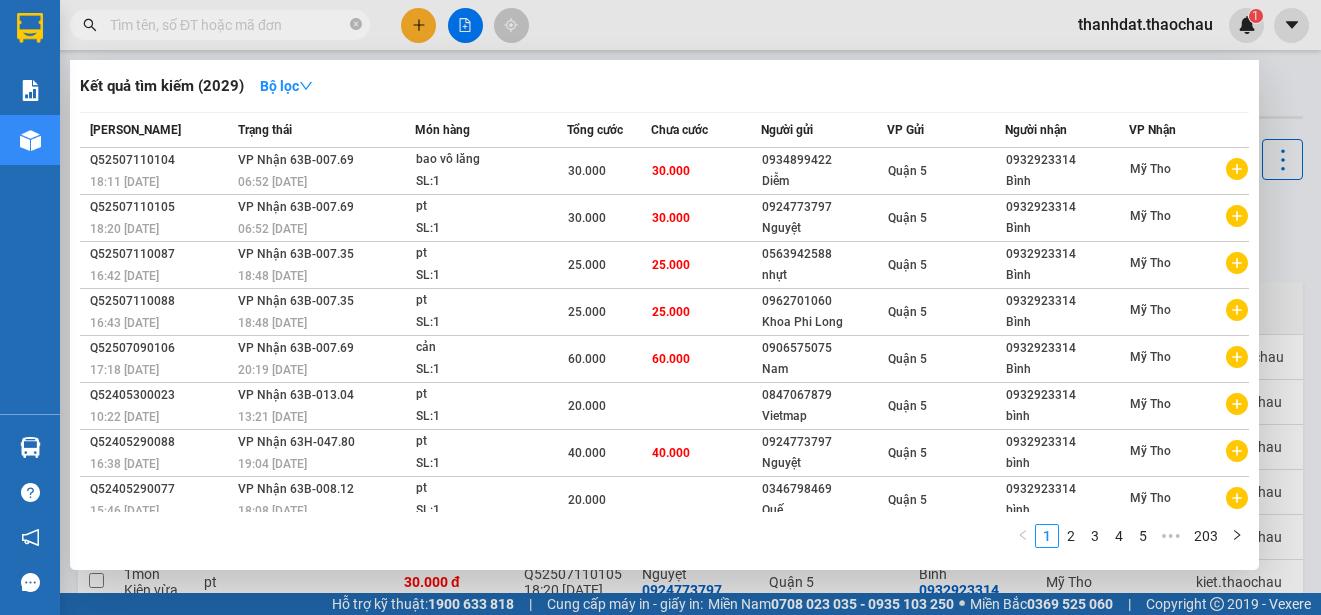 paste on "ánh" 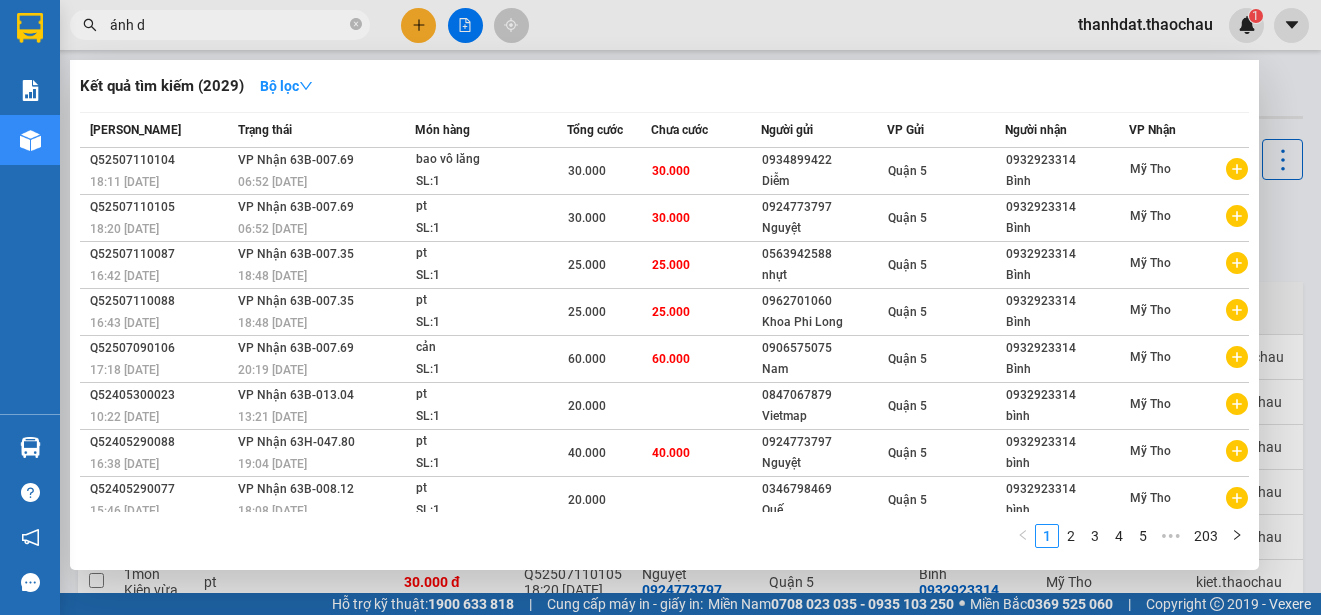 paste on "ương" 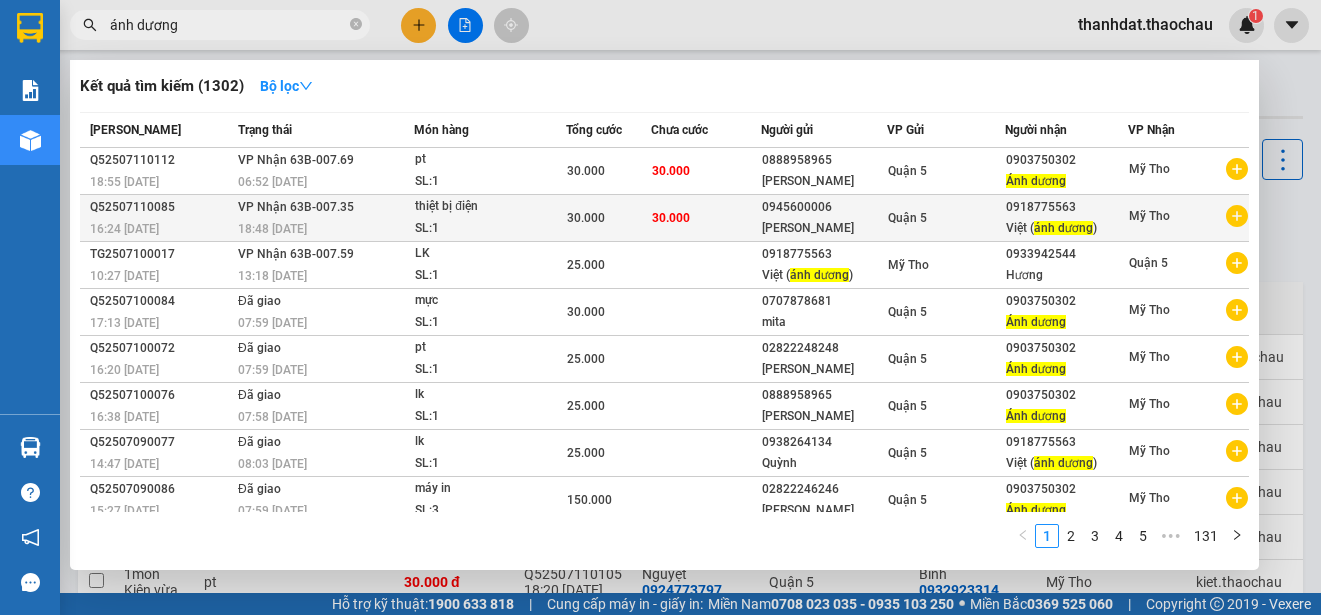 type on "ánh dương" 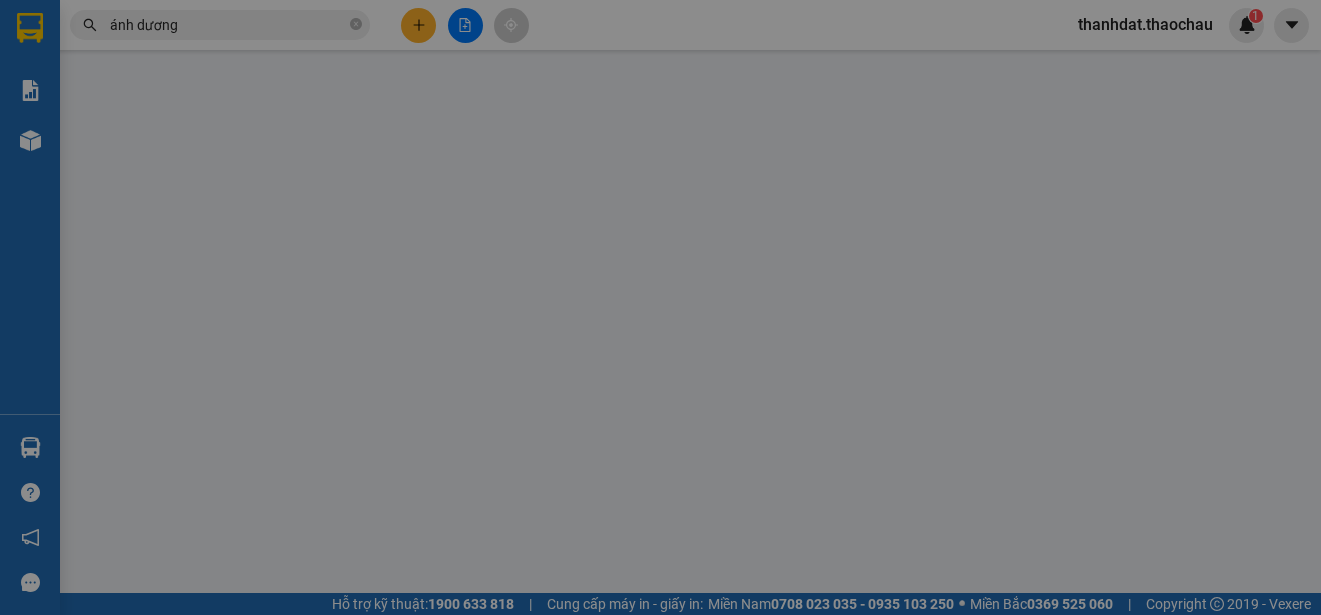 type on "0945600006" 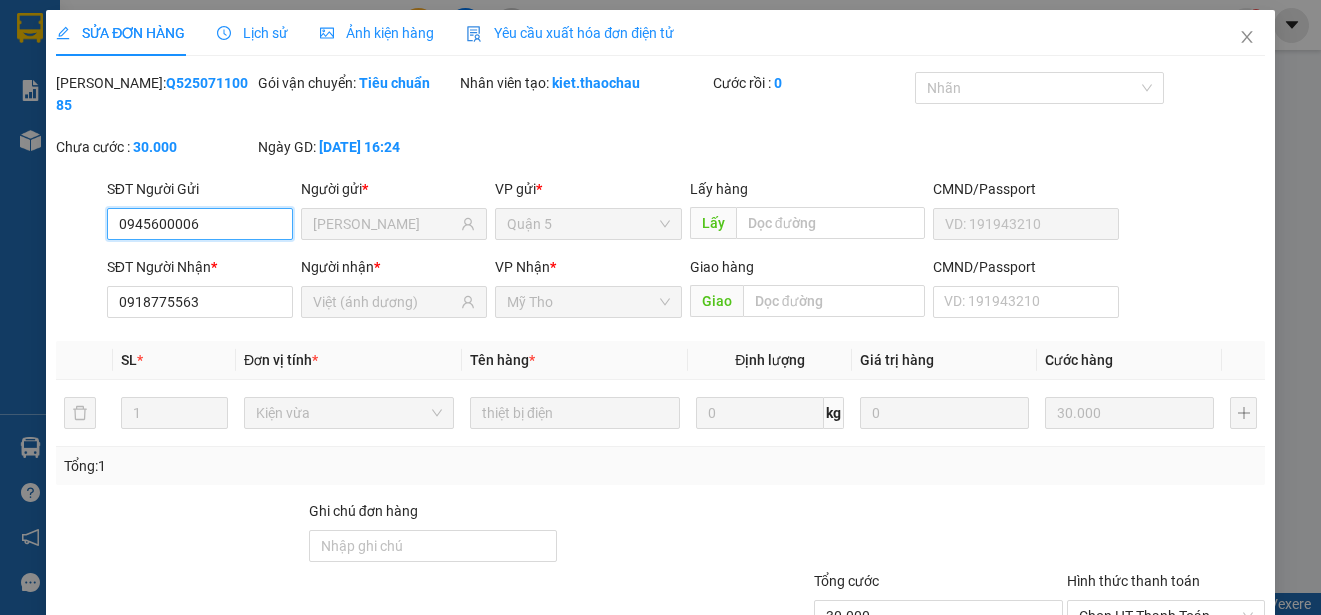 scroll, scrollTop: 151, scrollLeft: 0, axis: vertical 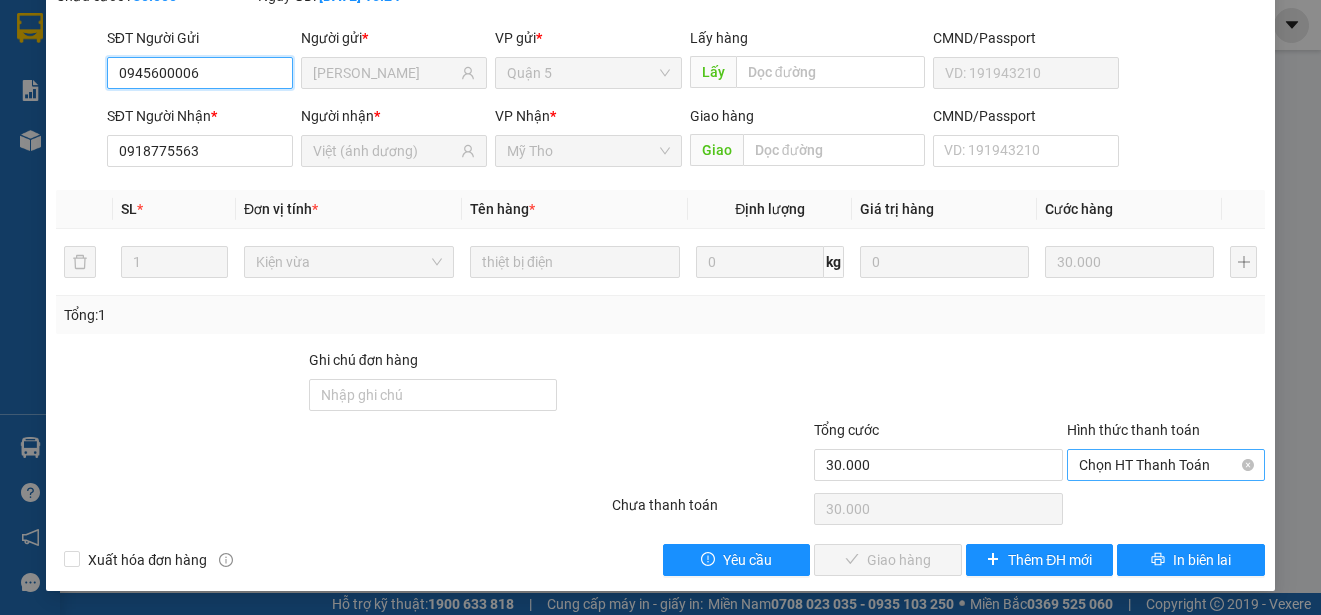 drag, startPoint x: 1128, startPoint y: 464, endPoint x: 1134, endPoint y: 479, distance: 16.155495 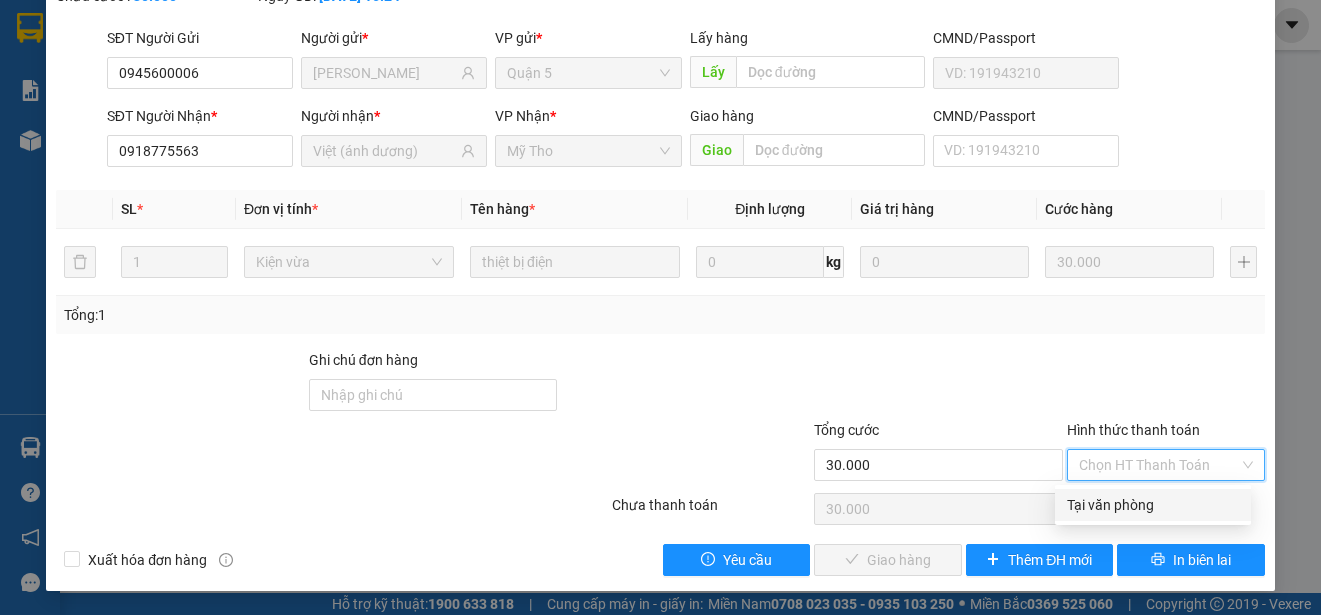 click on "Tại văn phòng" at bounding box center (1153, 505) 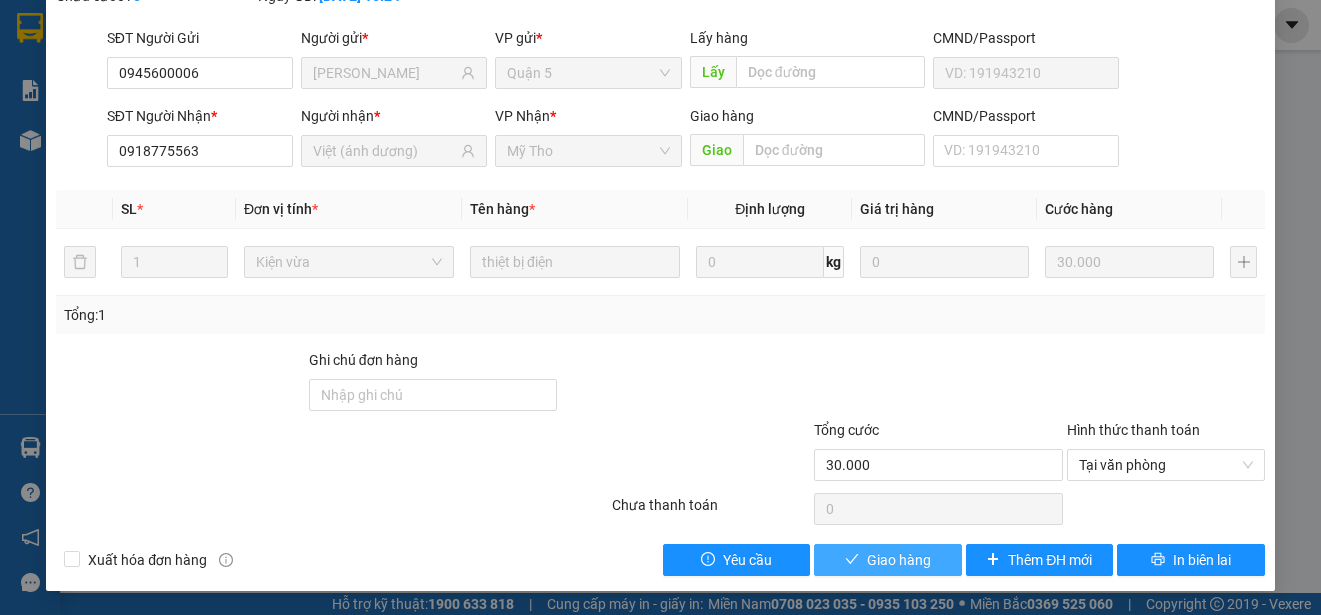 click on "Giao hàng" at bounding box center [899, 560] 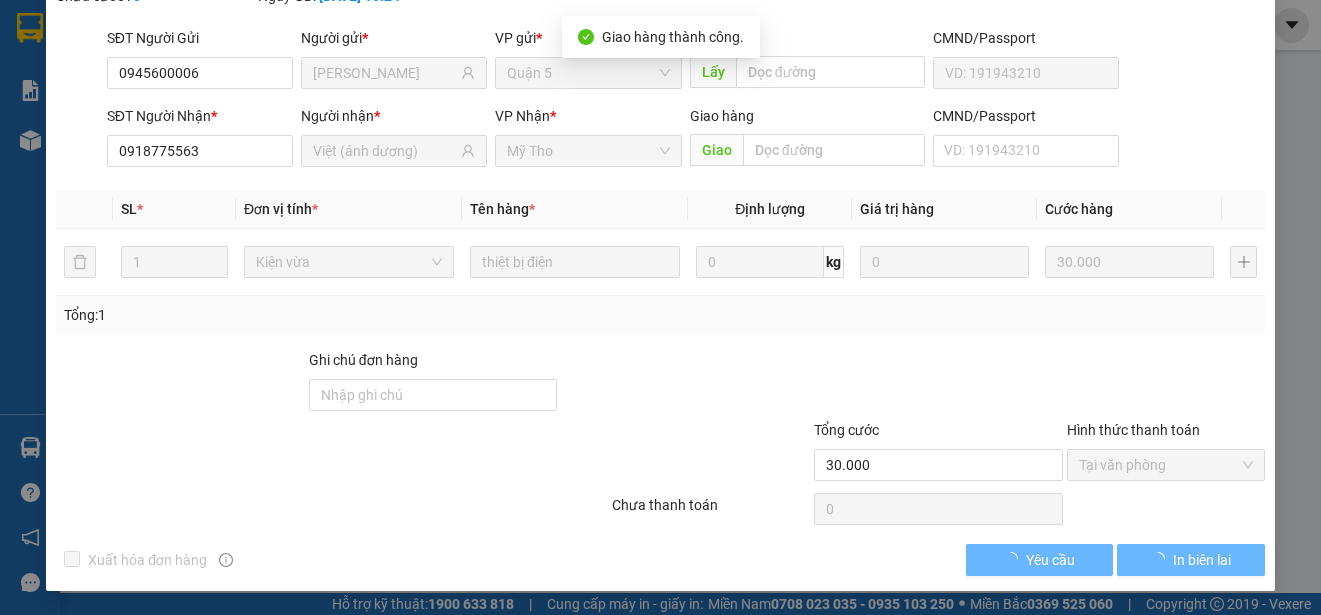 scroll, scrollTop: 173, scrollLeft: 0, axis: vertical 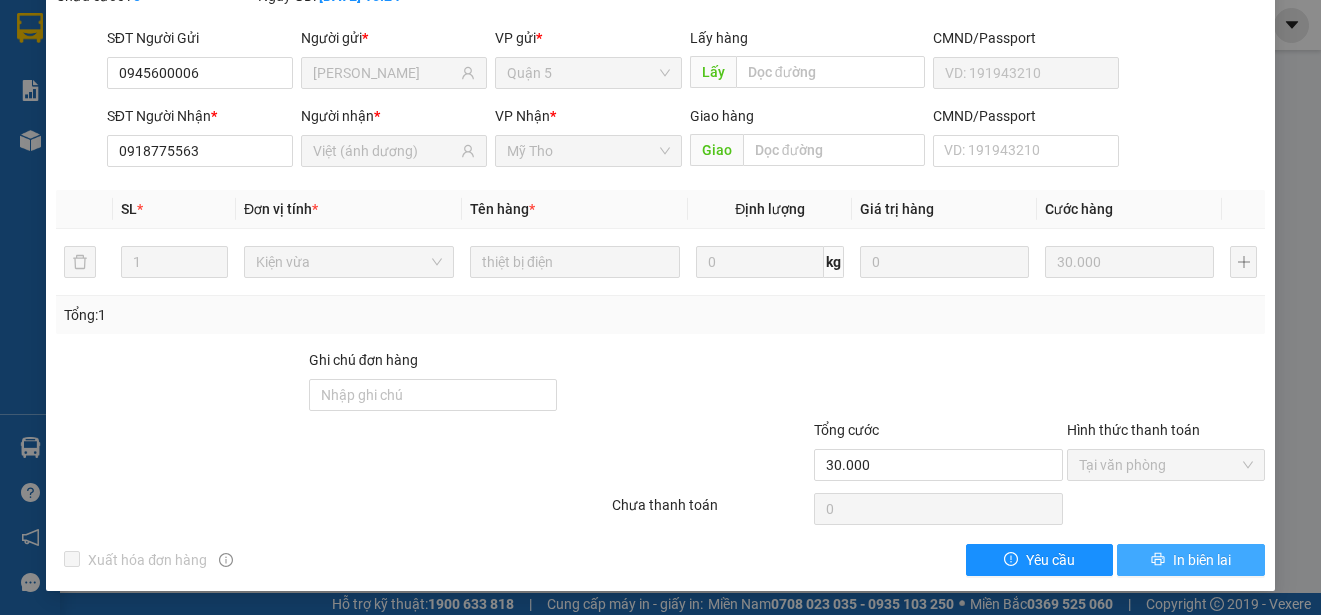 click on "In biên lai" at bounding box center (1202, 560) 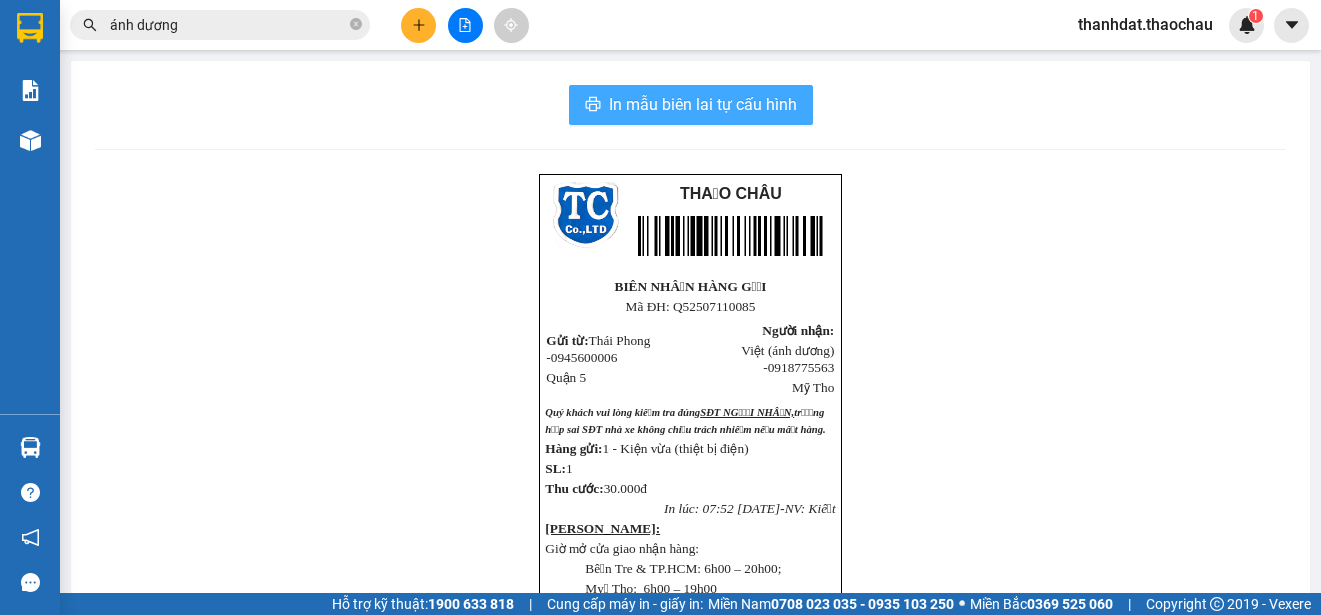 click on "In mẫu biên lai tự cấu hình" at bounding box center [703, 104] 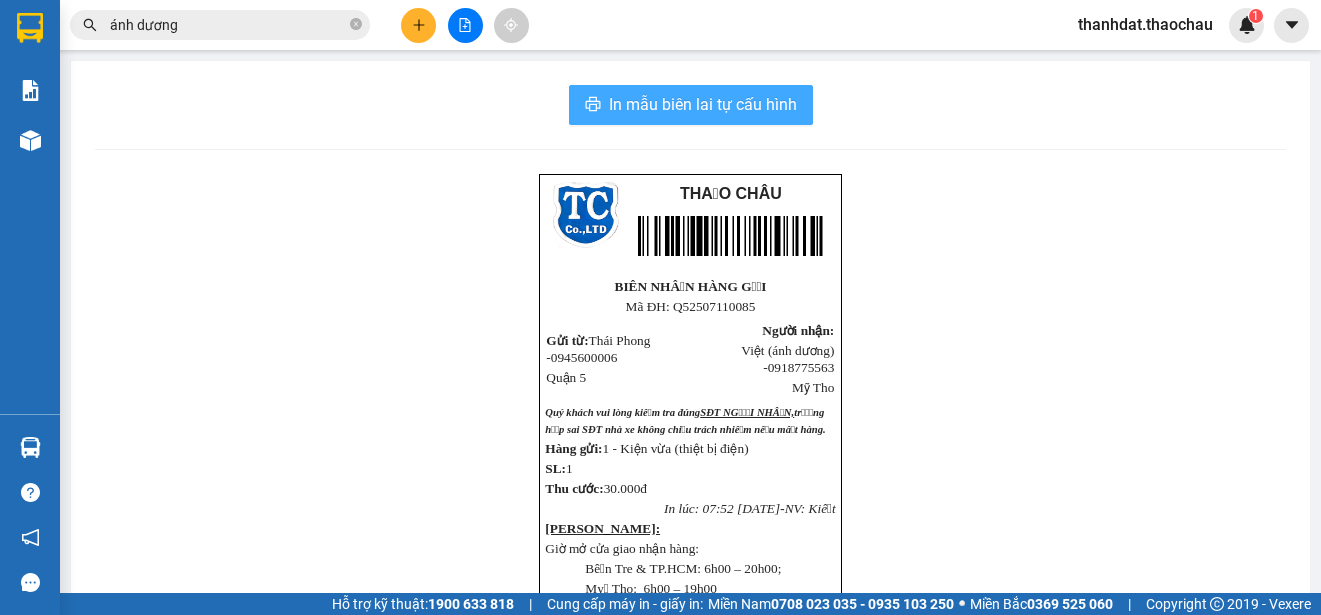 scroll, scrollTop: 0, scrollLeft: 0, axis: both 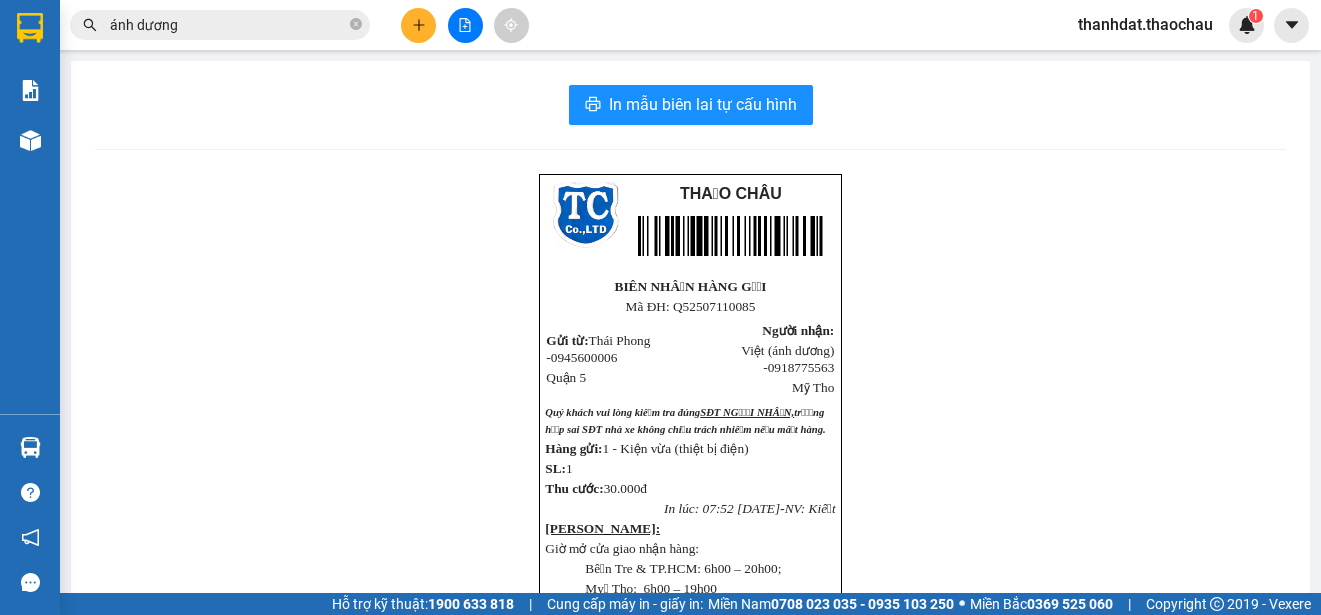 click on "ánh dương" at bounding box center [228, 25] 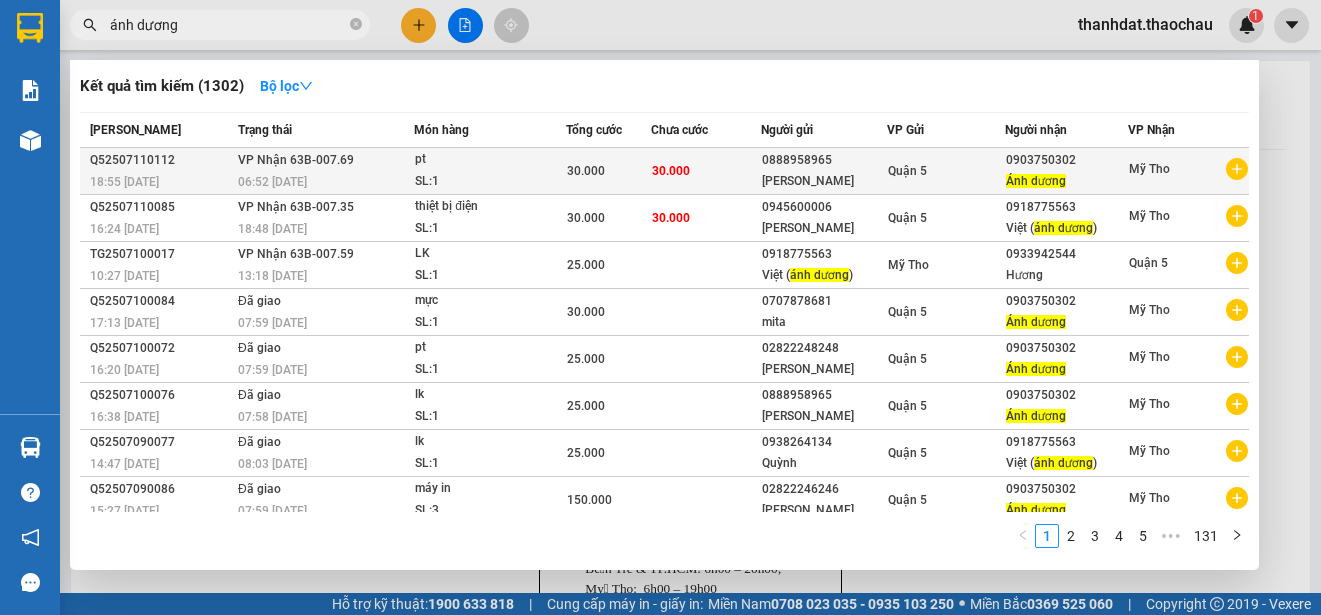 click on "0888958965" at bounding box center [824, 160] 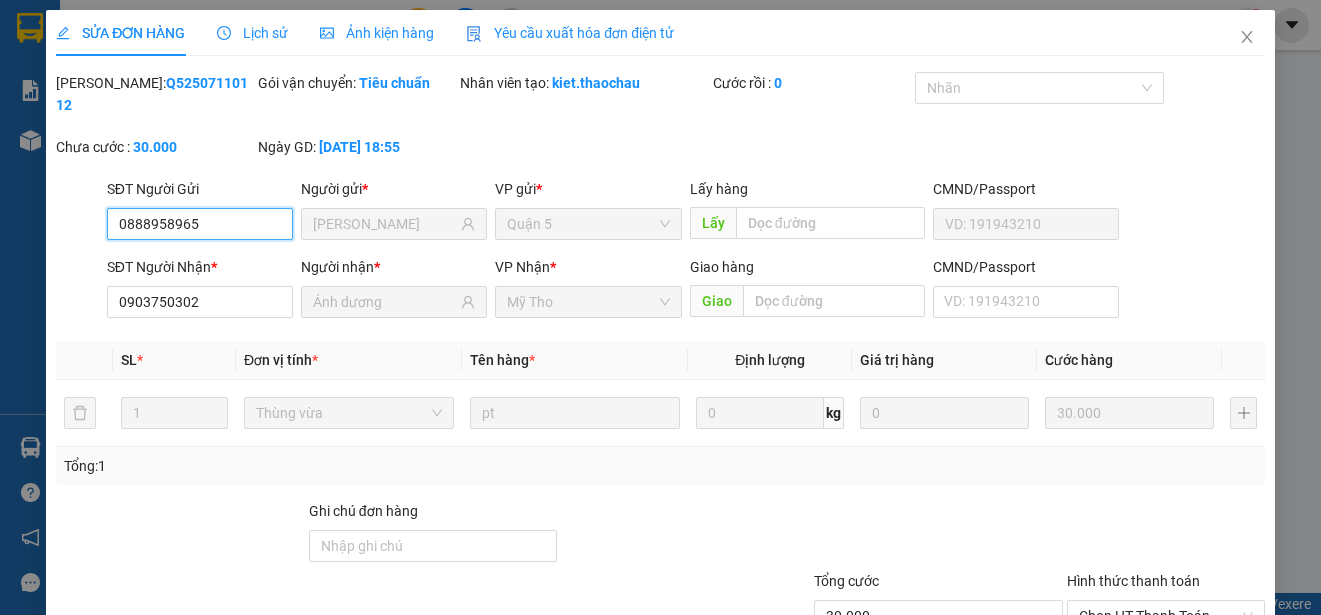 type on "0888958965" 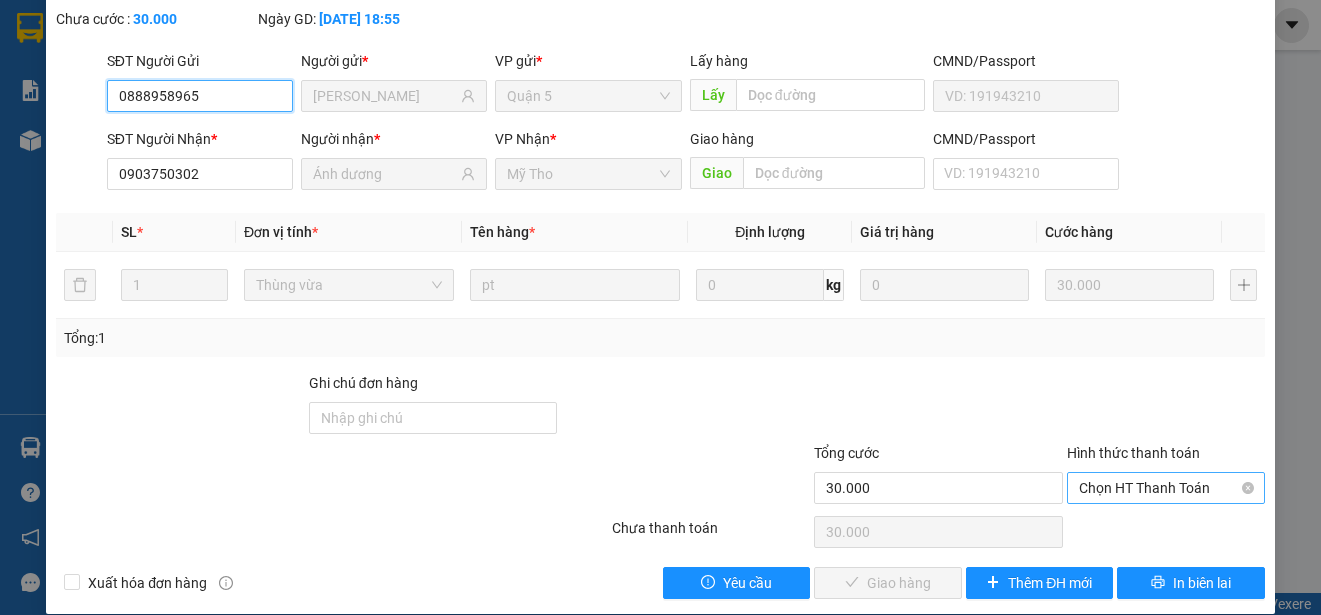 click on "Chọn HT Thanh Toán" at bounding box center [1166, 488] 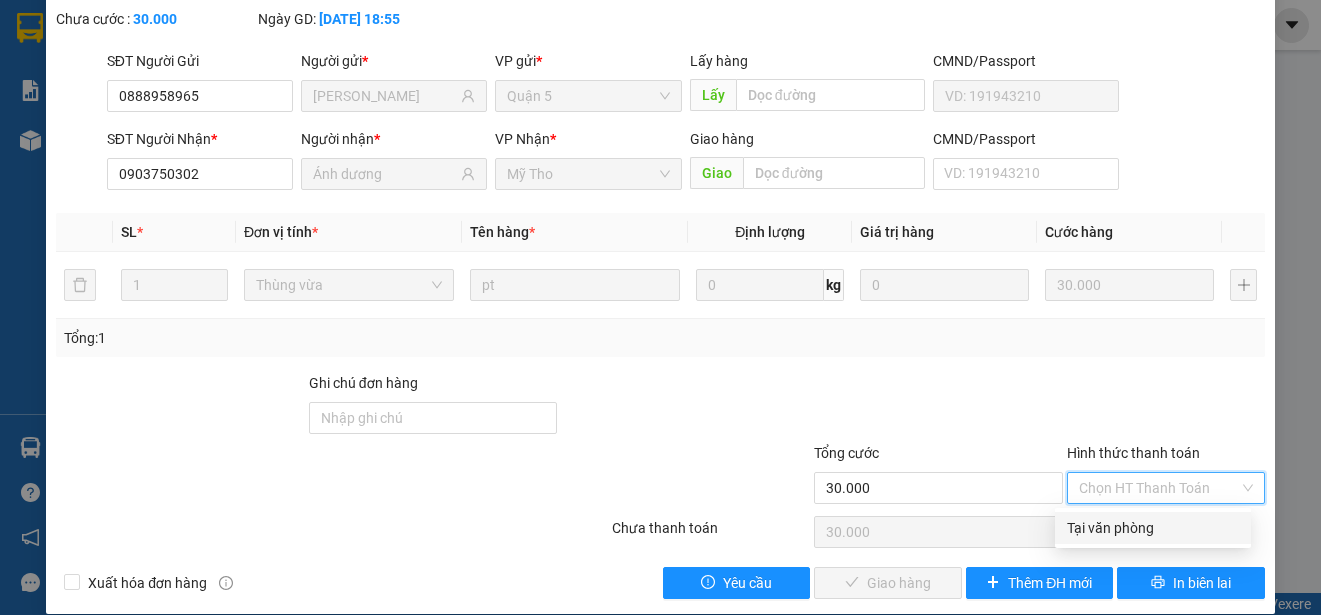 click on "Tại văn phòng" at bounding box center [1153, 528] 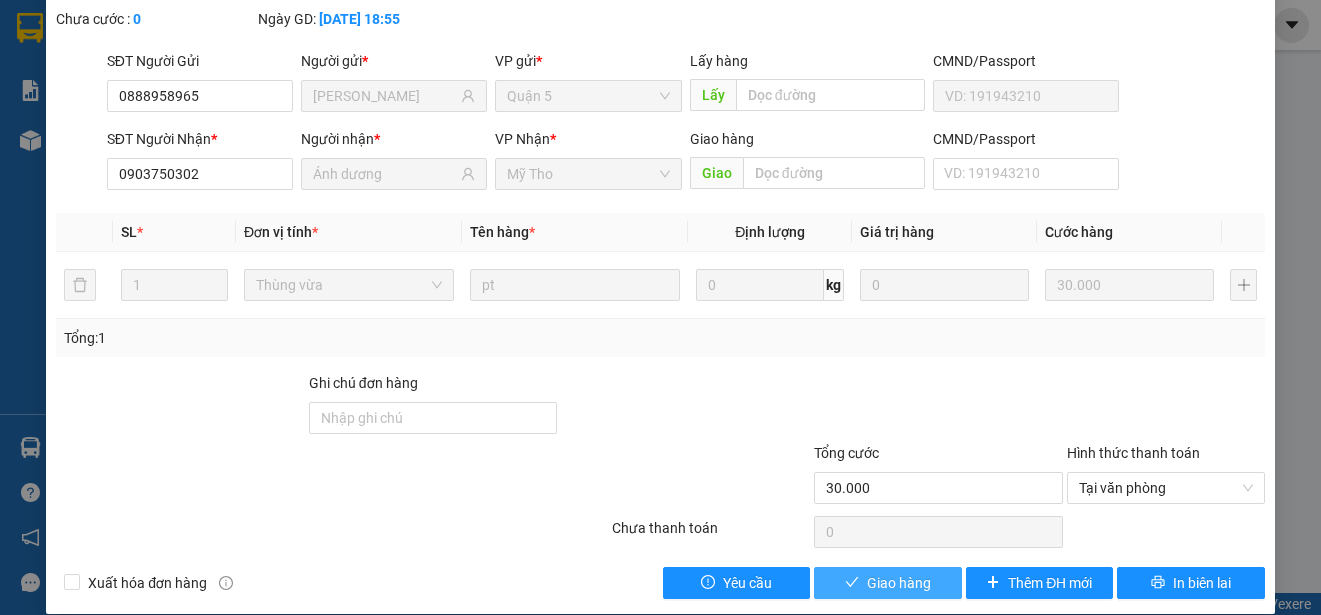 click on "Giao hàng" at bounding box center [899, 583] 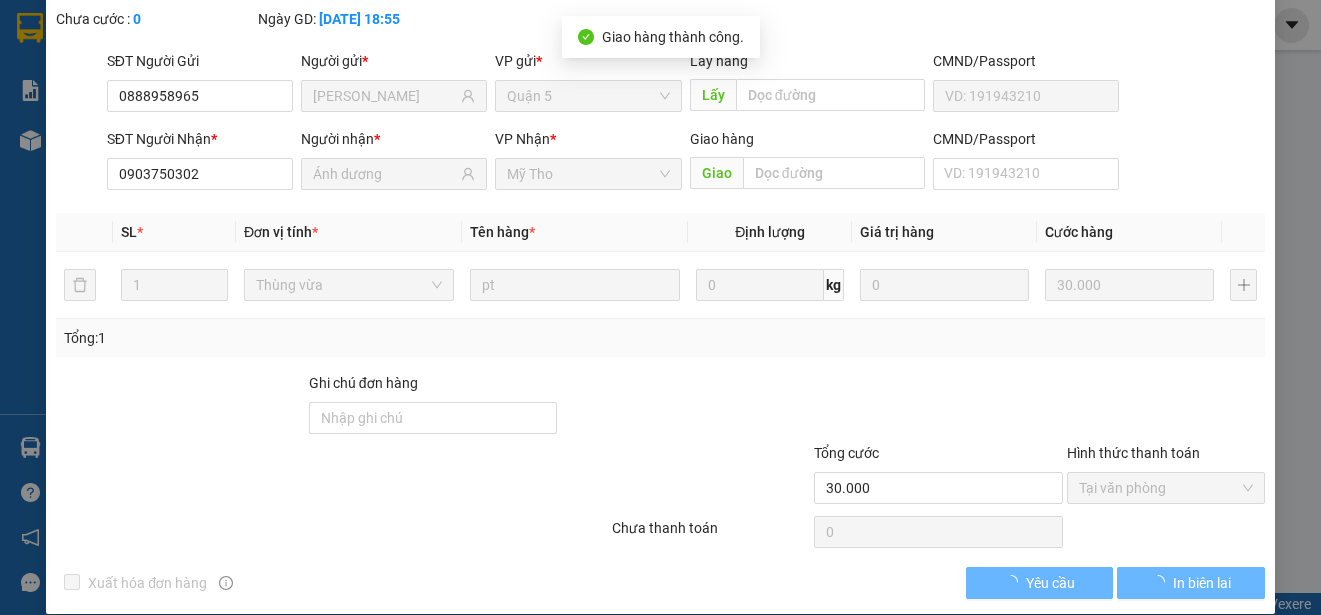 scroll, scrollTop: 150, scrollLeft: 0, axis: vertical 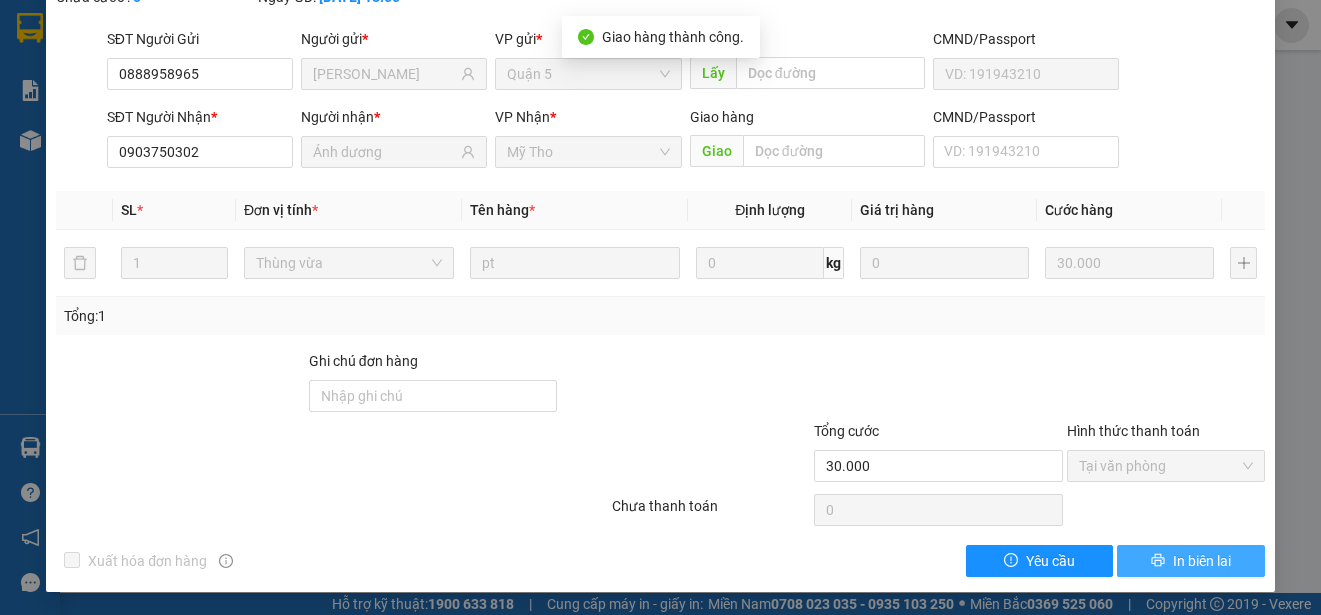 click on "In biên lai" at bounding box center [1202, 561] 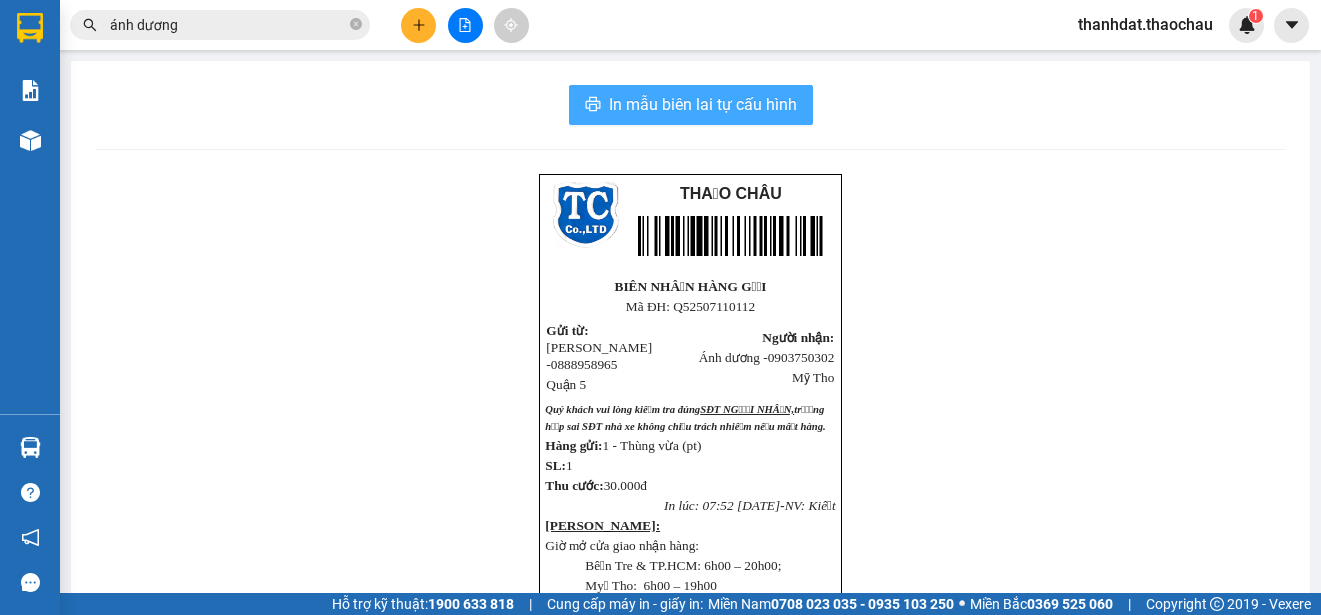 click on "In mẫu biên lai tự cấu hình" at bounding box center [703, 104] 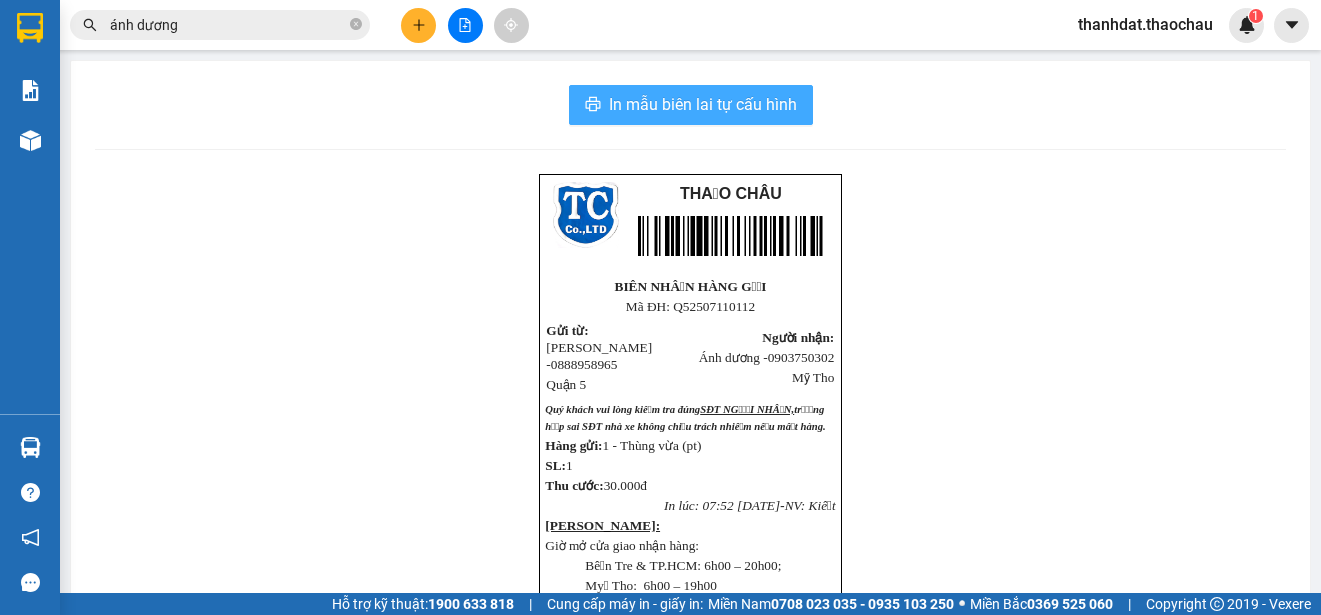 scroll, scrollTop: 0, scrollLeft: 0, axis: both 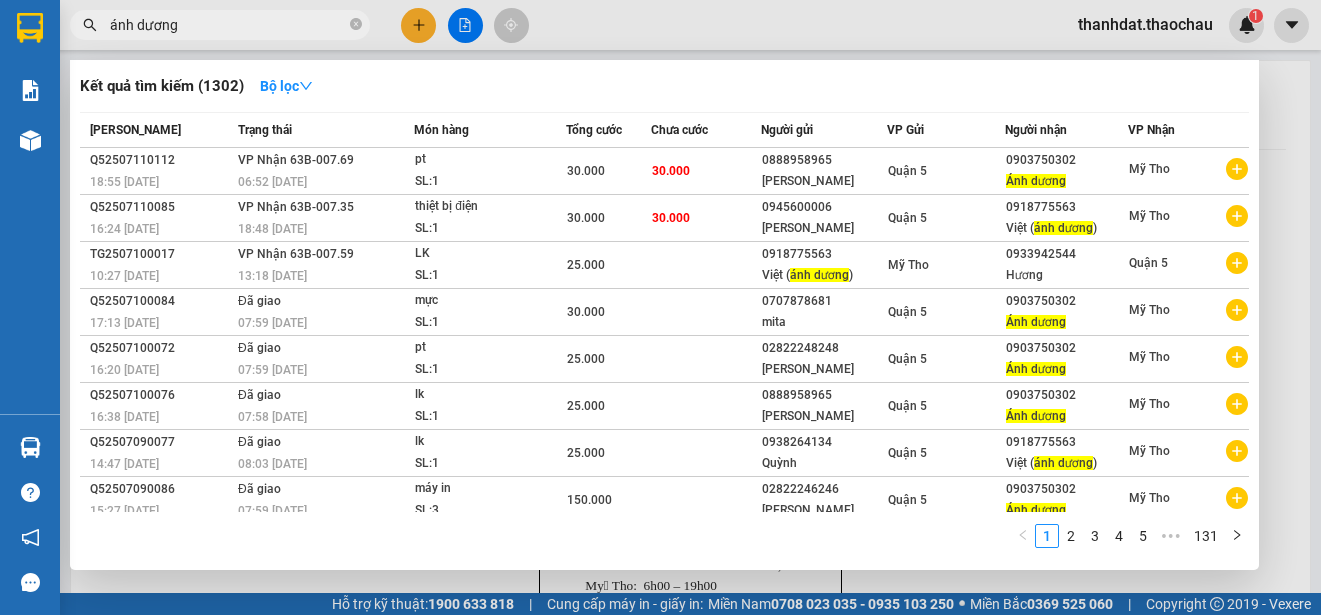 click on "ánh dương" at bounding box center [228, 25] 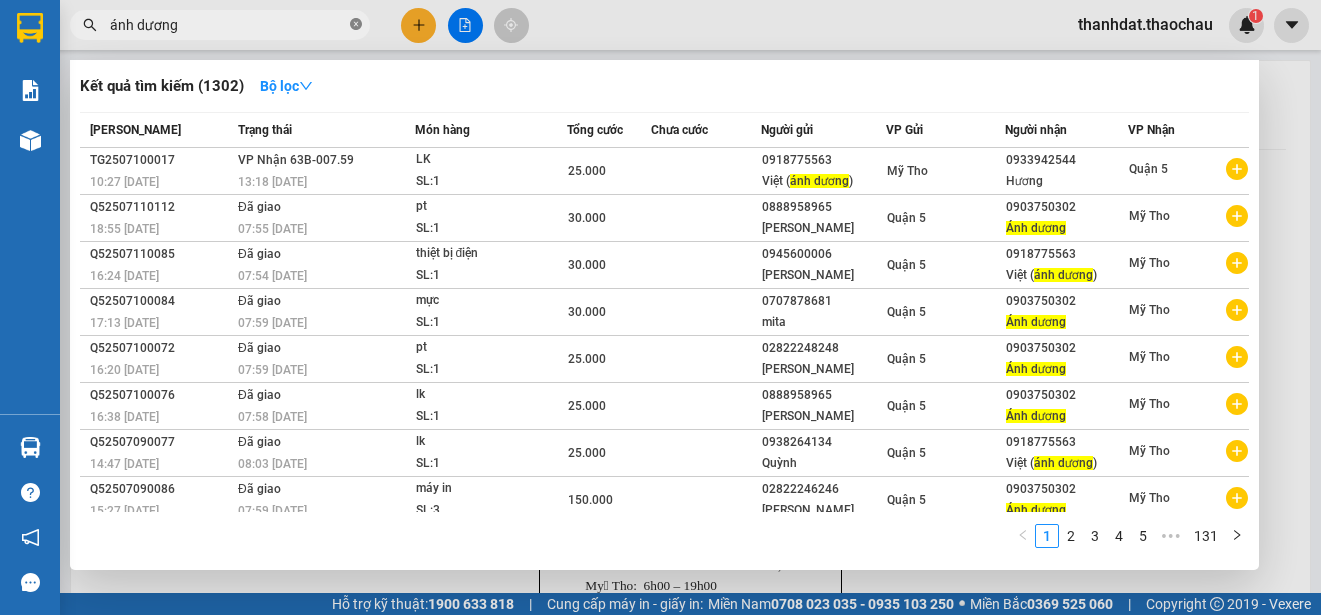 click 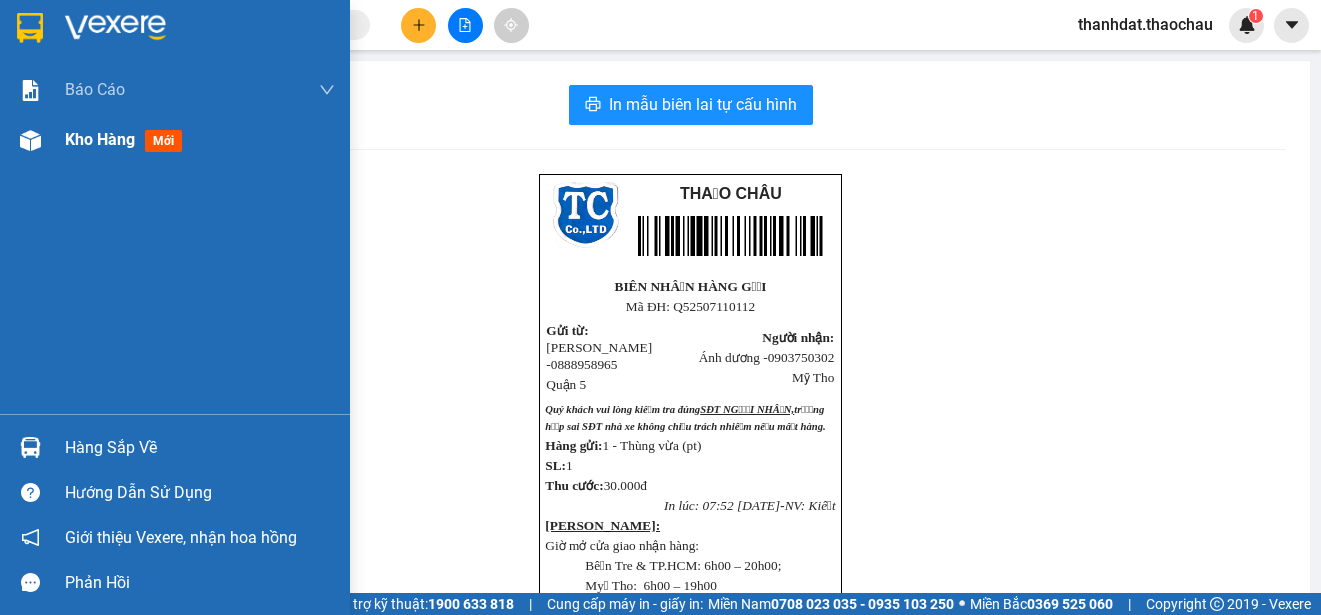 click on "Kho hàng" at bounding box center (100, 139) 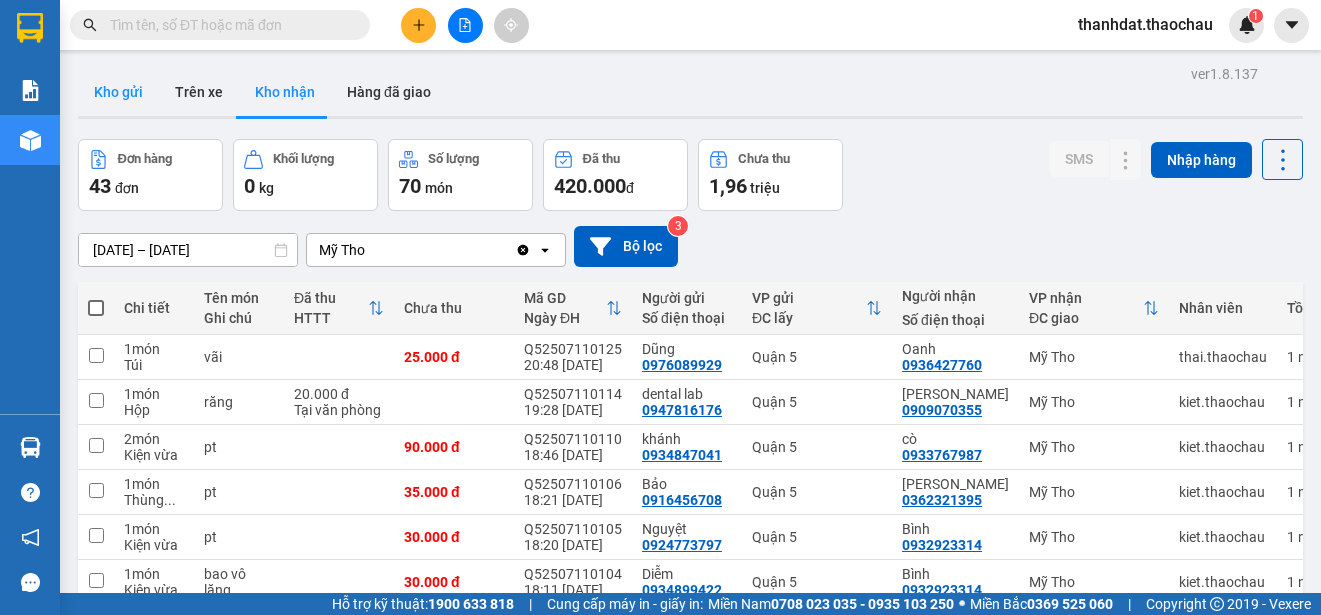 click on "Kho gửi" at bounding box center (118, 92) 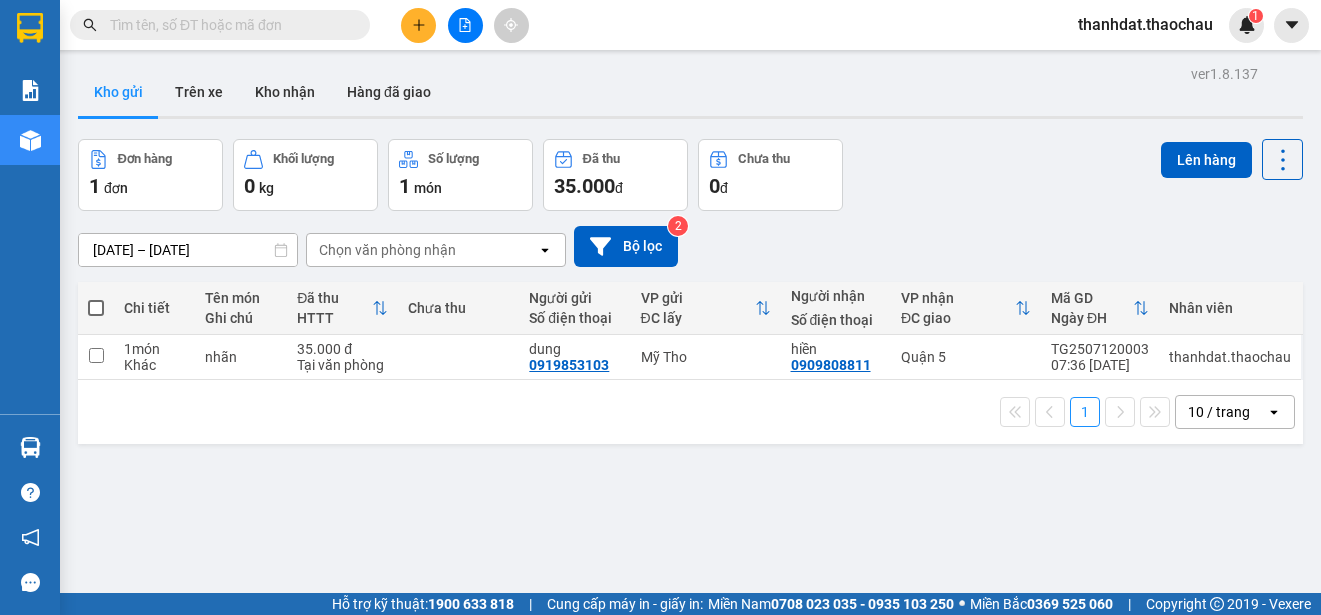 click at bounding box center (96, 308) 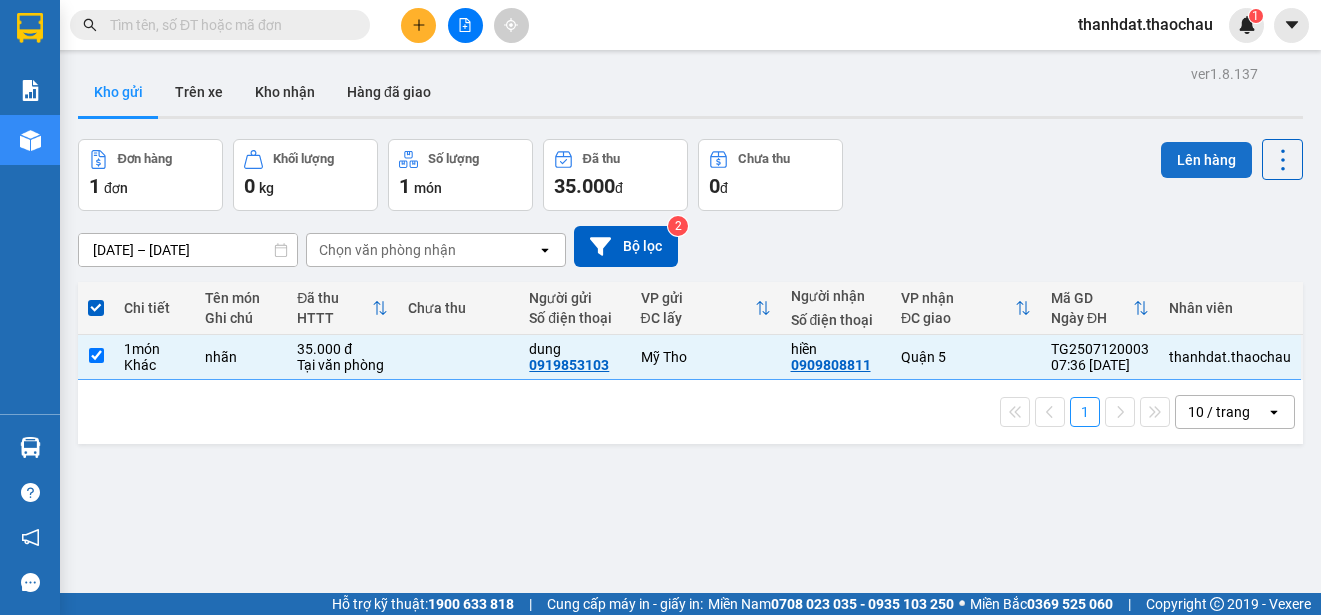 click on "Lên hàng" at bounding box center (1206, 160) 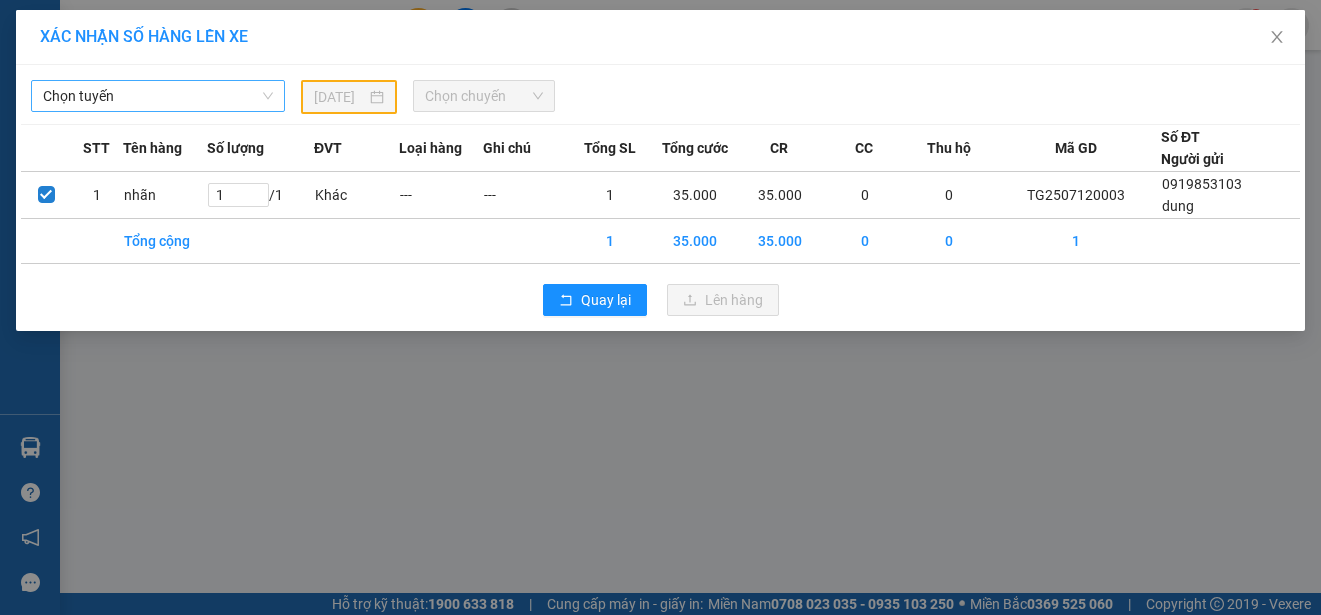 click on "Chọn tuyến" at bounding box center [158, 96] 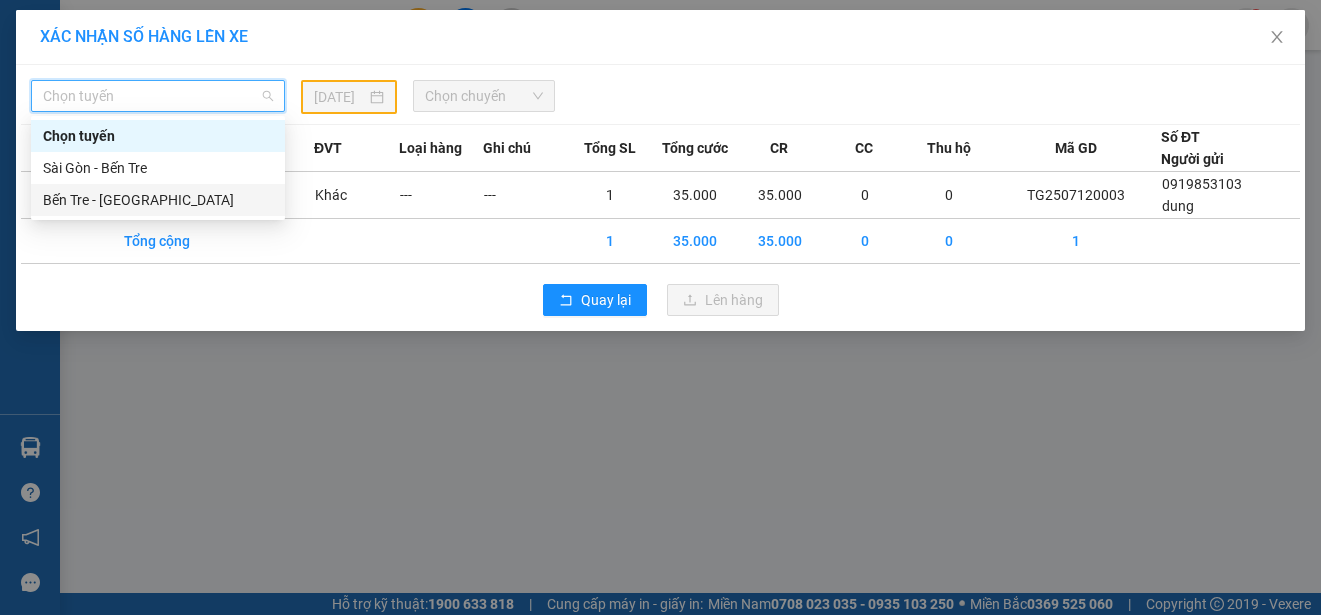 click on "Bến Tre - [GEOGRAPHIC_DATA]" at bounding box center (158, 200) 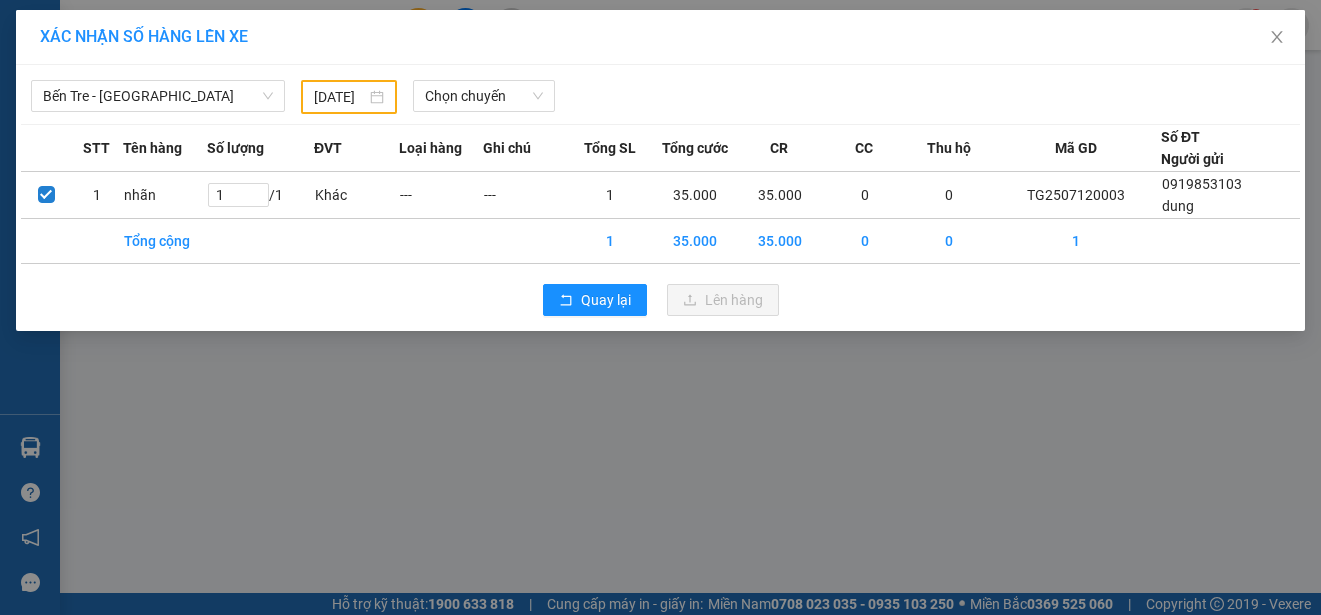 click on "11/07/2025" at bounding box center (349, 97) 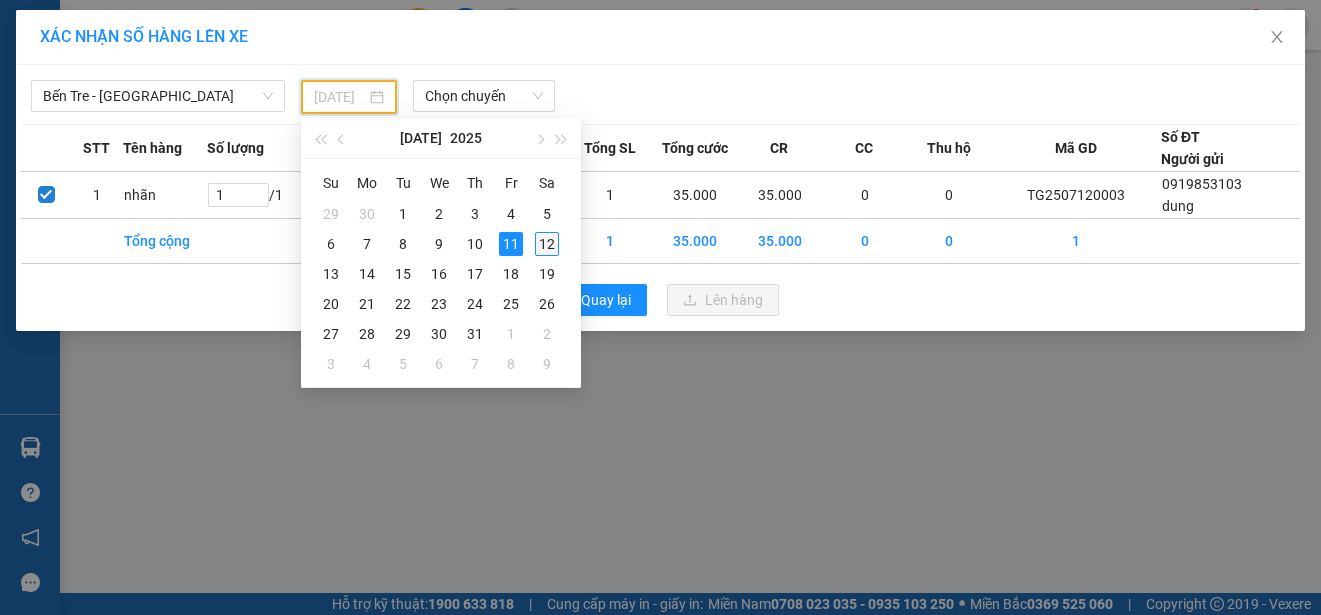 click on "12" at bounding box center [547, 244] 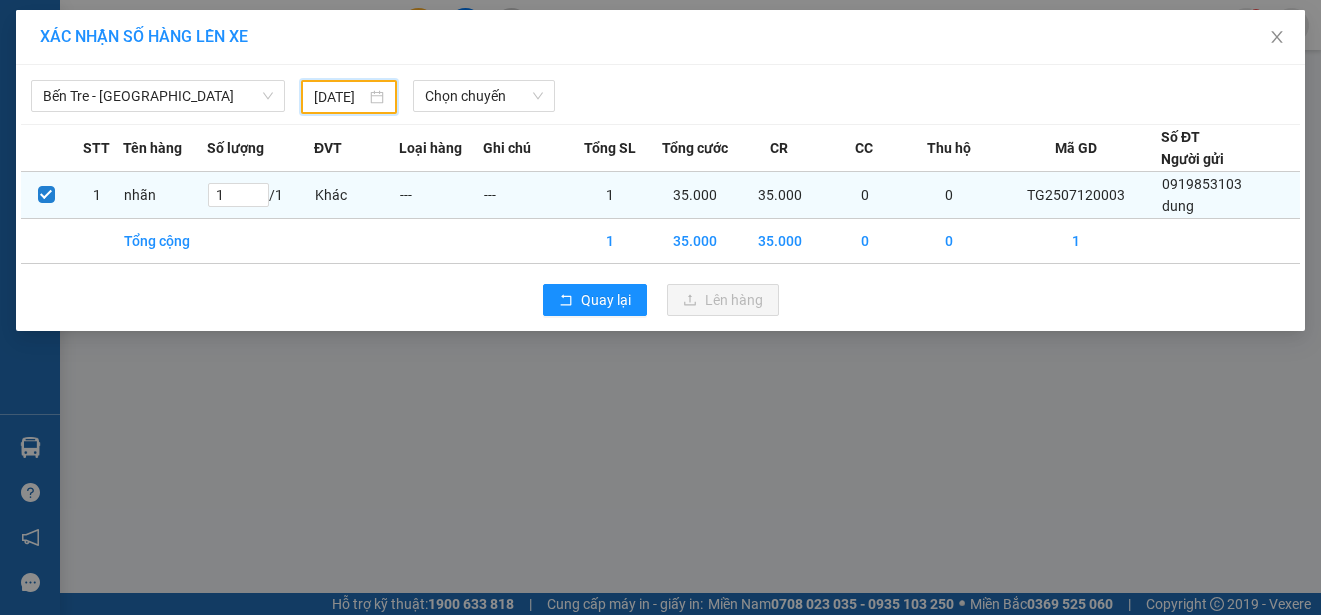 type on "[DATE]" 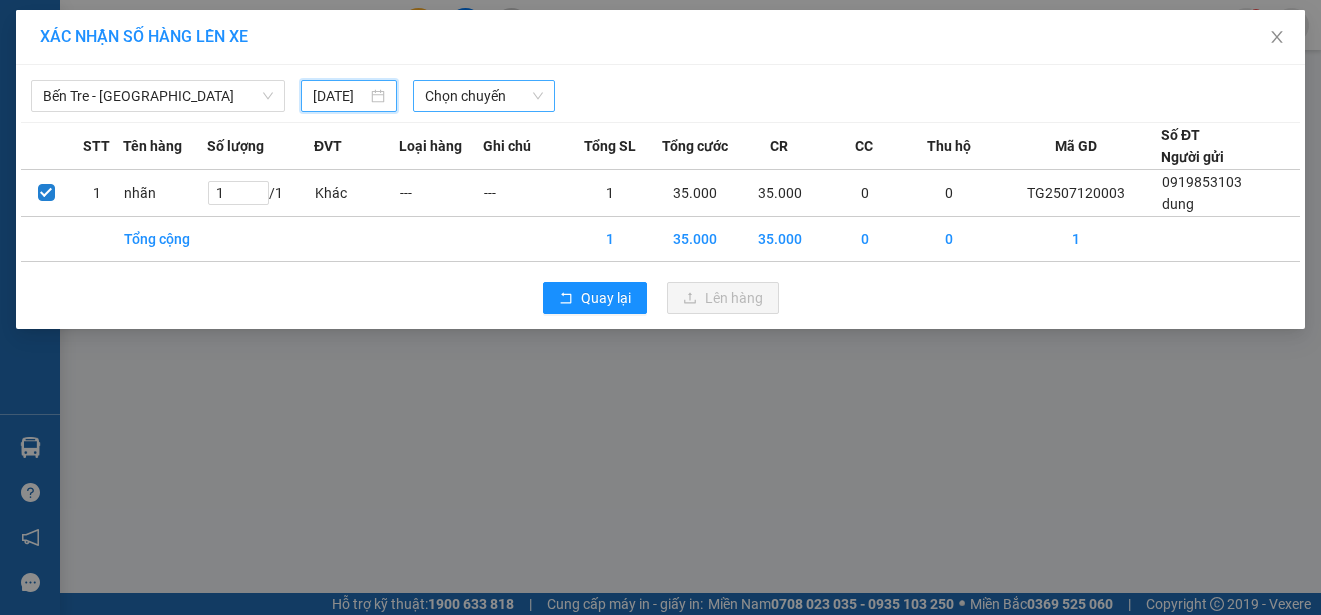scroll, scrollTop: 0, scrollLeft: 17, axis: horizontal 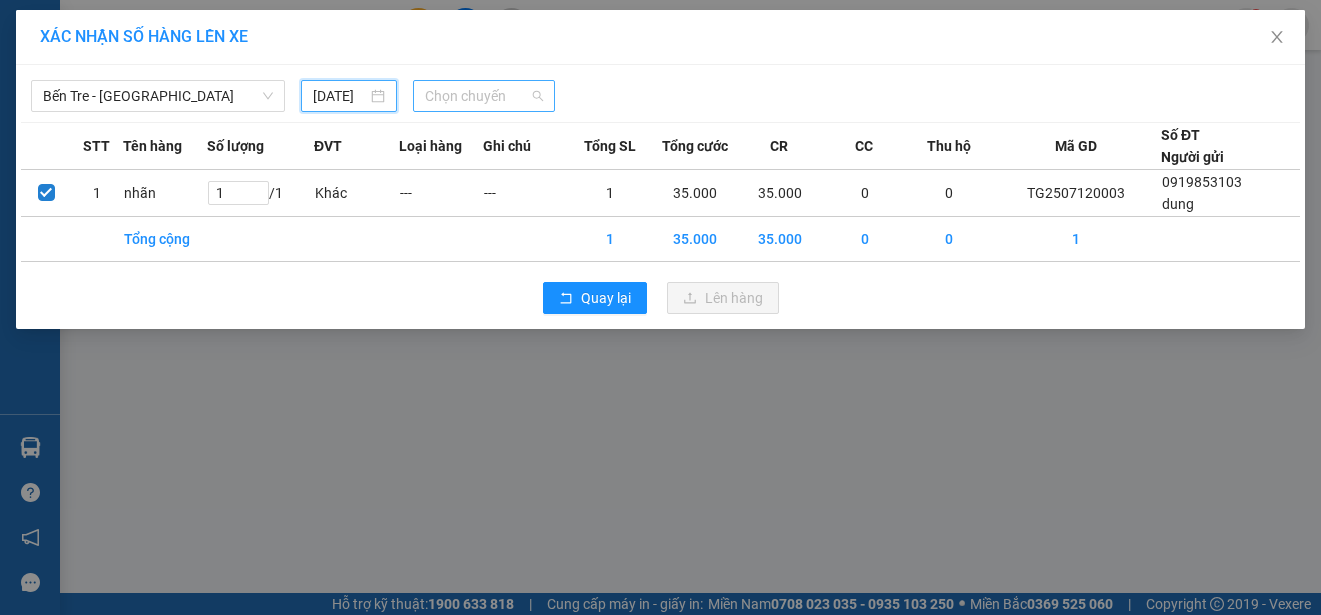 click on "Chọn chuyến" at bounding box center [483, 96] 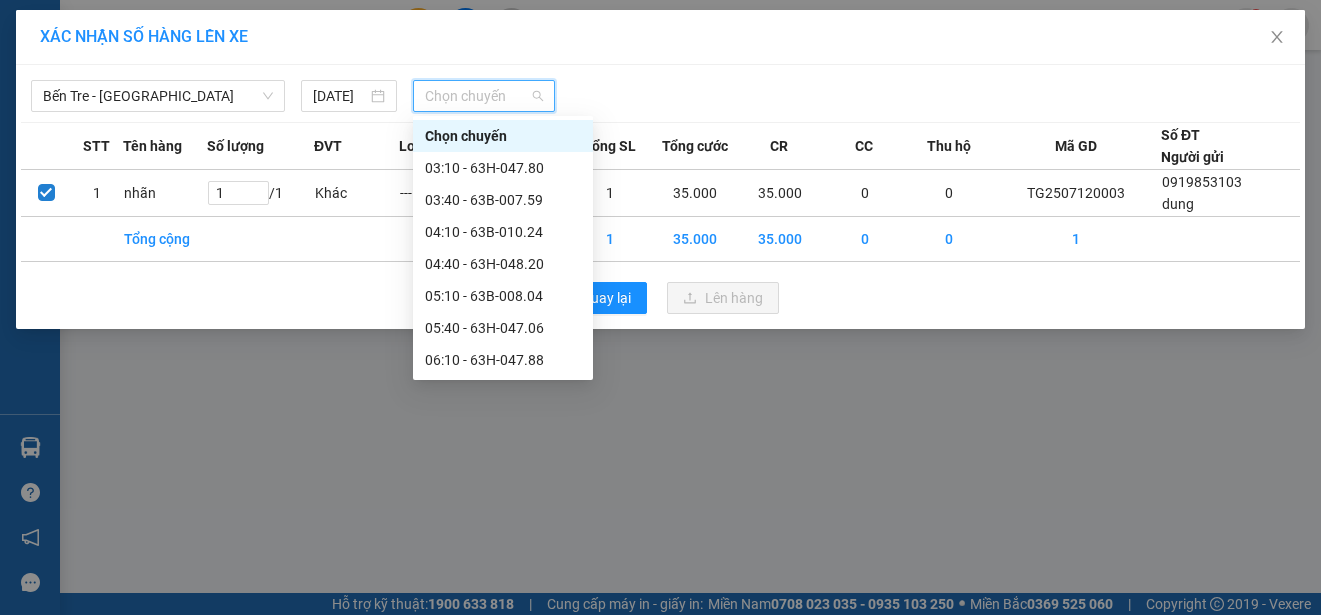 scroll, scrollTop: 0, scrollLeft: 0, axis: both 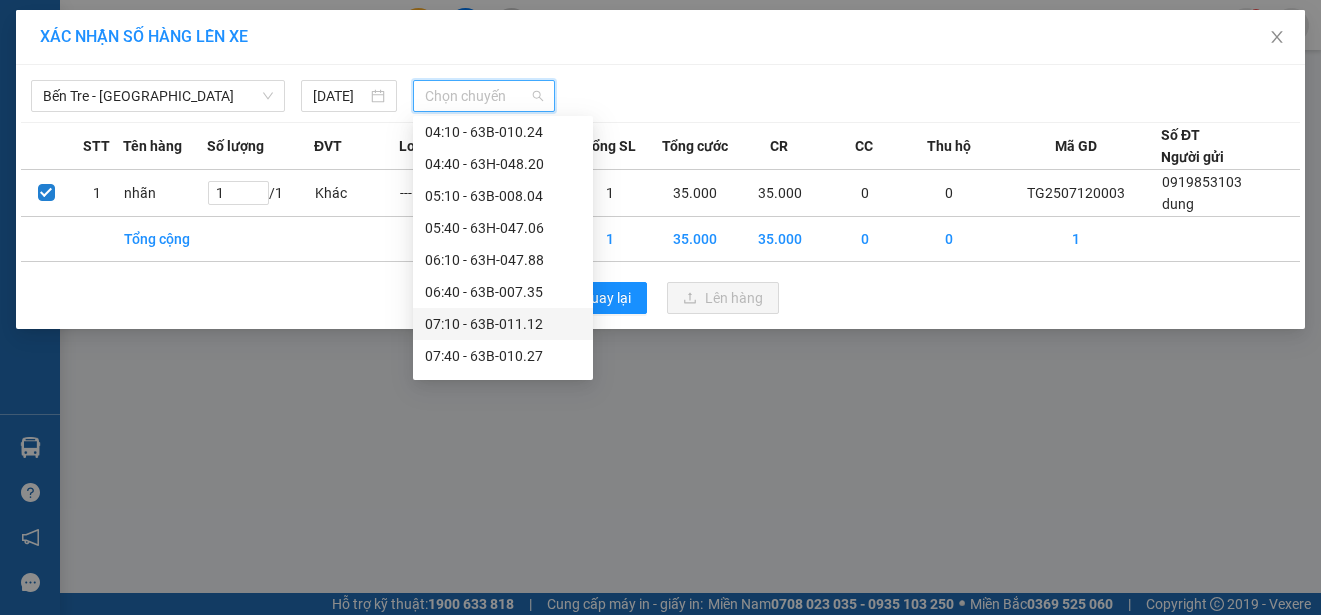 click on "07:10     - 63B-011.12" at bounding box center [503, 324] 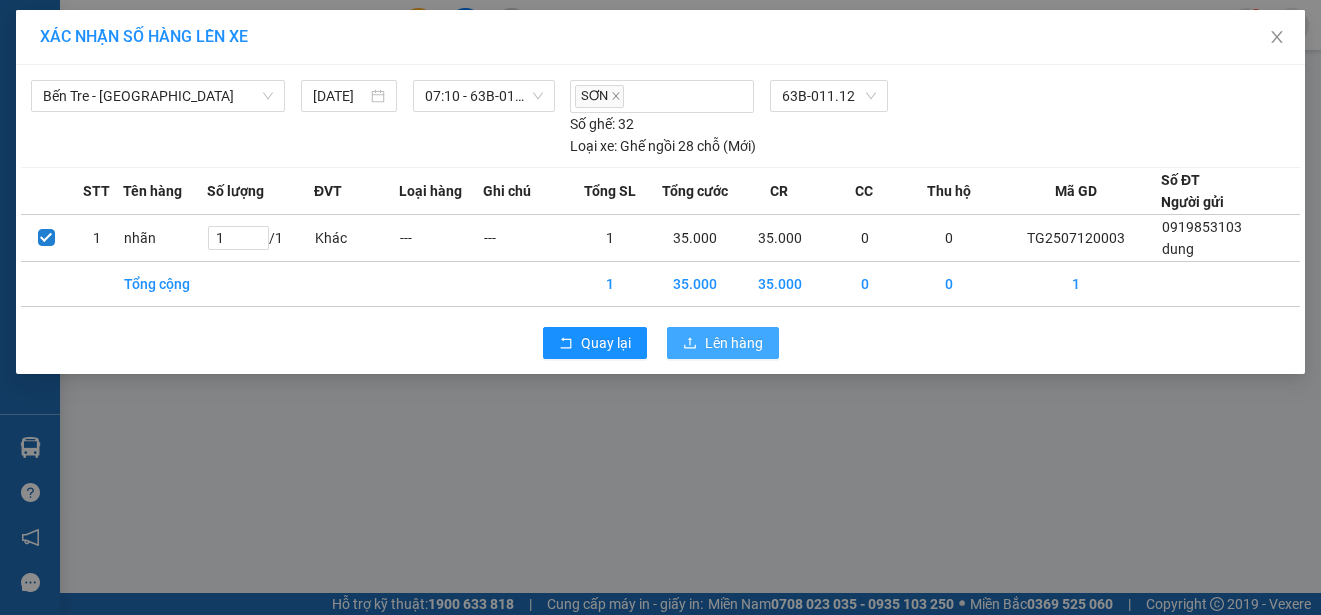click on "Lên hàng" at bounding box center (734, 343) 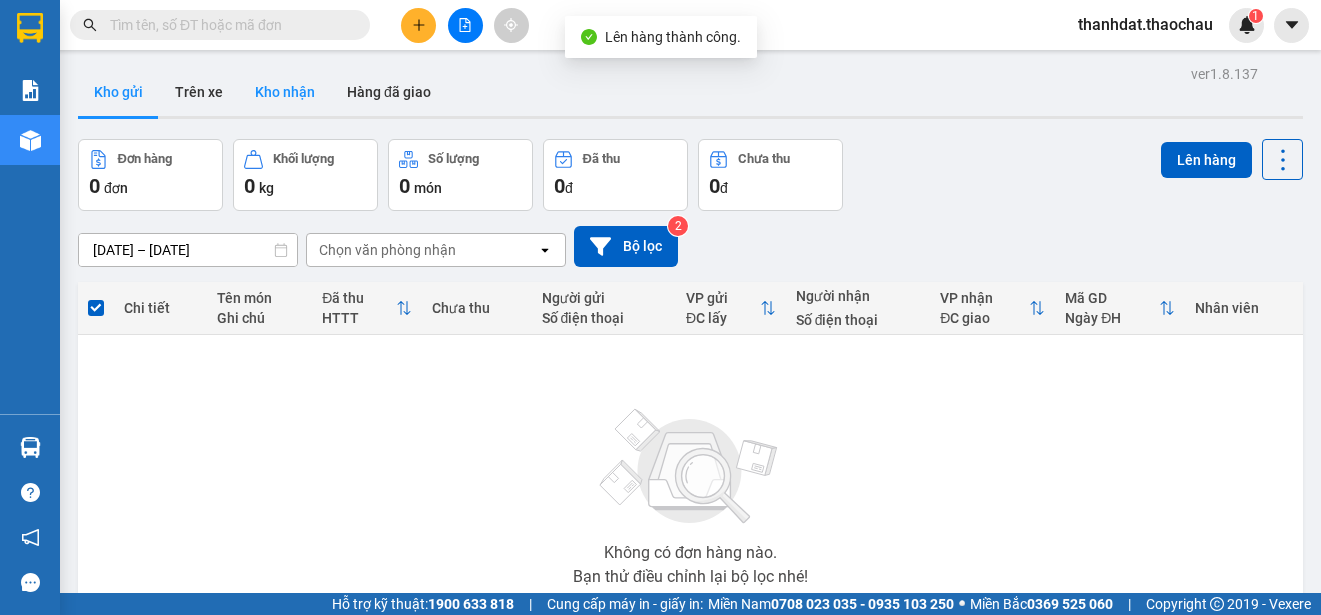 click on "Kho nhận" at bounding box center [285, 92] 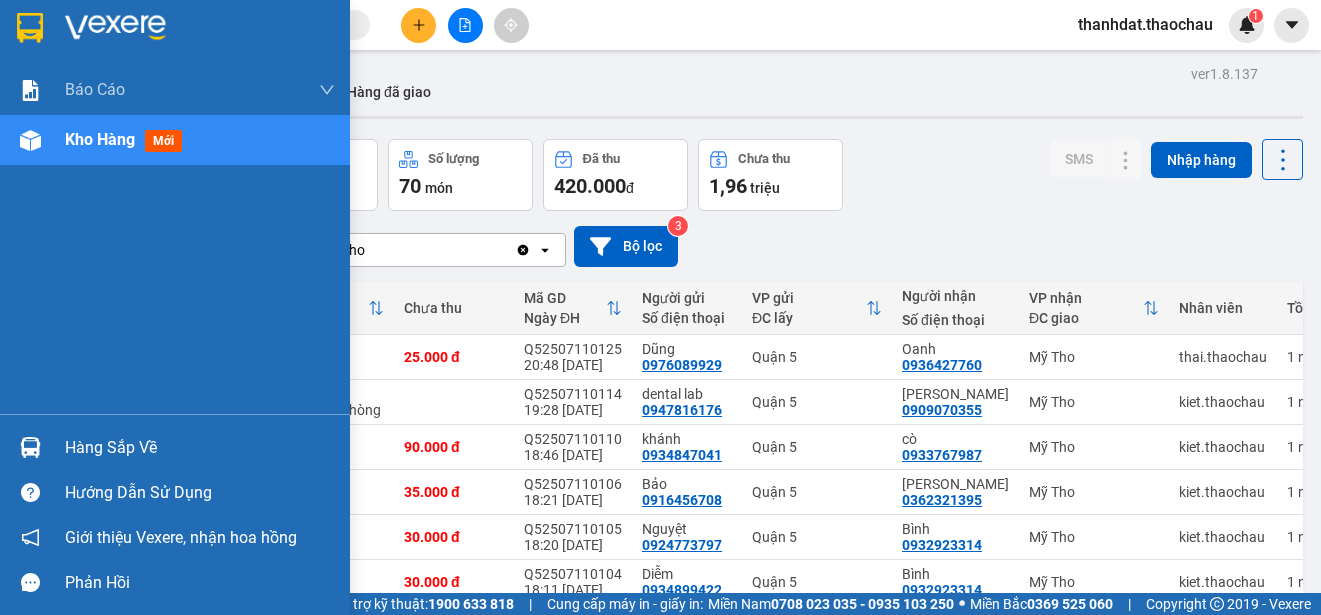 click on "Hàng sắp về" at bounding box center [200, 448] 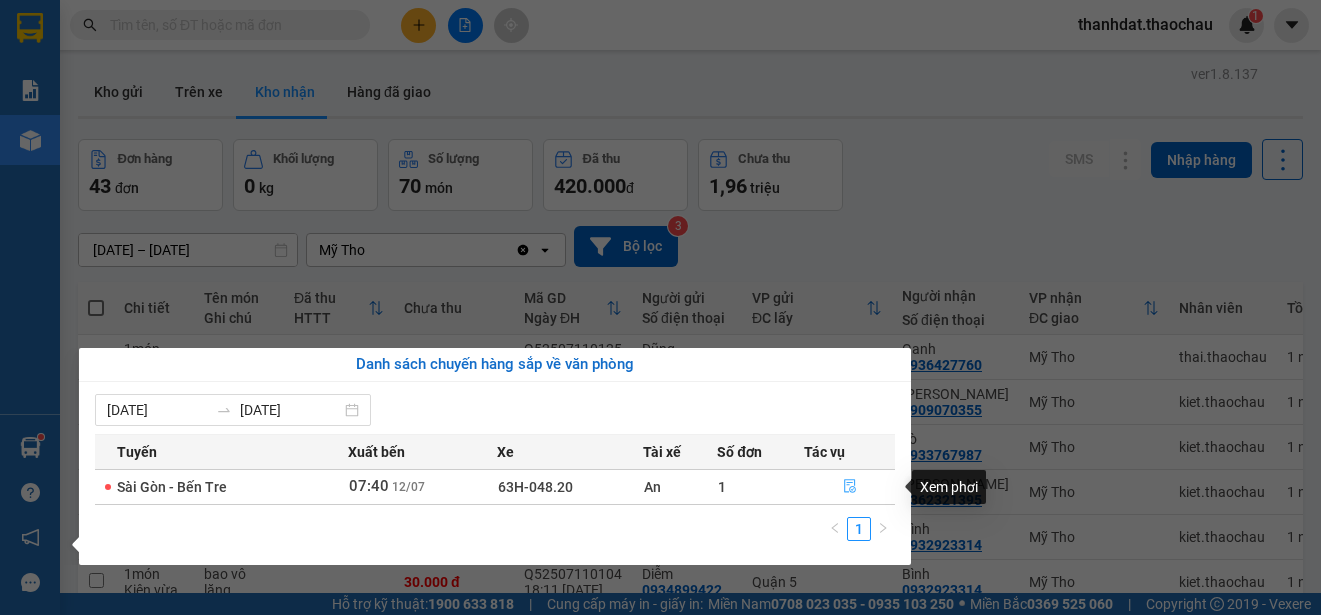 click 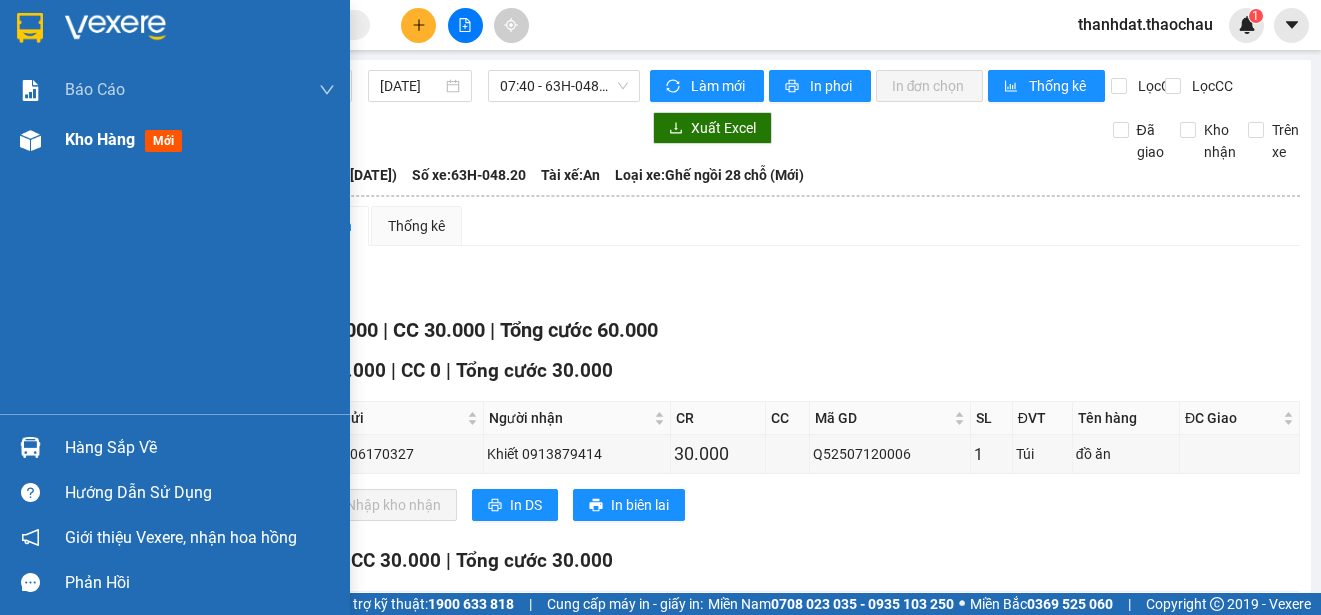 click on "Kho hàng" at bounding box center (100, 139) 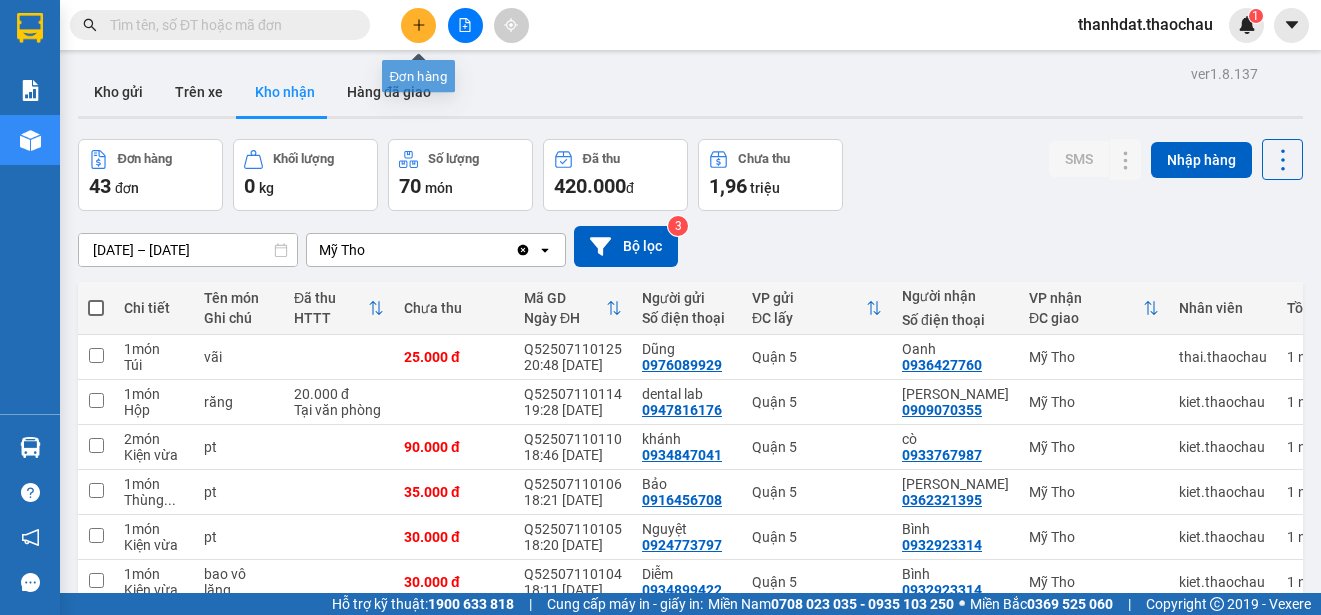 click 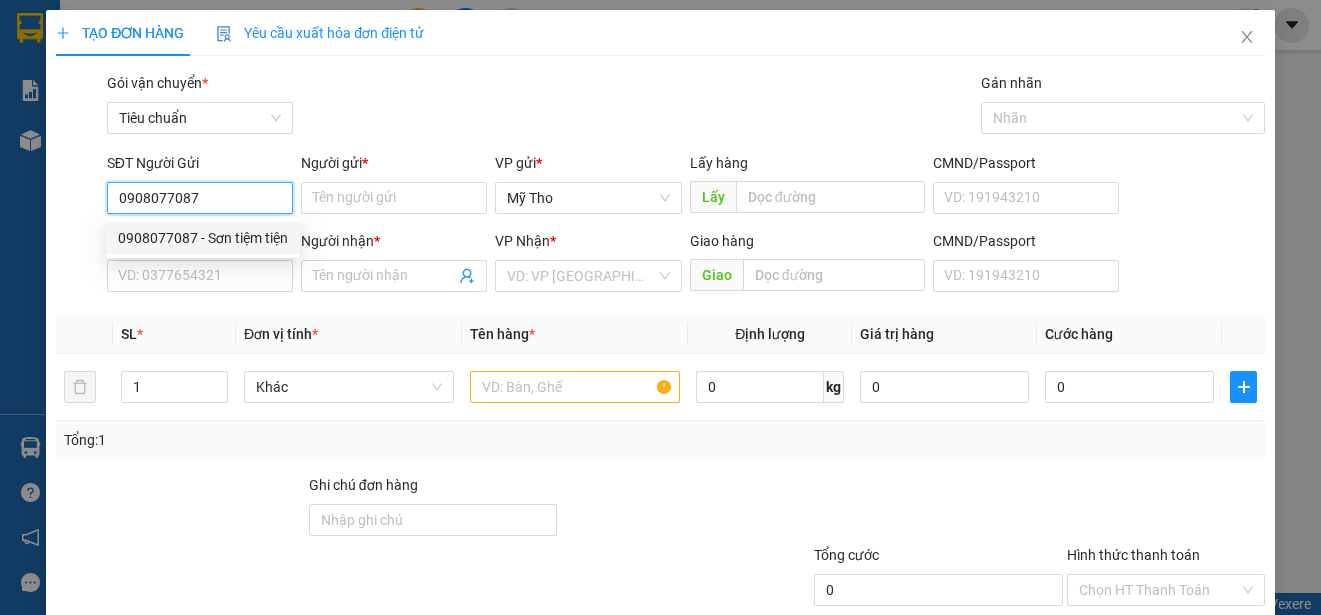 drag, startPoint x: 208, startPoint y: 196, endPoint x: 105, endPoint y: 192, distance: 103.077644 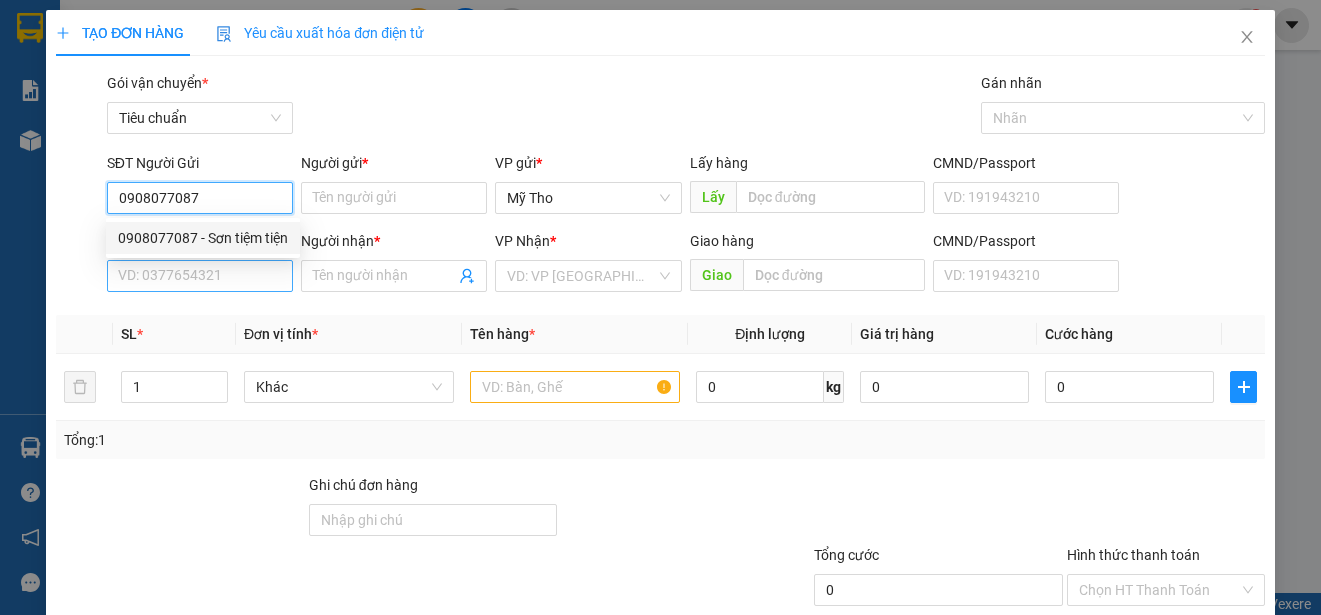 type on "0908077087" 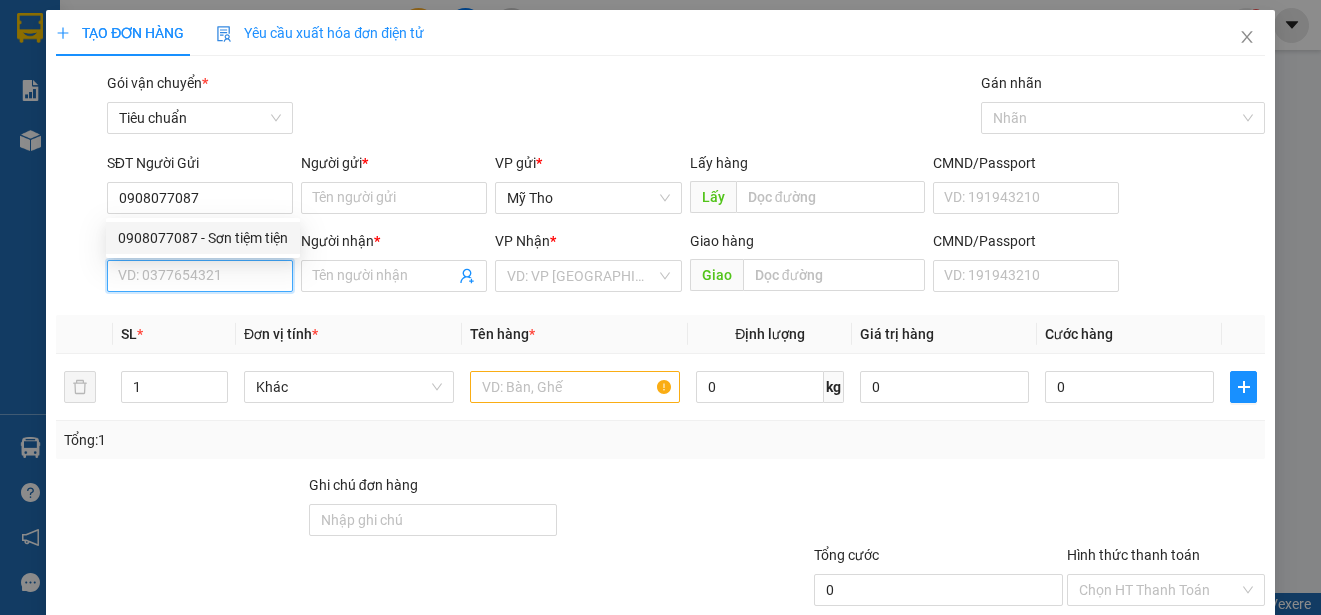 click on "SĐT Người Nhận  *" at bounding box center [200, 276] 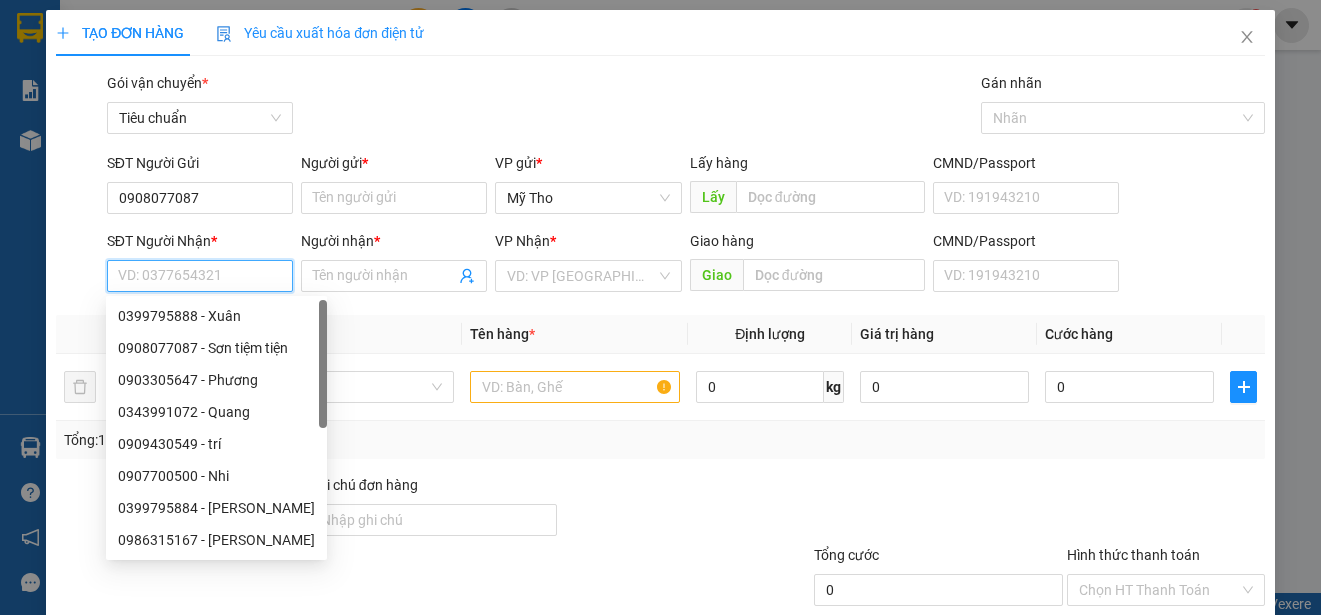 paste on "0908077087" 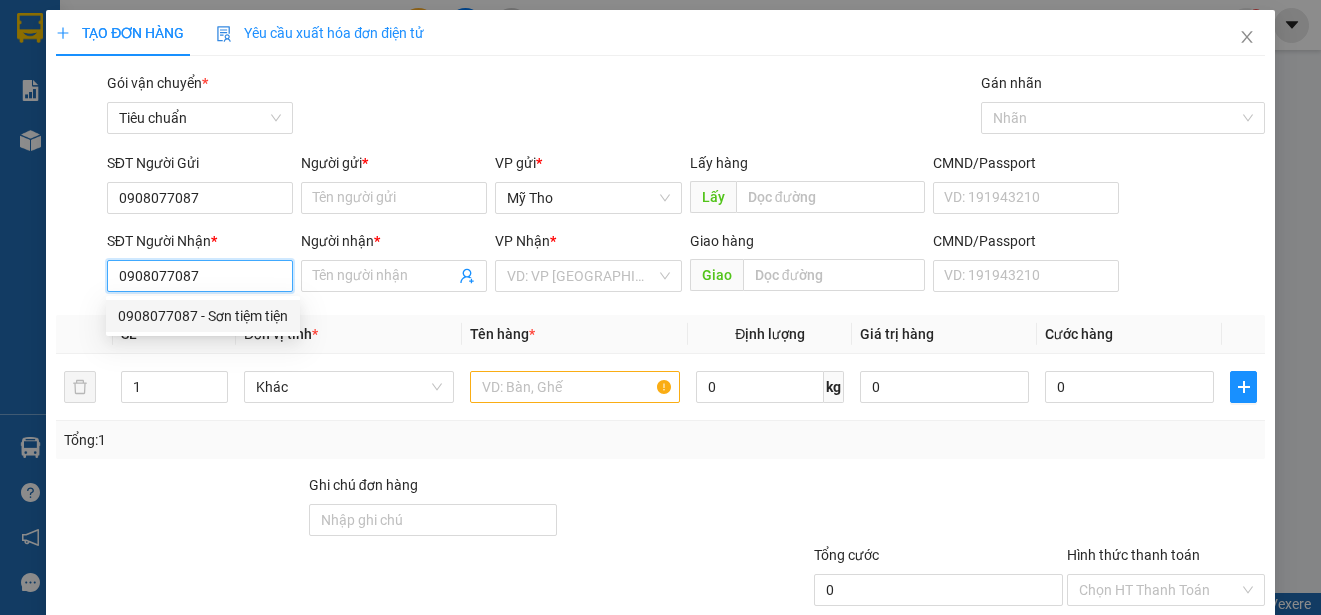 click on "0908077087 - Sơn tiệm tiện" at bounding box center (203, 316) 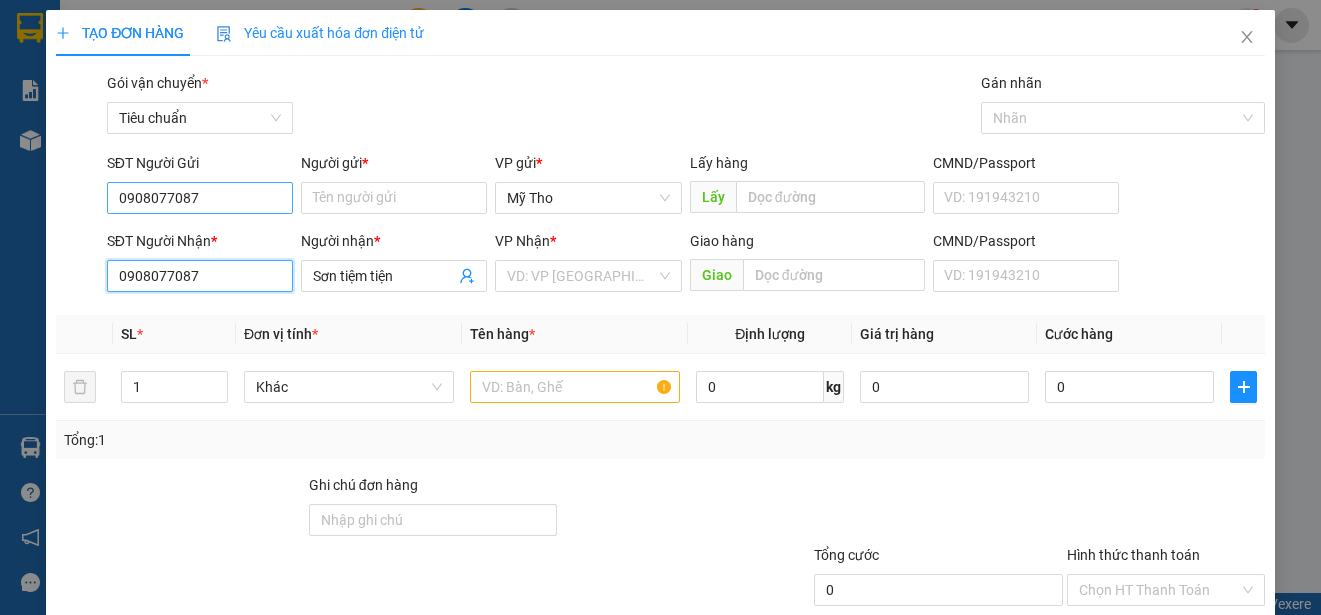 type on "0908077087" 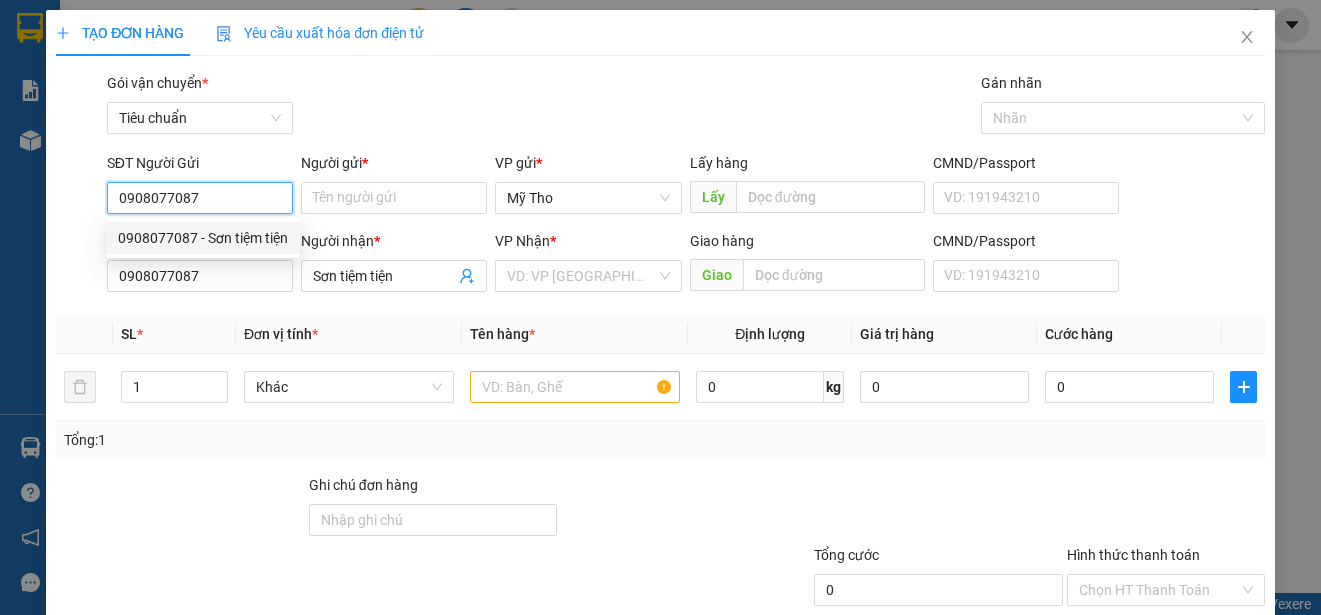 drag, startPoint x: 247, startPoint y: 201, endPoint x: 106, endPoint y: 196, distance: 141.08862 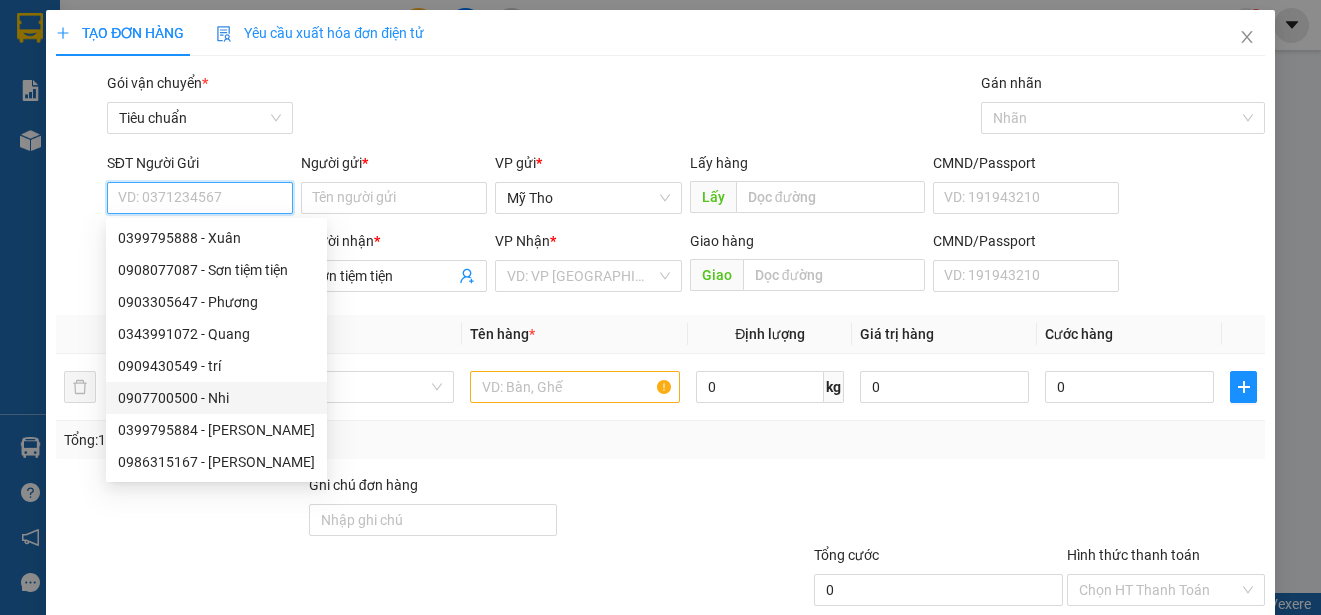 click on "0907700500 - Nhi" at bounding box center (216, 398) 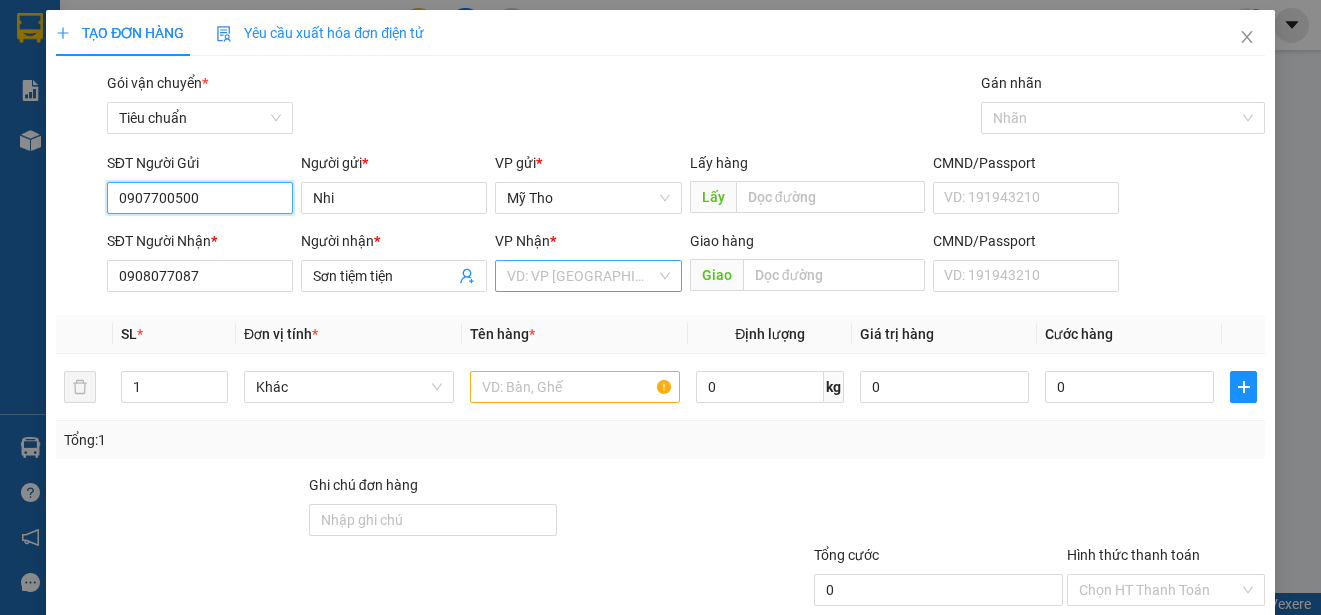 type on "0907700500" 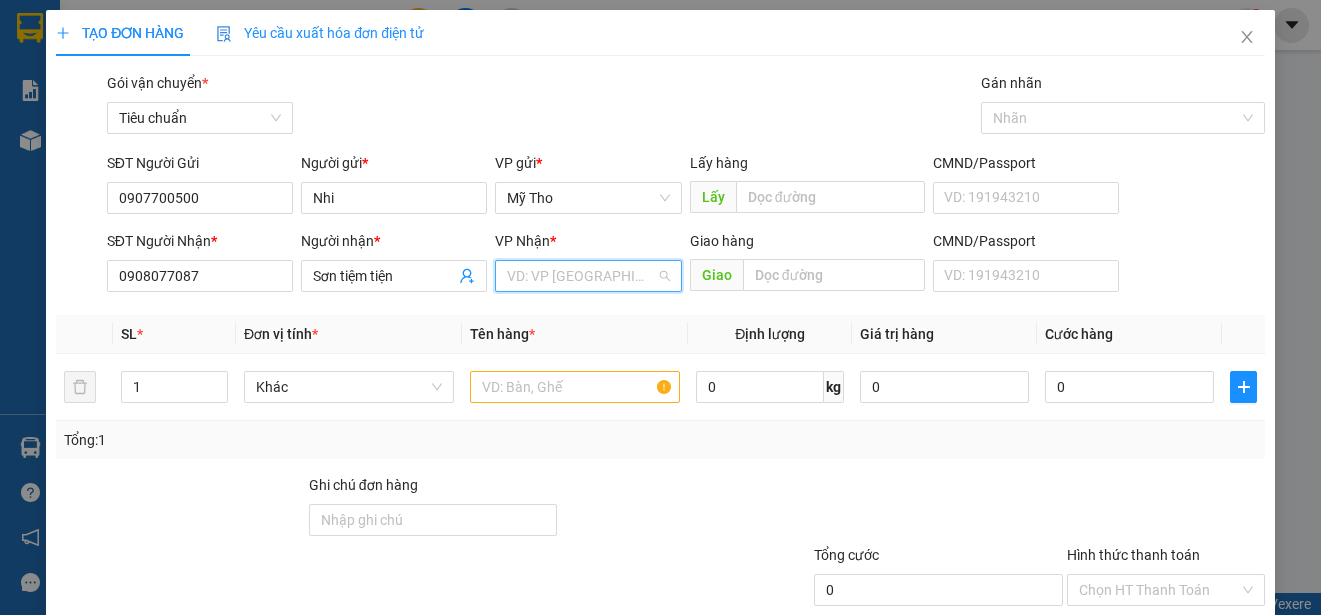 click at bounding box center (581, 276) 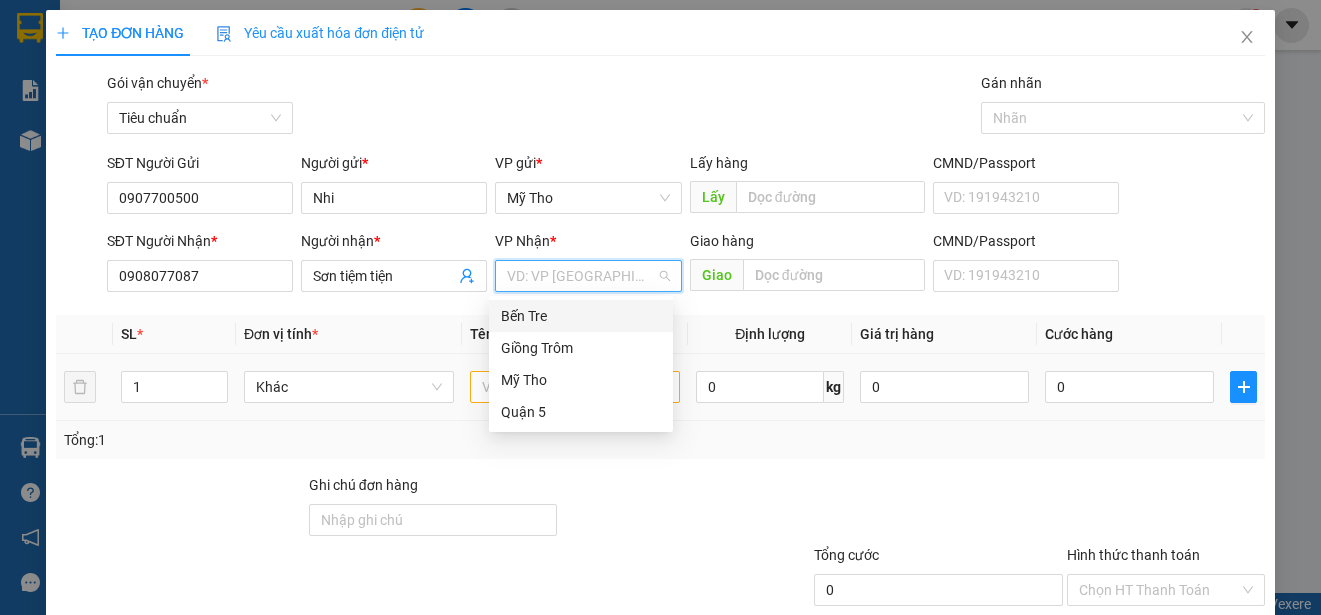 drag, startPoint x: 529, startPoint y: 307, endPoint x: 375, endPoint y: 360, distance: 162.86497 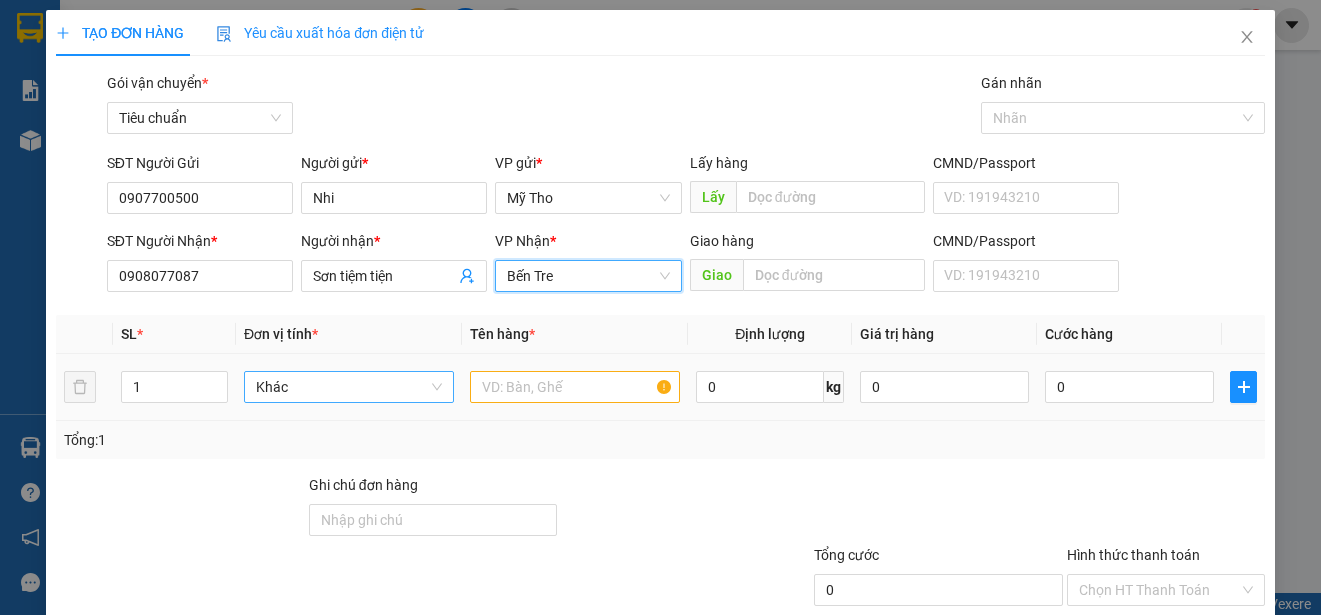 click on "Khác" at bounding box center (349, 387) 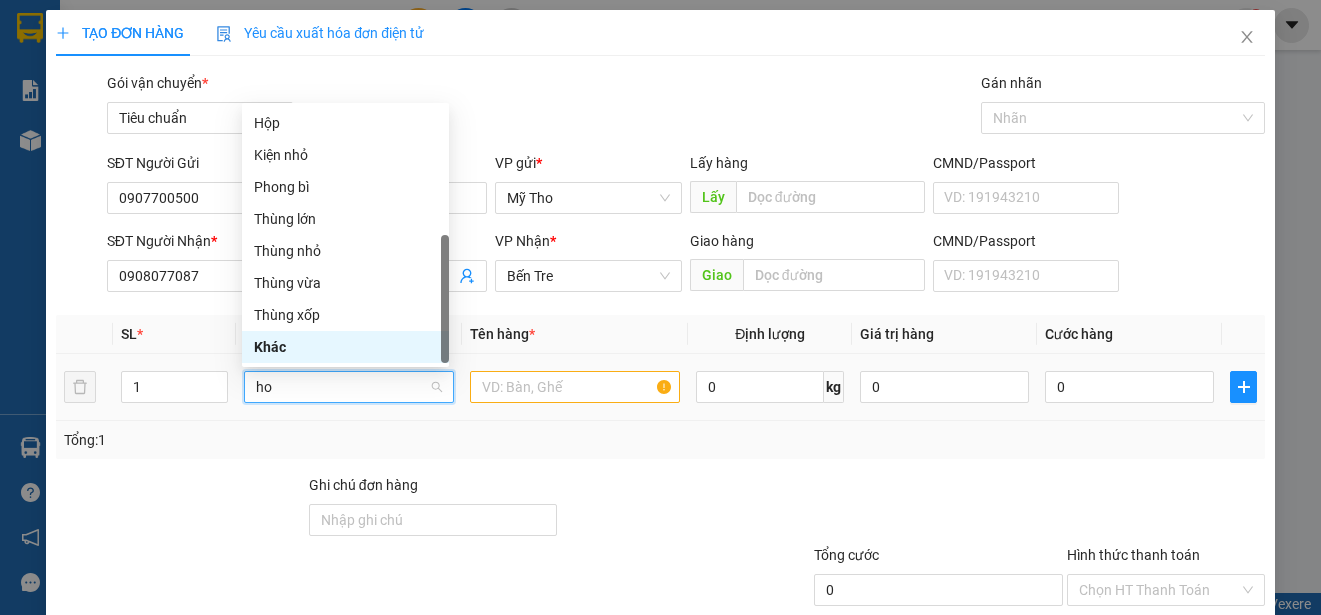 scroll, scrollTop: 0, scrollLeft: 0, axis: both 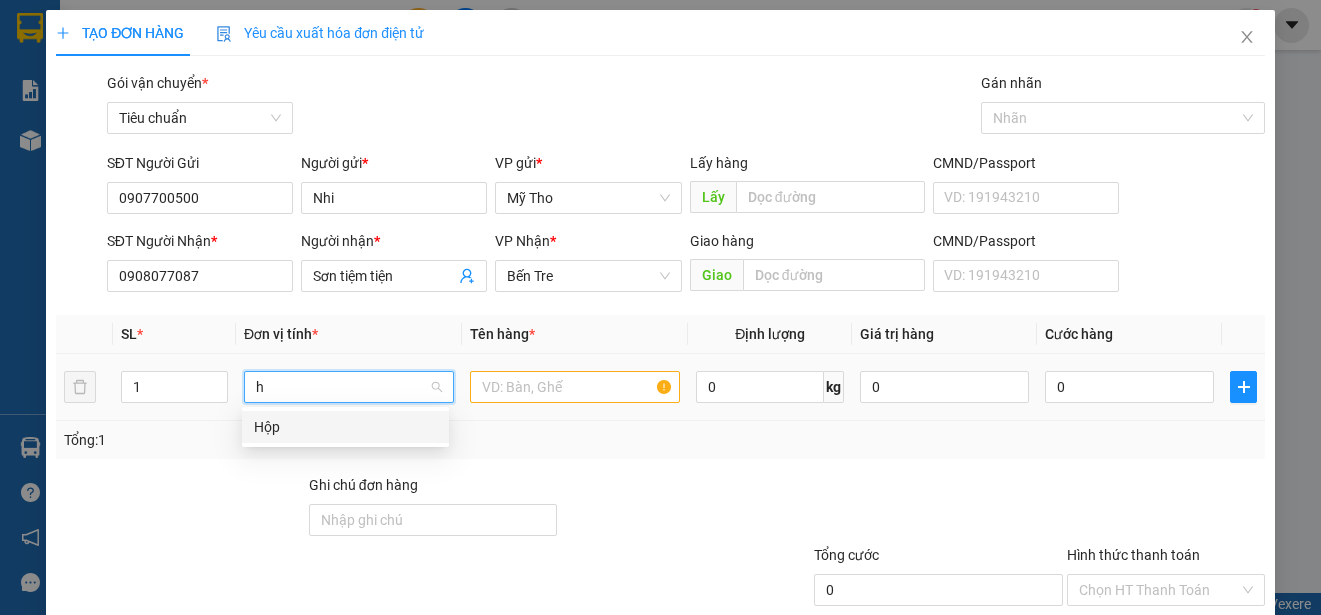 paste on "ôp" 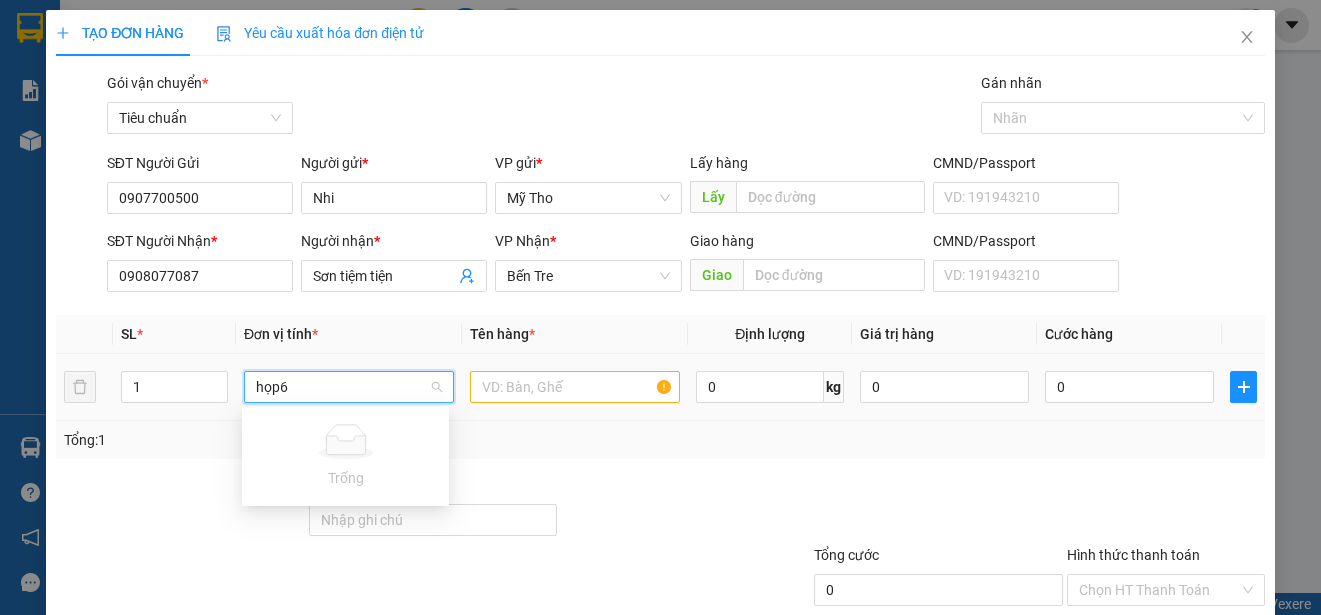 click on "họp6" at bounding box center (342, 387) 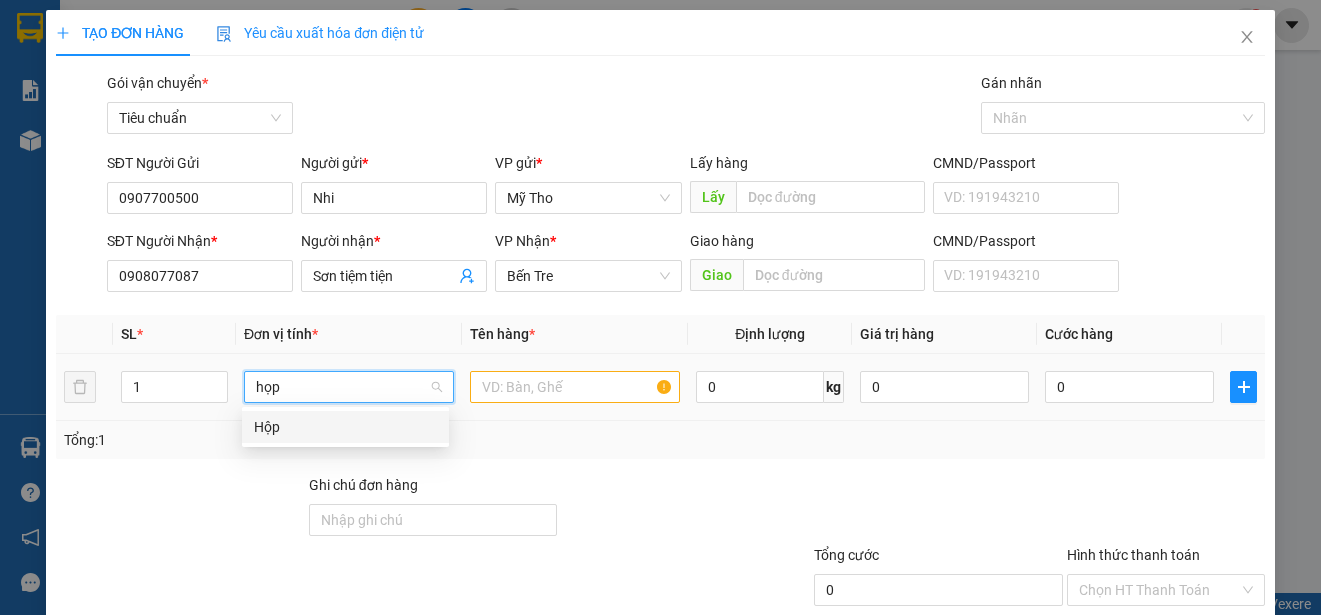 drag, startPoint x: 283, startPoint y: 426, endPoint x: 495, endPoint y: 425, distance: 212.00237 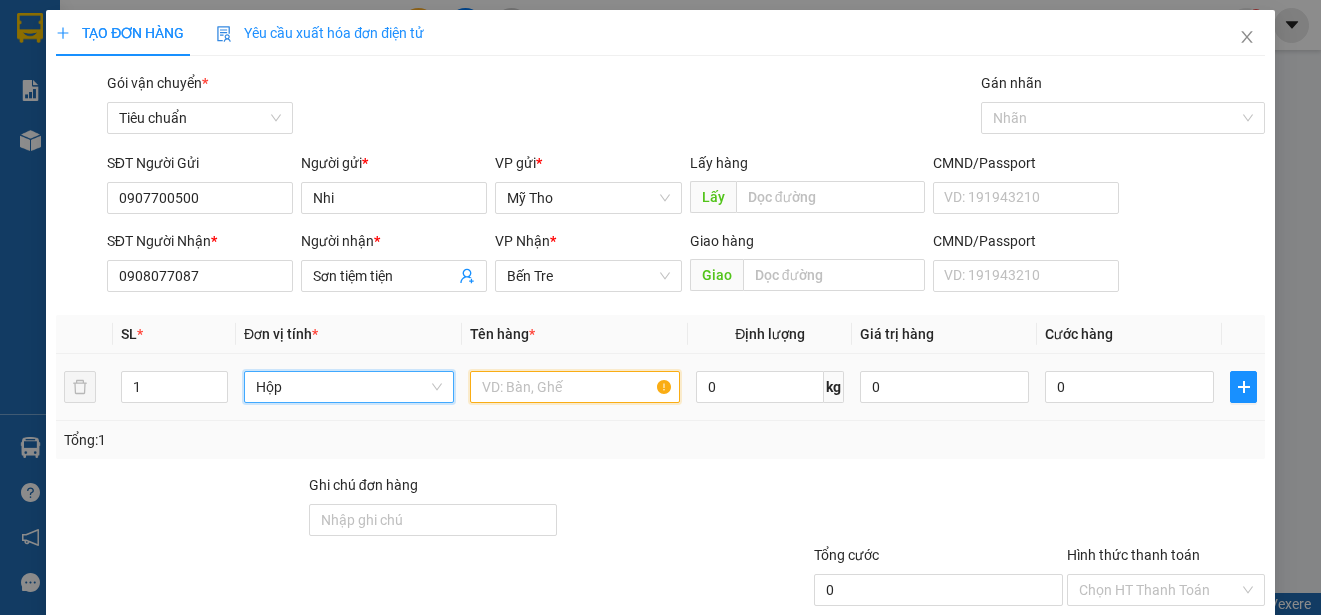 click at bounding box center [575, 387] 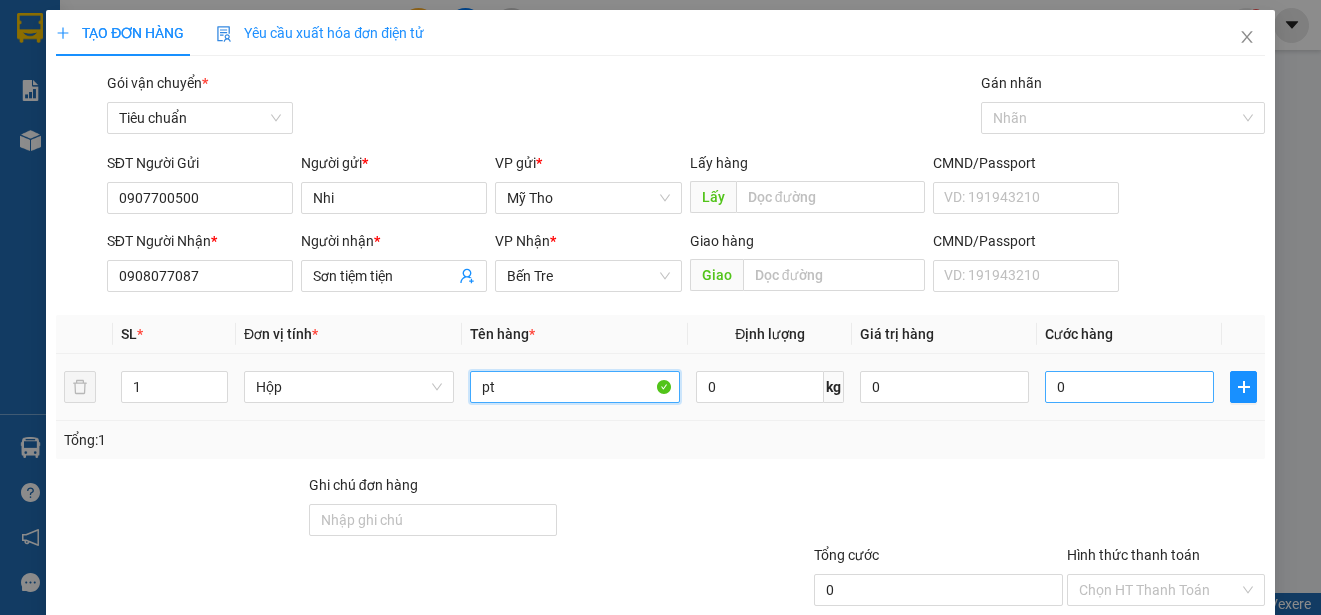 type on "pt" 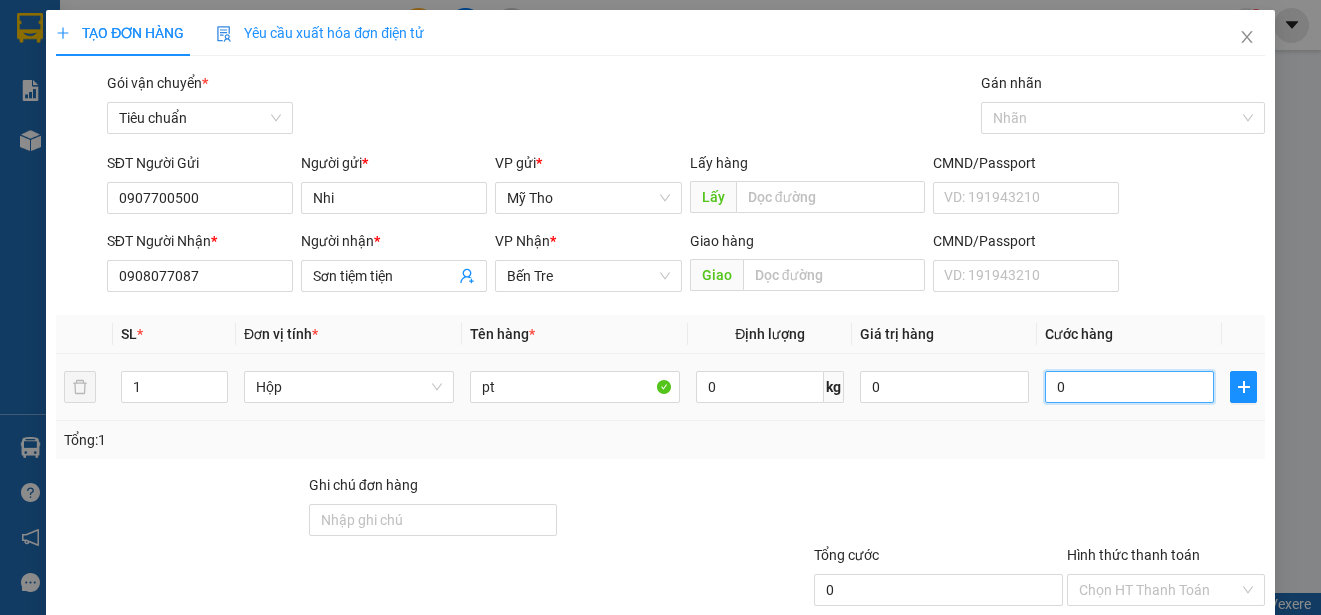 click on "0" at bounding box center [1129, 387] 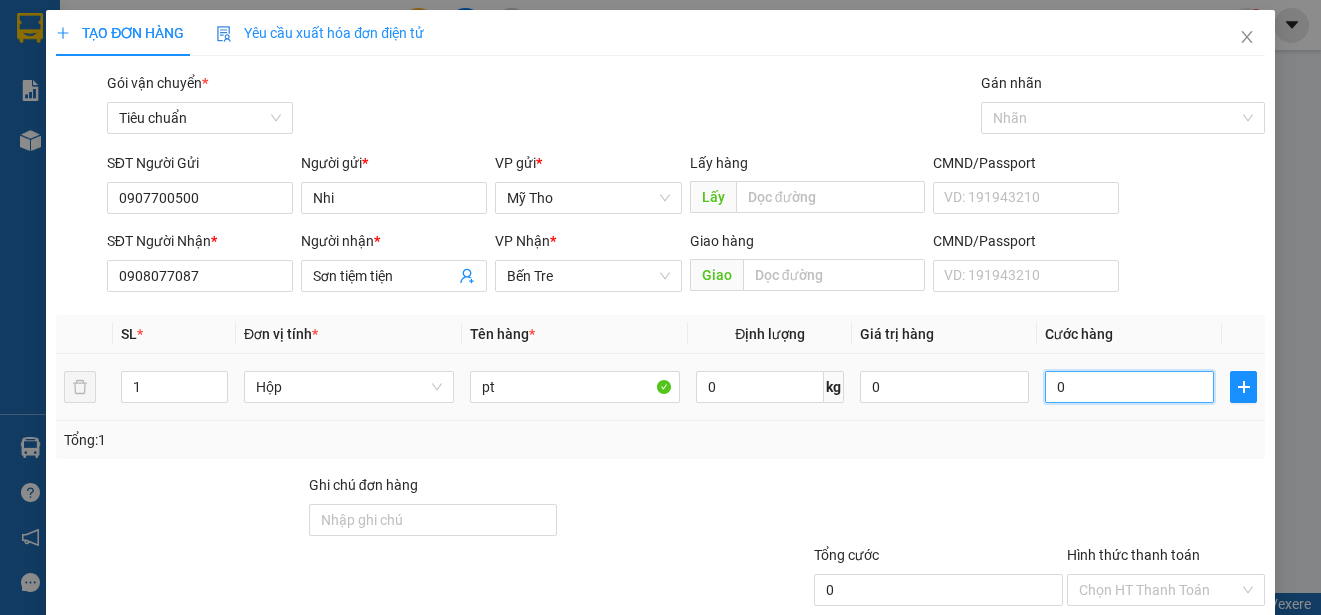 type on "2" 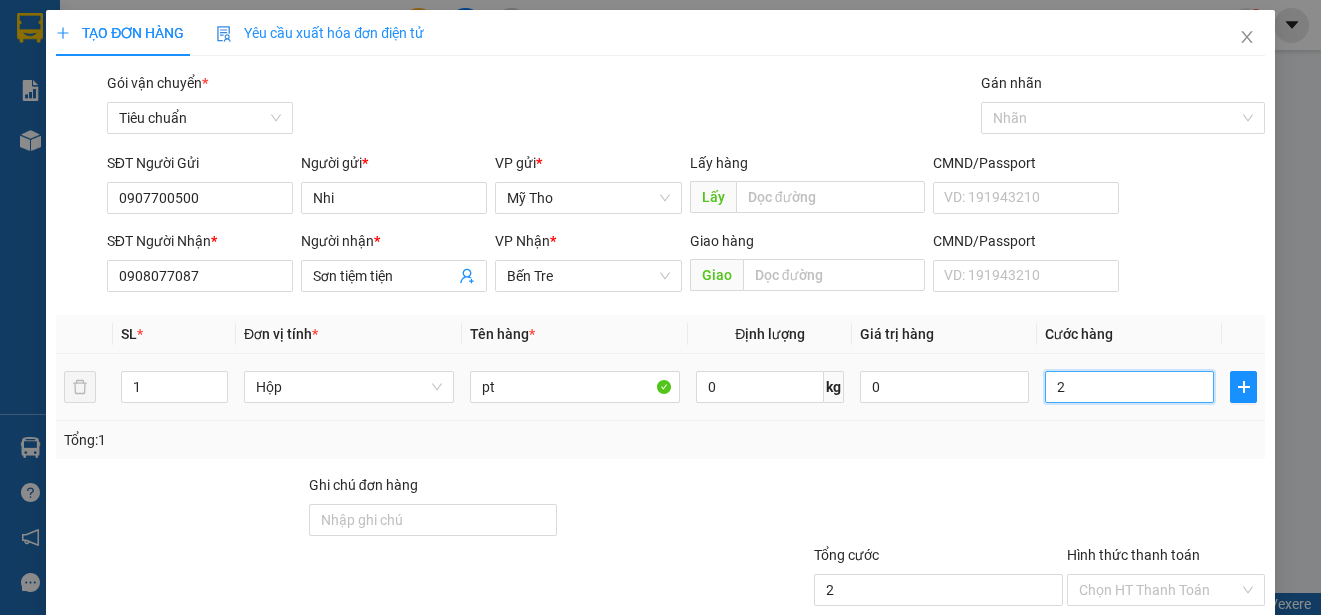 type on "20" 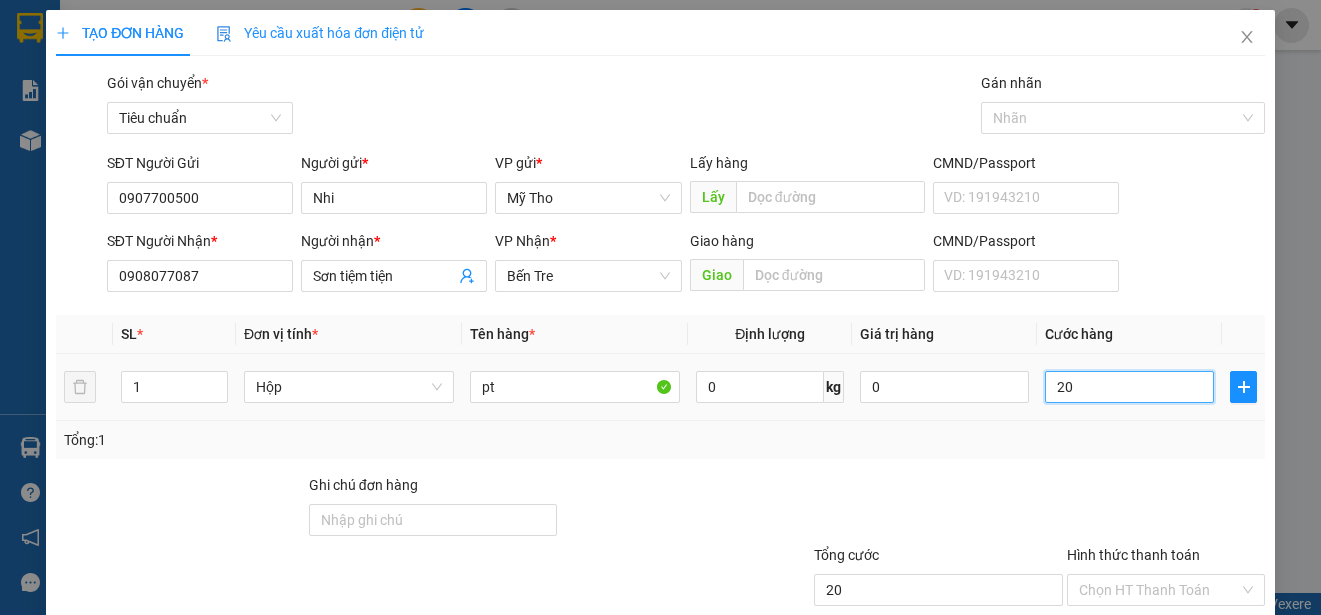 type on "200" 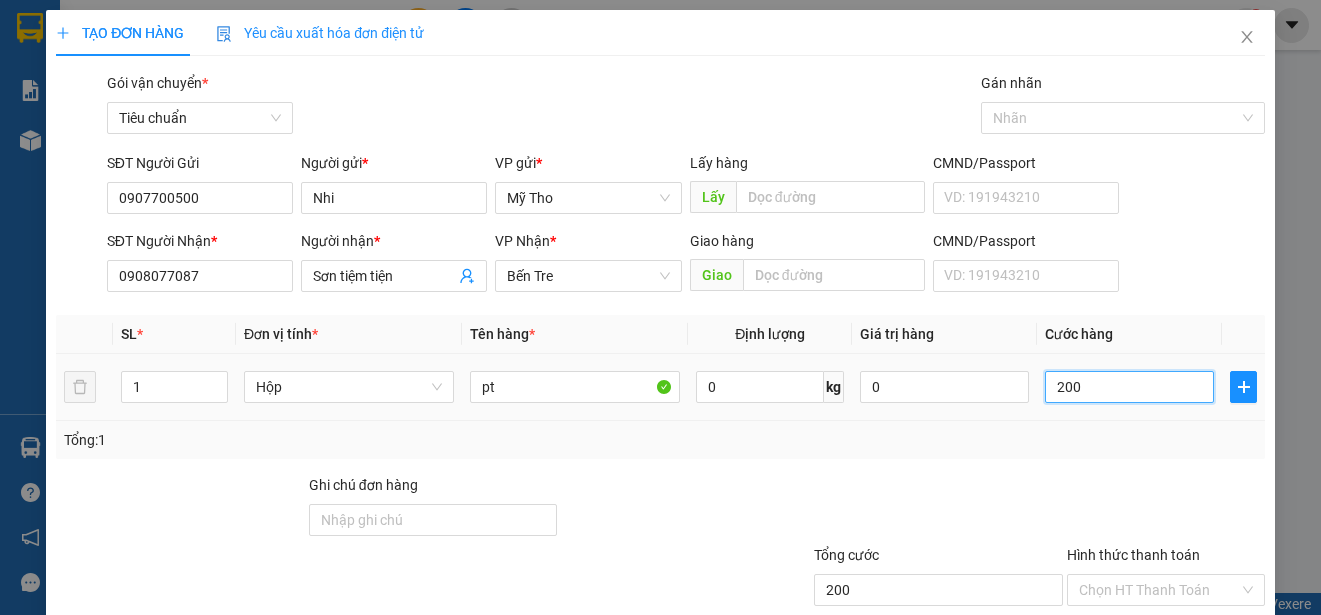 type on "2.000" 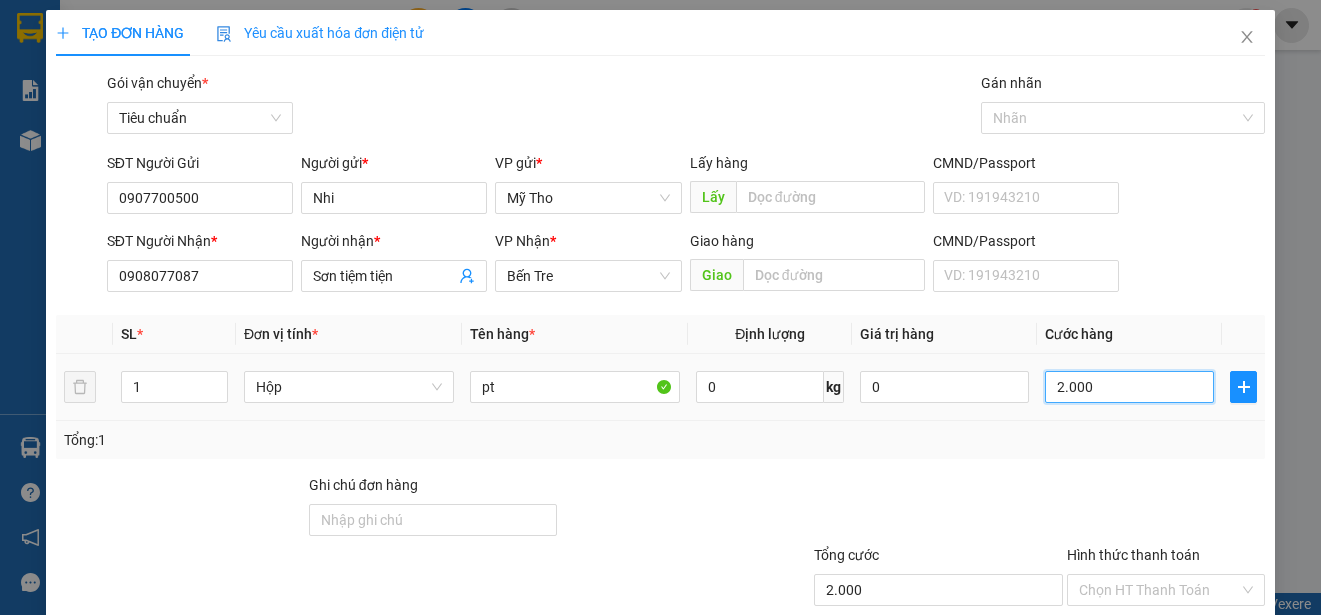 type on "20.000" 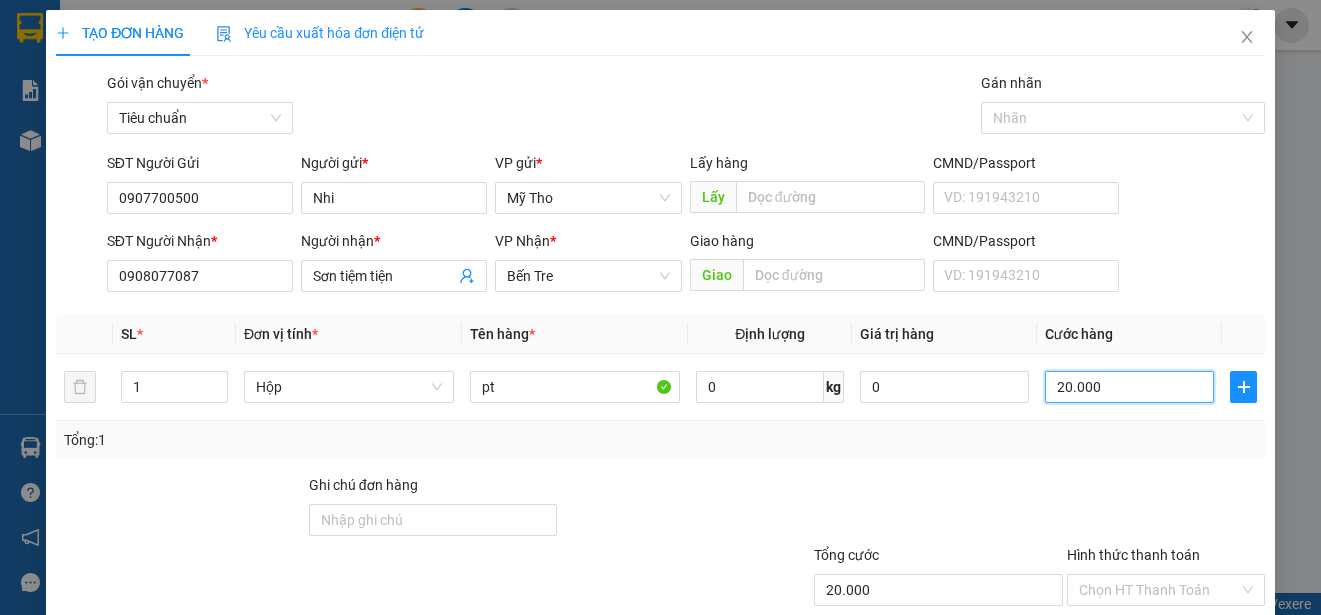 scroll, scrollTop: 125, scrollLeft: 0, axis: vertical 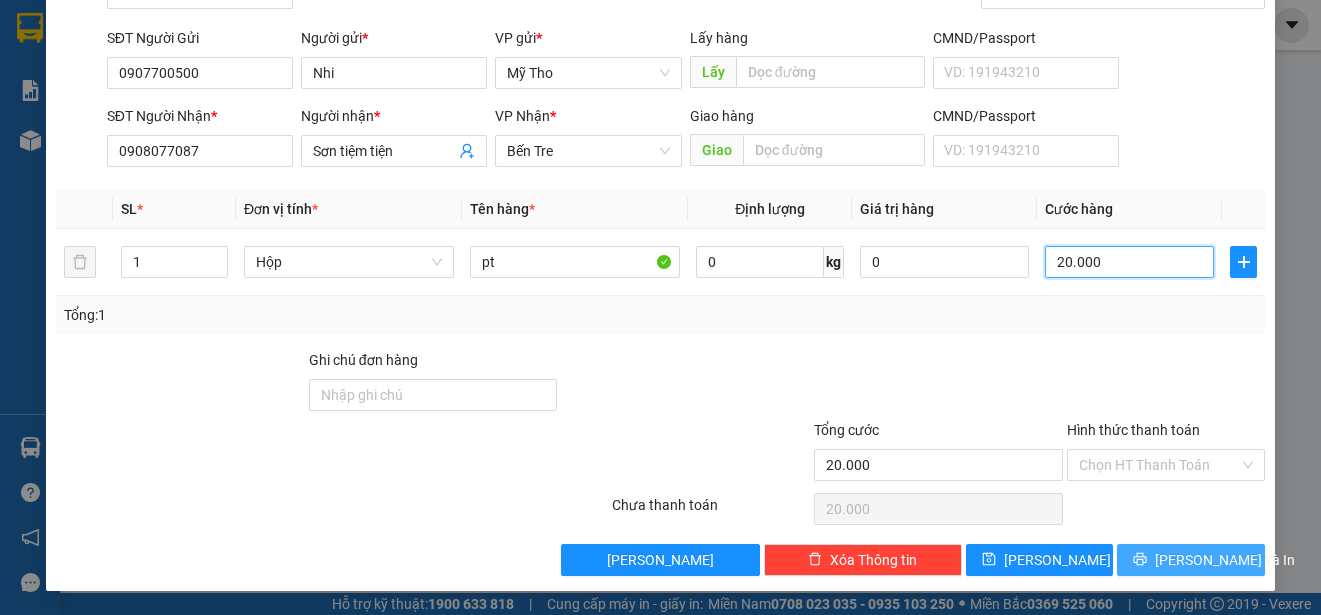 type on "20.000" 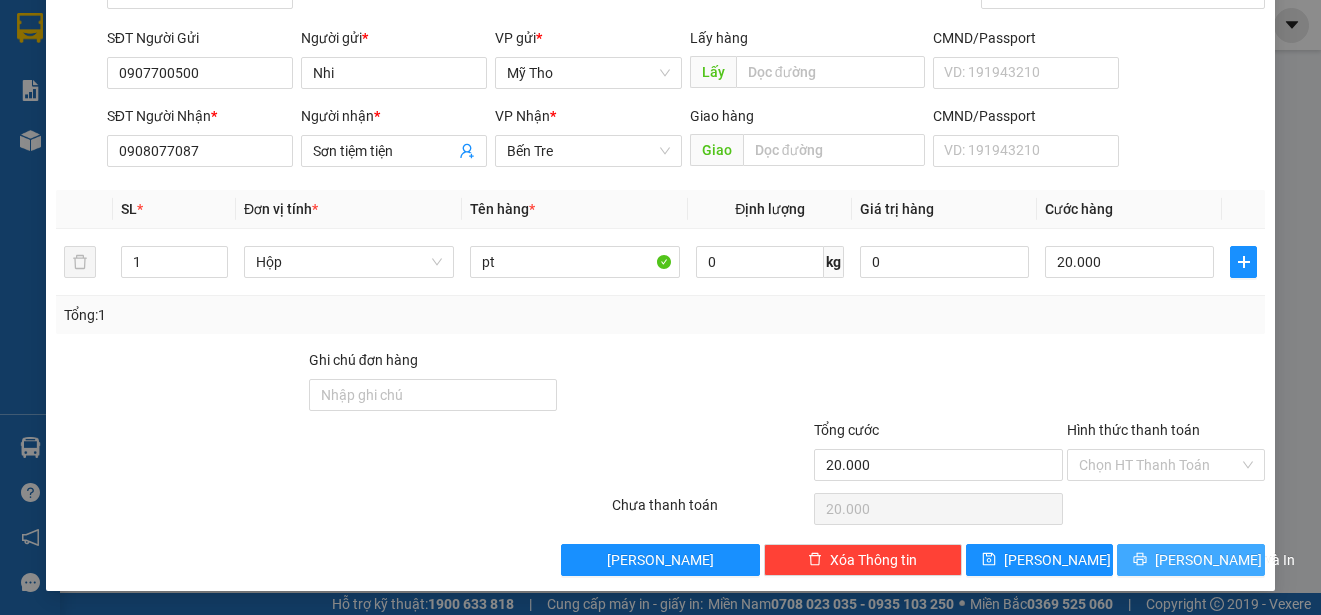 click on "[PERSON_NAME] và In" at bounding box center (1225, 560) 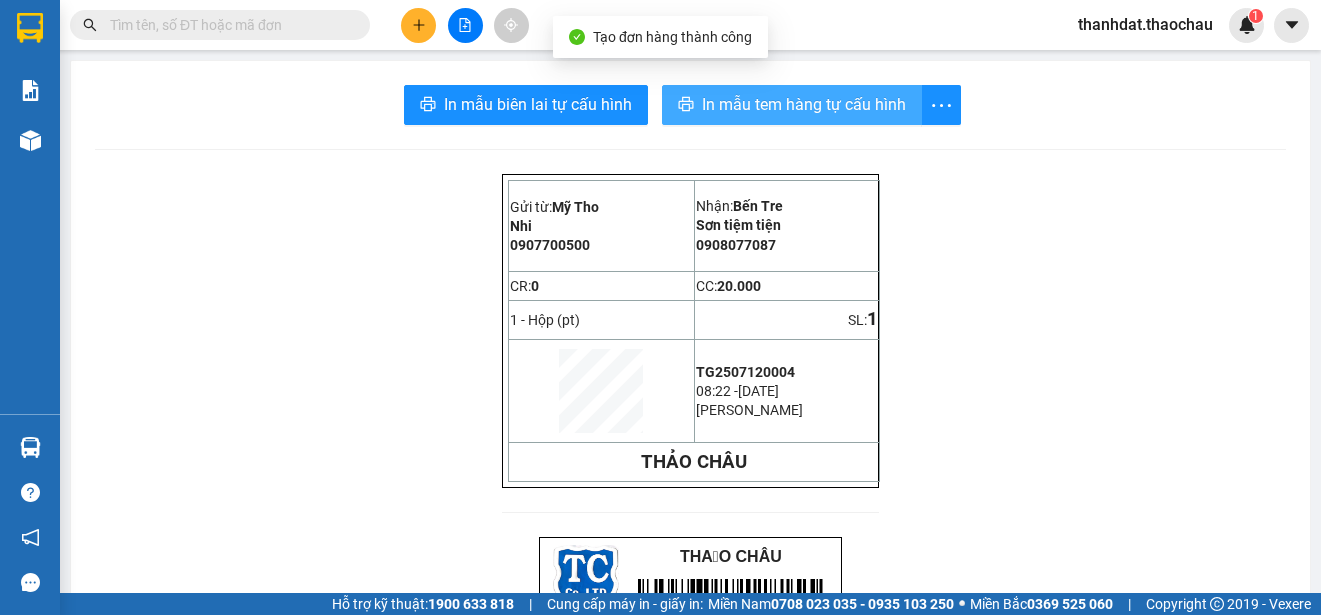click on "In mẫu tem hàng tự cấu hình" at bounding box center [804, 104] 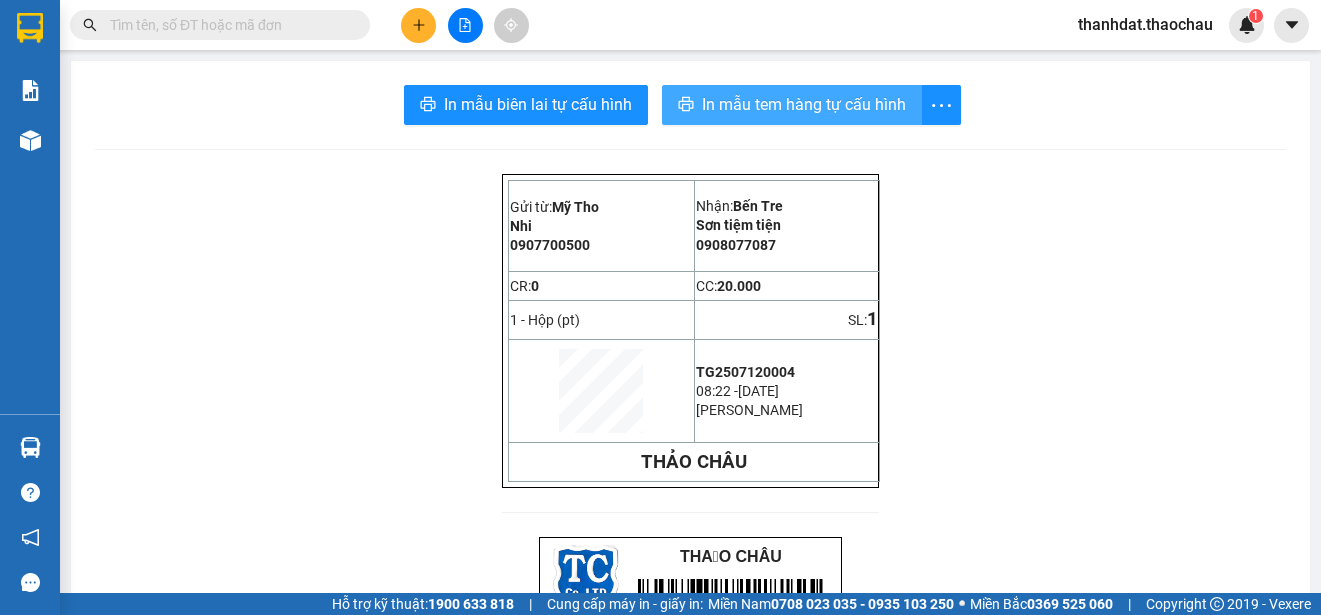 scroll, scrollTop: 0, scrollLeft: 0, axis: both 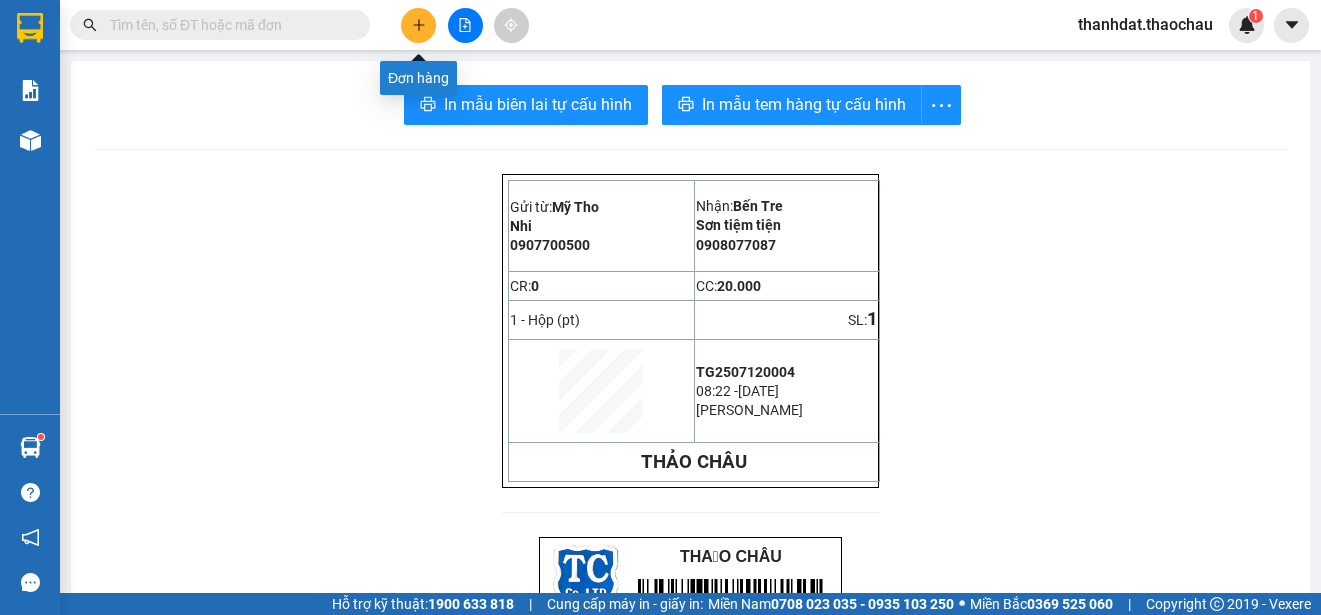 click 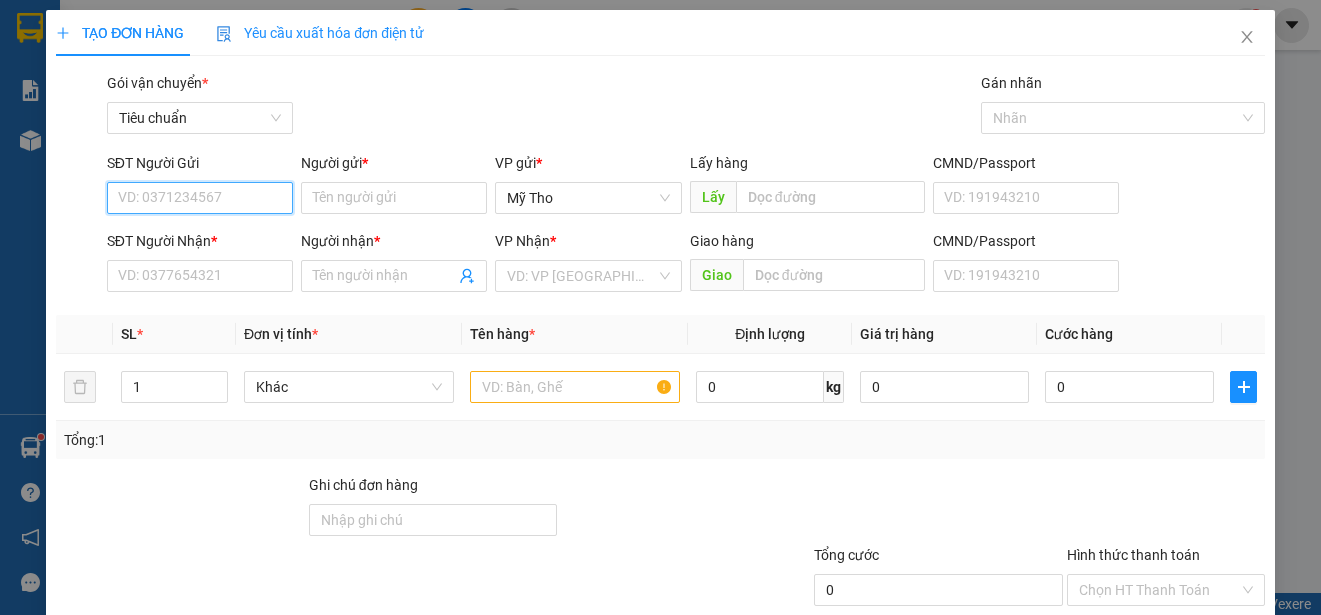 click on "SĐT Người Gửi" at bounding box center [200, 198] 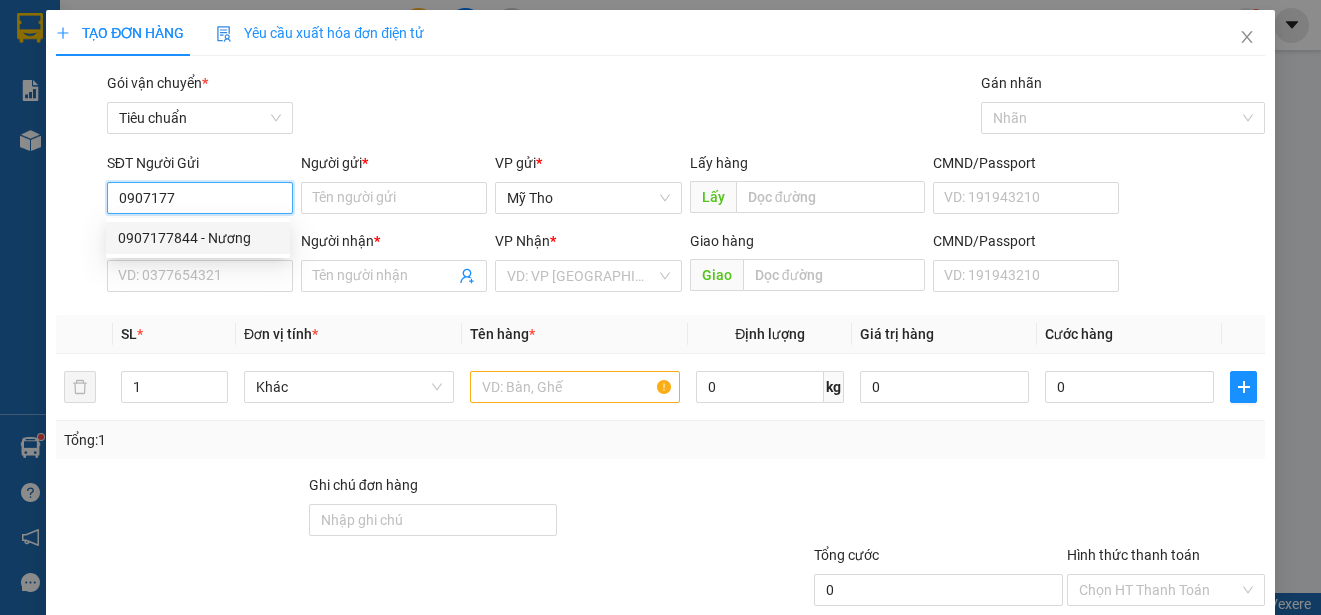 click on "0907177844 - Nương" at bounding box center [198, 238] 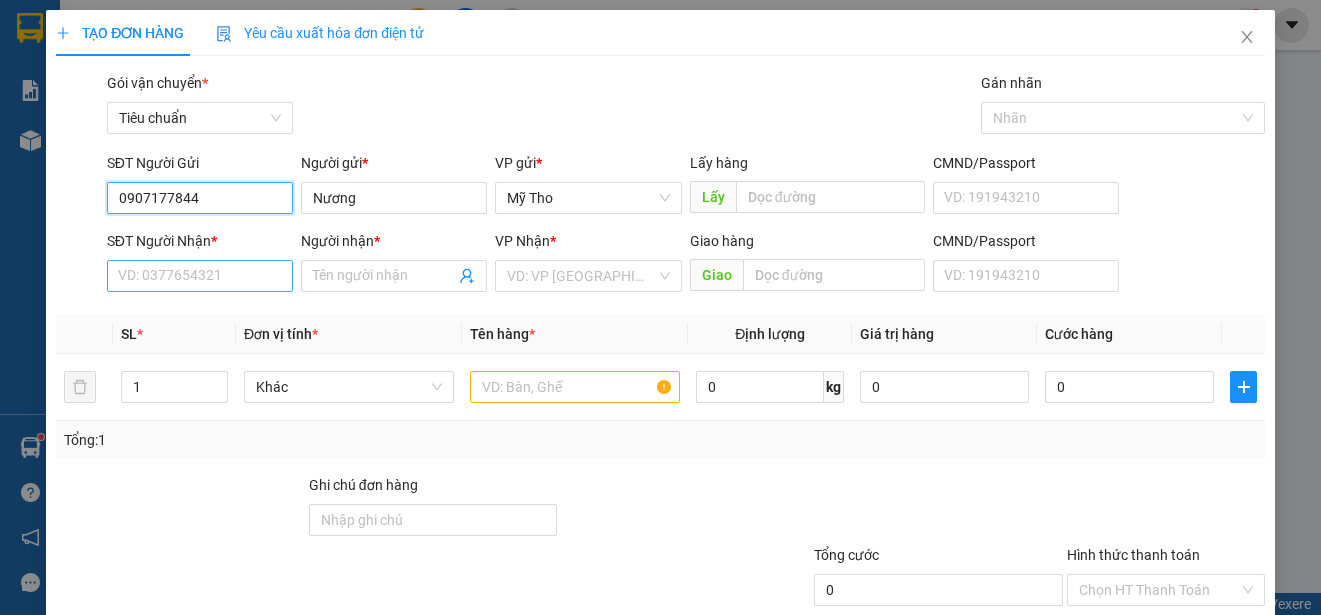 type on "0907177844" 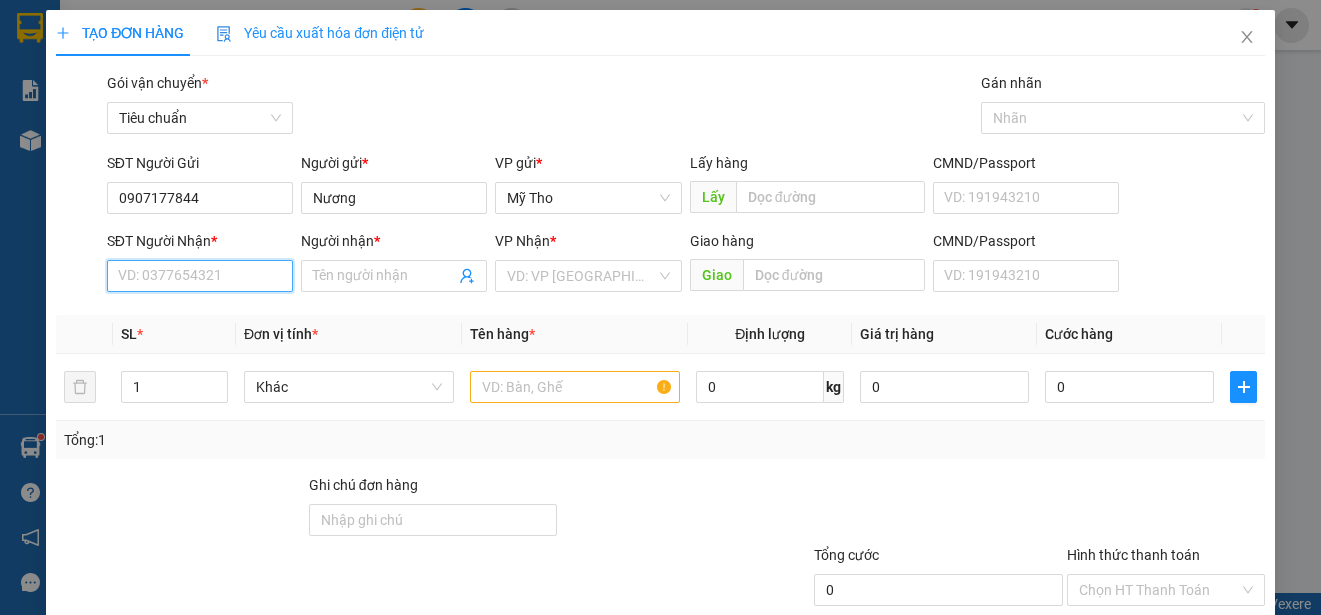 click on "SĐT Người Nhận  *" at bounding box center [200, 276] 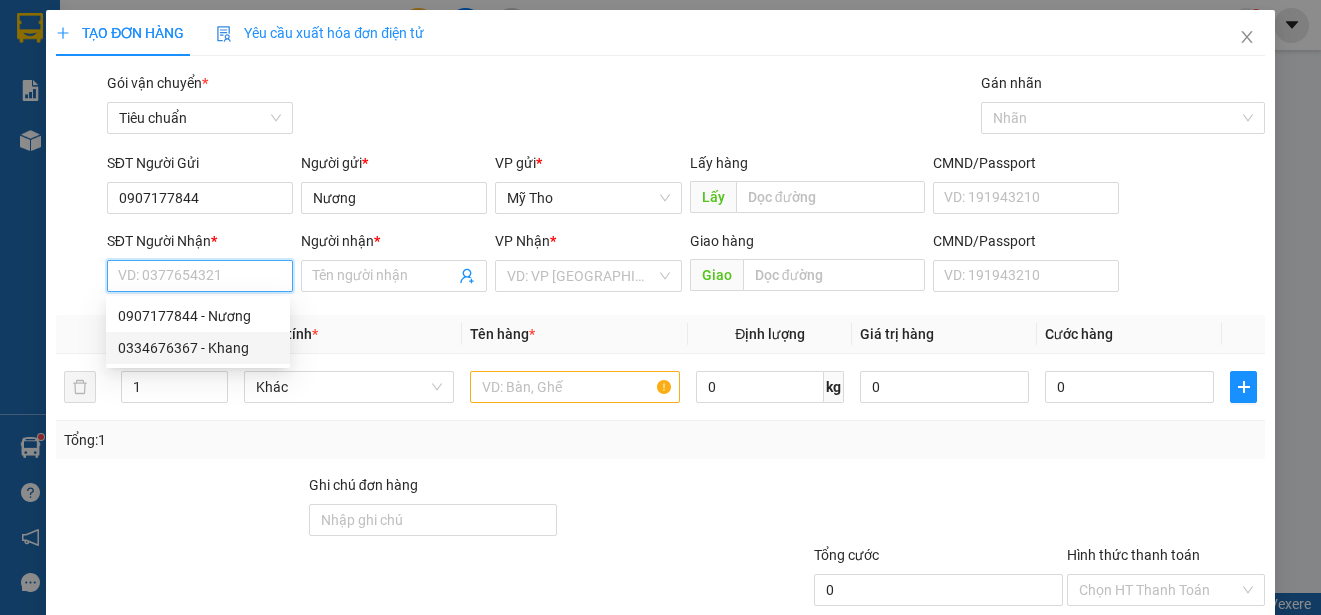 click on "0334676367 - Khang" at bounding box center [198, 348] 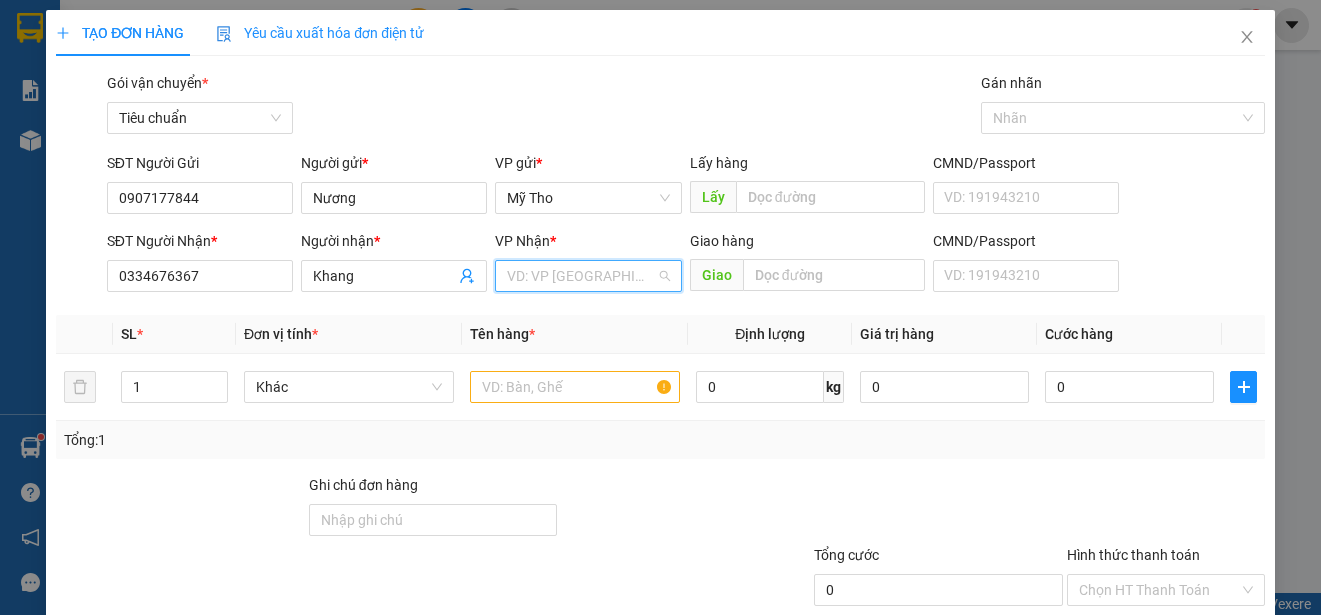 click at bounding box center (581, 276) 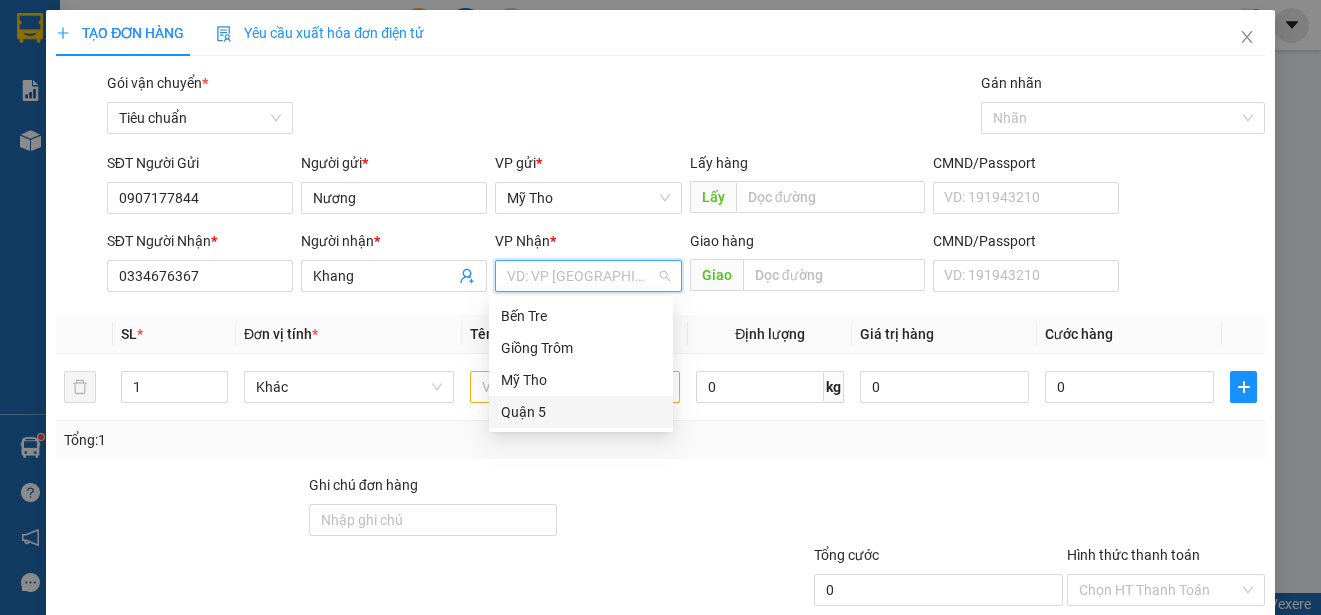 click on "Quận 5" at bounding box center (581, 412) 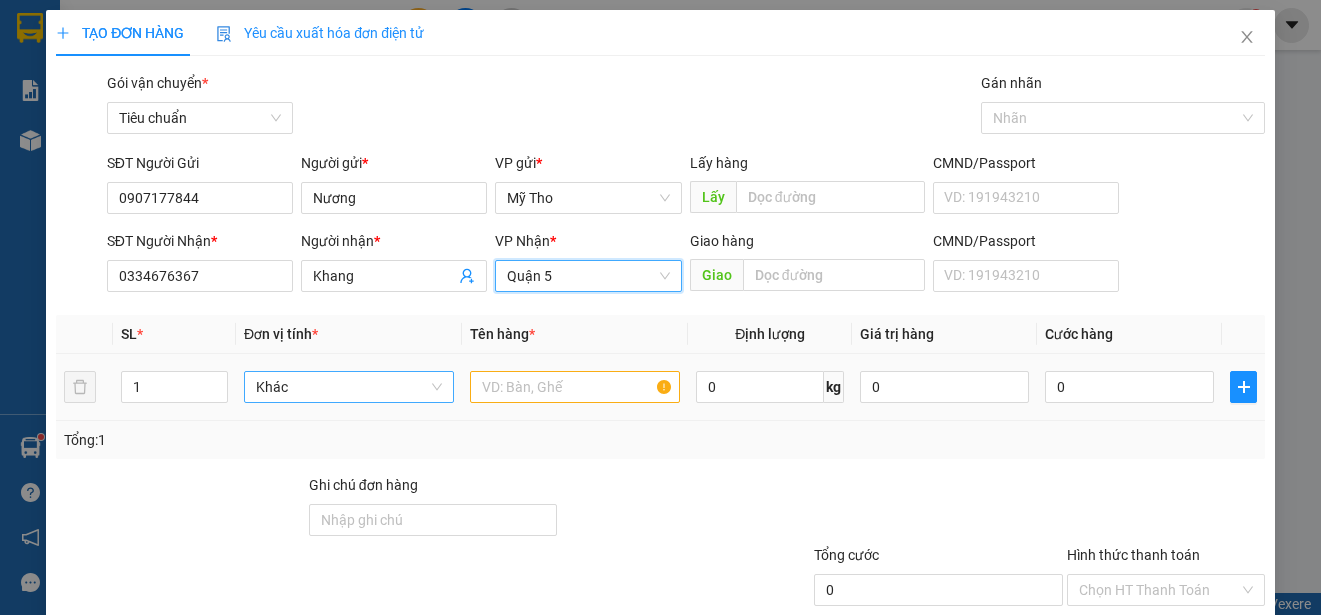 click on "Khác" at bounding box center (349, 387) 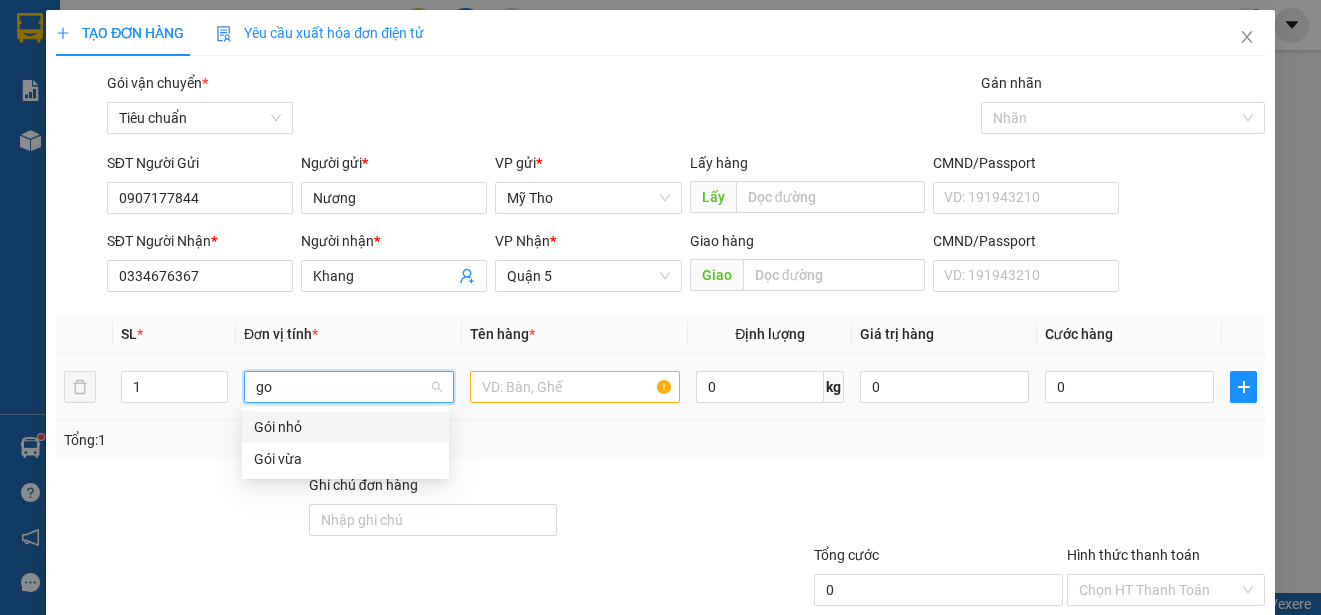 scroll, scrollTop: 0, scrollLeft: 0, axis: both 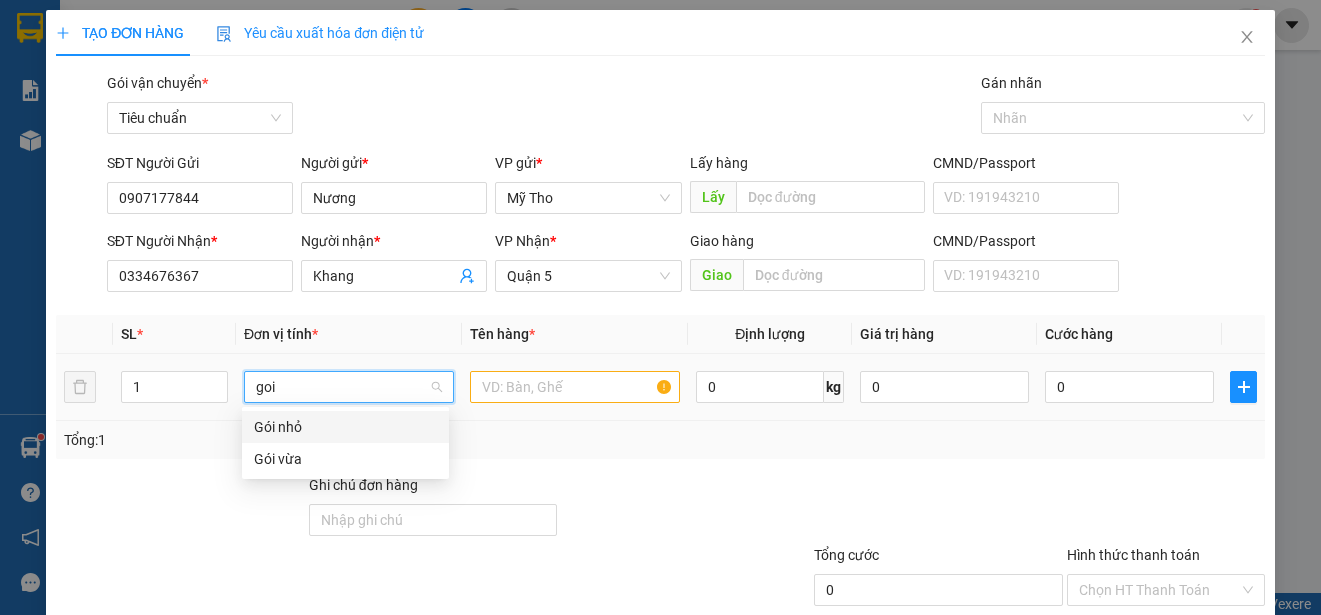 drag, startPoint x: 294, startPoint y: 423, endPoint x: 423, endPoint y: 402, distance: 130.69812 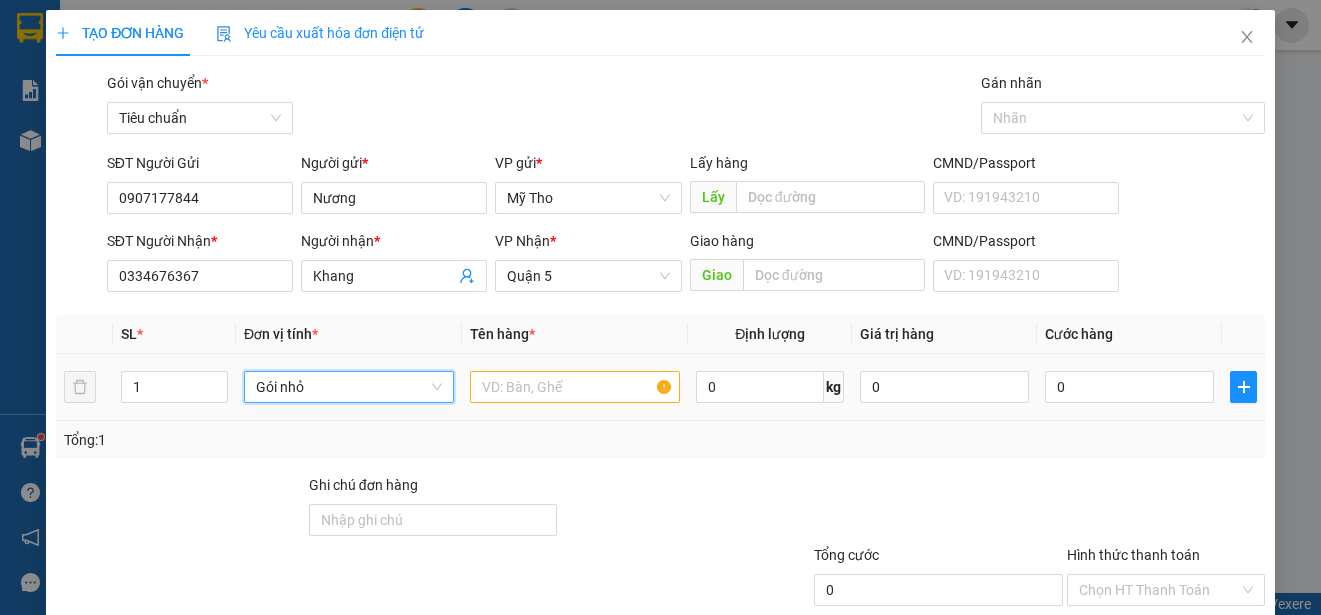 click at bounding box center [575, 387] 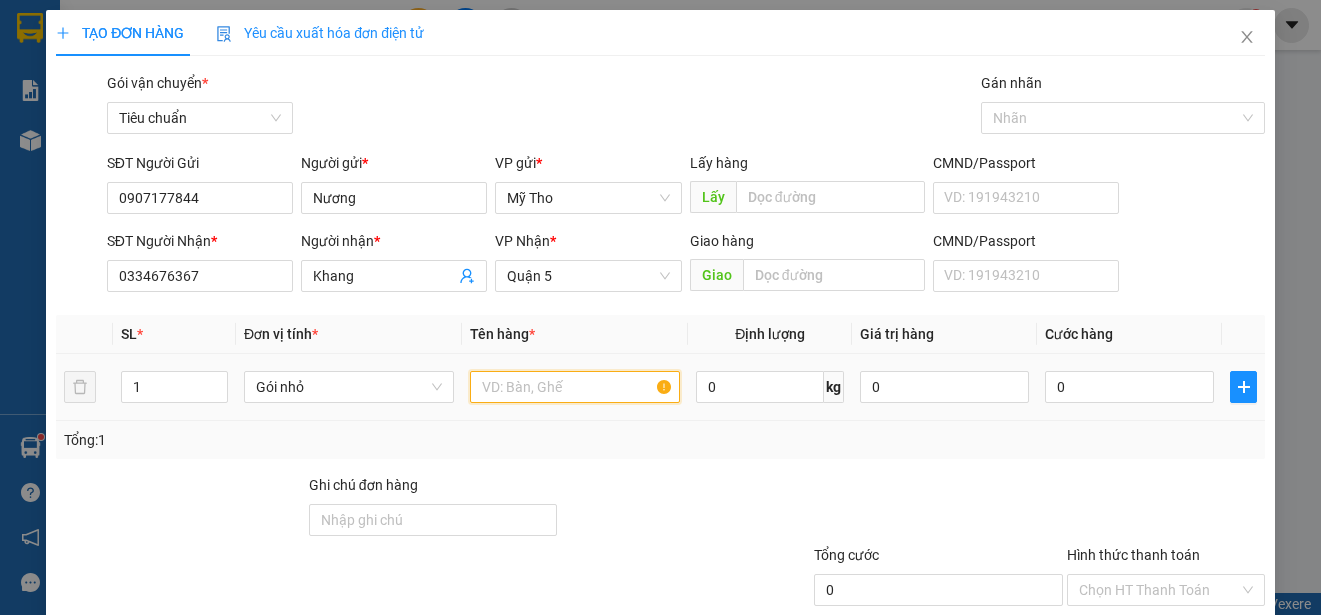 click at bounding box center [575, 387] 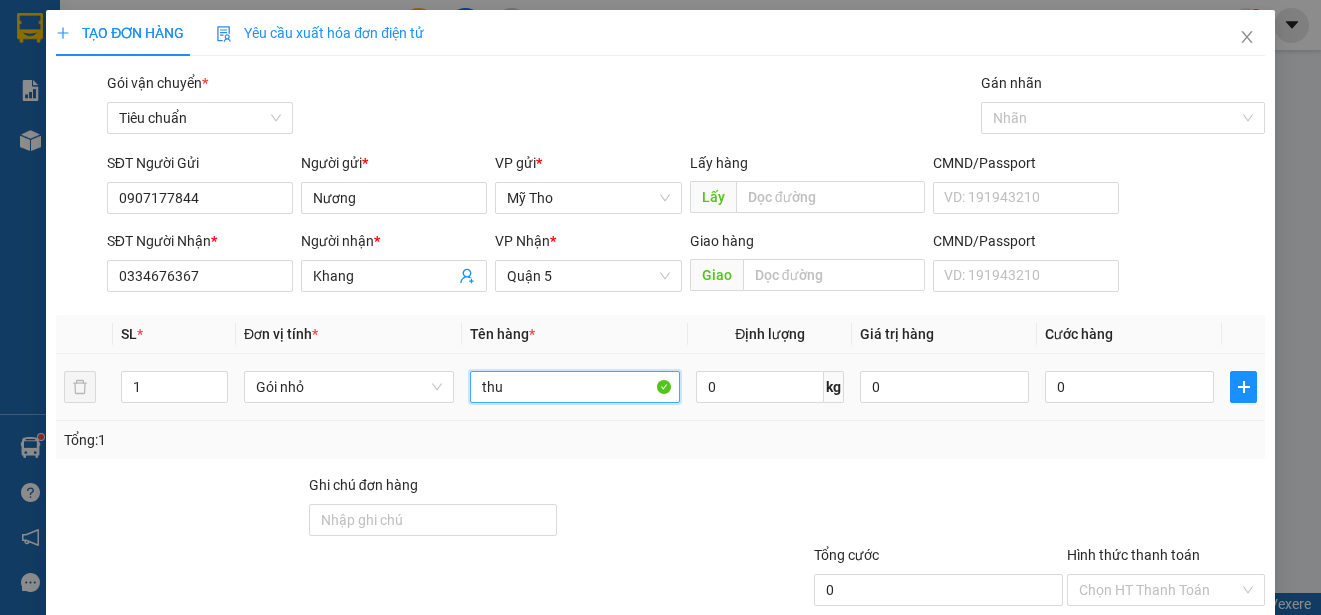 paste on "ôc" 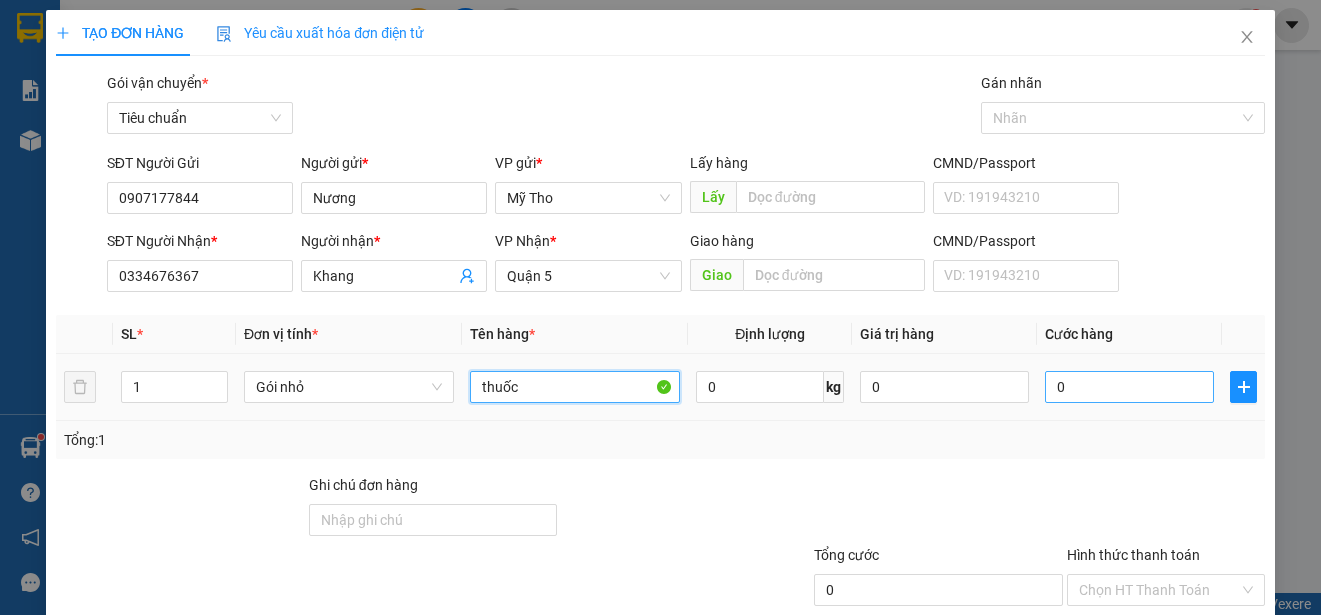 type on "thuốc" 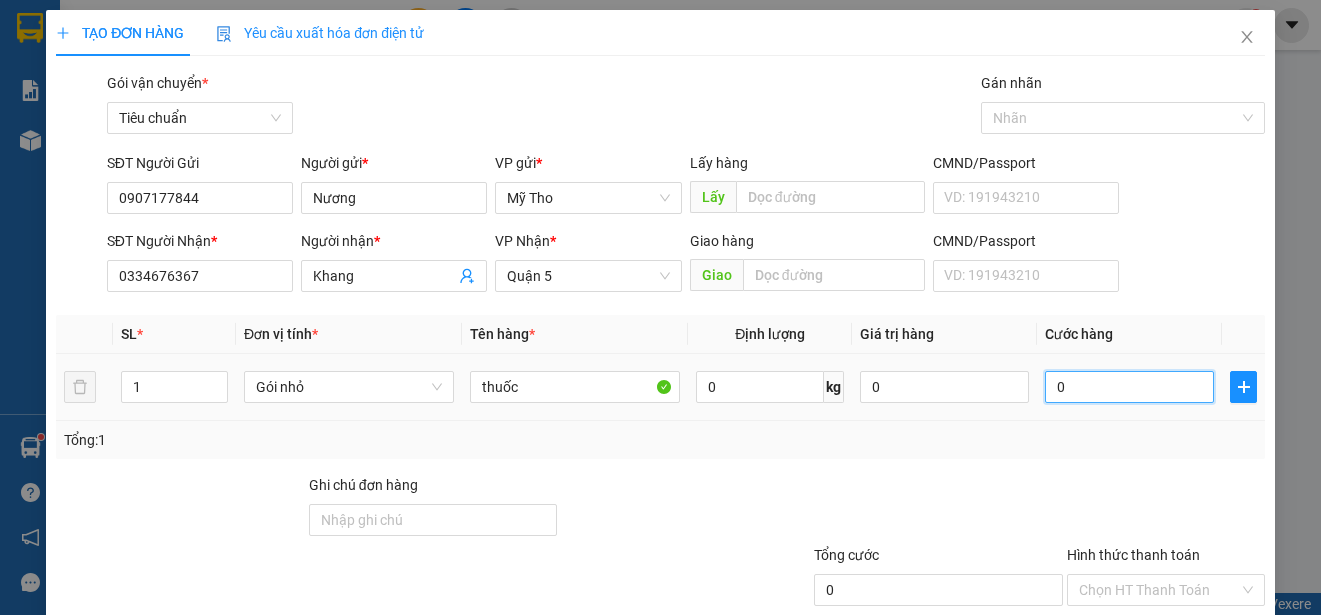 click on "0" at bounding box center [1129, 387] 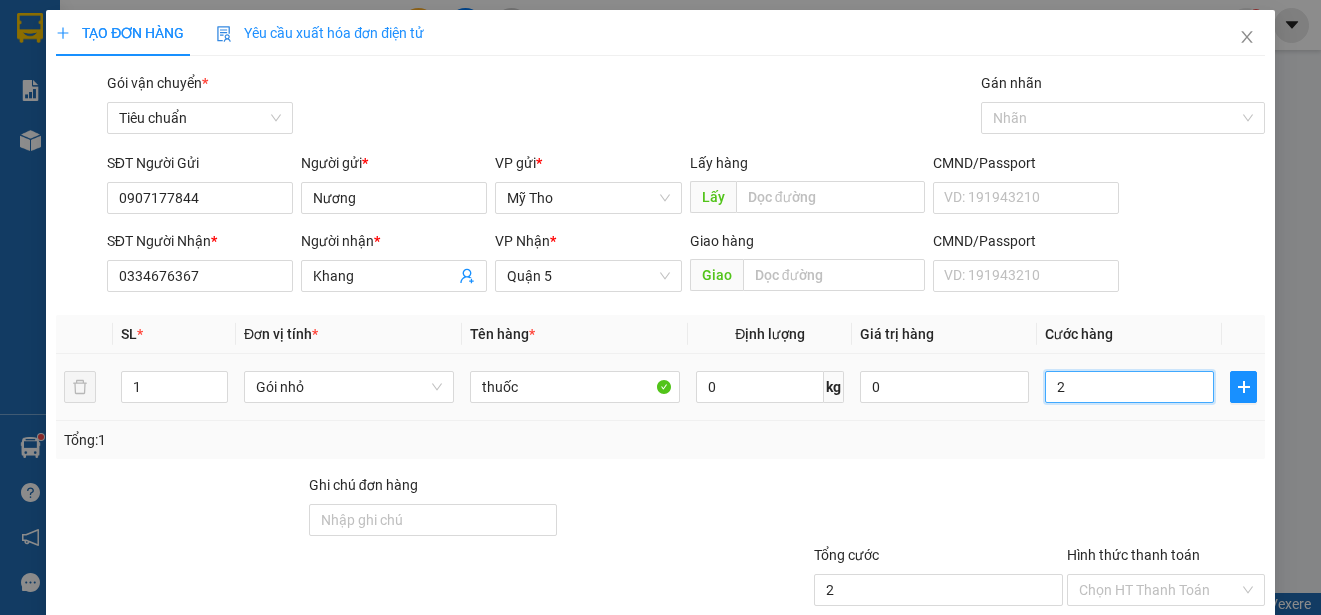 type on "20" 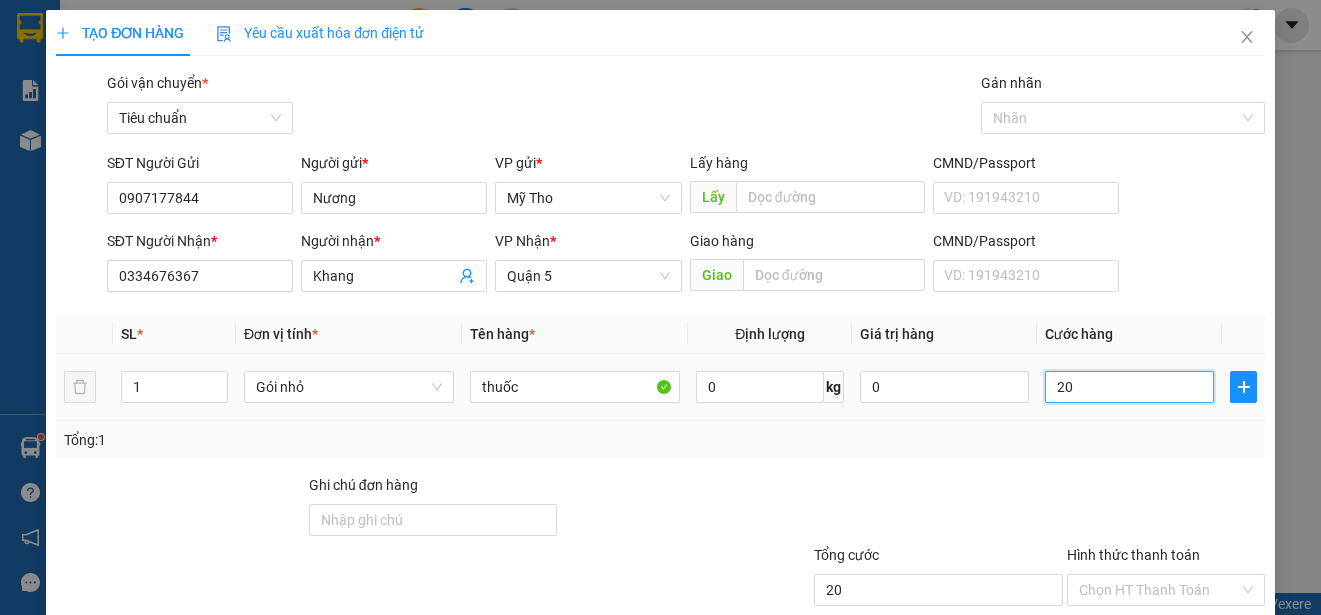 type on "200" 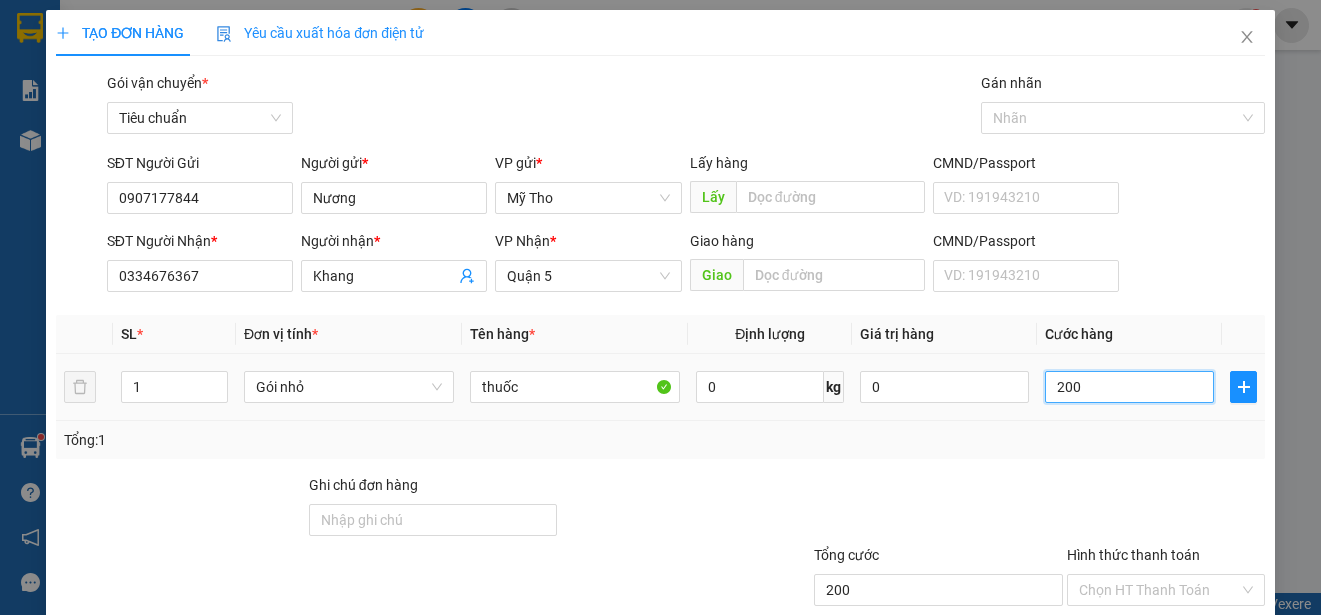 type on "2.000" 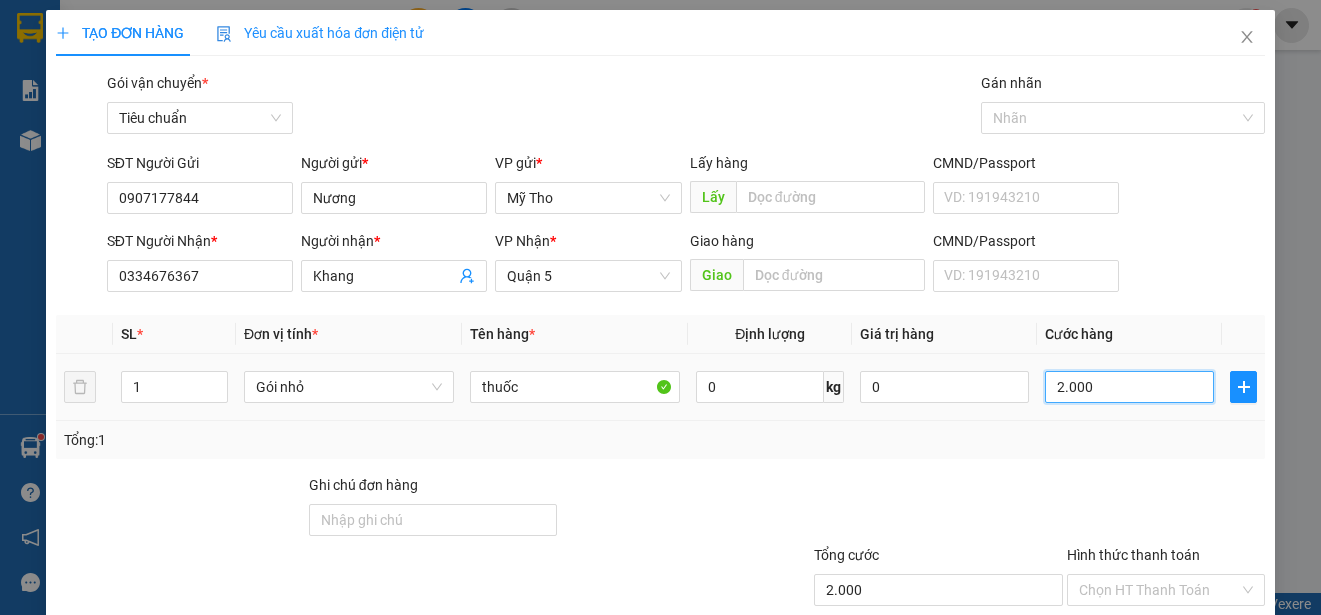 type on "20.000" 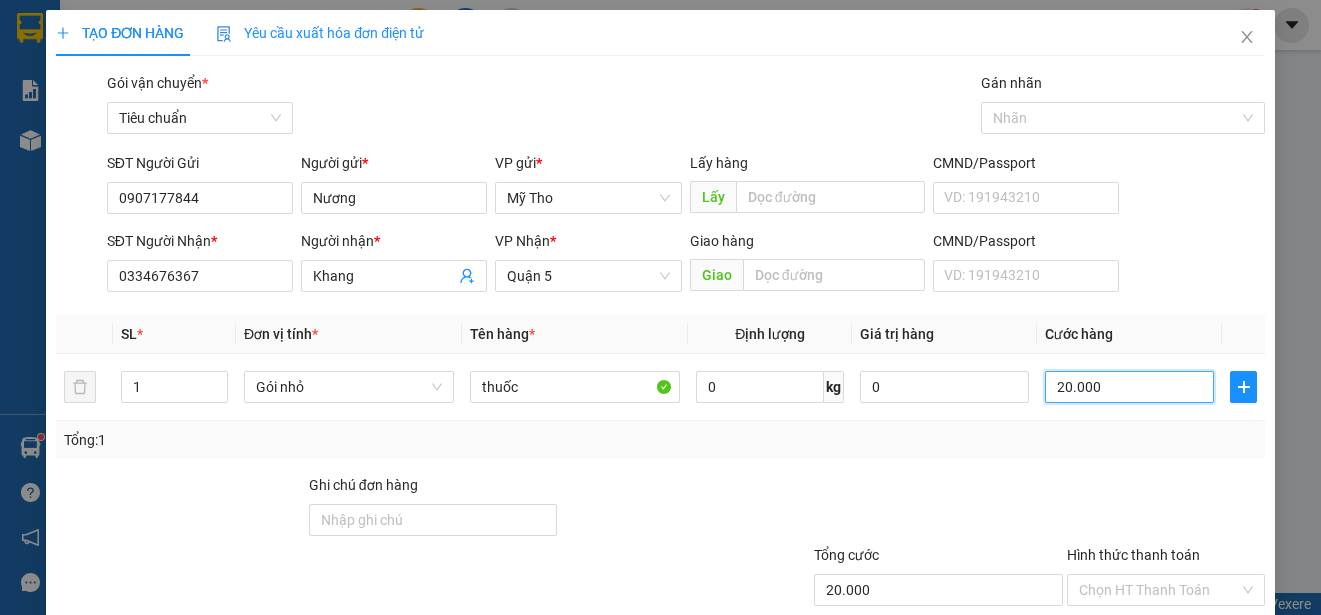scroll, scrollTop: 125, scrollLeft: 0, axis: vertical 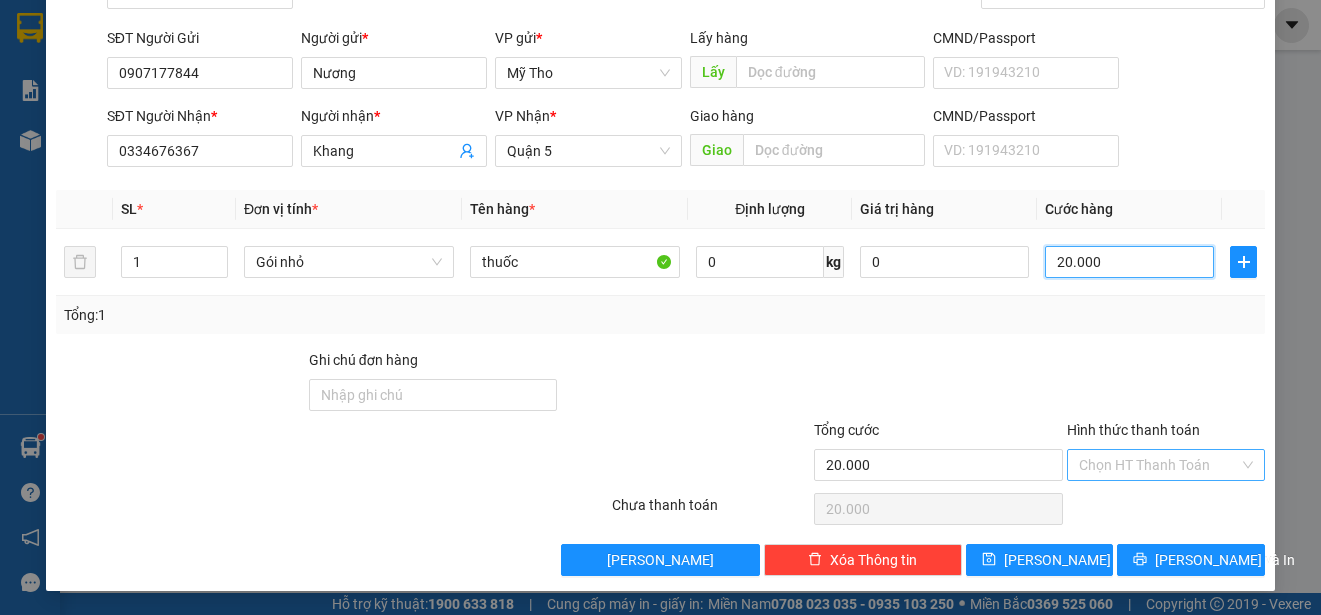 type on "20.000" 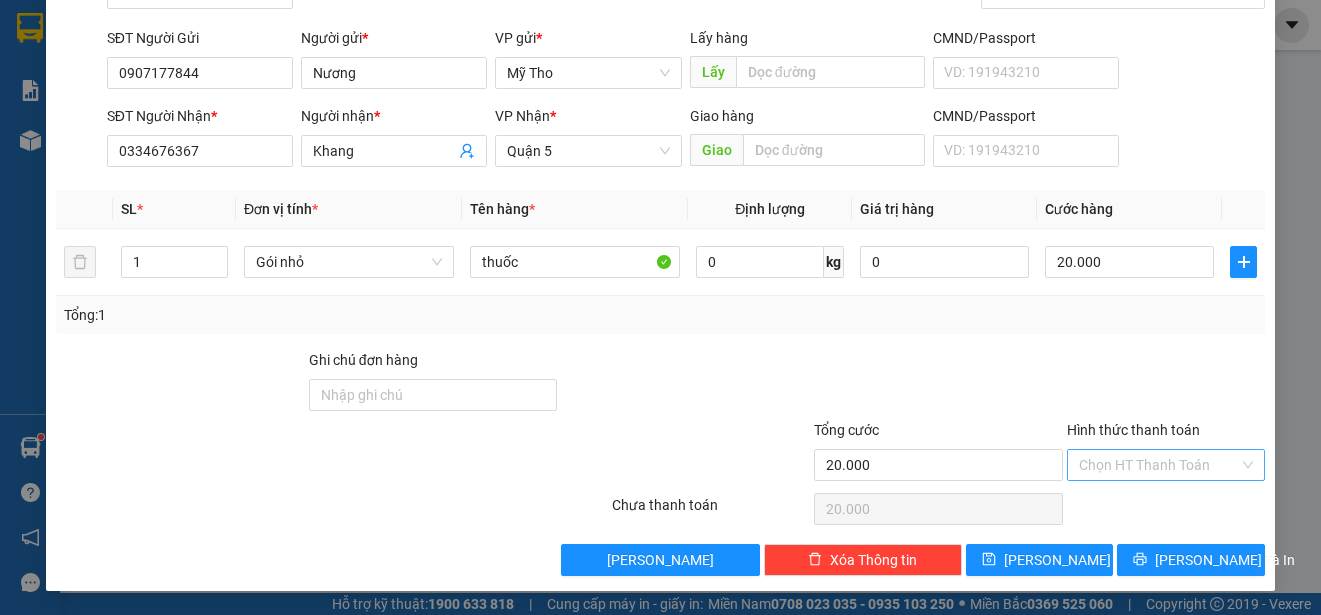 click on "Hình thức thanh toán" at bounding box center (1159, 465) 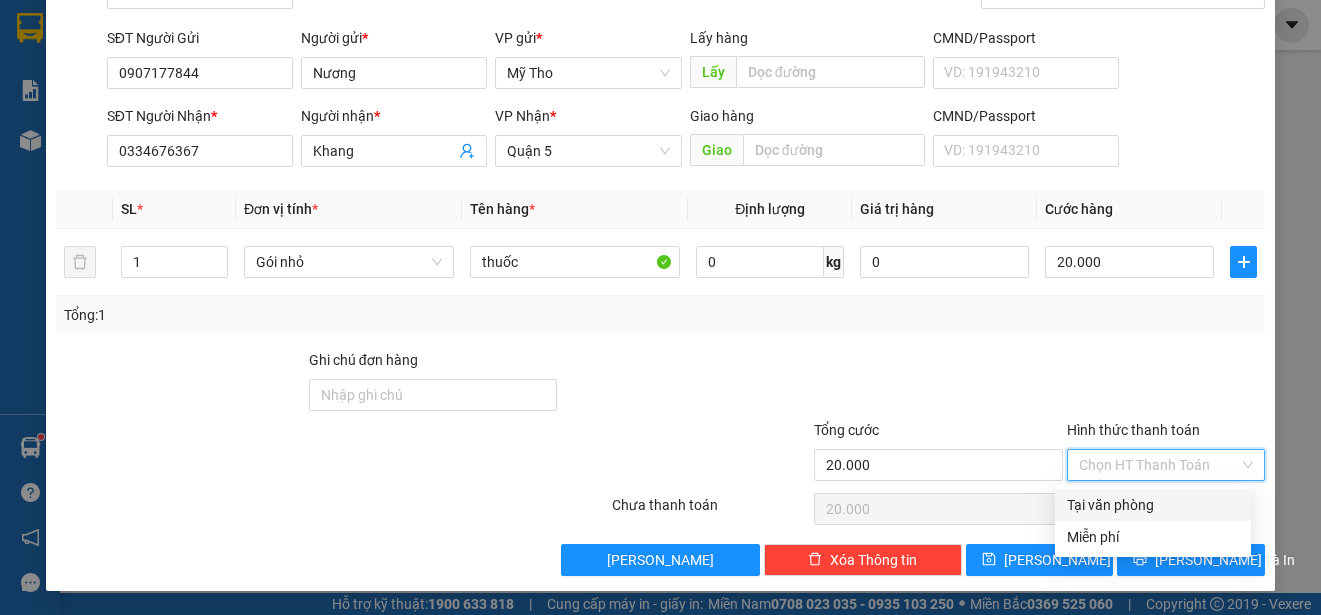 click on "Tại văn phòng" at bounding box center (1153, 505) 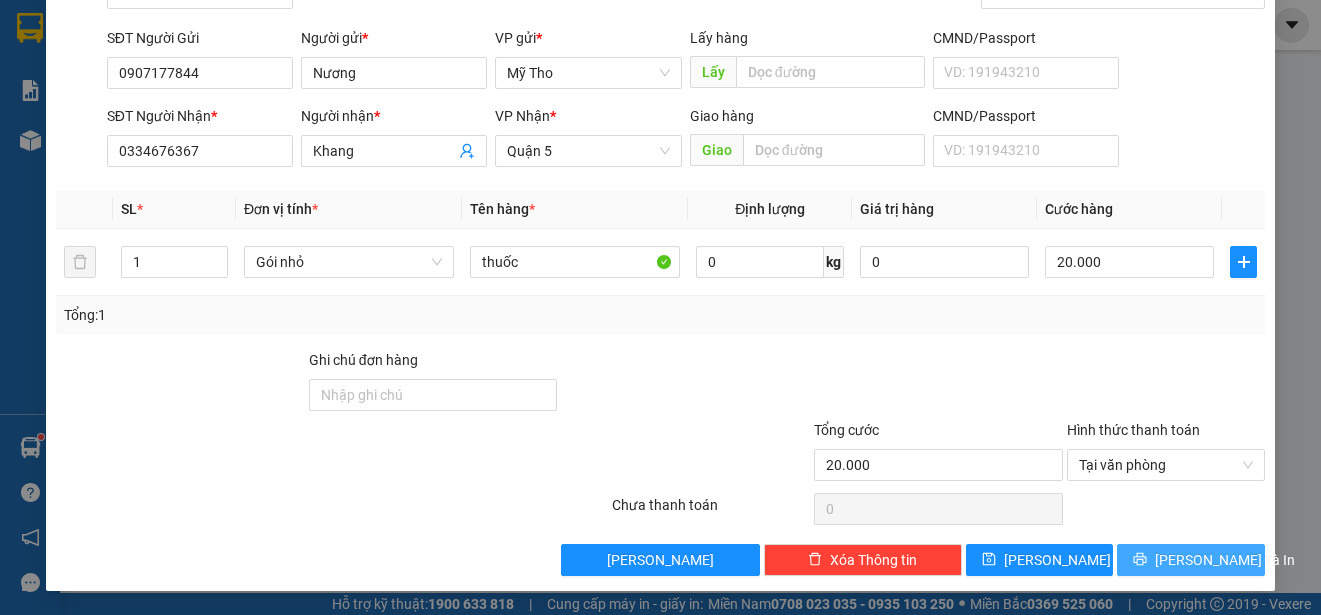 click on "[PERSON_NAME] và In" at bounding box center [1225, 560] 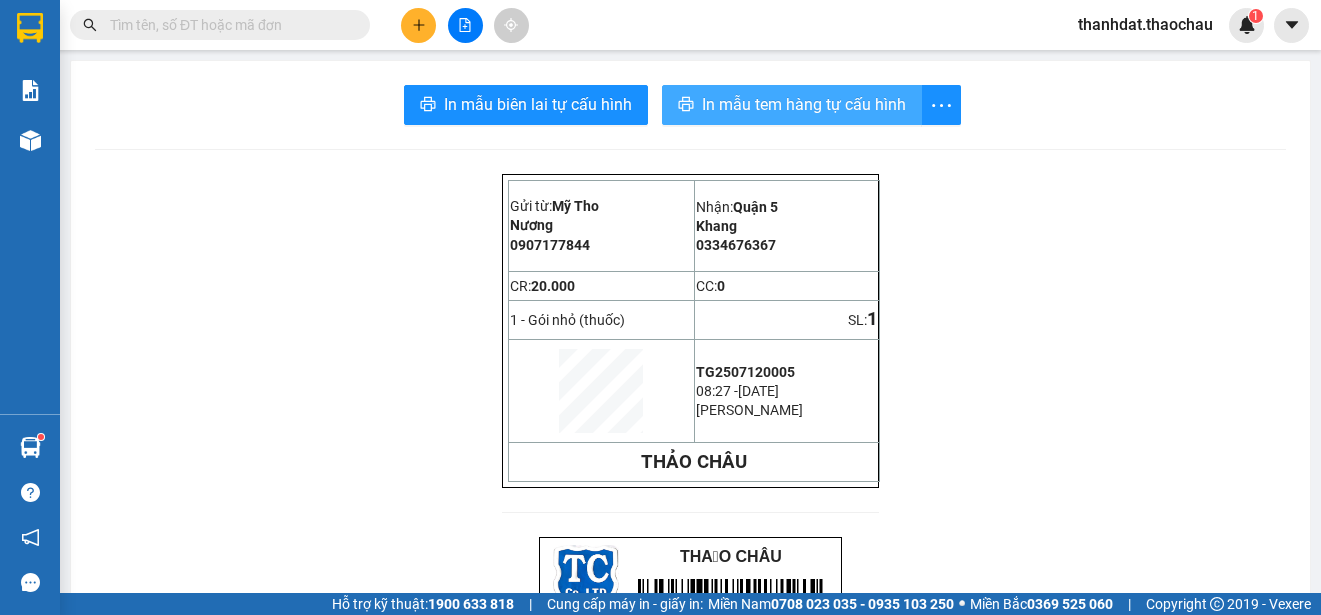 click on "In mẫu tem hàng tự cấu hình" at bounding box center [804, 104] 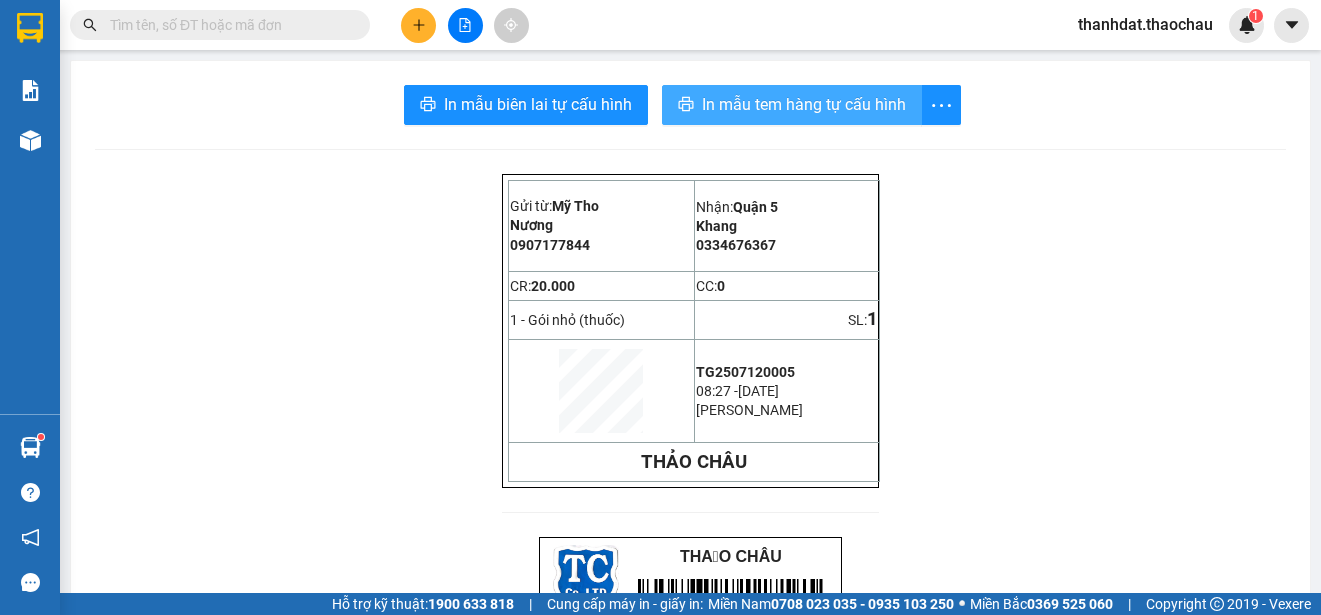 scroll, scrollTop: 0, scrollLeft: 0, axis: both 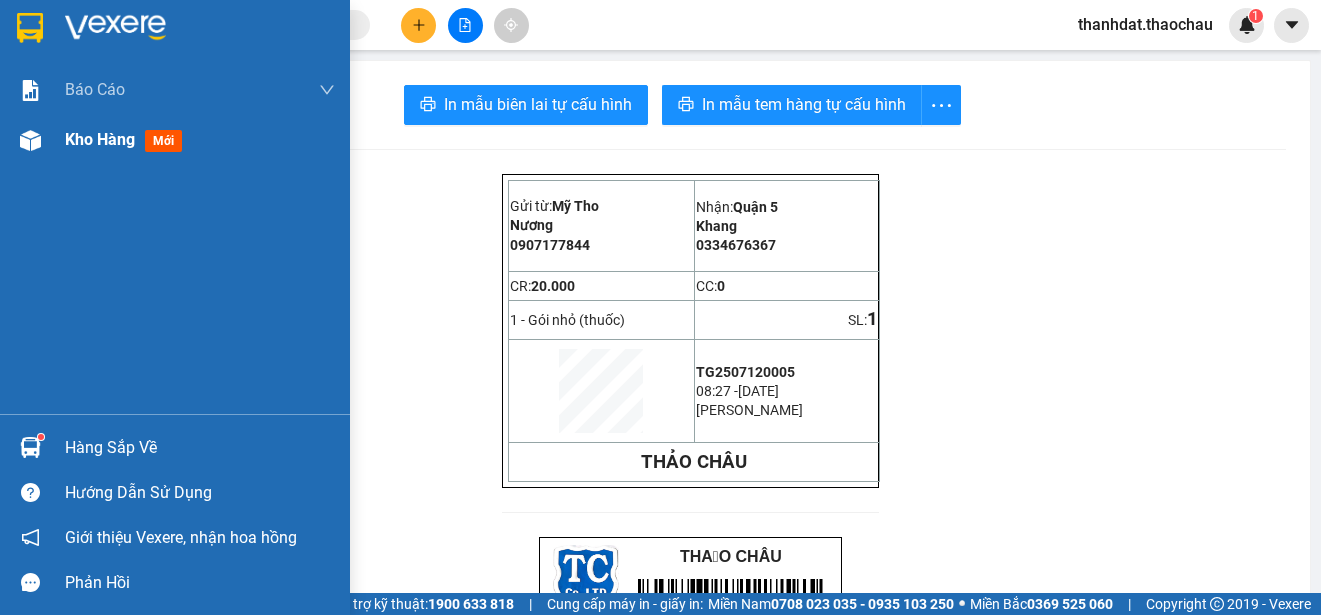 click on "Kho hàng" at bounding box center [100, 139] 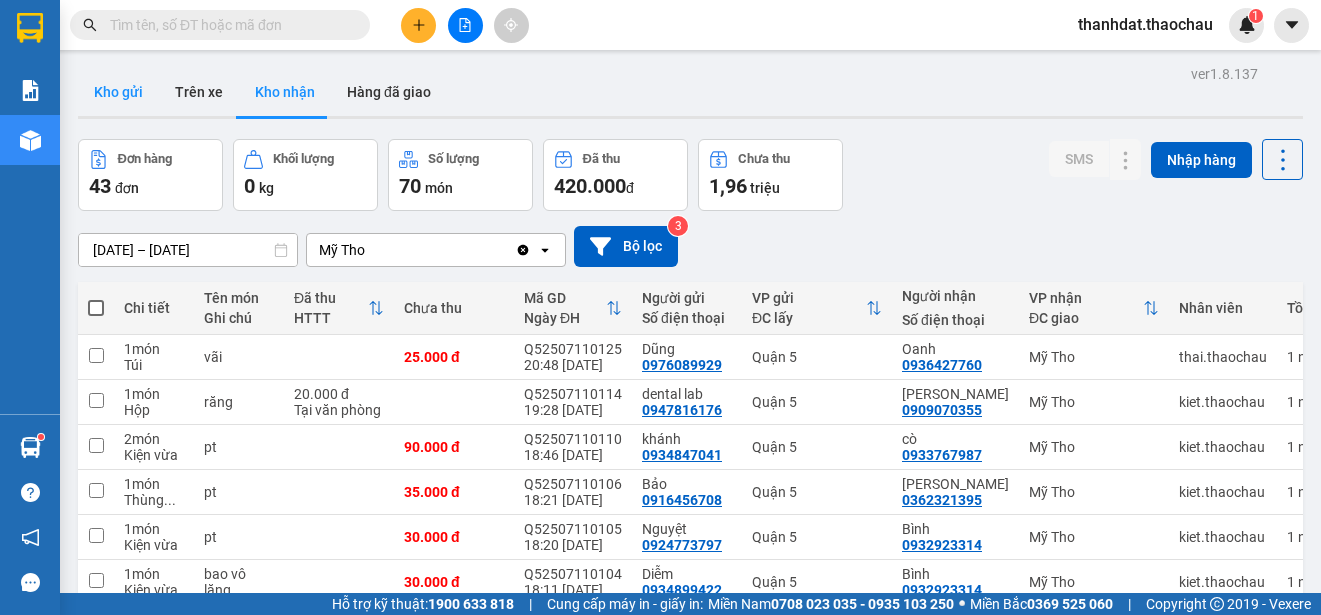 click on "Kho gửi" at bounding box center [118, 92] 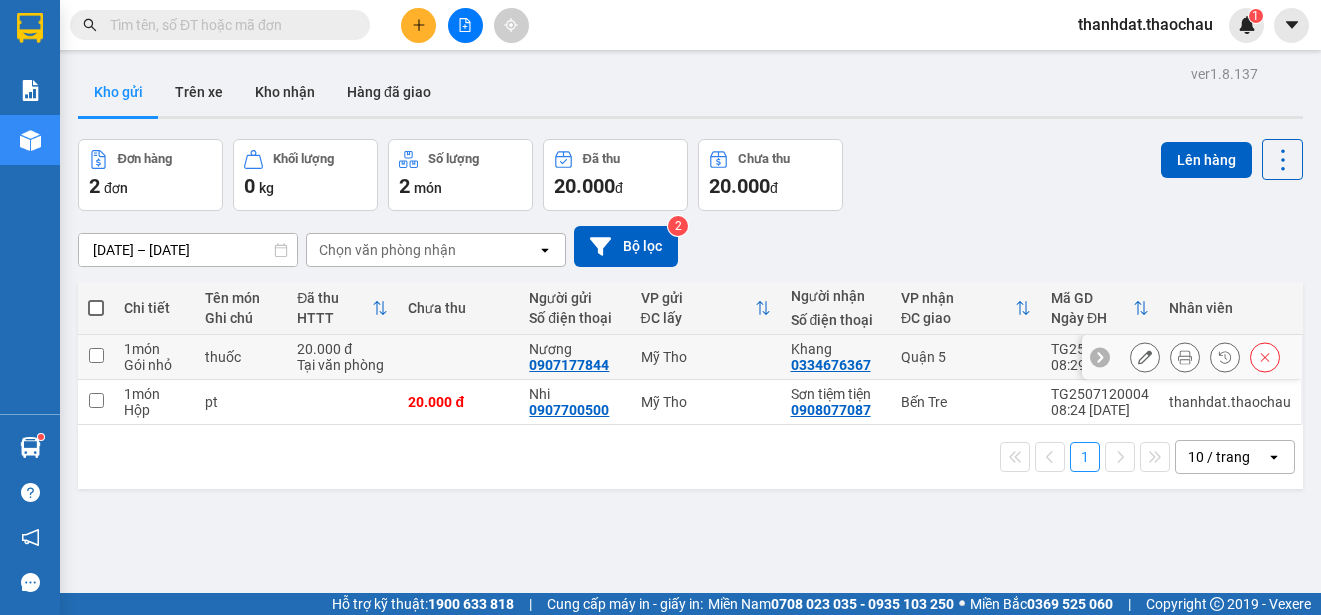 click at bounding box center (96, 355) 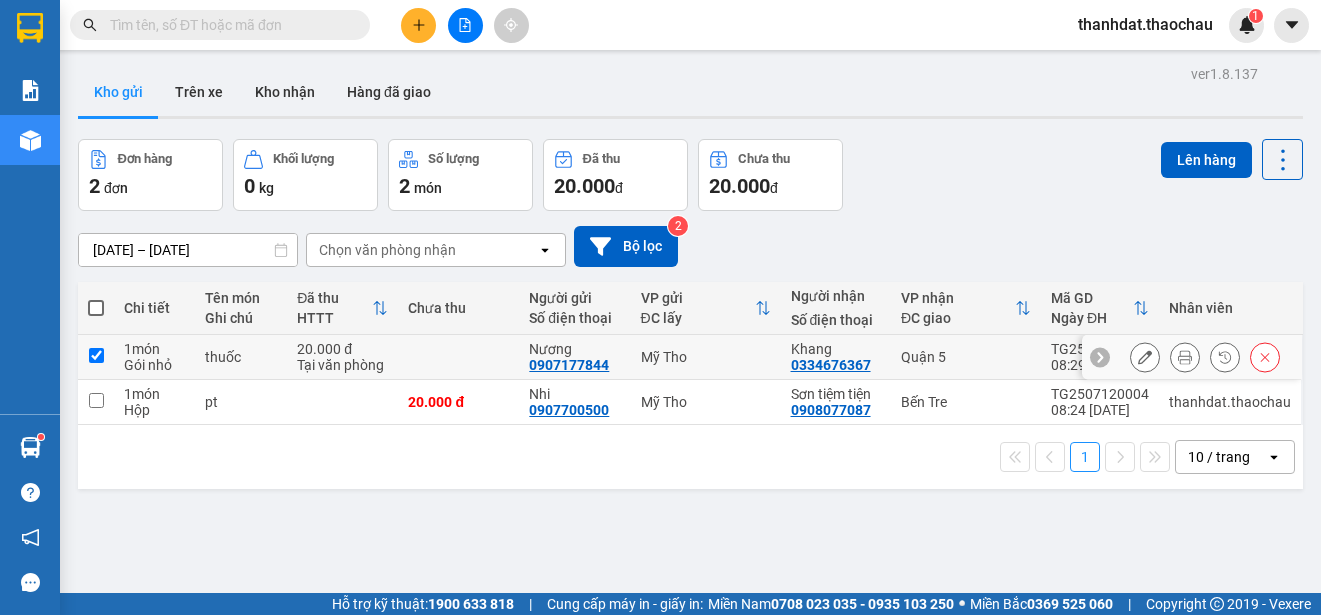 checkbox on "true" 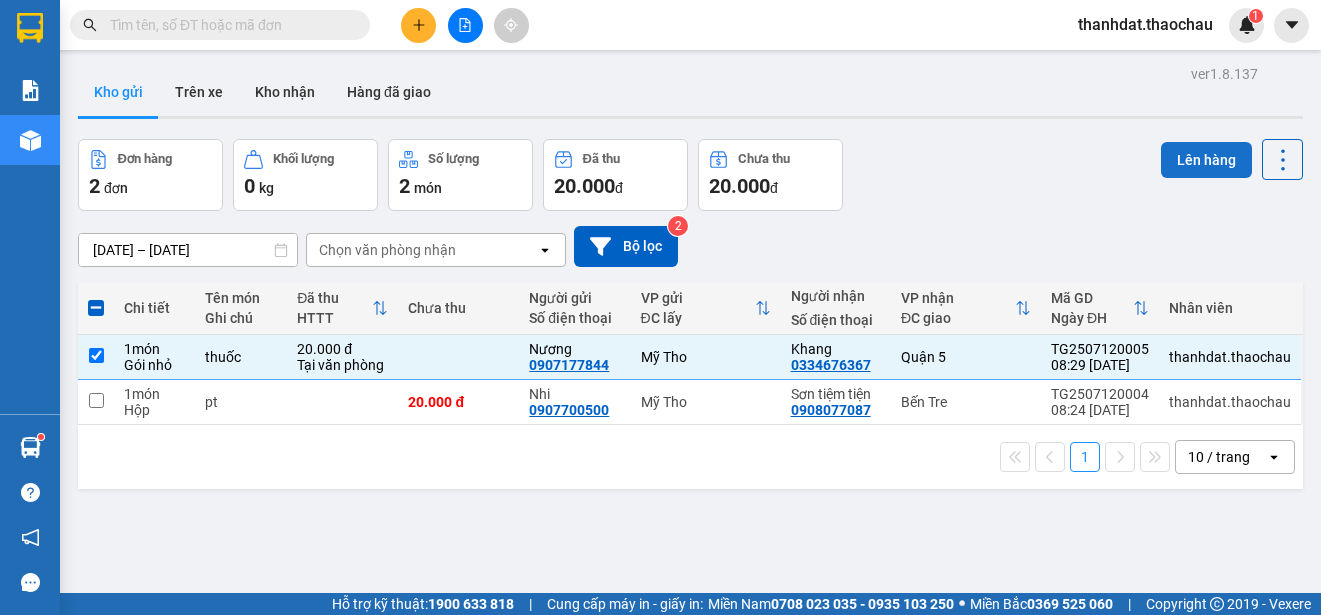 click on "Lên hàng" at bounding box center [1206, 160] 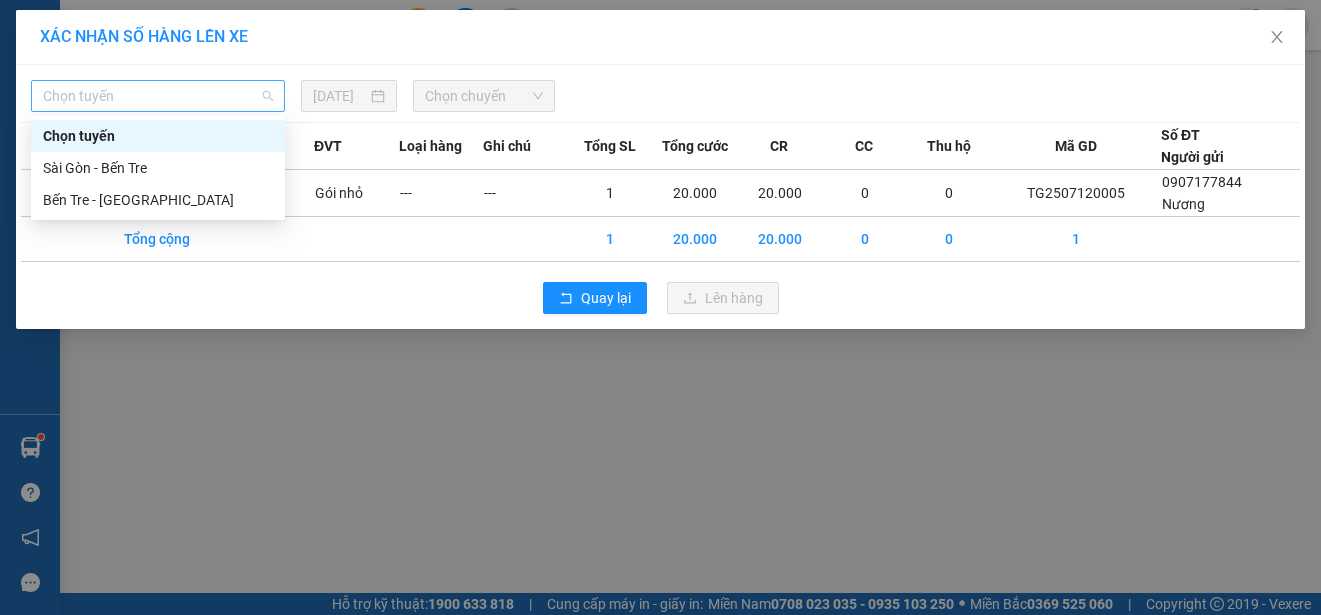 click on "Chọn tuyến" at bounding box center (158, 96) 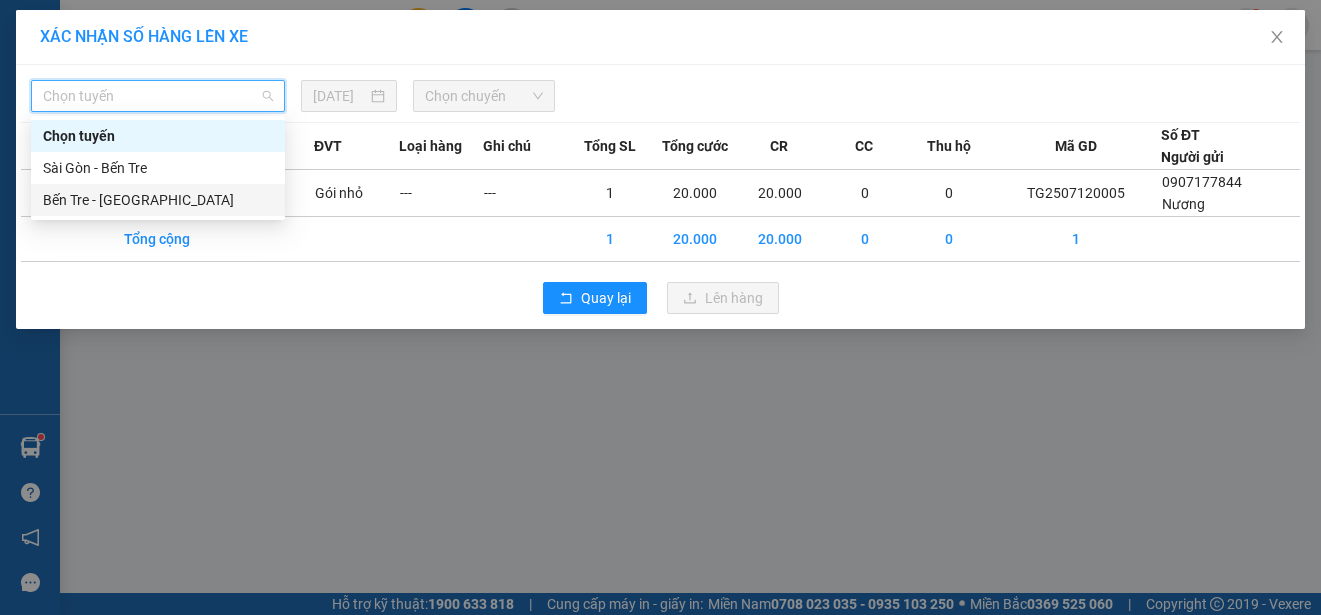 click on "Bến Tre - [GEOGRAPHIC_DATA]" at bounding box center (158, 200) 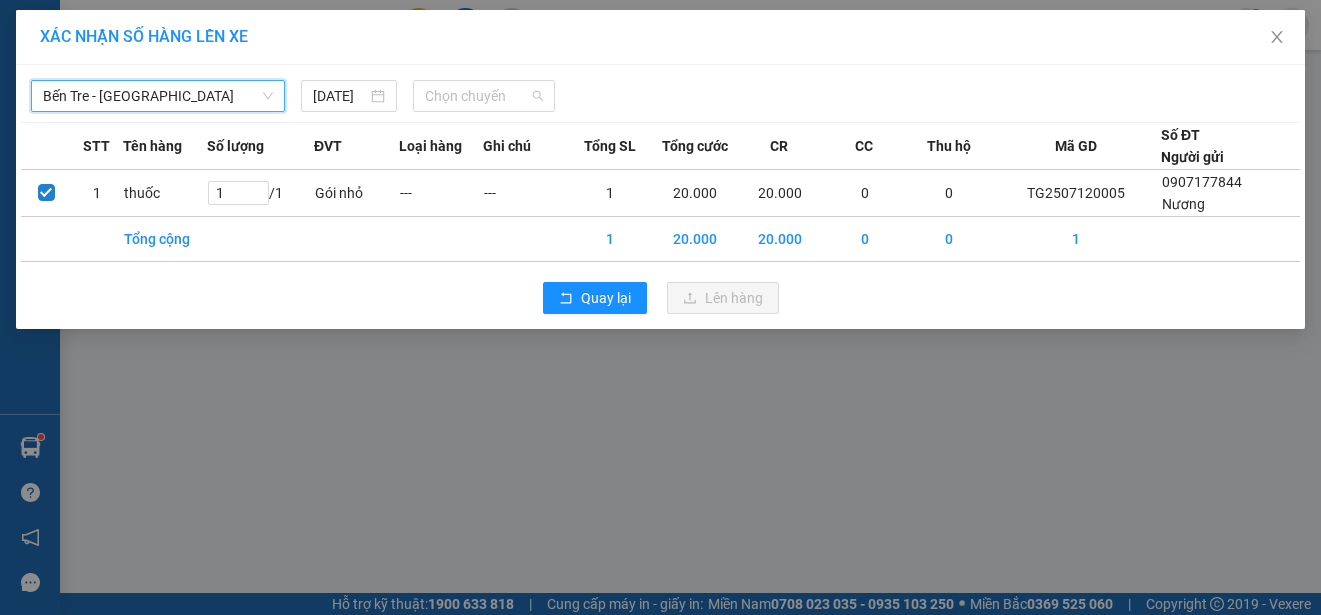 drag, startPoint x: 437, startPoint y: 96, endPoint x: 462, endPoint y: 162, distance: 70.5762 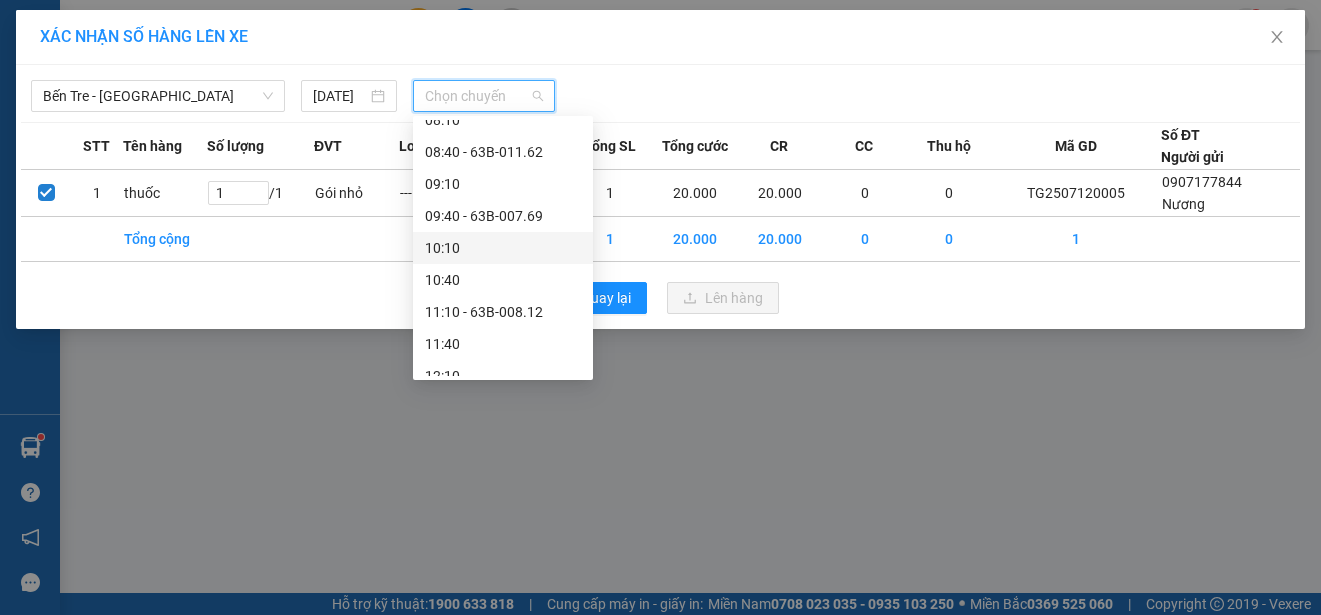 scroll, scrollTop: 300, scrollLeft: 0, axis: vertical 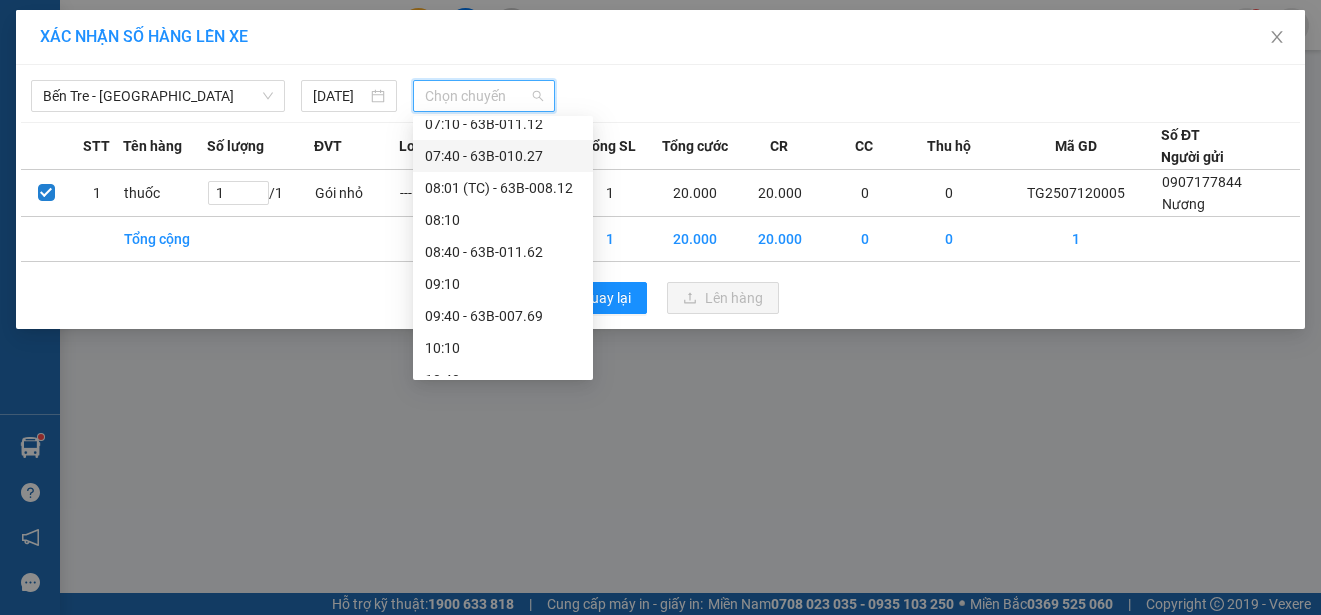 click on "07:40     - 63B-010.27" at bounding box center [503, 156] 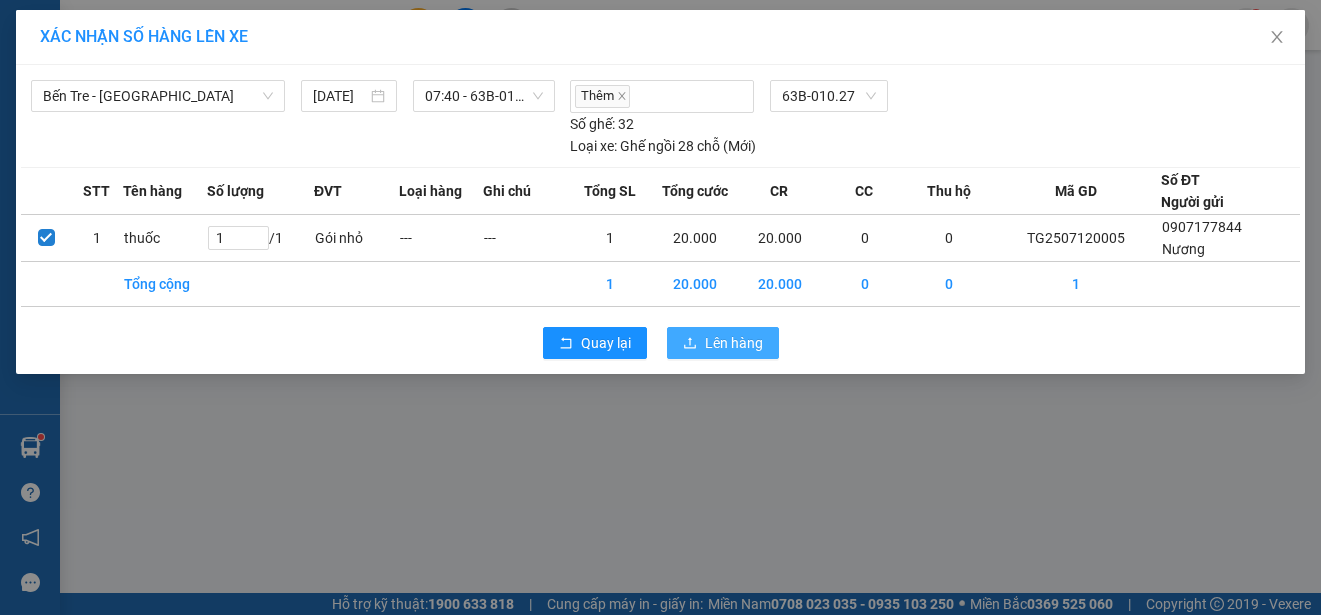 click on "Lên hàng" at bounding box center (734, 343) 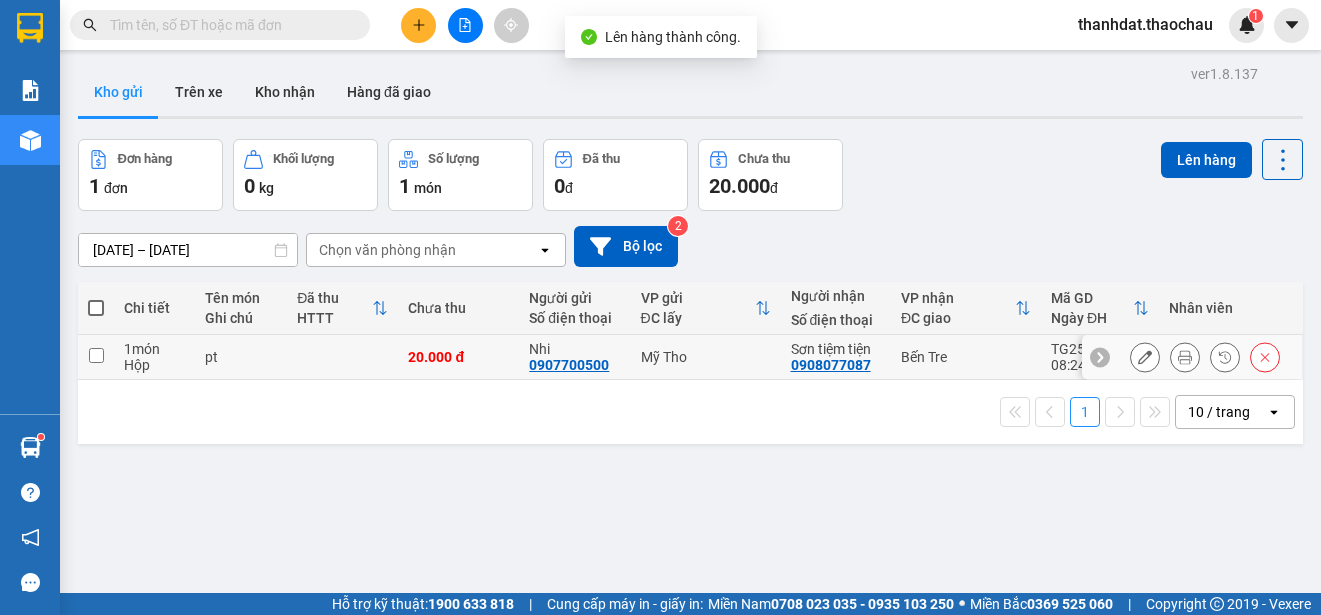 click at bounding box center (96, 355) 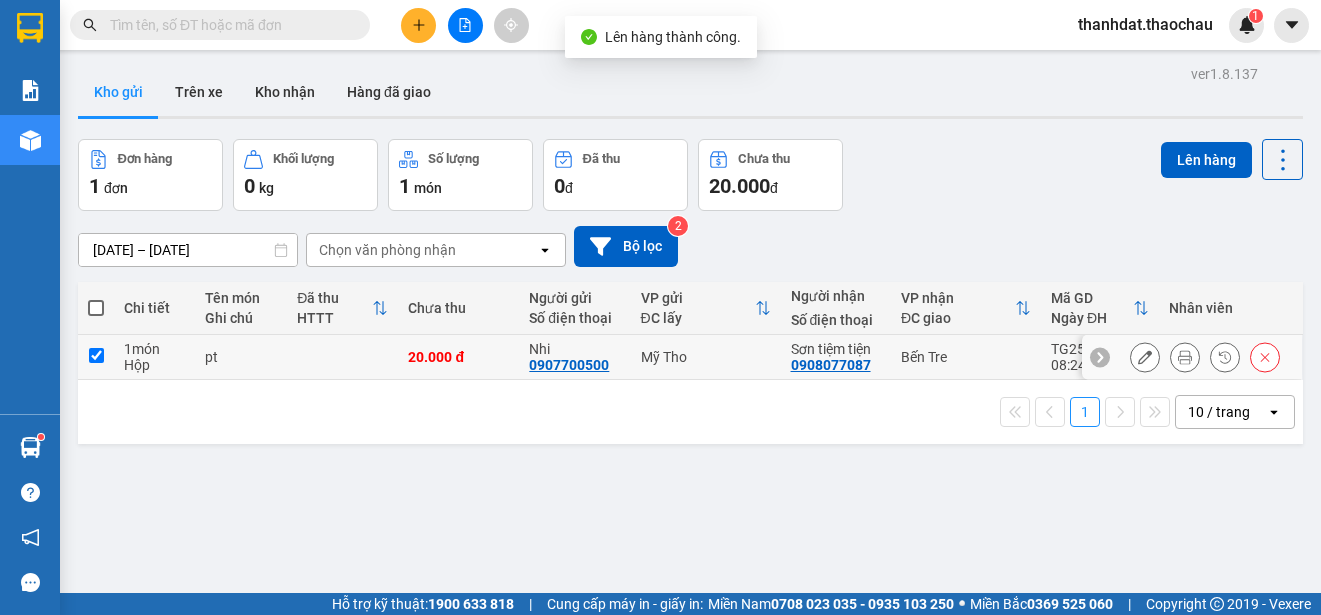 checkbox on "true" 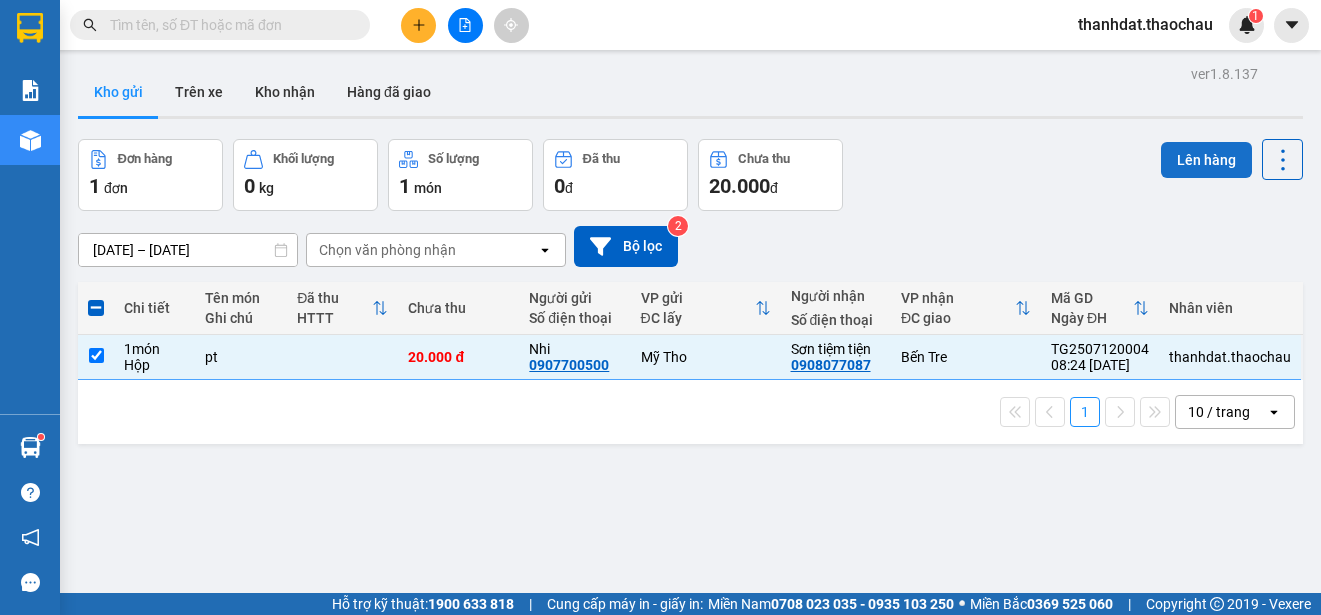 click on "Lên hàng" at bounding box center (1206, 160) 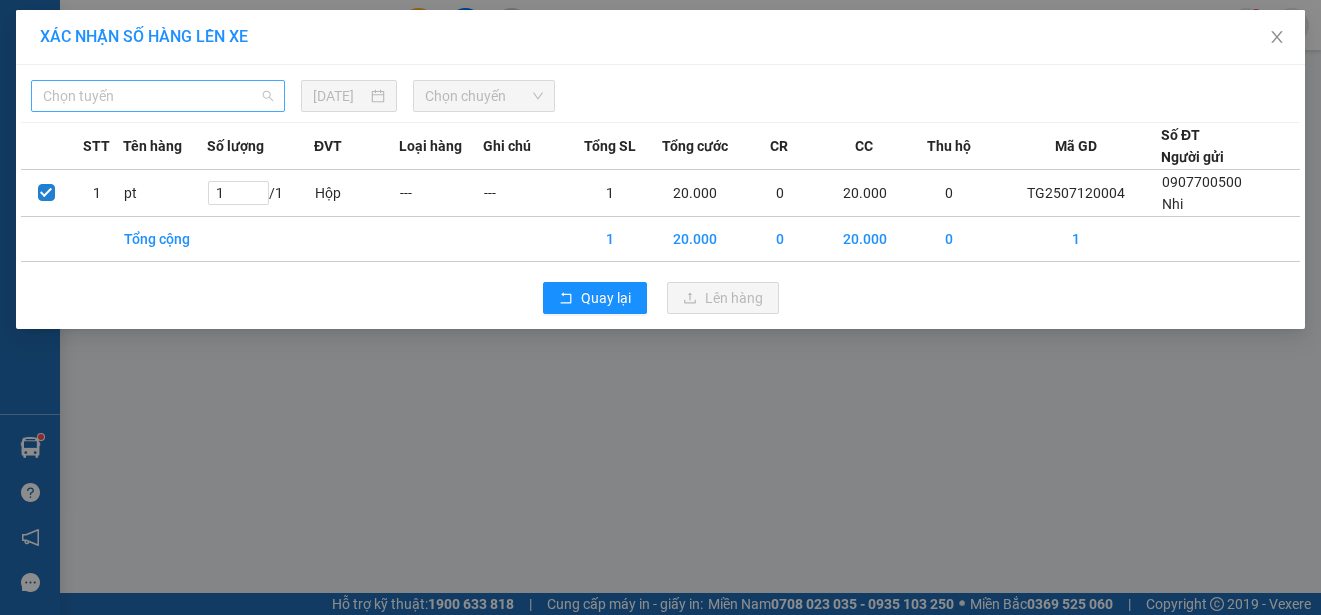 click on "Chọn tuyến" at bounding box center [158, 96] 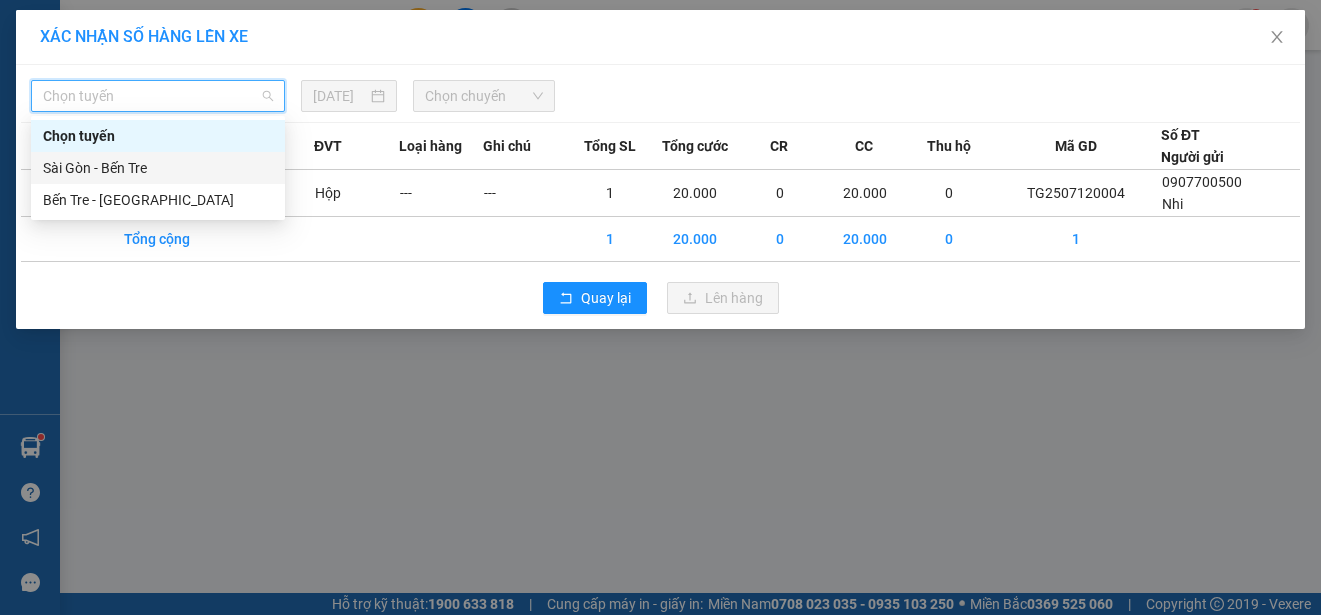 click on "Sài Gòn - Bến Tre" at bounding box center (158, 168) 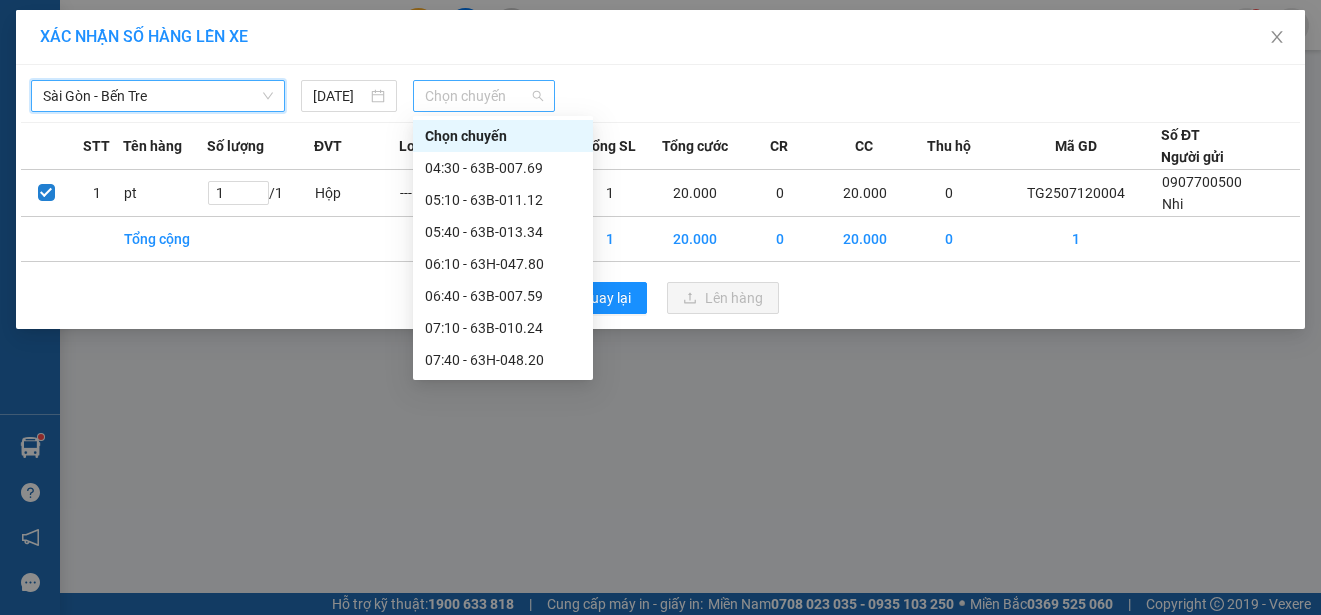 click on "Chọn chuyến" at bounding box center (483, 96) 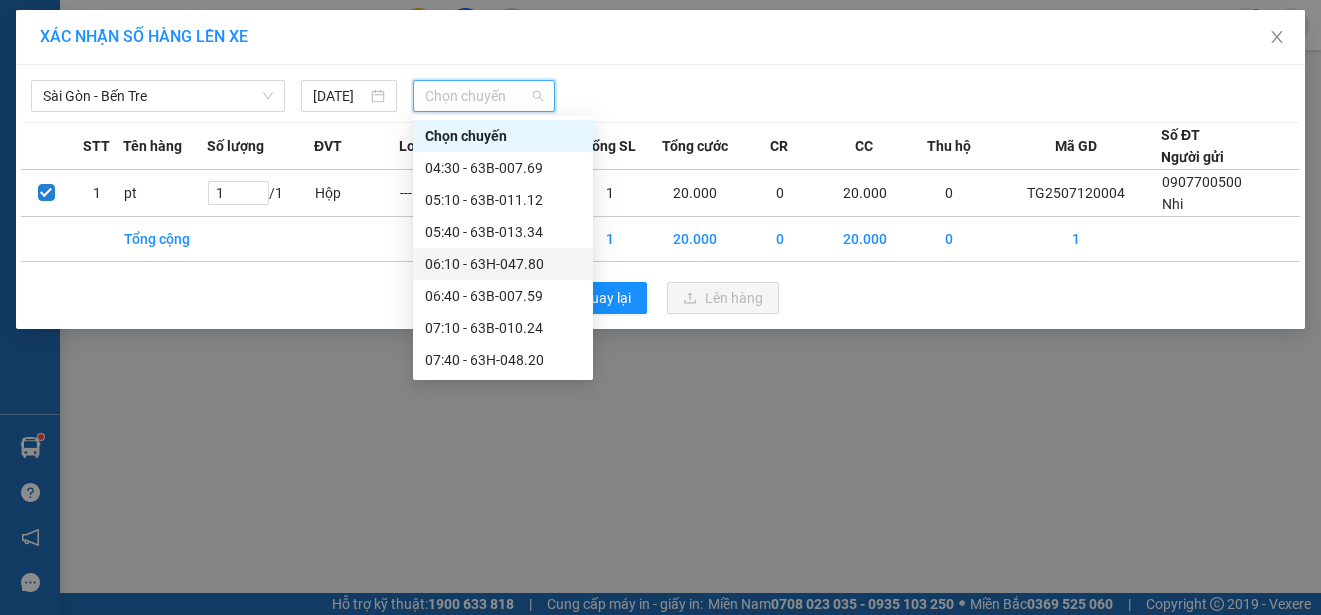 click on "06:10     - 63H-047.80" at bounding box center (503, 264) 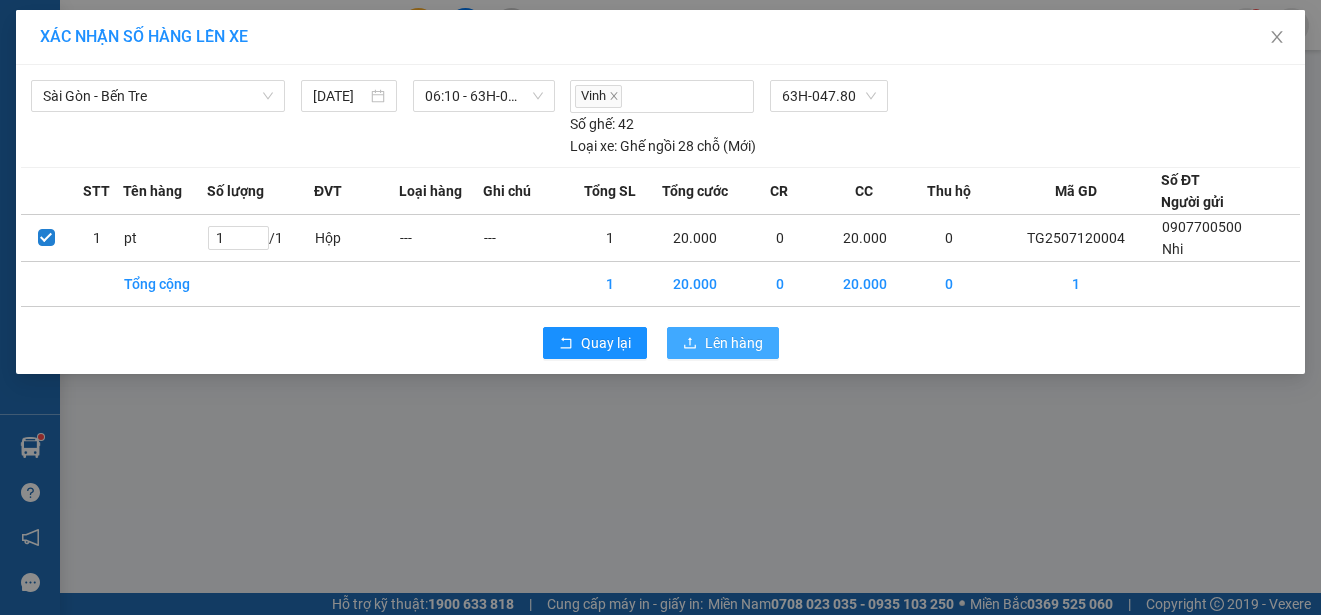 click on "Lên hàng" at bounding box center [734, 343] 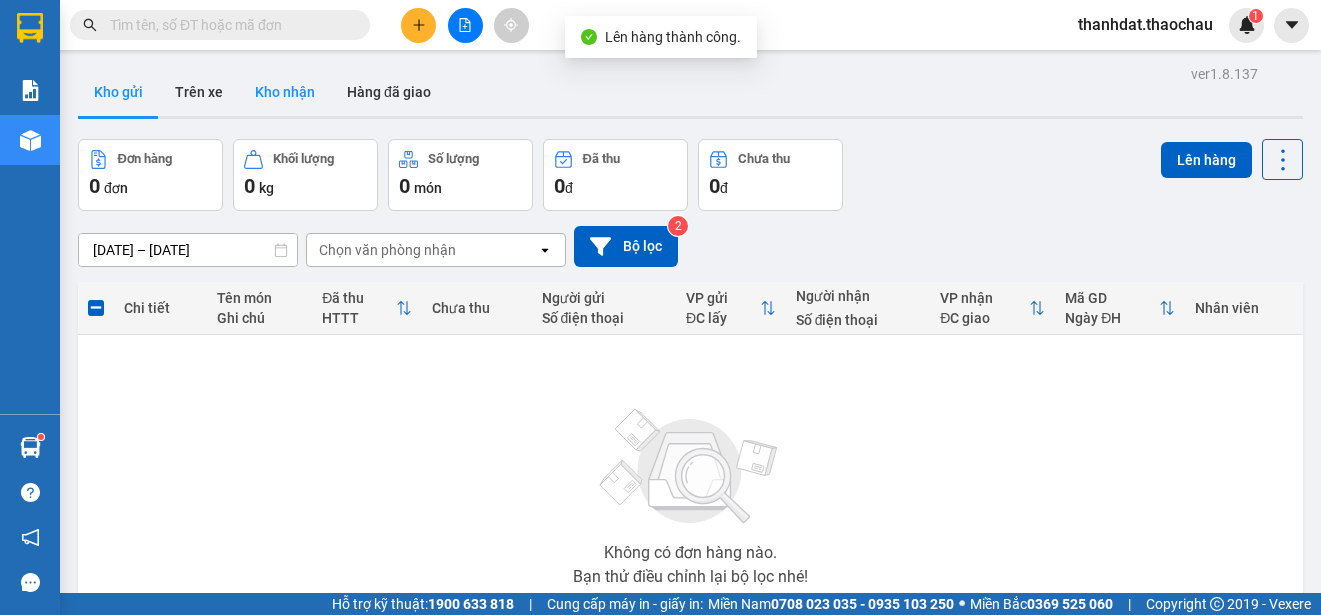 click on "Kho nhận" at bounding box center [285, 92] 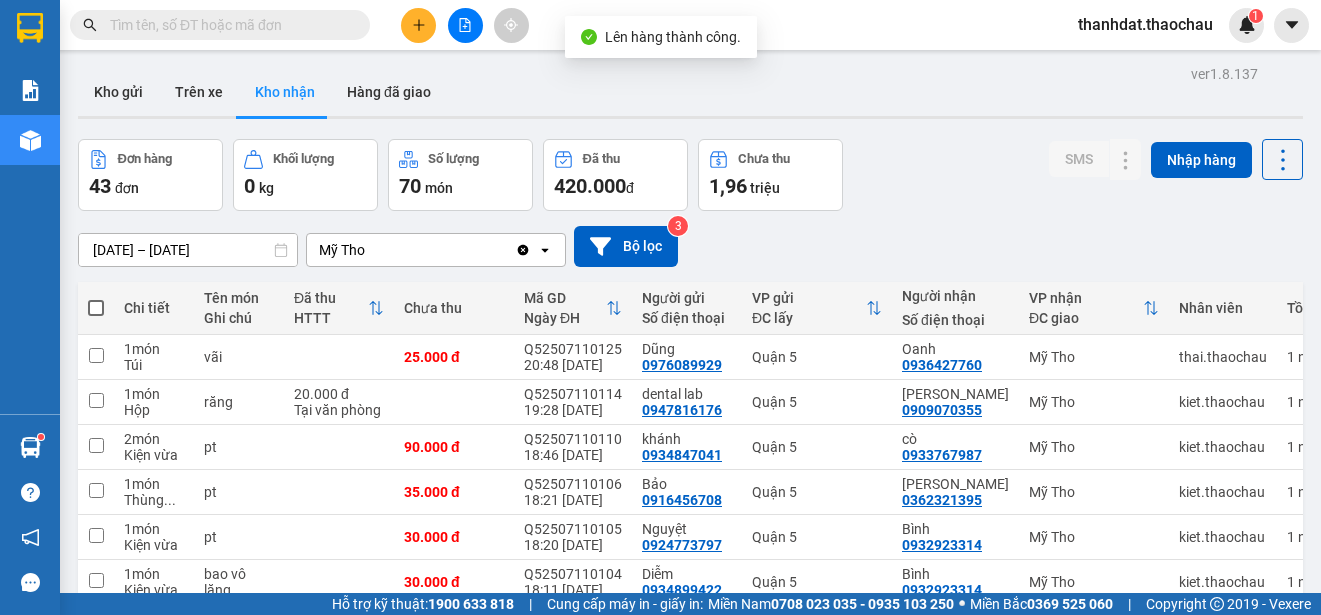 click at bounding box center (228, 25) 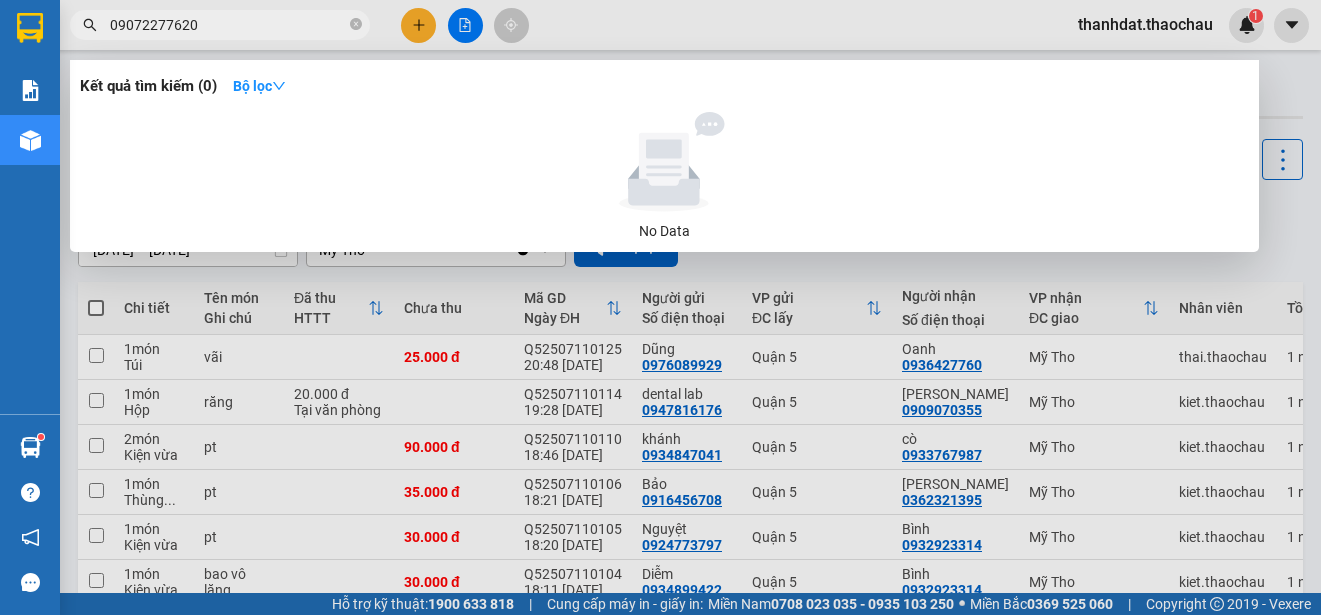 click on "09072277620" at bounding box center (228, 25) 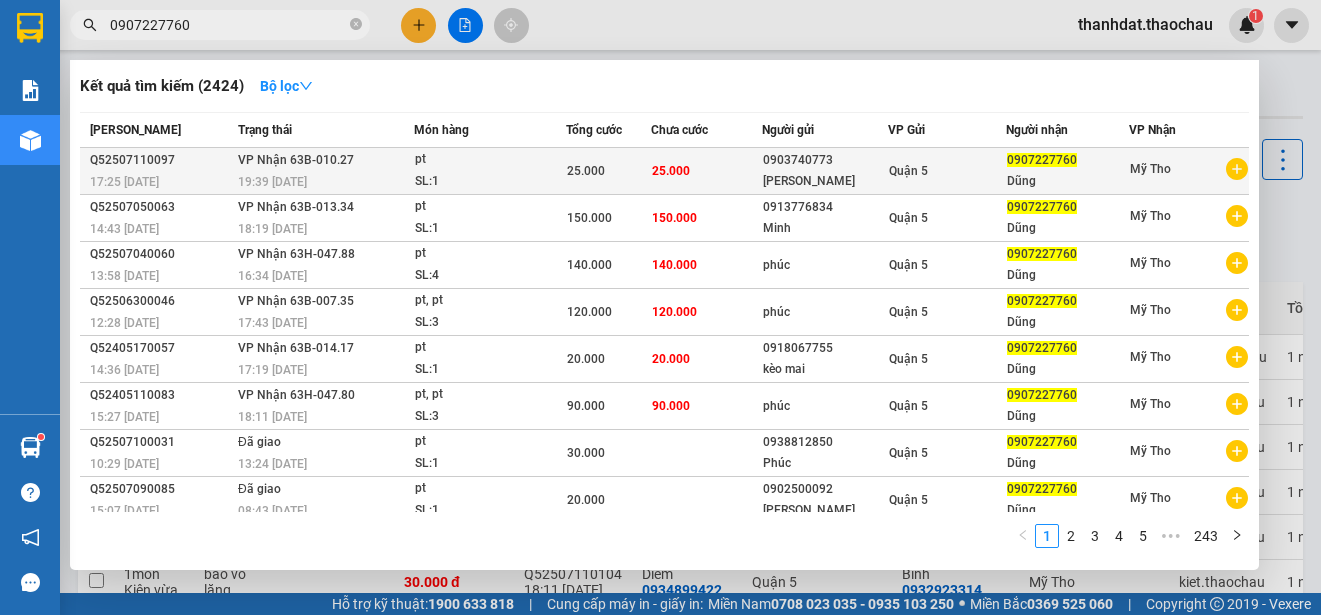 type on "0907227760" 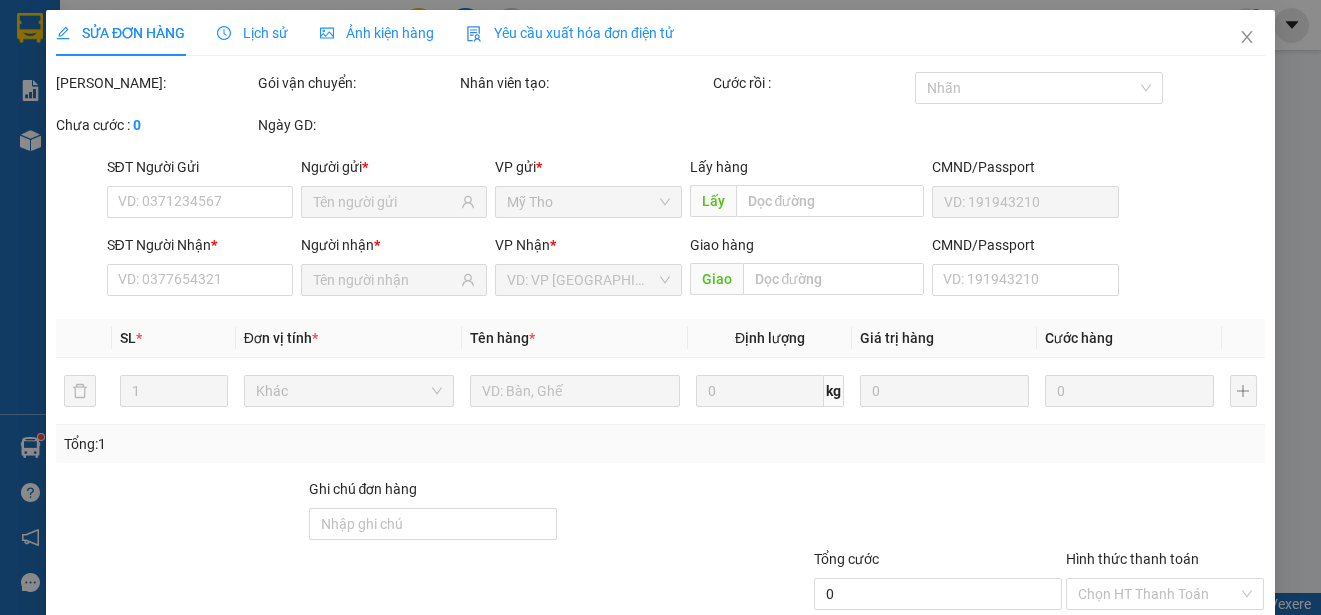 type on "0903740773" 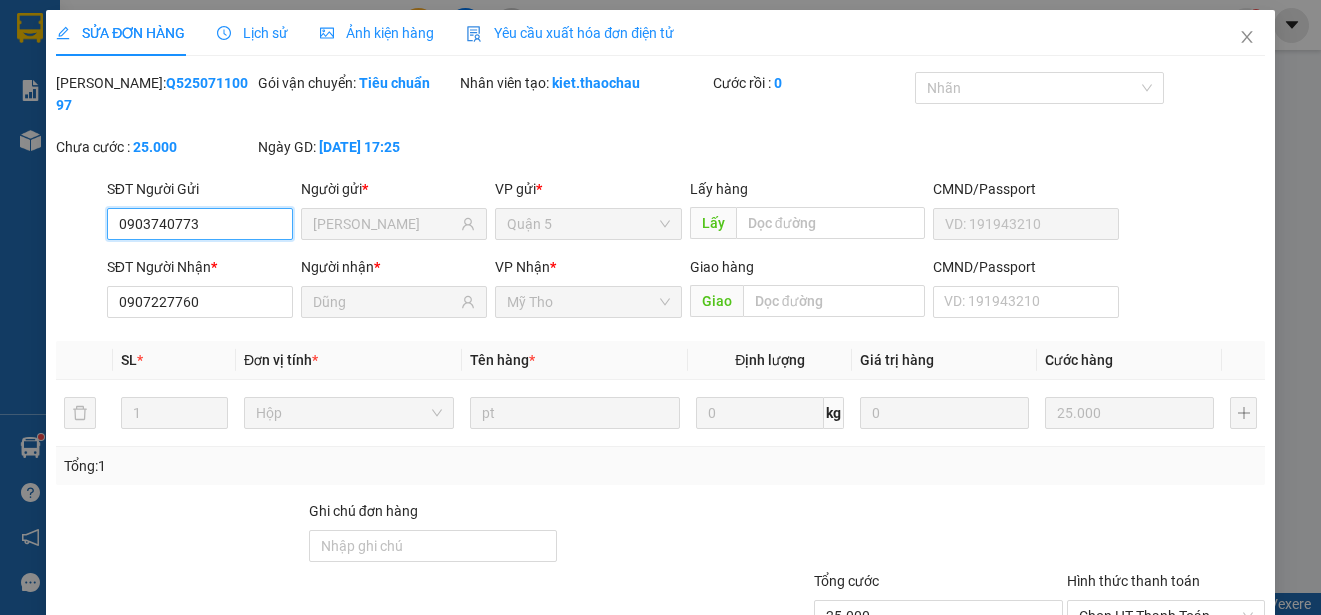 scroll, scrollTop: 151, scrollLeft: 0, axis: vertical 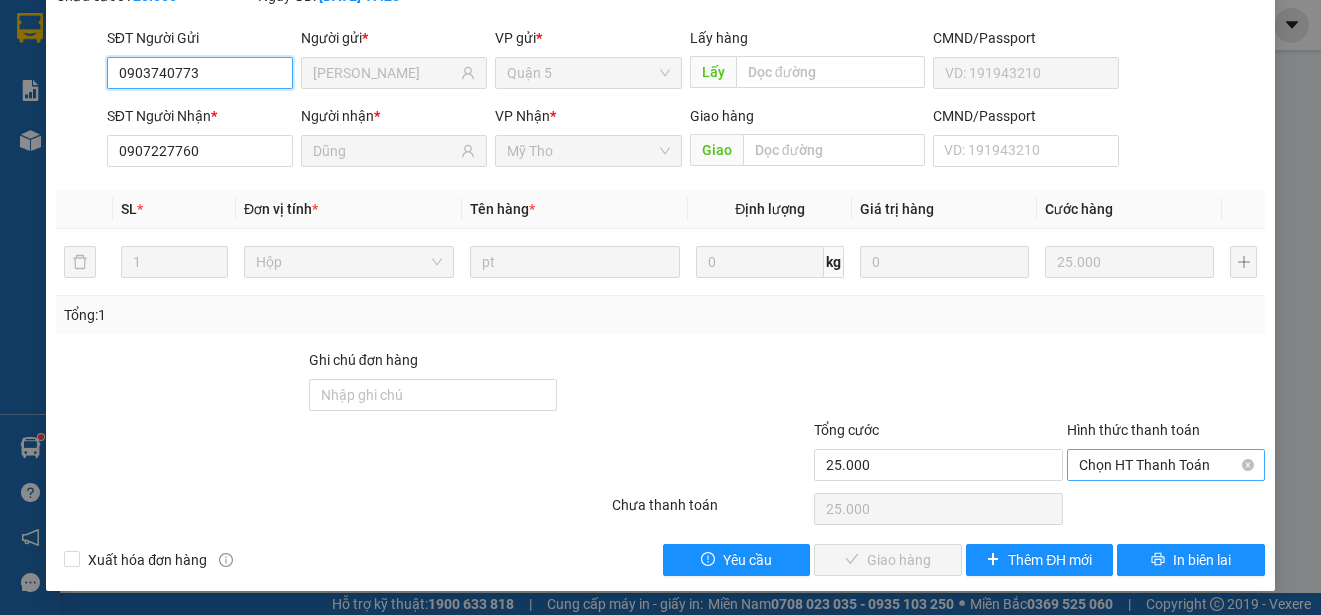 click on "Chọn HT Thanh Toán" at bounding box center (1166, 465) 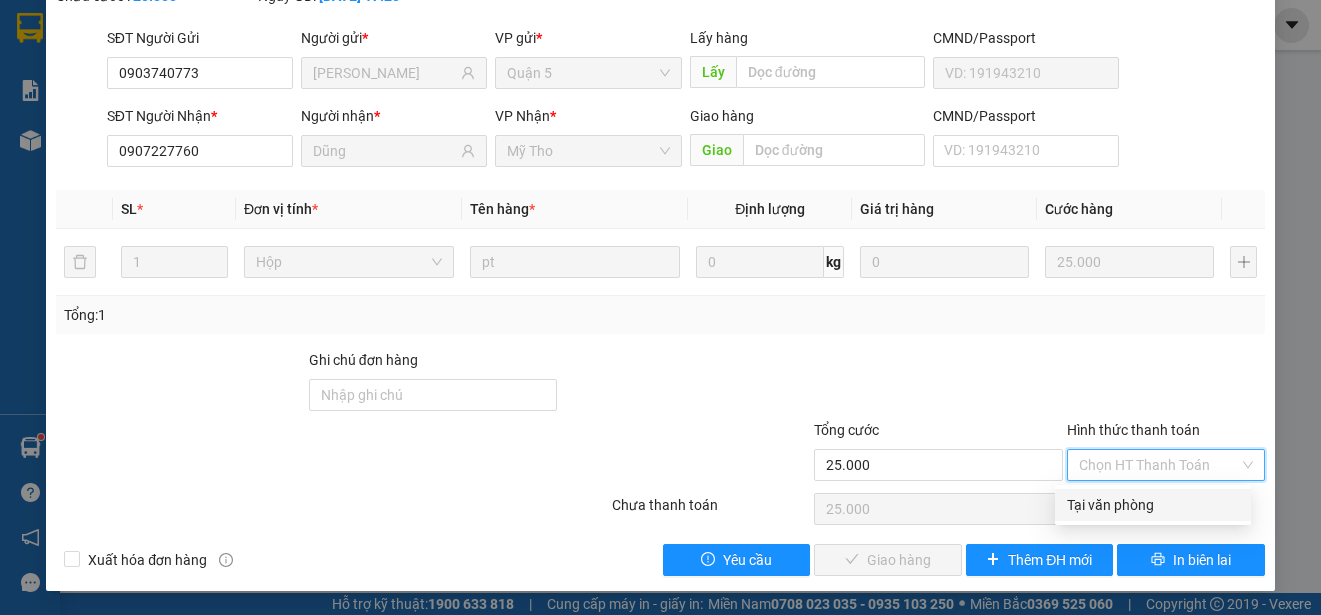 click on "Tại văn phòng" at bounding box center (1153, 505) 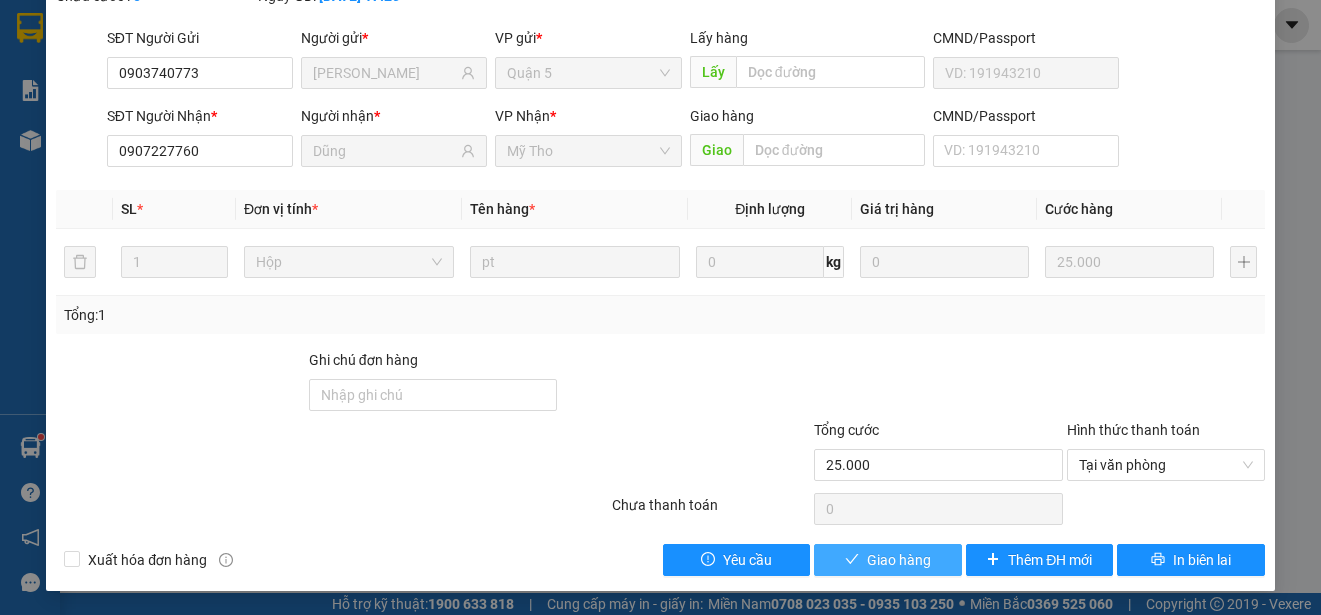 click on "Giao hàng" at bounding box center [899, 560] 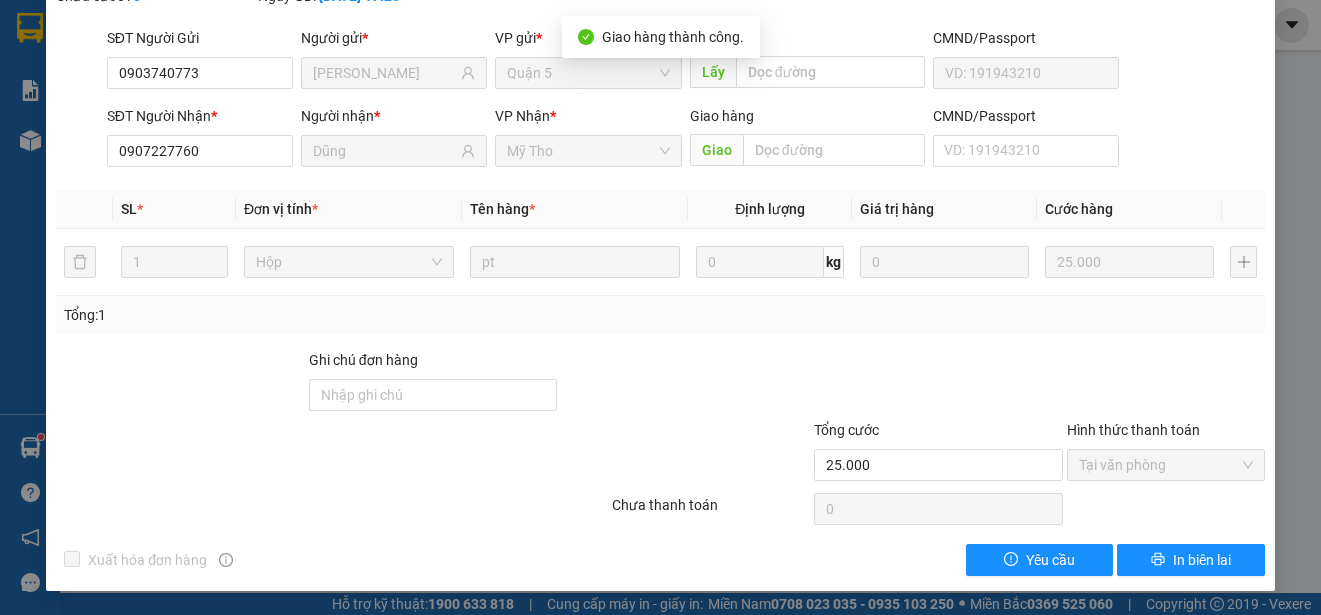 scroll, scrollTop: 0, scrollLeft: 0, axis: both 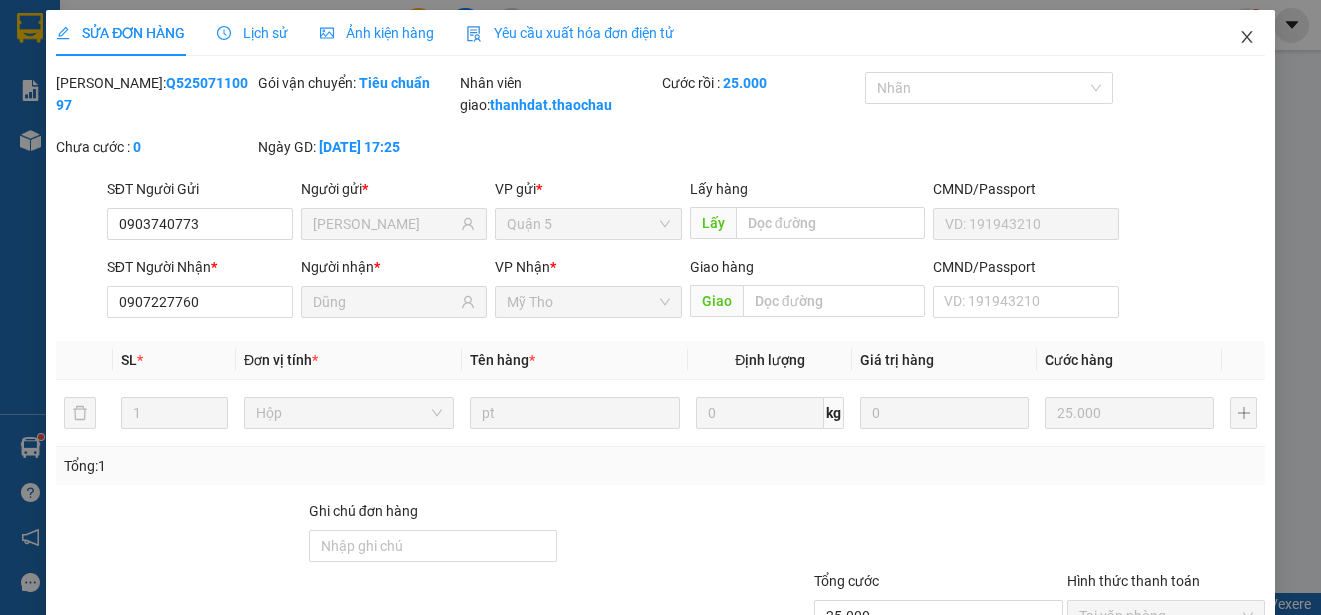 click 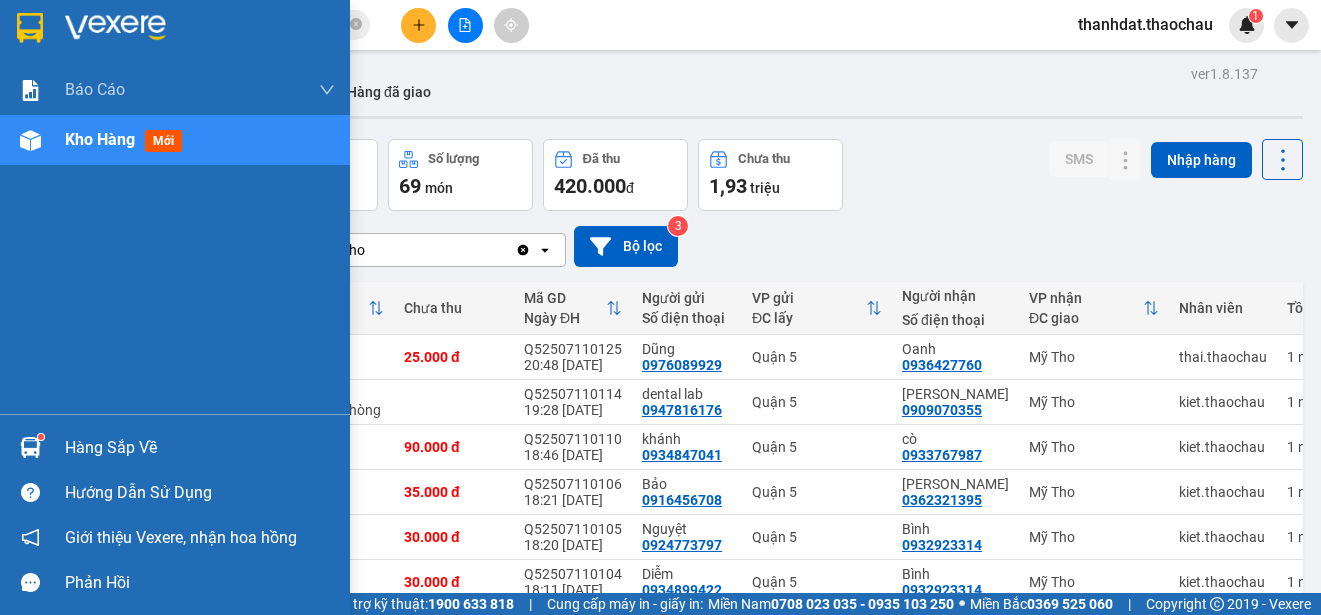 click on "Hàng sắp về" at bounding box center [200, 448] 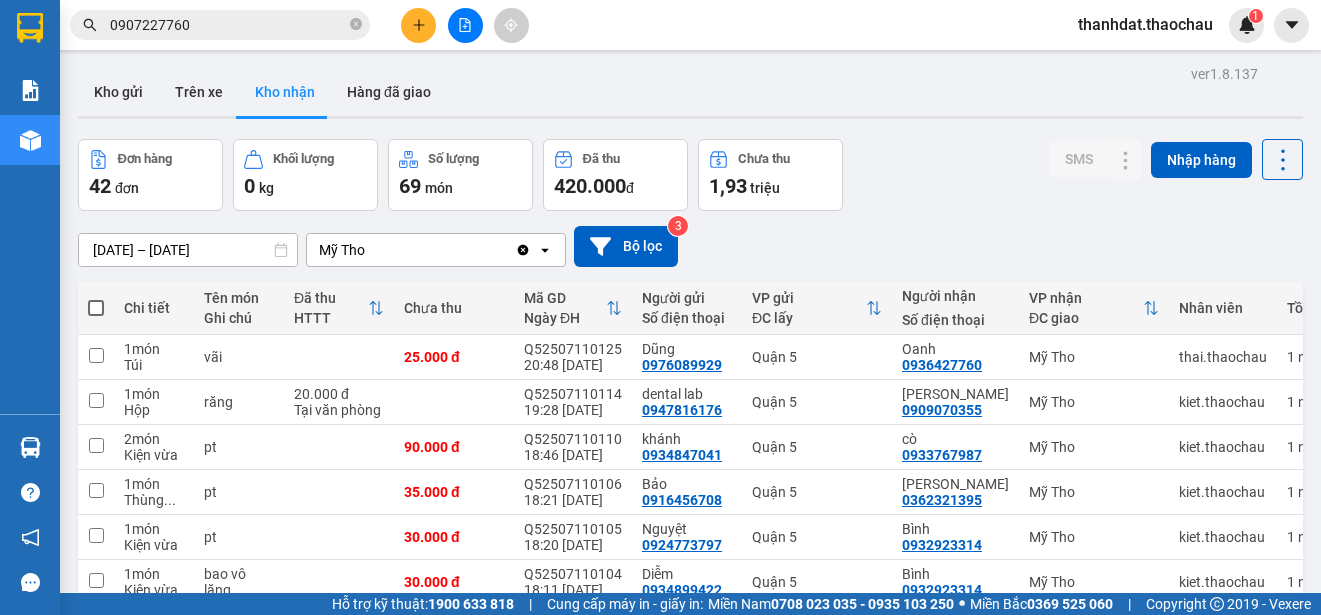 click on "Kết quả tìm kiếm ( 2424 )  Bộ lọc  Mã ĐH Trạng thái Món hàng Tổng cước Chưa cước Người gửi VP Gửi Người nhận VP Nhận Q52507110097 17:25 - 11/07 VP Nhận   63B-010.27 19:39 - 11/07 pt SL:  1 25.000 25.000 0903740773 Quang Vũ Quận 5 0907227760 Dũng Mỹ Tho Q52507050063 14:43 - 05/07 VP Nhận   63B-013.34 18:19 - 05/07 pt SL:  1 150.000 150.000 0913776834 Minh Quận 5 0907227760 Dũng Mỹ Tho Q52507040060 13:58 - 04/07 VP Nhận   63H-047.88 16:34 - 04/07 pt SL:  4 140.000 140.000 phúc Quận 5 0907227760 Dũng Mỹ Tho Q52506300046 12:28 - 30/06 VP Nhận   63B-007.35 17:43 - 30/06 pt, pt SL:  3 120.000 120.000 phúc Quận 5 0907227760 Dũng Mỹ Tho Q52405170057 14:36 - 17/05 VP Nhận   63B-014.17 17:19 - 17/05 pt SL:  1 20.000 20.000 0918067755 kèo mai  Quận 5 0907227760 Dũng Mỹ Tho Q52405110083 15:27 - 11/05 VP Nhận   63H-047.80 18:11 - 11/05 pt, pt SL:  3 90.000 90.000 phúc Quận 5 0907227760 Dũng Mỹ Tho Q52507100031 10:29 - 10/07 Đã giao" at bounding box center (660, 307) 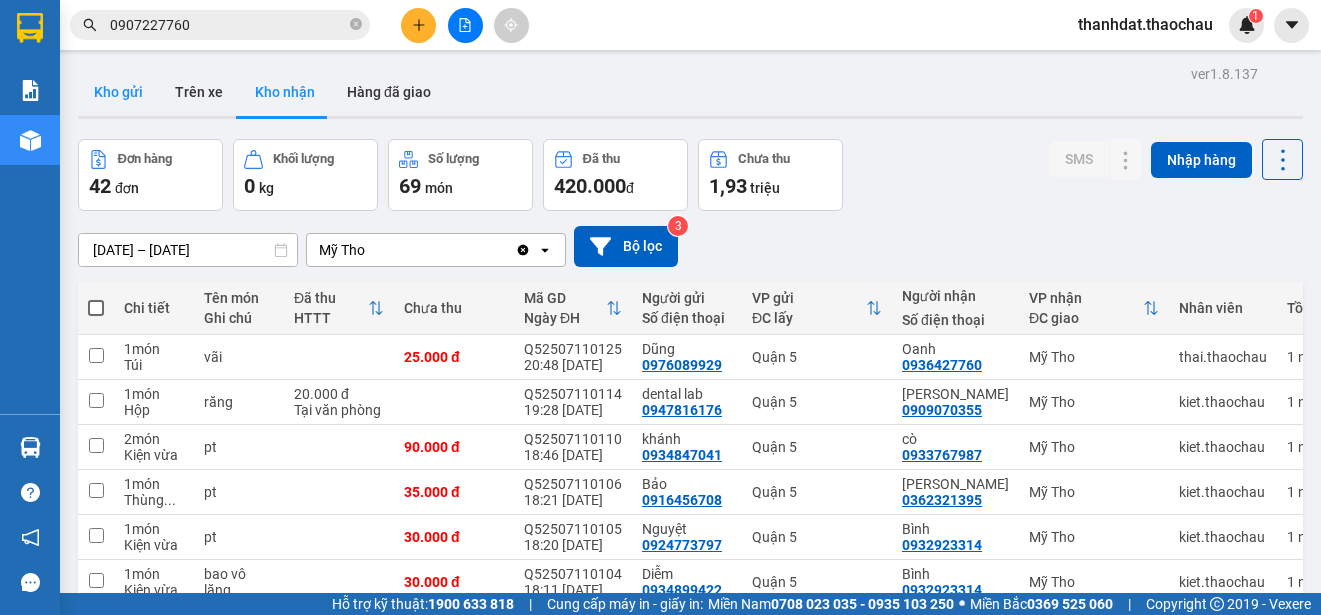 click on "Kho gửi" at bounding box center (118, 92) 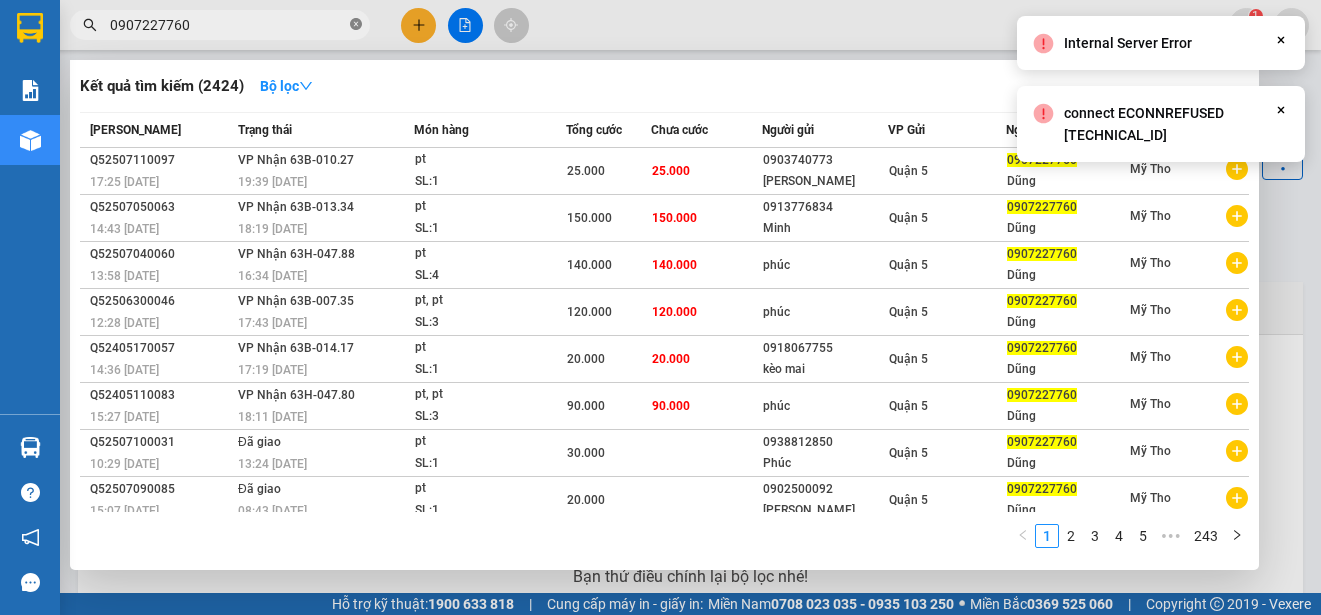 click 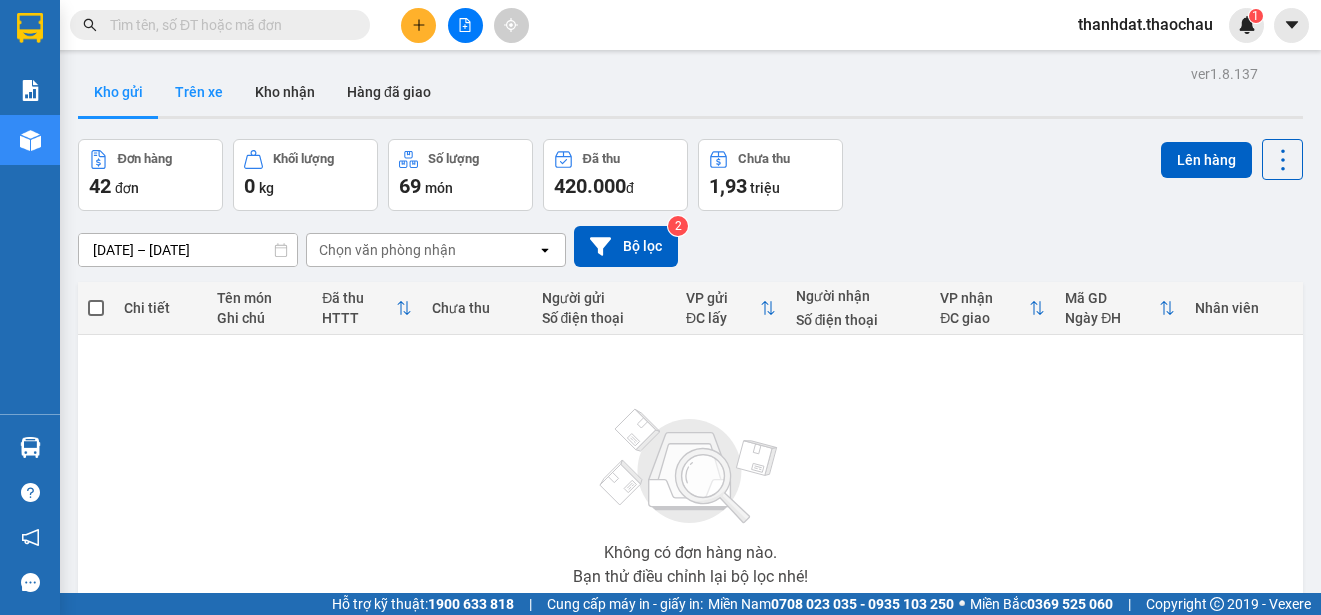 click on "Trên xe" at bounding box center (199, 92) 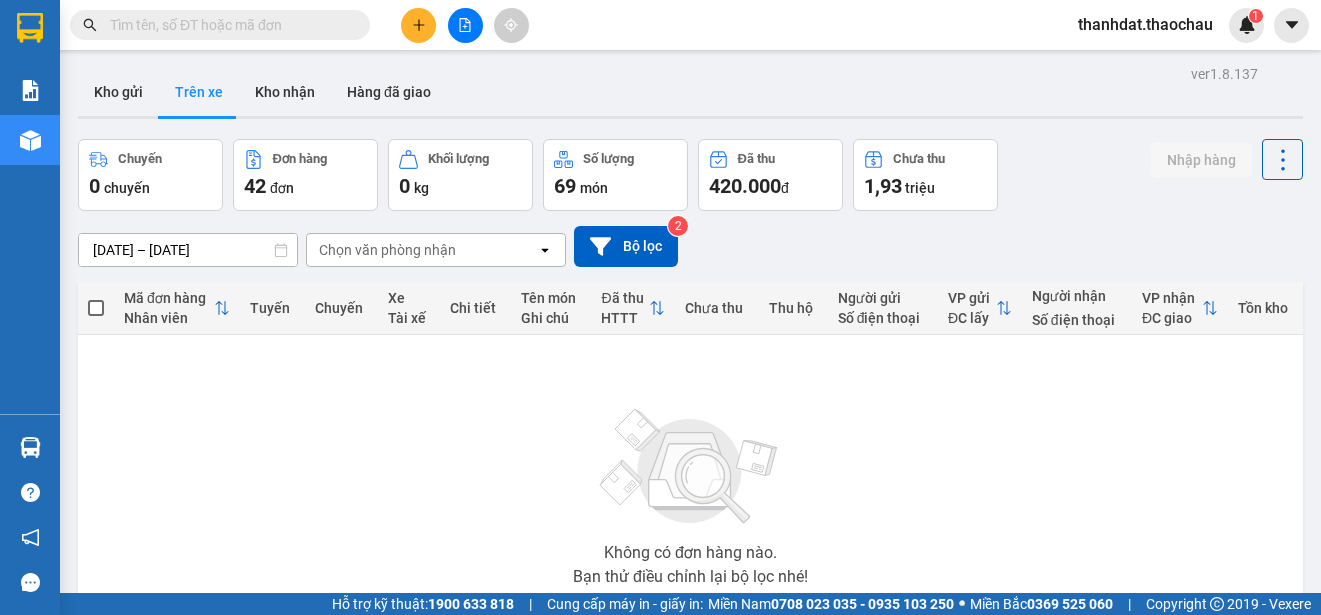 type 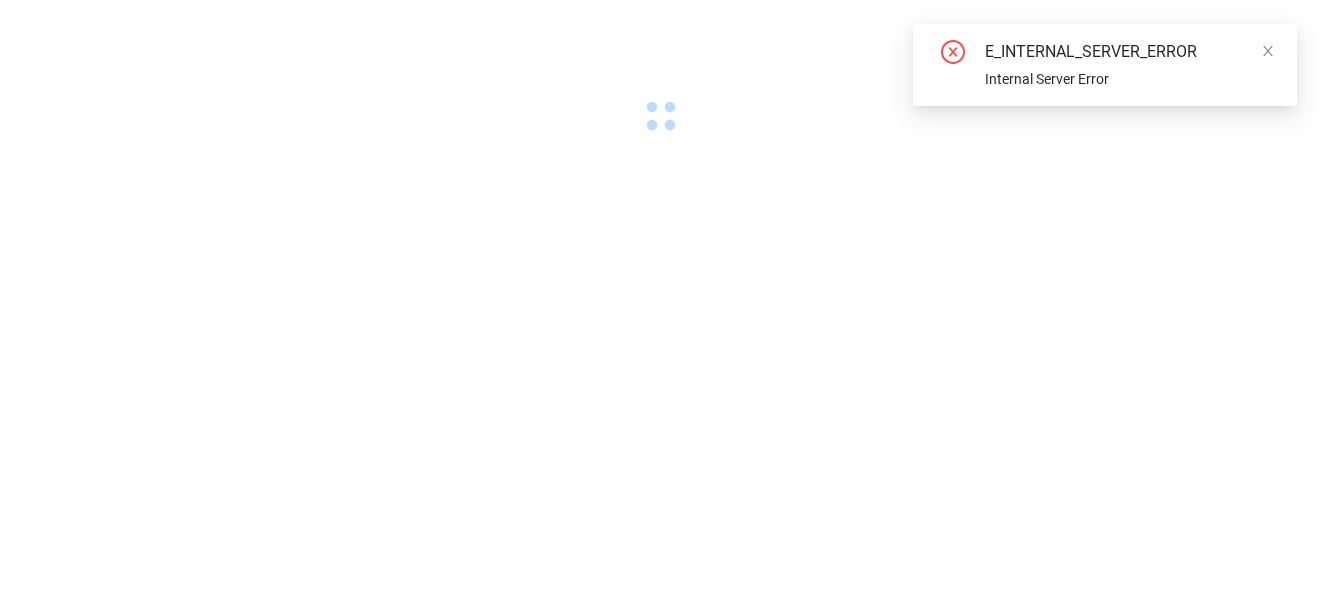 scroll, scrollTop: 0, scrollLeft: 0, axis: both 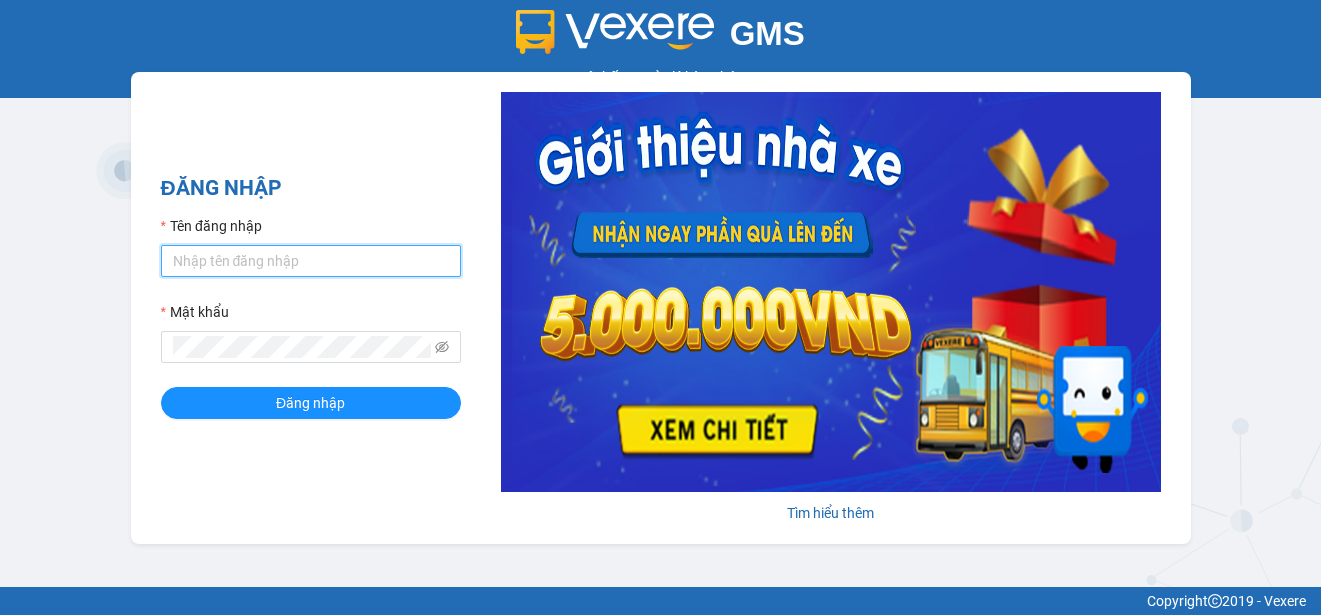 click on "Tên đăng nhập" at bounding box center (311, 261) 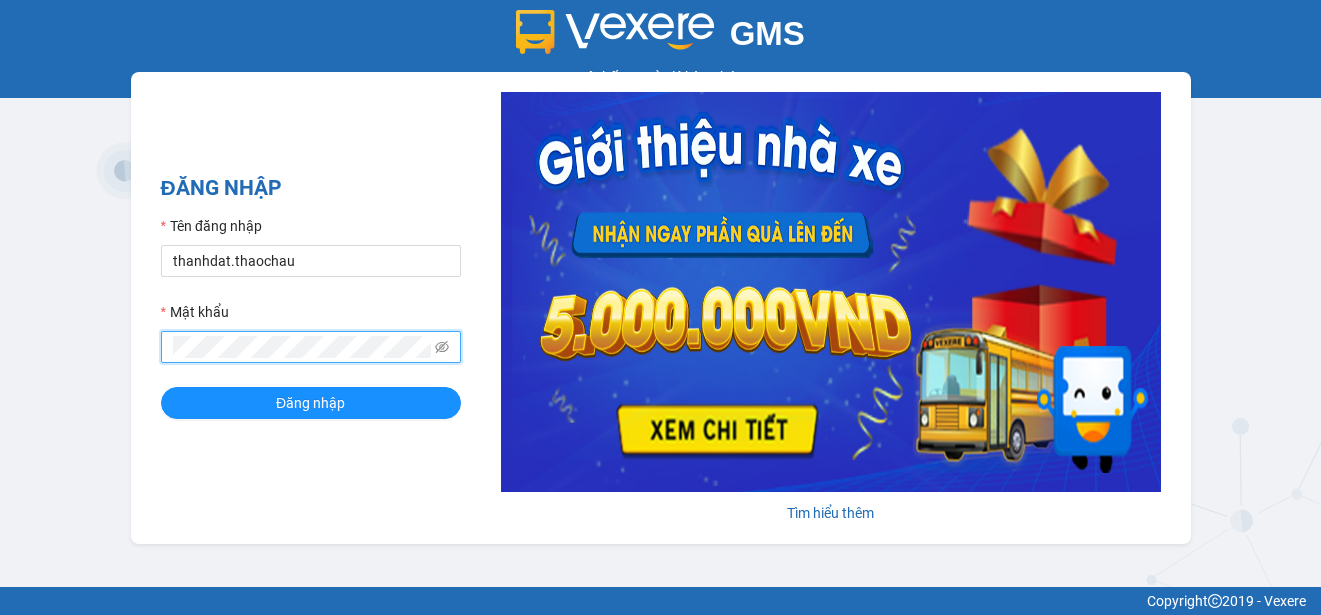 click on "Đăng nhập" at bounding box center (311, 403) 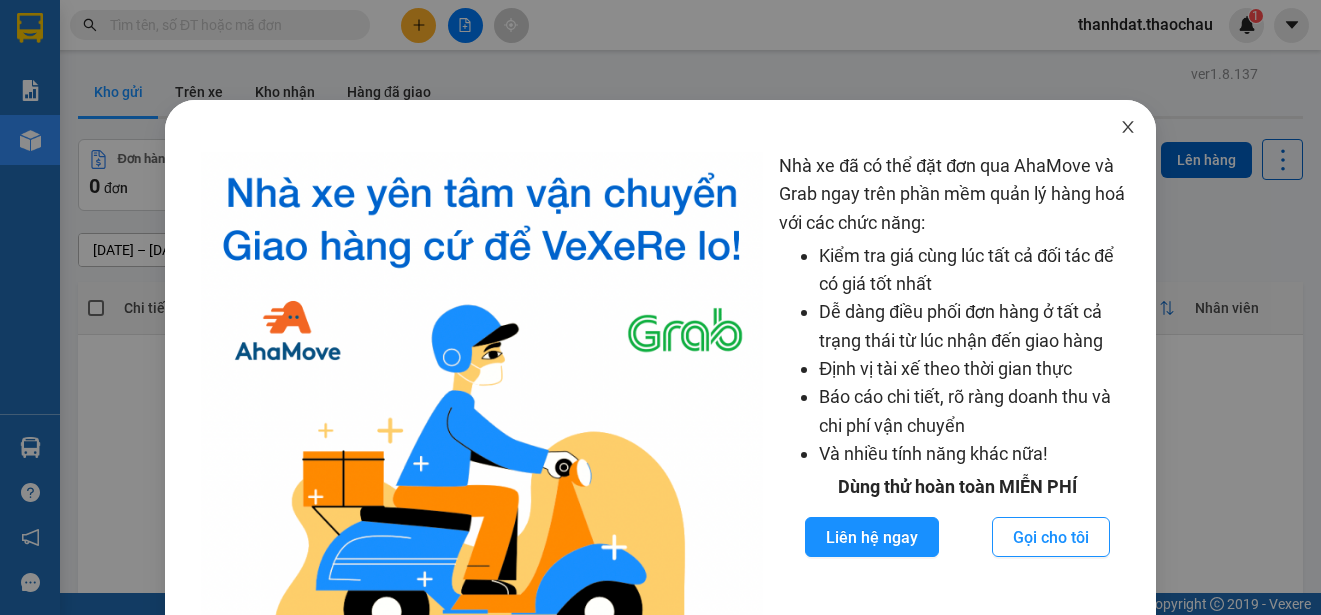 click 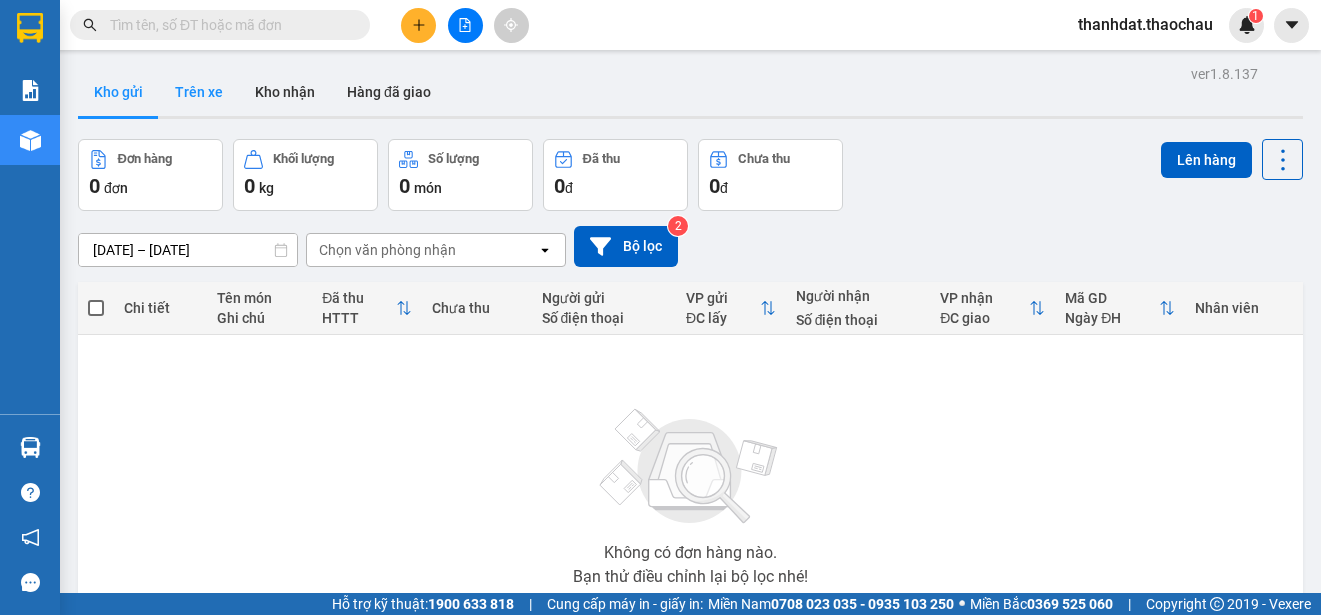 click on "Trên xe" at bounding box center (199, 92) 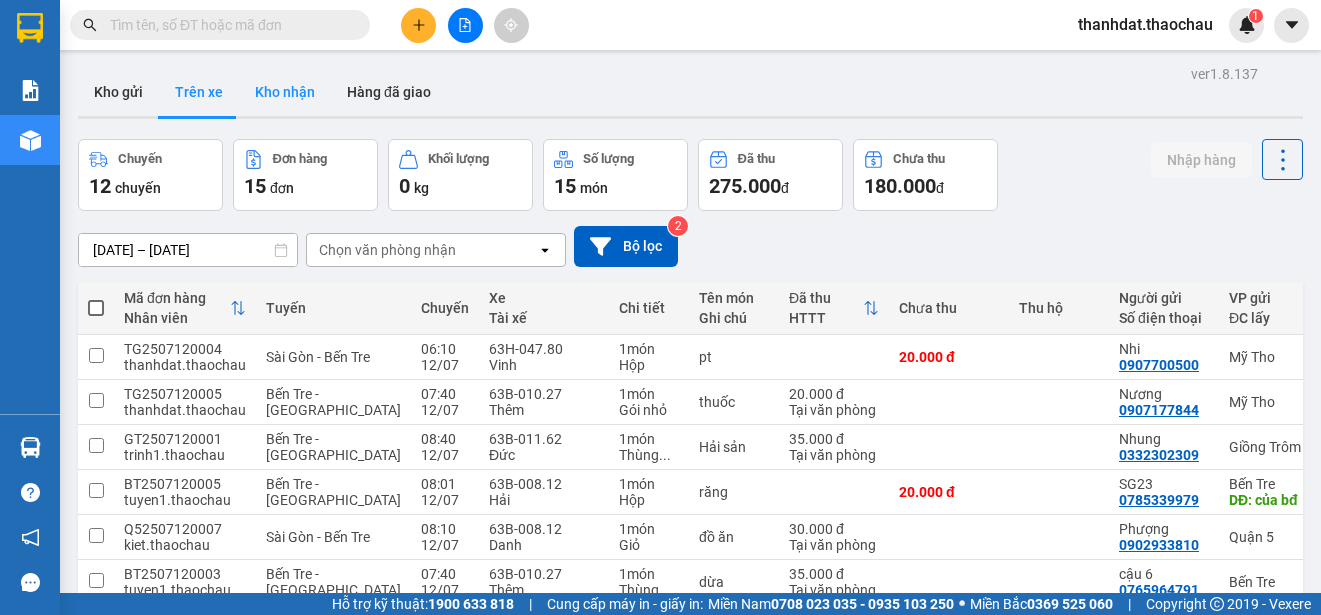 click on "Kho nhận" at bounding box center (285, 92) 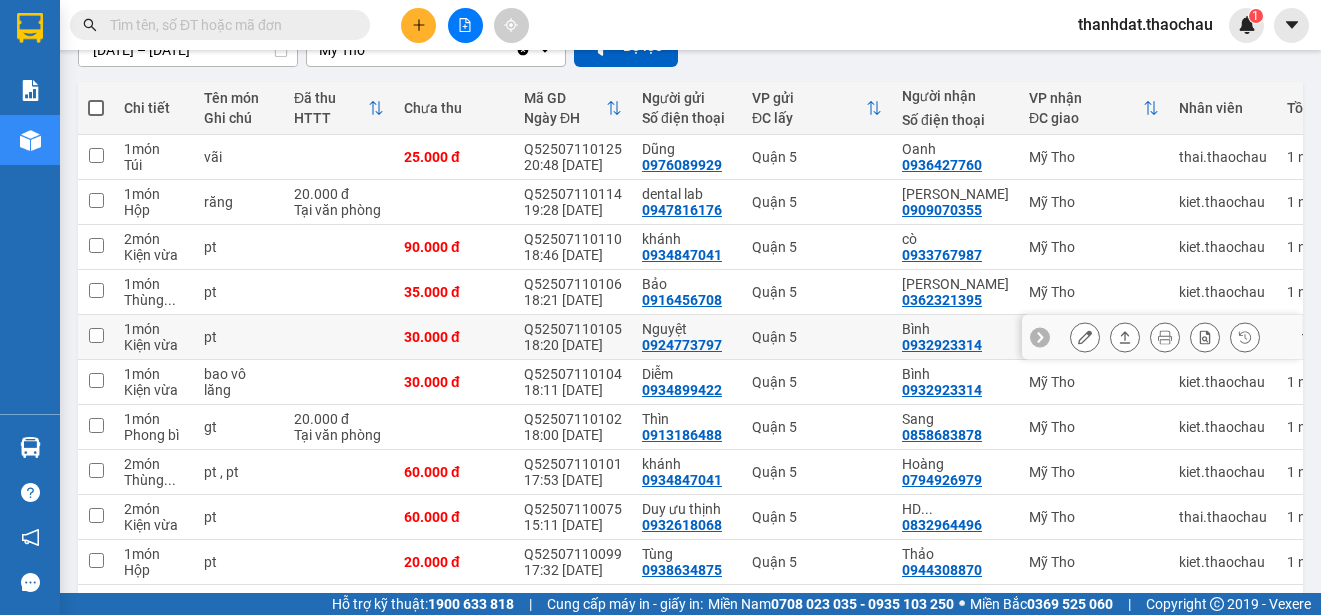 scroll, scrollTop: 282, scrollLeft: 0, axis: vertical 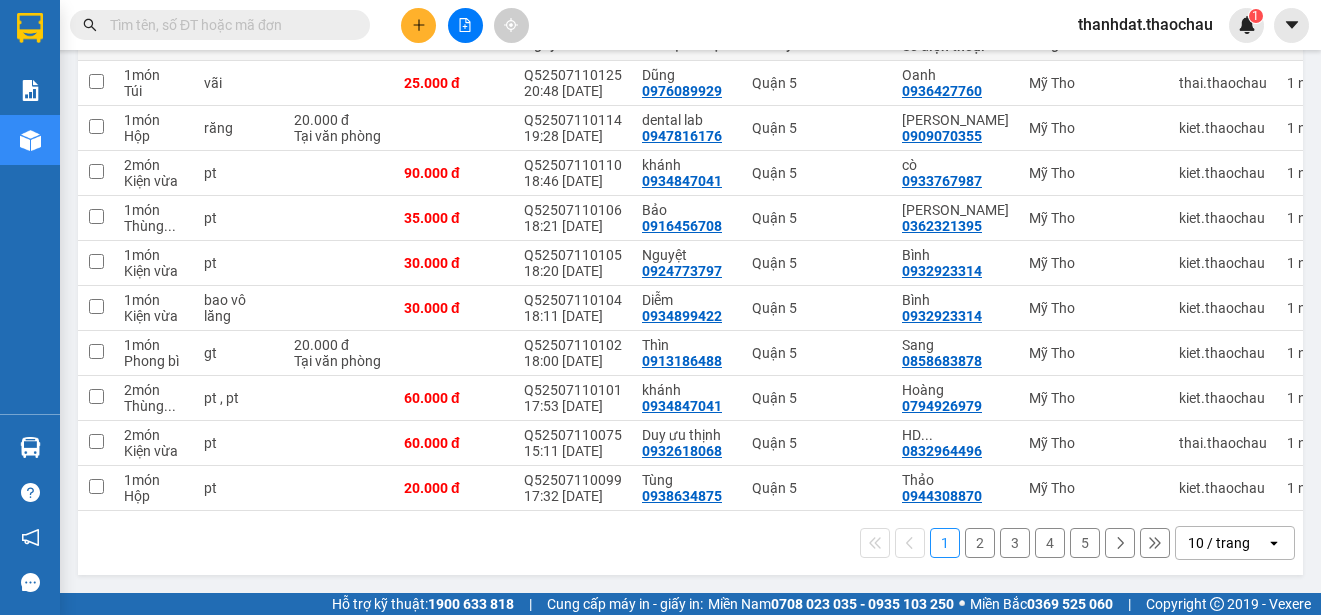 type 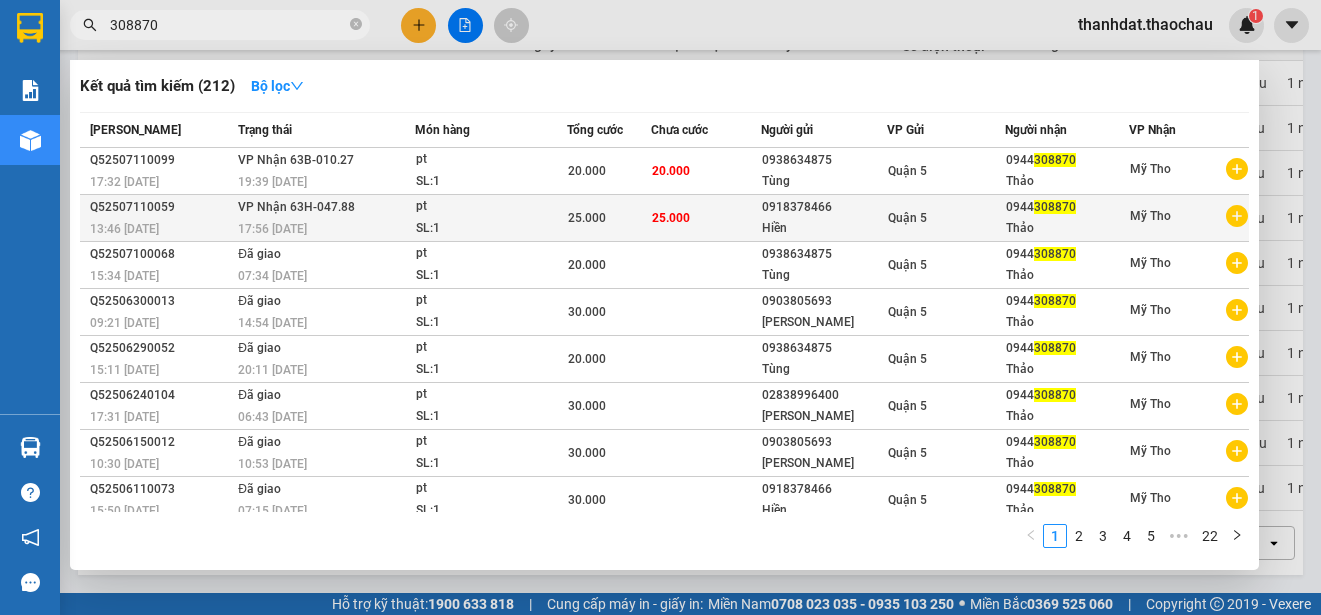 type on "308870" 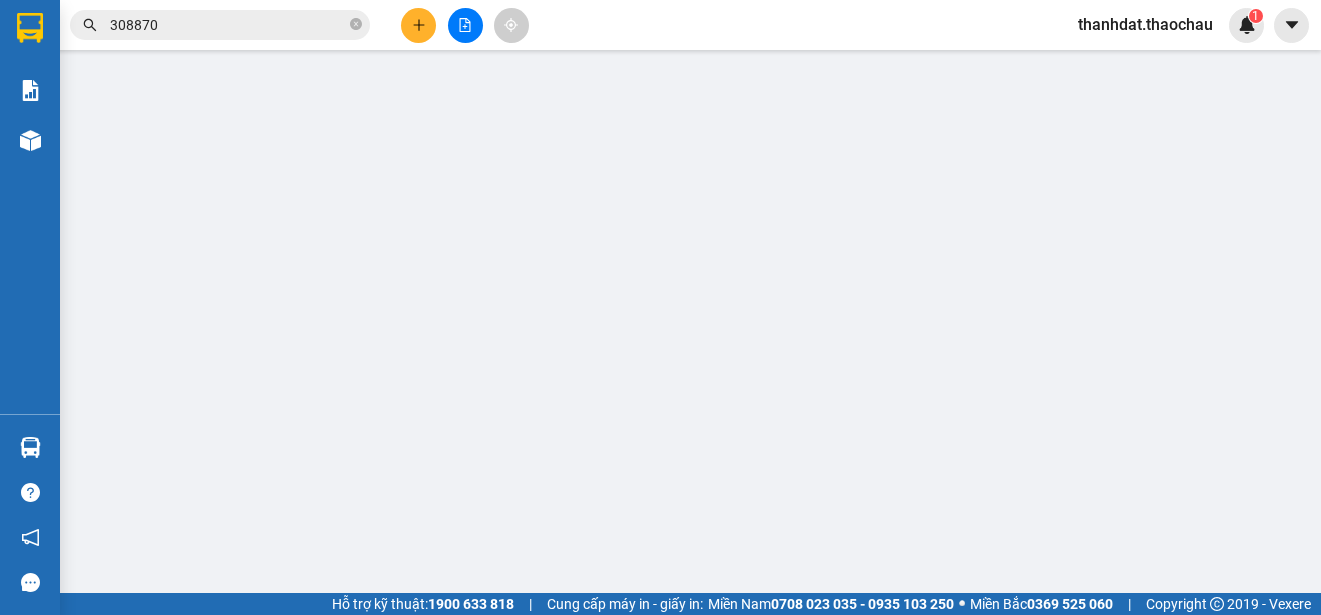 scroll, scrollTop: 0, scrollLeft: 0, axis: both 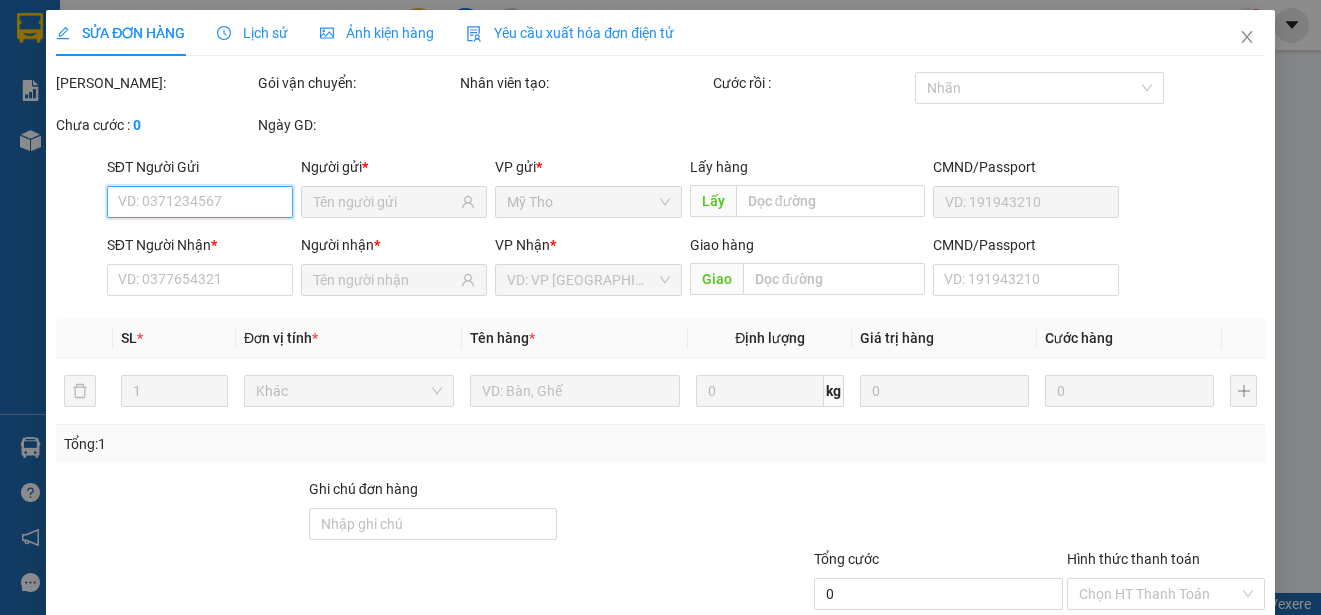 type on "0918378466" 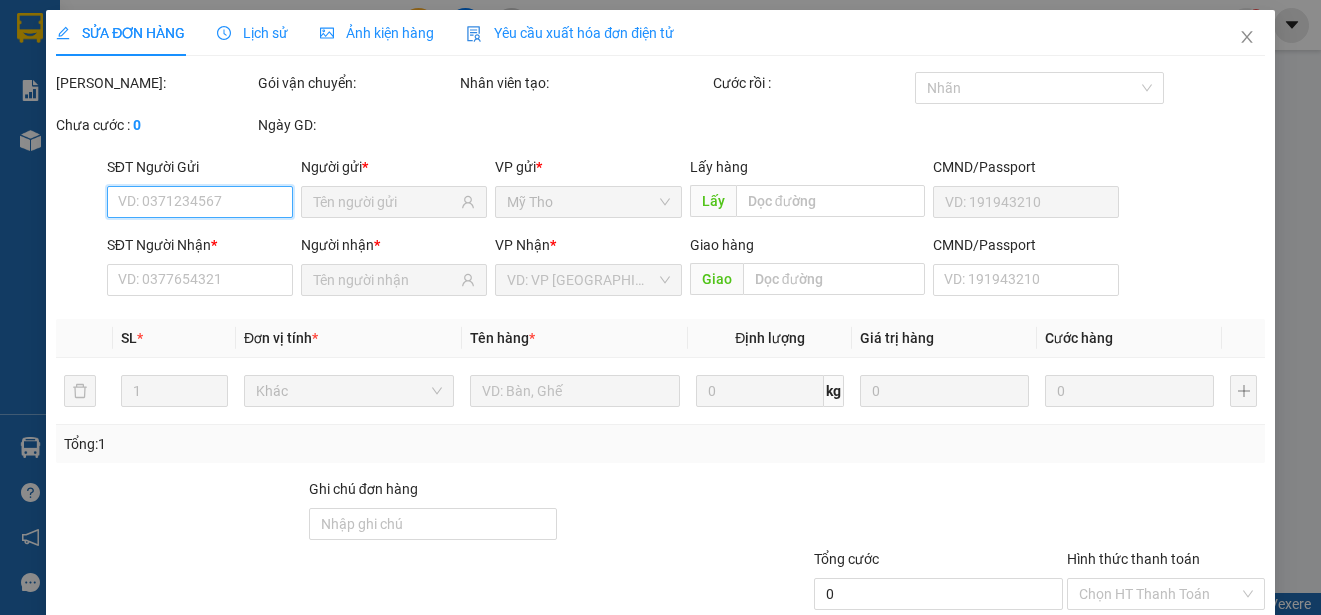 type on "25.000" 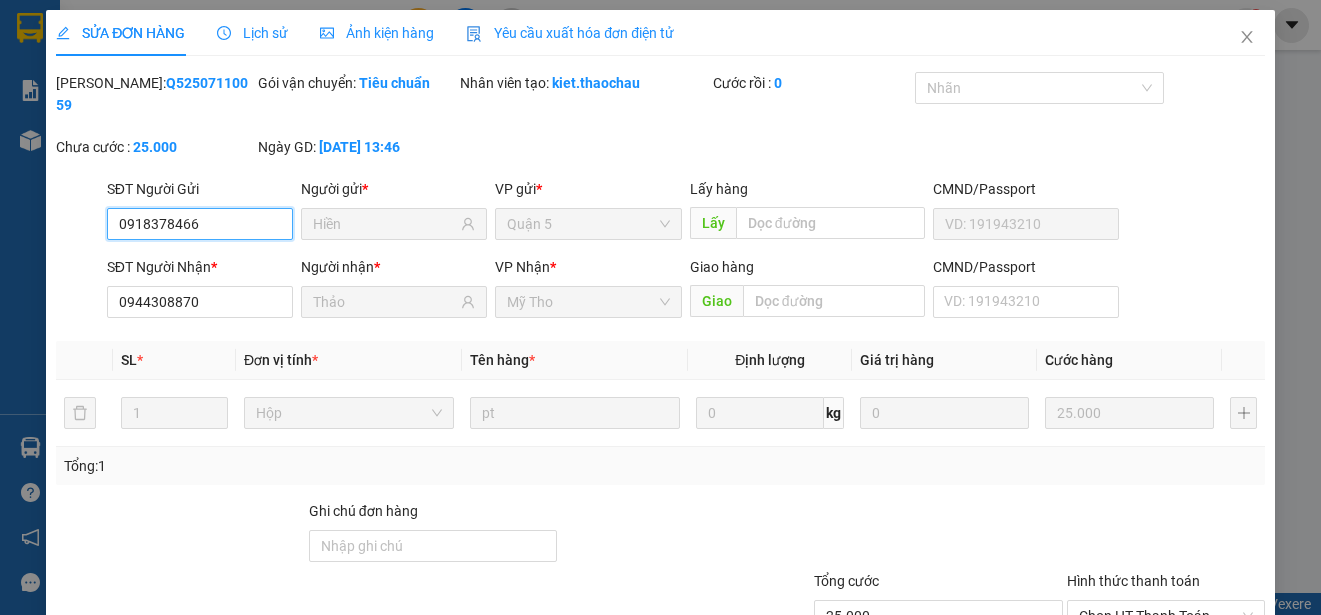 scroll, scrollTop: 129, scrollLeft: 0, axis: vertical 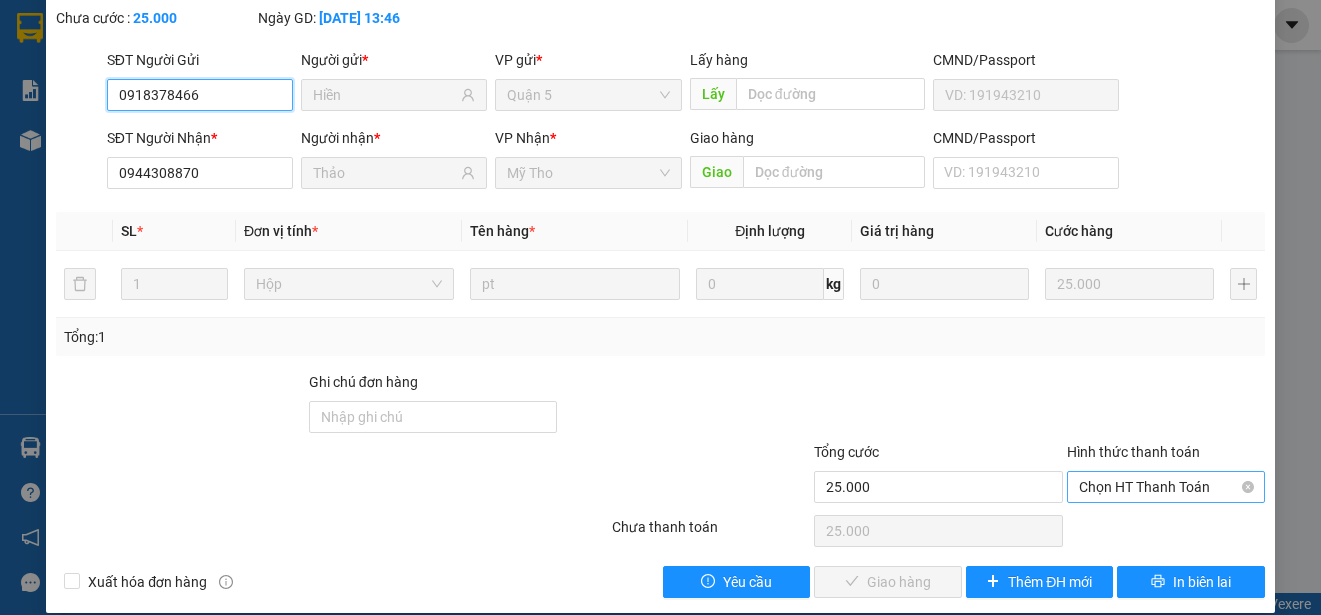 click on "Chọn HT Thanh Toán" at bounding box center [1166, 487] 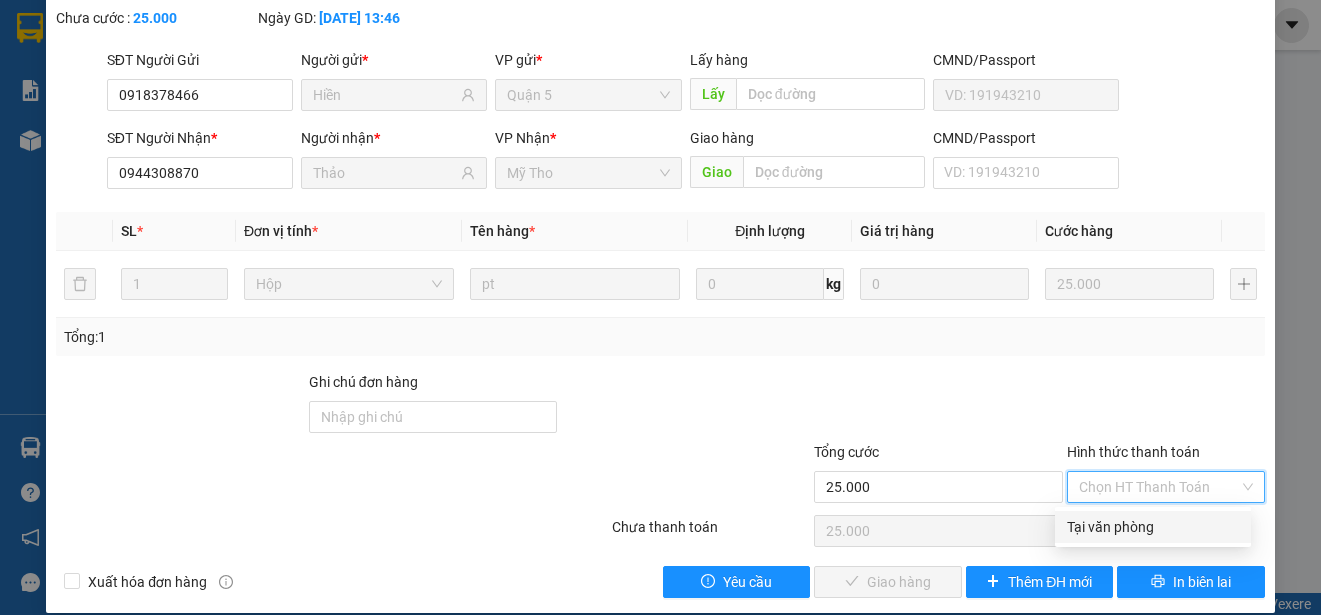 click on "Tại văn phòng" at bounding box center [1153, 527] 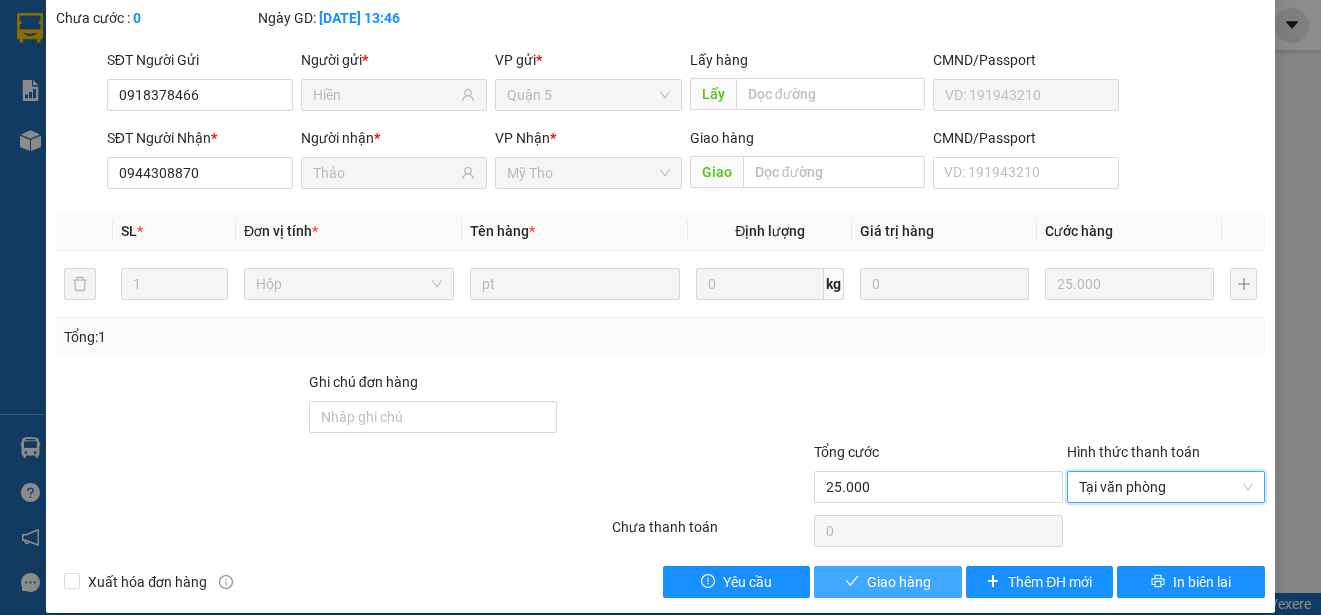 click on "Giao hàng" at bounding box center [899, 582] 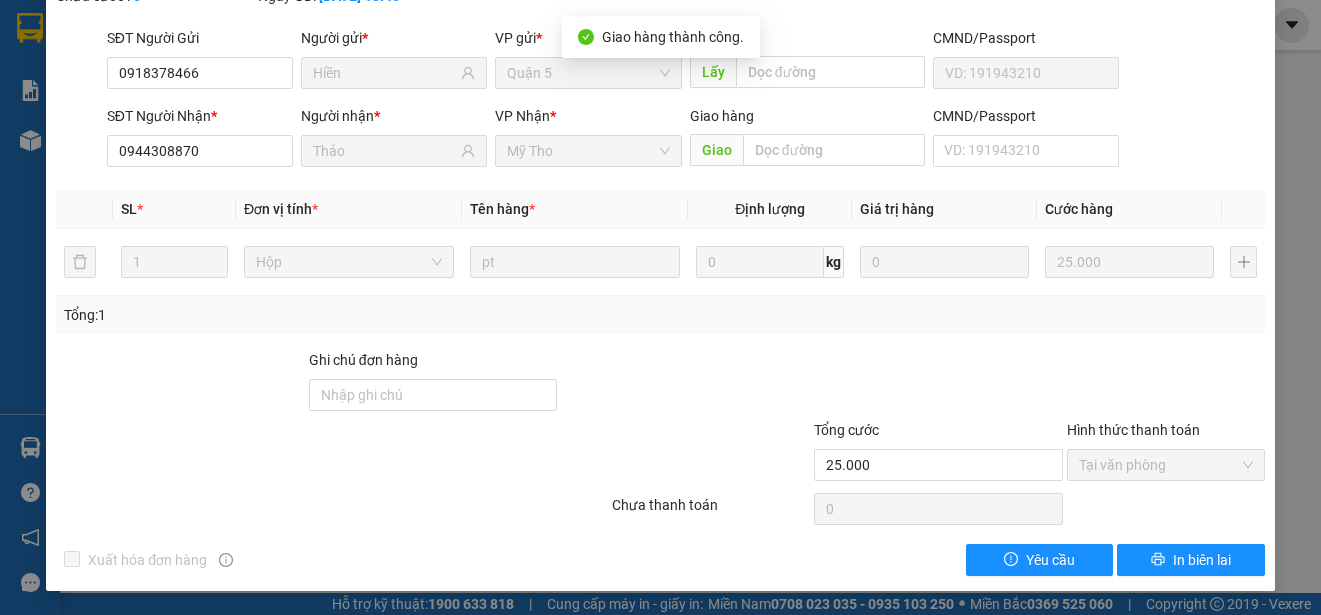 scroll, scrollTop: 0, scrollLeft: 0, axis: both 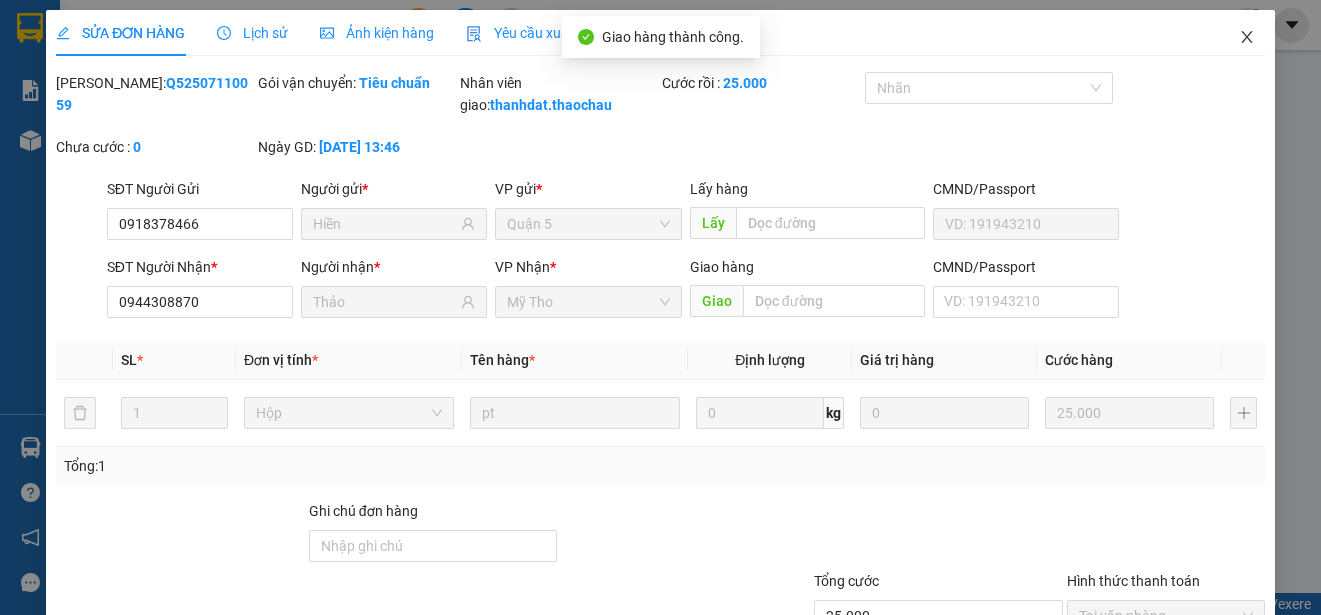 click 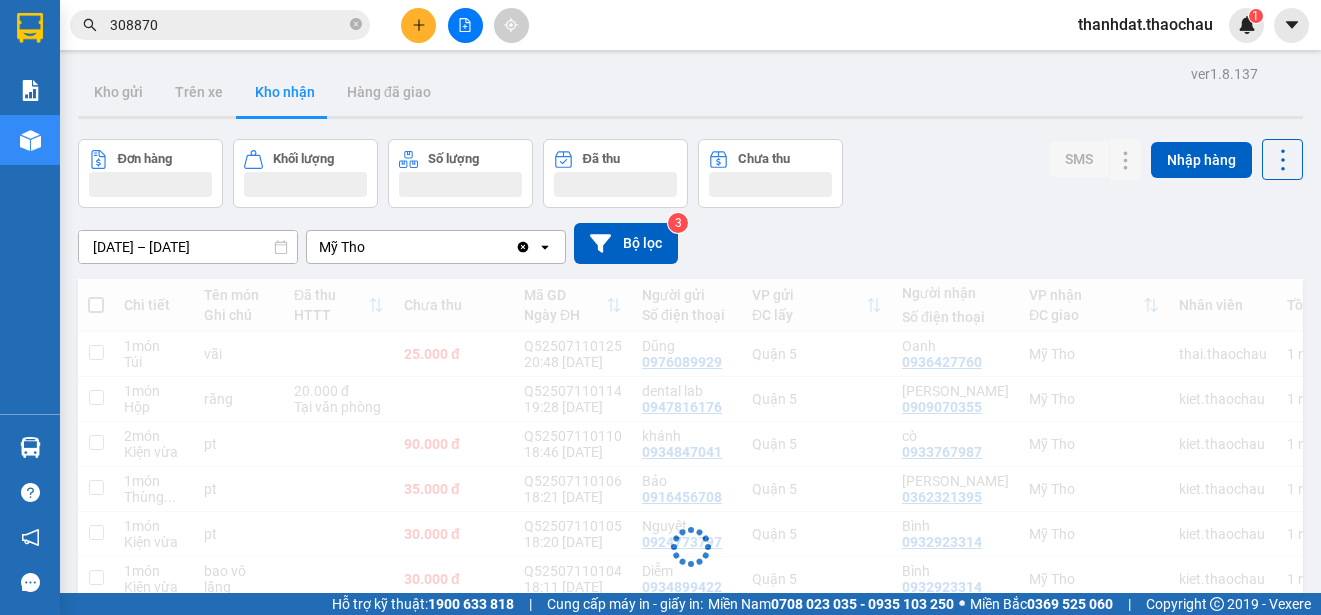 click on "308870" at bounding box center (228, 25) 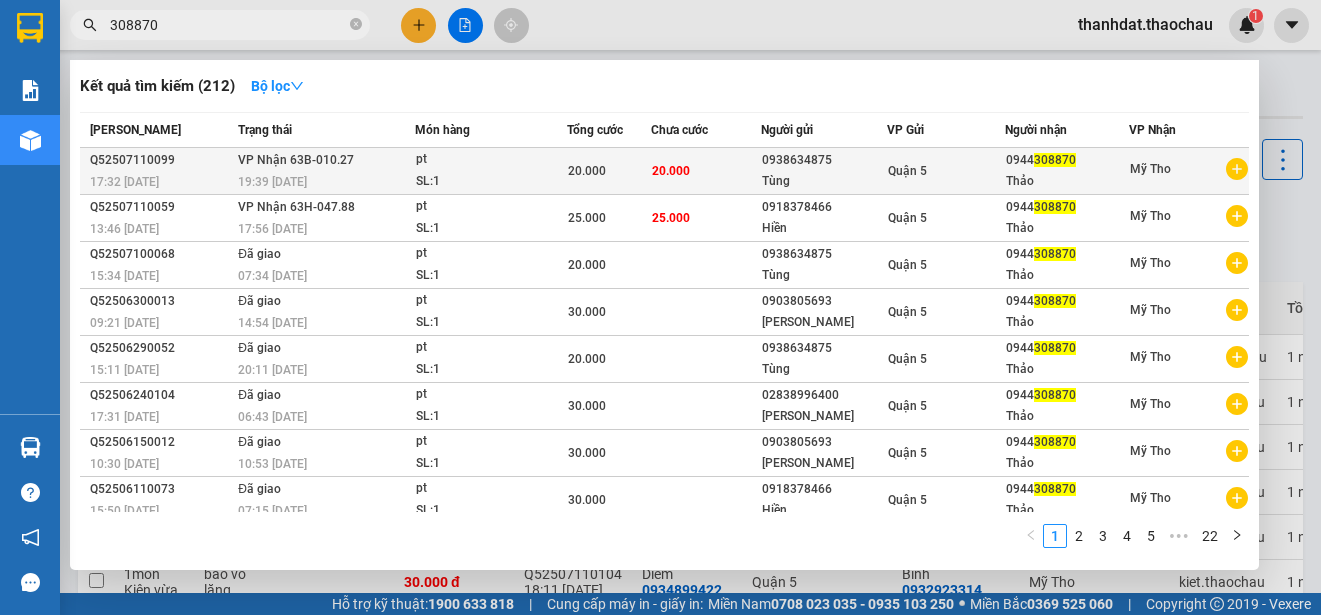 click on "Quận 5" at bounding box center (907, 171) 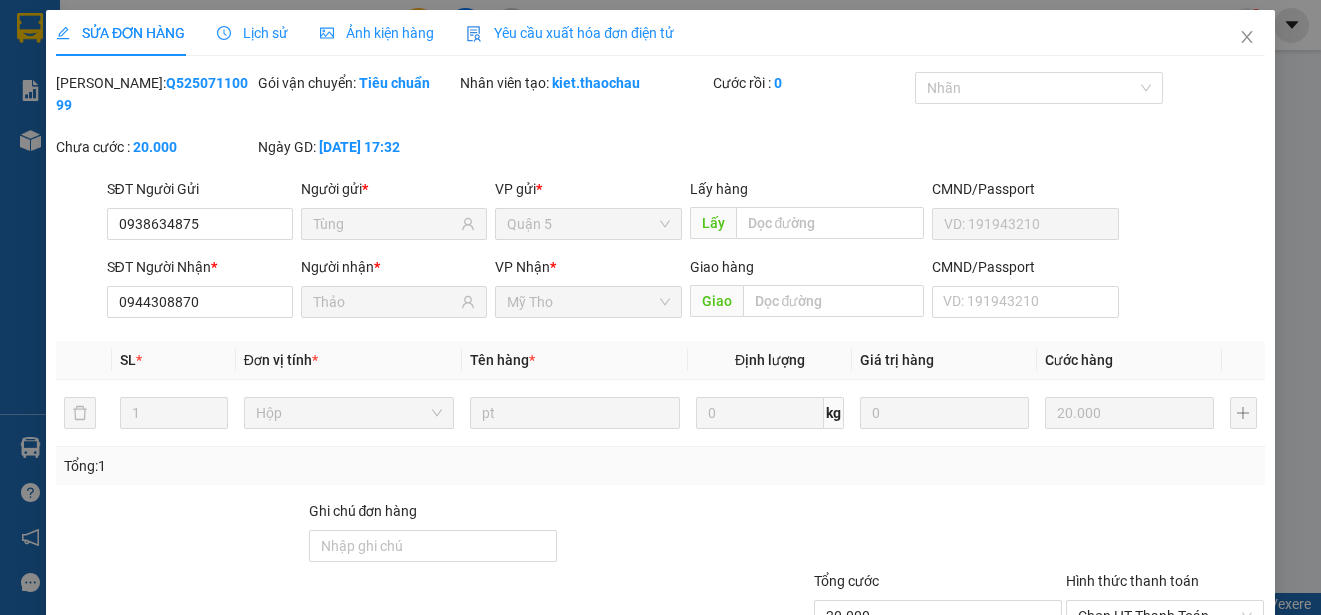 type on "0938634875" 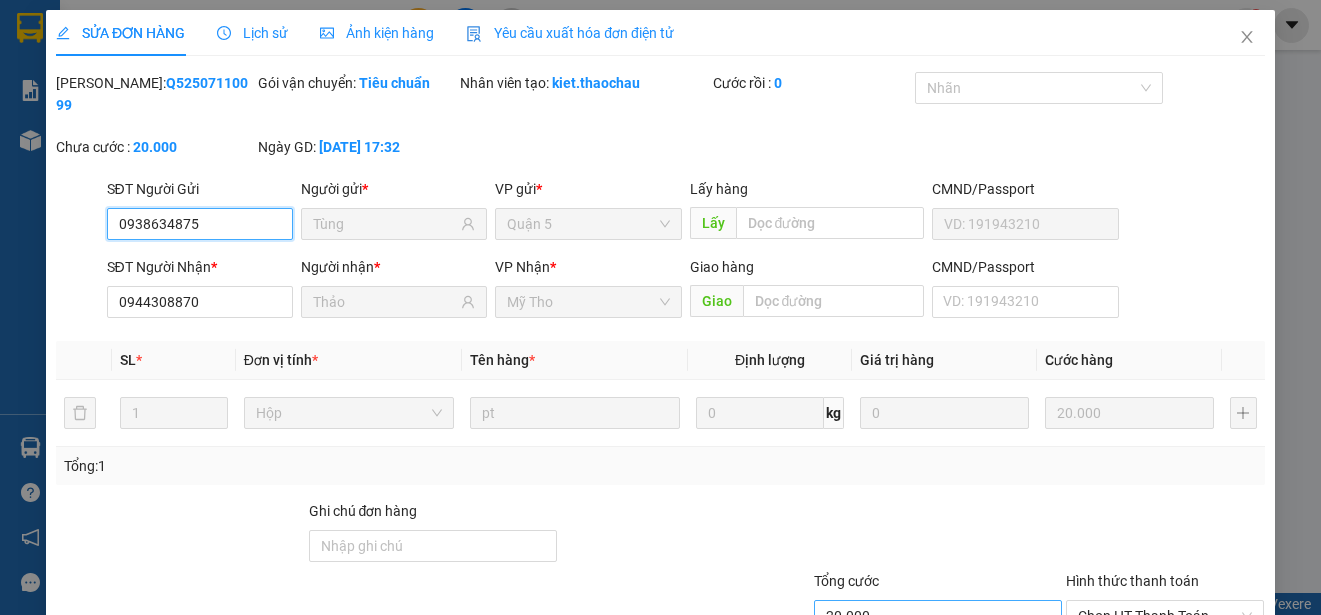 scroll, scrollTop: 119, scrollLeft: 0, axis: vertical 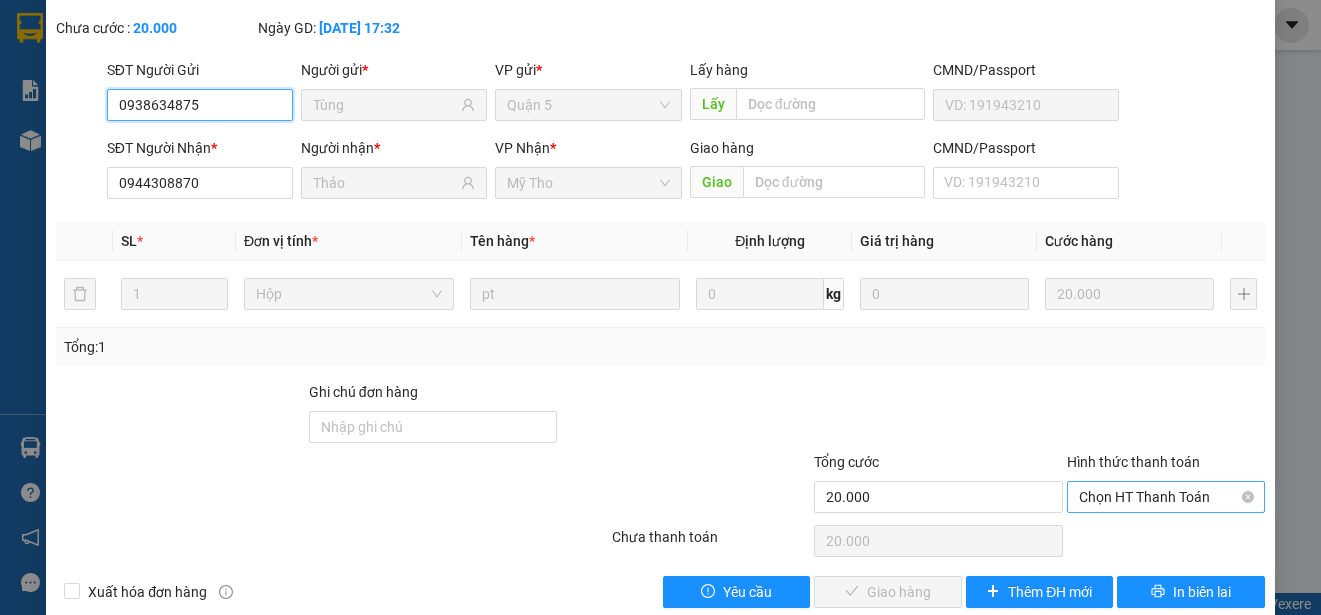 click on "Chọn HT Thanh Toán" at bounding box center [1166, 497] 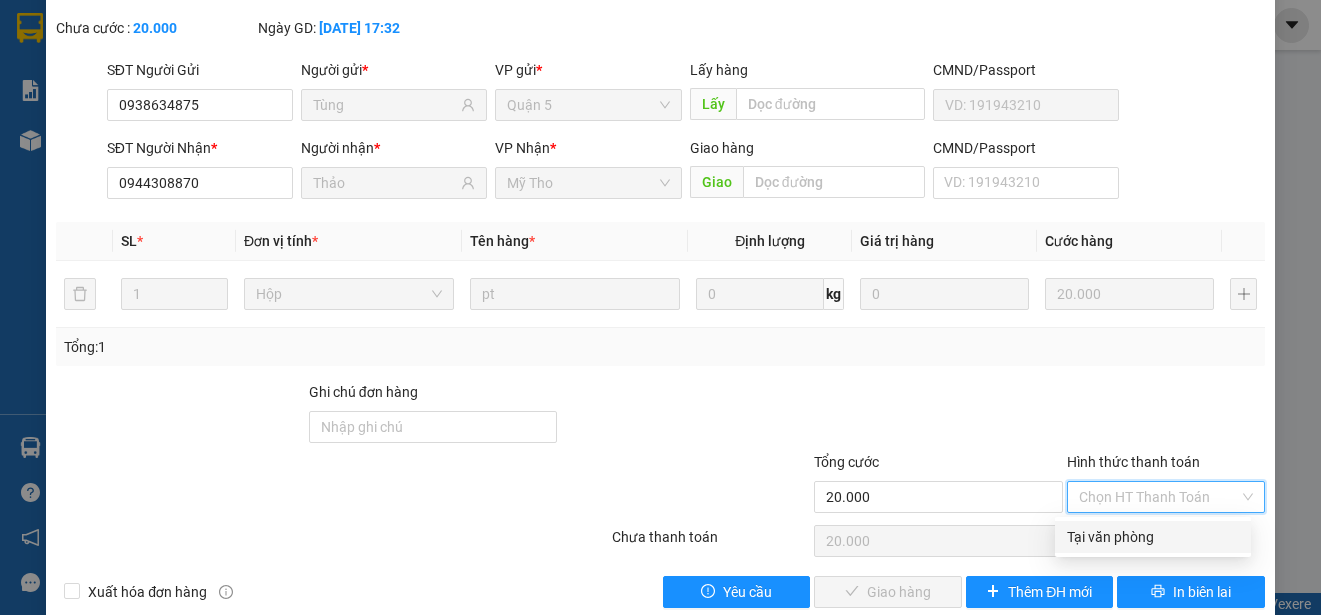 click on "Tại văn phòng" at bounding box center (1153, 537) 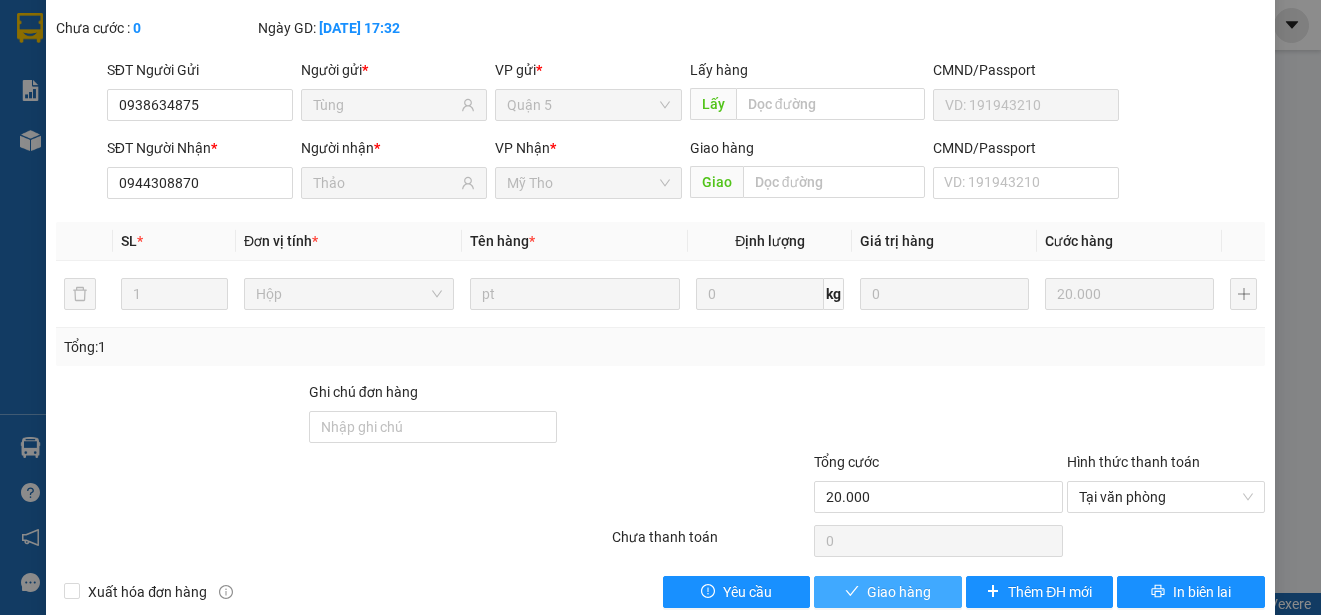 click on "Giao hàng" at bounding box center [899, 592] 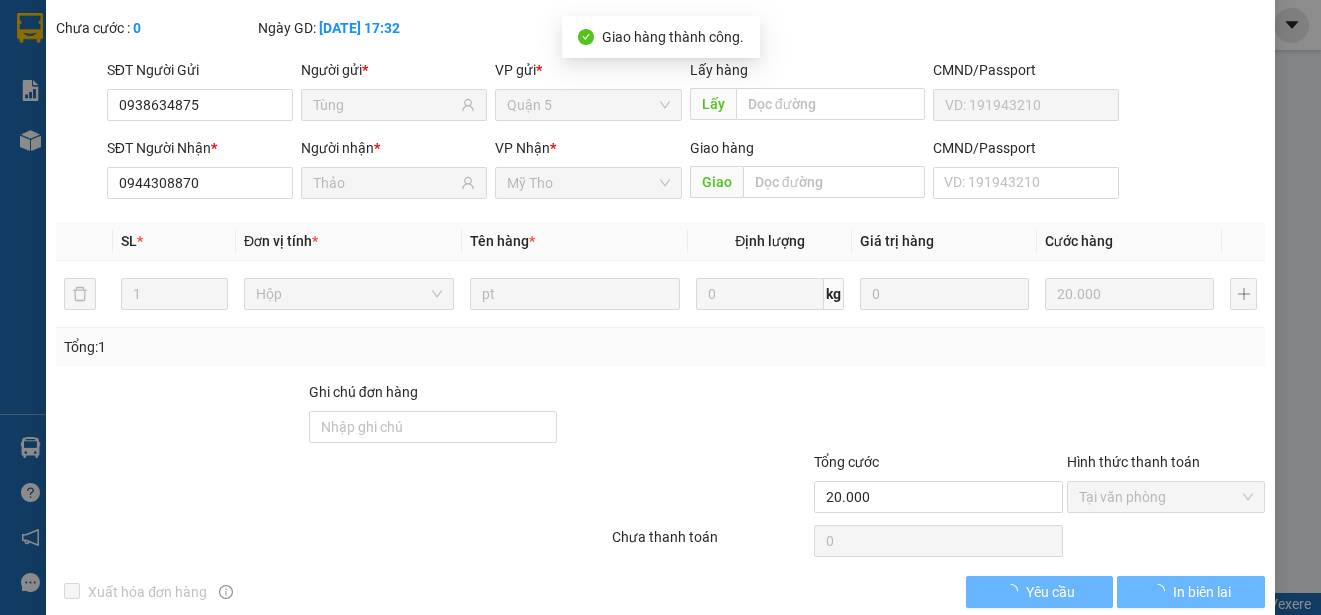 scroll, scrollTop: 22, scrollLeft: 0, axis: vertical 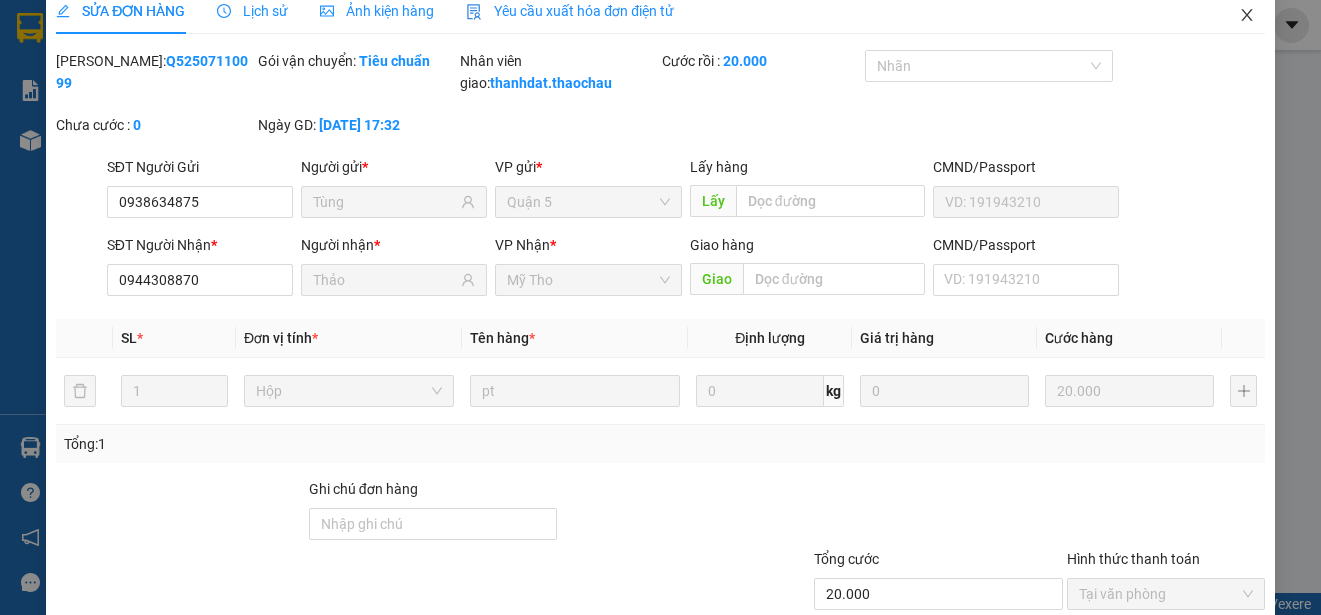 click 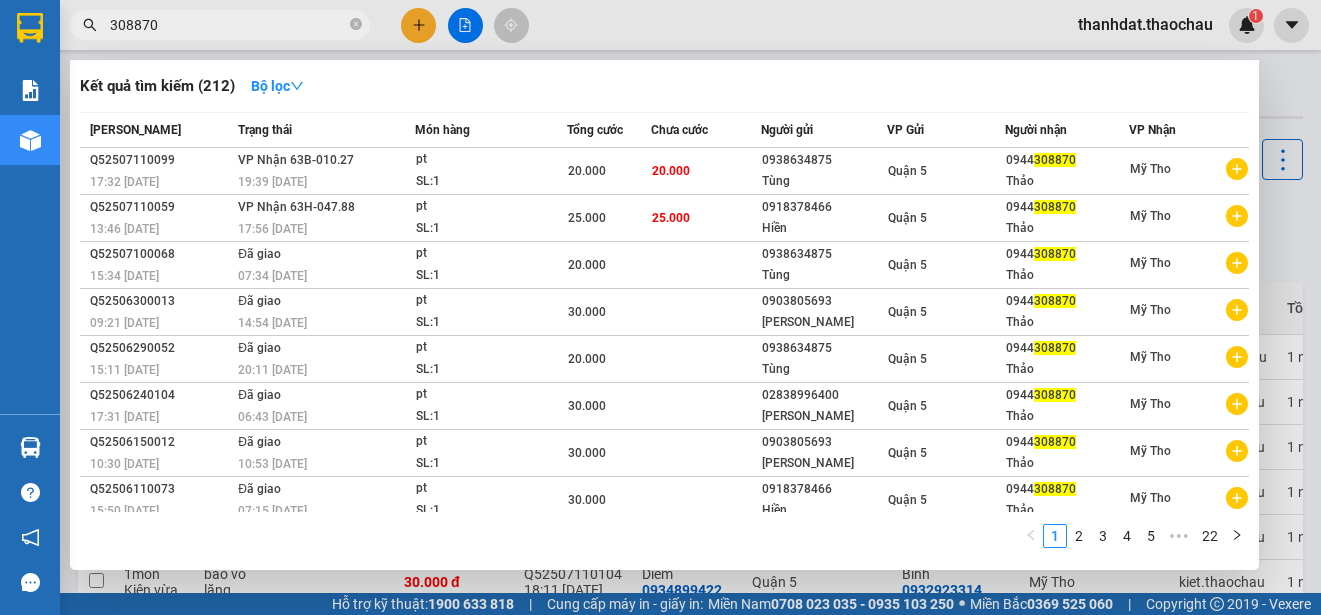 click on "308870" at bounding box center [228, 25] 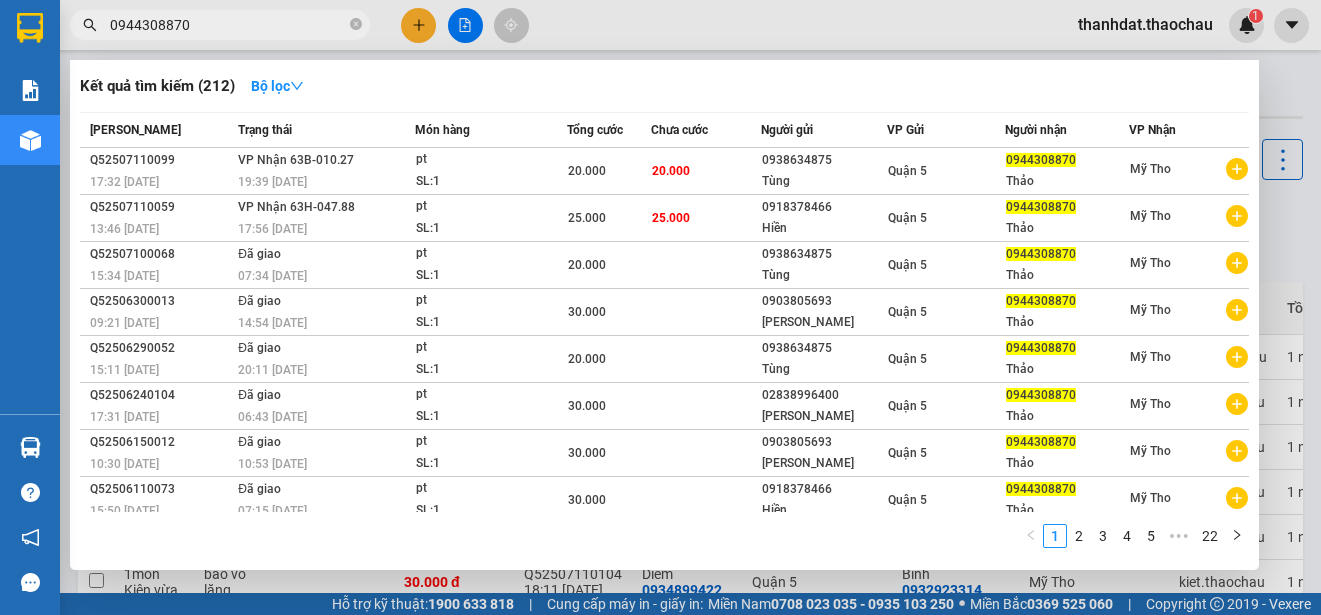 type on "0944308870" 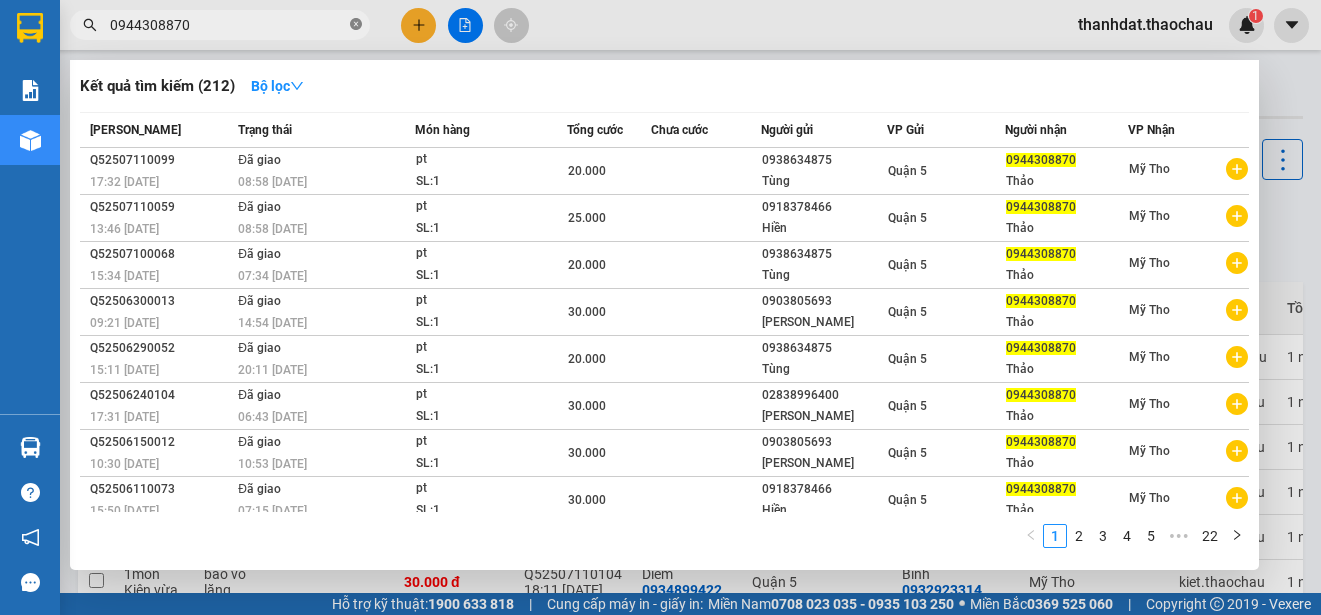 click 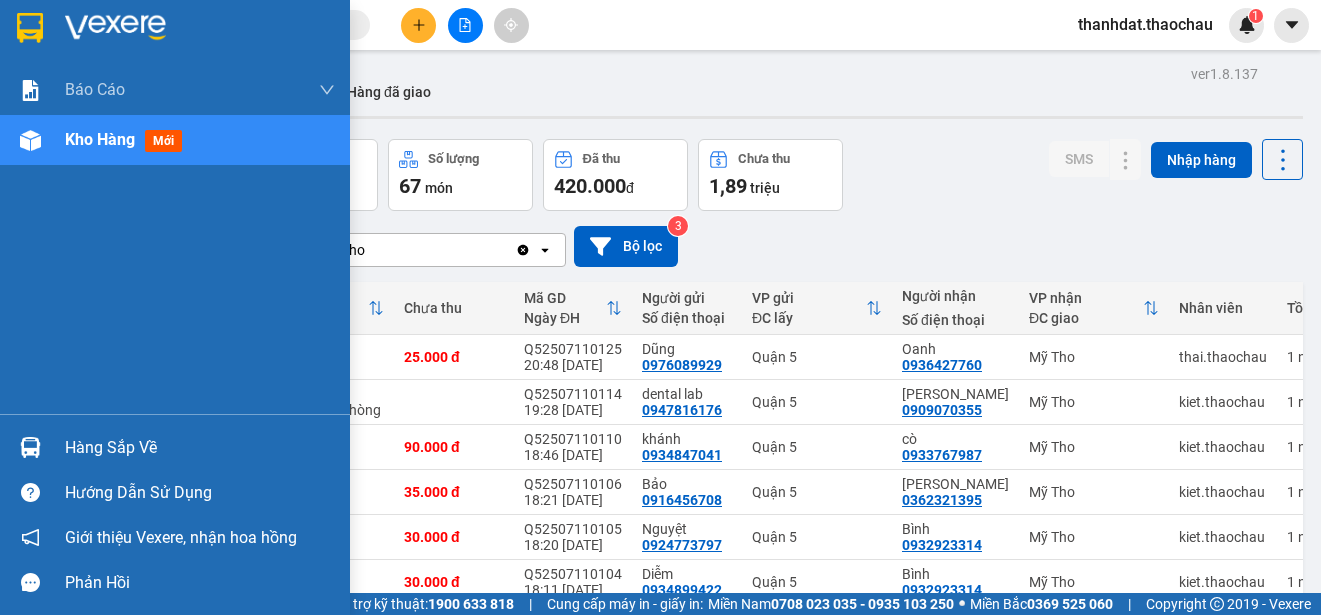 click on "Hàng sắp về" at bounding box center (200, 448) 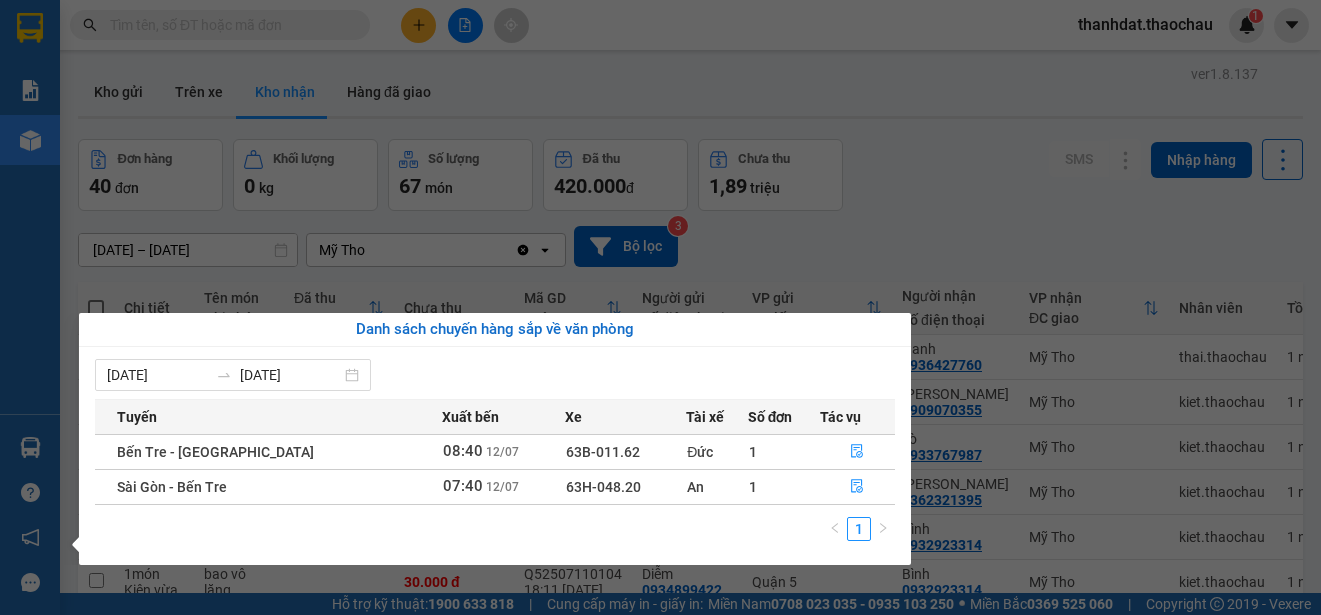 click on "Kết quả tìm kiếm ( 212 )  Bộ lọc  Mã ĐH Trạng thái Món hàng Tổng cước Chưa cước Người gửi VP Gửi Người nhận VP Nhận Q52507110099 17:32 - 11/07 Đã giao   08:58 - 12/07 pt SL:  1 20.000 0938634875 Tùng Quận 5 0944308870 Thảo Mỹ Tho Q52507110059 13:46 - 11/07 Đã giao   08:58 - 12/07 pt SL:  1 25.000 0918378466 Hiền Quận 5 0944308870 Thảo Mỹ Tho Q52507100068 15:34 - 10/07 Đã giao   07:34 - 11/07 pt SL:  1 20.000 0938634875 Tùng Quận 5 0944308870 Thảo Mỹ Tho Q52506300013 09:21 - 30/06 Đã giao   14:54 - 30/06 pt SL:  1 30.000 0903805693 Minh Chánh Quận 5 0944308870 Thảo Mỹ Tho Q52506290052 15:11 - 29/06 Đã giao   20:11 - 29/06 pt SL:  1 20.000 0938634875 Tùng Quận 5 0944308870 Thảo Mỹ Tho Q52506240104 17:31 - 24/06 Đã giao   06:43 - 25/06 pt SL:  1 30.000 02838996400 Hoàng huy Quận 5 0944308870 Thảo Mỹ Tho Q52506150012 10:30 - 15/06 Đã giao   10:53 - 16/06 pt SL:  1 30.000 0903805693 Minh Chánh Quận 5 0944308870   1" at bounding box center [660, 307] 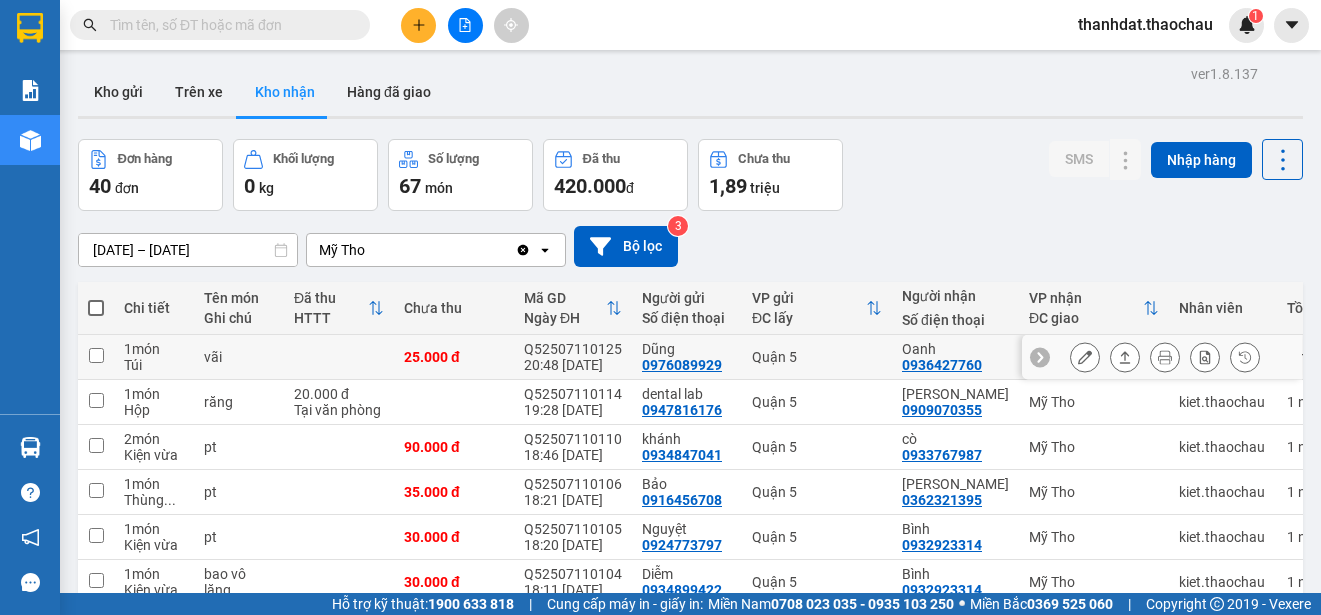 scroll, scrollTop: 282, scrollLeft: 0, axis: vertical 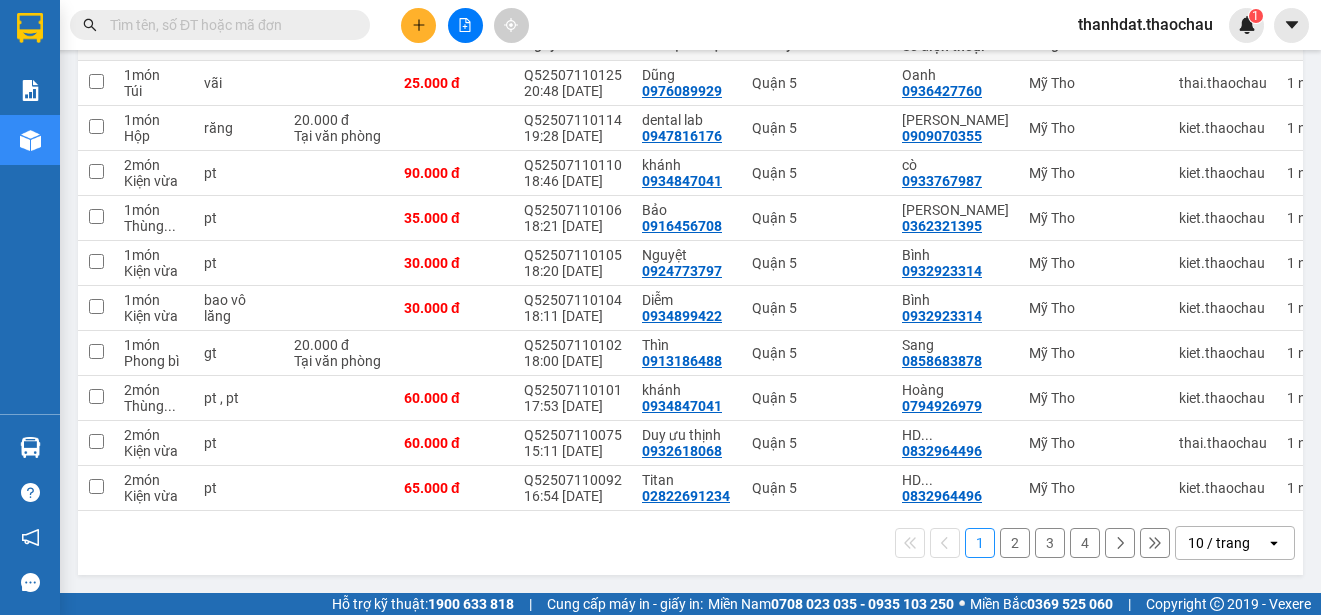click on "2" at bounding box center (1015, 543) 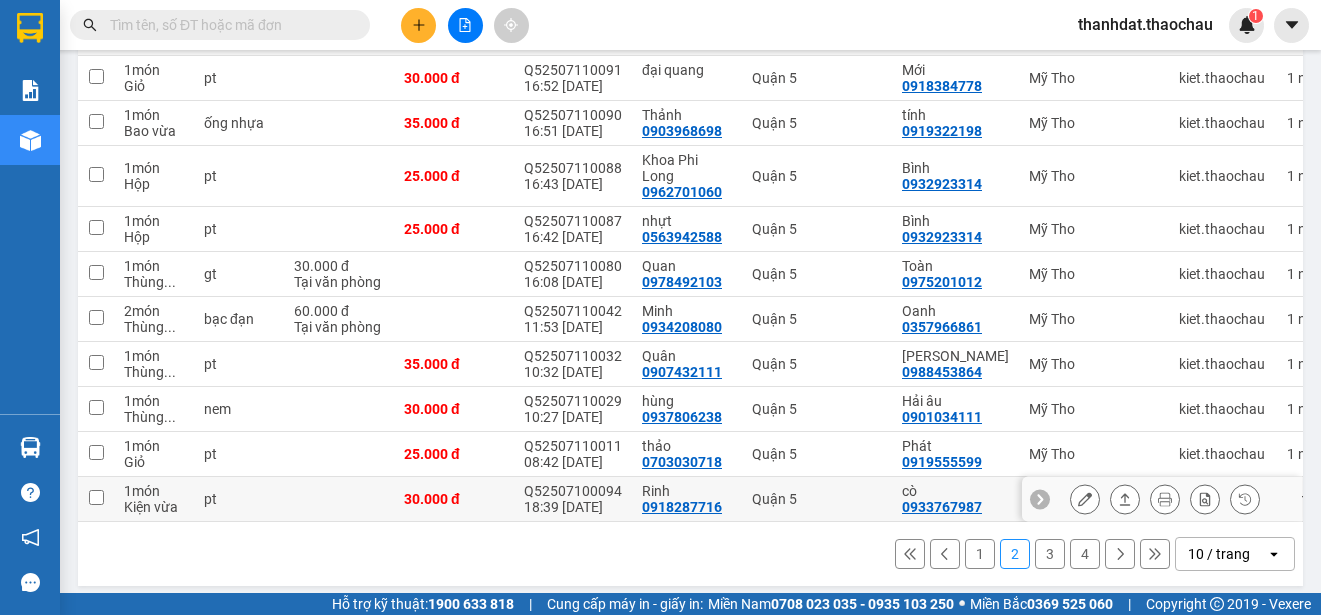 scroll, scrollTop: 282, scrollLeft: 0, axis: vertical 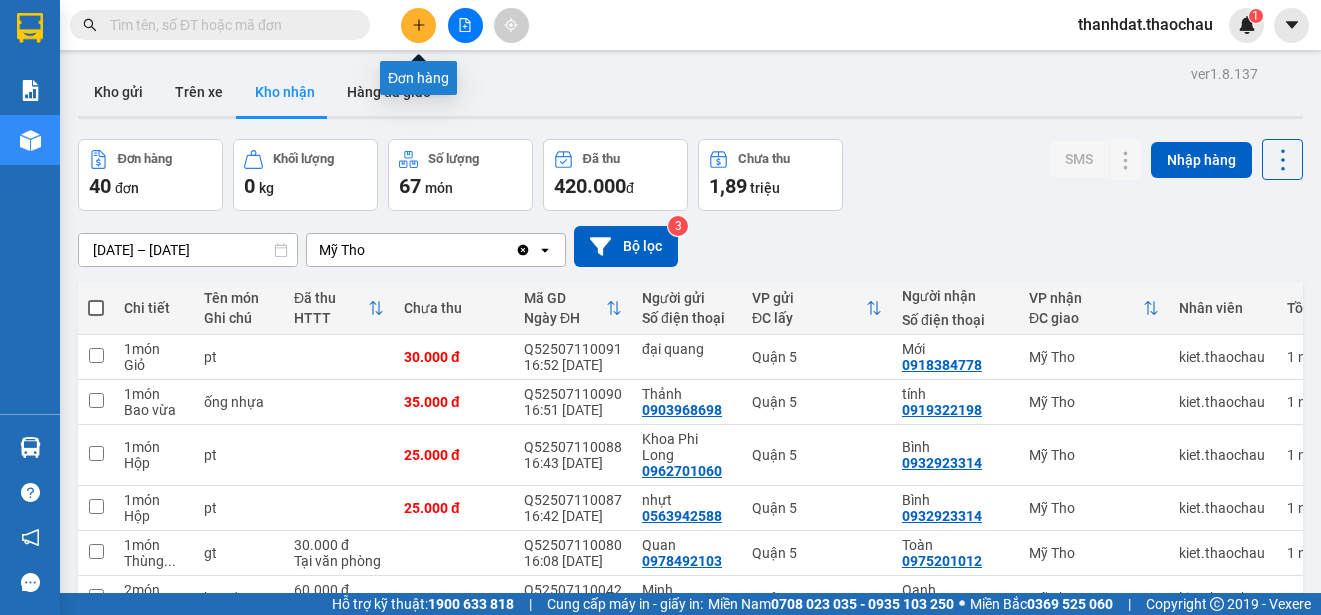click 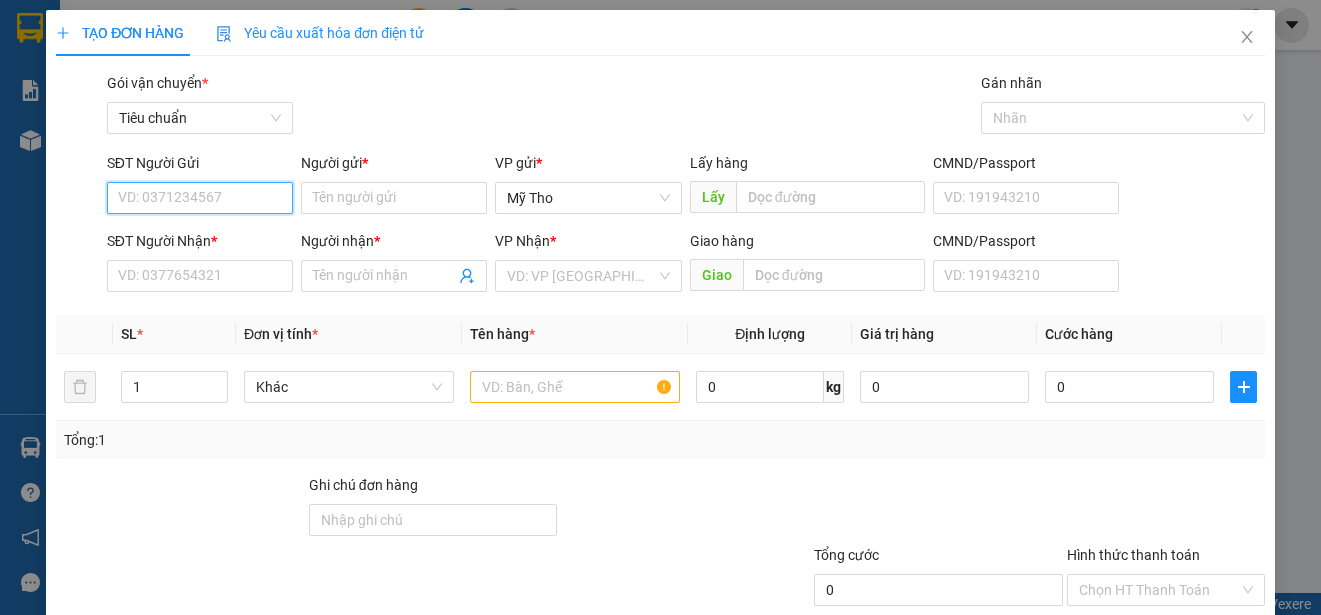drag, startPoint x: 224, startPoint y: 204, endPoint x: 260, endPoint y: 166, distance: 52.34501 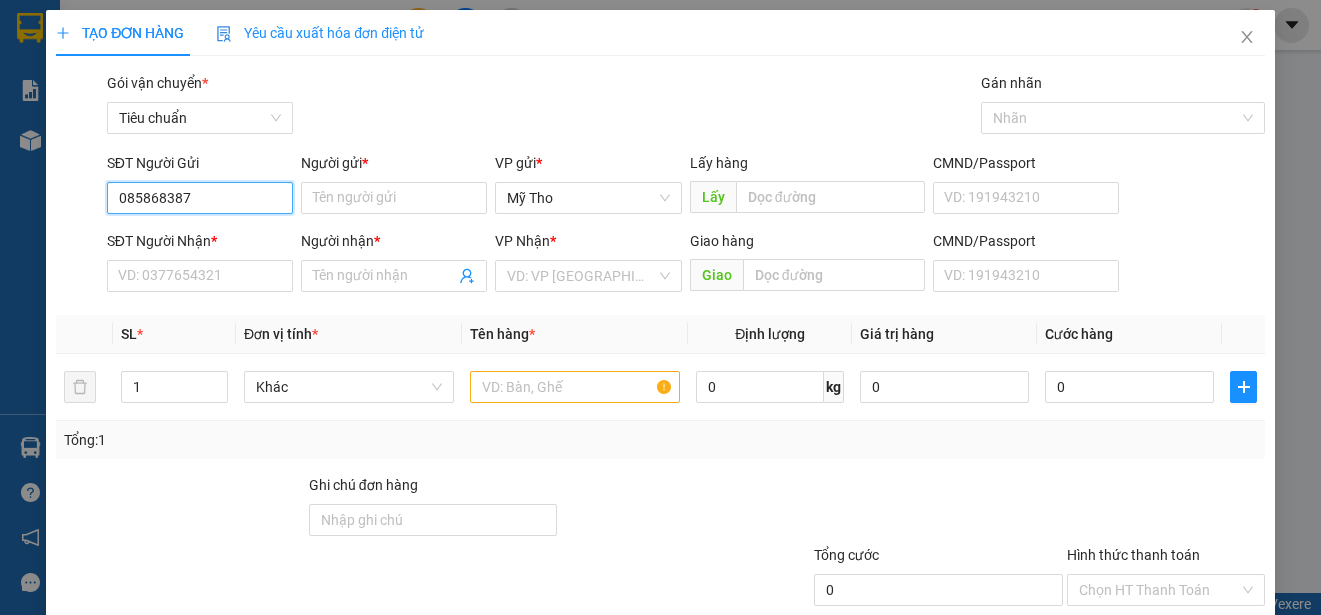 type on "0858683878" 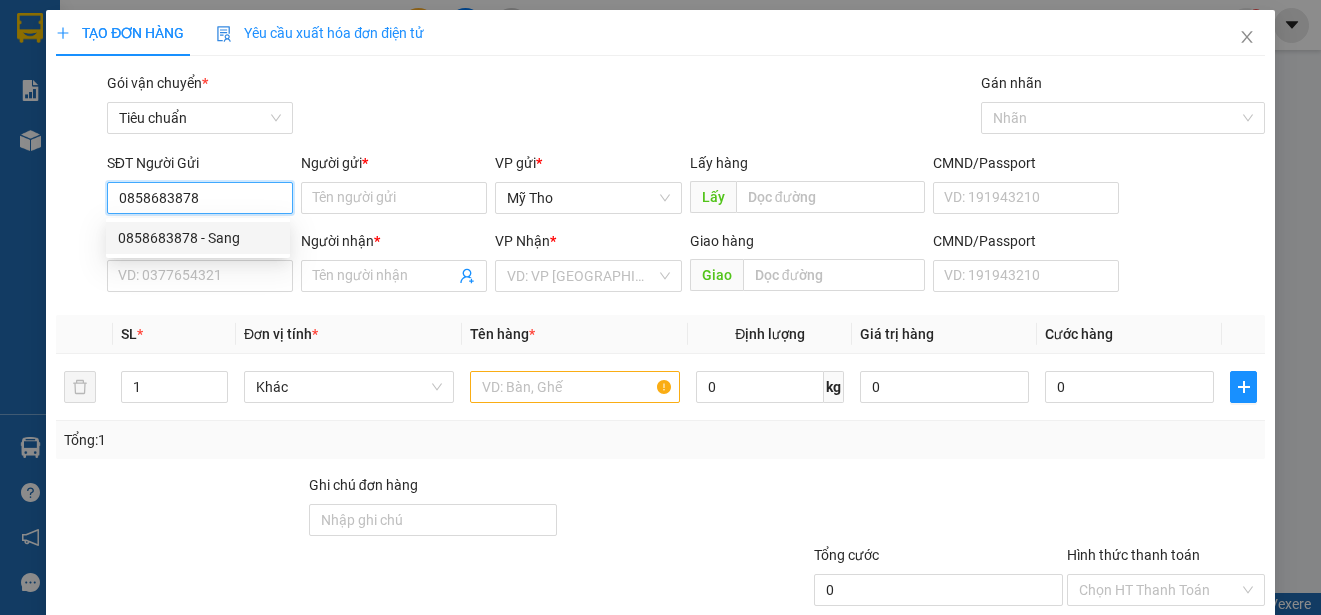 click on "0858683878 - Sang" at bounding box center [198, 238] 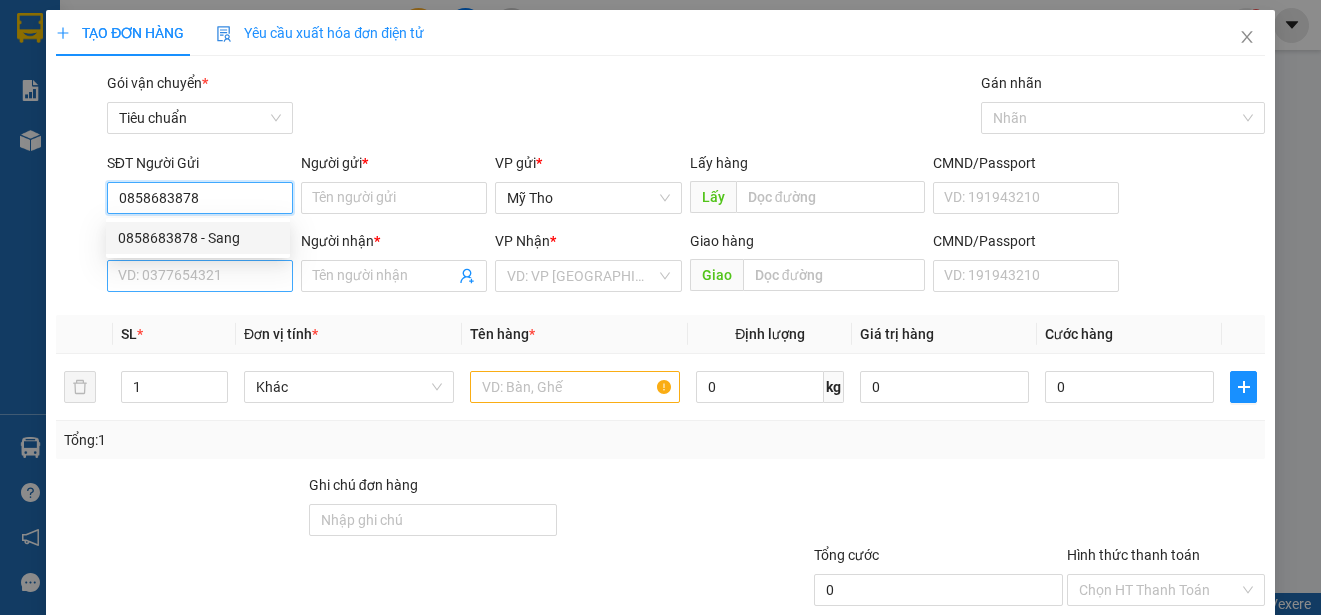 type on "Sang" 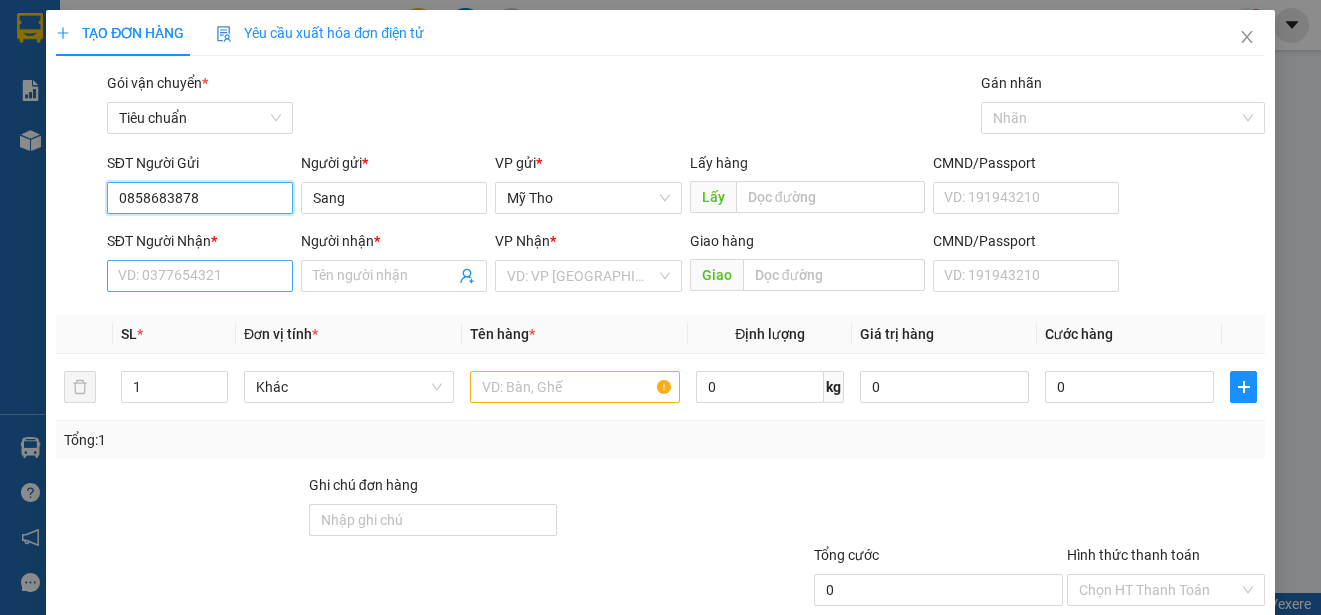 type on "0858683878" 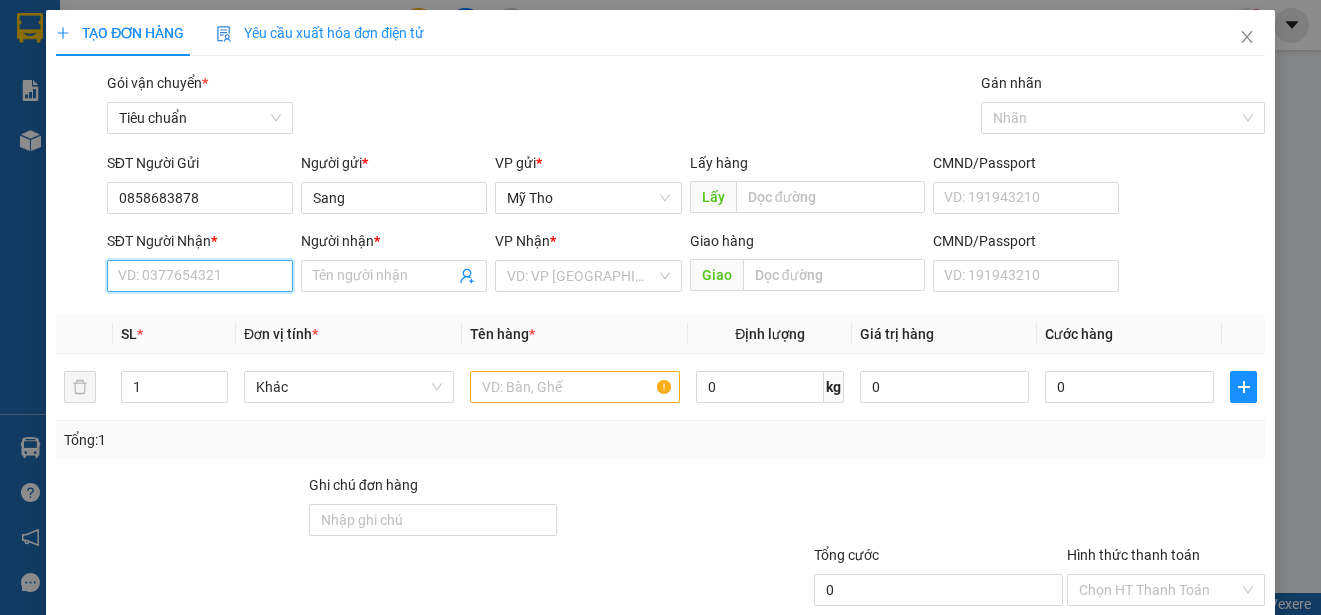 click on "SĐT Người Nhận  *" at bounding box center (200, 276) 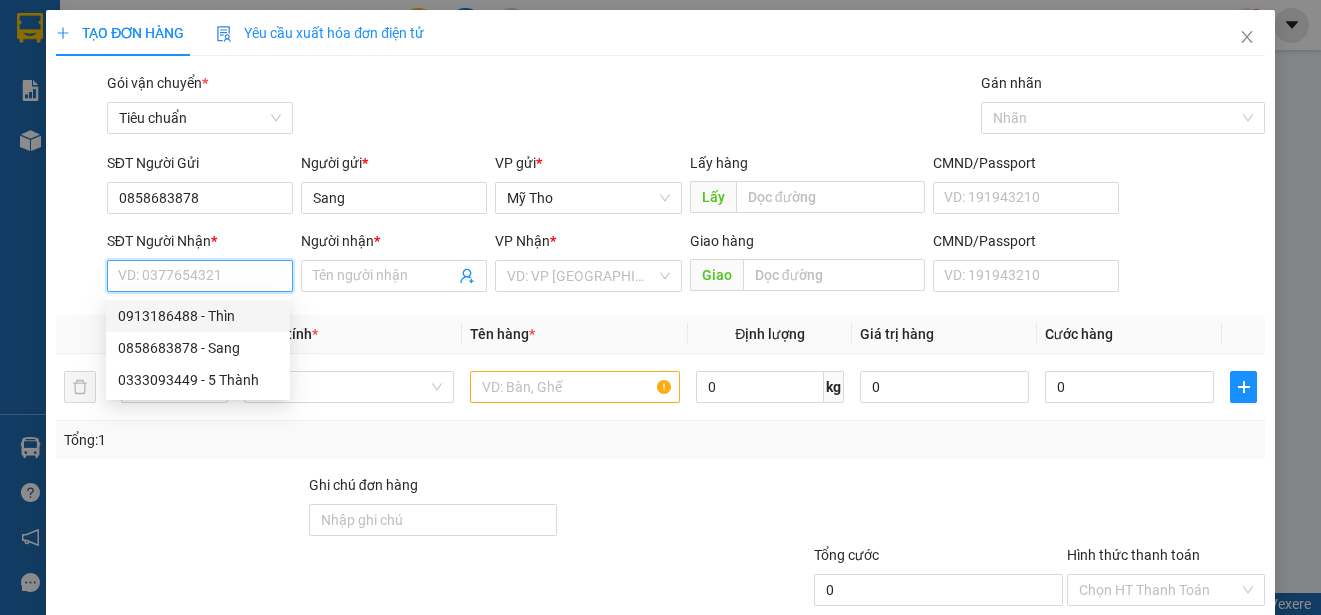 click on "SĐT Người Nhận  *" at bounding box center (200, 276) 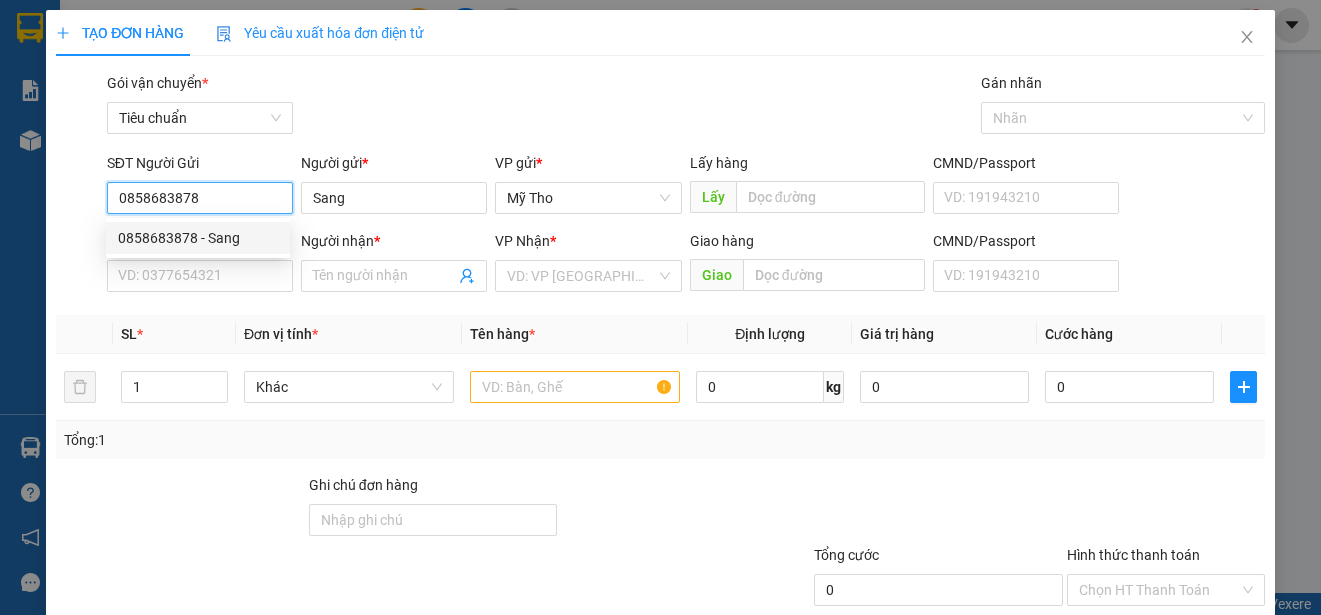 click on "0858683878" at bounding box center (200, 198) 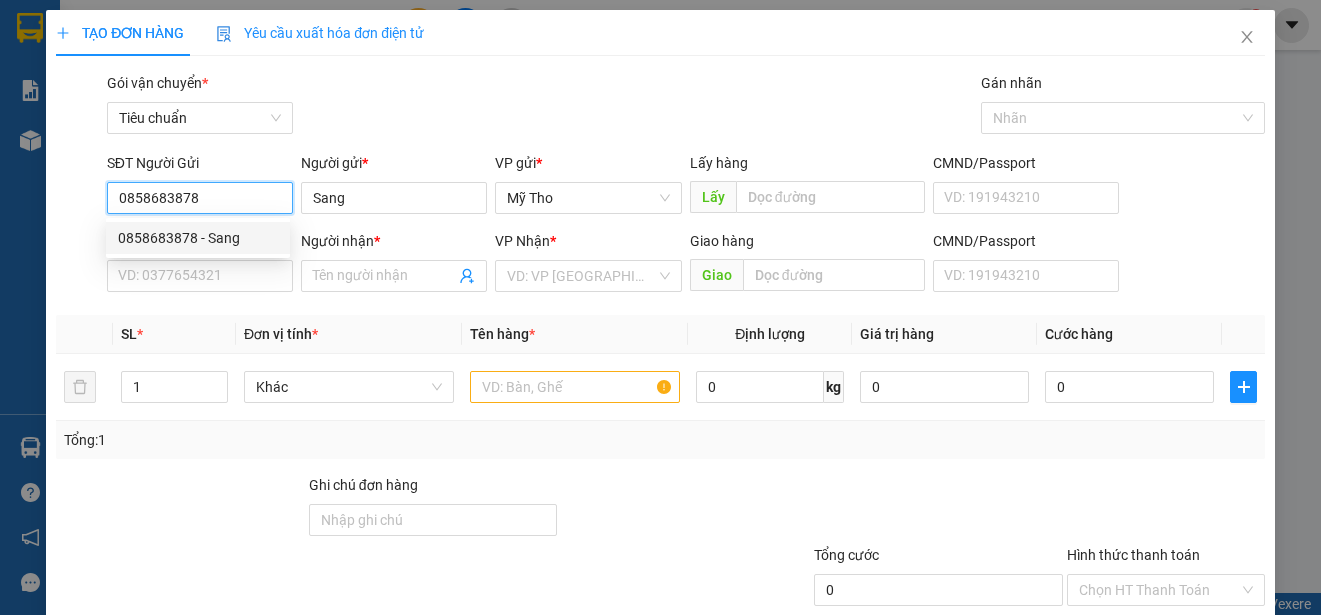 click on "0858683878 - Sang" at bounding box center [198, 238] 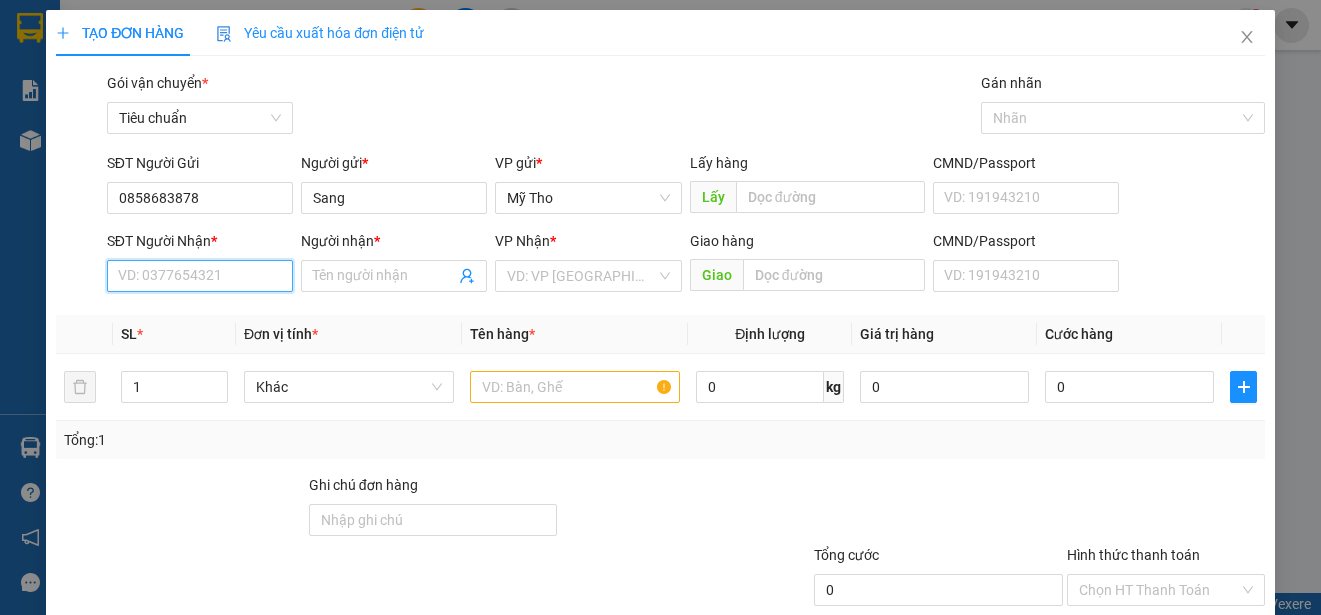 click on "SĐT Người Nhận  *" at bounding box center (200, 276) 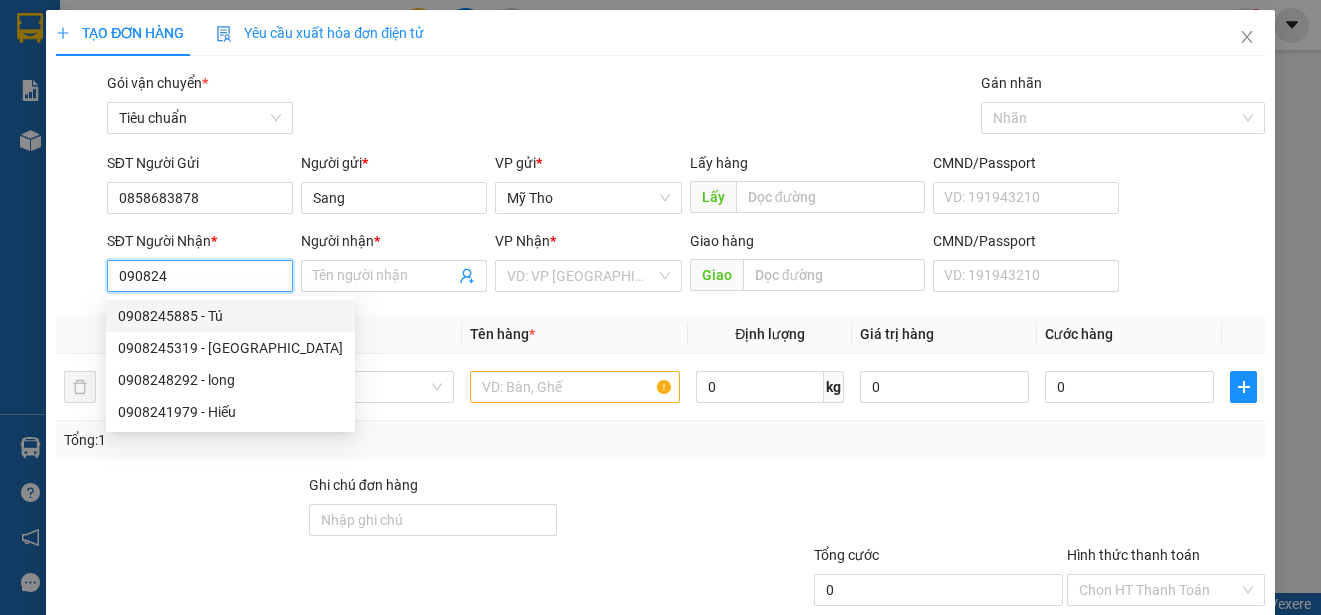 click on "0908245885 - Tú" at bounding box center (230, 316) 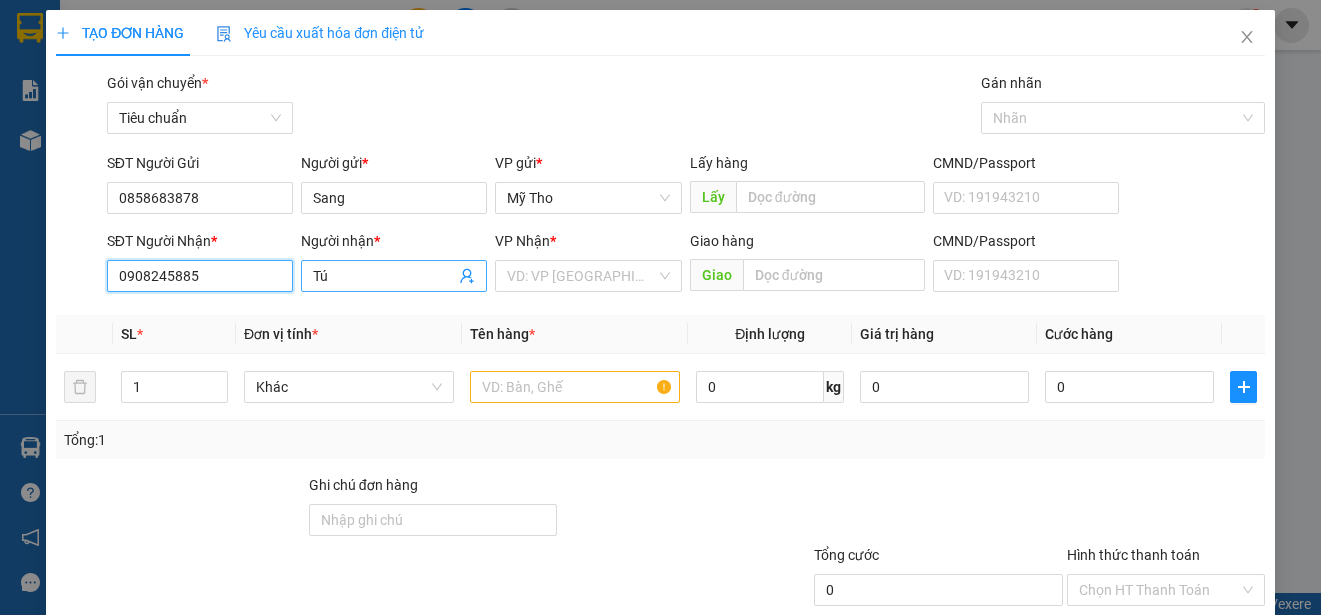 type on "0908245885" 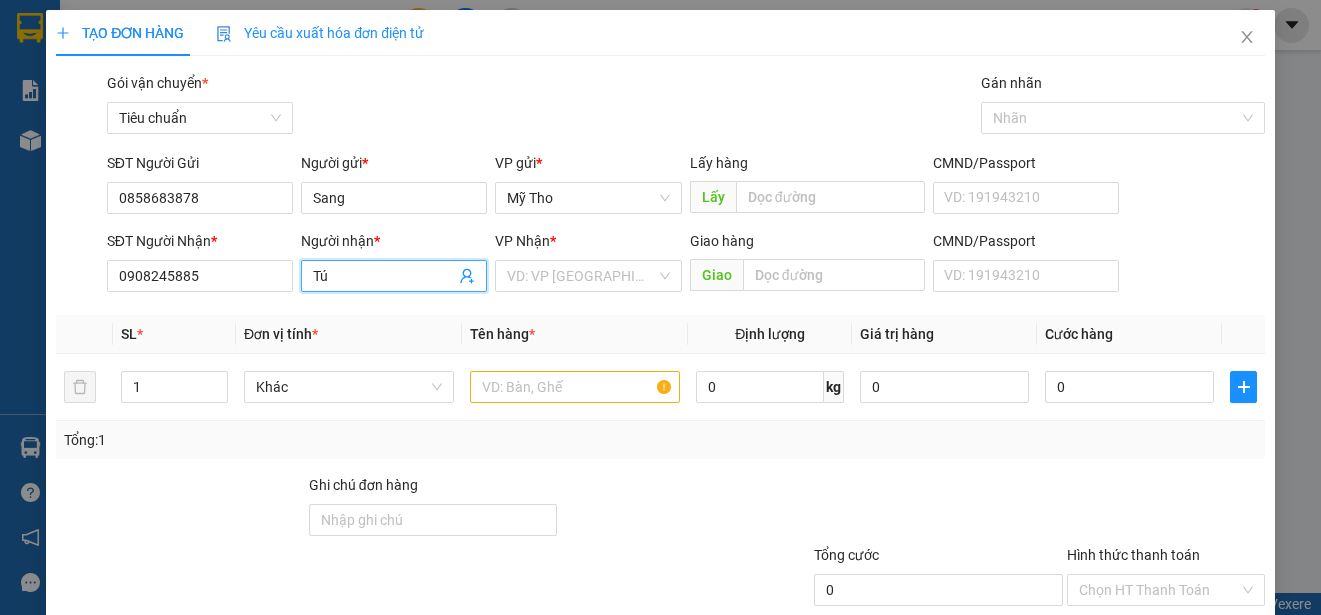 click on "Tú" at bounding box center [384, 276] 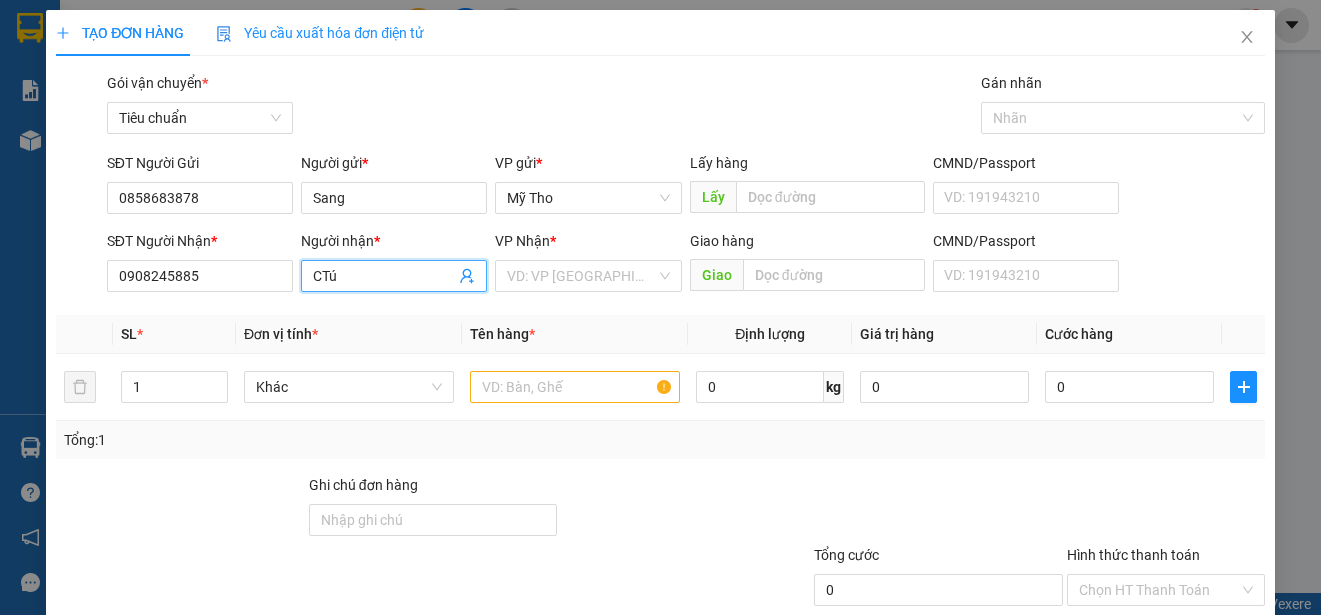 paste on "âm" 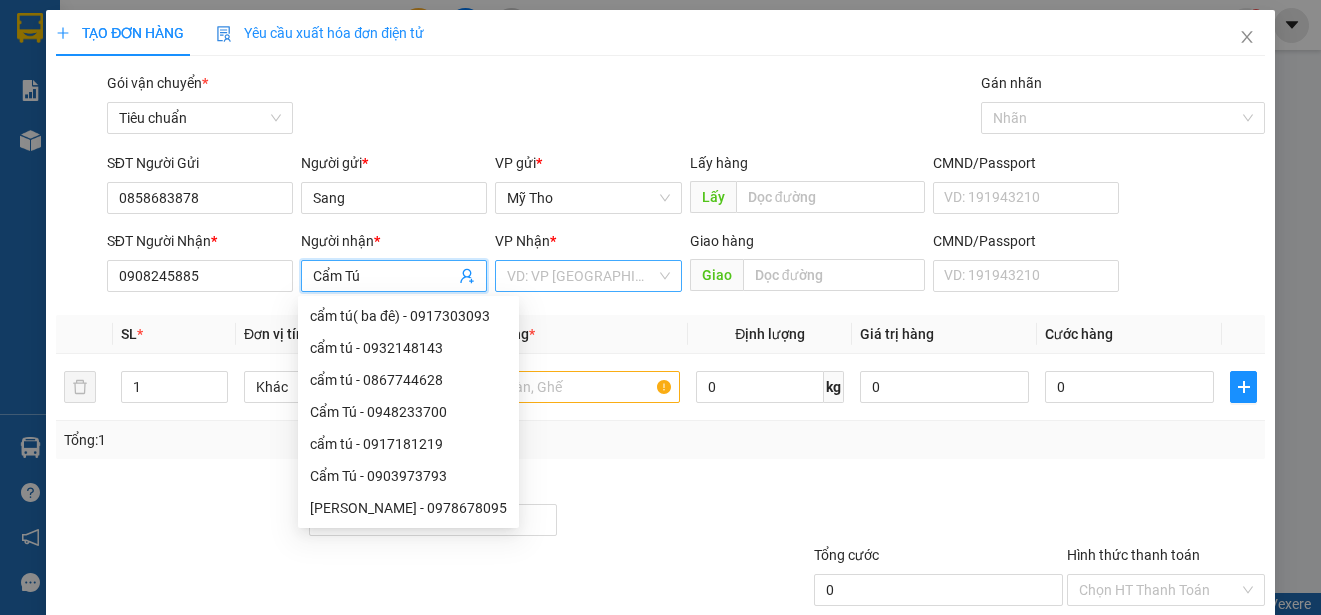 type on "Cẩm Tú" 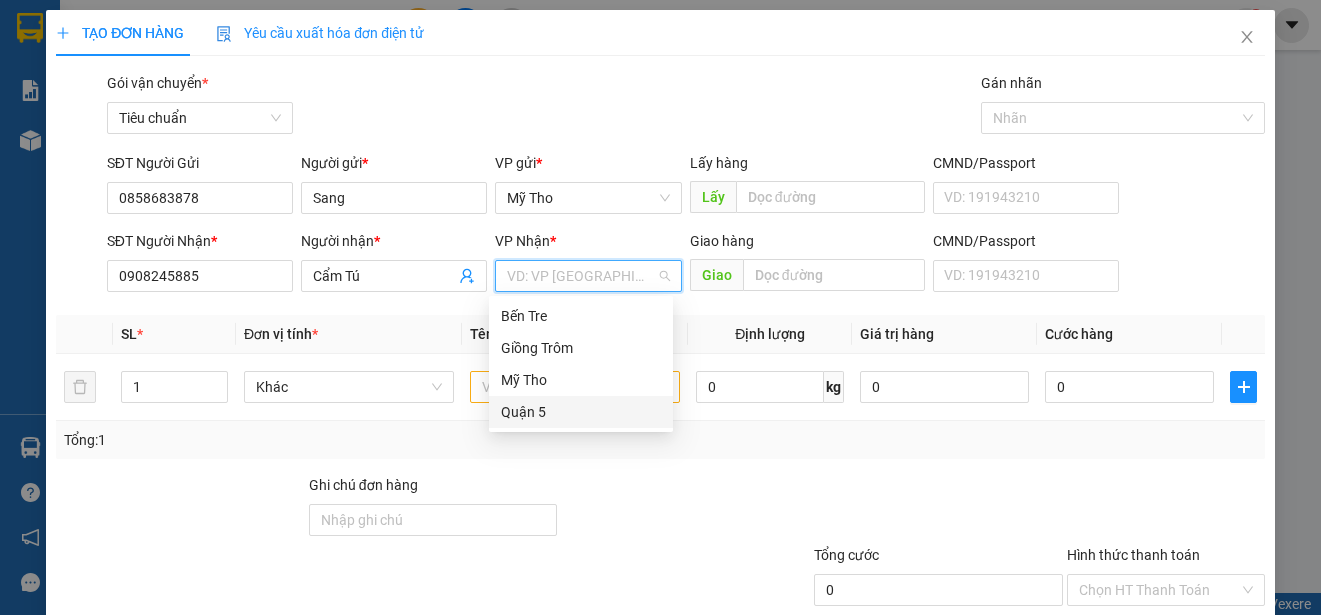 click on "Quận 5" at bounding box center (581, 412) 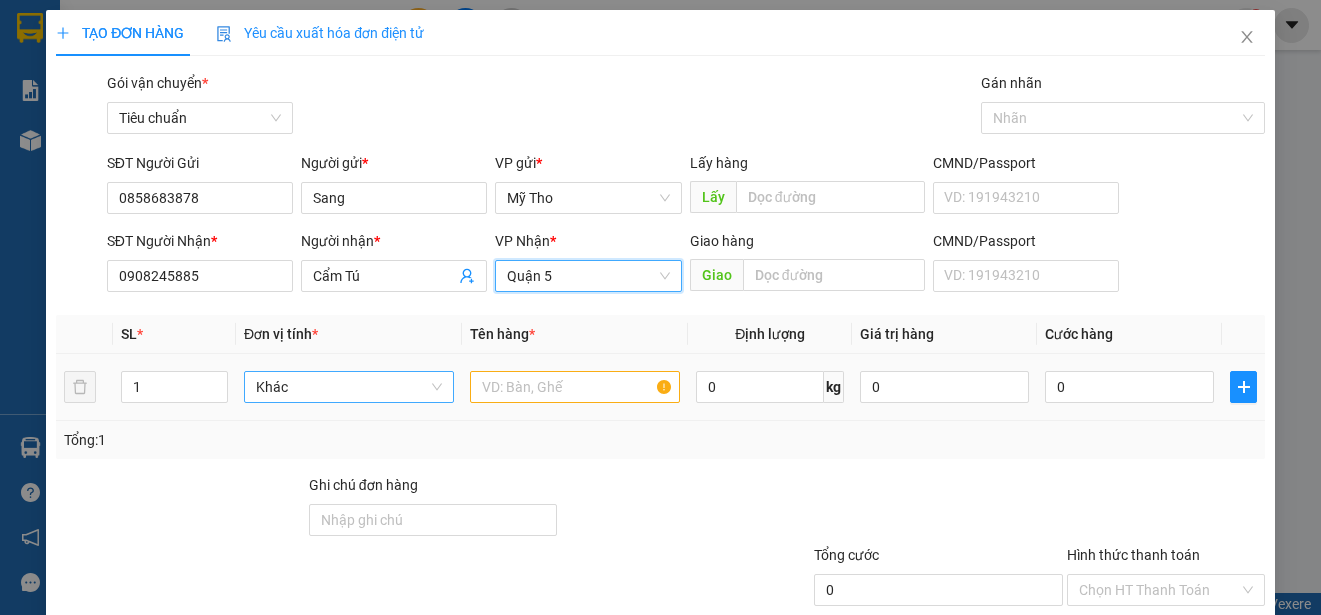 click on "Khác" at bounding box center (349, 387) 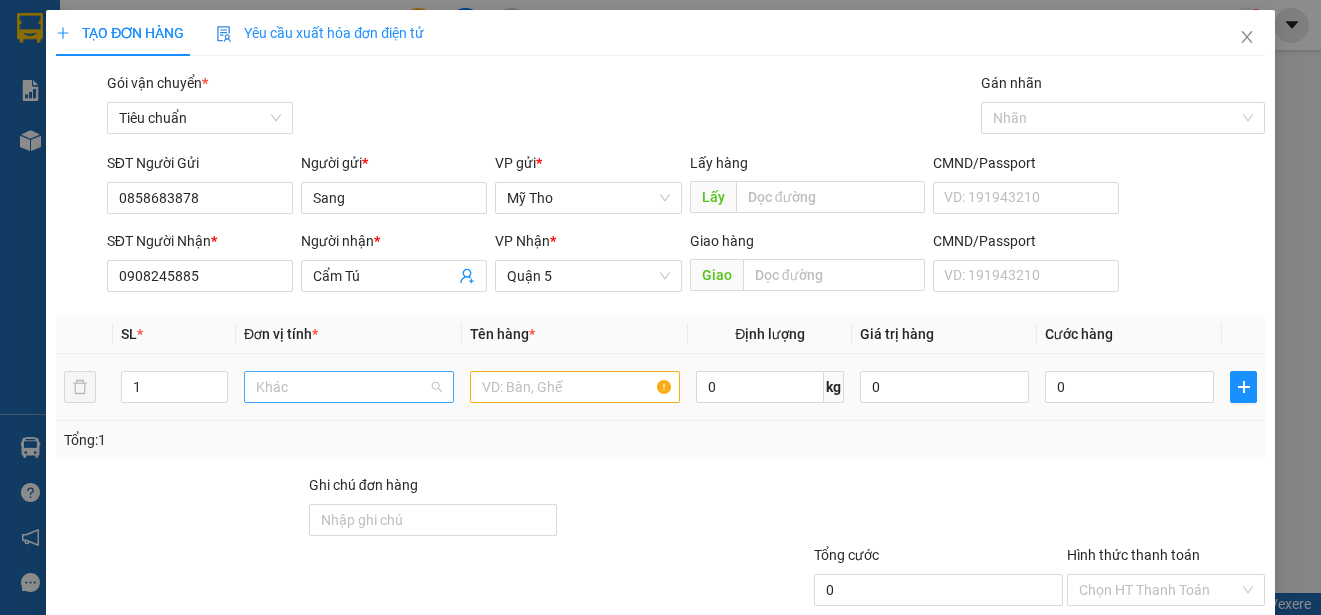 scroll, scrollTop: 624, scrollLeft: 0, axis: vertical 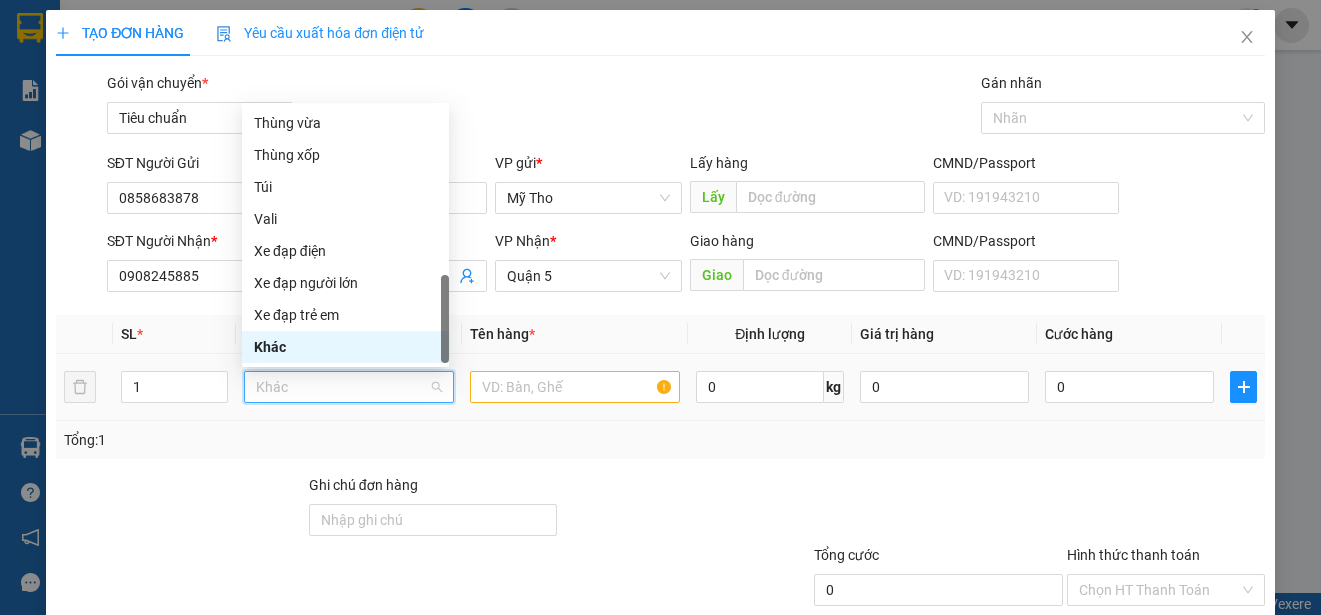 type on "p" 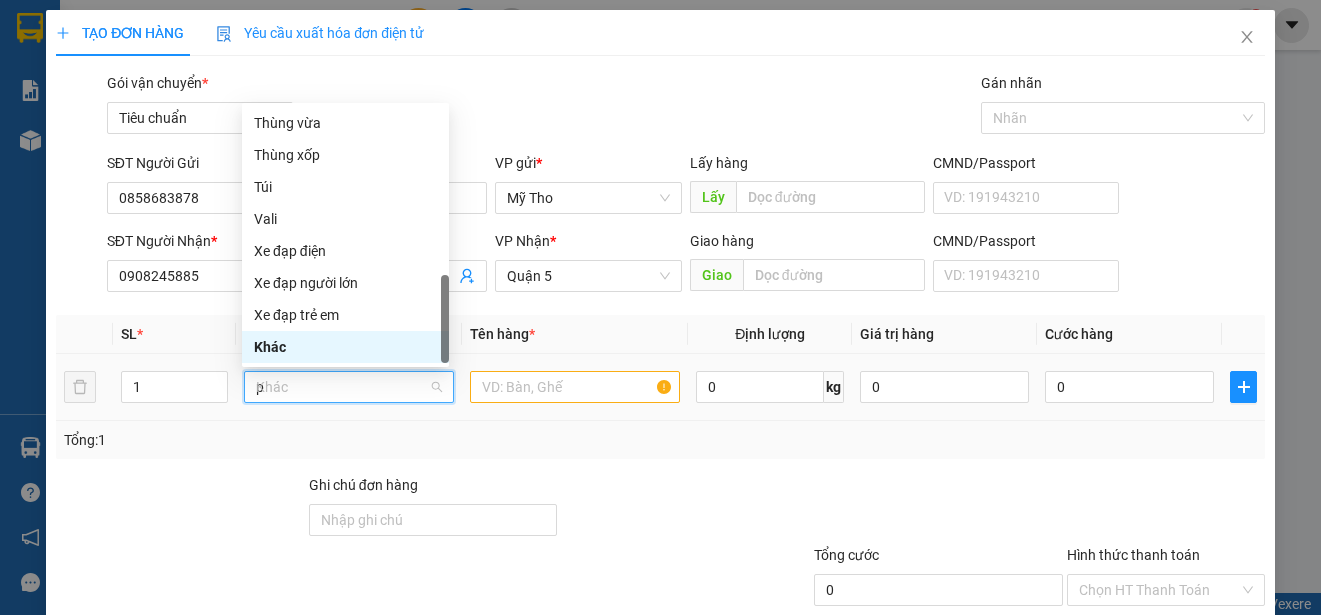scroll, scrollTop: 0, scrollLeft: 0, axis: both 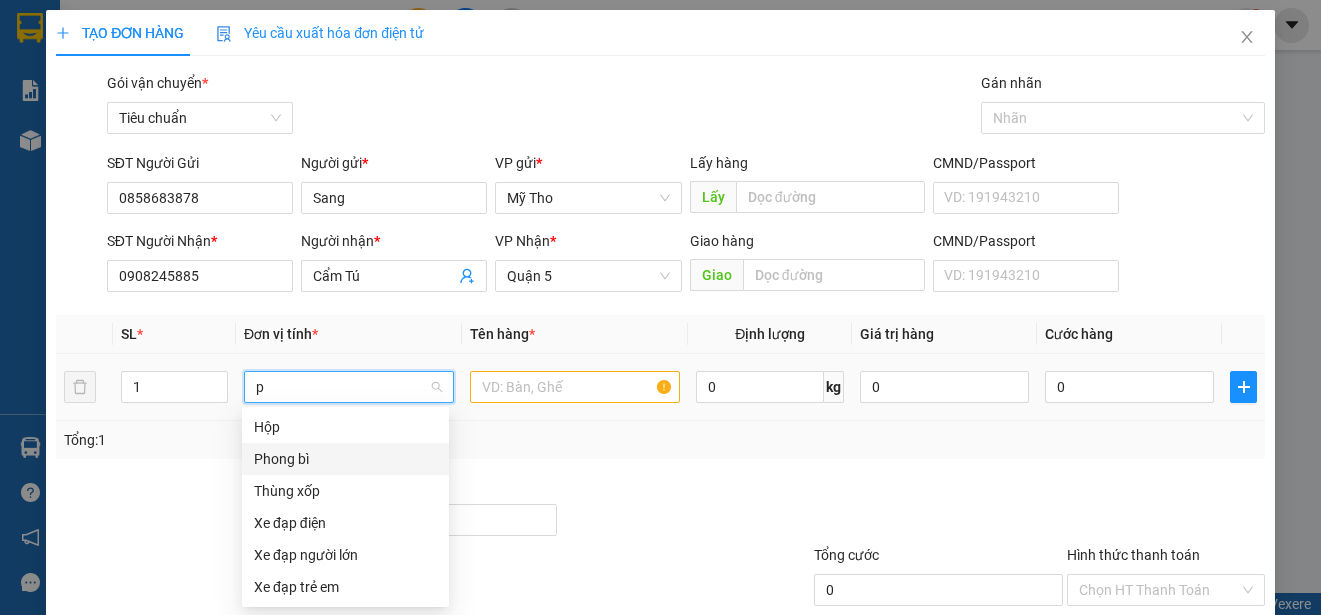 drag, startPoint x: 294, startPoint y: 455, endPoint x: 427, endPoint y: 435, distance: 134.49535 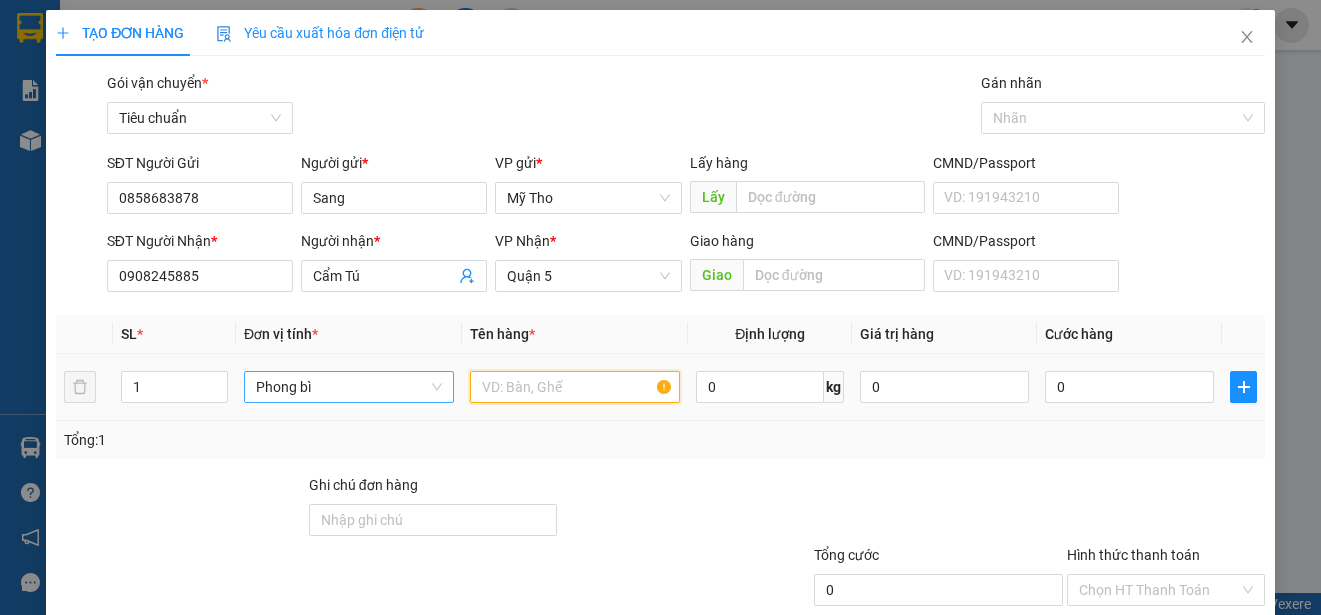 click at bounding box center (575, 387) 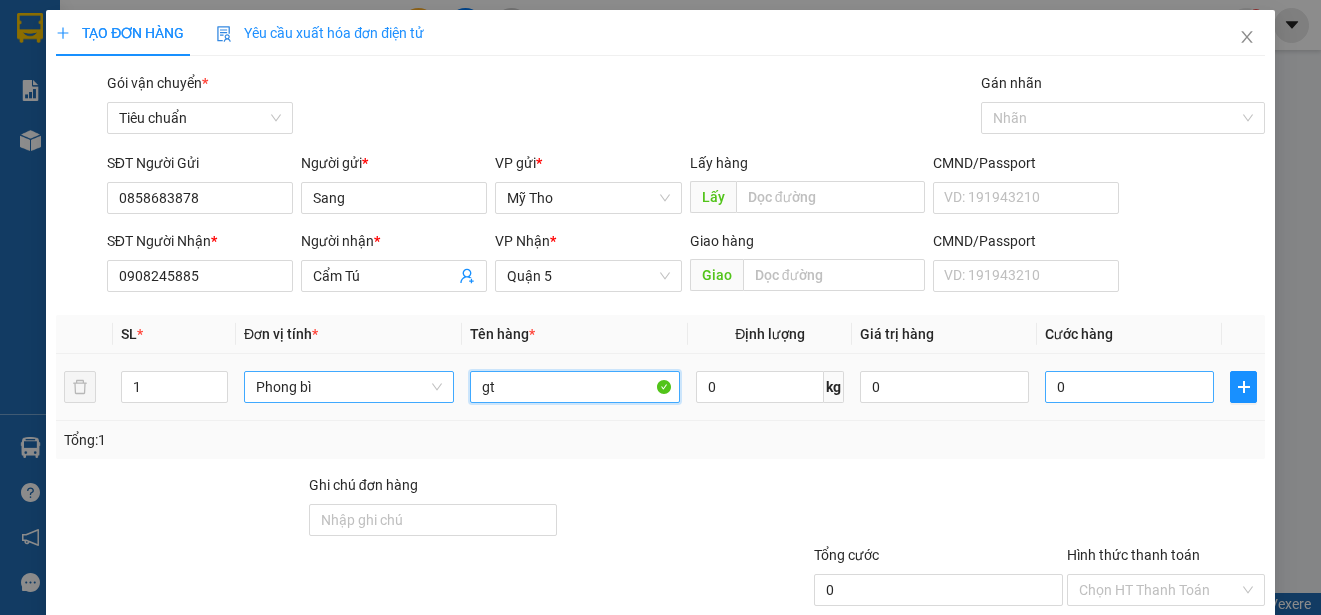 type on "gt" 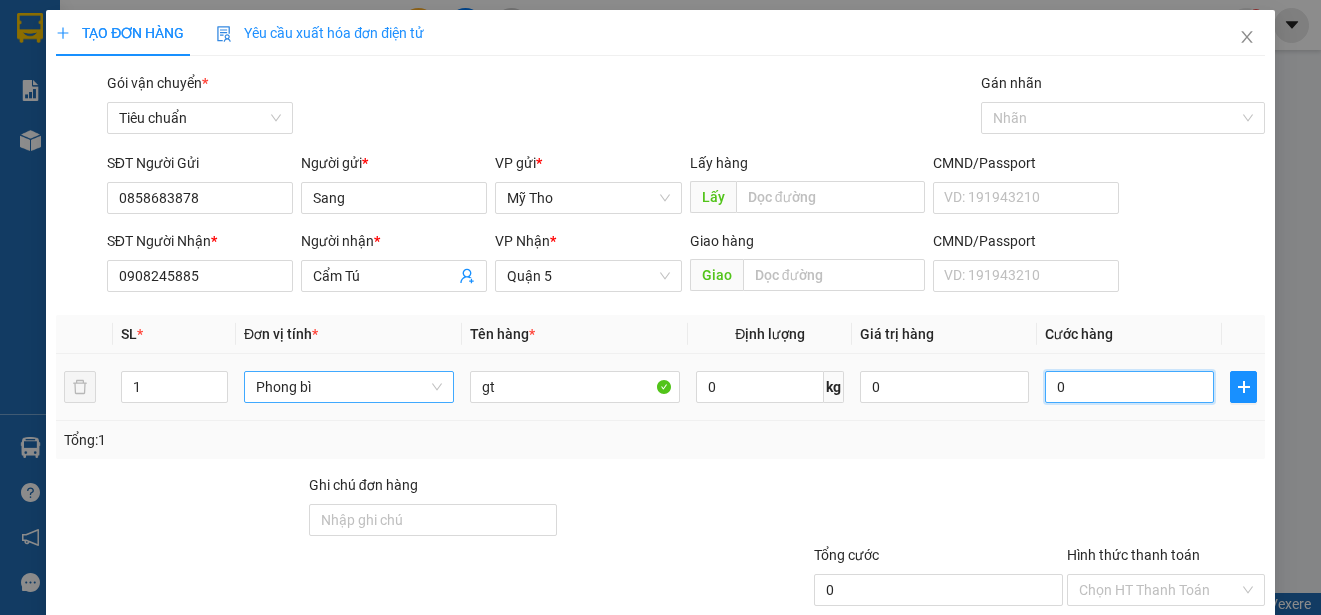 click on "0" at bounding box center (1129, 387) 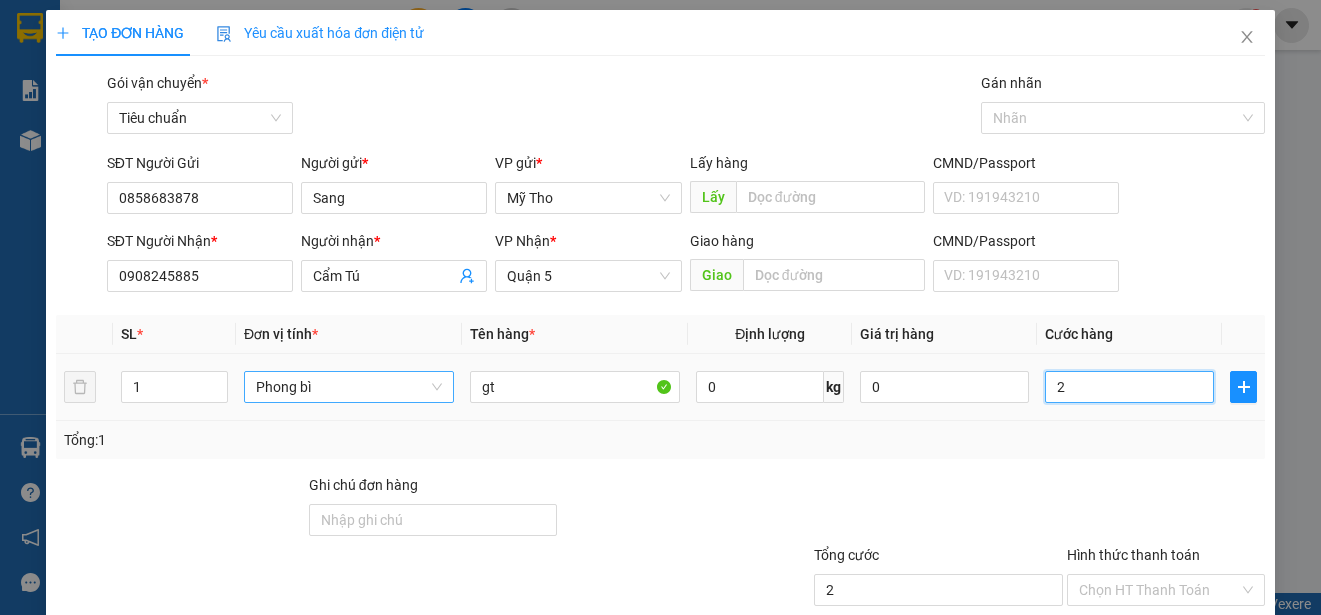 type on "20" 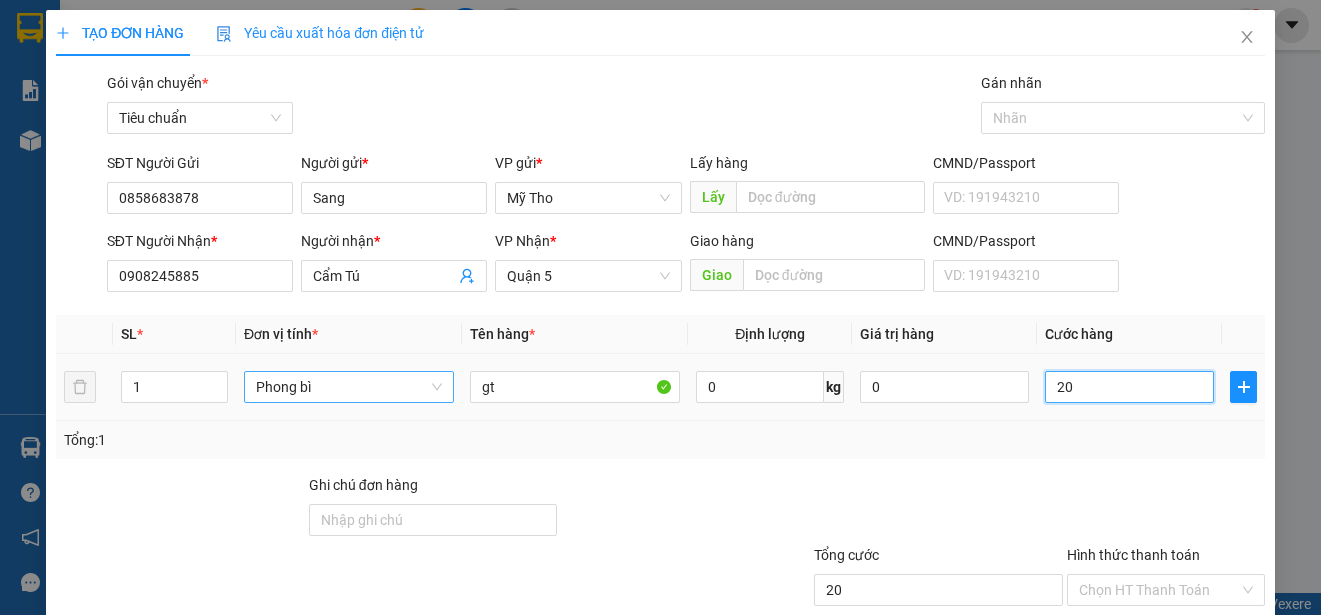 type on "200" 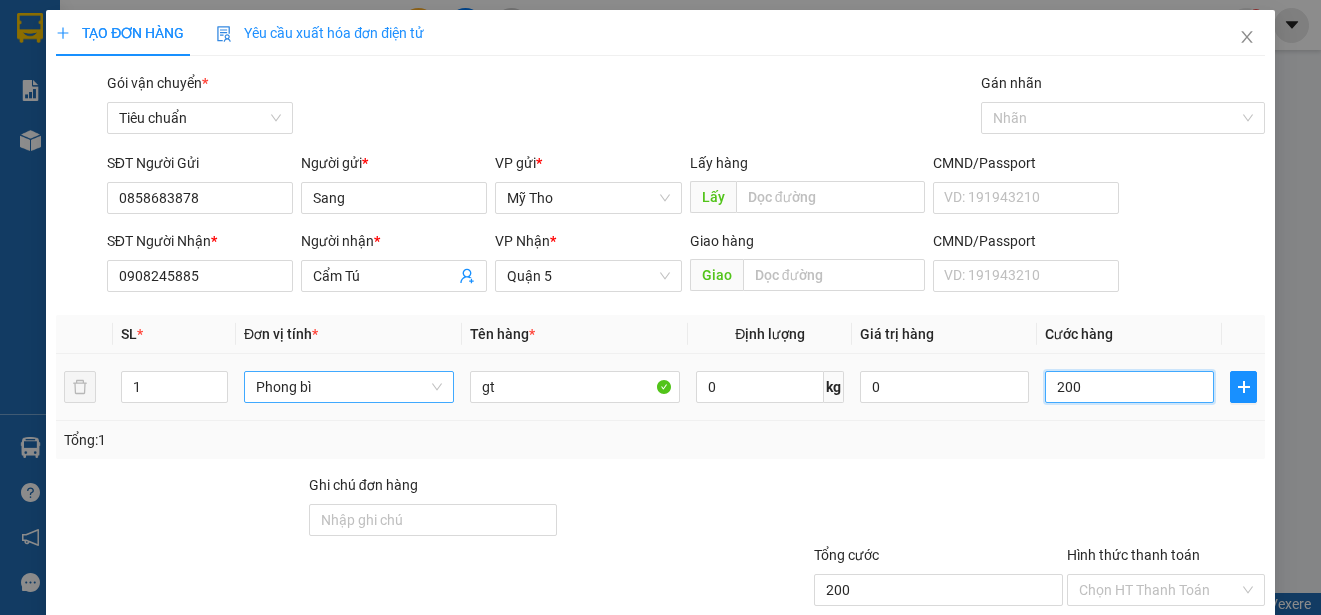 type on "2.000" 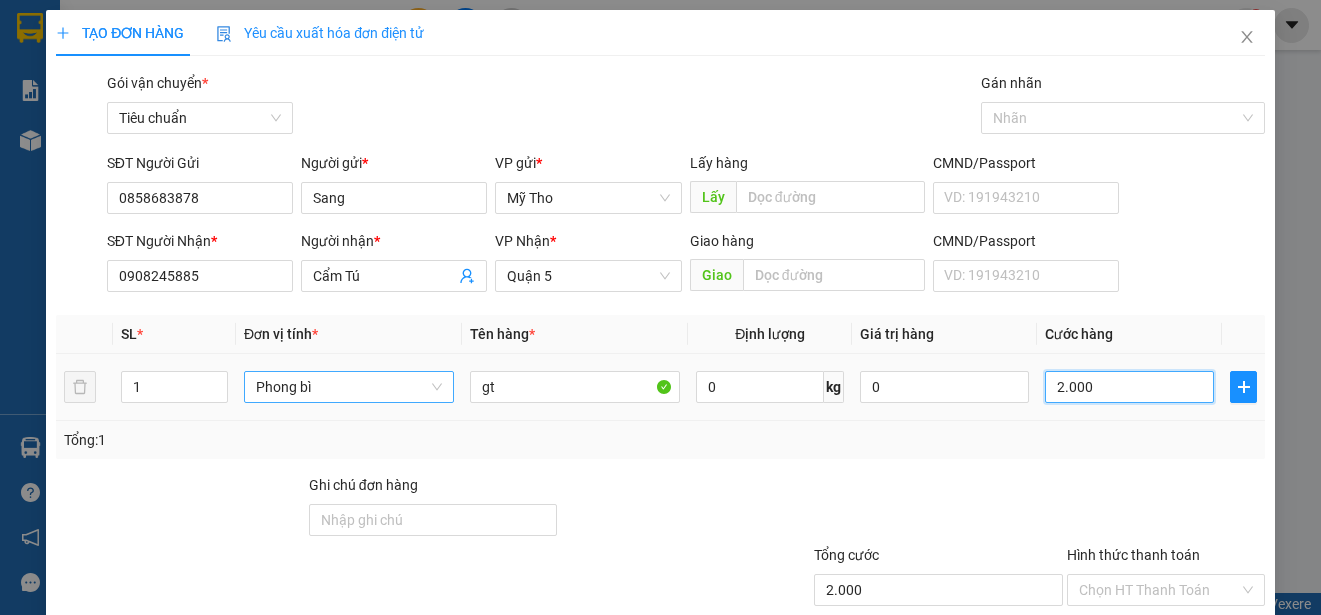 type on "20.000" 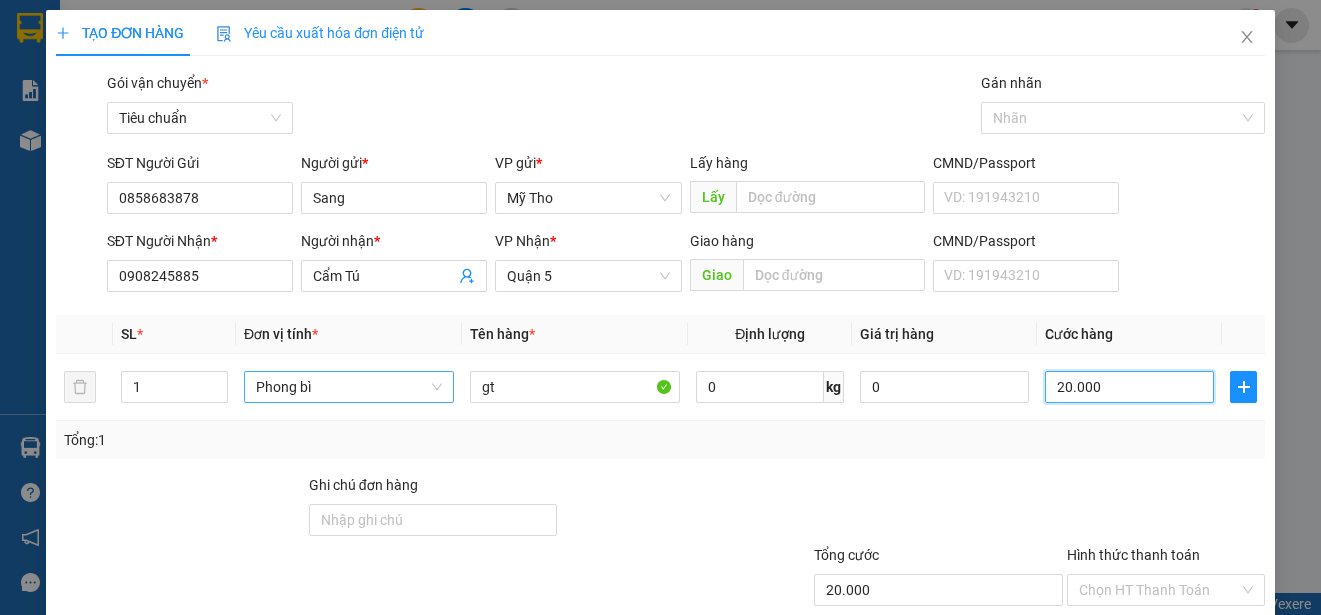 scroll, scrollTop: 125, scrollLeft: 0, axis: vertical 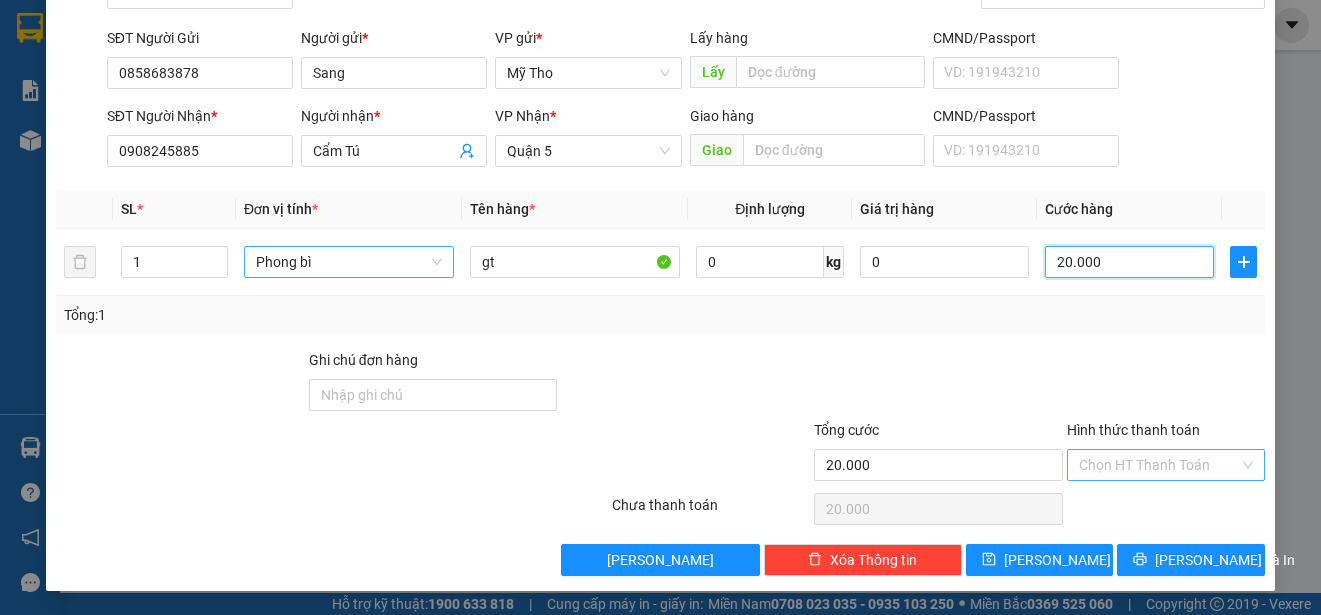 type on "20.000" 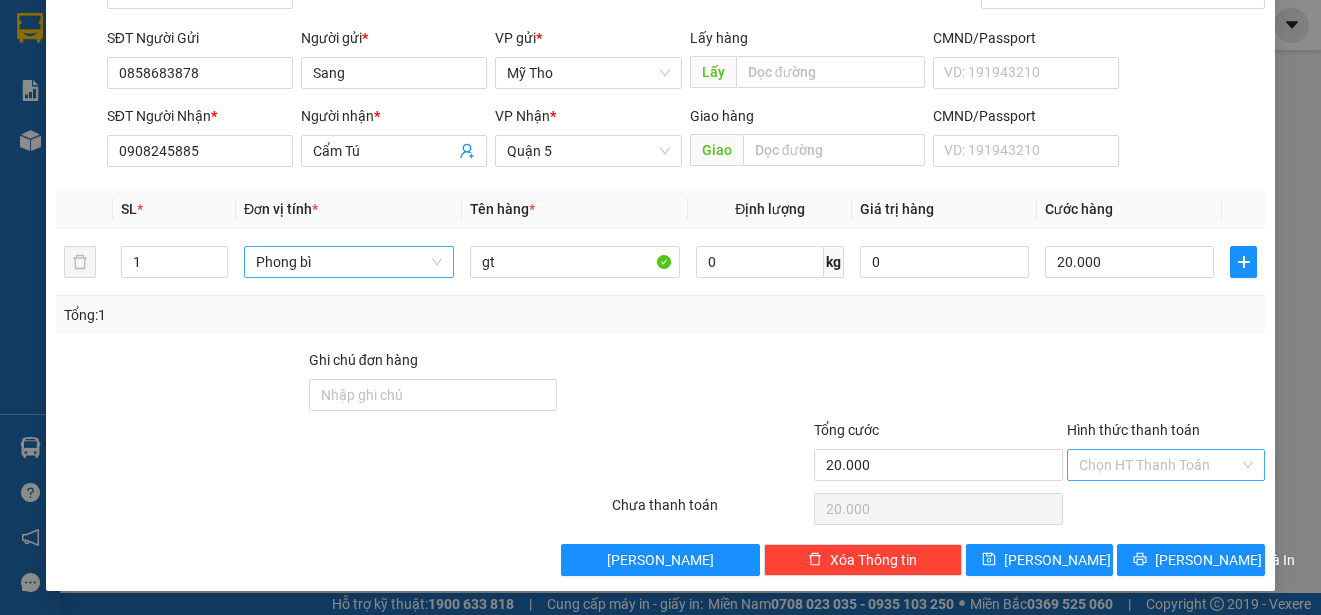 click on "Hình thức thanh toán" at bounding box center [1159, 465] 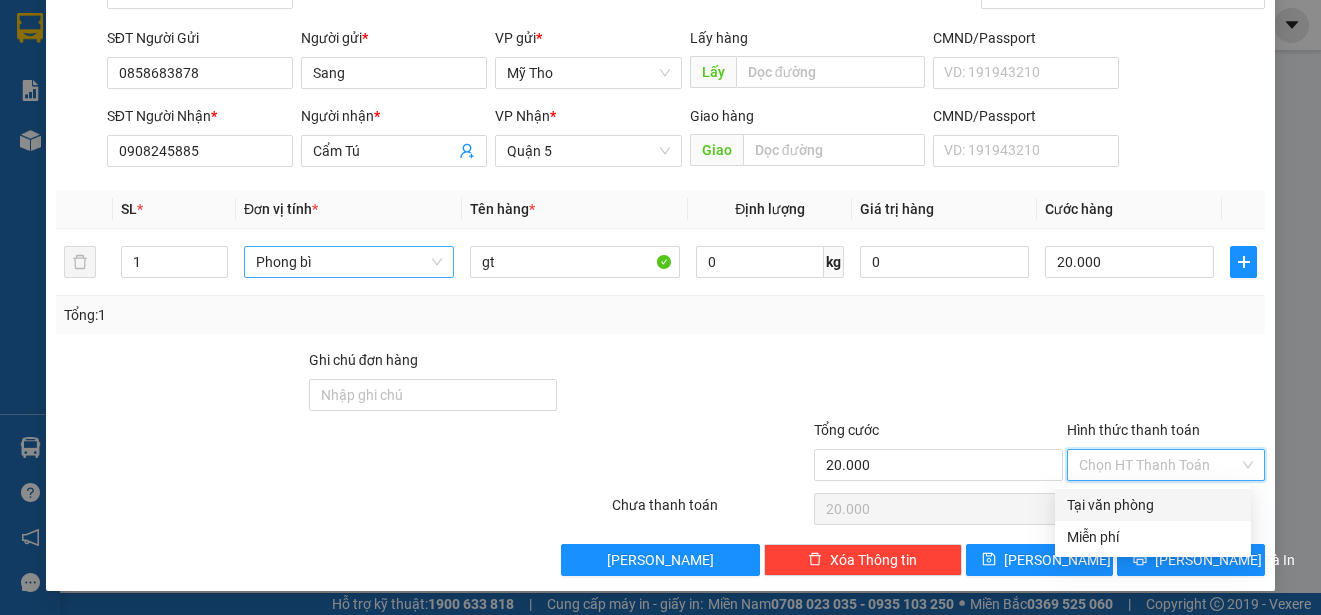 click on "Tại văn phòng" at bounding box center [1153, 505] 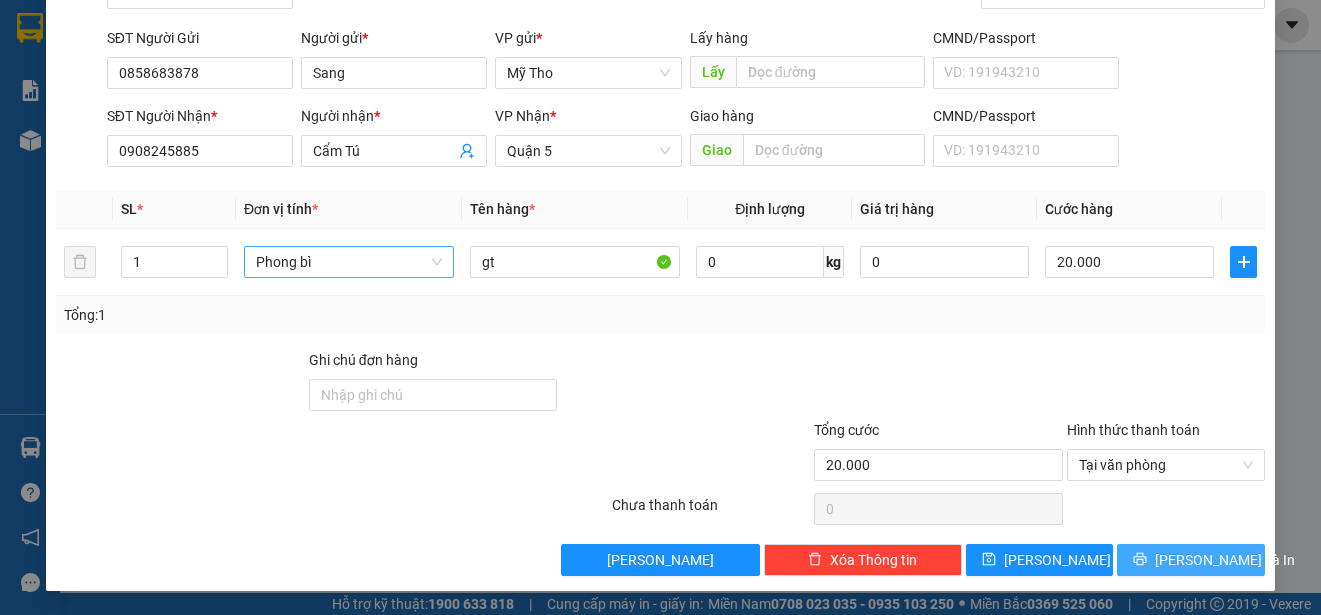 click on "[PERSON_NAME] và In" at bounding box center (1225, 560) 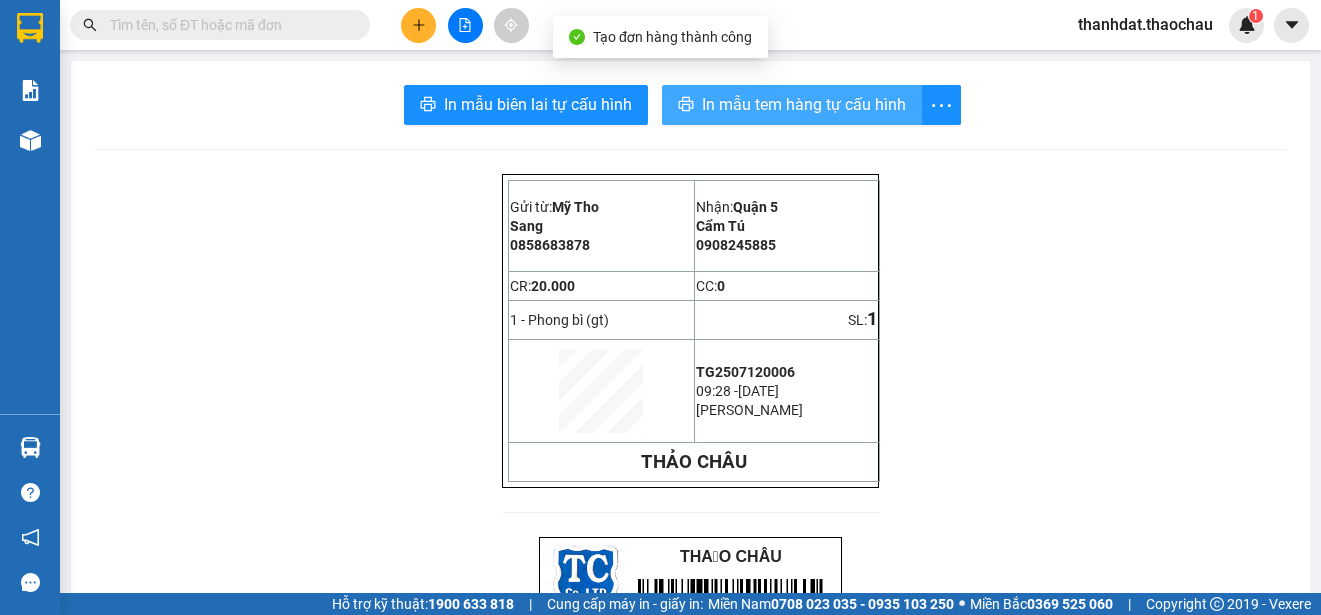 click on "In mẫu tem hàng tự cấu hình" at bounding box center [804, 104] 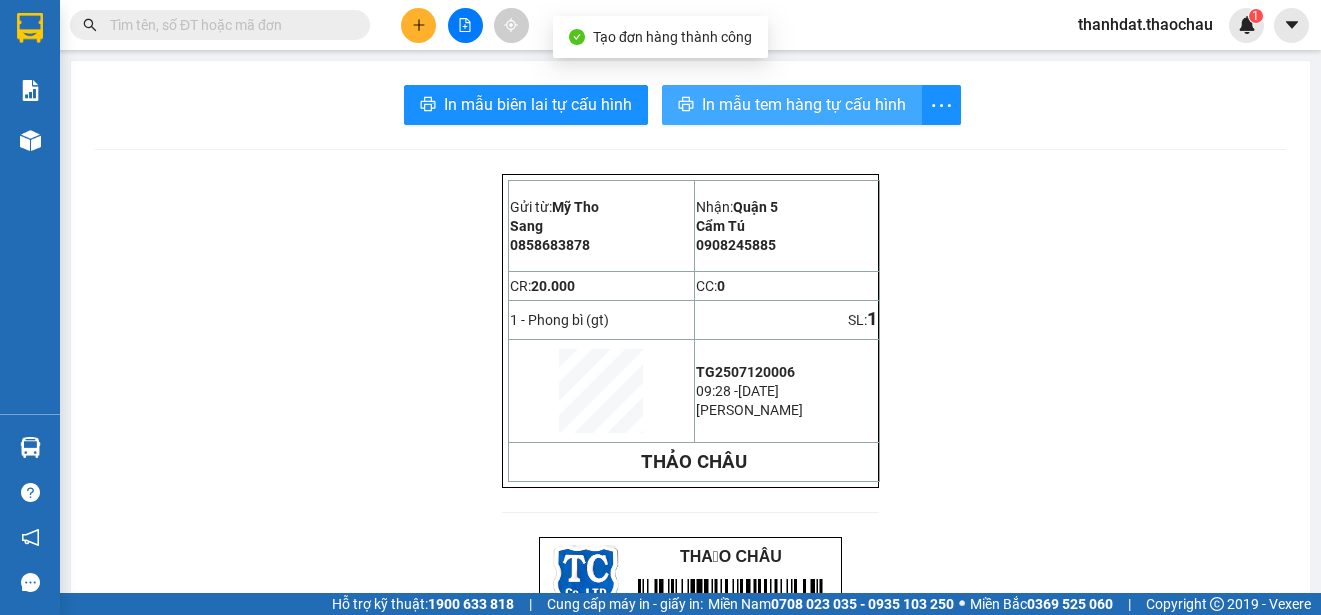 scroll, scrollTop: 0, scrollLeft: 0, axis: both 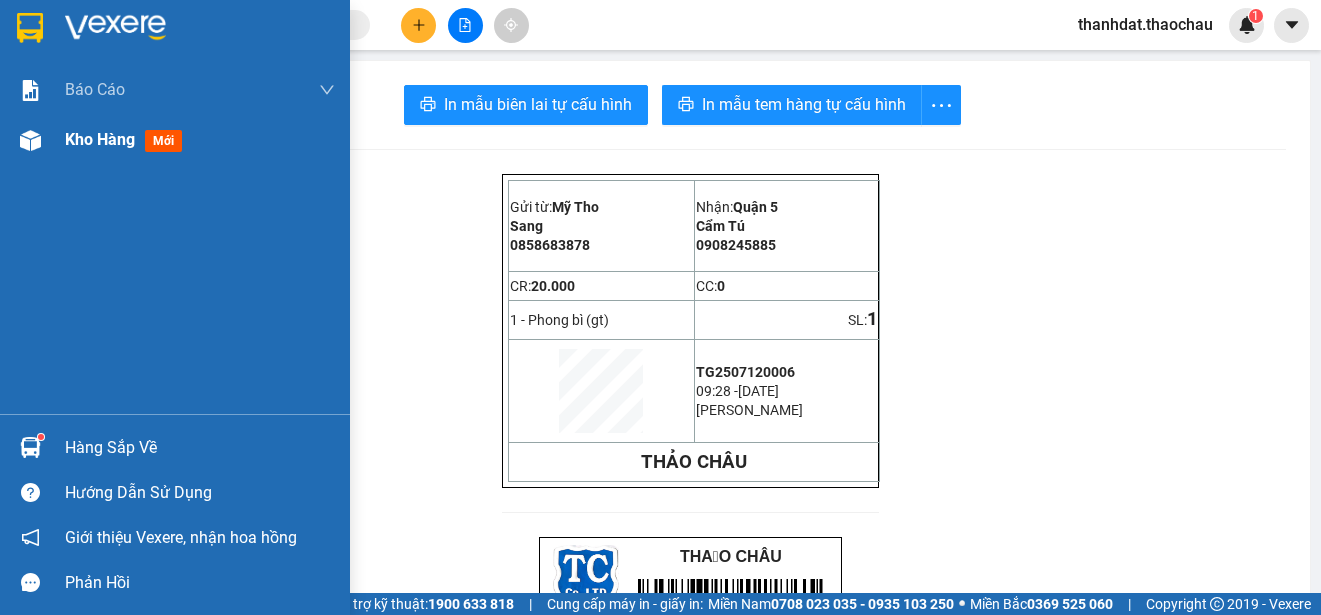 click on "Kho hàng" at bounding box center (100, 139) 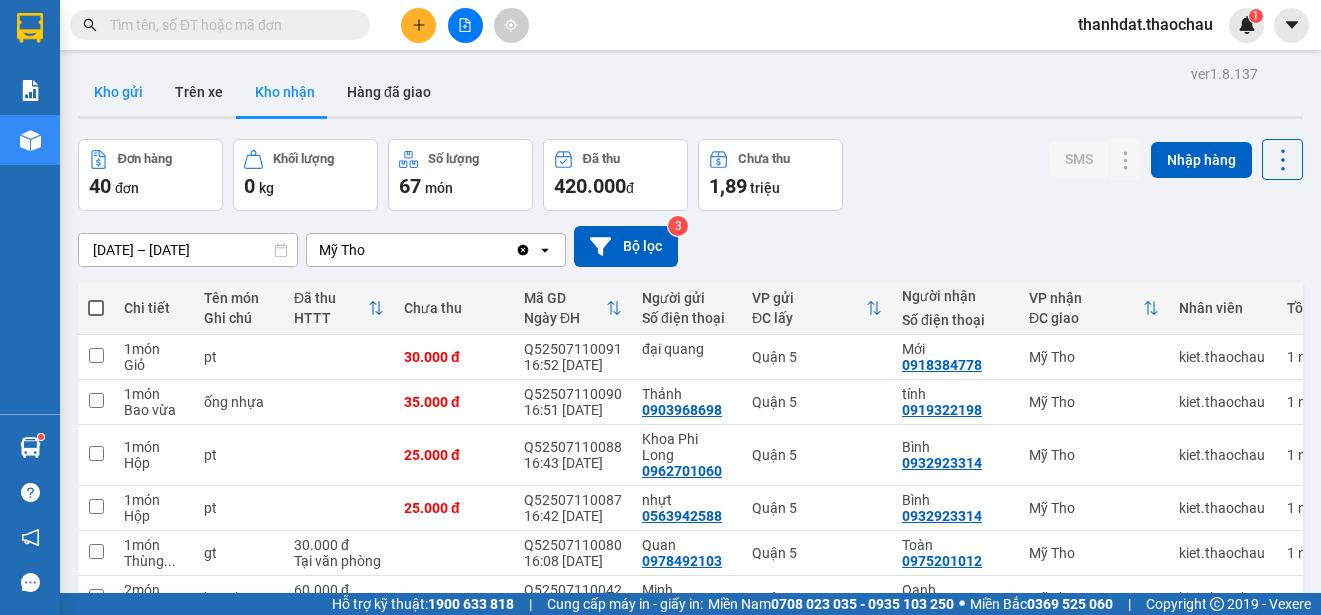 click on "Kho gửi" at bounding box center (118, 92) 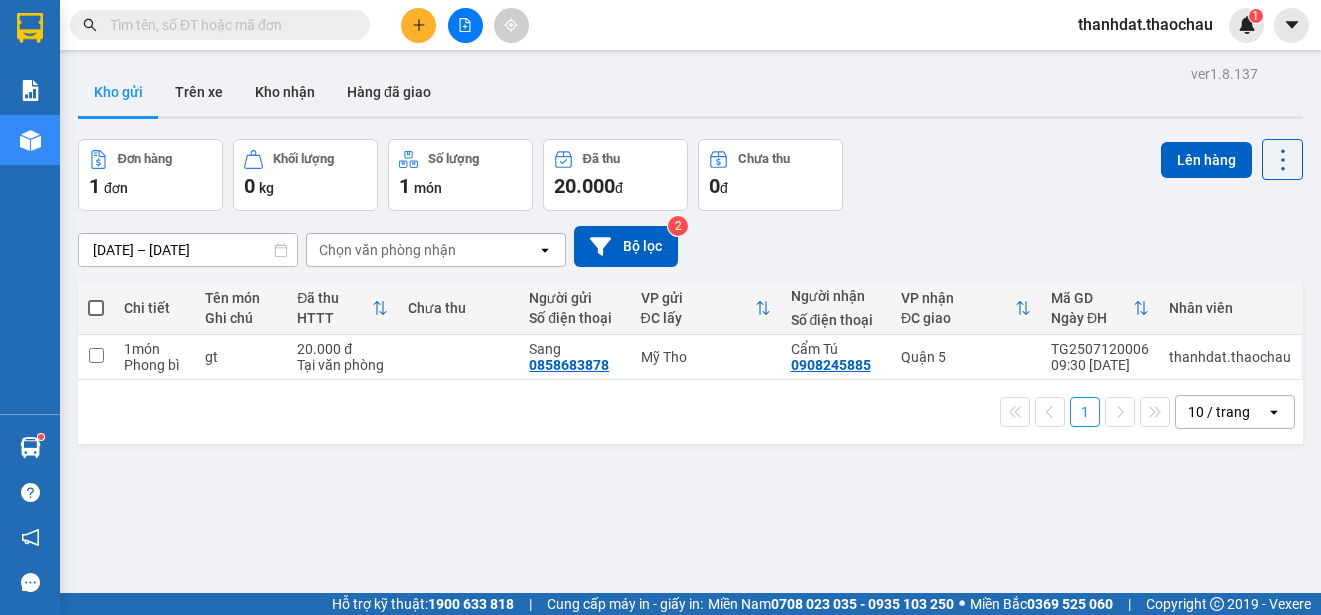 click 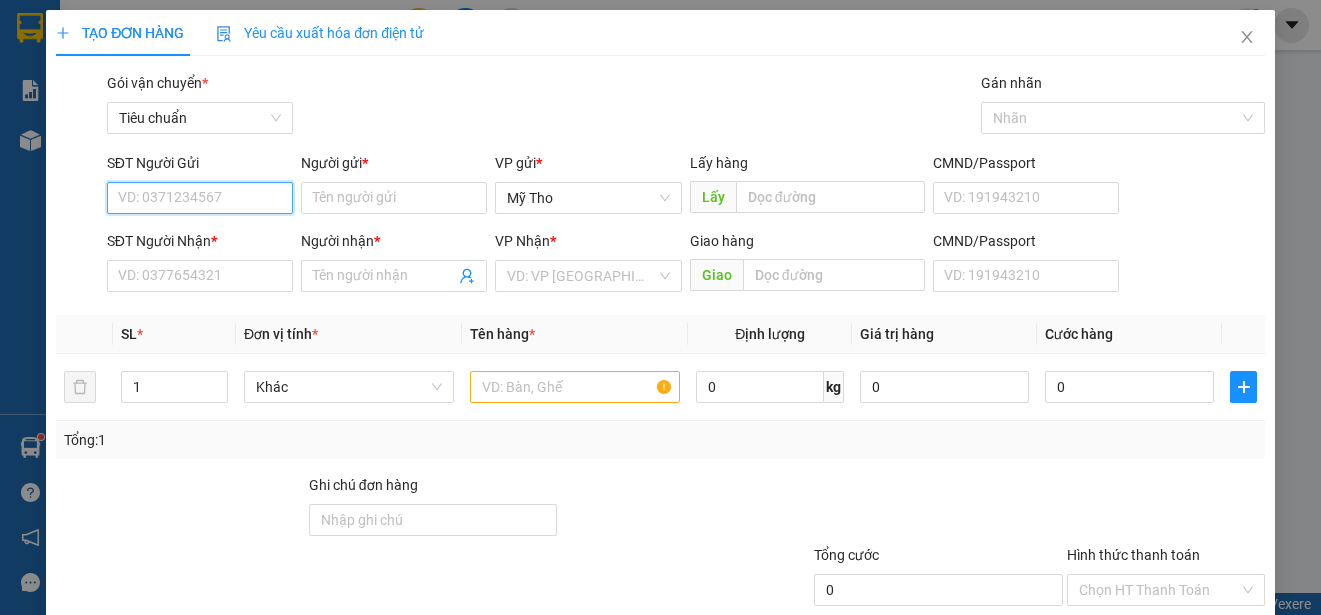 click on "SĐT Người Gửi" at bounding box center (200, 198) 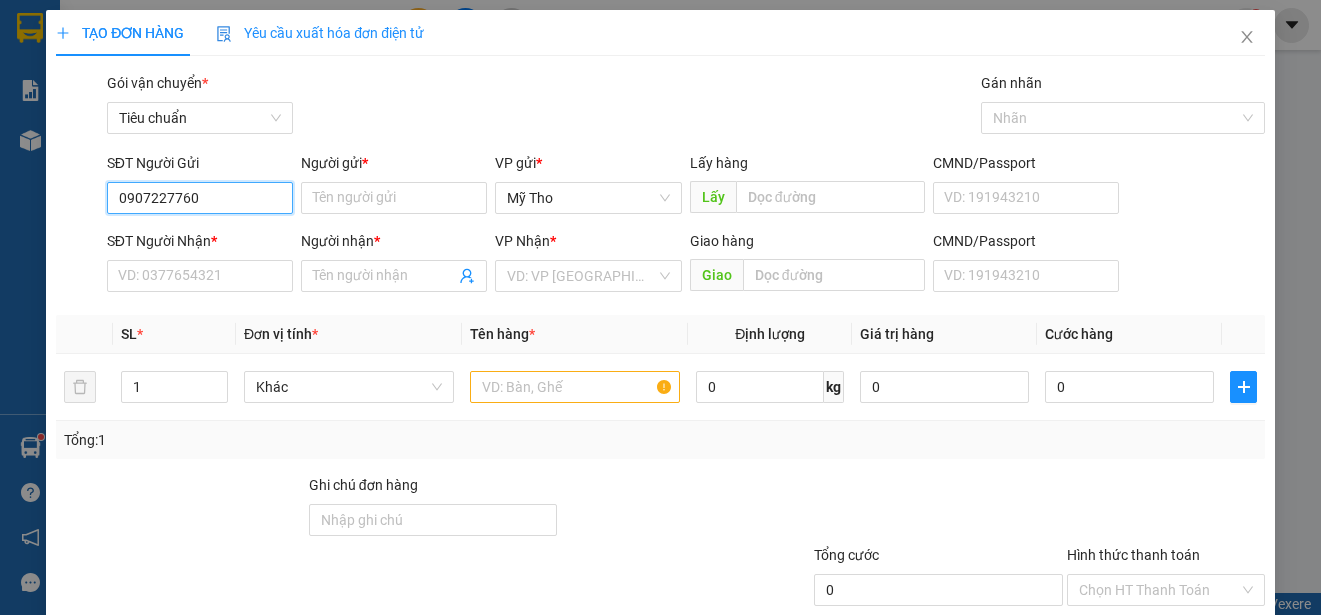 type on "0907227760" 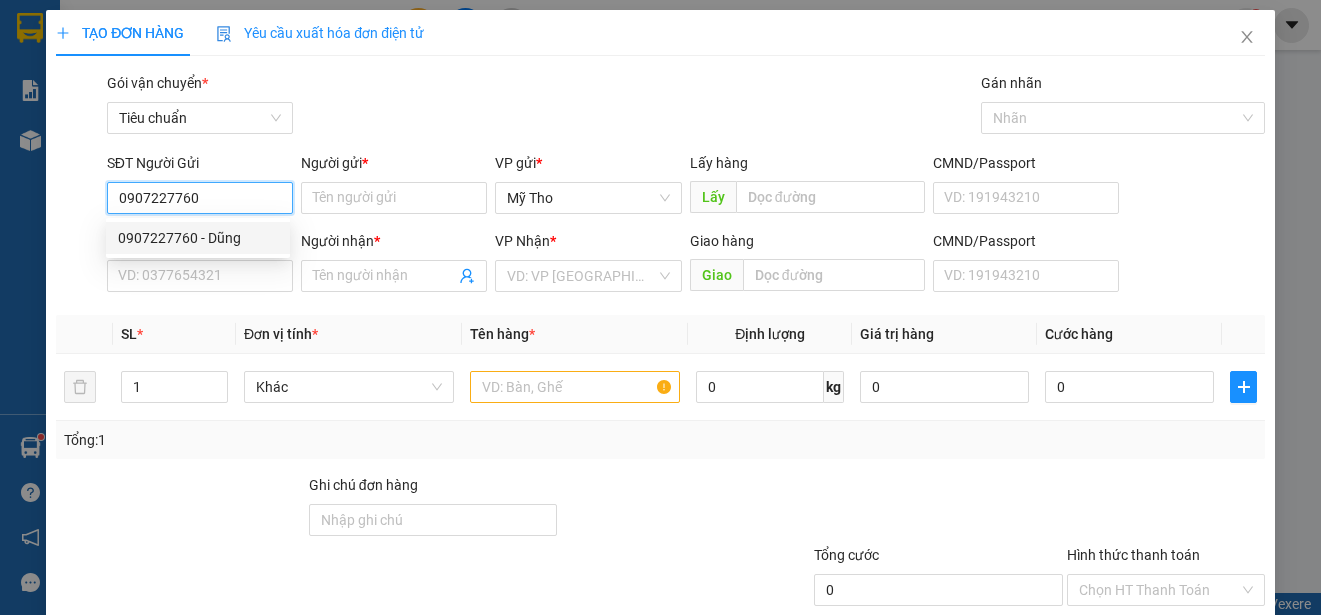click on "0907227760 - Dũng" at bounding box center (198, 238) 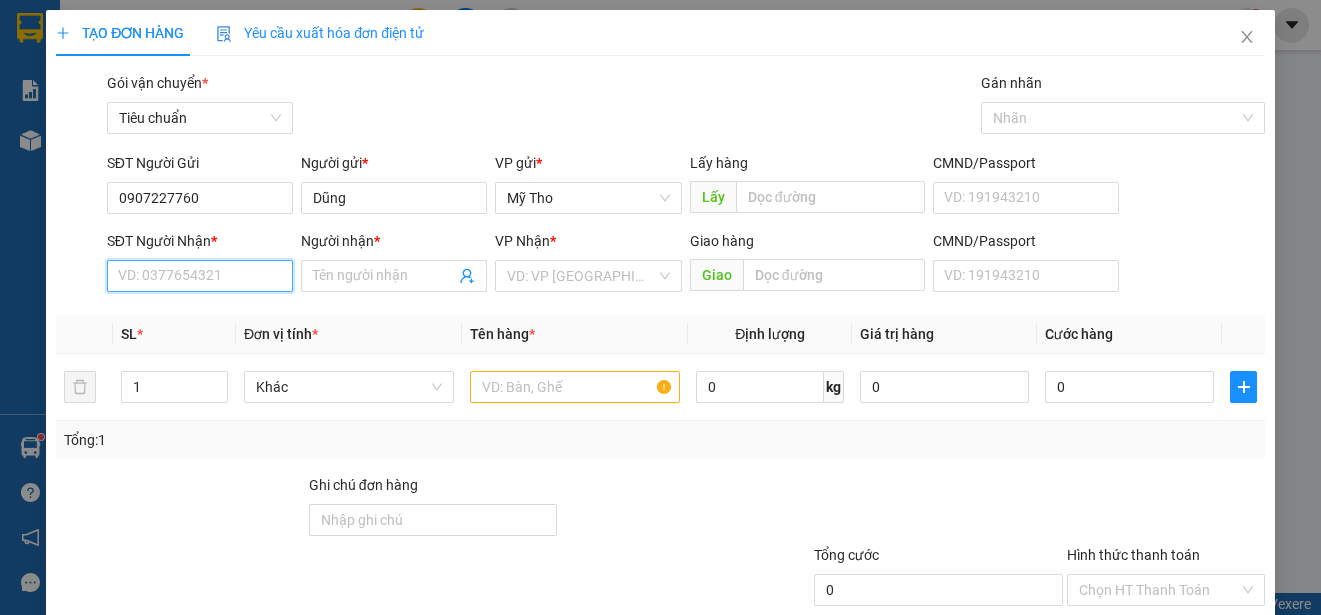 click on "SĐT Người Nhận  *" at bounding box center [200, 276] 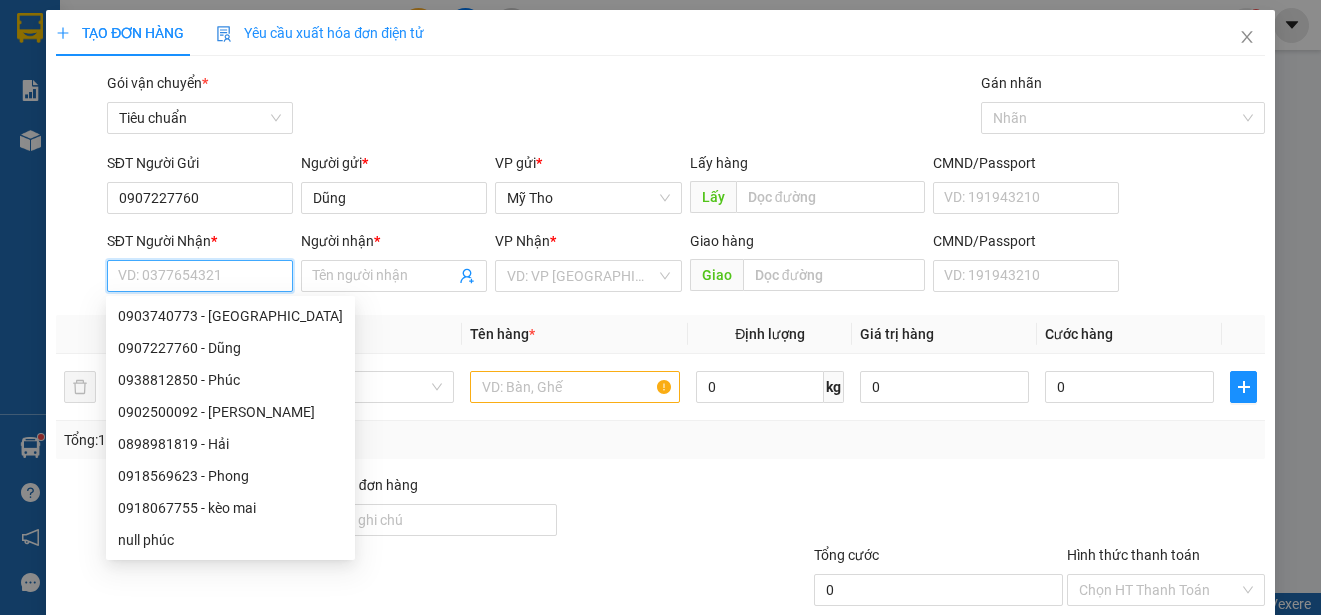 click on "SĐT Người Nhận  *" at bounding box center (200, 276) 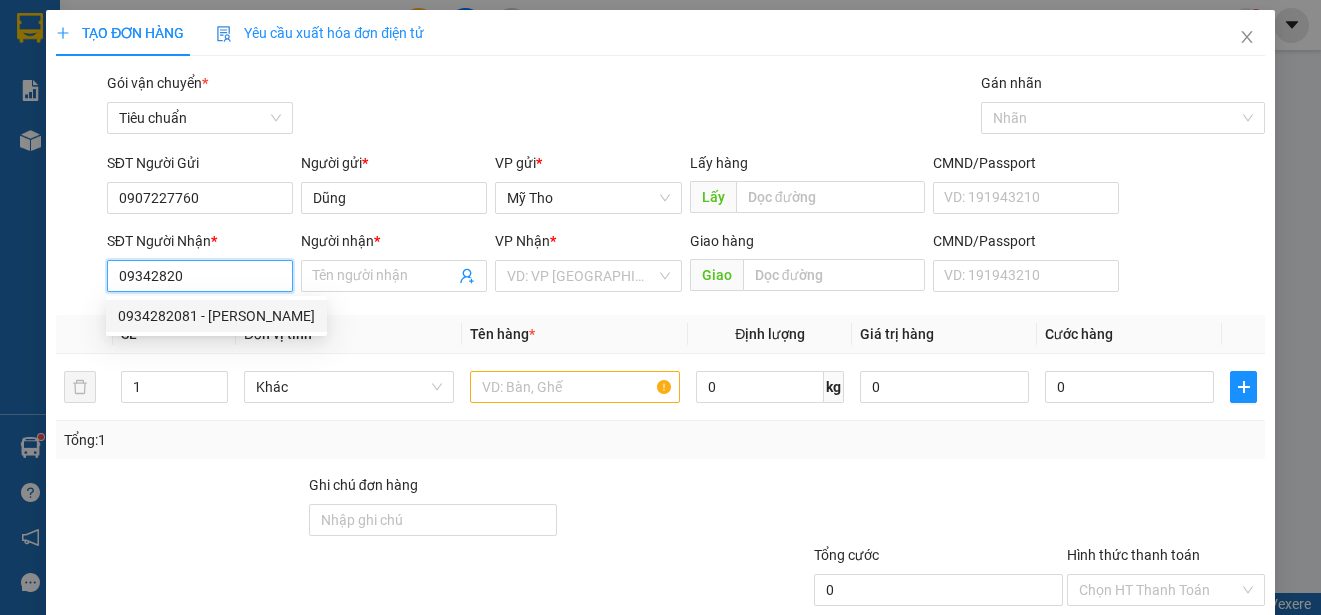 click on "0934282081 - Châu" at bounding box center (216, 316) 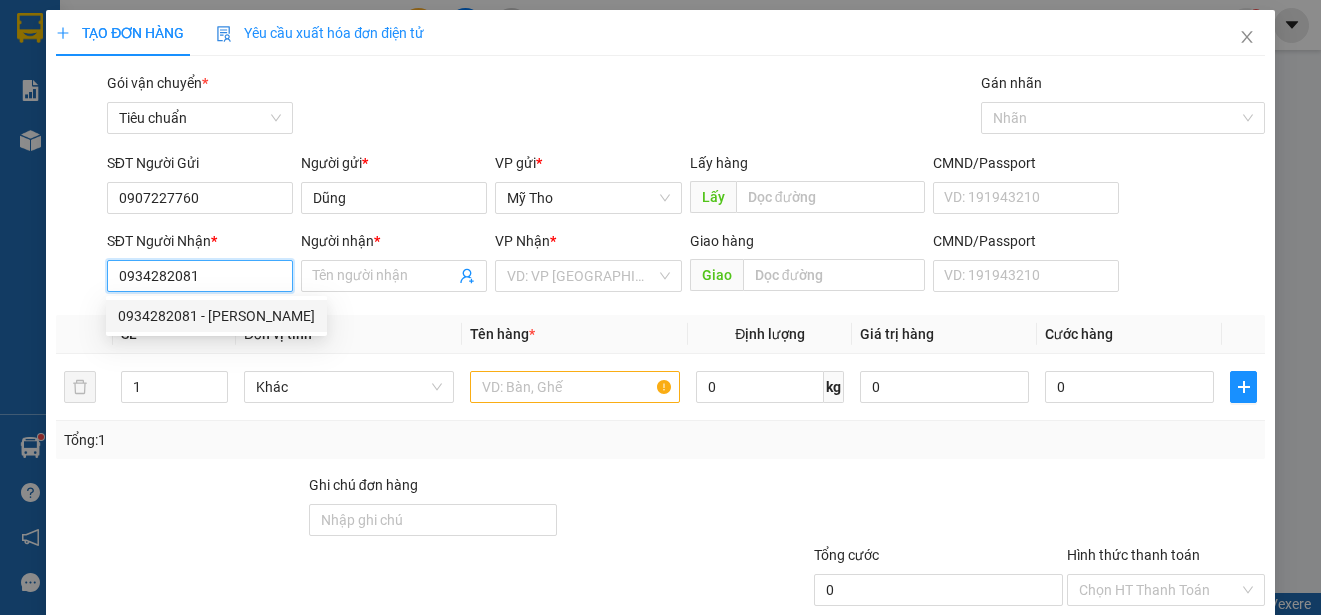type on "Châu" 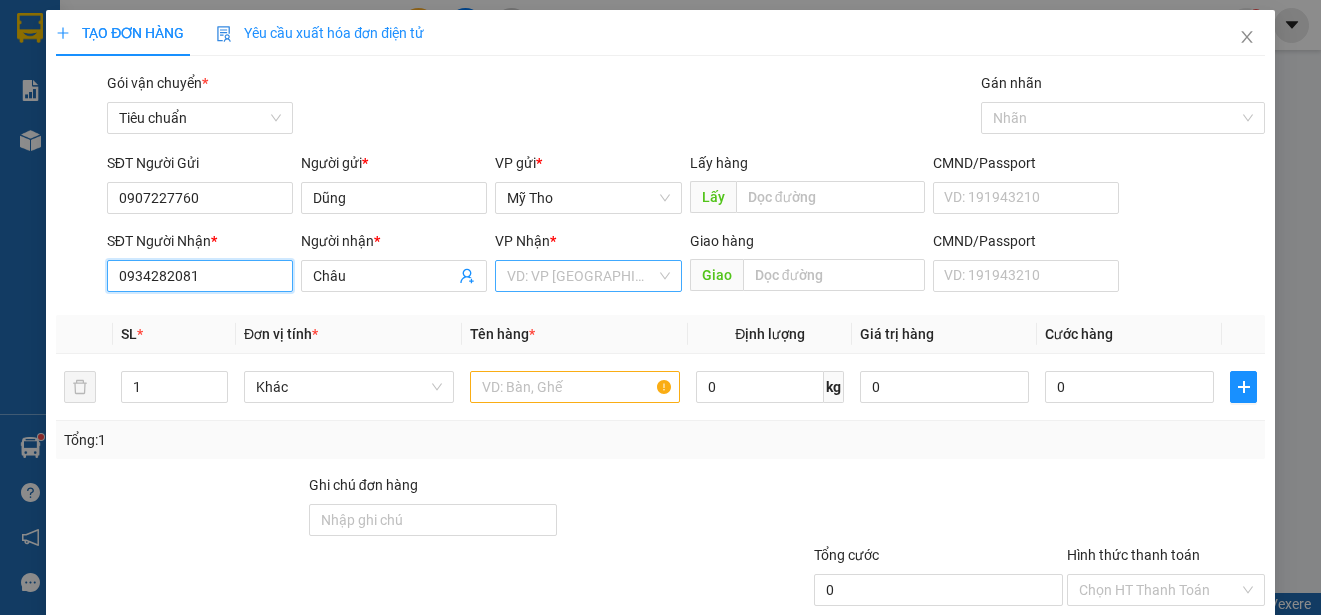 type on "0934282081" 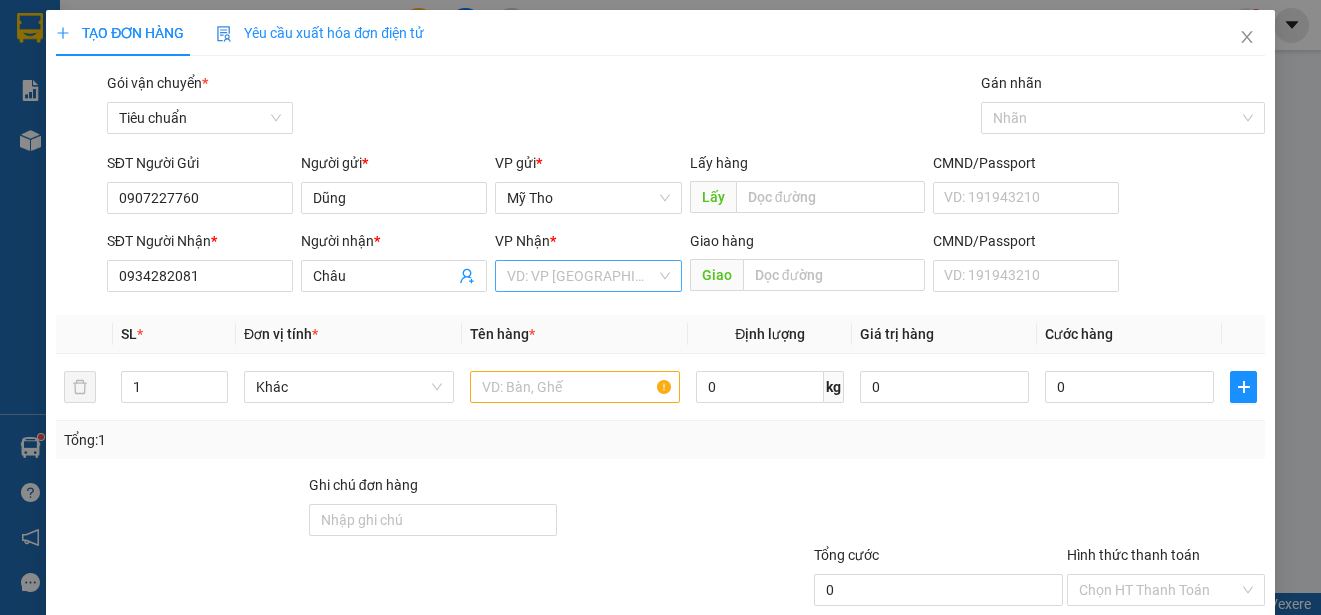 click at bounding box center (581, 276) 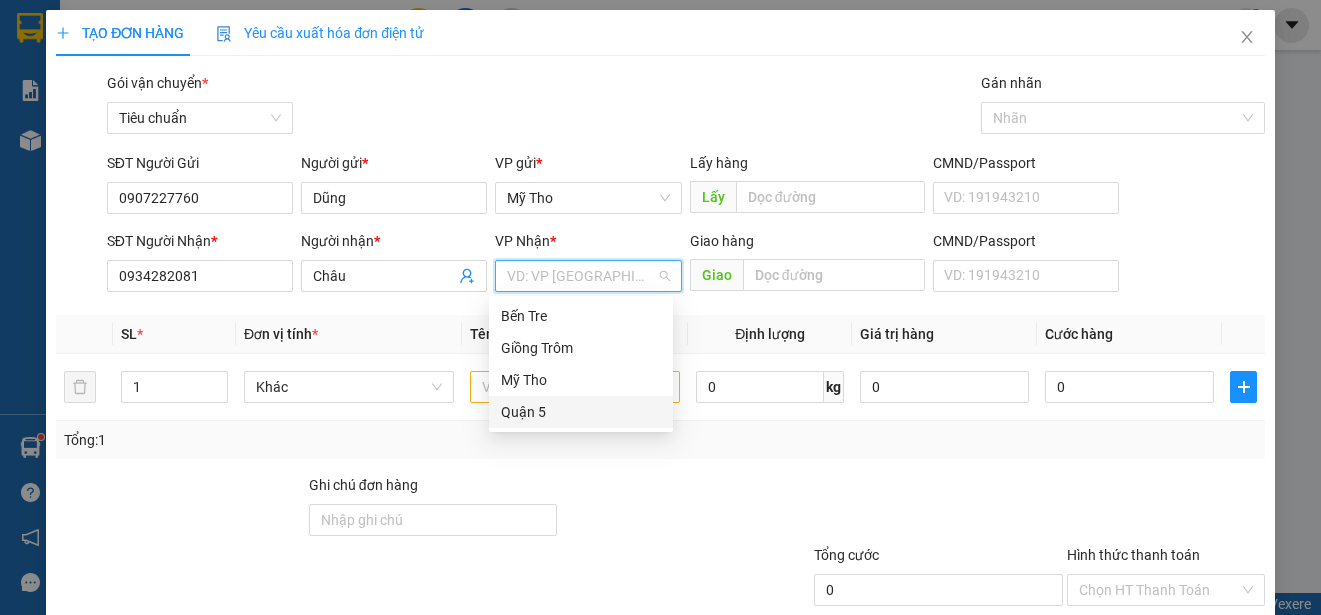 drag, startPoint x: 543, startPoint y: 407, endPoint x: 393, endPoint y: 406, distance: 150.00333 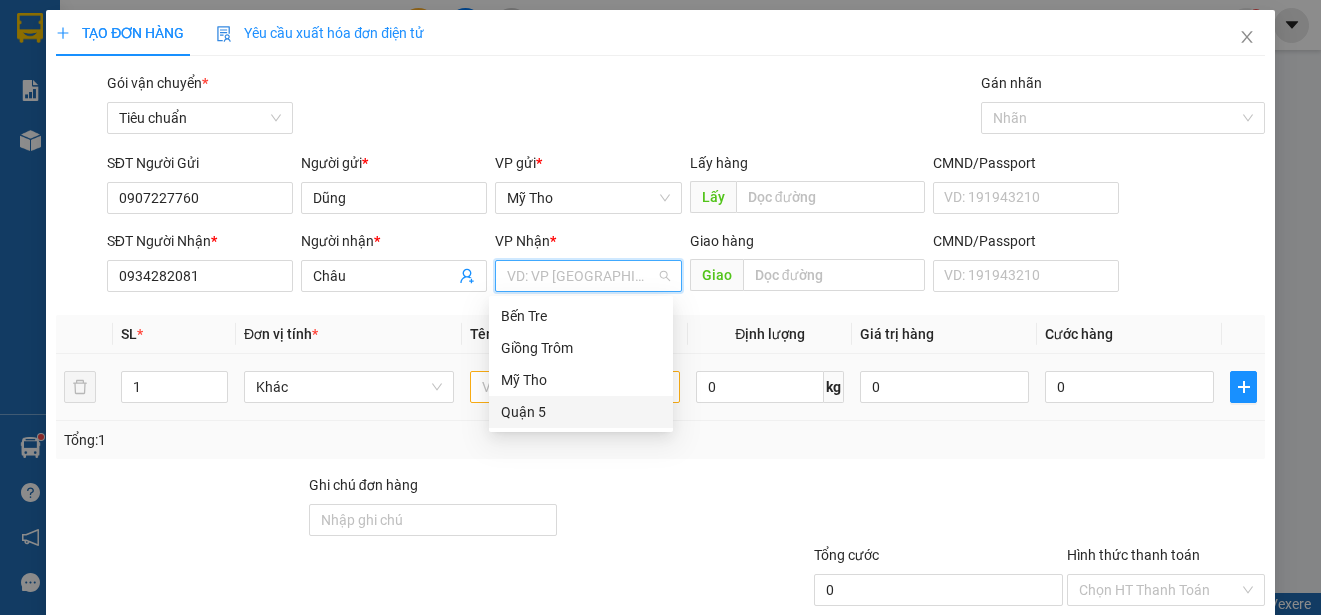 click on "Quận 5" at bounding box center [581, 412] 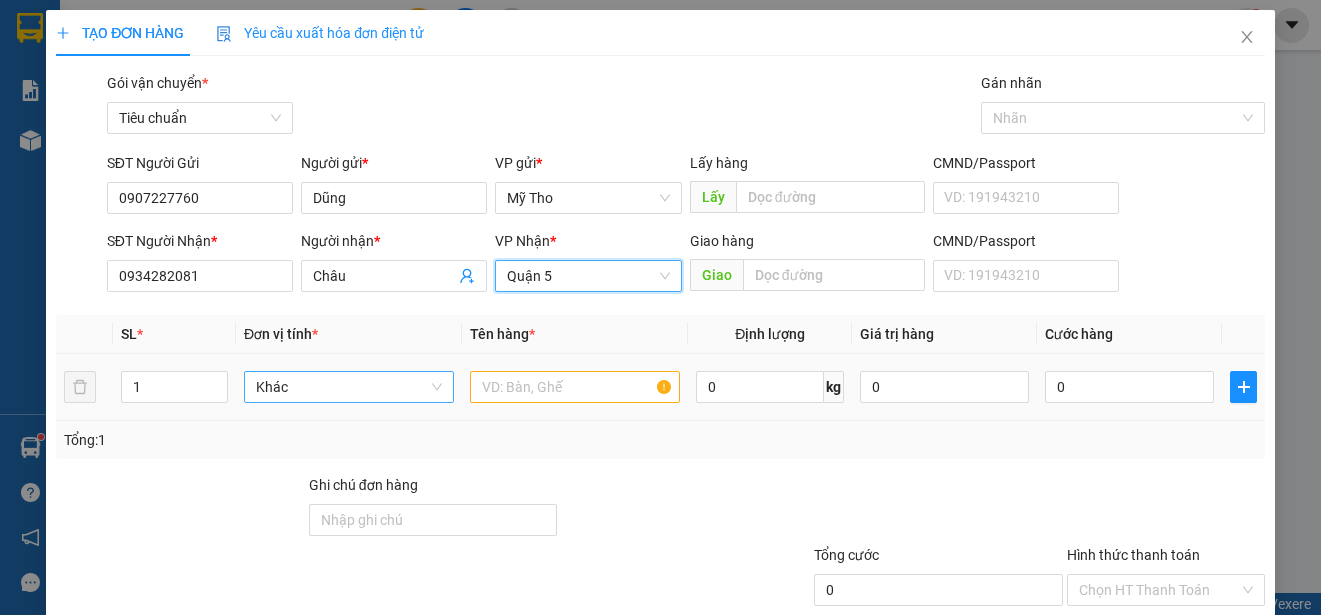 click on "Khác" at bounding box center [349, 387] 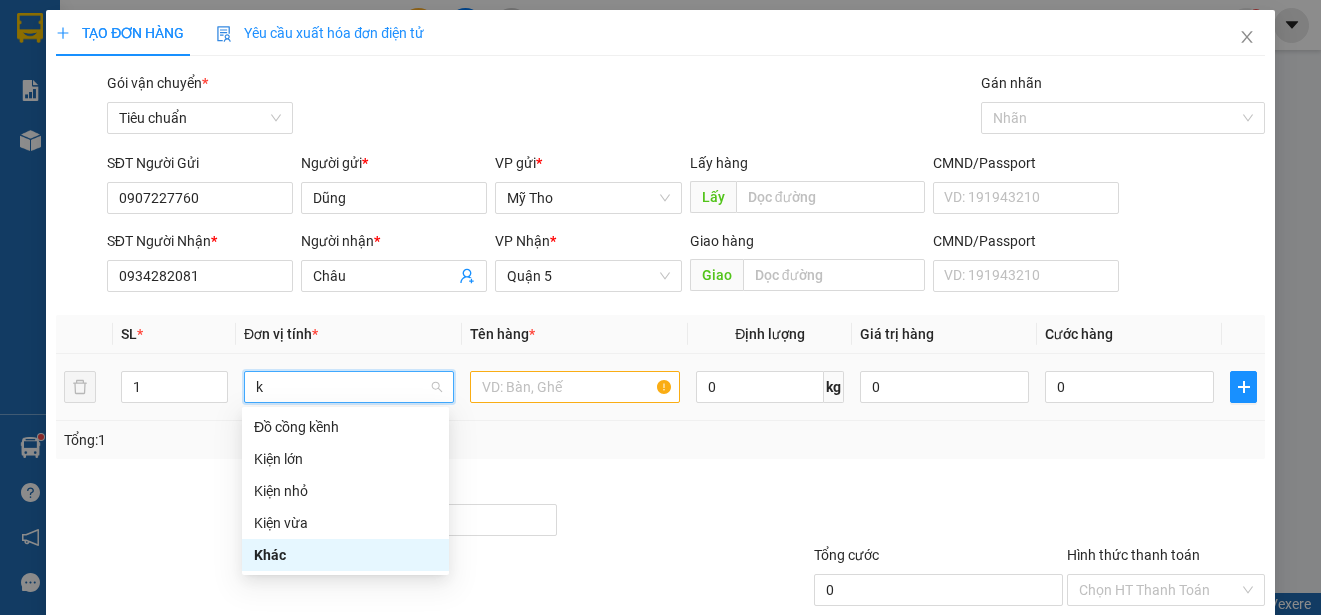scroll, scrollTop: 0, scrollLeft: 0, axis: both 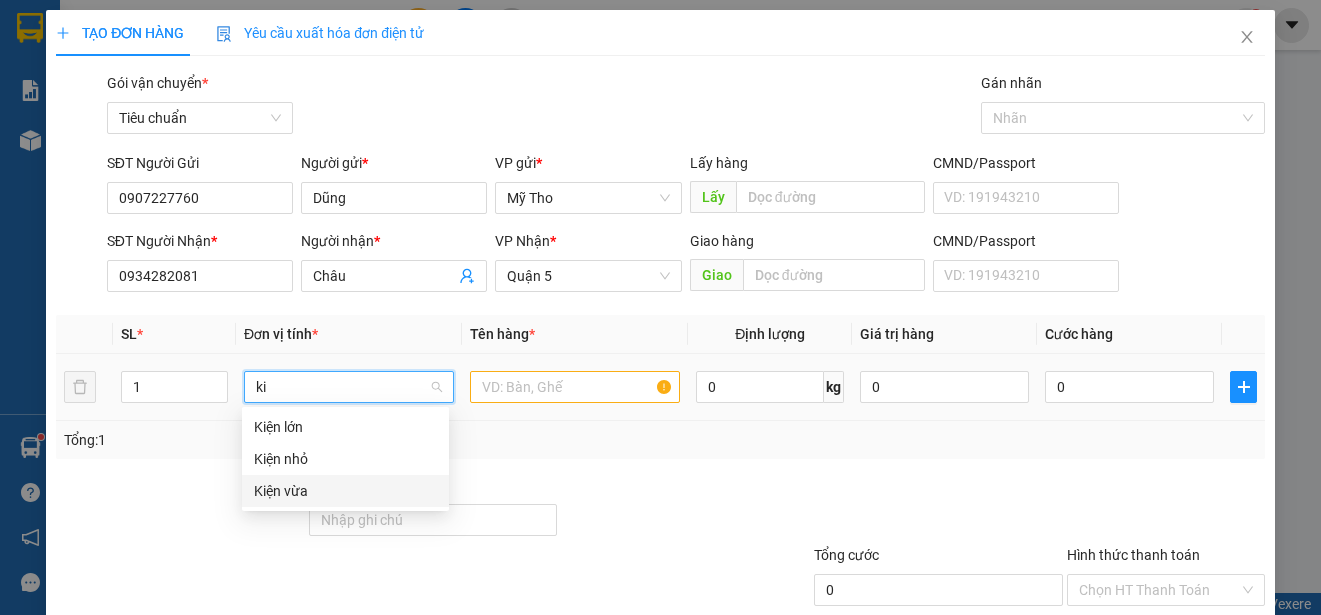 drag, startPoint x: 275, startPoint y: 492, endPoint x: 534, endPoint y: 438, distance: 264.56946 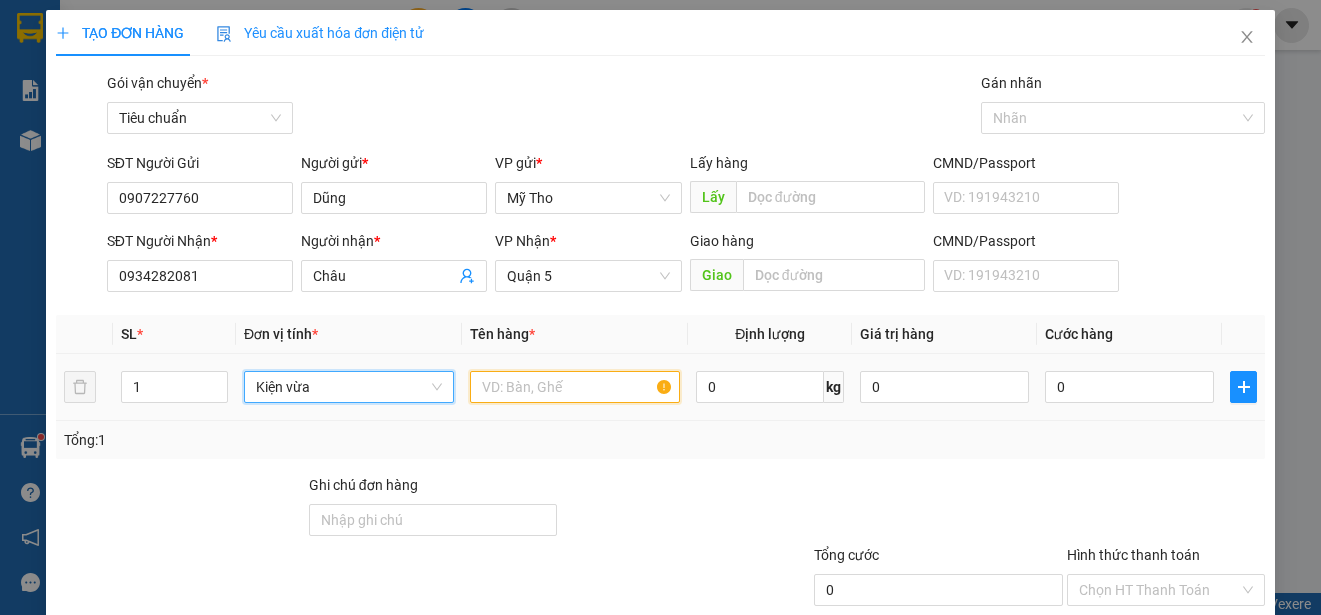 click at bounding box center (575, 387) 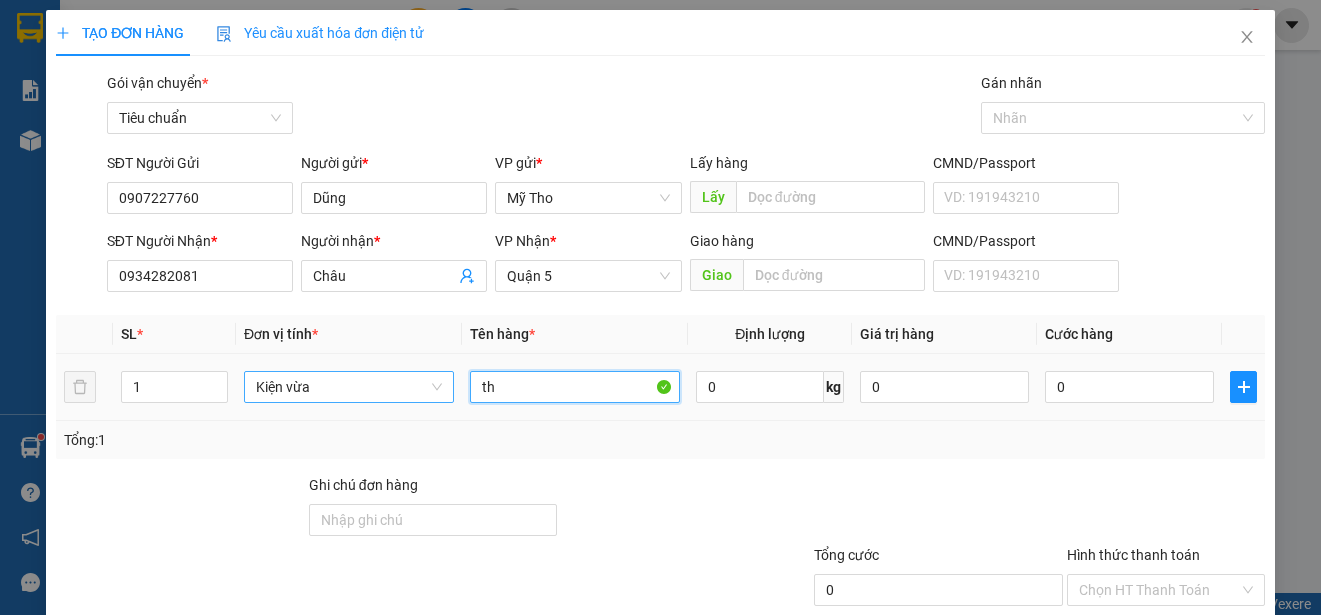 paste on "ươc" 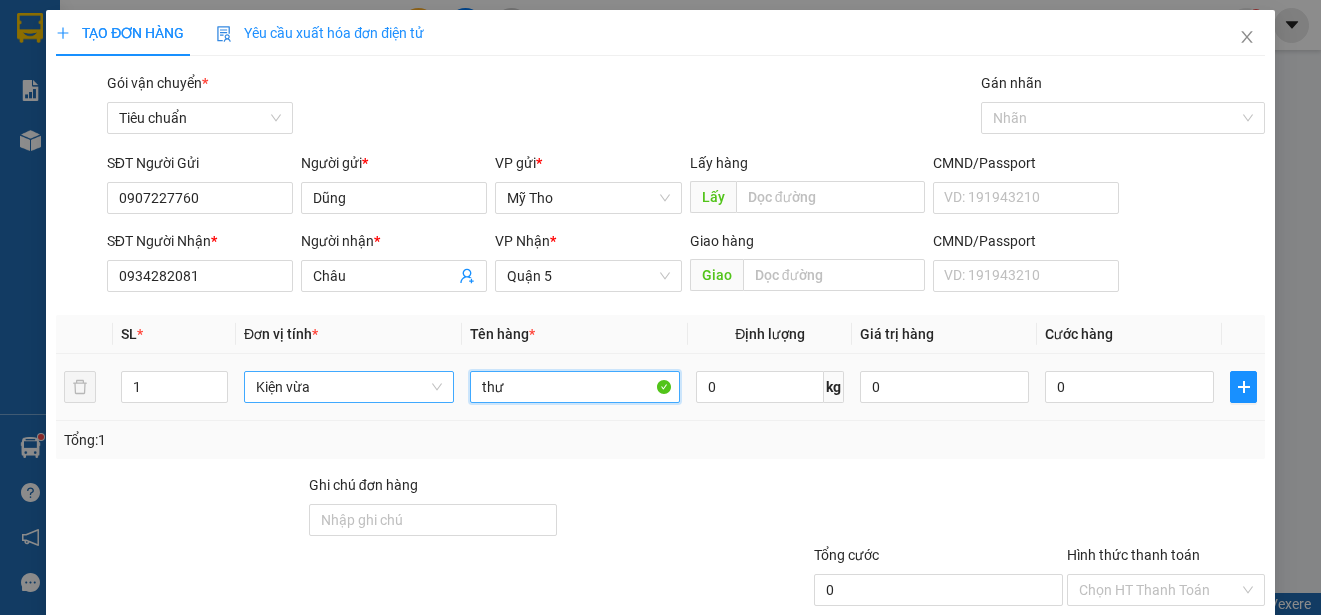 paste on "ớc" 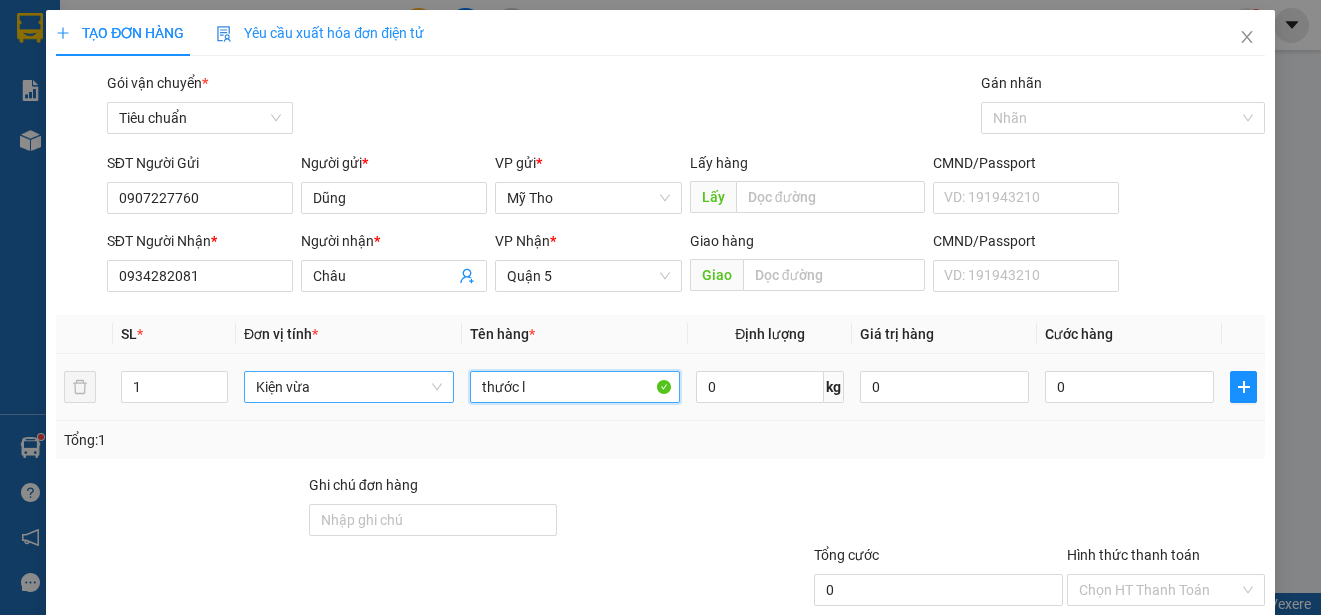 paste on "ái" 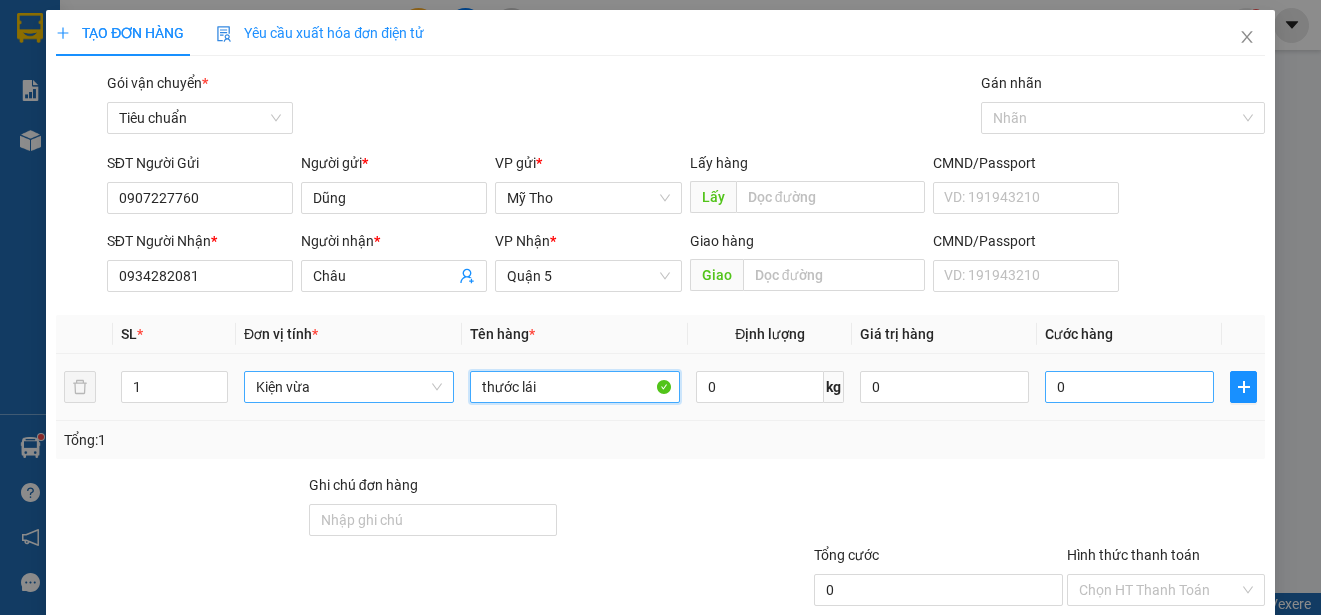 type on "thước lái" 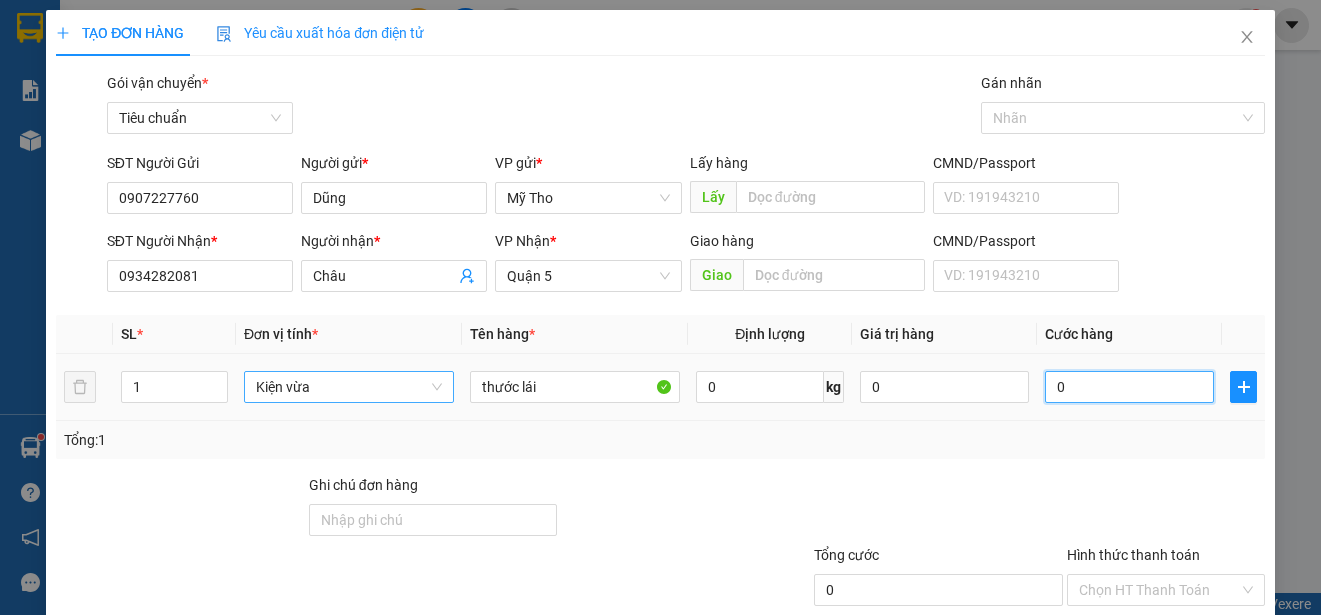 click on "0" at bounding box center (1129, 387) 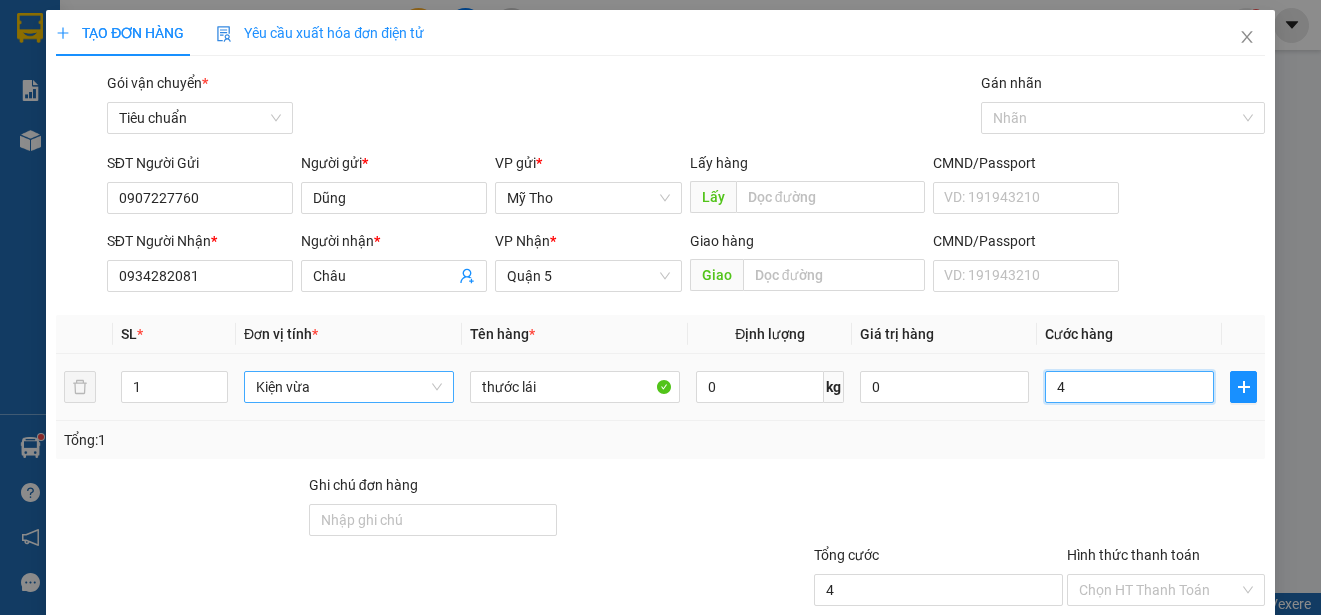 type on "40" 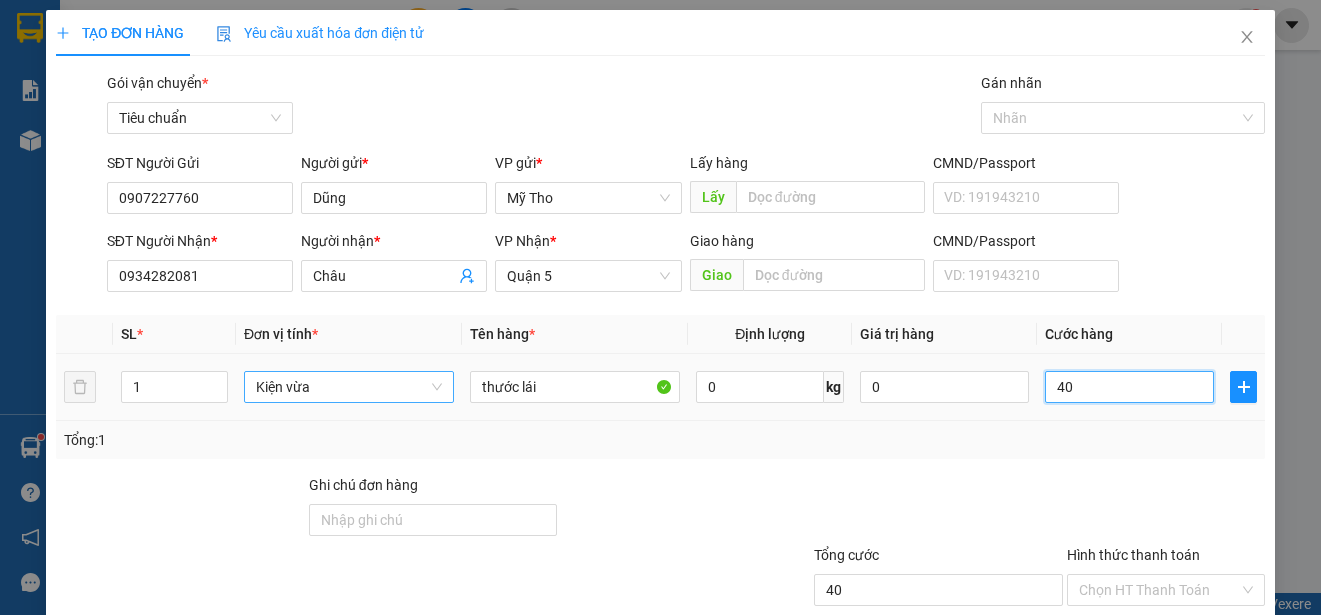 type on "400" 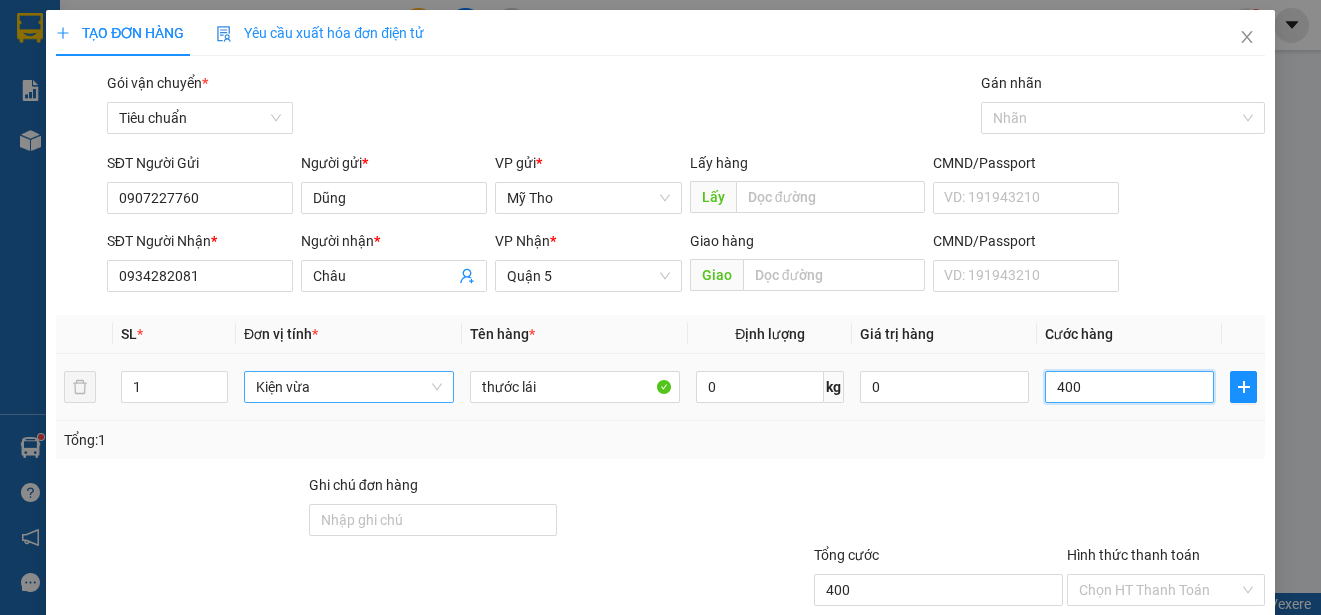 type on "4.000" 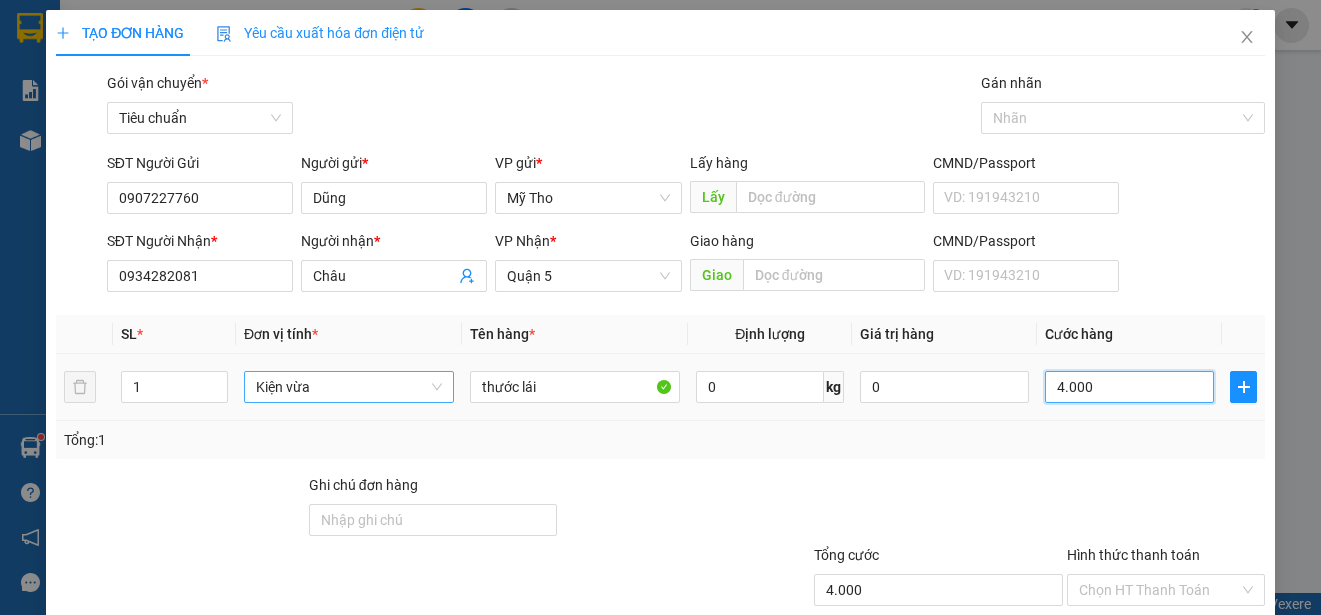 type on "40.000" 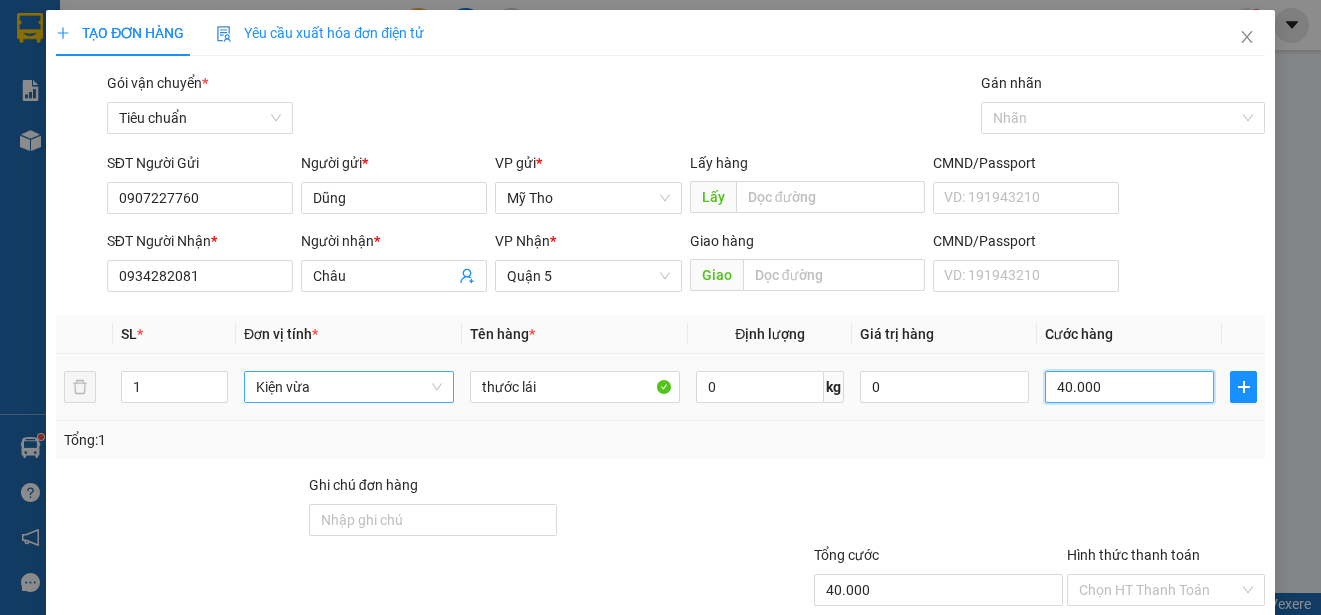 click on "40.000" at bounding box center (1129, 387) 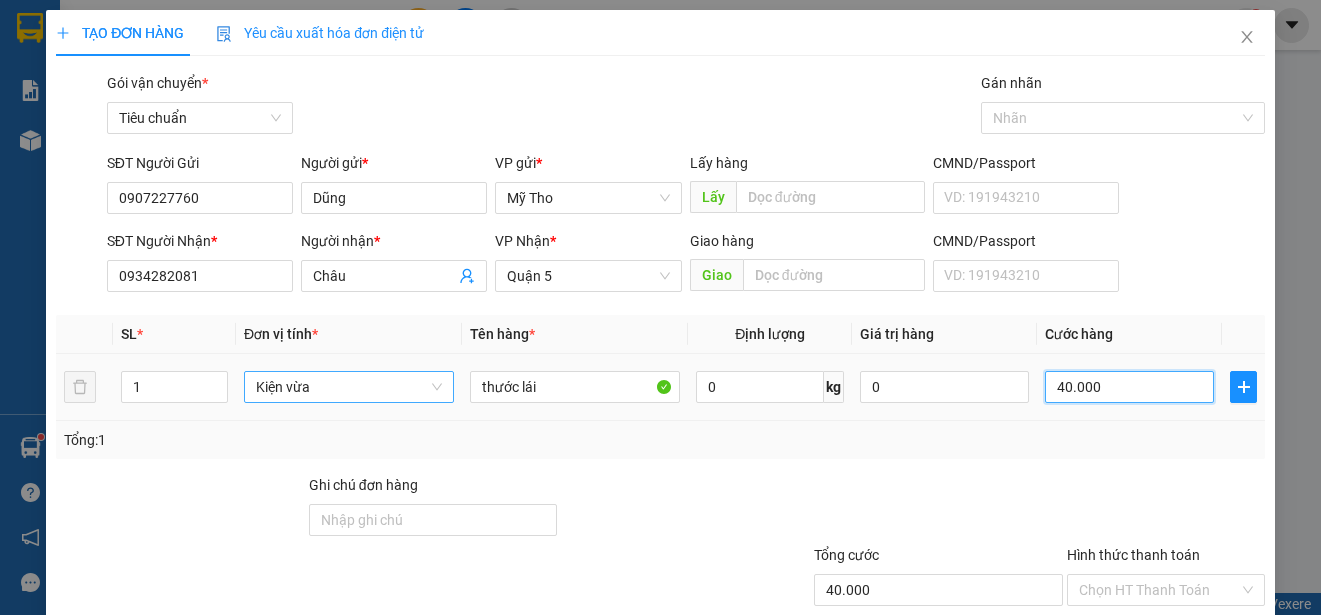 type on "0.000" 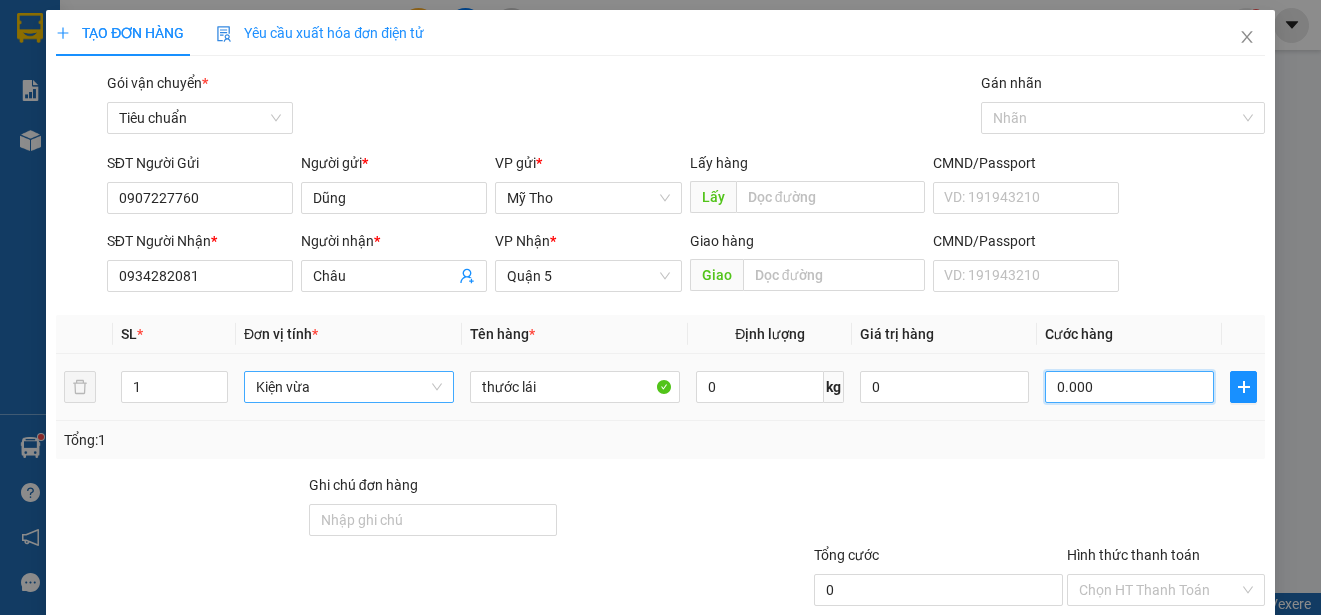 type on "30.000" 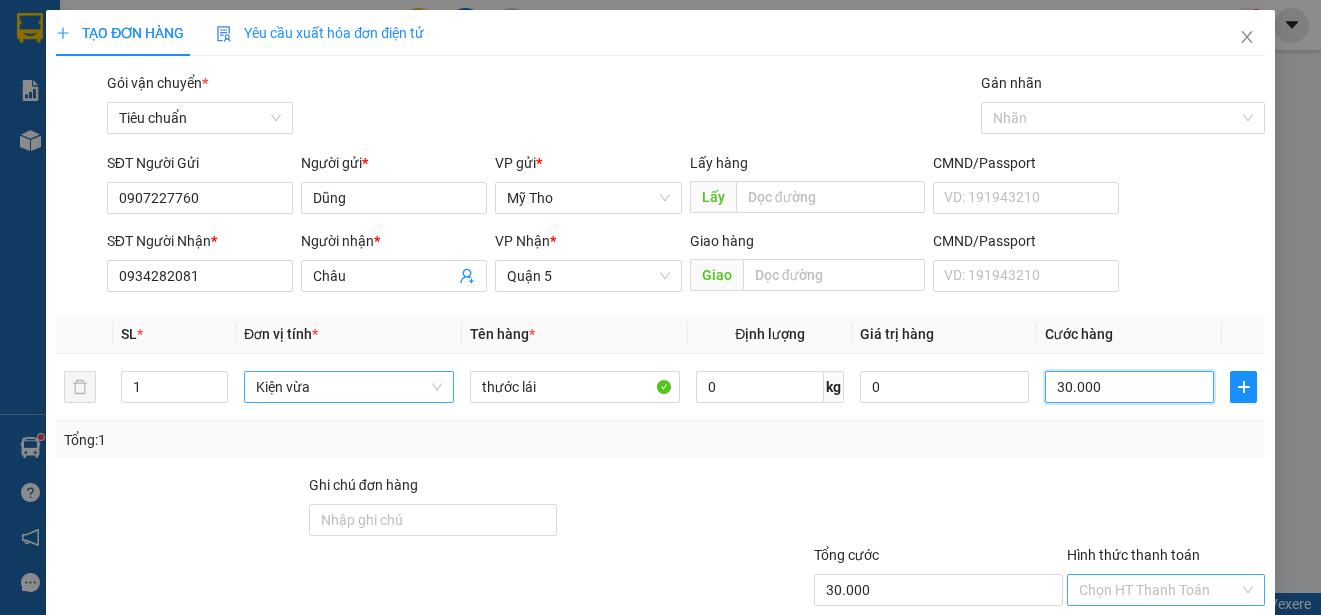 type on "30.000" 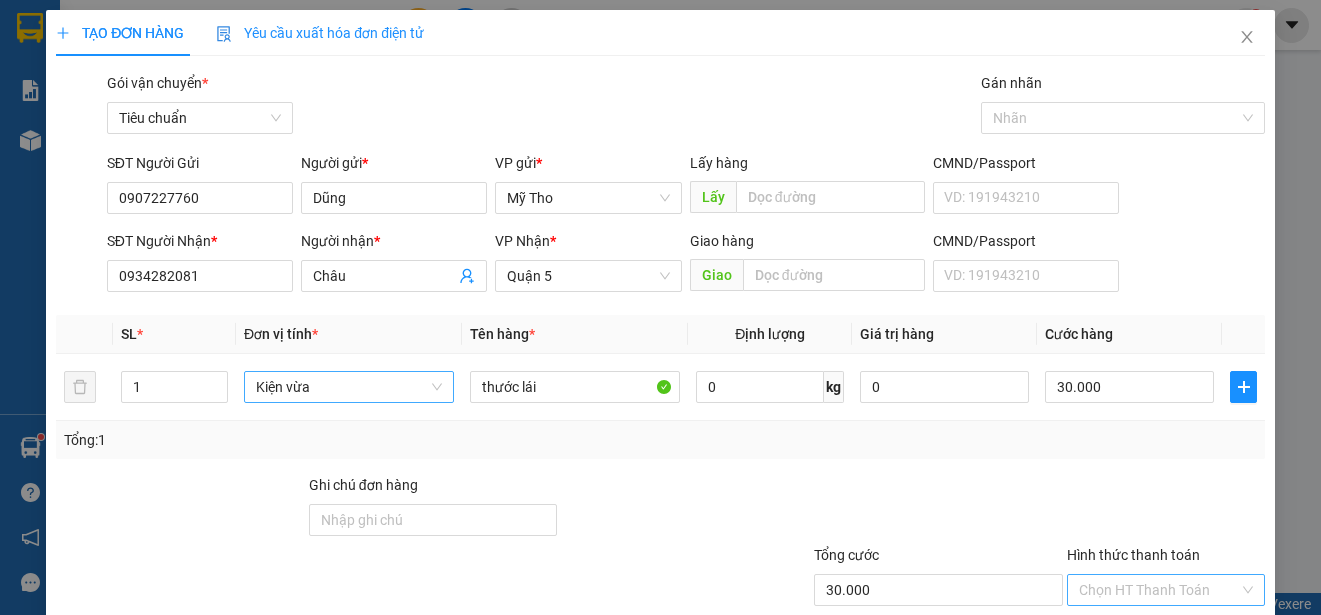 click on "Hình thức thanh toán" at bounding box center (1159, 590) 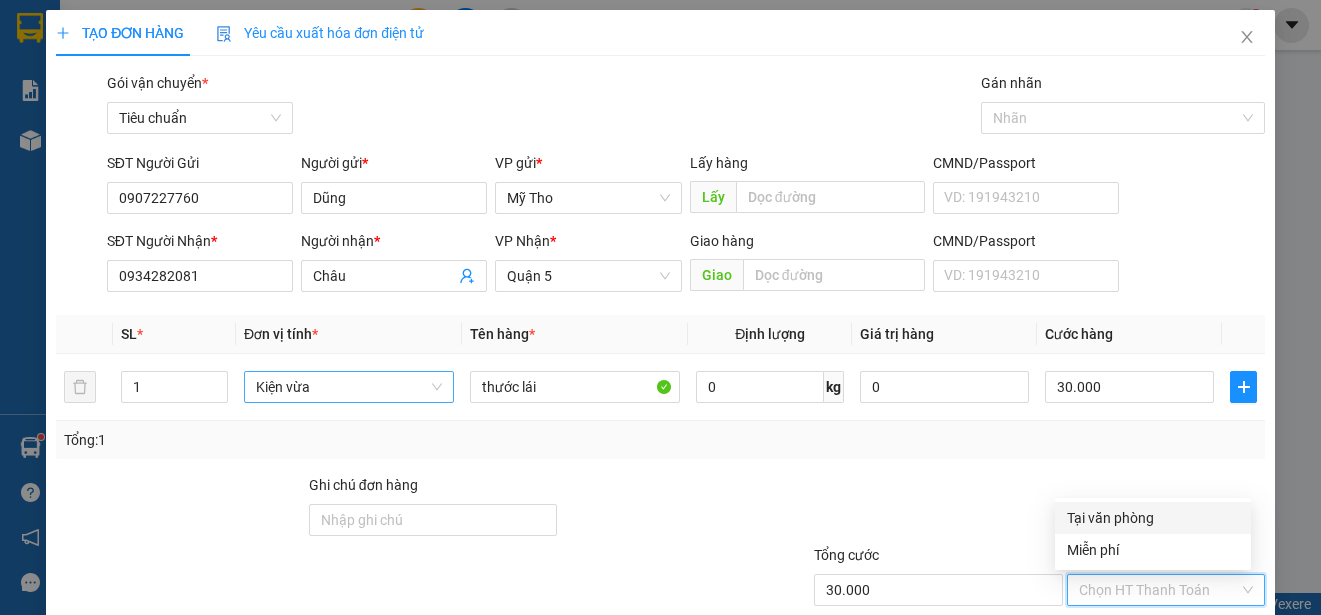 click on "Tại văn phòng" at bounding box center [1153, 518] 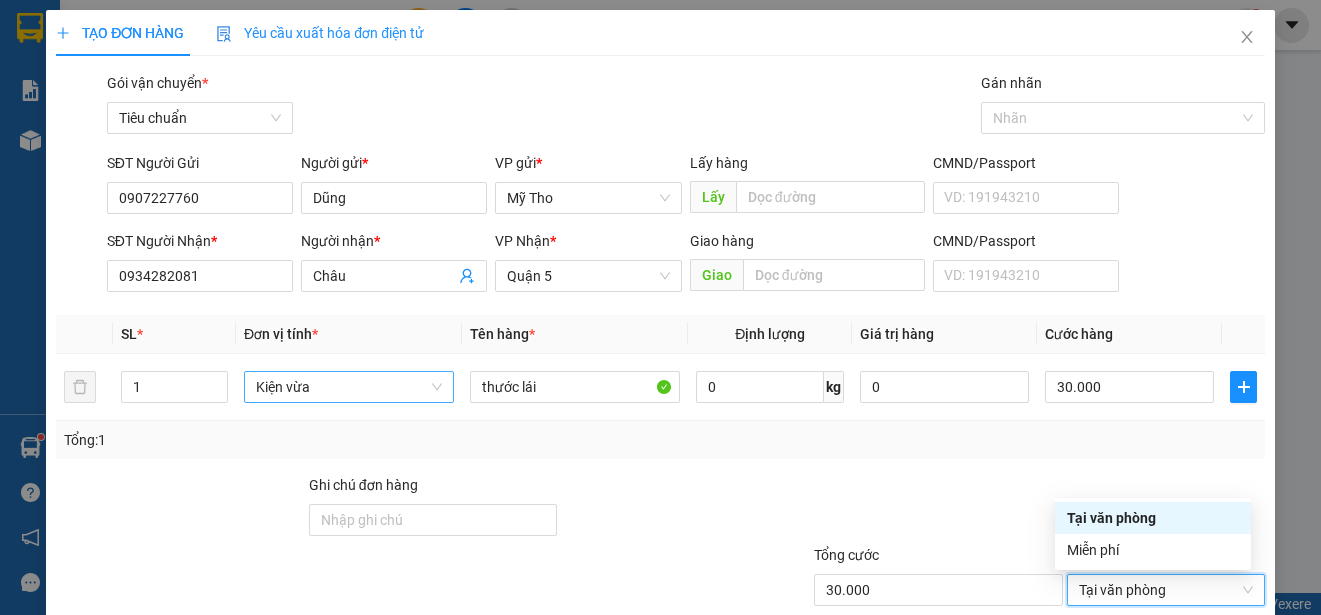 type on "0" 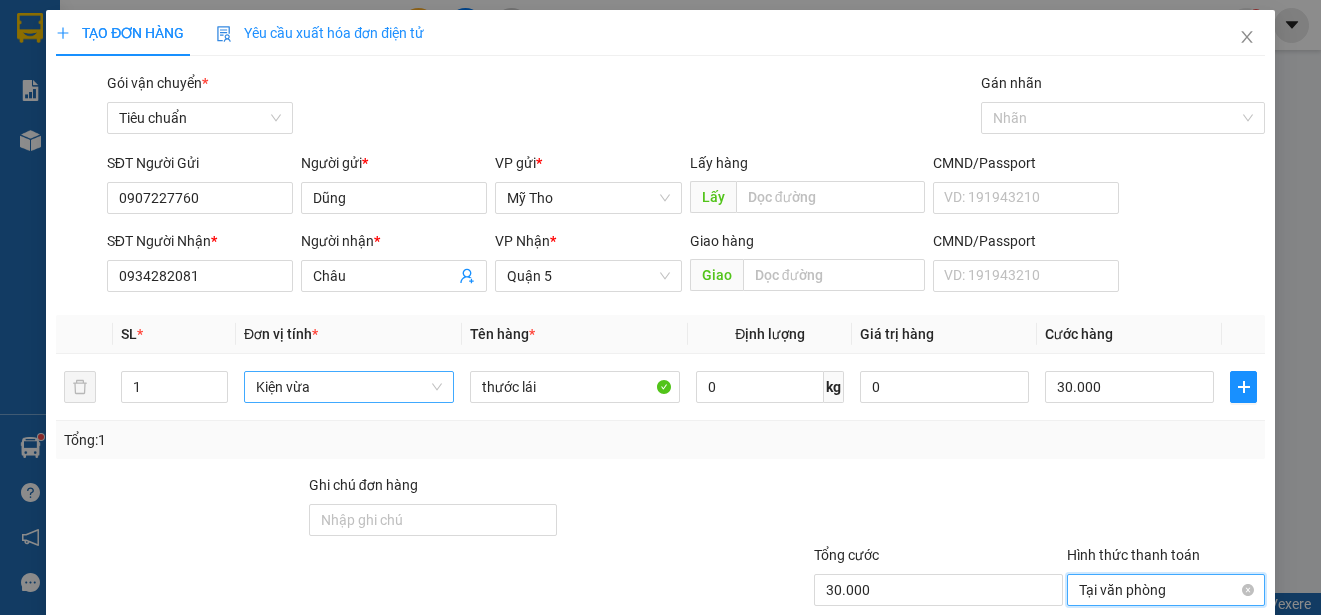 click on "Tại văn phòng" at bounding box center (1166, 590) 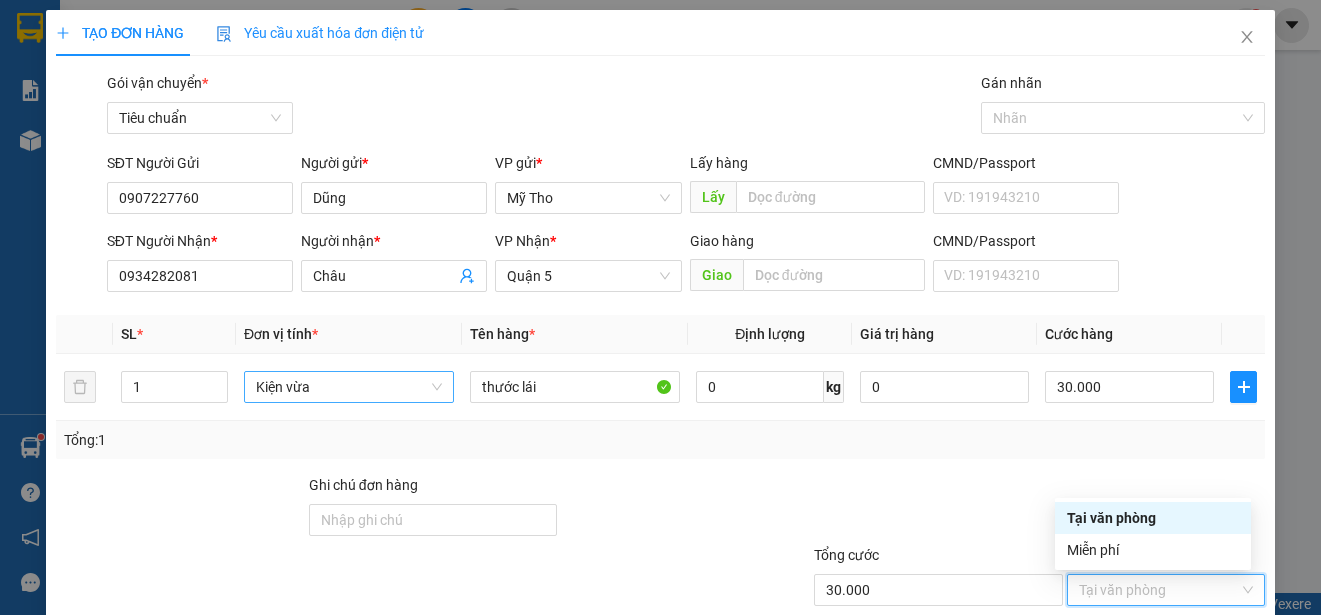 click on "Tại văn phòng" at bounding box center (1153, 518) 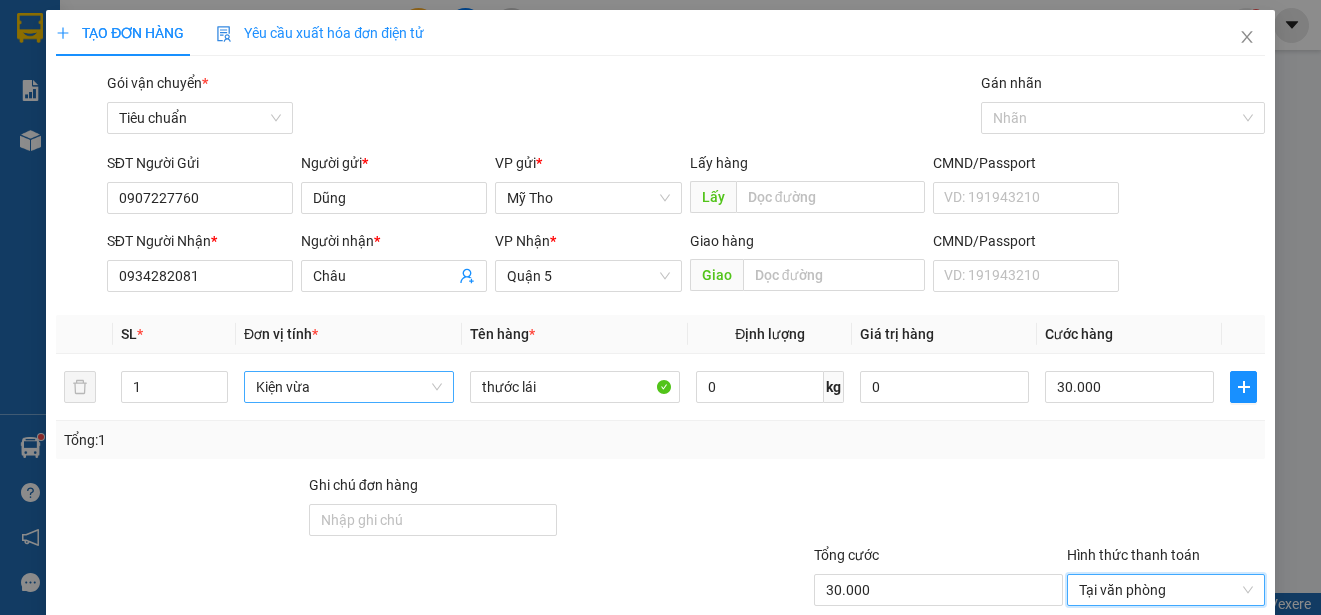 scroll, scrollTop: 125, scrollLeft: 0, axis: vertical 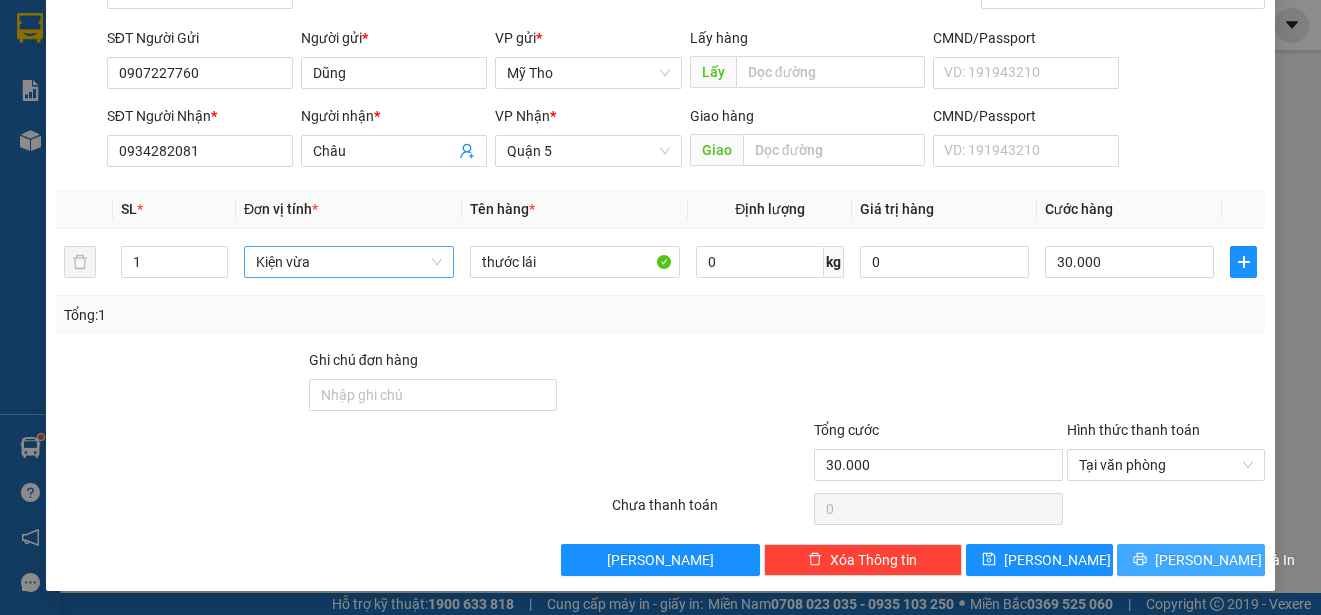 click on "[PERSON_NAME] và In" at bounding box center (1225, 560) 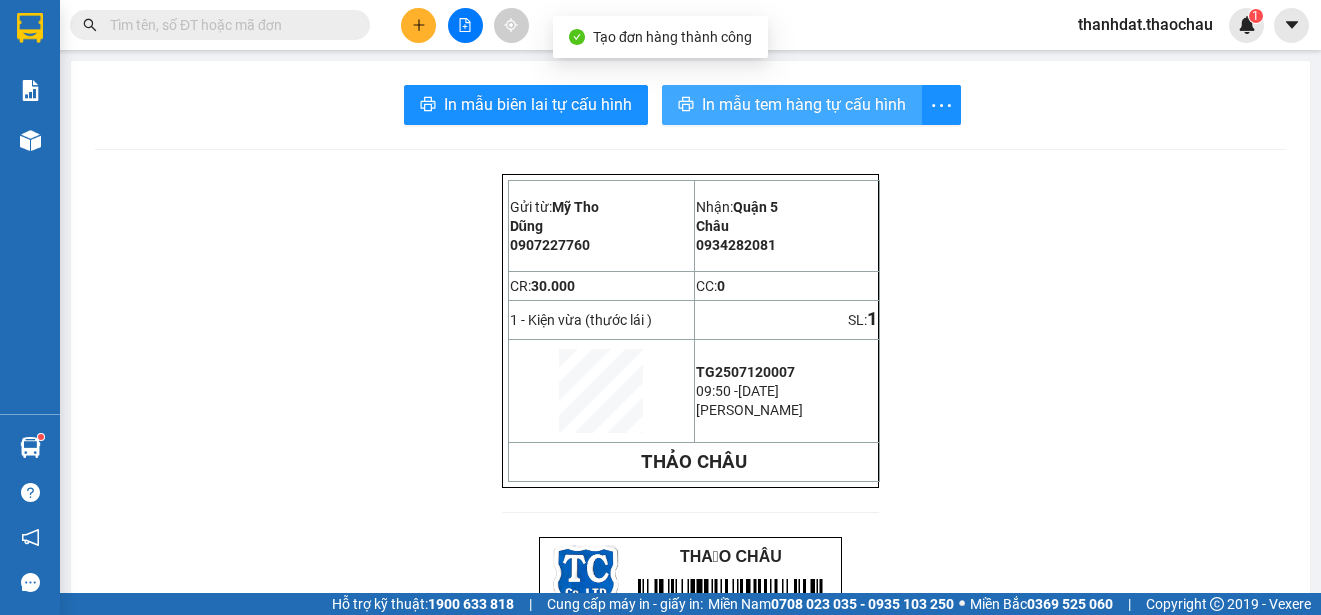 click on "In mẫu tem hàng tự cấu hình" at bounding box center [804, 104] 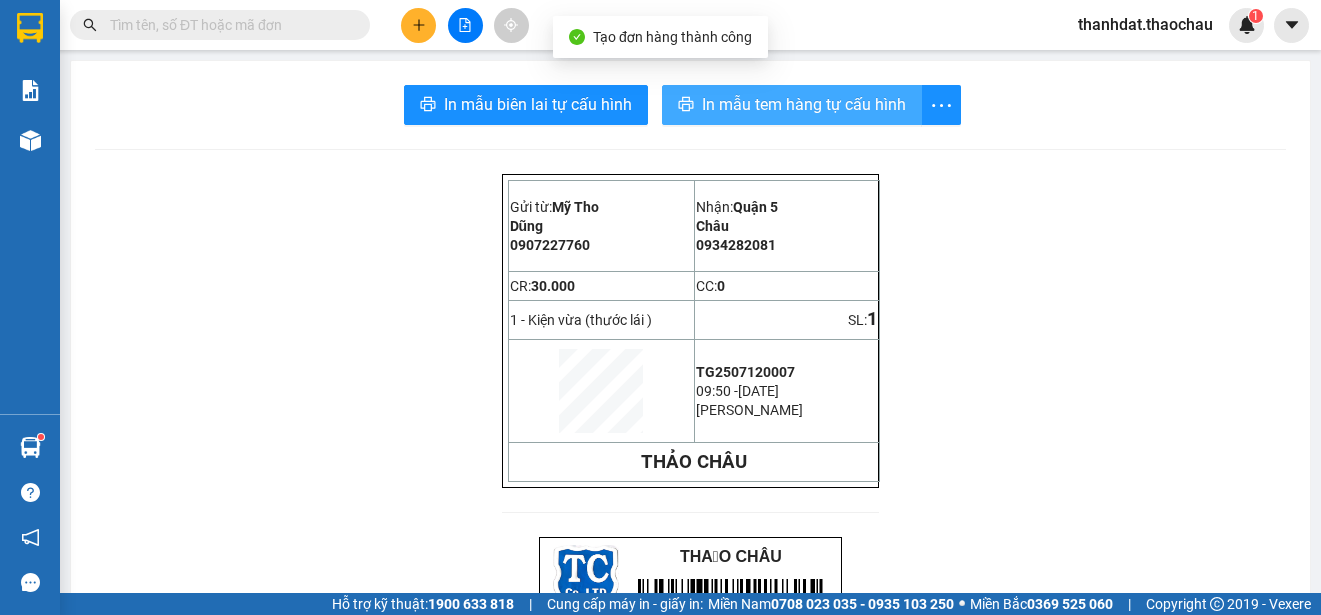 scroll, scrollTop: 0, scrollLeft: 0, axis: both 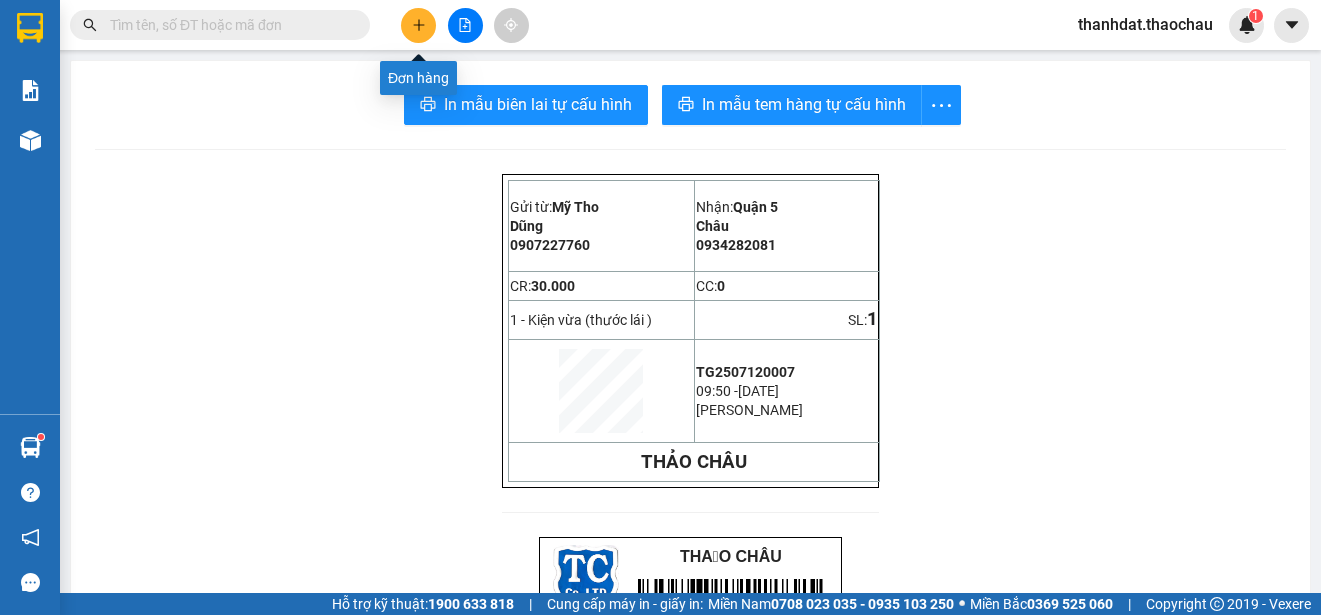 click at bounding box center (418, 25) 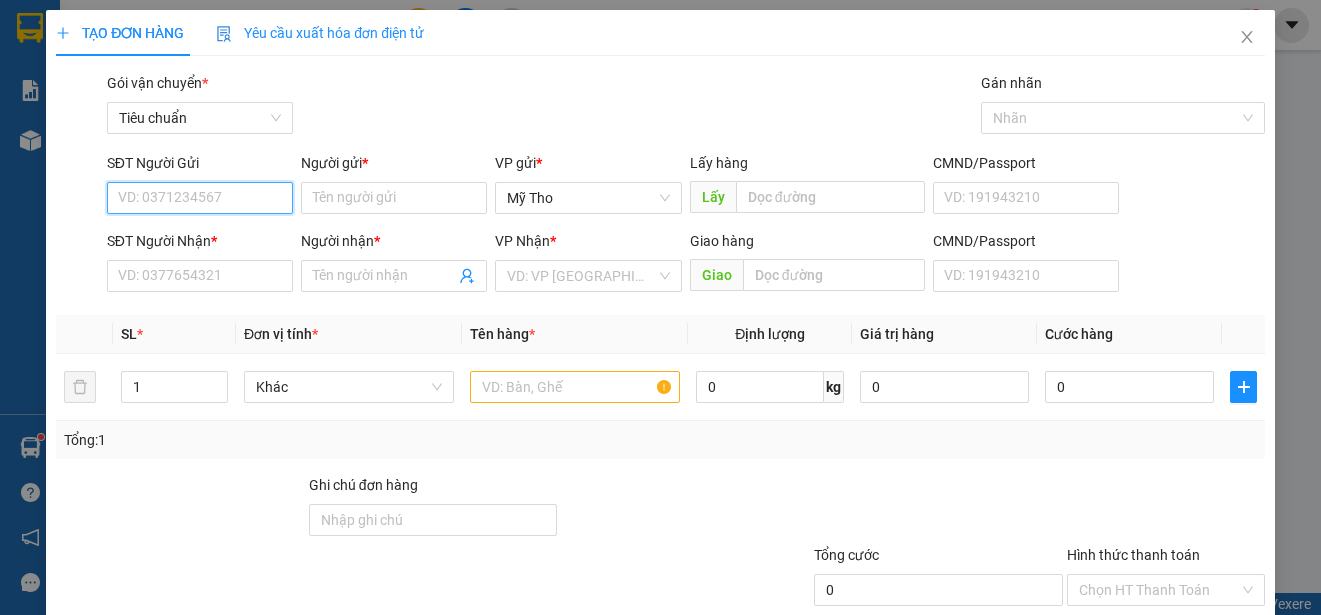 click on "SĐT Người Gửi" at bounding box center (200, 198) 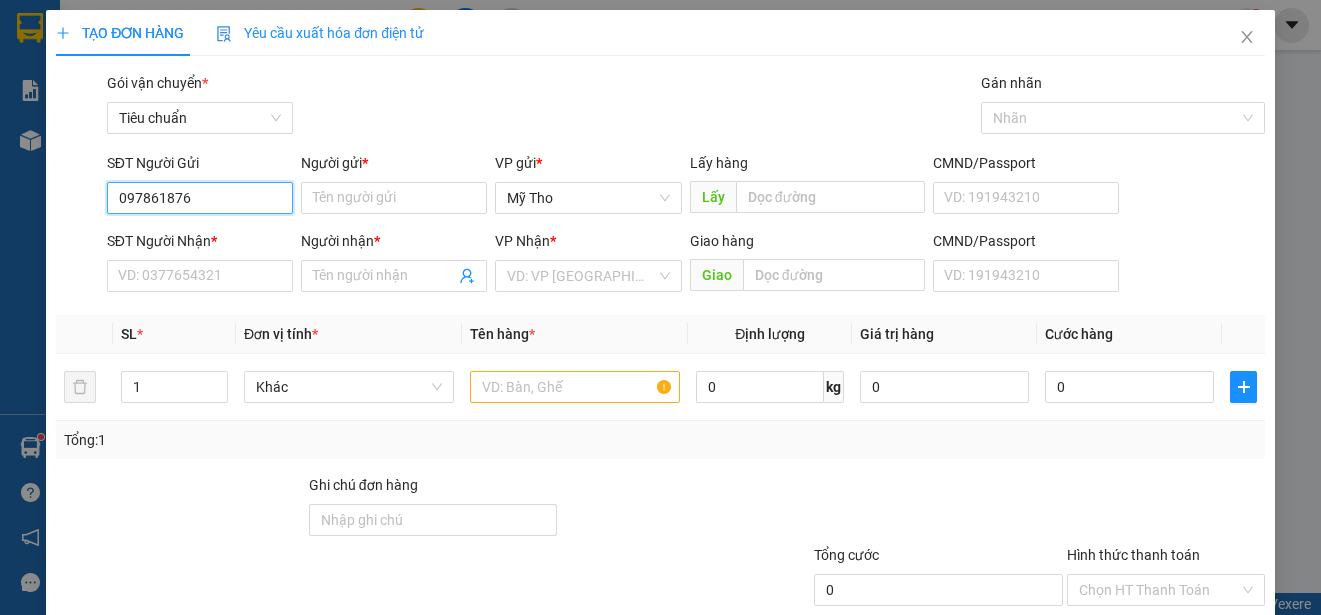 type on "0978618767" 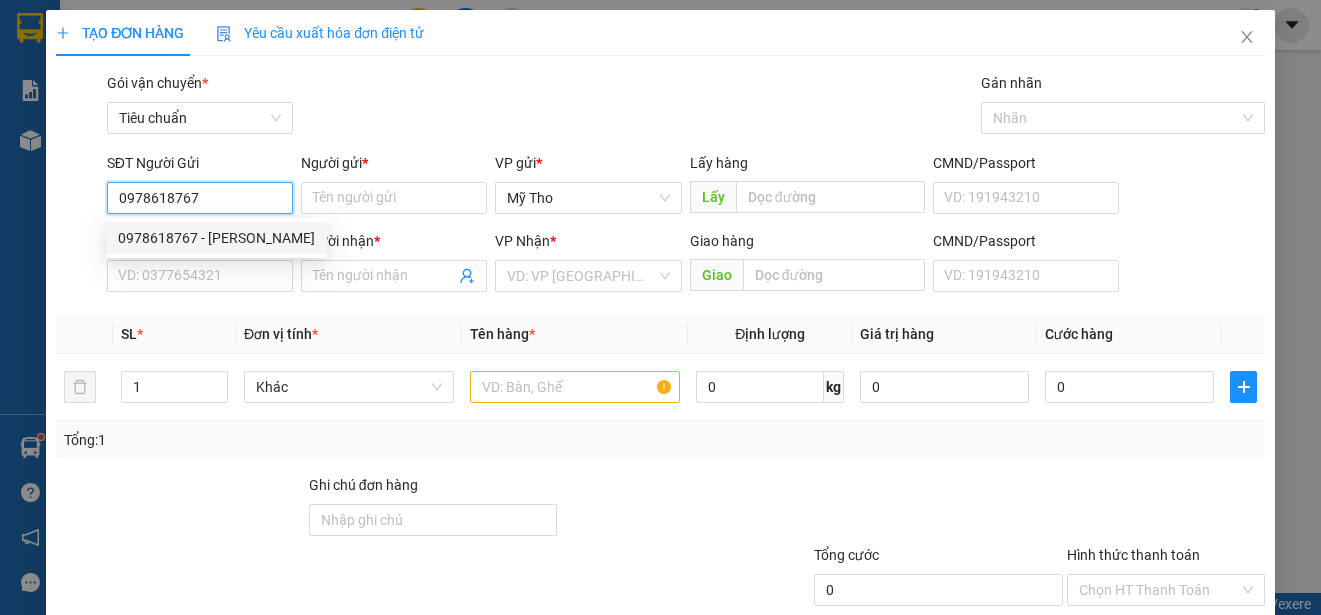 click on "0978618767 - Phong" at bounding box center (216, 238) 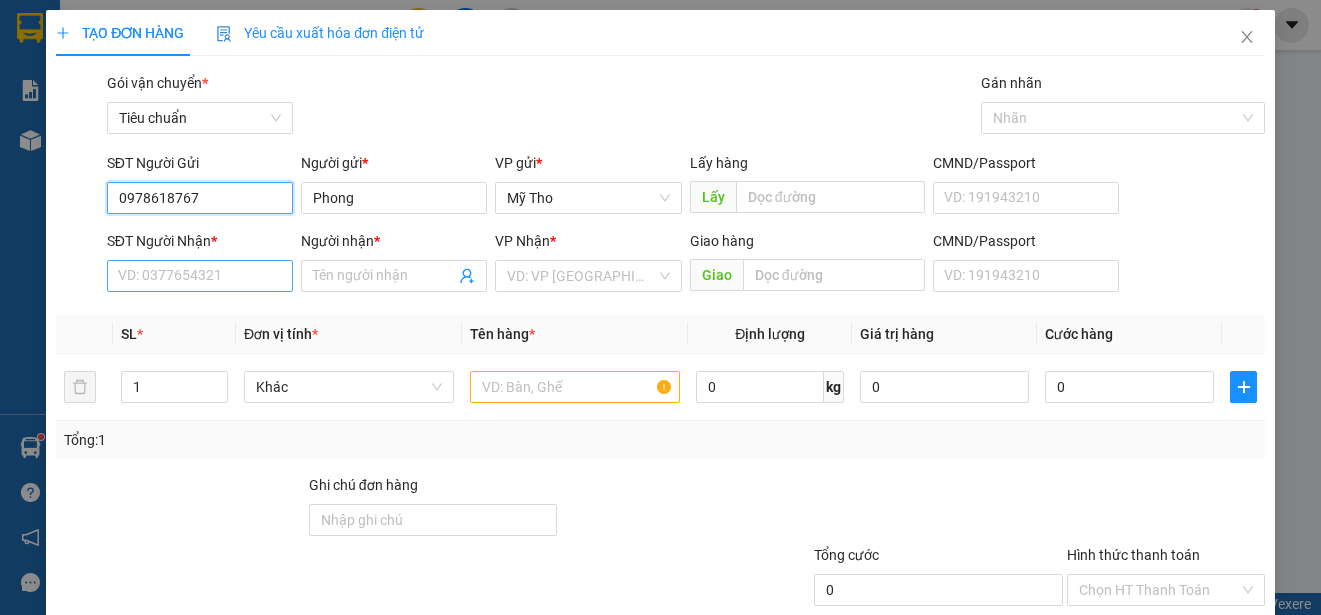type on "0978618767" 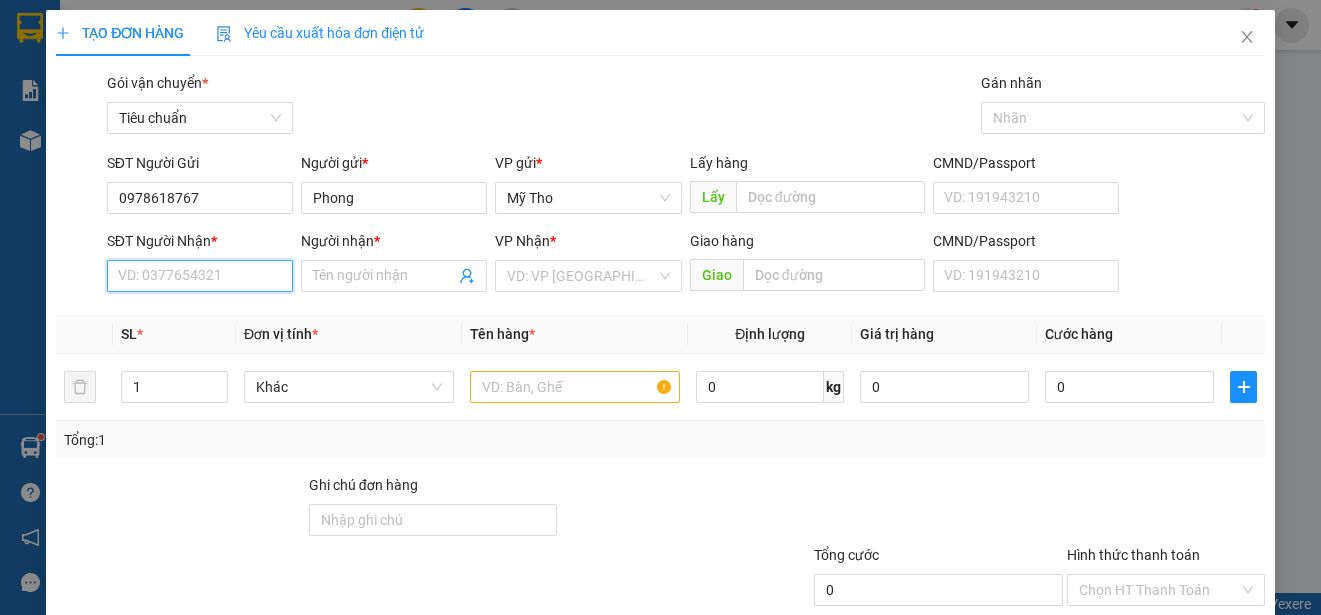 click on "SĐT Người Nhận  *" at bounding box center [200, 276] 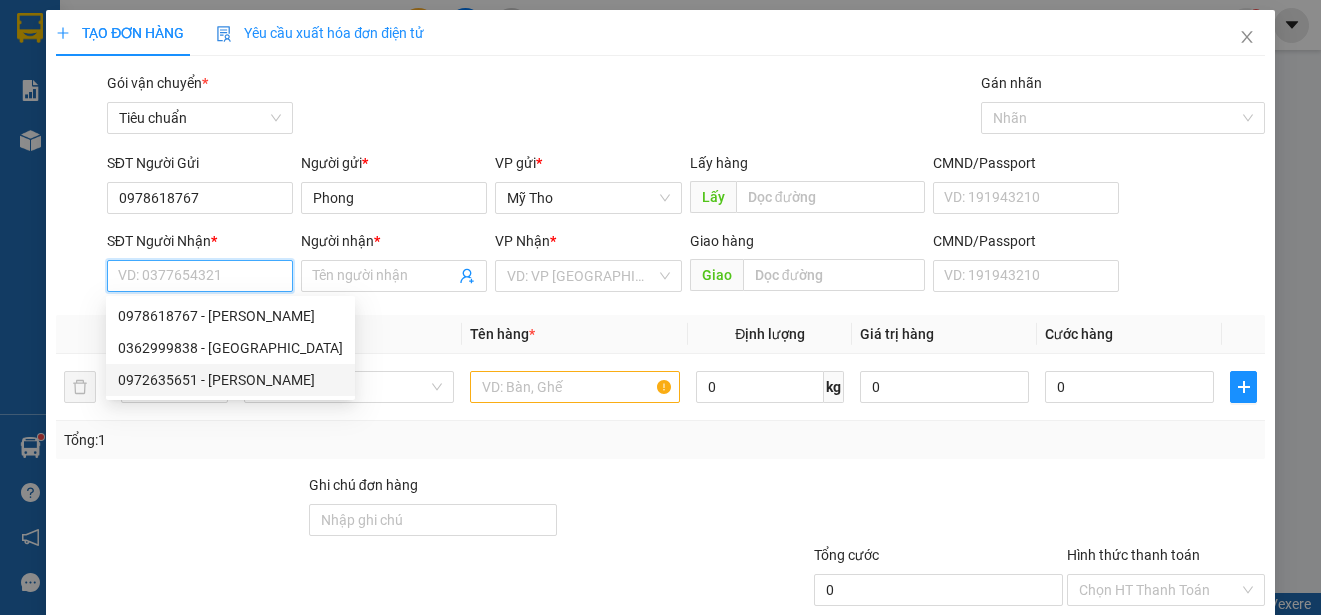 click on "0972635651 - Anh Hiển" at bounding box center (230, 380) 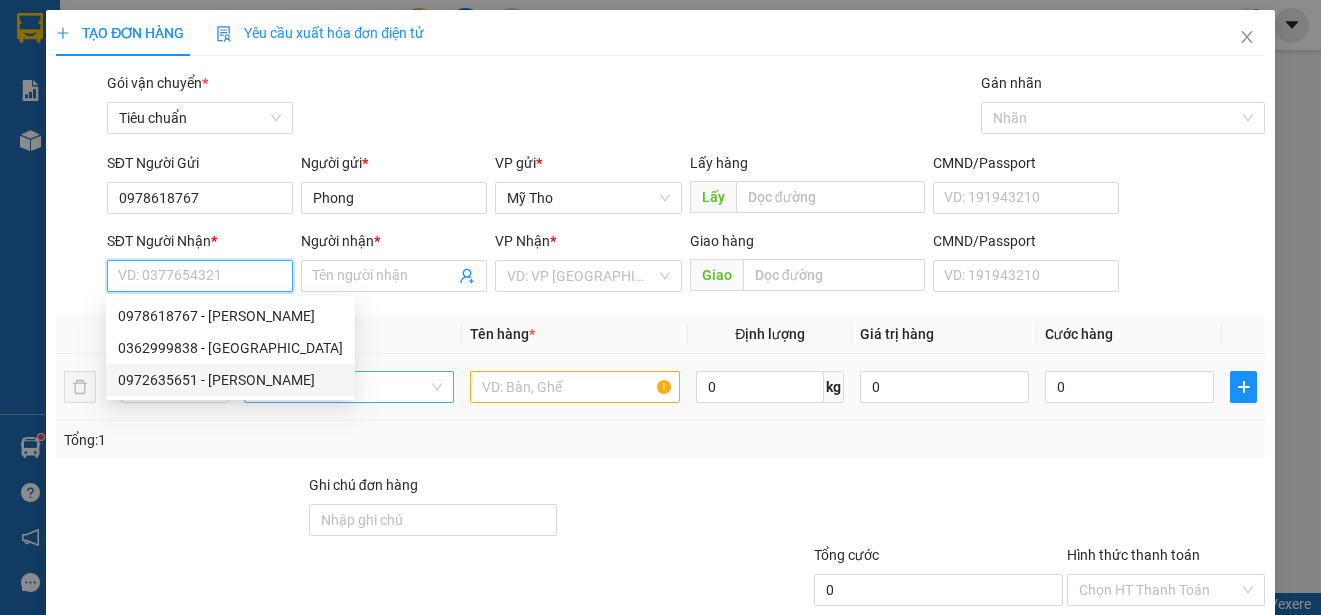 type on "0972635651" 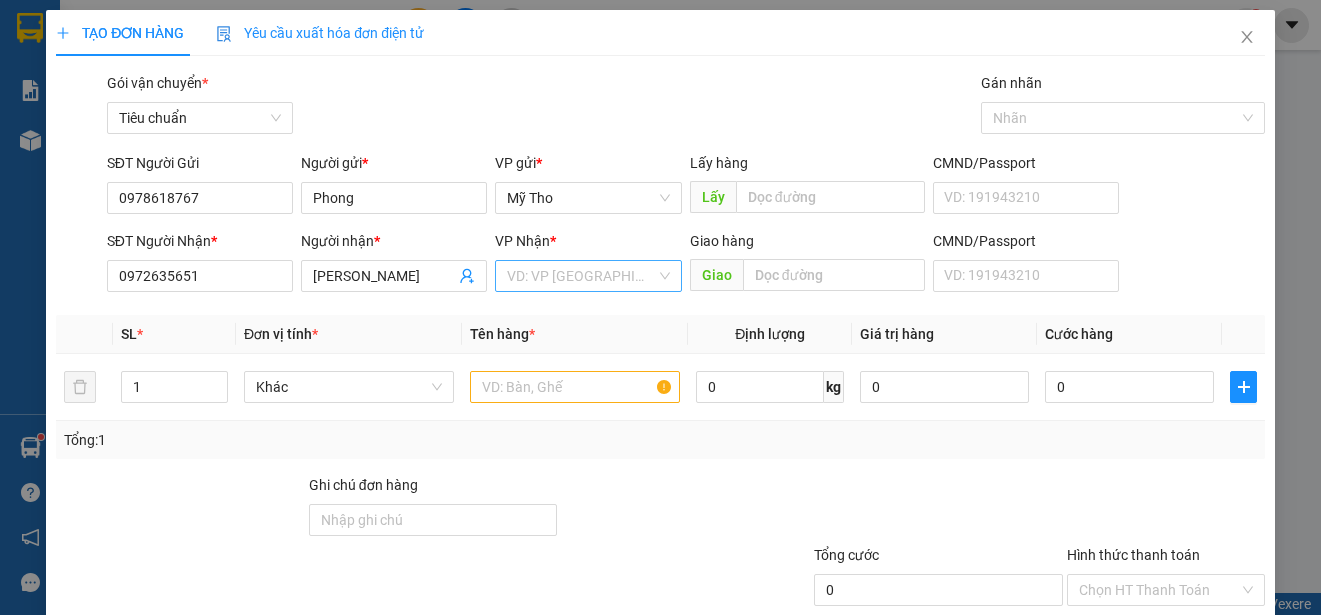 click at bounding box center [581, 276] 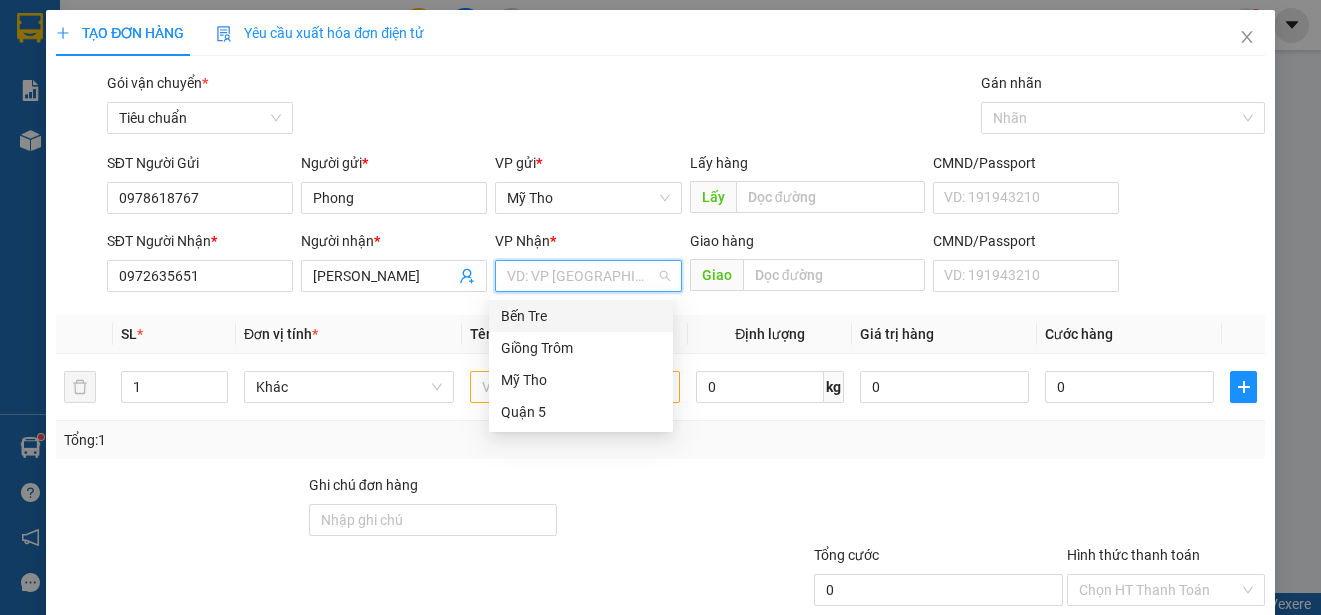 click on "Bến Tre" at bounding box center (581, 316) 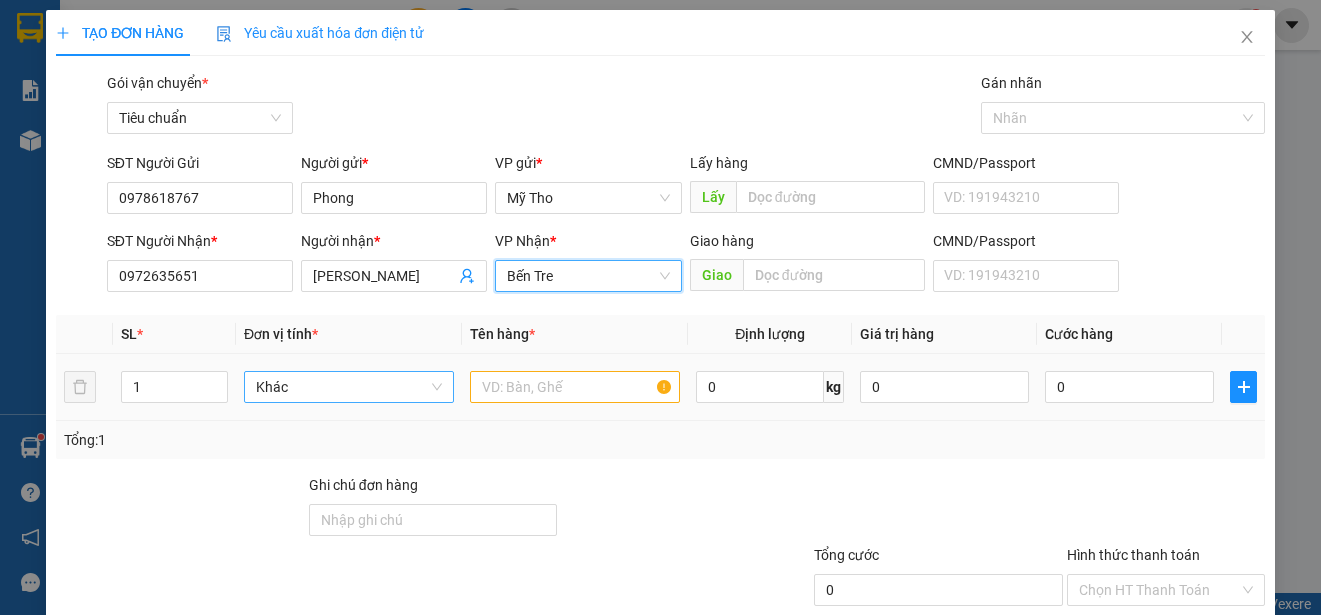 click on "Khác" at bounding box center (349, 387) 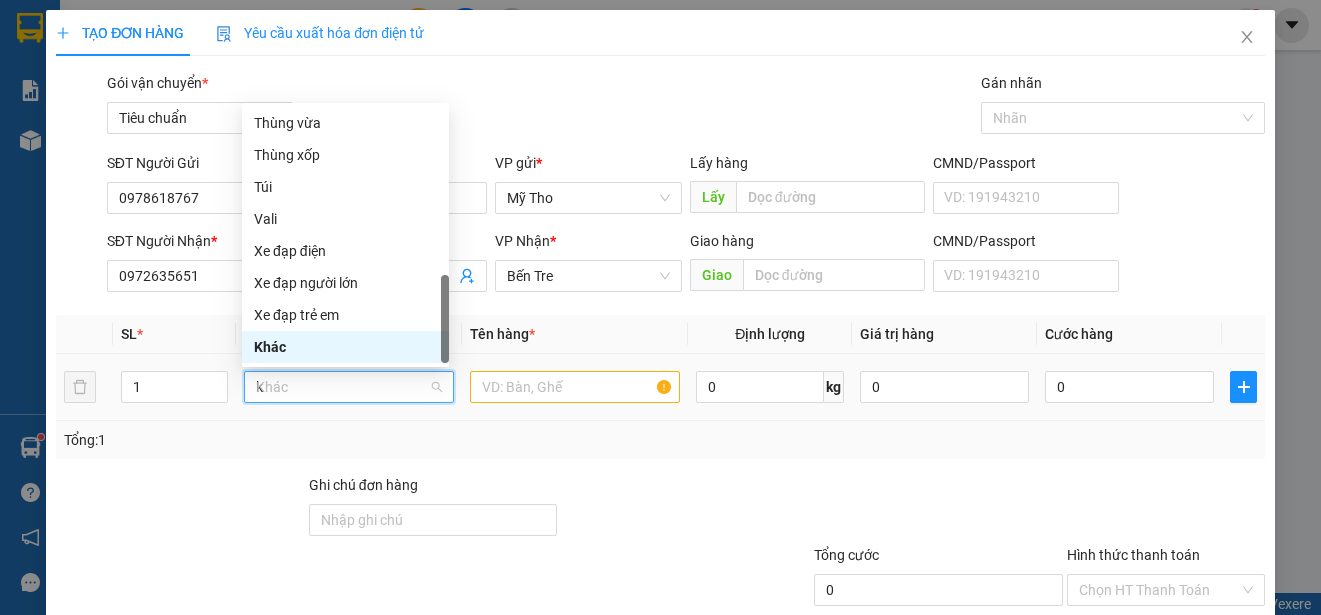 scroll, scrollTop: 0, scrollLeft: 0, axis: both 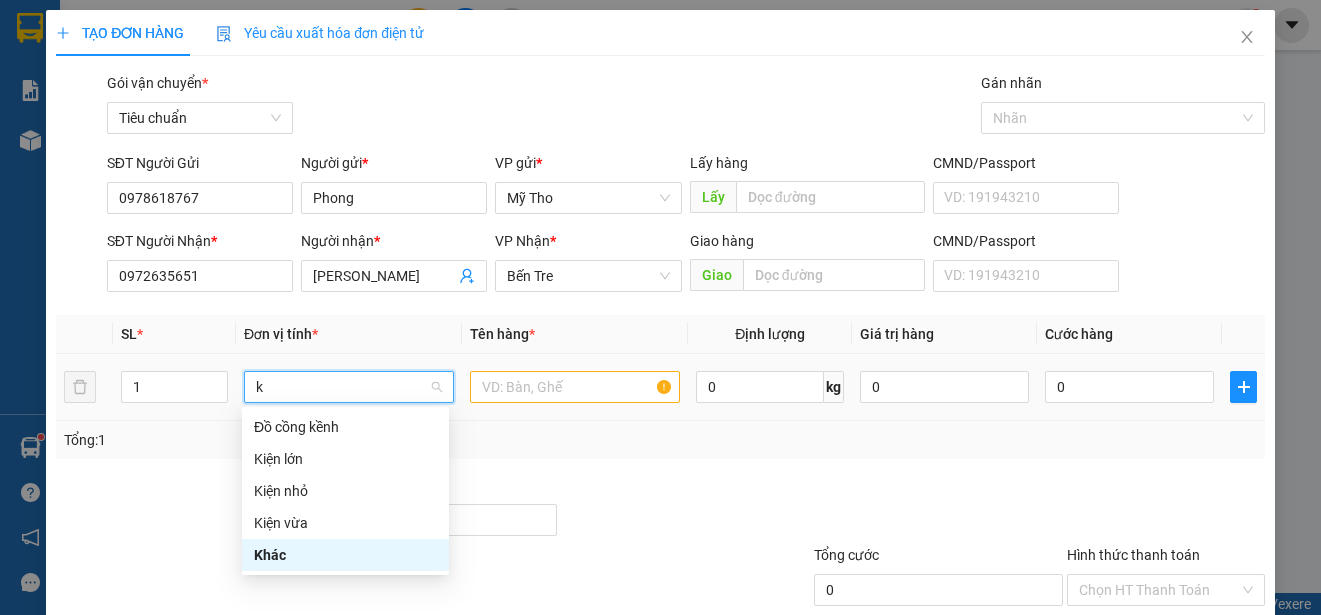 type on "ki" 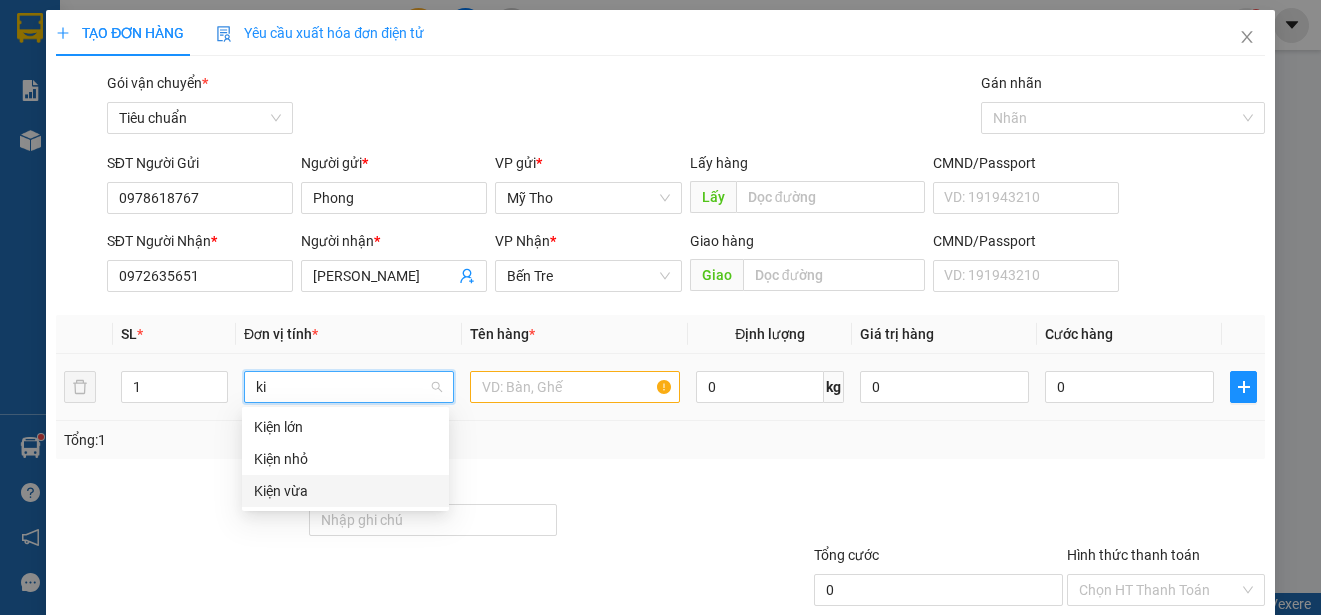 drag, startPoint x: 306, startPoint y: 481, endPoint x: 508, endPoint y: 400, distance: 217.63501 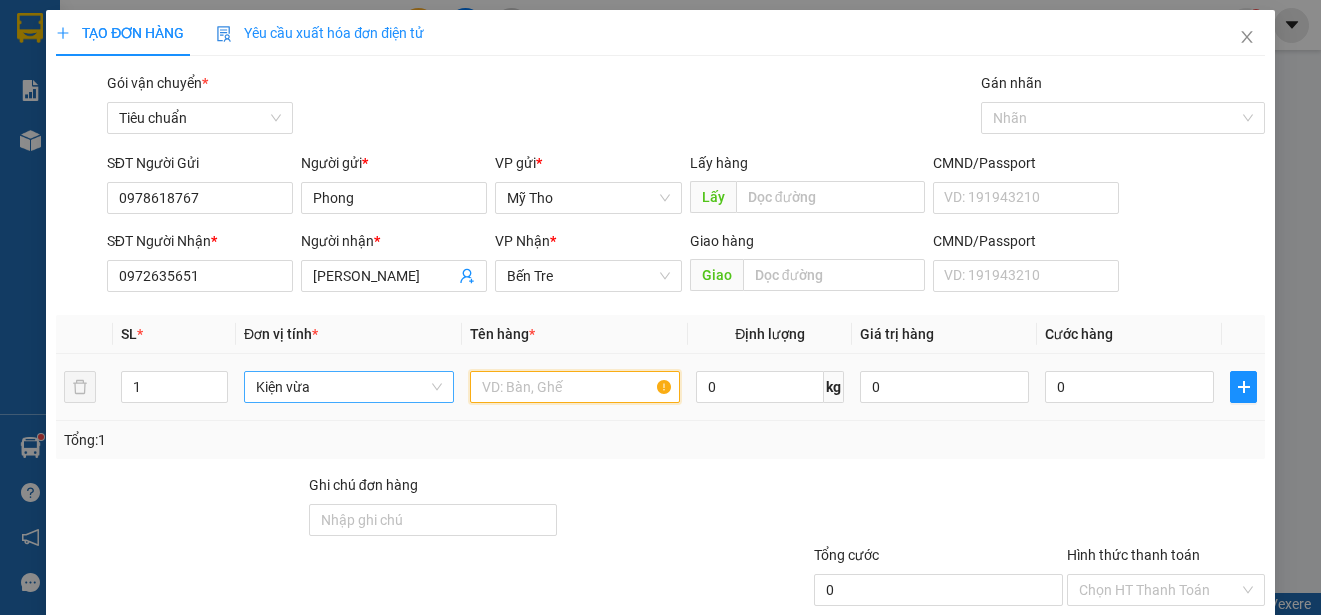 click at bounding box center (575, 387) 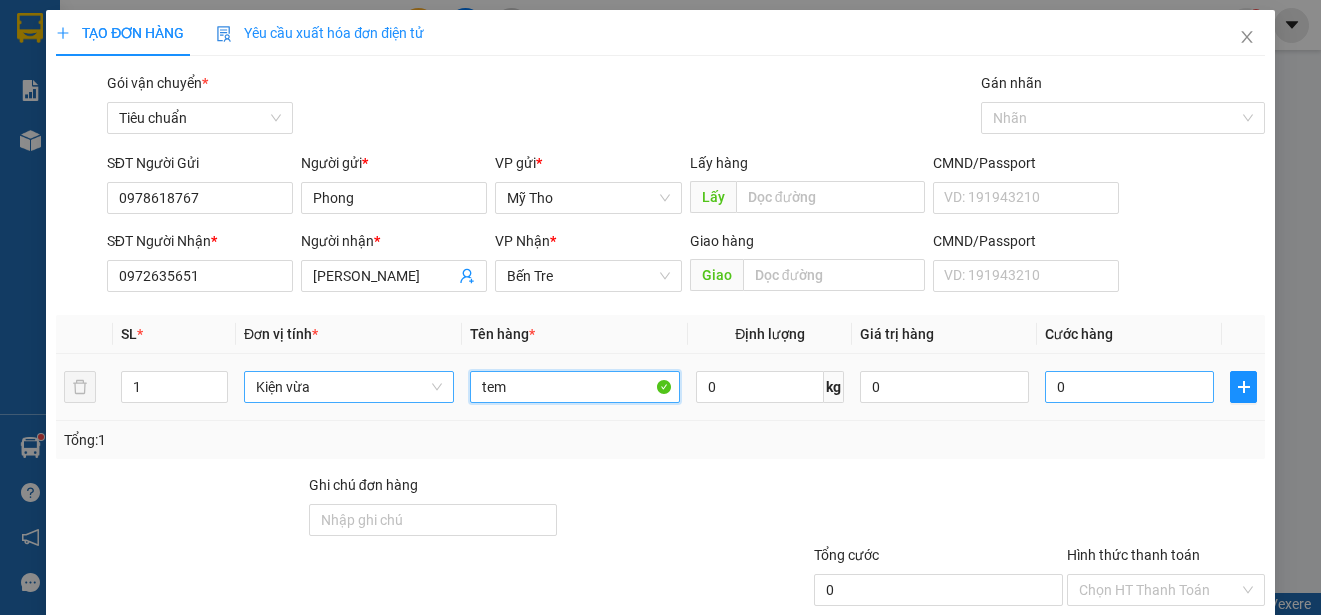 type on "tem" 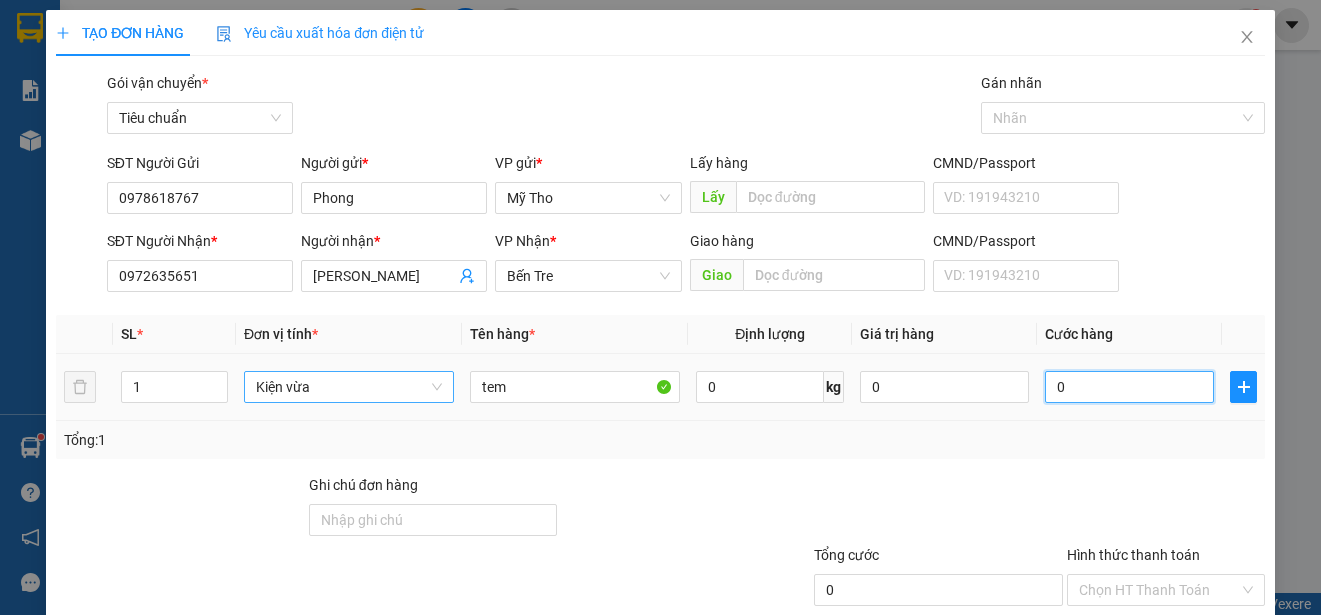 click on "0" at bounding box center [1129, 387] 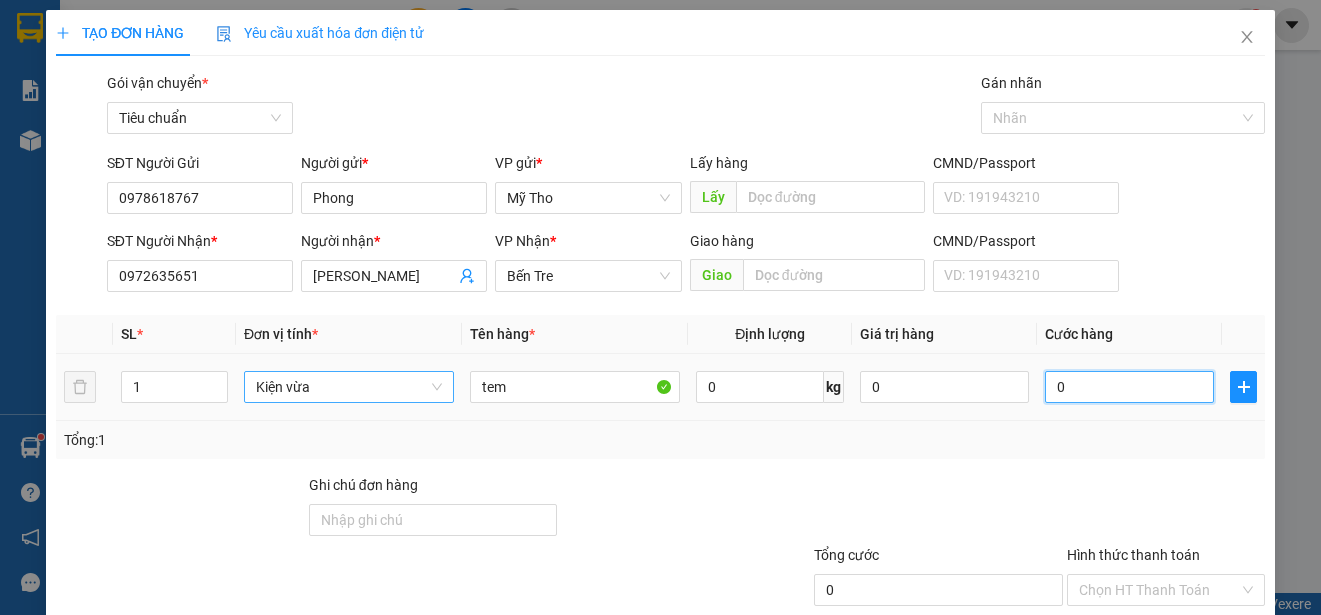 type on "2" 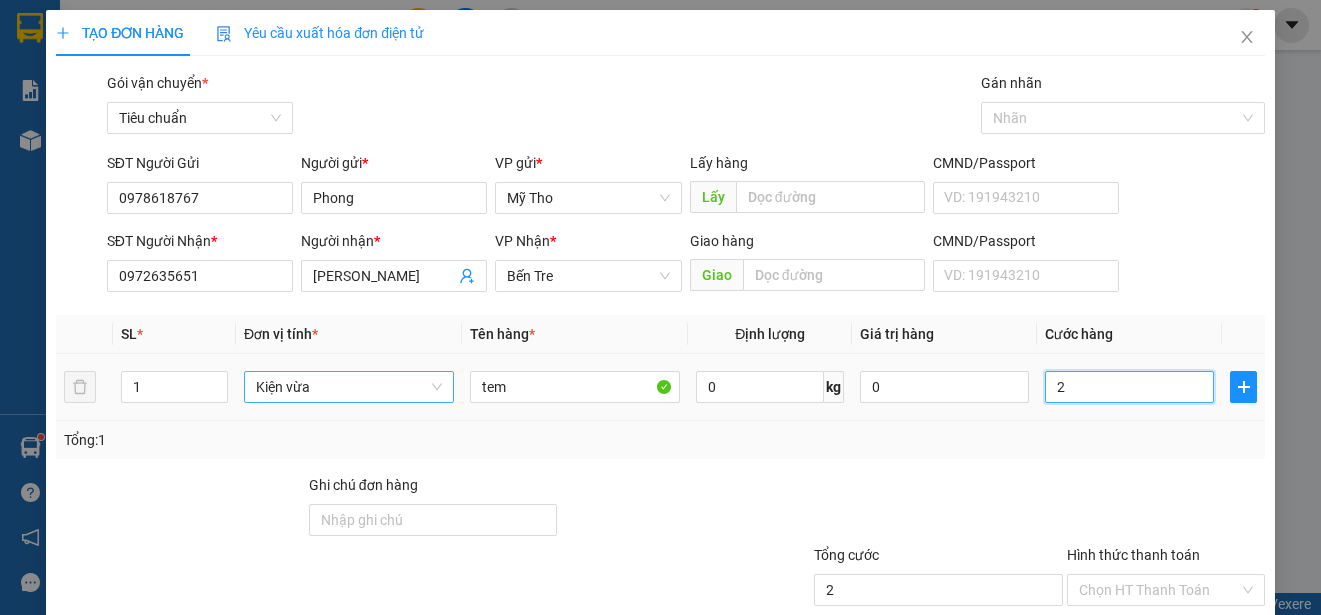 type on "25" 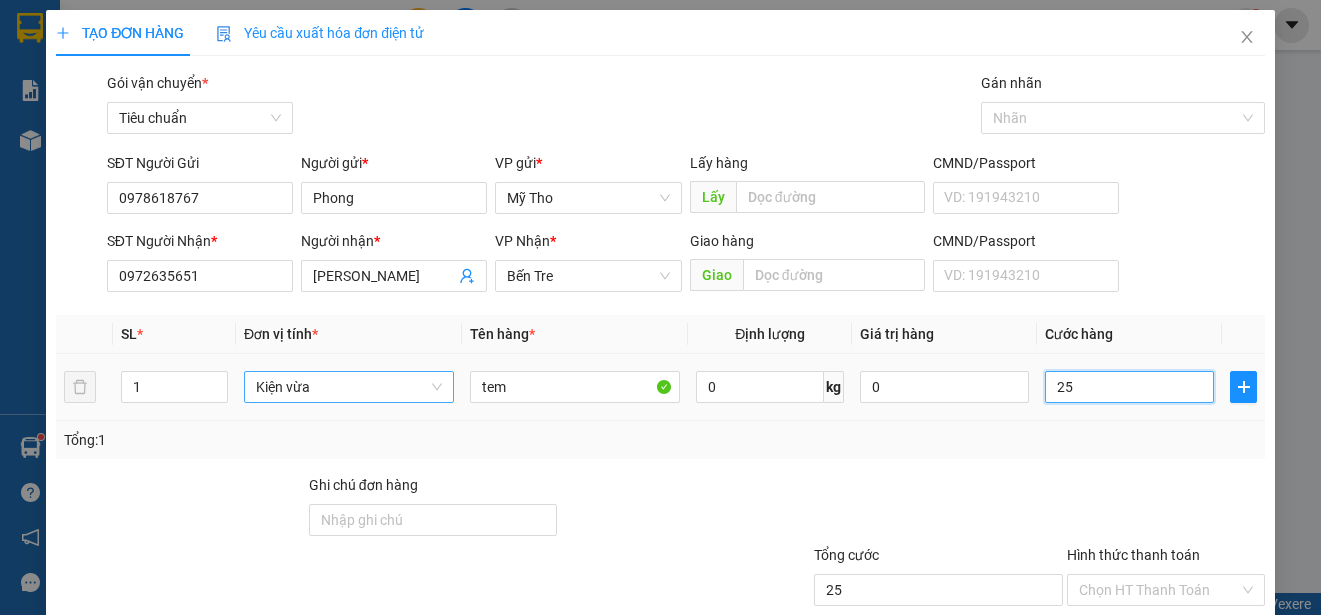 type on "250" 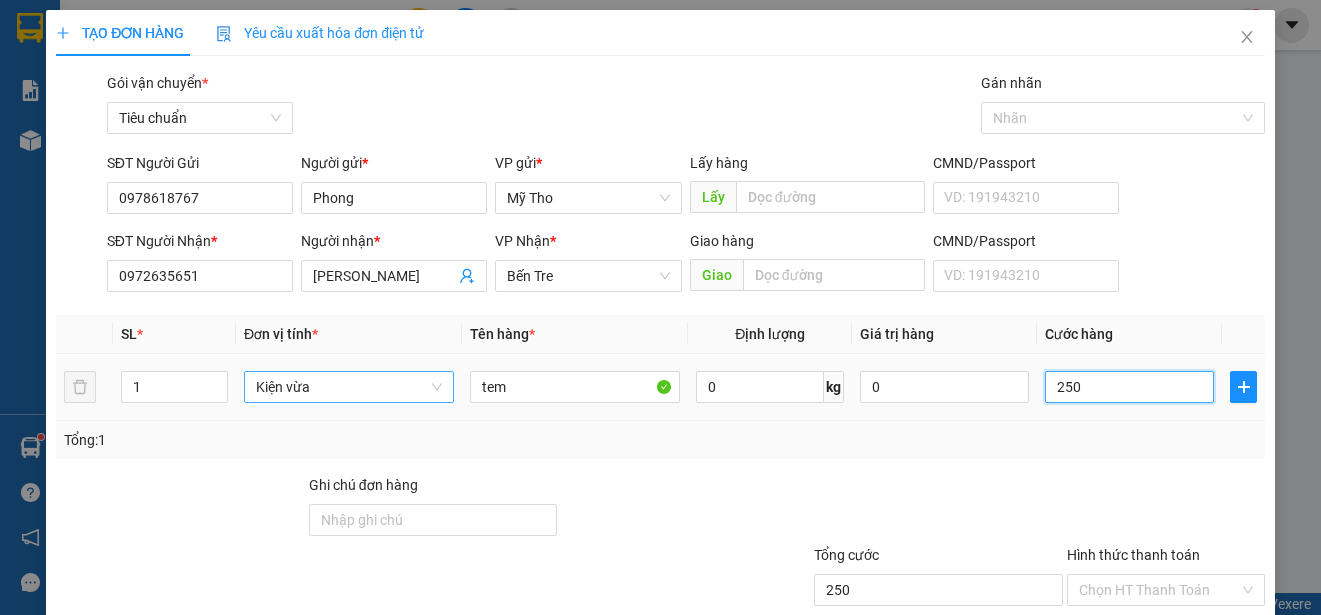 type on "2.500" 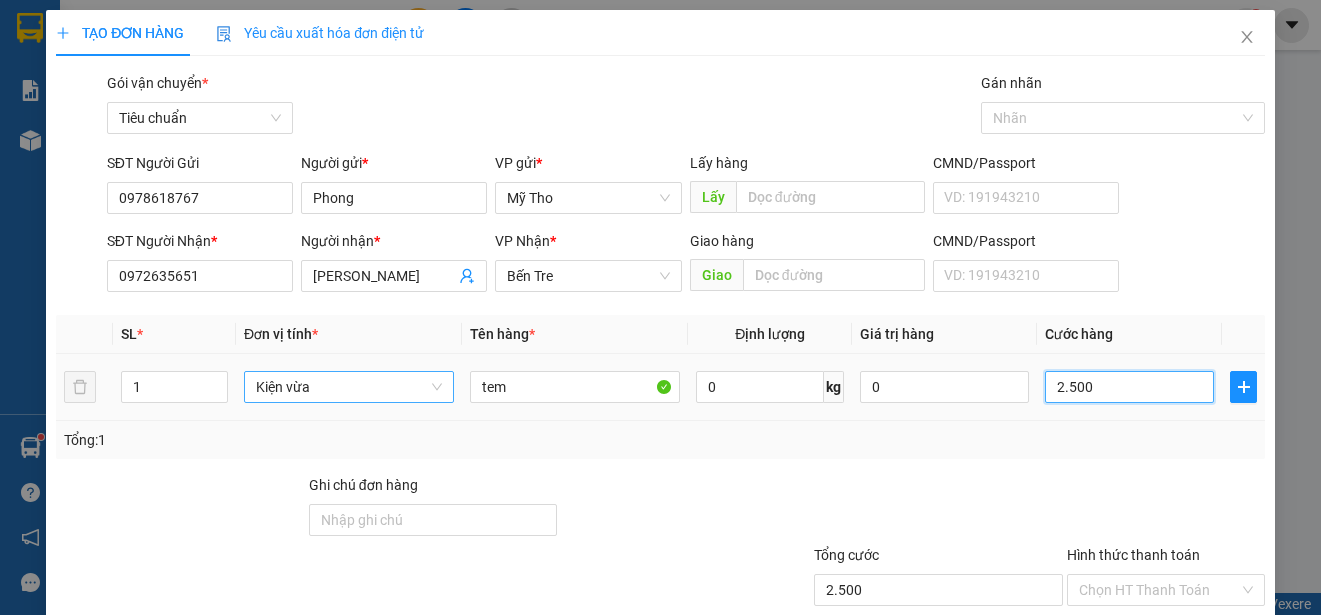 type on "25.000" 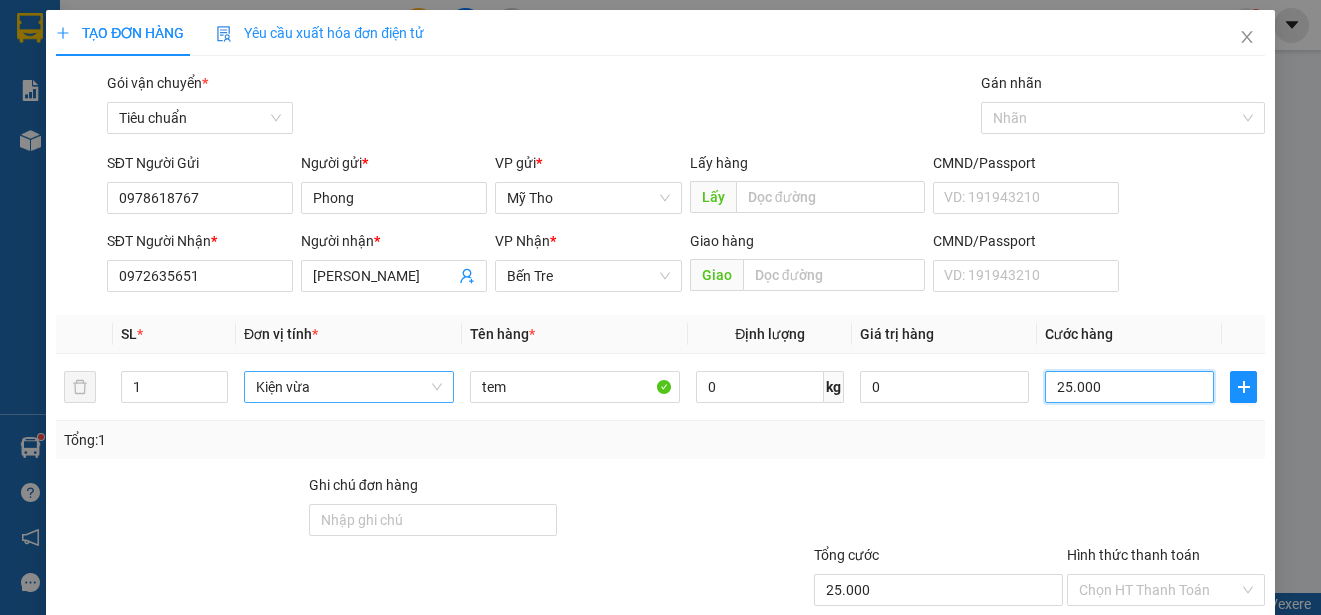 scroll, scrollTop: 125, scrollLeft: 0, axis: vertical 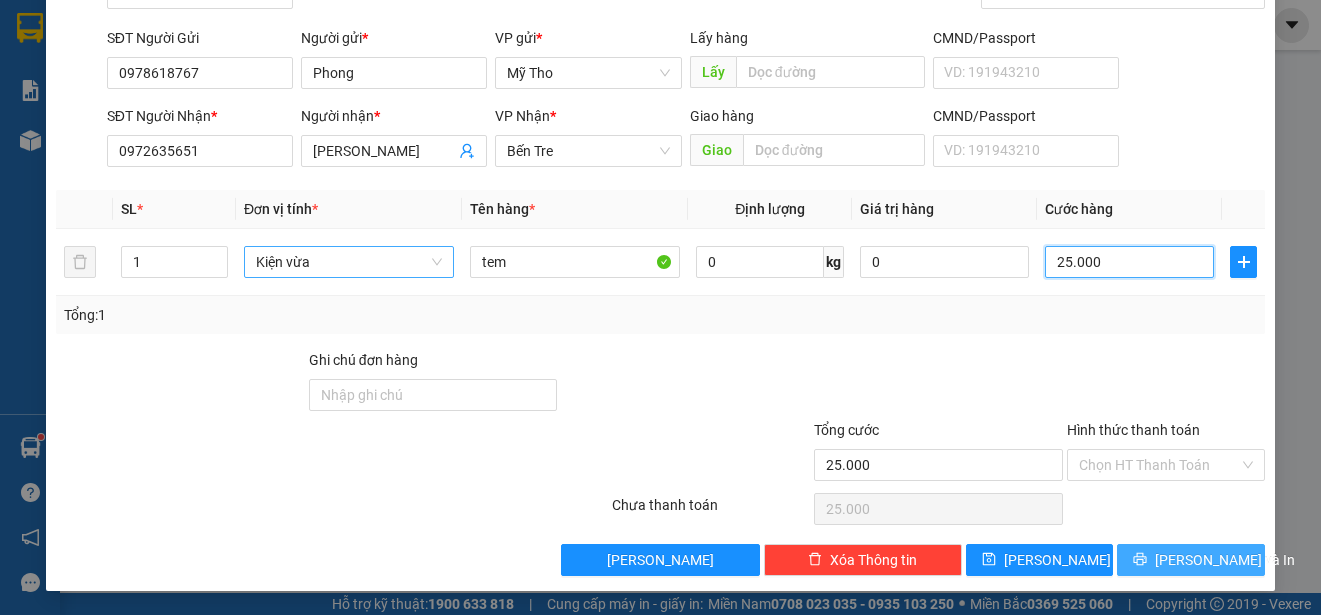 type on "25.000" 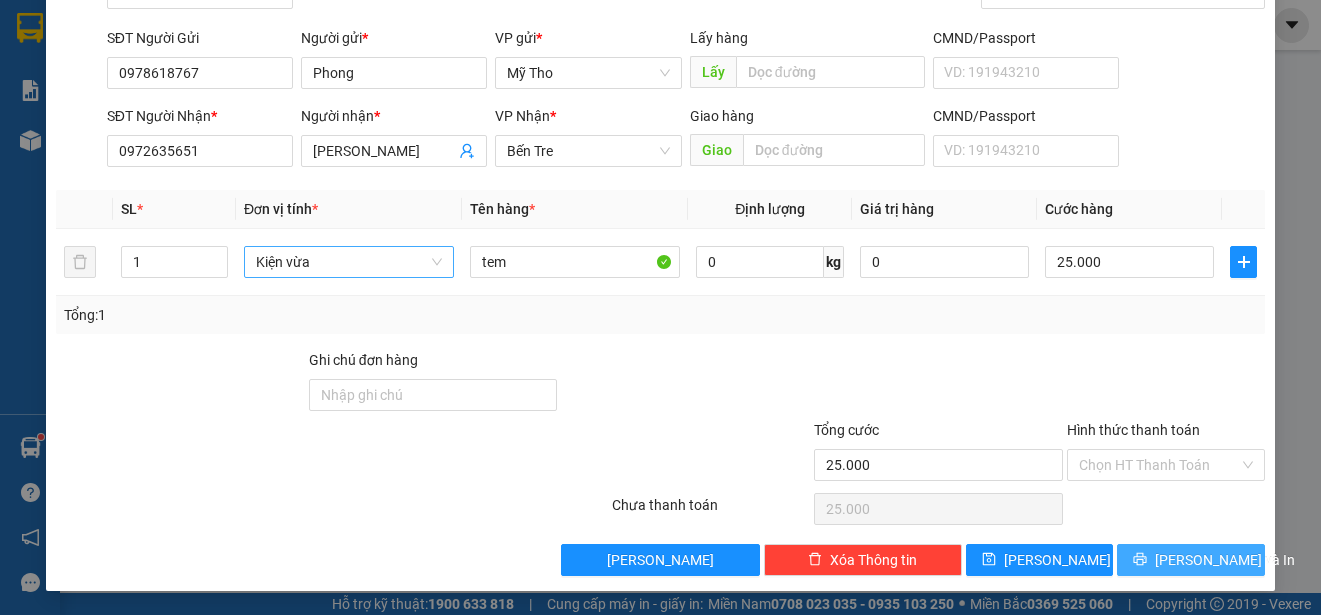 click on "[PERSON_NAME] và In" at bounding box center [1225, 560] 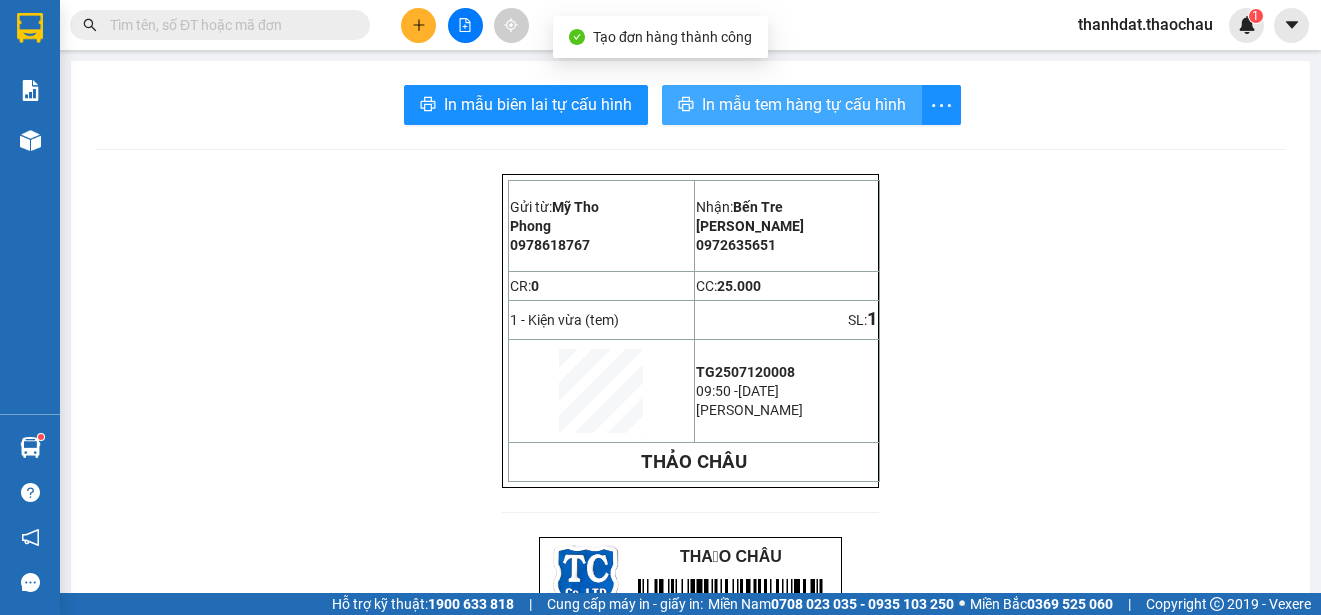 click on "In mẫu tem hàng tự cấu hình" at bounding box center (792, 105) 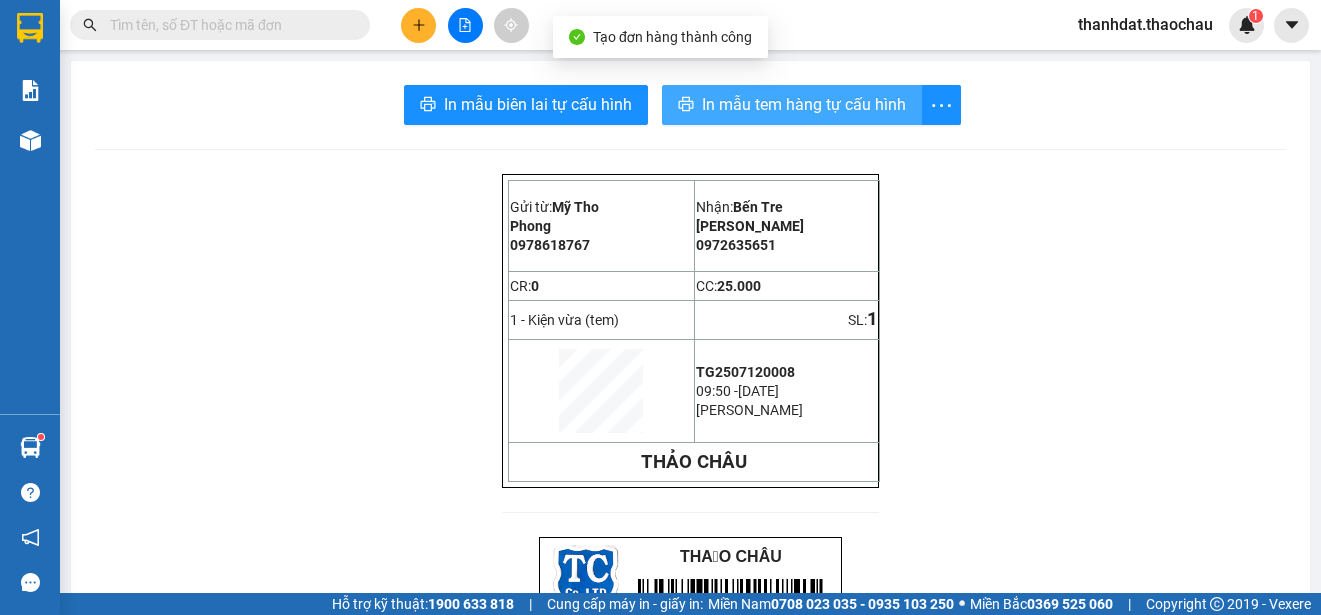 scroll, scrollTop: 0, scrollLeft: 0, axis: both 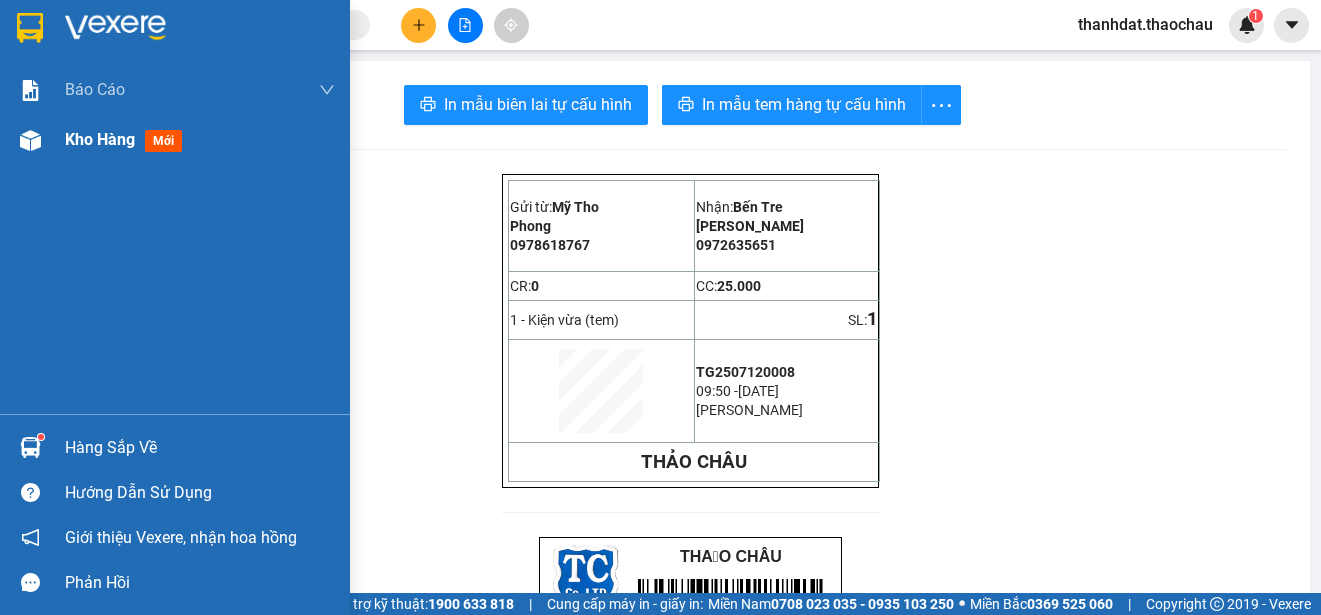 click on "Kho hàng" at bounding box center (100, 139) 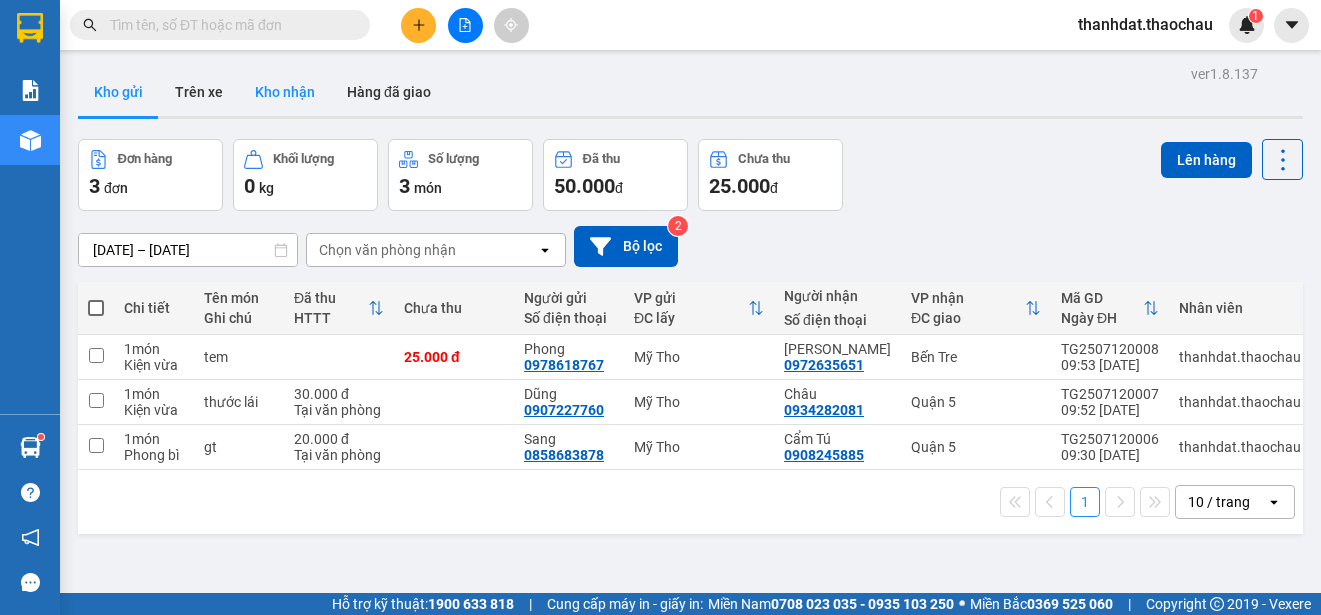 click on "Kho nhận" at bounding box center (285, 92) 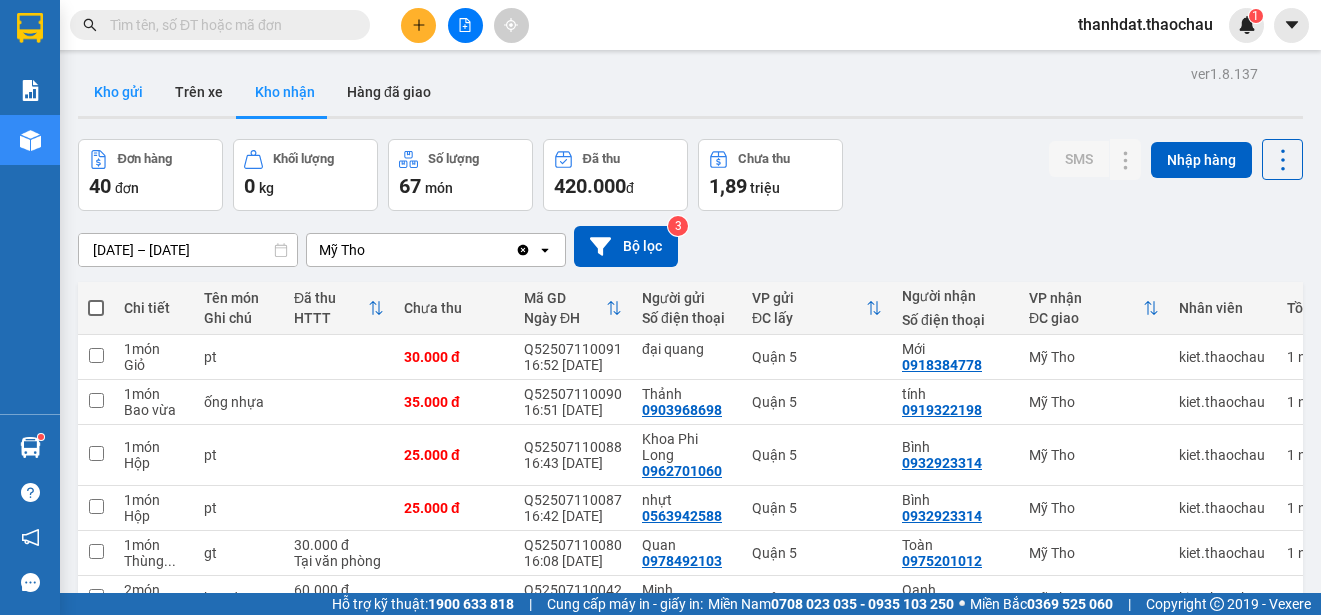 click on "Kho gửi" at bounding box center (118, 92) 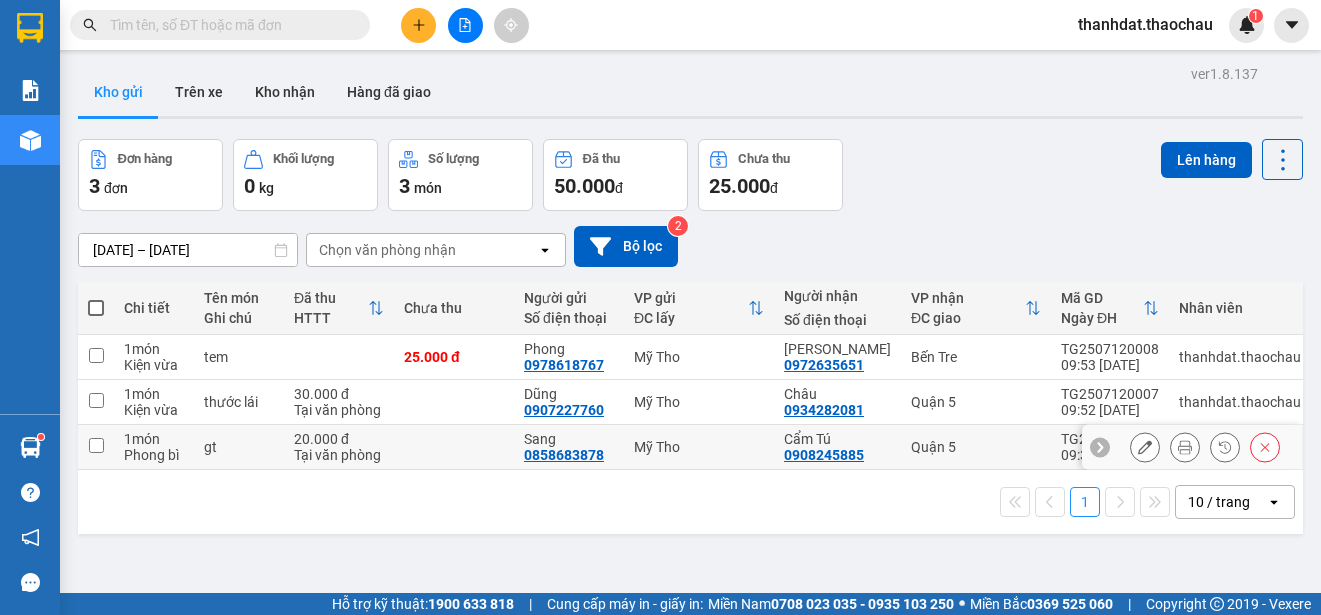 drag, startPoint x: 97, startPoint y: 444, endPoint x: 170, endPoint y: 433, distance: 73.82411 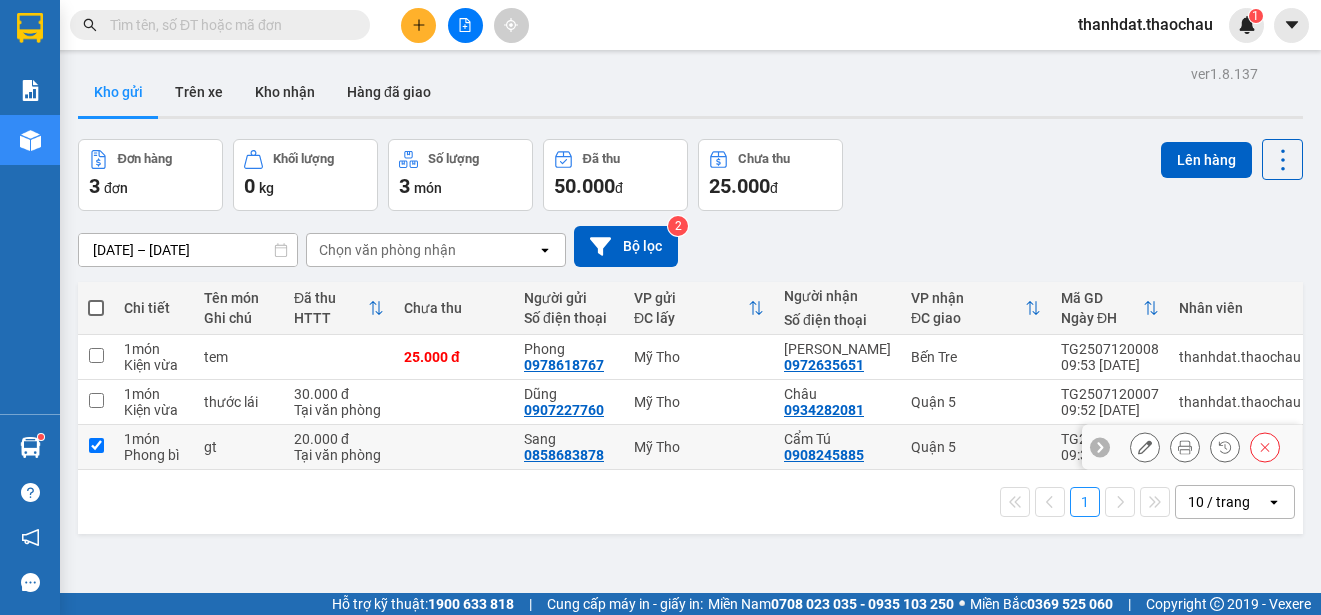 checkbox on "true" 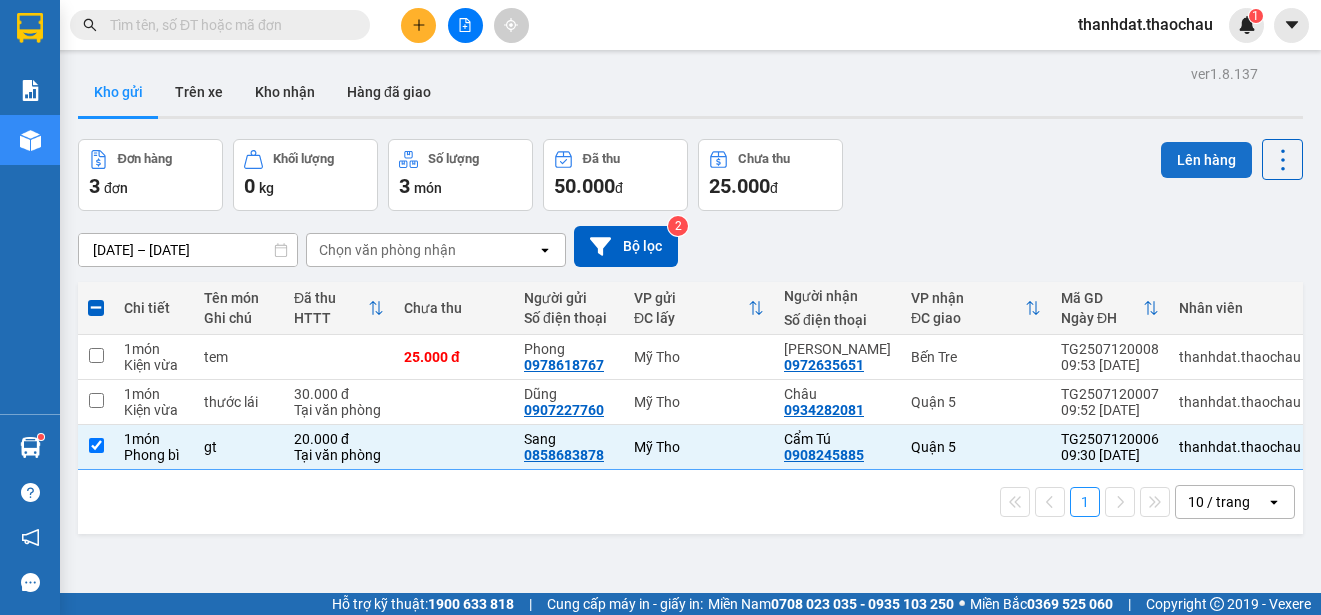 click on "Lên hàng" at bounding box center (1206, 160) 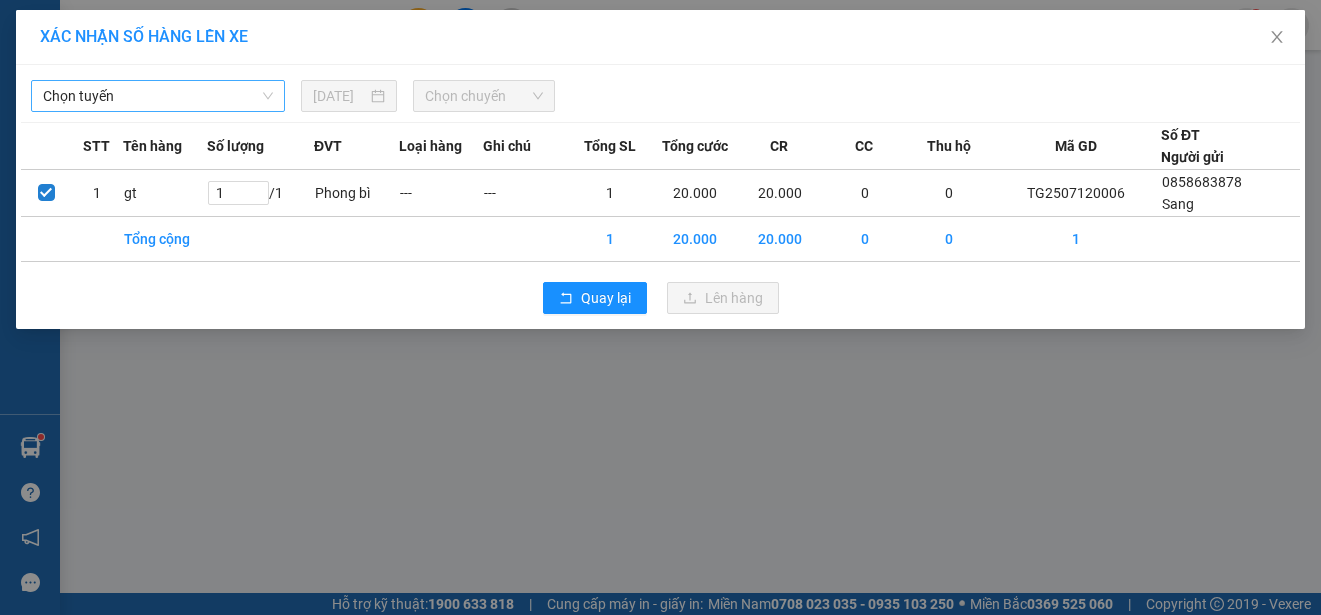click on "Chọn tuyến" at bounding box center (158, 96) 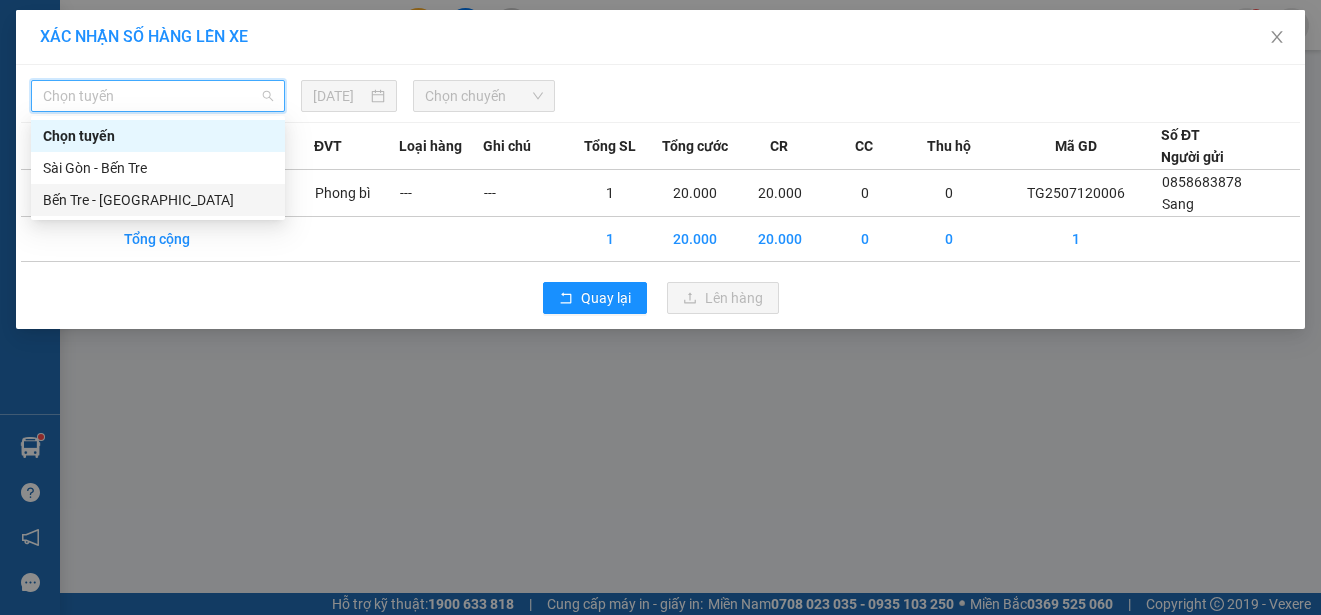 click on "Bến Tre - [GEOGRAPHIC_DATA]" at bounding box center (158, 200) 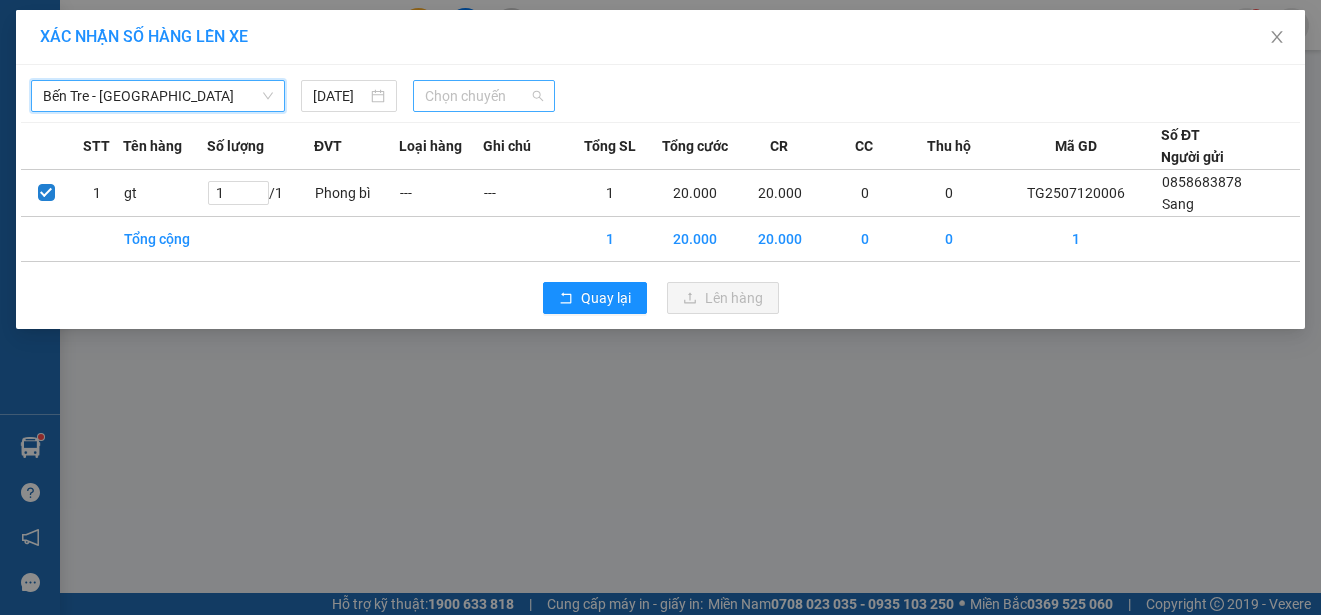 click on "Chọn chuyến" at bounding box center [483, 96] 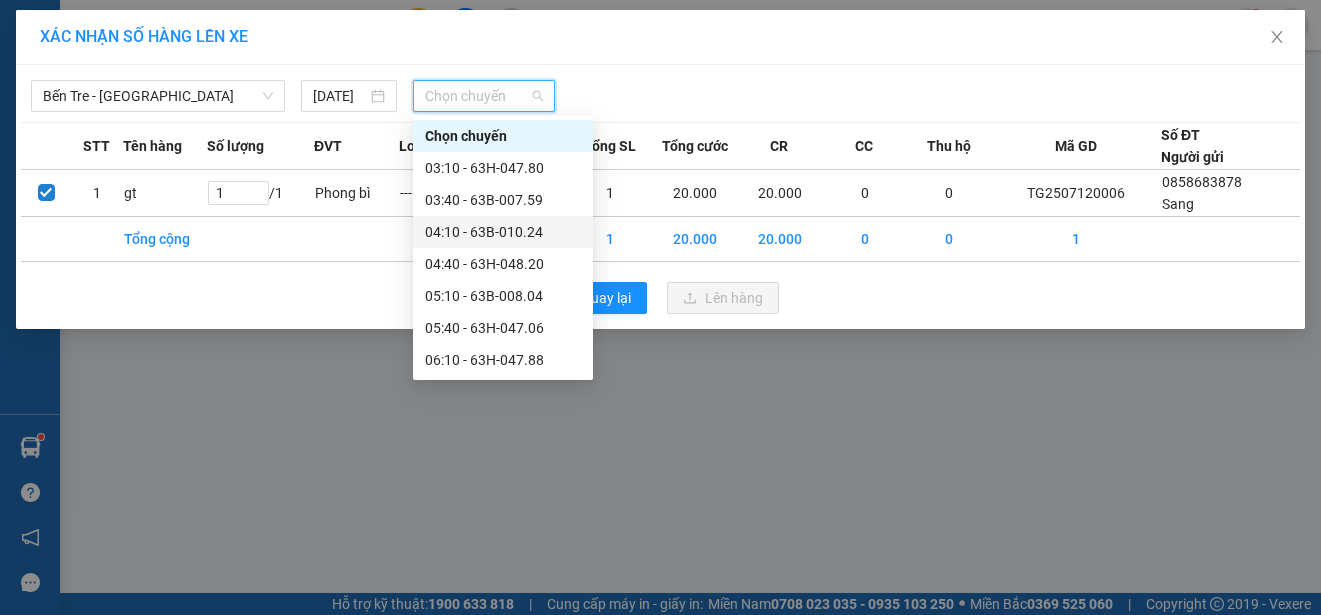 scroll, scrollTop: 300, scrollLeft: 0, axis: vertical 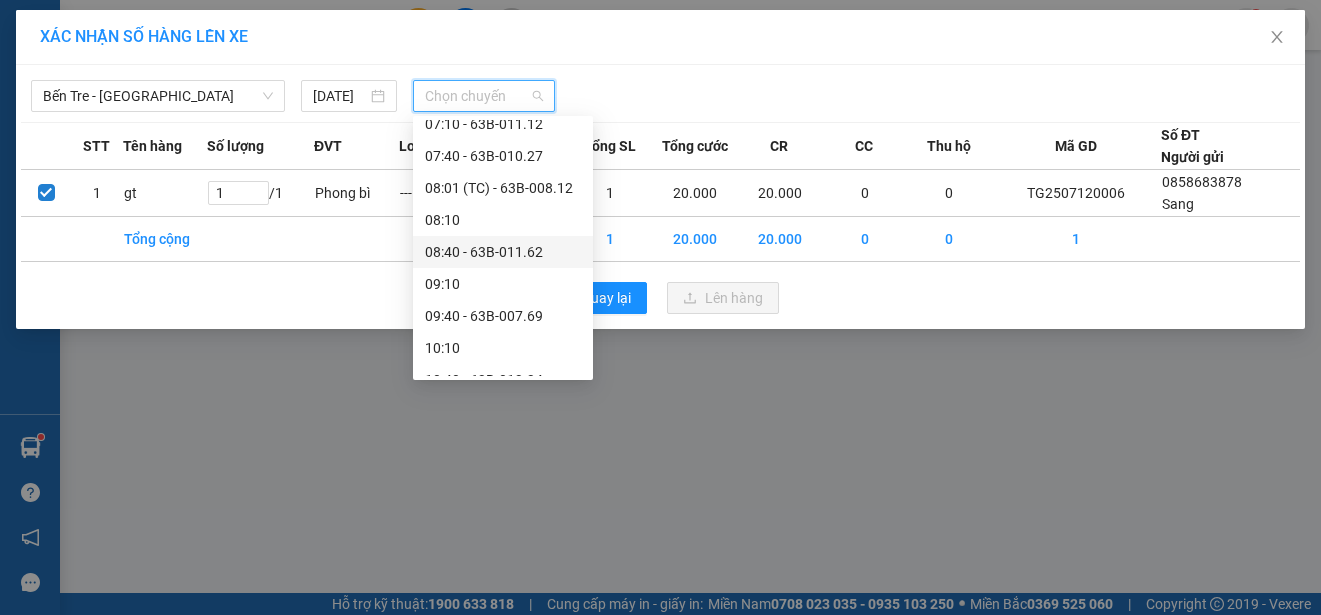 click on "08:40     - 63B-011.62" at bounding box center (503, 252) 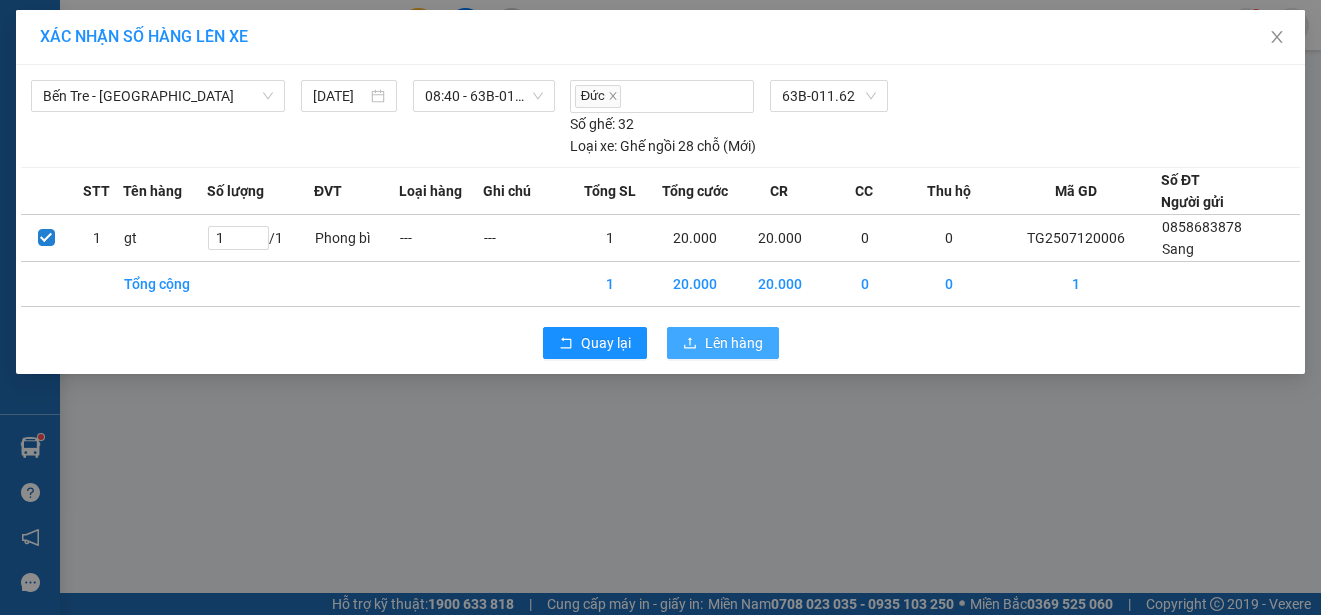 click on "Lên hàng" at bounding box center (734, 343) 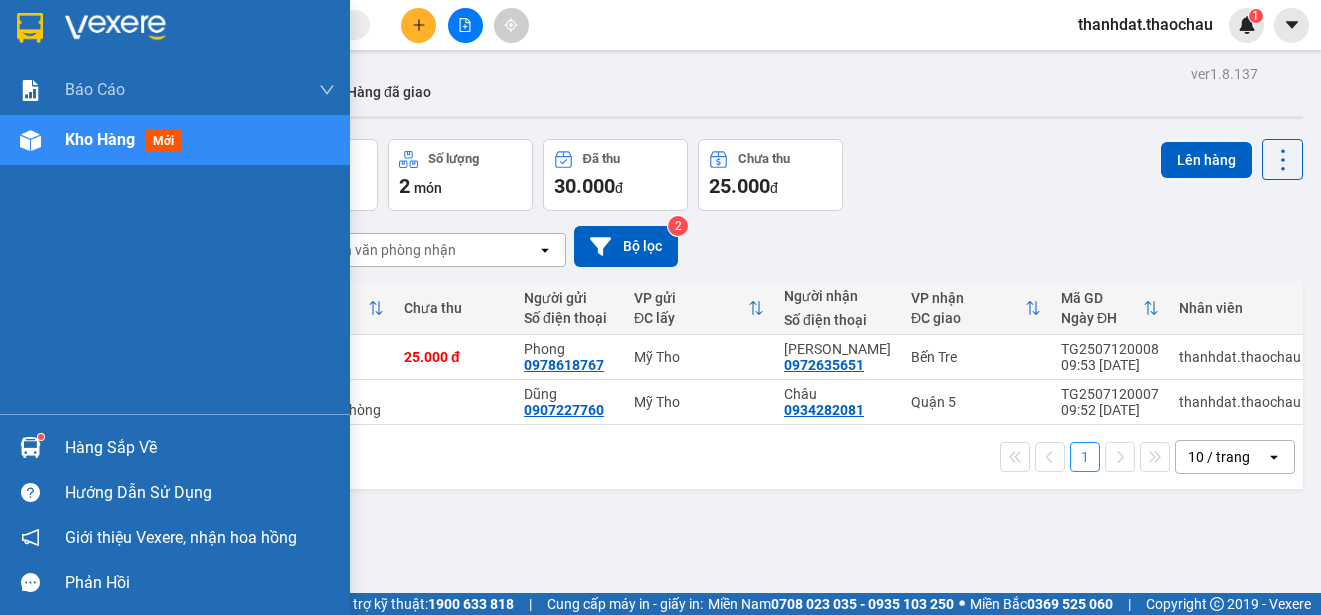 click on "Hàng sắp về" at bounding box center [200, 448] 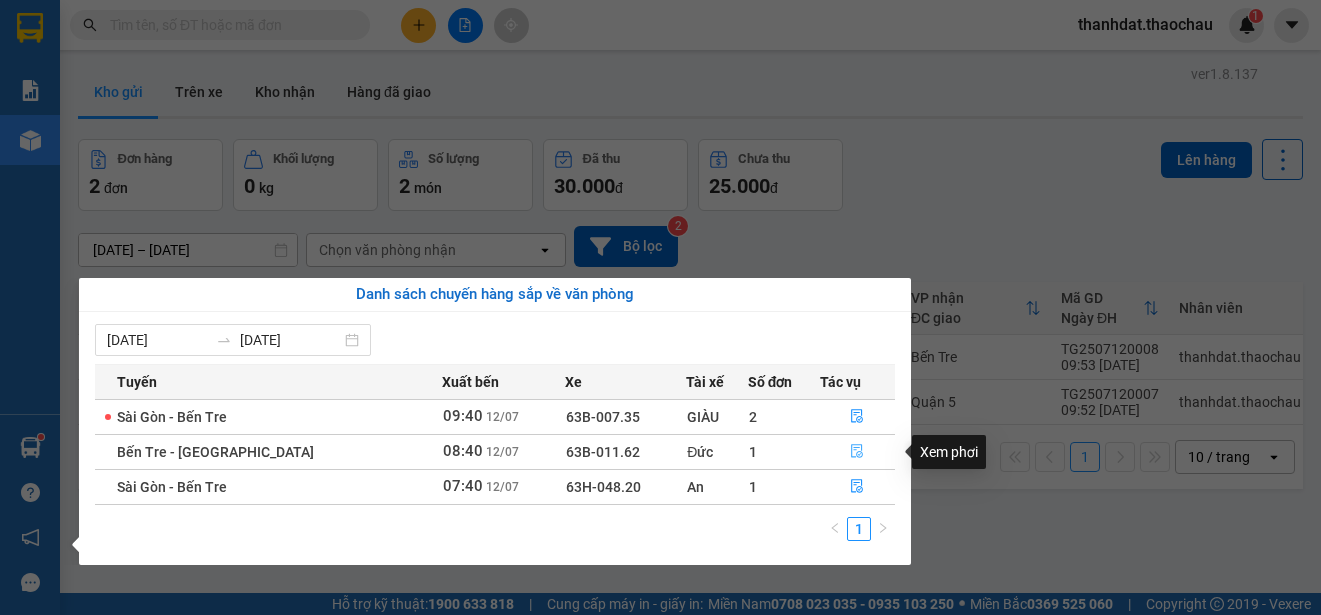 click 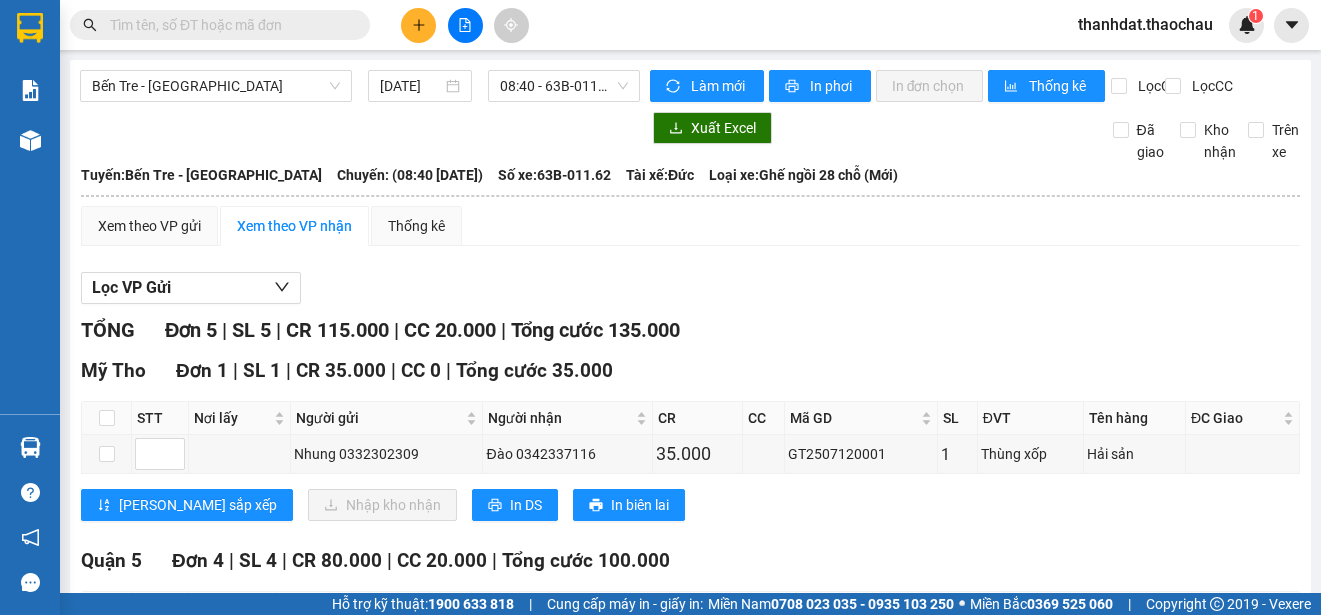scroll, scrollTop: 300, scrollLeft: 0, axis: vertical 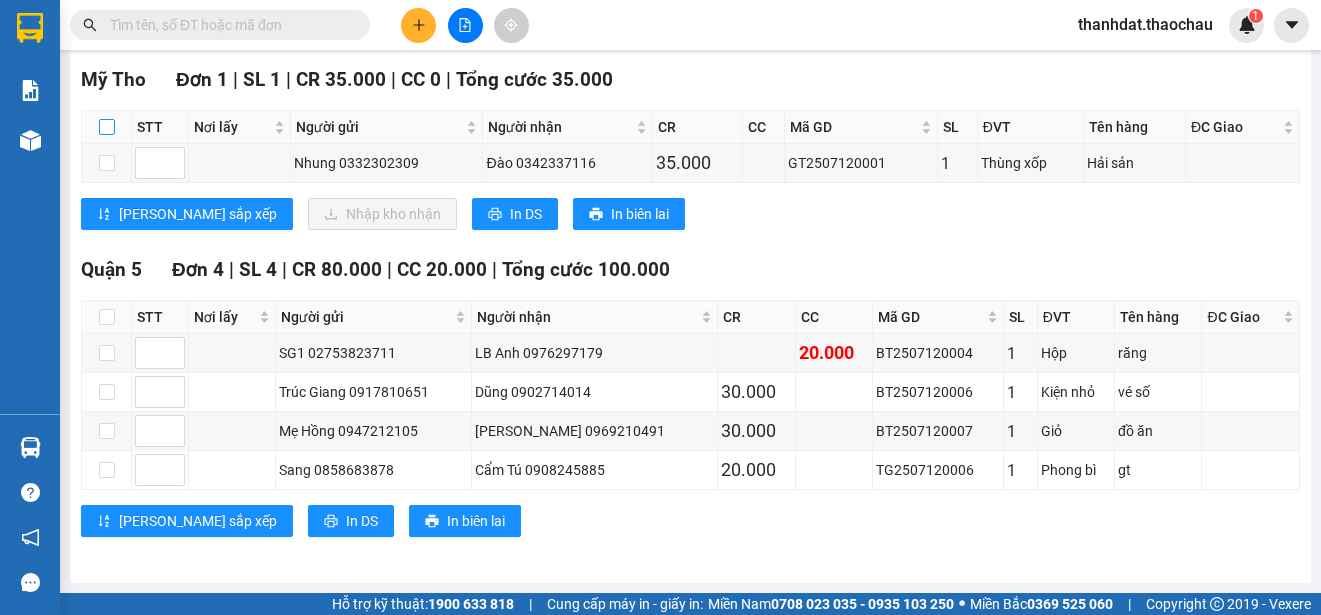 click at bounding box center [107, 127] 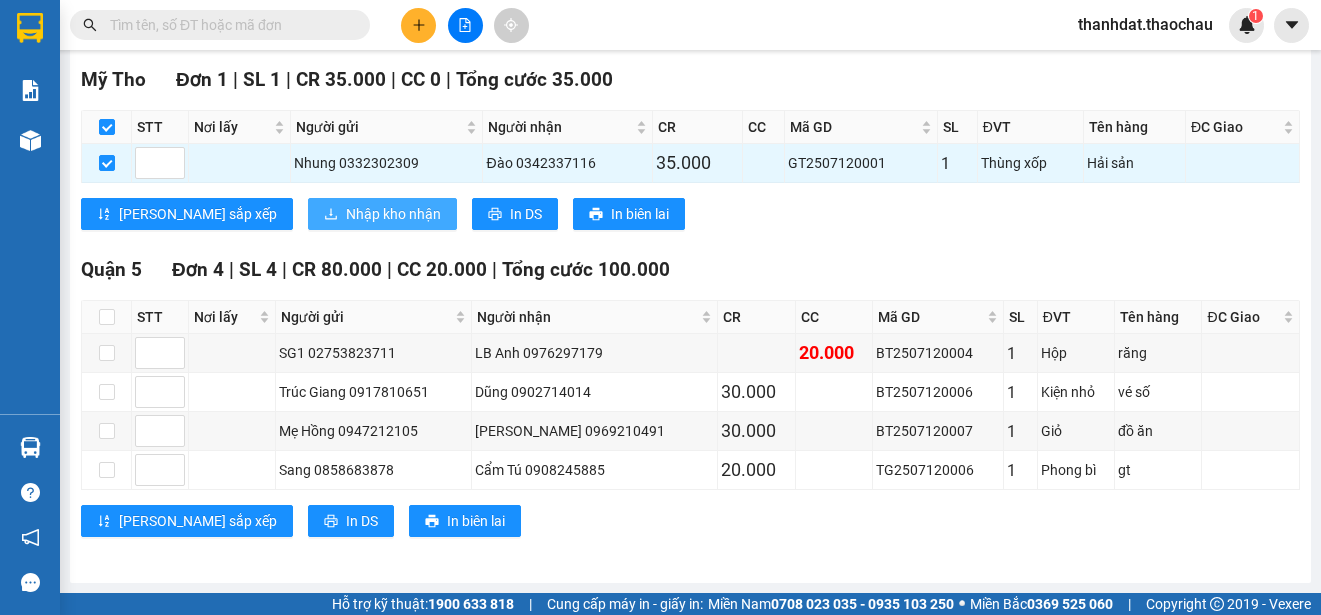 click on "Nhập kho nhận" at bounding box center [393, 214] 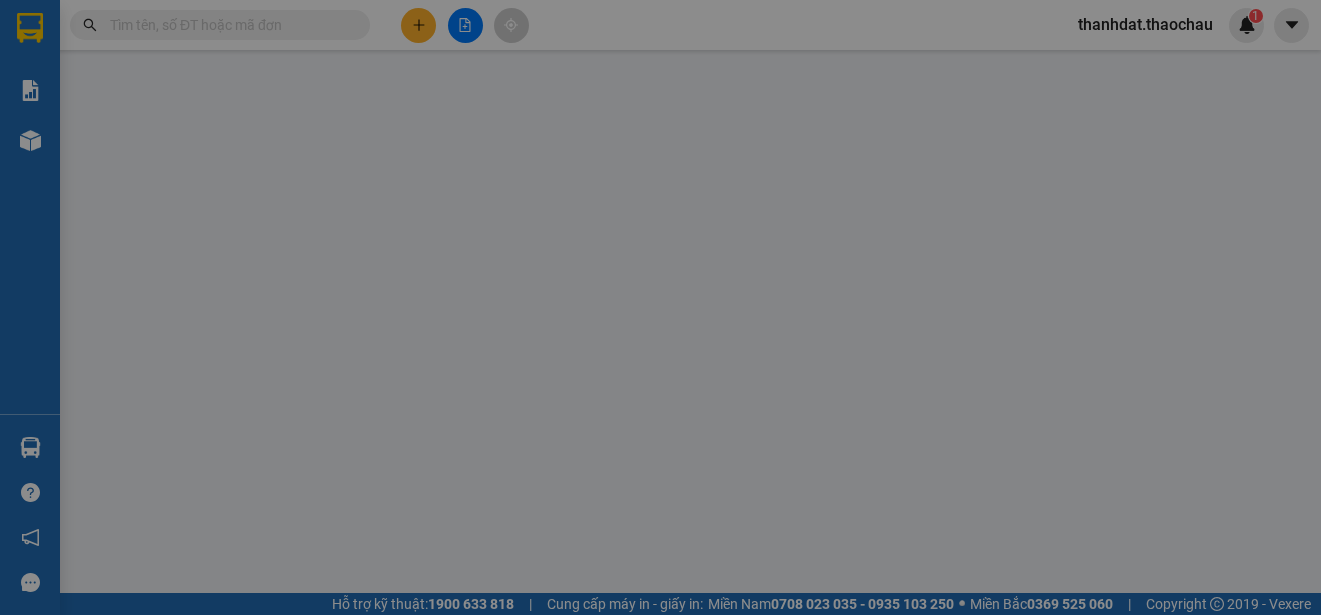 scroll, scrollTop: 0, scrollLeft: 0, axis: both 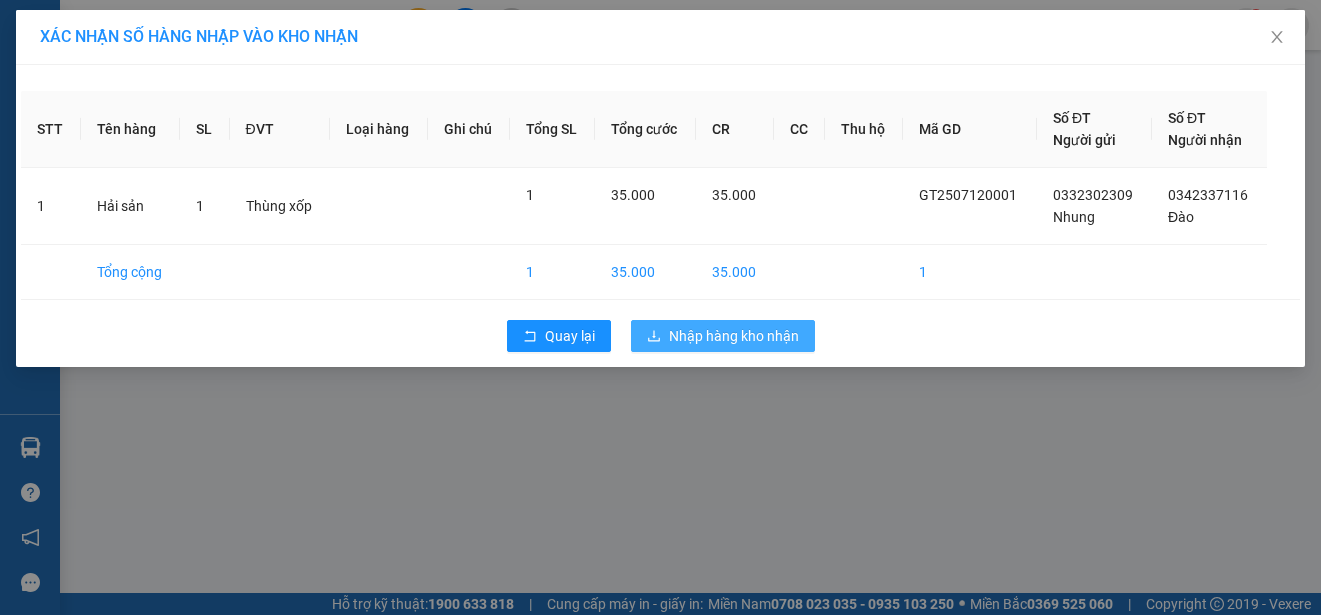 click on "Nhập hàng kho nhận" at bounding box center [734, 336] 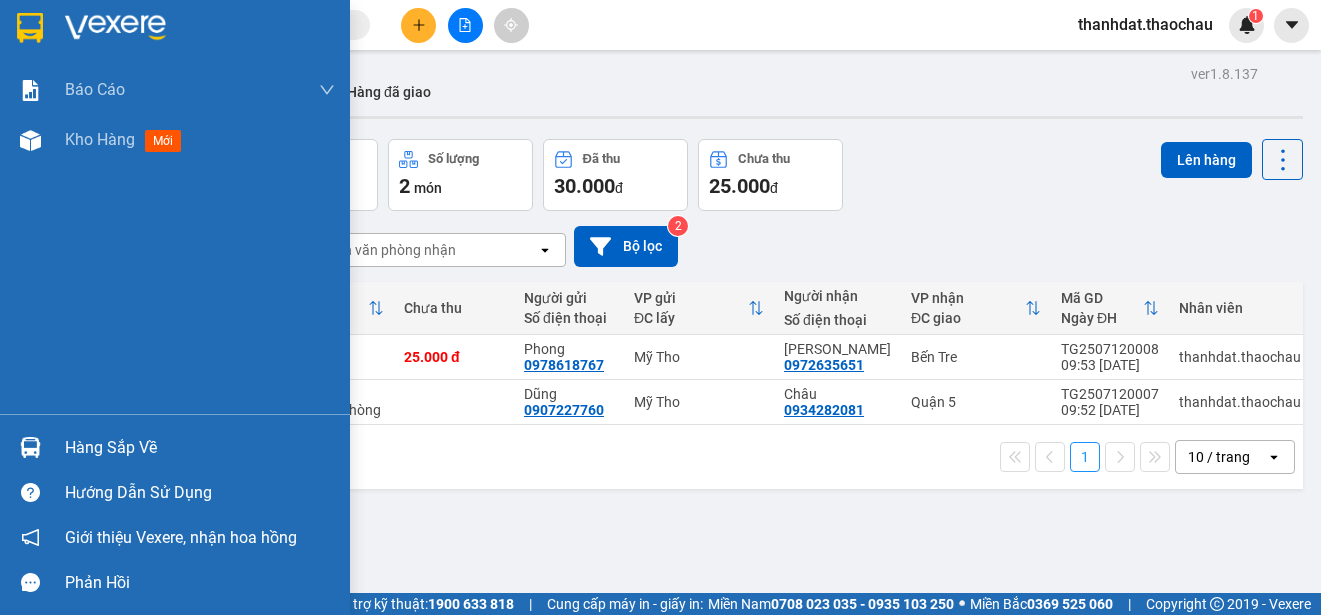 click on "Hàng sắp về" at bounding box center [200, 448] 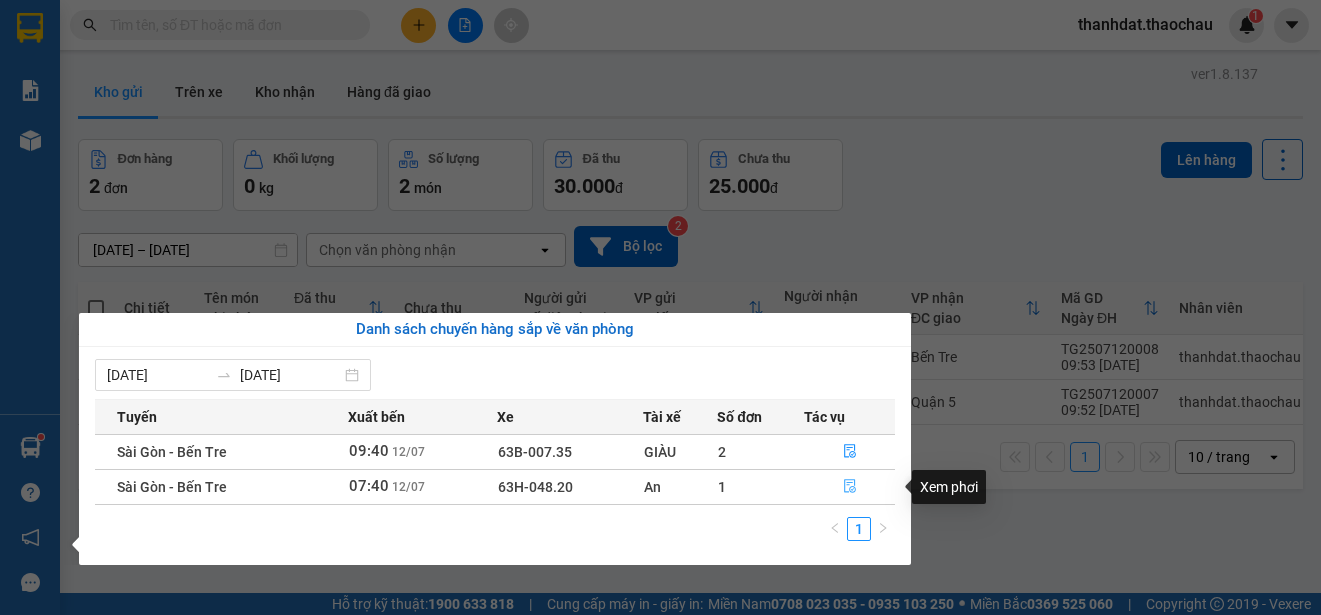 click 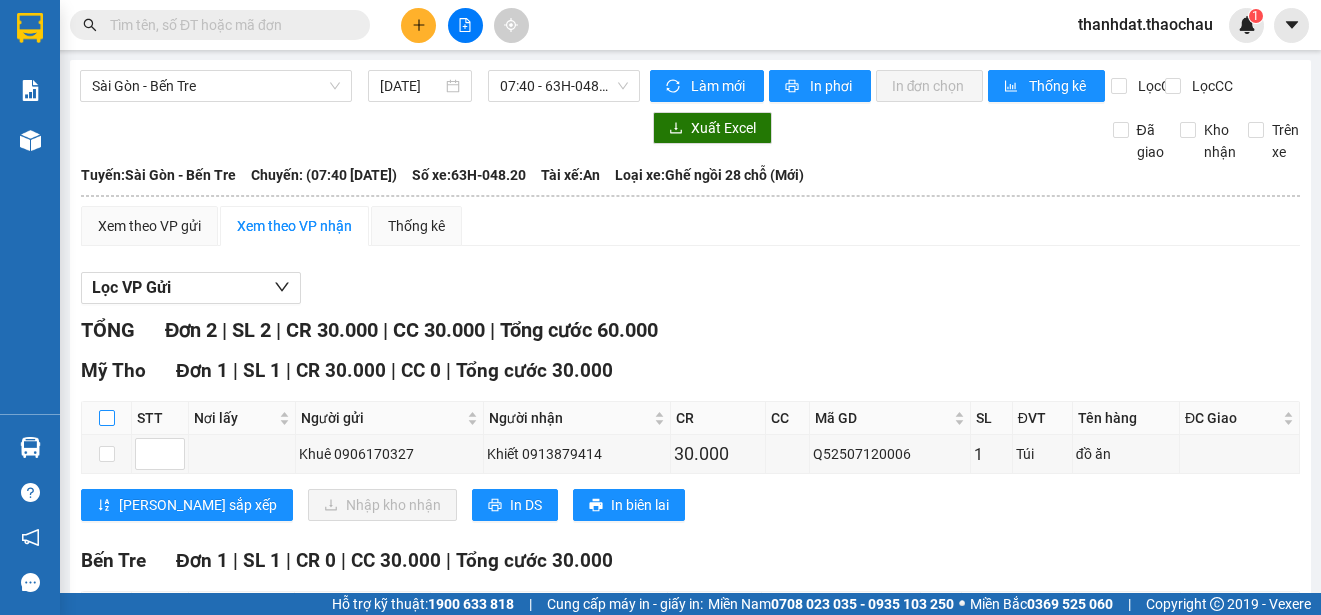 drag, startPoint x: 103, startPoint y: 453, endPoint x: 128, endPoint y: 465, distance: 27.730848 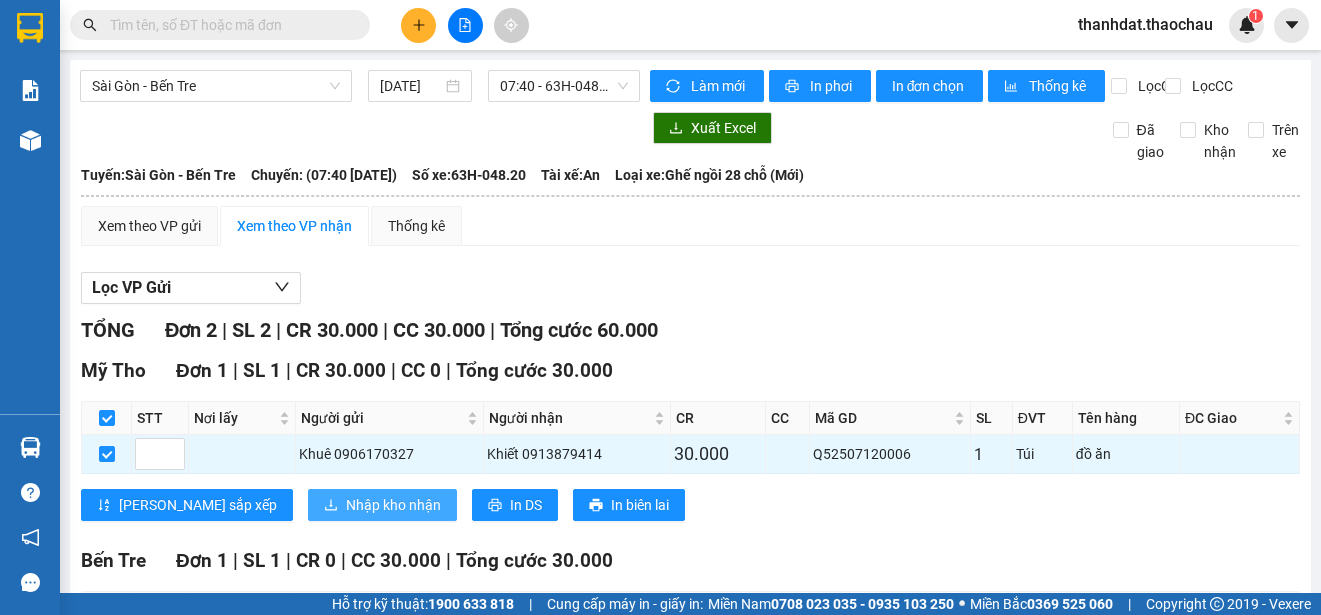 click on "Nhập kho nhận" at bounding box center (393, 505) 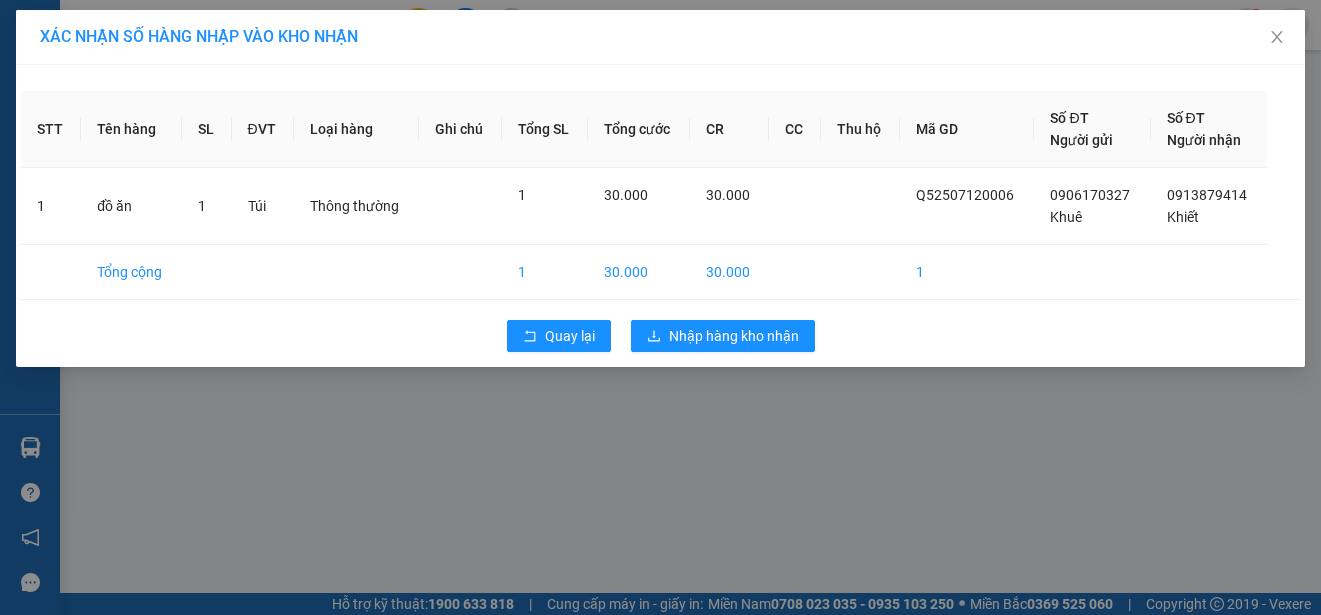 click on "Quay lại Nhập hàng kho nhận" at bounding box center (660, 336) 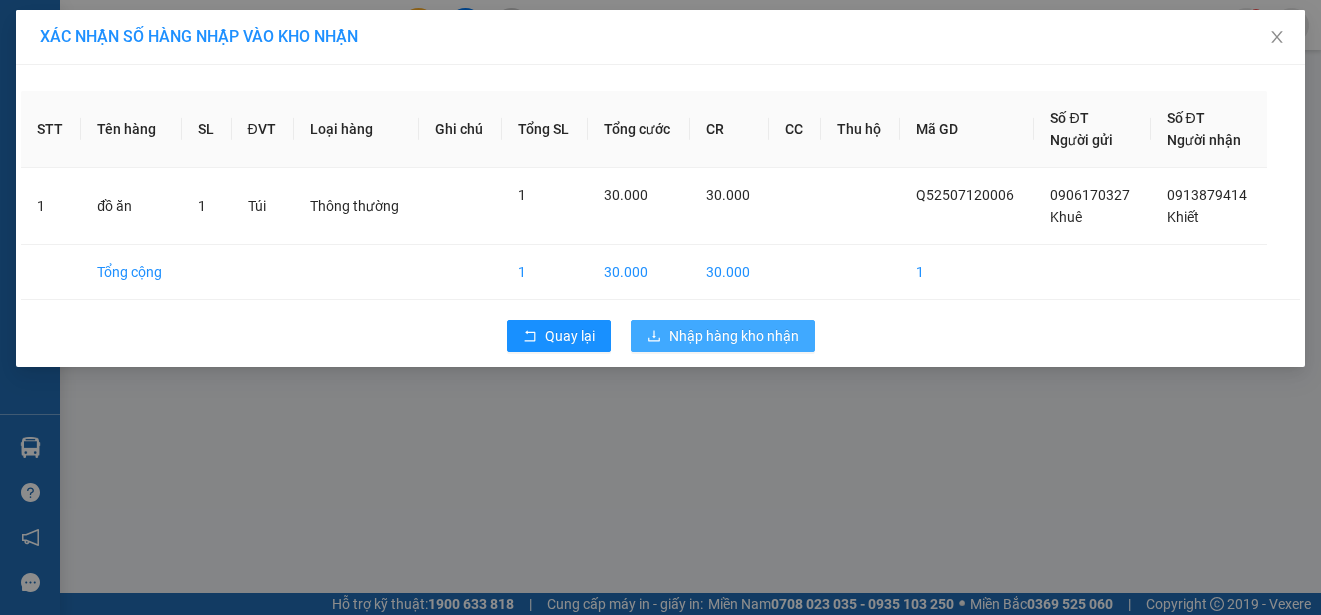 click on "Nhập hàng kho nhận" at bounding box center [734, 336] 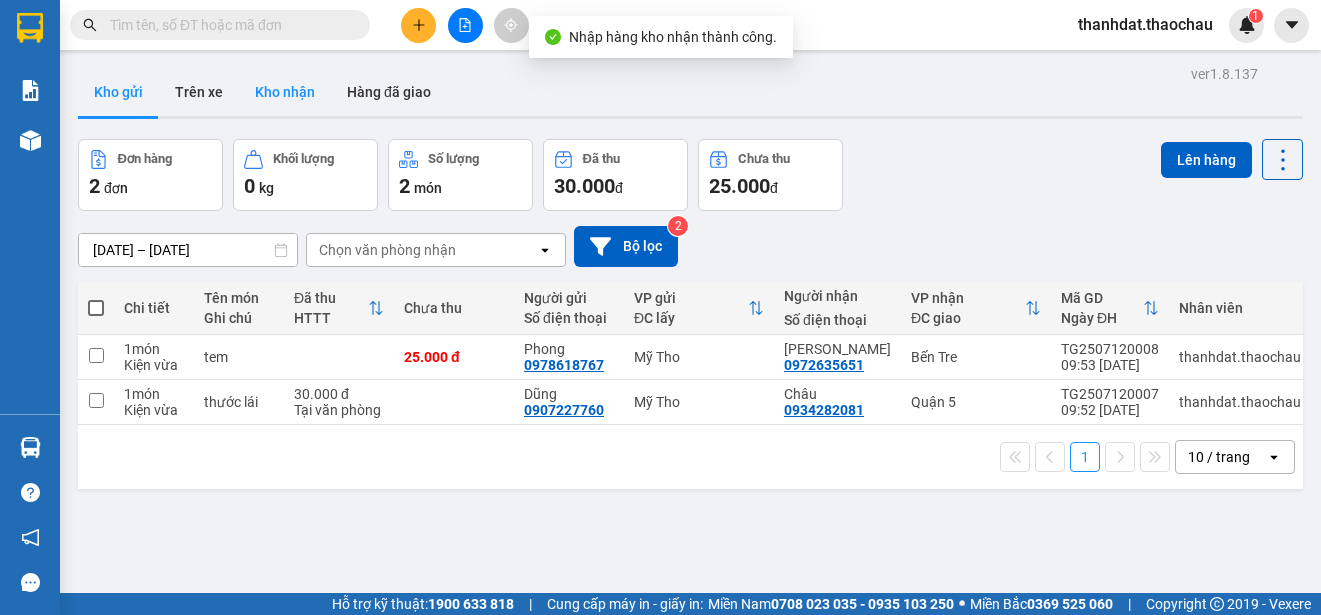 click on "Kho nhận" at bounding box center [285, 92] 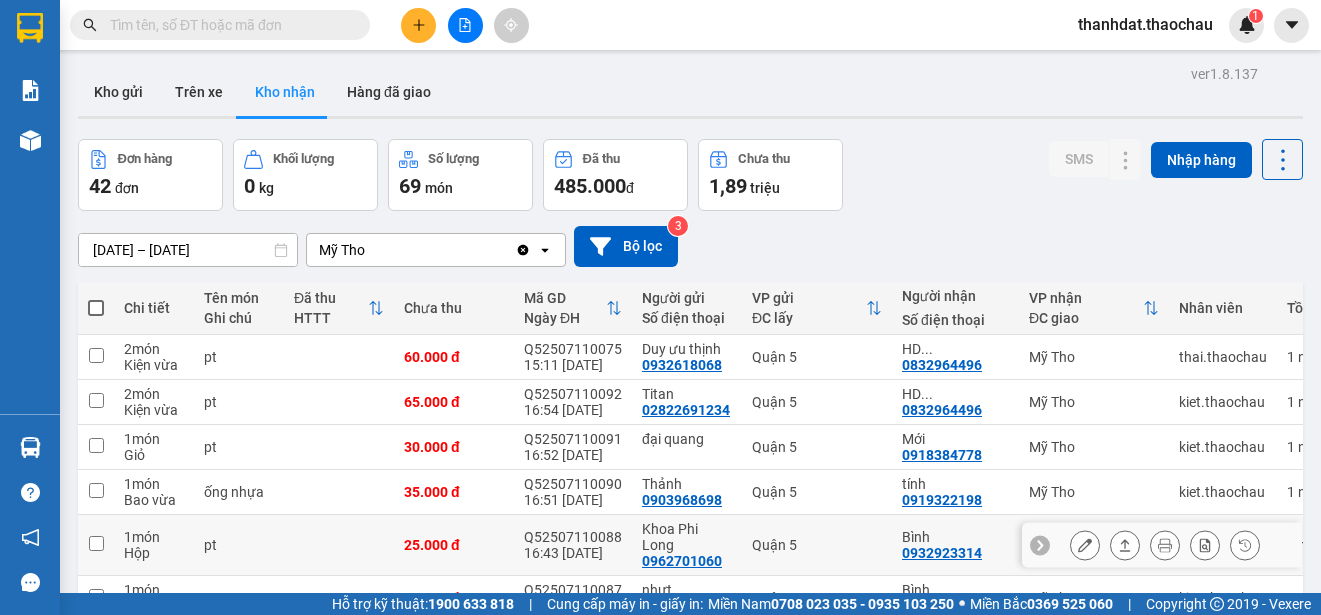 scroll, scrollTop: 282, scrollLeft: 0, axis: vertical 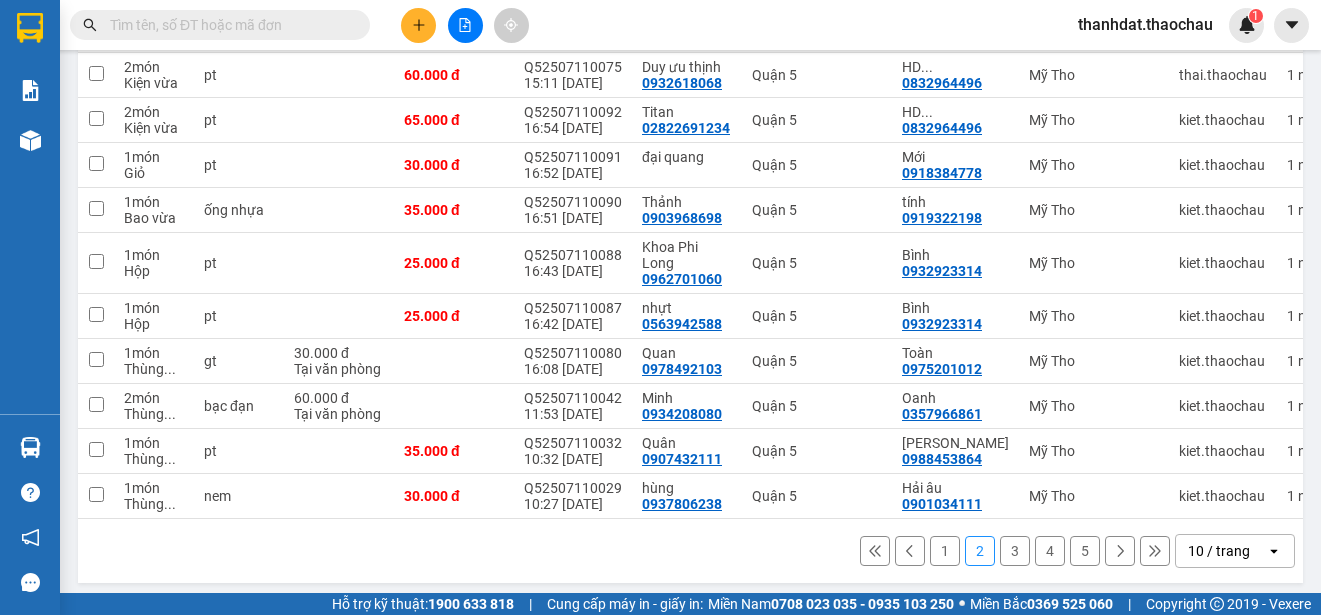 click on "1" at bounding box center (945, 551) 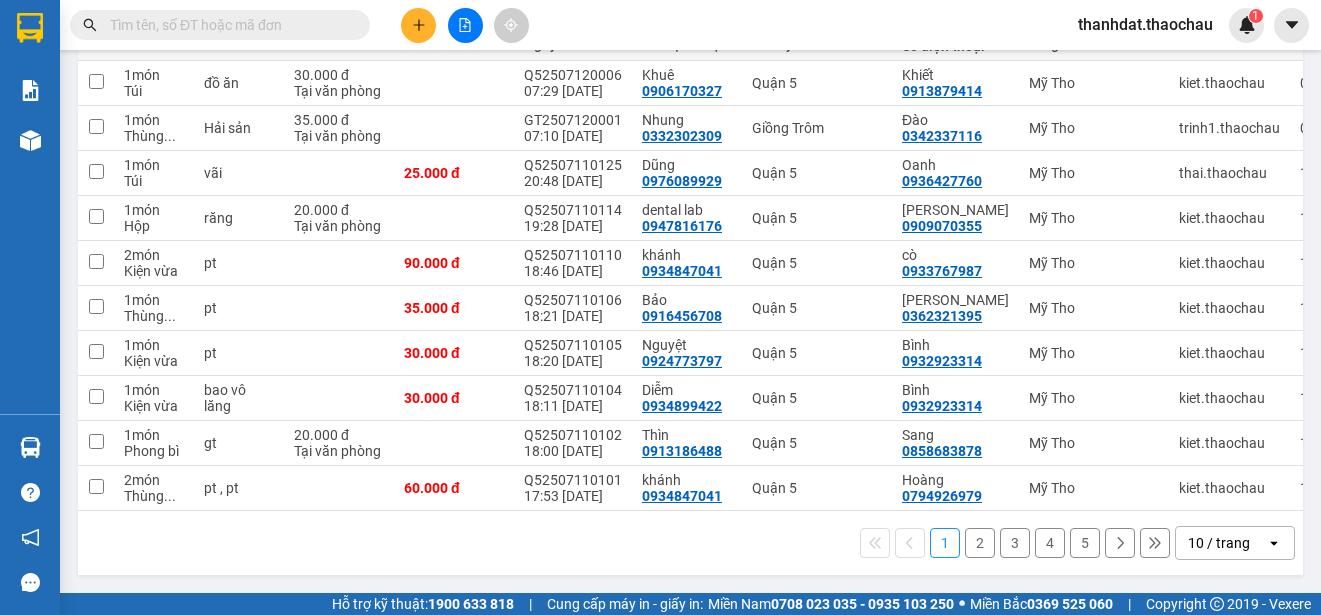 scroll, scrollTop: 282, scrollLeft: 0, axis: vertical 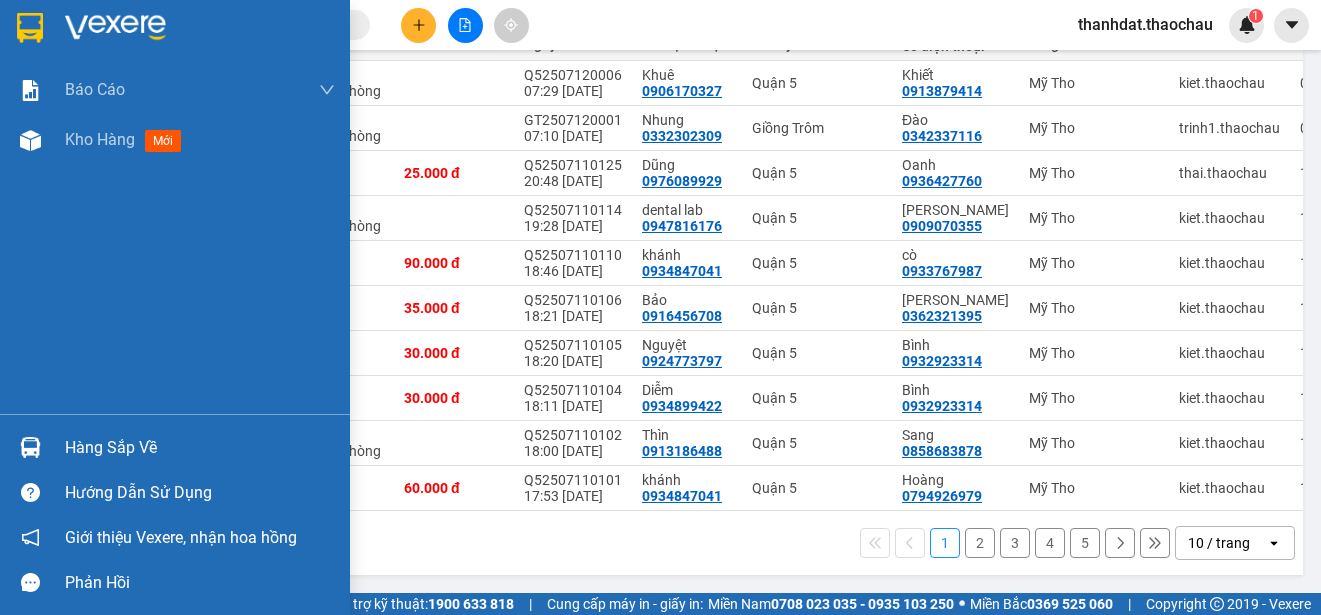 click on "Hàng sắp về" at bounding box center (200, 448) 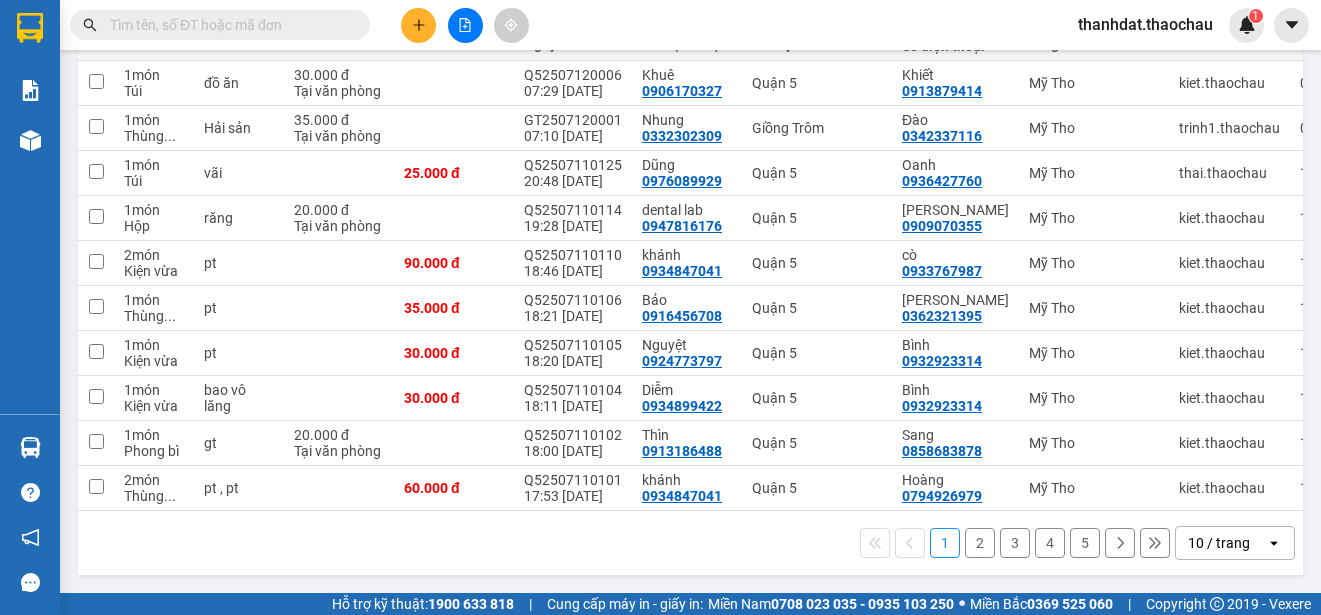 click on "Kết quả tìm kiếm ( 212 )  Bộ lọc  Mã ĐH Trạng thái Món hàng Tổng cước Chưa cước Người gửi VP Gửi Người nhận VP Nhận Q52507110099 17:32 - 11/07 Đã giao   08:58 - 12/07 pt SL:  1 20.000 0938634875 Tùng Quận 5 0944308870 Thảo Mỹ Tho Q52507110059 13:46 - 11/07 Đã giao   08:58 - 12/07 pt SL:  1 25.000 0918378466 Hiền Quận 5 0944308870 Thảo Mỹ Tho Q52507100068 15:34 - 10/07 Đã giao   07:34 - 11/07 pt SL:  1 20.000 0938634875 Tùng Quận 5 0944308870 Thảo Mỹ Tho Q52506300013 09:21 - 30/06 Đã giao   14:54 - 30/06 pt SL:  1 30.000 0903805693 Minh Chánh Quận 5 0944308870 Thảo Mỹ Tho Q52506290052 15:11 - 29/06 Đã giao   20:11 - 29/06 pt SL:  1 20.000 0938634875 Tùng Quận 5 0944308870 Thảo Mỹ Tho Q52506240104 17:31 - 24/06 Đã giao   06:43 - 25/06 pt SL:  1 30.000 02838996400 Hoàng huy Quận 5 0944308870 Thảo Mỹ Tho Q52506150012 10:30 - 15/06 Đã giao   10:53 - 16/06 pt SL:  1 30.000 0903805693 Minh Chánh Quận 5 0944308870   1" at bounding box center [660, 307] 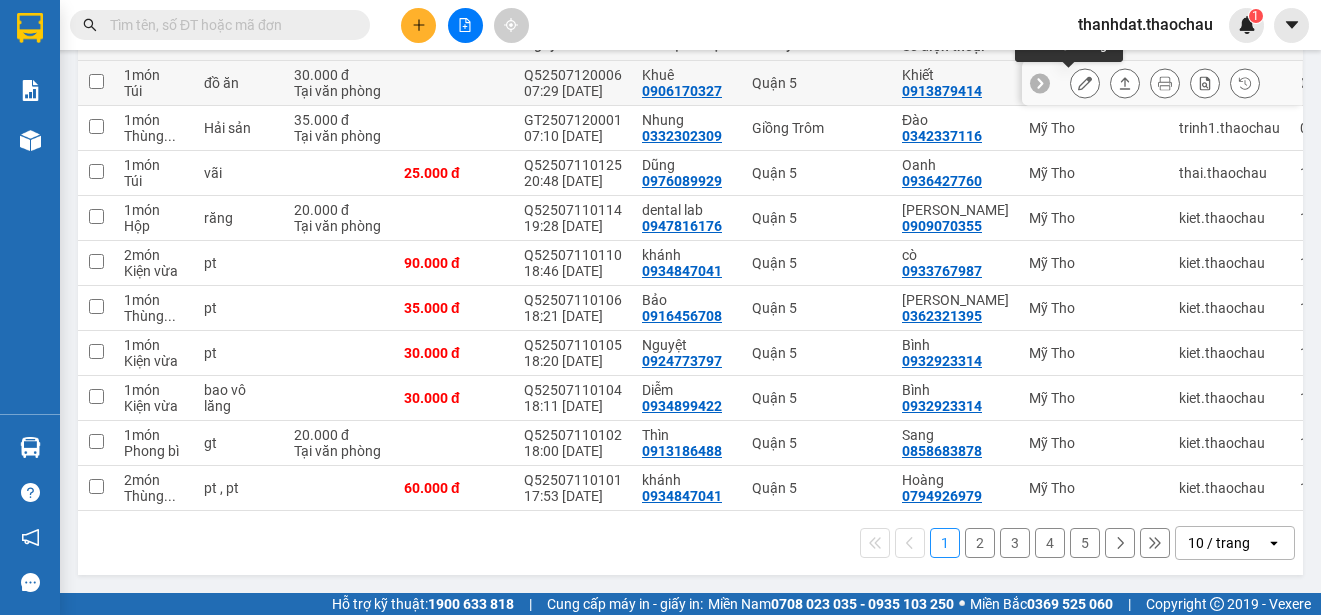 click 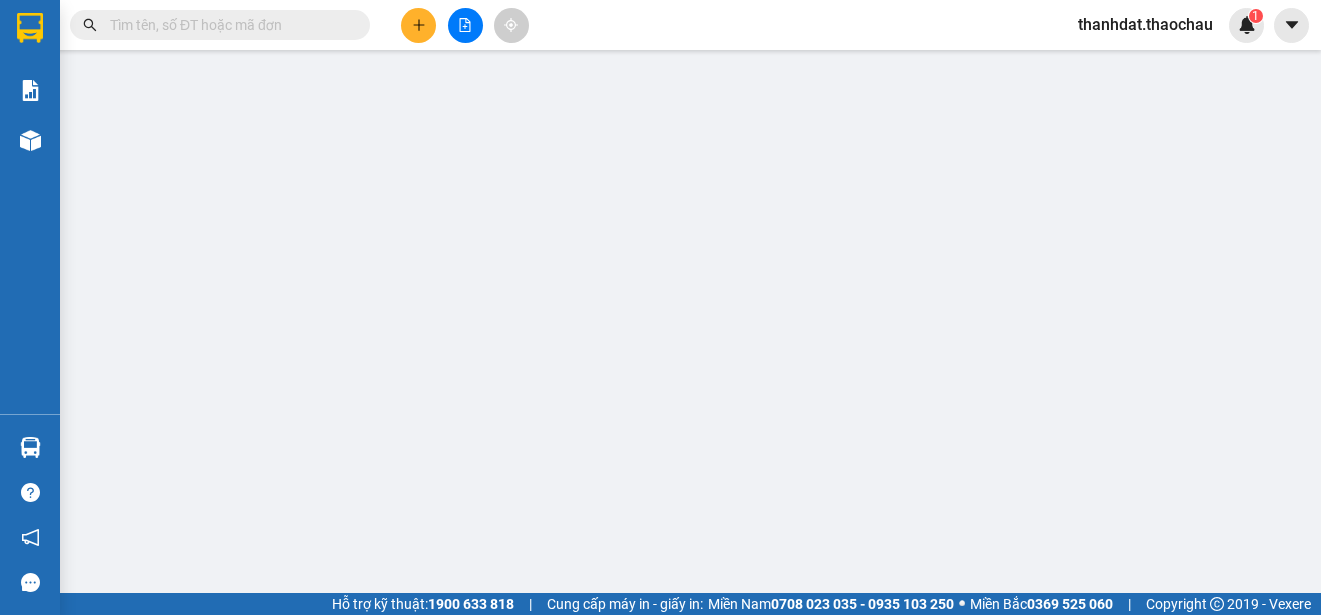 scroll, scrollTop: 0, scrollLeft: 0, axis: both 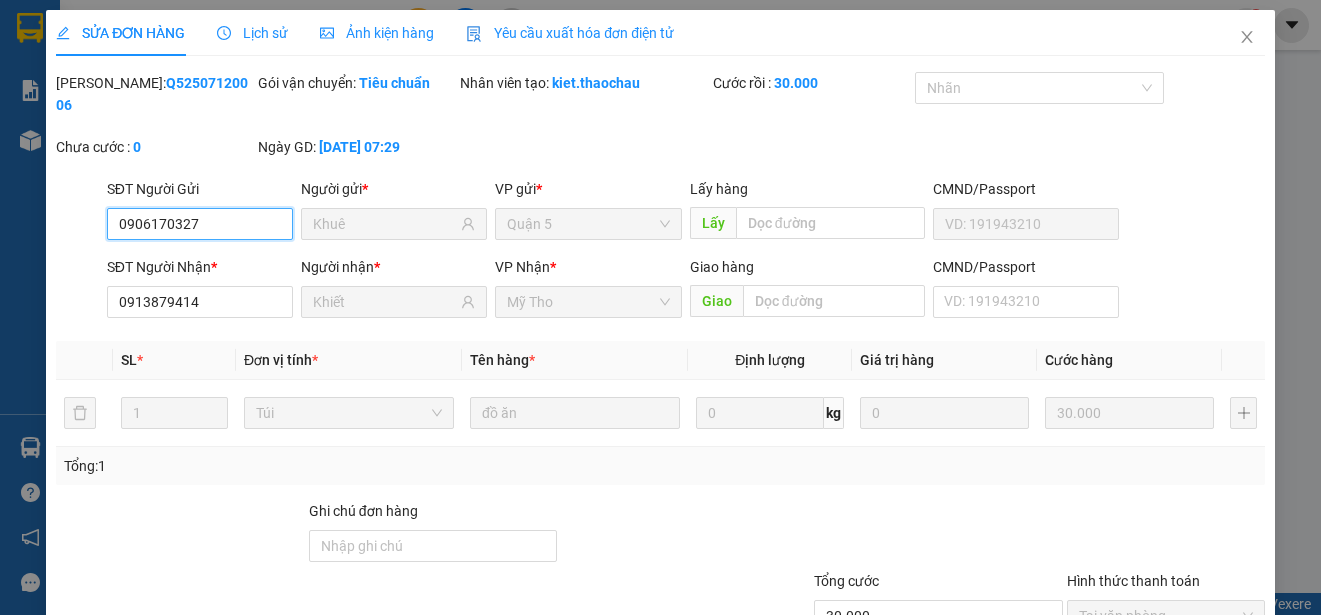 type on "0906170327" 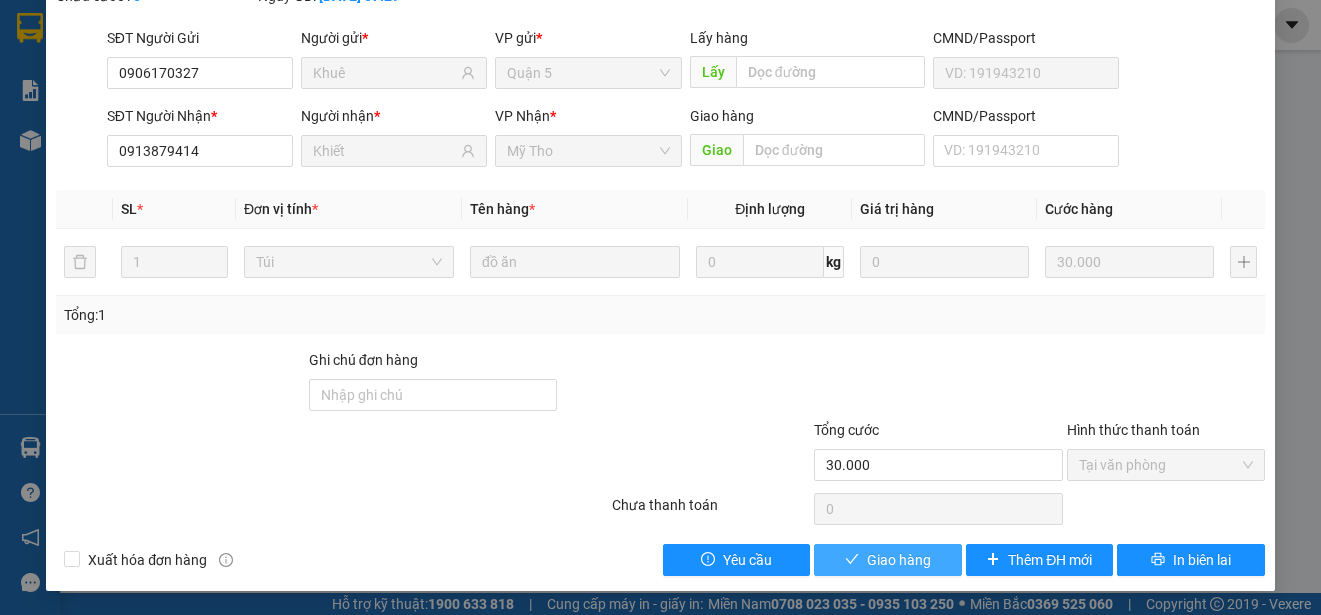 click on "Giao hàng" at bounding box center [899, 560] 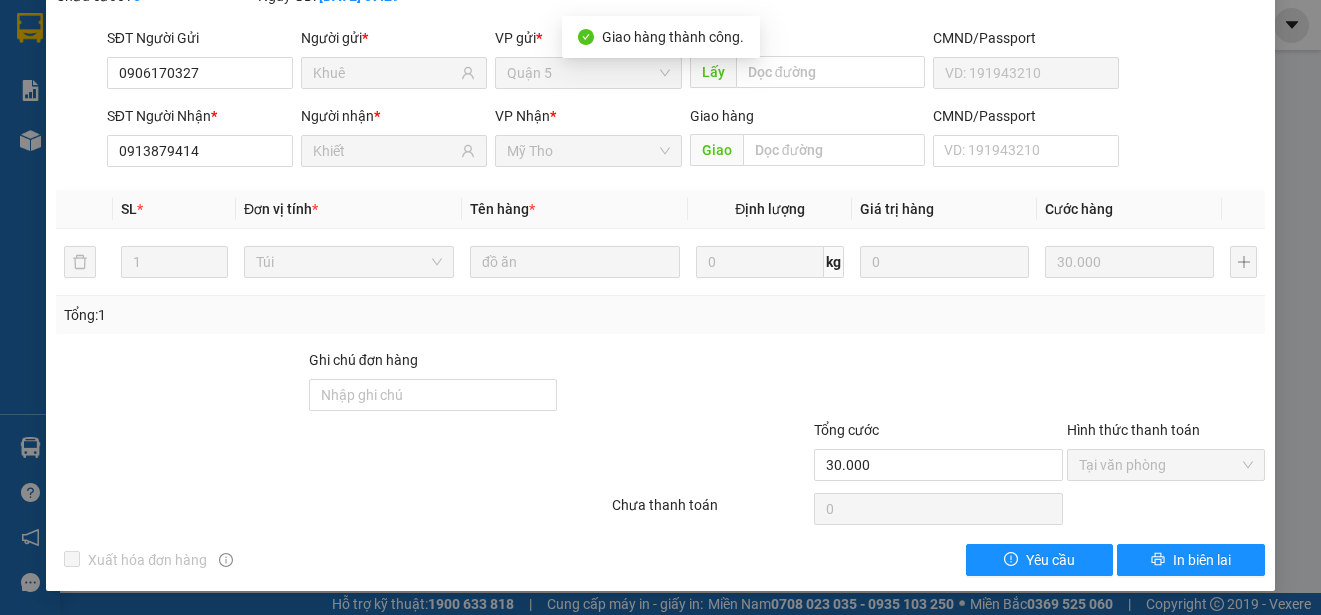 scroll, scrollTop: 0, scrollLeft: 0, axis: both 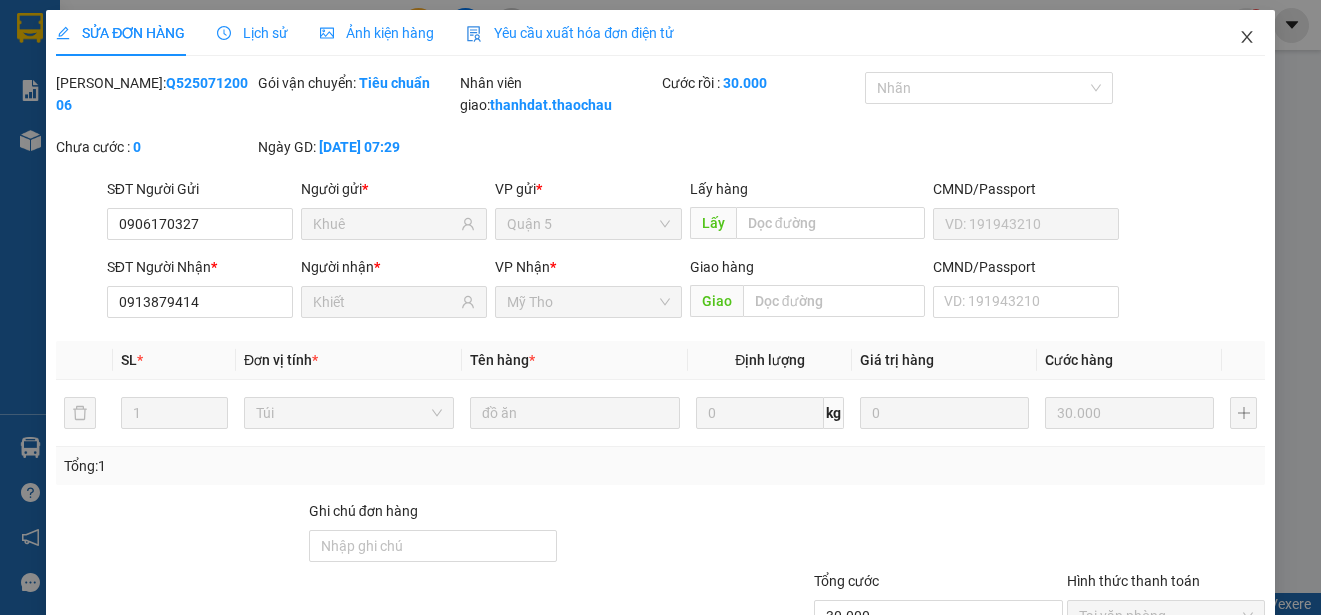 click 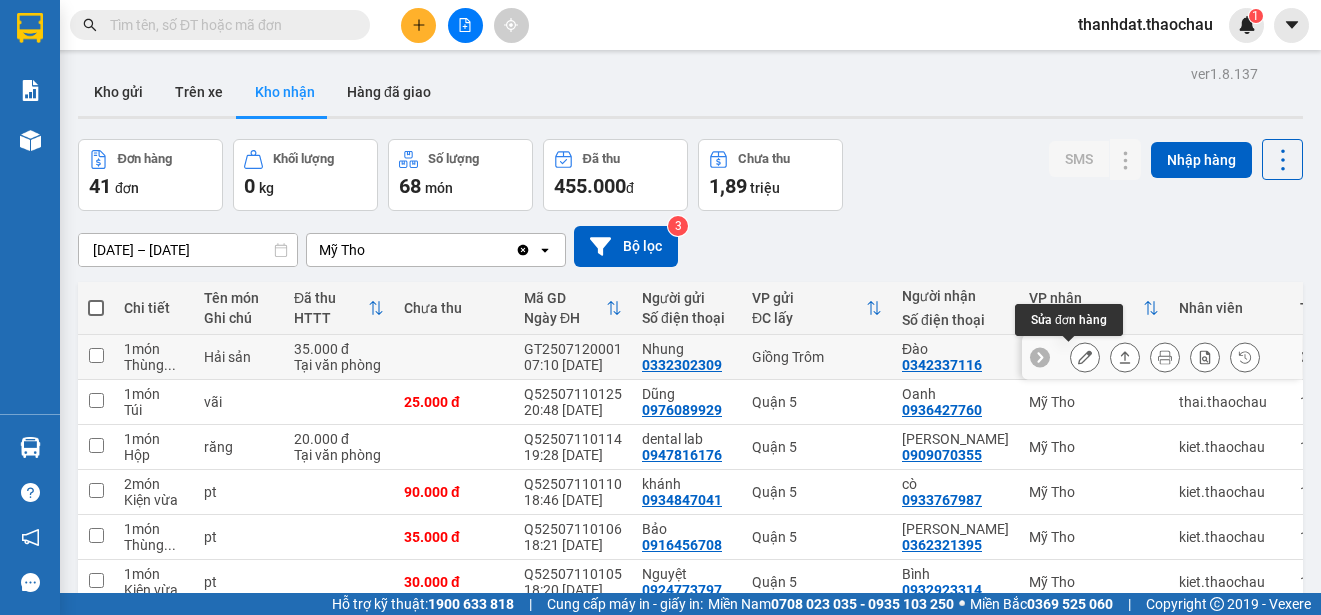 click 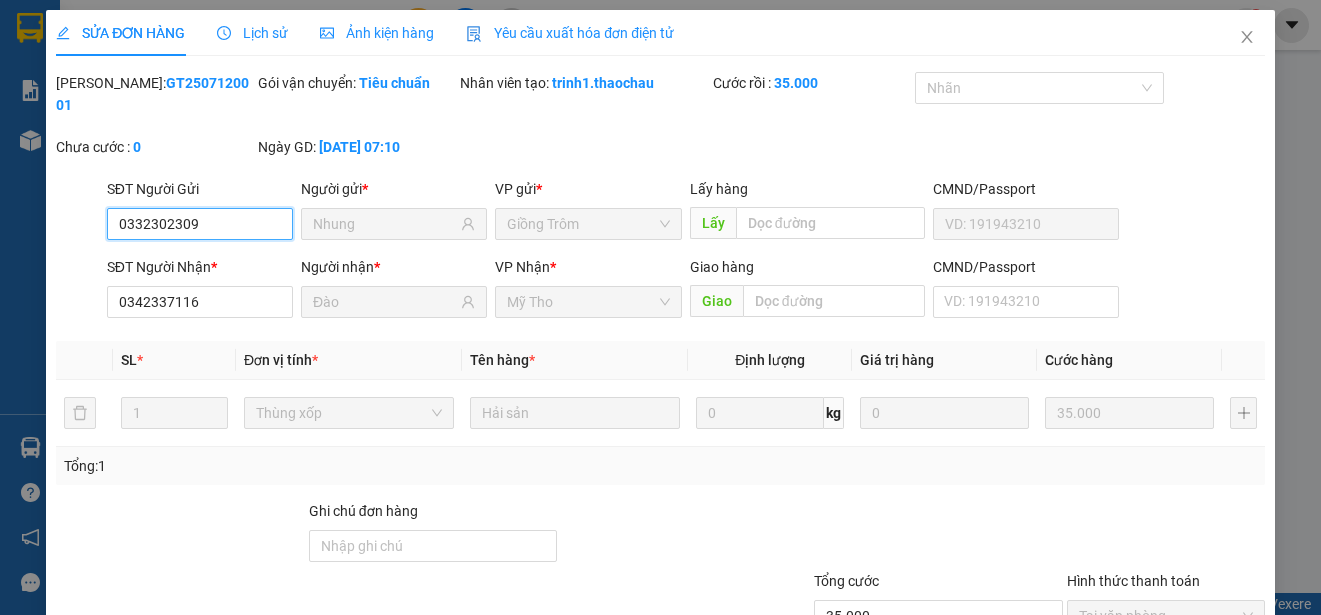 type on "0332302309" 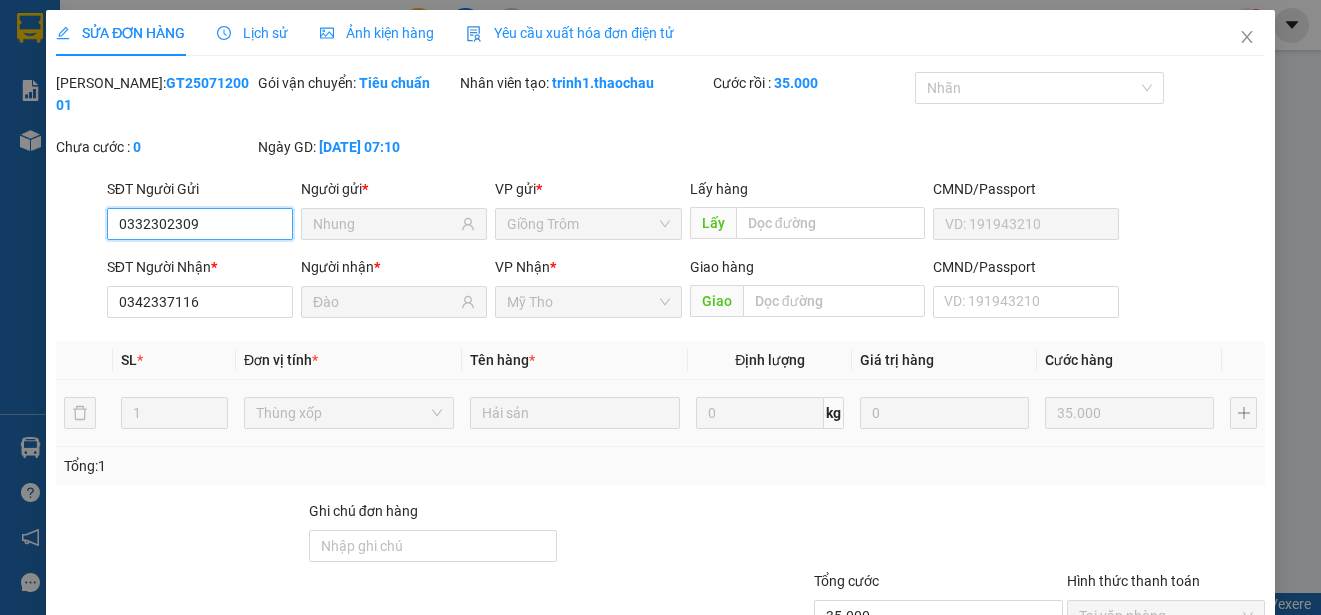 scroll, scrollTop: 151, scrollLeft: 0, axis: vertical 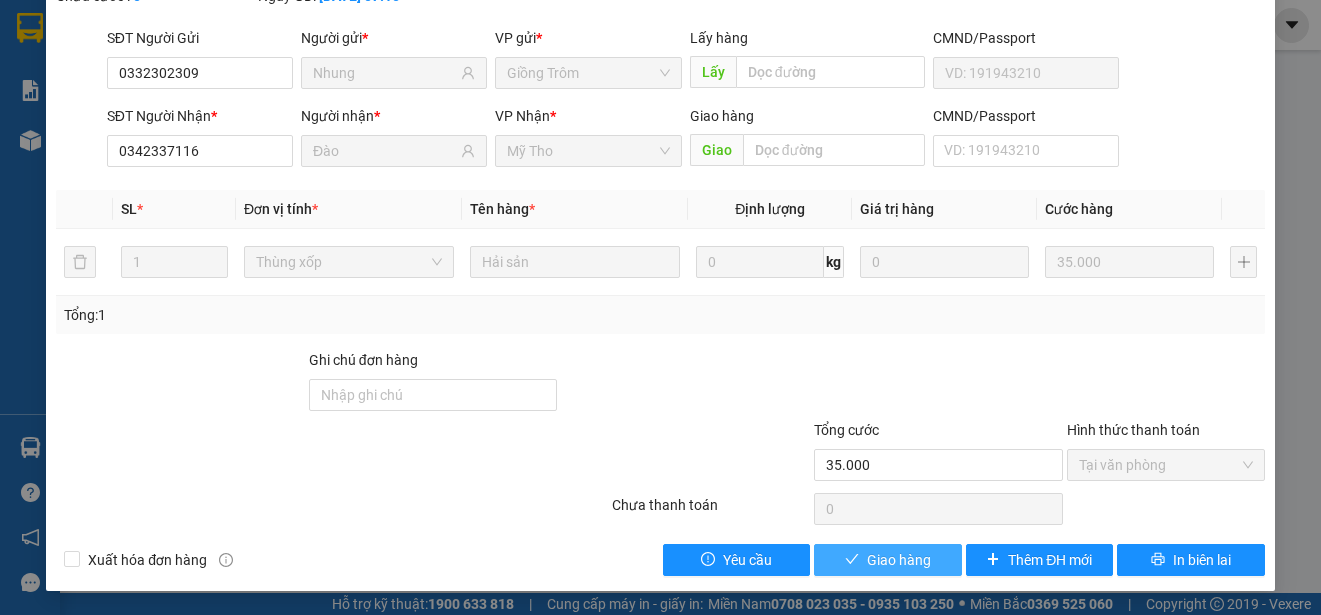 click on "Giao hàng" at bounding box center [899, 560] 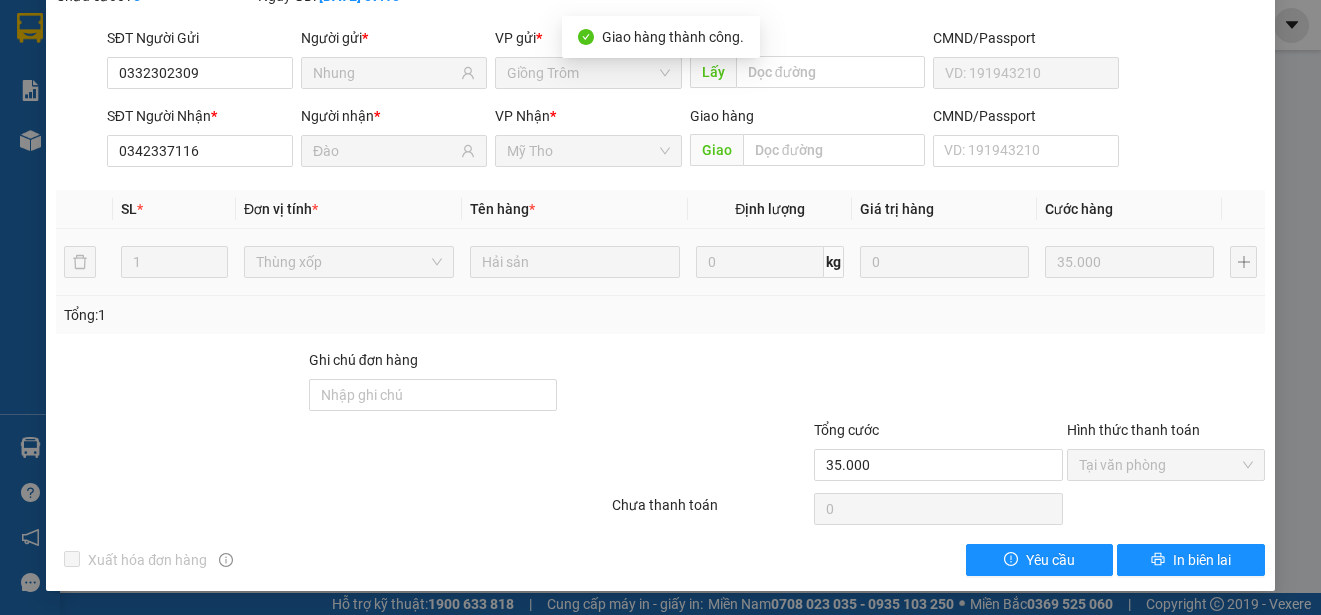 scroll, scrollTop: 0, scrollLeft: 0, axis: both 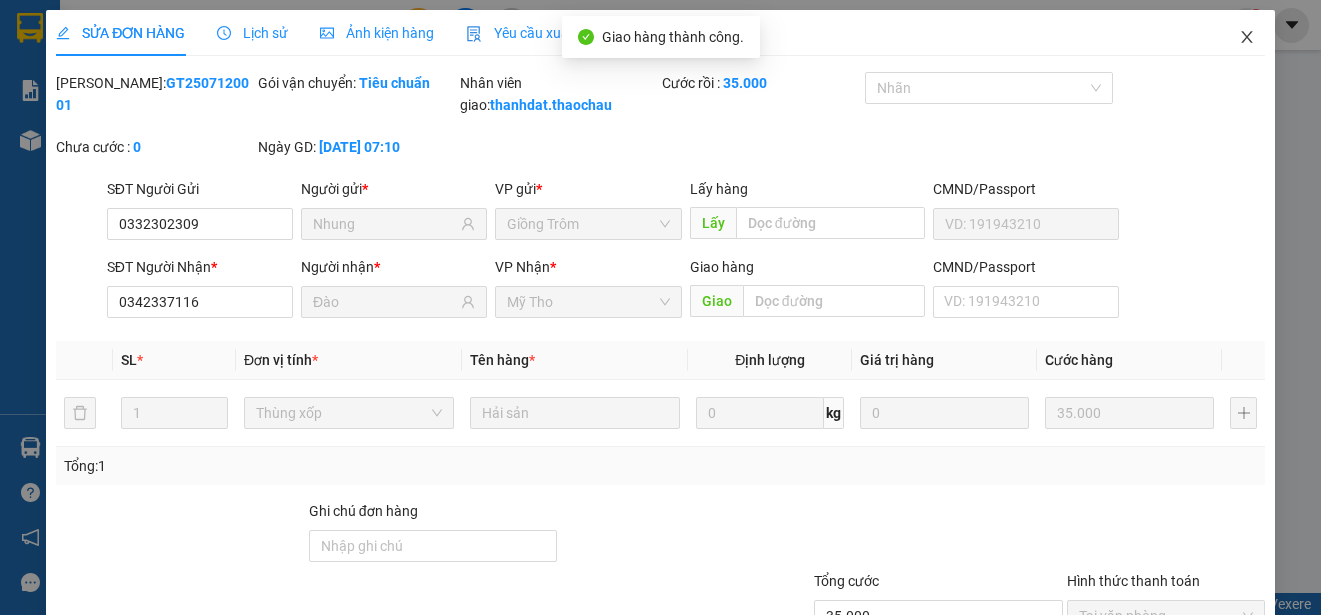 click 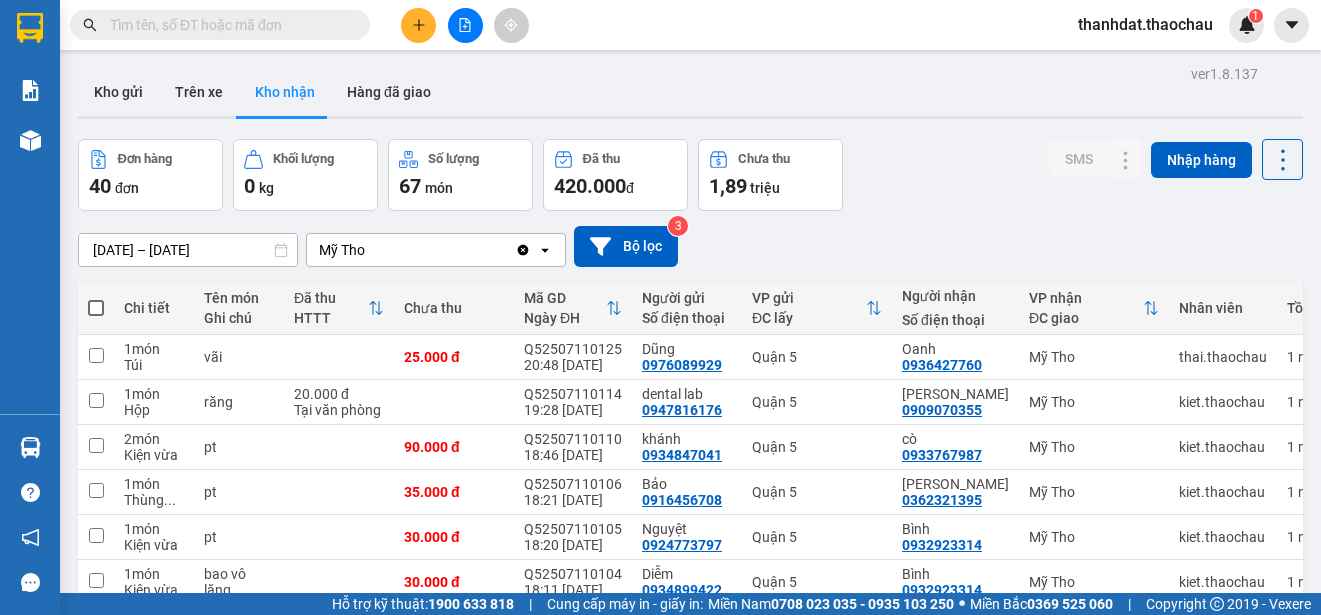 click at bounding box center (228, 25) 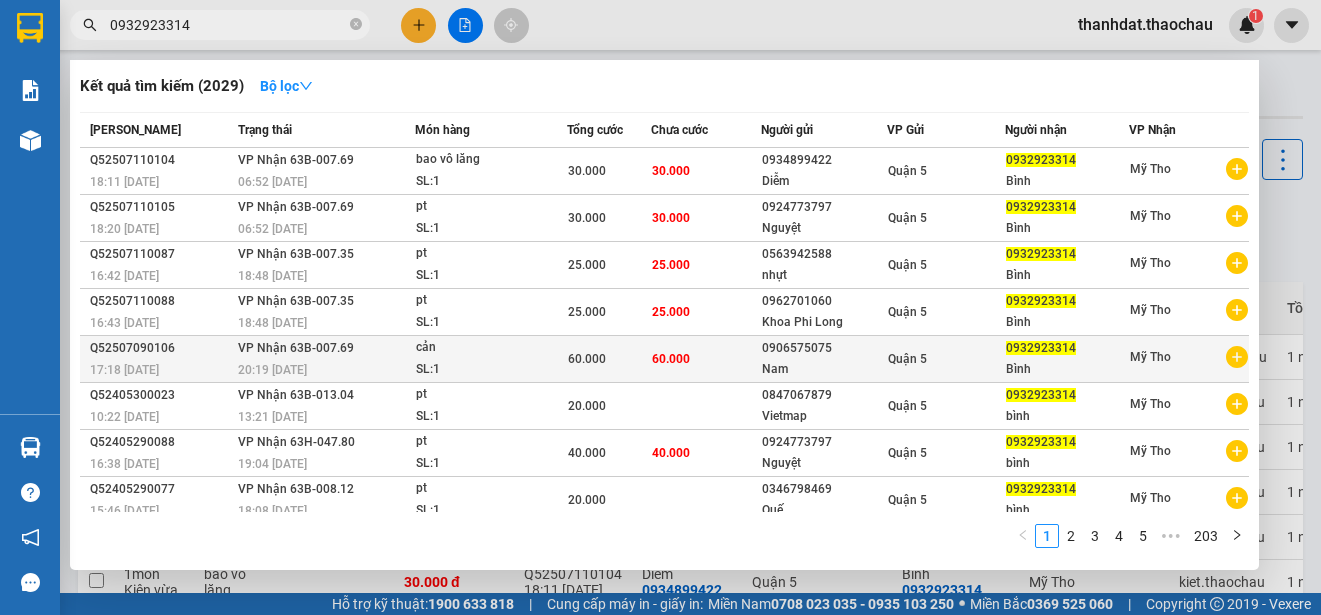 type on "0932923314" 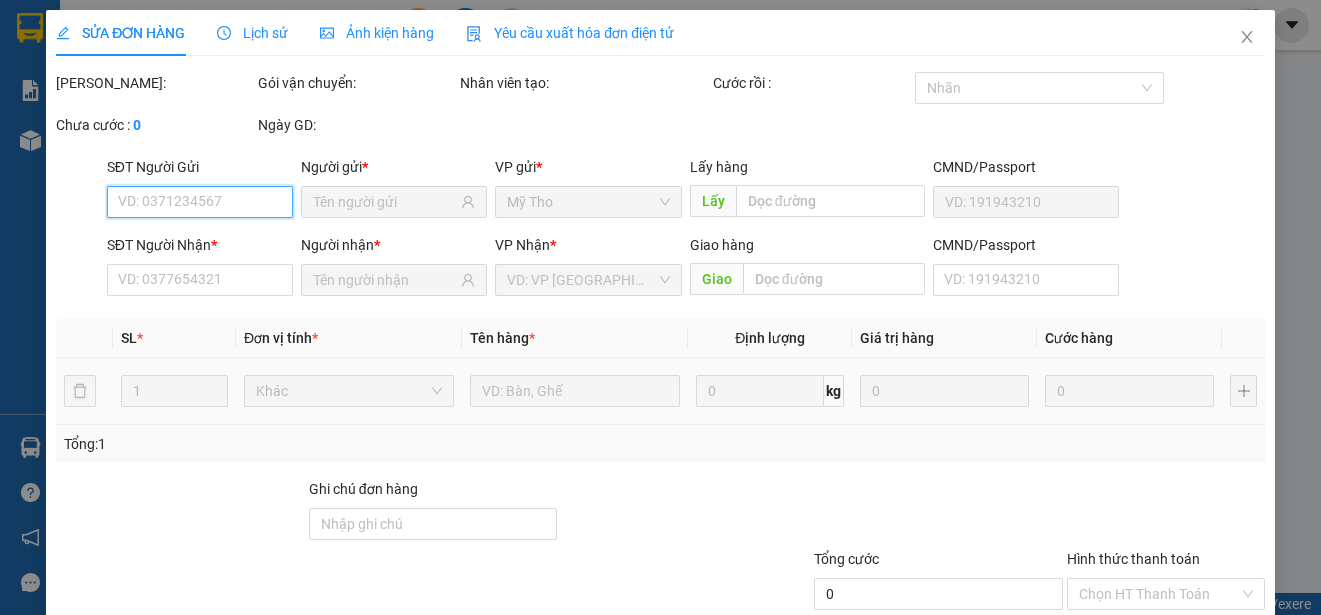 type on "0906575075" 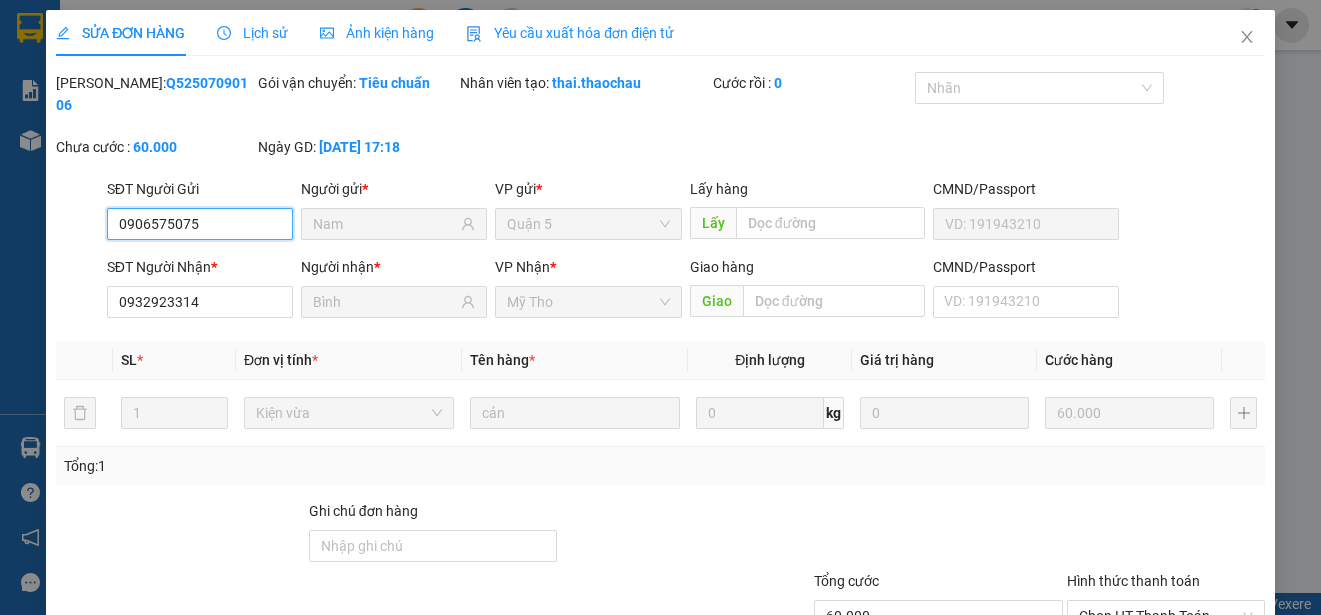 scroll, scrollTop: 151, scrollLeft: 0, axis: vertical 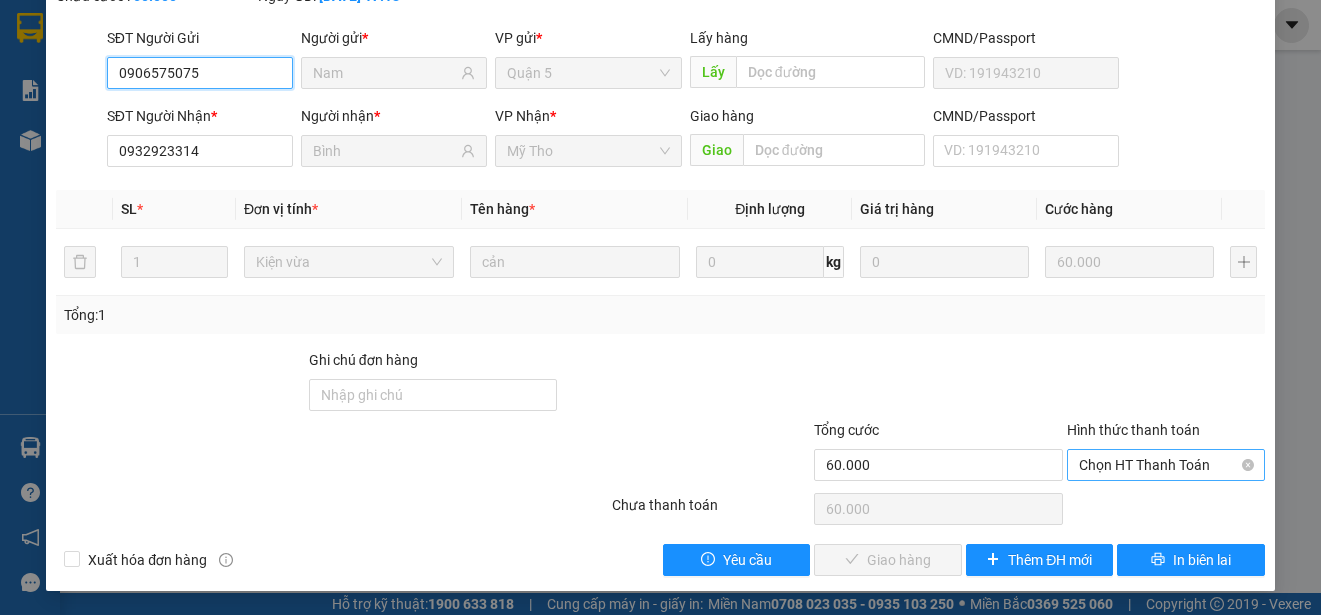 click on "Chọn HT Thanh Toán" at bounding box center [1166, 465] 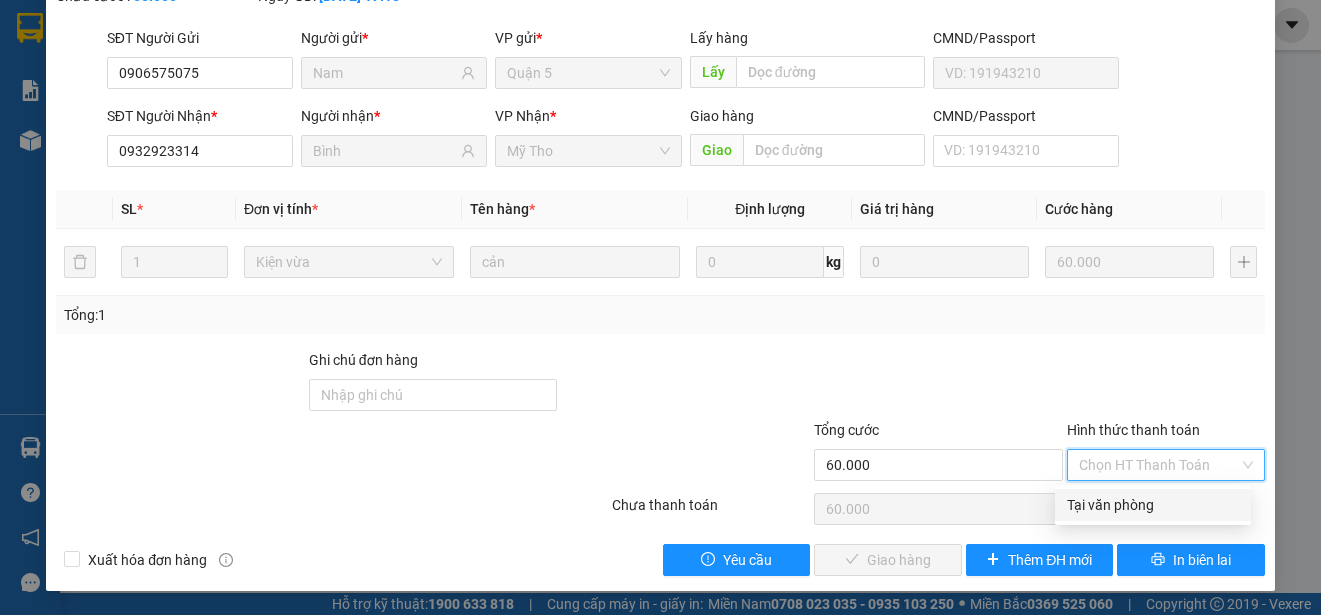click on "Tại văn phòng" at bounding box center [1153, 505] 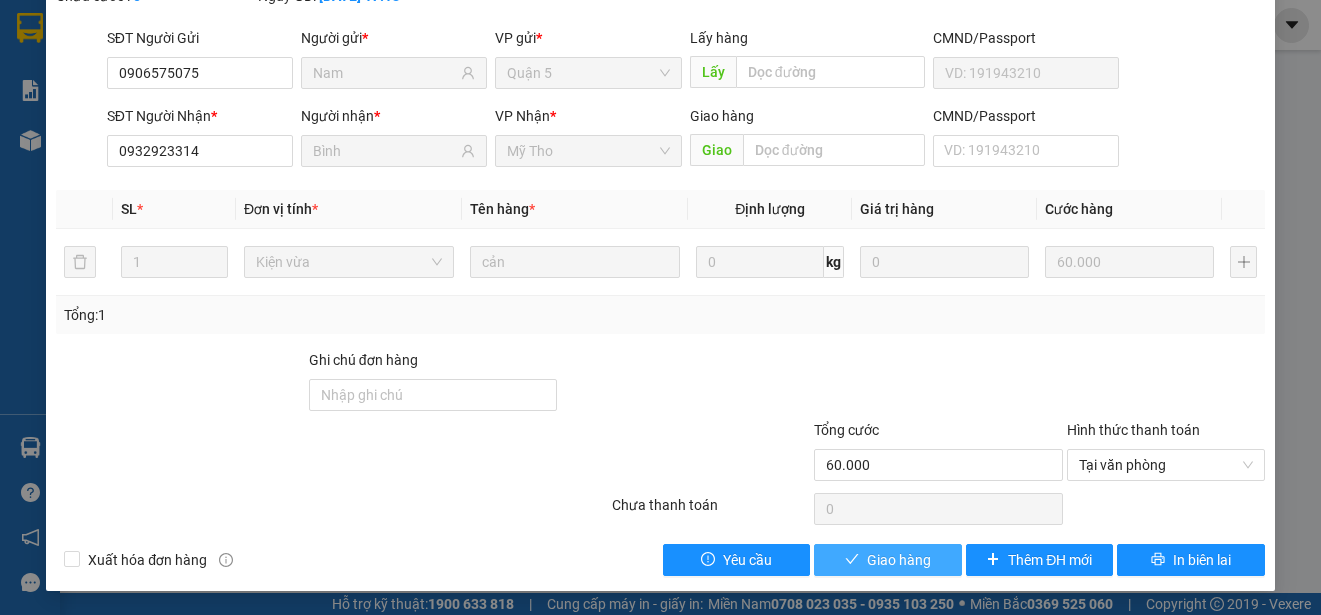 click on "Giao hàng" at bounding box center (899, 560) 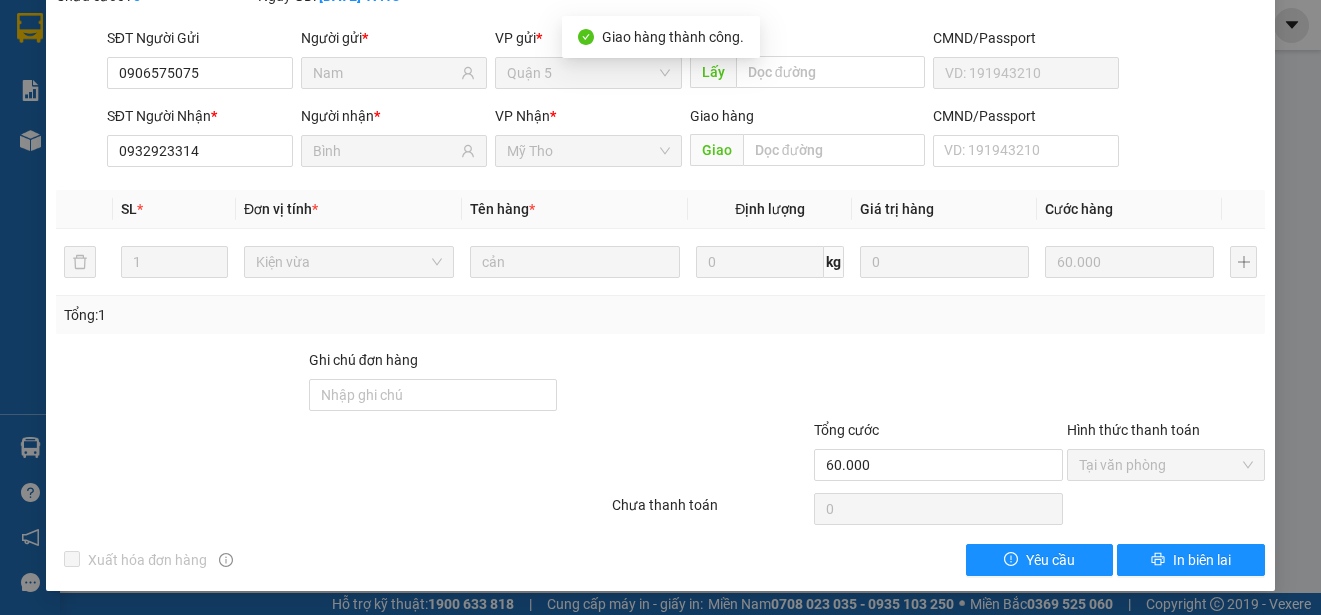 scroll, scrollTop: 0, scrollLeft: 0, axis: both 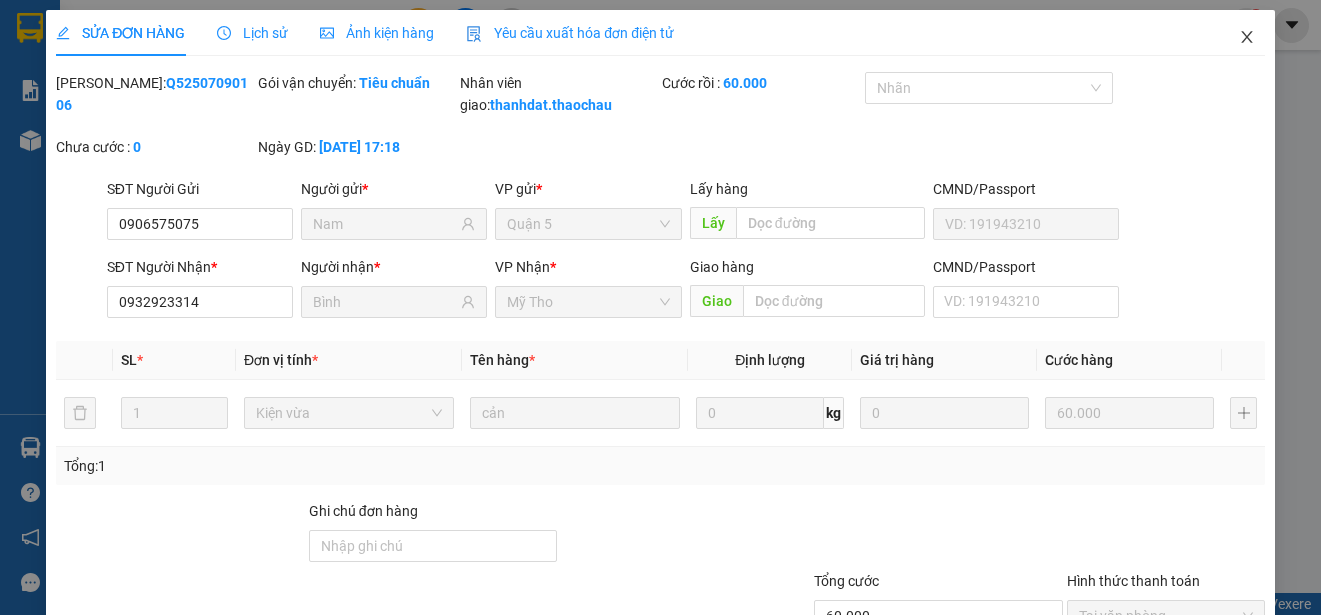 click 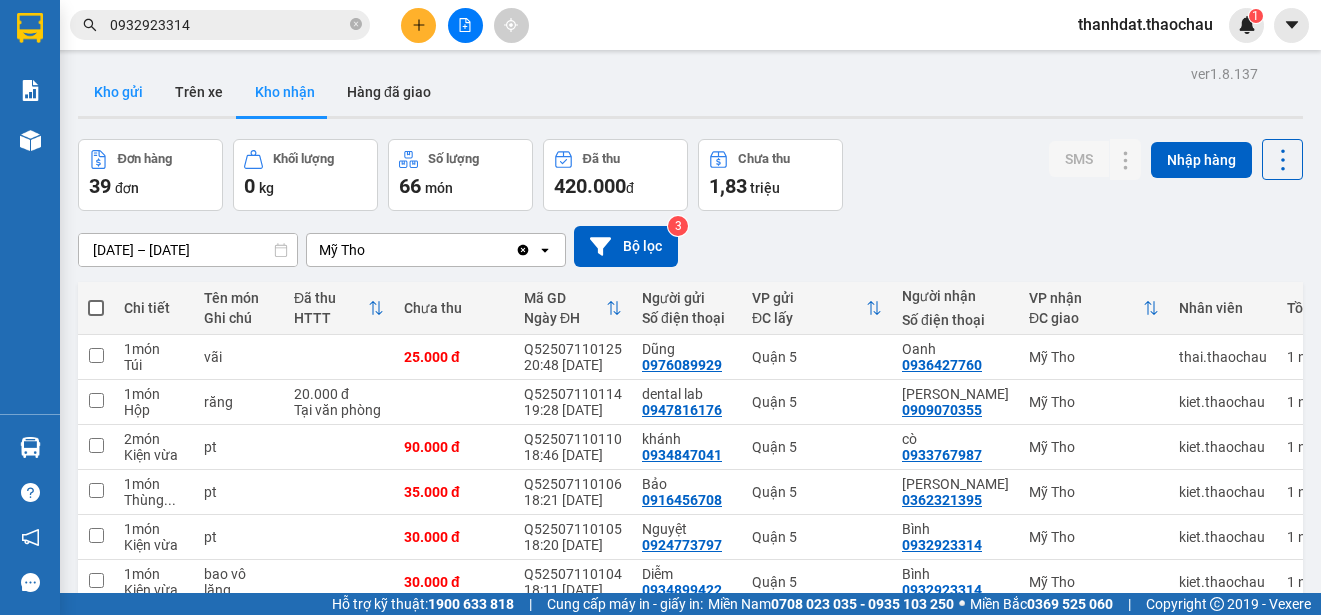 click on "Kho gửi" at bounding box center (118, 92) 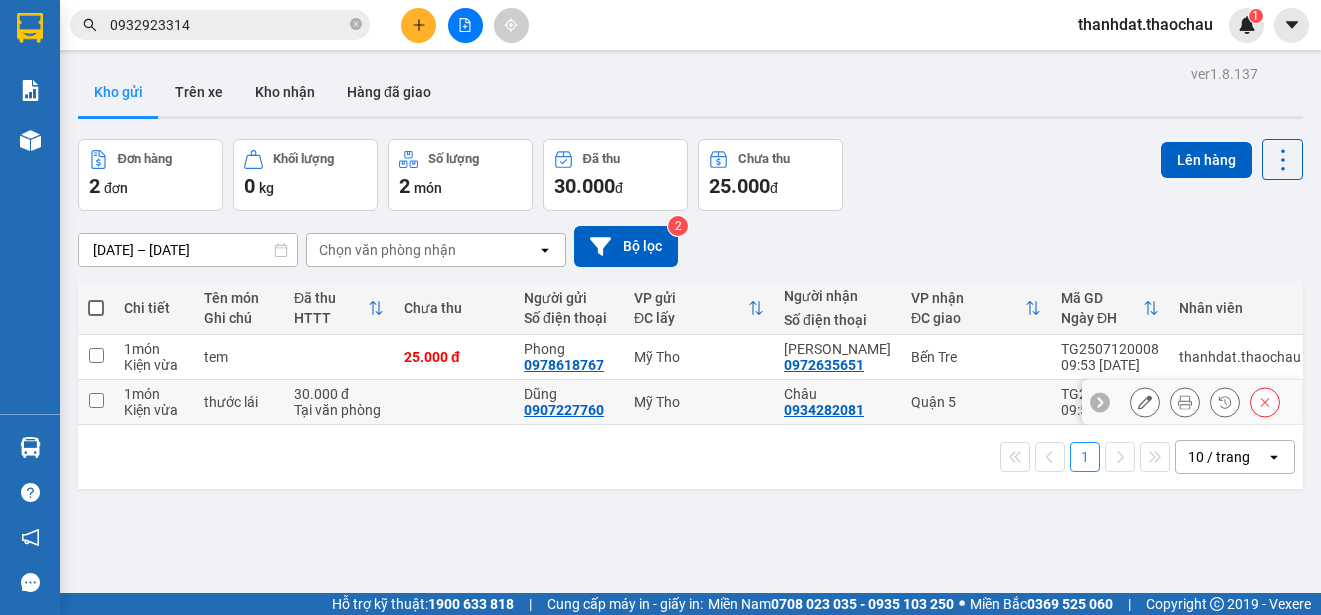 click at bounding box center [96, 402] 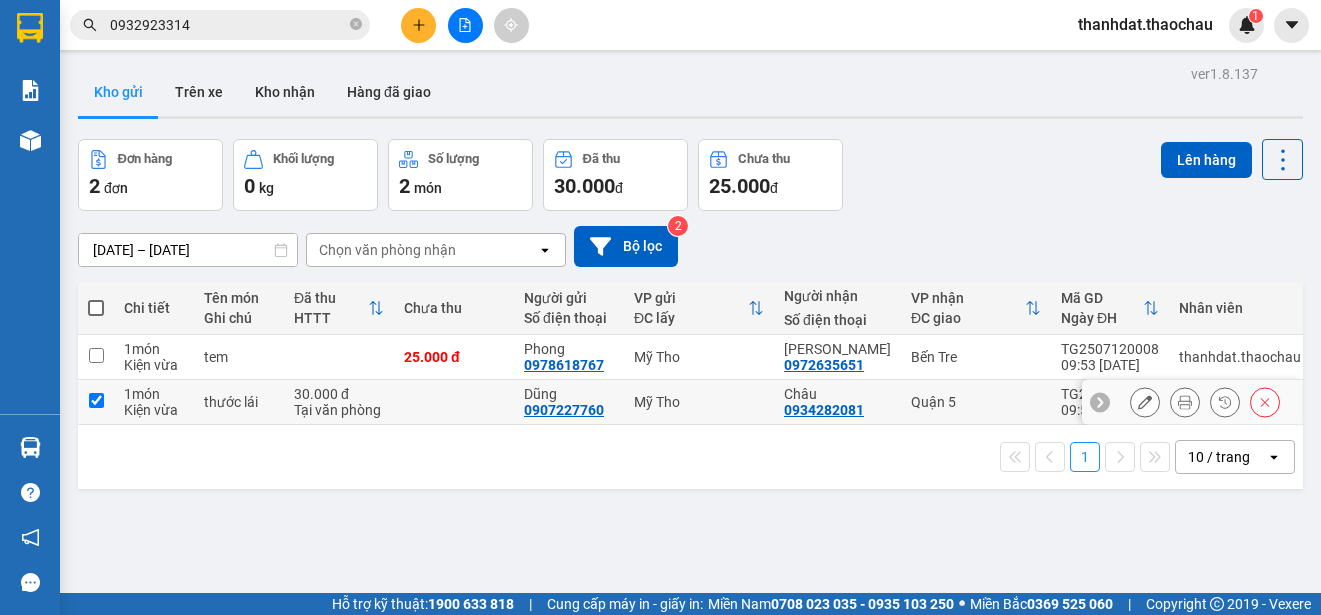 checkbox on "true" 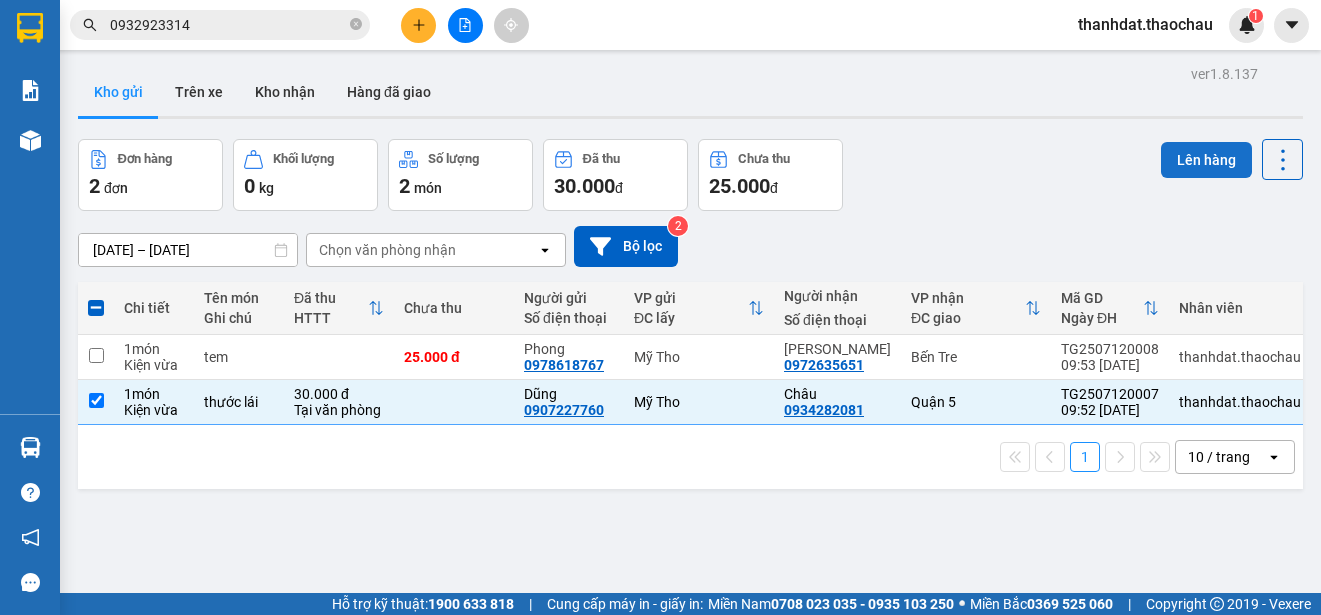 click on "Lên hàng" at bounding box center (1206, 160) 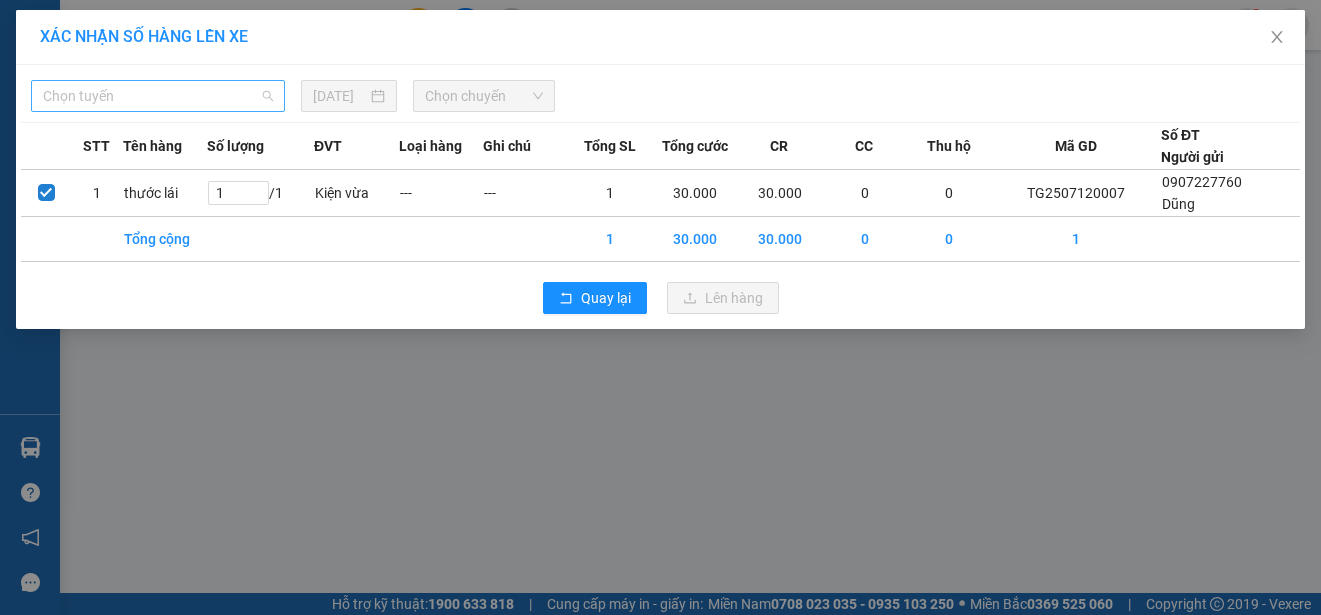 click on "Chọn tuyến" at bounding box center (158, 96) 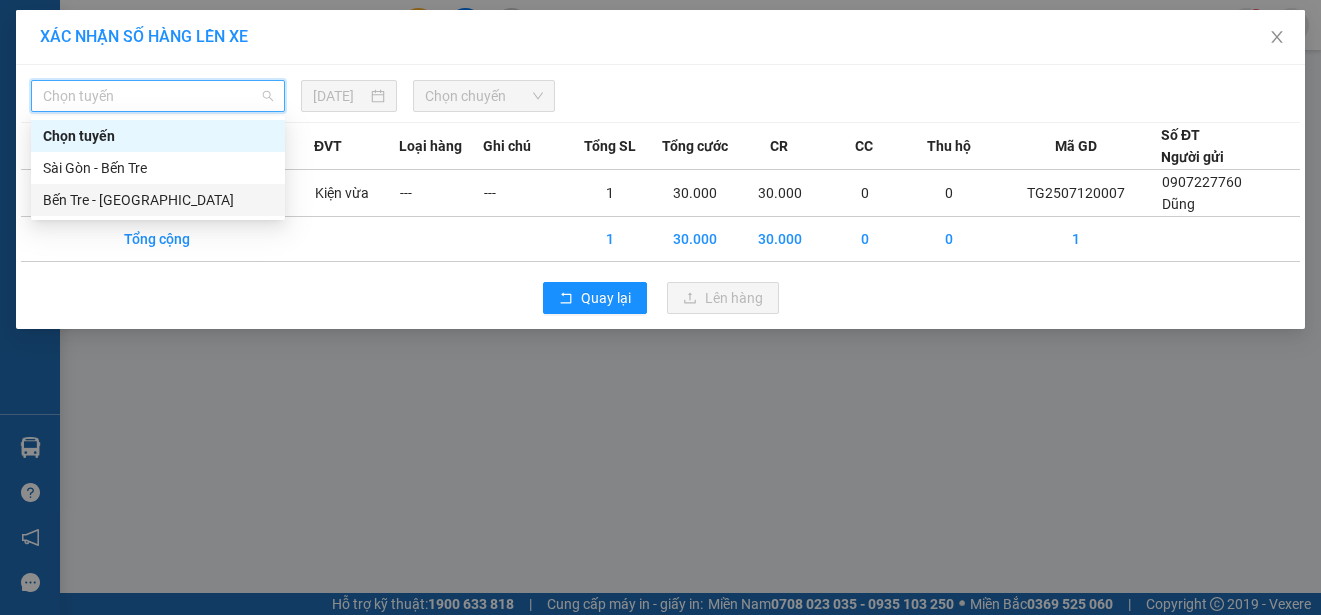 click on "Bến Tre - [GEOGRAPHIC_DATA]" at bounding box center [158, 200] 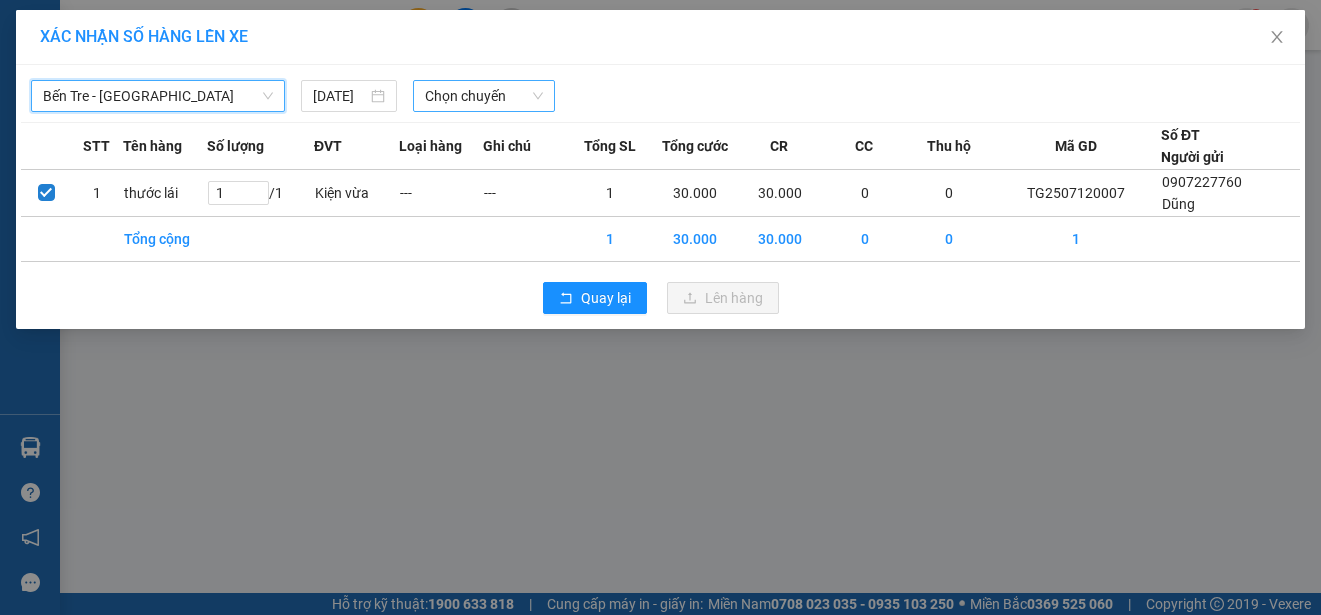 click on "Chọn chuyến" at bounding box center [483, 96] 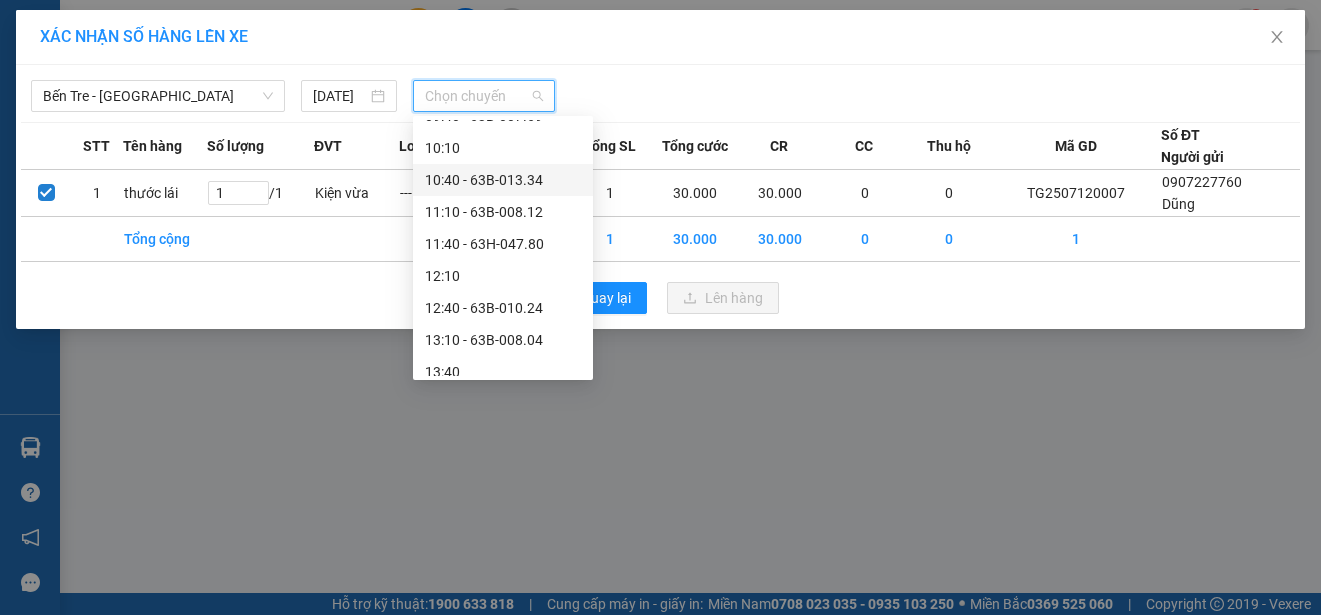 scroll, scrollTop: 400, scrollLeft: 0, axis: vertical 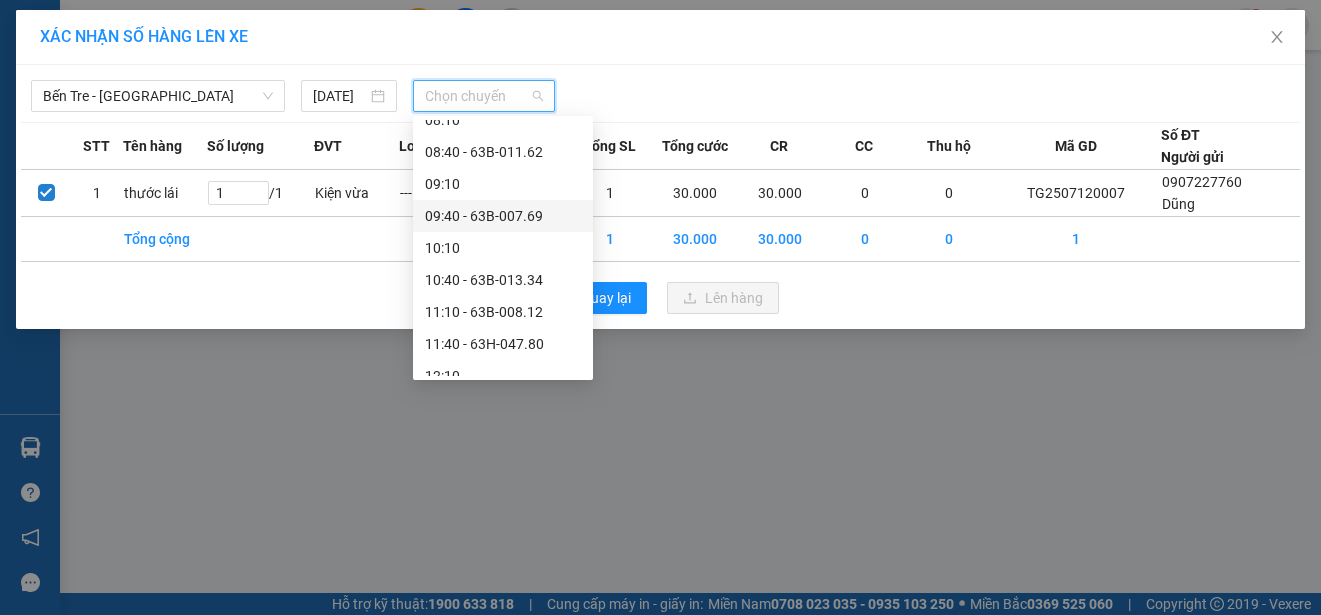 click on "09:40     - 63B-007.69" at bounding box center [503, 216] 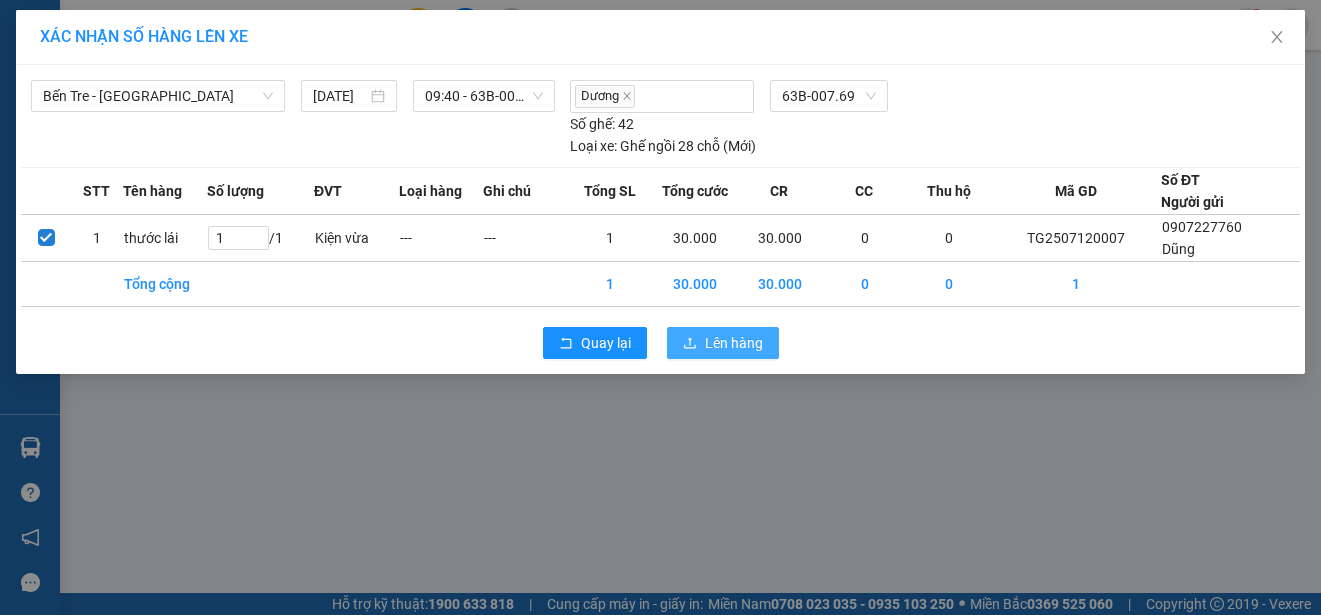 click on "Lên hàng" at bounding box center (734, 343) 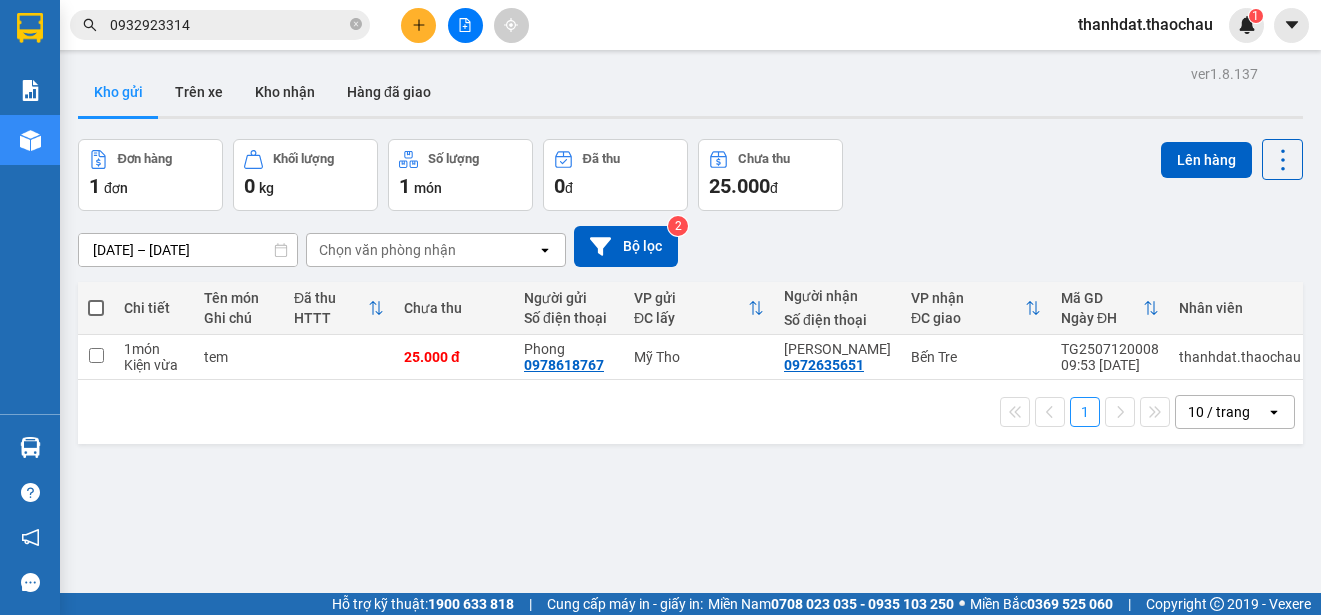 click 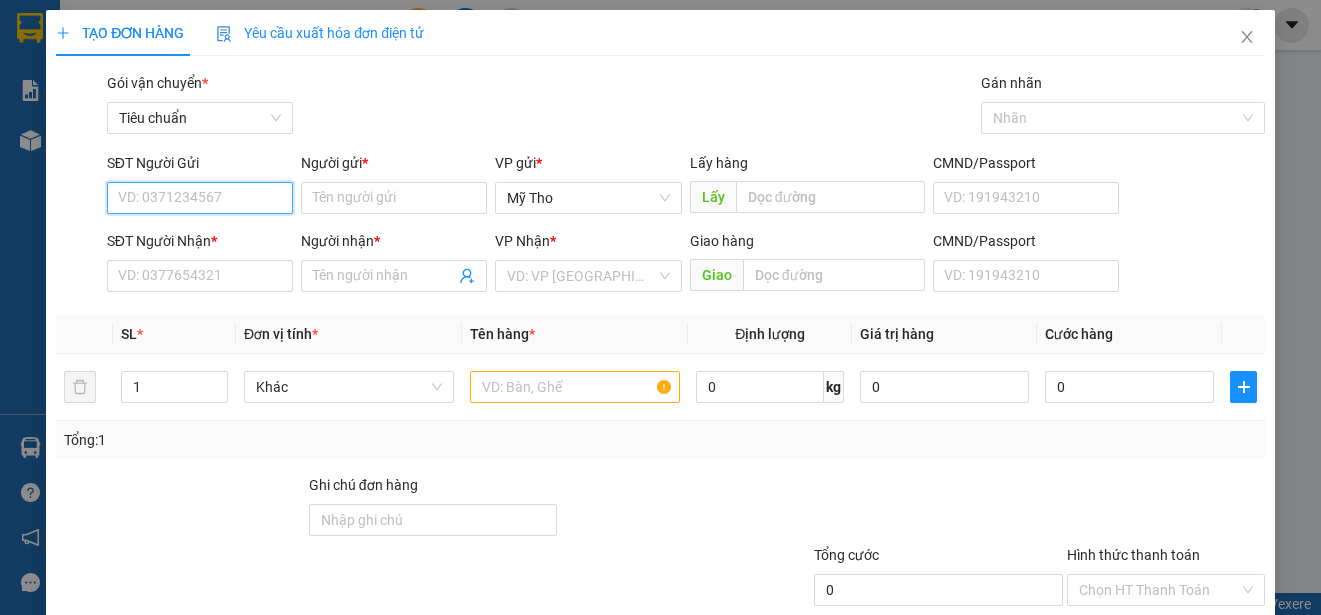 click on "SĐT Người Gửi" at bounding box center [200, 198] 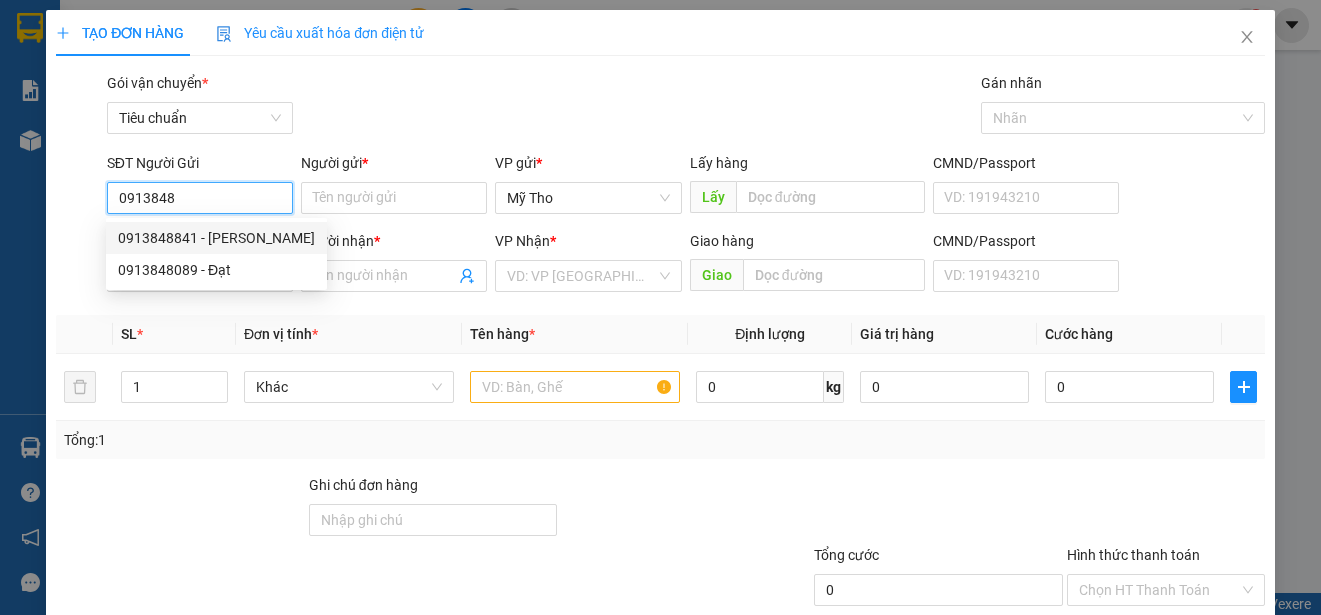 click on "0913848841 - Lam" at bounding box center (216, 238) 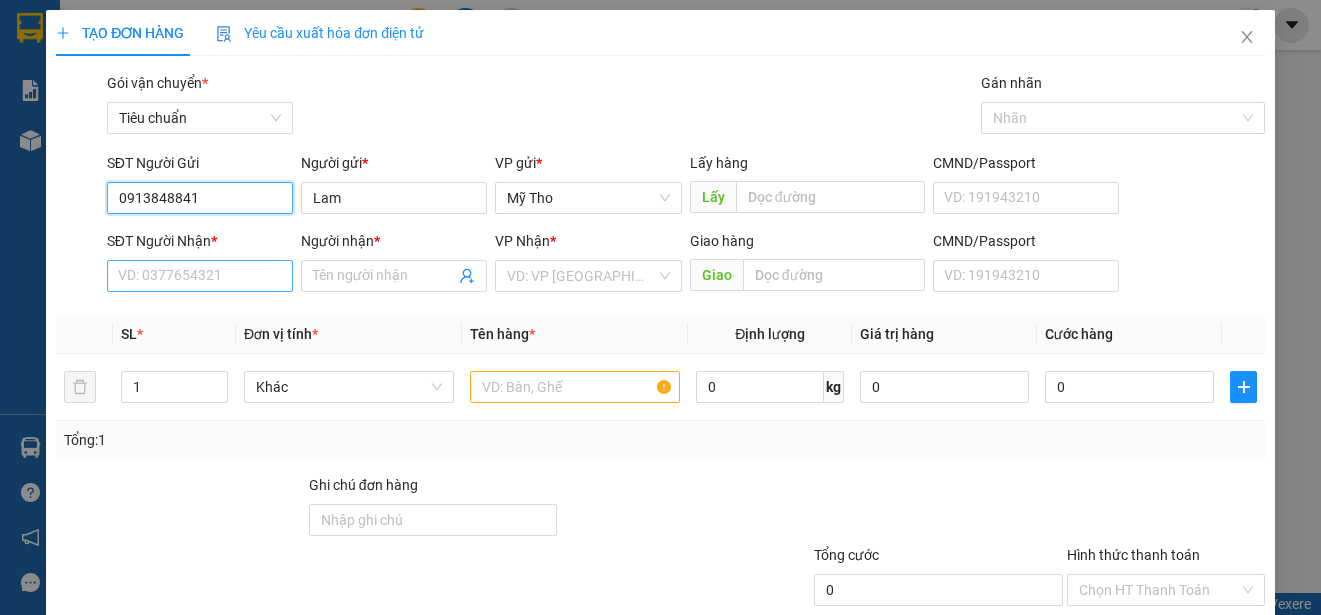 type on "0913848841" 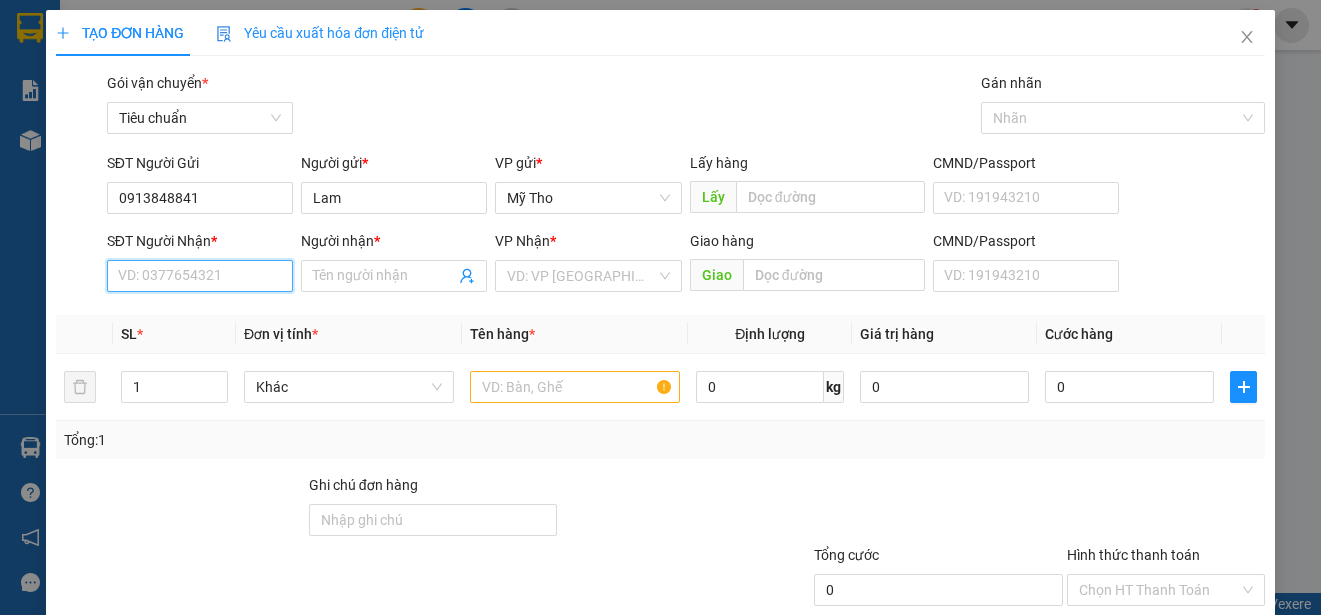 click on "SĐT Người Nhận  *" at bounding box center (200, 276) 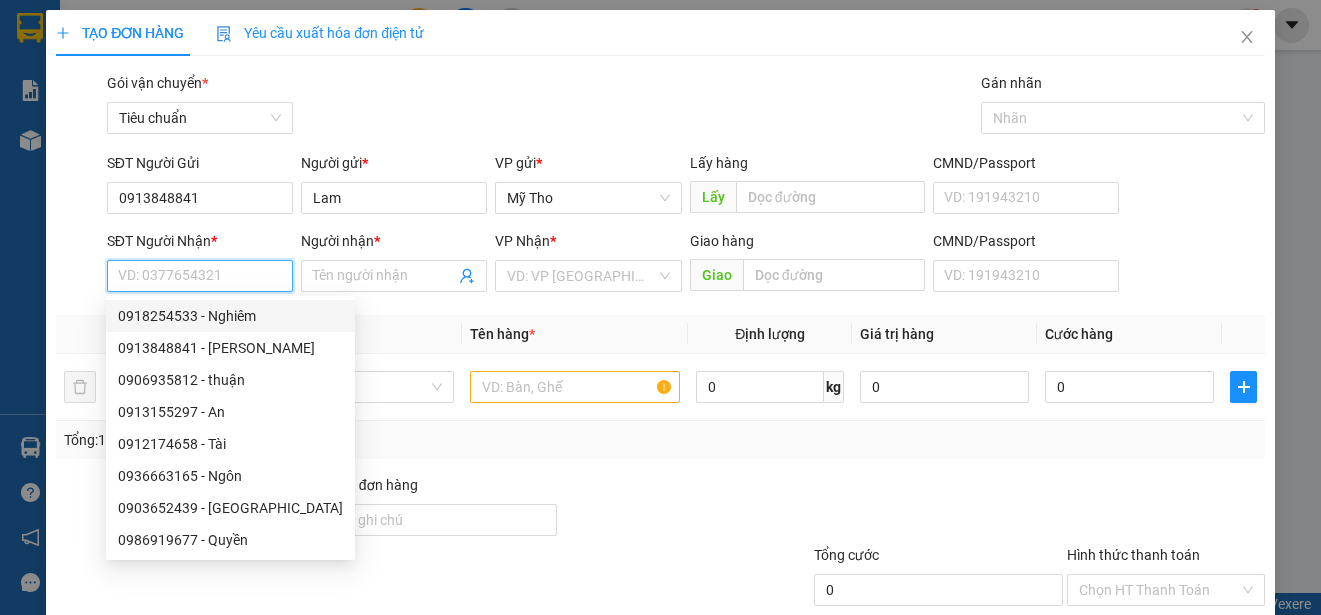 click on "0918254533 - Nghiêm" at bounding box center [230, 316] 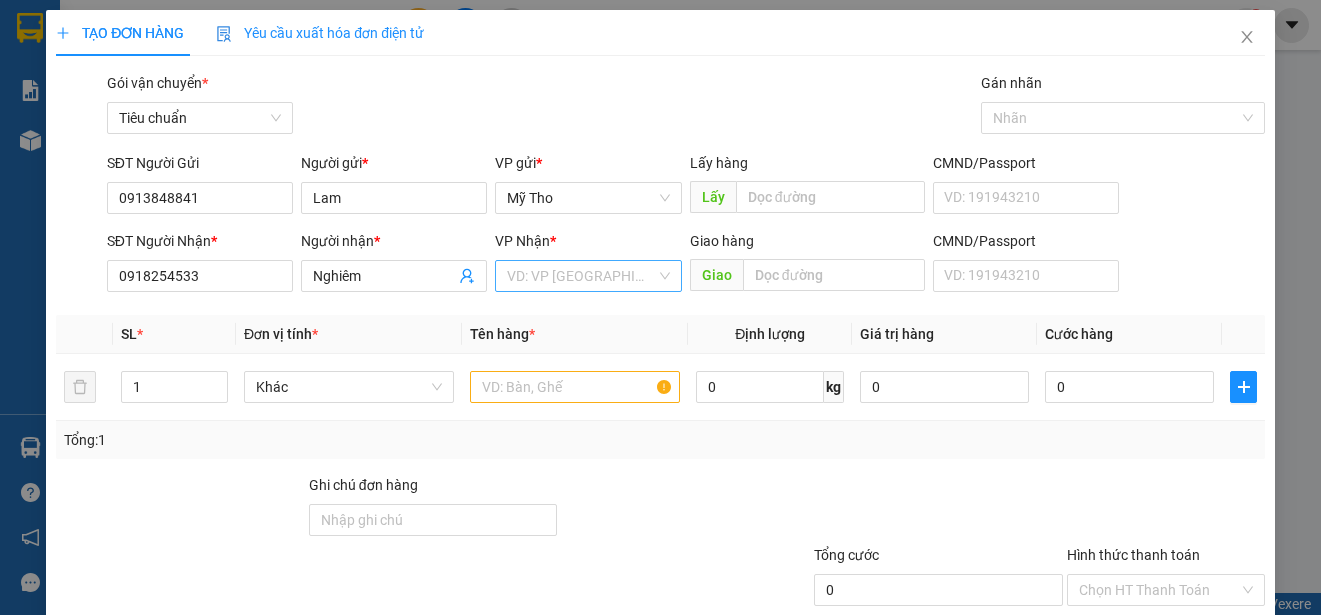 click at bounding box center [581, 276] 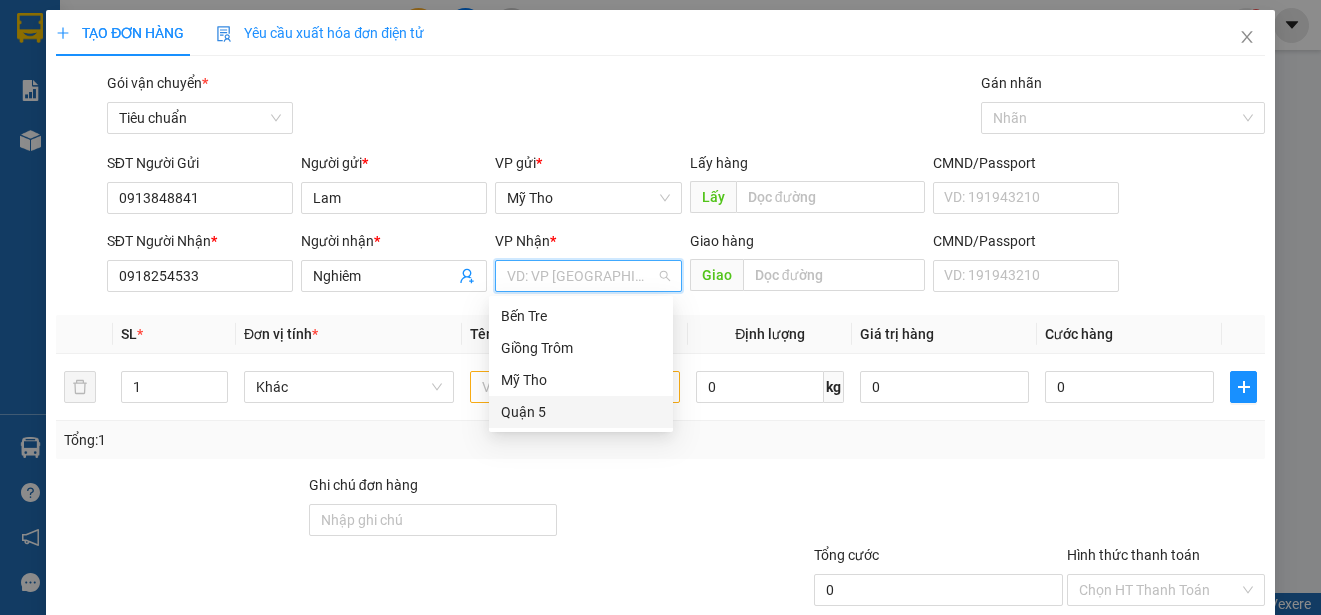 click on "Quận 5" at bounding box center (581, 412) 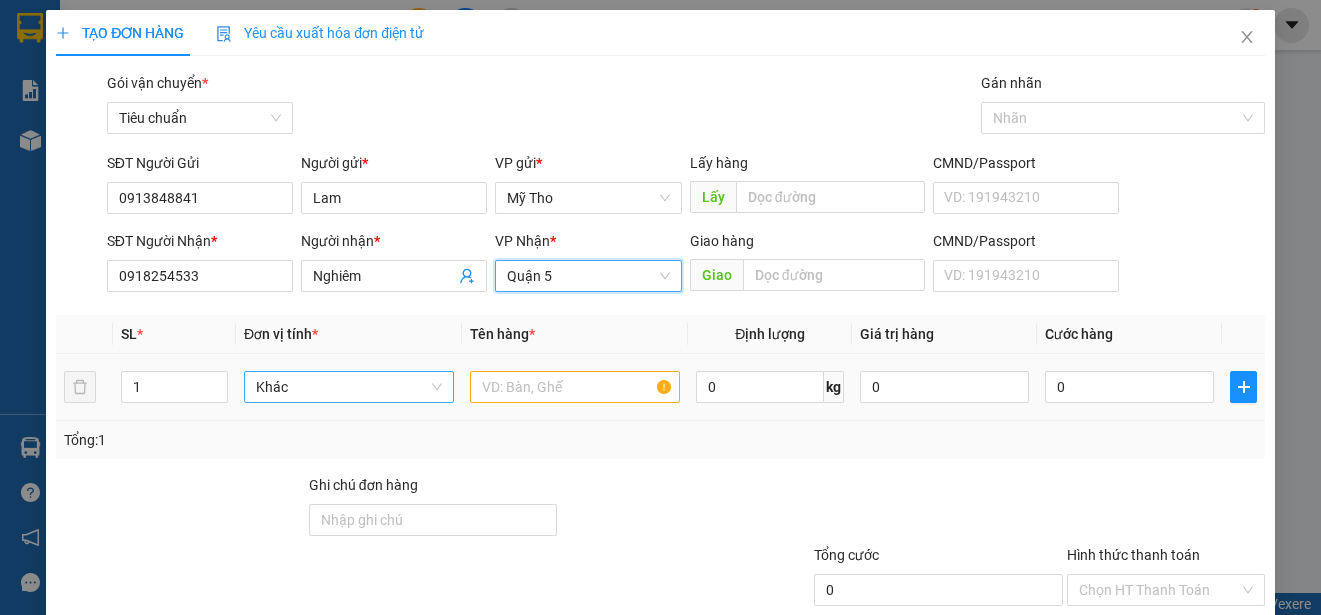 click on "Khác" at bounding box center (349, 387) 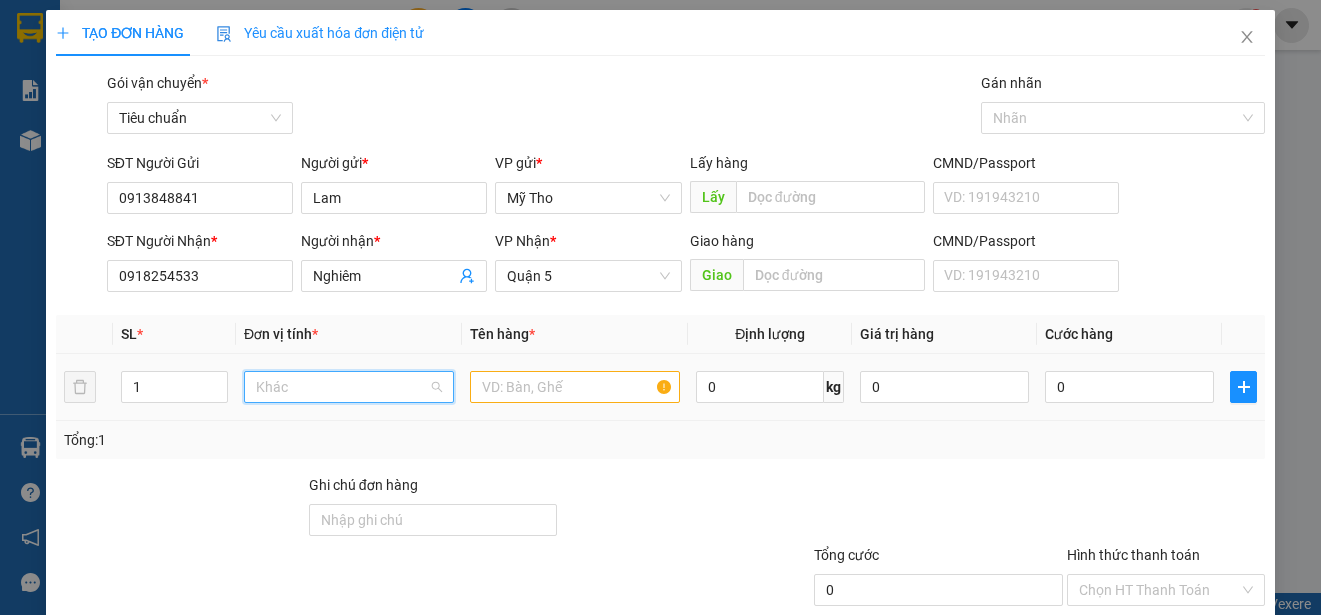 scroll, scrollTop: 624, scrollLeft: 0, axis: vertical 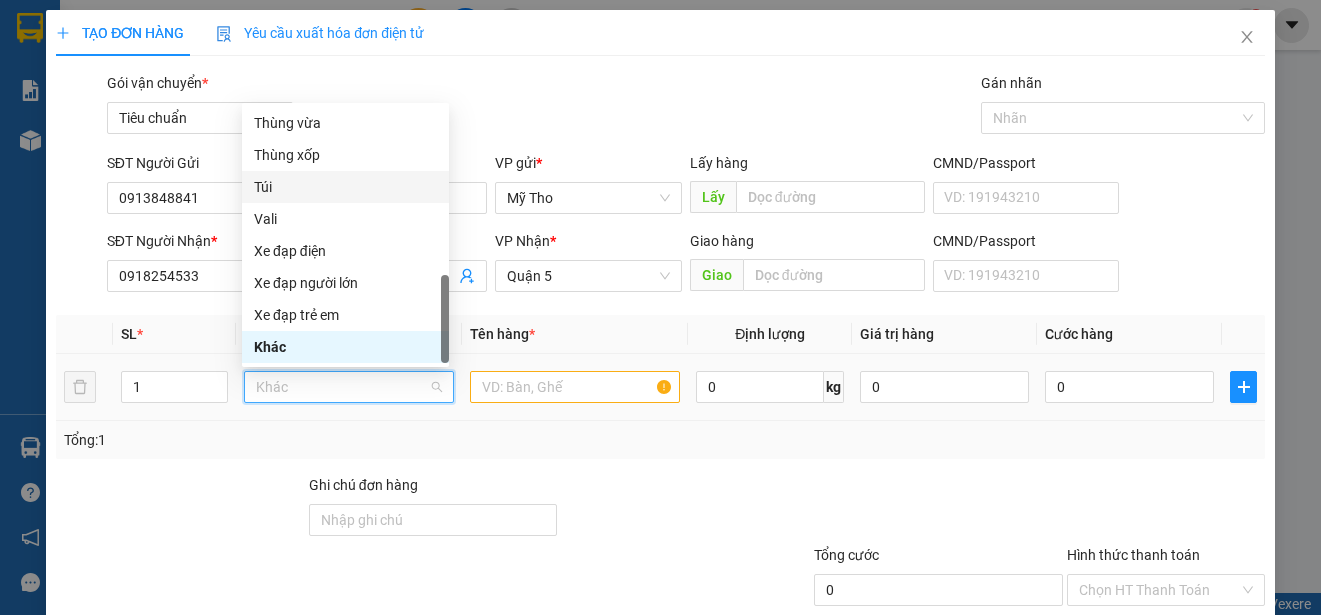 click on "Túi" at bounding box center [345, 187] 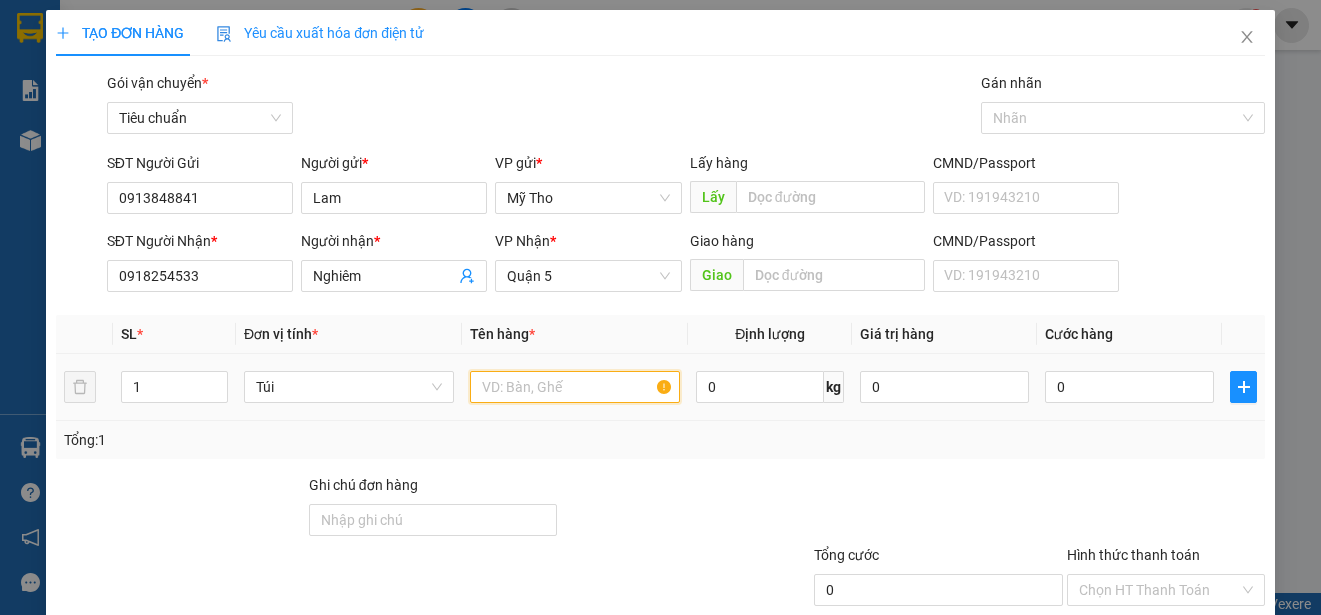 click at bounding box center [575, 387] 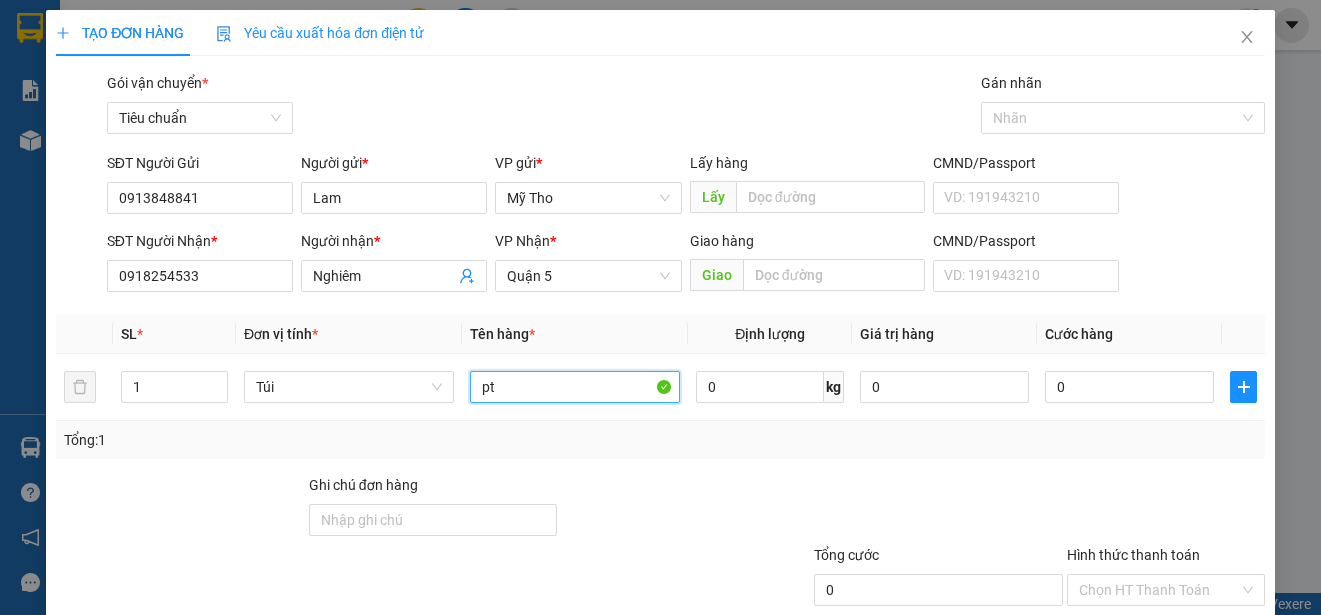type on "pt" 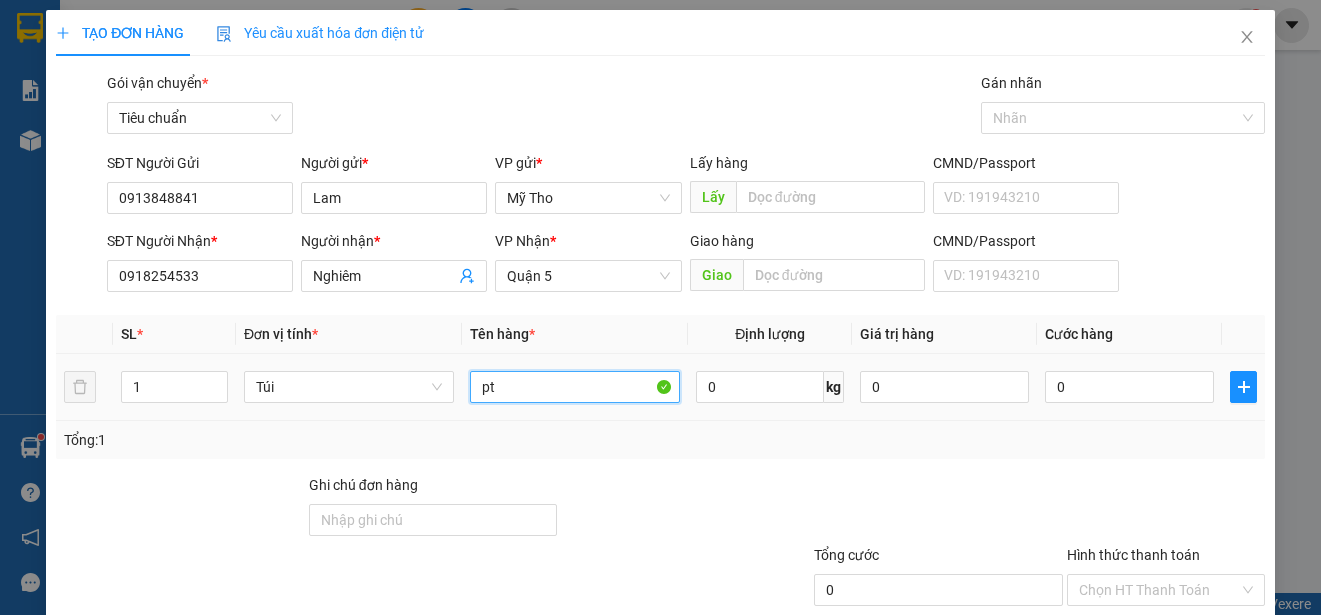 scroll, scrollTop: 125, scrollLeft: 0, axis: vertical 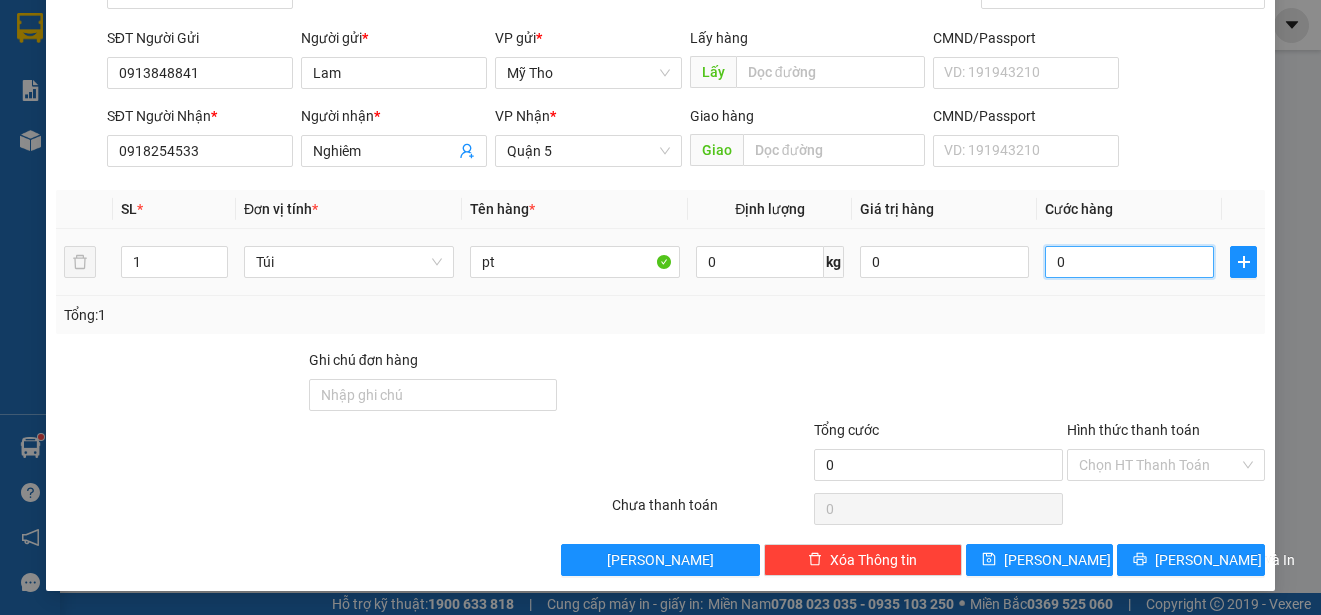 click on "0" at bounding box center [1129, 262] 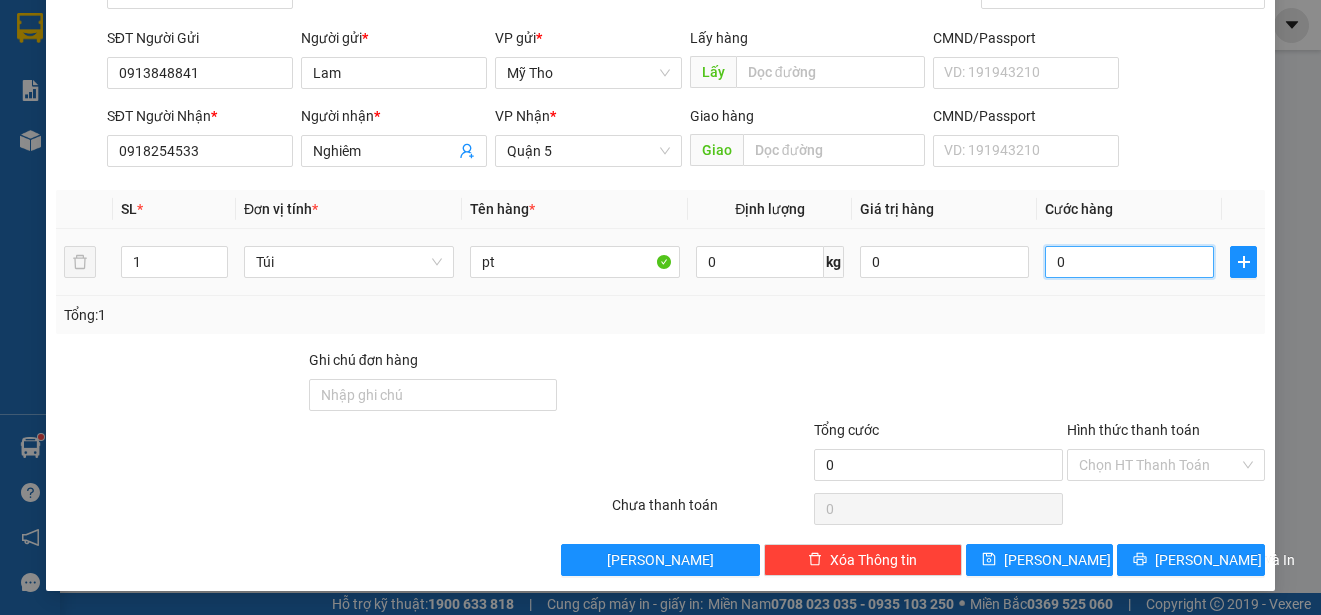 type on "4" 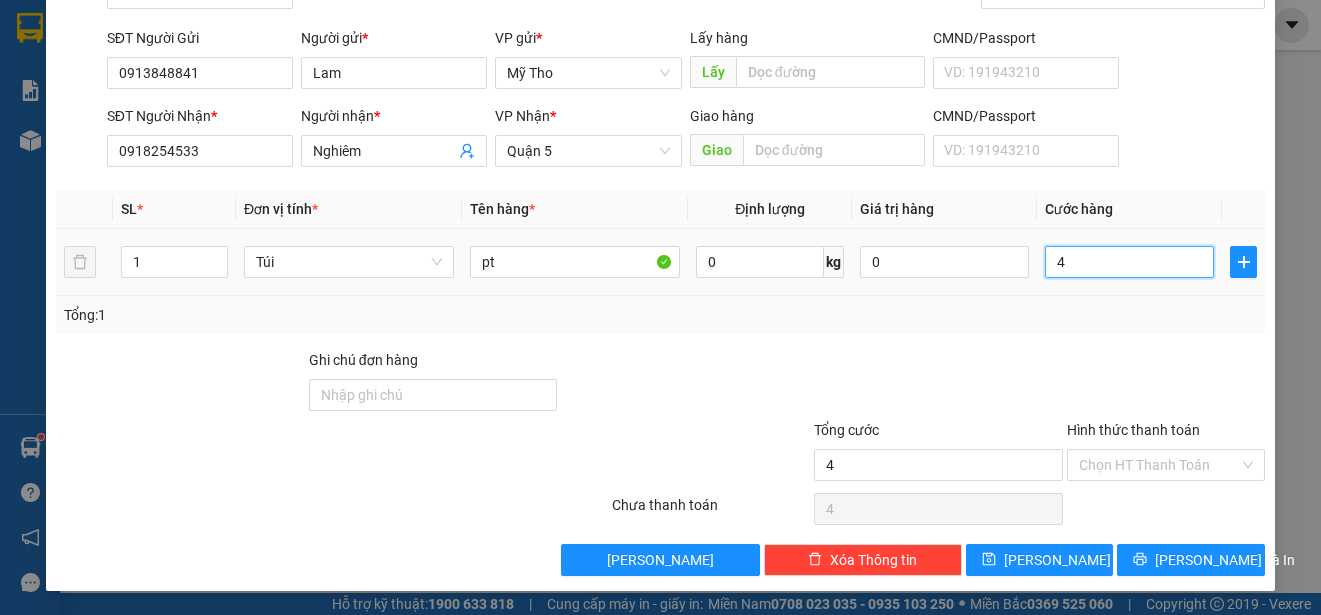 type on "40" 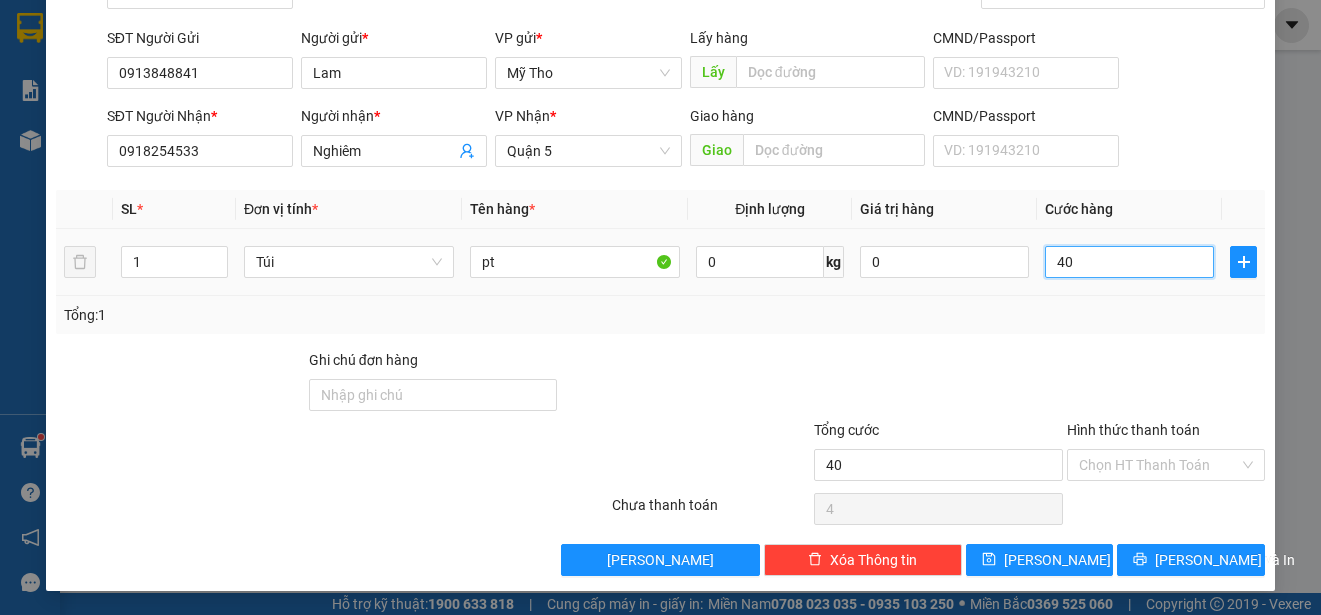 type on "40" 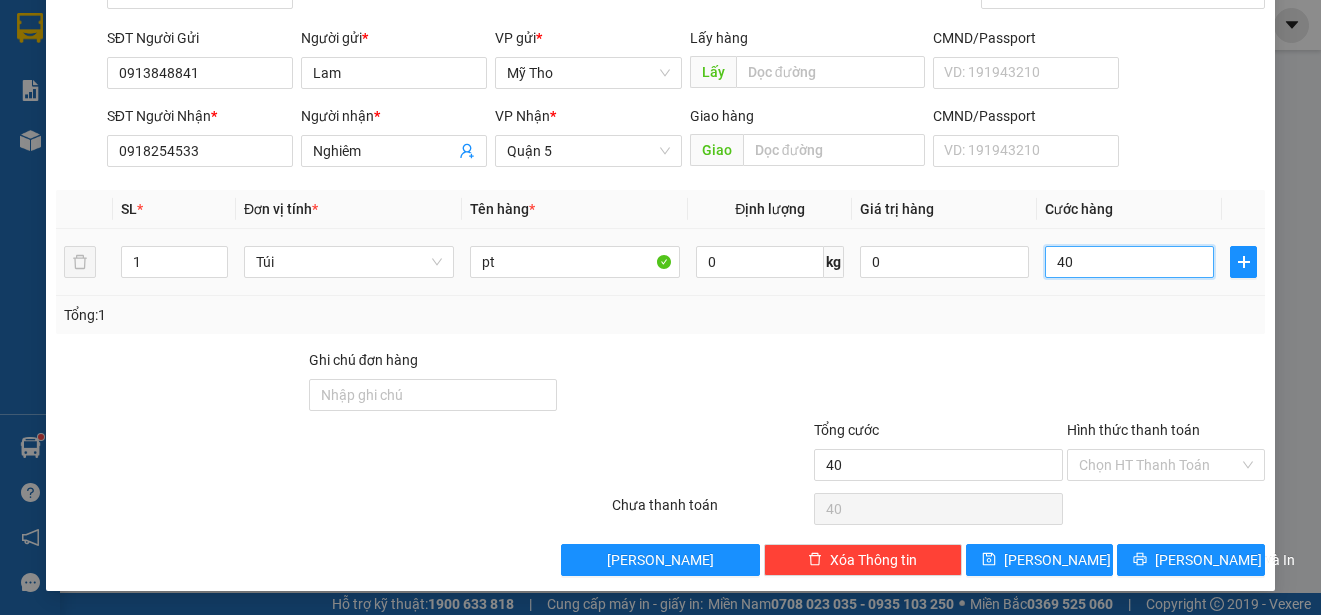 type on "400" 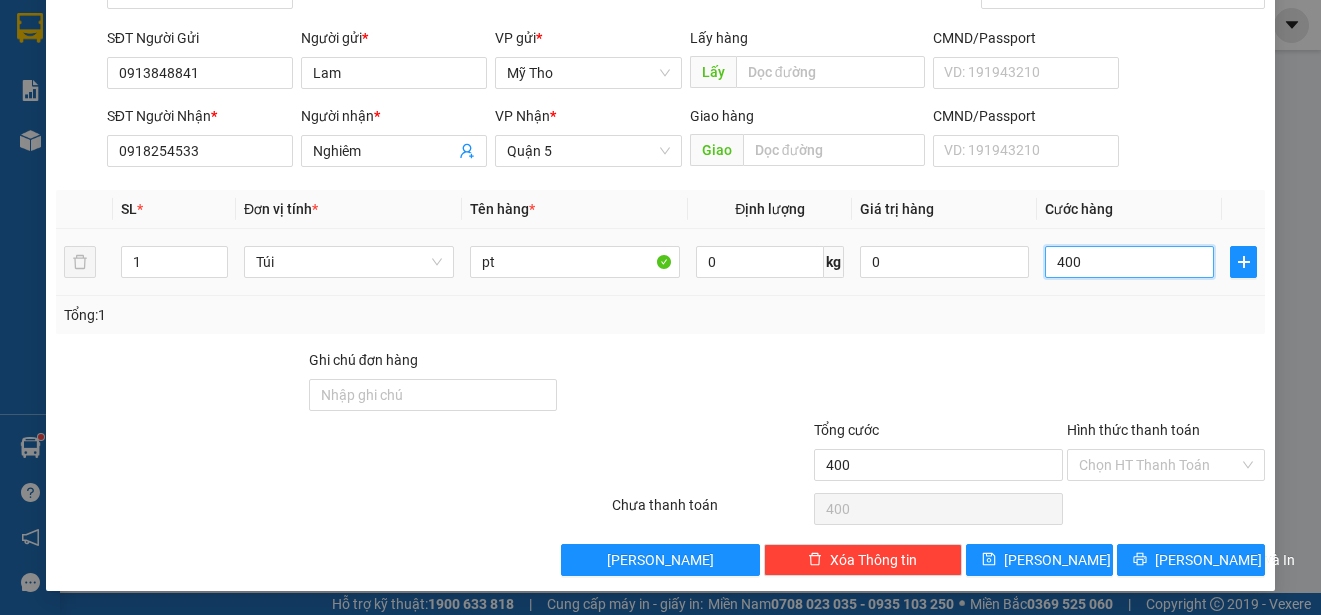 type on "4.000" 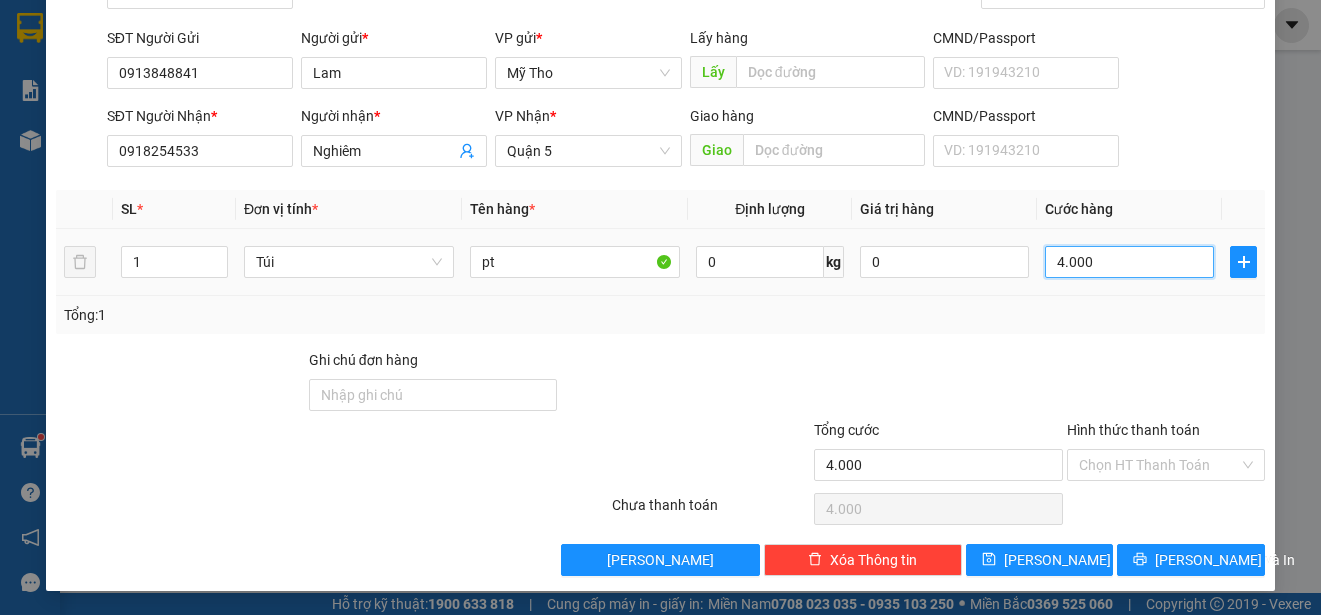 type on "40.000" 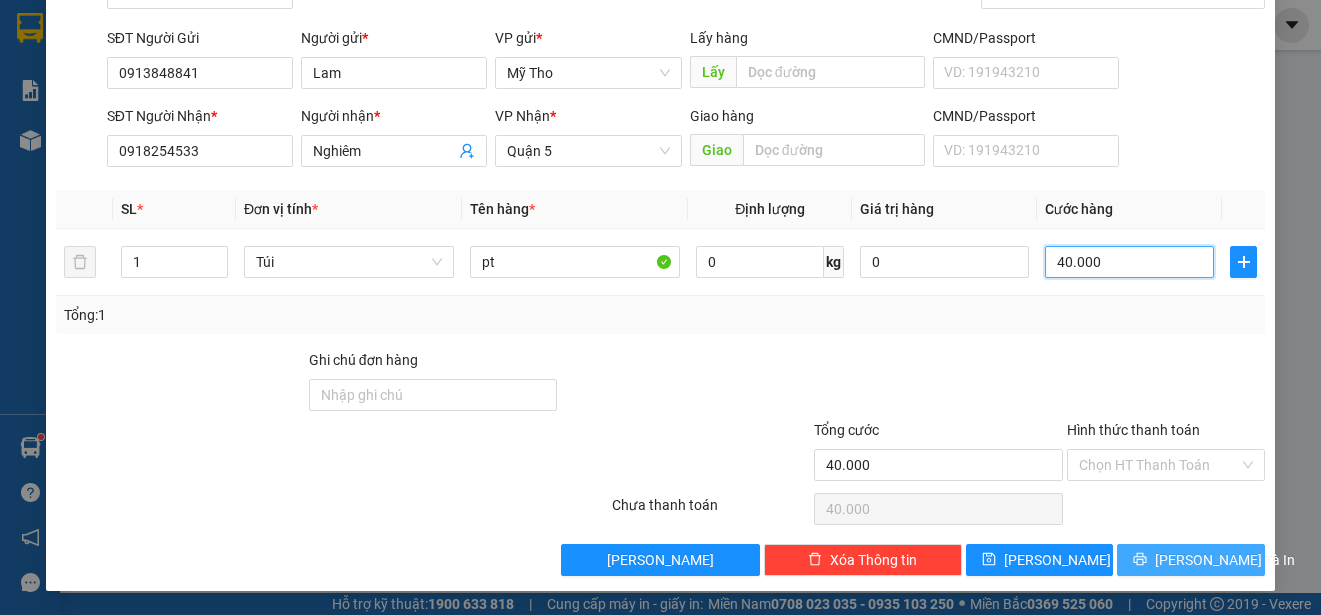 type on "40.000" 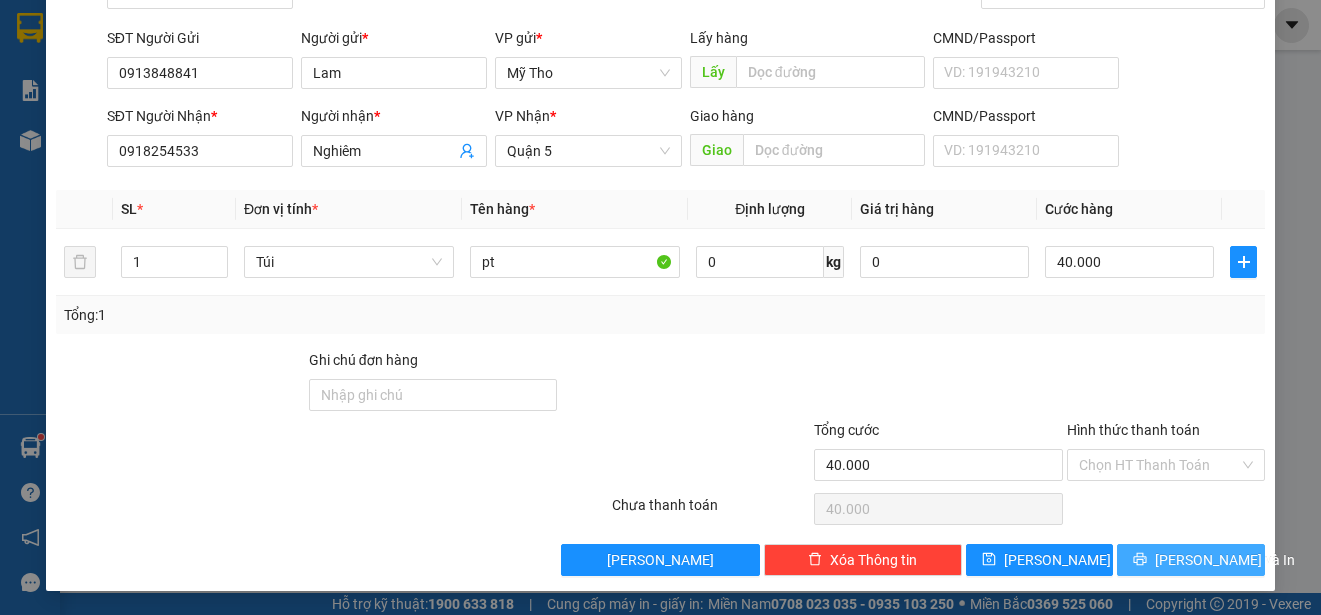 click on "[PERSON_NAME] và In" at bounding box center [1225, 560] 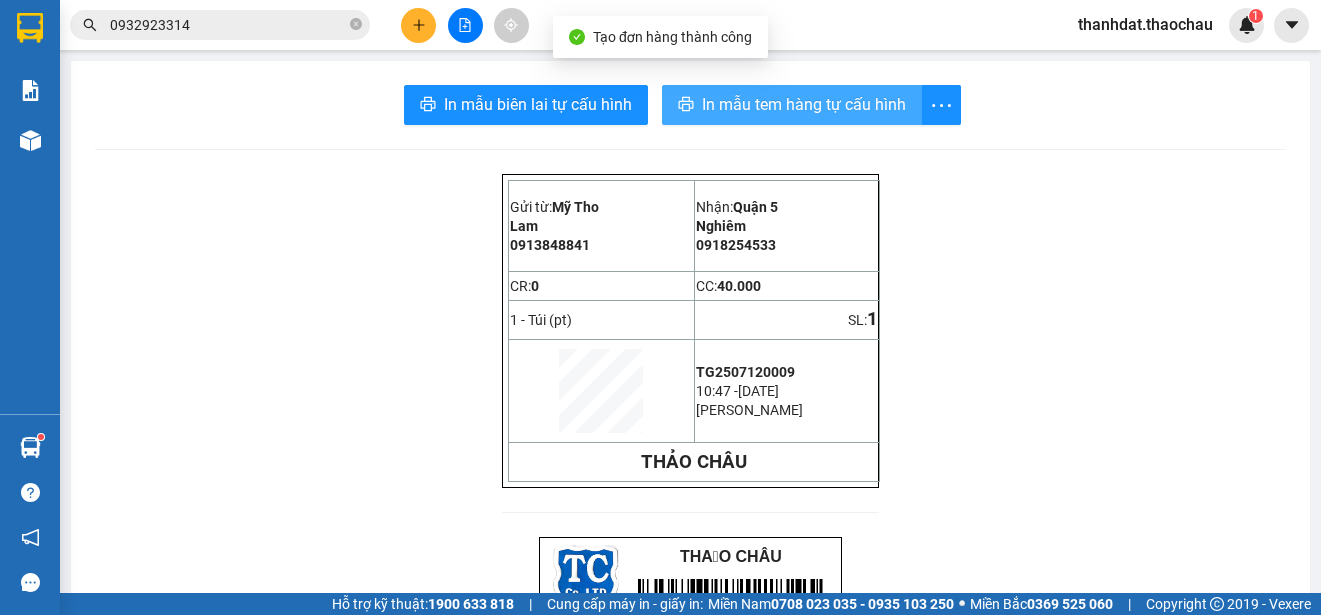 click on "In mẫu tem hàng tự cấu hình" at bounding box center [792, 105] 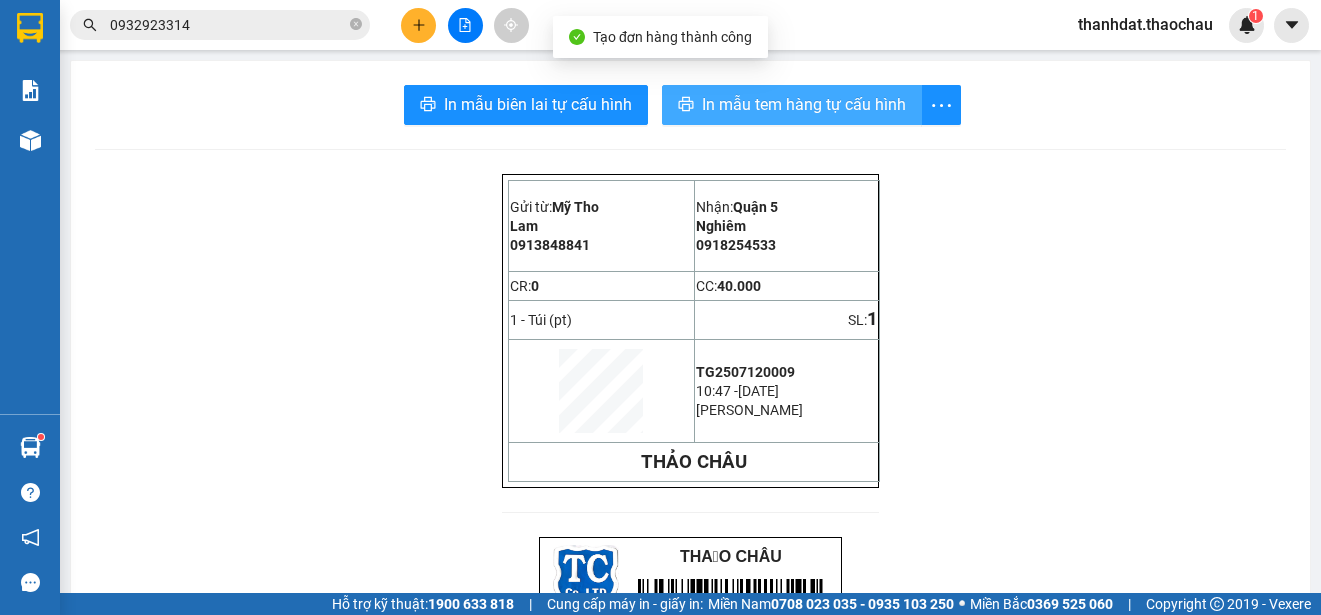 scroll, scrollTop: 0, scrollLeft: 0, axis: both 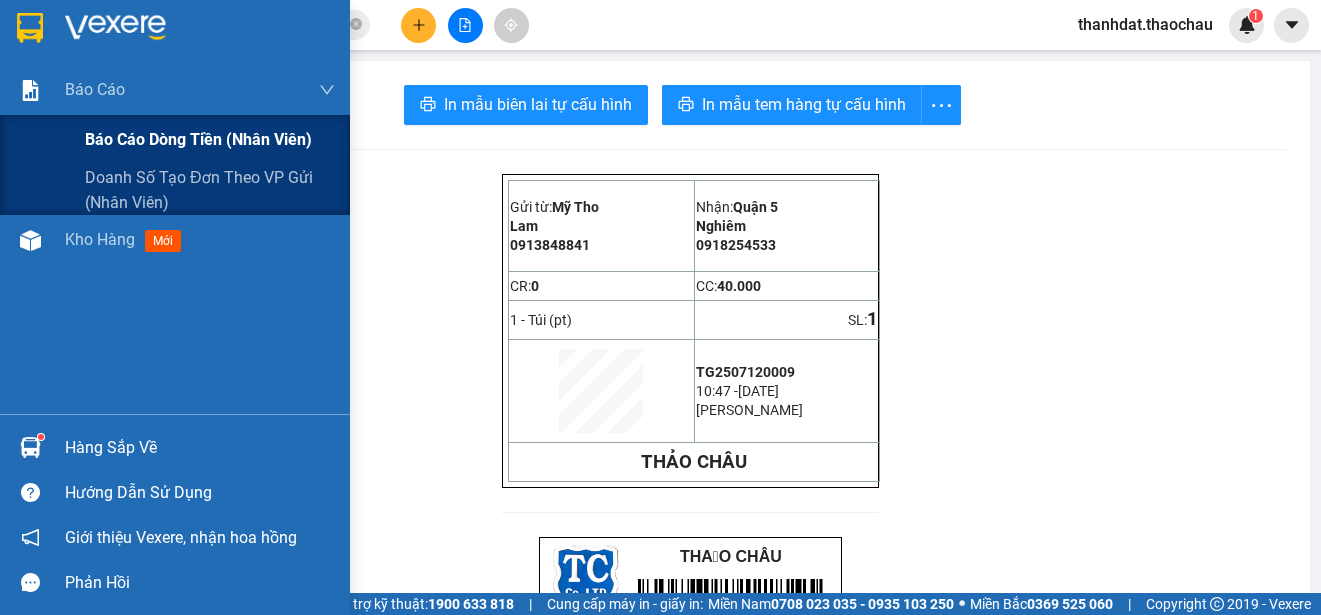 click on "Báo cáo dòng tiền (nhân viên)" at bounding box center (198, 139) 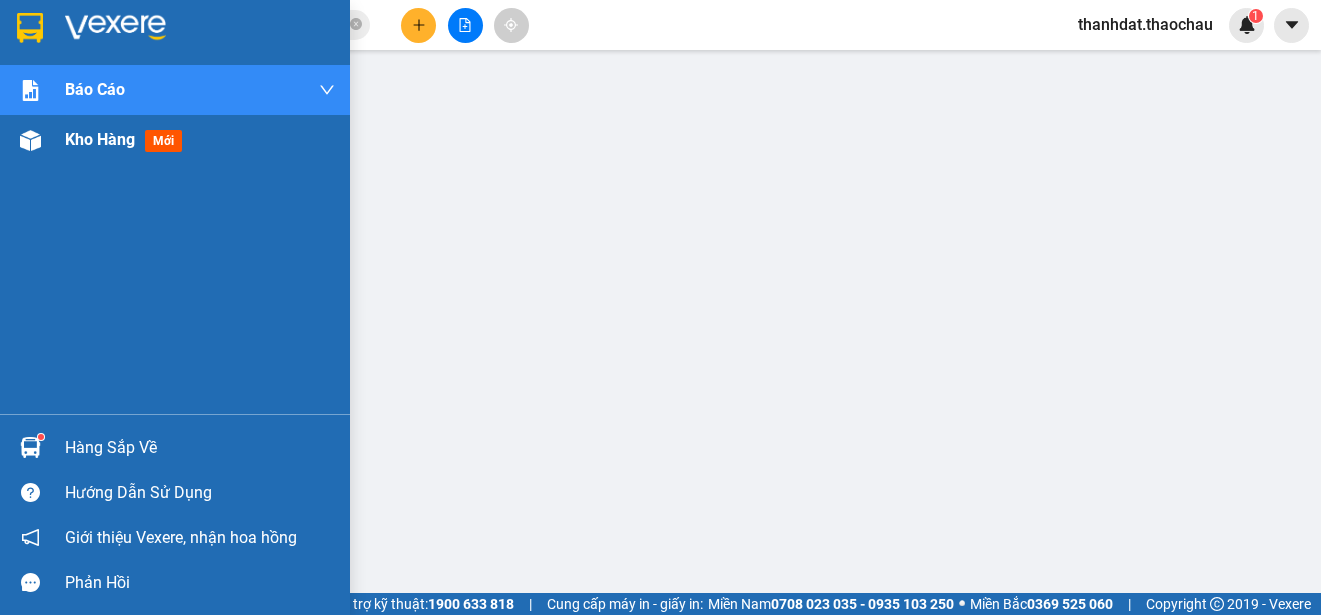 click on "Kho hàng" at bounding box center (100, 139) 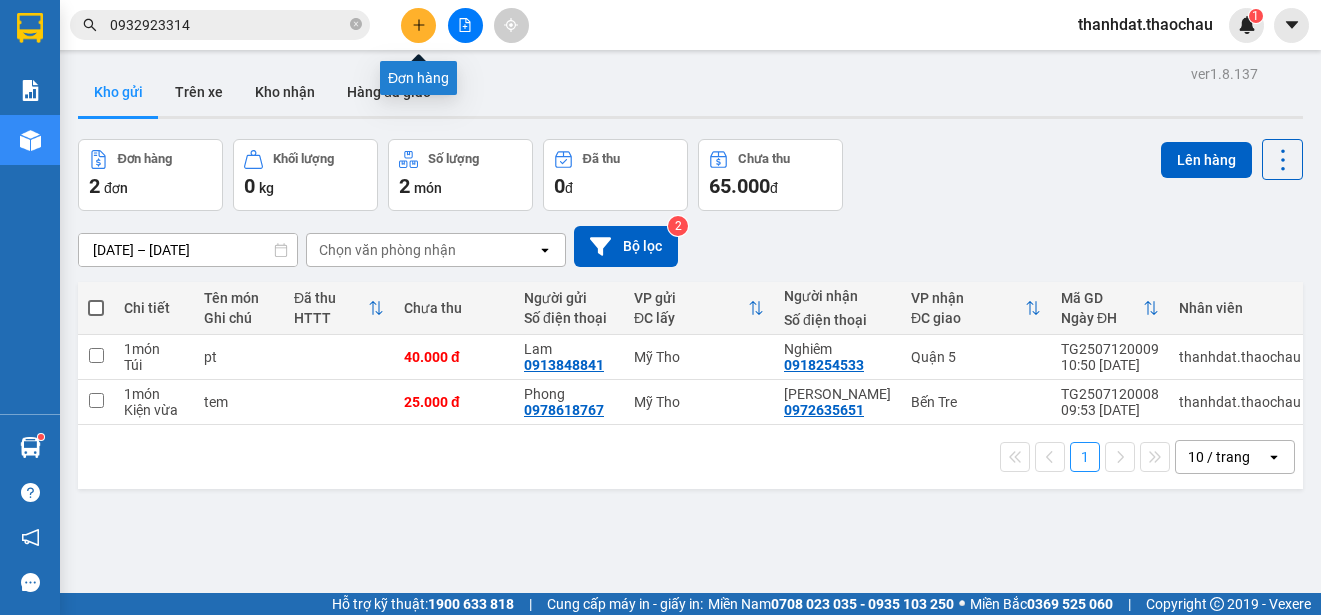 click at bounding box center [418, 25] 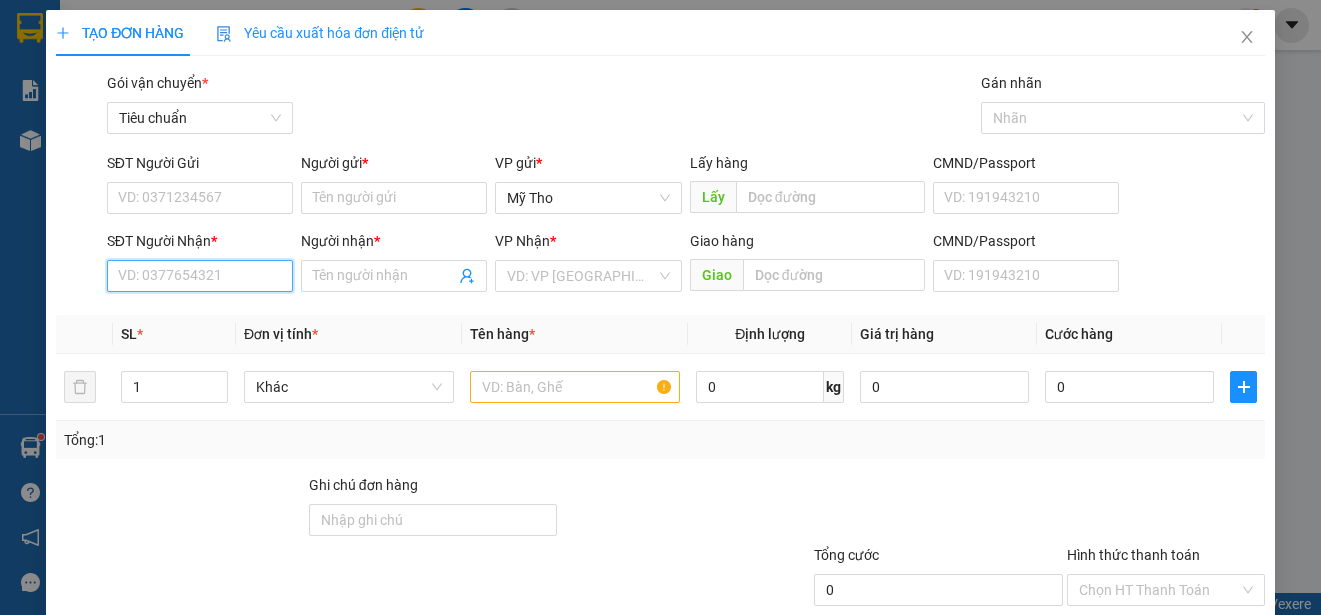 click on "SĐT Người Nhận  *" at bounding box center (200, 276) 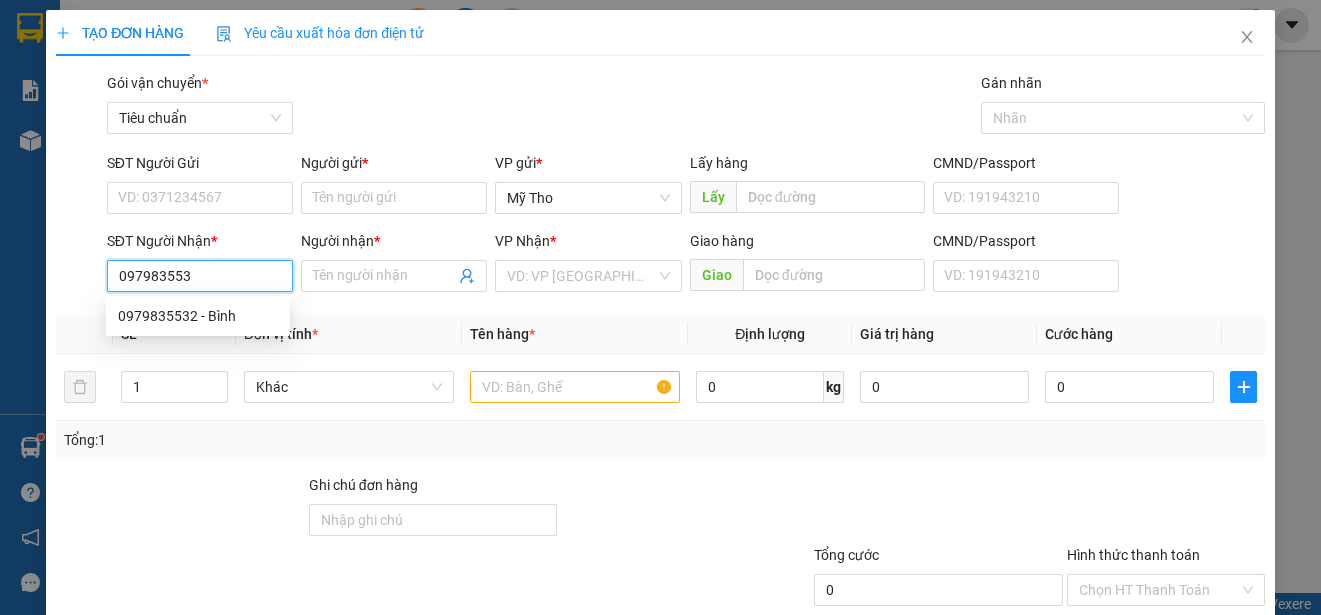 type on "0979835532" 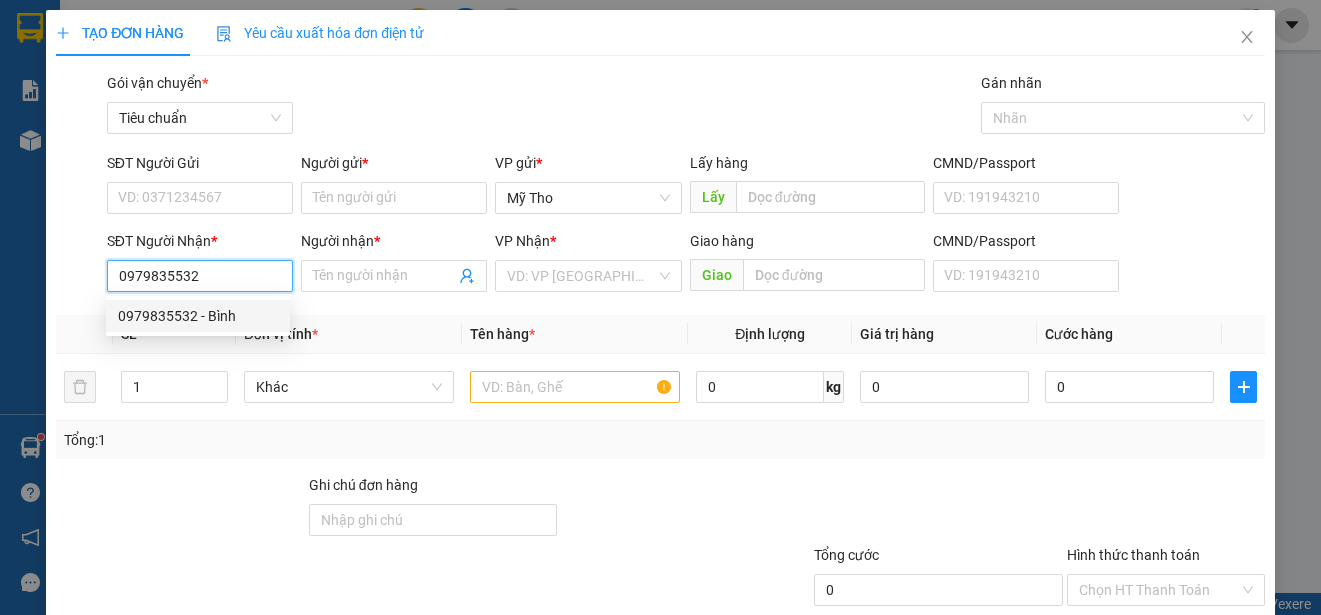 click on "0979835532 - Bình" at bounding box center [198, 316] 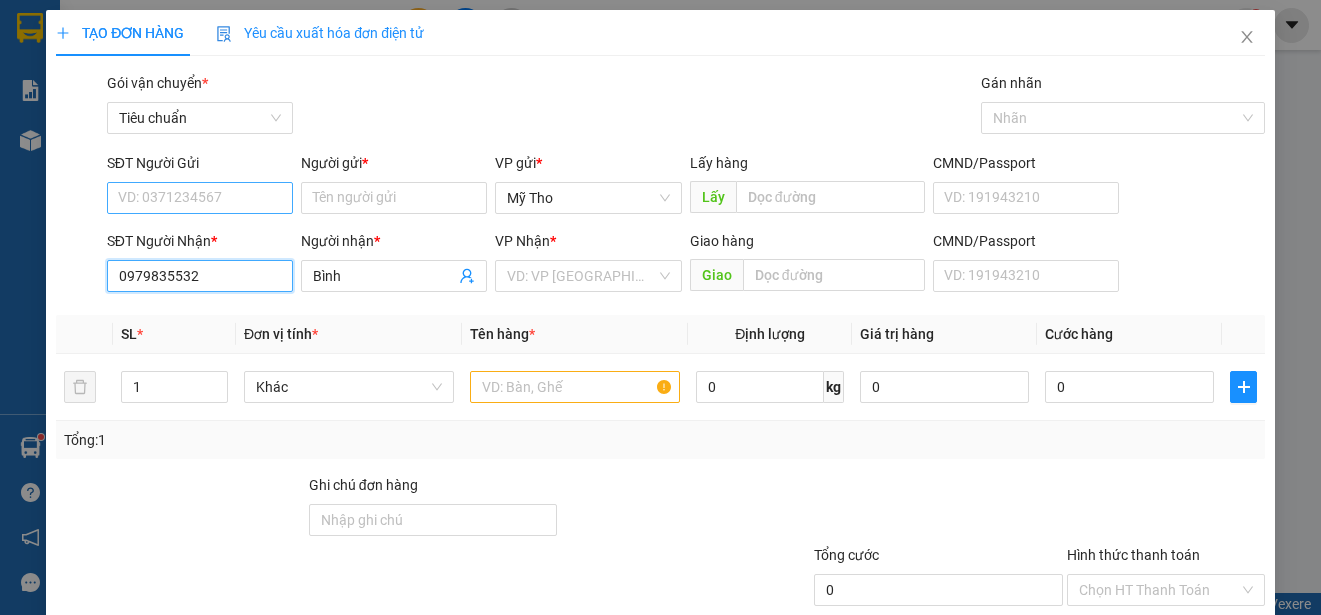 type on "0979835532" 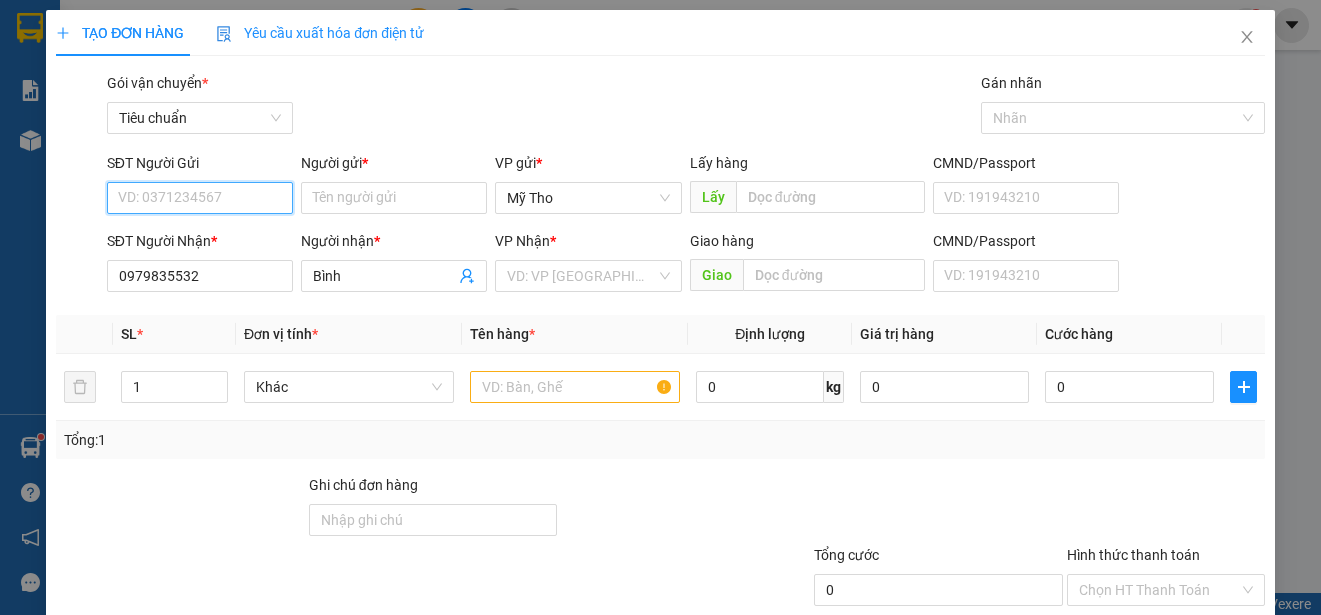 click on "SĐT Người Gửi" at bounding box center (200, 198) 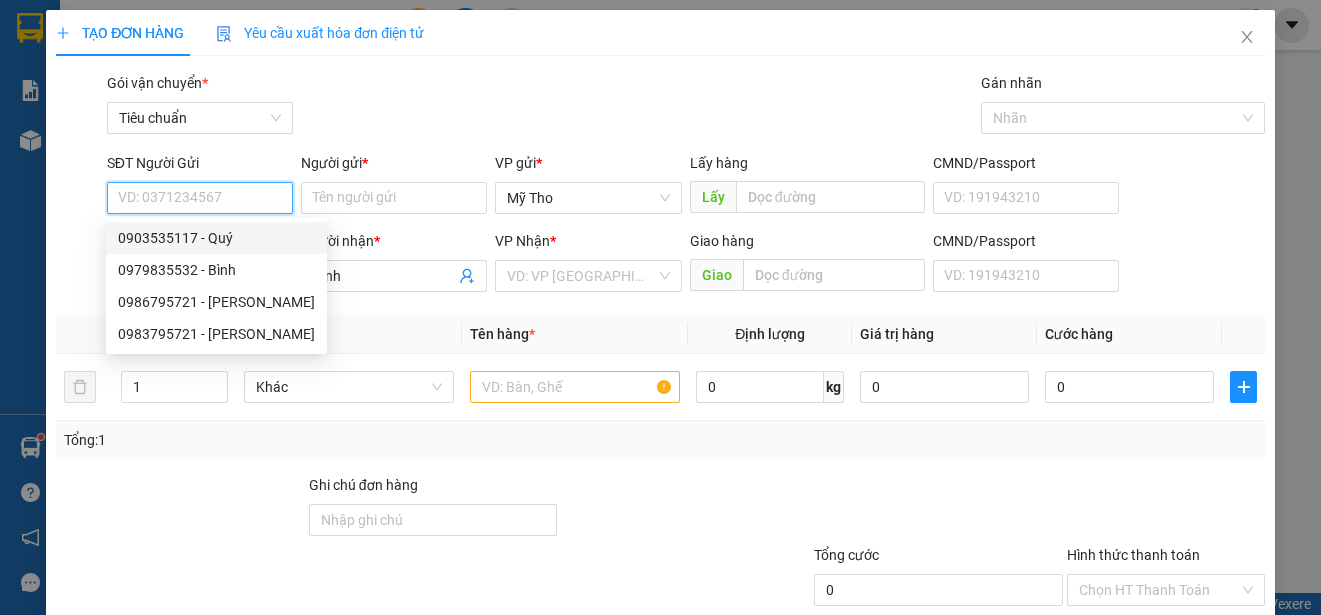 click on "0903535117 - Quý" at bounding box center (216, 238) 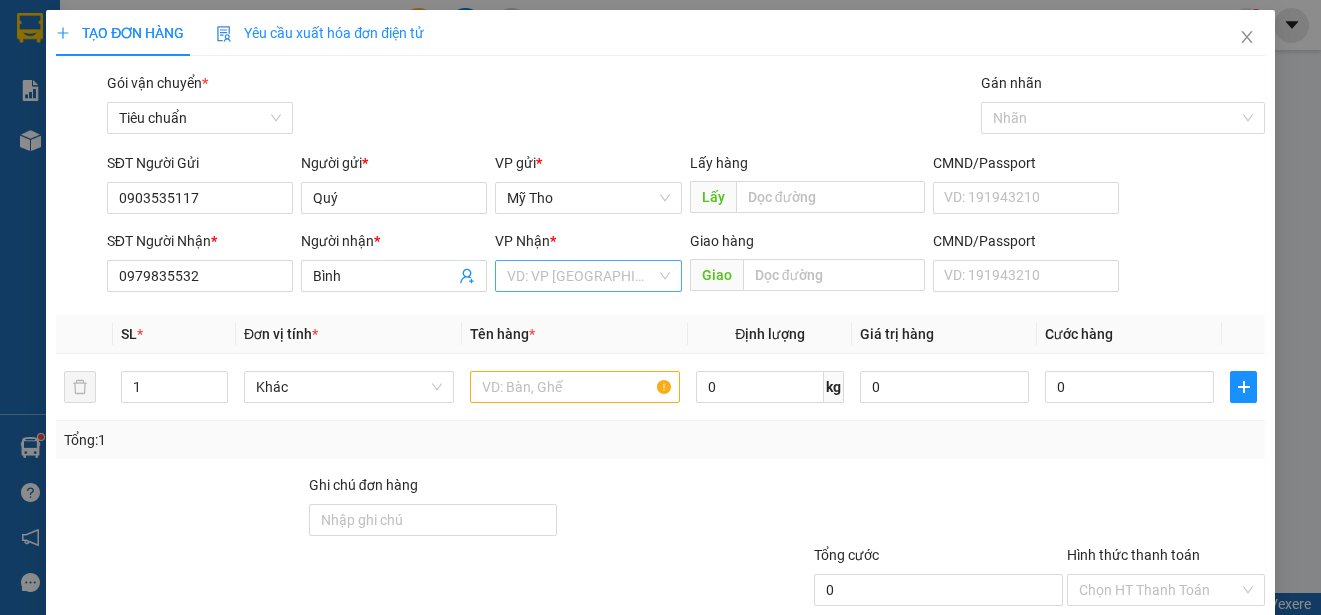 click at bounding box center [581, 276] 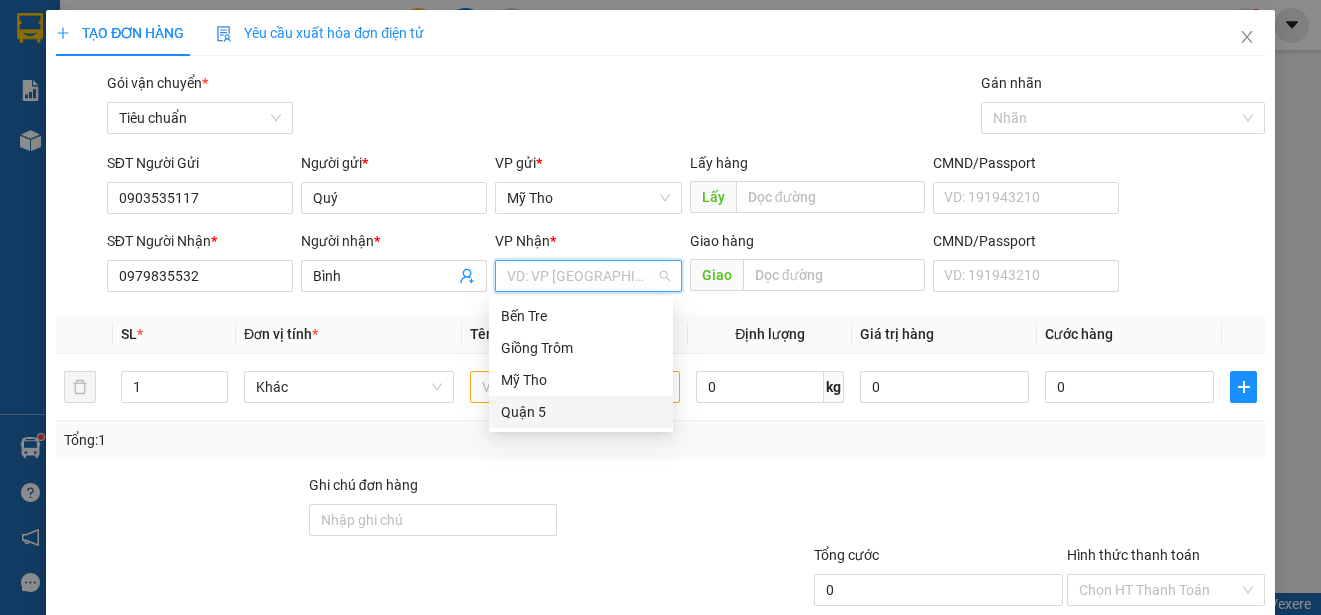 click on "Quận 5" at bounding box center (581, 412) 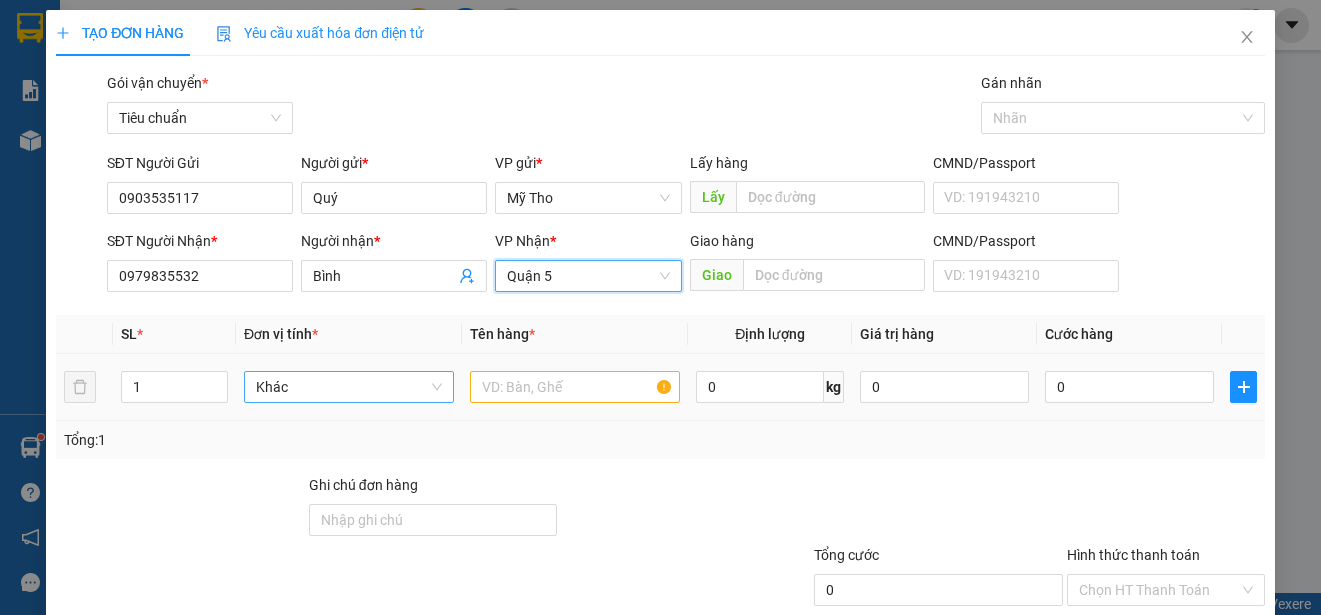 click on "Khác" at bounding box center [349, 387] 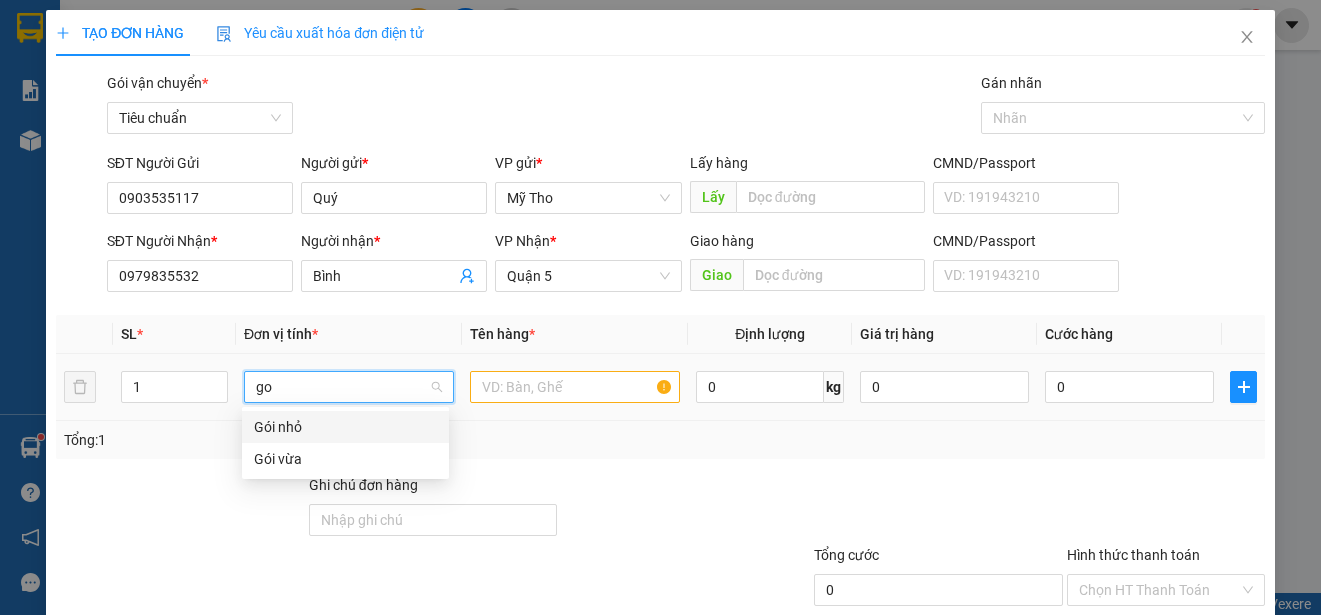 scroll, scrollTop: 0, scrollLeft: 0, axis: both 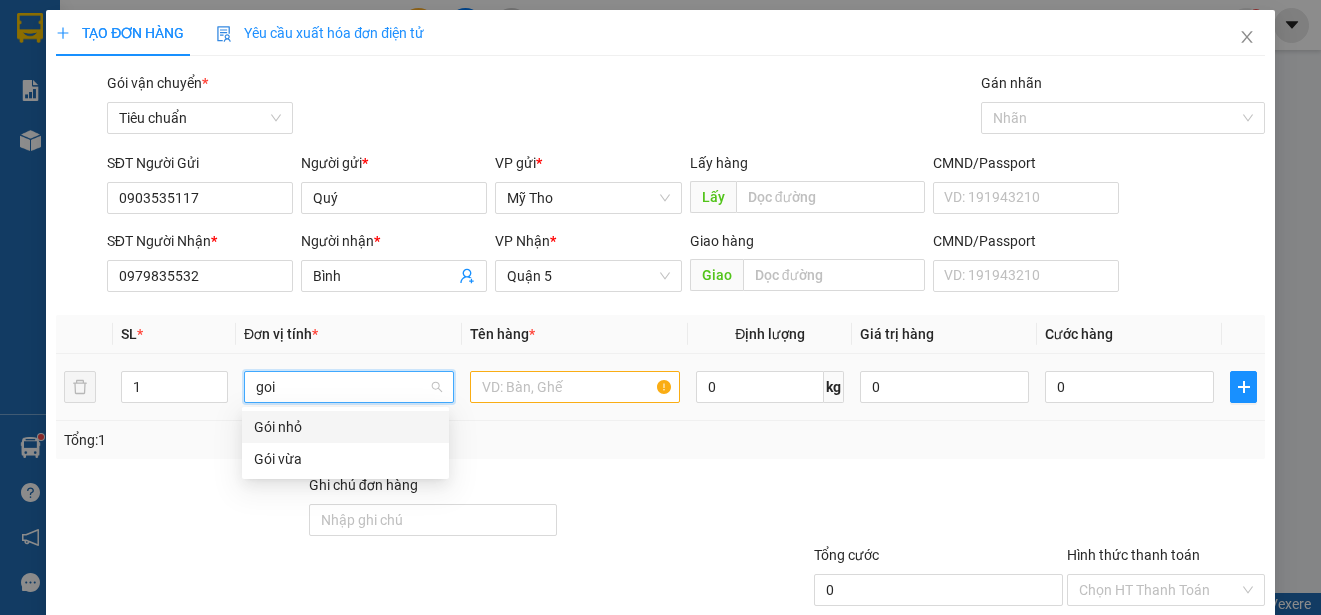 drag, startPoint x: 298, startPoint y: 428, endPoint x: 316, endPoint y: 423, distance: 18.681541 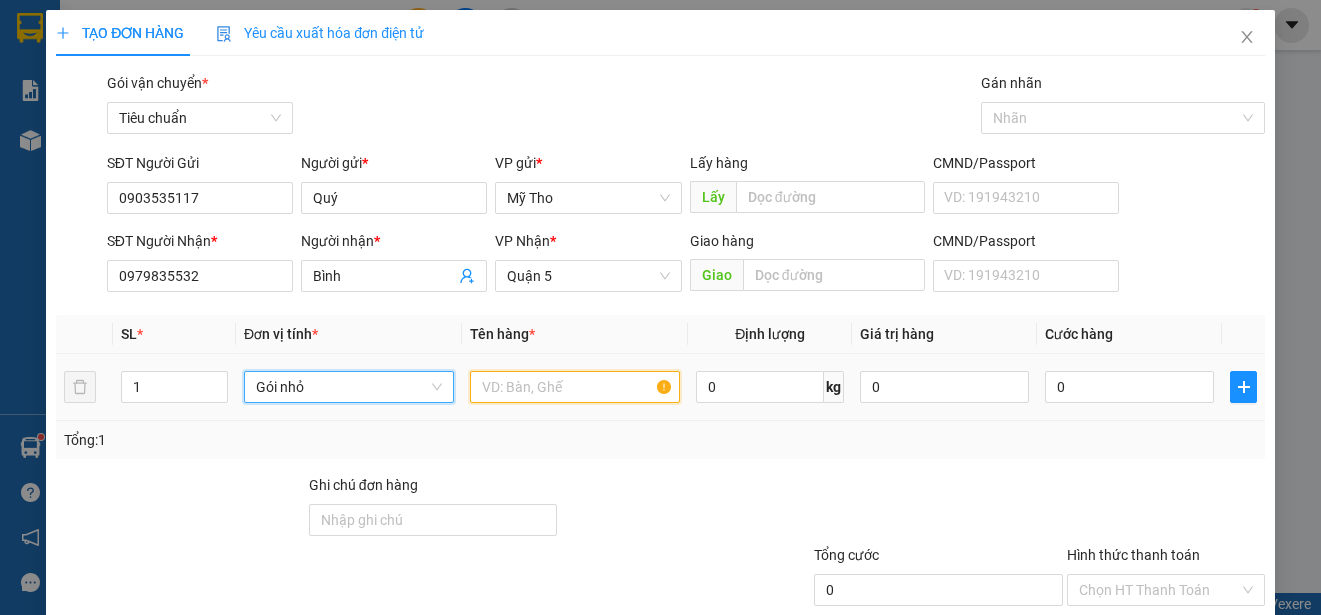 click at bounding box center [575, 387] 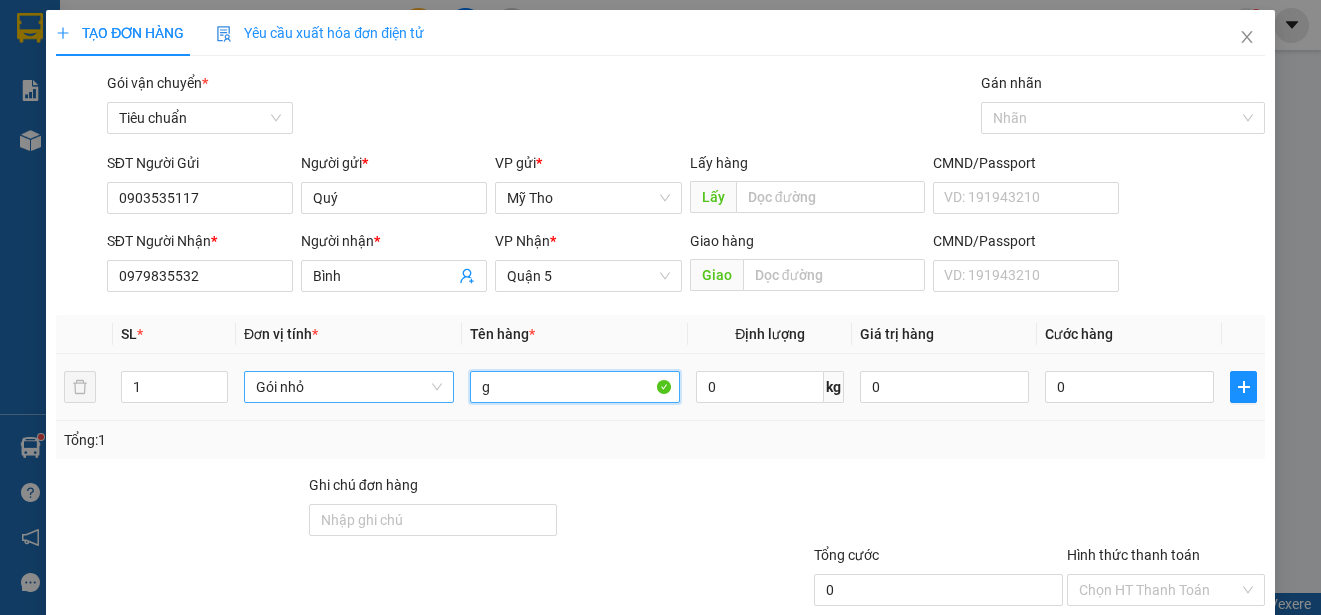 paste on "ạo" 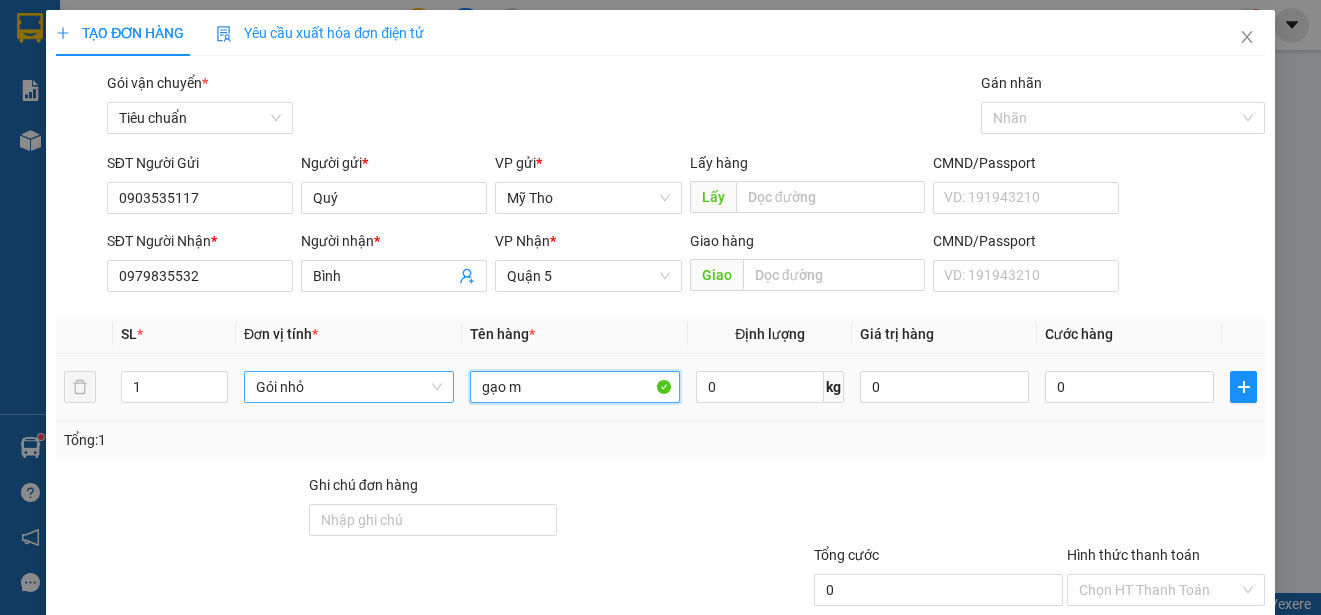 paste on "âu" 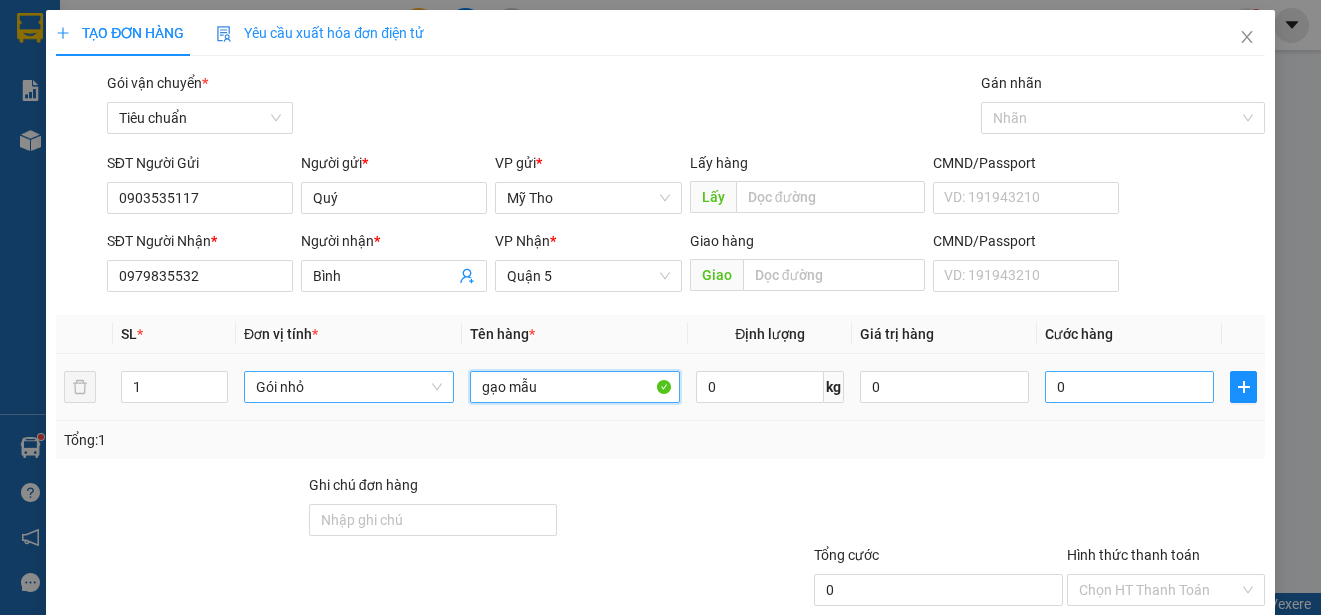 type on "gạo mẫu" 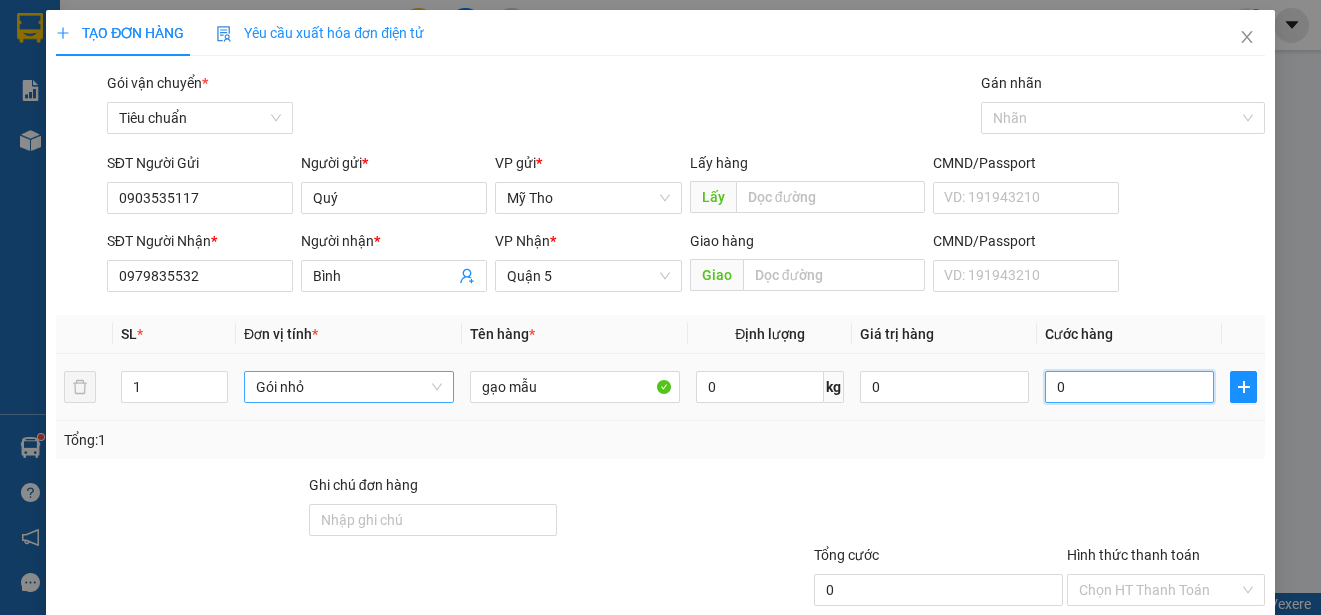 click on "0" at bounding box center (1129, 387) 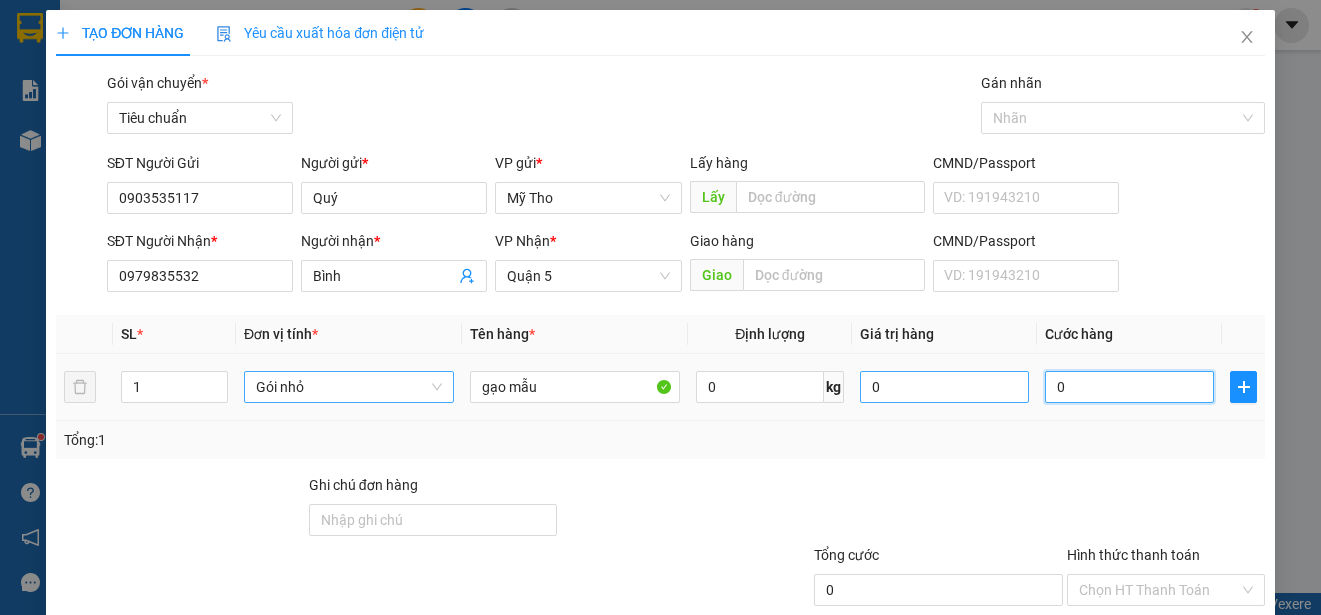 type on "2" 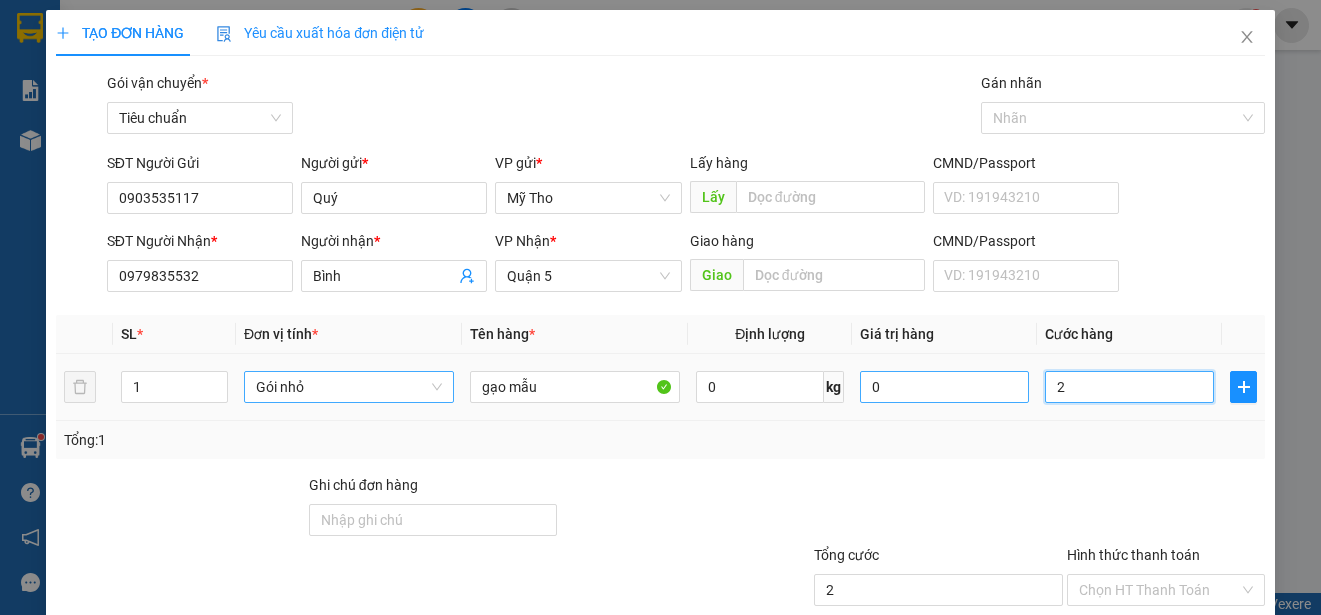 type on "20" 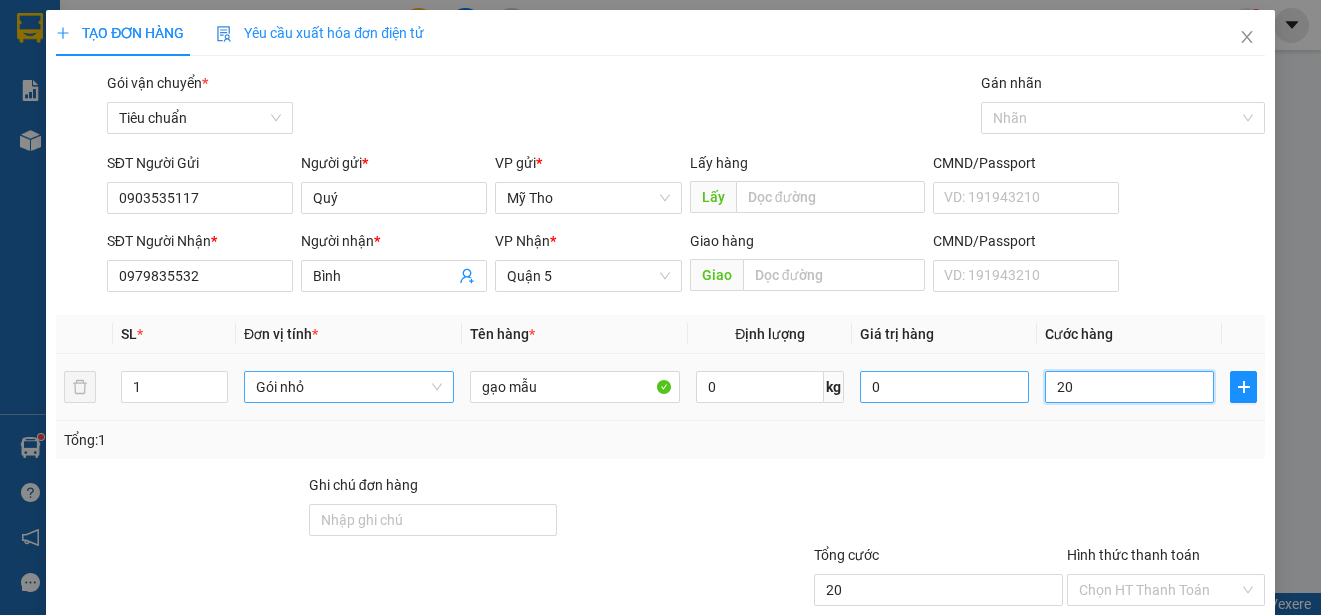 type on "200" 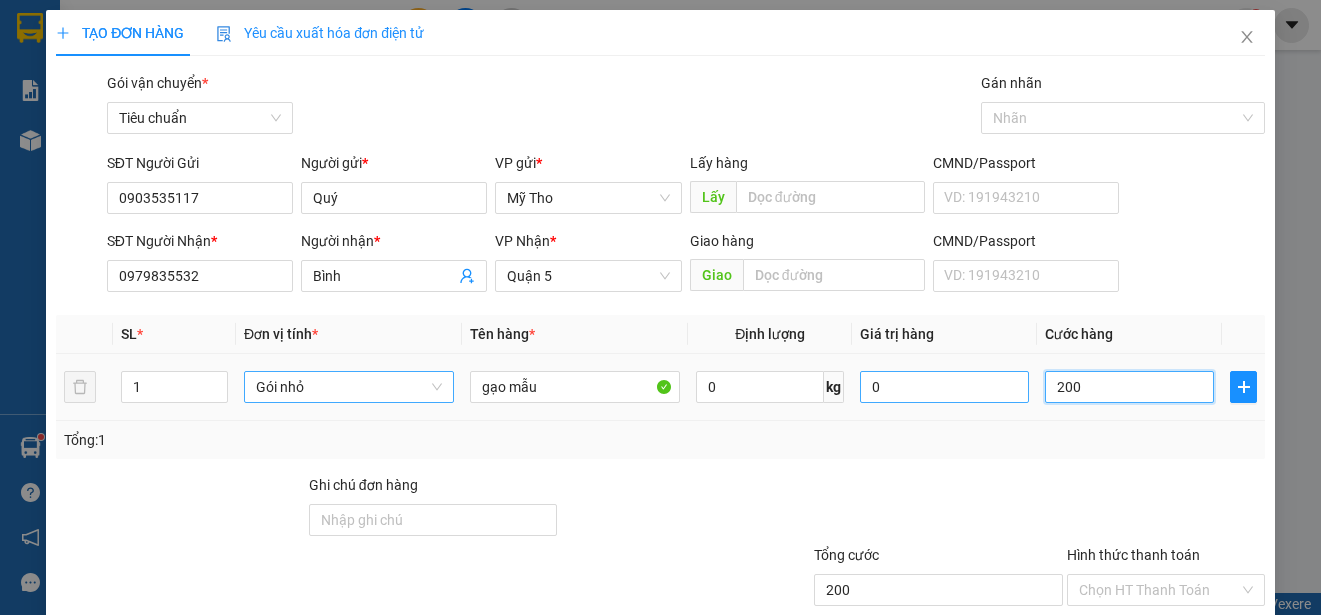 type on "2.000" 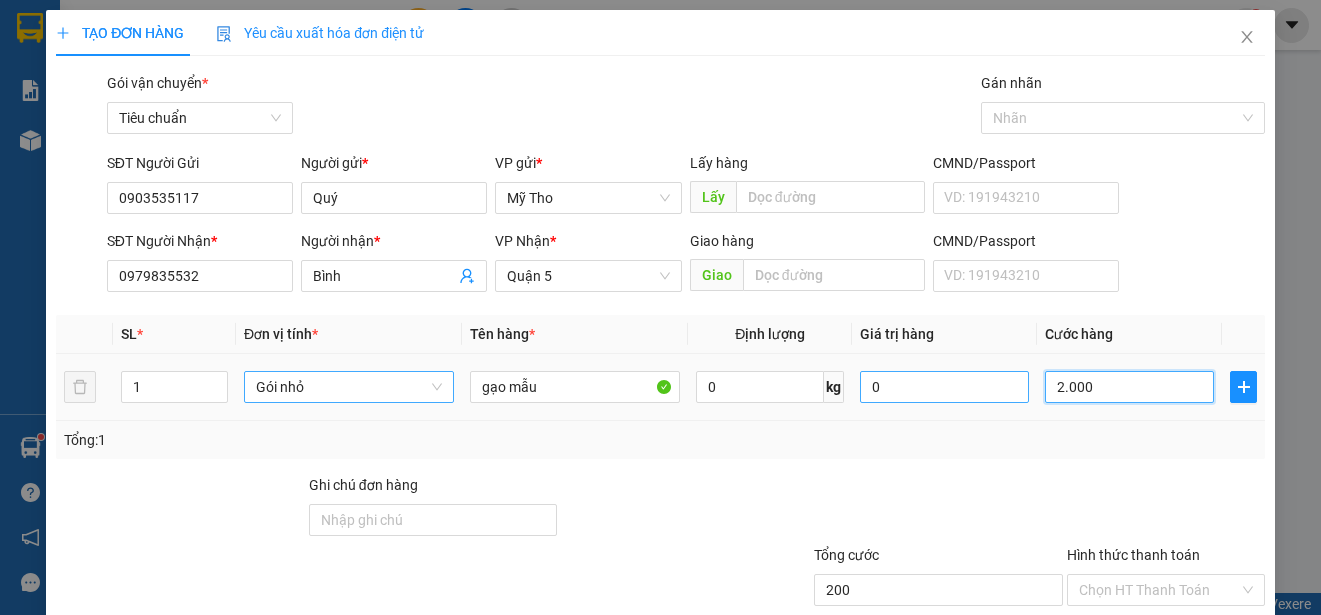 type on "2.000" 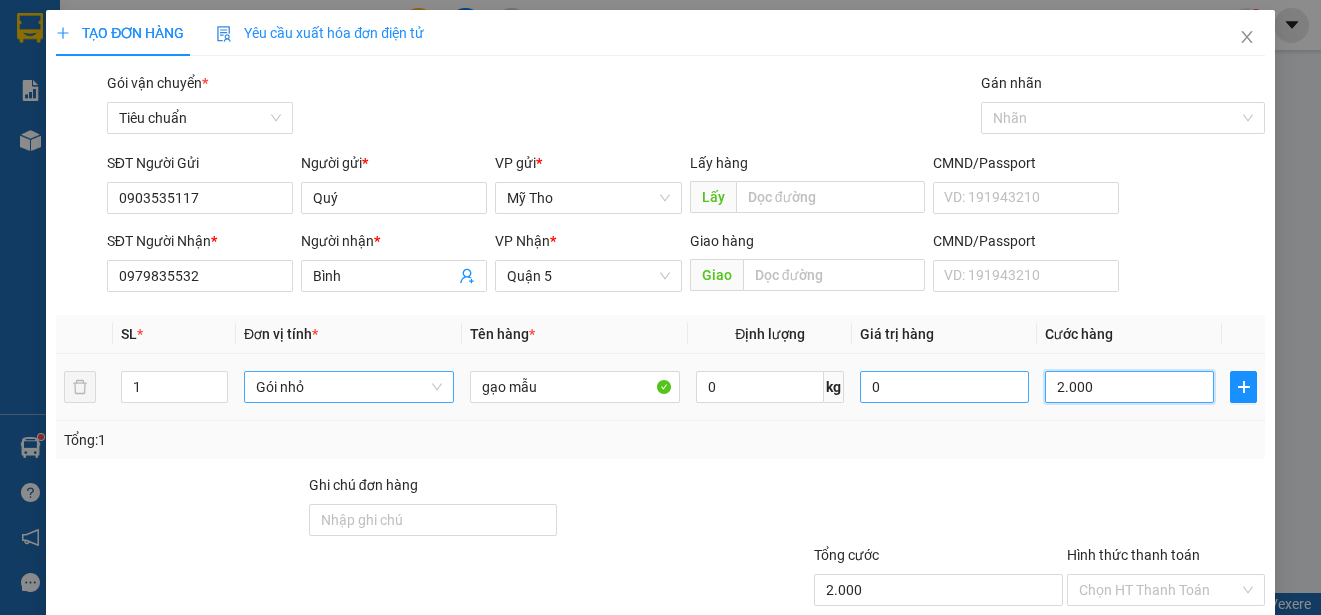 type on "20.000" 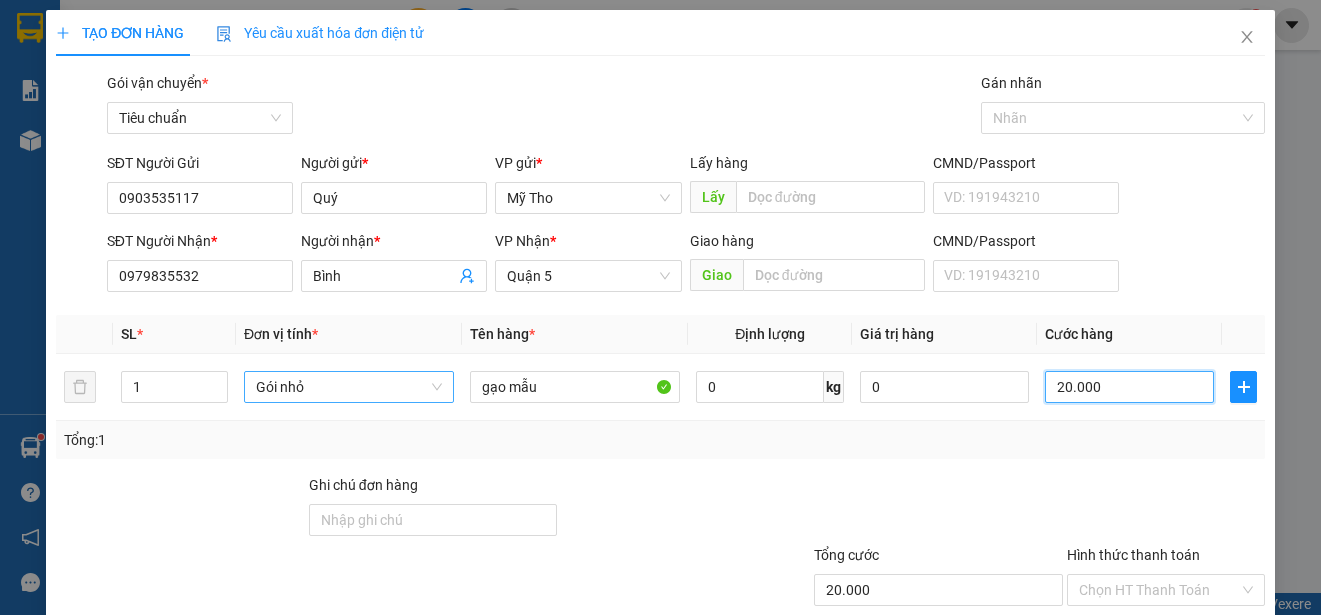 scroll, scrollTop: 125, scrollLeft: 0, axis: vertical 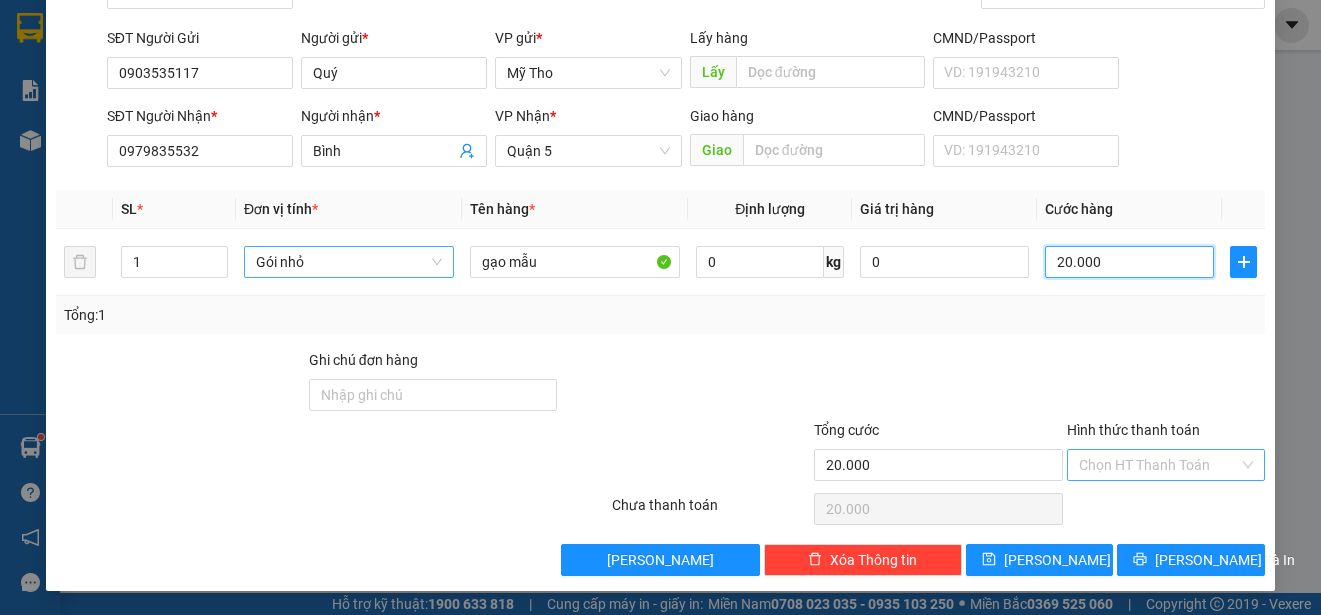 type on "20.000" 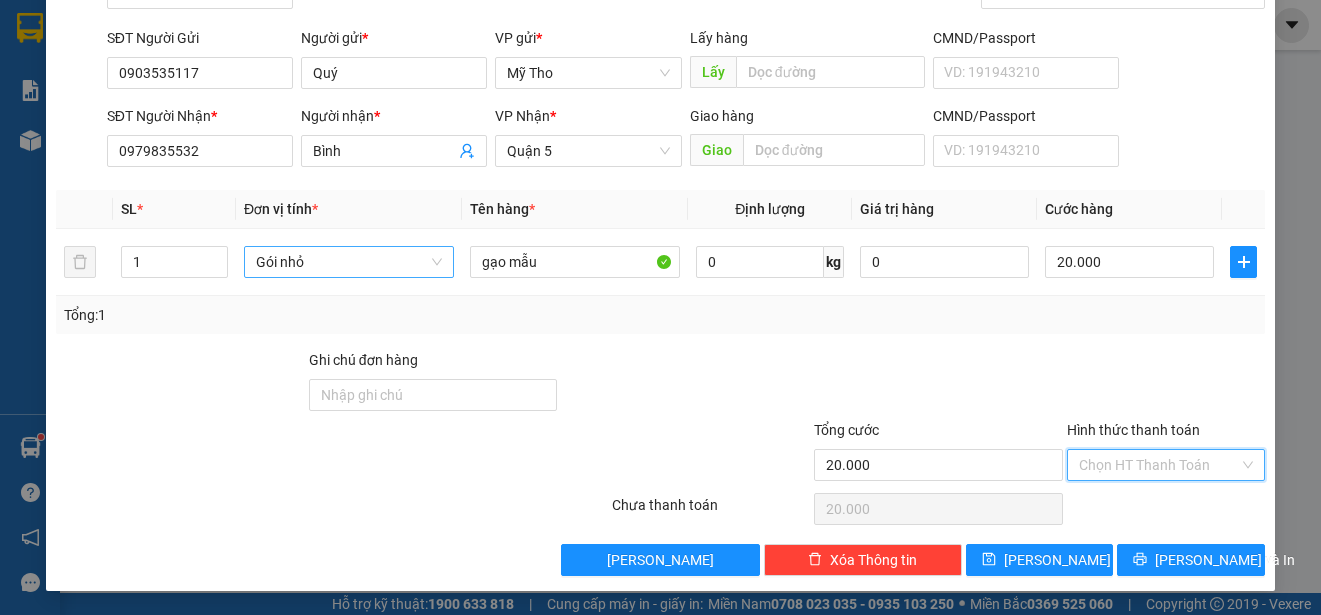 click on "Hình thức thanh toán" at bounding box center [1159, 465] 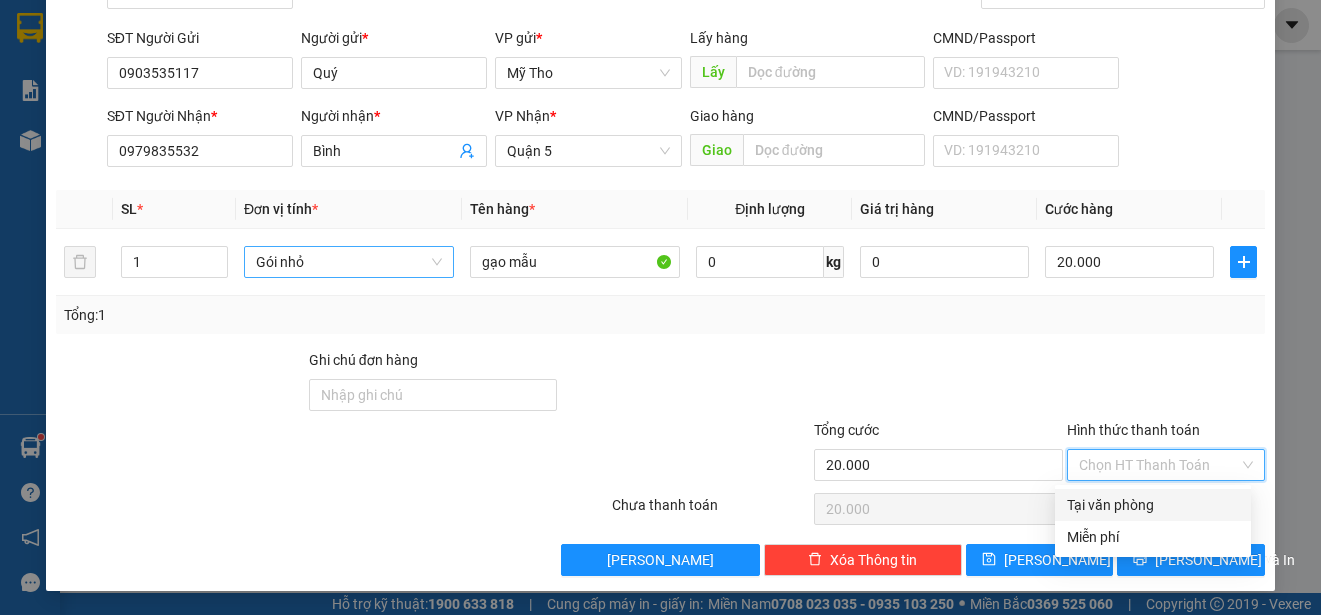 click on "Tại văn phòng" at bounding box center (1153, 505) 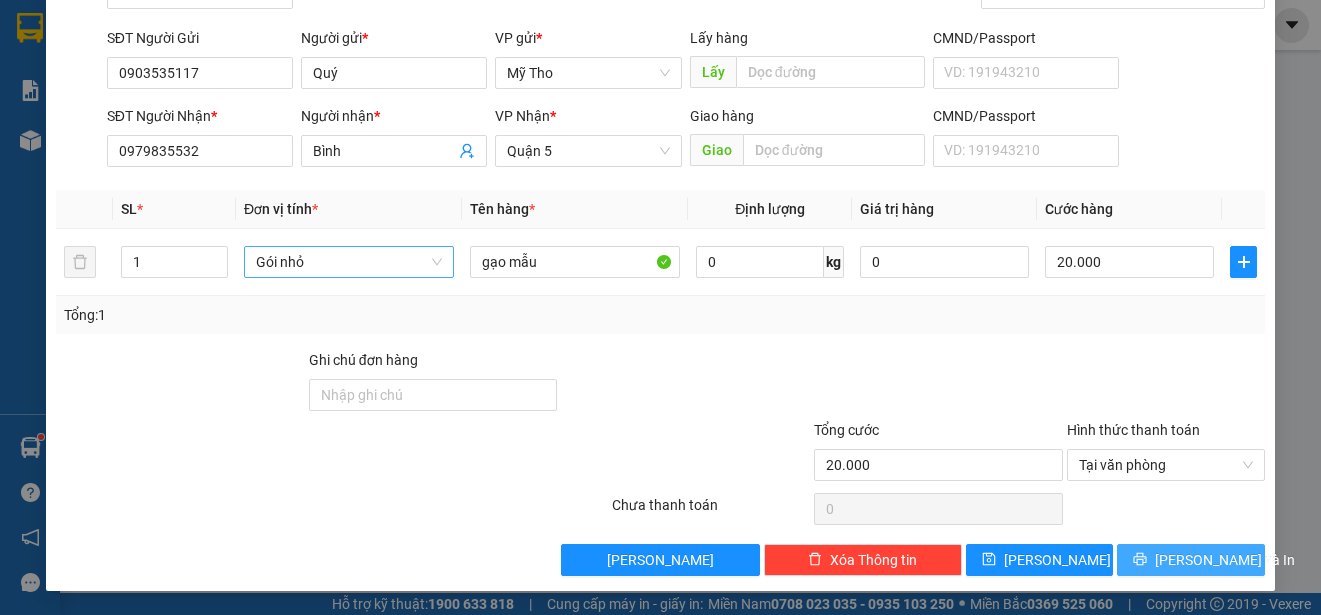 click on "[PERSON_NAME] và In" at bounding box center (1225, 560) 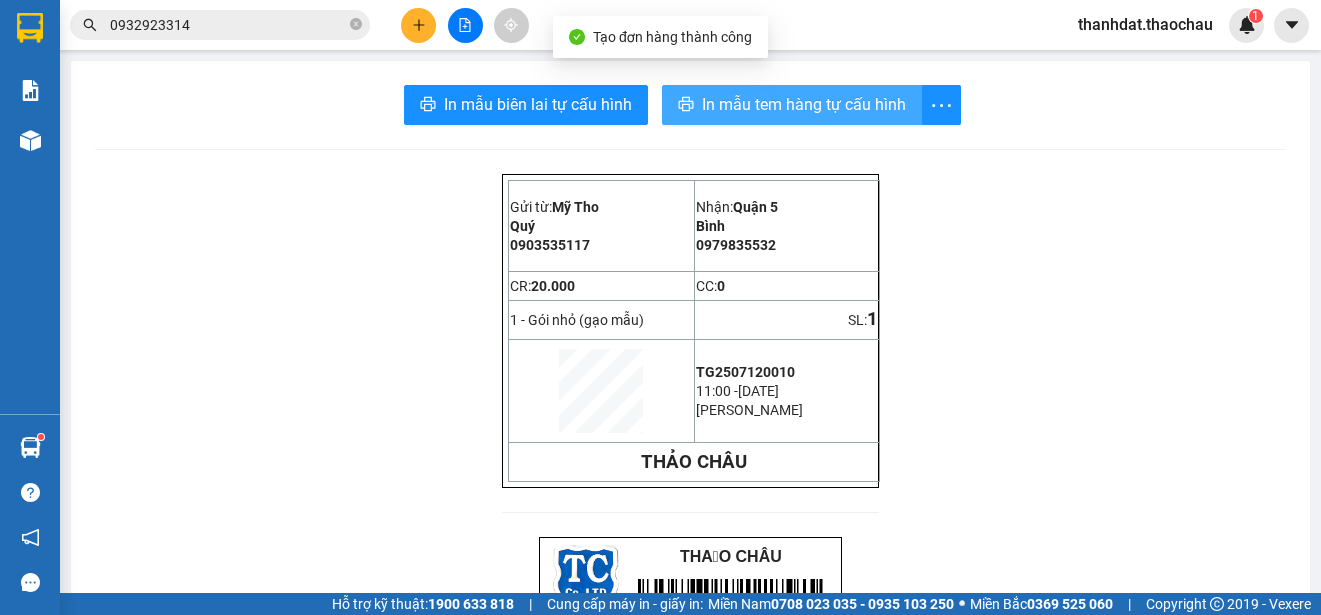 click on "In mẫu tem hàng tự cấu hình" at bounding box center (804, 104) 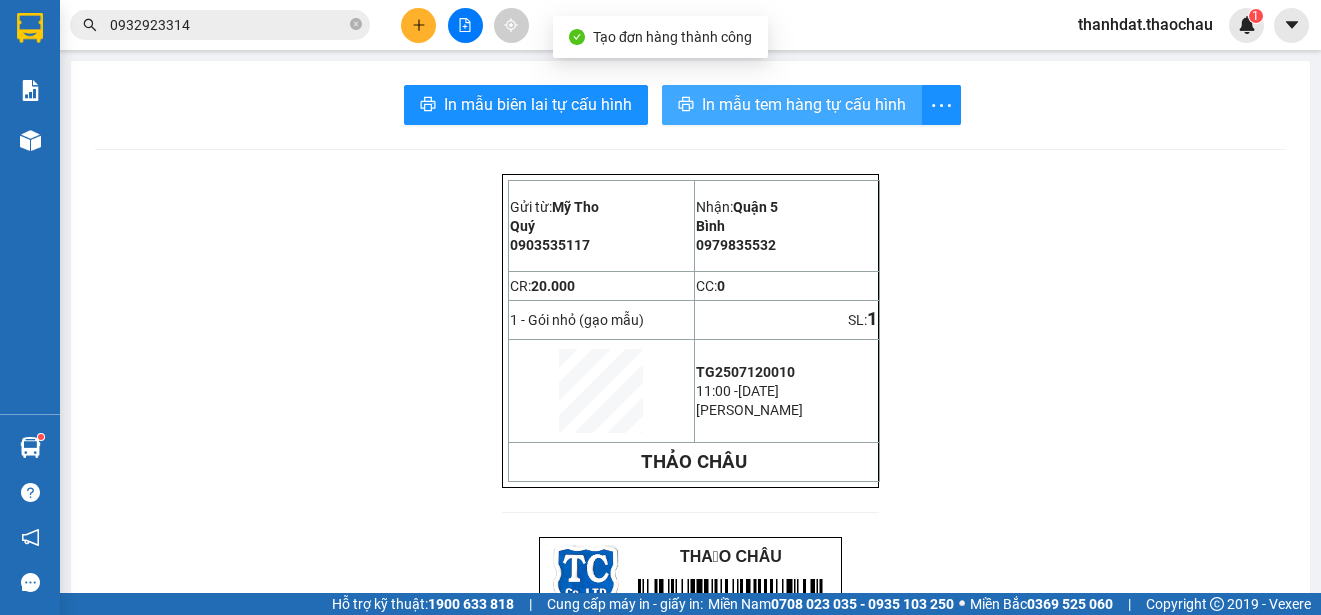 scroll, scrollTop: 0, scrollLeft: 0, axis: both 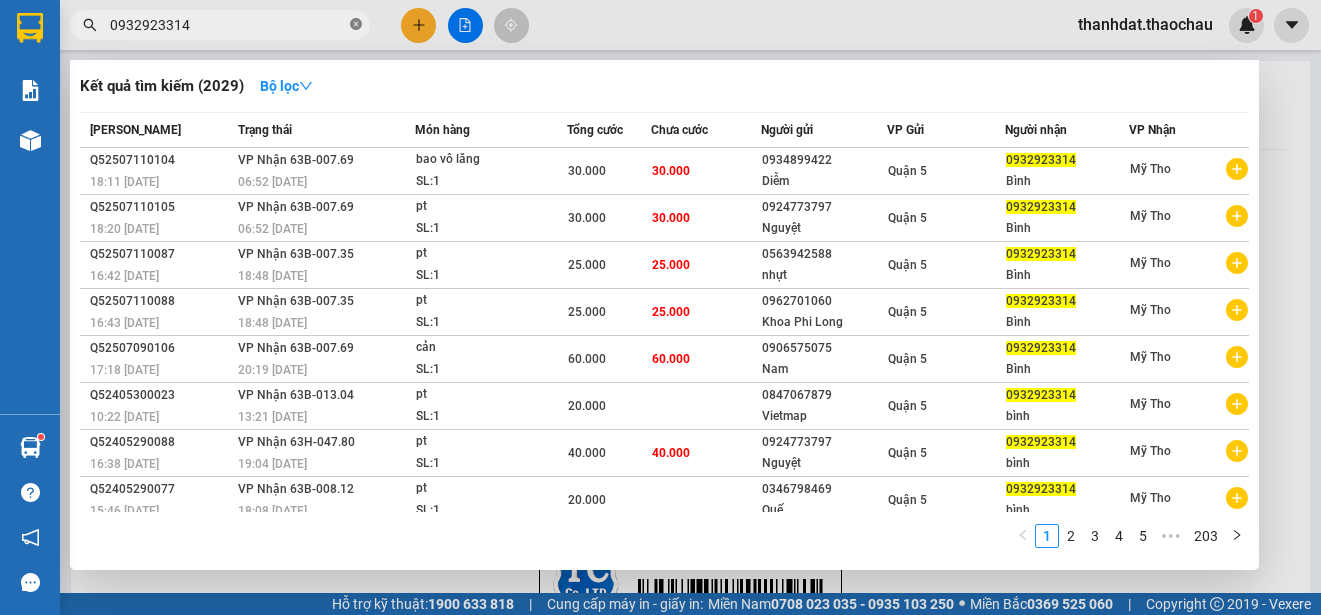 click 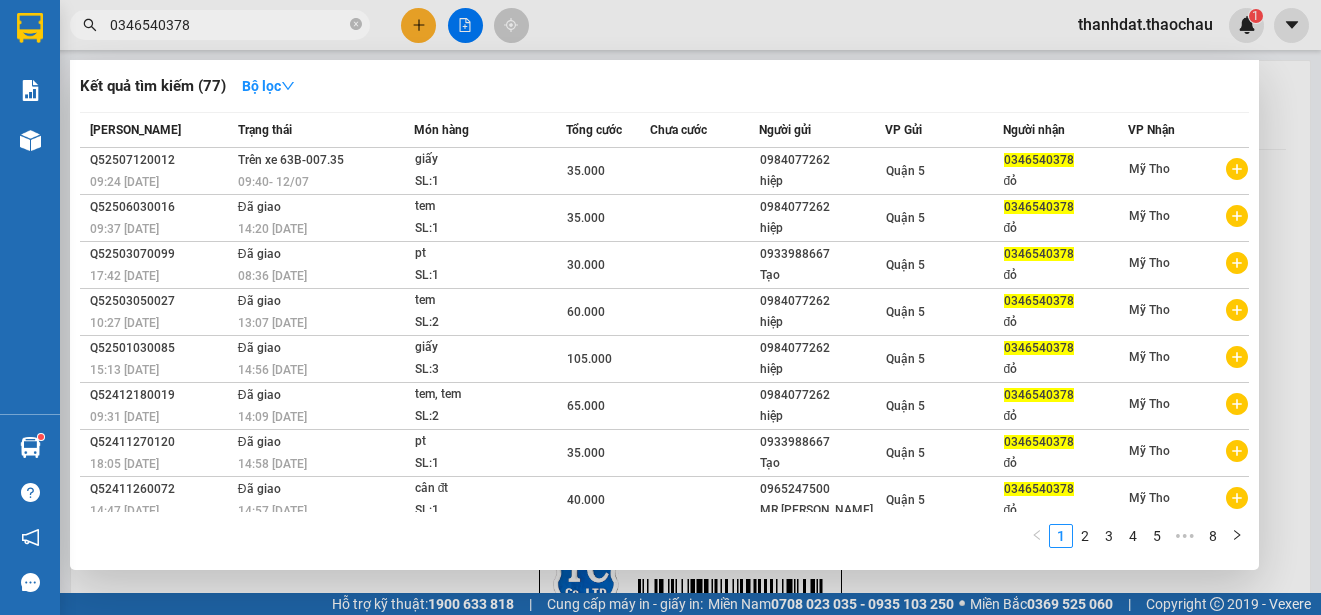 type on "0346540378" 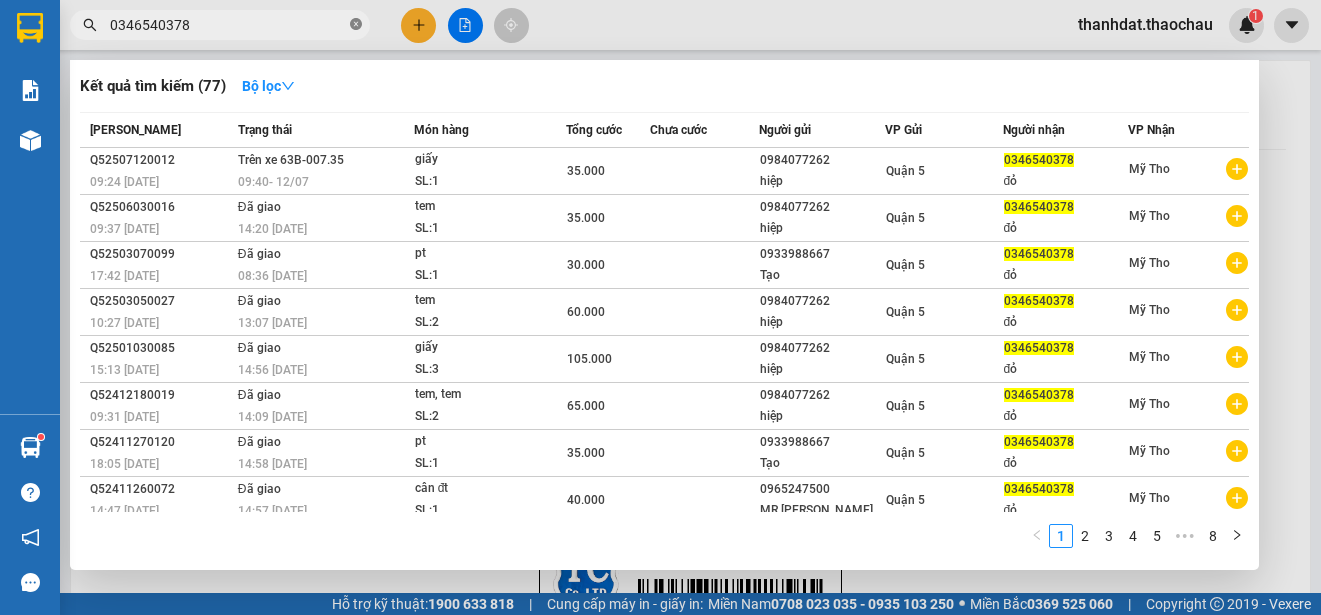 click 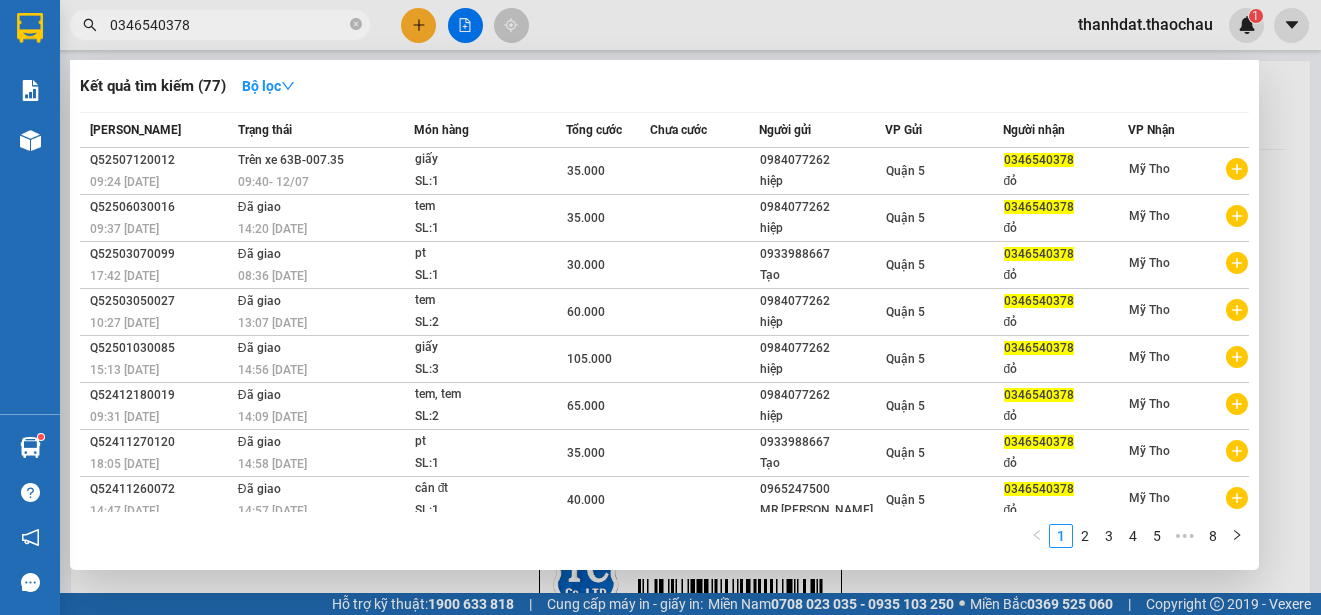 type 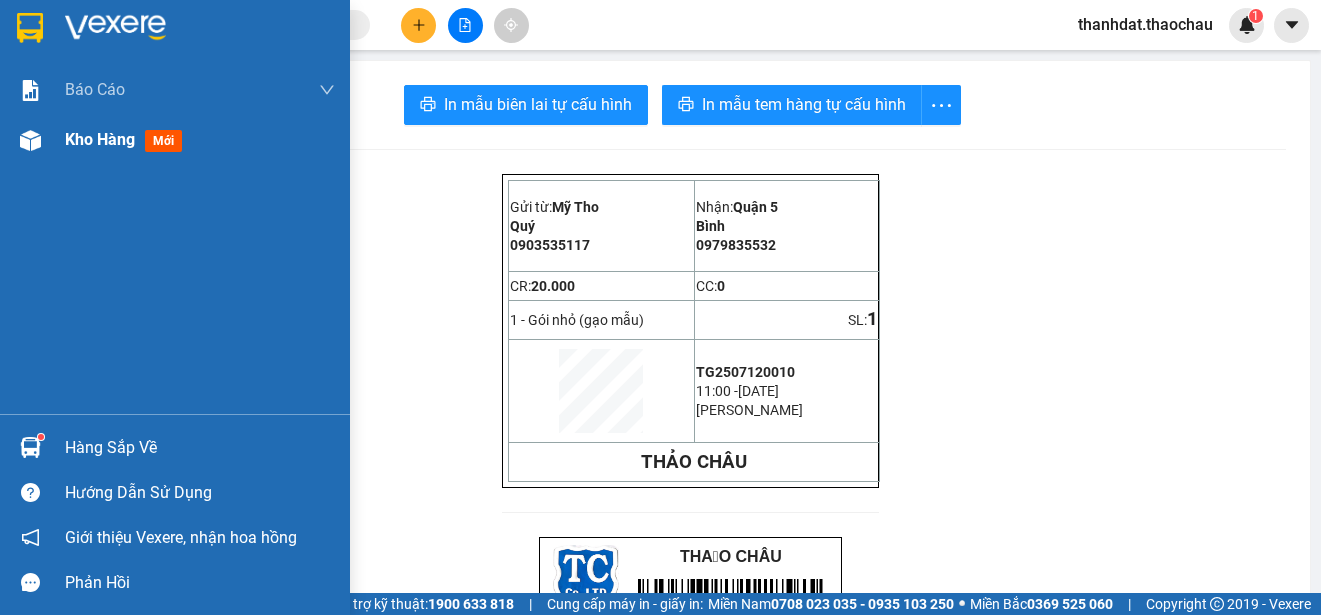 click on "Kho hàng" at bounding box center (100, 139) 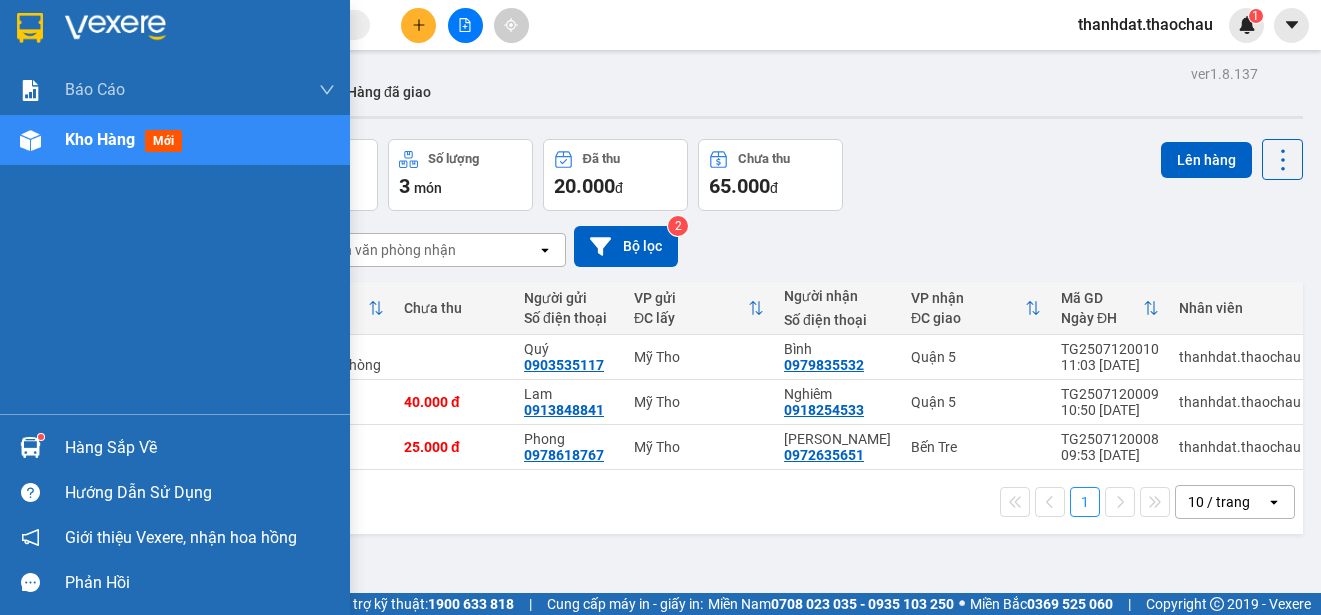 click on "Hàng sắp về" at bounding box center (175, 447) 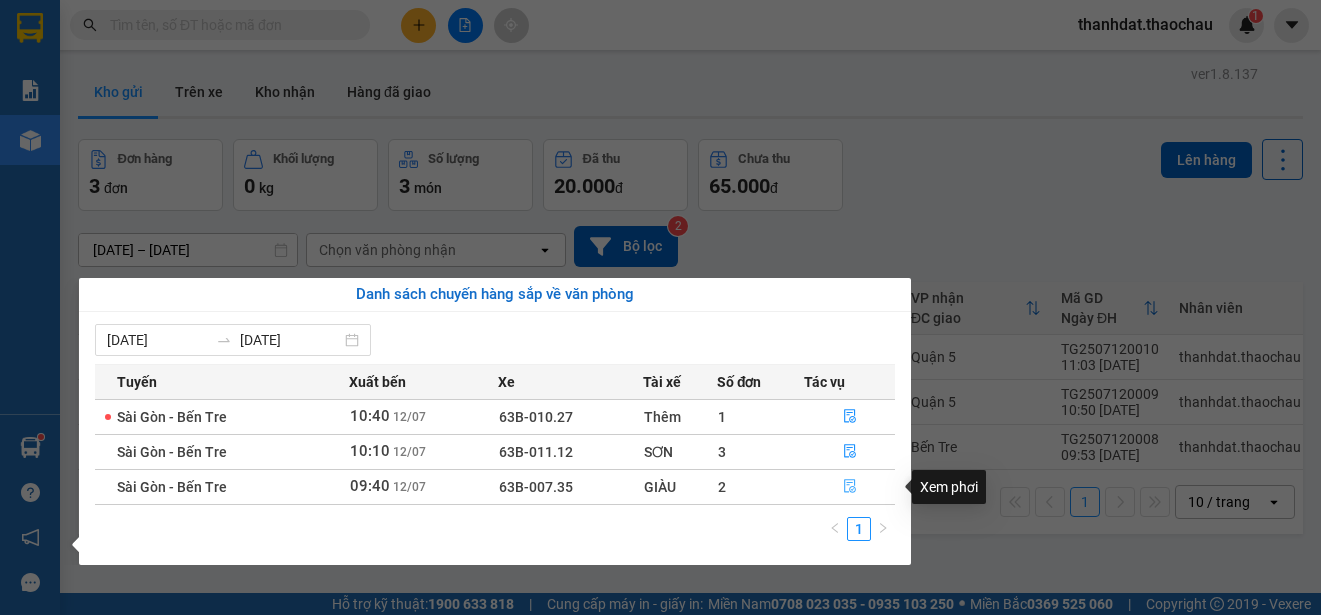 click at bounding box center [850, 487] 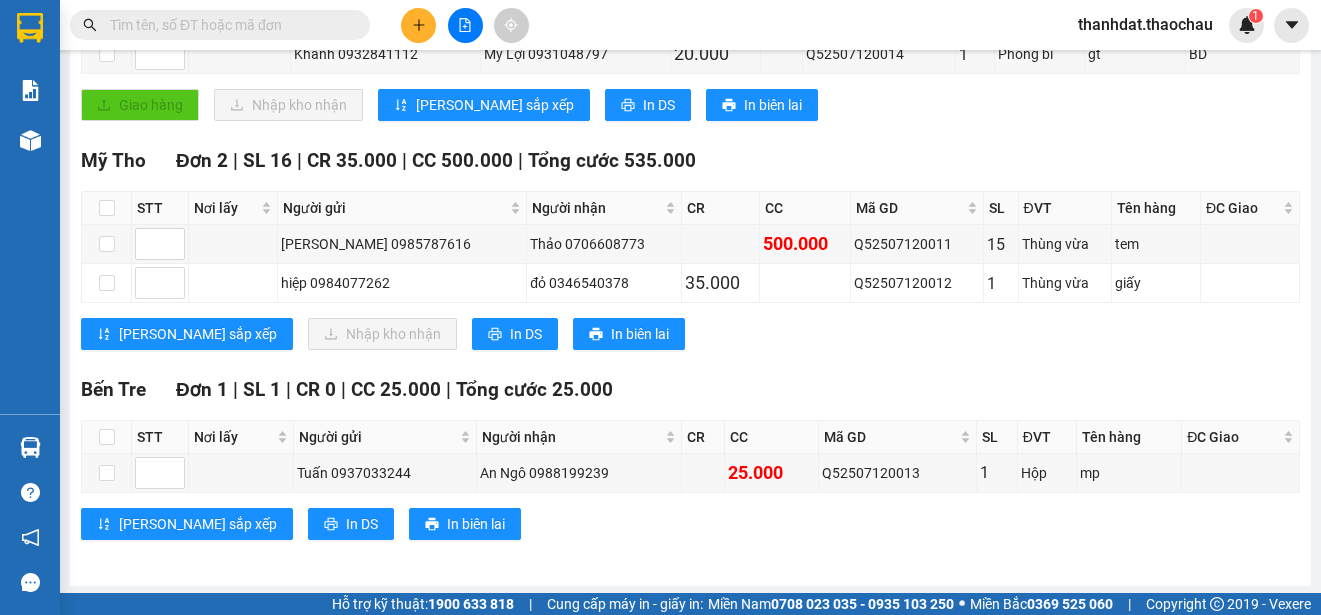 scroll, scrollTop: 415, scrollLeft: 0, axis: vertical 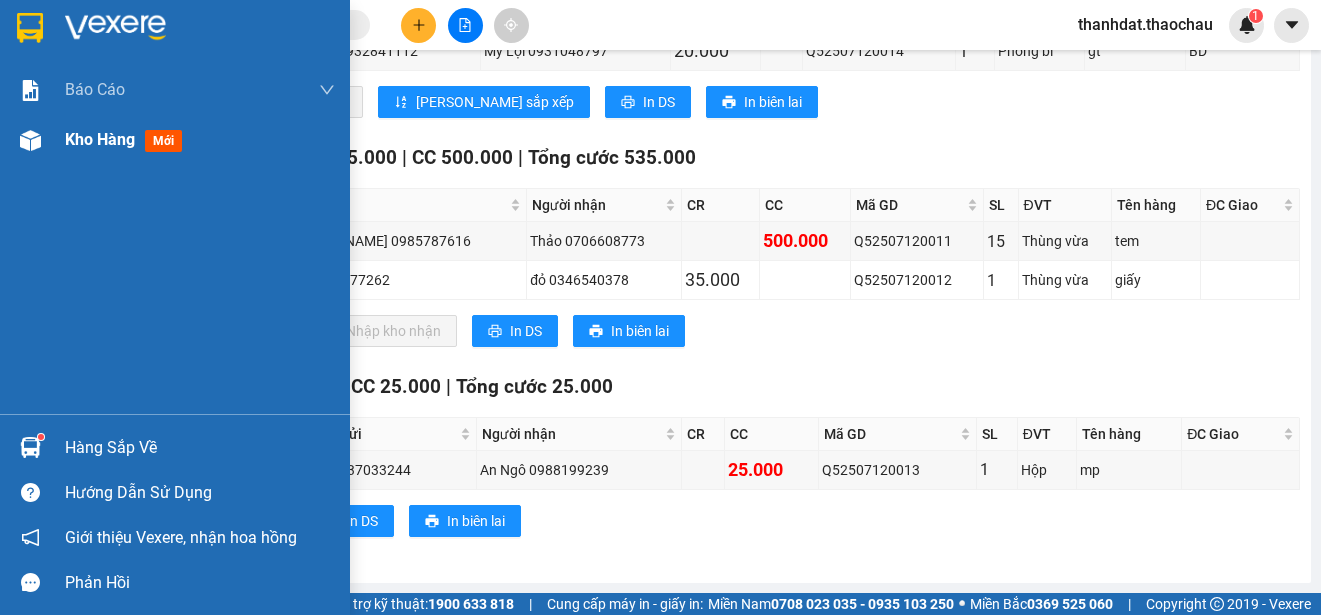 click on "Kho hàng" at bounding box center [100, 139] 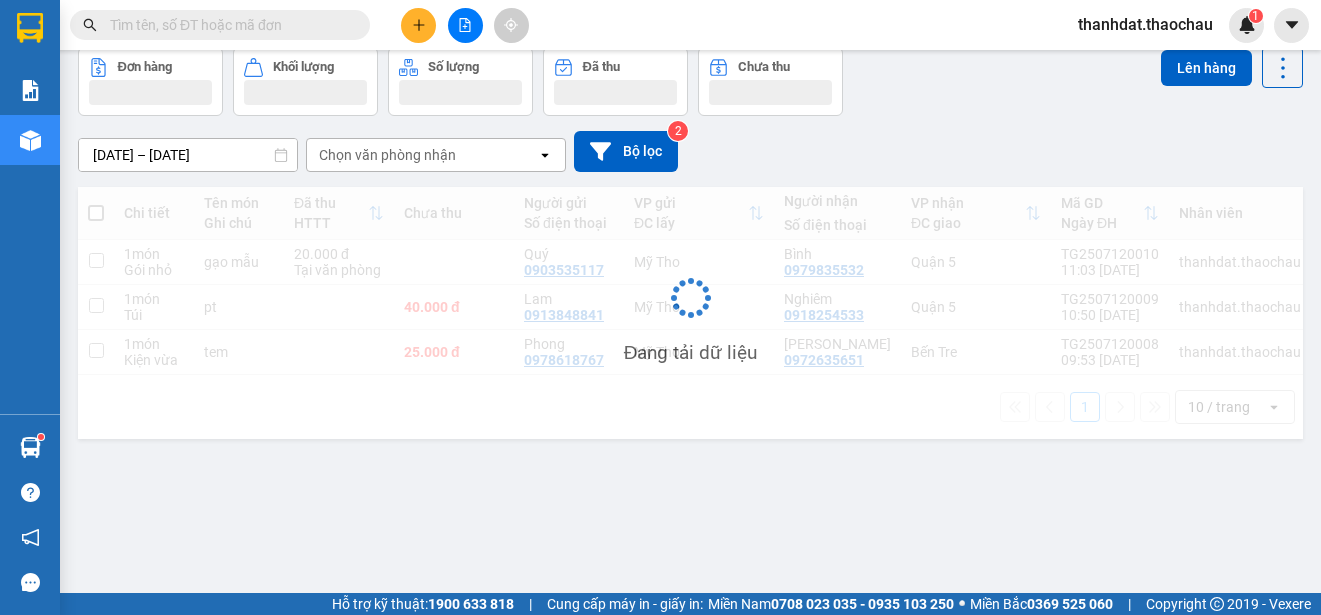 scroll, scrollTop: 92, scrollLeft: 0, axis: vertical 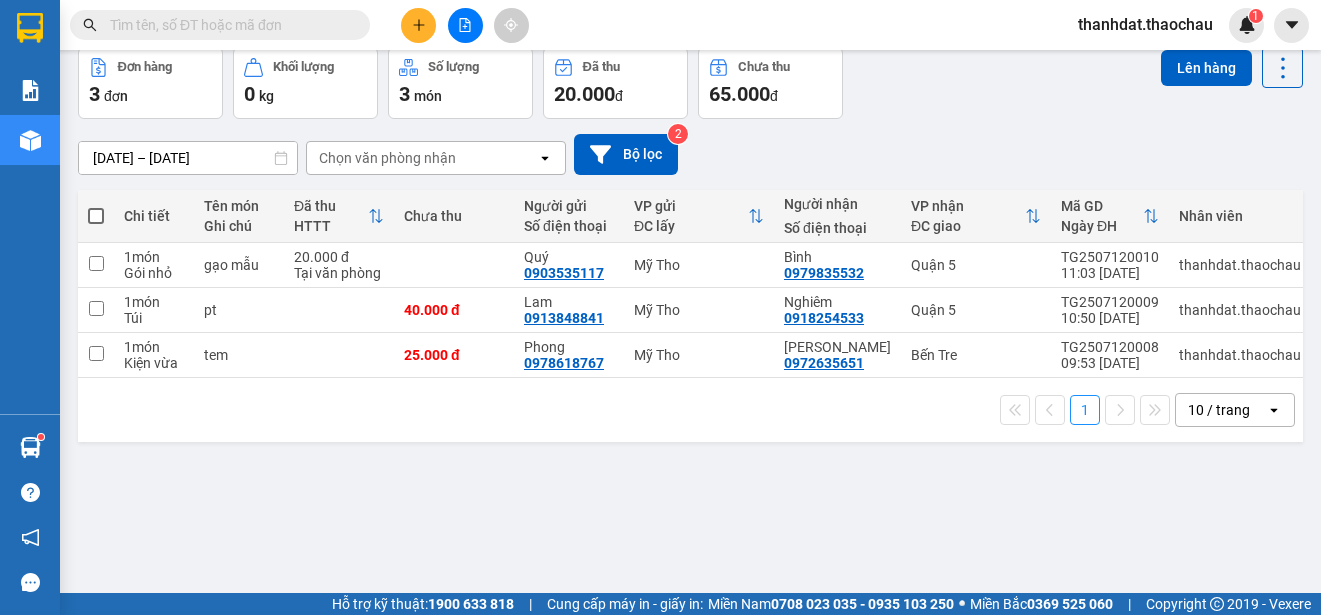drag, startPoint x: 98, startPoint y: 216, endPoint x: 98, endPoint y: 255, distance: 39 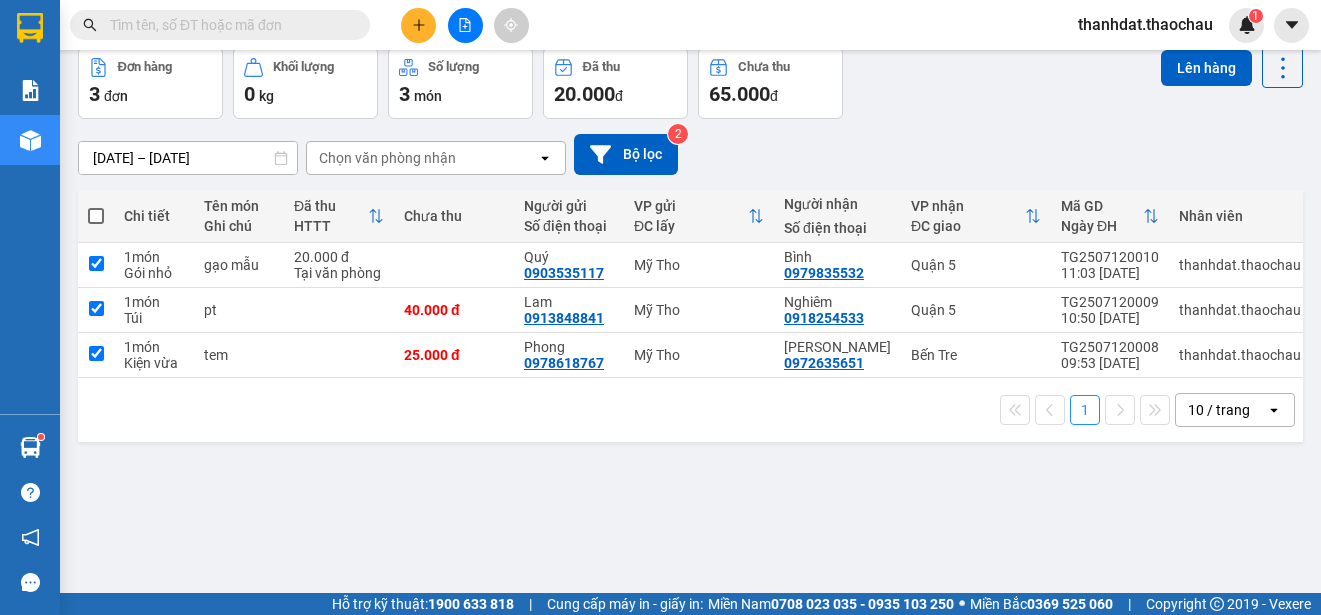 checkbox on "true" 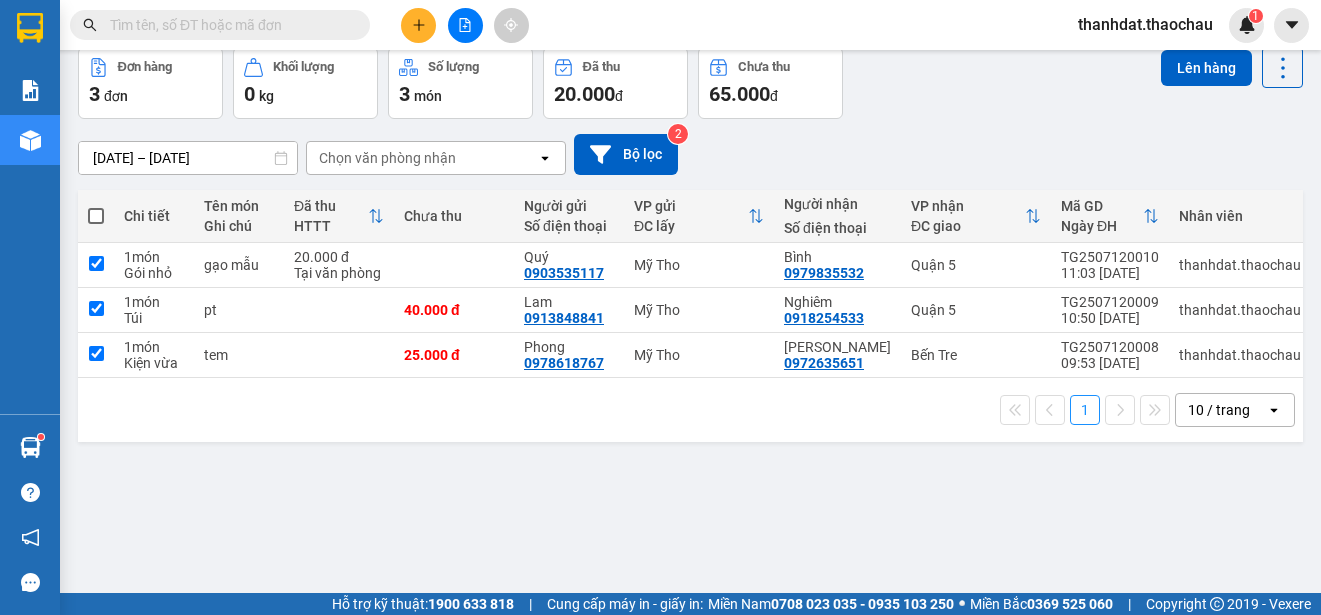 checkbox on "true" 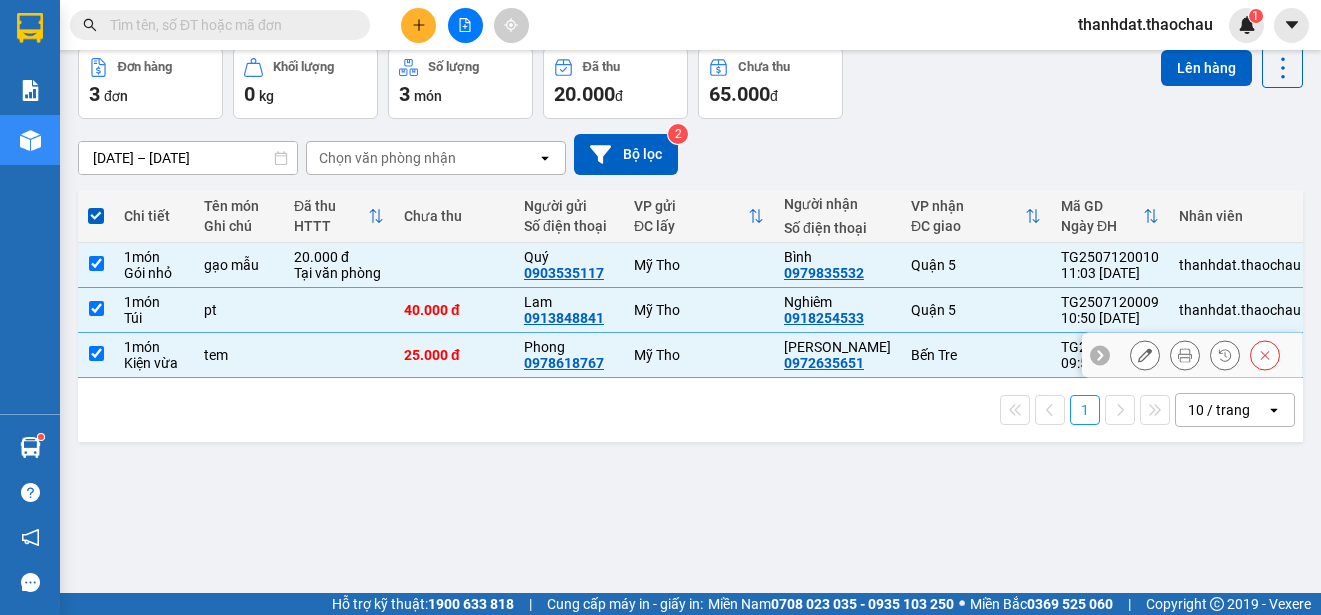 click at bounding box center (96, 353) 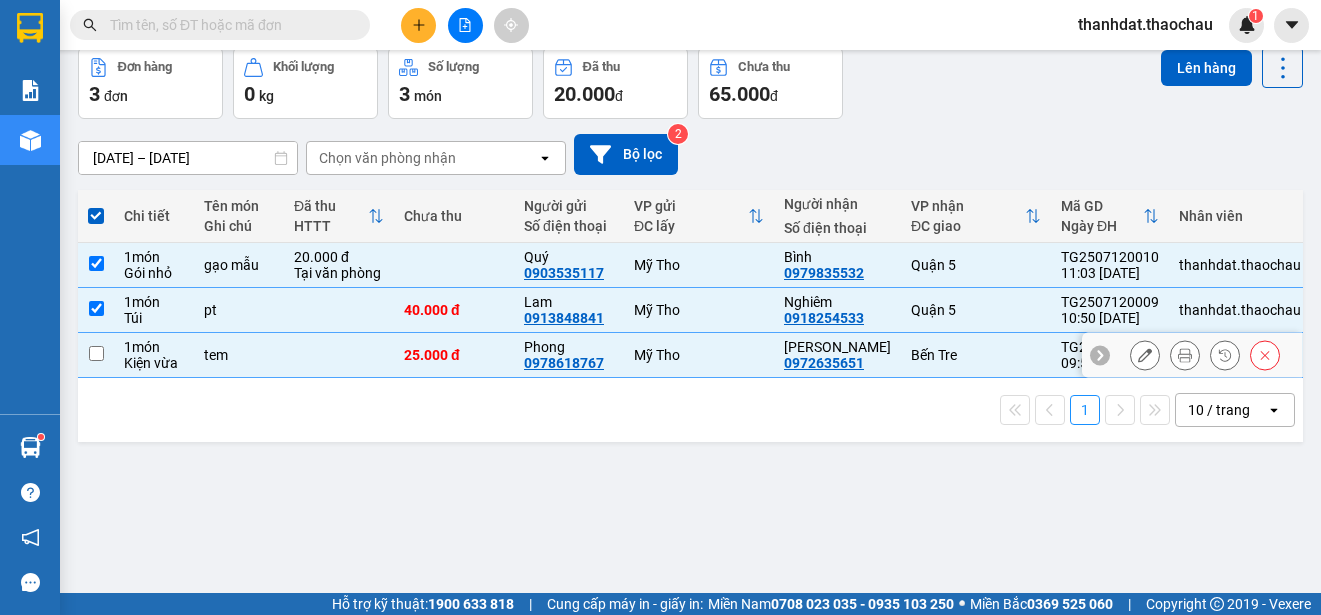 checkbox on "false" 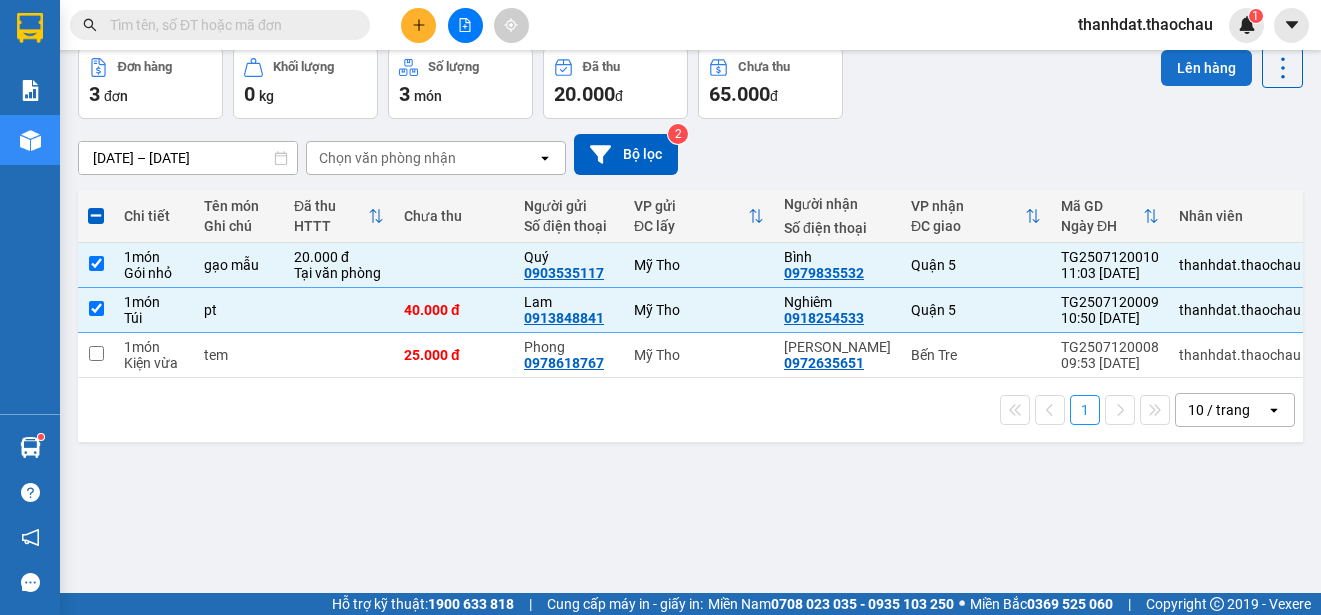 click on "Lên hàng" at bounding box center [1206, 68] 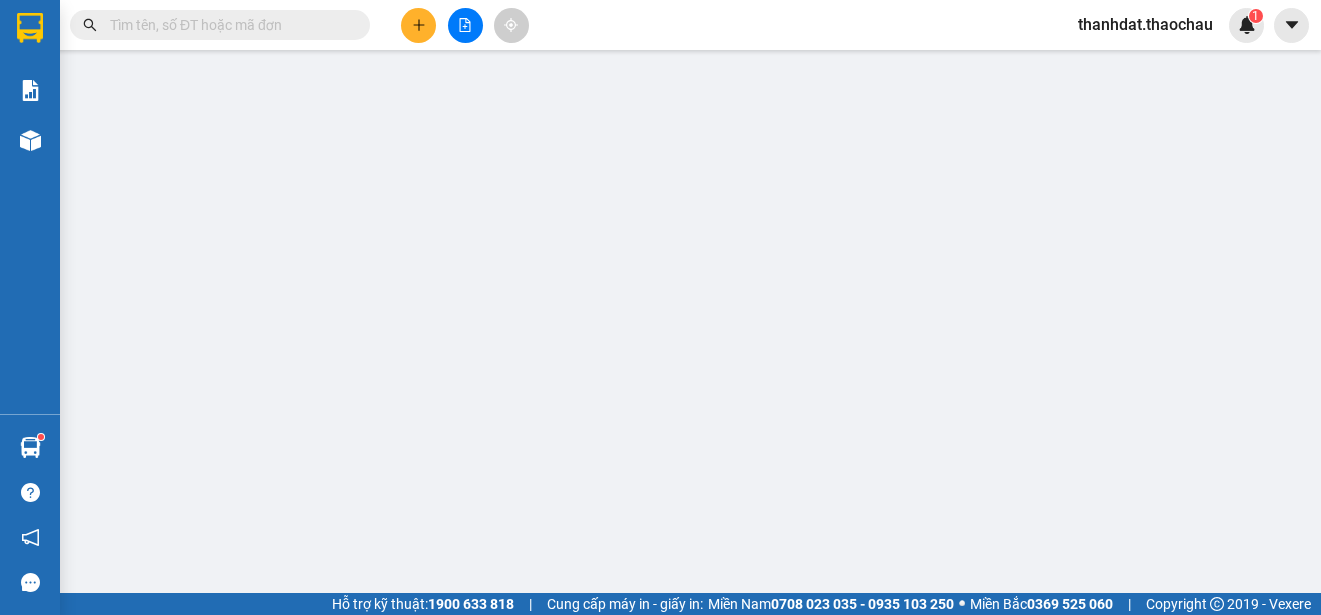 scroll, scrollTop: 0, scrollLeft: 0, axis: both 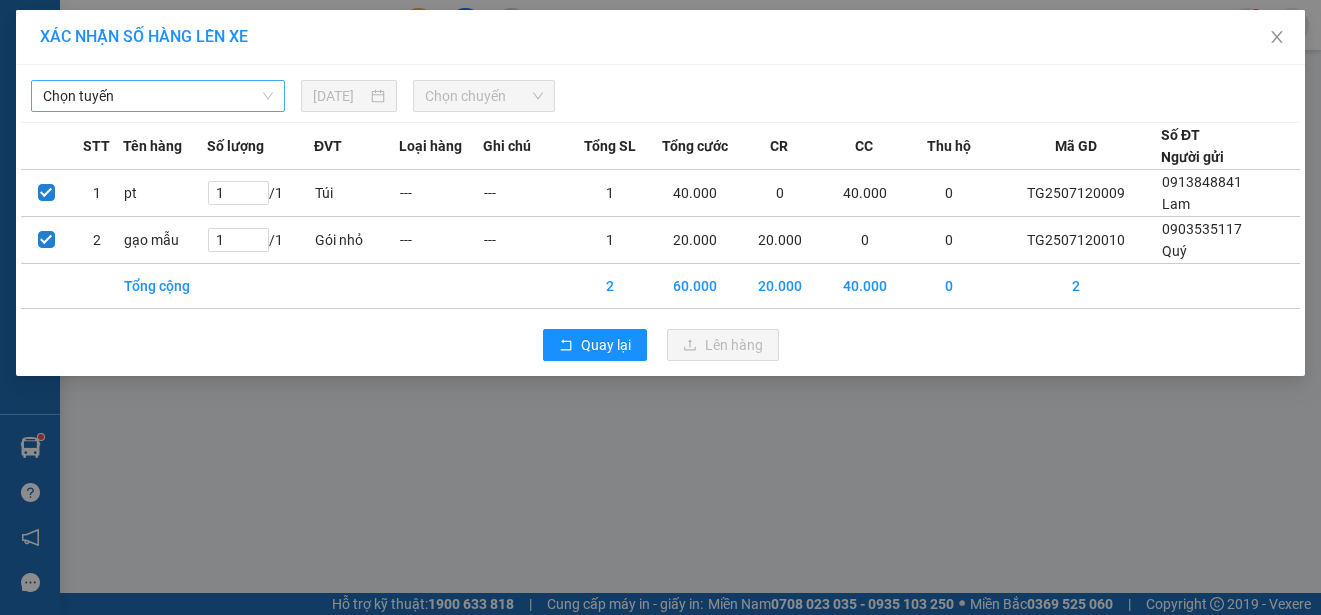 click on "Chọn tuyến" at bounding box center [158, 96] 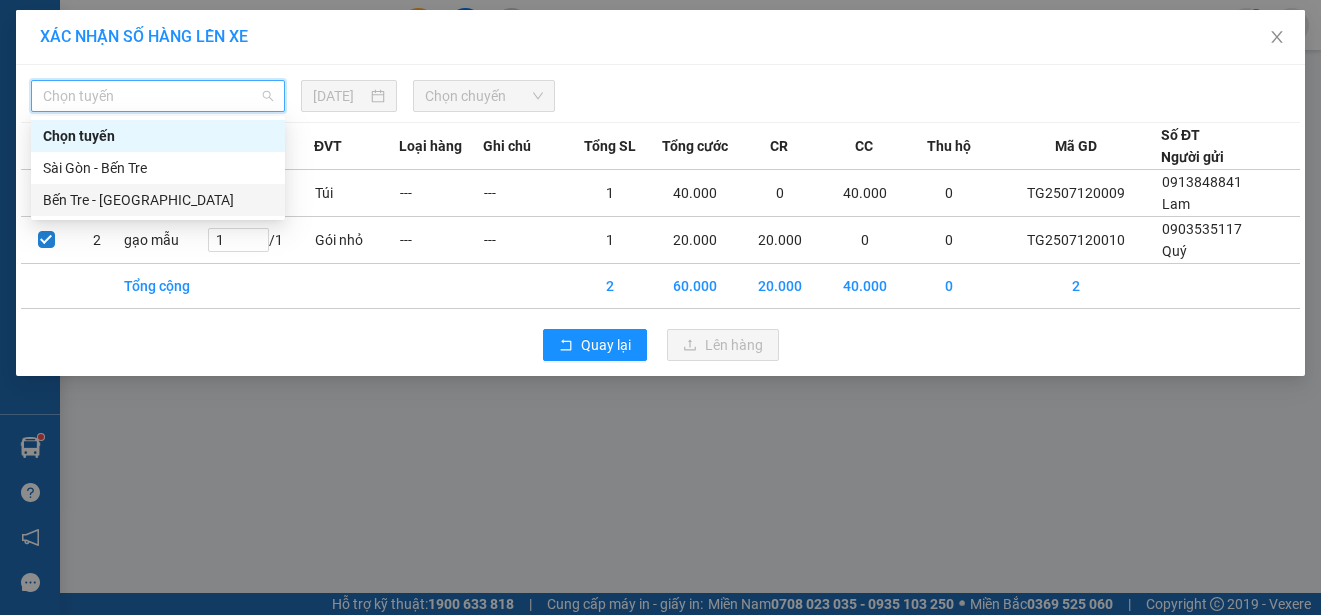 click on "Bến Tre - [GEOGRAPHIC_DATA]" at bounding box center [158, 200] 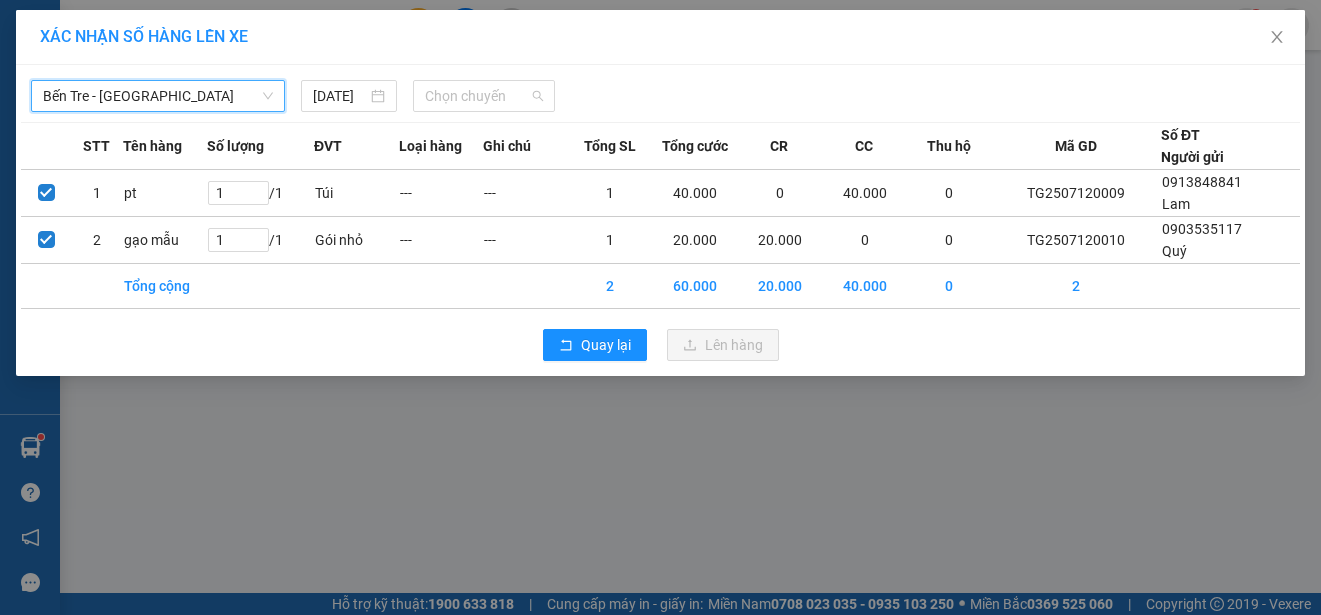 drag, startPoint x: 483, startPoint y: 98, endPoint x: 496, endPoint y: 165, distance: 68.24954 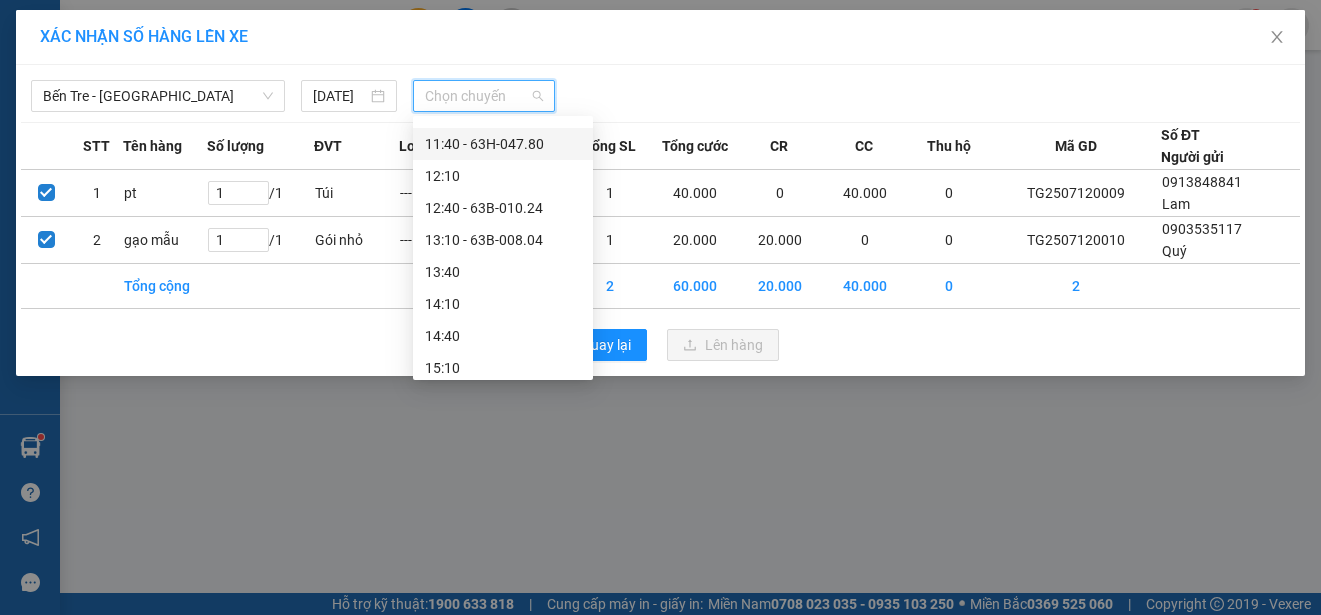 scroll, scrollTop: 500, scrollLeft: 0, axis: vertical 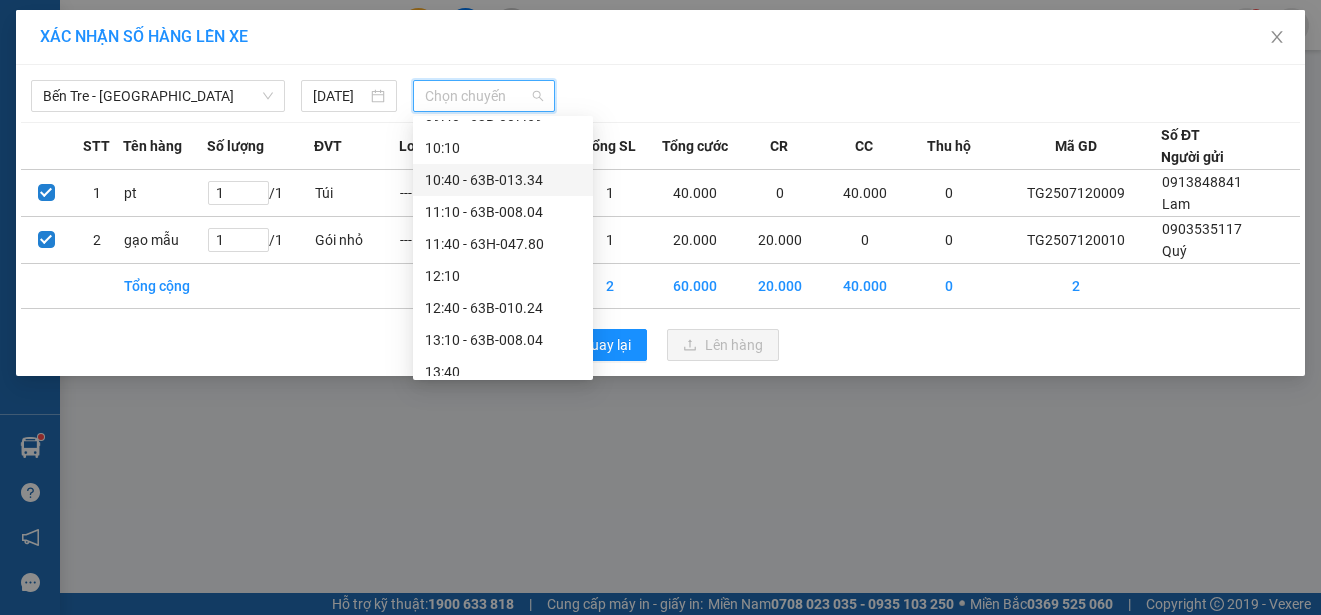 click on "10:40     - 63B-013.34" at bounding box center (503, 180) 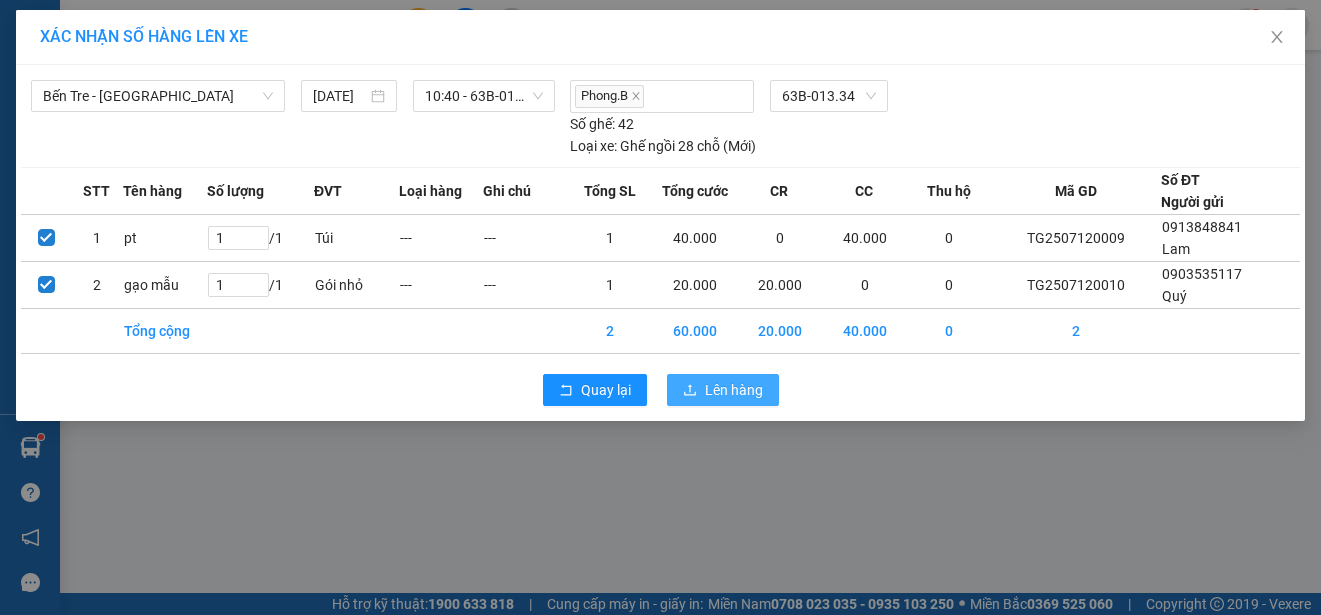 click on "Lên hàng" at bounding box center (734, 390) 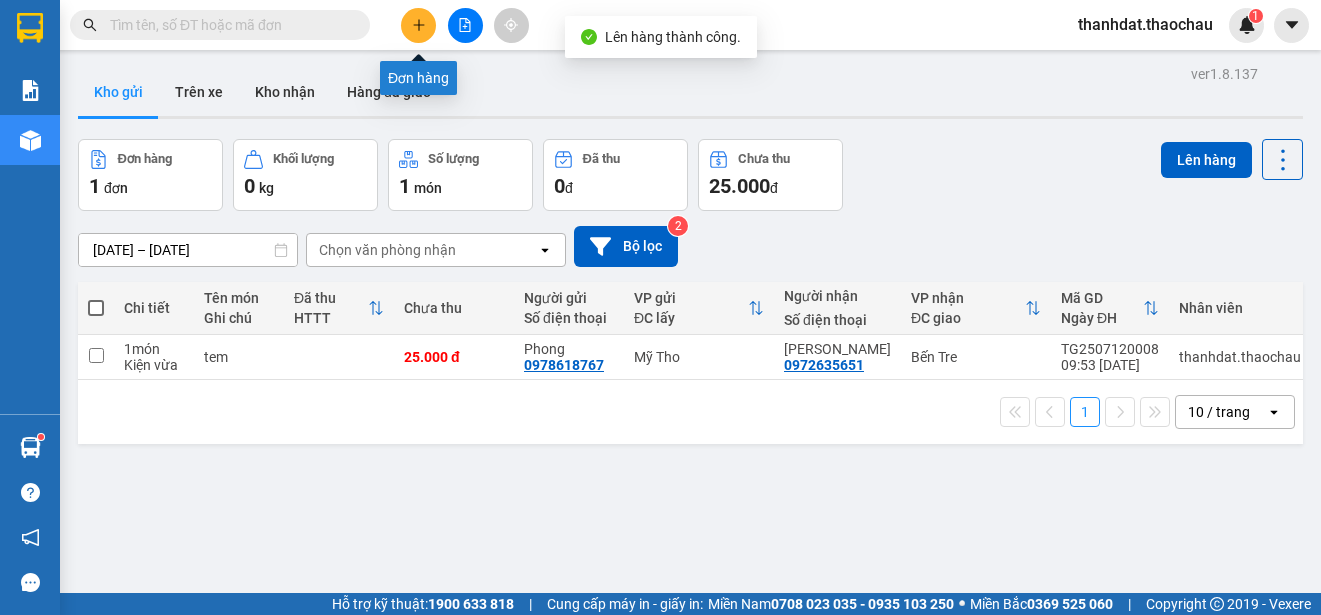 click at bounding box center (418, 25) 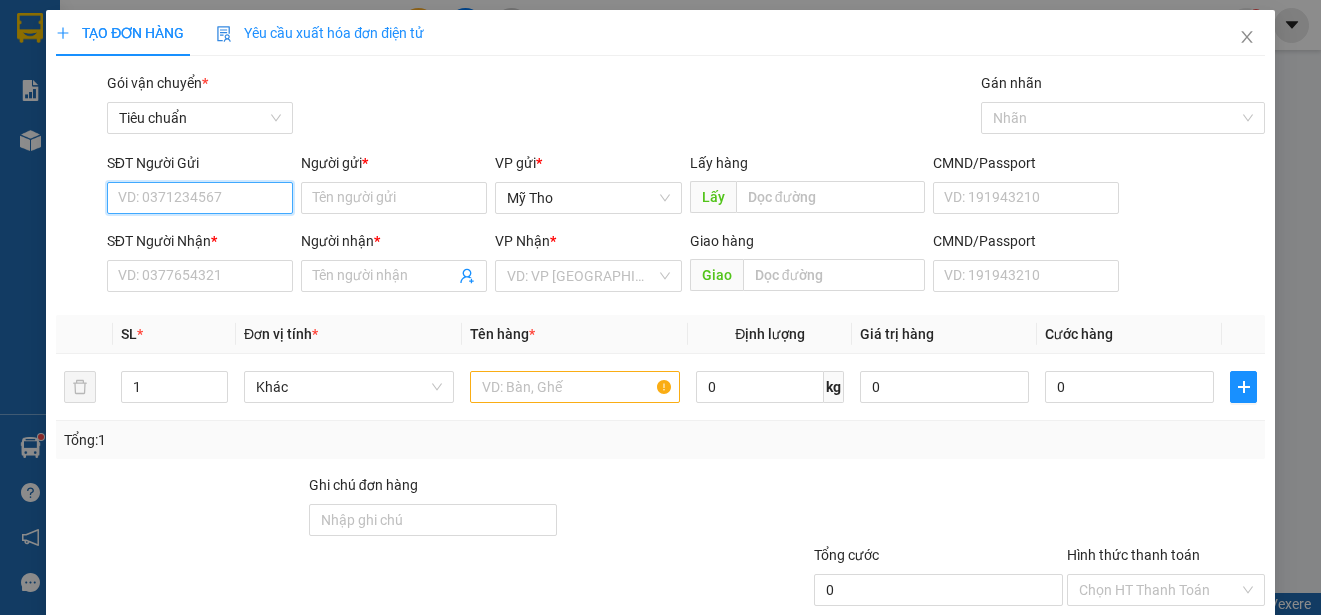 click on "SĐT Người Gửi" at bounding box center [200, 198] 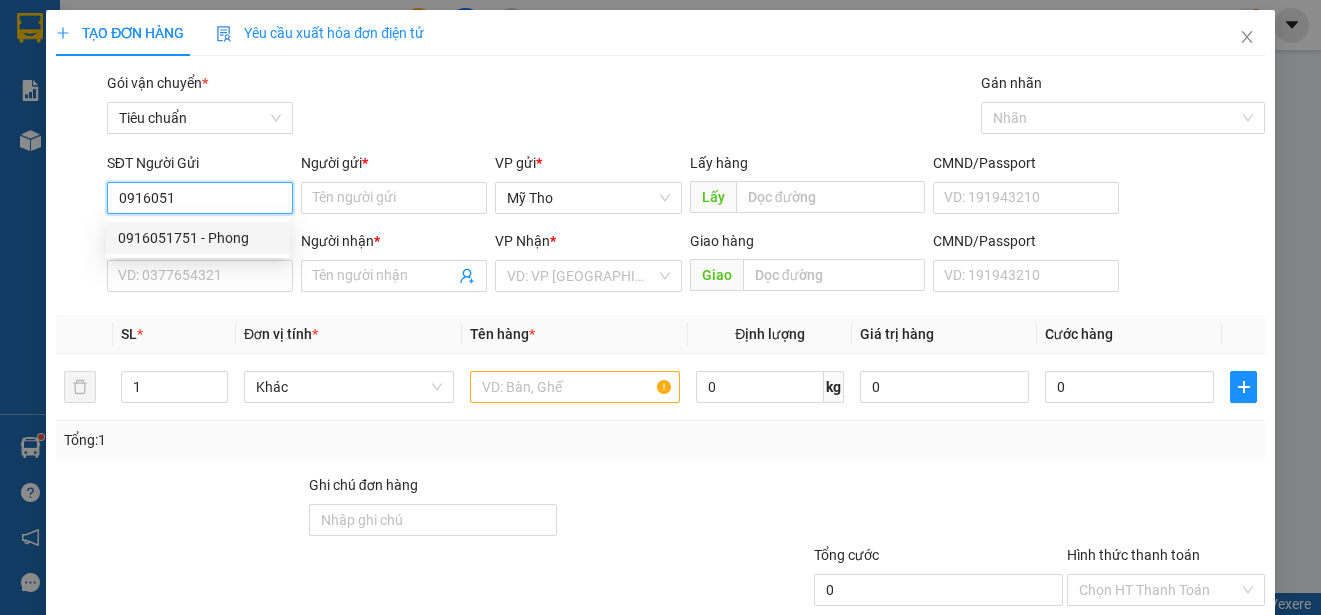 click on "0916051751 - Phong" at bounding box center (198, 238) 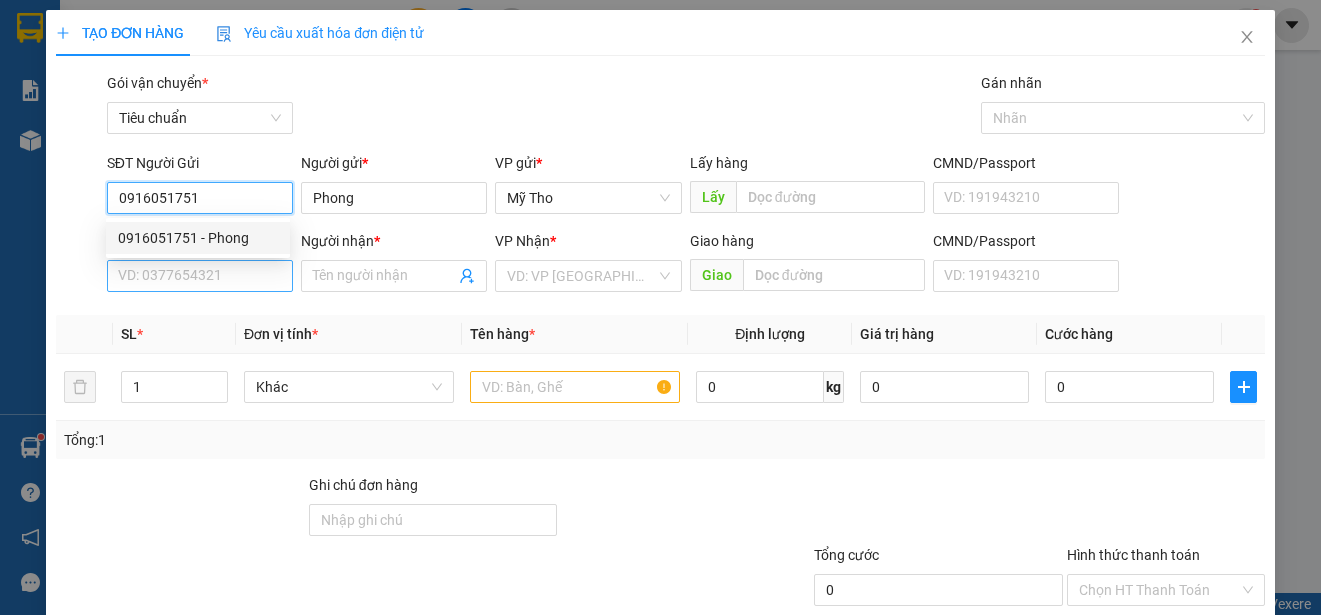 type on "0916051751" 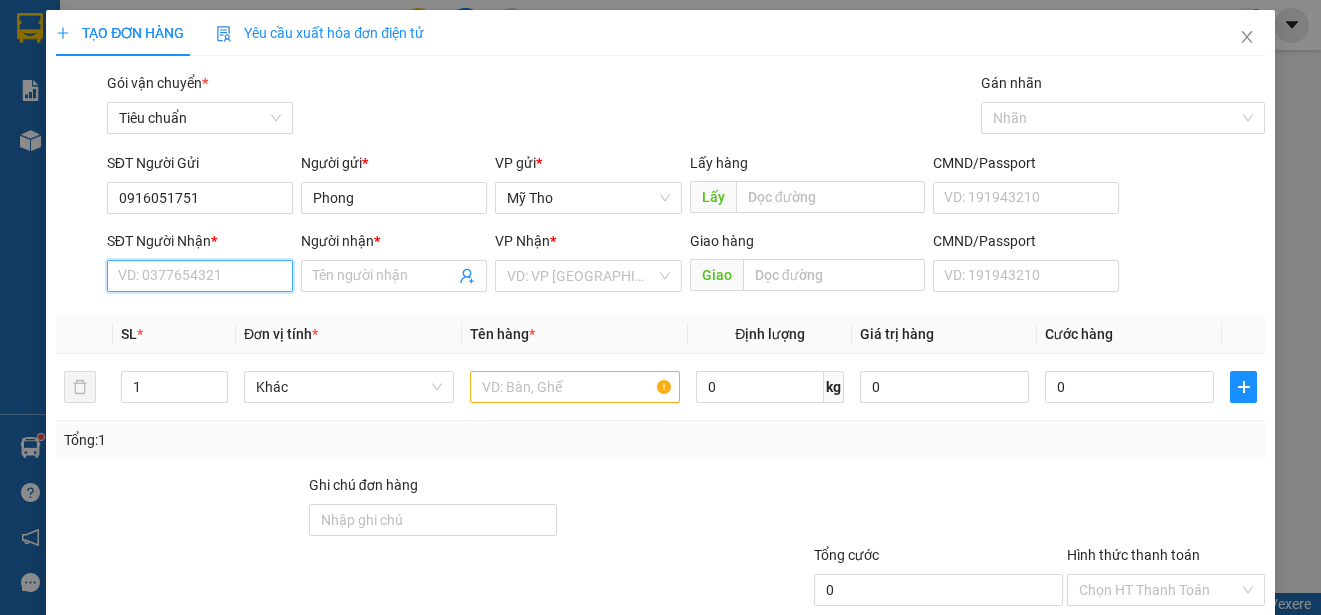 click on "SĐT Người Nhận  *" at bounding box center [200, 276] 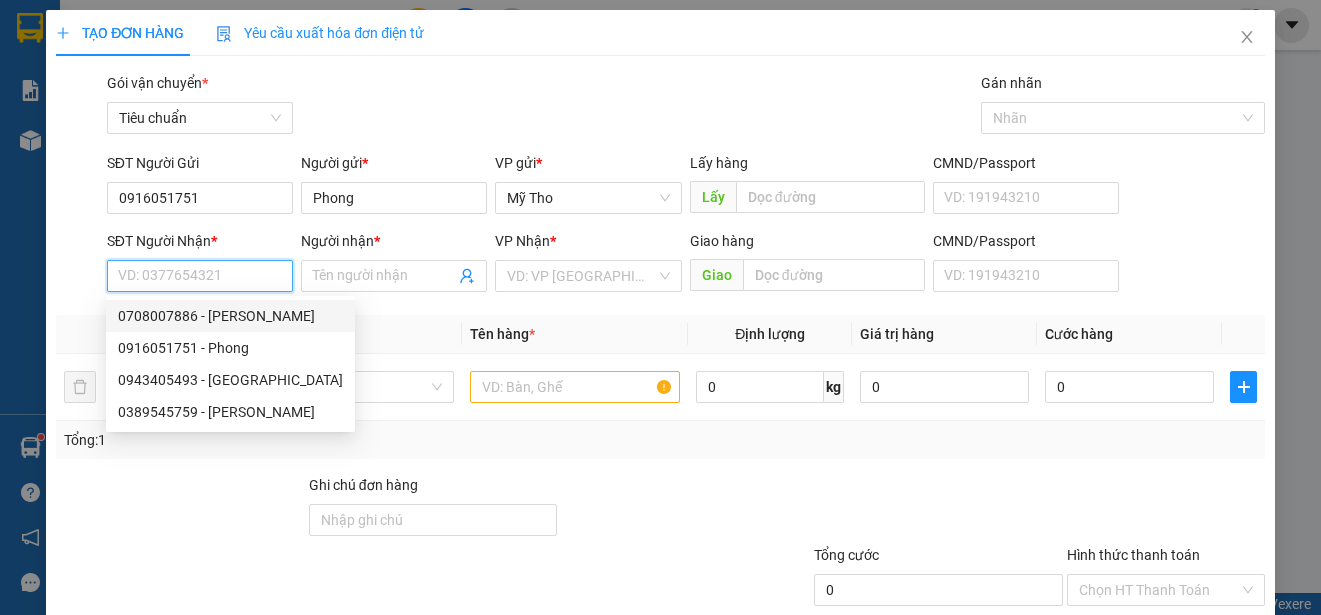 click on "SĐT Người Nhận  *" at bounding box center [200, 276] 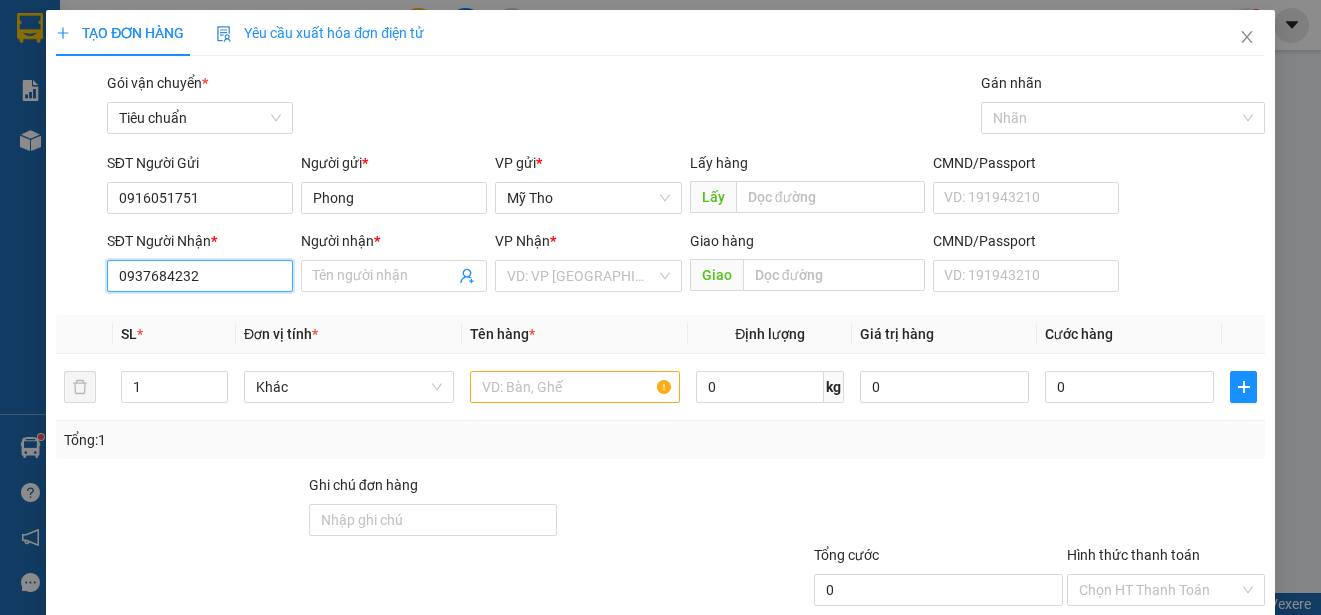 type on "0937684232" 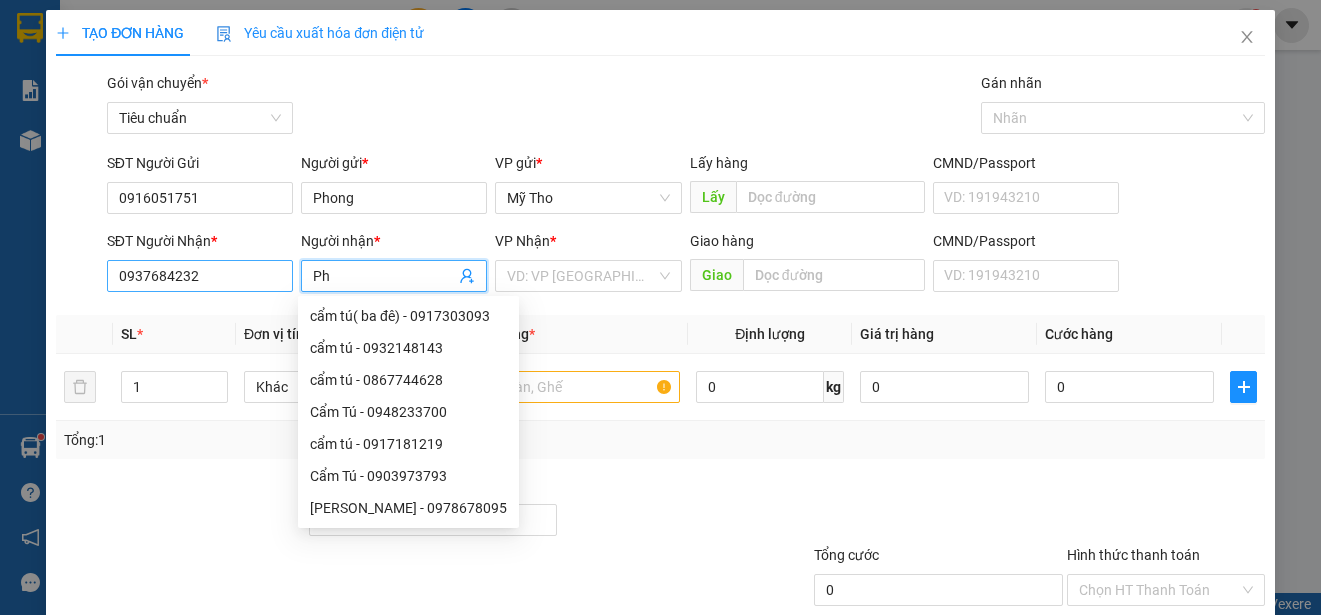 paste on "ương" 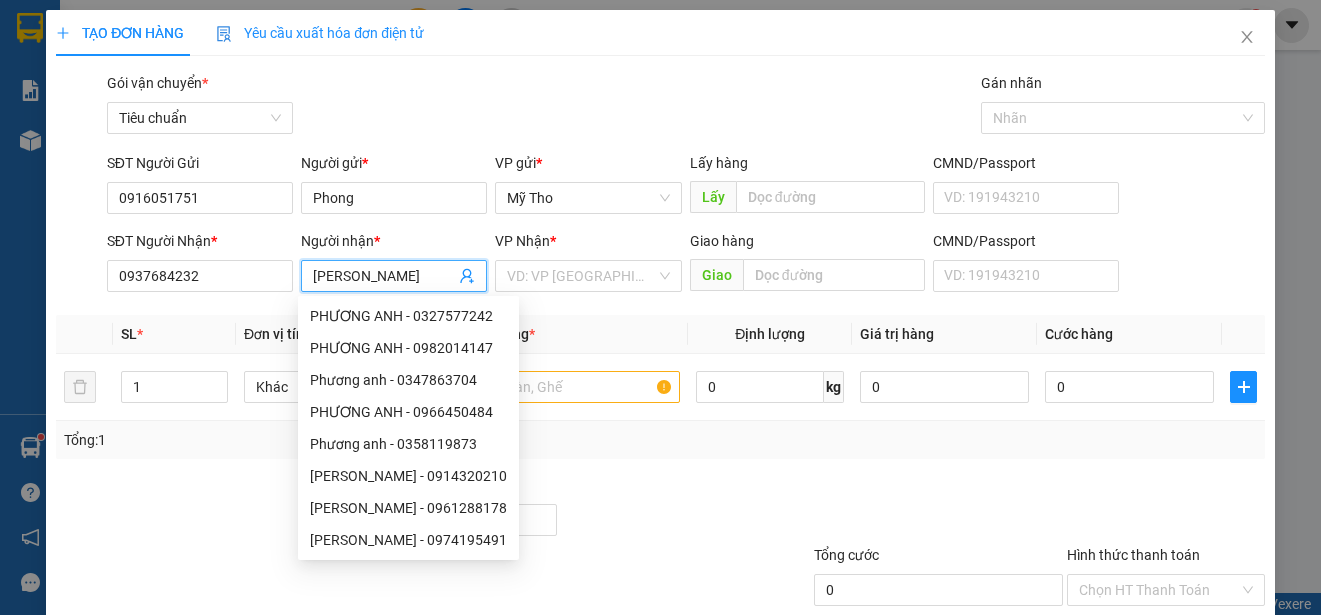type on "[PERSON_NAME]" 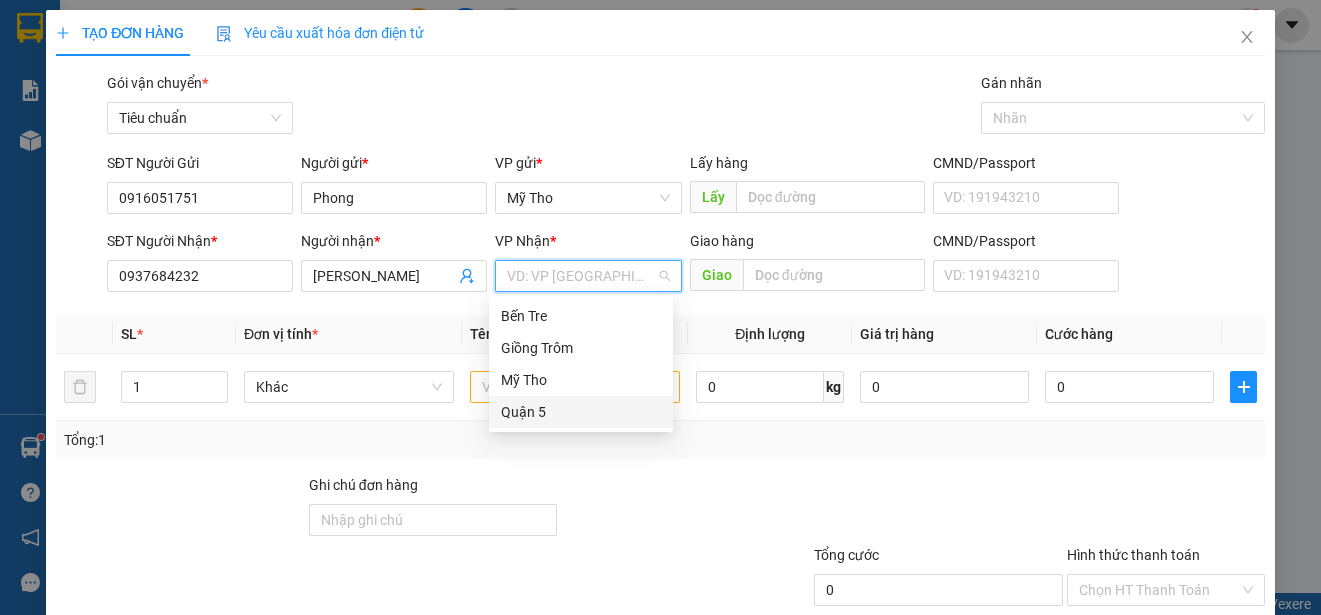 click on "Quận 5" at bounding box center (581, 412) 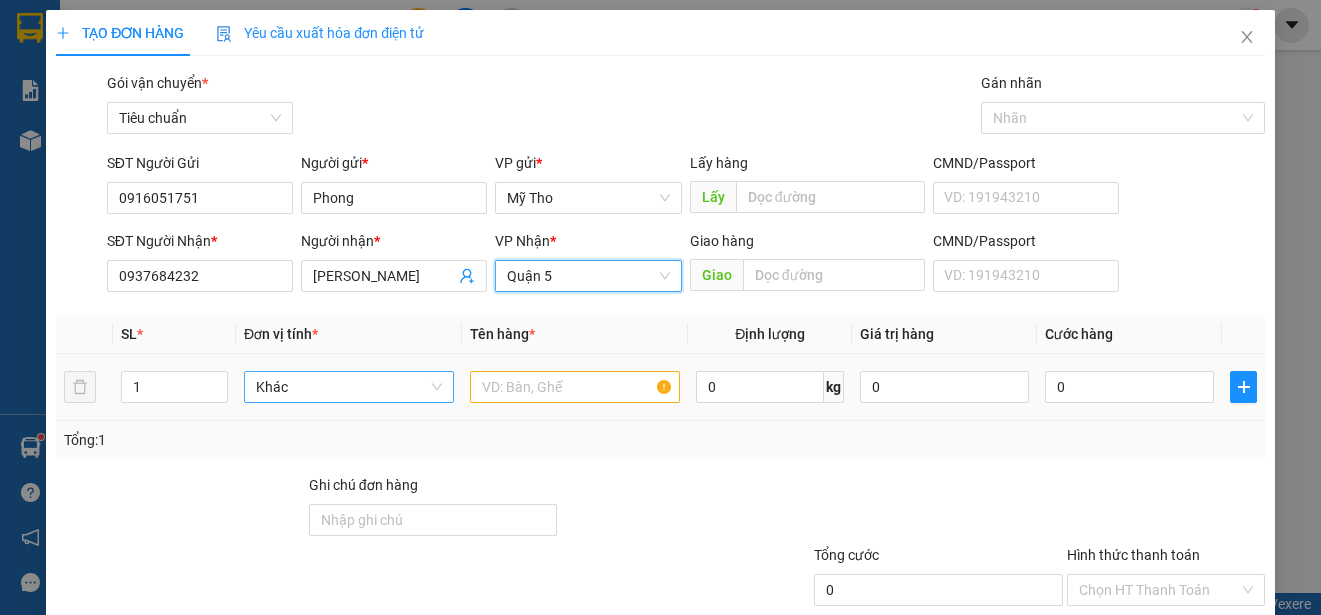 click on "Khác" at bounding box center (349, 387) 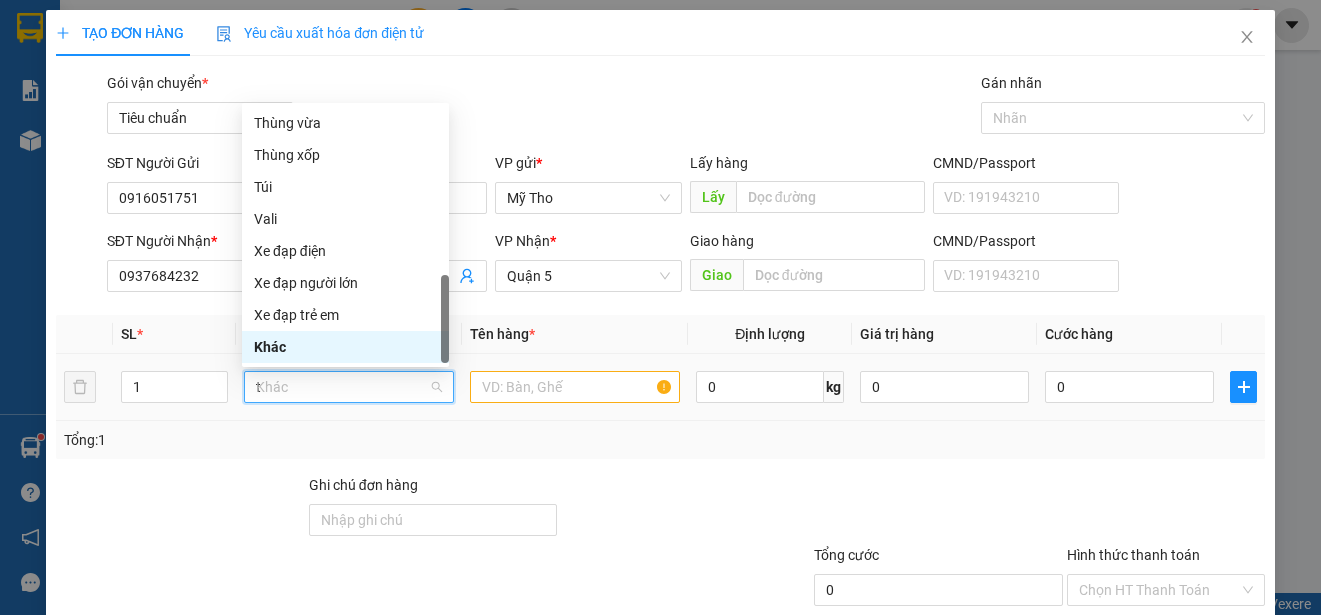 scroll, scrollTop: 0, scrollLeft: 0, axis: both 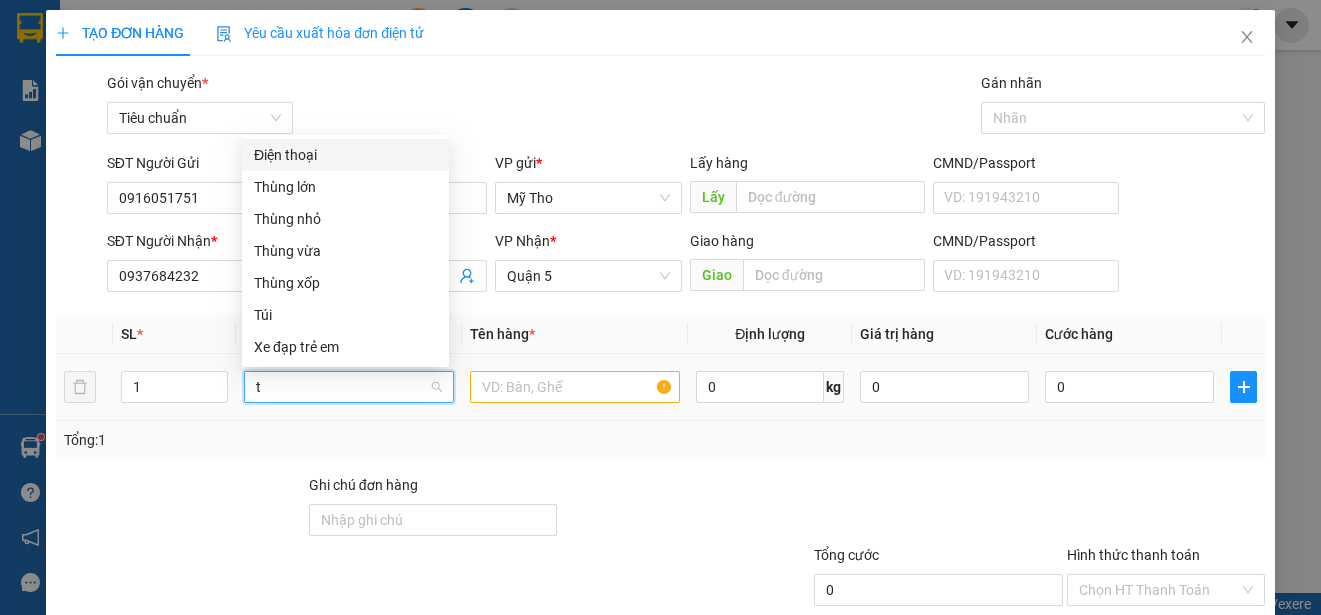 type on "th" 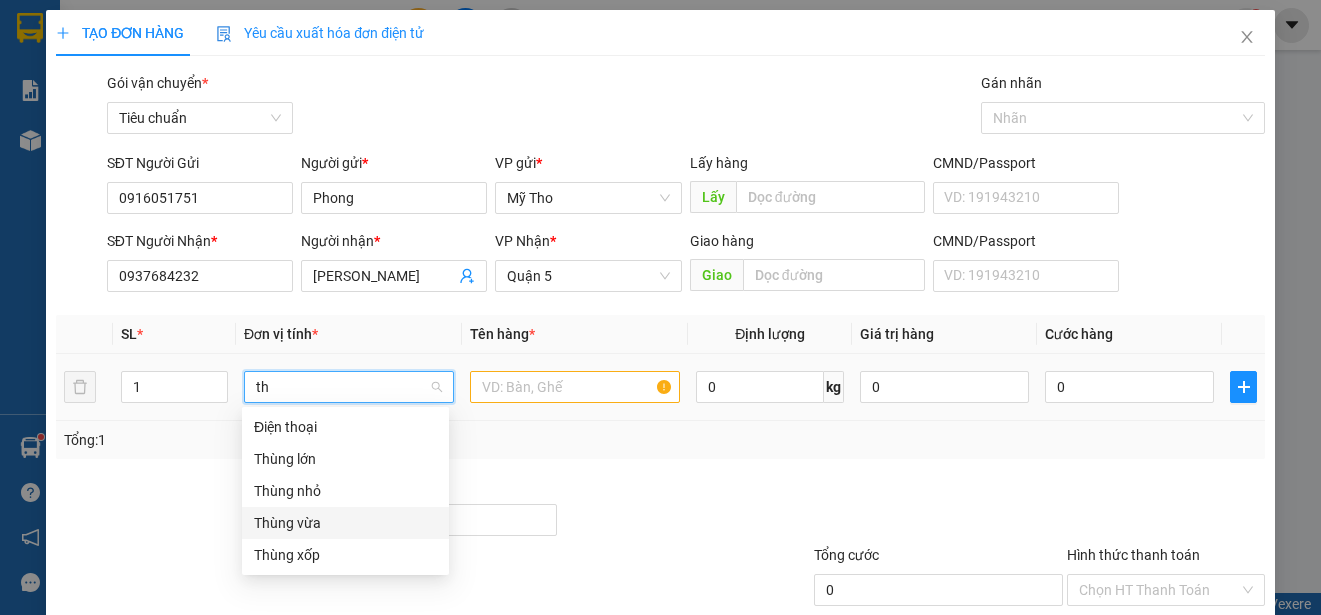 click on "Thùng vừa" at bounding box center [345, 523] 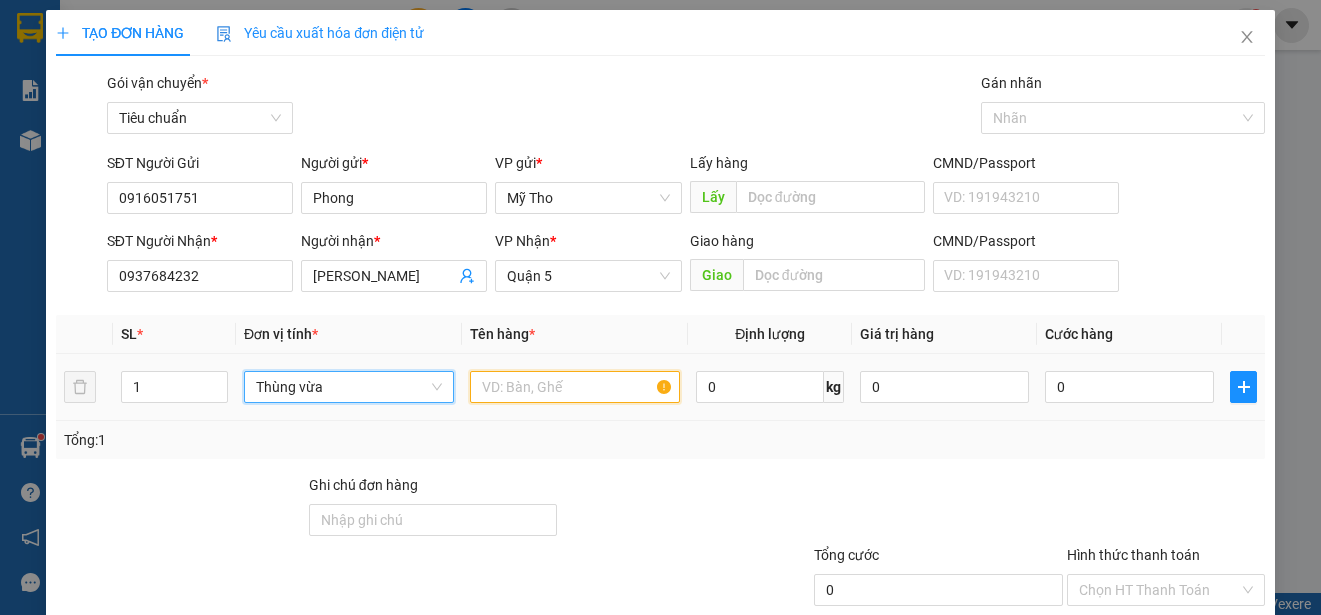 click at bounding box center [575, 387] 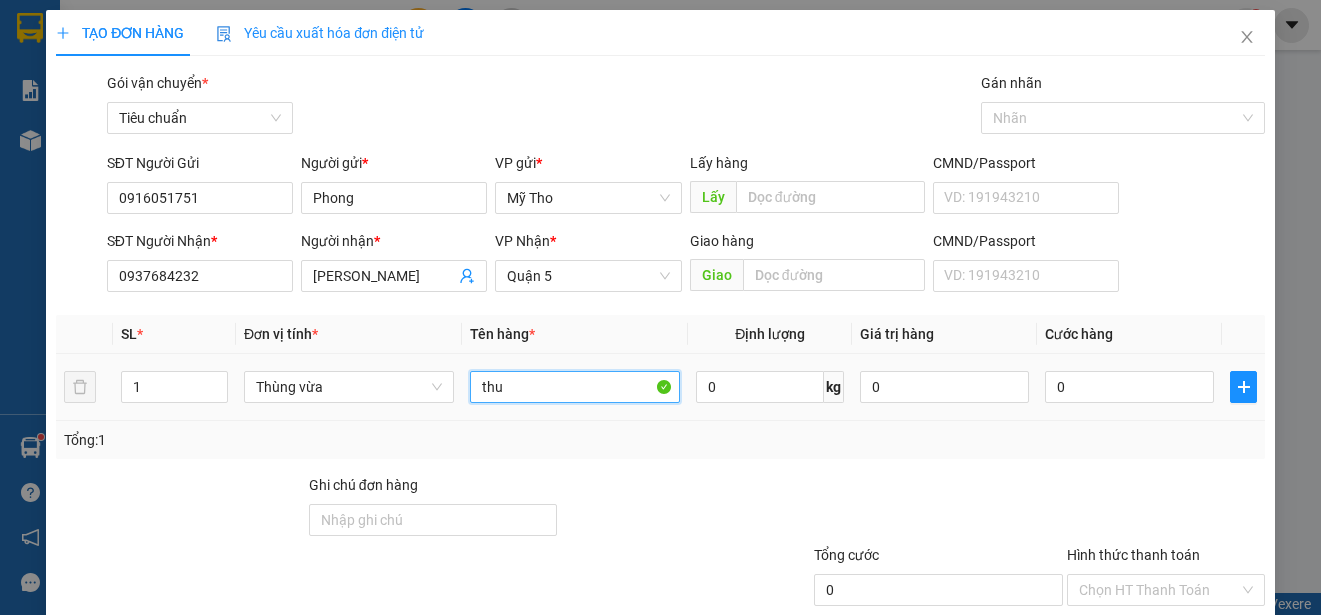 paste on "ôc" 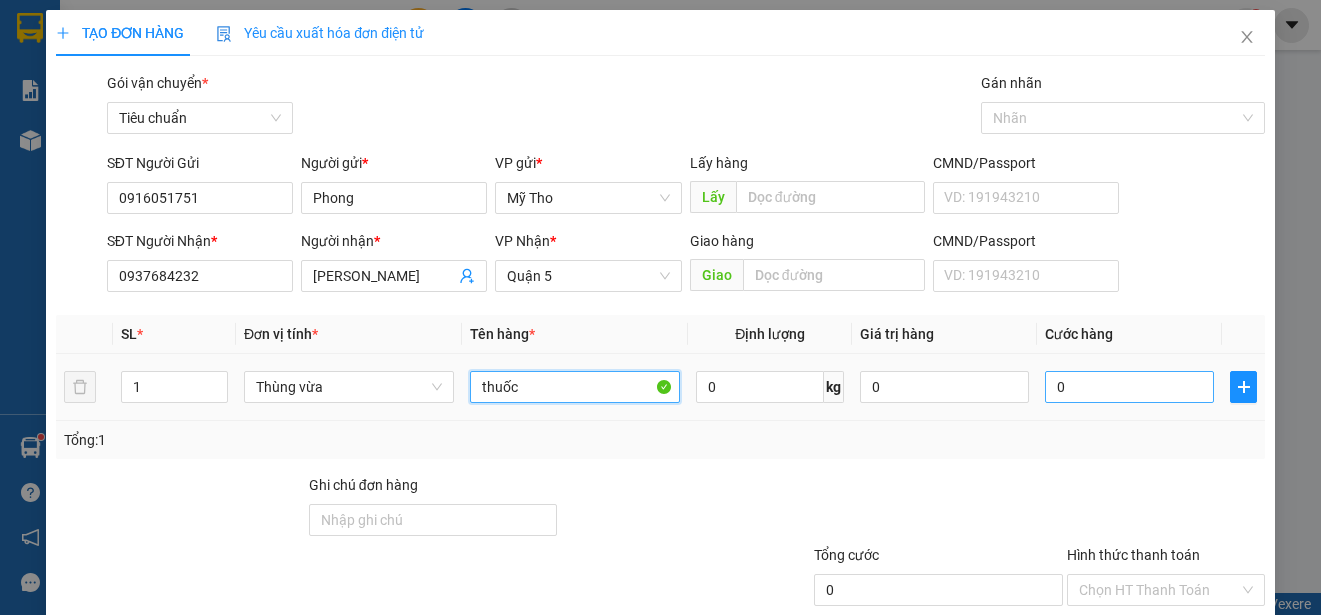 type on "thuốc" 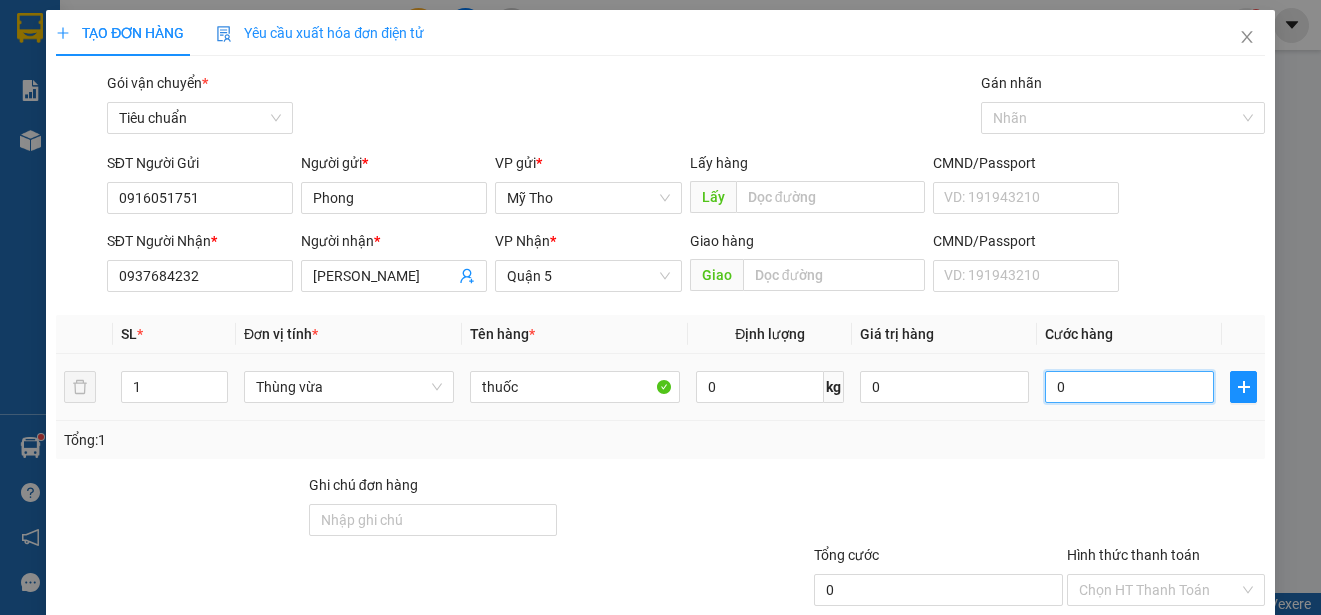 click on "0" at bounding box center [1129, 387] 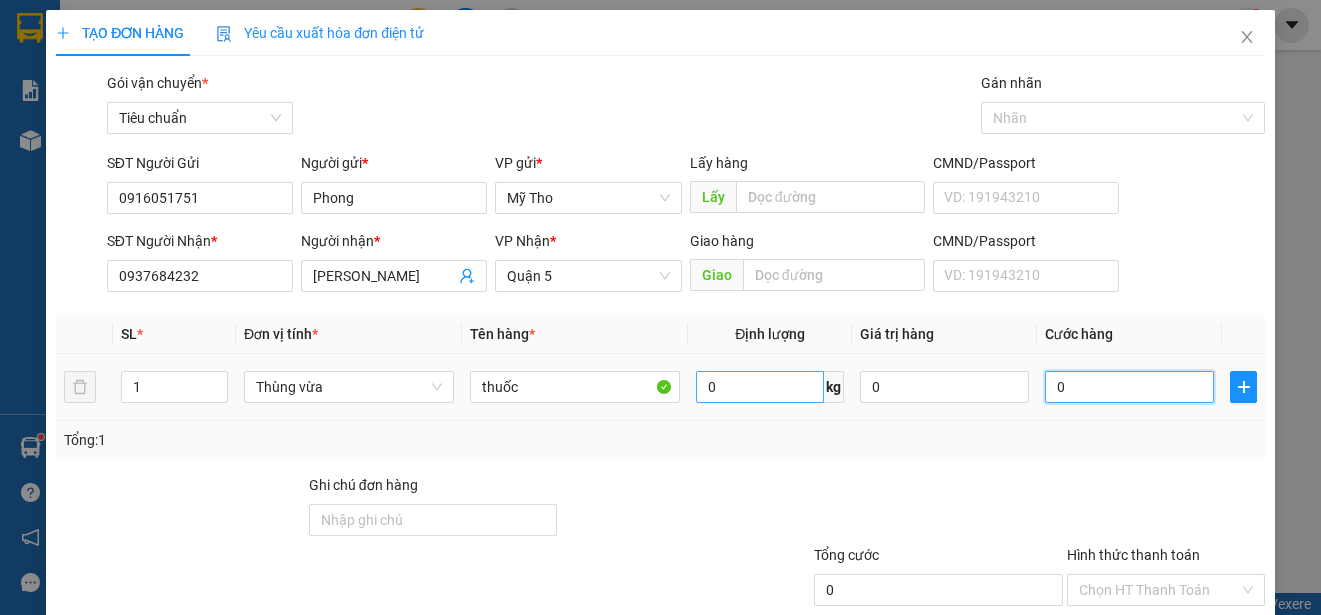 type on "3" 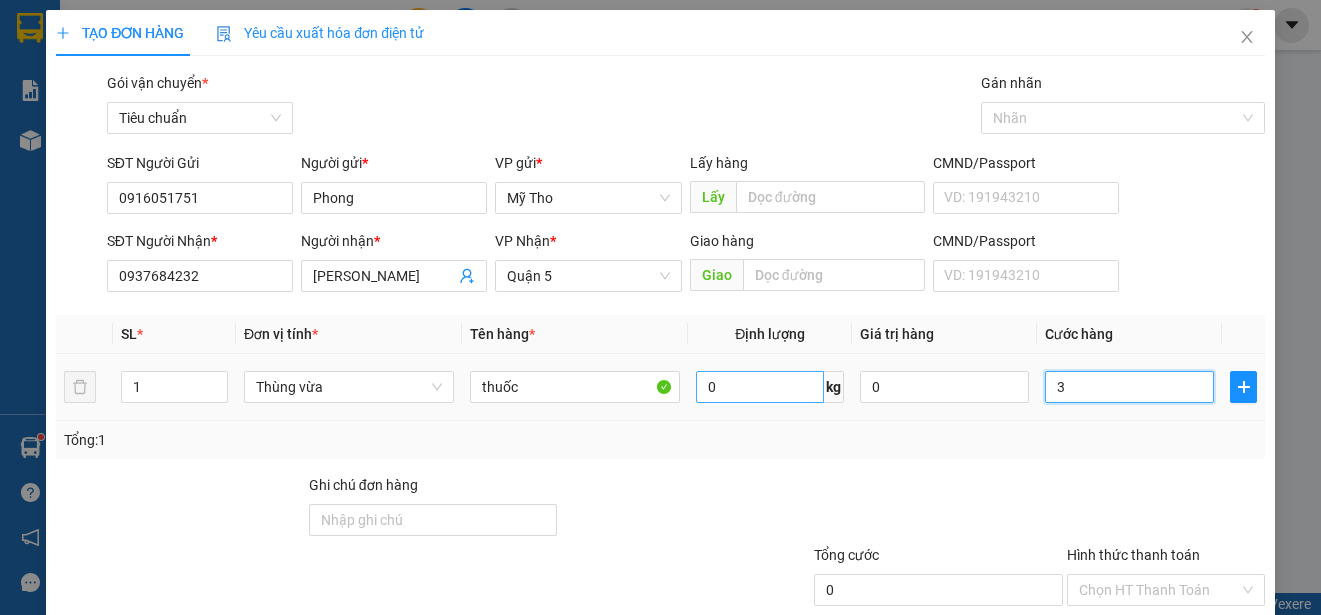type on "3" 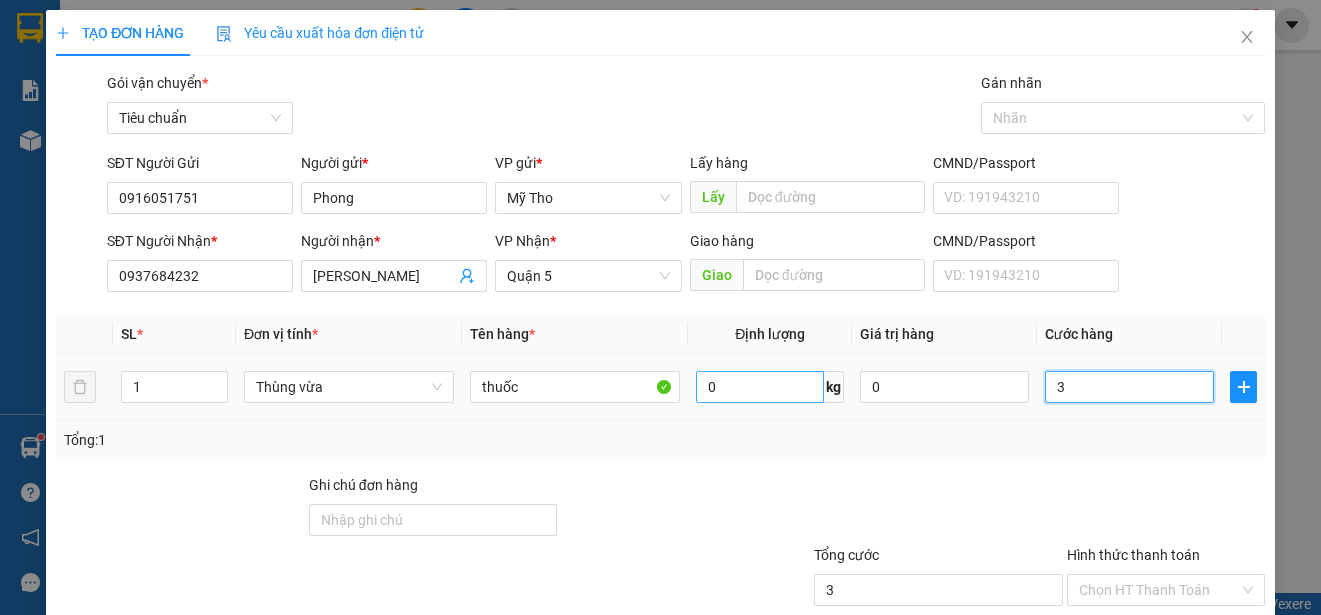 type on "30" 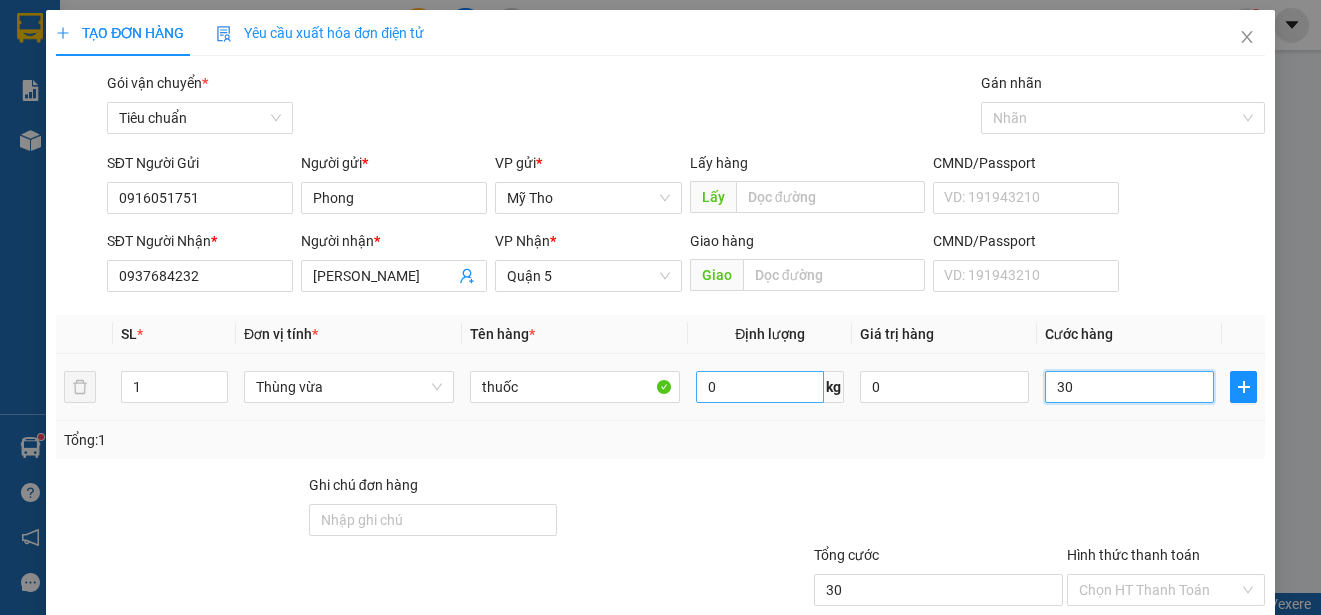 type on "300" 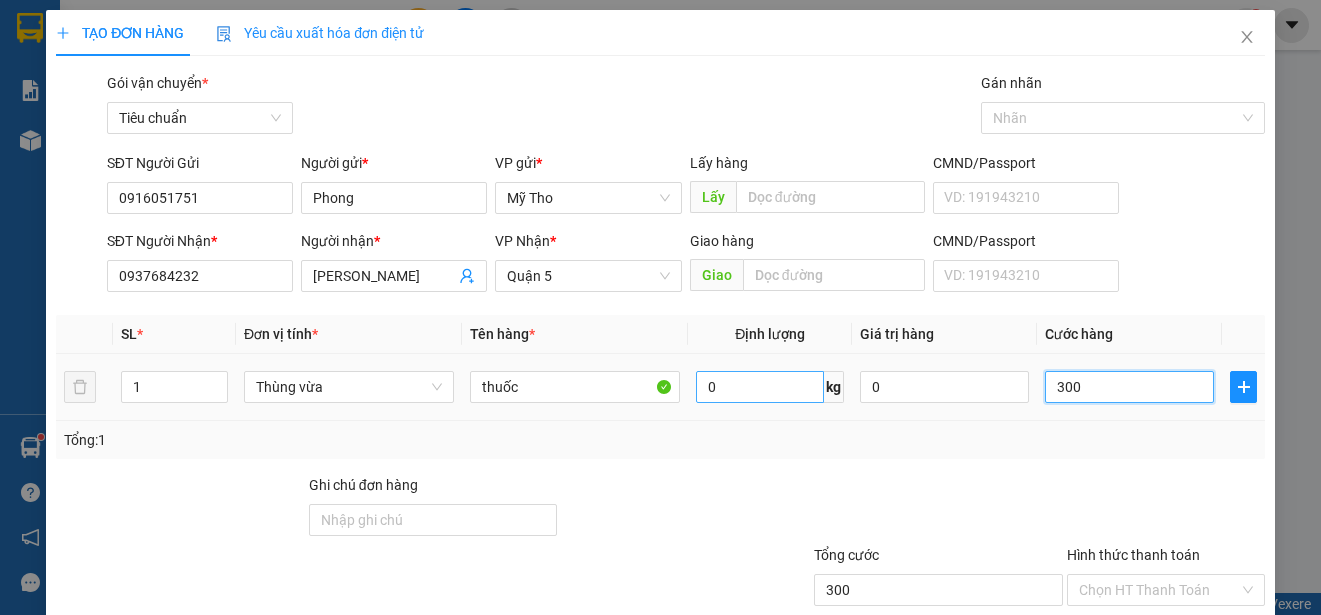 type on "3.000" 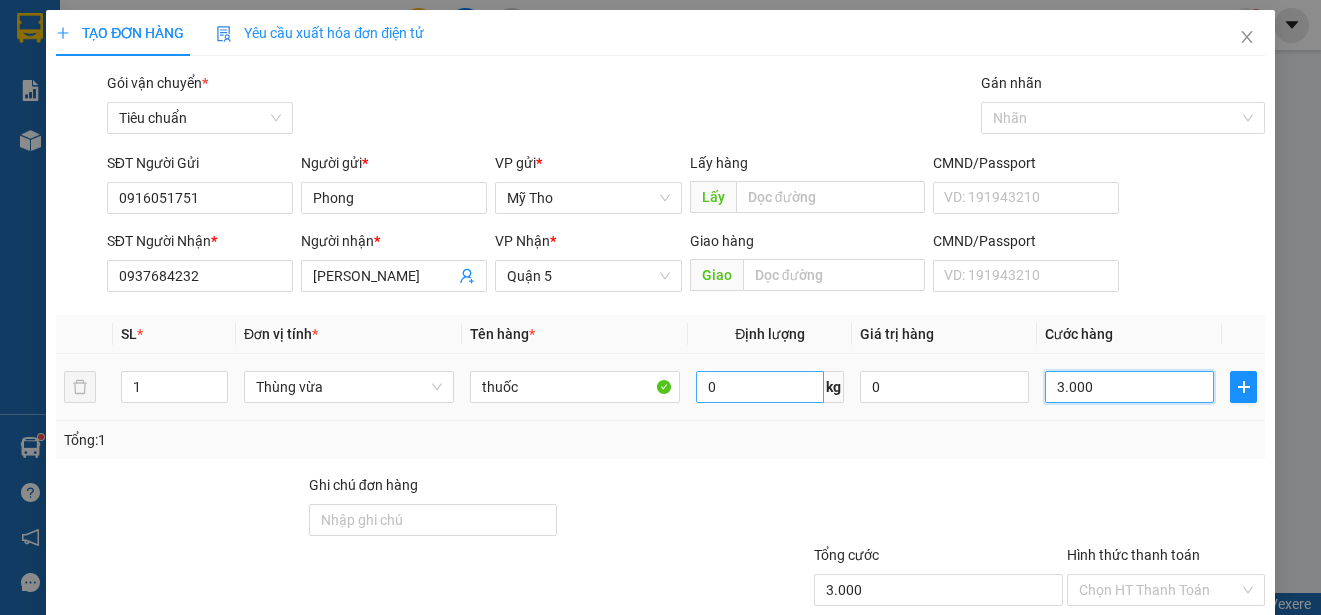 type on "30.000" 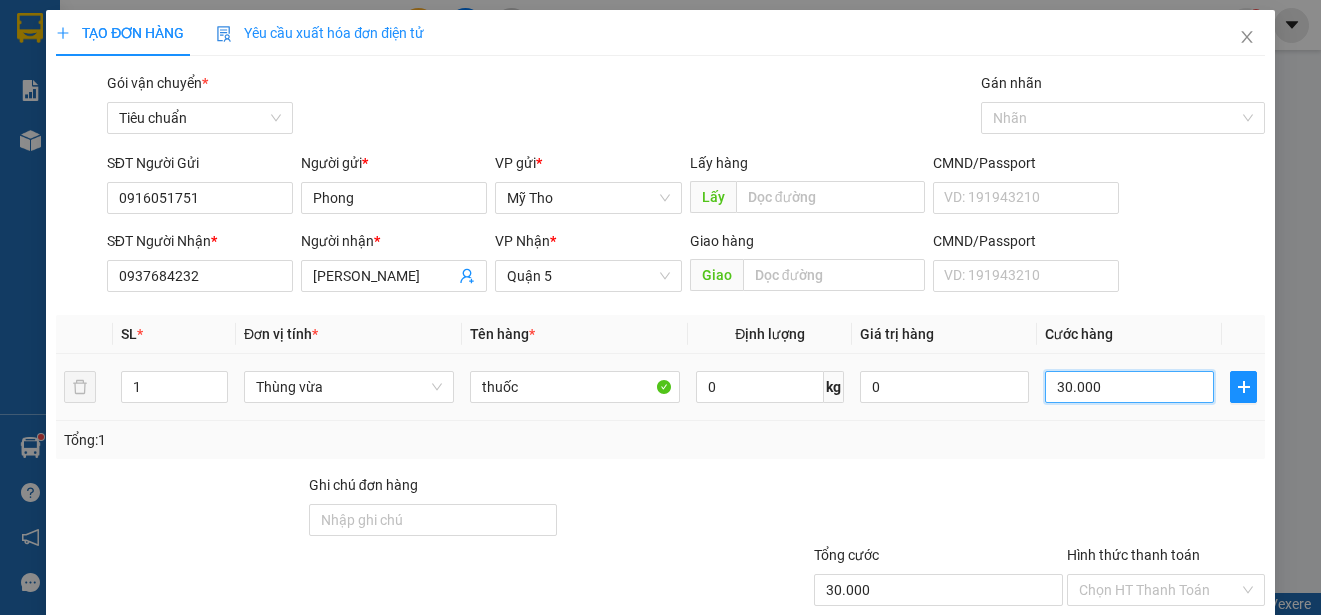 scroll, scrollTop: 125, scrollLeft: 0, axis: vertical 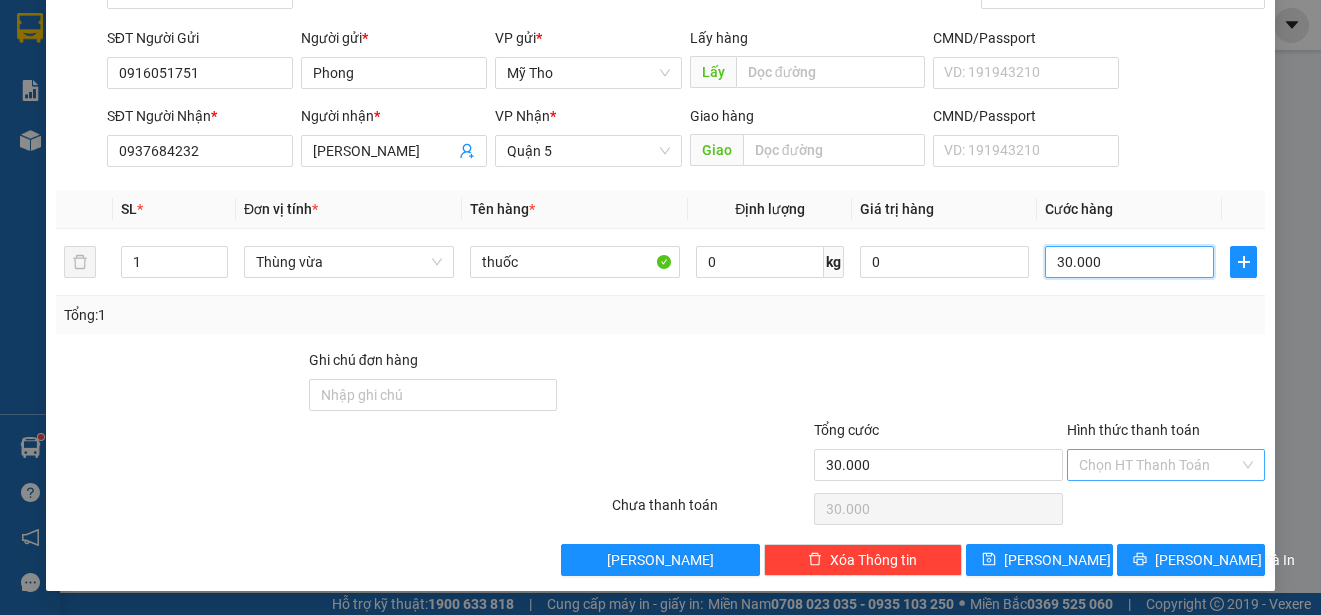 type on "30.000" 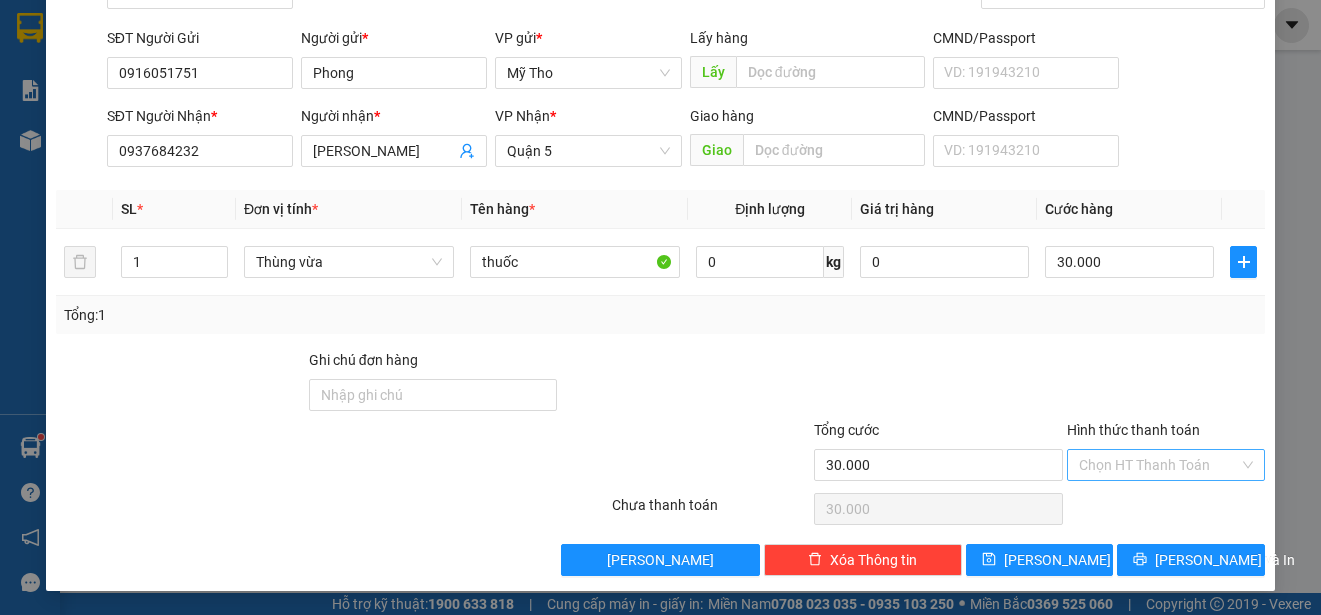 drag, startPoint x: 1131, startPoint y: 458, endPoint x: 1151, endPoint y: 475, distance: 26.24881 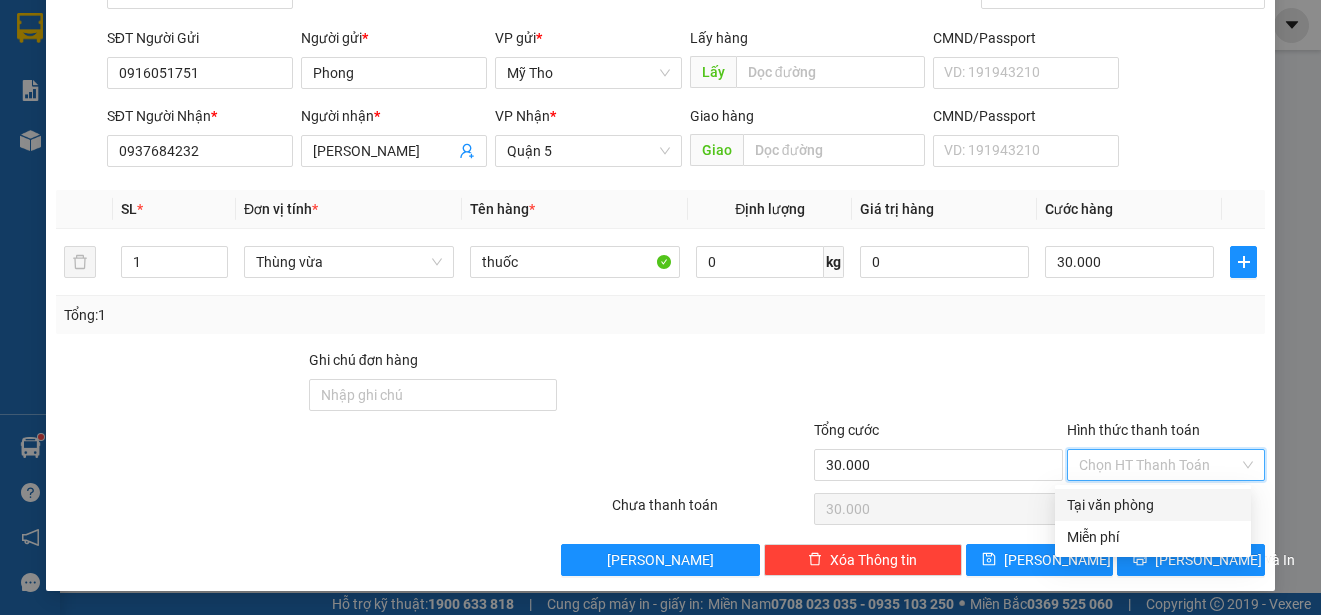 click on "Tại văn phòng" at bounding box center [1153, 505] 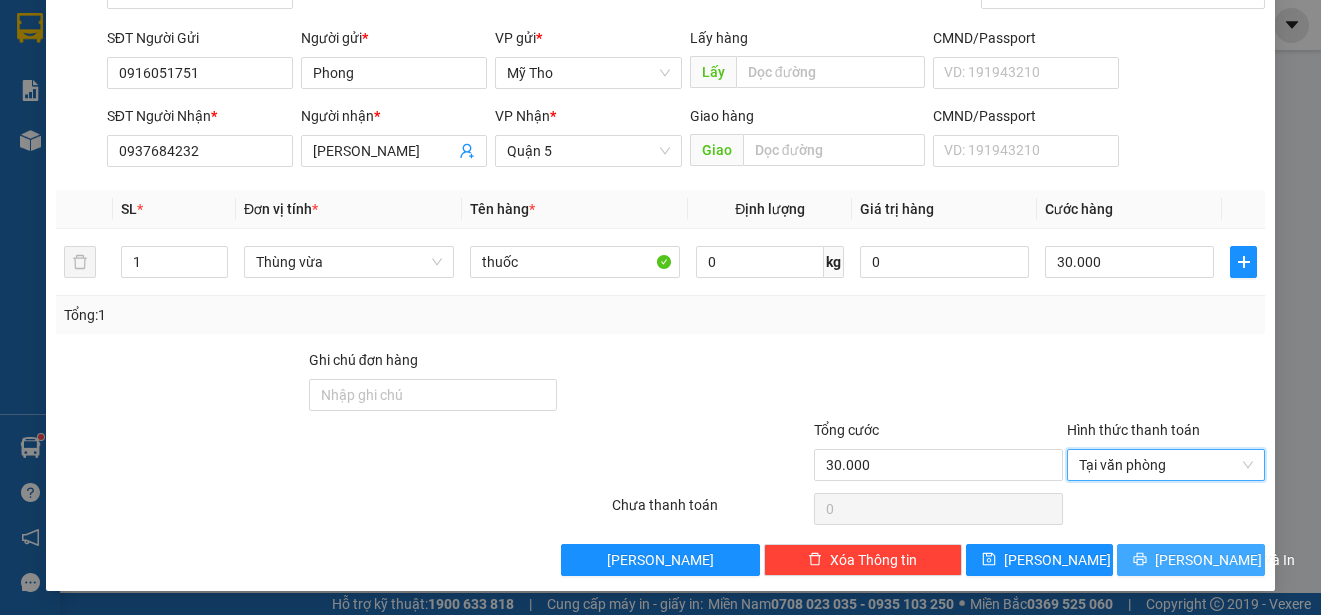 click on "[PERSON_NAME] và In" at bounding box center (1225, 560) 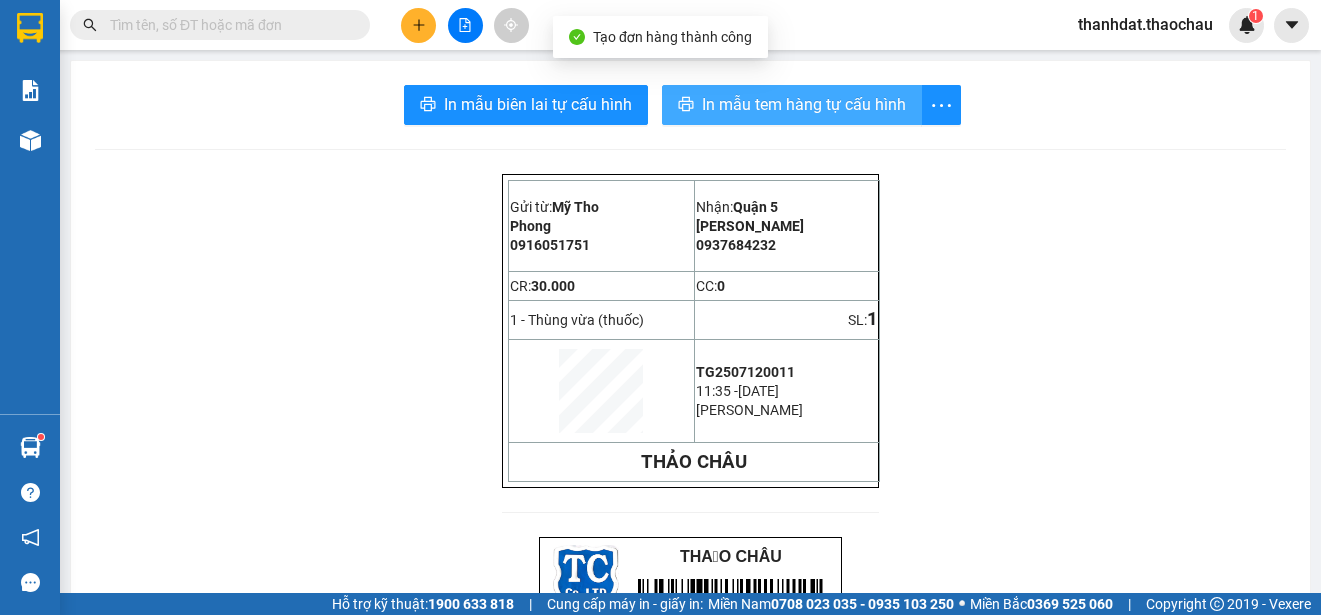 click on "In mẫu tem hàng tự cấu hình" at bounding box center [804, 104] 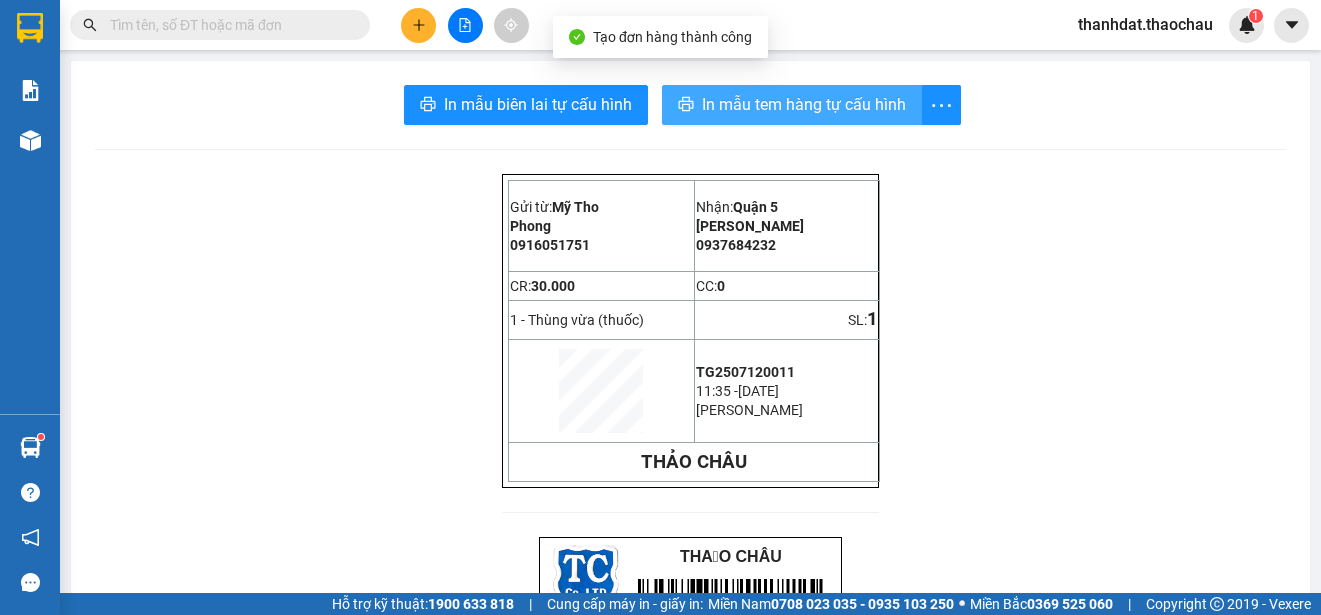scroll, scrollTop: 0, scrollLeft: 0, axis: both 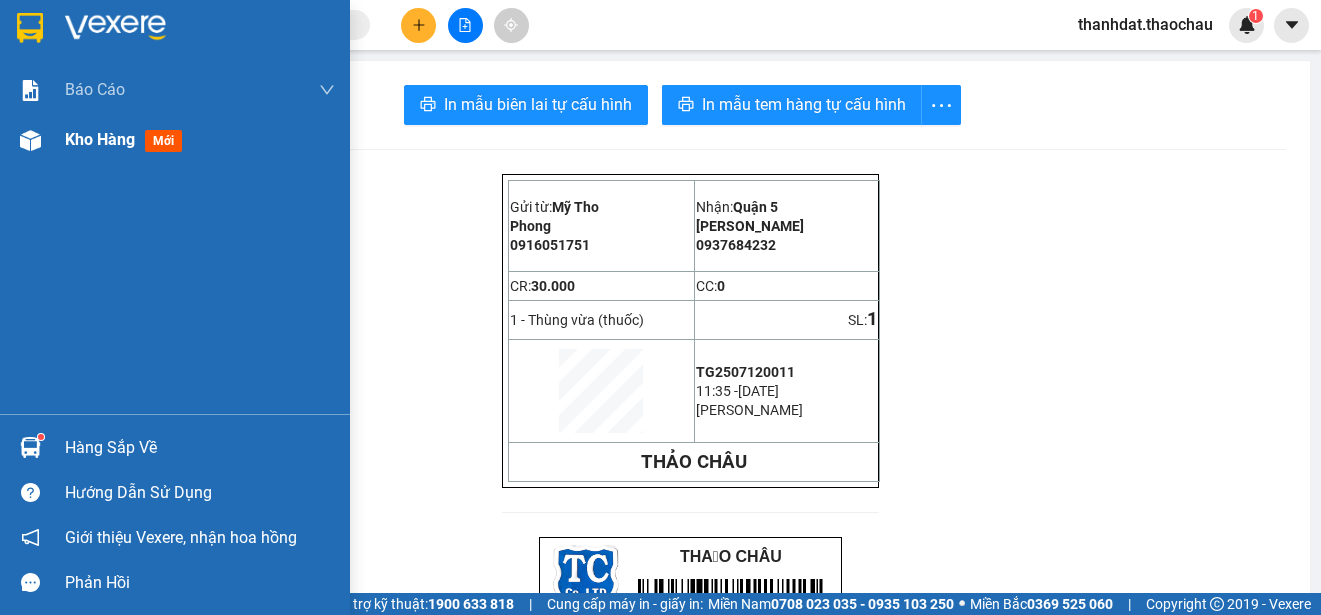 click on "Kho hàng" at bounding box center [100, 139] 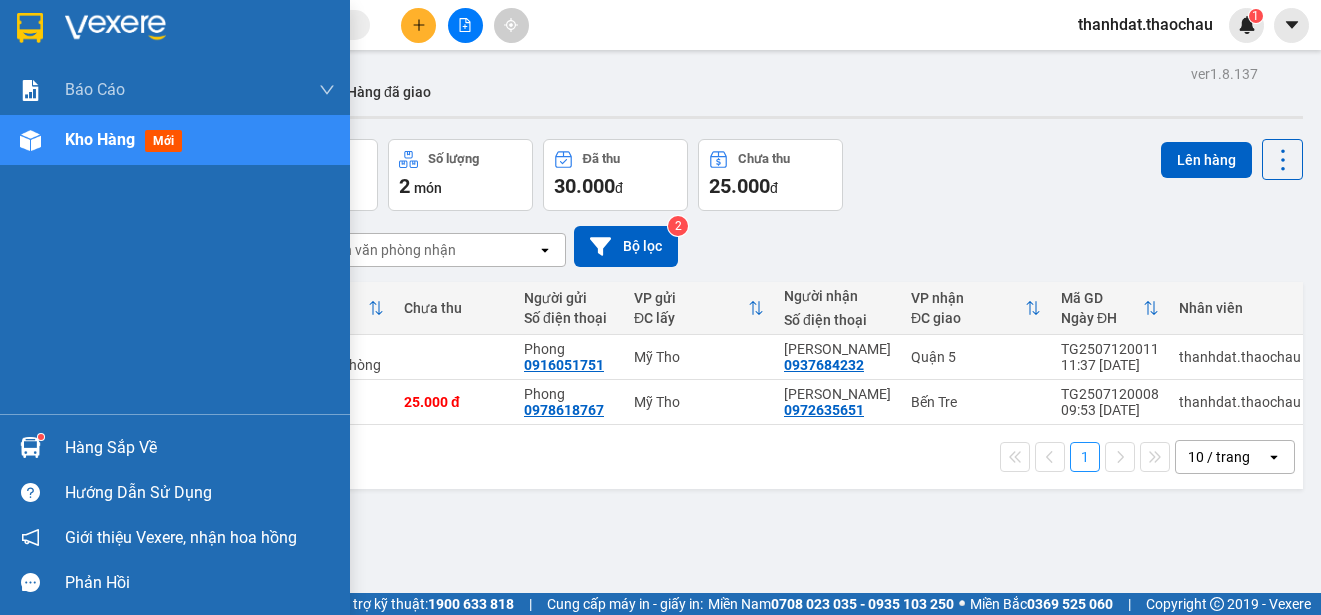 click on "Hàng sắp về" at bounding box center (200, 448) 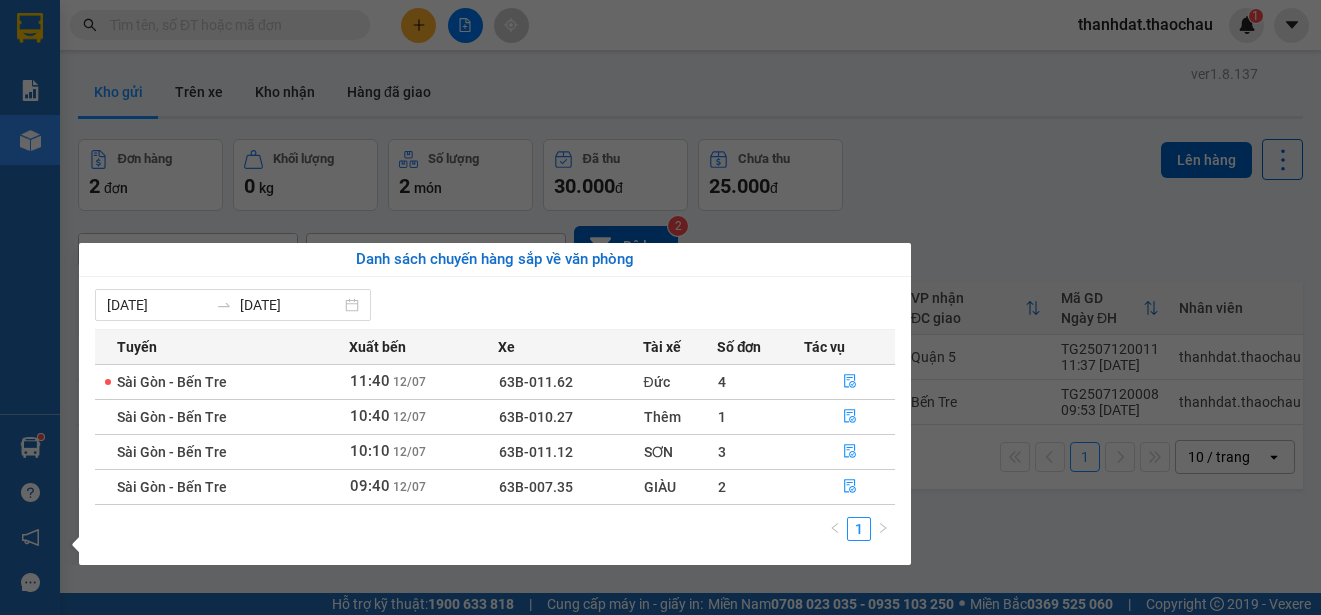 click on "Kết quả tìm kiếm ( 77 )  Bộ lọc  Mã ĐH Trạng thái Món hàng Tổng cước Chưa cước Người gửi VP Gửi Người nhận VP Nhận Q52507120012 09:24 - 12/07 Trên xe   63B-007.35 09:40  -   12/07 giấy SL:  1 35.000 0984077262 hiệp Quận 5 0346540378 đỏ Mỹ Tho Q52506030016 09:37 - 03/06 Đã giao   14:20 - 03/06 tem SL:  1 35.000 0984077262 hiệp Quận 5 0346540378 đỏ Mỹ Tho Q52503070099 17:42 - 07/03 Đã giao   08:36 - 12/03 pt SL:  1 30.000 0933988667 Tạo Quận 5 0346540378 đỏ Mỹ Tho Q52503050027 10:27 - 05/03 Đã giao   13:07 - 05/03 tem SL:  2 60.000 0984077262 hiệp Quận 5 0346540378 đỏ Mỹ Tho Q52501030085 15:13 - 03/01 Đã giao   14:56 - 04/01 giấy SL:  3 105.000 0984077262 hiệp Quận 5 0346540378 đỏ Mỹ Tho Q52412180019 09:31 - 18/12 Đã giao   14:09 - 18/12 tem, tem SL:  2 65.000 0984077262 hiệp Quận 5 0346540378 đỏ Mỹ Tho Q52411270120 18:05 - 27/11 Đã giao   14:58 - 28/11 pt SL:  1 35.000 0933988667 Tạo Quận 5 đỏ" at bounding box center (660, 307) 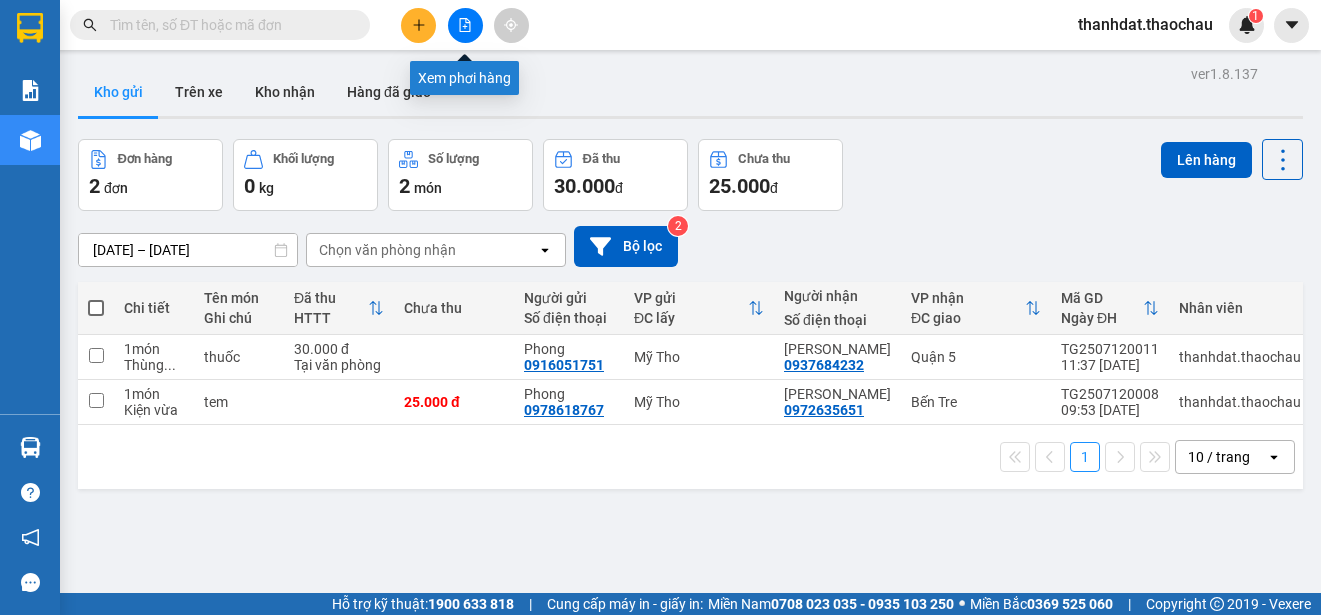 click at bounding box center [465, 25] 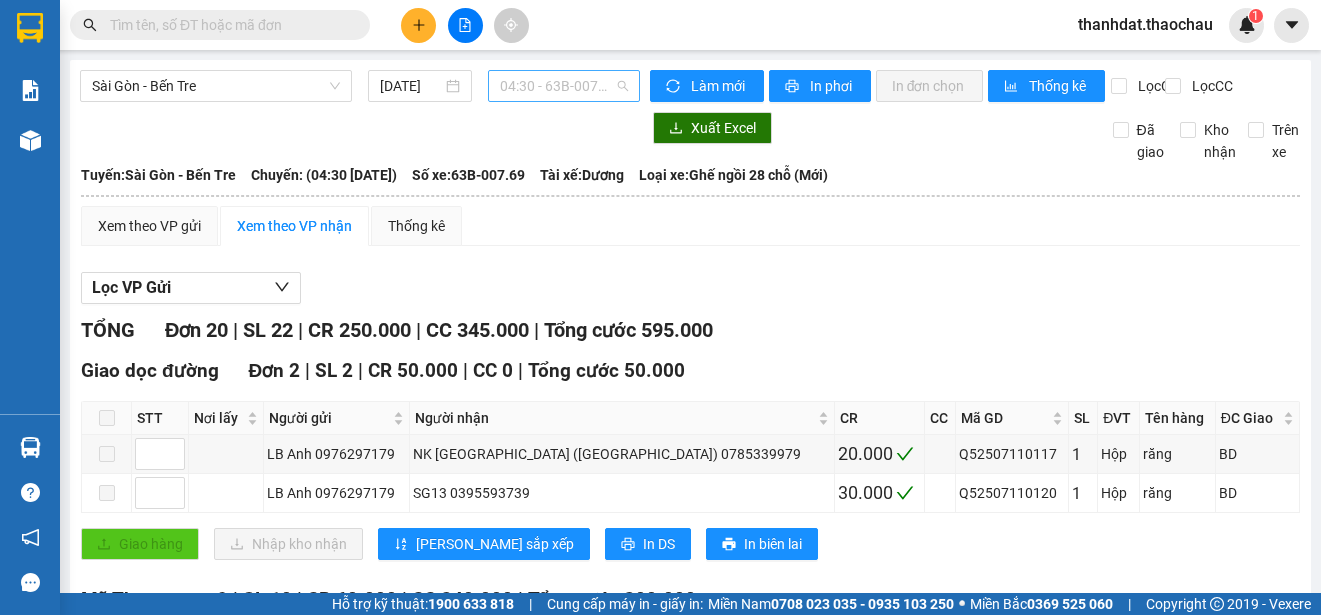 click on "04:30     - 63B-007.69" at bounding box center (564, 86) 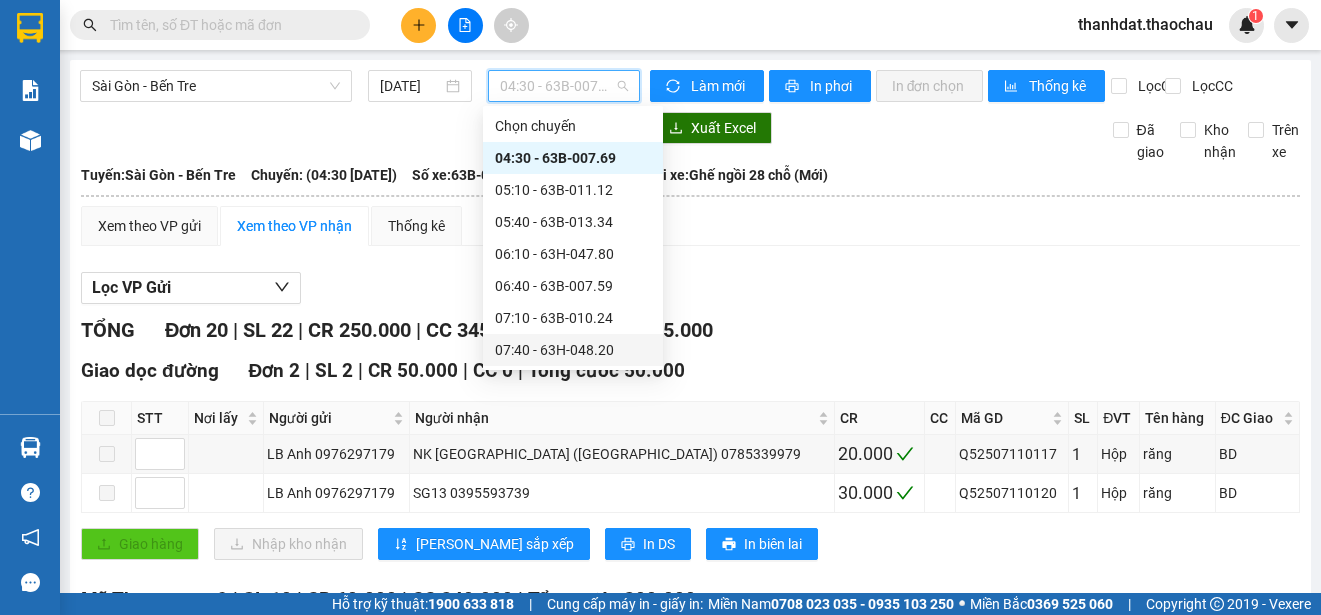 click on "07:40     - 63H-048.20" at bounding box center (573, 350) 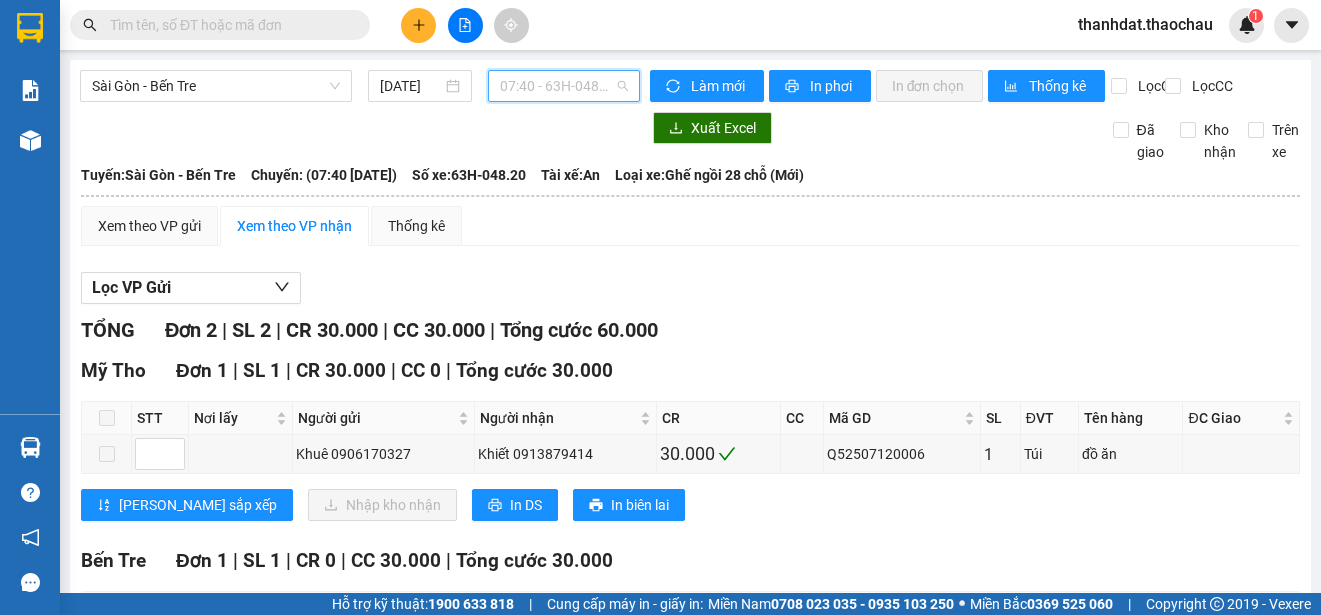 click on "07:40     - 63H-048.20" at bounding box center [564, 86] 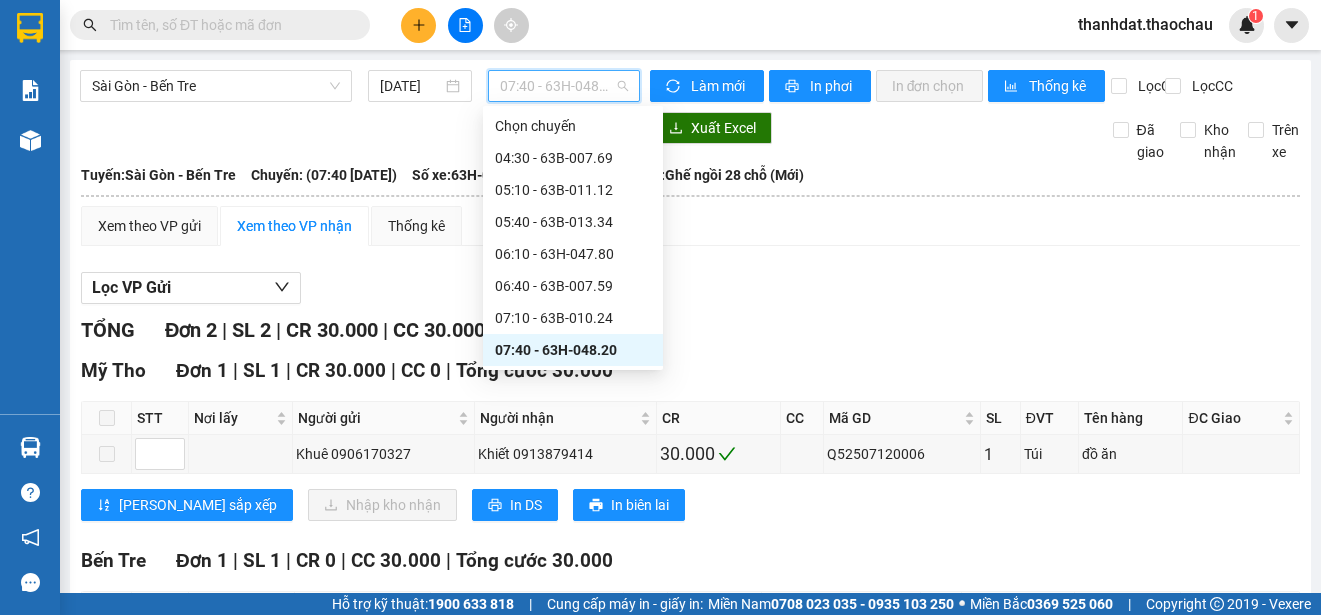 scroll, scrollTop: 100, scrollLeft: 0, axis: vertical 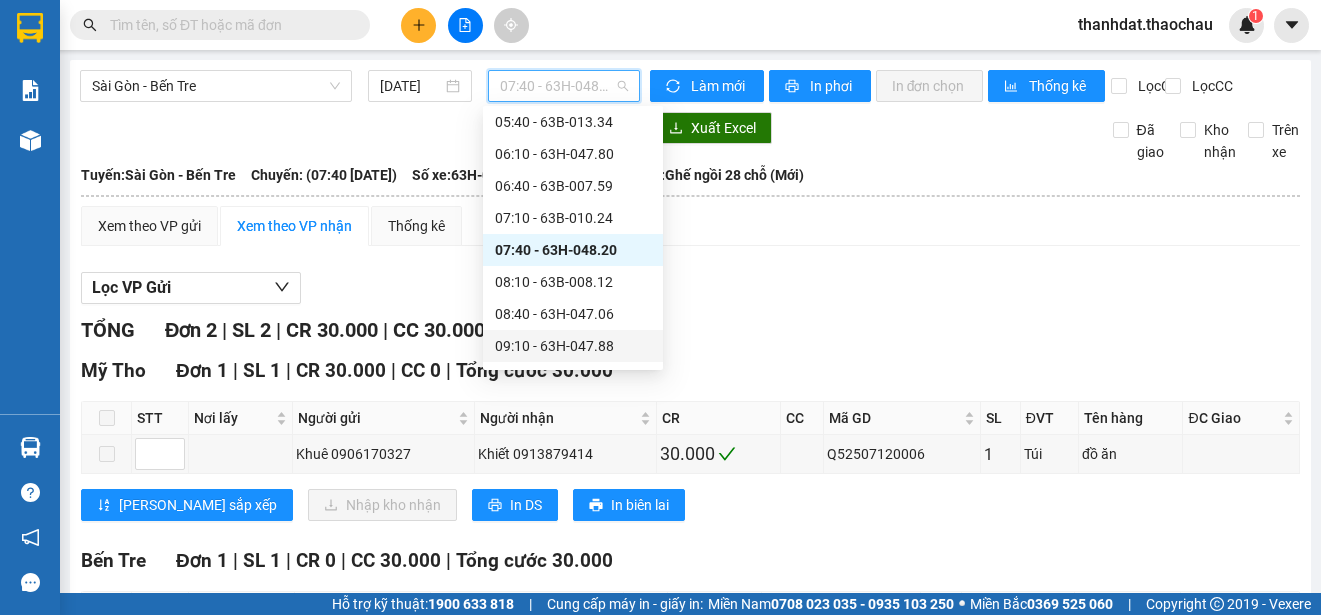 click on "09:10     - 63H-047.88" at bounding box center [573, 346] 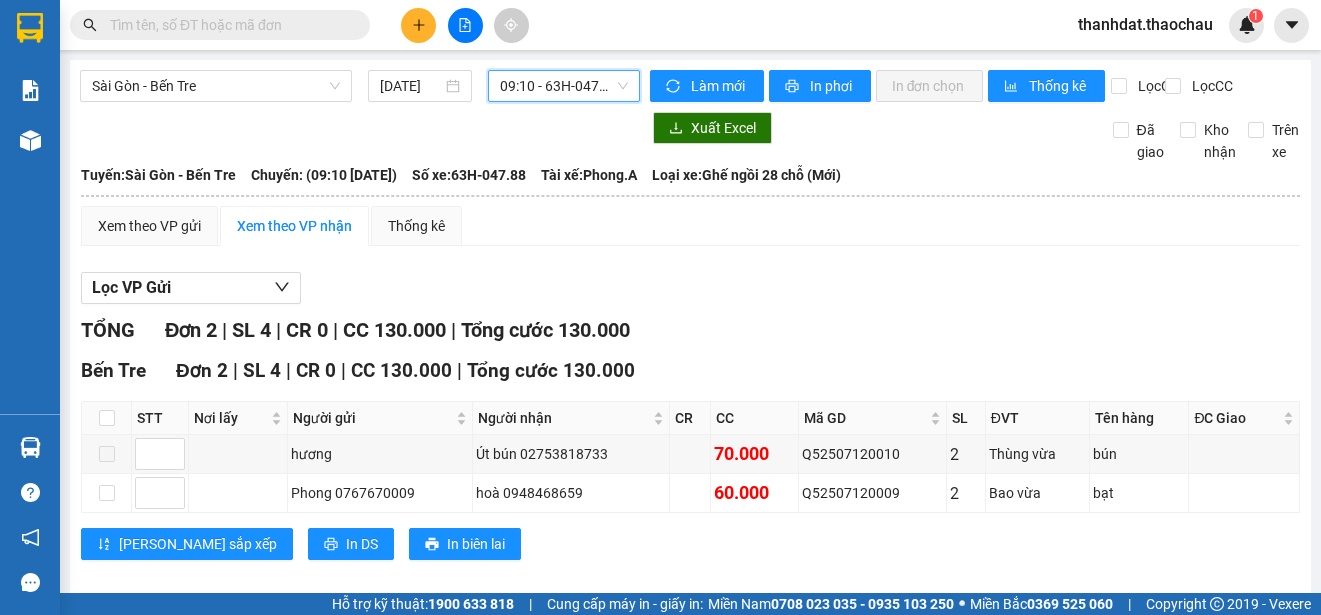 scroll, scrollTop: 55, scrollLeft: 0, axis: vertical 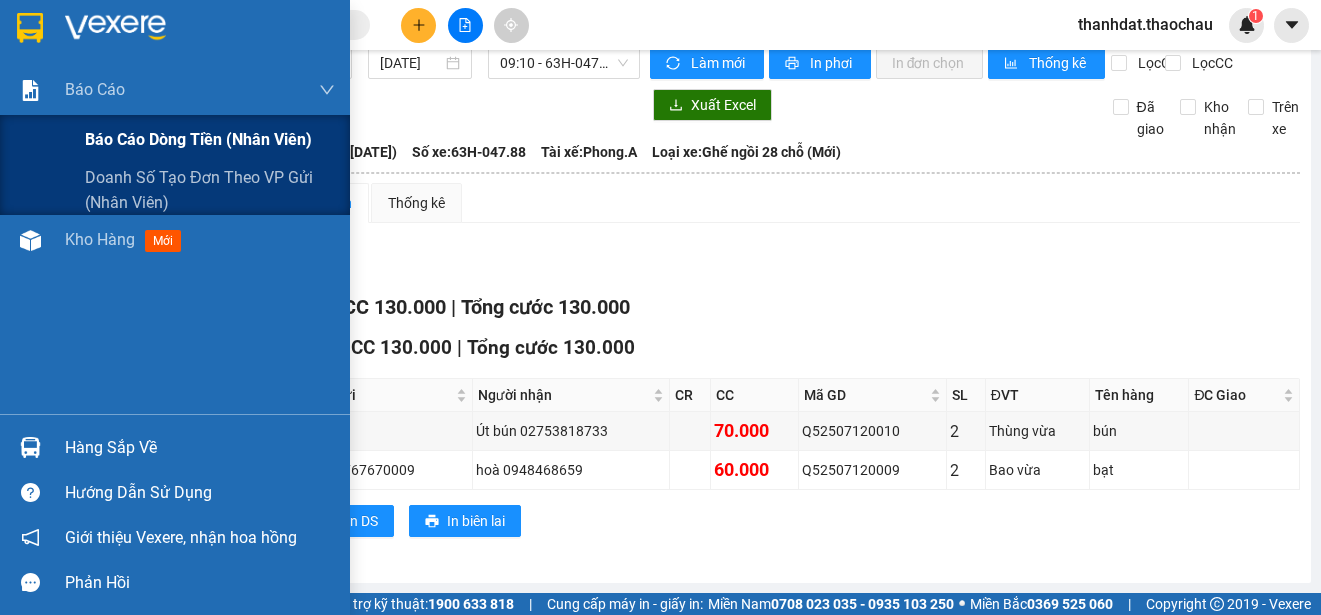 click on "Báo cáo dòng tiền (nhân viên)" at bounding box center (198, 139) 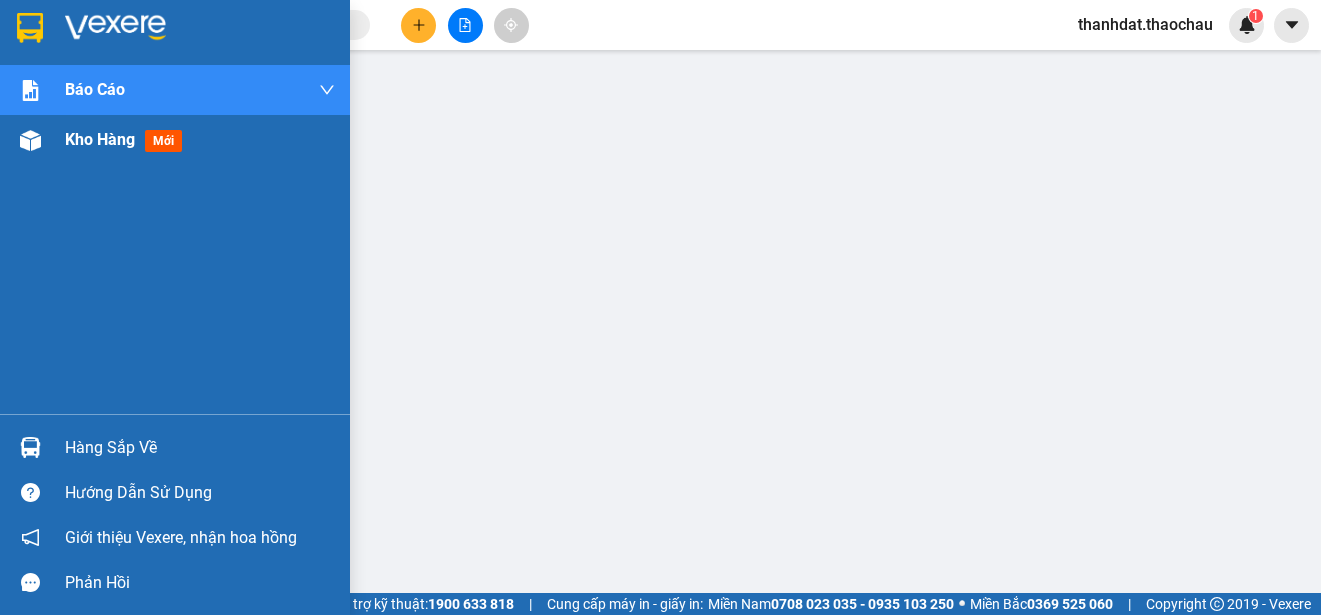 click on "Kho hàng" at bounding box center (100, 139) 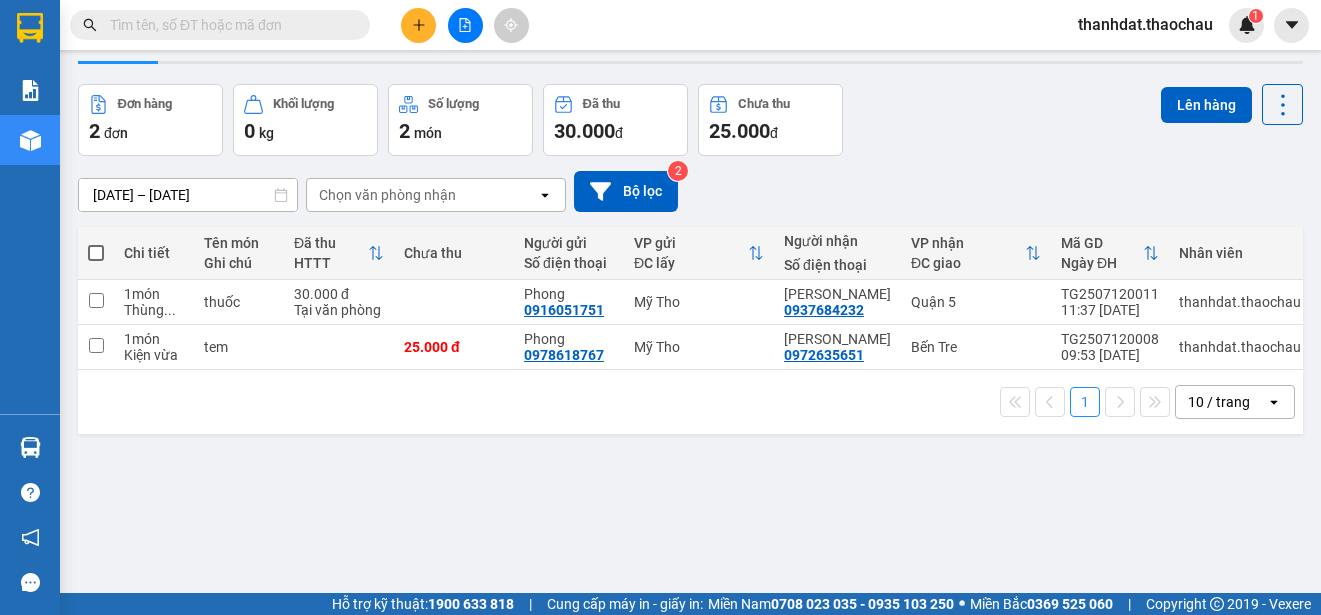 scroll, scrollTop: 0, scrollLeft: 0, axis: both 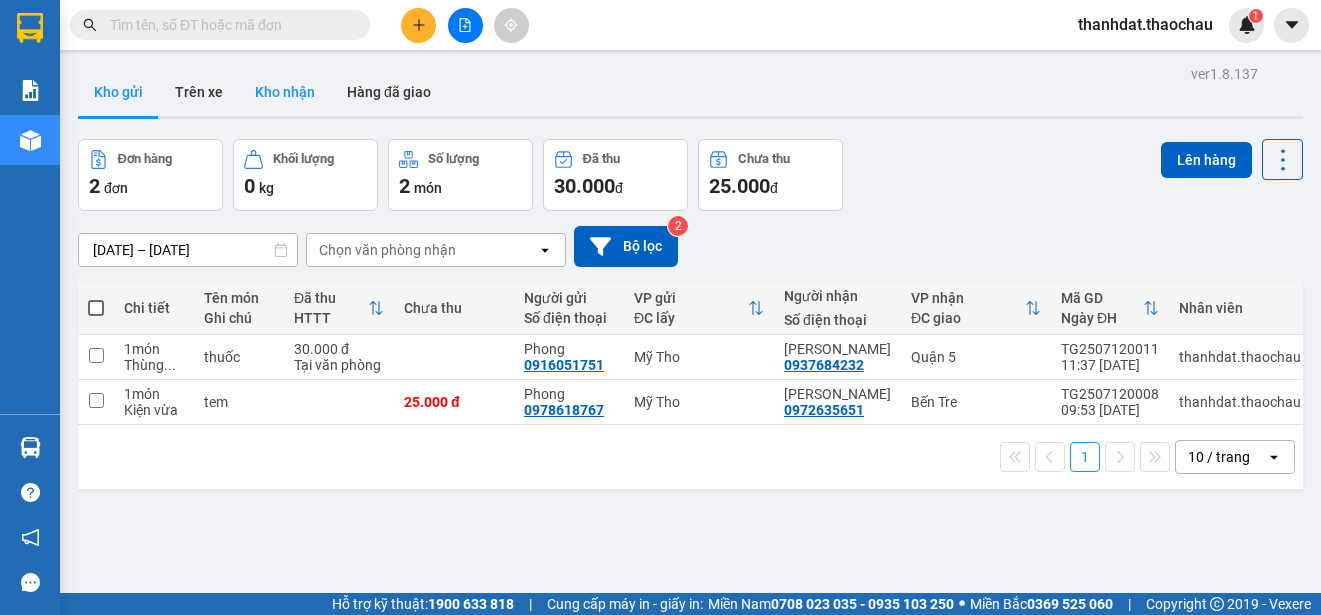 click on "Kho nhận" at bounding box center [285, 92] 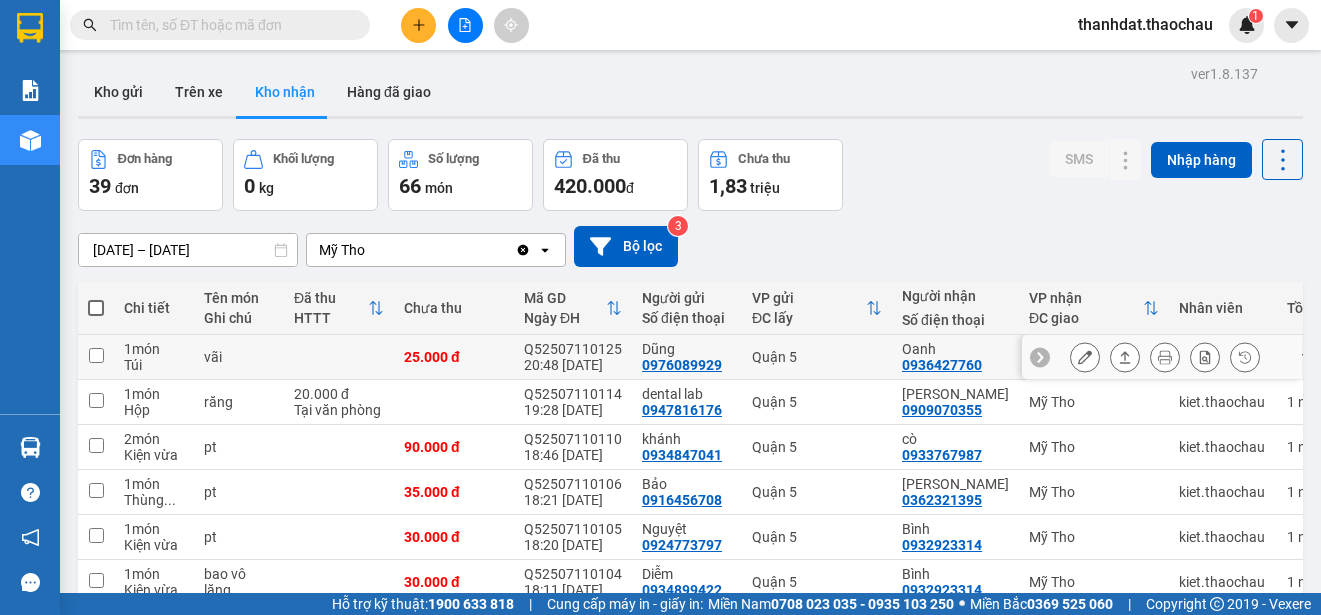 scroll, scrollTop: 282, scrollLeft: 0, axis: vertical 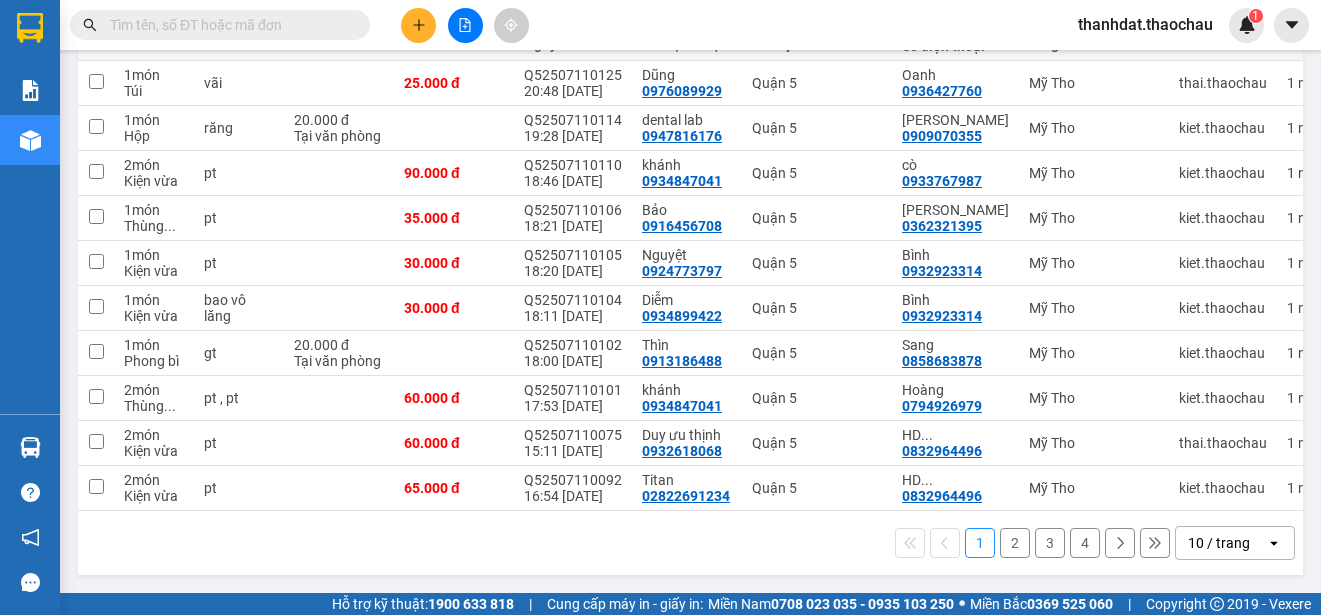 click on "2" at bounding box center (1015, 543) 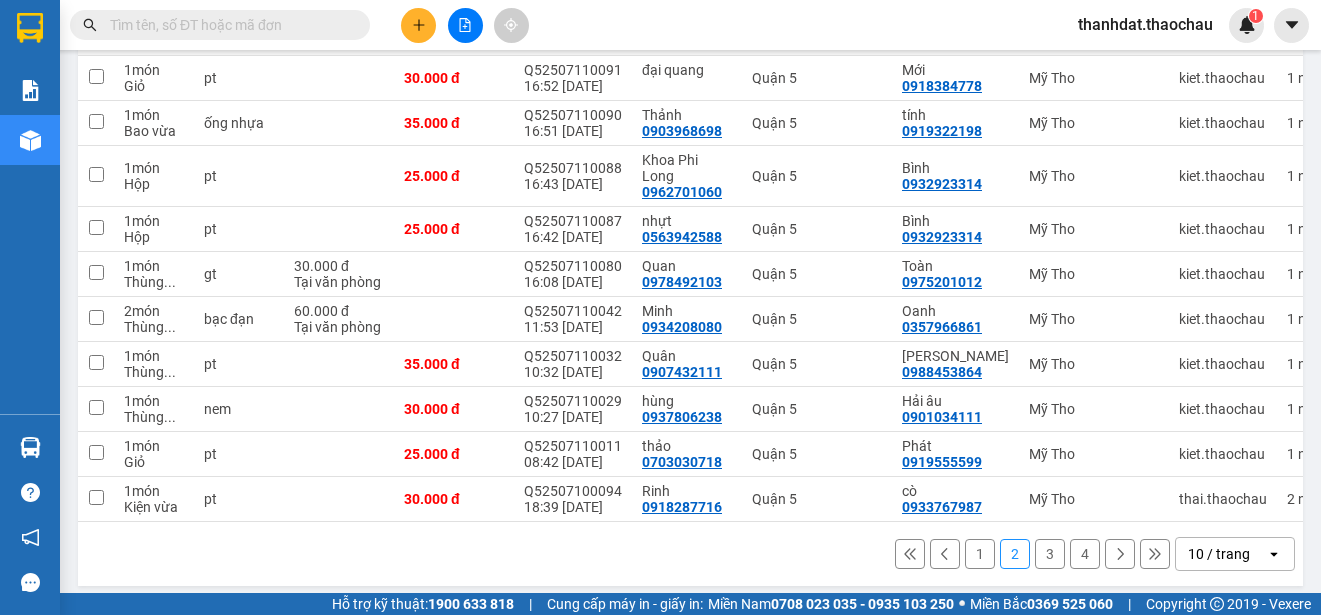 scroll, scrollTop: 282, scrollLeft: 0, axis: vertical 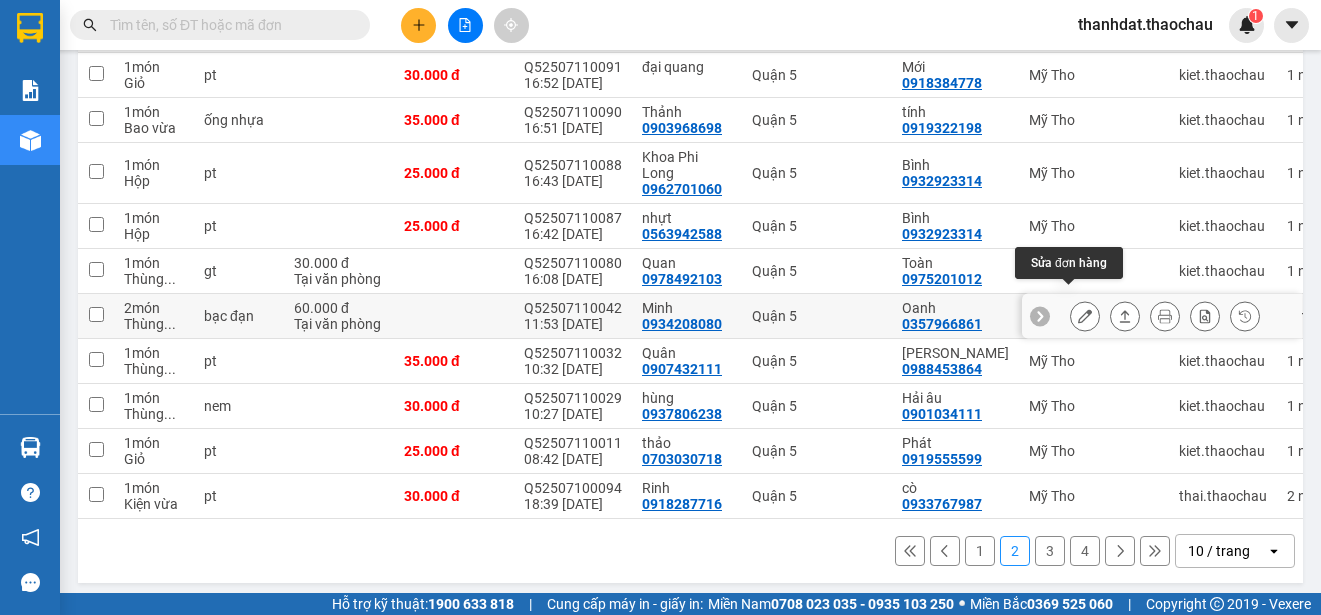 click 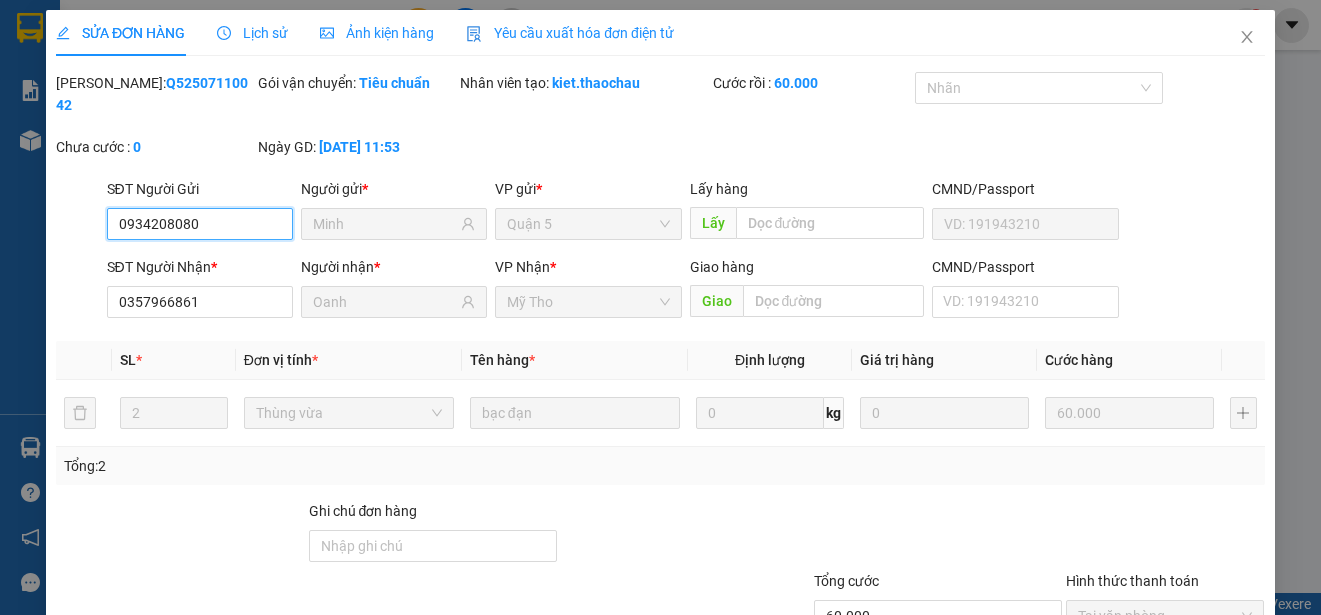 scroll, scrollTop: 0, scrollLeft: 0, axis: both 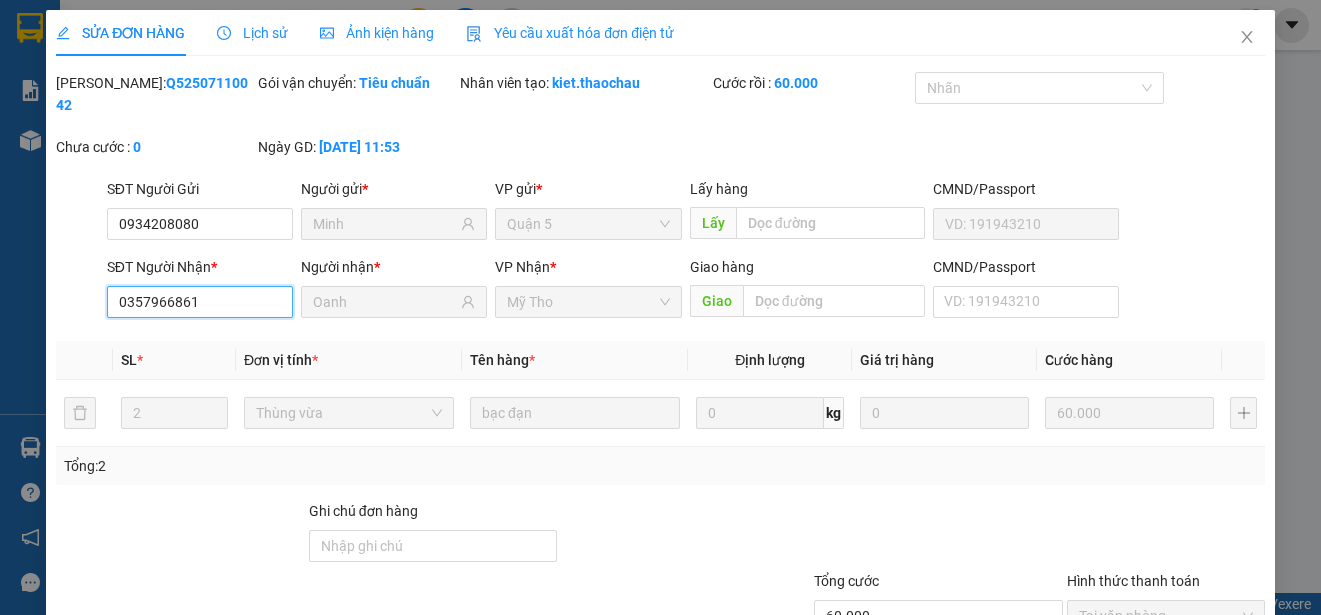 drag, startPoint x: 227, startPoint y: 308, endPoint x: 89, endPoint y: 299, distance: 138.29317 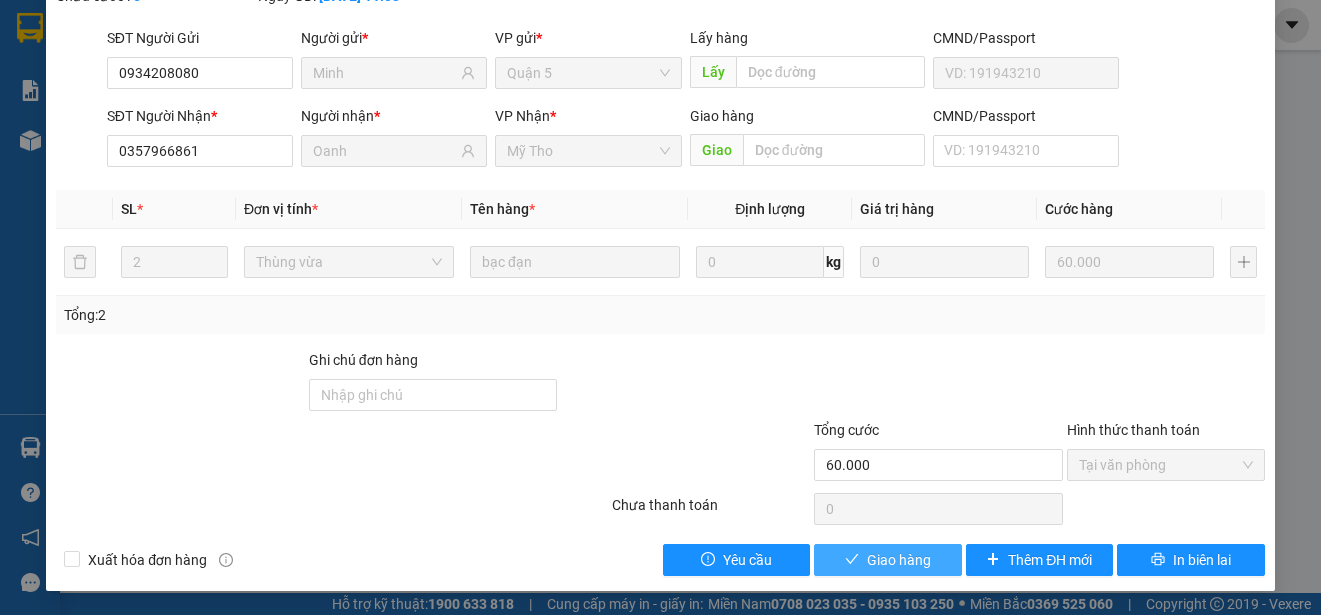 click on "Giao hàng" at bounding box center [899, 560] 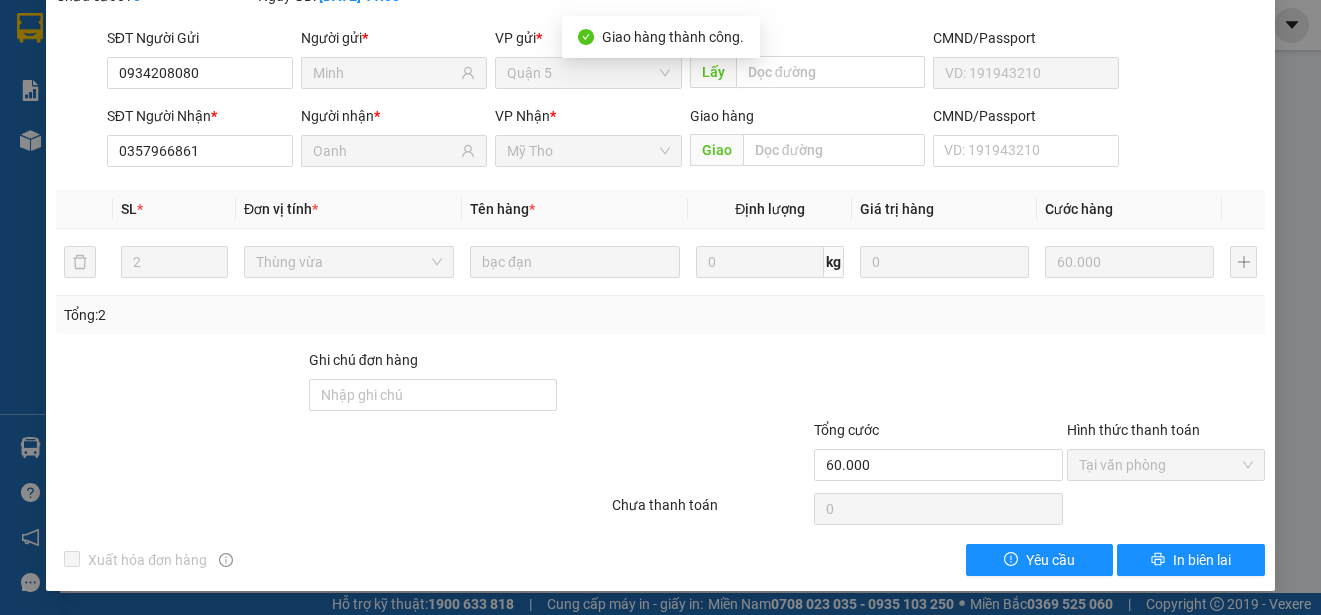 scroll, scrollTop: 0, scrollLeft: 0, axis: both 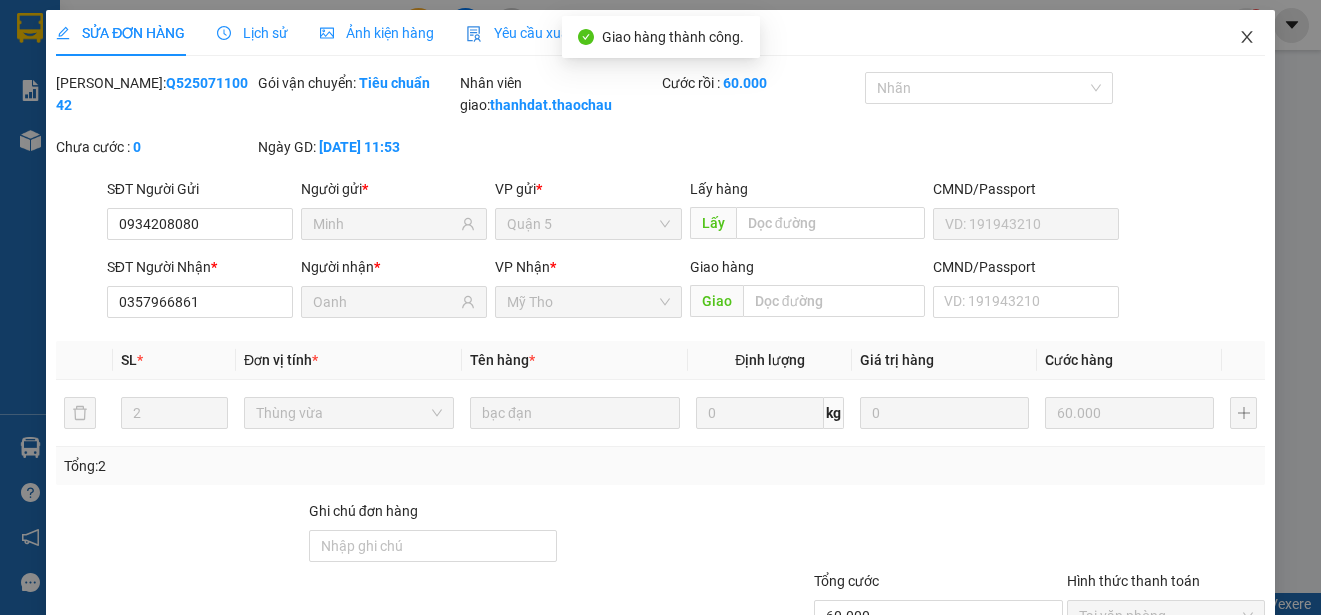 click 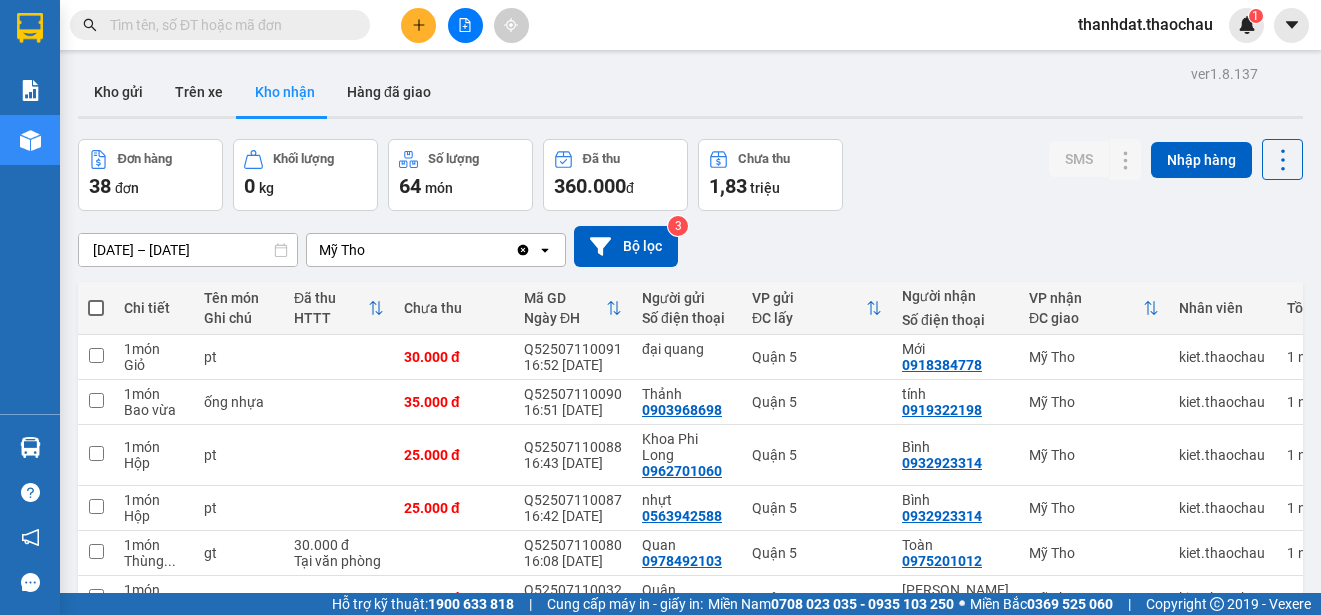 paste on "0357966861" 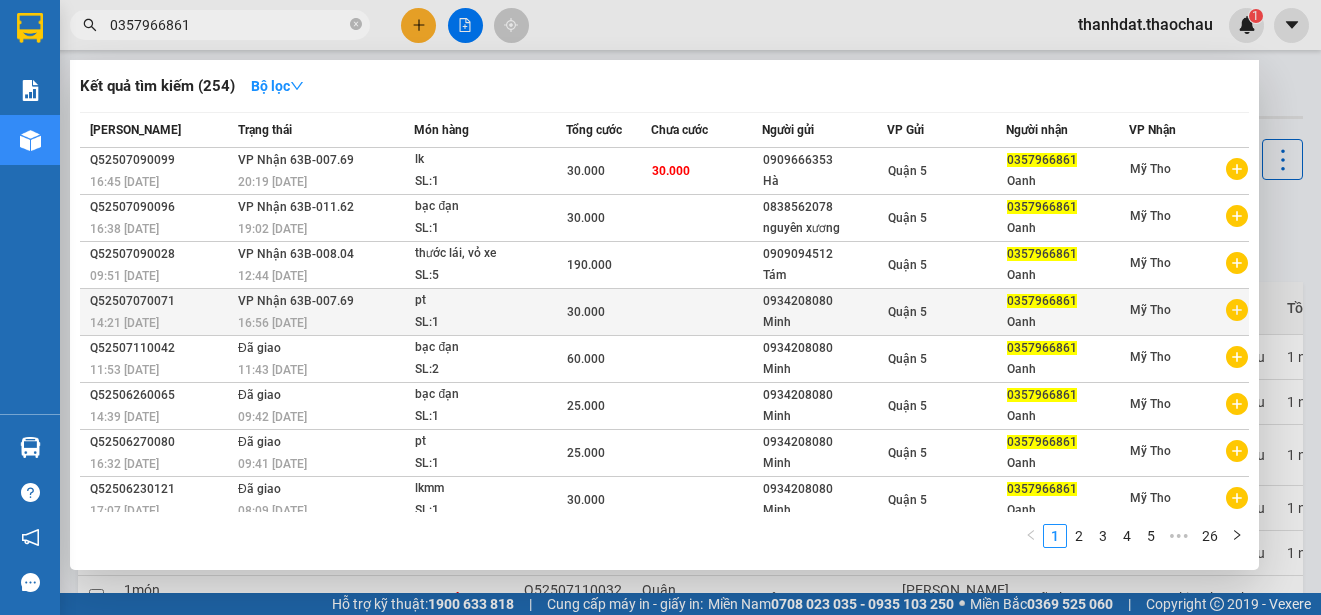 click on "Quận 5" at bounding box center (946, 312) 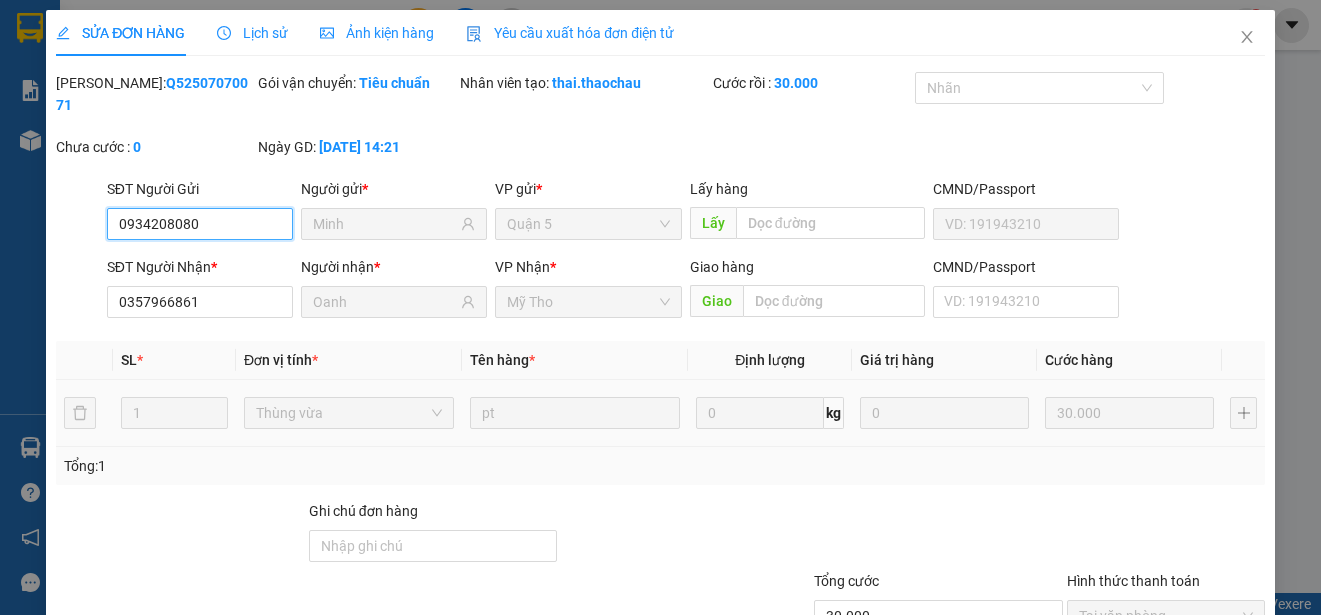 scroll, scrollTop: 151, scrollLeft: 0, axis: vertical 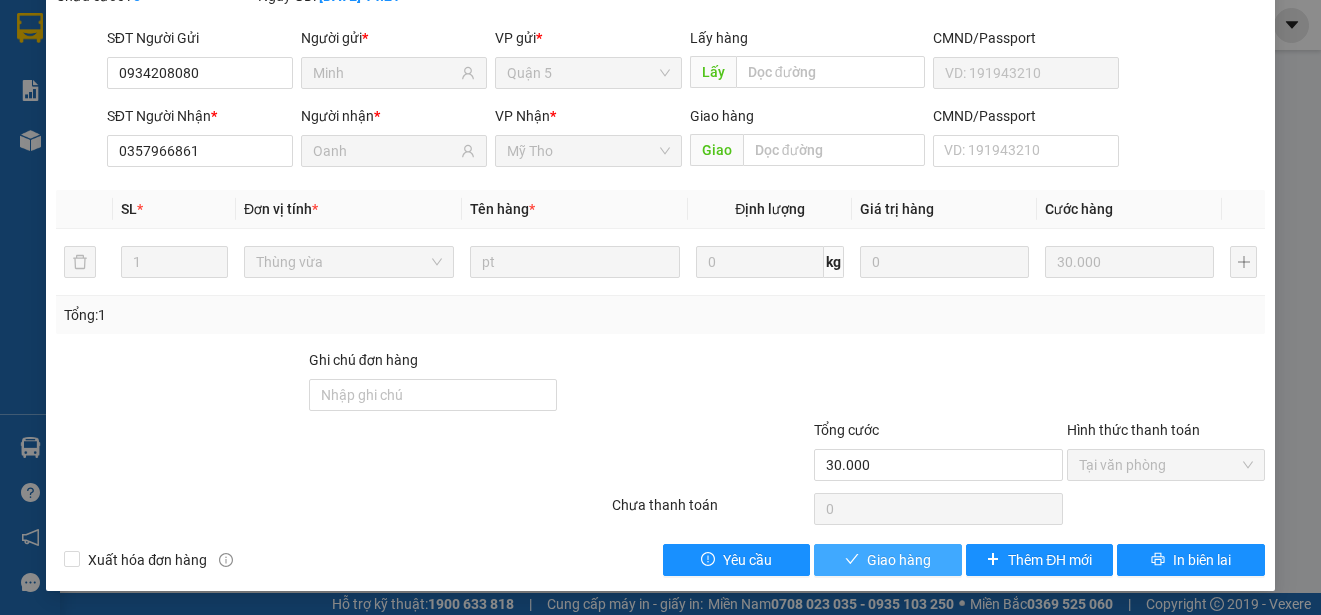 click on "Giao hàng" at bounding box center [899, 560] 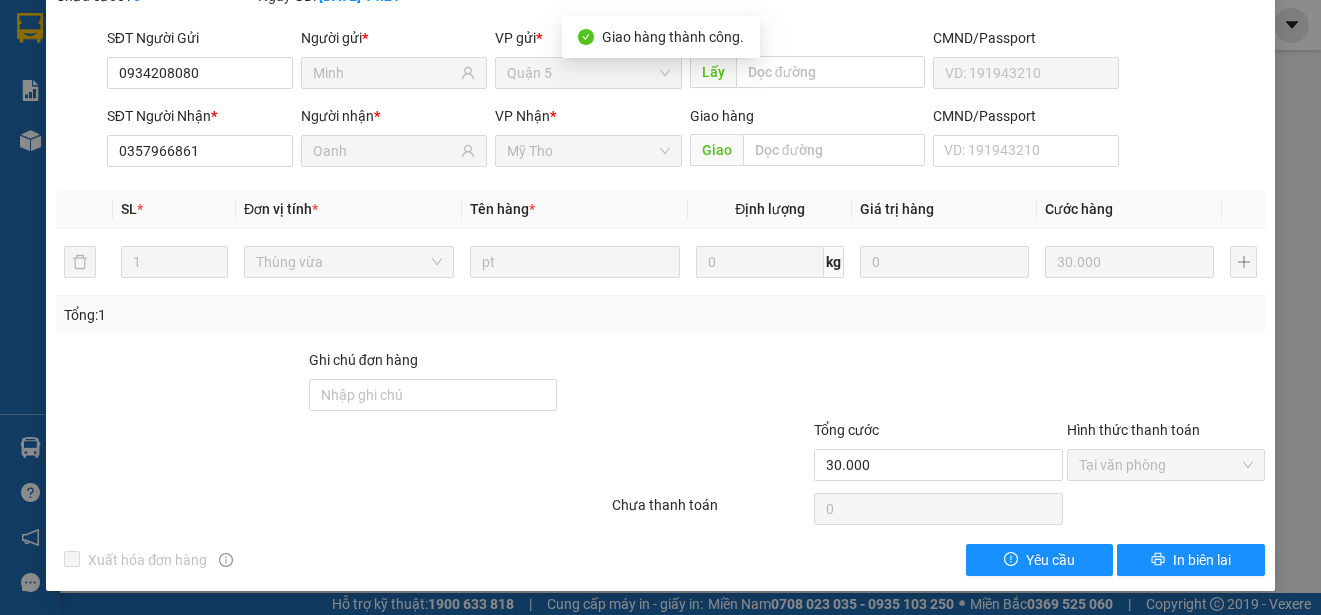 scroll, scrollTop: 0, scrollLeft: 0, axis: both 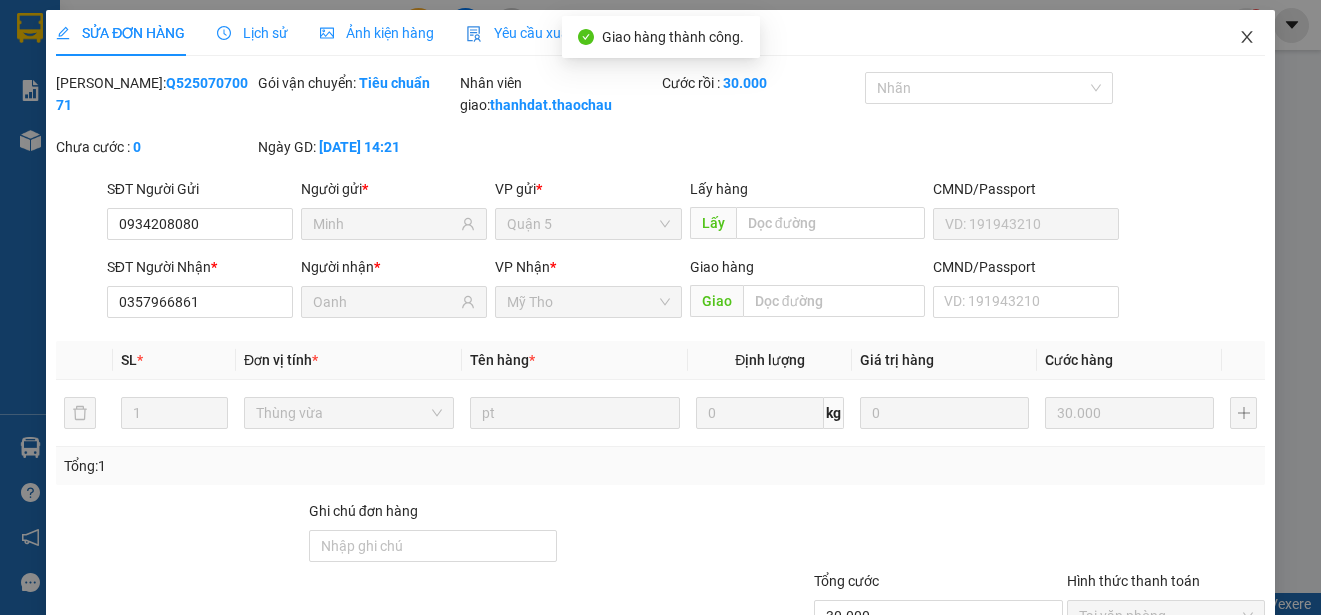 click 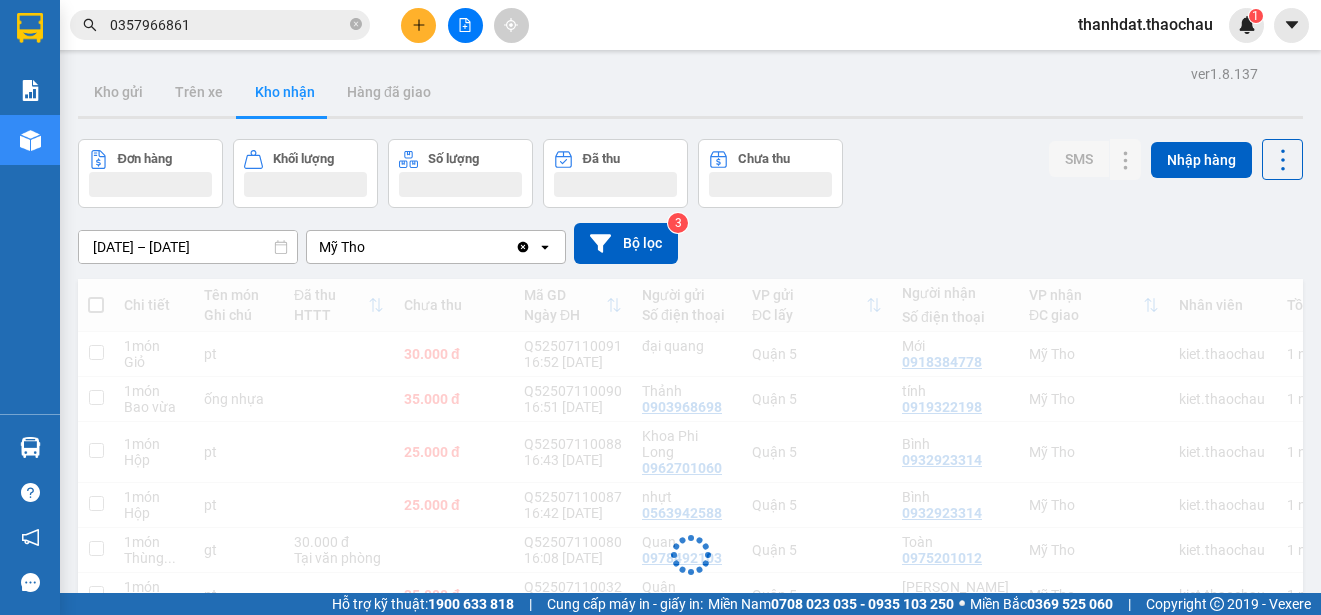 click on "0357966861" at bounding box center (228, 25) 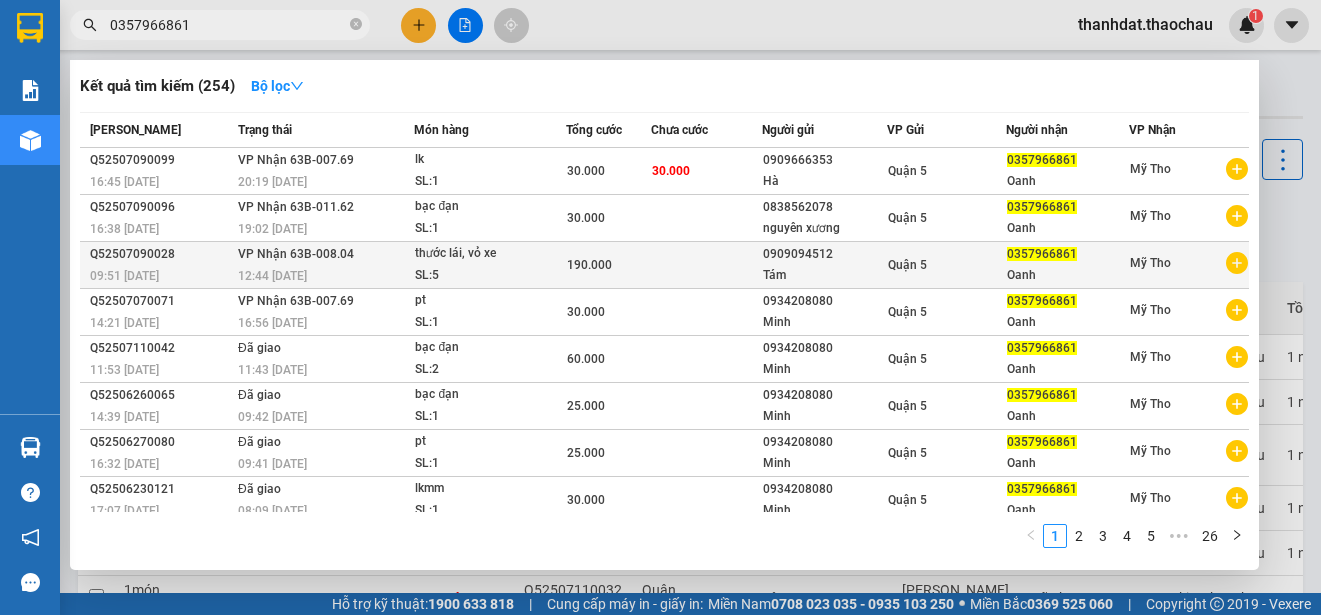 click on "0909094512" at bounding box center [825, 254] 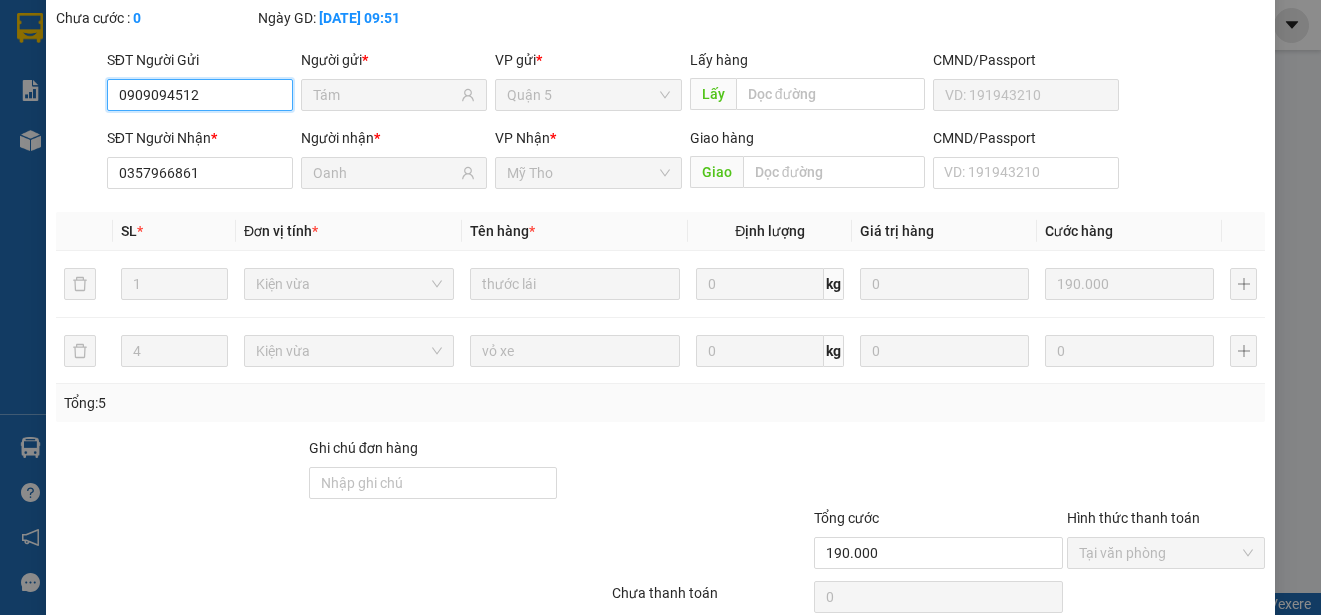 scroll, scrollTop: 217, scrollLeft: 0, axis: vertical 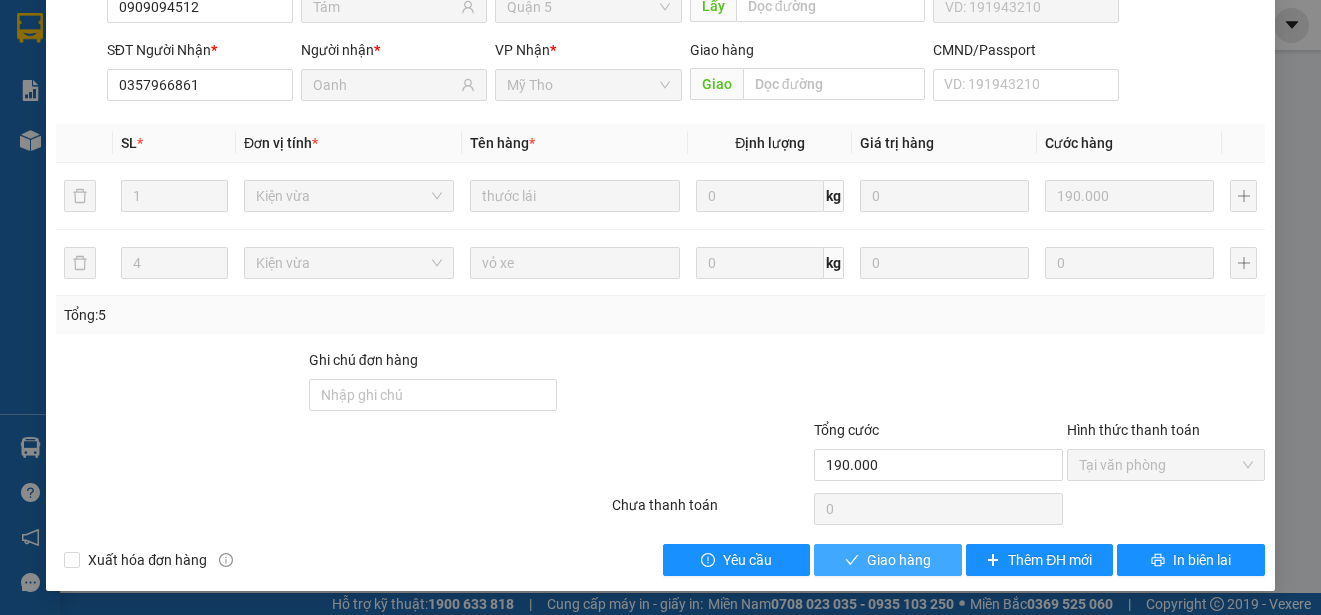 click on "Giao hàng" at bounding box center (899, 560) 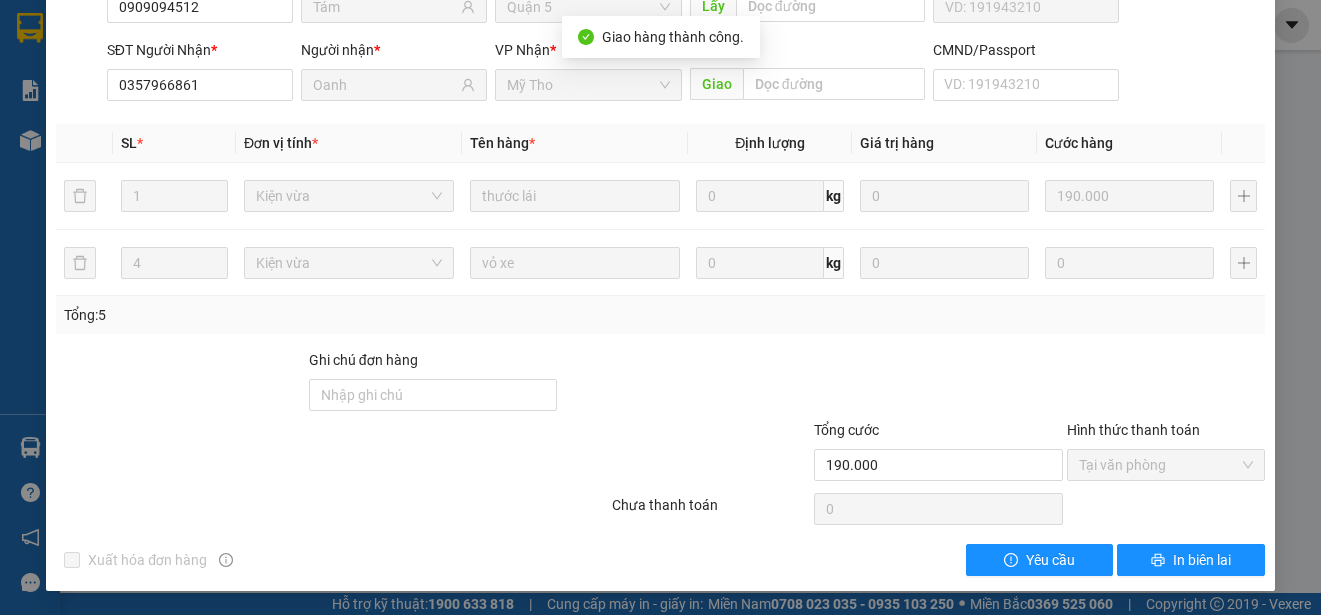 scroll, scrollTop: 0, scrollLeft: 0, axis: both 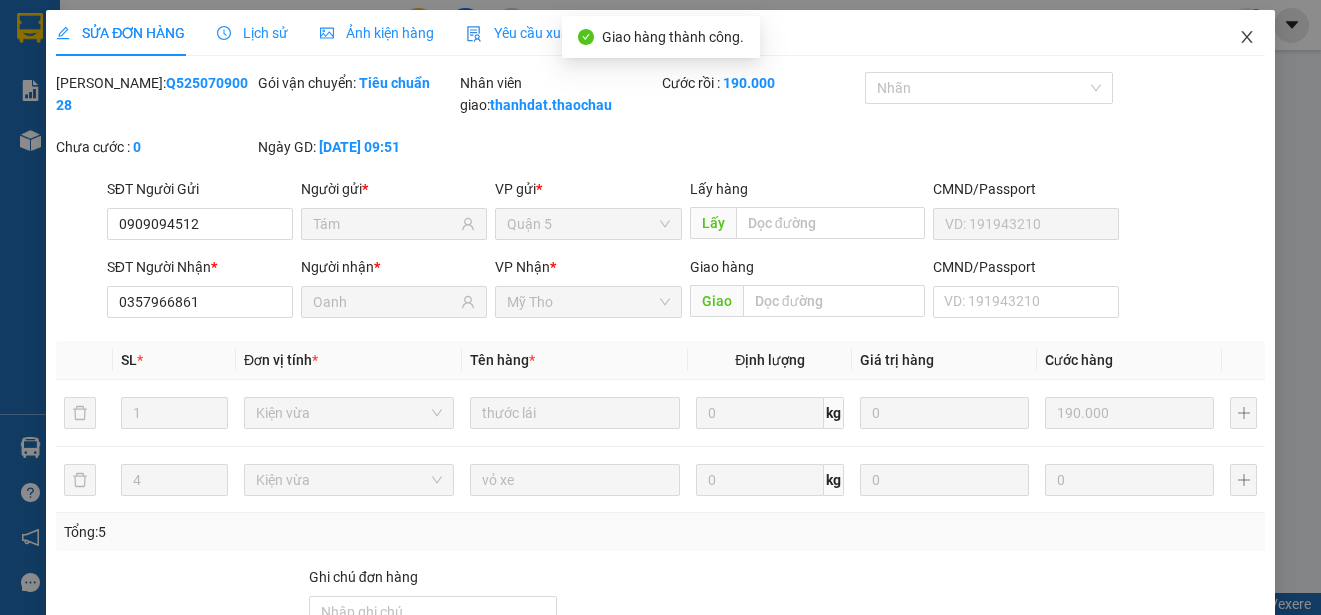 click 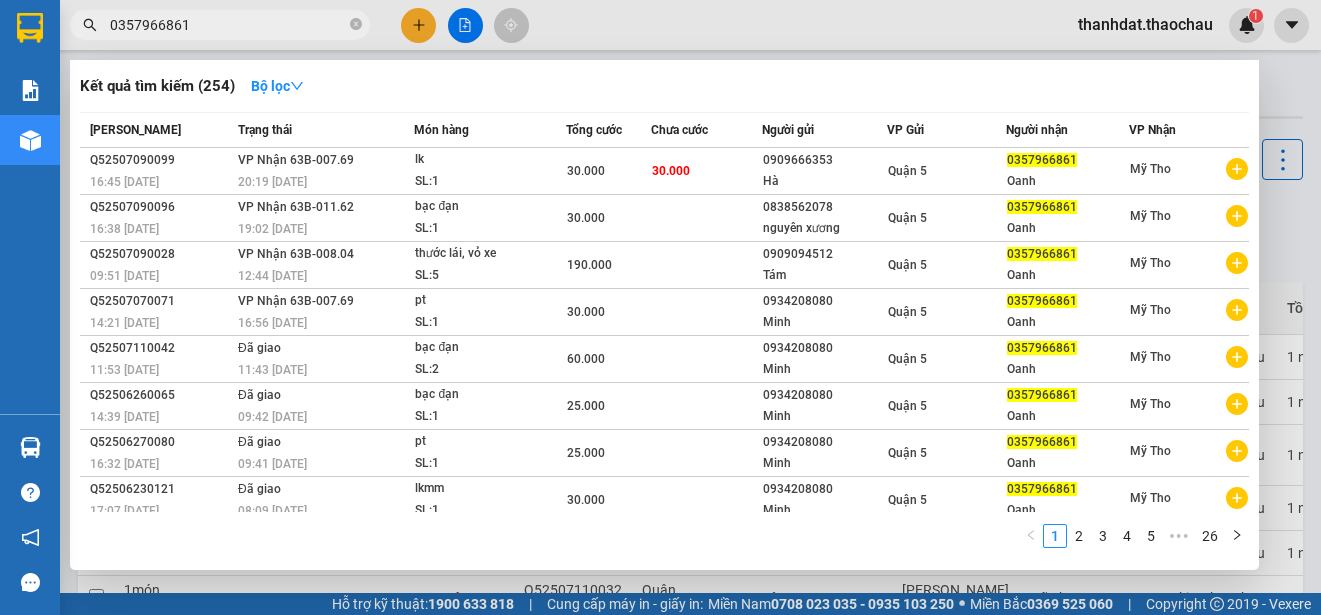 click on "0357966861" at bounding box center (228, 25) 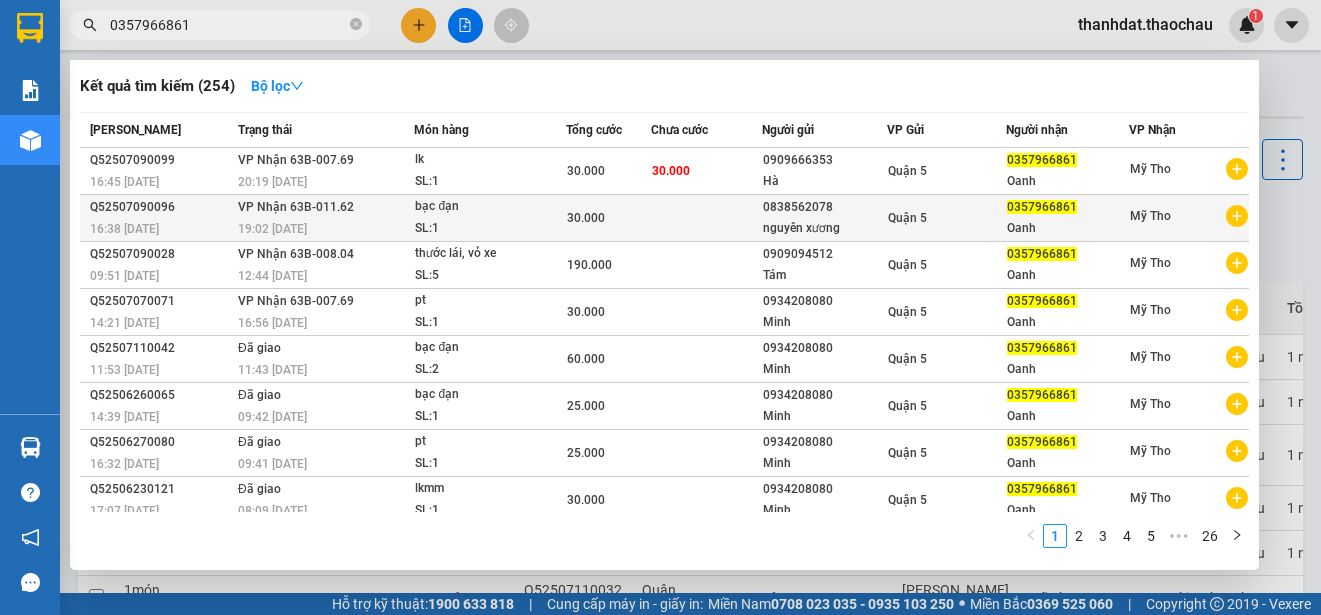 click on "0838562078" at bounding box center (825, 207) 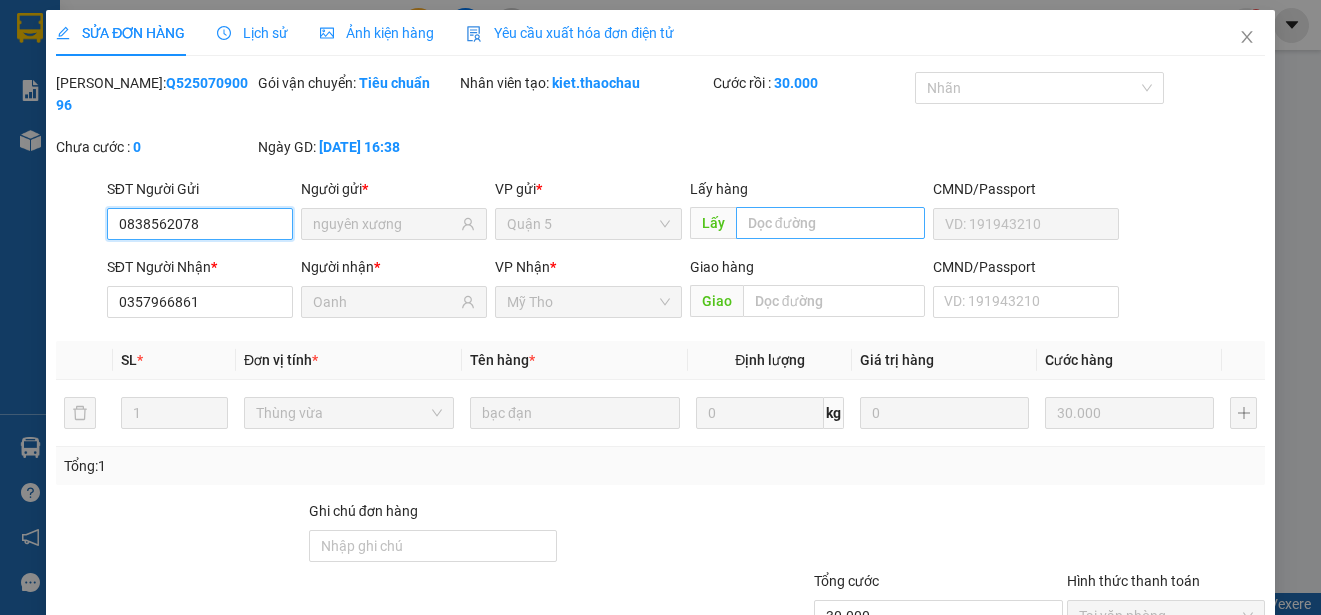 scroll, scrollTop: 151, scrollLeft: 0, axis: vertical 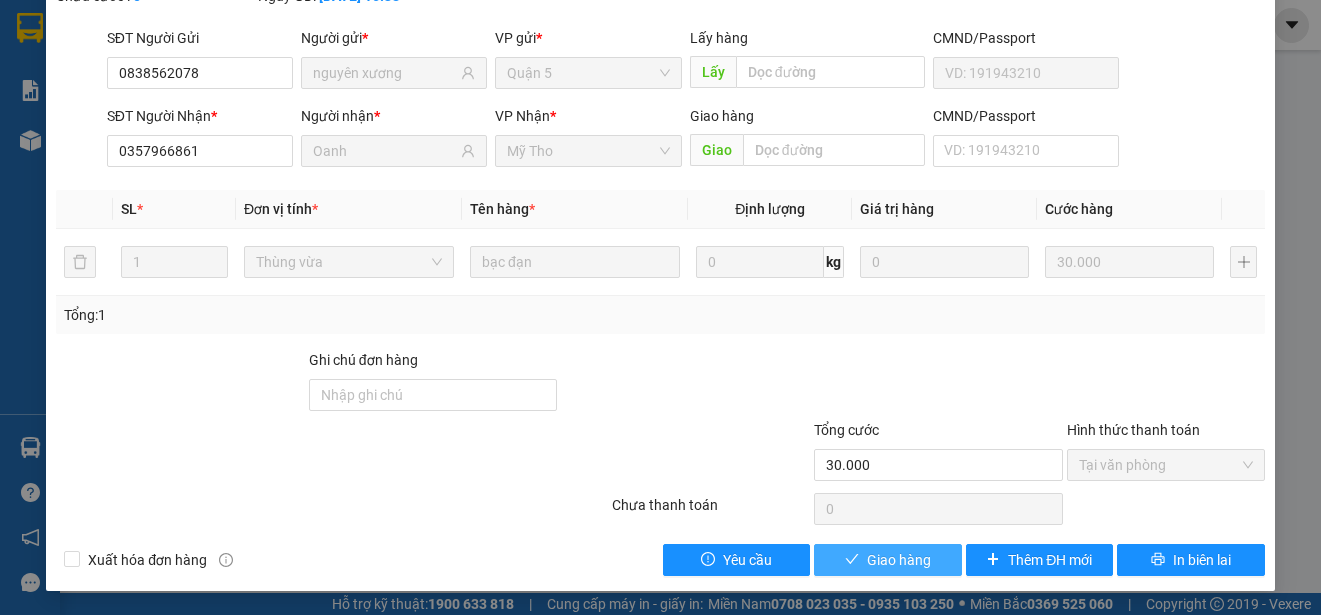 click on "Giao hàng" at bounding box center [899, 560] 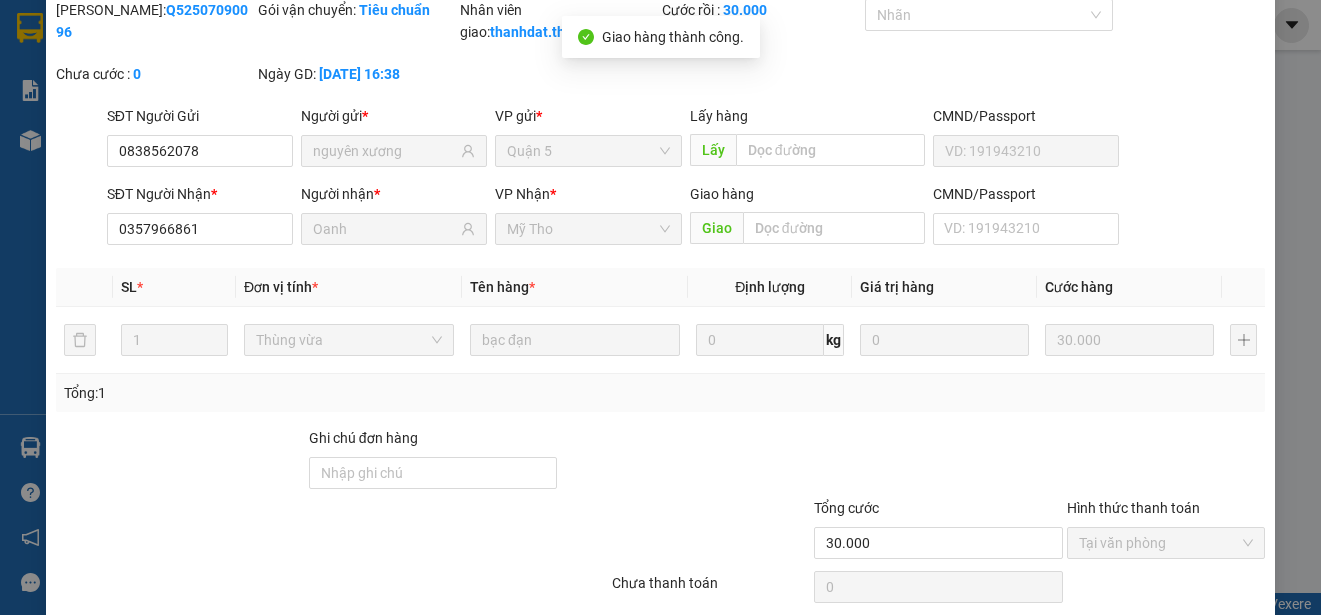 scroll, scrollTop: 0, scrollLeft: 0, axis: both 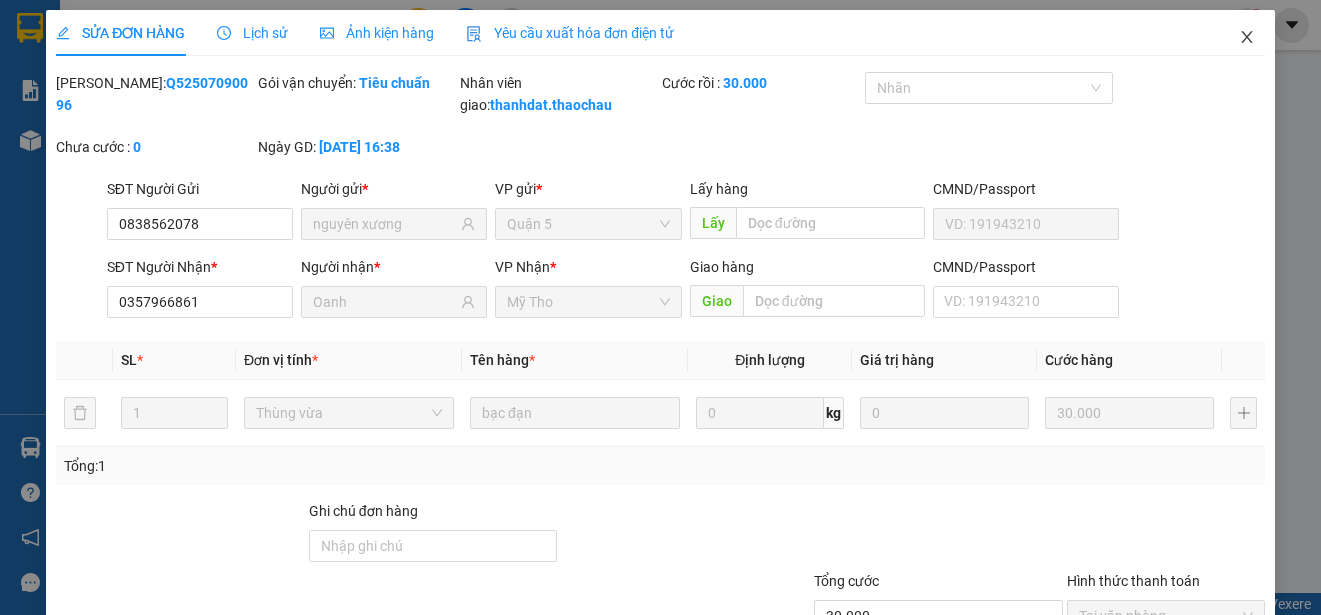click 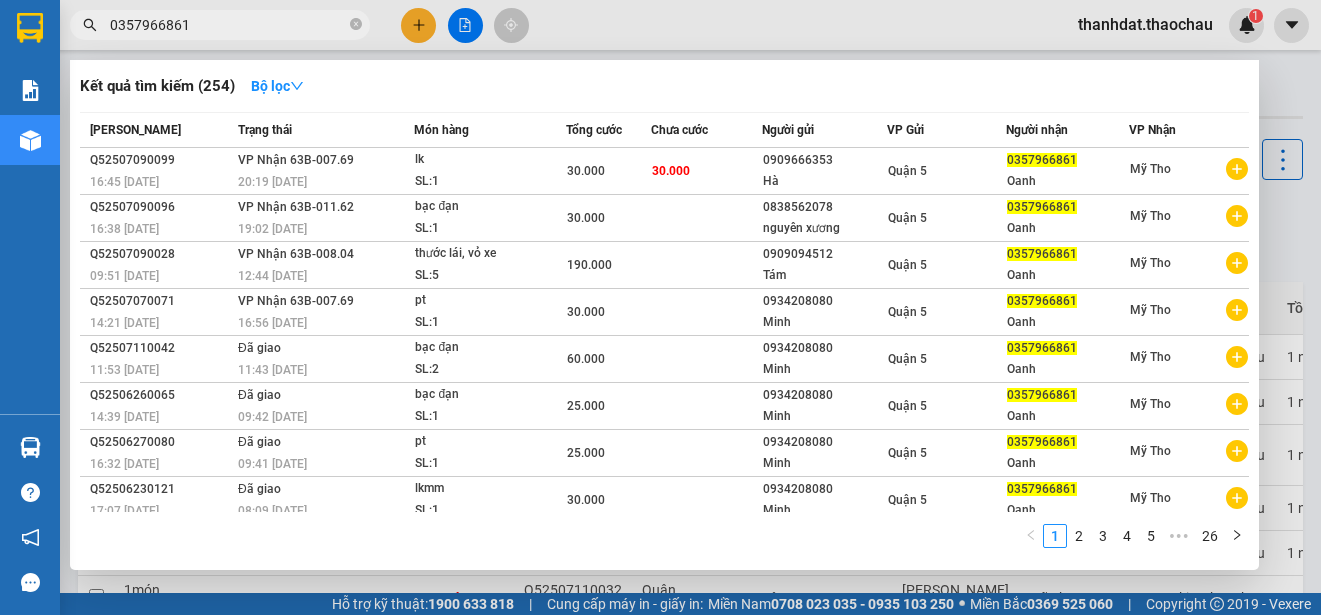 click on "0357966861" at bounding box center (228, 25) 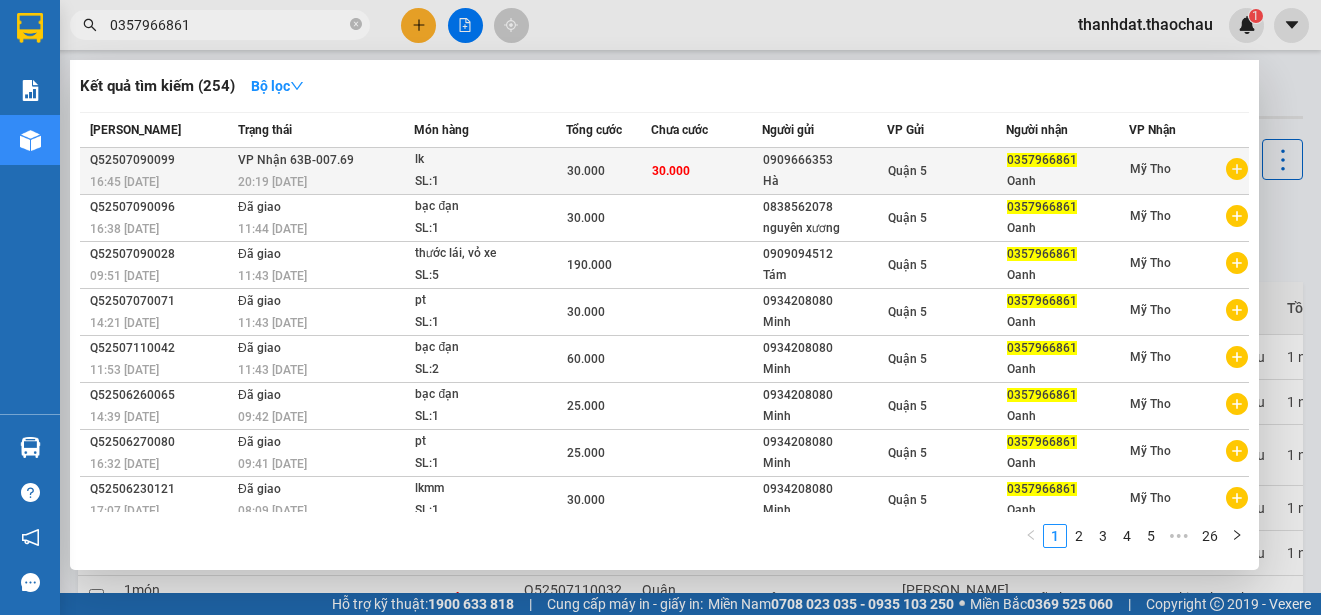 click on "0909666353" at bounding box center (825, 160) 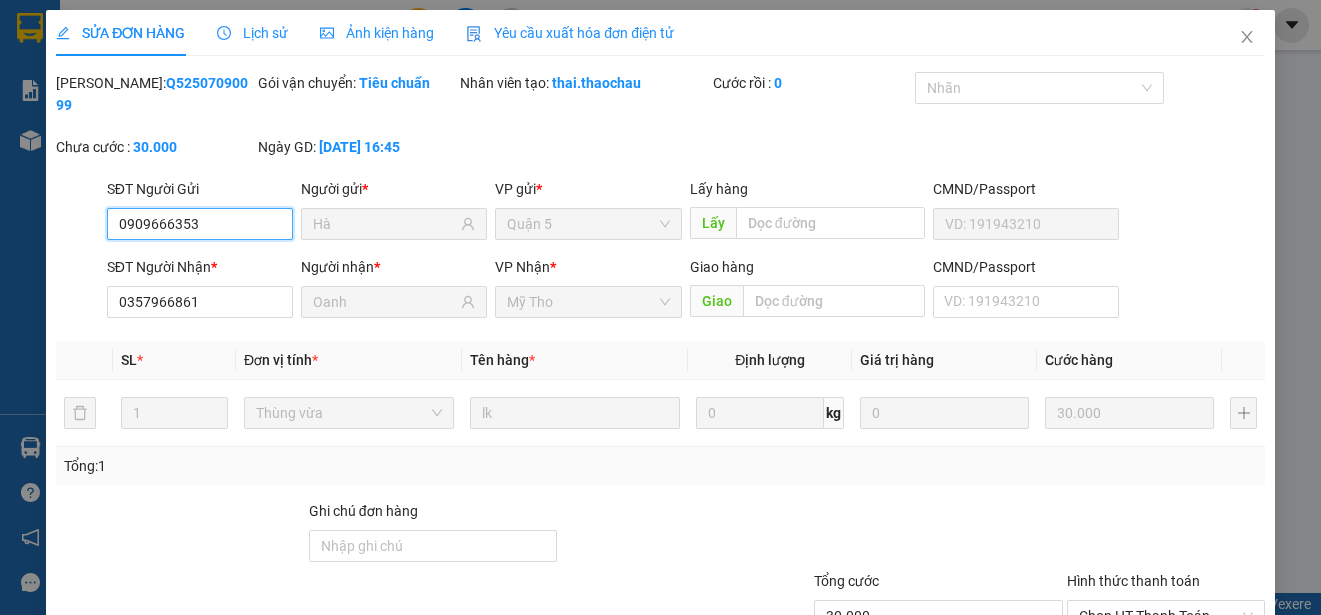 scroll, scrollTop: 151, scrollLeft: 0, axis: vertical 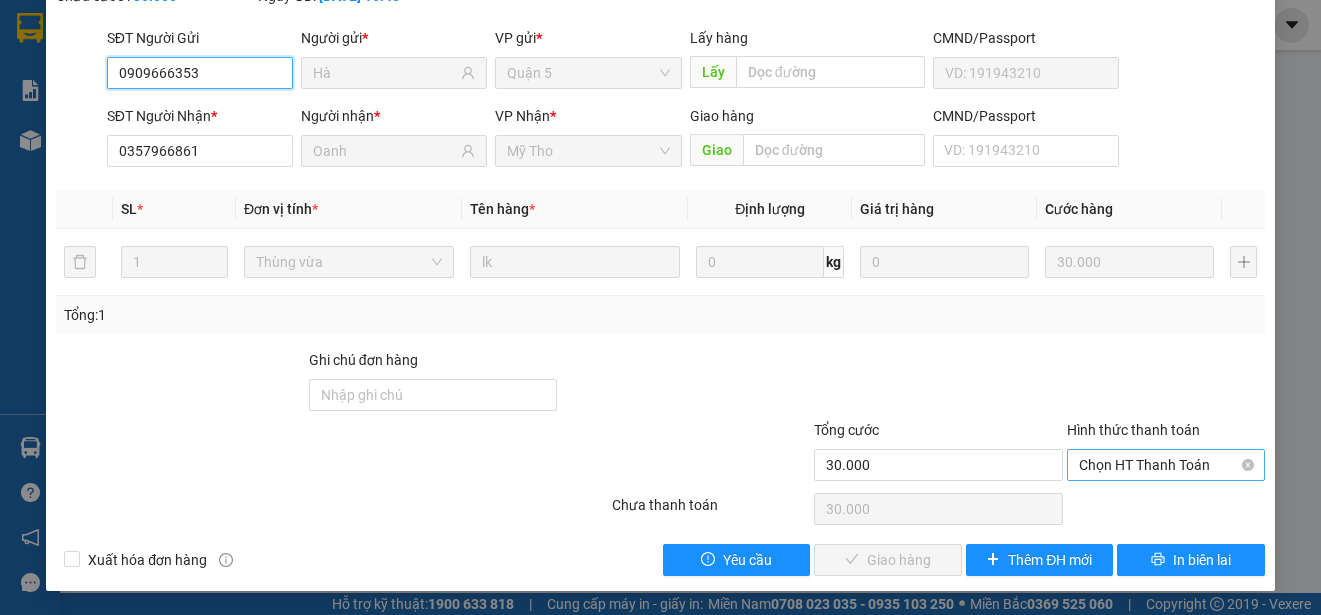 click on "Chọn HT Thanh Toán" at bounding box center (1166, 465) 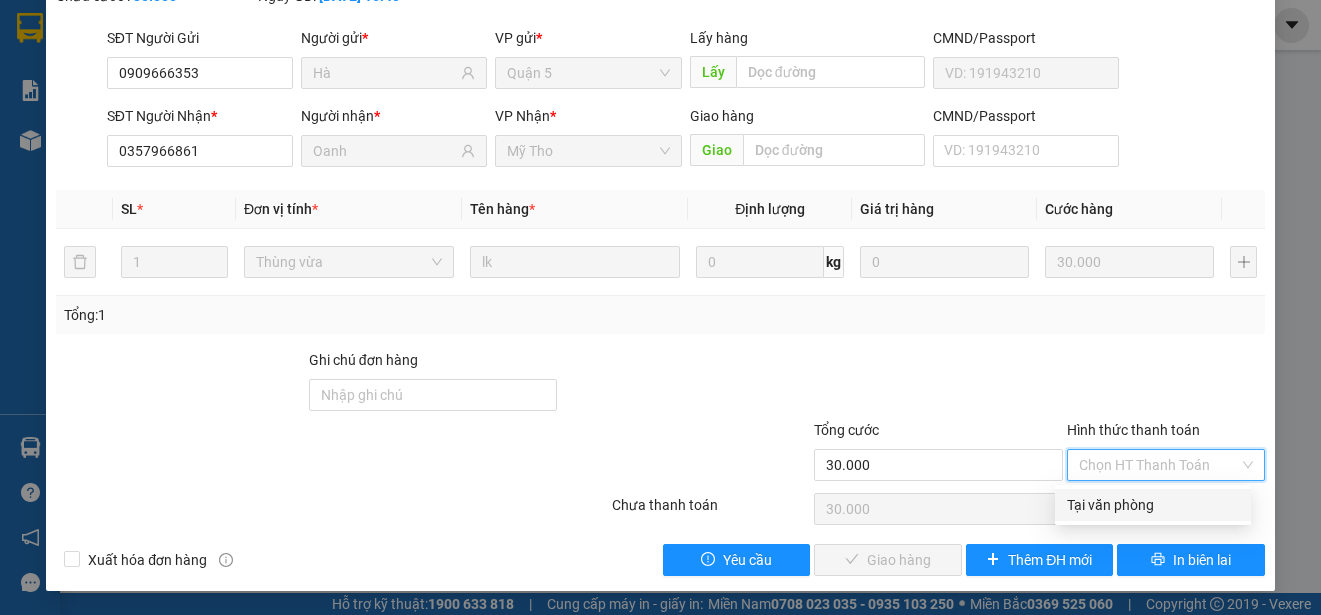 click on "Tại văn phòng" at bounding box center [1153, 505] 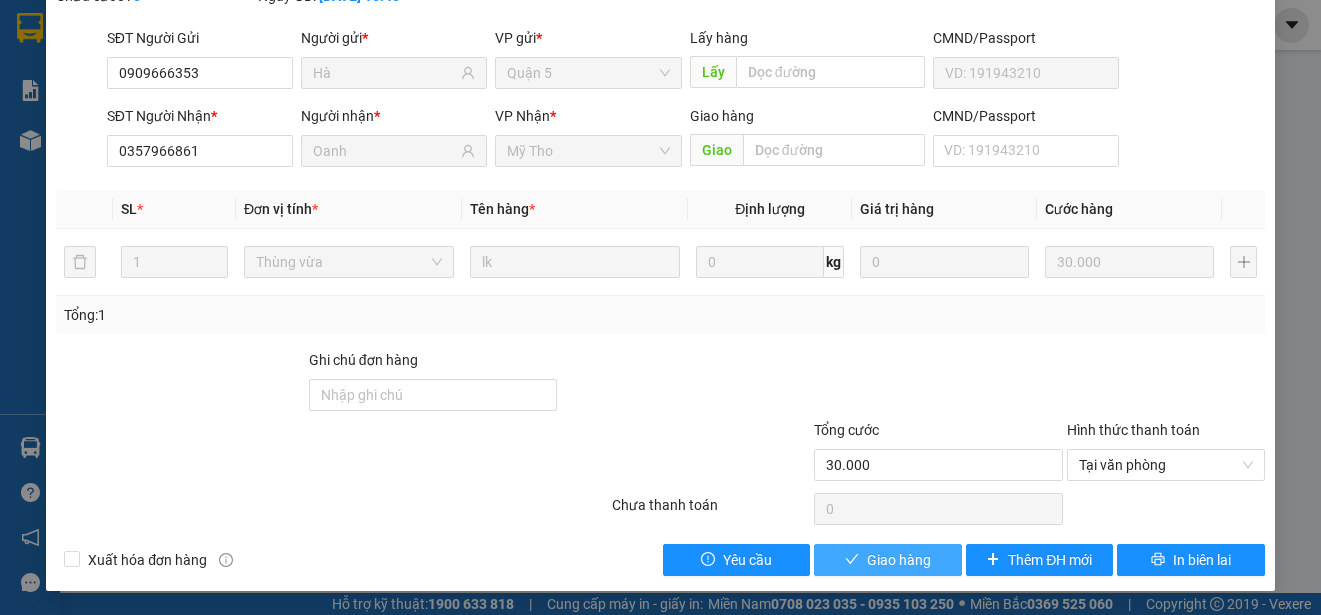click on "Giao hàng" at bounding box center [899, 560] 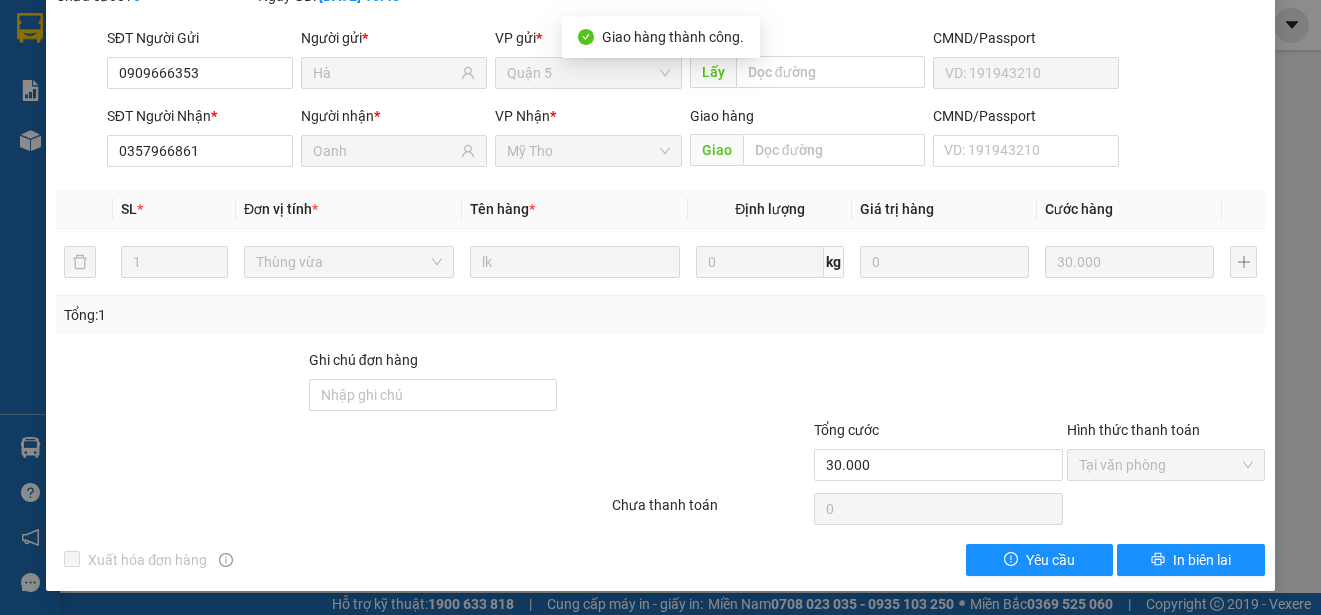 scroll, scrollTop: 0, scrollLeft: 0, axis: both 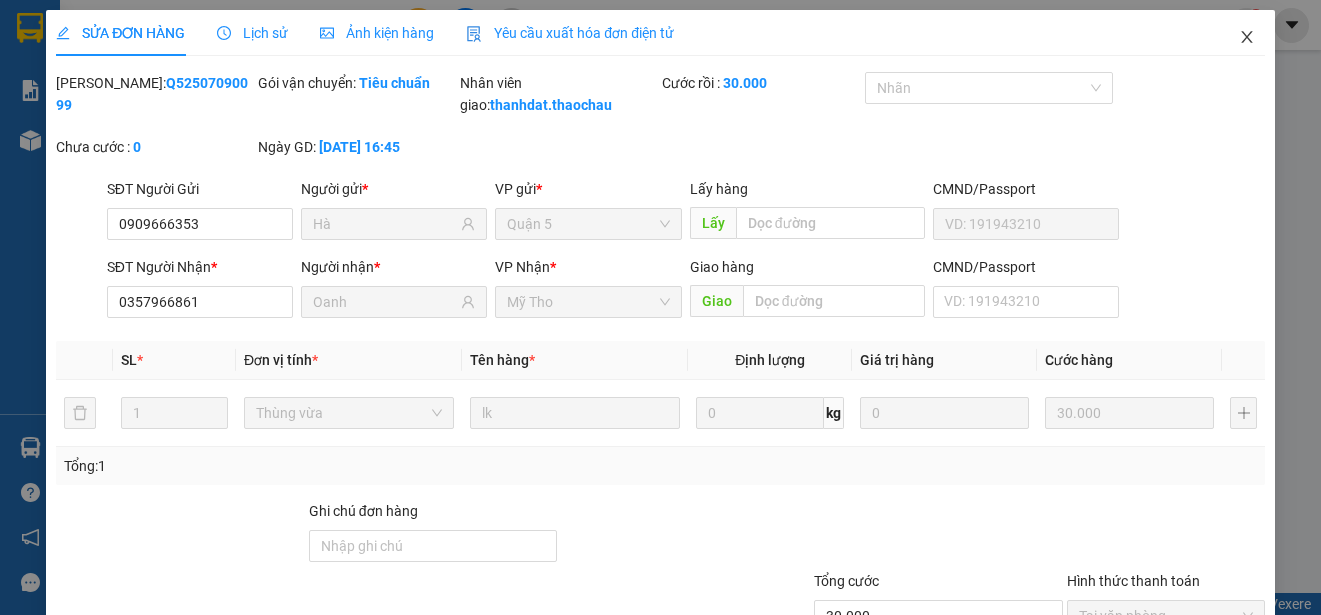 click 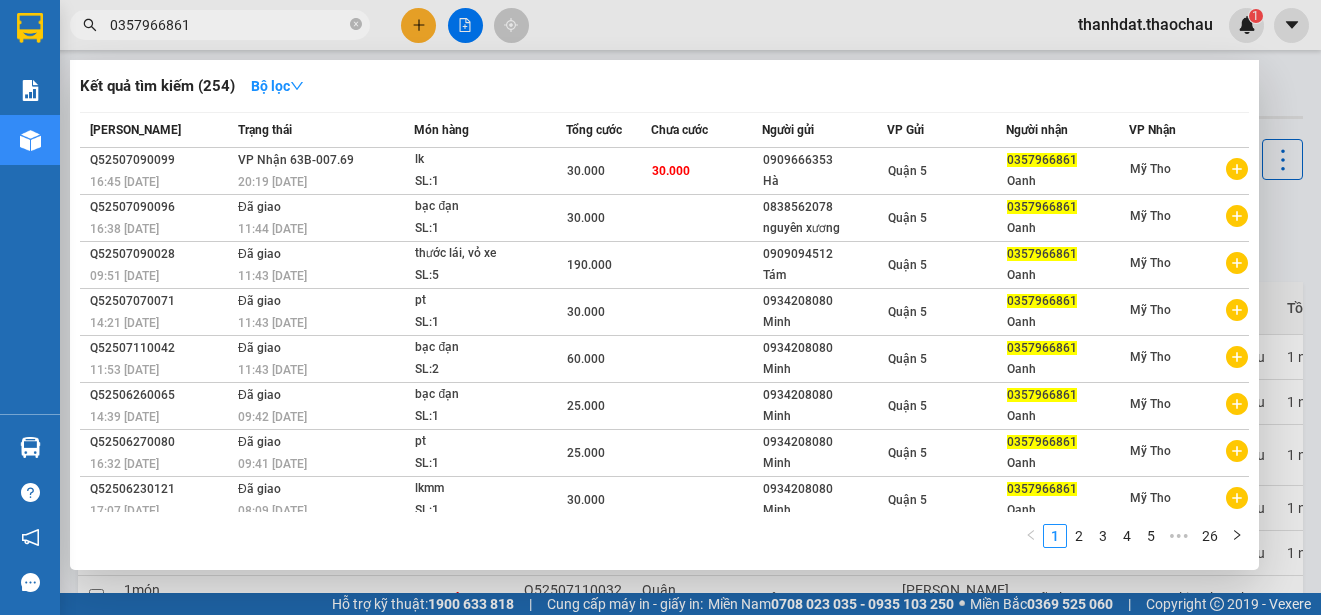 click on "0357966861" at bounding box center [228, 25] 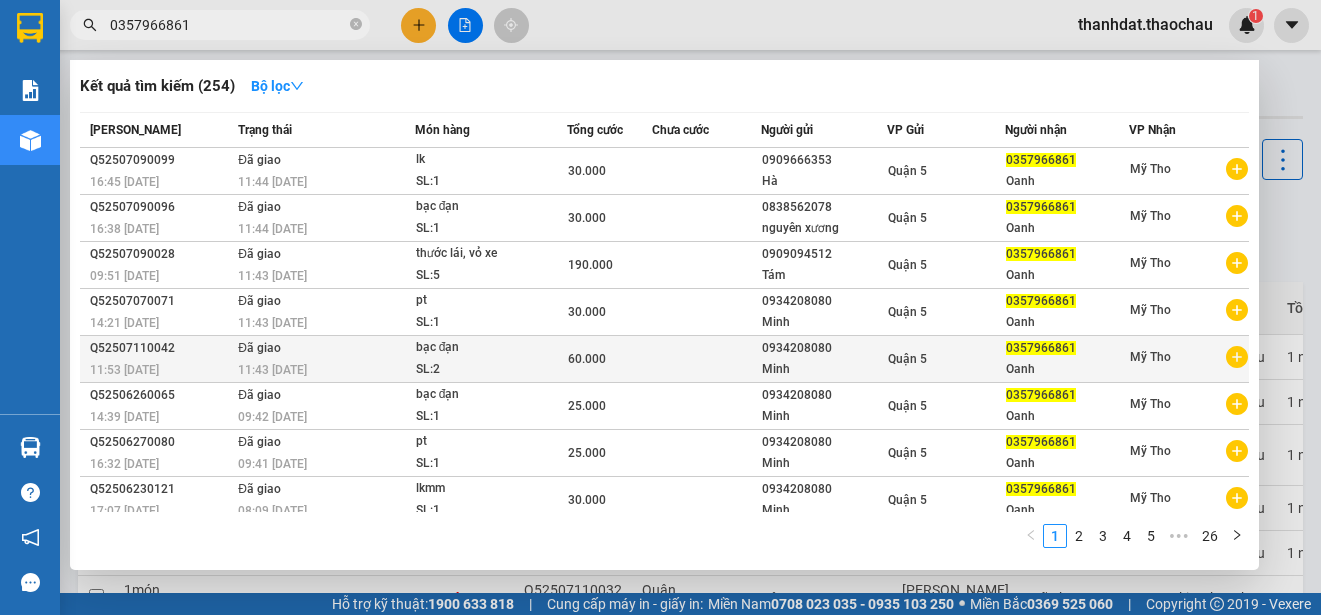 scroll, scrollTop: 106, scrollLeft: 0, axis: vertical 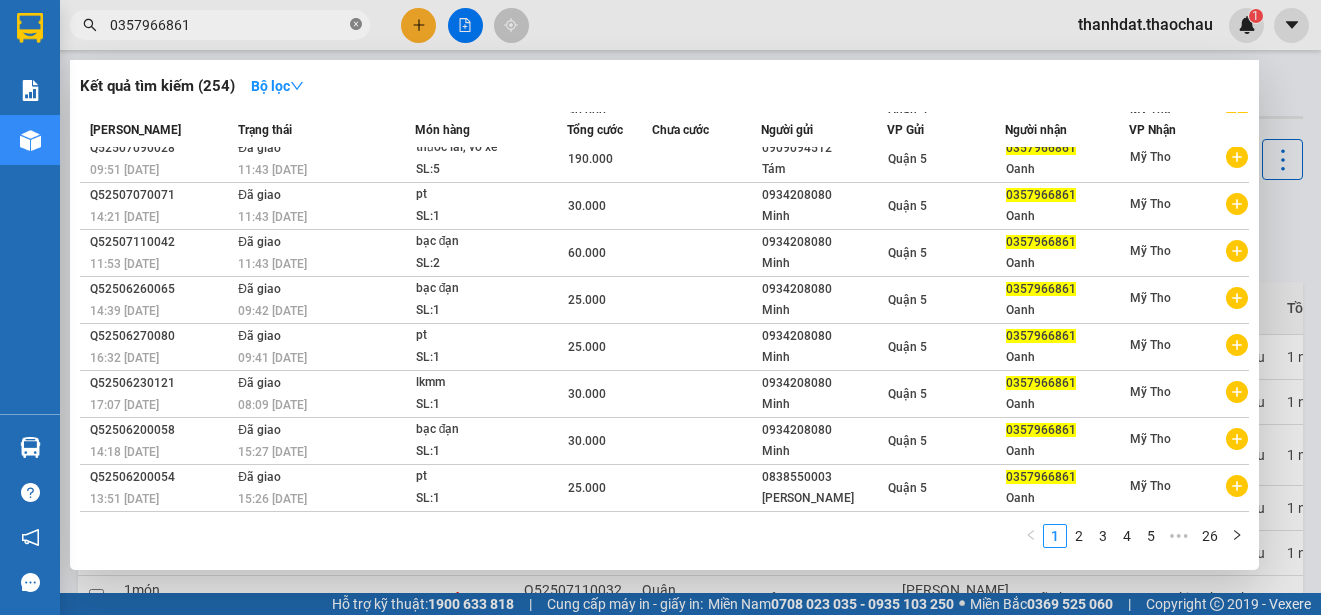 click 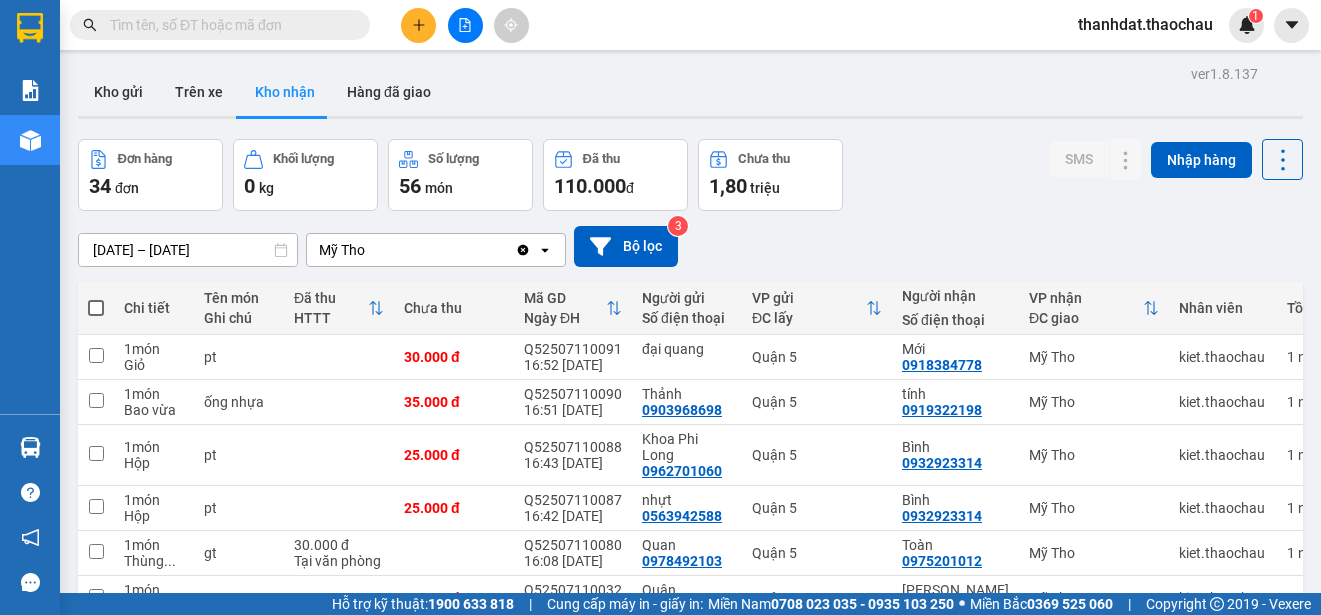 scroll, scrollTop: 0, scrollLeft: 0, axis: both 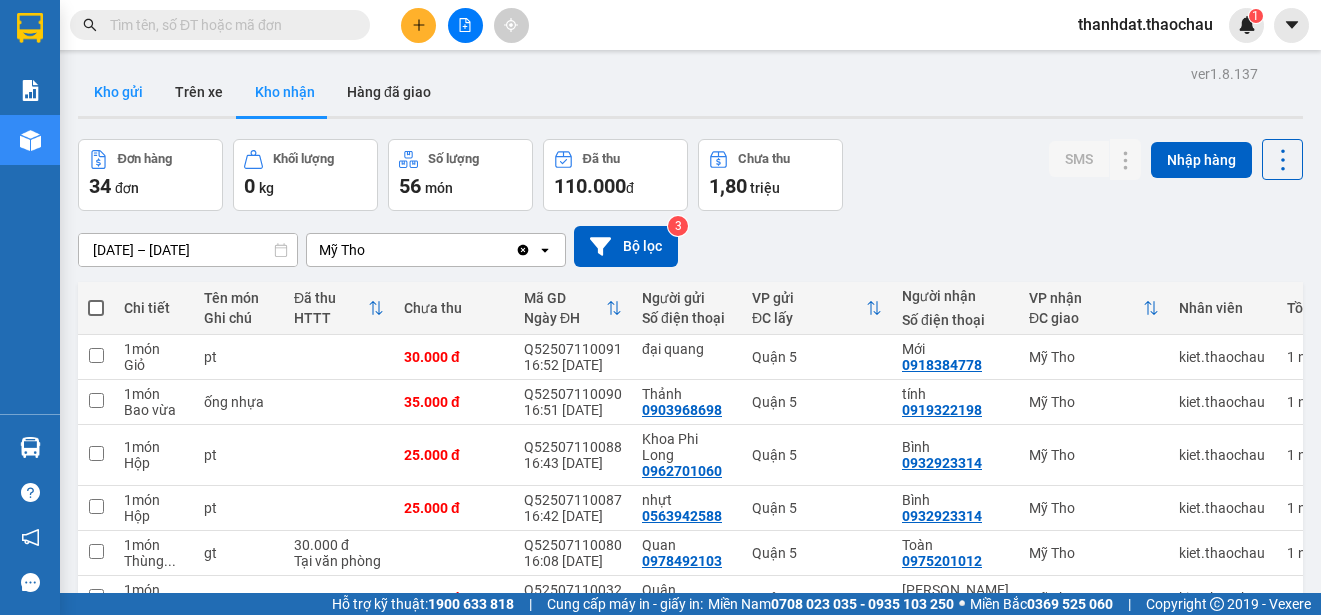 click on "Kho gửi" at bounding box center (118, 92) 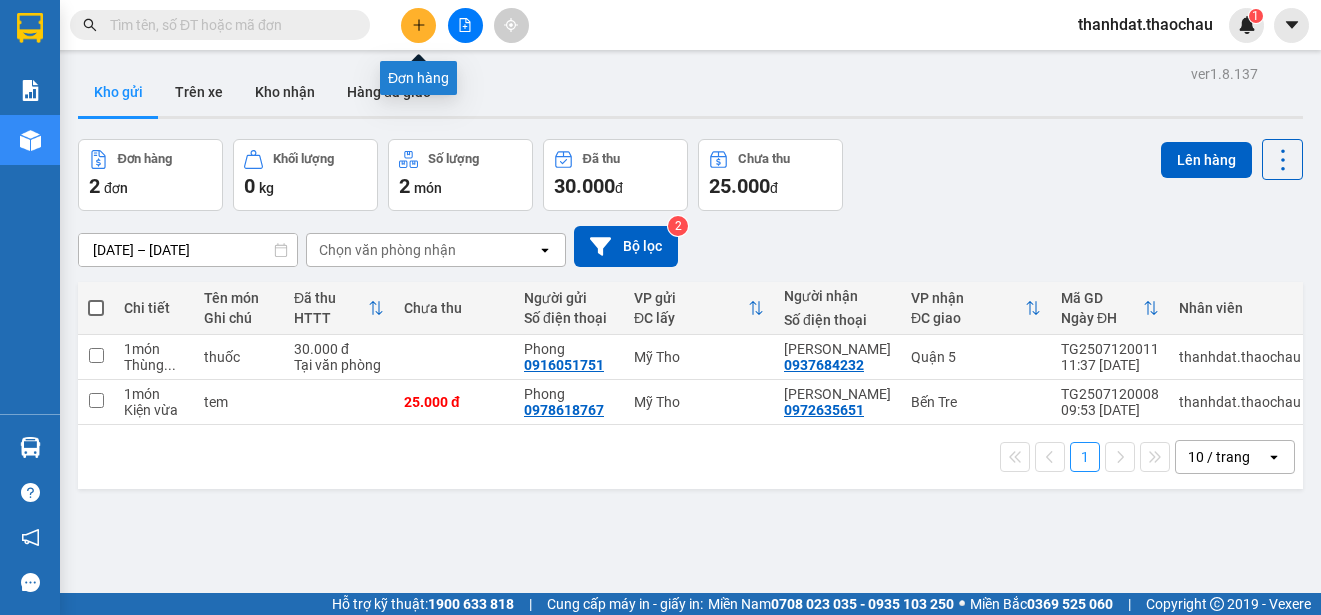 click 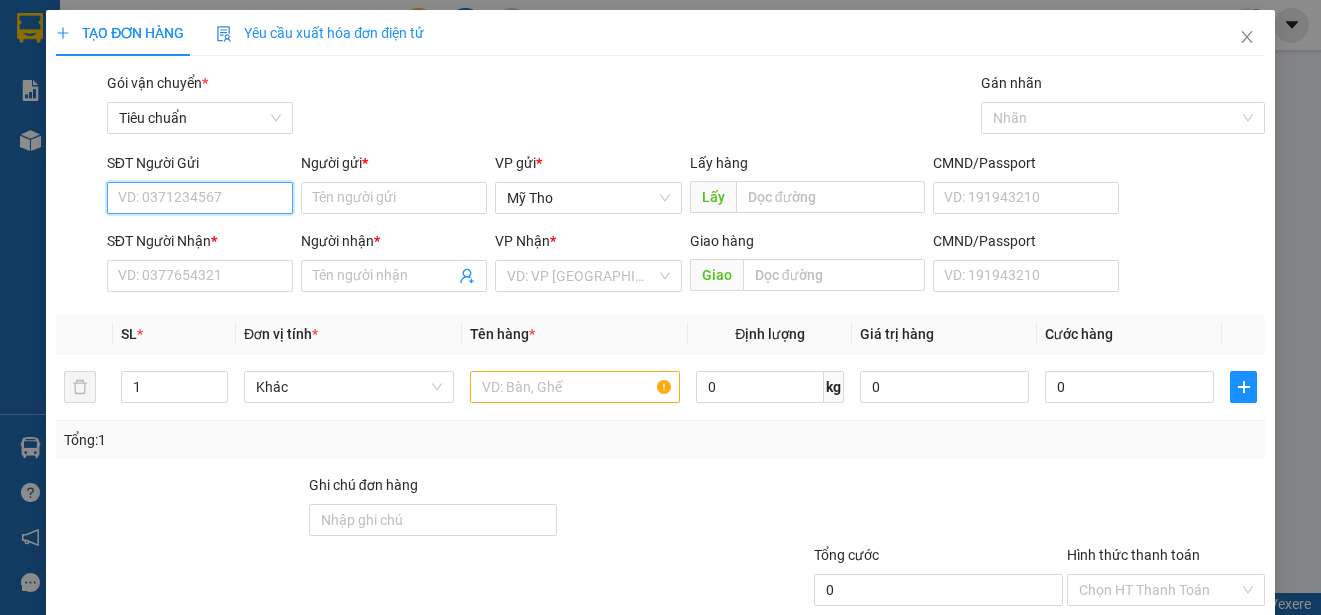 click on "SĐT Người Gửi" at bounding box center (200, 198) 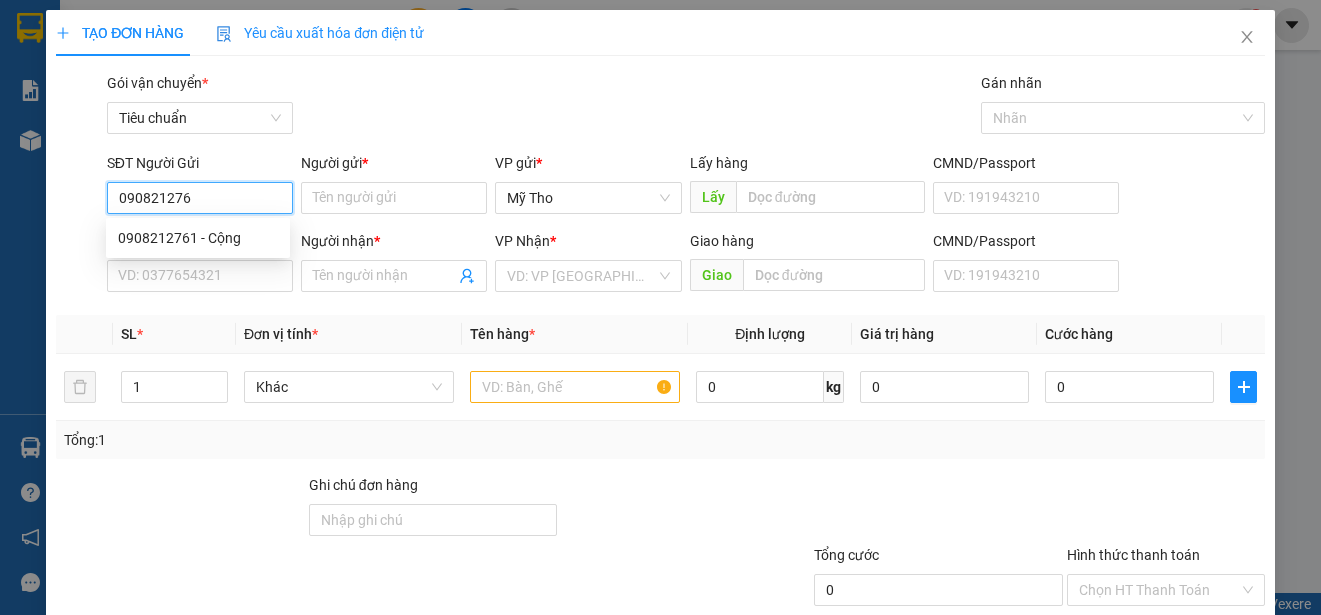 type on "0908212761" 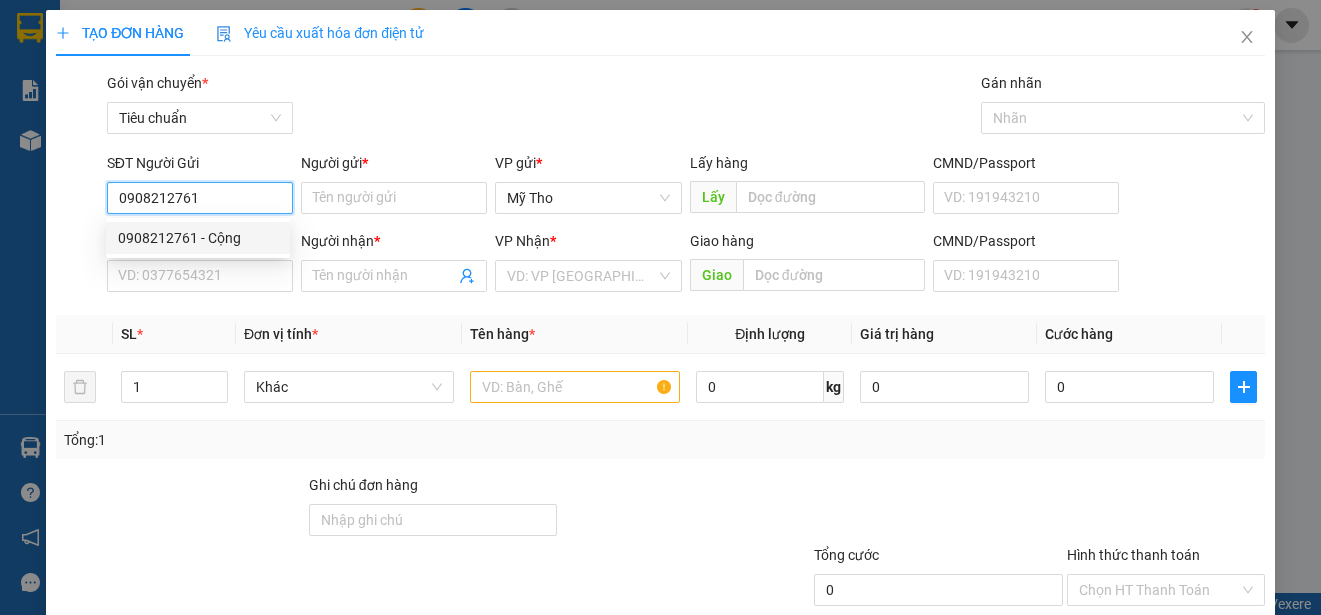 click on "0908212761 - Cộng" at bounding box center (198, 238) 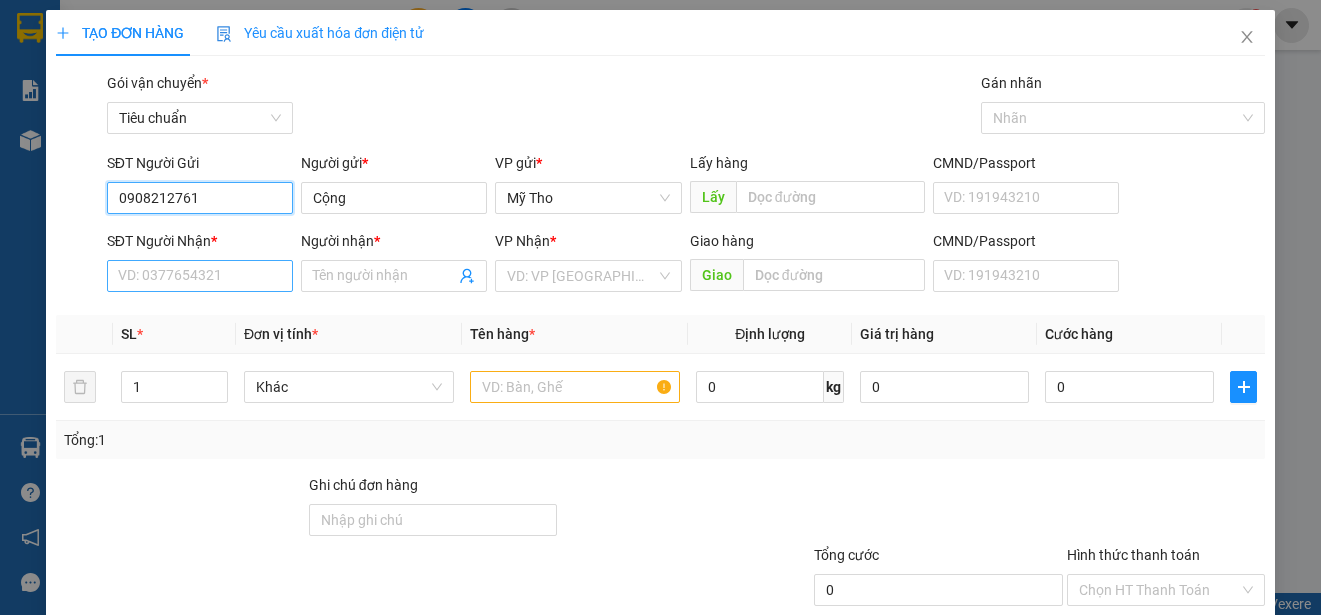 type on "0908212761" 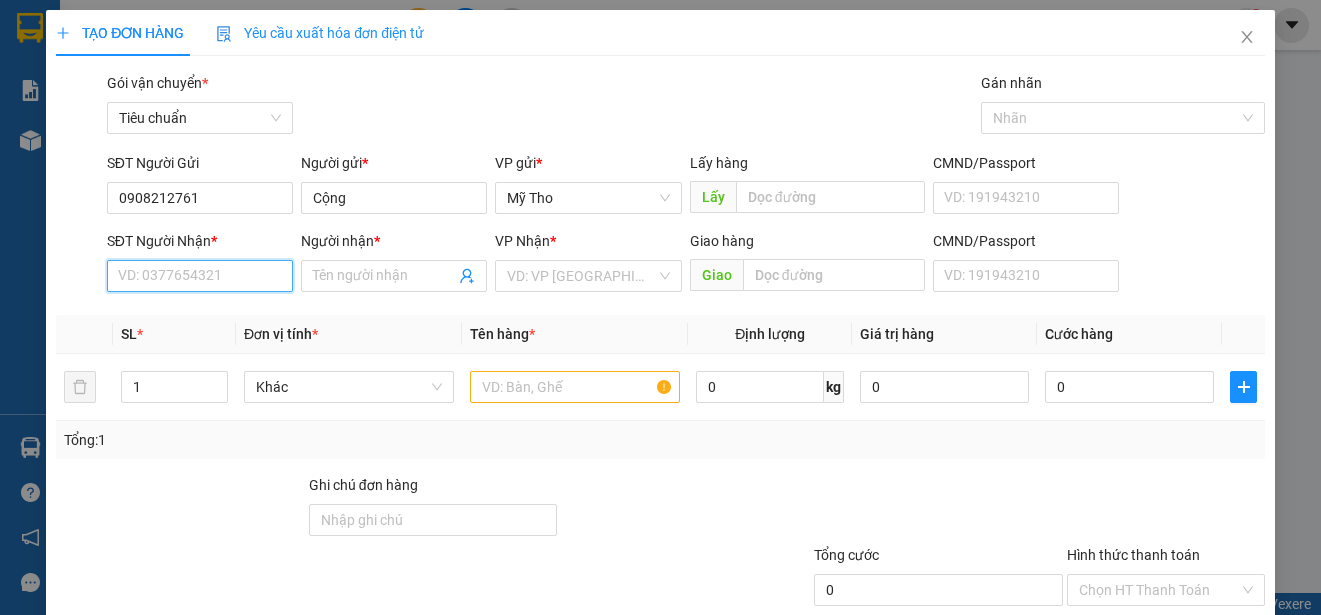 click on "SĐT Người Nhận  *" at bounding box center (200, 276) 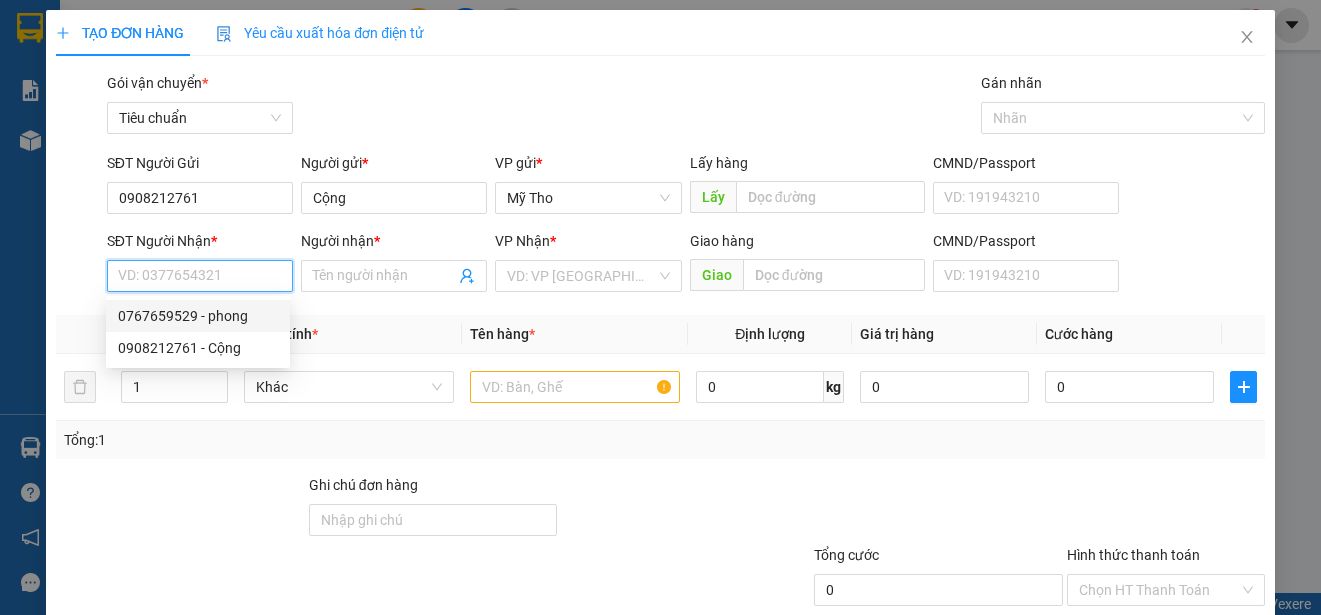 click on "0767659529 - phong" at bounding box center (198, 316) 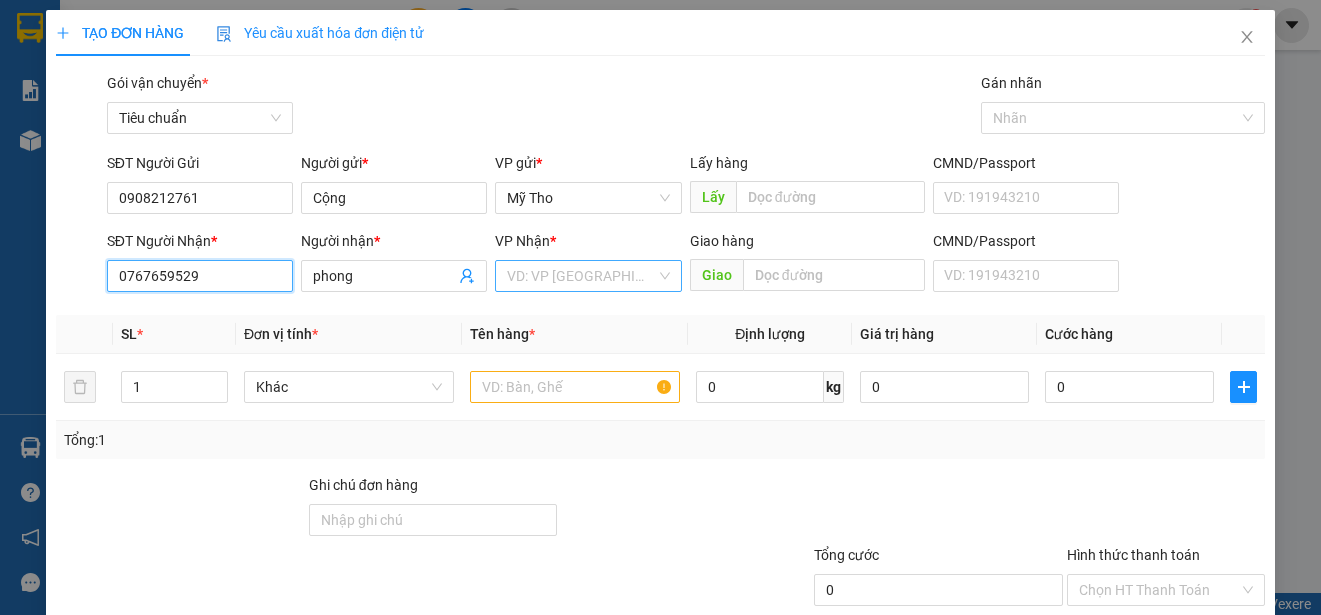 click on "VD: VP [GEOGRAPHIC_DATA]" at bounding box center [588, 276] 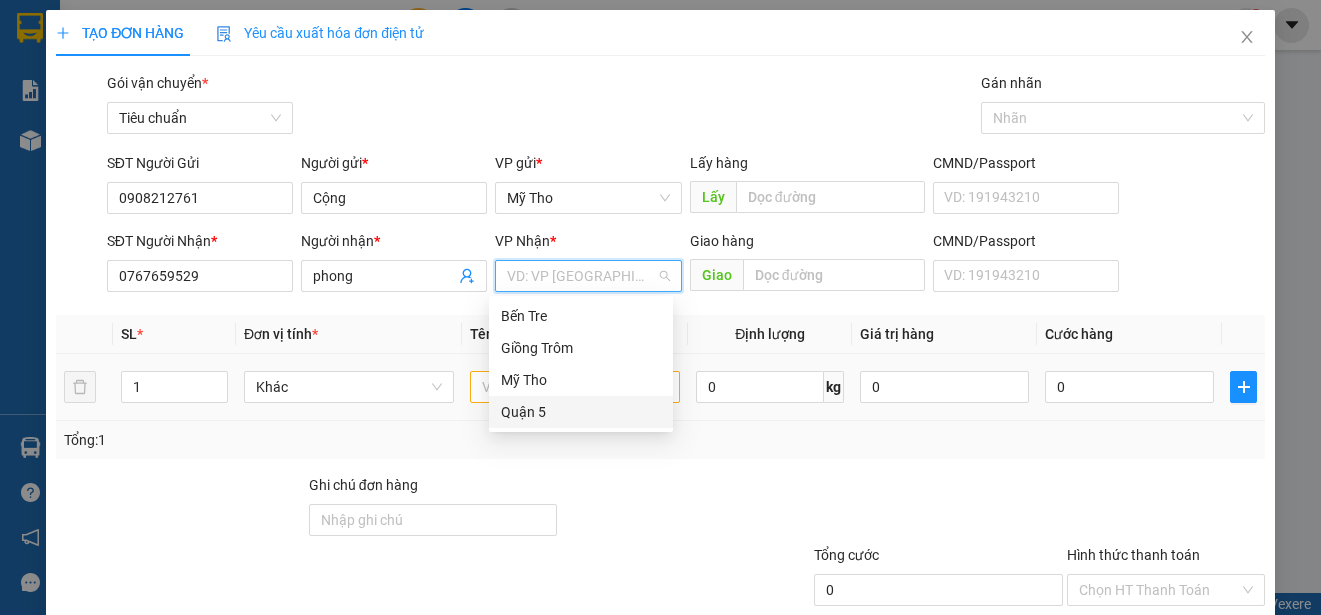 drag, startPoint x: 524, startPoint y: 409, endPoint x: 374, endPoint y: 407, distance: 150.01334 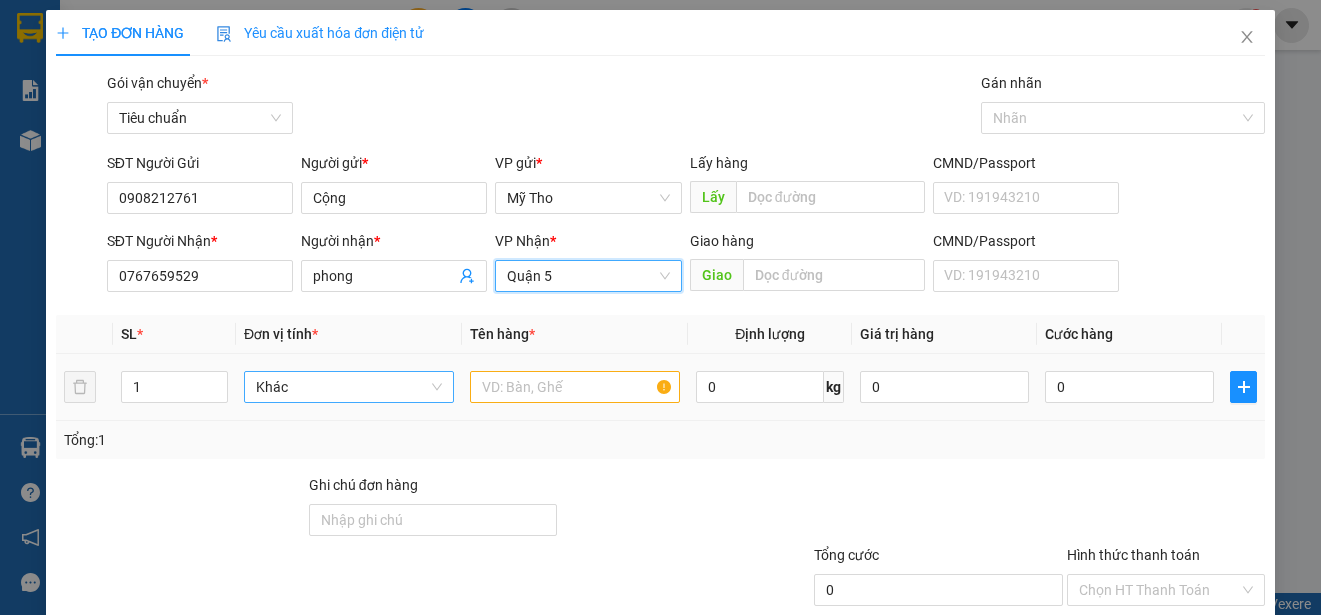 click on "Khác" at bounding box center (349, 387) 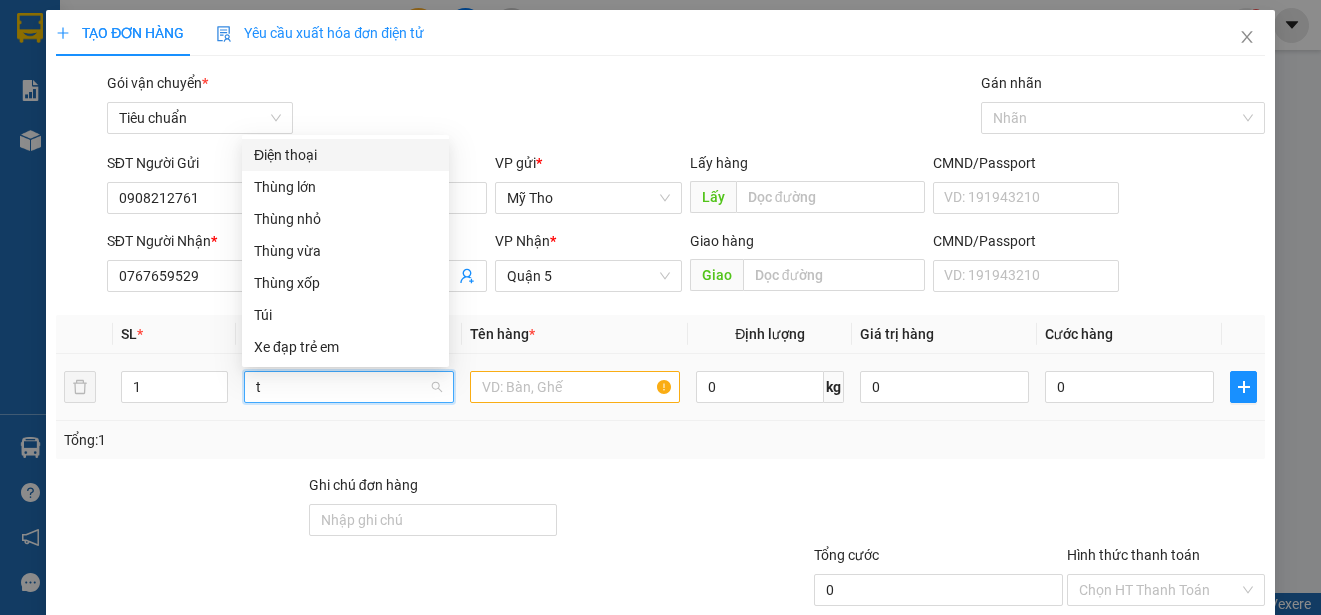 scroll, scrollTop: 0, scrollLeft: 0, axis: both 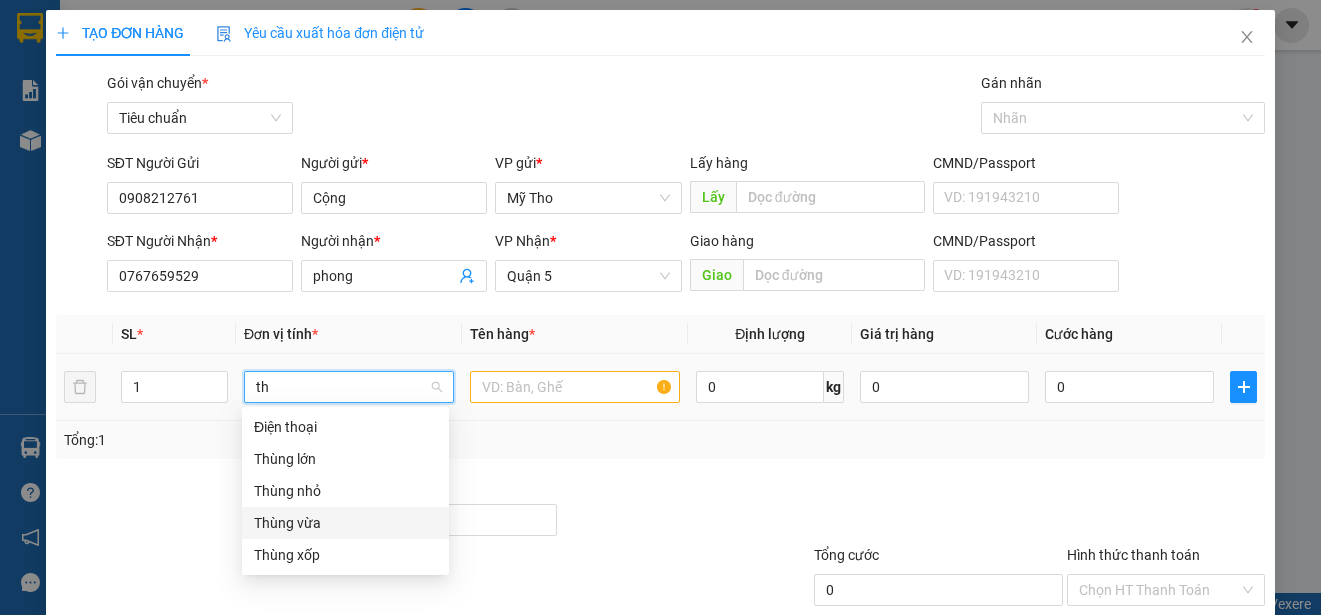 click on "Thùng vừa" at bounding box center [345, 523] 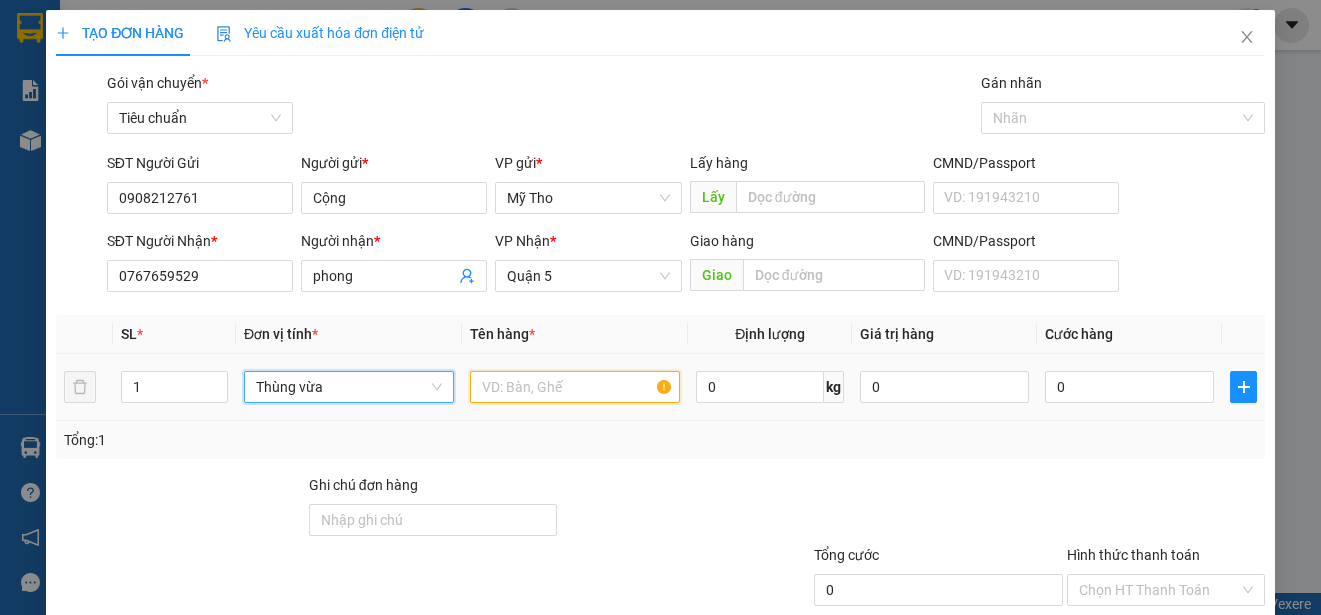 click at bounding box center [575, 387] 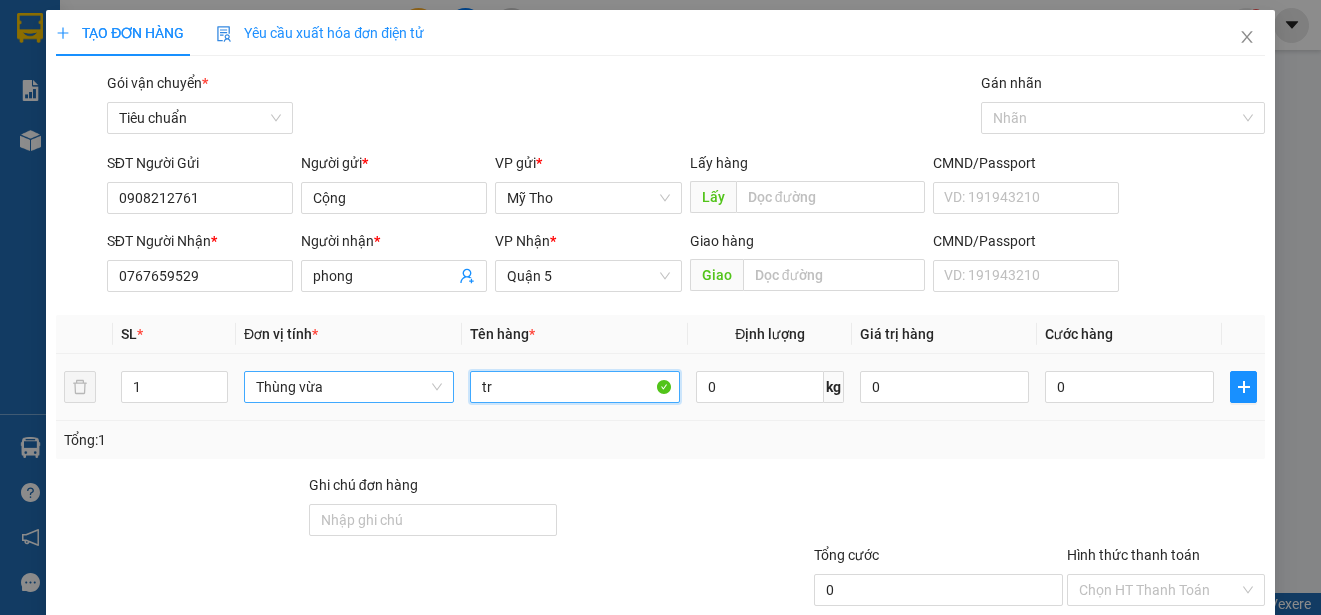 paste on "ái" 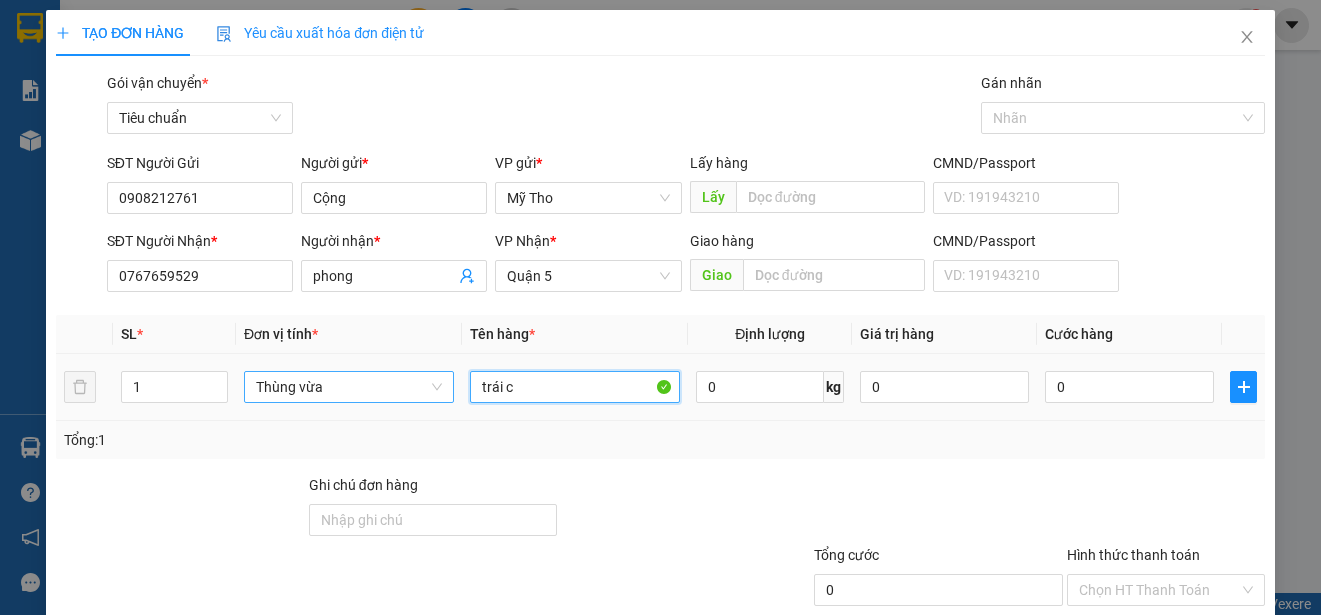 paste on "ây" 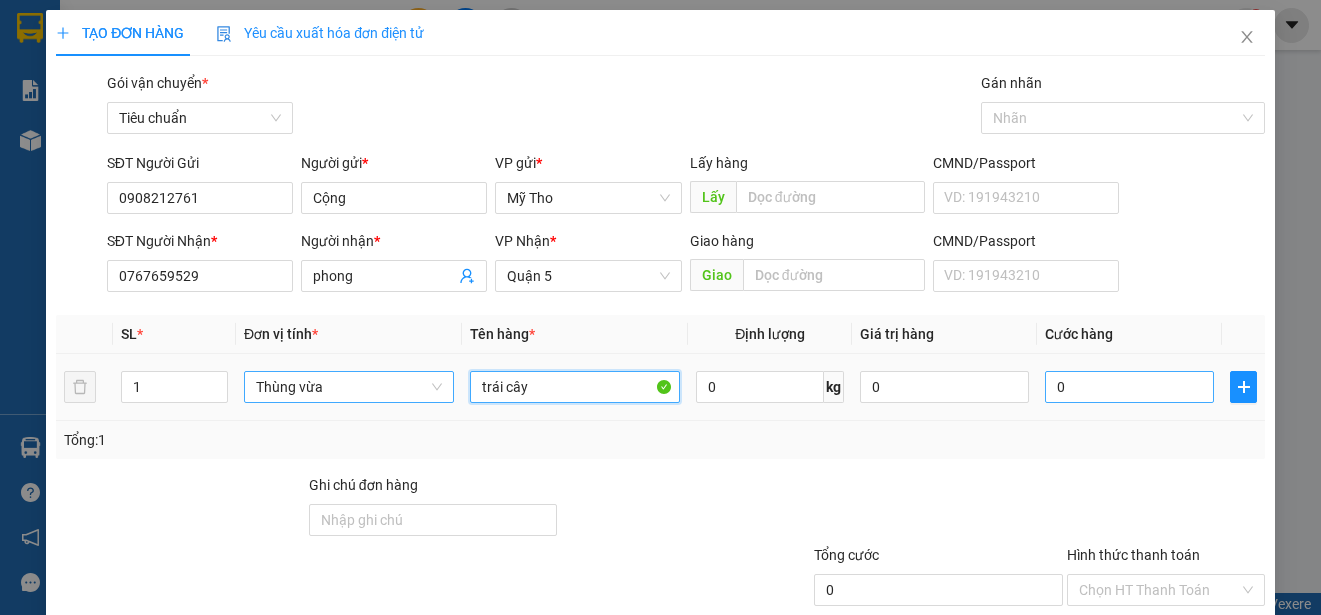 type on "trái cây" 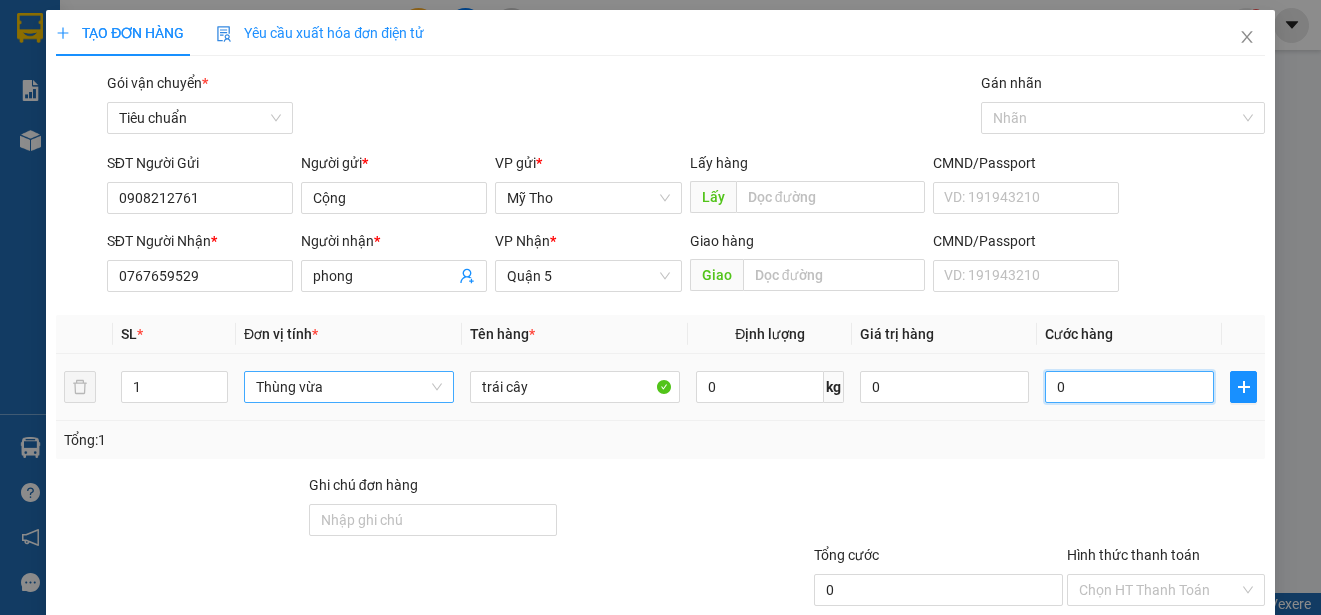 click on "0" at bounding box center (1129, 387) 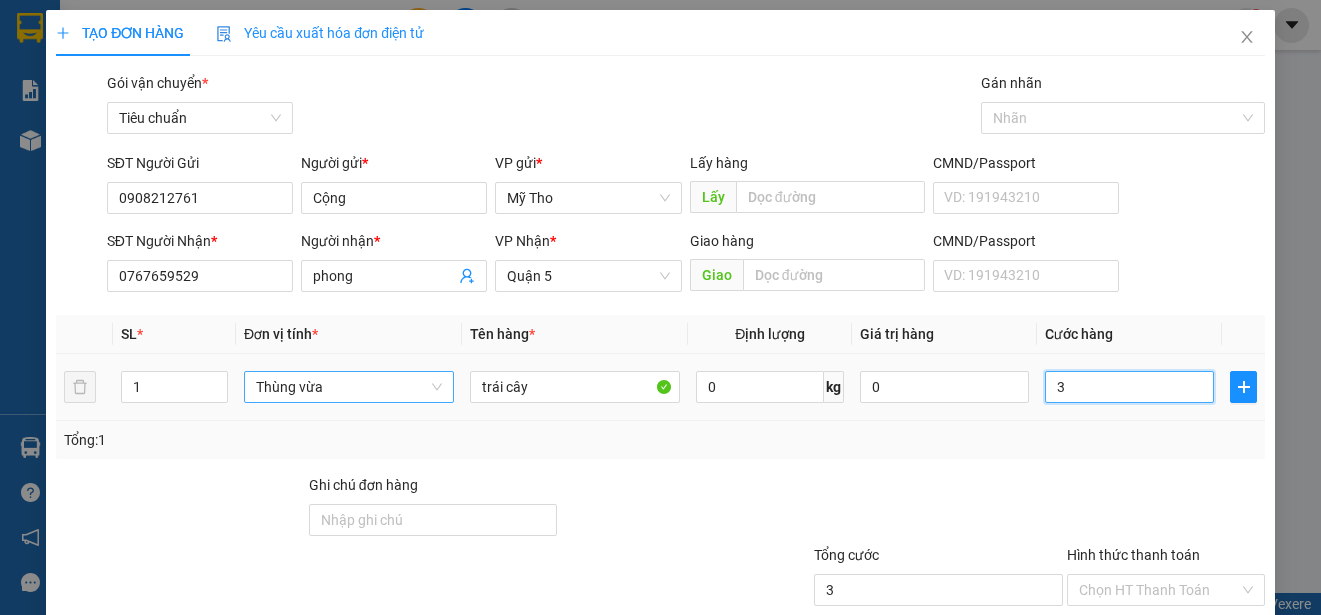 type on "30" 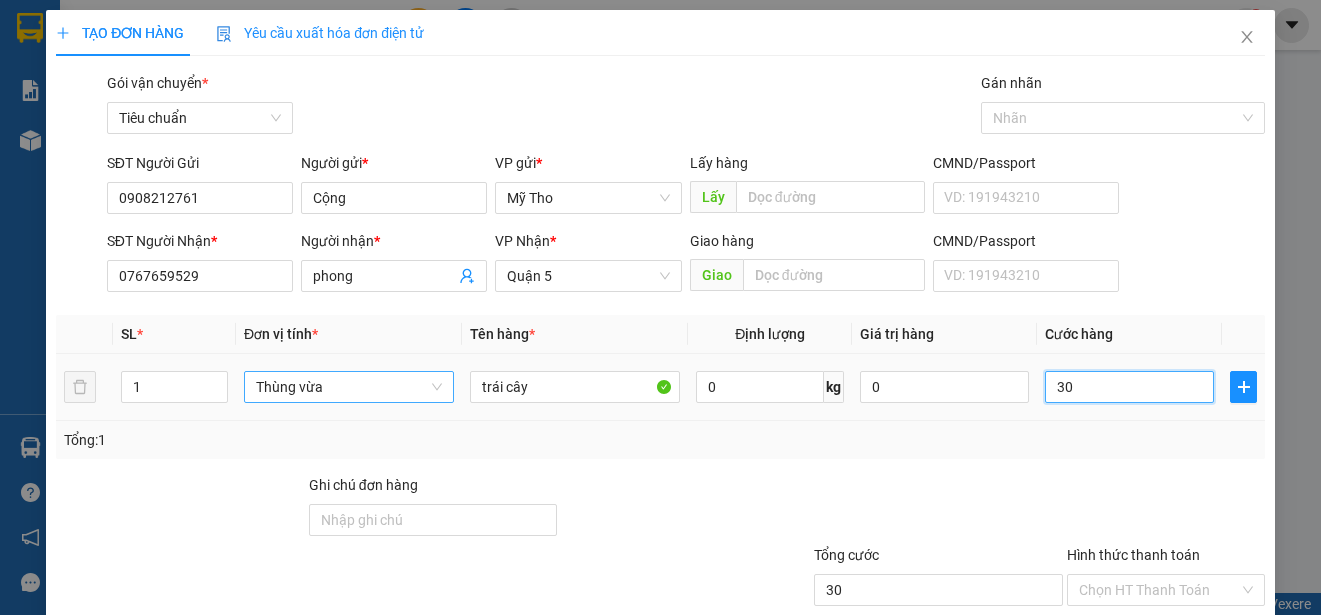 type on "300" 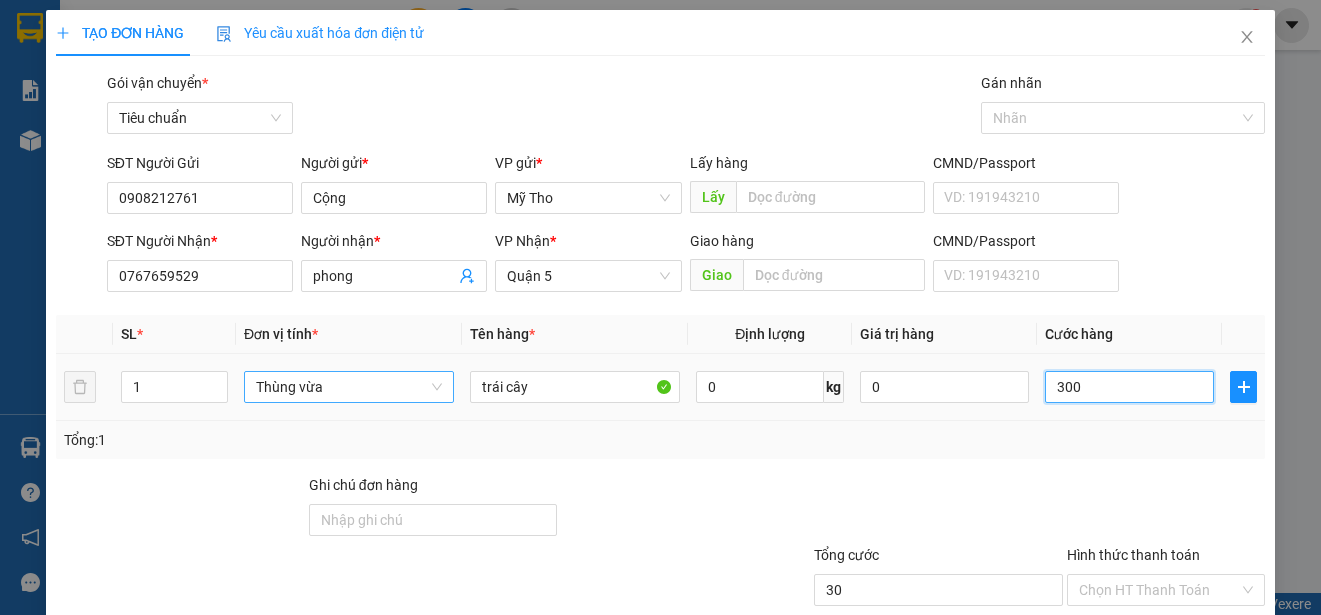 type on "300" 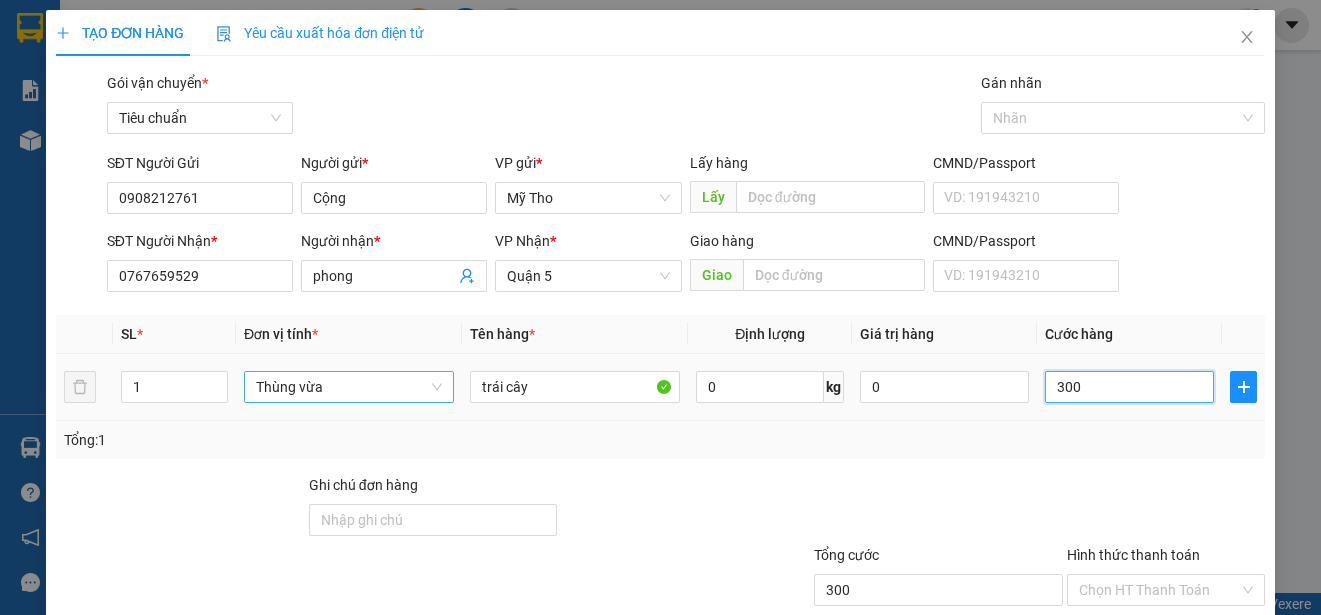 type on "3.000" 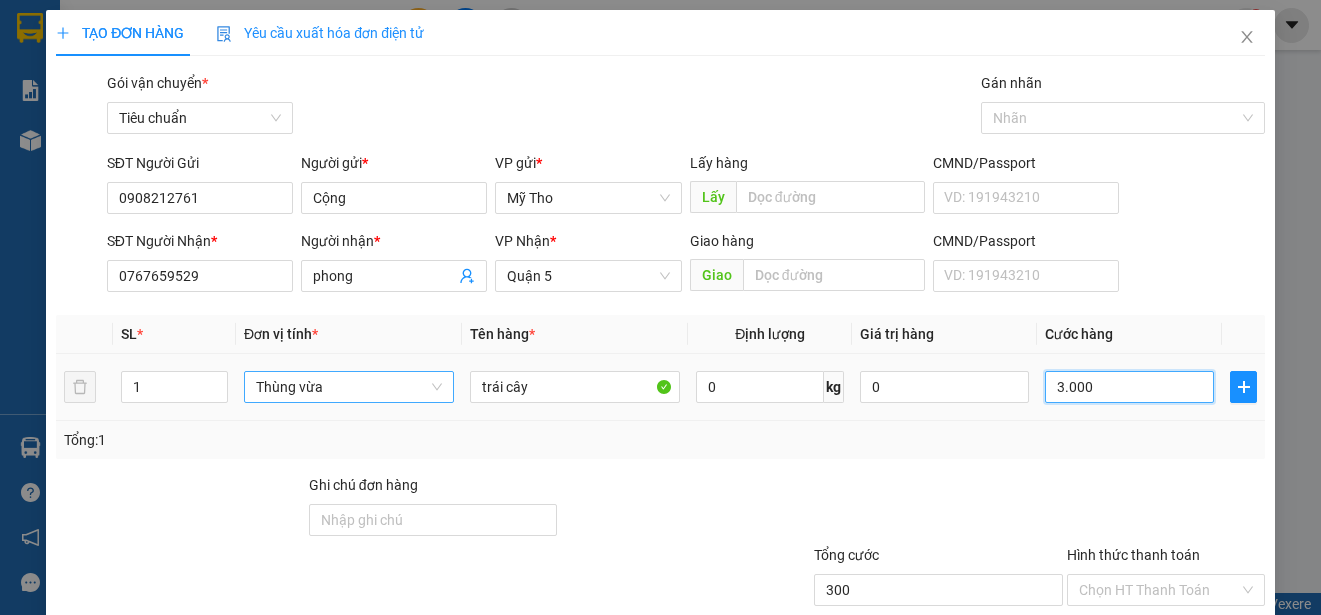 type on "3.000" 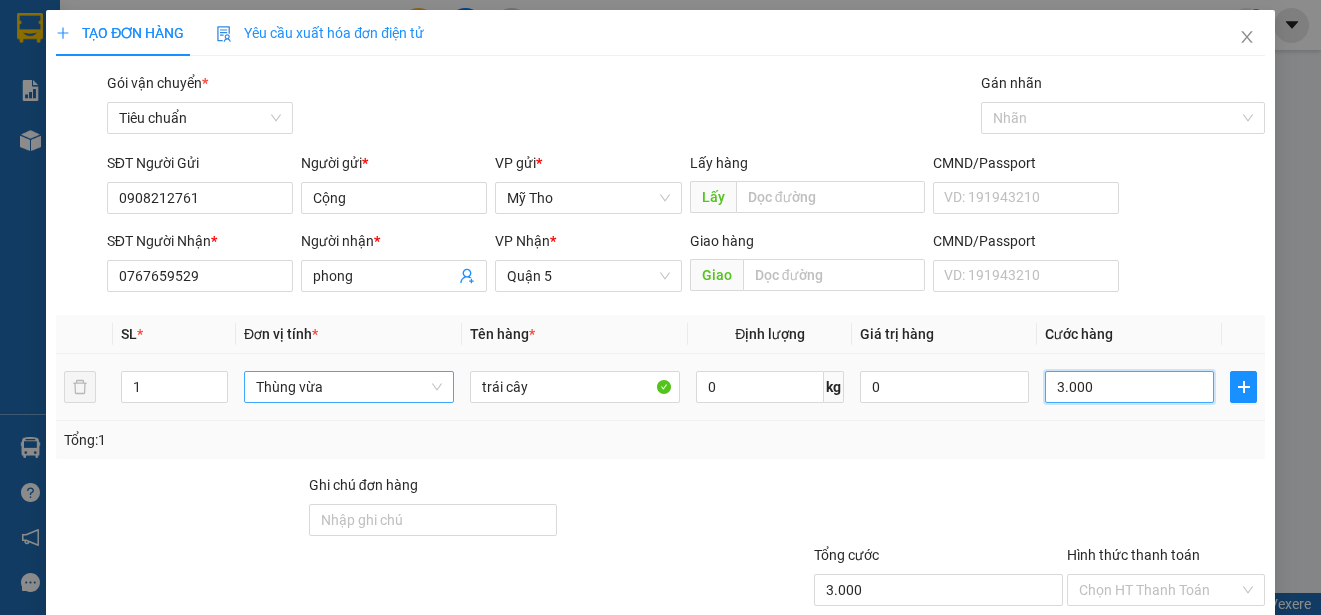 type on "30.000" 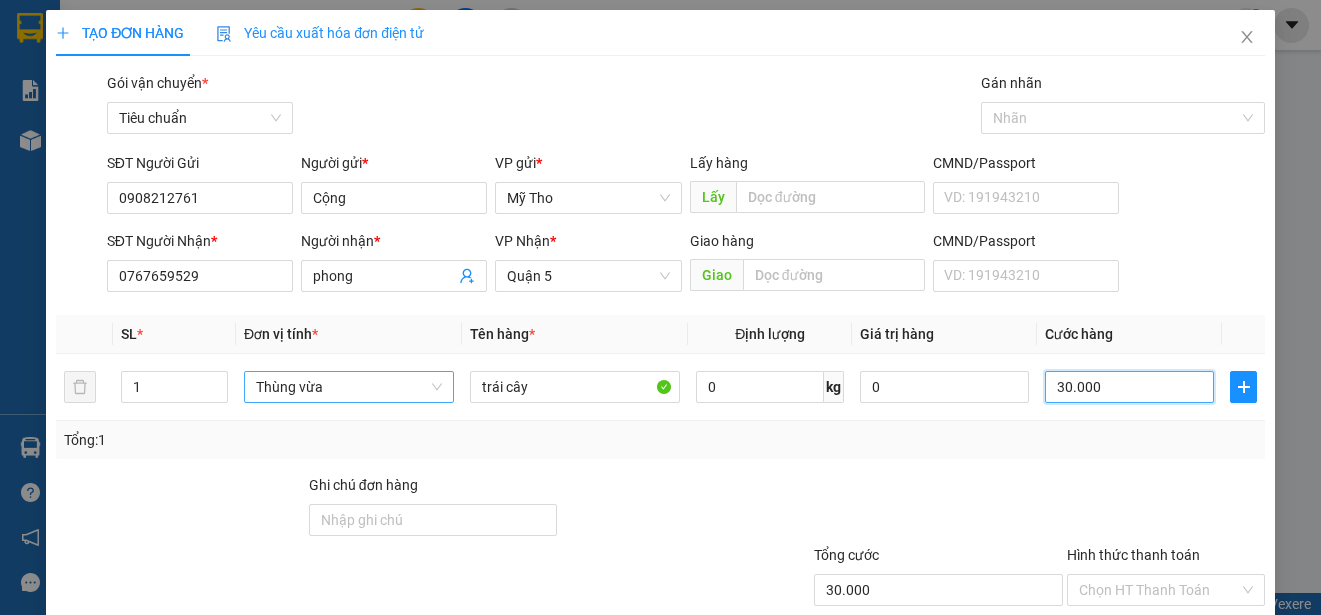 scroll, scrollTop: 125, scrollLeft: 0, axis: vertical 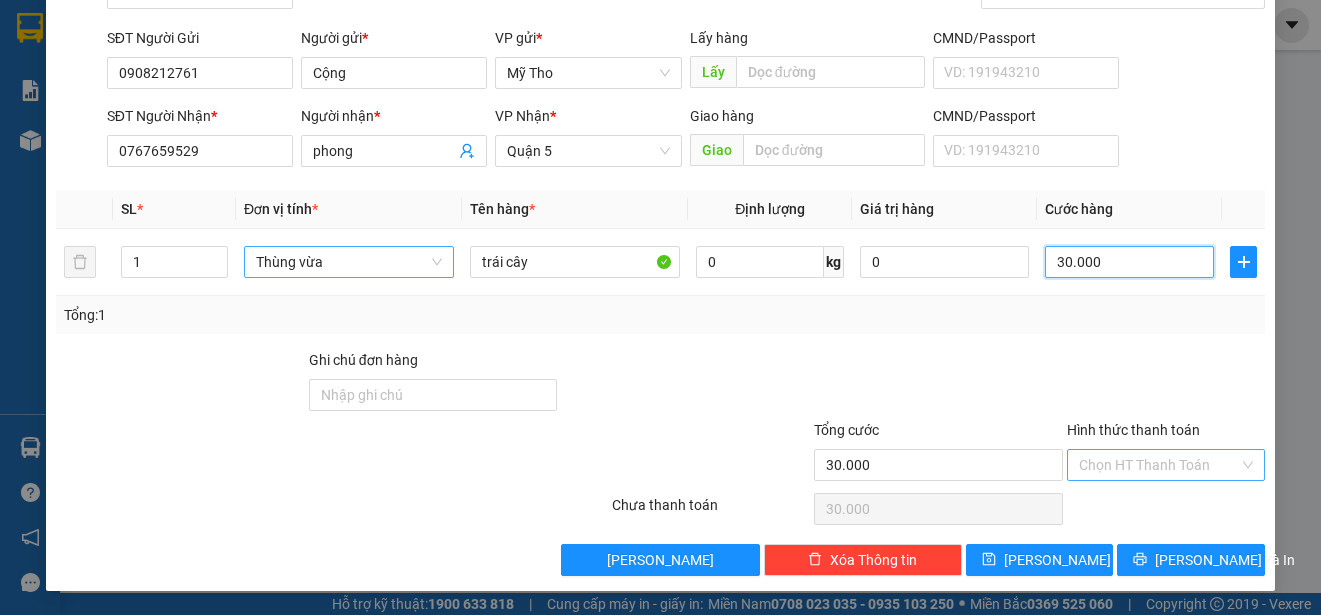 type on "30.000" 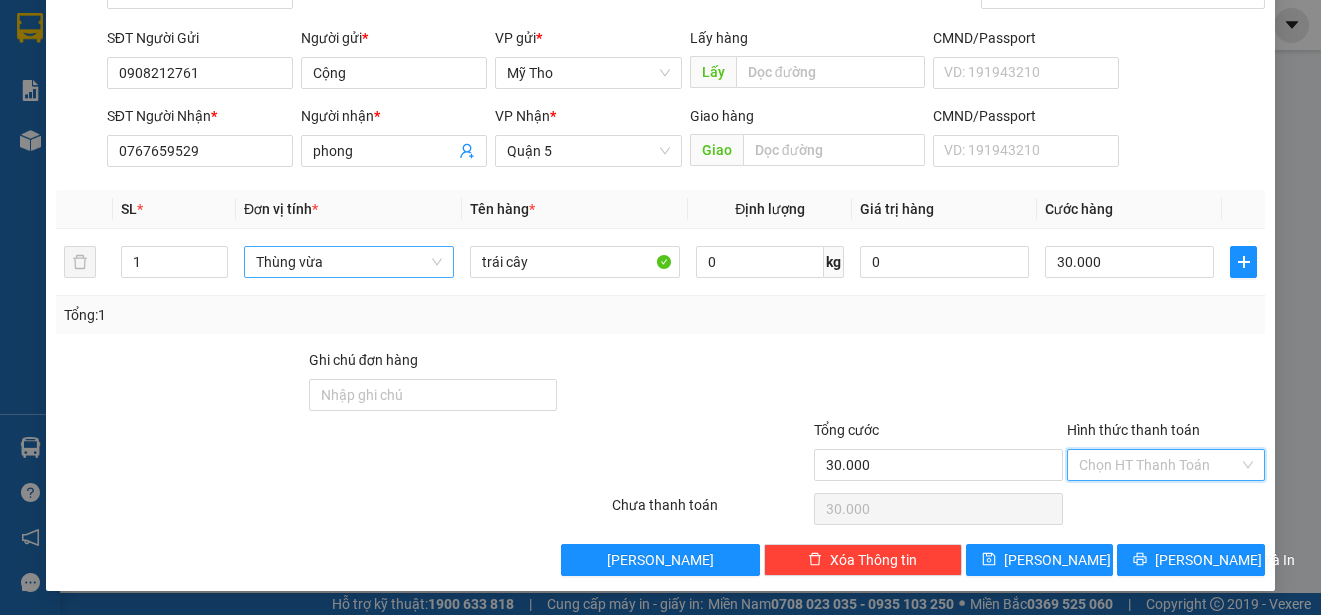 click on "Hình thức thanh toán" at bounding box center (1159, 465) 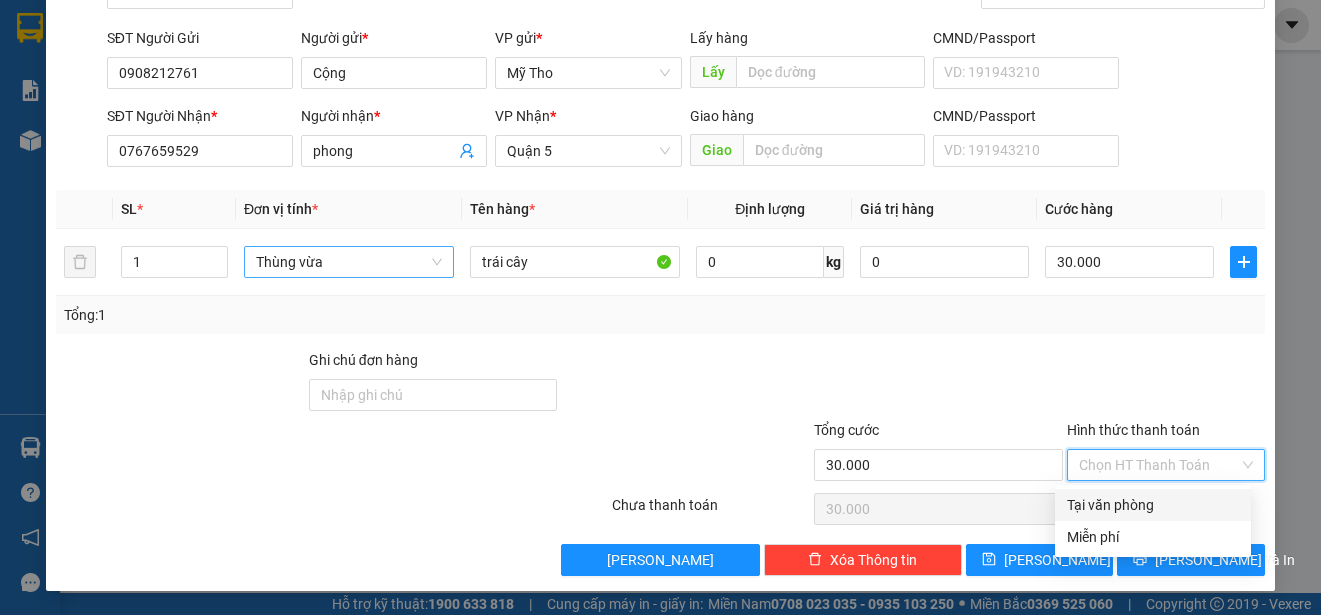 click on "Tại văn phòng" at bounding box center [1153, 505] 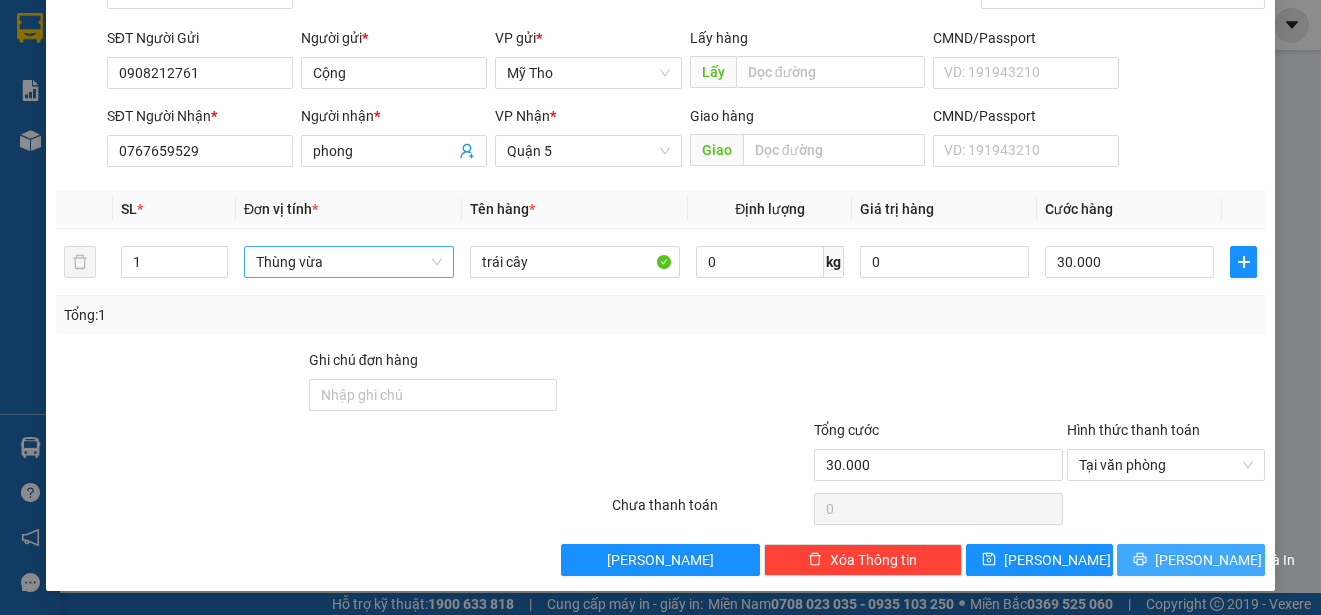 click on "[PERSON_NAME] và In" at bounding box center (1225, 560) 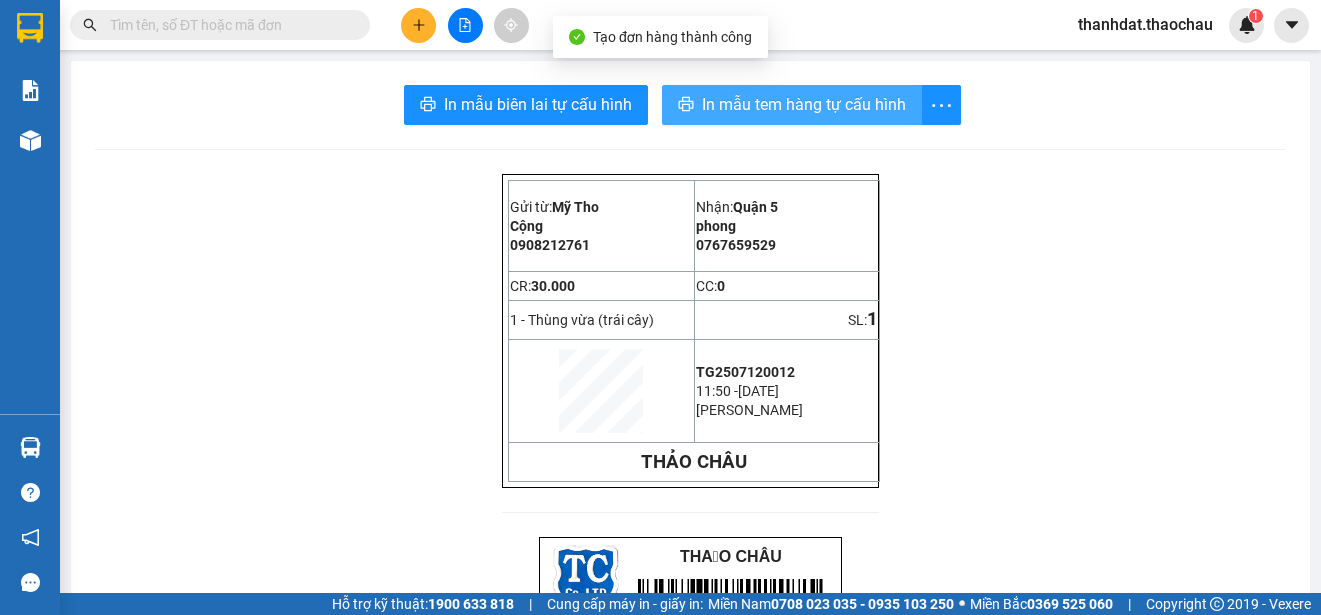 click on "In mẫu tem hàng tự cấu hình" at bounding box center (804, 104) 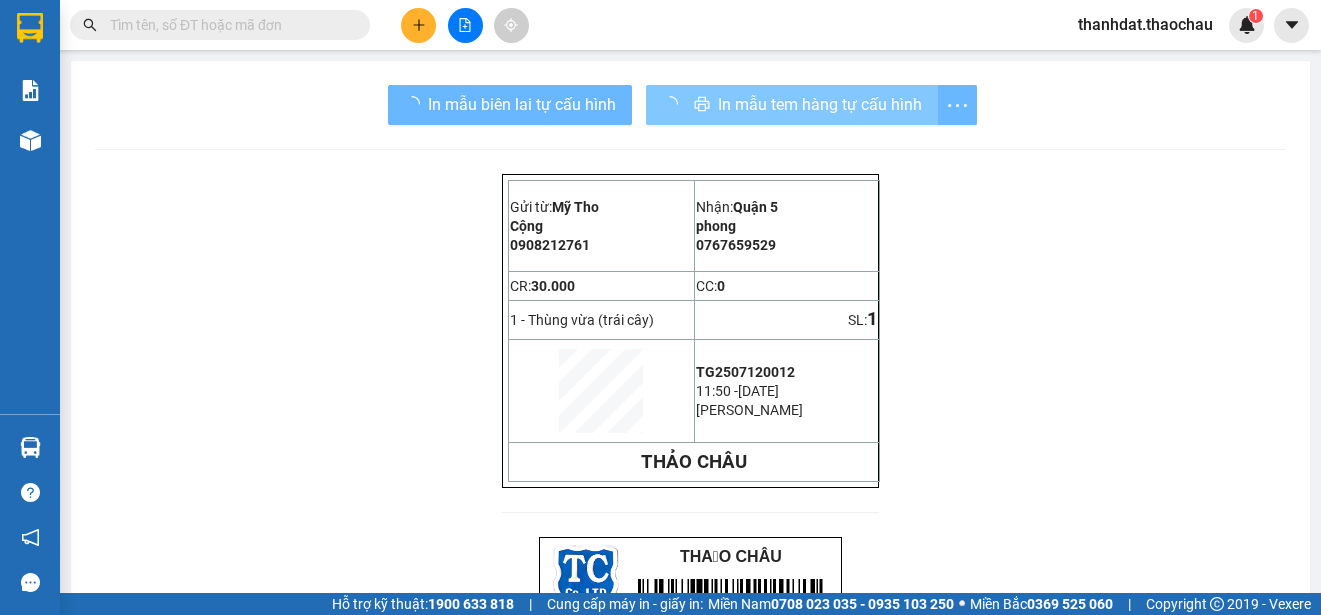 scroll, scrollTop: 0, scrollLeft: 0, axis: both 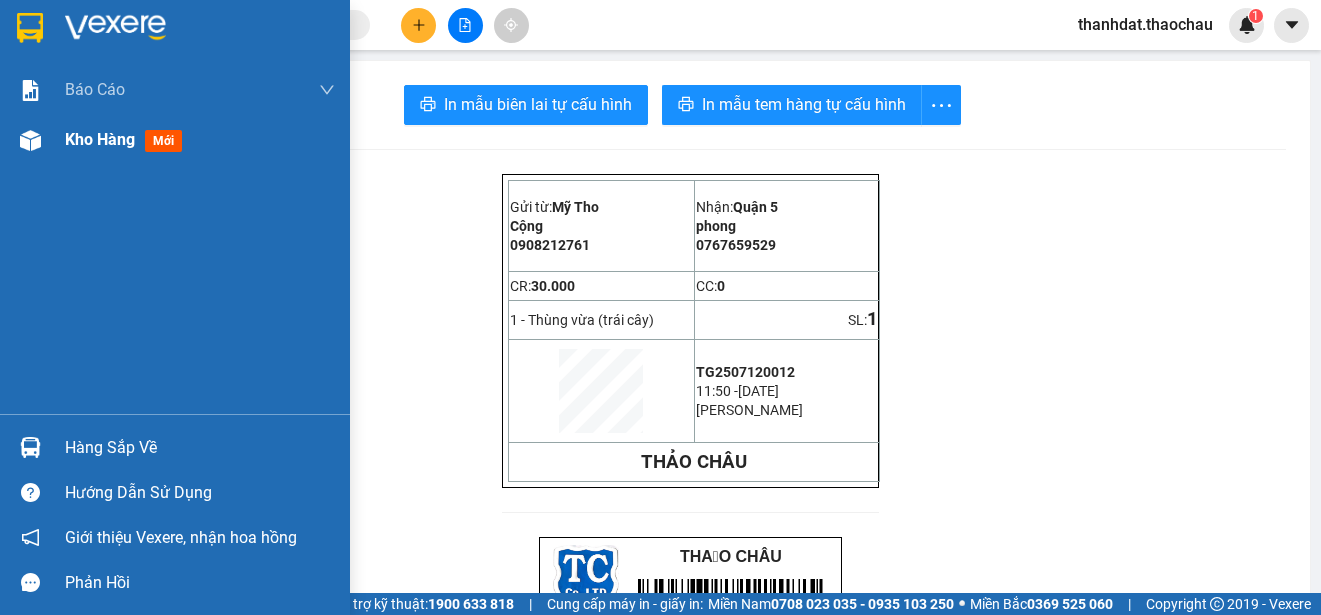 click on "Kho hàng" at bounding box center (100, 139) 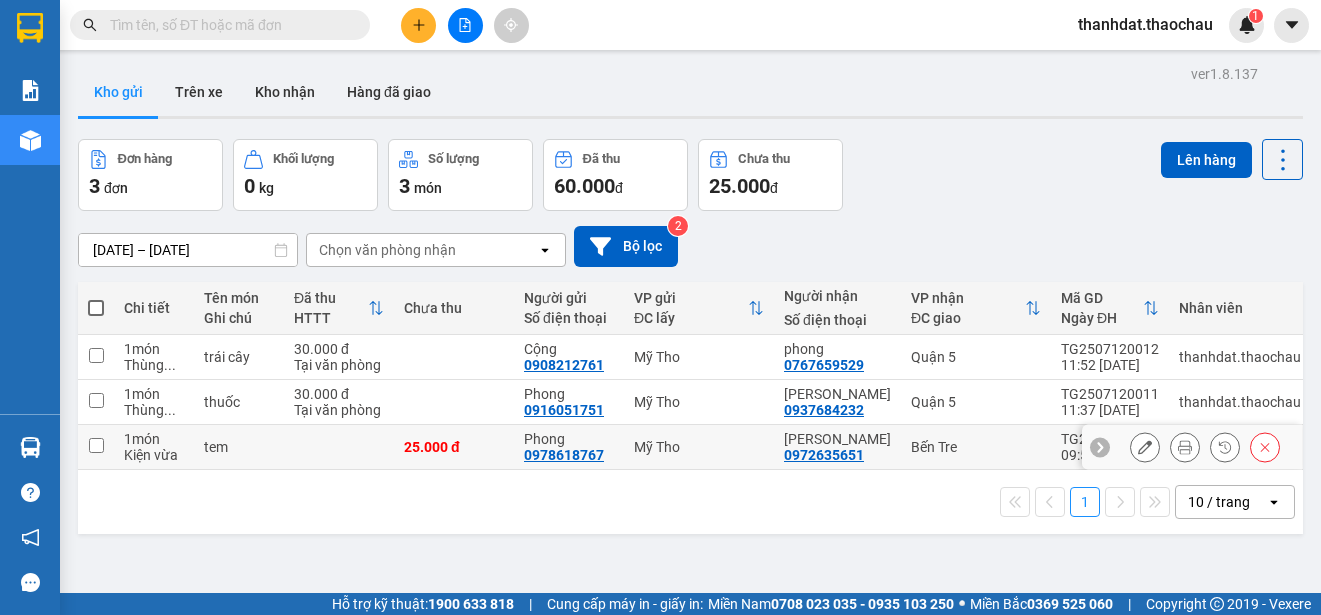 click at bounding box center [96, 445] 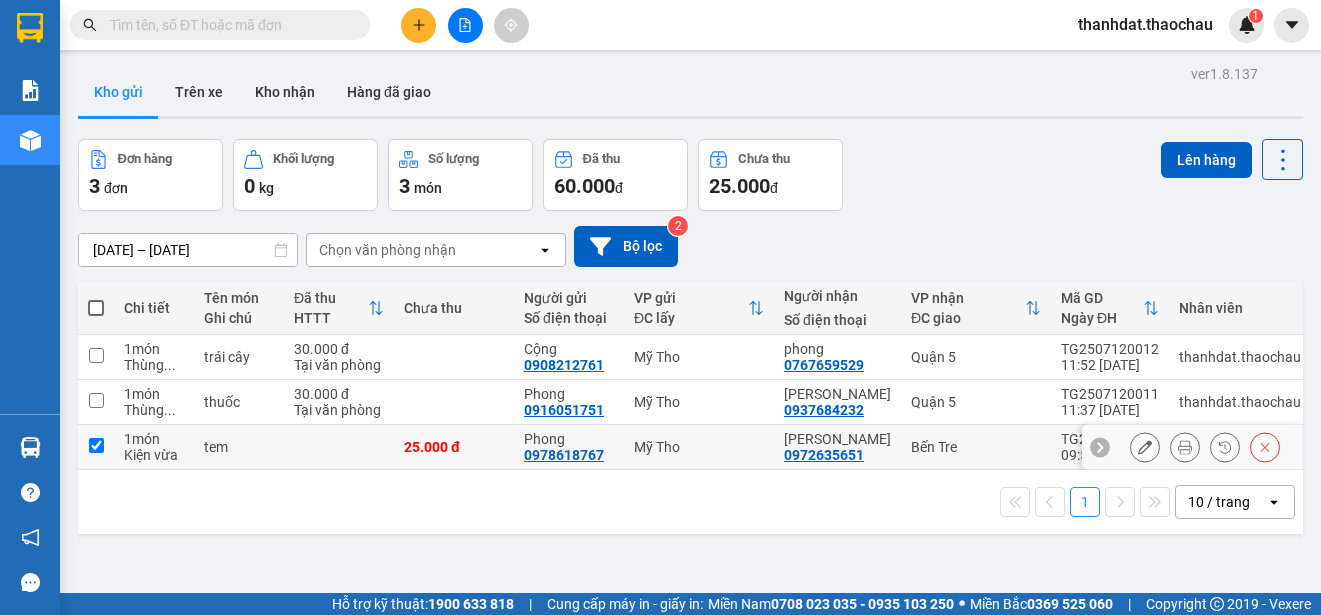 checkbox on "true" 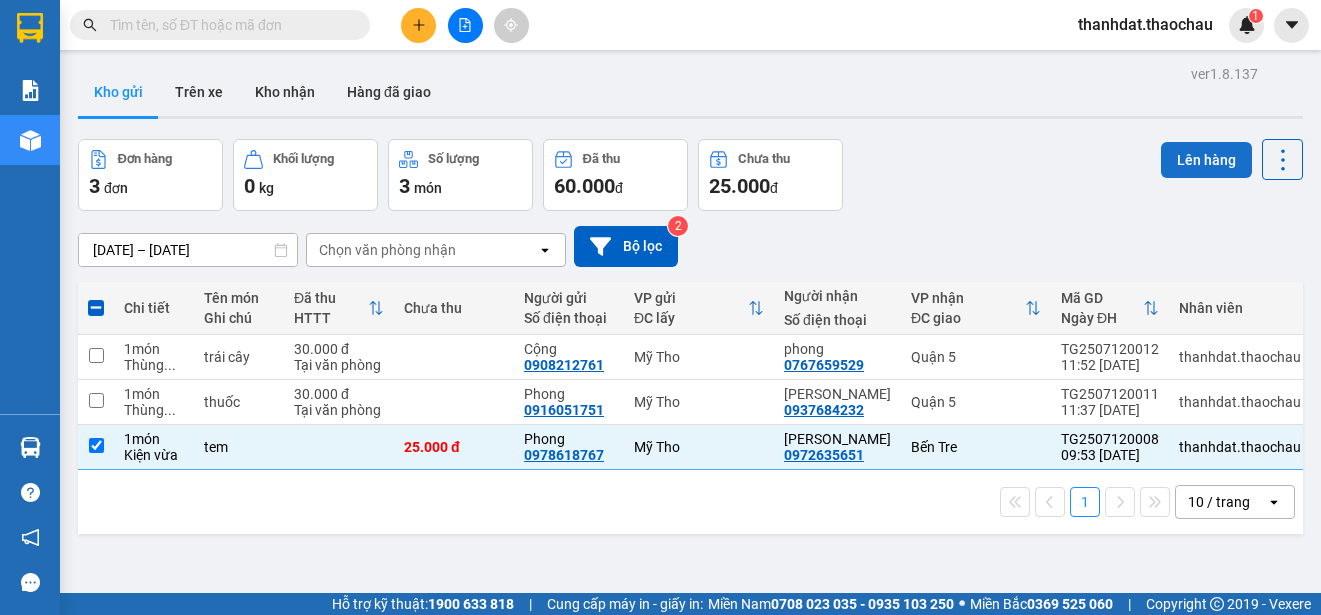 click on "Lên hàng" at bounding box center [1206, 160] 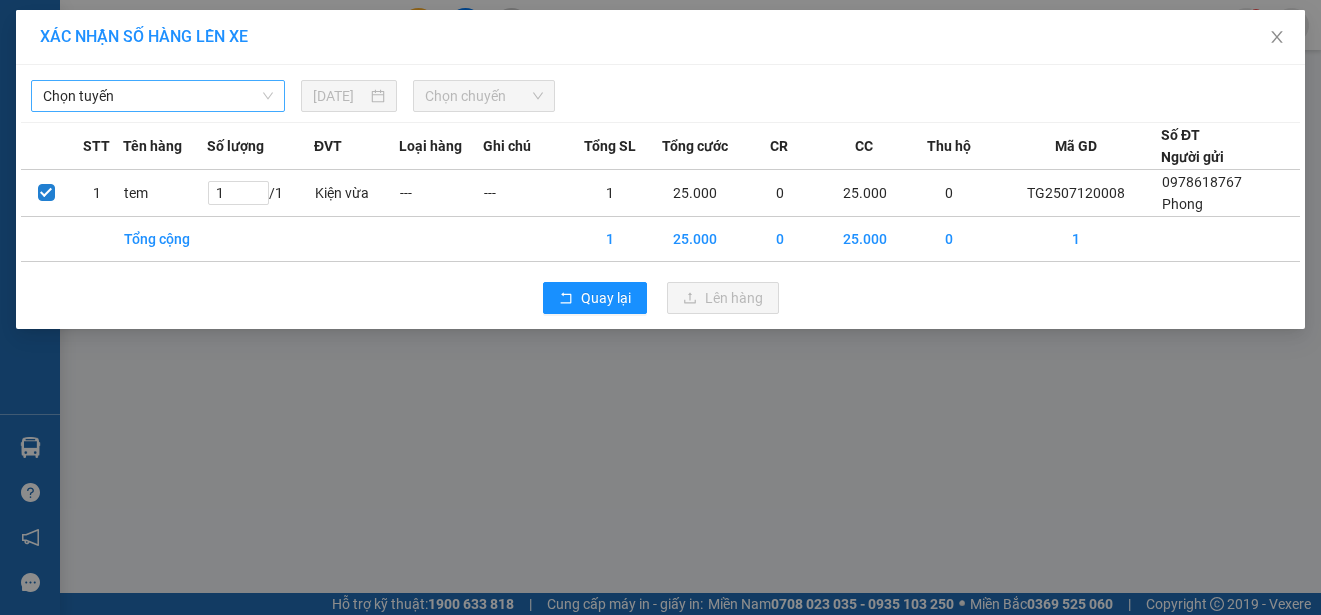 click on "Chọn tuyến" at bounding box center [158, 96] 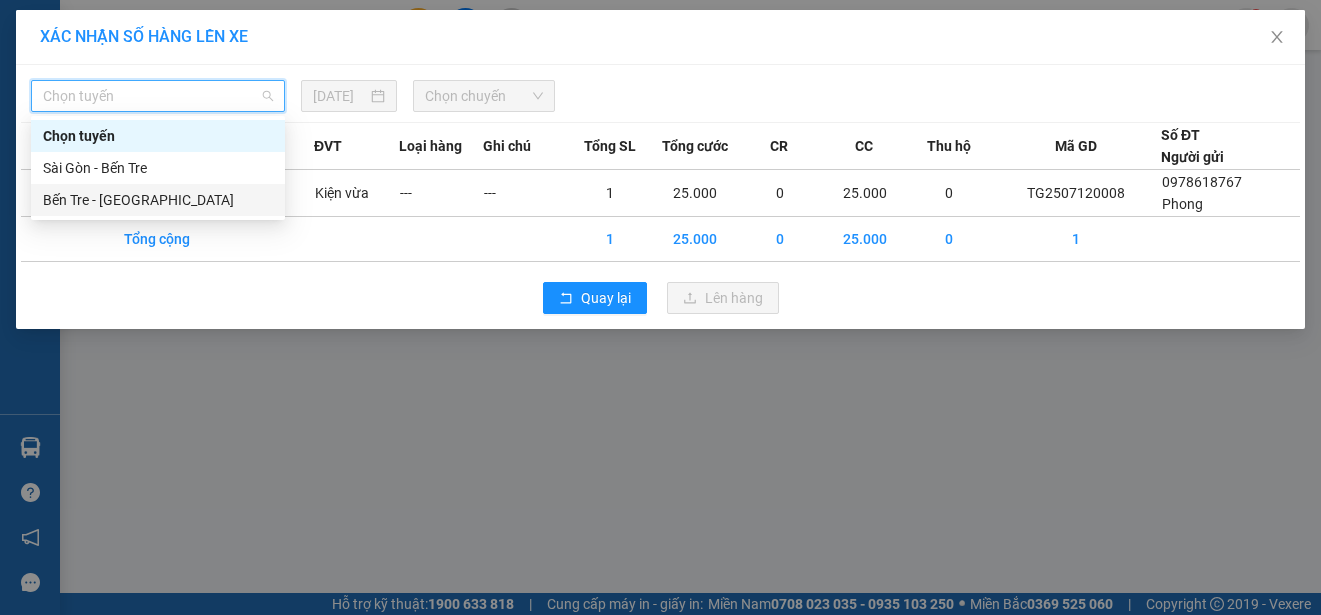 click on "Bến Tre - [GEOGRAPHIC_DATA]" at bounding box center [158, 200] 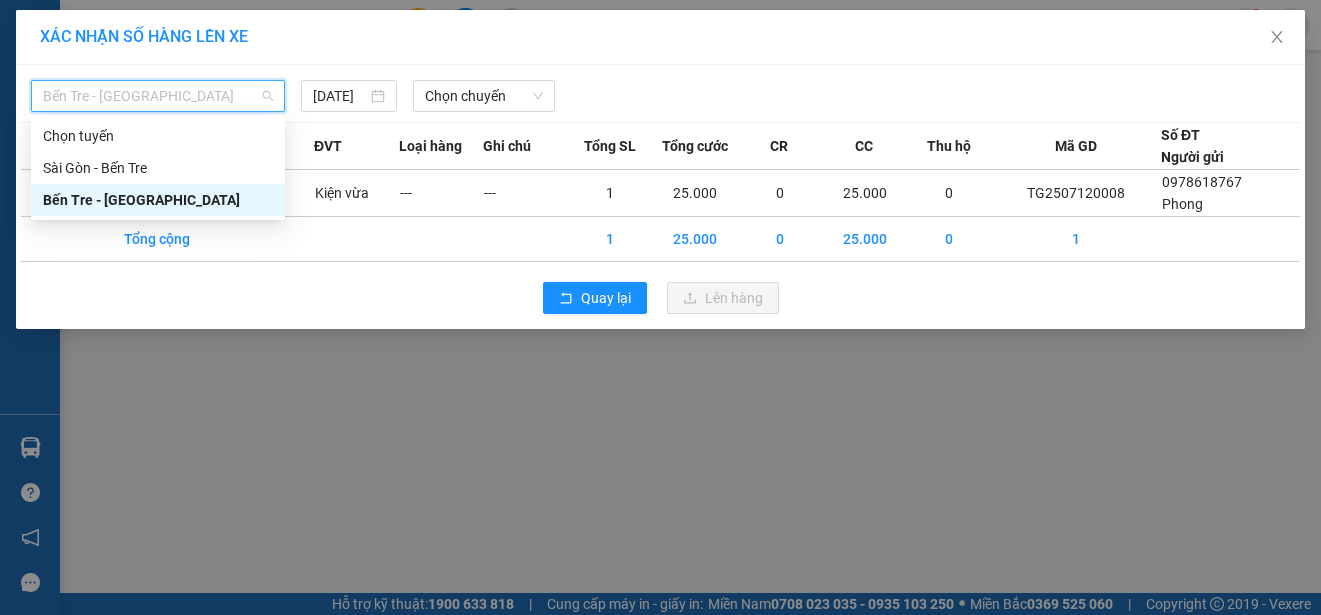 click on "Bến Tre - [GEOGRAPHIC_DATA]" at bounding box center (158, 96) 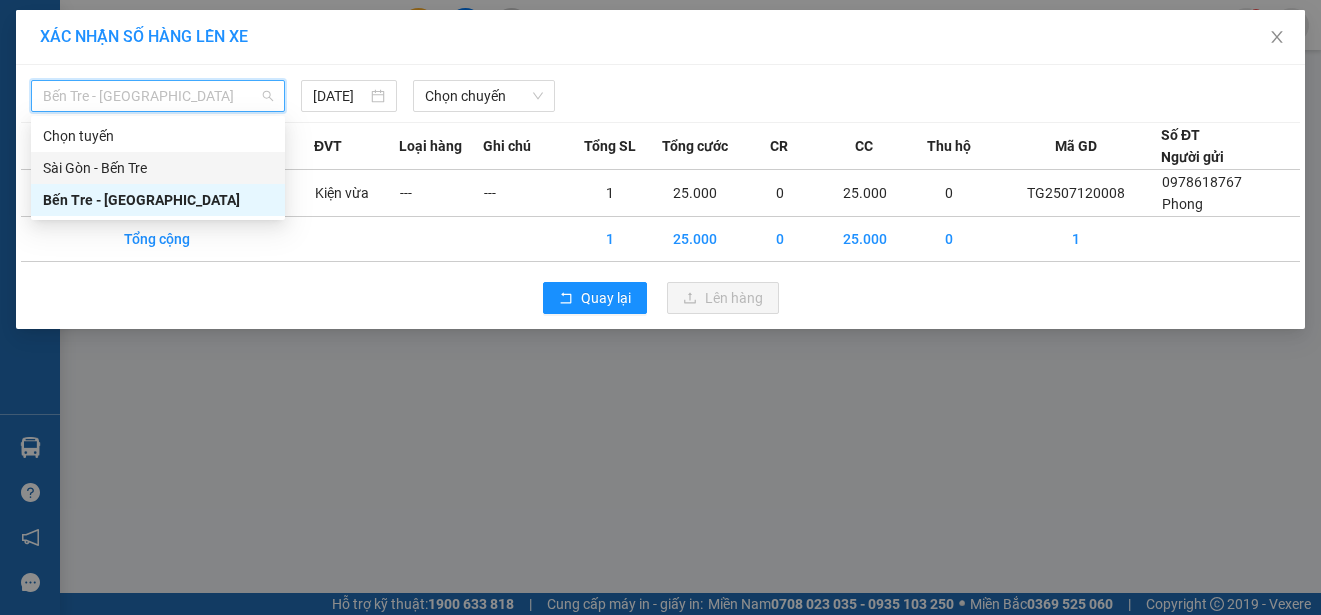 click on "Sài Gòn - Bến Tre" at bounding box center (158, 168) 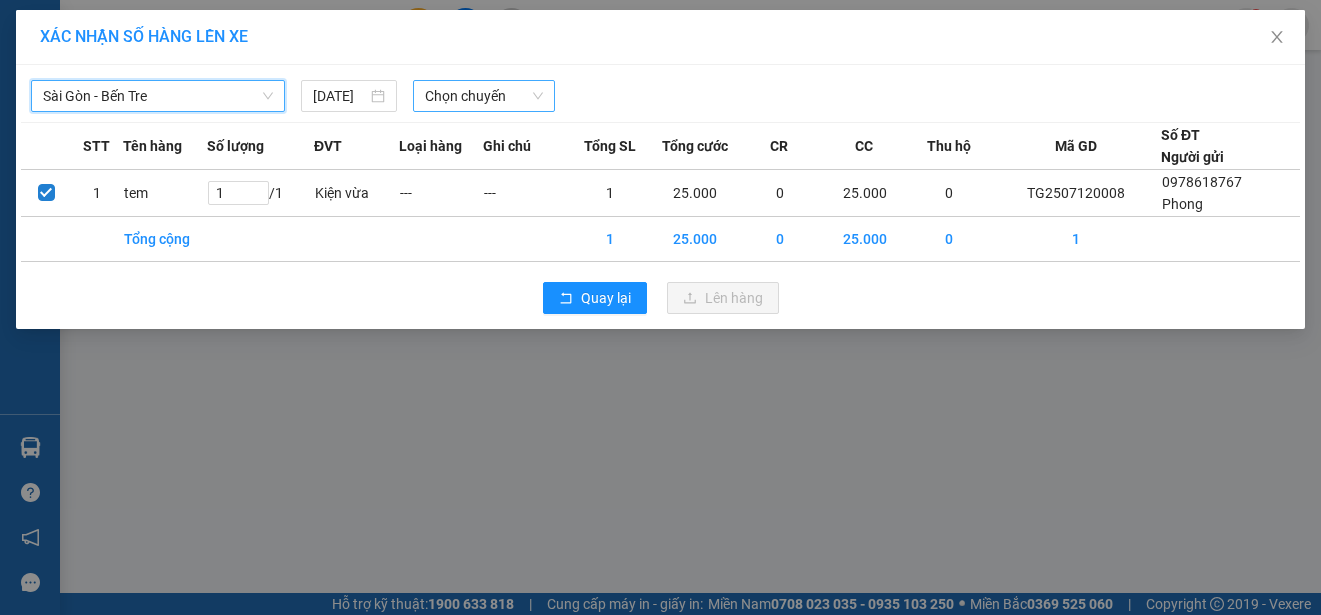 click on "Chọn chuyến" at bounding box center (483, 96) 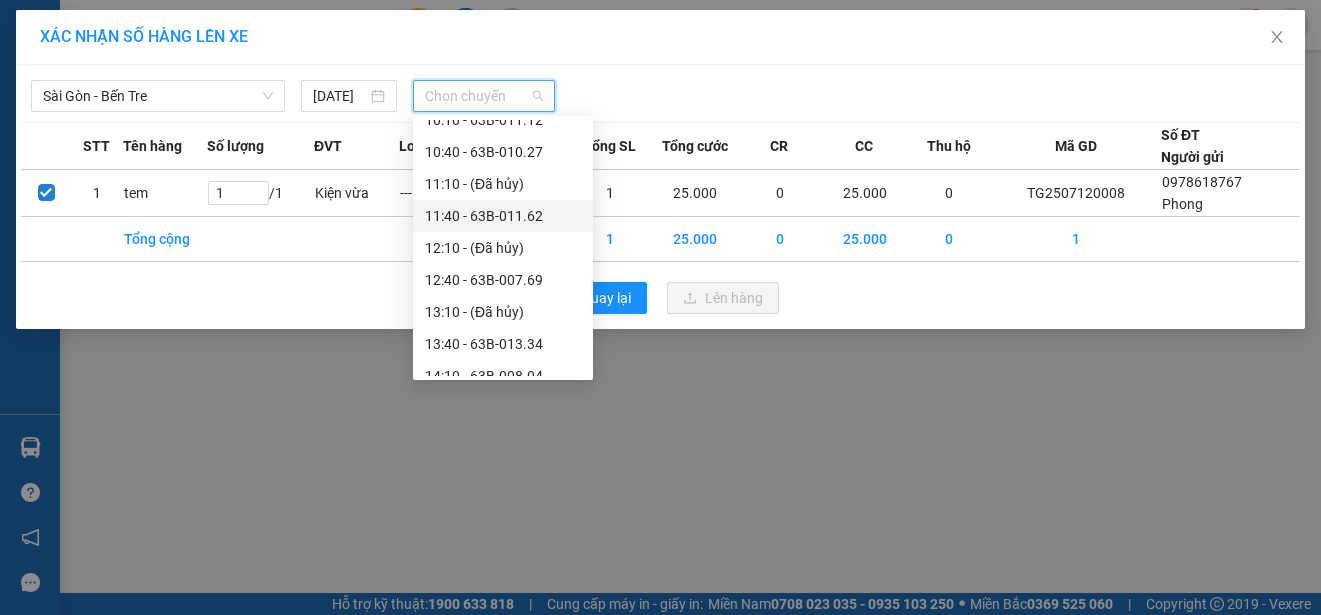 scroll, scrollTop: 300, scrollLeft: 0, axis: vertical 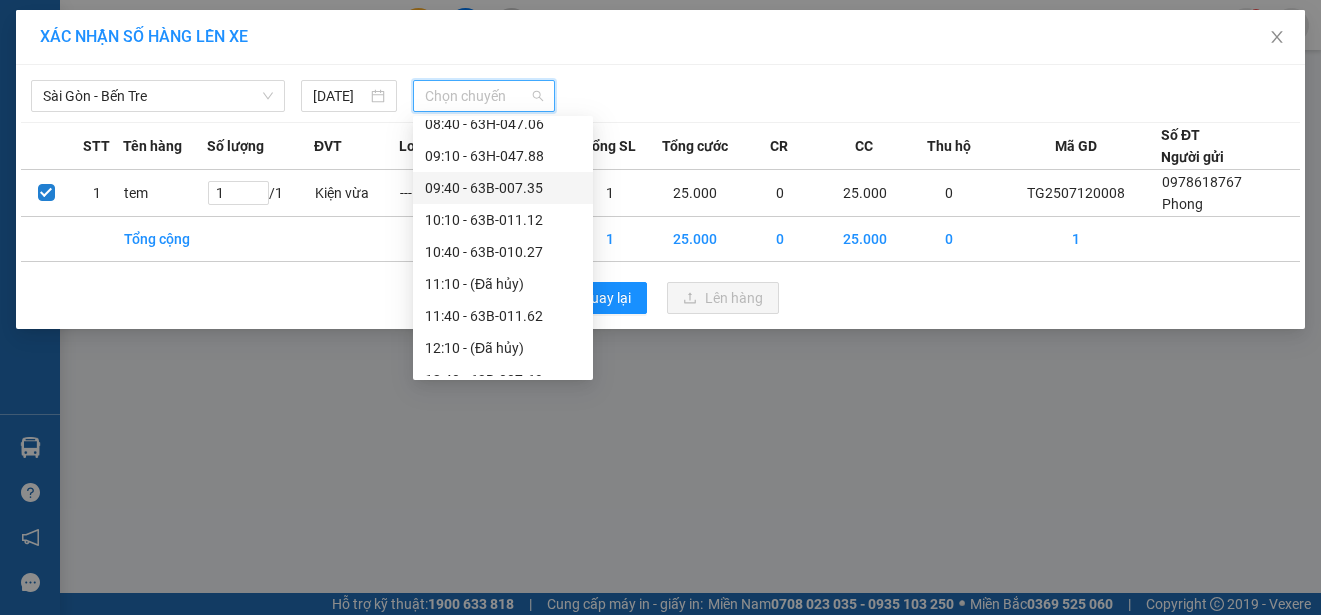 click on "09:40     - 63B-007.35" at bounding box center [503, 188] 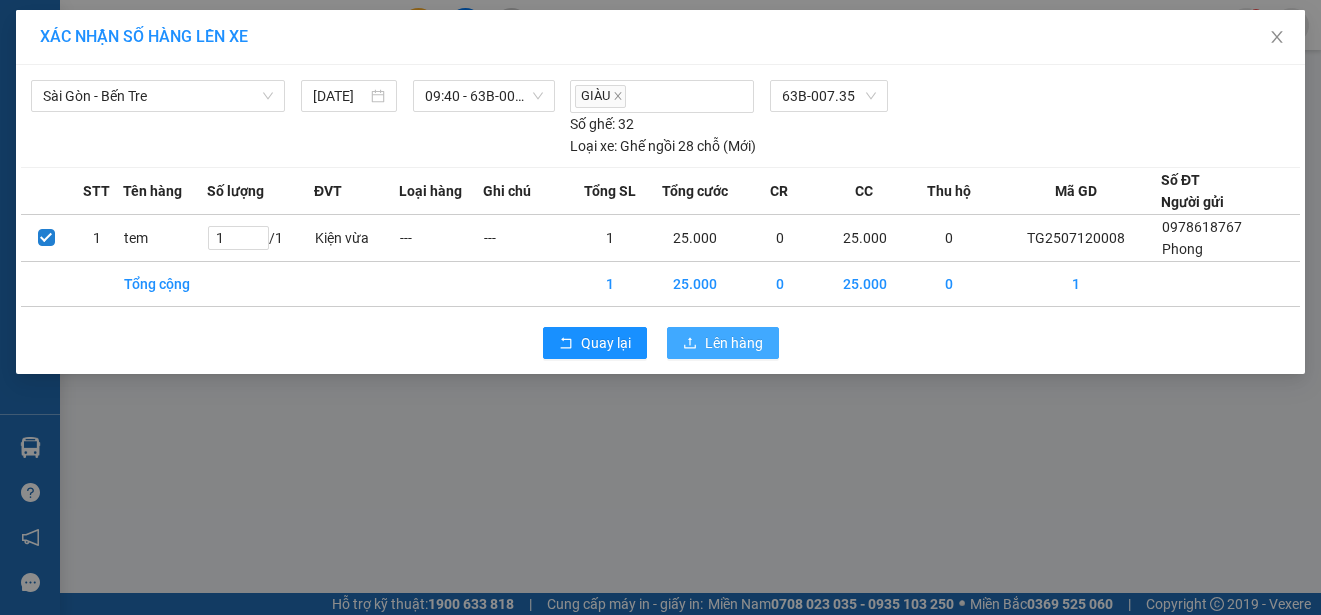 click on "Lên hàng" at bounding box center [734, 343] 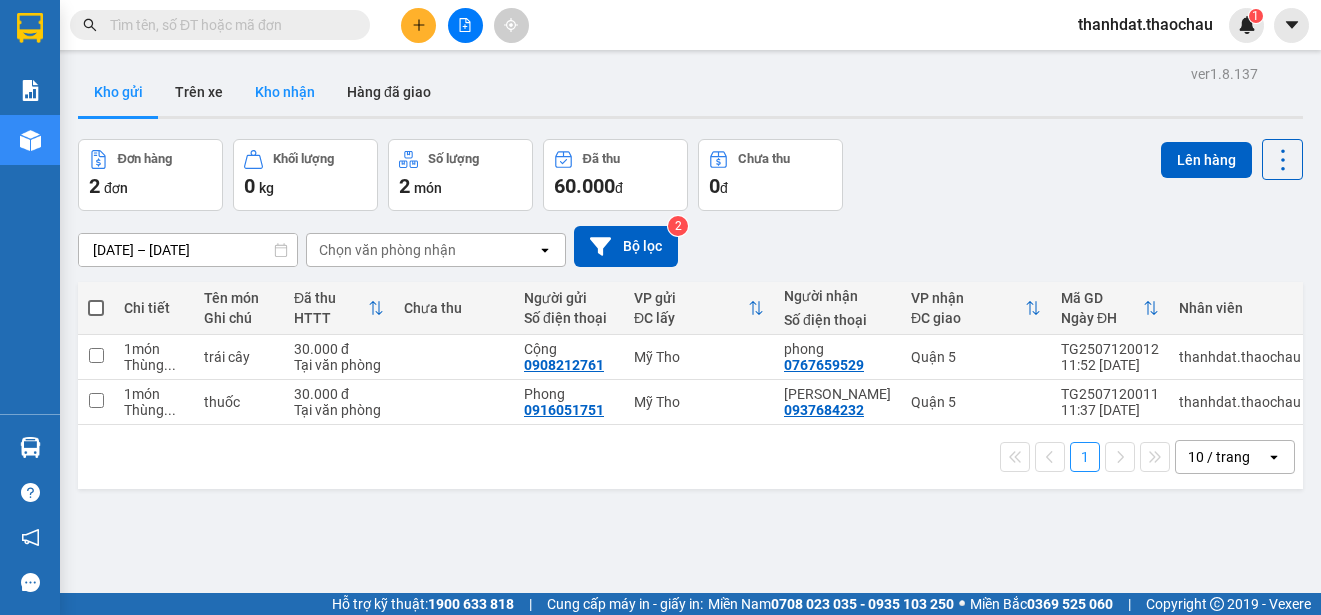 click on "Kho nhận" at bounding box center [285, 92] 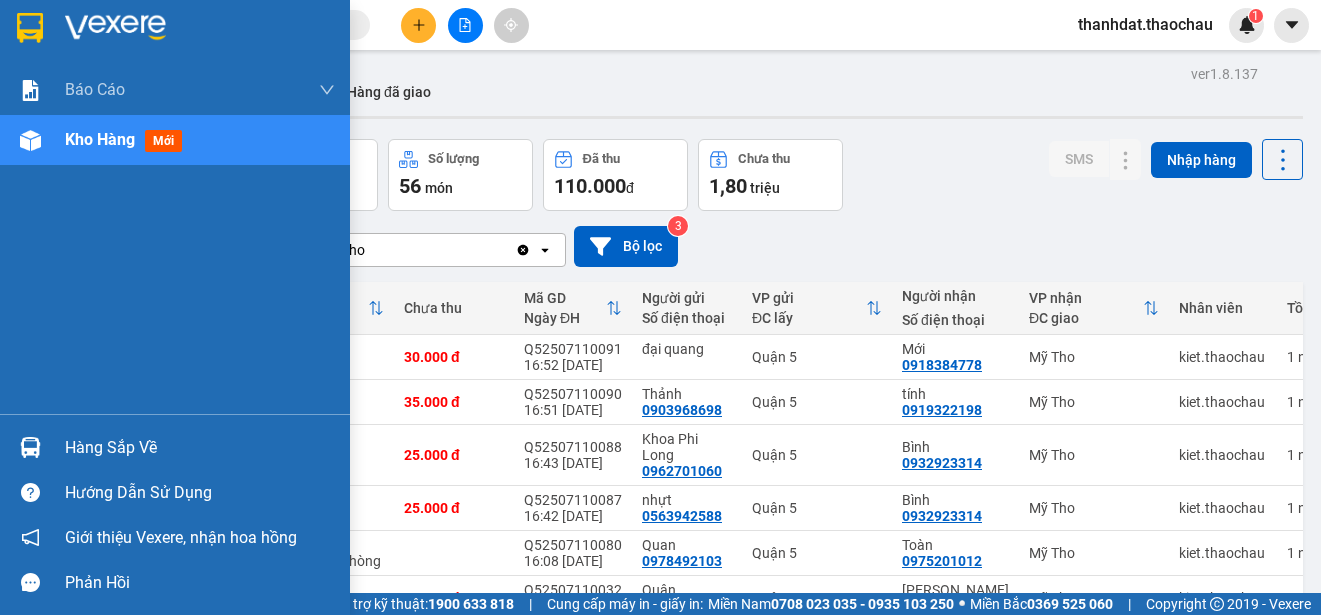 click on "Hàng sắp về" at bounding box center (200, 448) 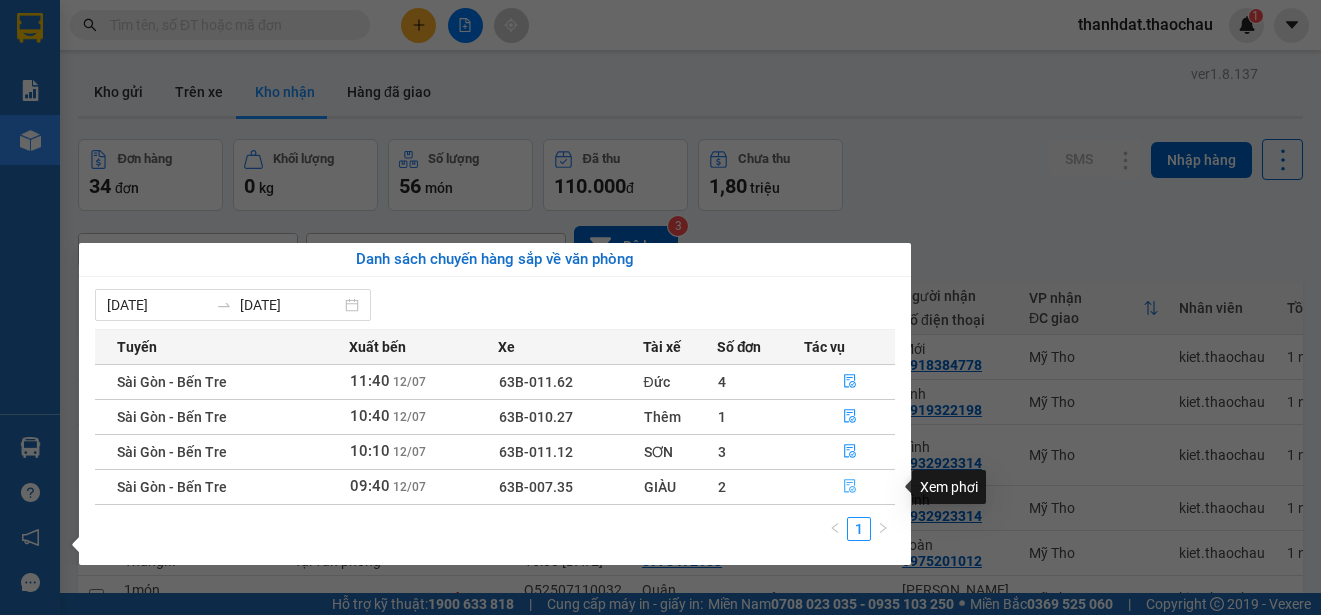 click 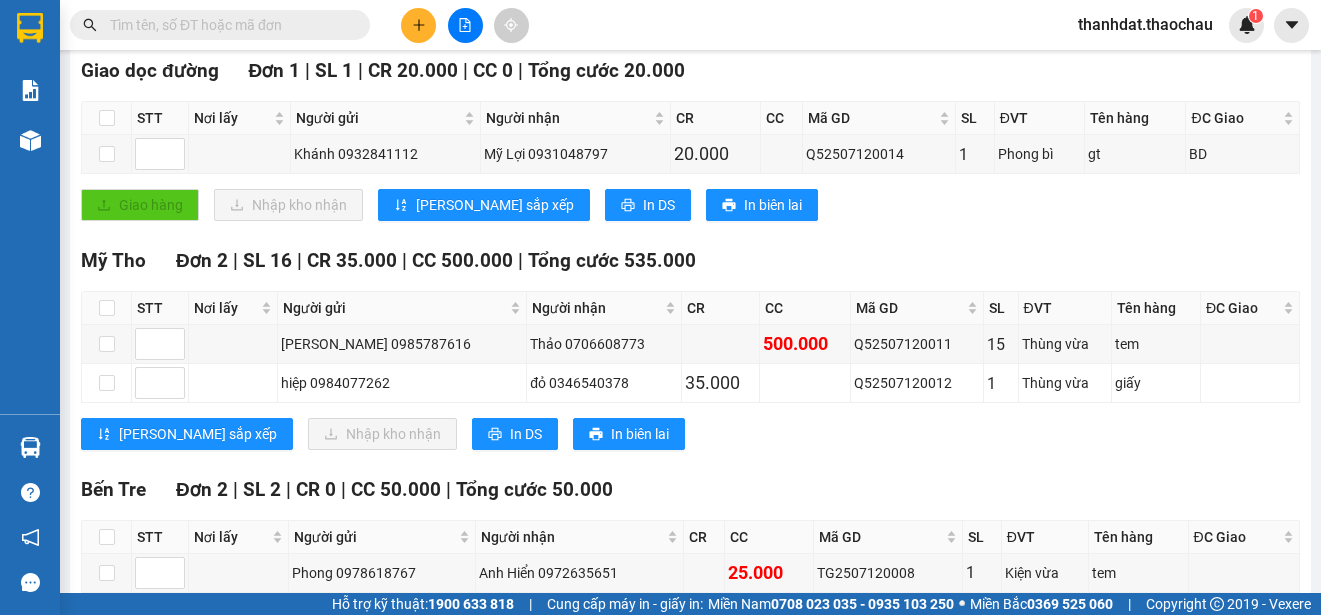 scroll, scrollTop: 400, scrollLeft: 0, axis: vertical 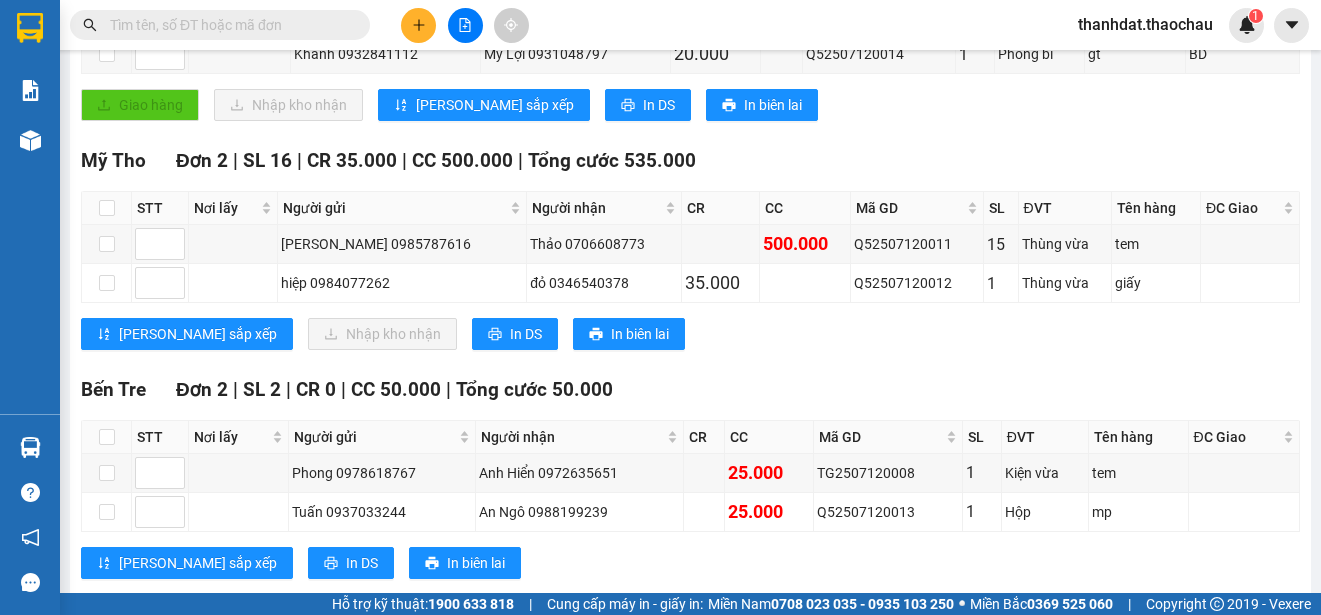 click at bounding box center (107, 208) 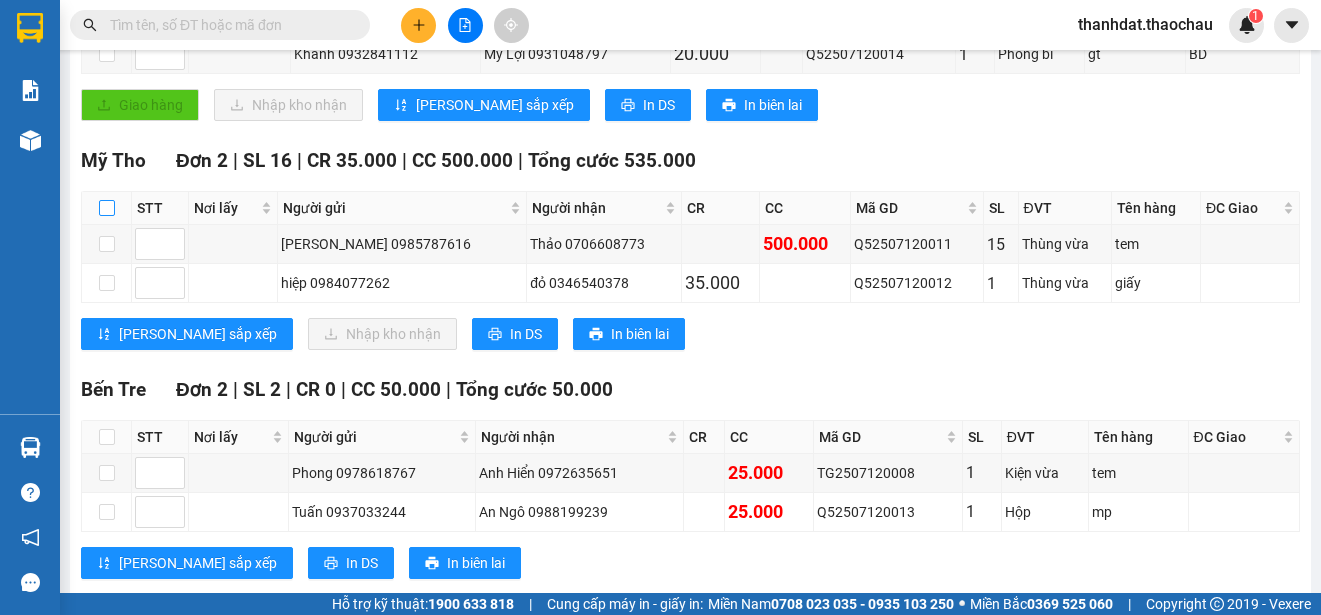 click at bounding box center (107, 208) 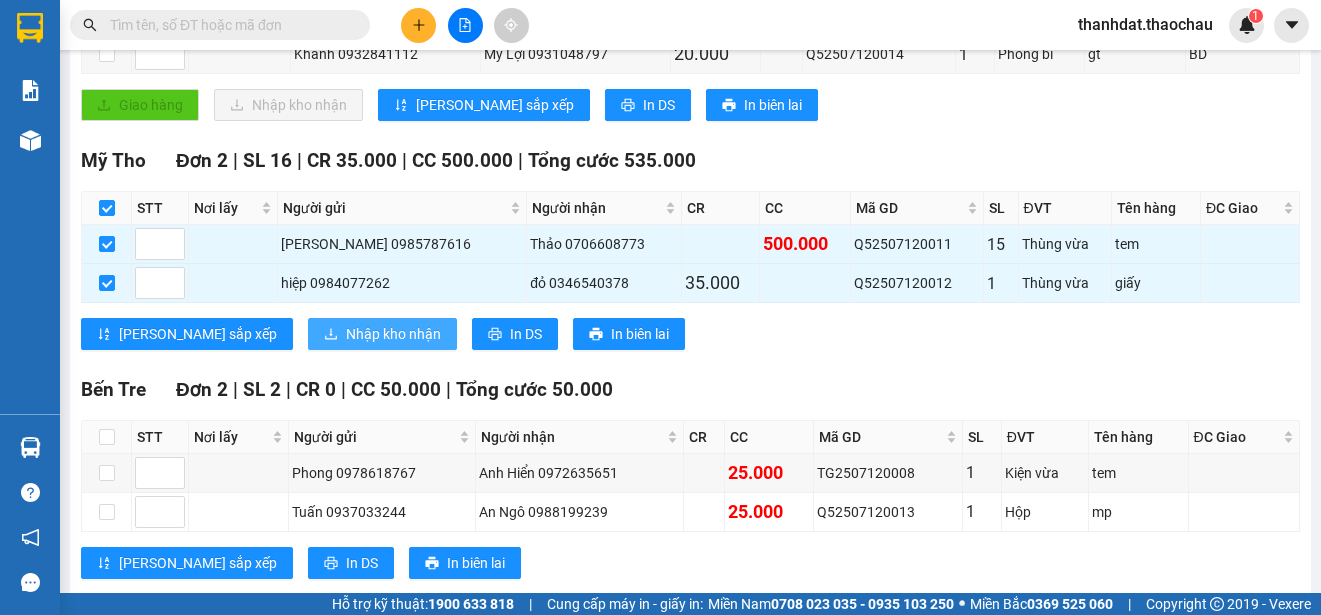 click on "Nhập kho nhận" at bounding box center [393, 334] 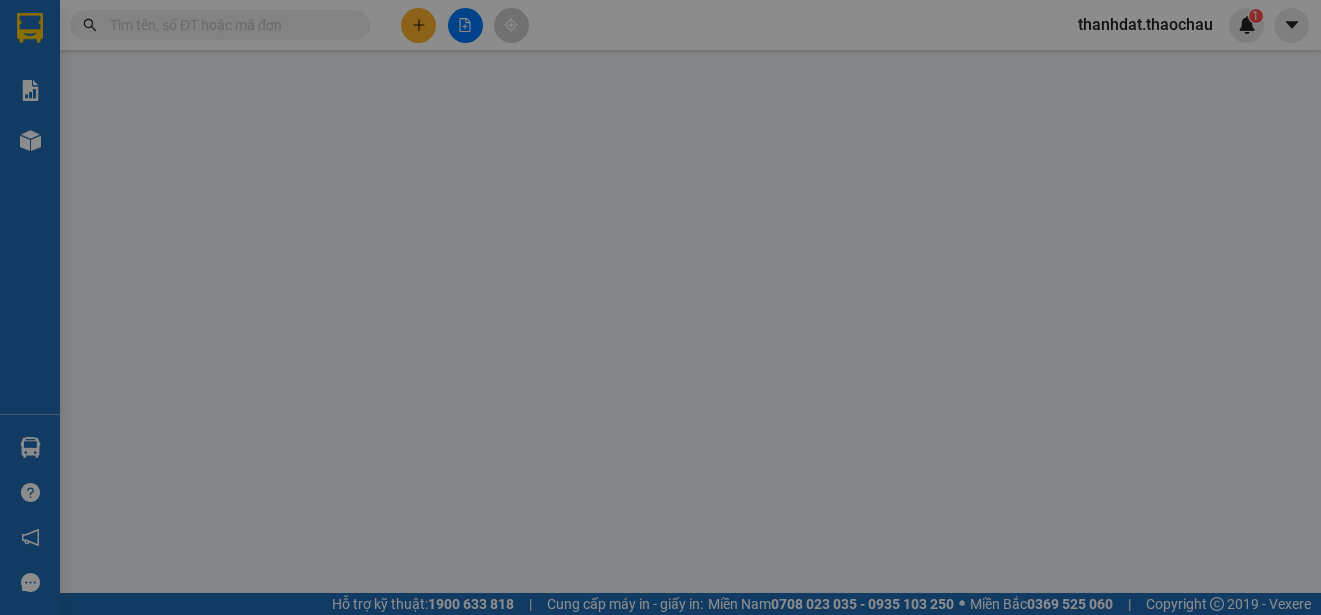 scroll, scrollTop: 0, scrollLeft: 0, axis: both 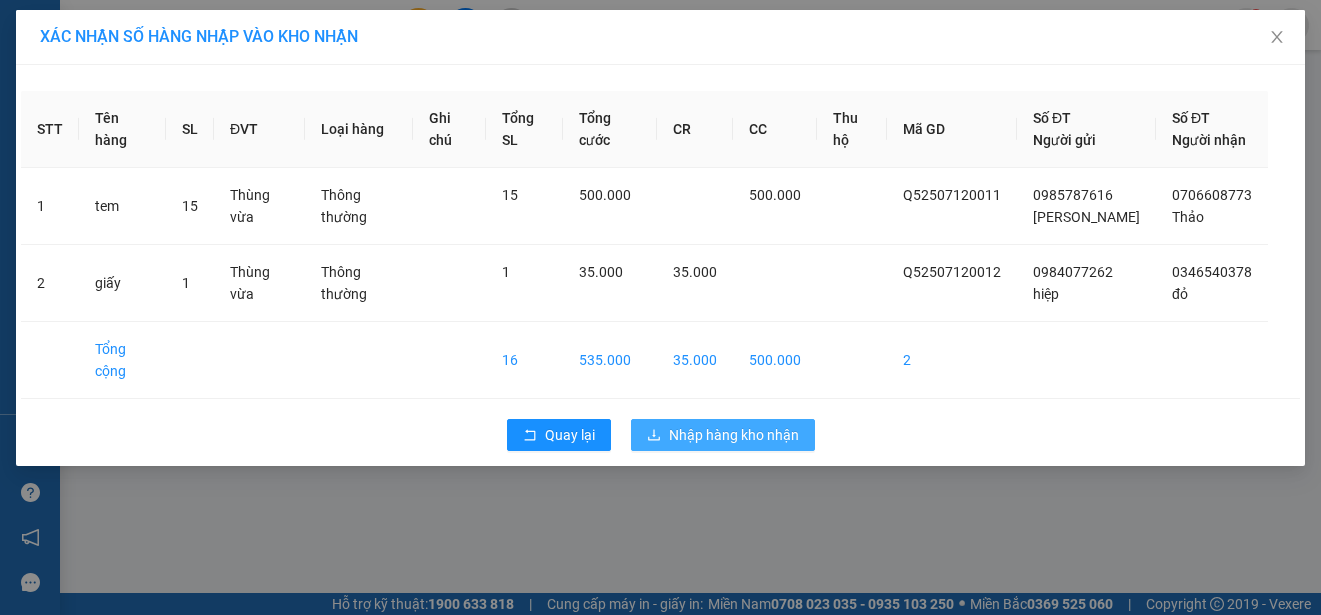click on "Nhập hàng kho nhận" at bounding box center [734, 435] 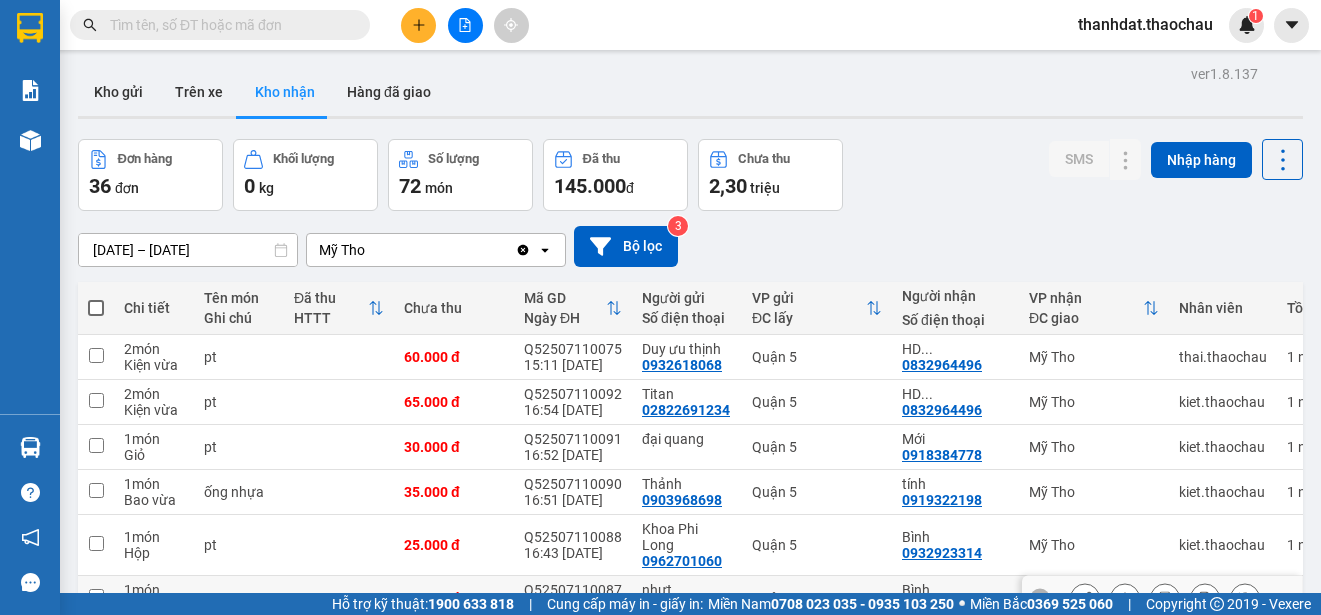 scroll, scrollTop: 282, scrollLeft: 0, axis: vertical 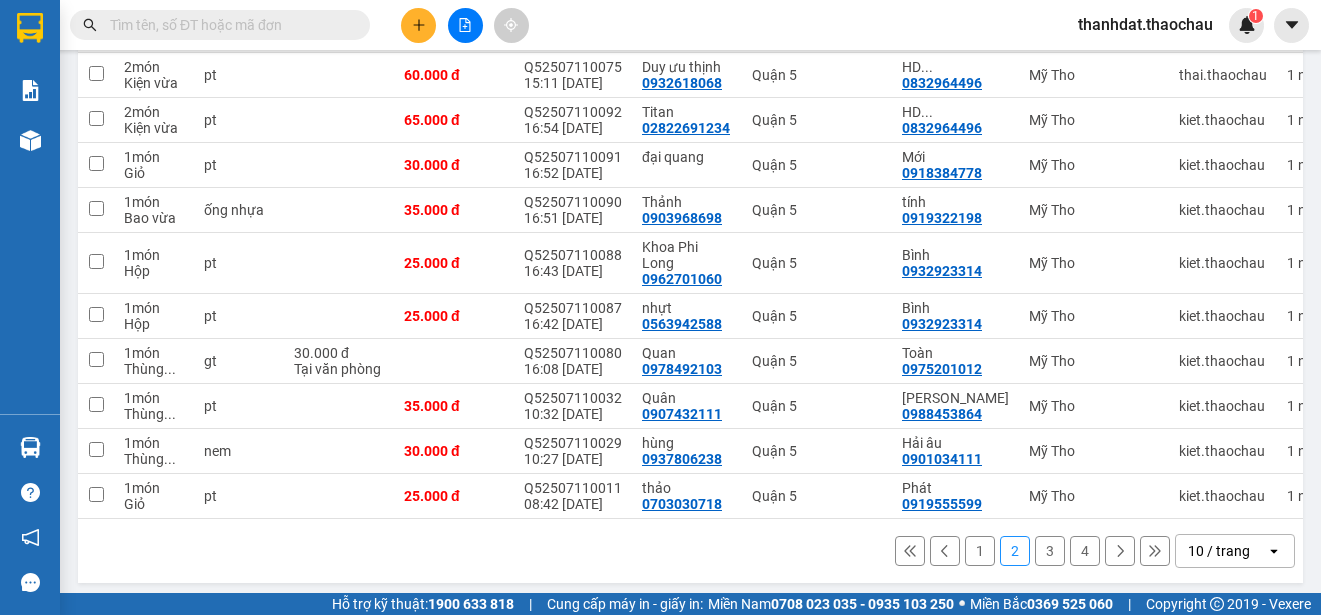 click on "1" at bounding box center [980, 551] 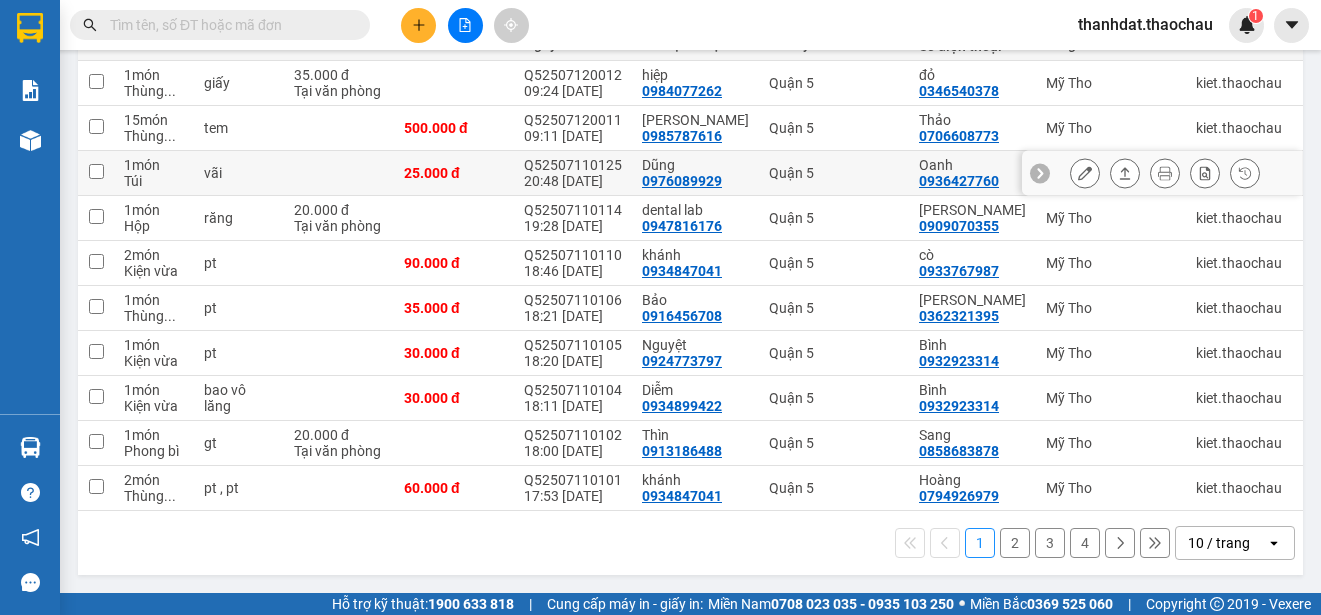scroll, scrollTop: 0, scrollLeft: 0, axis: both 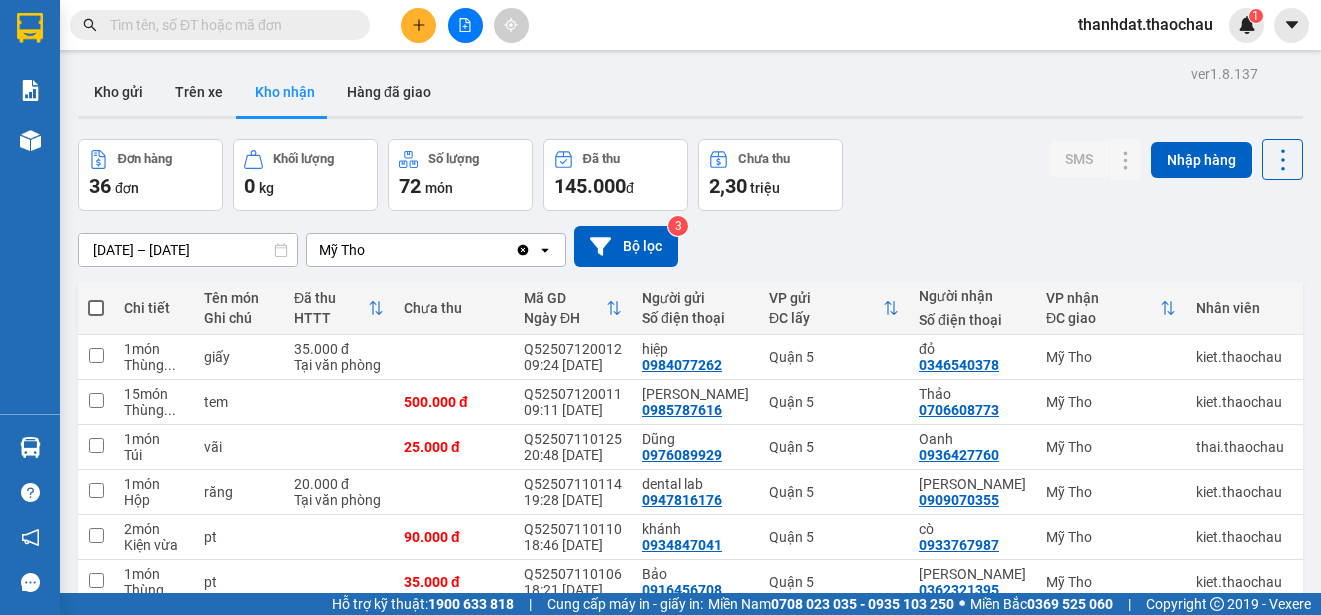 drag, startPoint x: 382, startPoint y: 90, endPoint x: 726, endPoint y: 219, distance: 367.39215 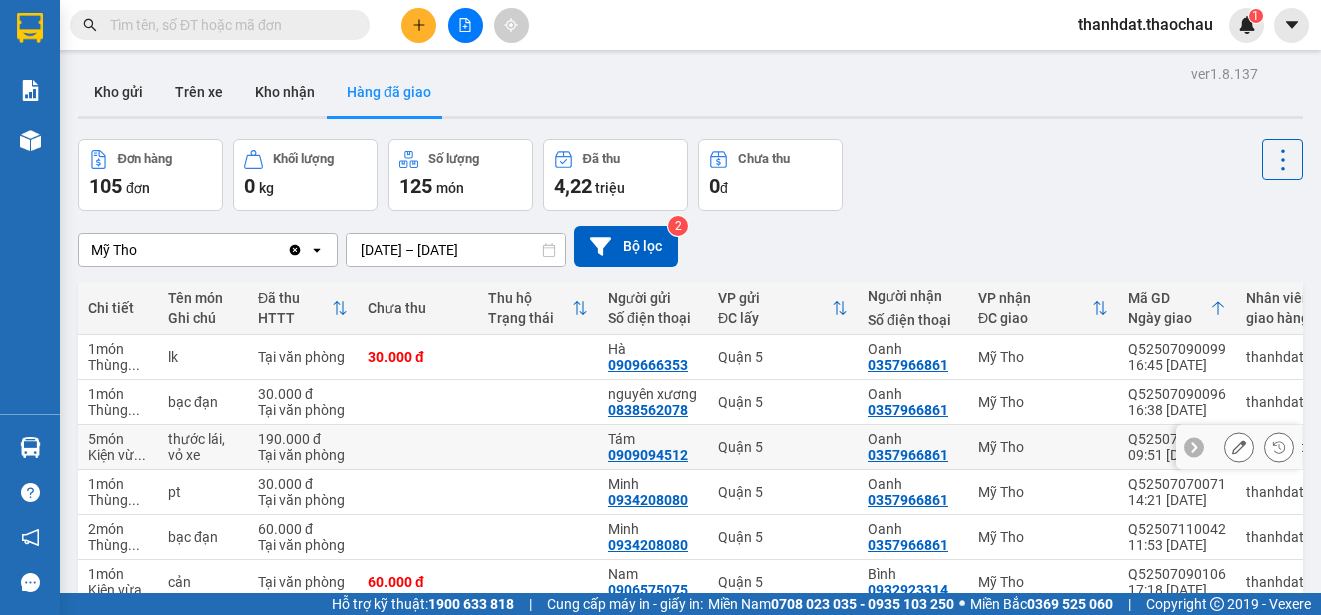 scroll, scrollTop: 282, scrollLeft: 0, axis: vertical 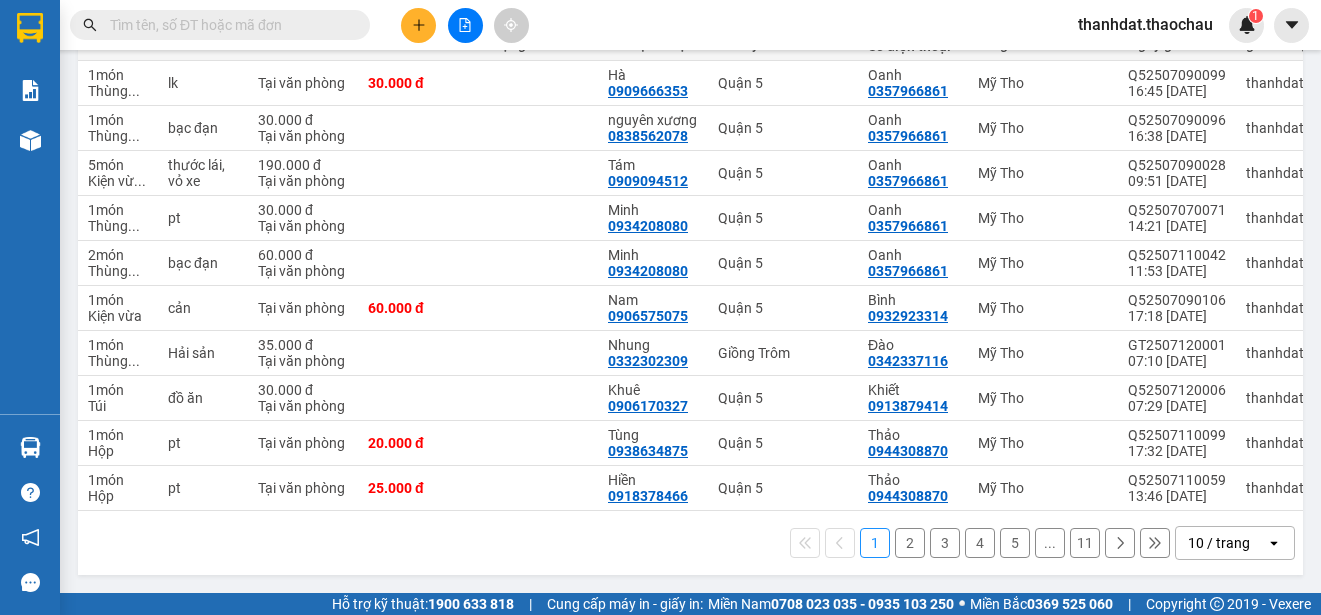 click on "2" at bounding box center [910, 543] 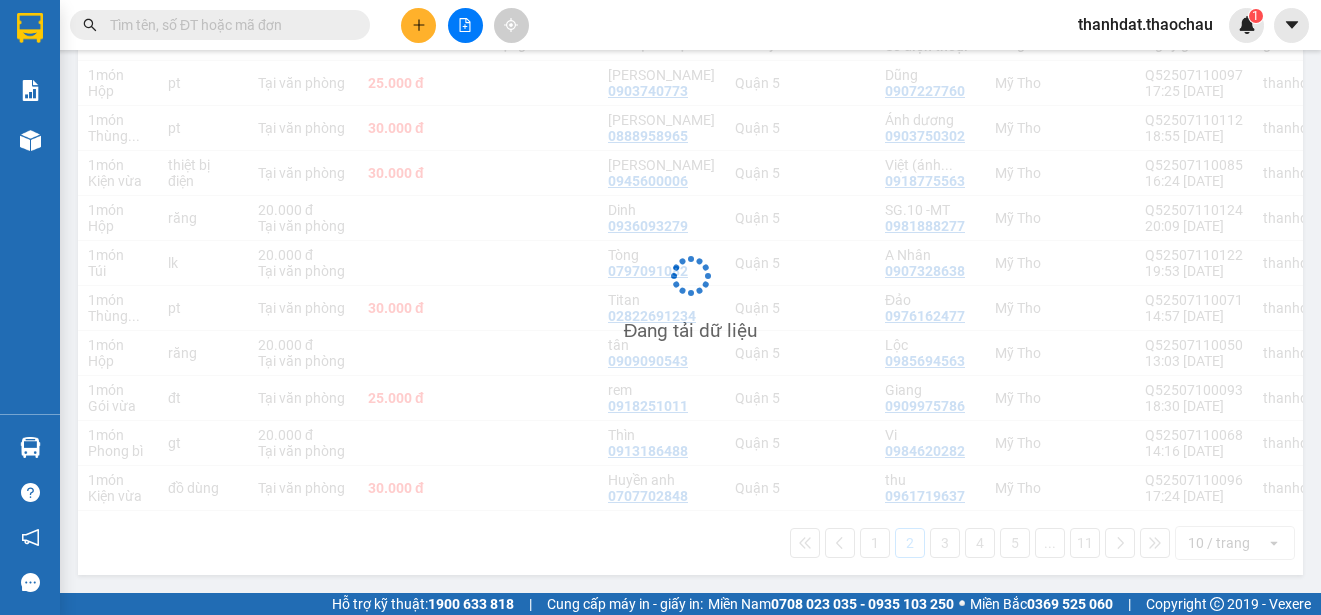 scroll, scrollTop: 282, scrollLeft: 0, axis: vertical 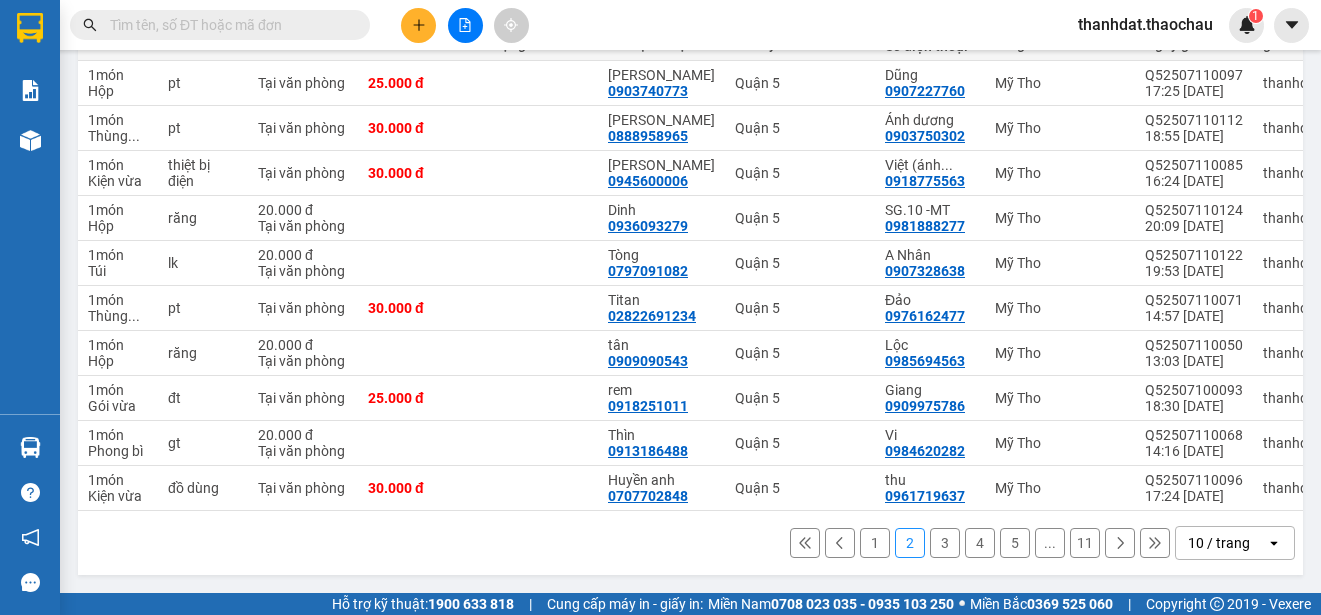 click at bounding box center [228, 25] 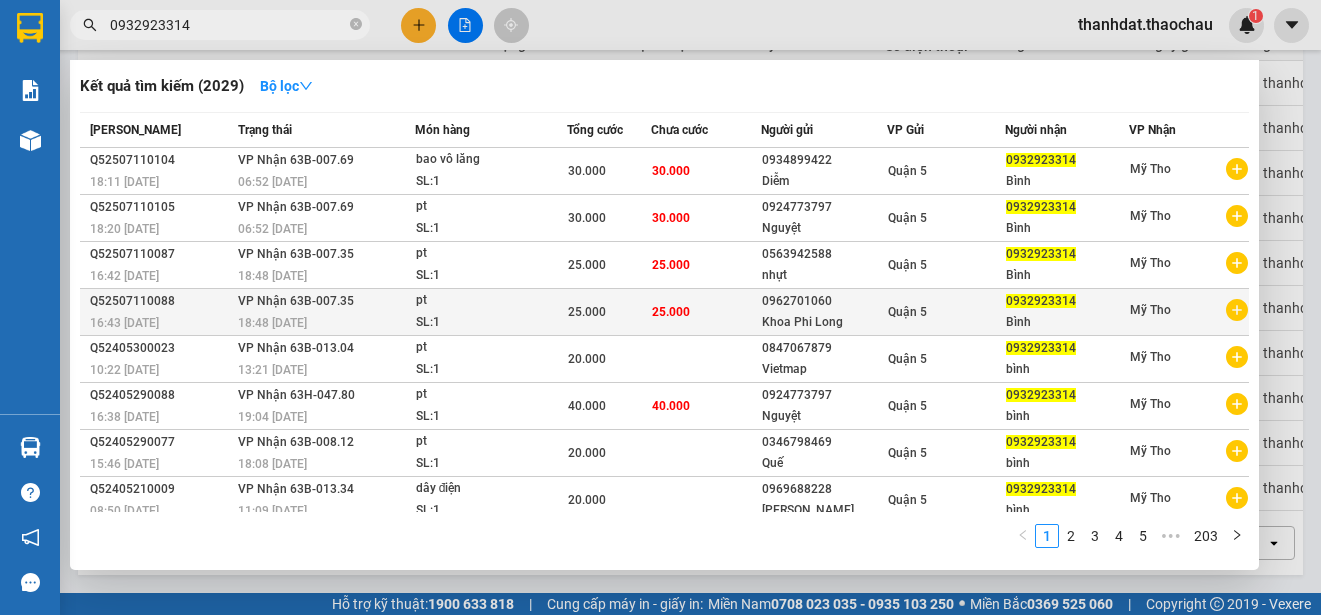type on "0932923314" 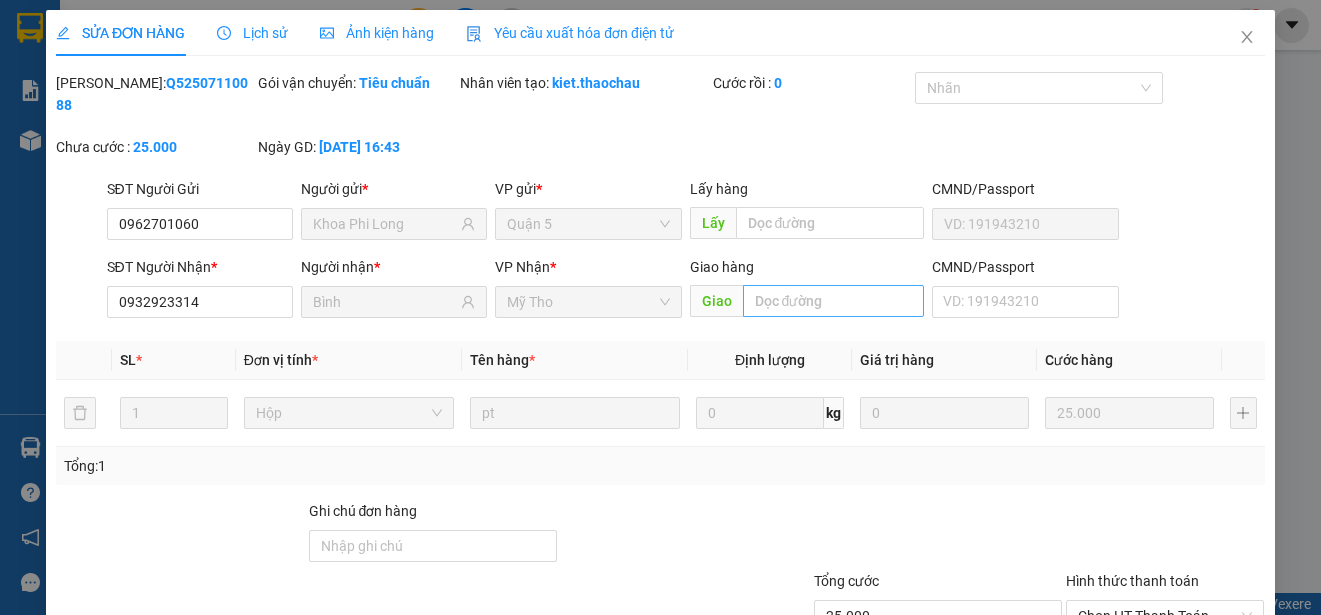 type on "0962701060" 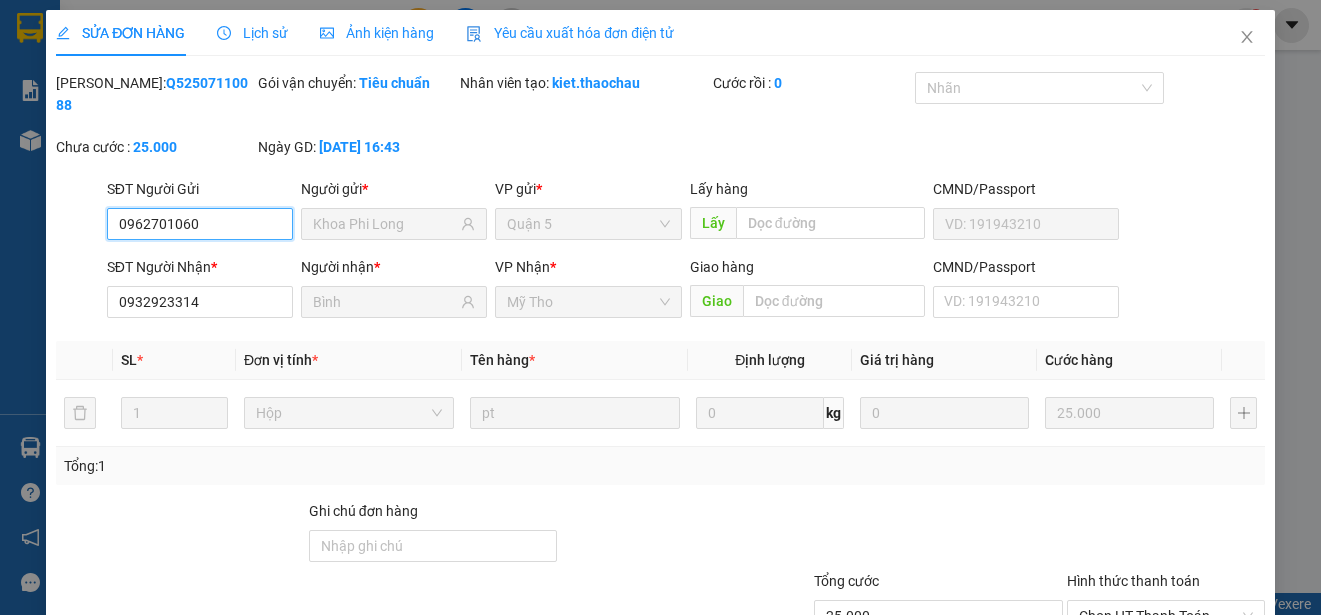 scroll, scrollTop: 151, scrollLeft: 0, axis: vertical 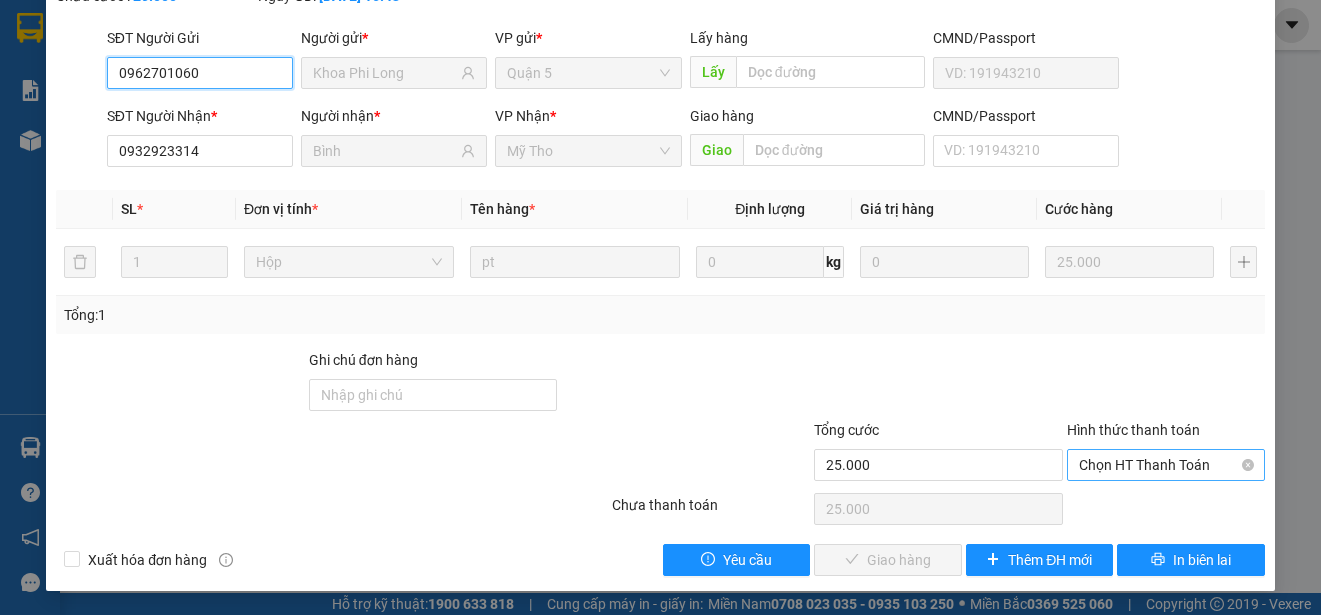 click on "Chọn HT Thanh Toán" at bounding box center (1166, 465) 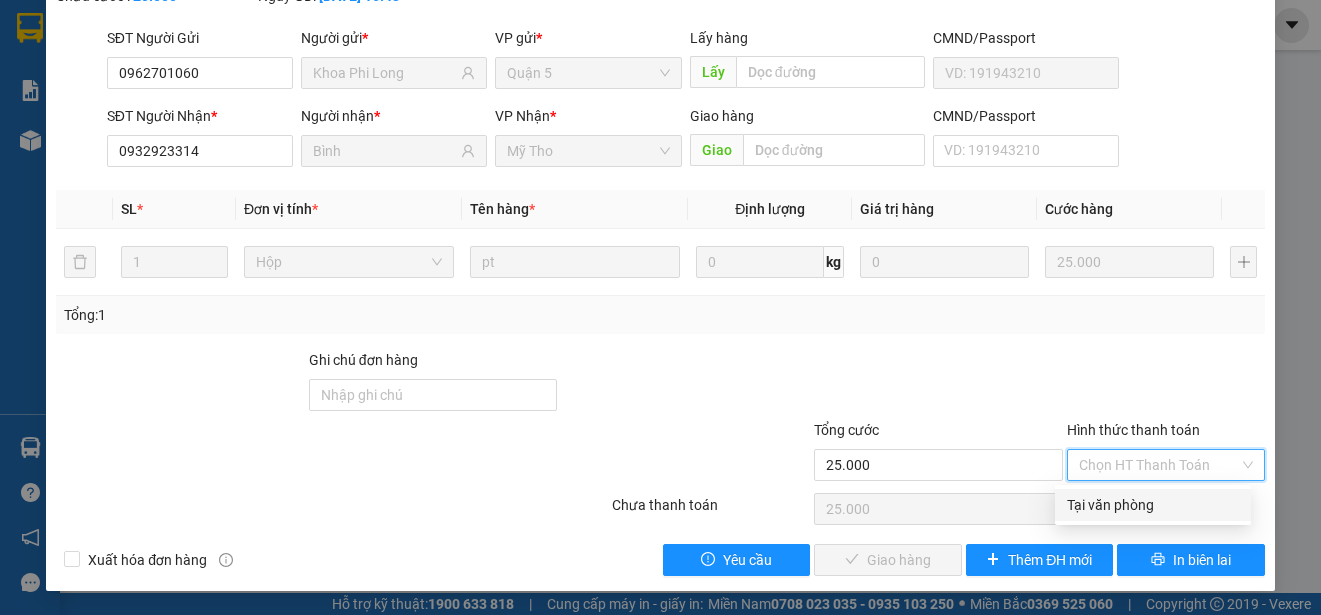 click on "Tại văn phòng" at bounding box center (1153, 505) 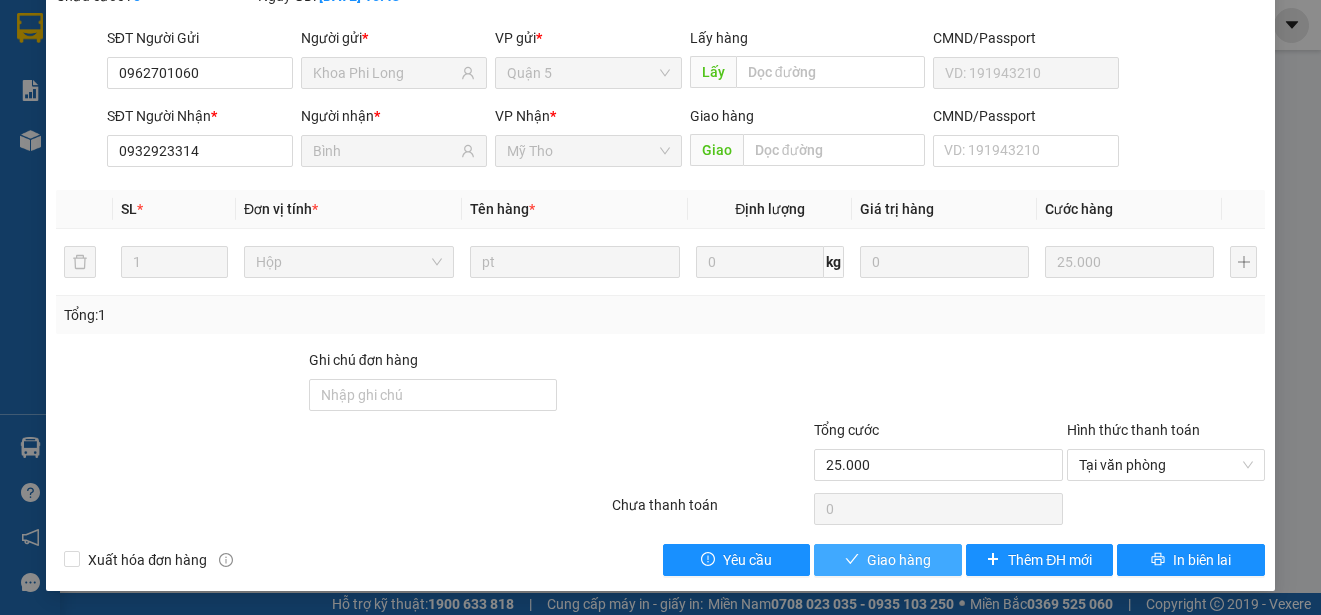 click on "Giao hàng" at bounding box center (899, 560) 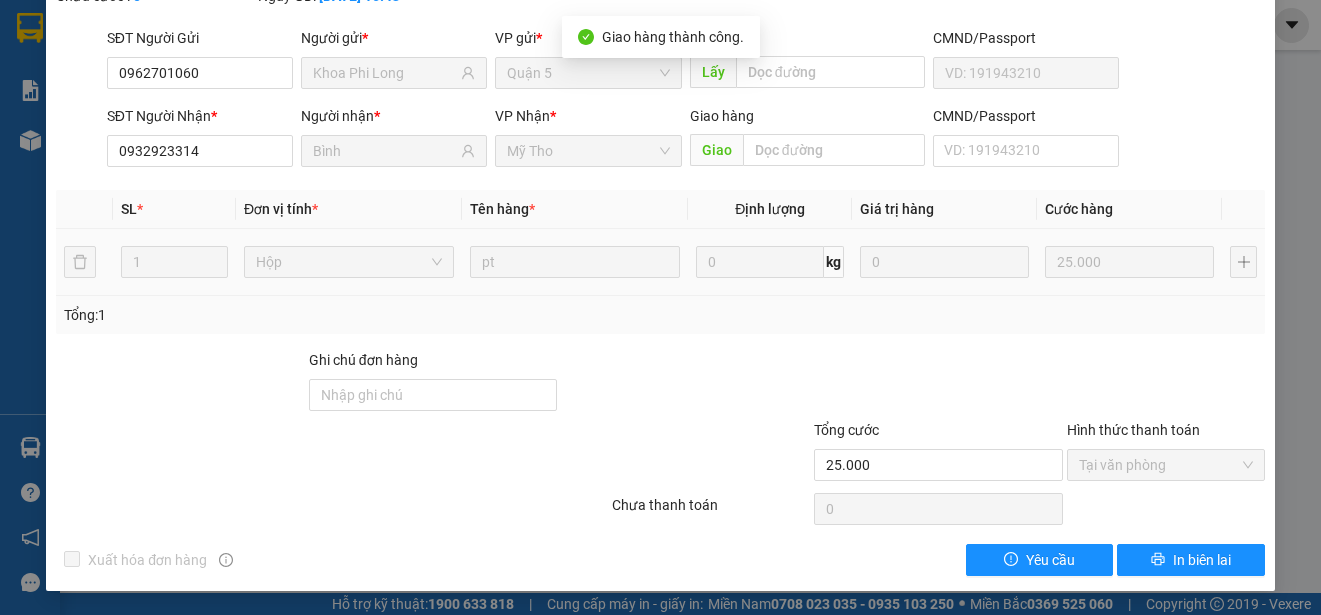 scroll, scrollTop: 0, scrollLeft: 0, axis: both 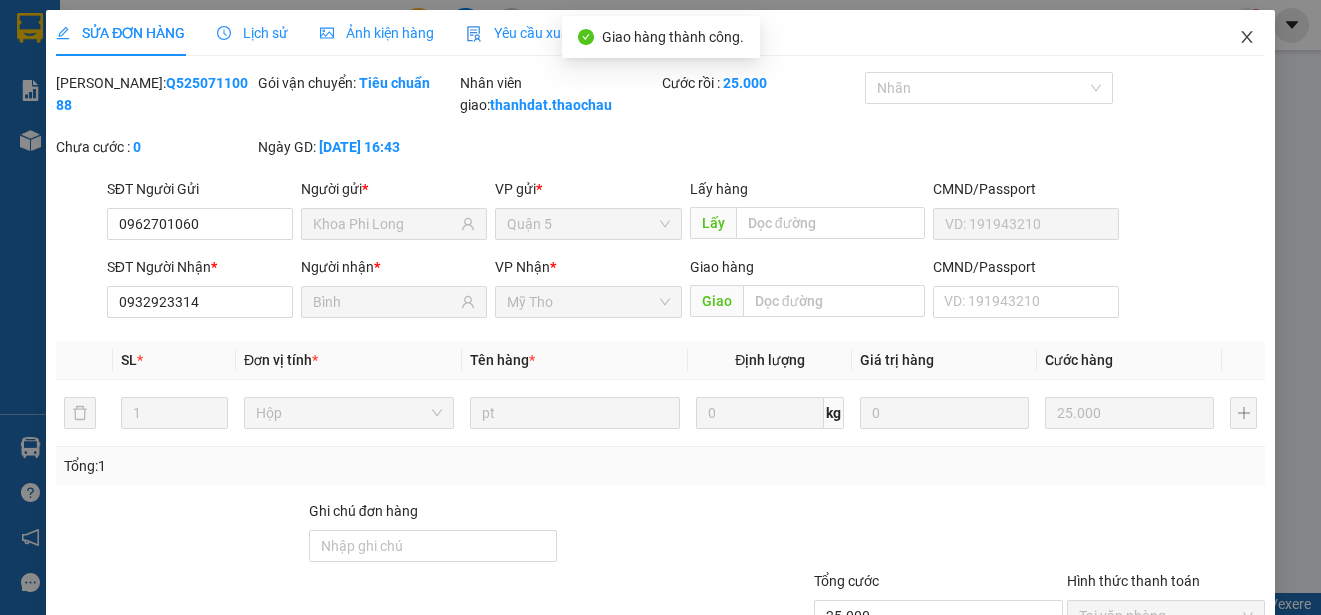 click 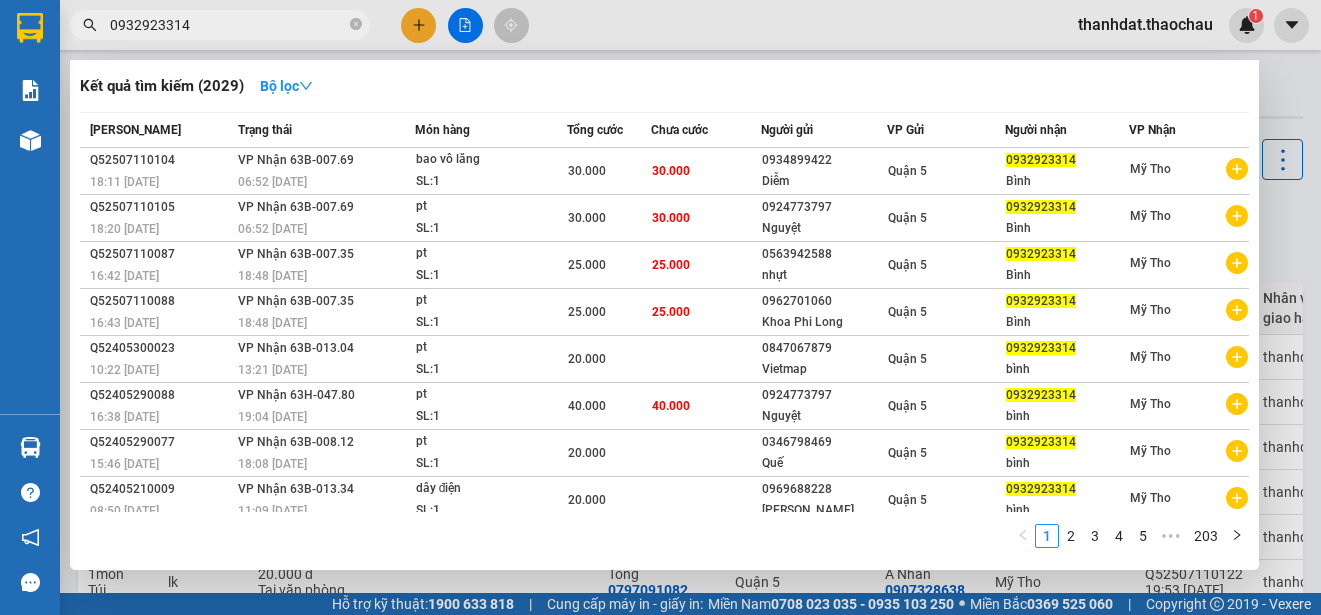 click on "0932923314" at bounding box center (228, 25) 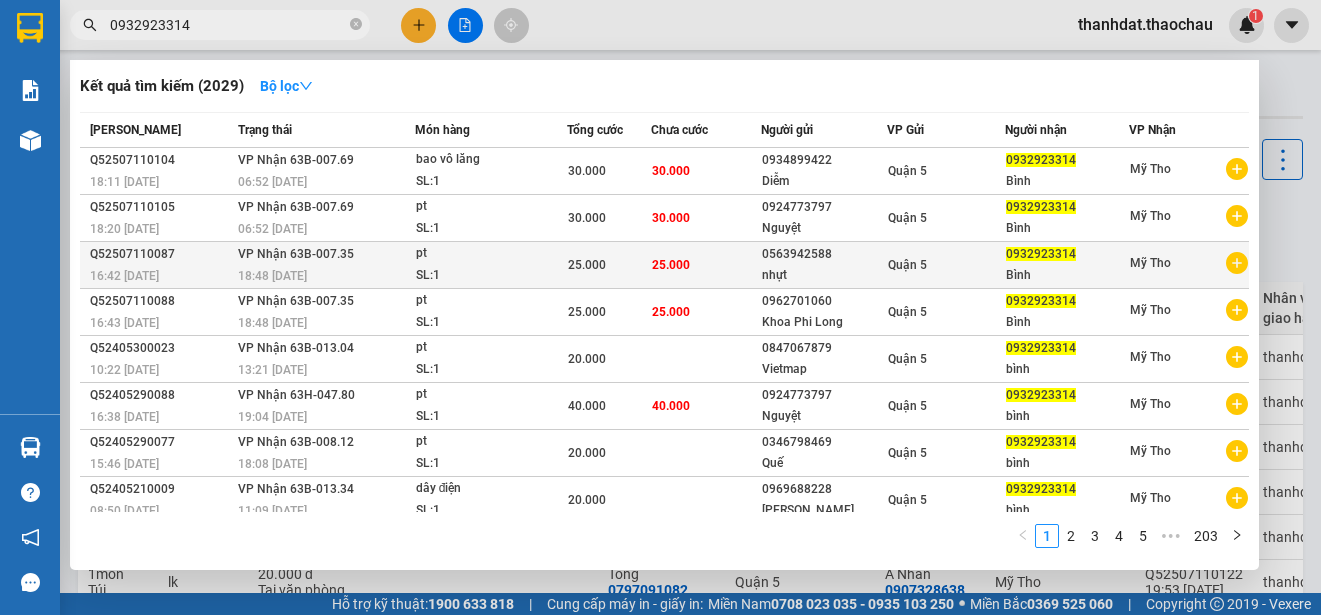 click on "0563942588" at bounding box center (824, 254) 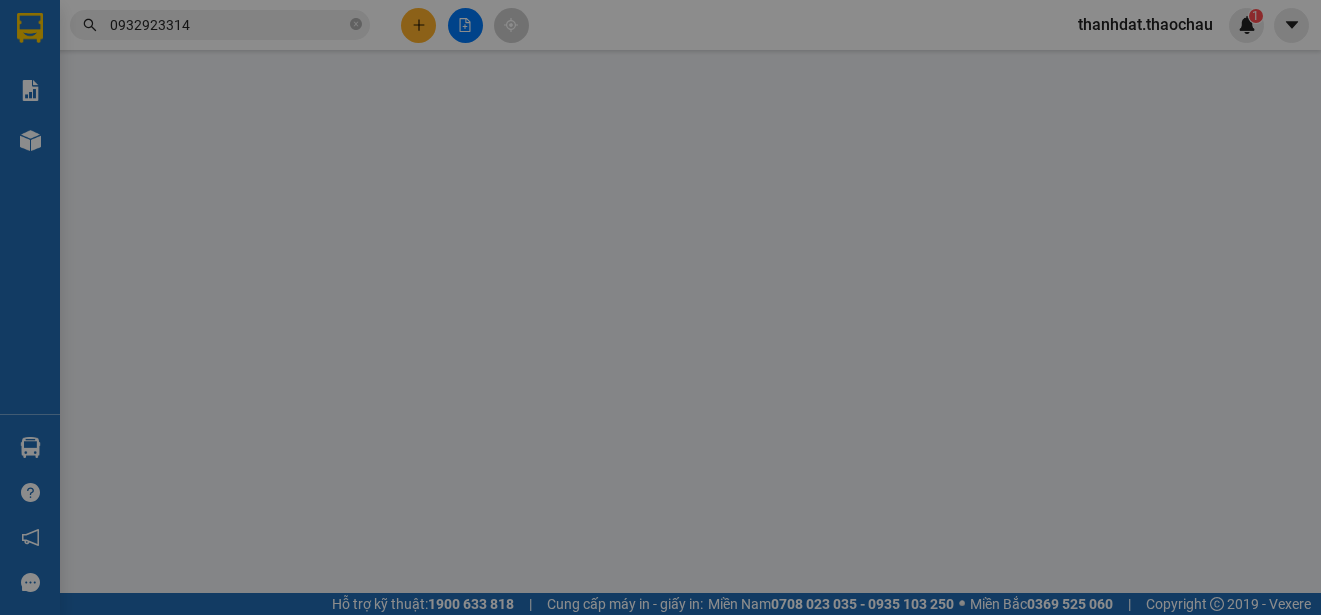 type on "0563942588" 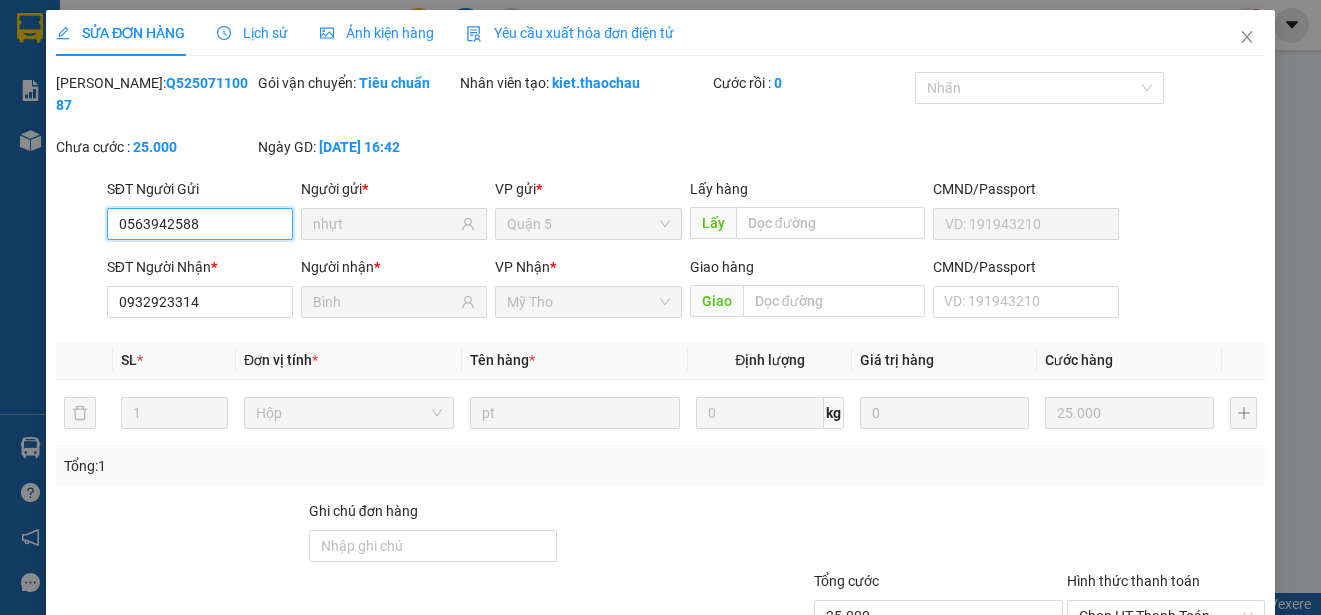scroll, scrollTop: 151, scrollLeft: 0, axis: vertical 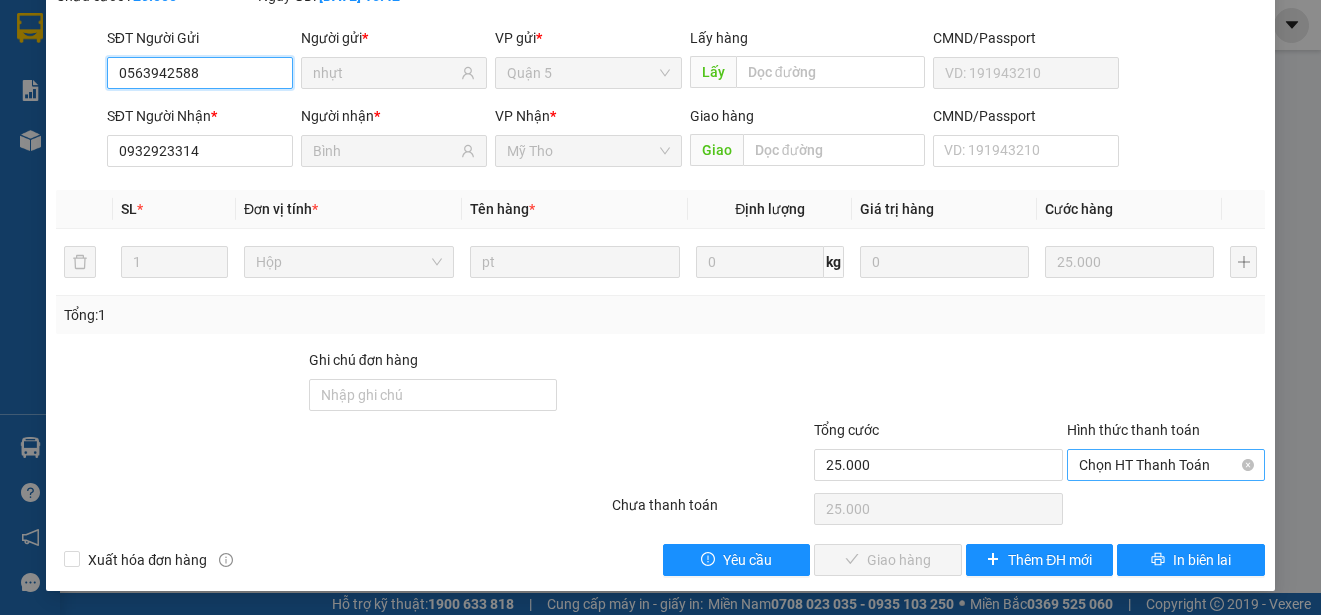 drag, startPoint x: 1140, startPoint y: 455, endPoint x: 1144, endPoint y: 484, distance: 29.274563 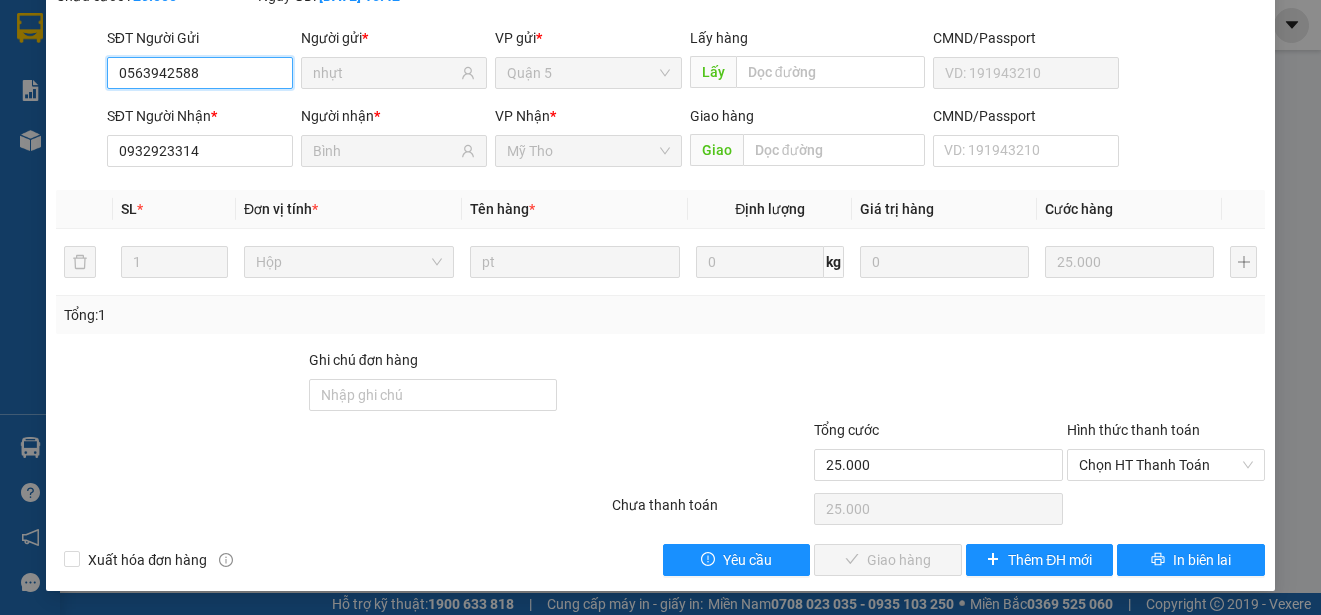 click on "Chọn HT Thanh Toán" at bounding box center (1166, 465) 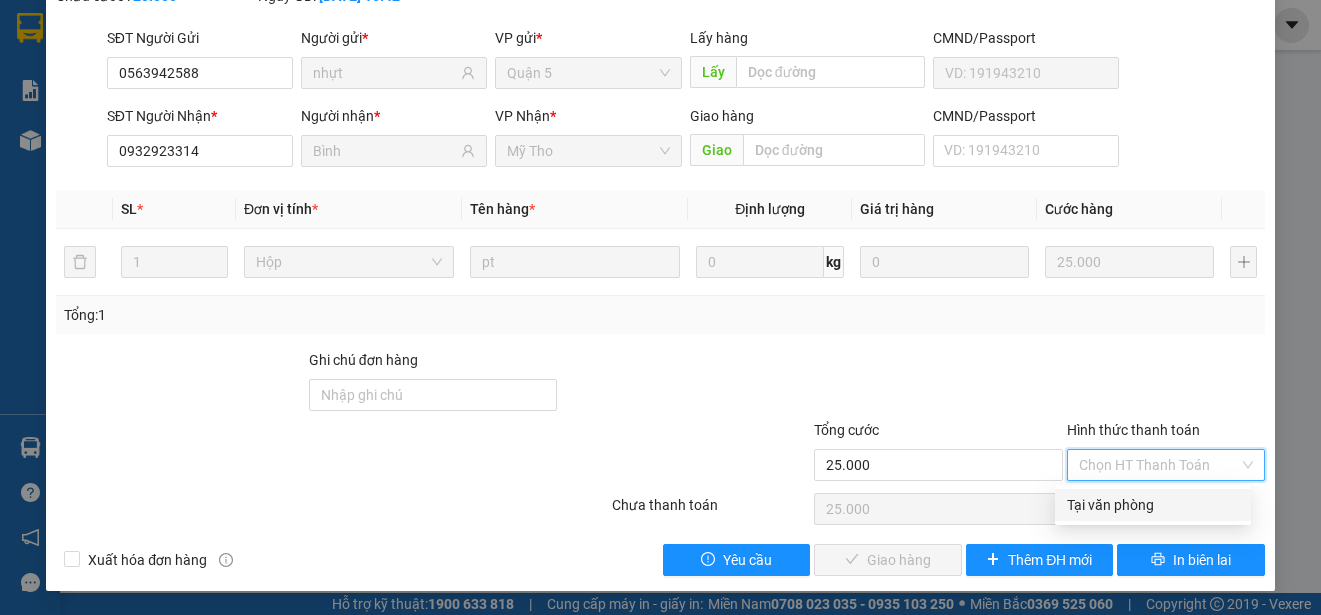 click on "Tại văn phòng" at bounding box center [1153, 505] 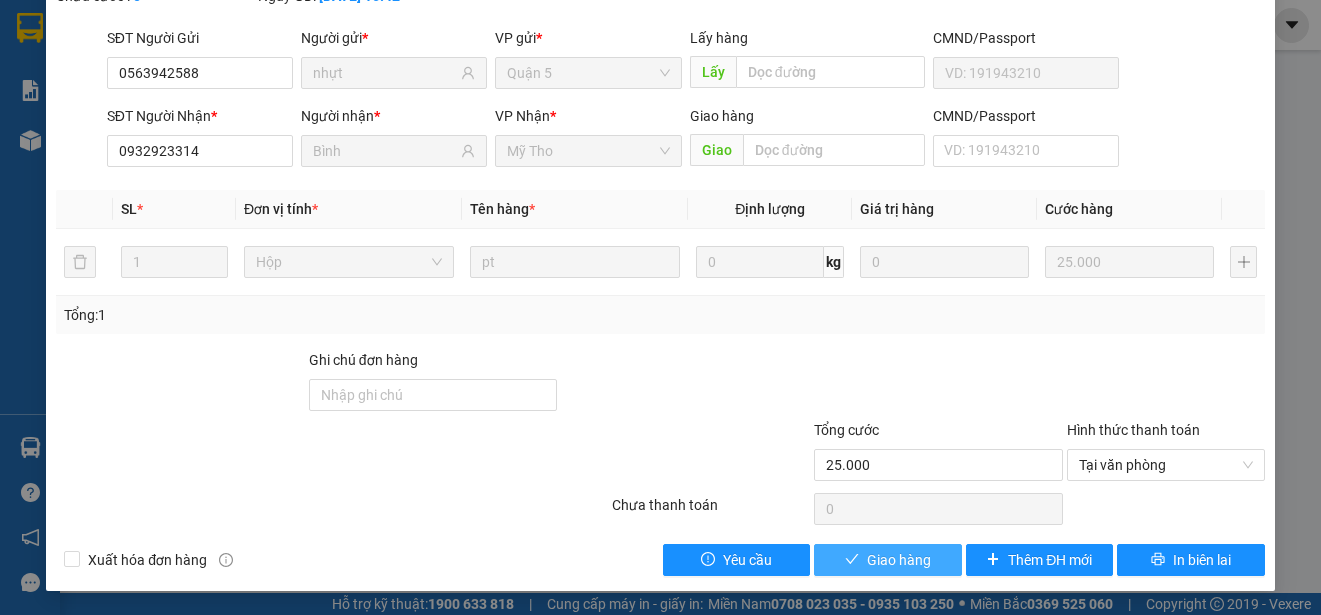 click on "Giao hàng" at bounding box center (899, 560) 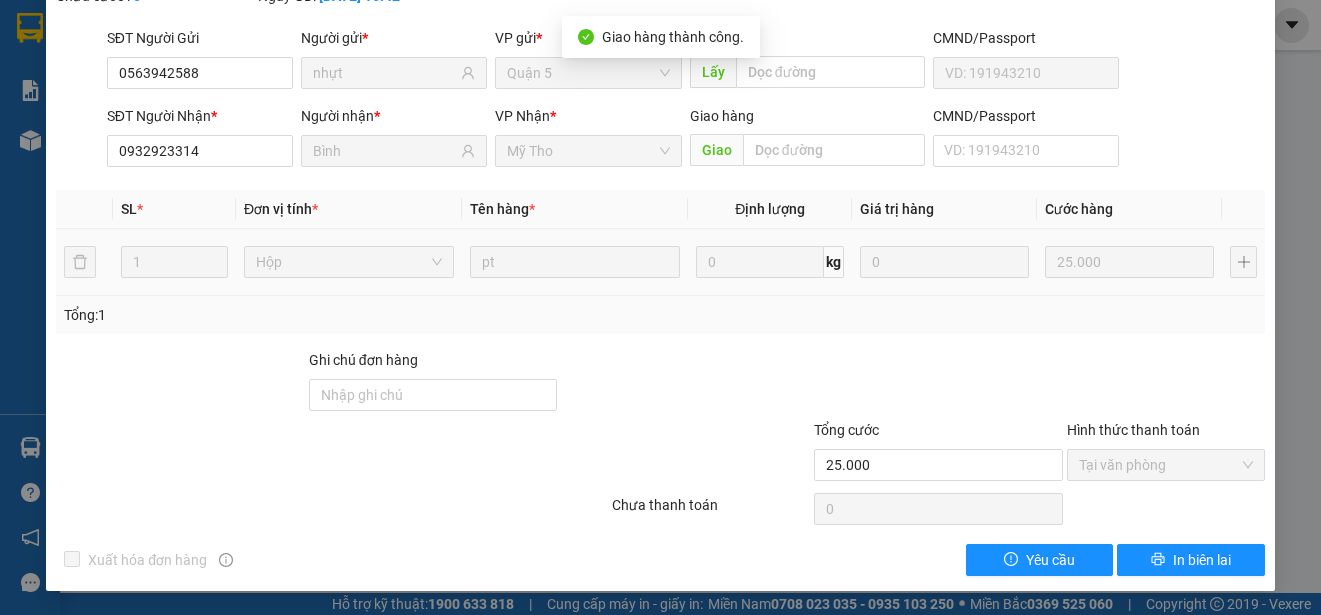 scroll, scrollTop: 0, scrollLeft: 0, axis: both 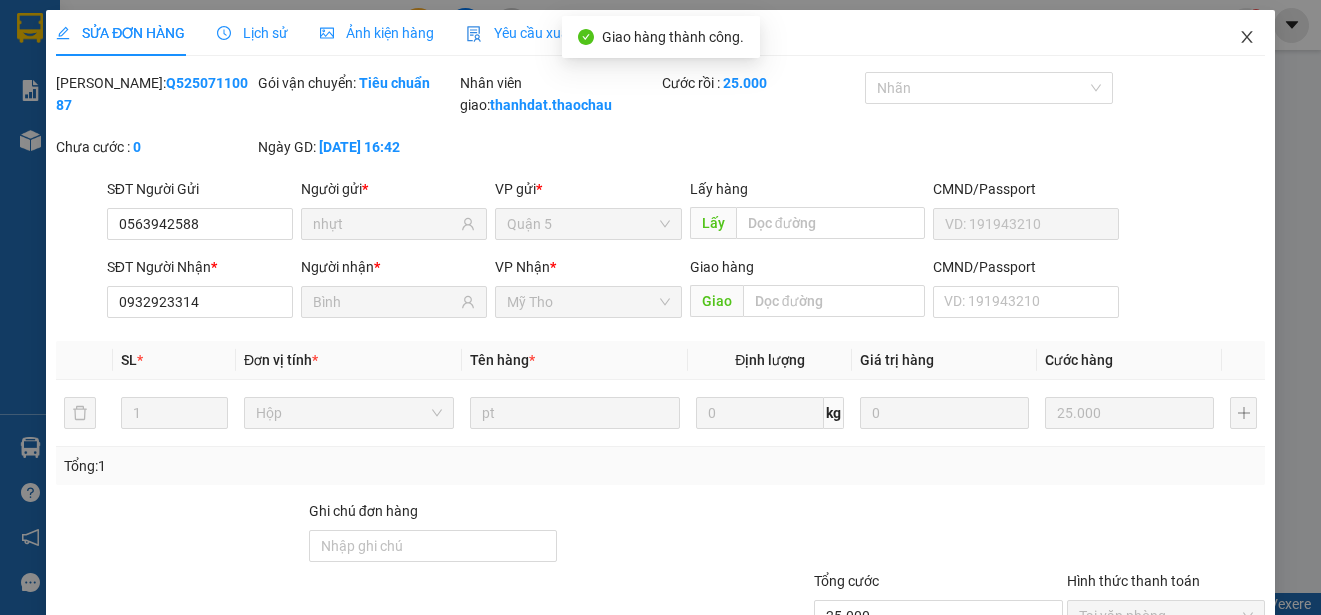 click 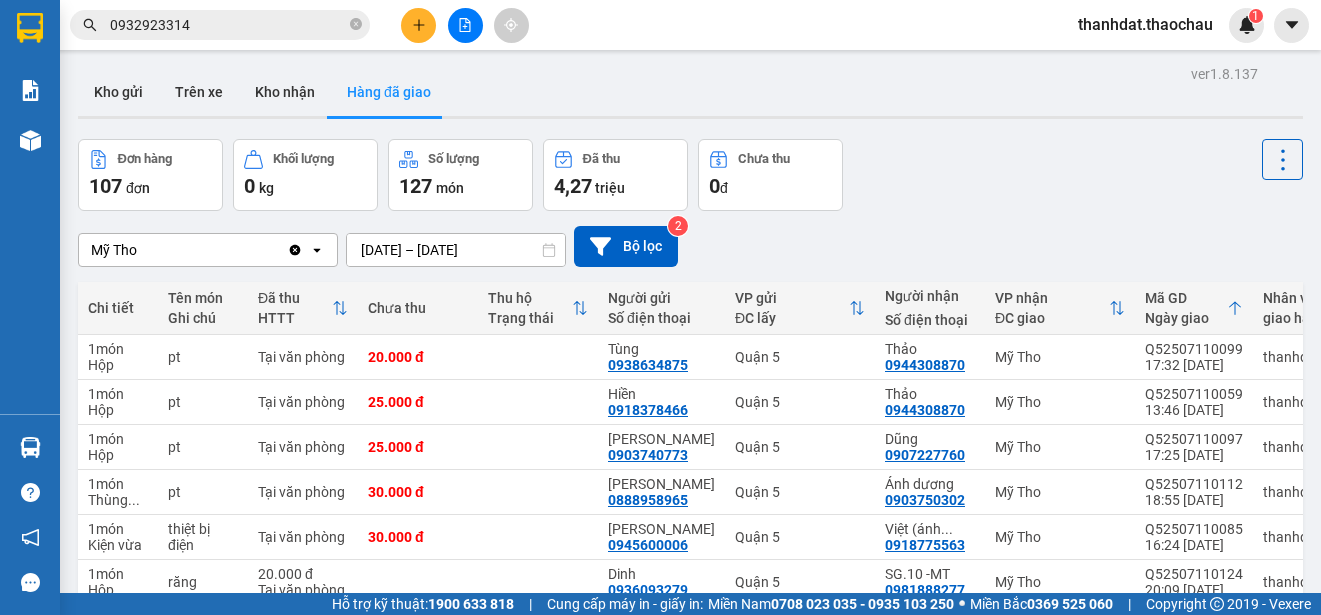 click on "0932923314" at bounding box center [228, 25] 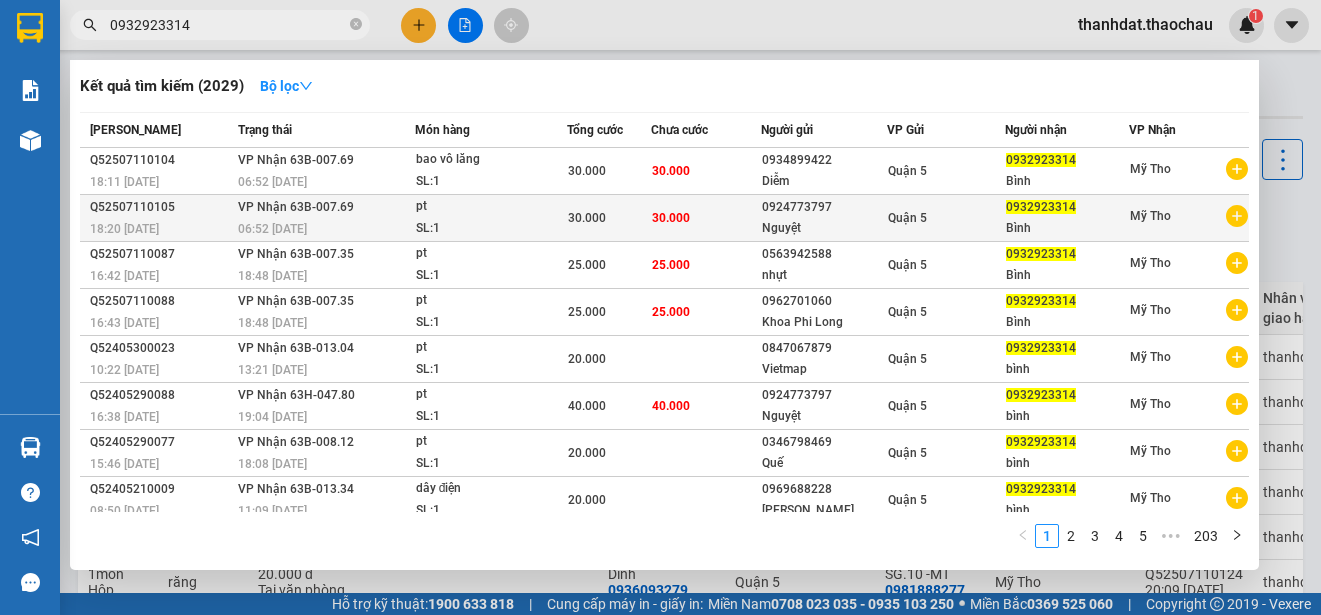 click on "0924773797" at bounding box center (824, 207) 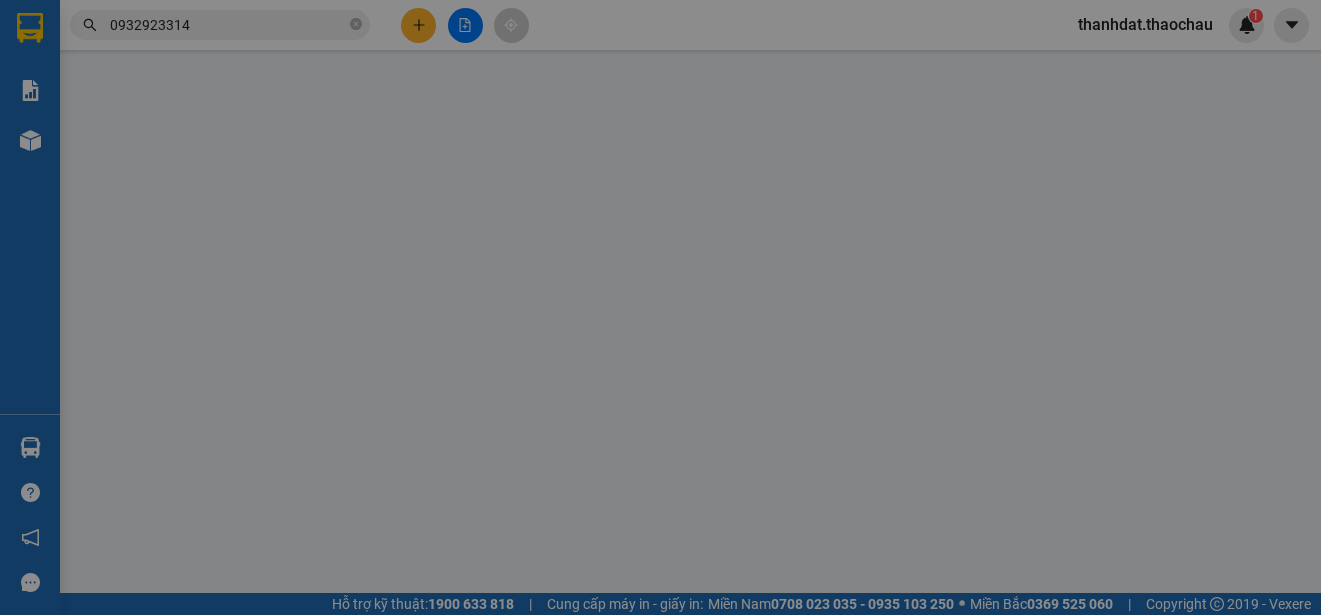 type on "0924773797" 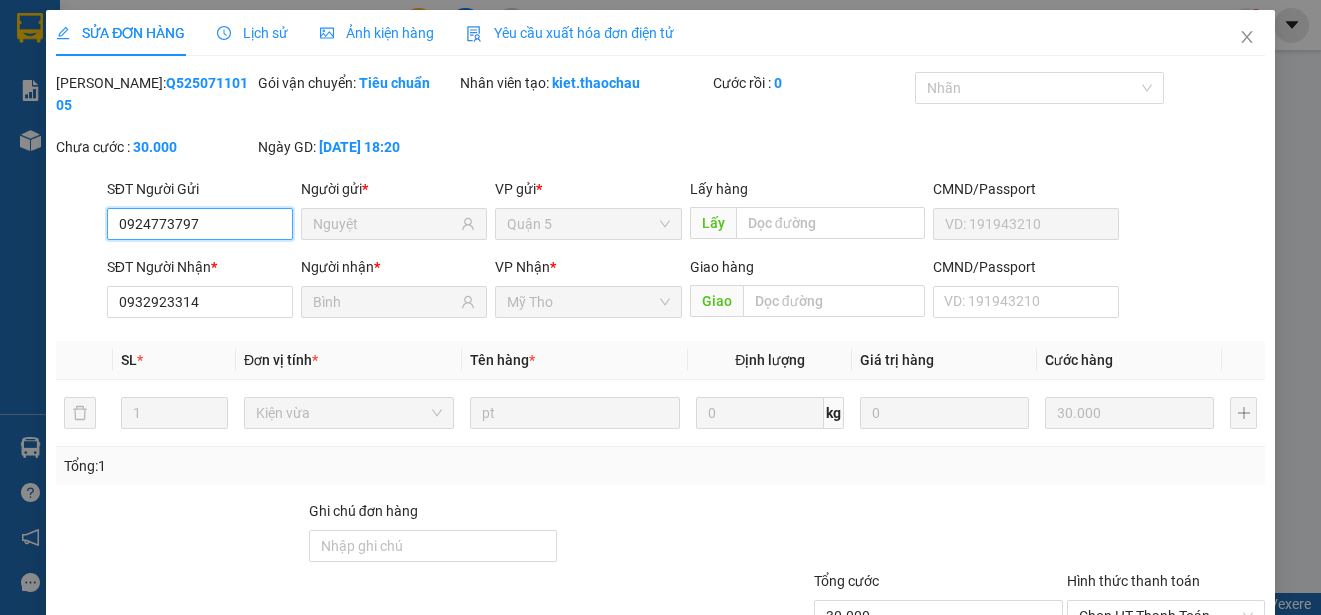 scroll, scrollTop: 151, scrollLeft: 0, axis: vertical 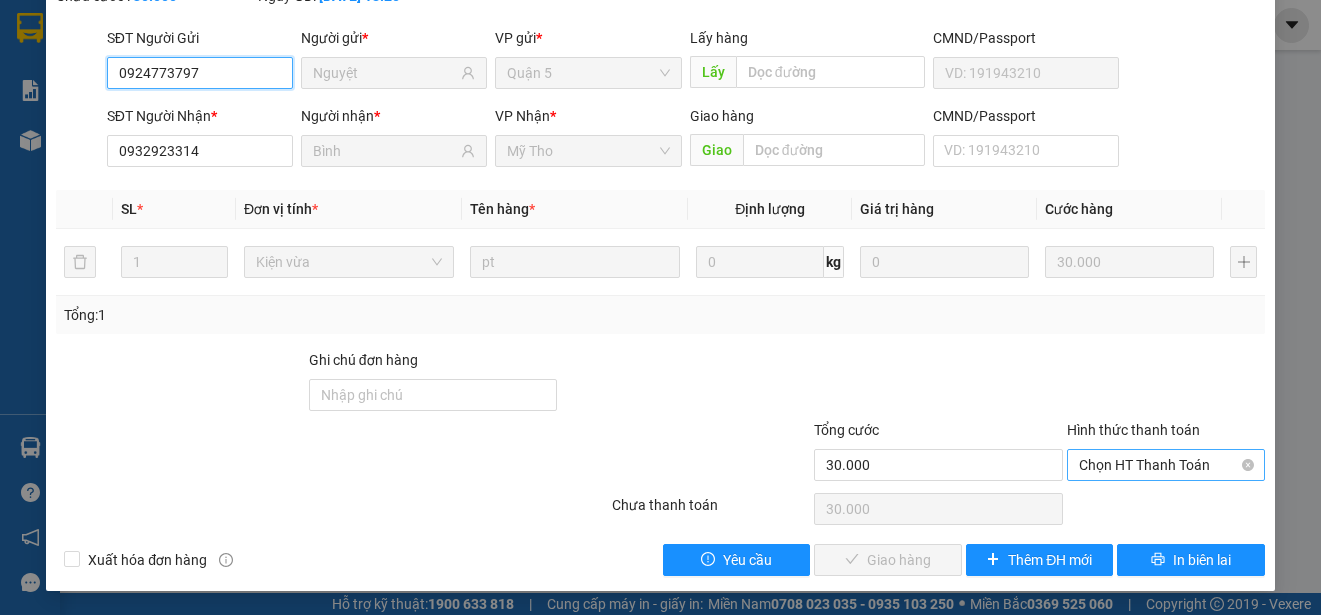 click on "Chọn HT Thanh Toán" at bounding box center [1166, 465] 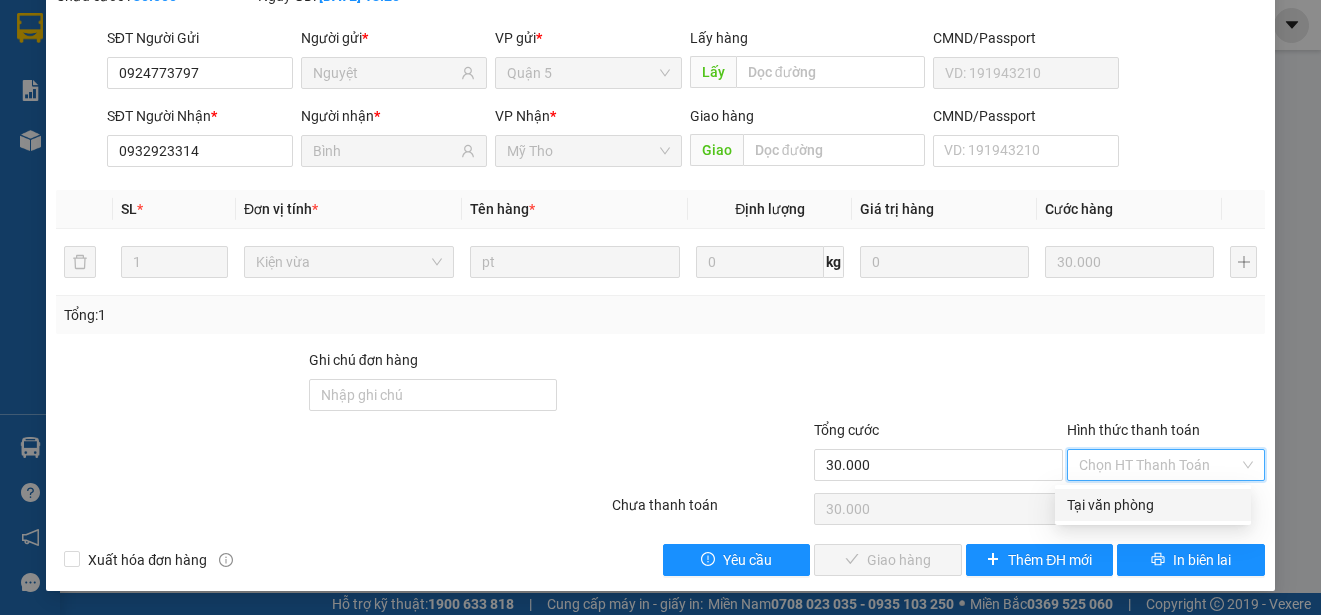 click on "Tại văn phòng" at bounding box center [1153, 505] 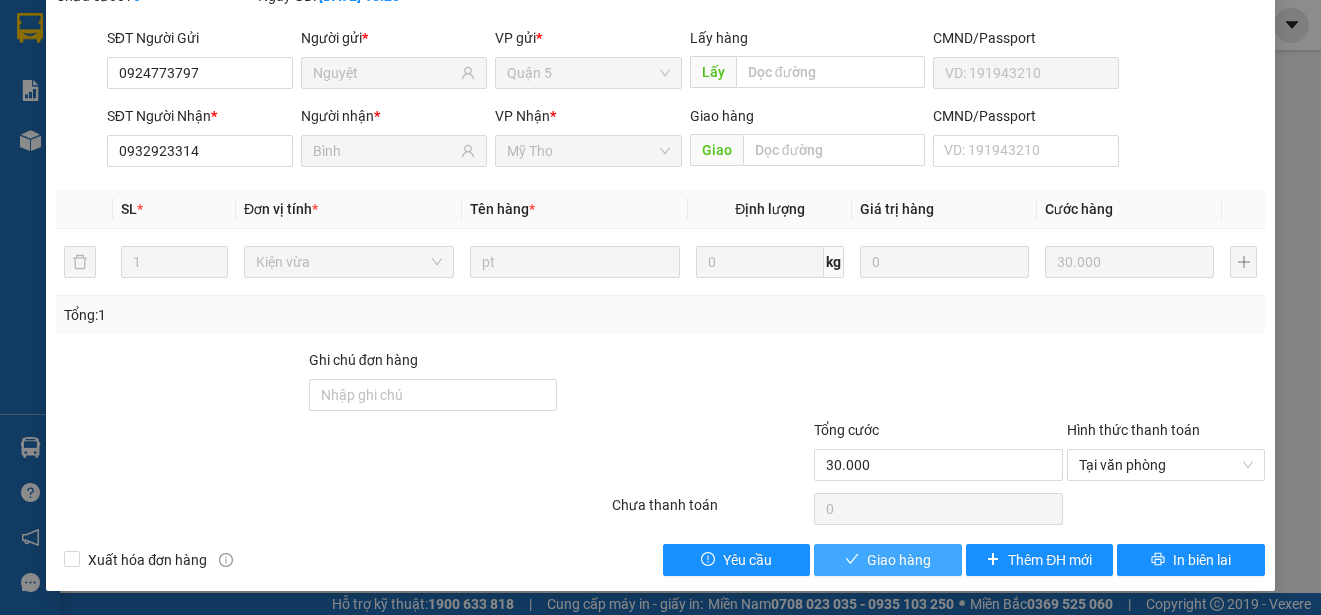 click on "Giao hàng" at bounding box center (899, 560) 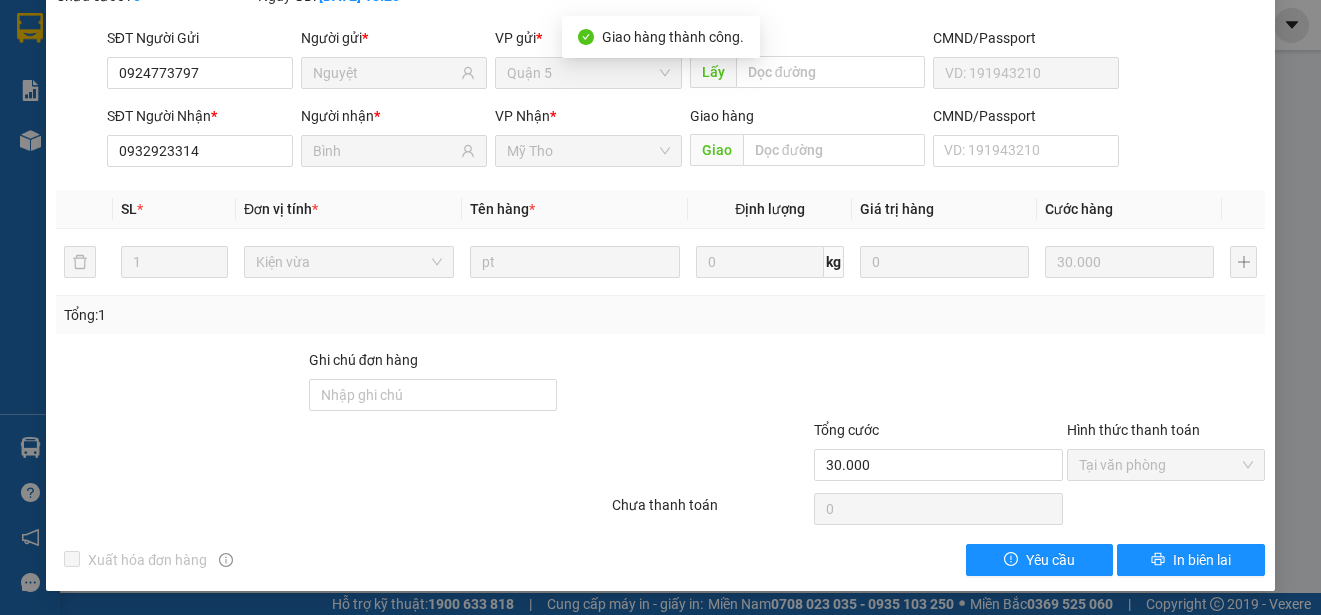 scroll, scrollTop: 0, scrollLeft: 0, axis: both 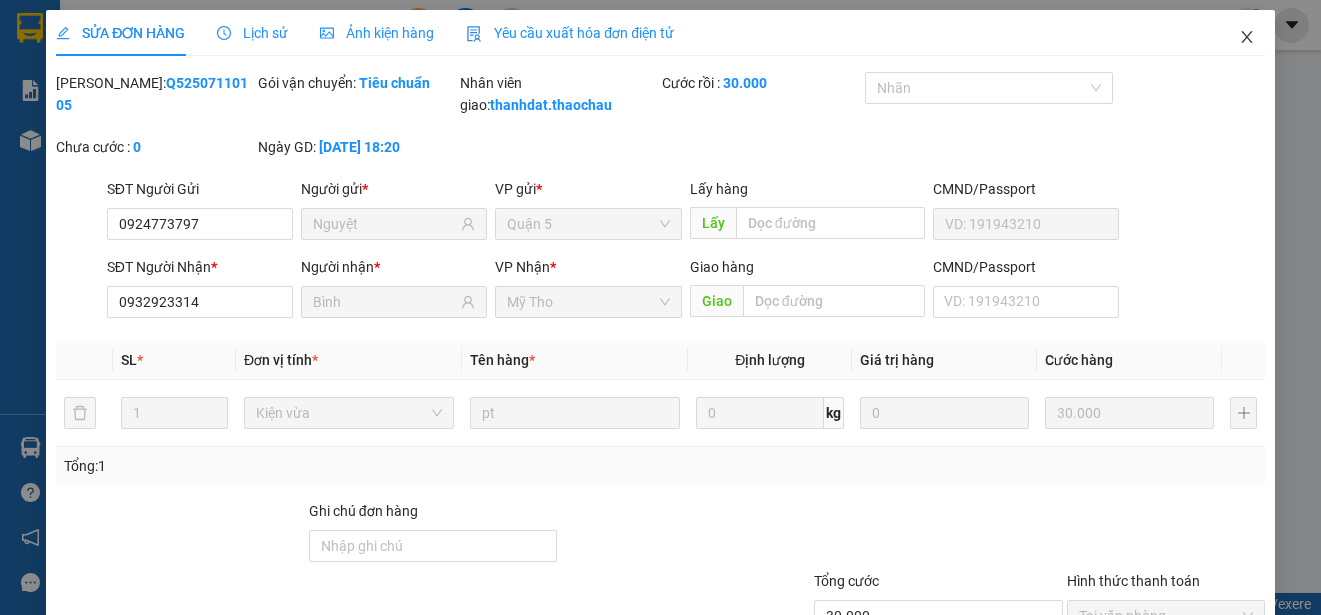click 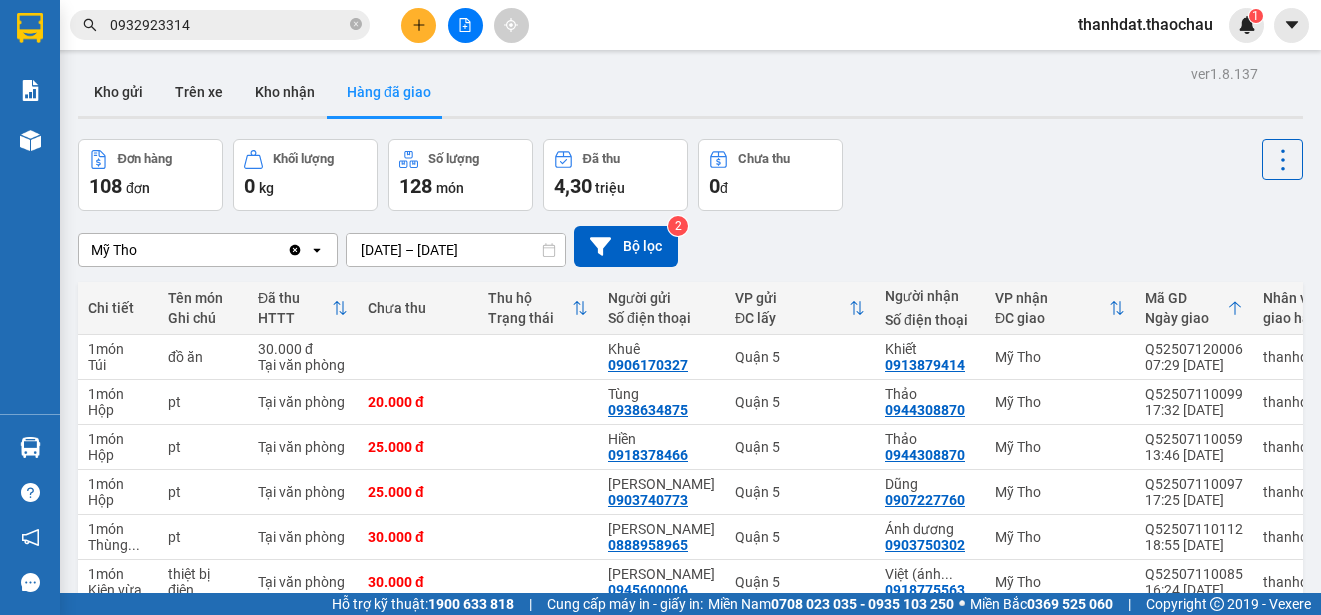 click on "0932923314" at bounding box center (228, 25) 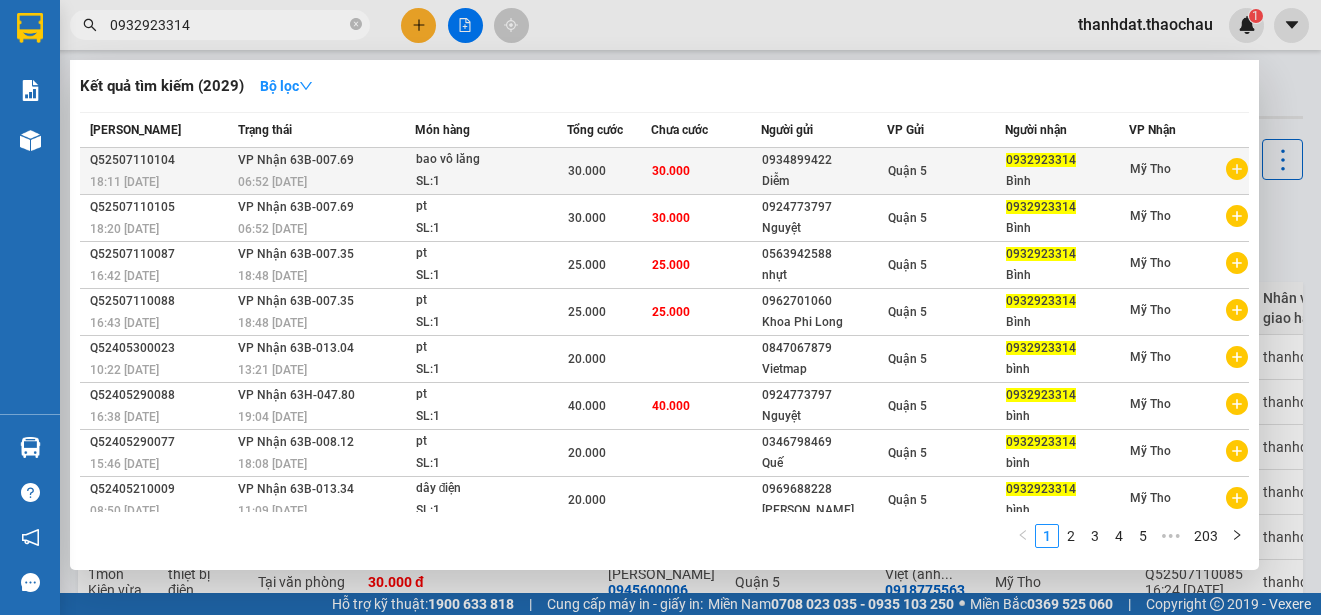 click on "Quận 5" at bounding box center (907, 171) 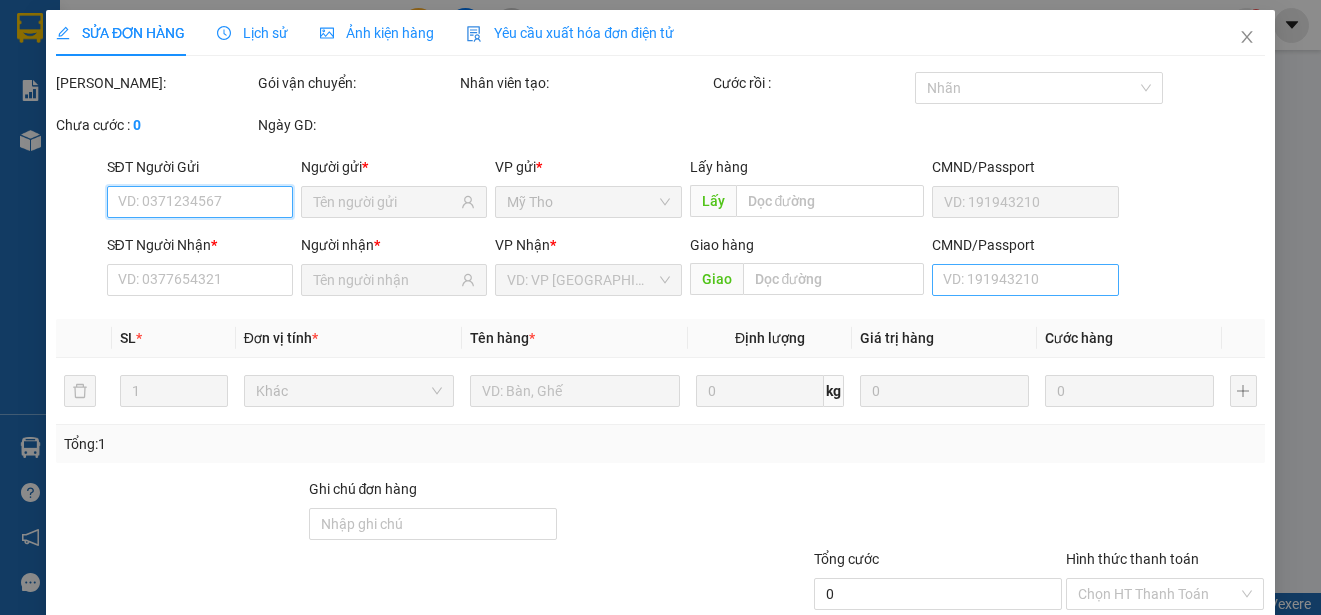 type on "0934899422" 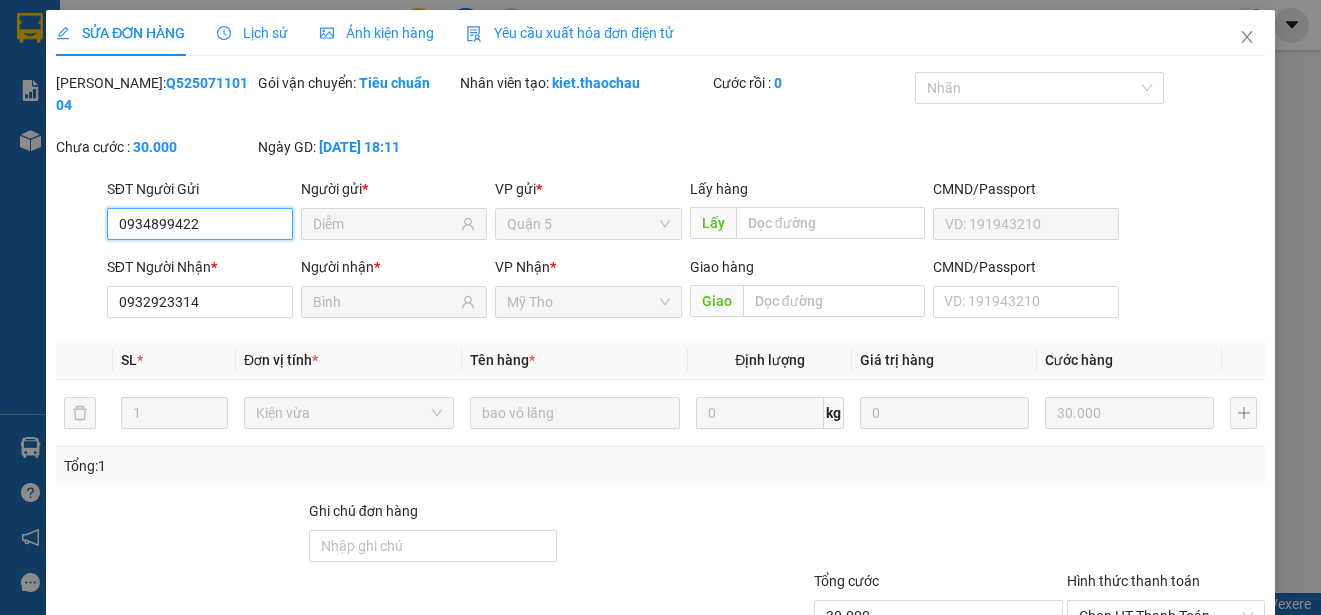 scroll, scrollTop: 151, scrollLeft: 0, axis: vertical 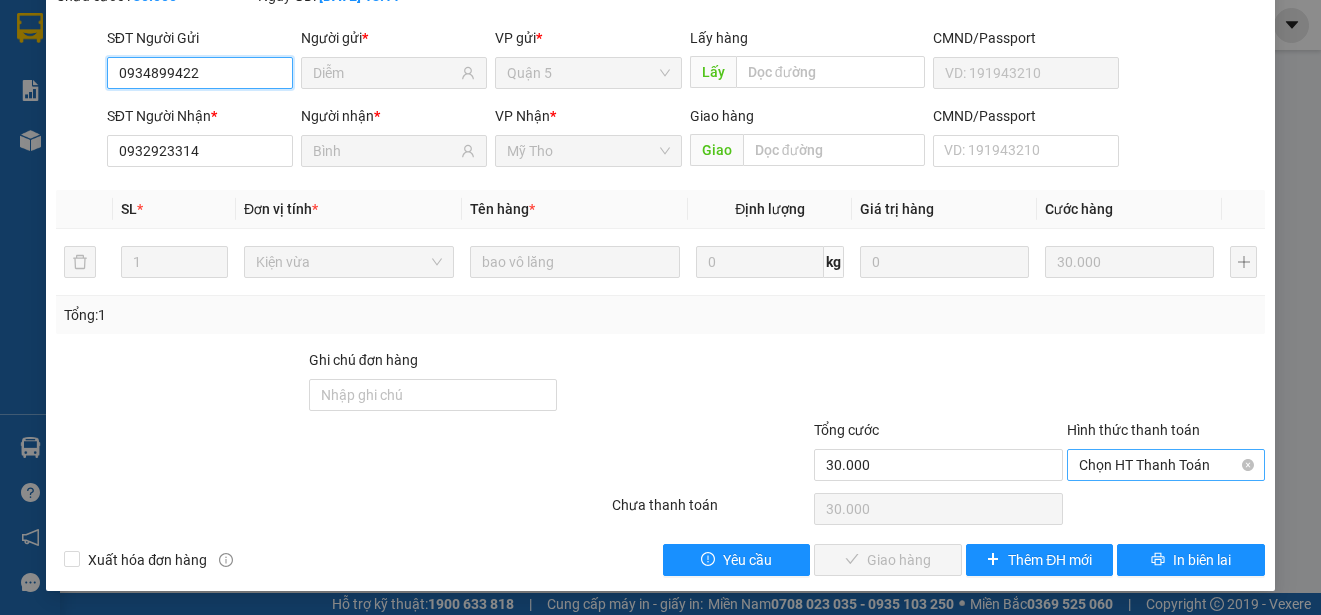 click on "Chọn HT Thanh Toán" at bounding box center (1166, 465) 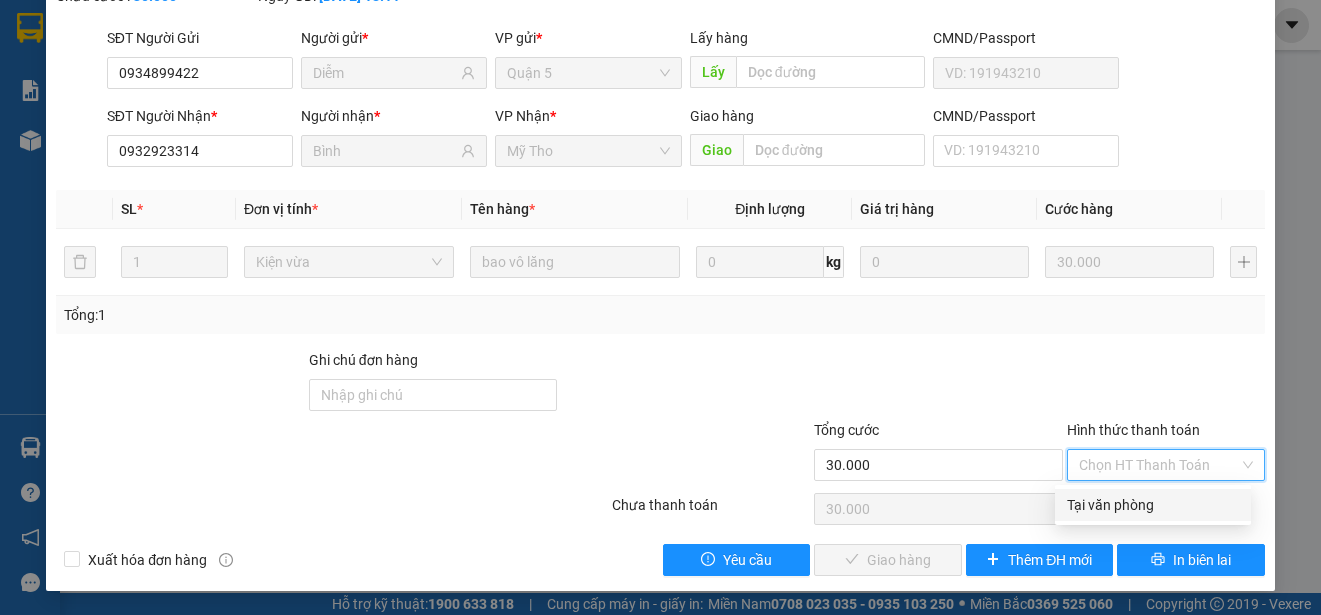 click on "Tại văn phòng" at bounding box center [1153, 505] 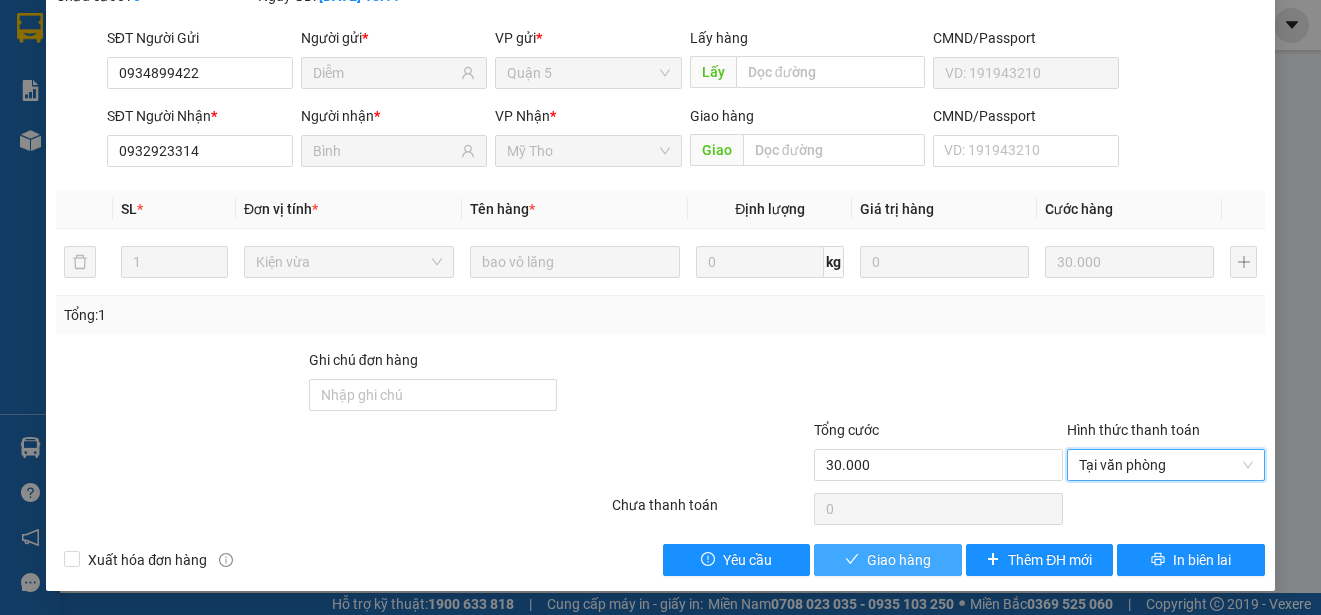 click on "Giao hàng" at bounding box center (899, 560) 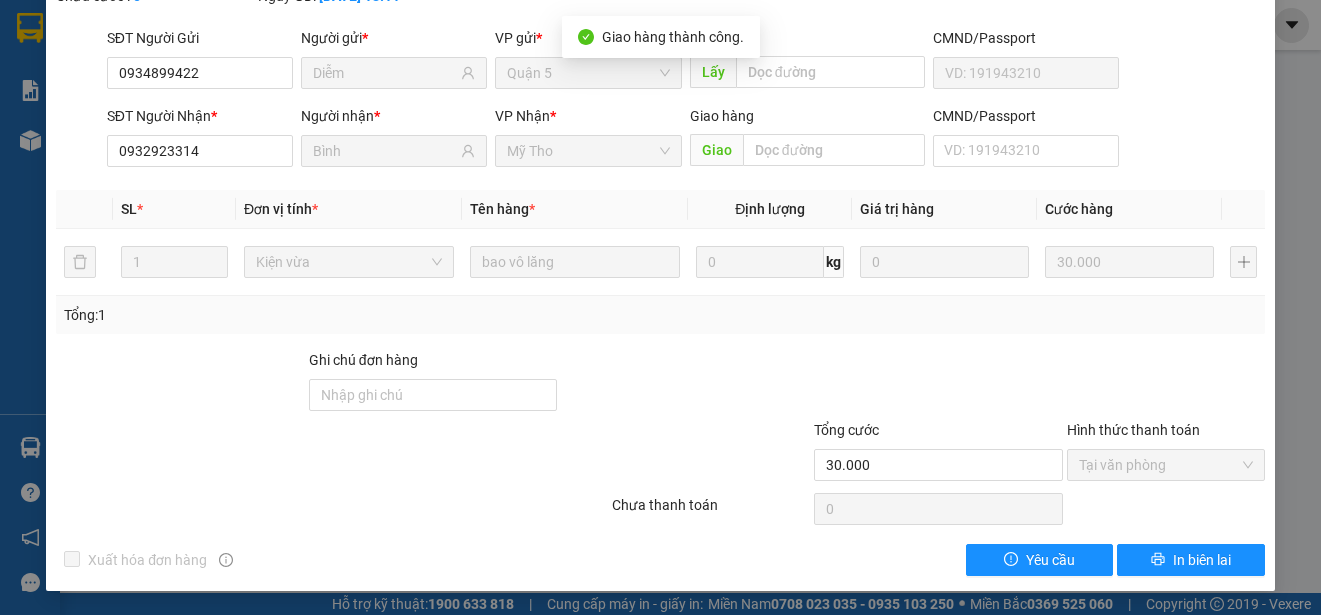 scroll, scrollTop: 0, scrollLeft: 0, axis: both 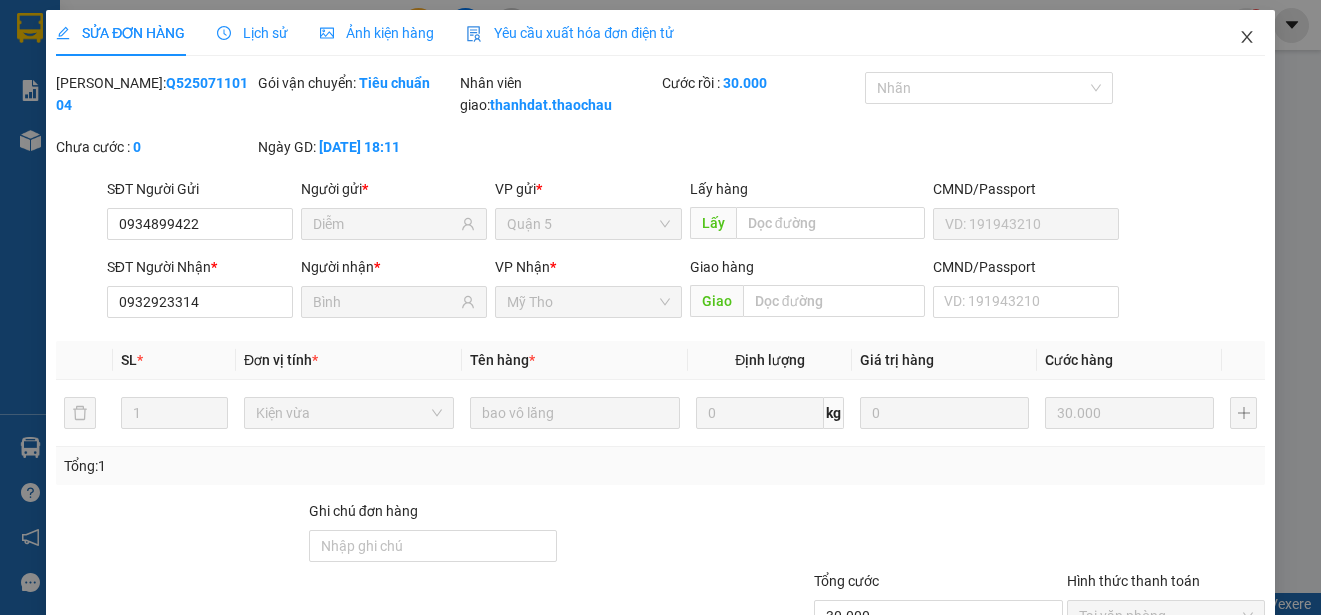 click 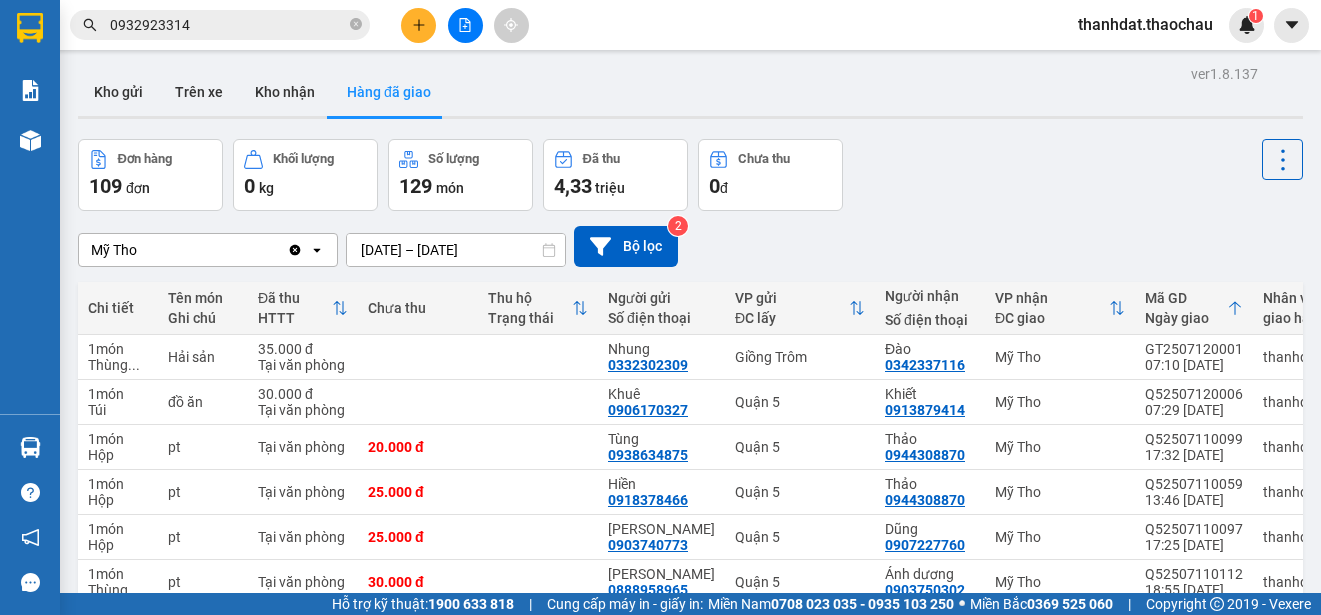 scroll, scrollTop: 282, scrollLeft: 0, axis: vertical 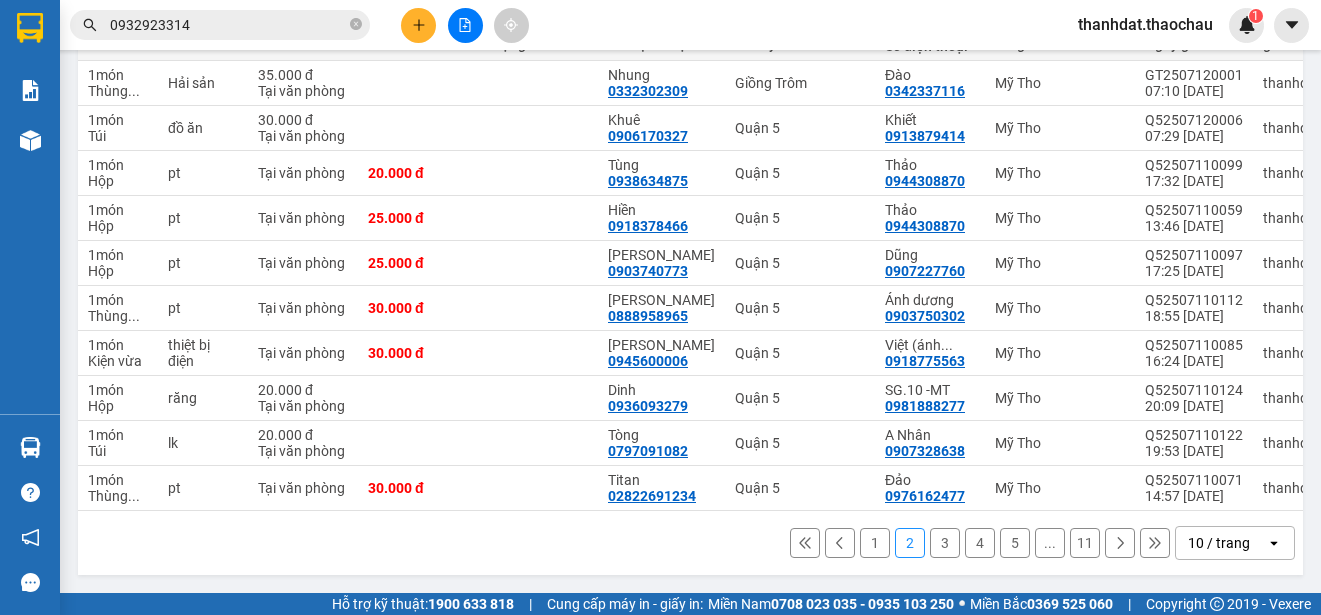 click on "1" at bounding box center [875, 543] 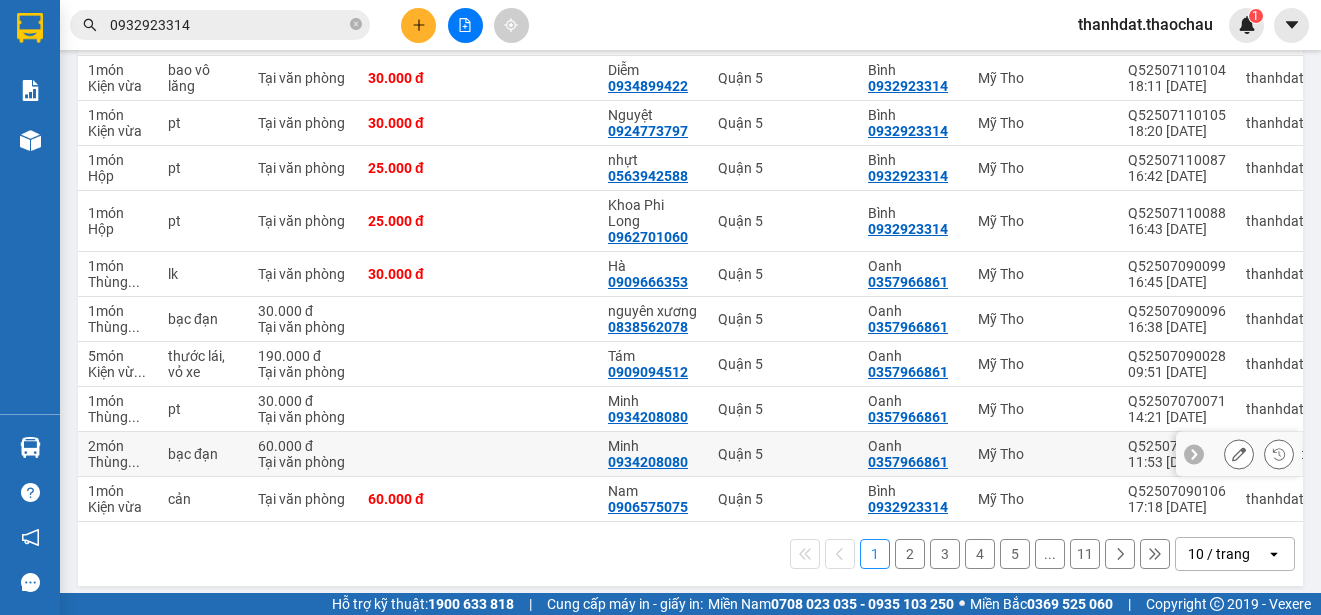scroll, scrollTop: 282, scrollLeft: 0, axis: vertical 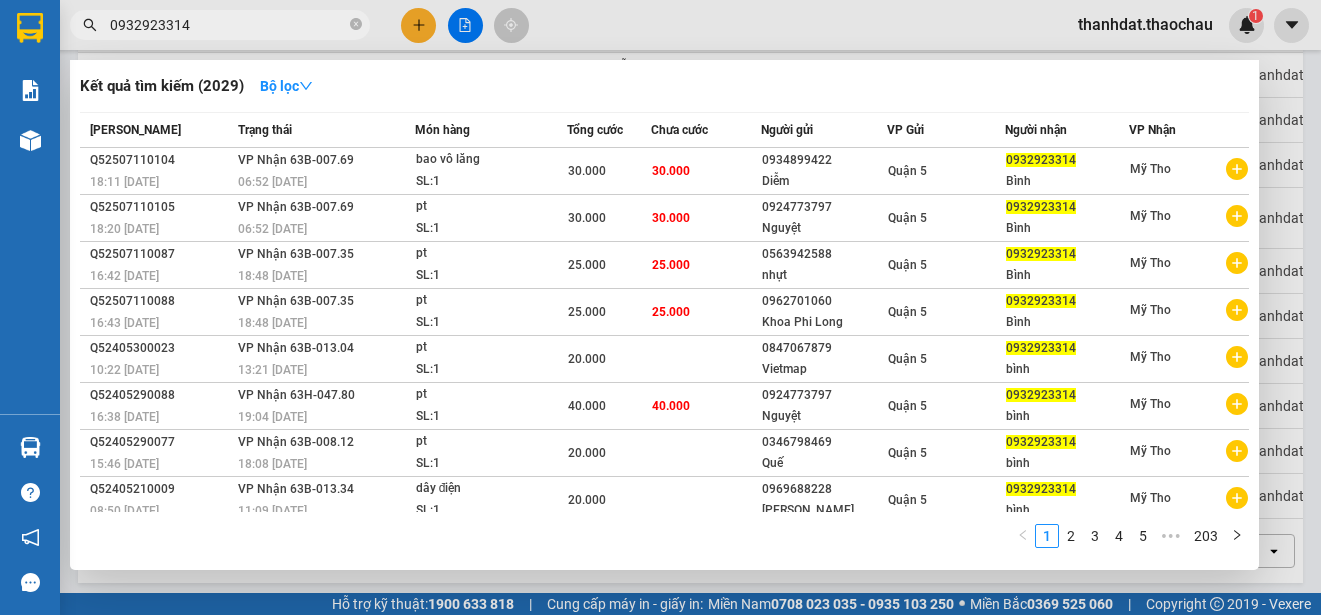 click on "0932923314" at bounding box center (228, 25) 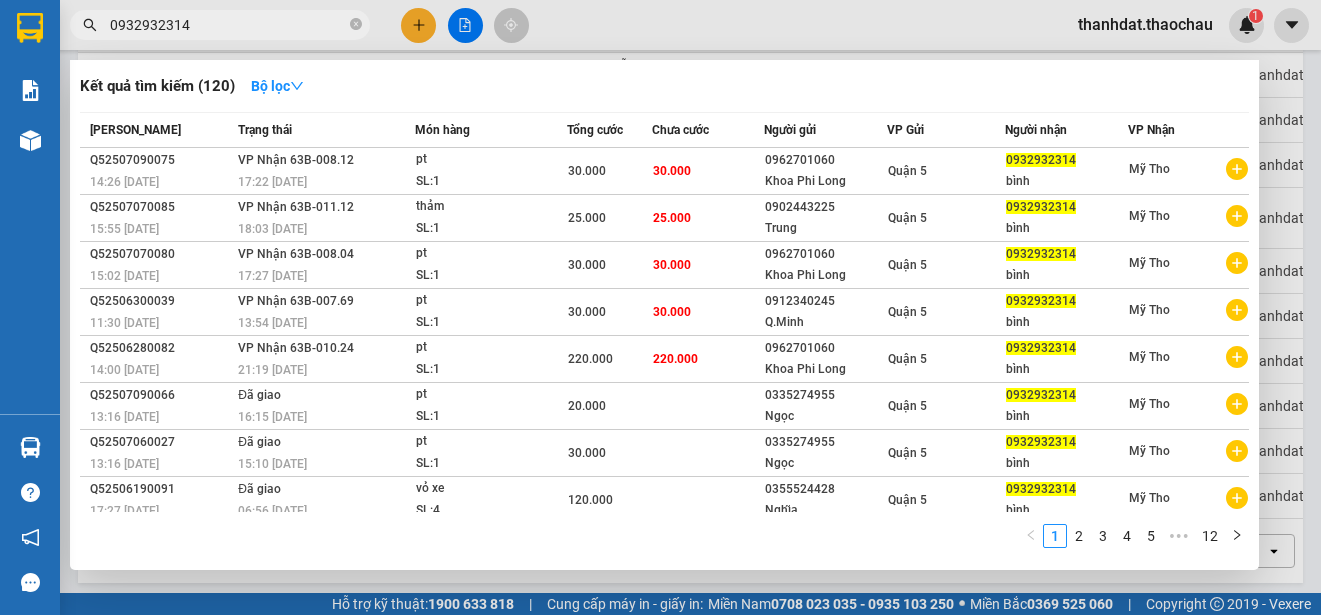 click on "0932932314" at bounding box center [228, 25] 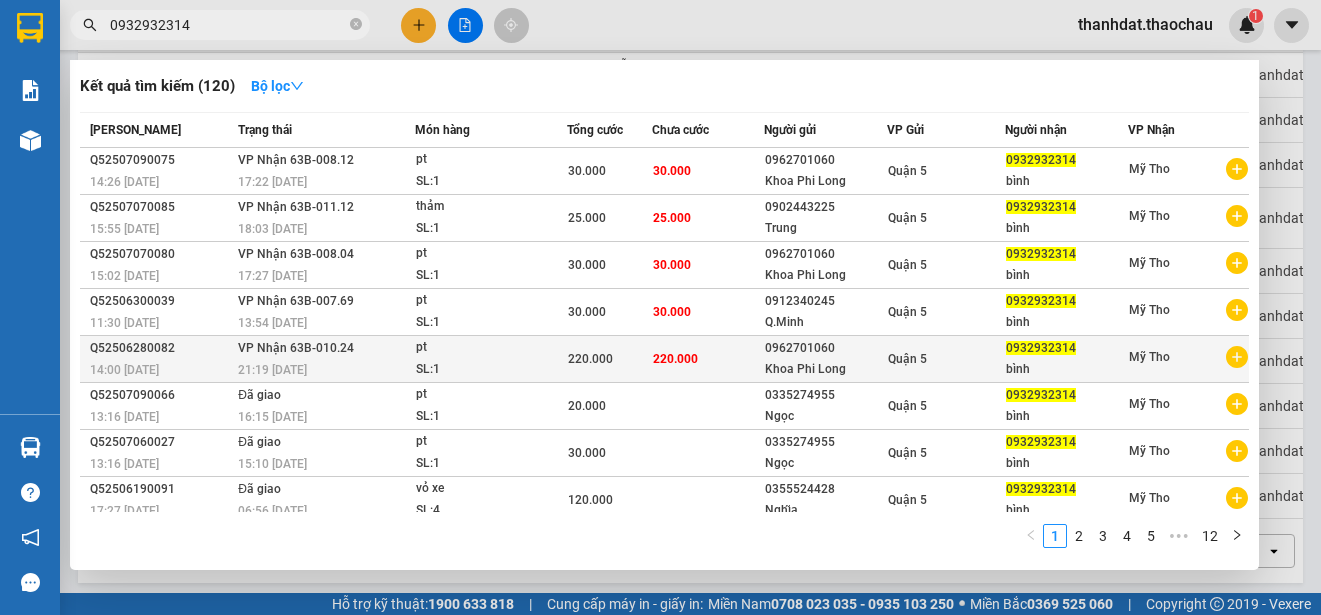 click on "0962701060" at bounding box center (825, 348) 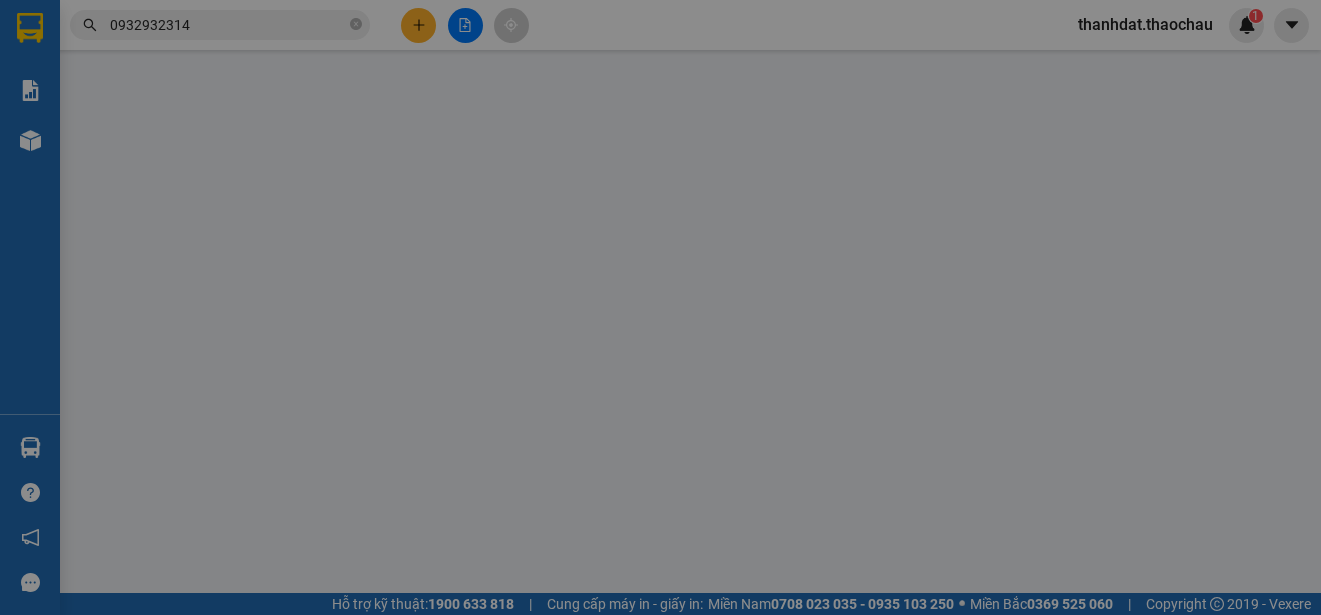scroll, scrollTop: 0, scrollLeft: 0, axis: both 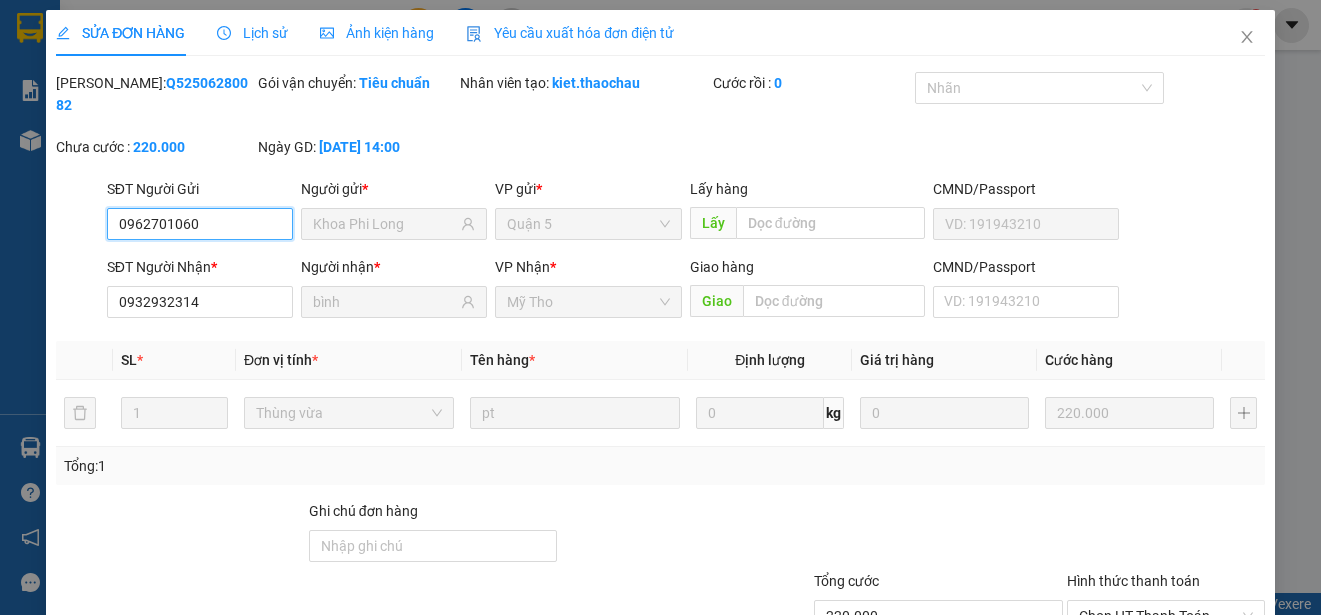 type on "0962701060" 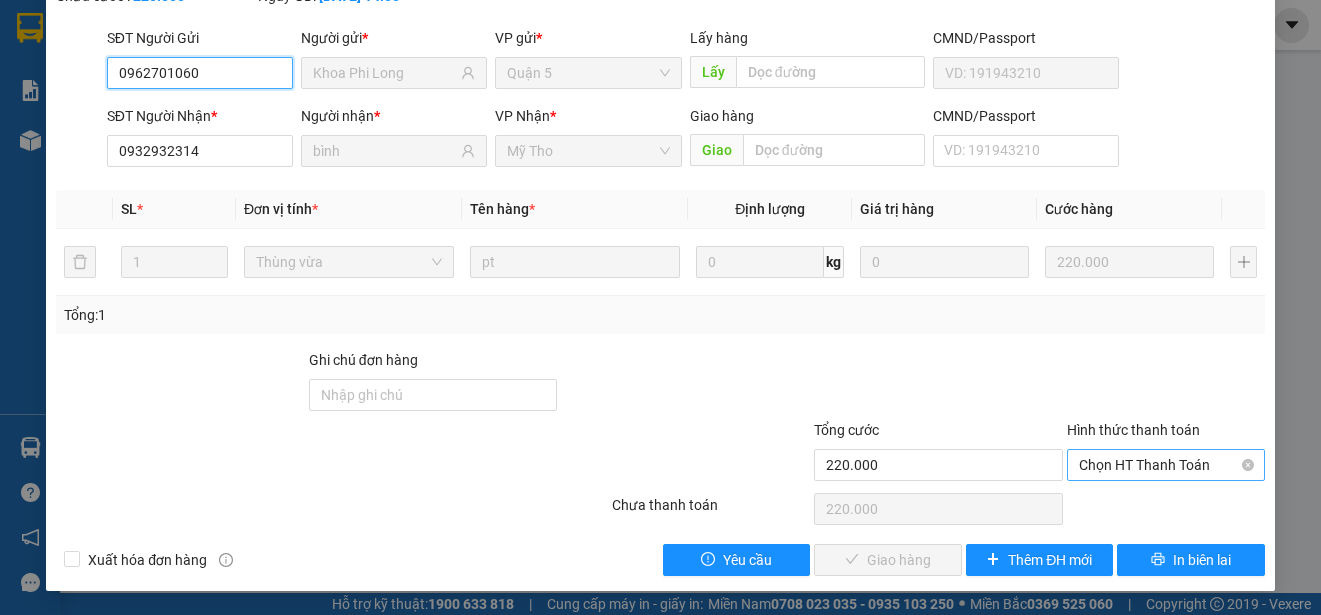click on "Chọn HT Thanh Toán" at bounding box center [1166, 465] 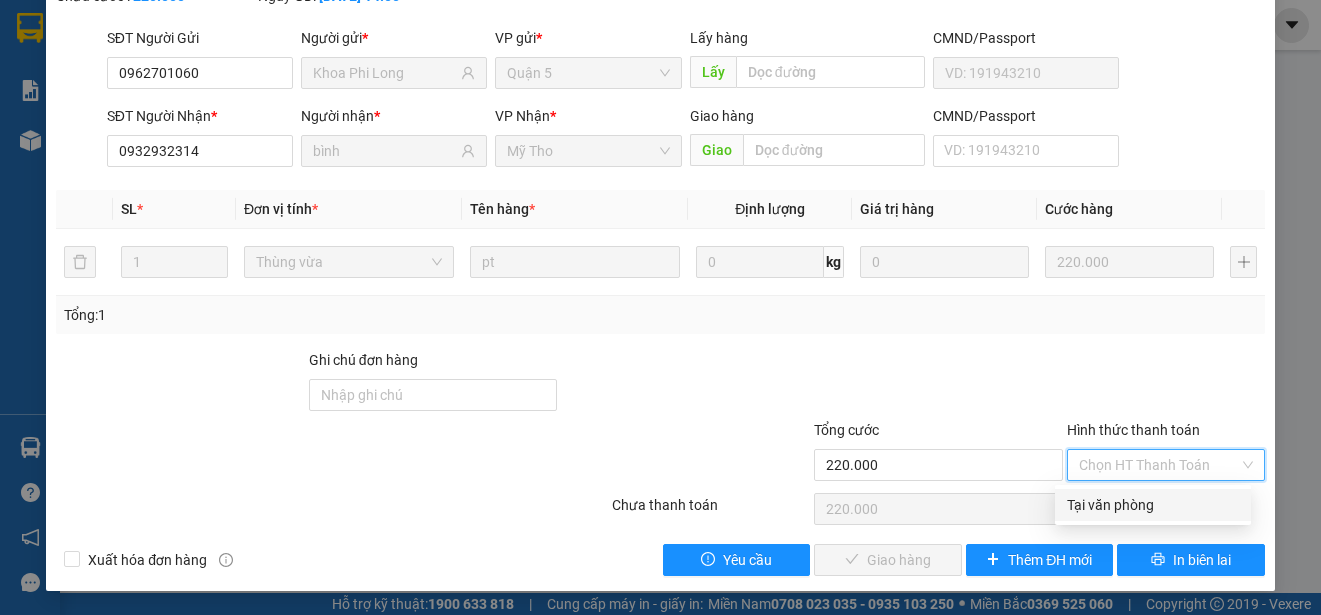 click on "Tại văn phòng" at bounding box center [1153, 505] 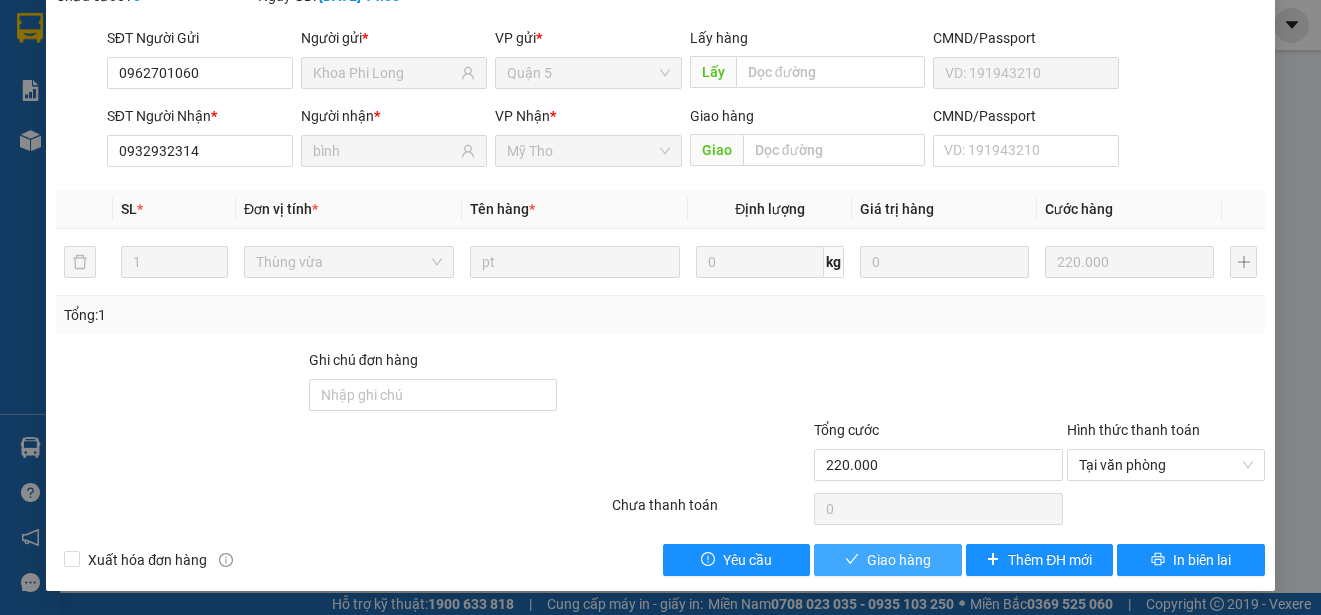 click on "Giao hàng" at bounding box center [899, 560] 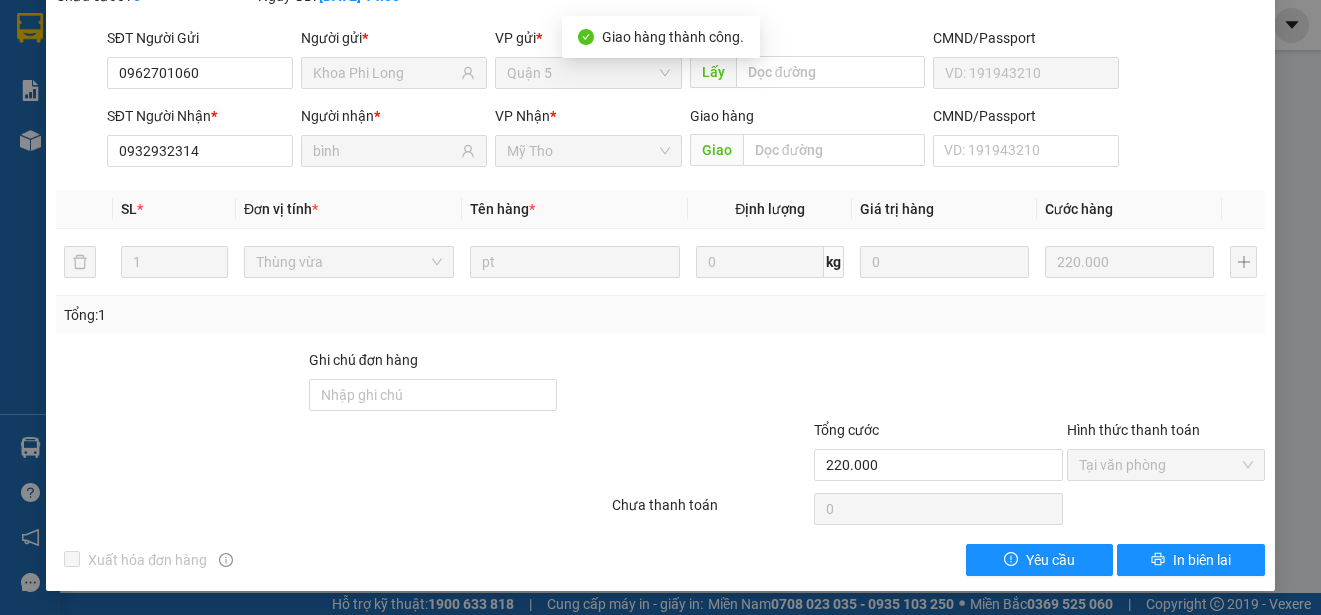 scroll, scrollTop: 0, scrollLeft: 0, axis: both 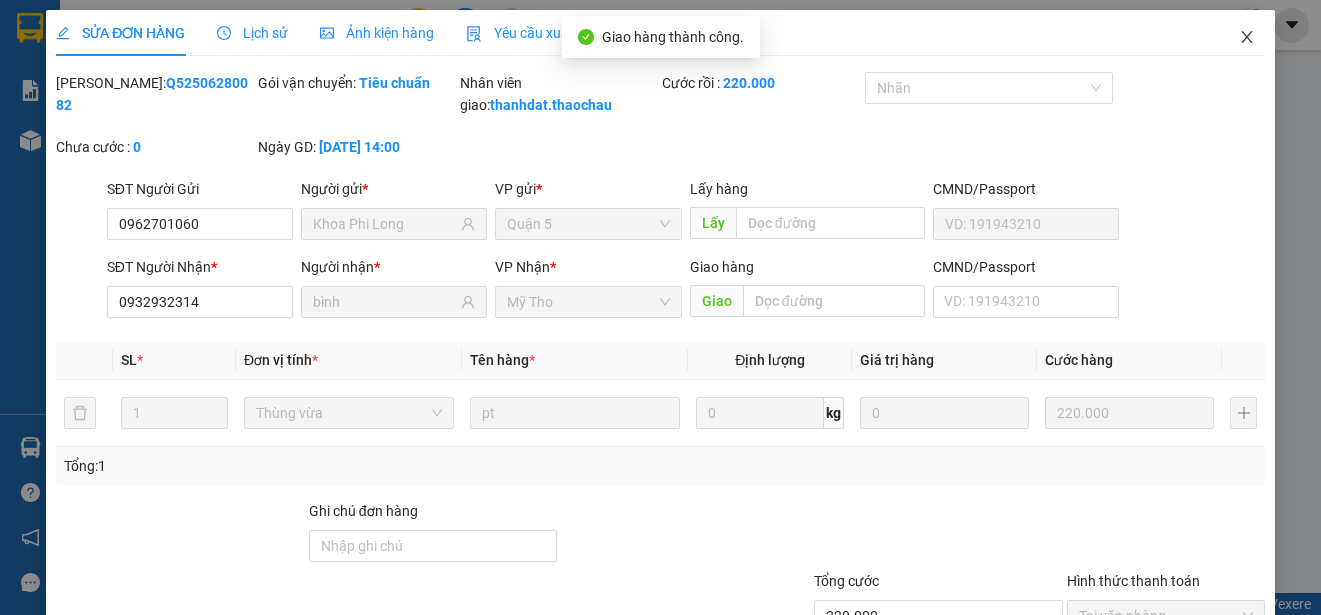 click 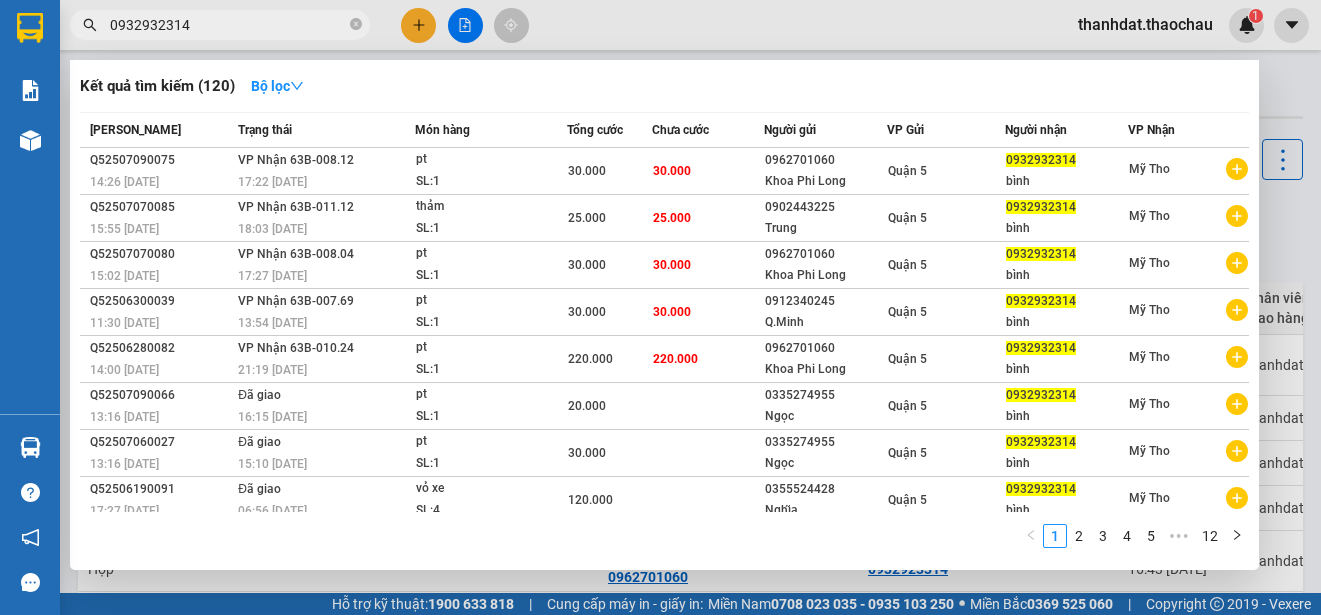 click on "0932932314" at bounding box center [228, 25] 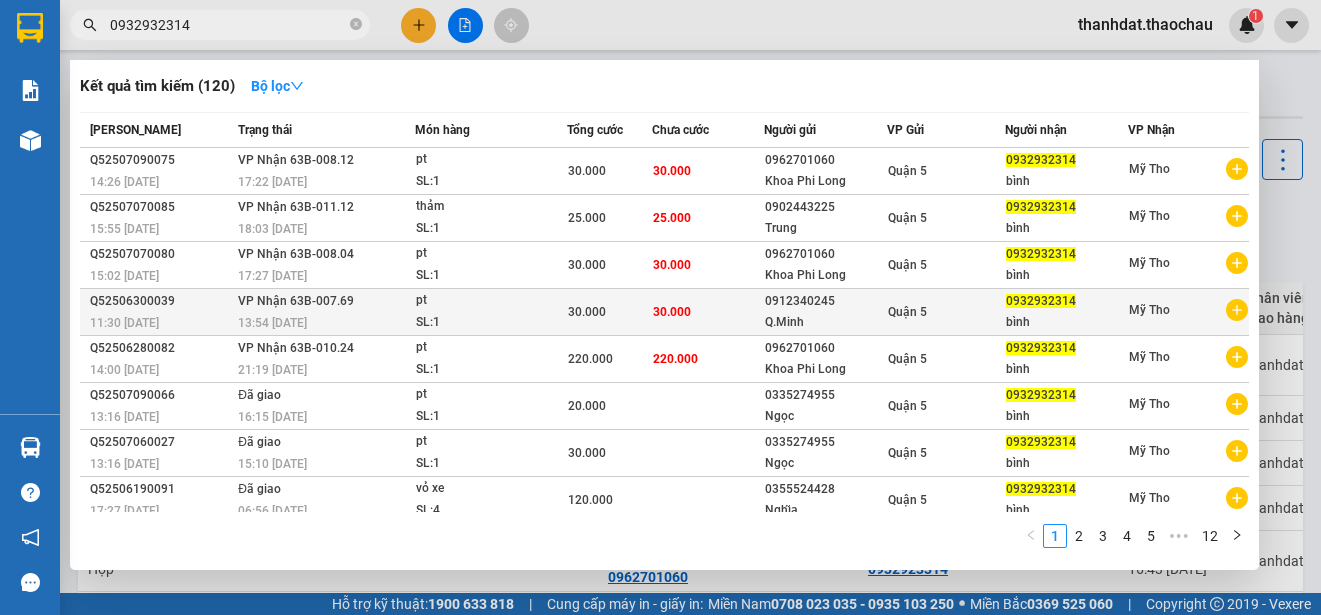 click on "0912340245" at bounding box center [825, 301] 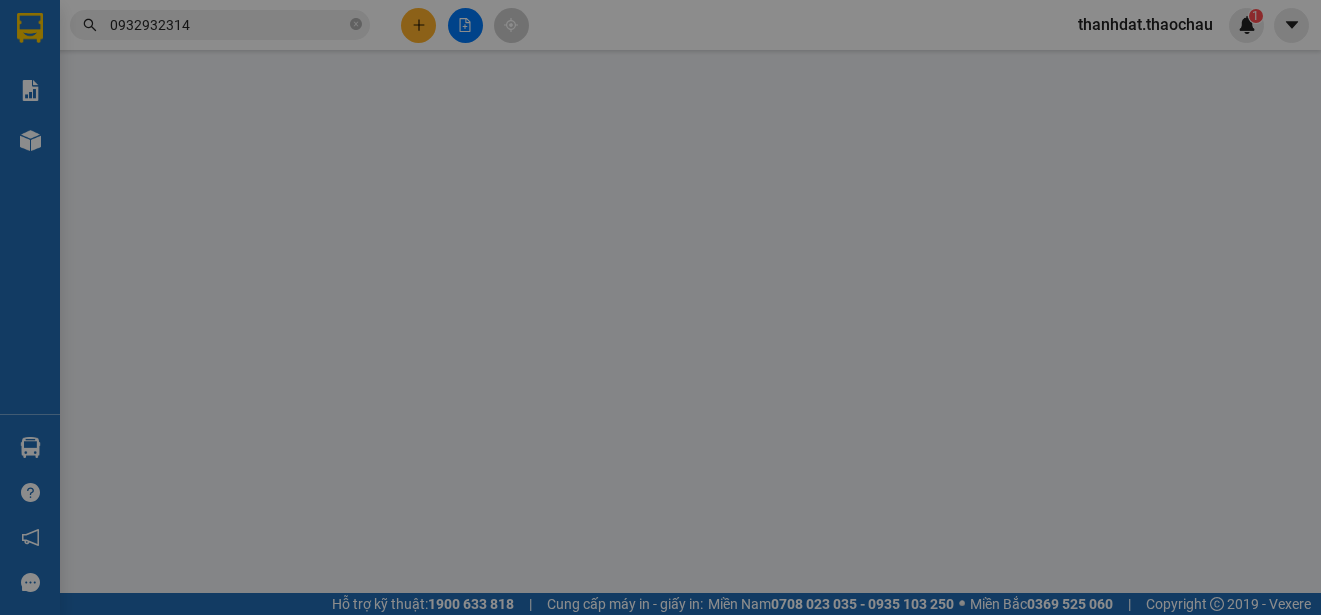 type on "0912340245" 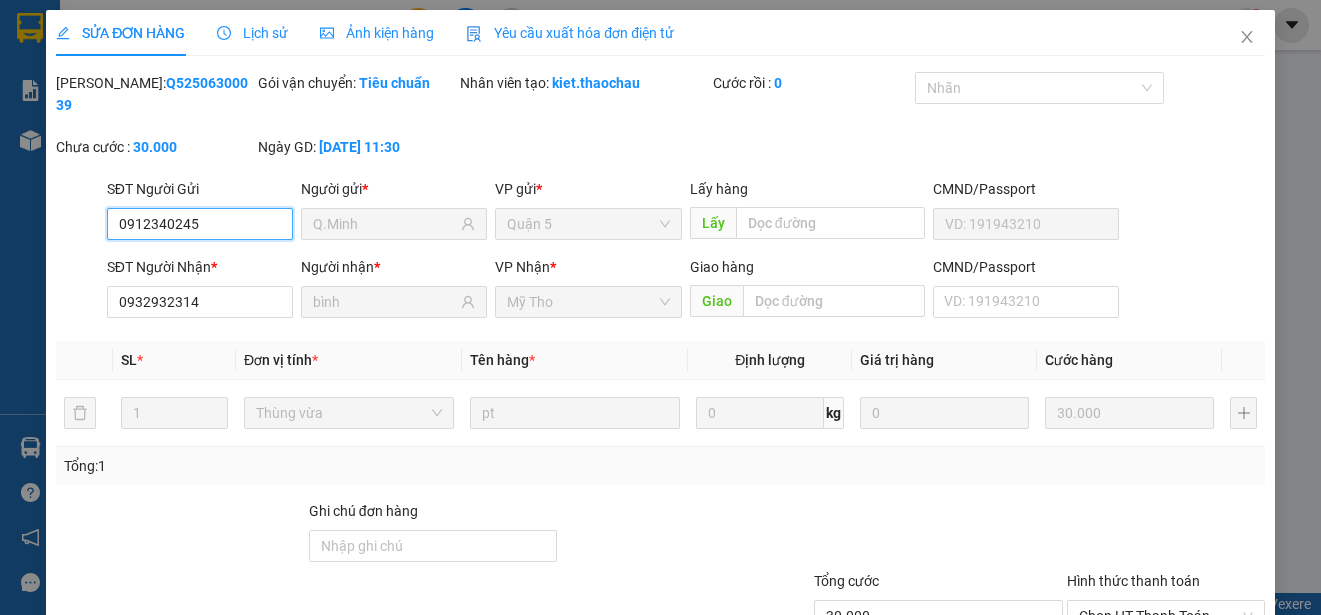 scroll, scrollTop: 151, scrollLeft: 0, axis: vertical 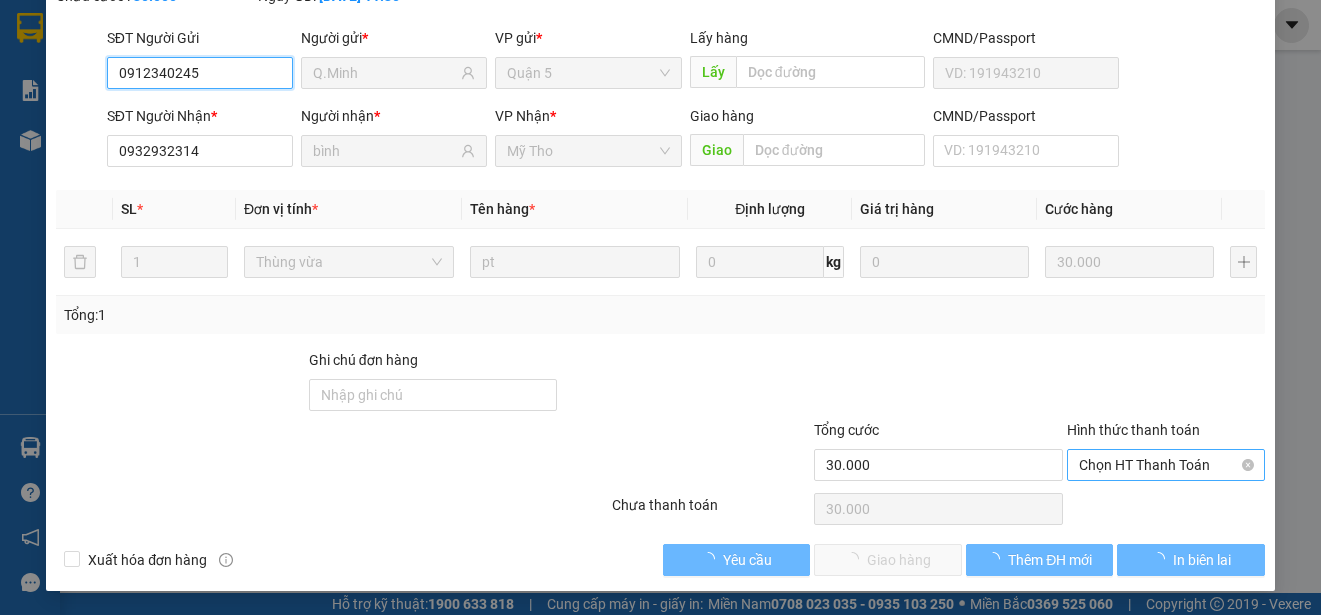 click on "Chọn HT Thanh Toán" at bounding box center (1166, 465) 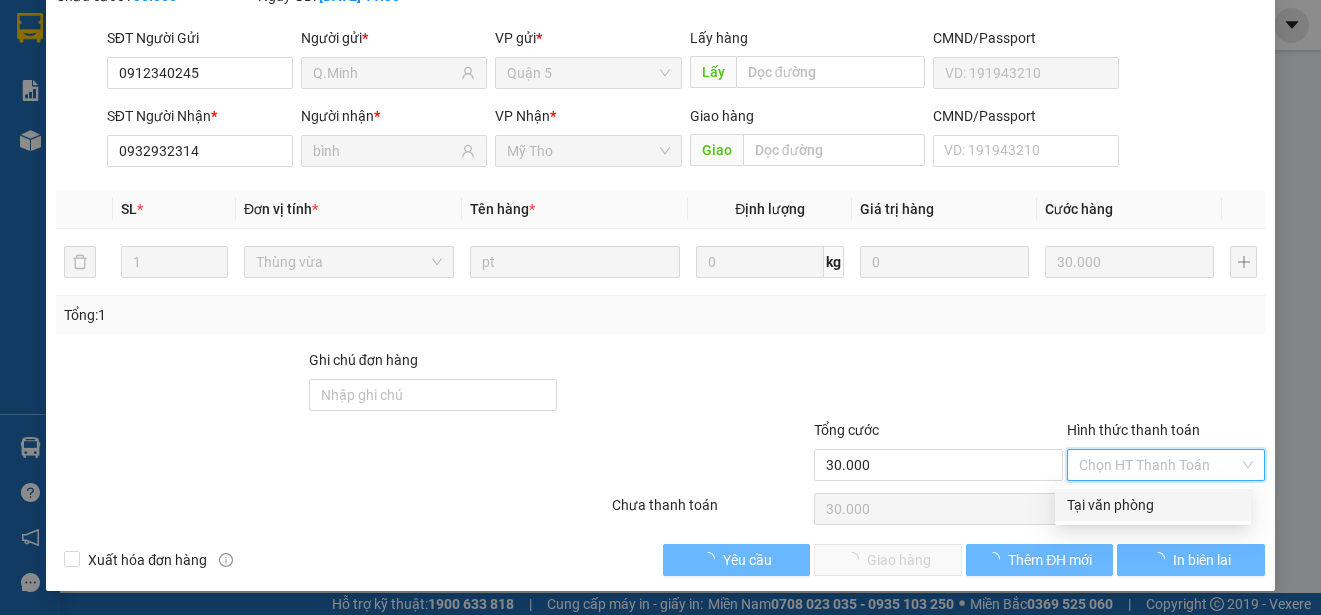 click on "Tại văn phòng" at bounding box center (1153, 505) 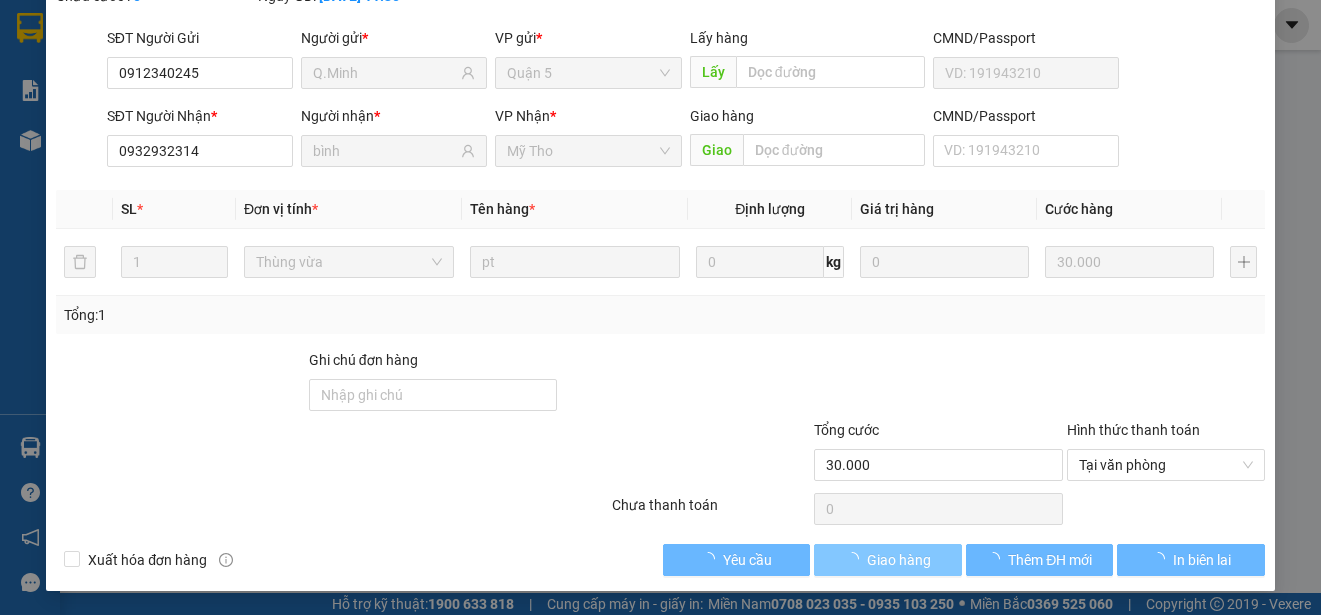 click on "Giao hàng" at bounding box center (899, 560) 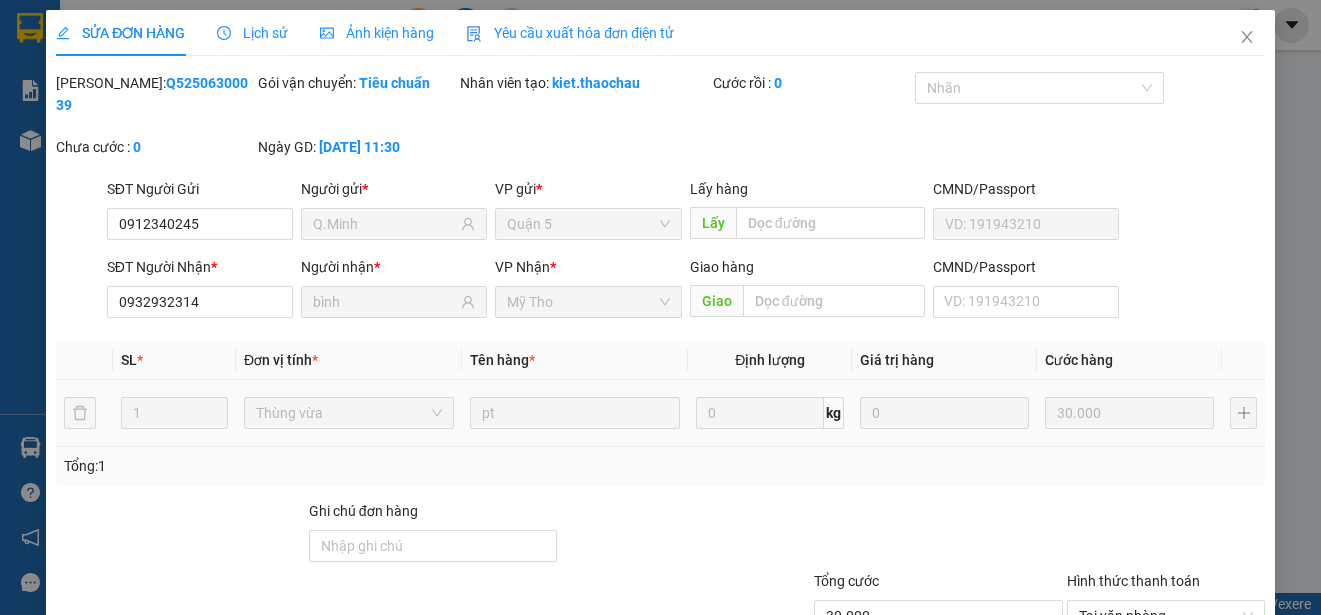 scroll, scrollTop: 151, scrollLeft: 0, axis: vertical 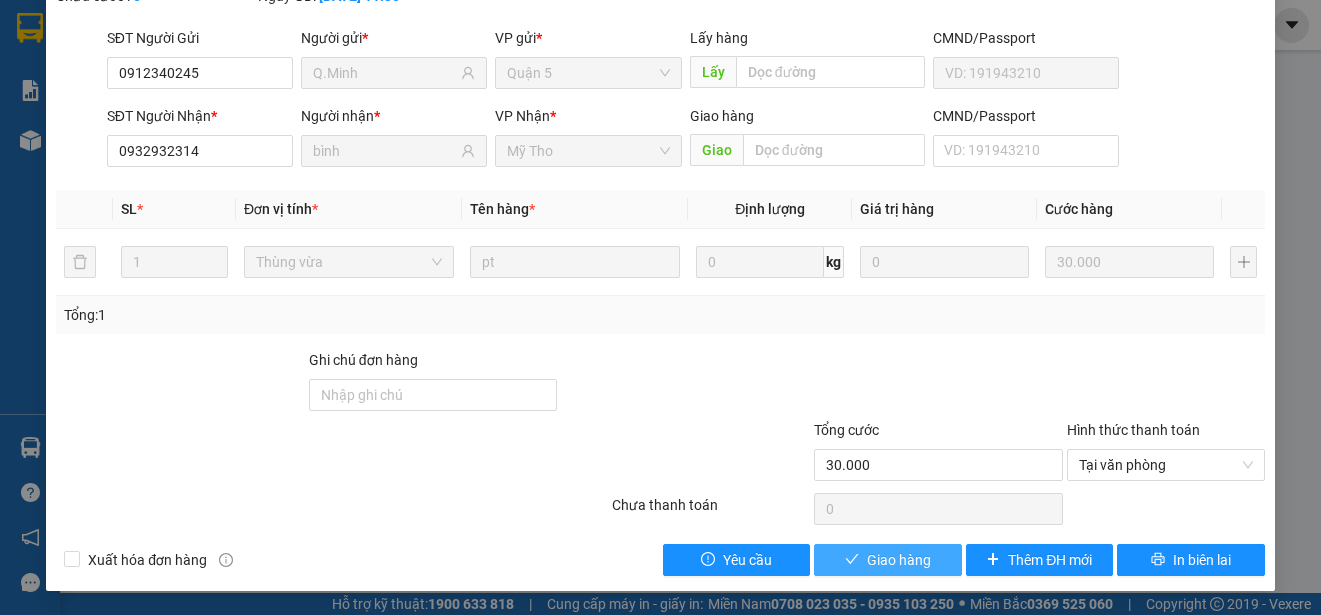 click on "Giao hàng" at bounding box center (899, 560) 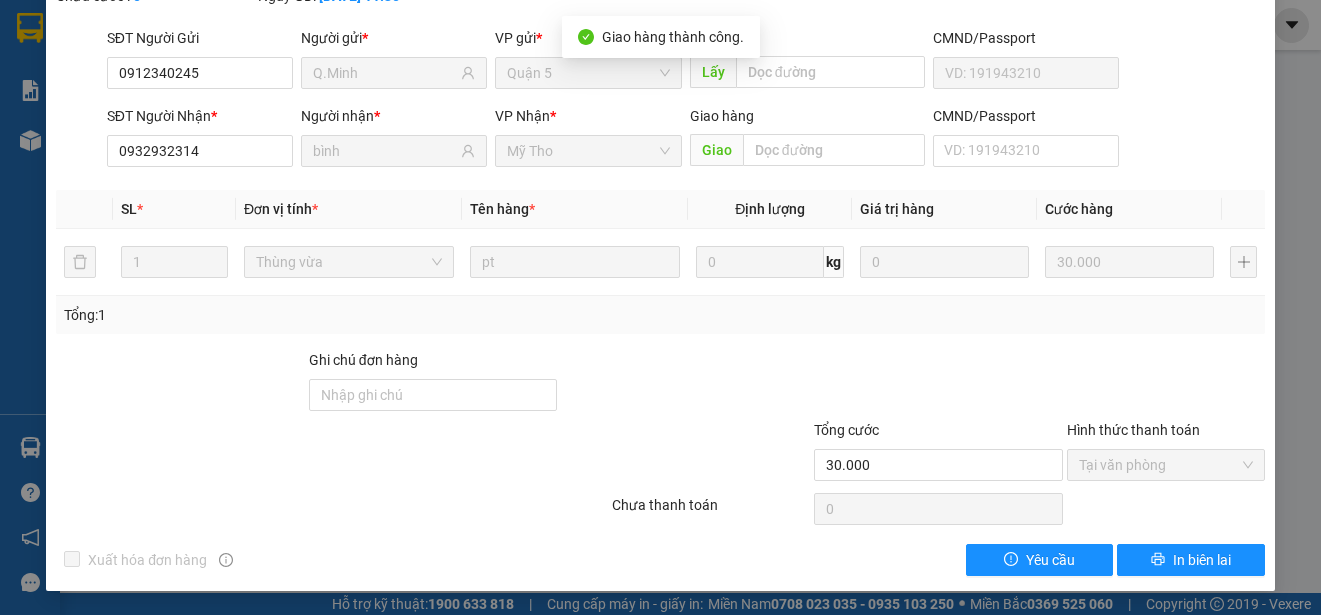 scroll, scrollTop: 0, scrollLeft: 0, axis: both 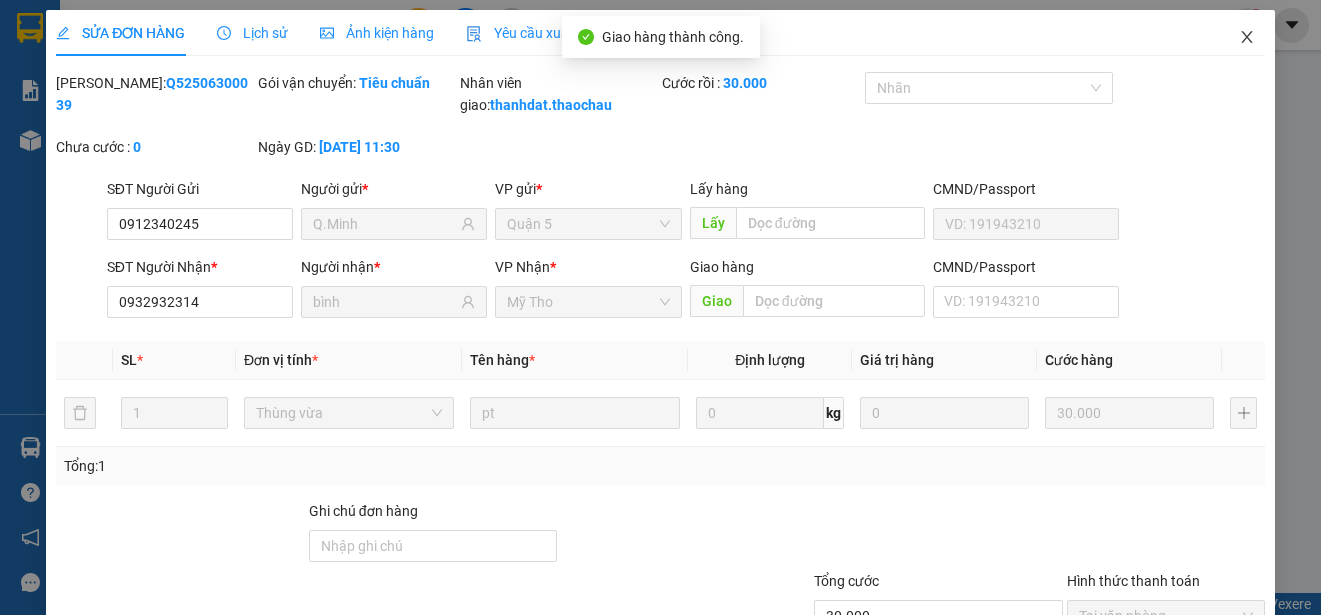 click 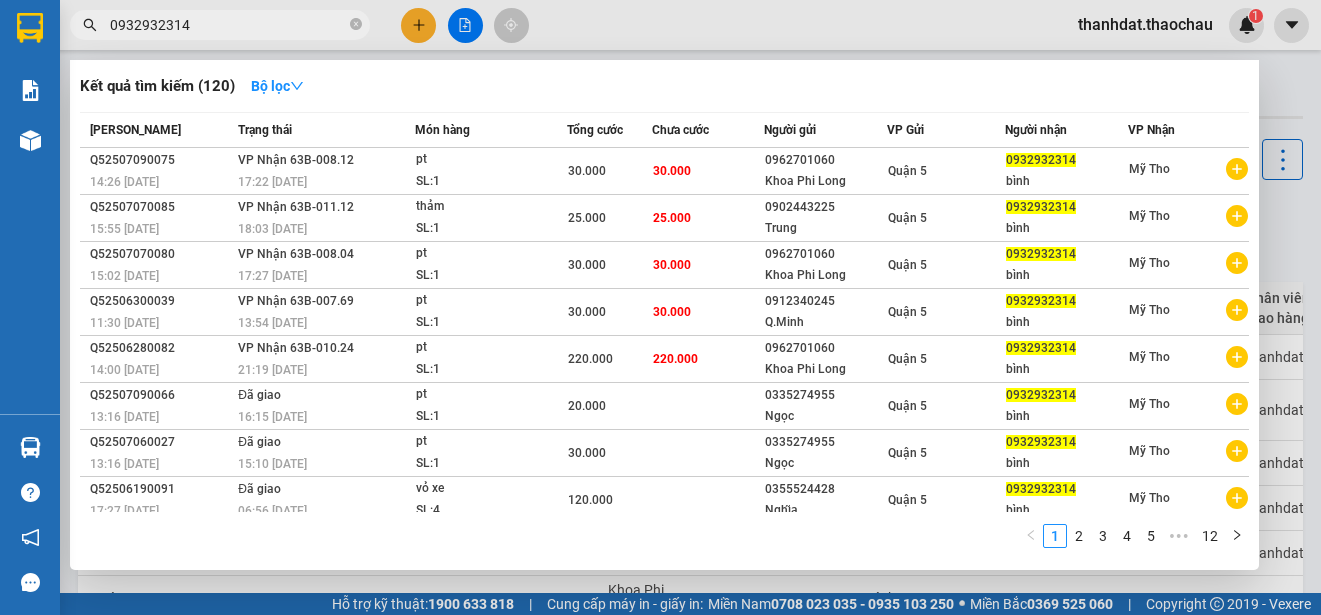 click on "0932932314" at bounding box center (228, 25) 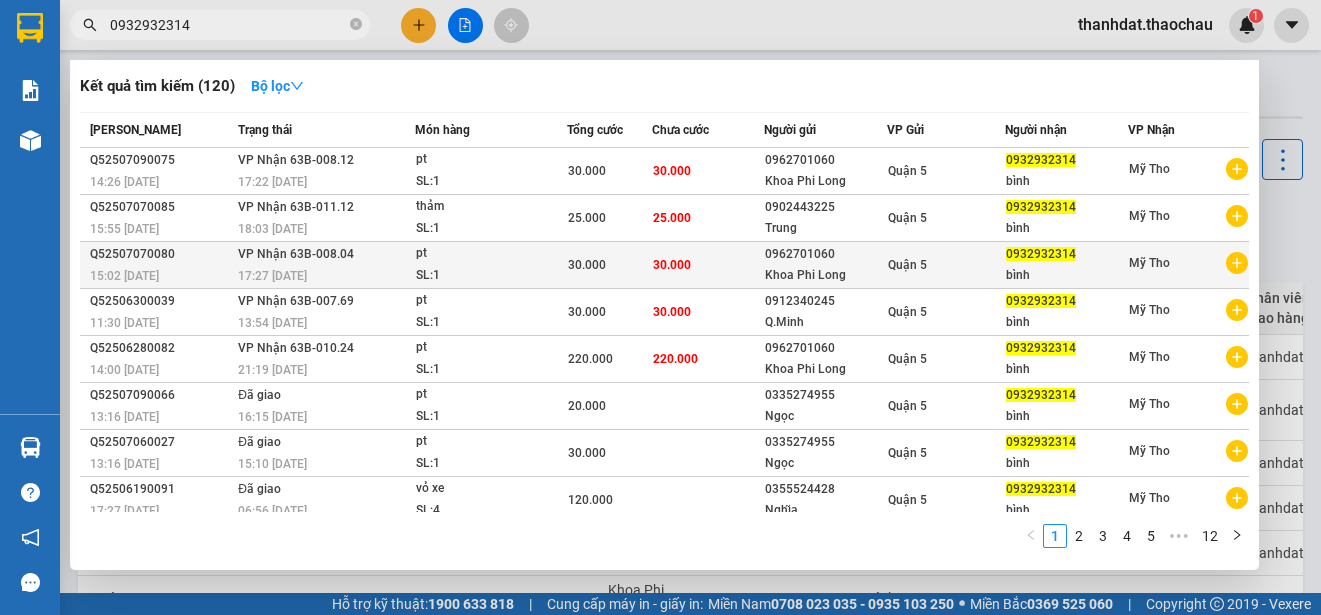 click on "Quận 5" at bounding box center (946, 265) 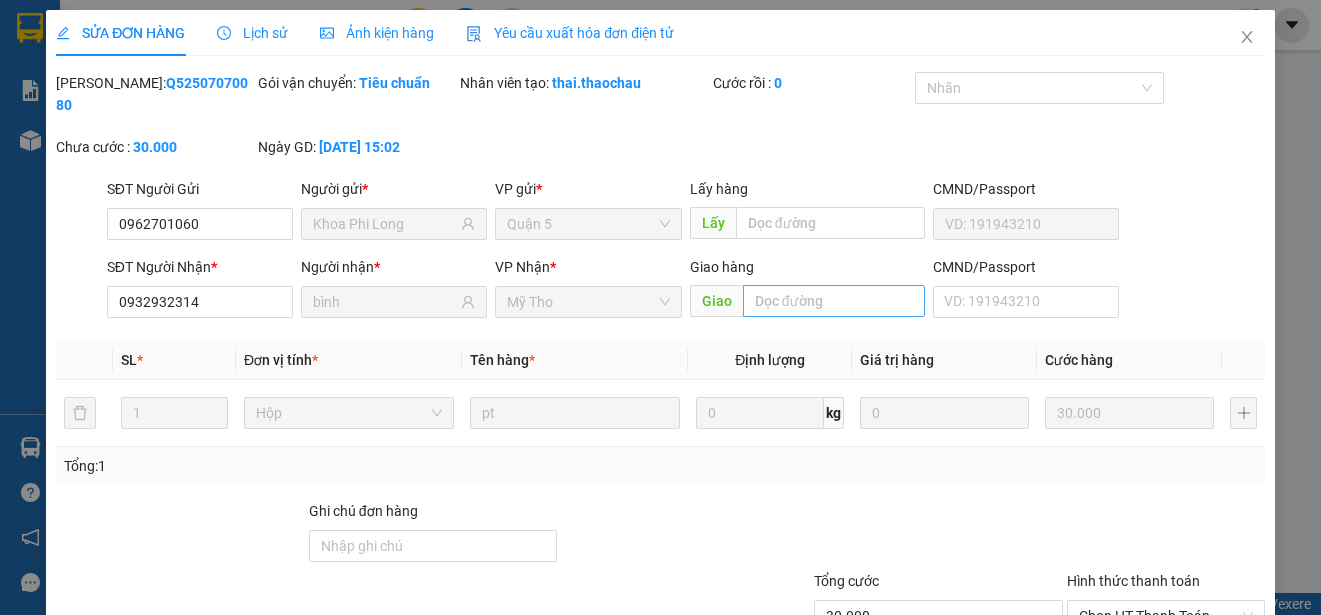 type on "0962701060" 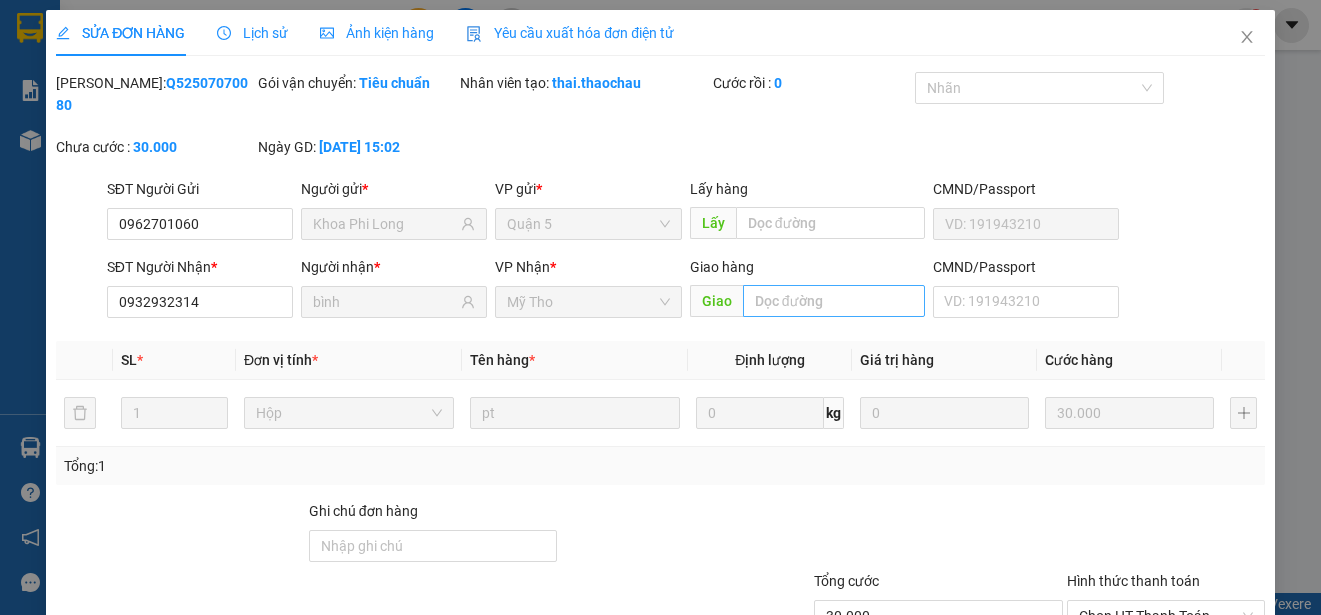 type on "Khoa Phi Long" 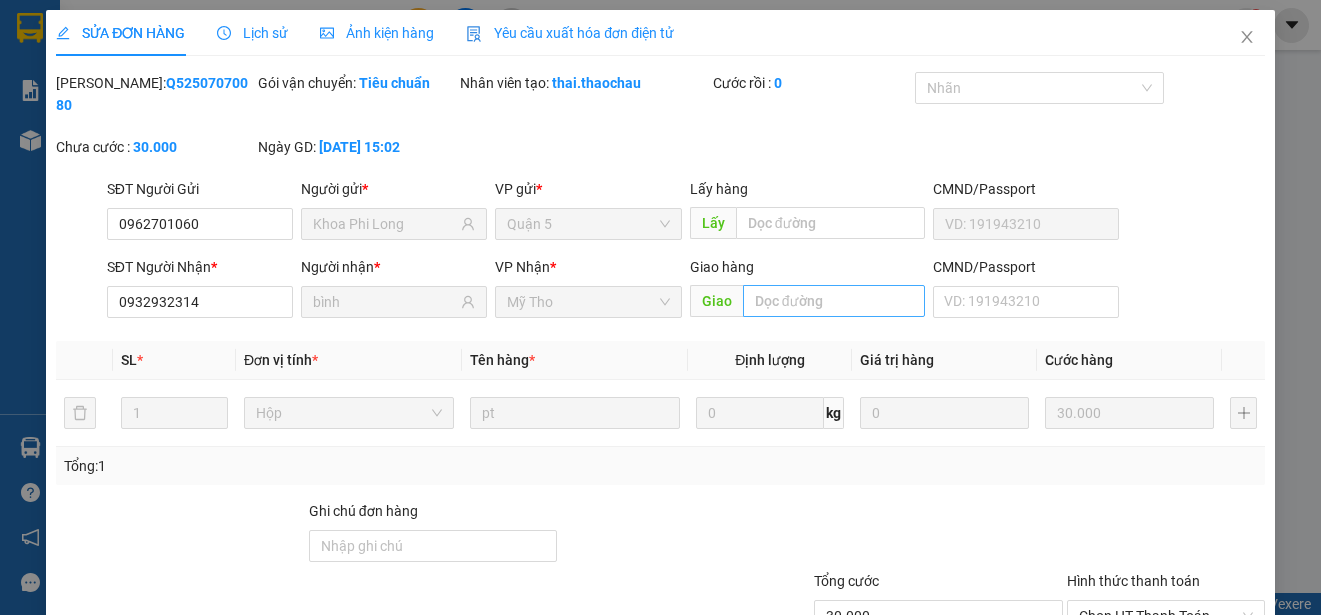 scroll, scrollTop: 151, scrollLeft: 0, axis: vertical 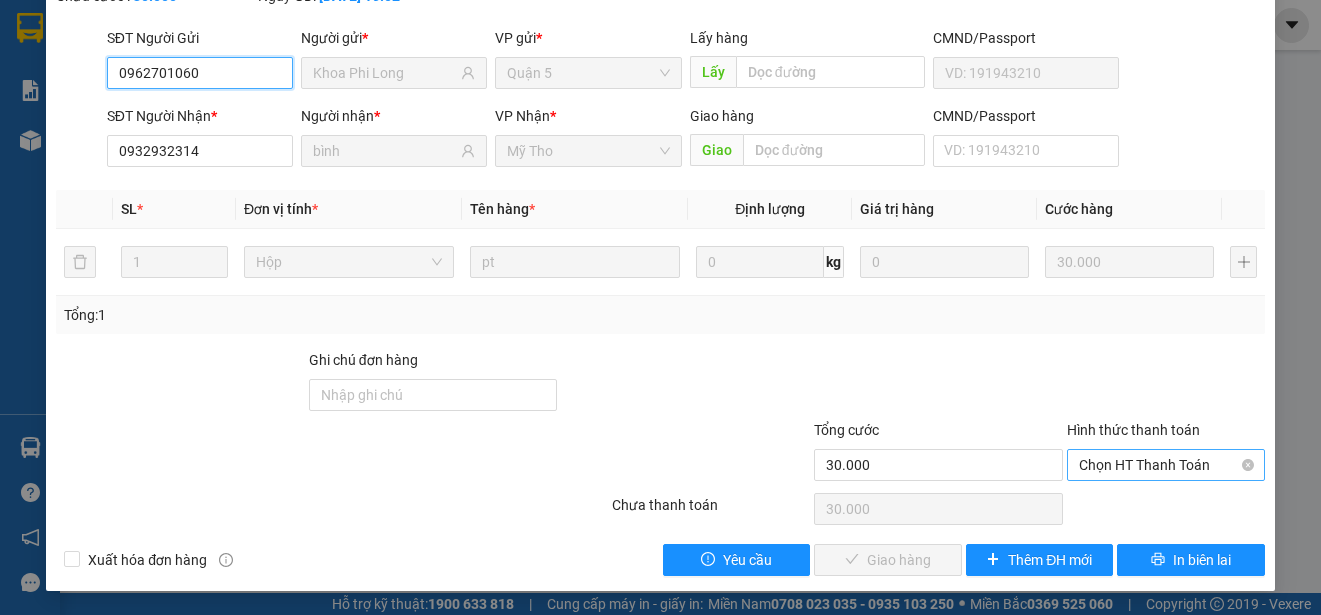 click on "Chọn HT Thanh Toán" at bounding box center (1166, 465) 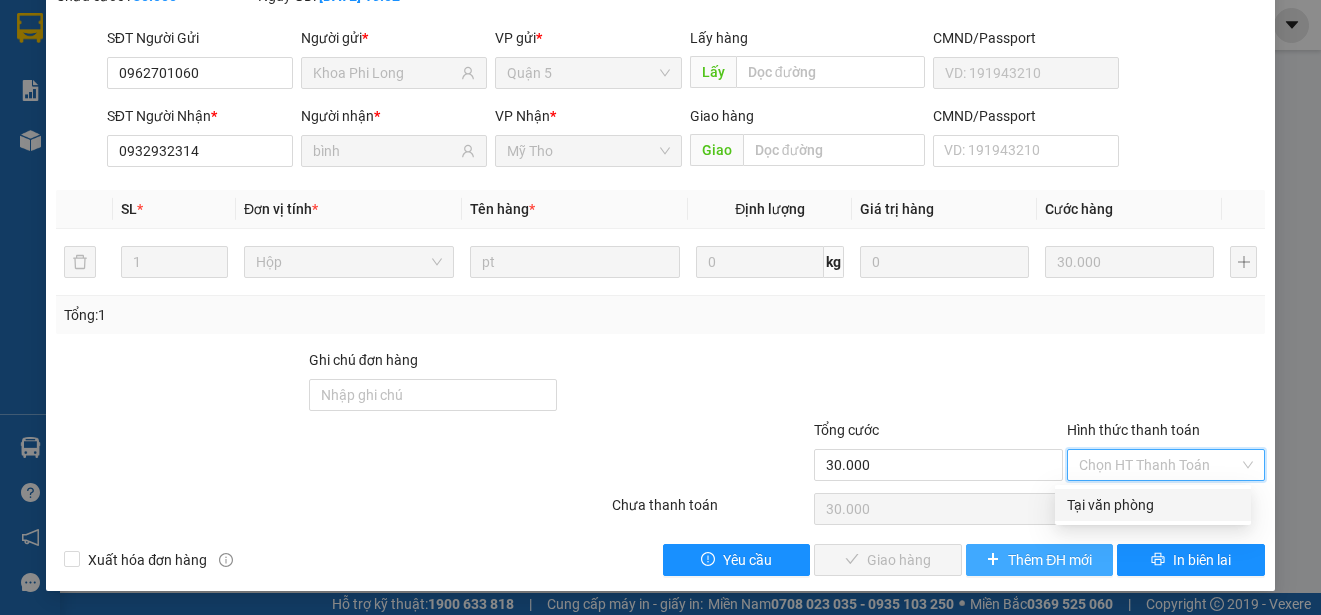 click on "Tại văn phòng" at bounding box center [1153, 505] 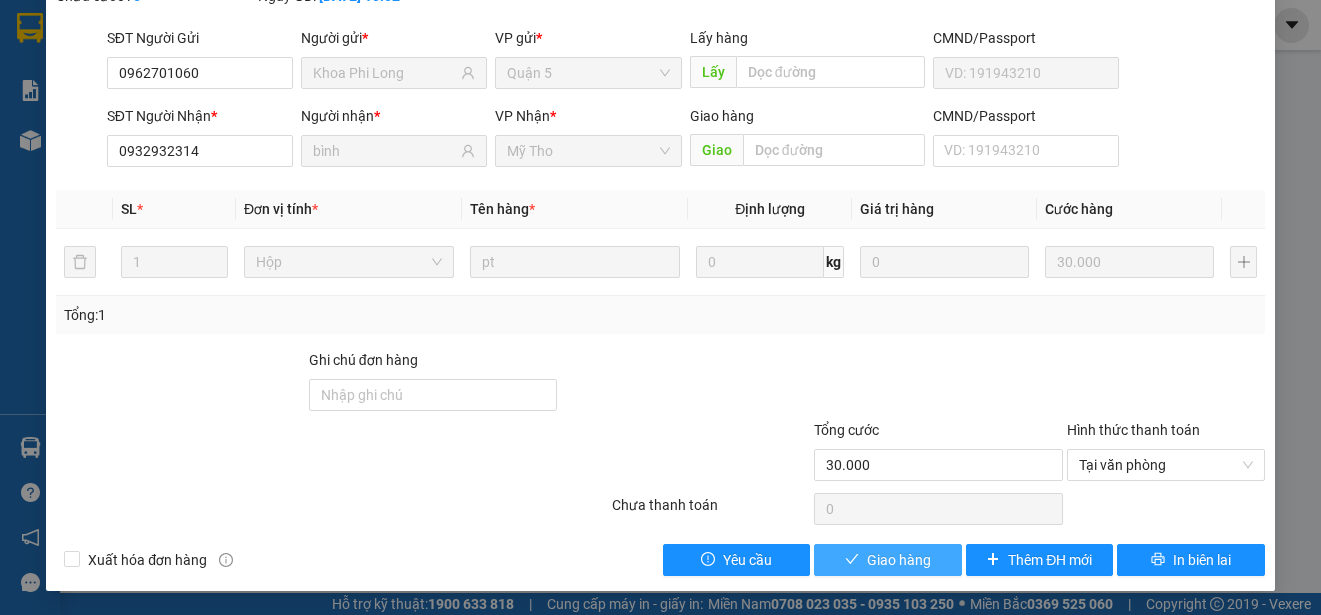click on "Giao hàng" at bounding box center [899, 560] 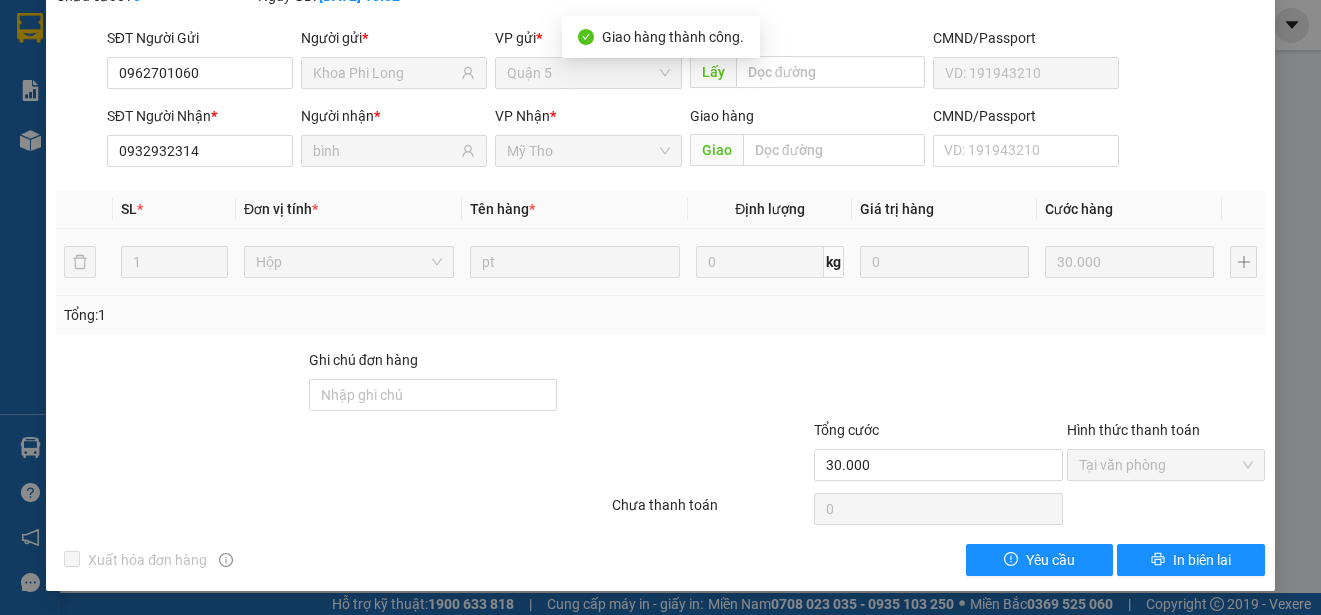 scroll, scrollTop: 0, scrollLeft: 0, axis: both 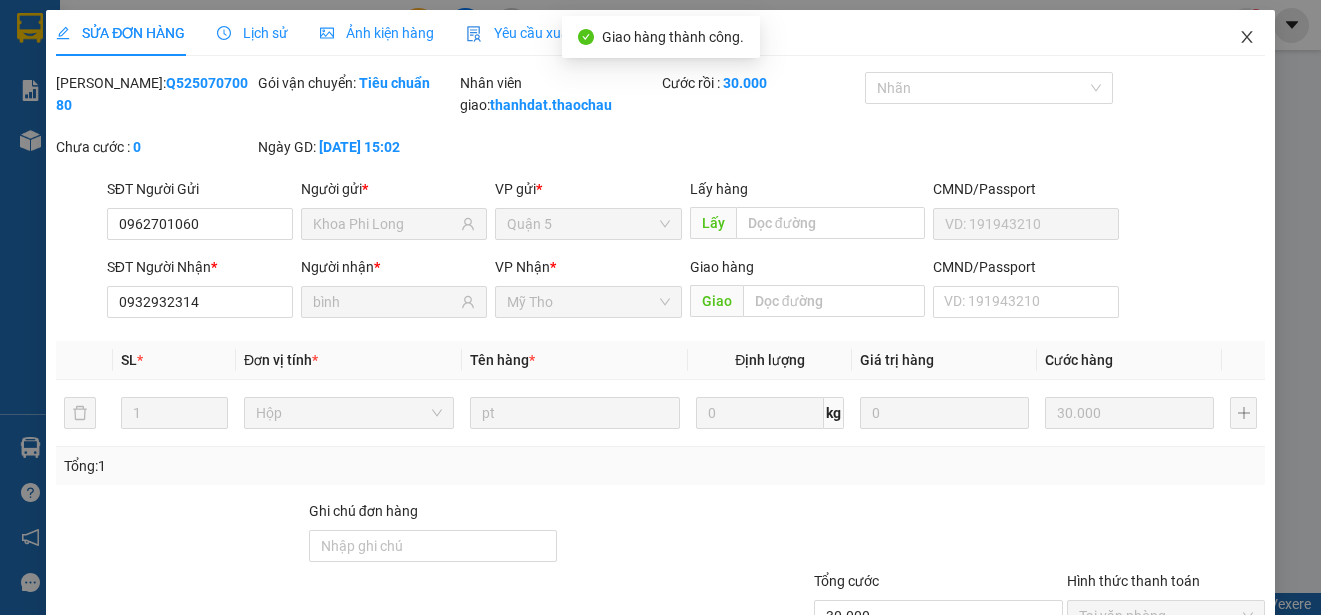 click 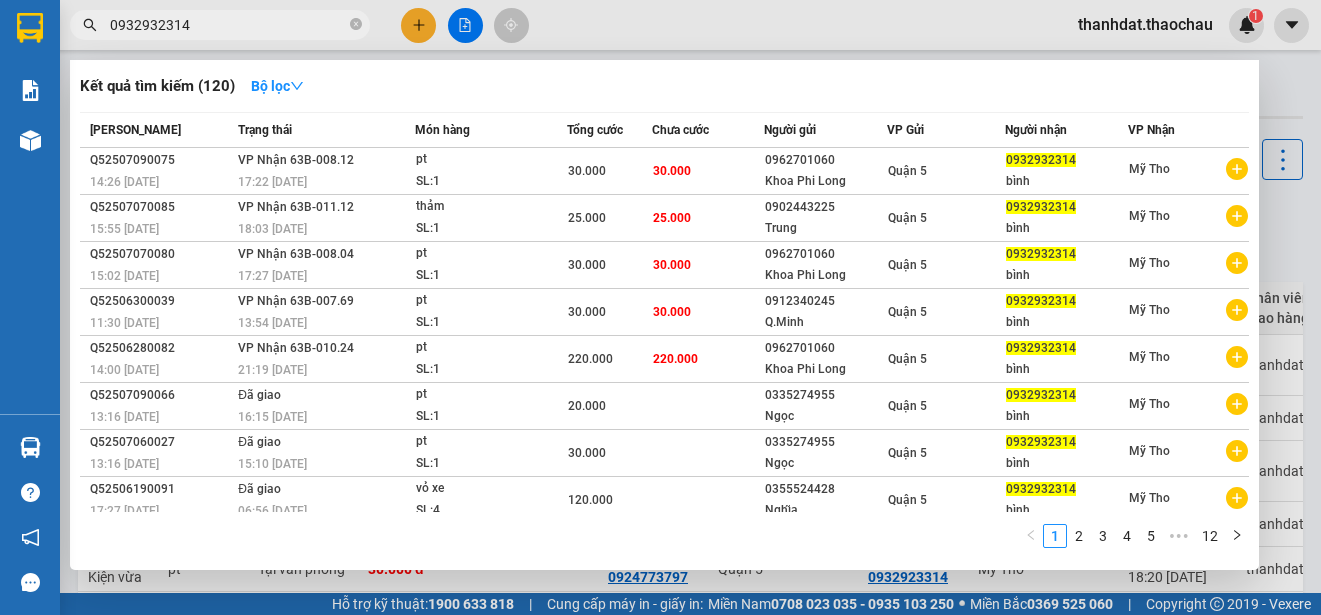 click on "0932932314" at bounding box center (228, 25) 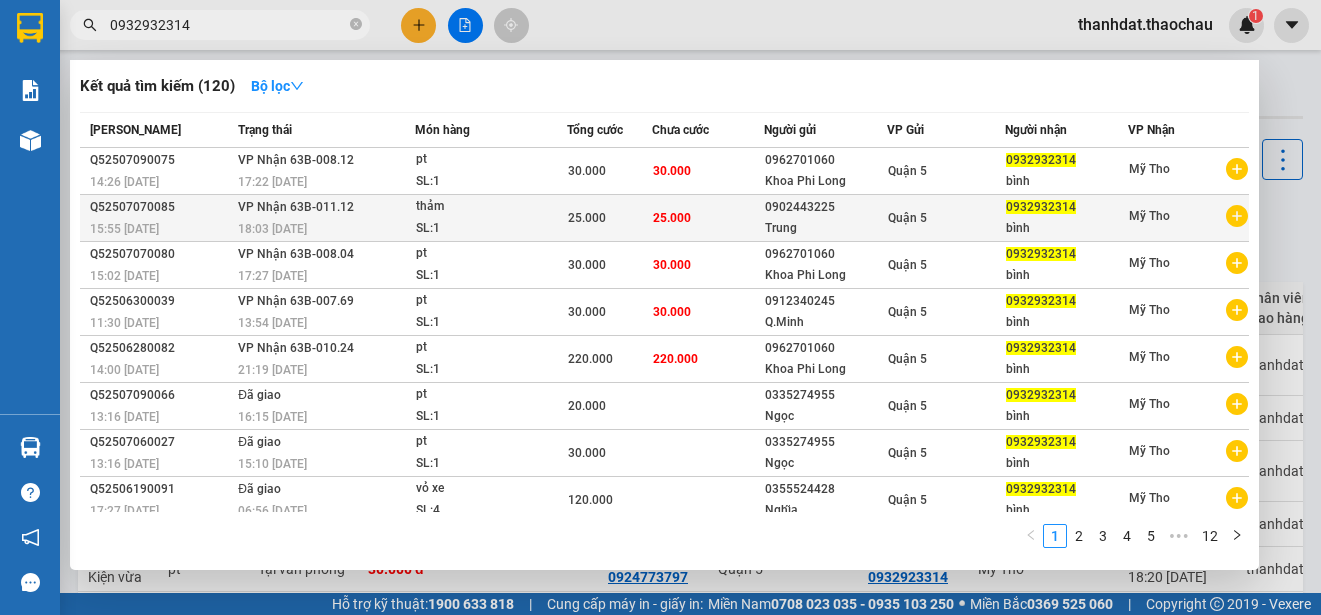 click on "0932932314" at bounding box center [1066, 207] 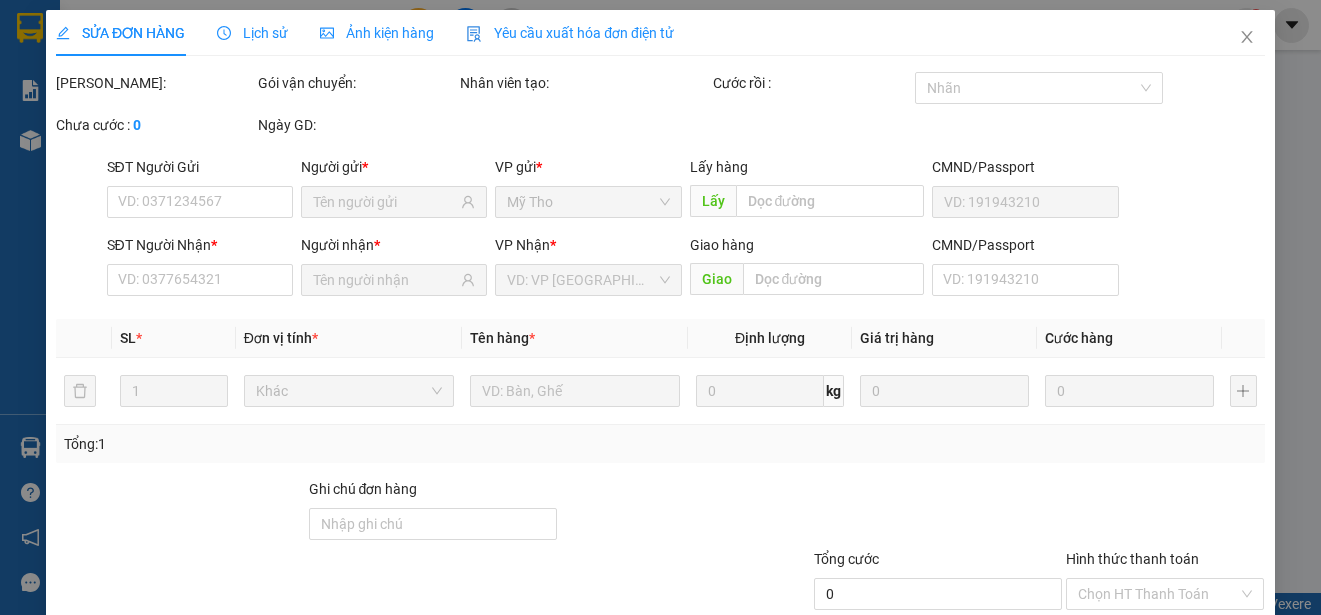 type on "0902443225" 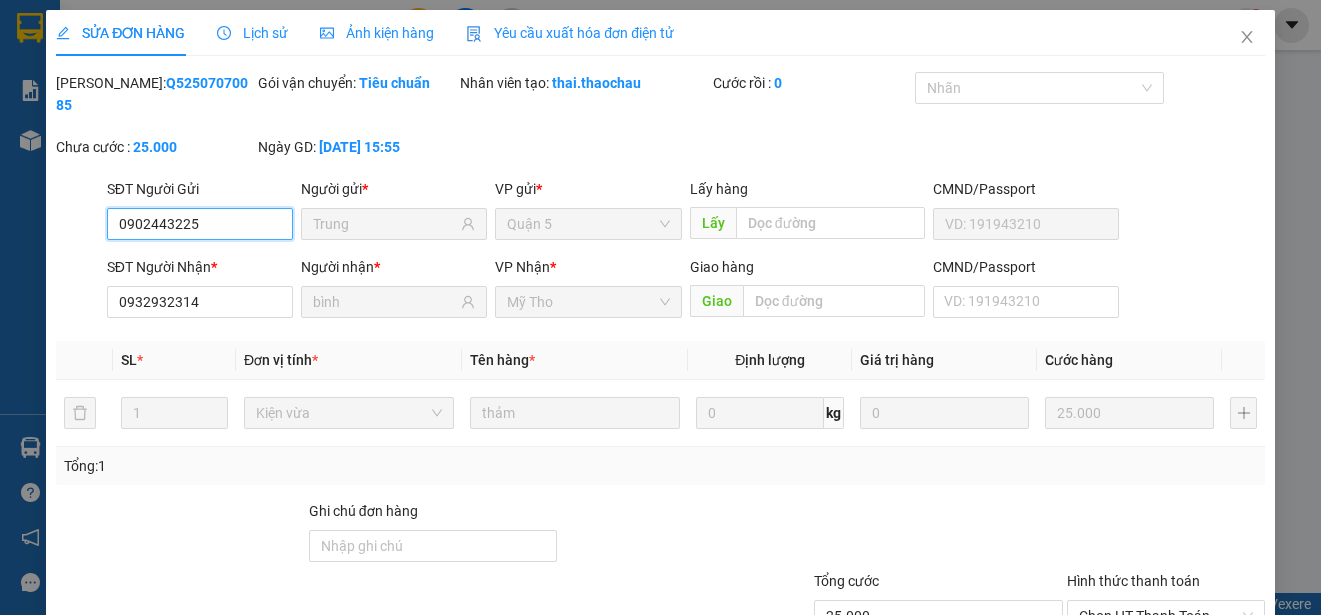 scroll, scrollTop: 151, scrollLeft: 0, axis: vertical 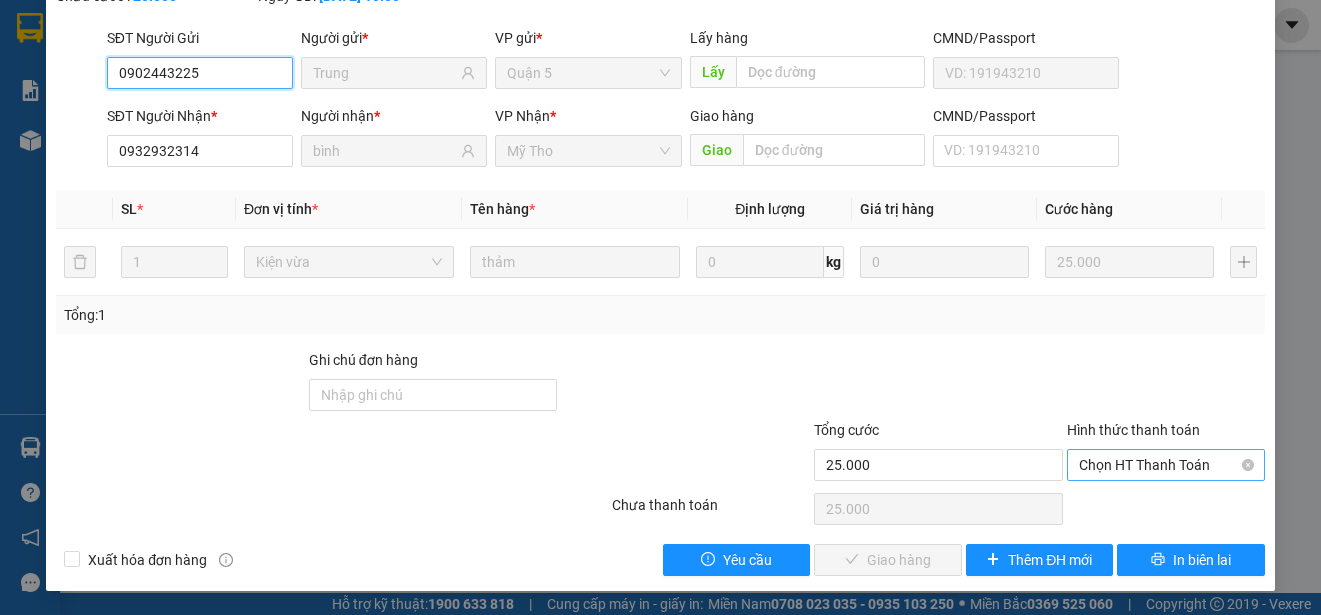 click on "Chọn HT Thanh Toán" at bounding box center [1166, 465] 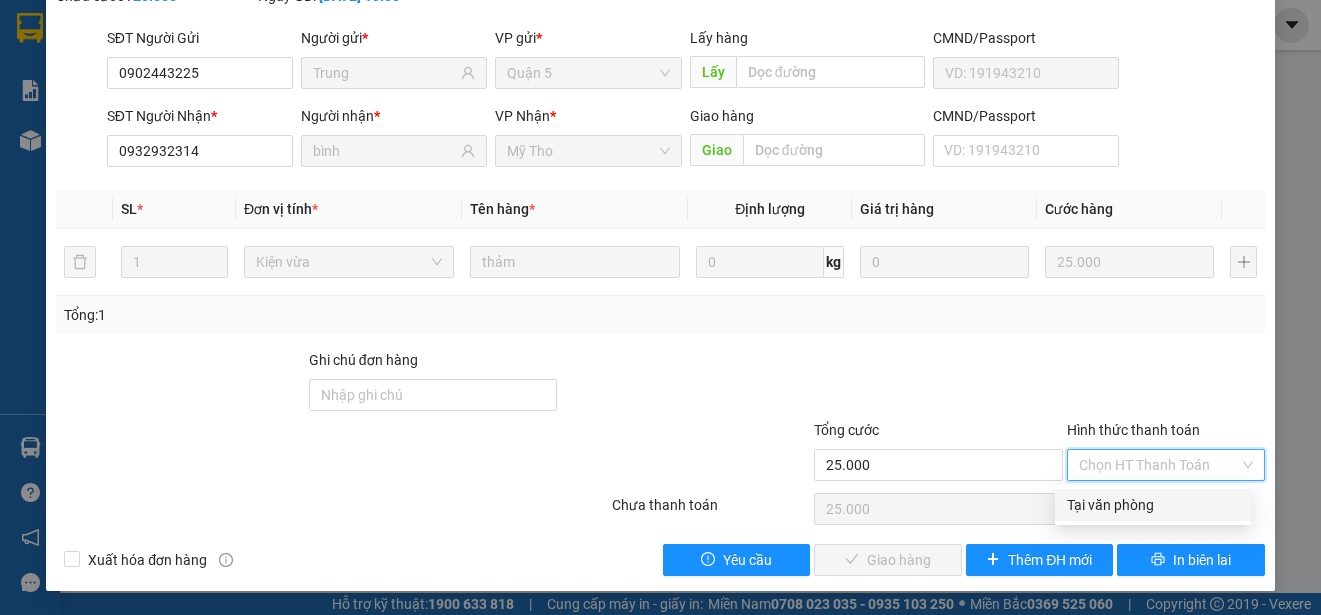 click on "Tại văn phòng" at bounding box center (1153, 505) 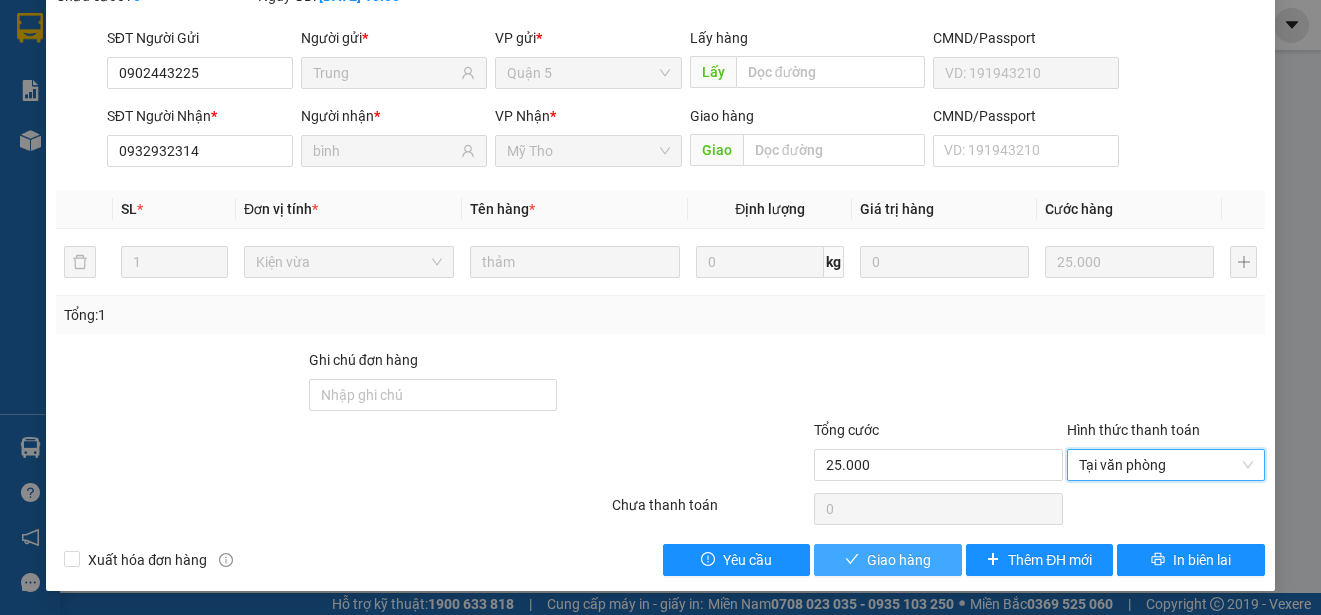 click on "Giao hàng" at bounding box center [899, 560] 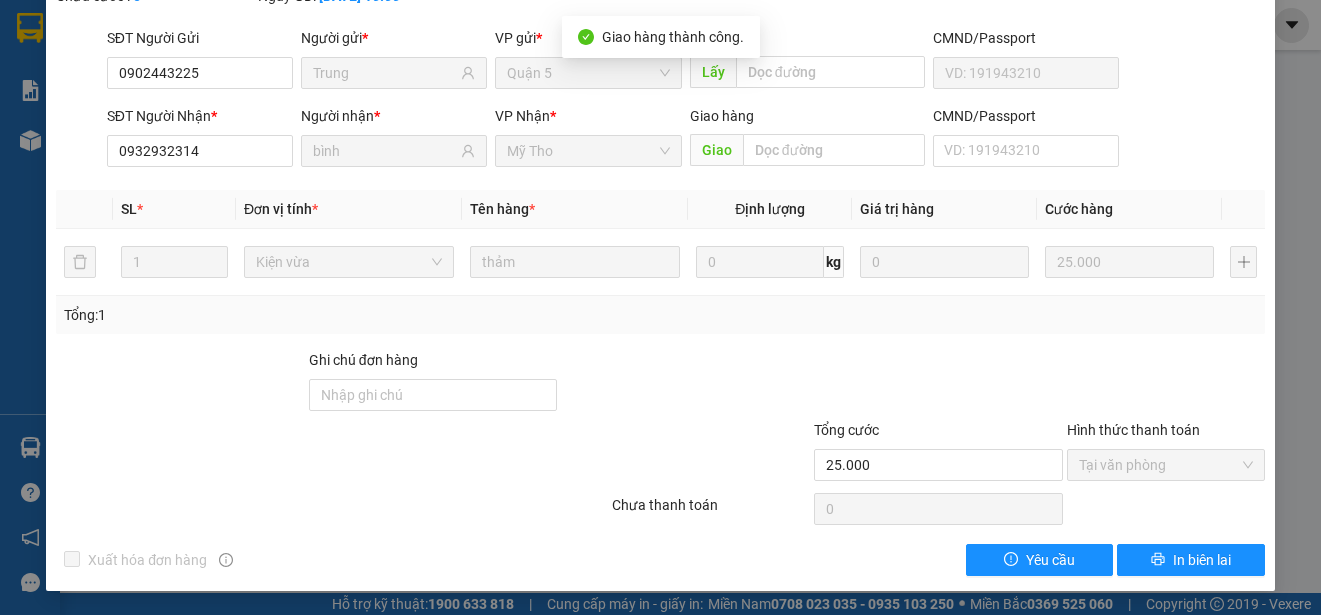 scroll, scrollTop: 0, scrollLeft: 0, axis: both 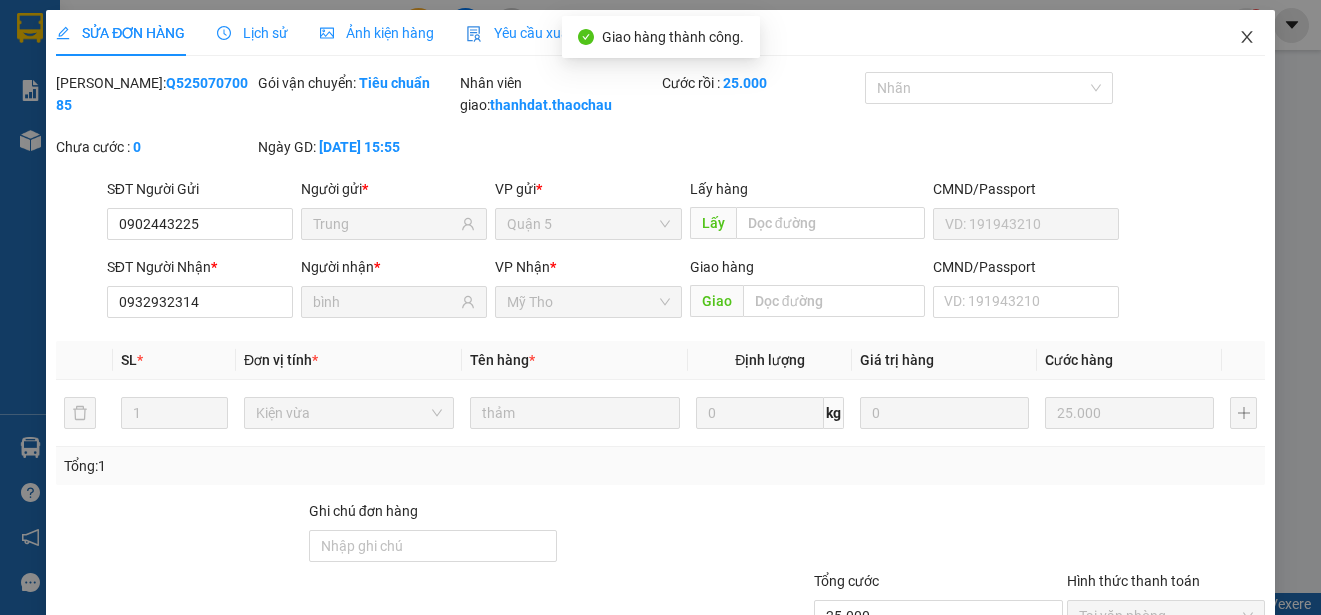 click 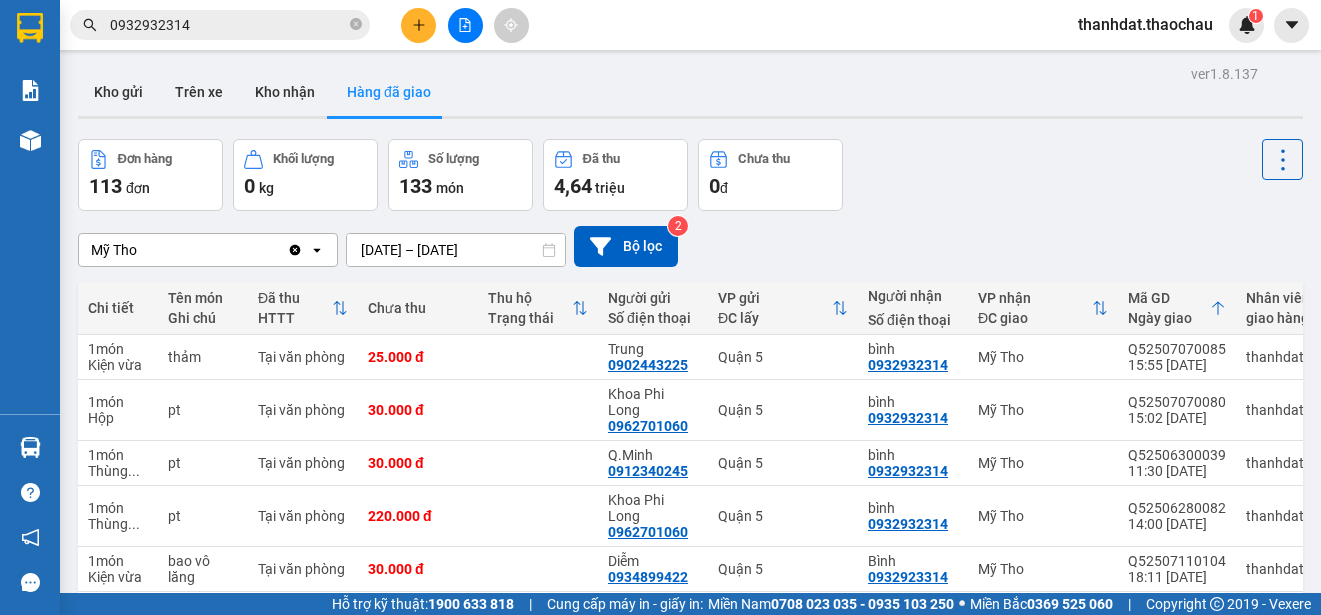 click on "0932932314" at bounding box center [228, 25] 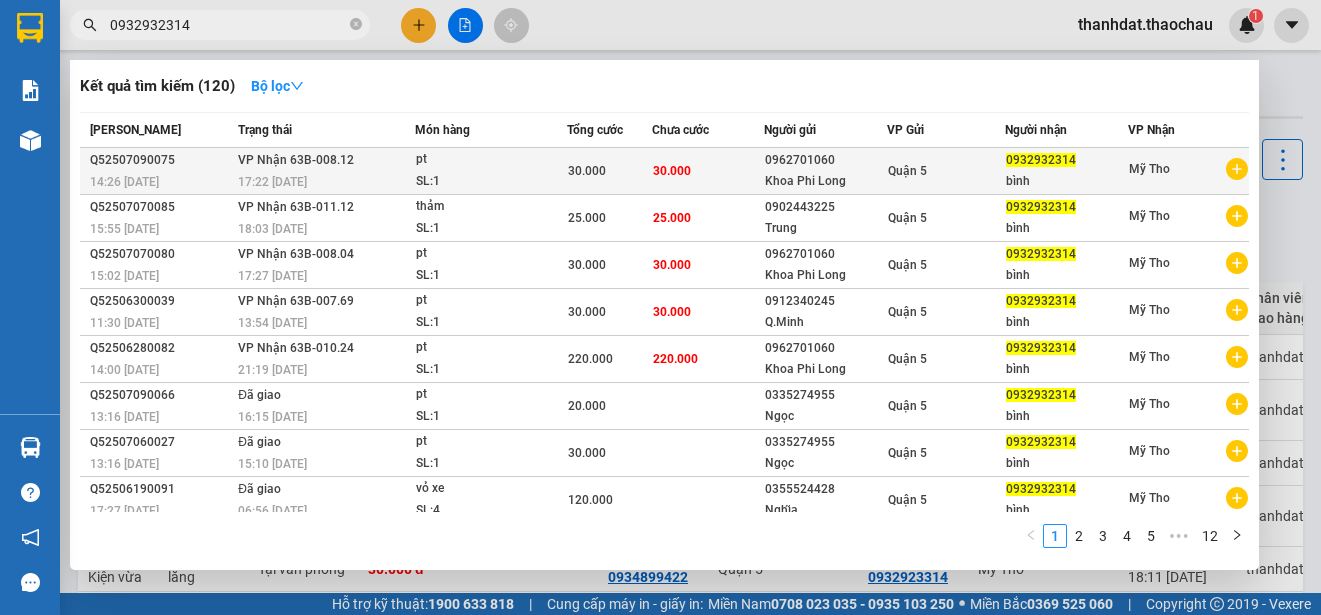 click on "Quận 5" at bounding box center (946, 171) 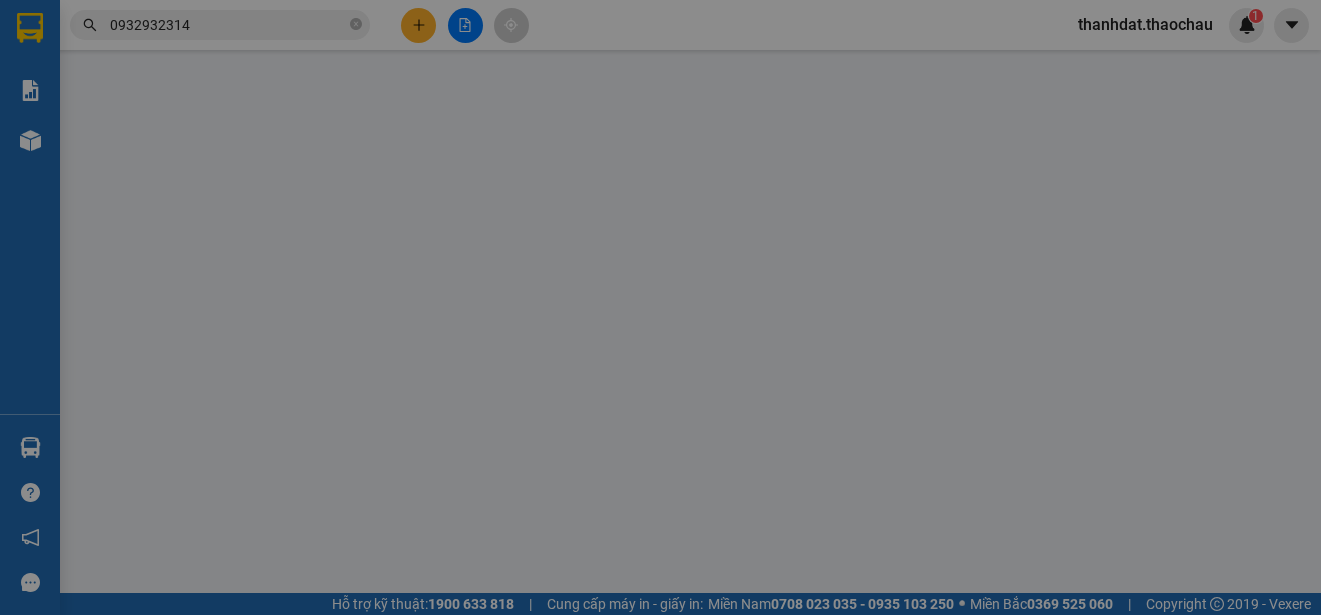type on "0962701060" 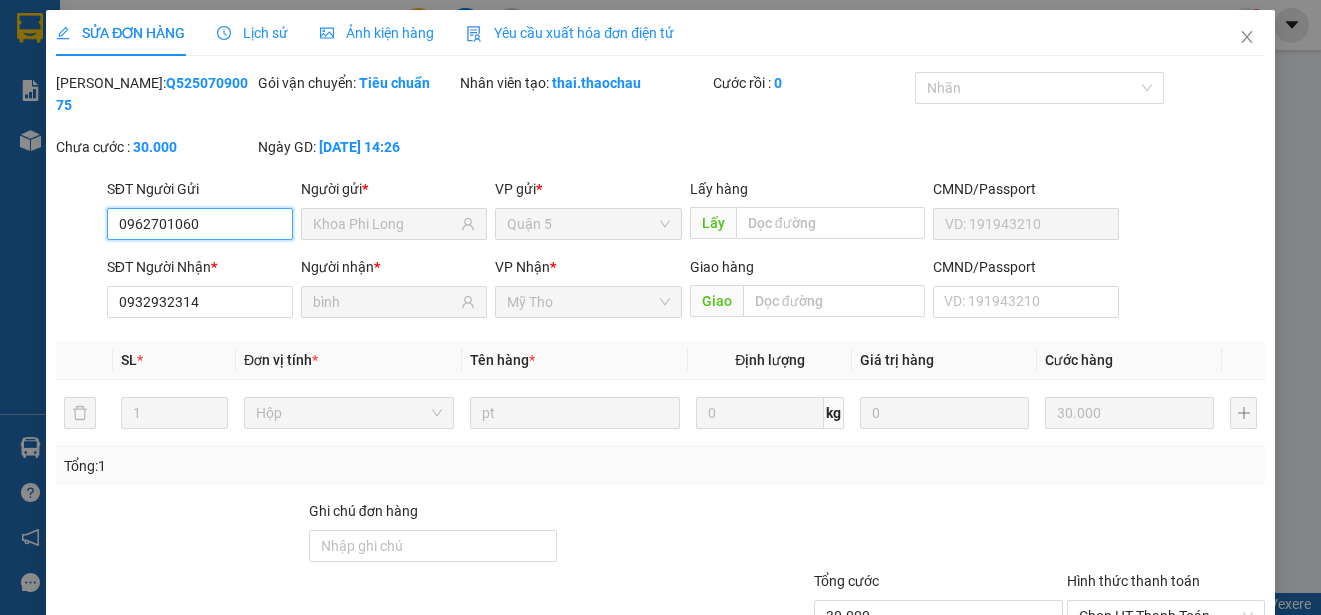 scroll, scrollTop: 151, scrollLeft: 0, axis: vertical 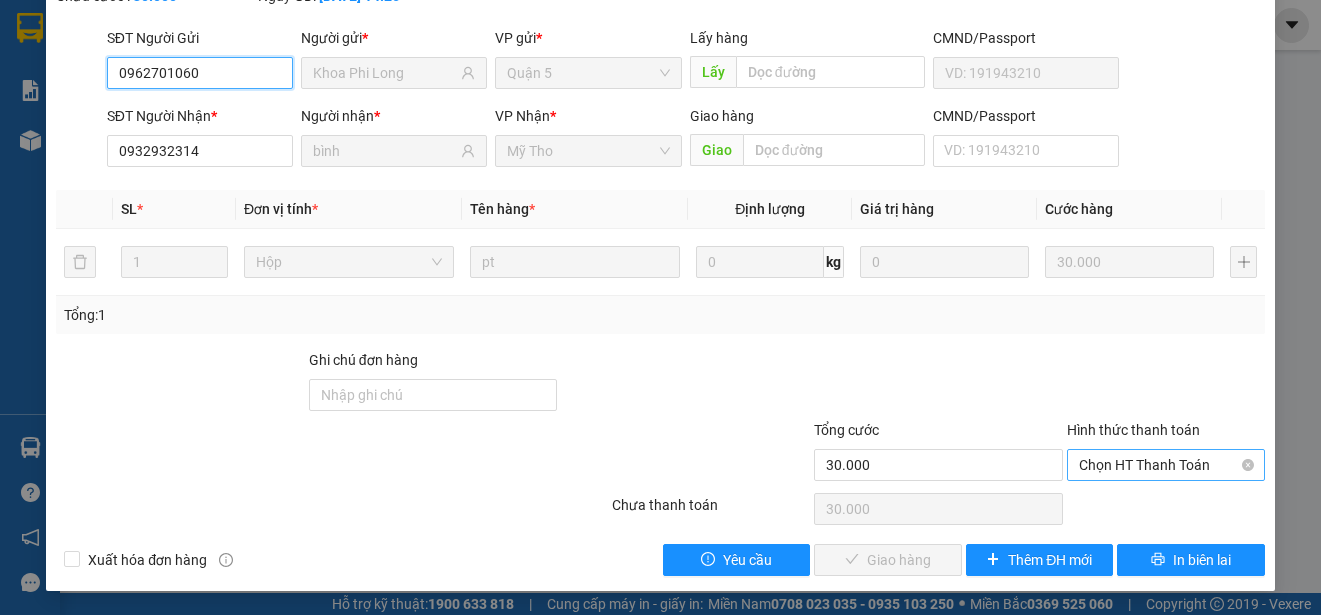 click on "Chọn HT Thanh Toán" at bounding box center [1166, 465] 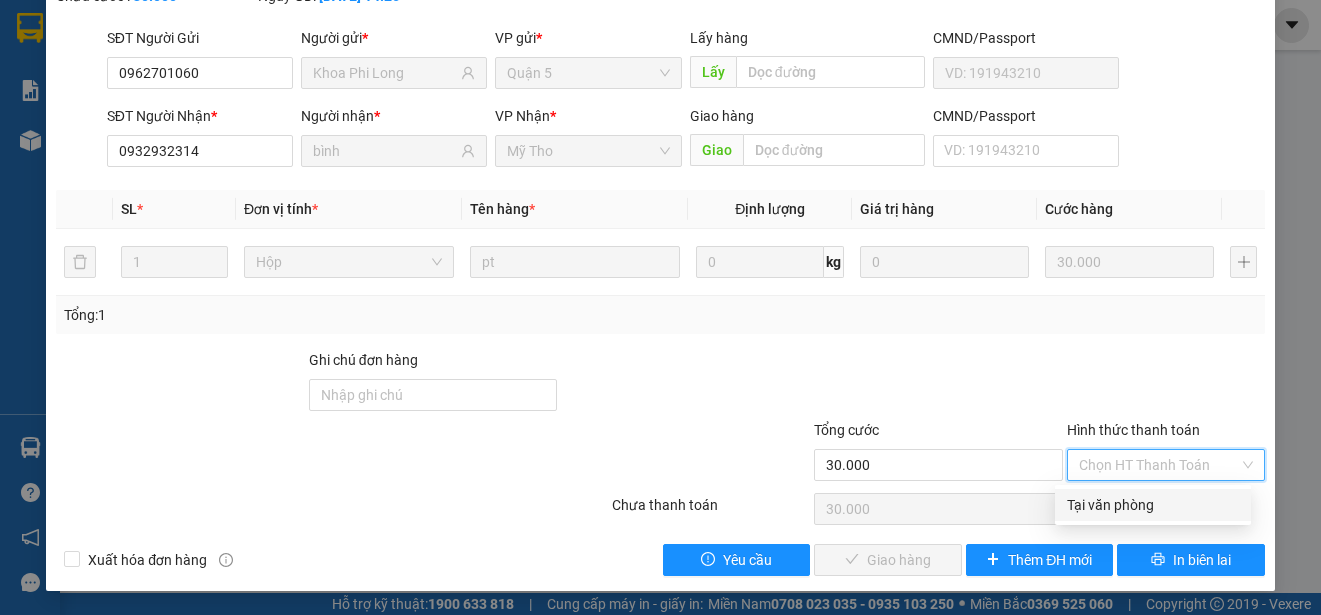 click on "Tại văn phòng" at bounding box center [1153, 505] 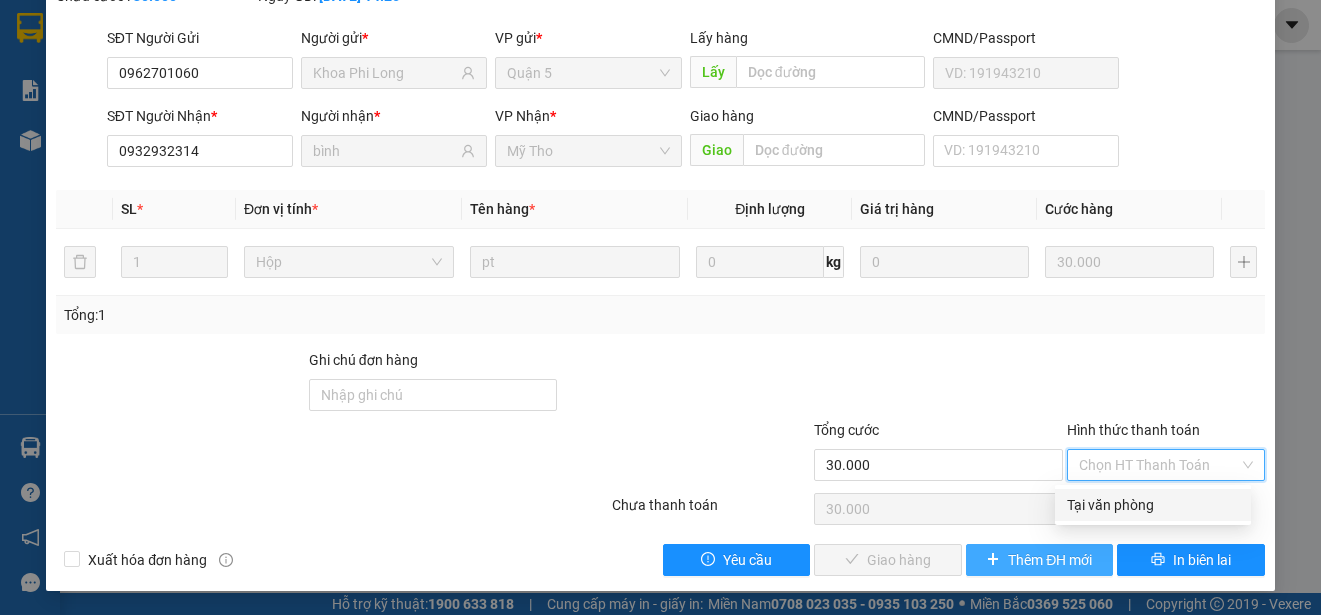 type on "0" 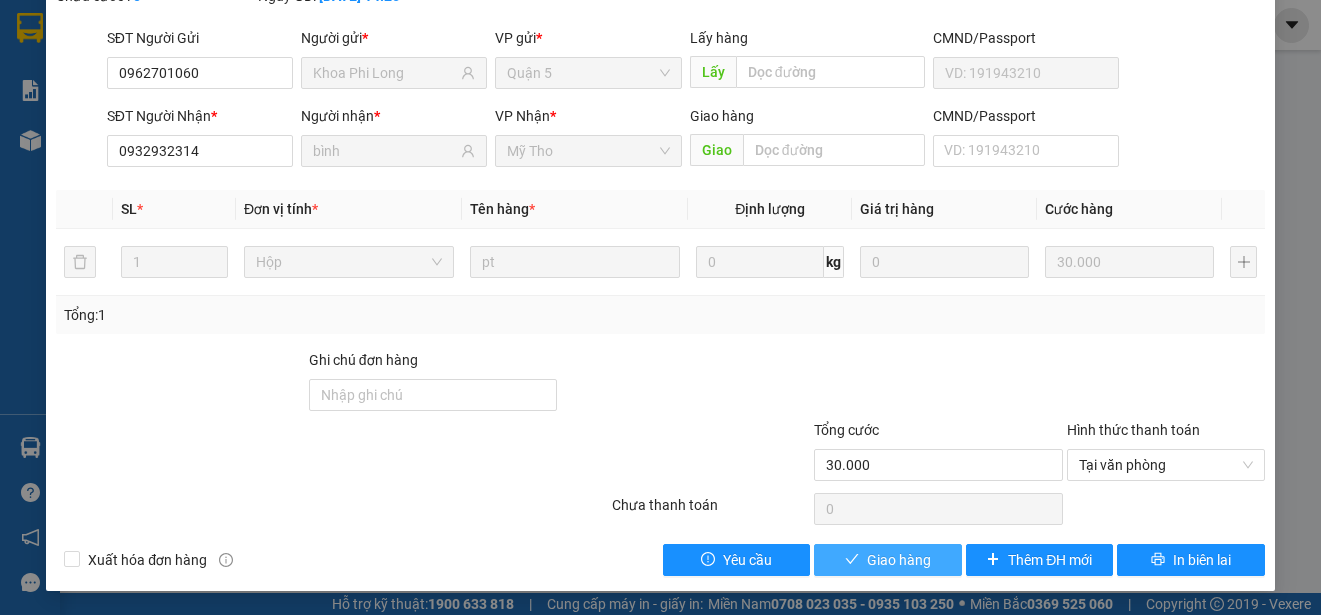click on "Giao hàng" at bounding box center [899, 560] 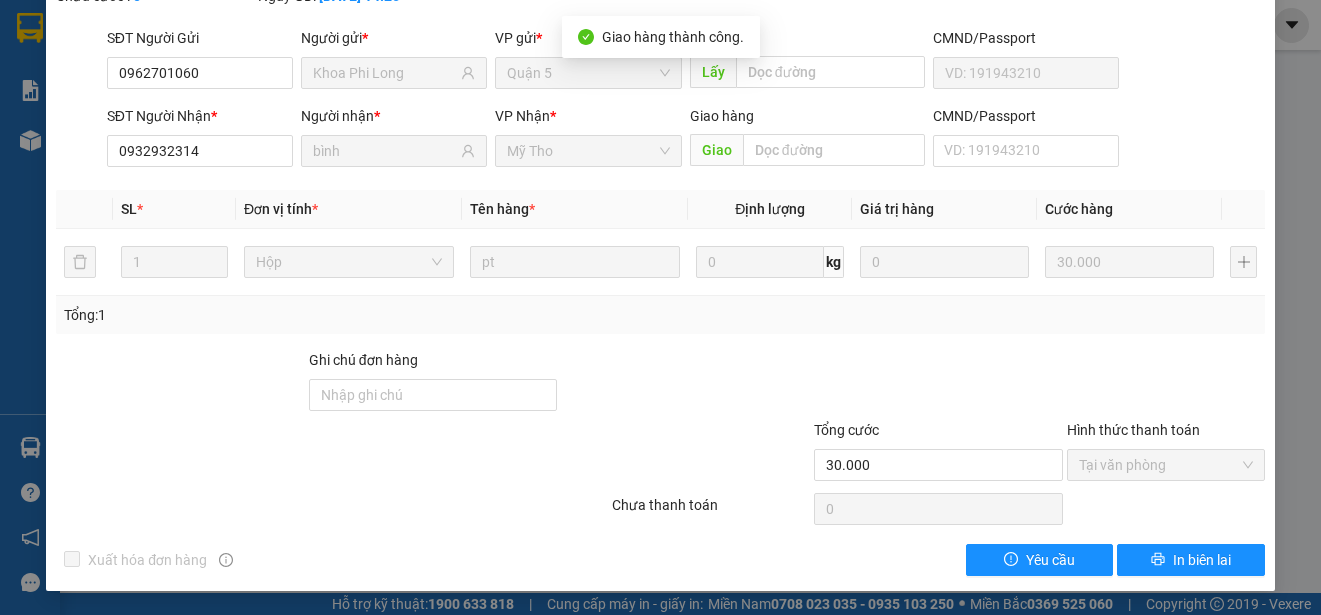 scroll, scrollTop: 0, scrollLeft: 0, axis: both 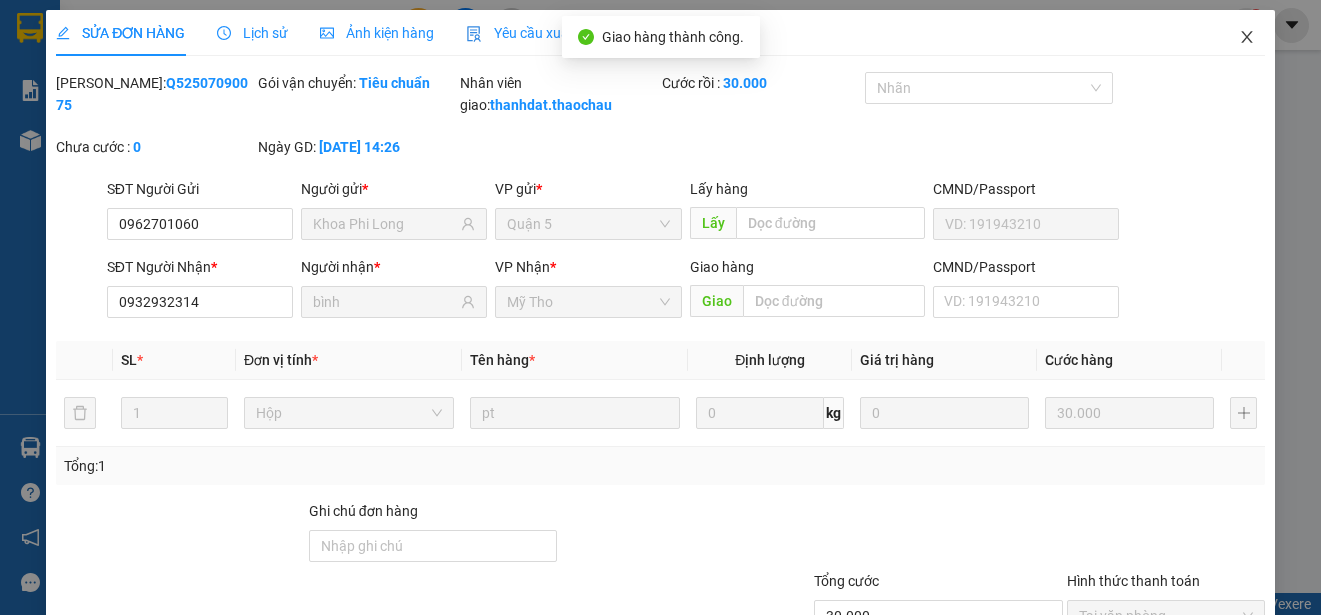 click 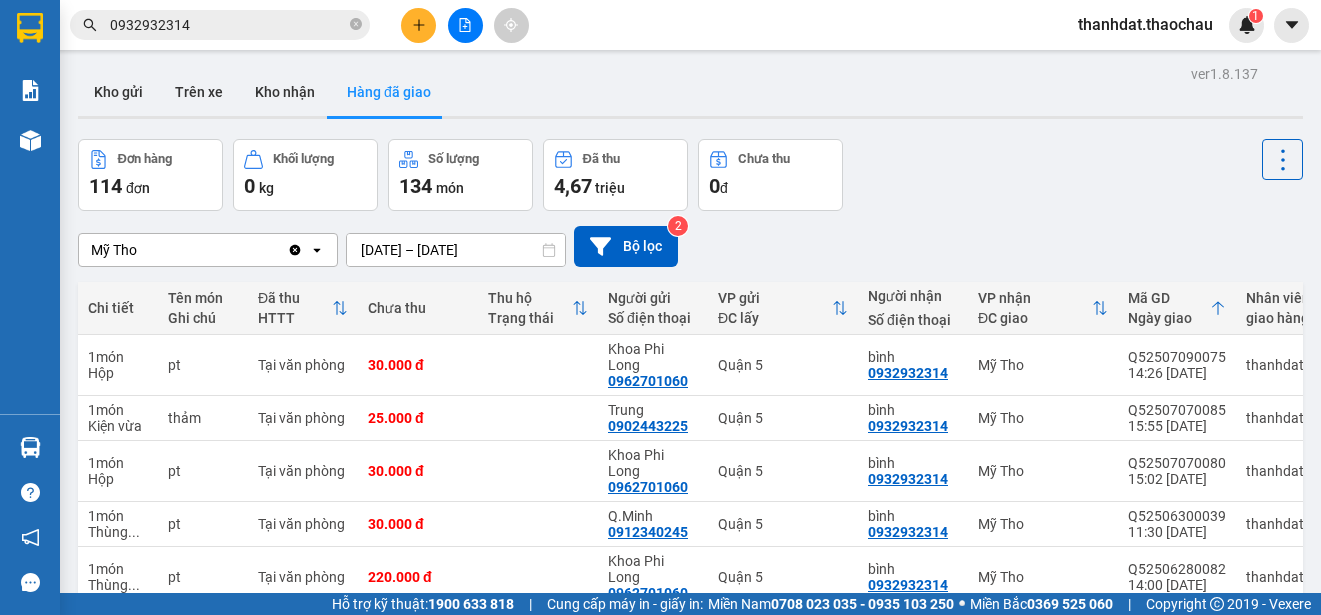 click on "0932932314" at bounding box center (228, 25) 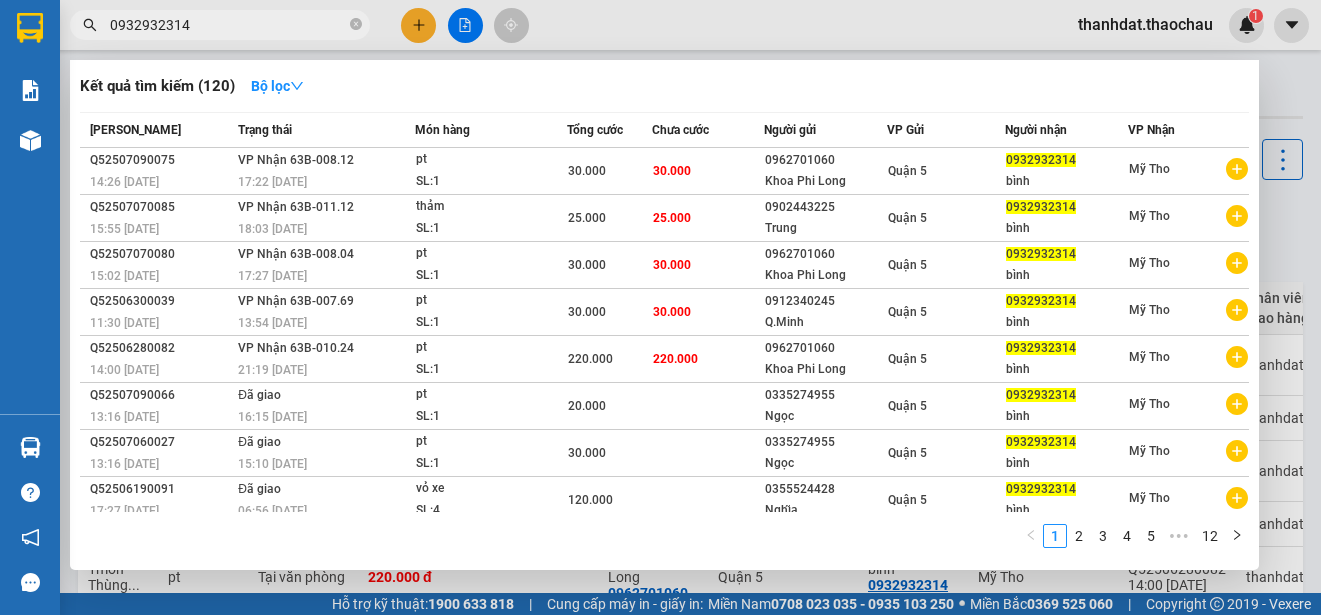 click on "0932932314" at bounding box center (228, 25) 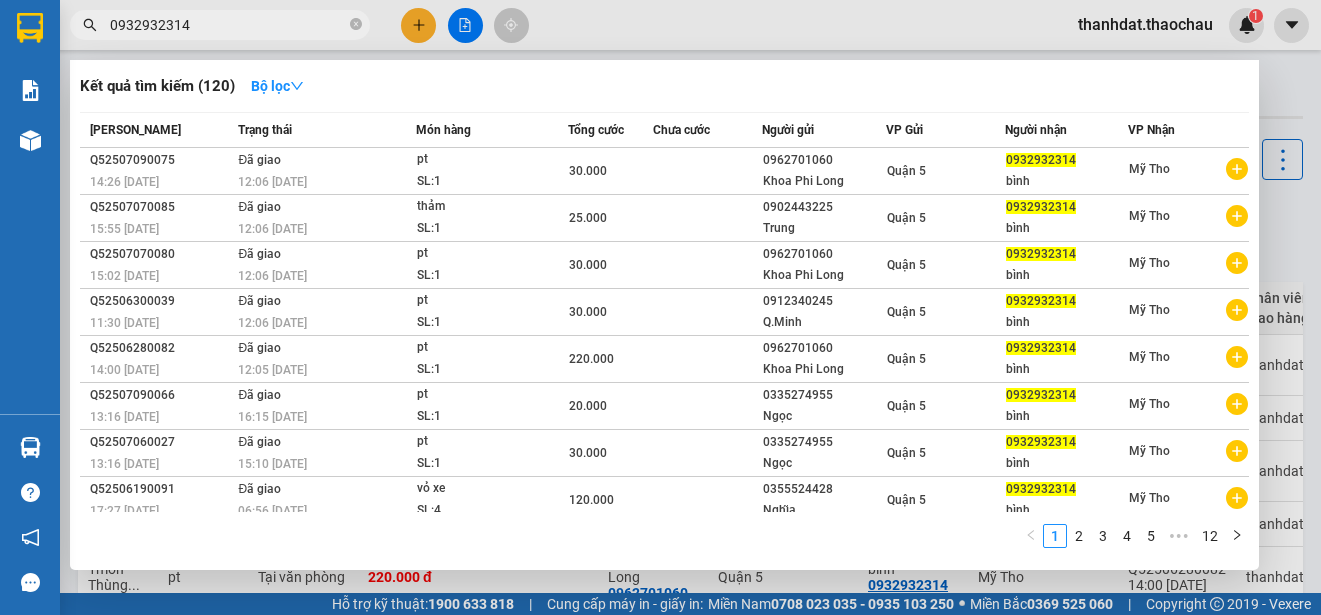 click on "0932932314" at bounding box center [228, 25] 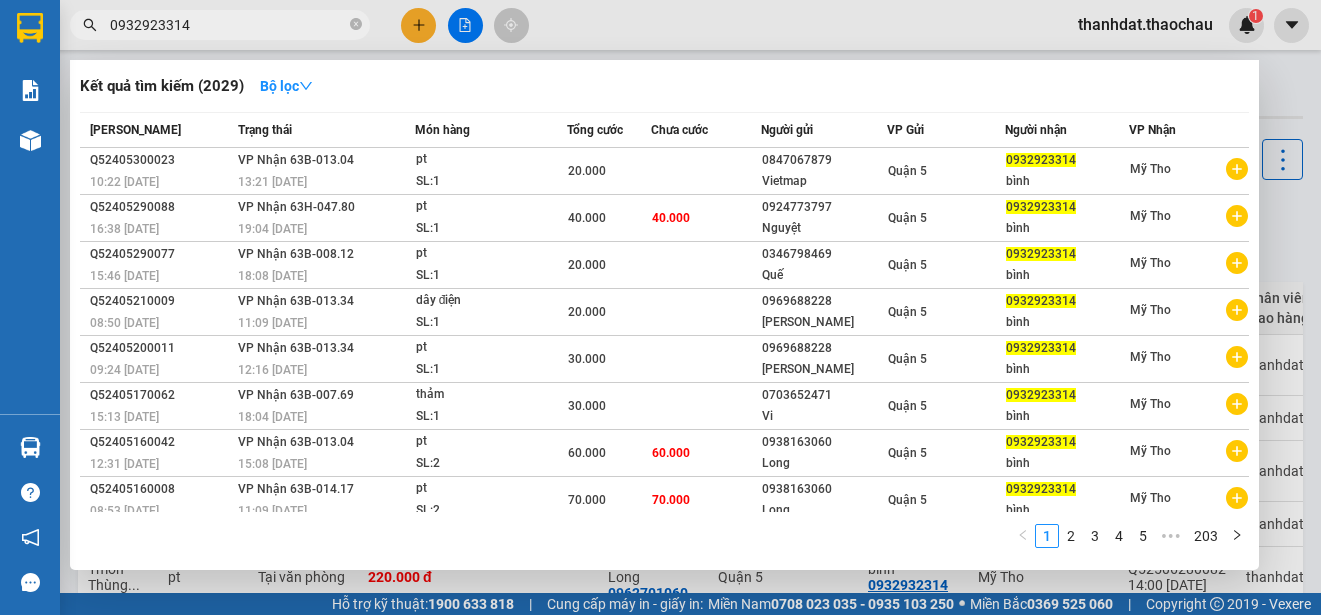 type on "0932923314" 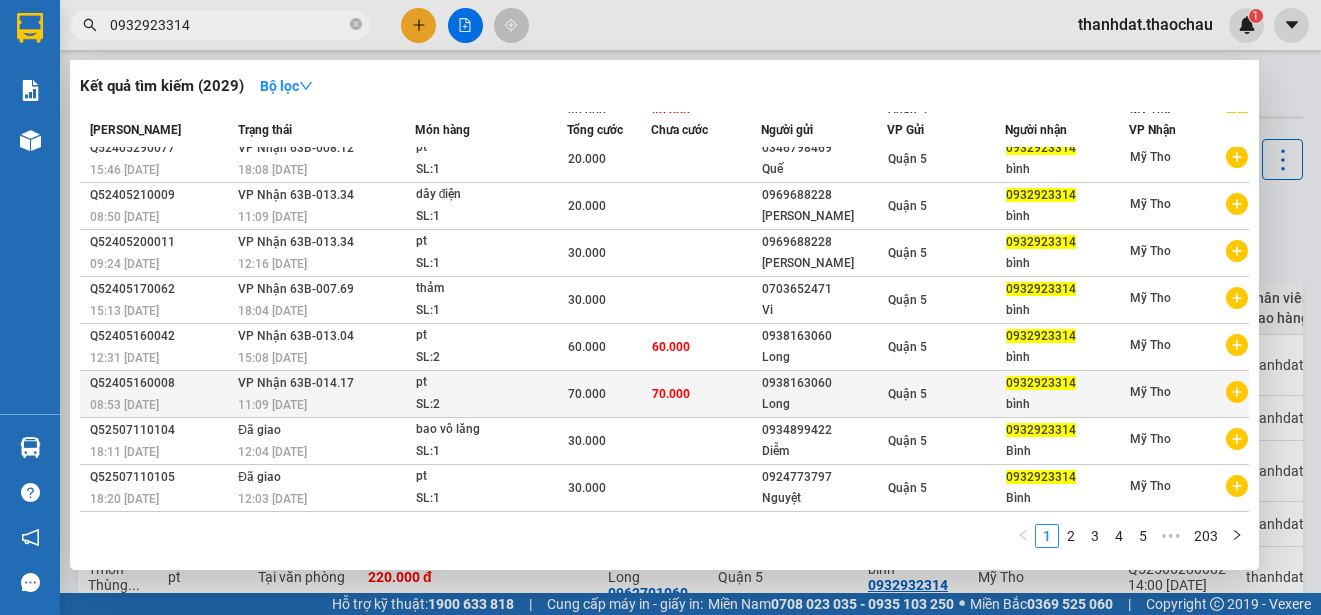 scroll, scrollTop: 0, scrollLeft: 0, axis: both 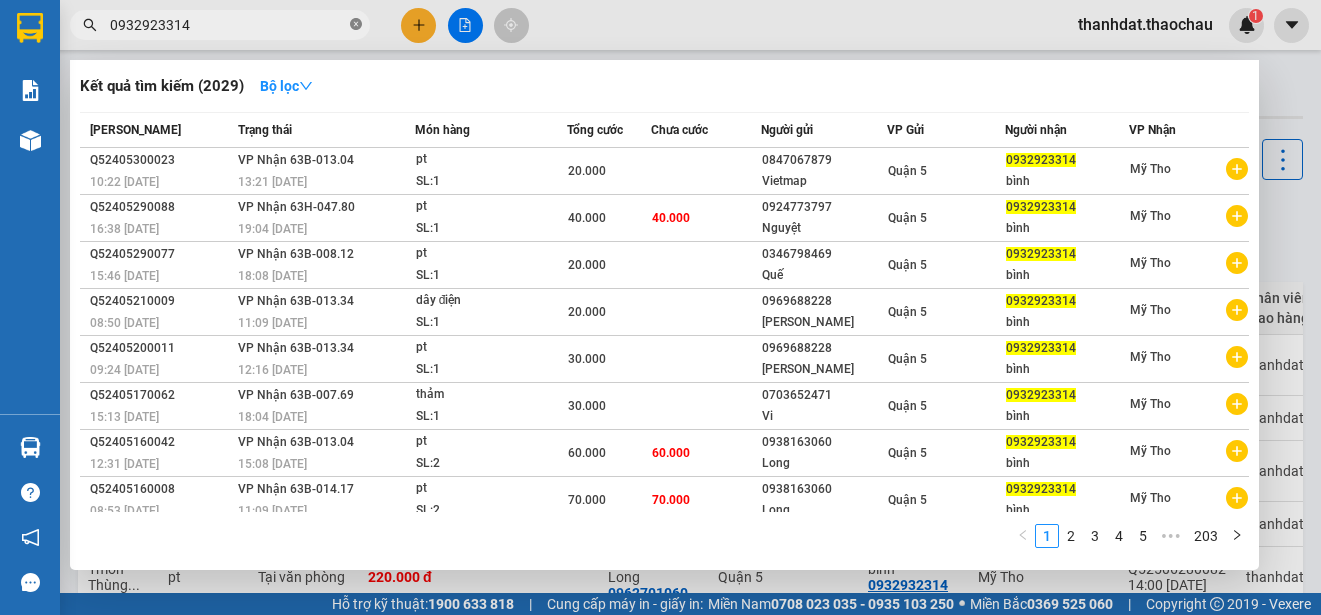 click 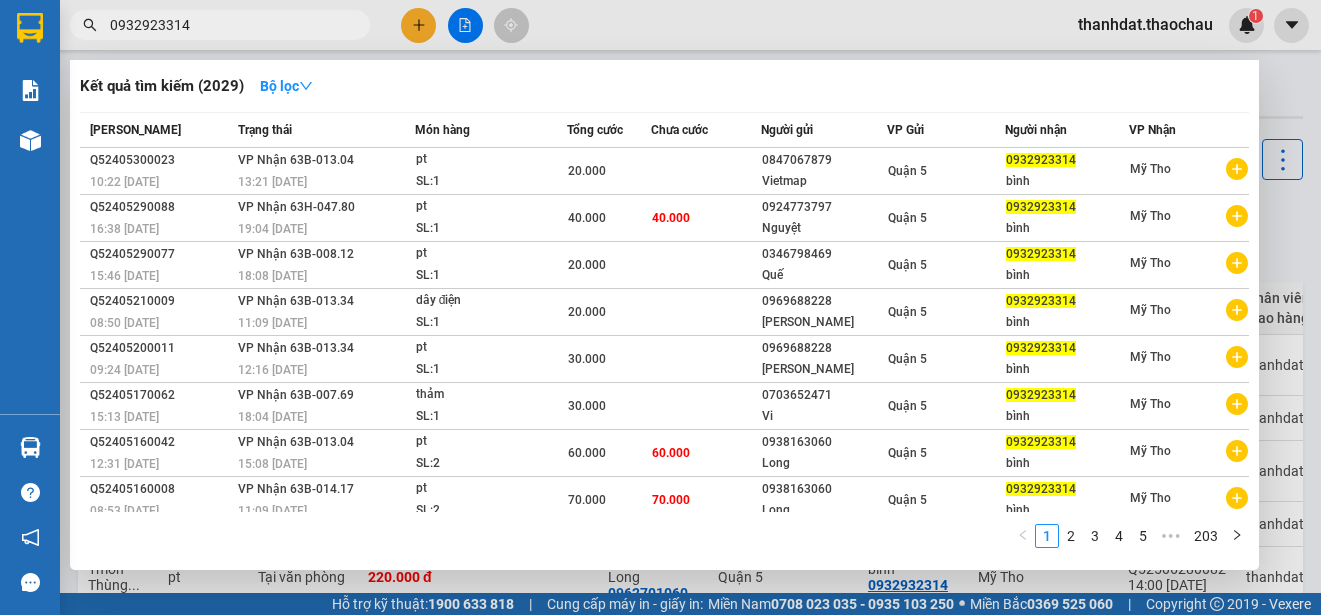 type 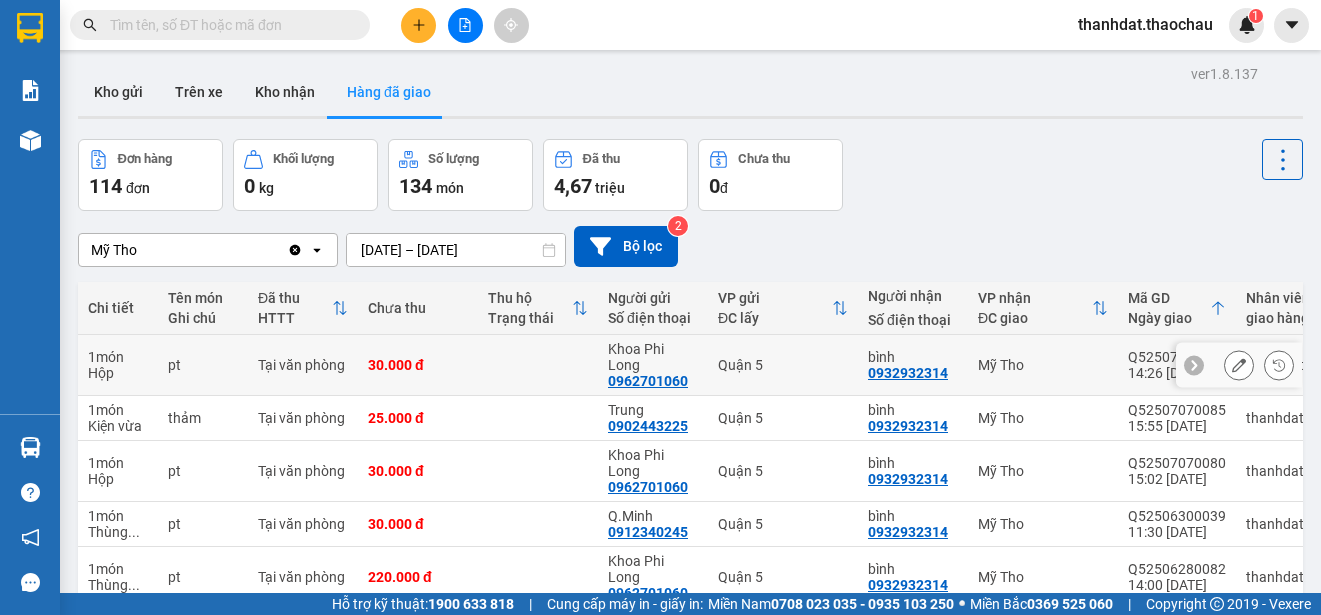 scroll, scrollTop: 282, scrollLeft: 0, axis: vertical 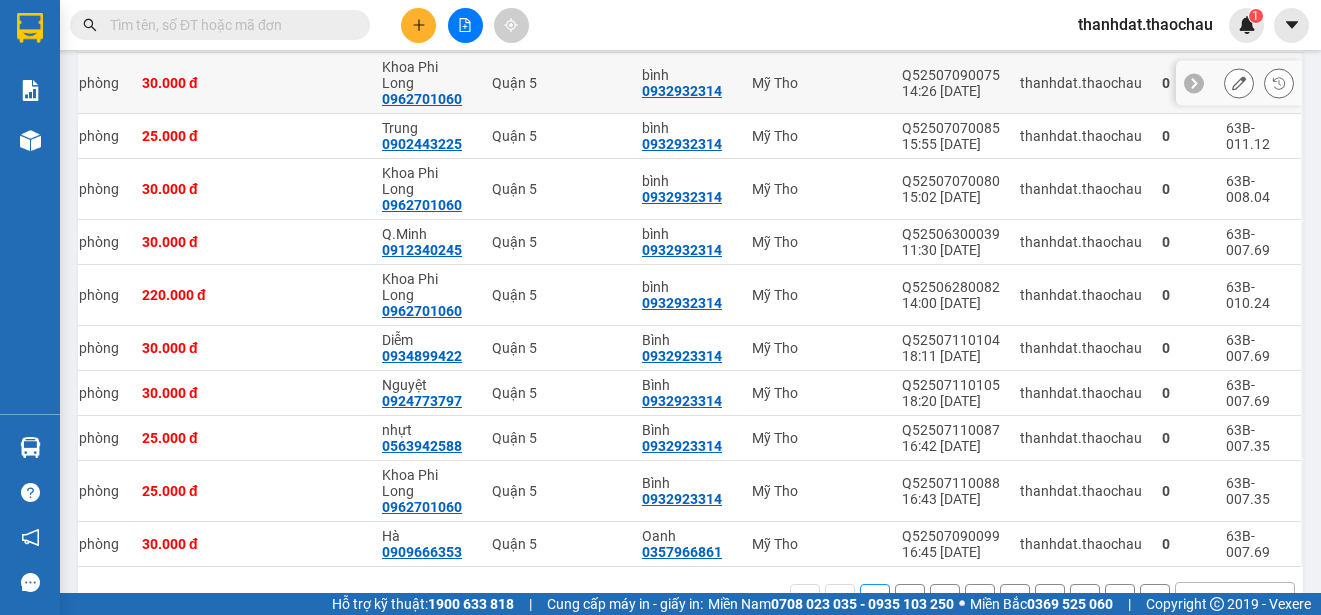 click on "14:26 [DATE]" at bounding box center (951, 91) 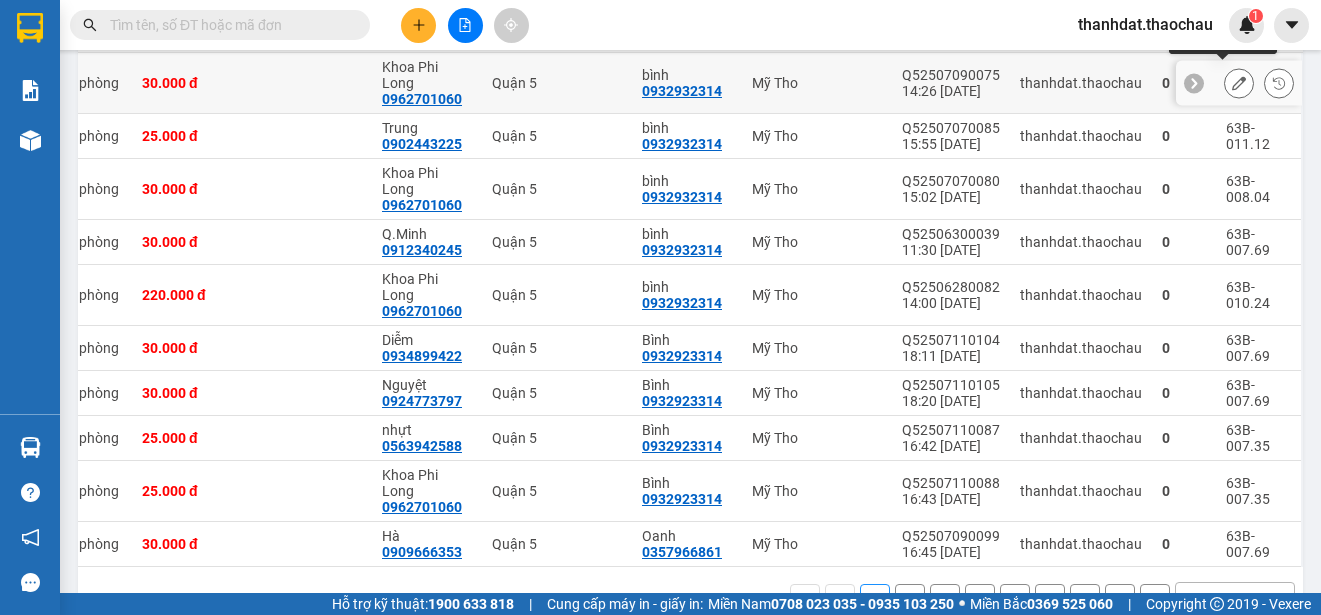 click 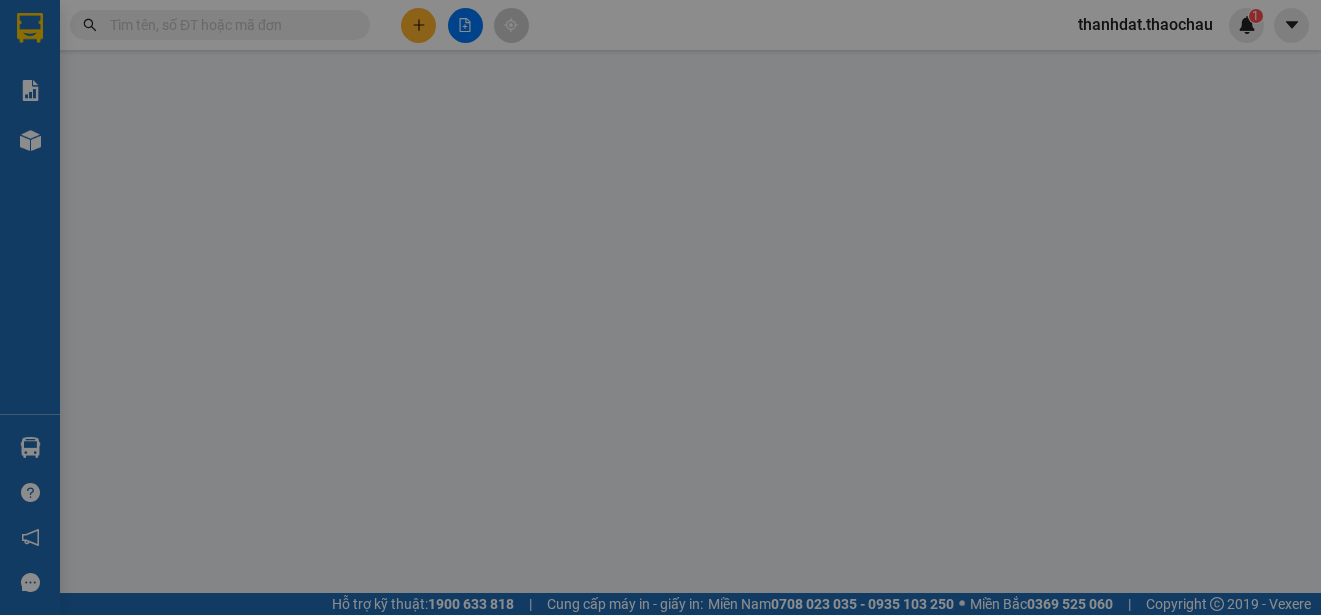scroll, scrollTop: 0, scrollLeft: 0, axis: both 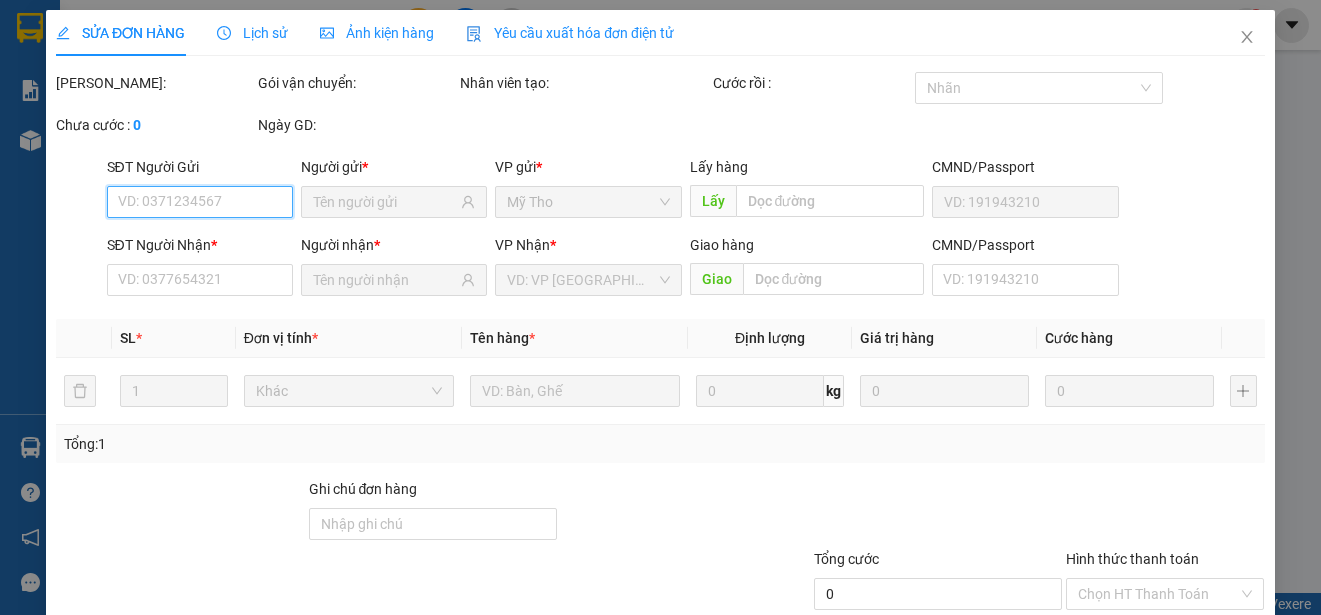 type on "0962701060" 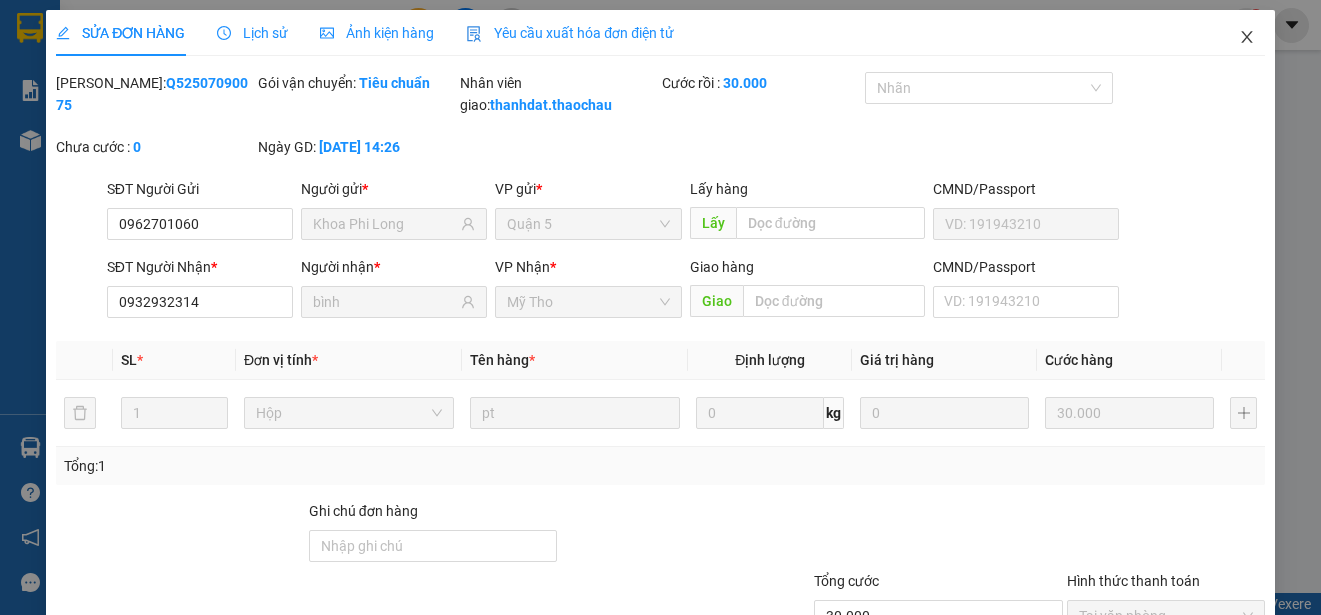 click 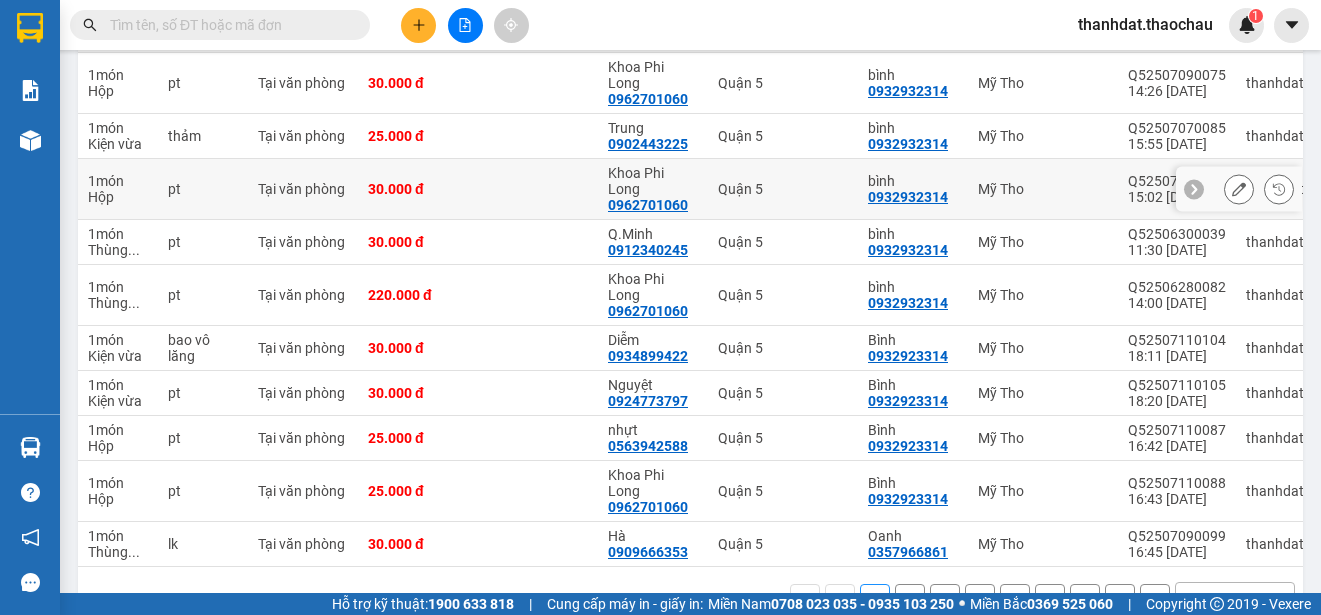 scroll, scrollTop: 0, scrollLeft: 0, axis: both 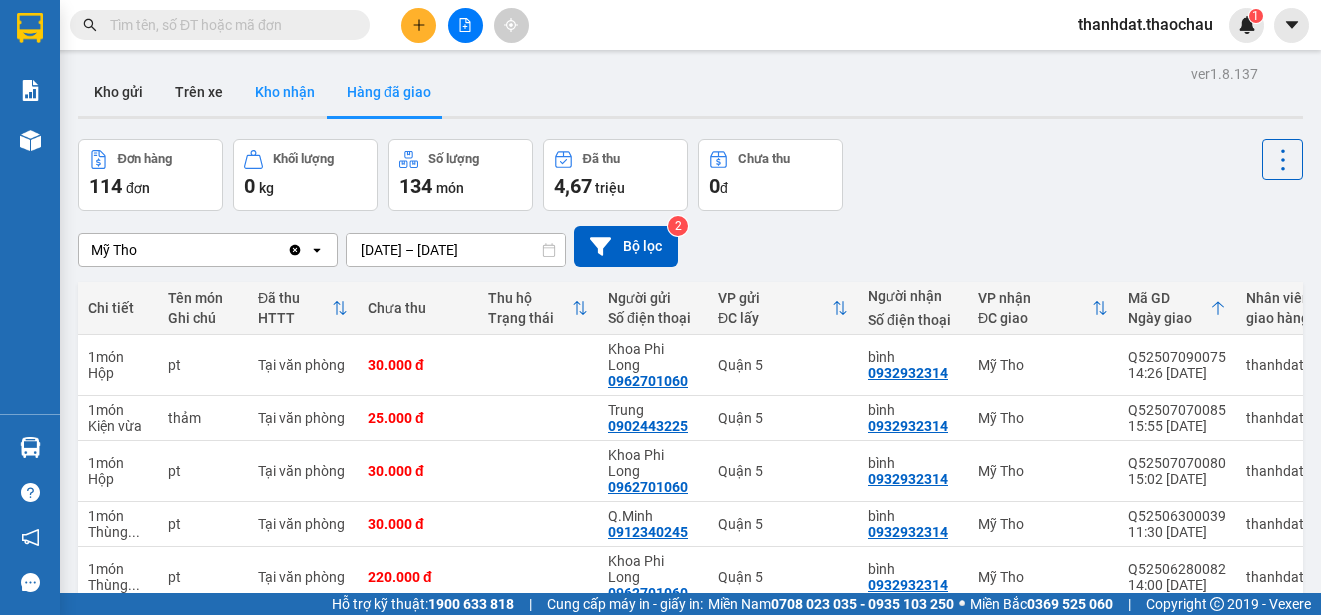 click on "Kho nhận" at bounding box center [285, 92] 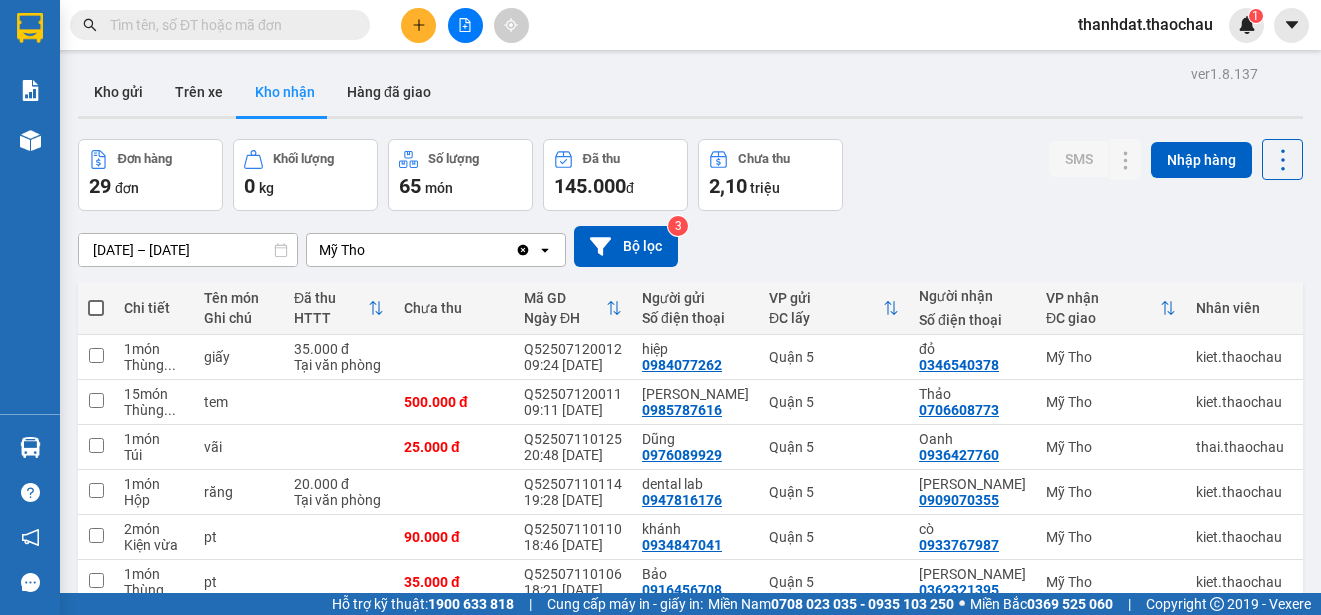 click at bounding box center (228, 25) 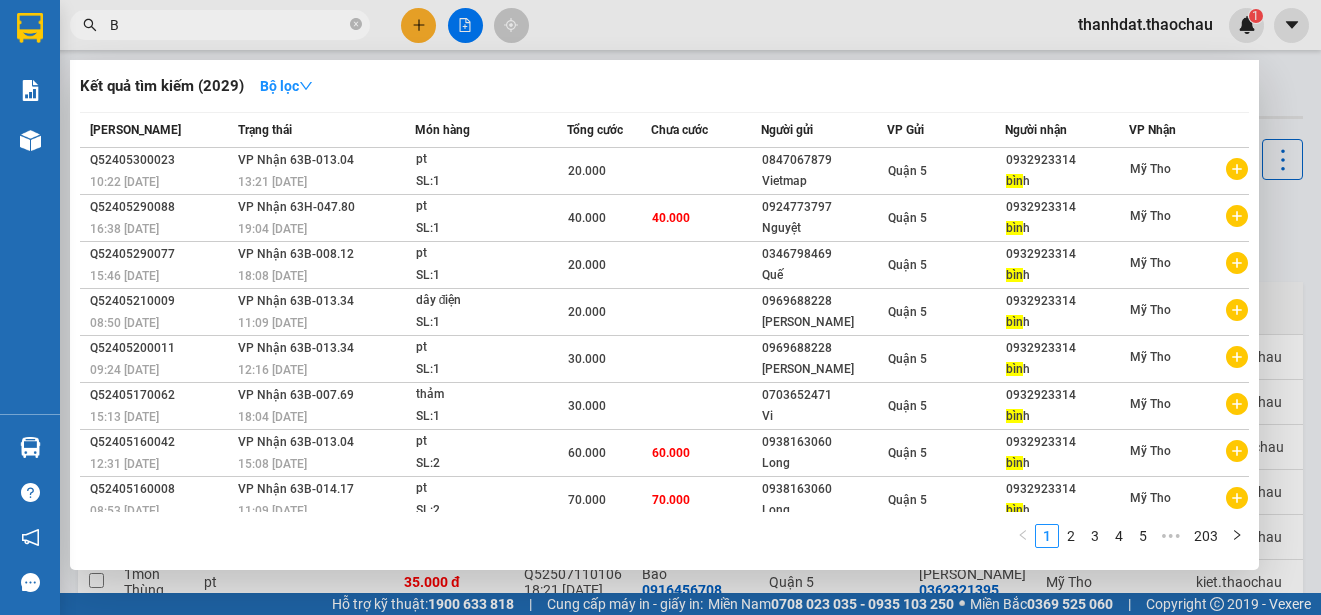 paste on "ình" 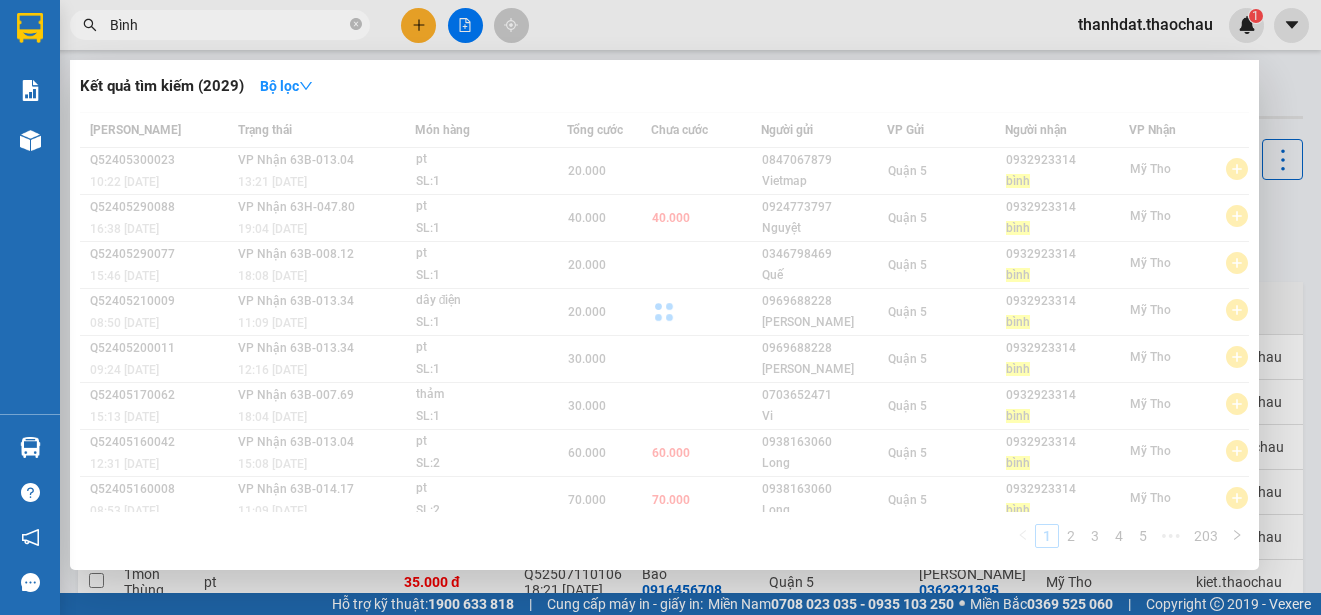 type on "Bình" 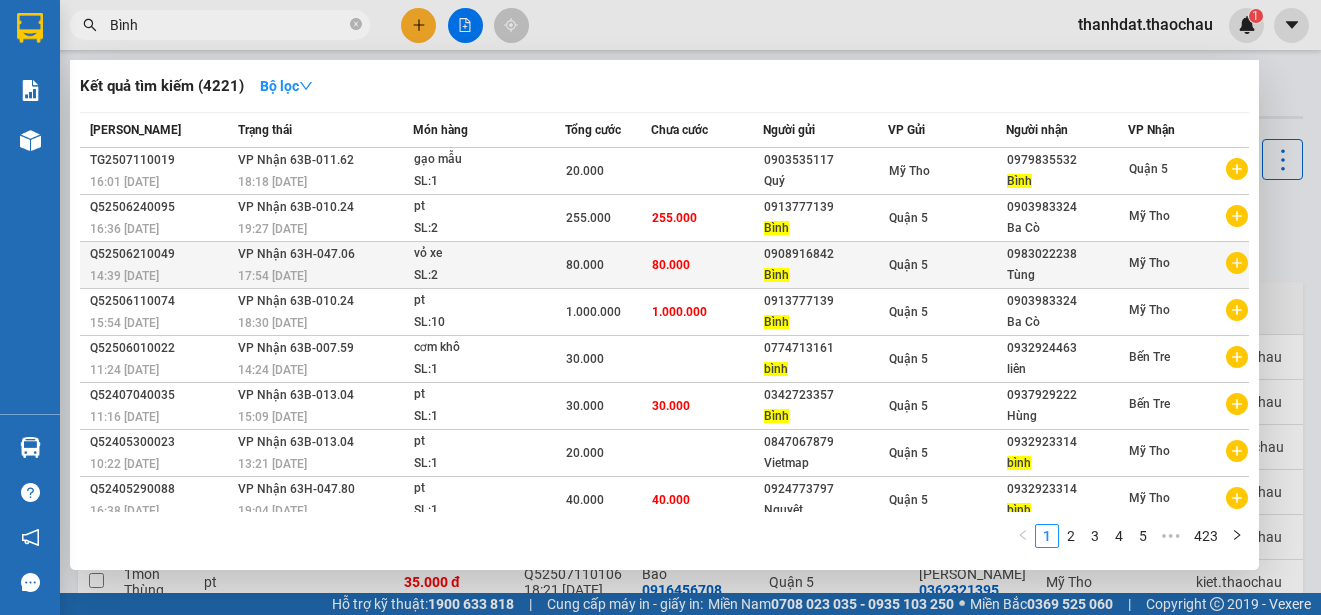 click on "0983022238" at bounding box center (1067, 254) 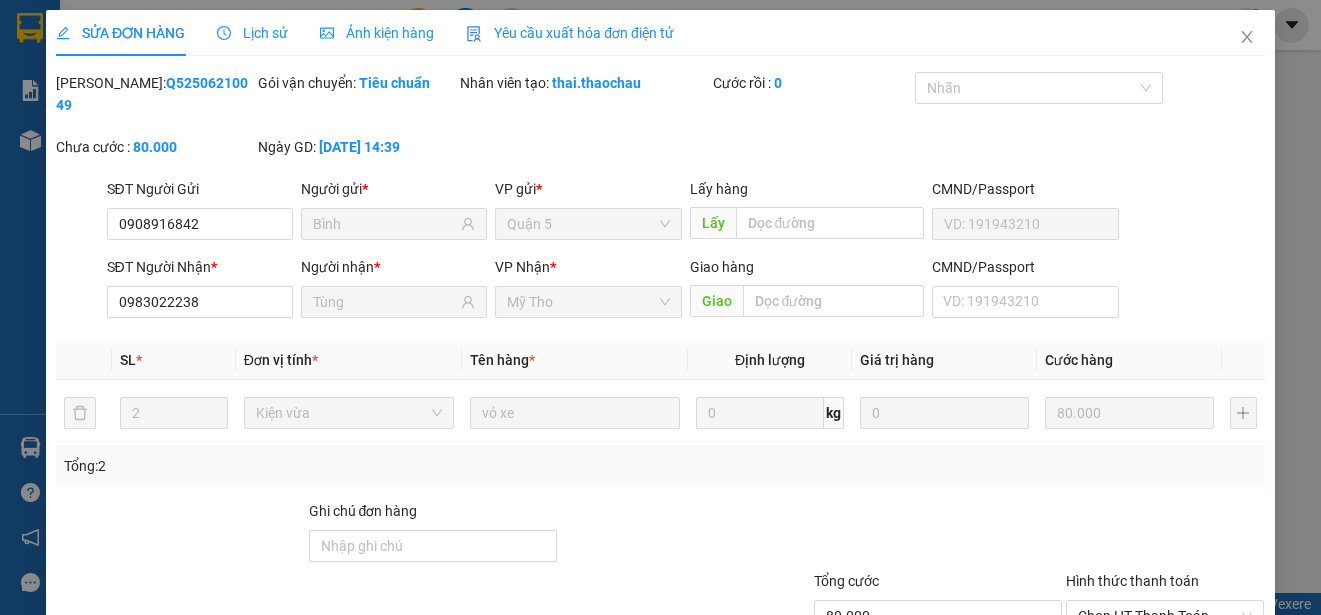 type on "0908916842" 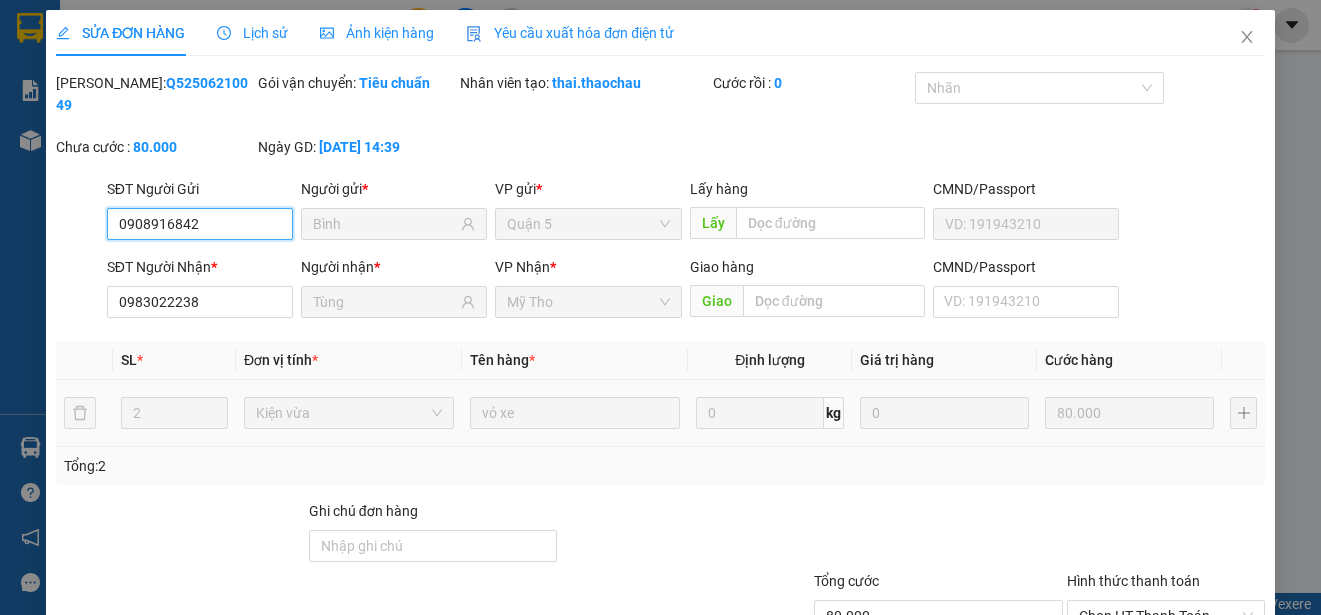 scroll, scrollTop: 151, scrollLeft: 0, axis: vertical 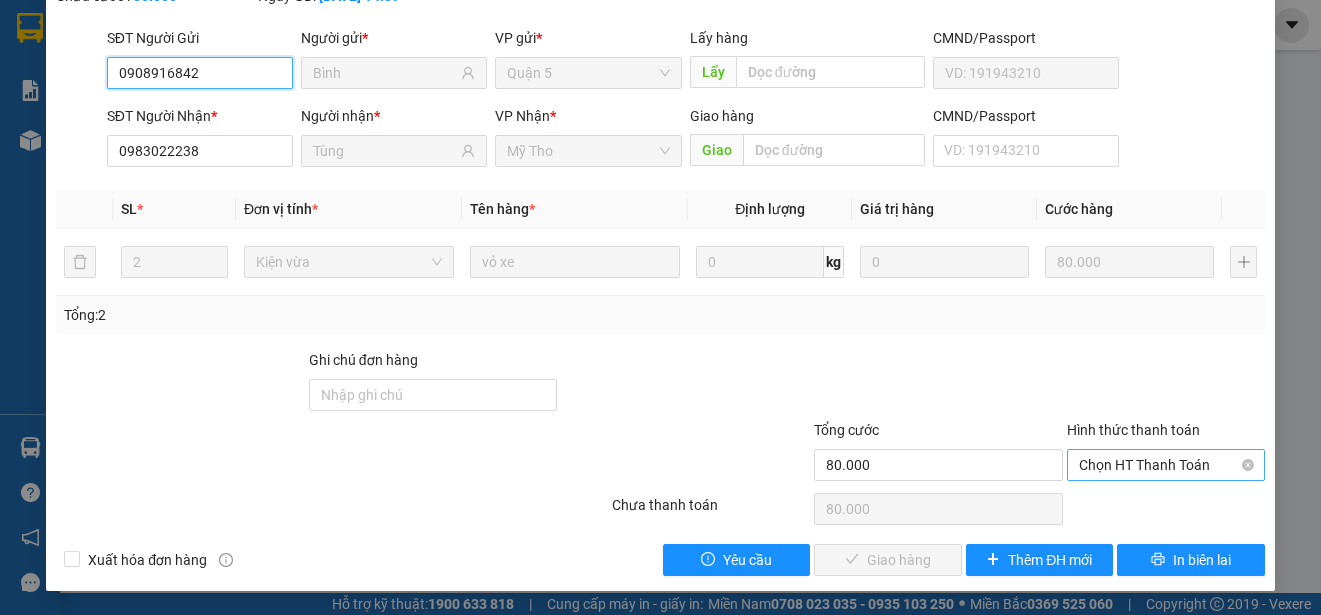 click on "Chọn HT Thanh Toán" at bounding box center [1166, 465] 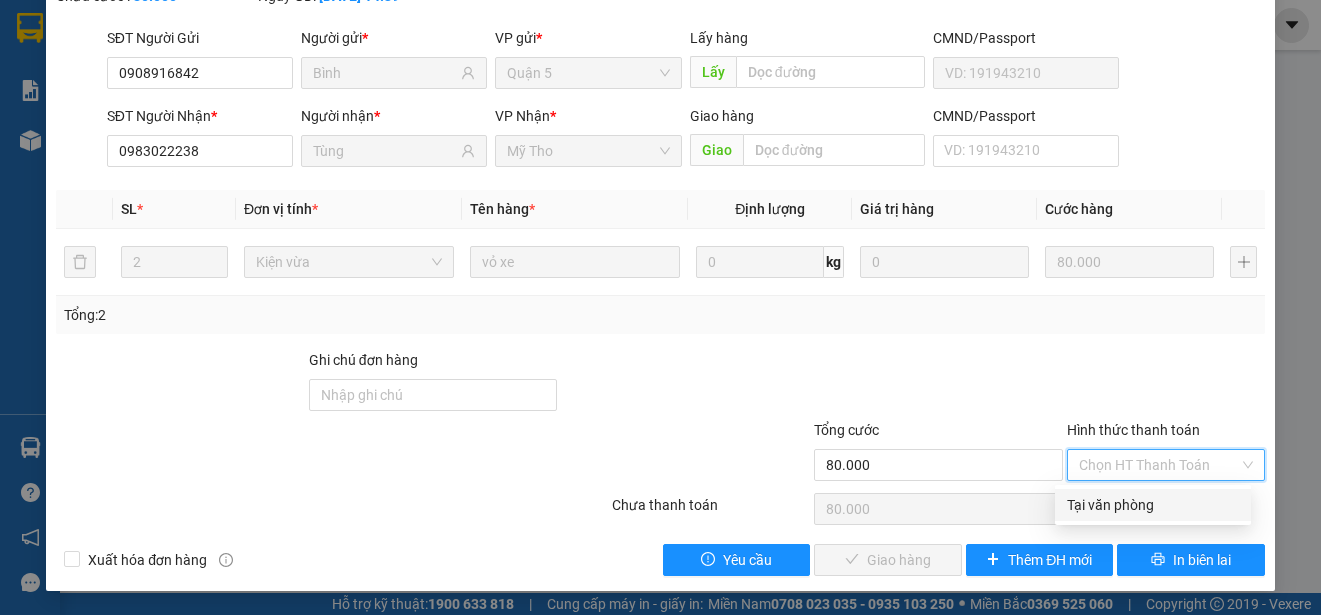 click on "Tại văn phòng" at bounding box center (1153, 505) 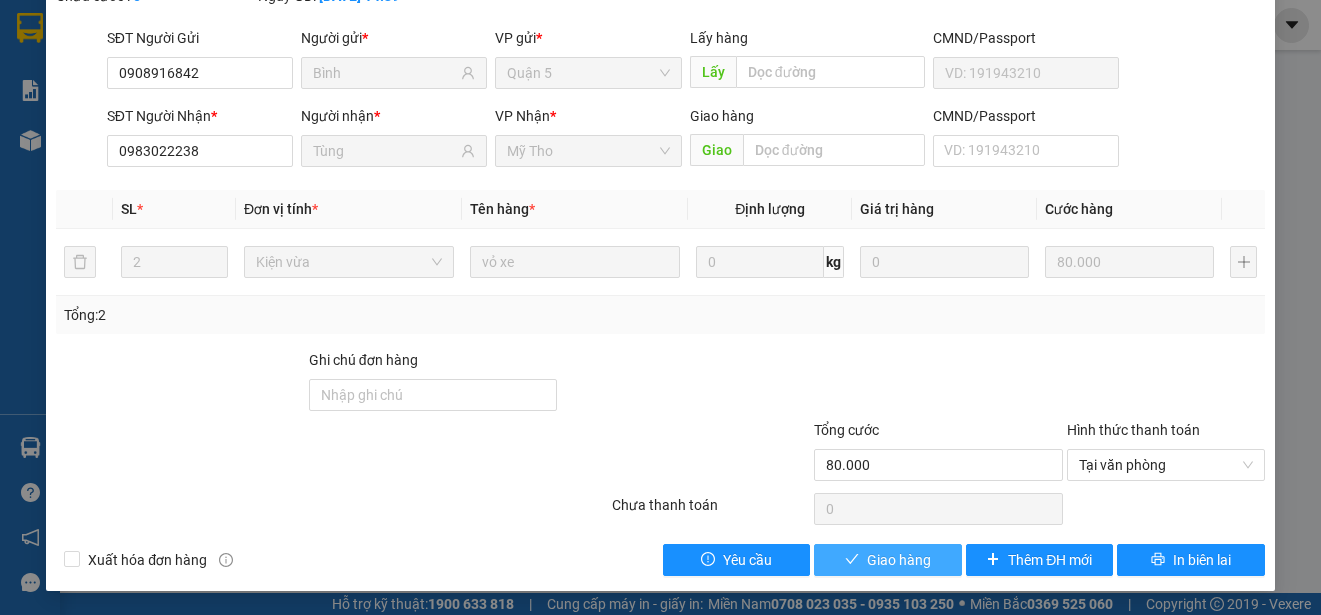 click on "Giao hàng" at bounding box center (899, 560) 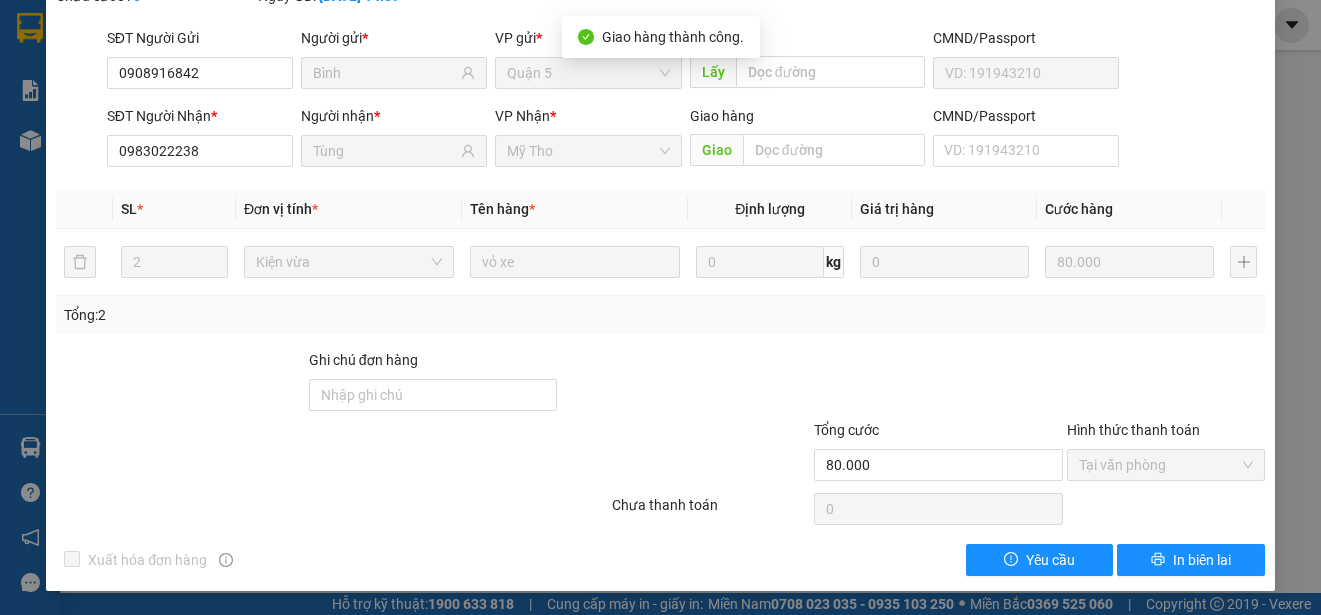 scroll, scrollTop: 0, scrollLeft: 0, axis: both 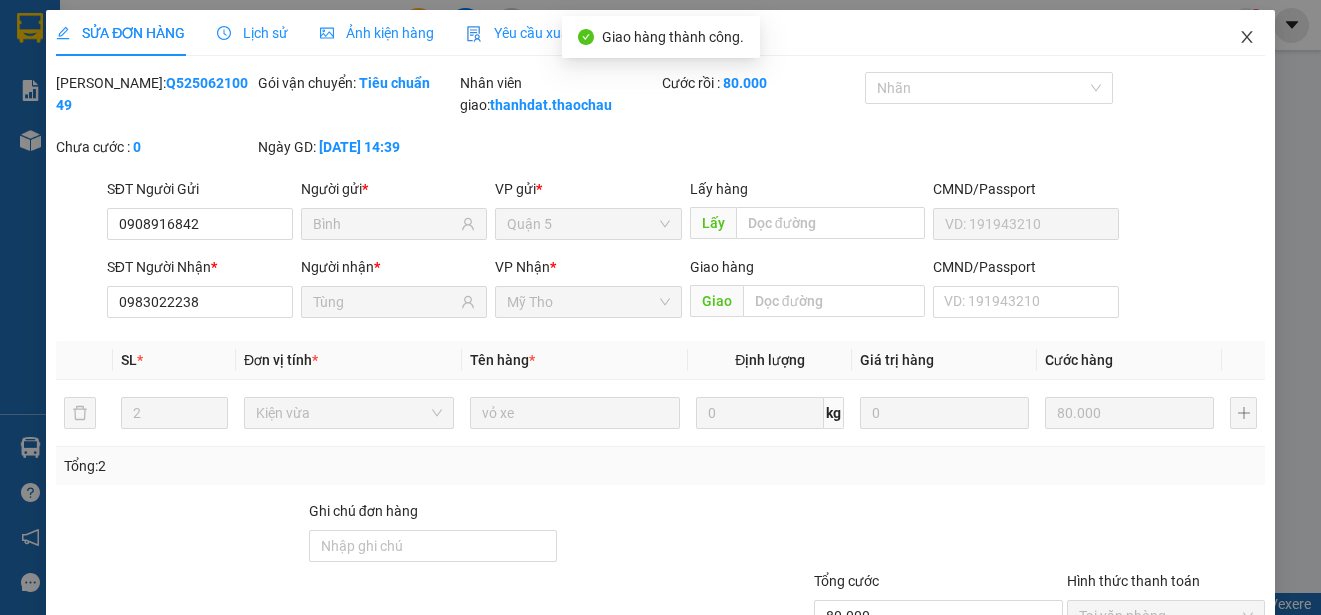 click 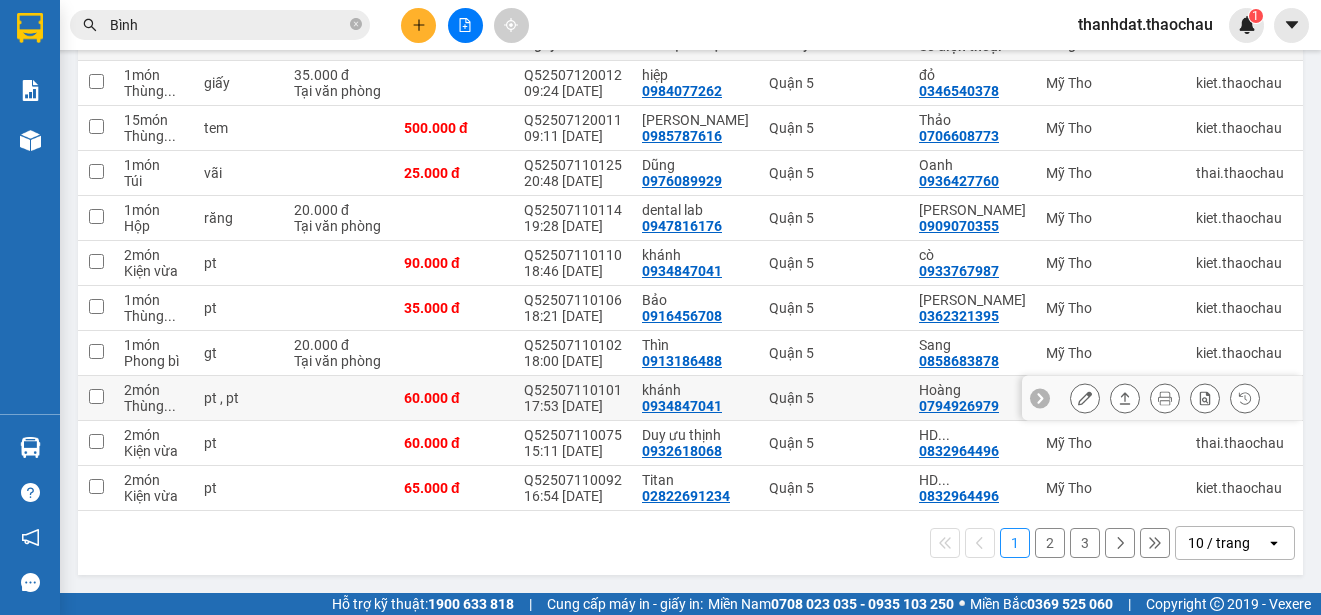 scroll, scrollTop: 82, scrollLeft: 0, axis: vertical 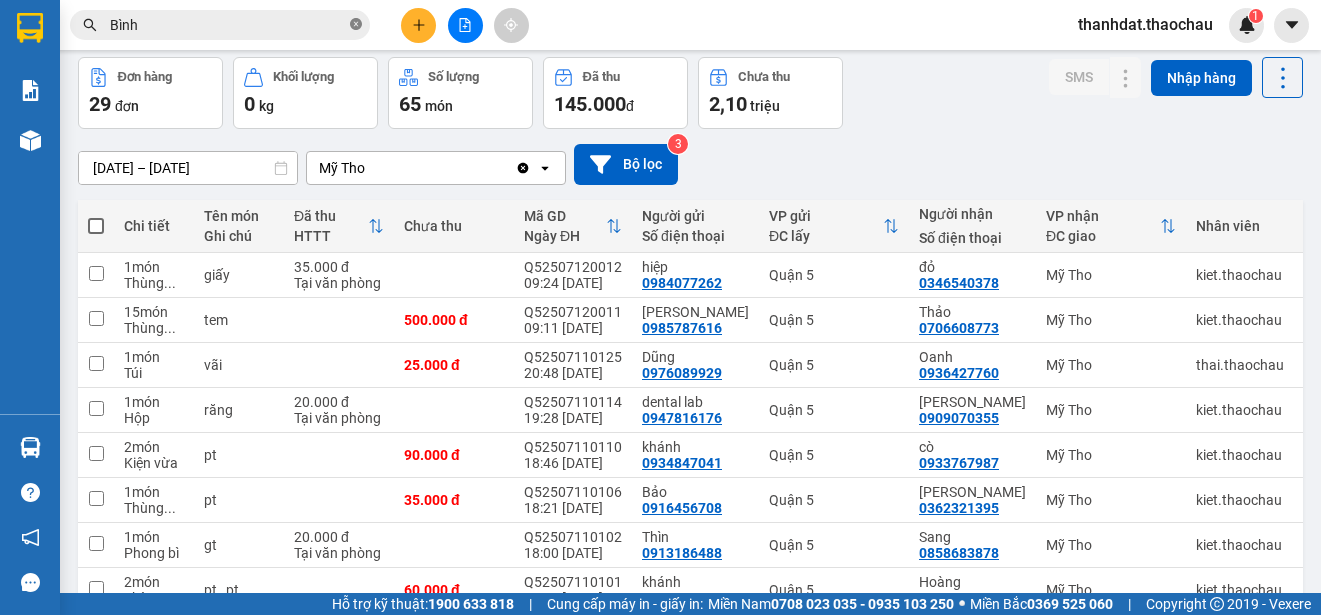 click 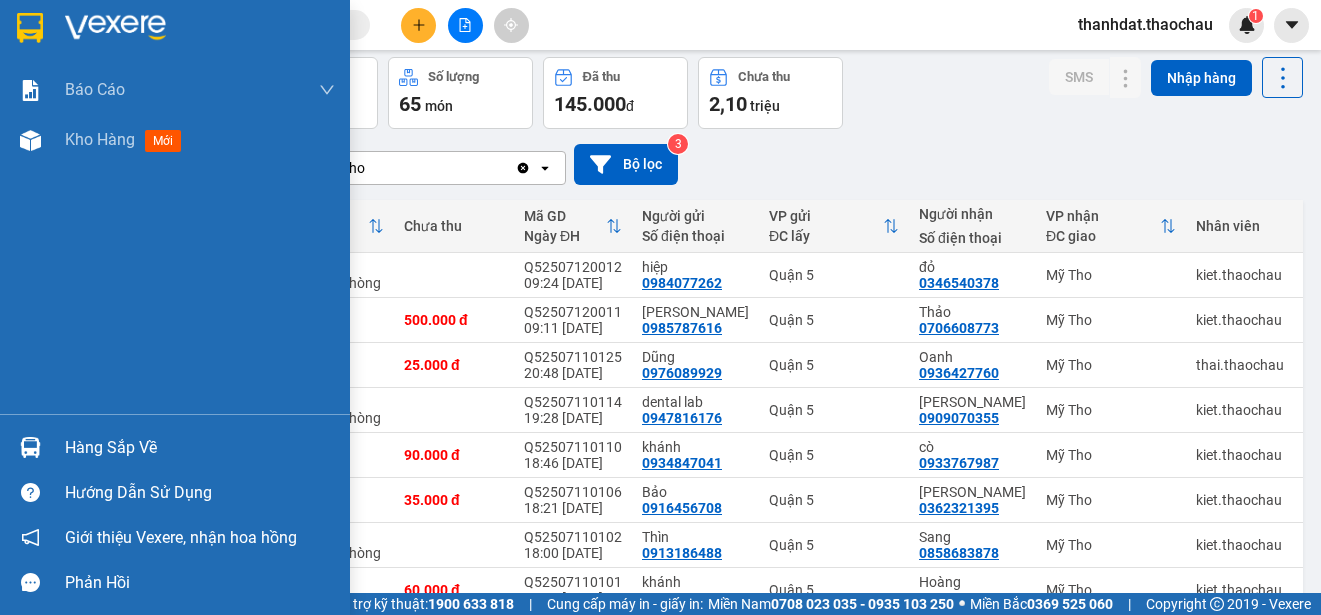 drag, startPoint x: 86, startPoint y: 441, endPoint x: 96, endPoint y: 445, distance: 10.770329 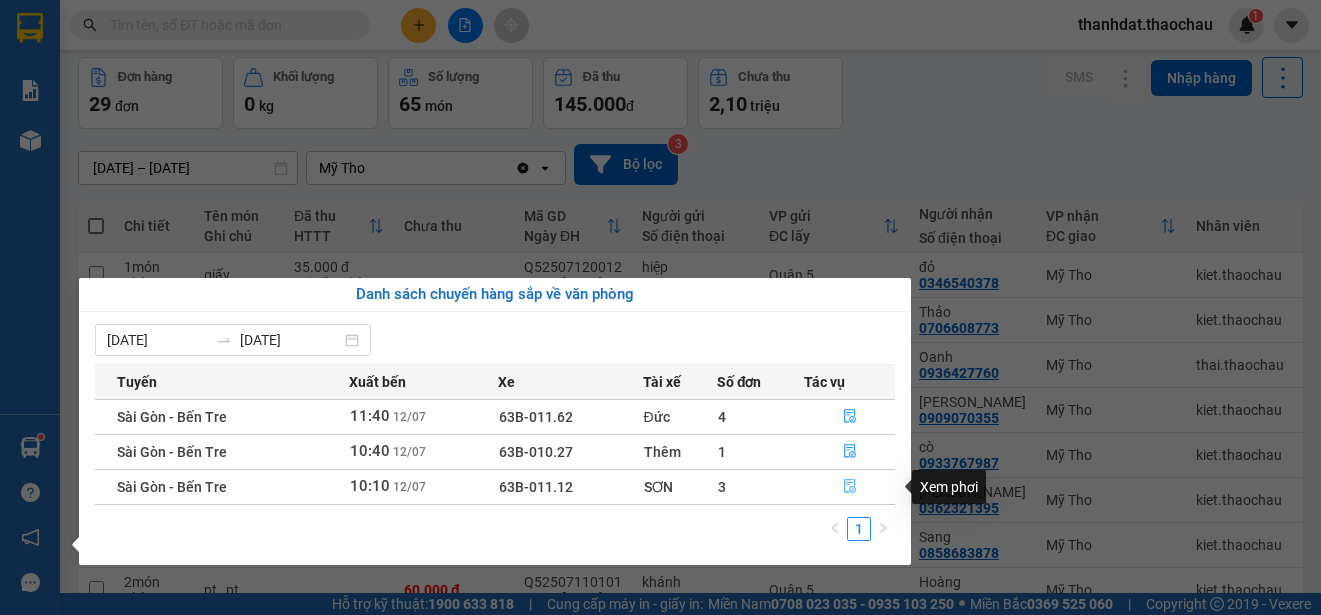click 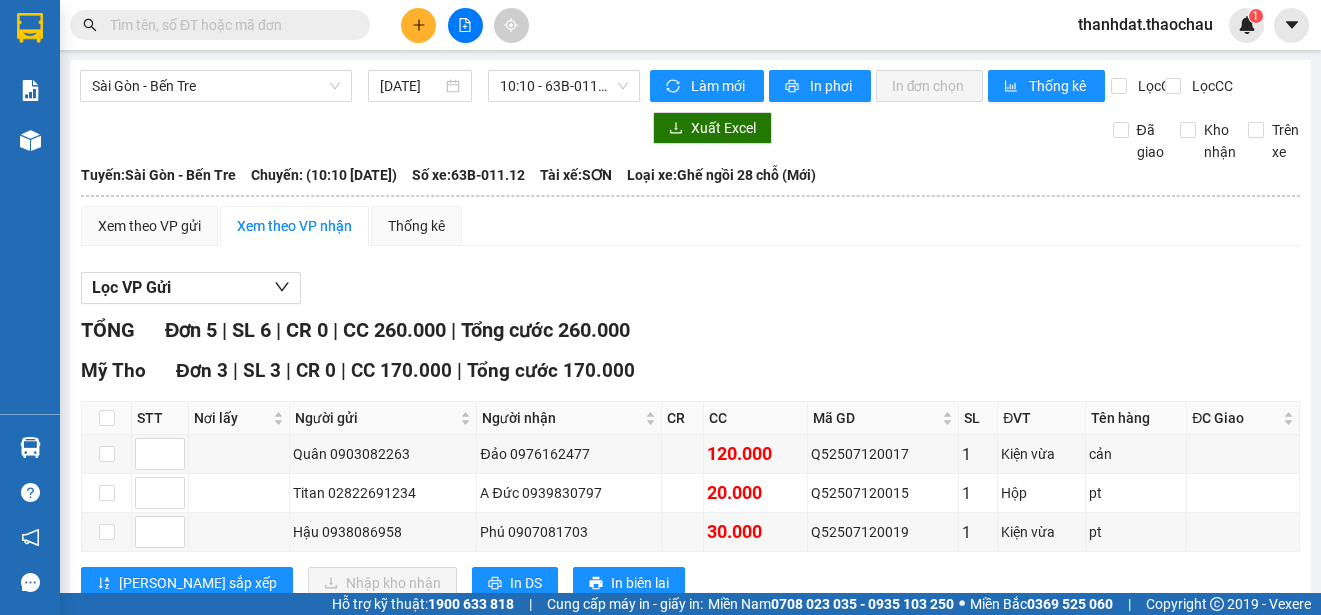 scroll, scrollTop: 300, scrollLeft: 0, axis: vertical 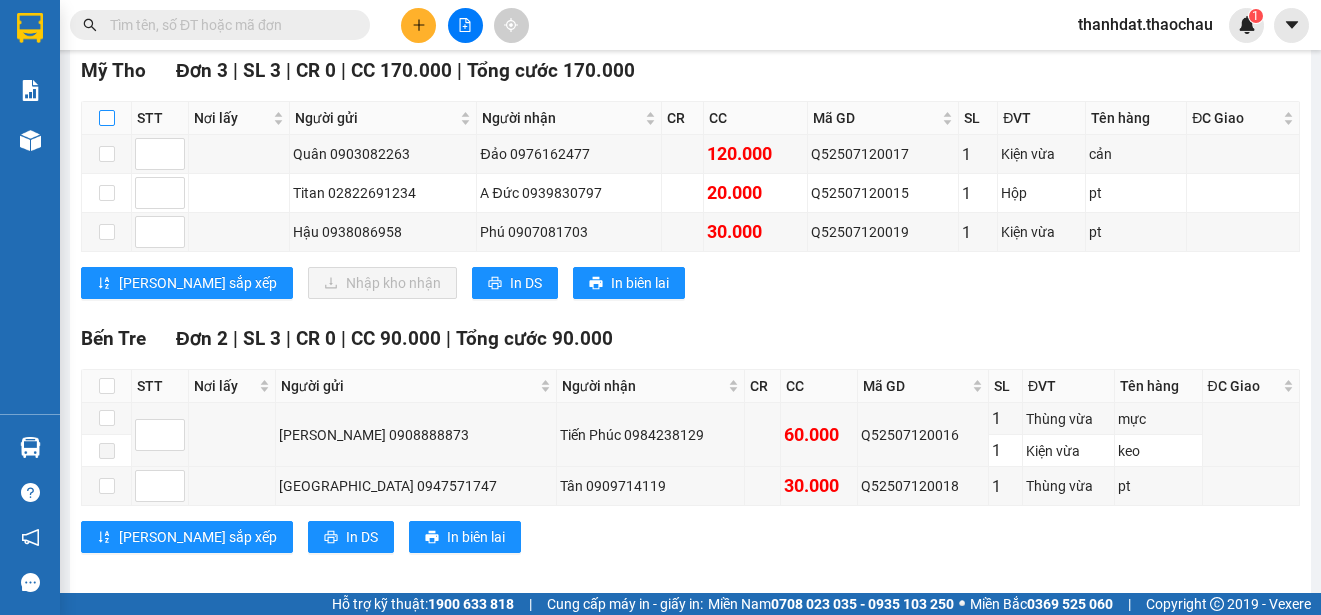 click at bounding box center (107, 118) 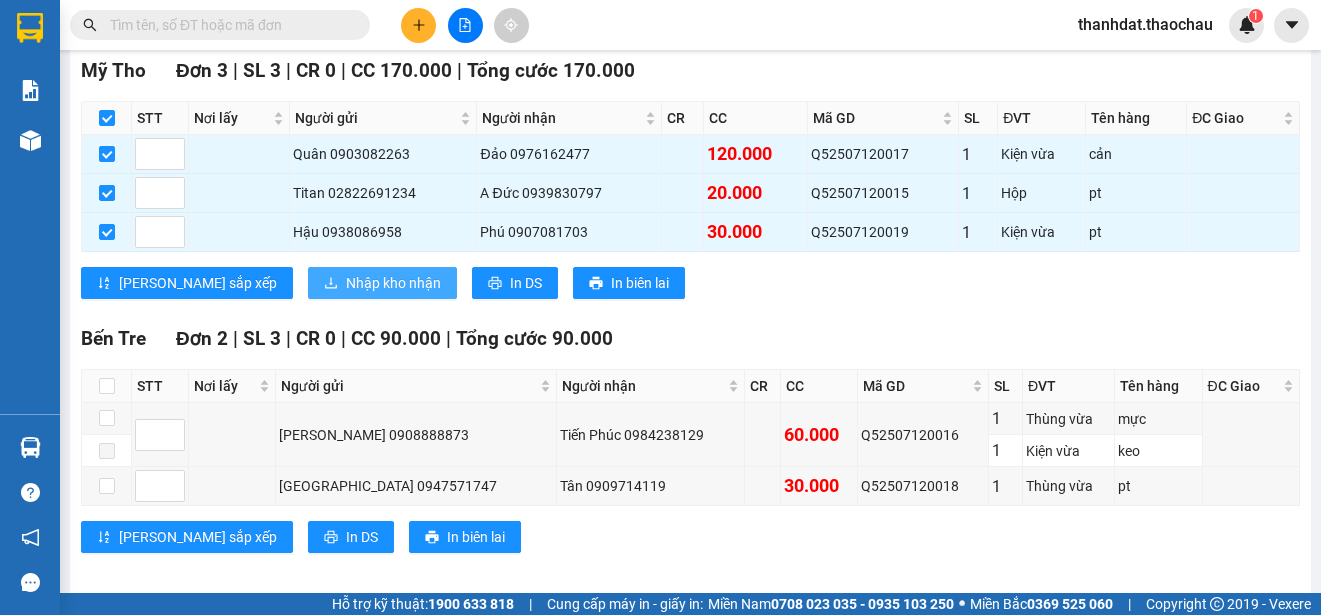 click on "Nhập kho nhận" at bounding box center [393, 283] 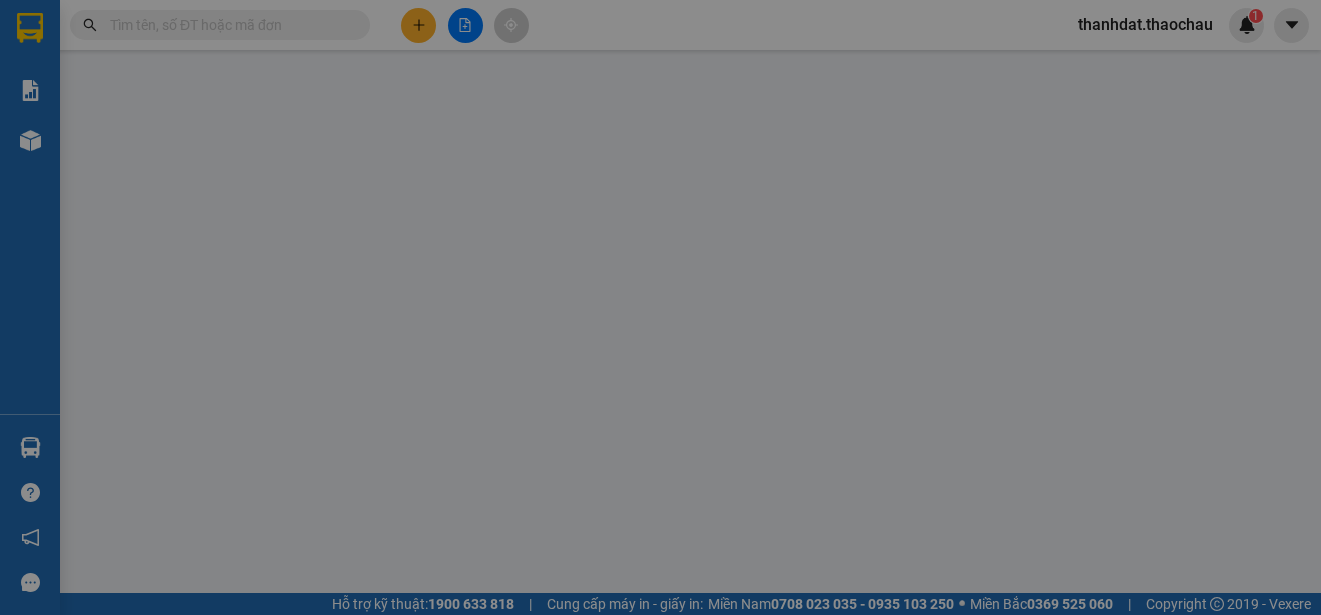 scroll, scrollTop: 0, scrollLeft: 0, axis: both 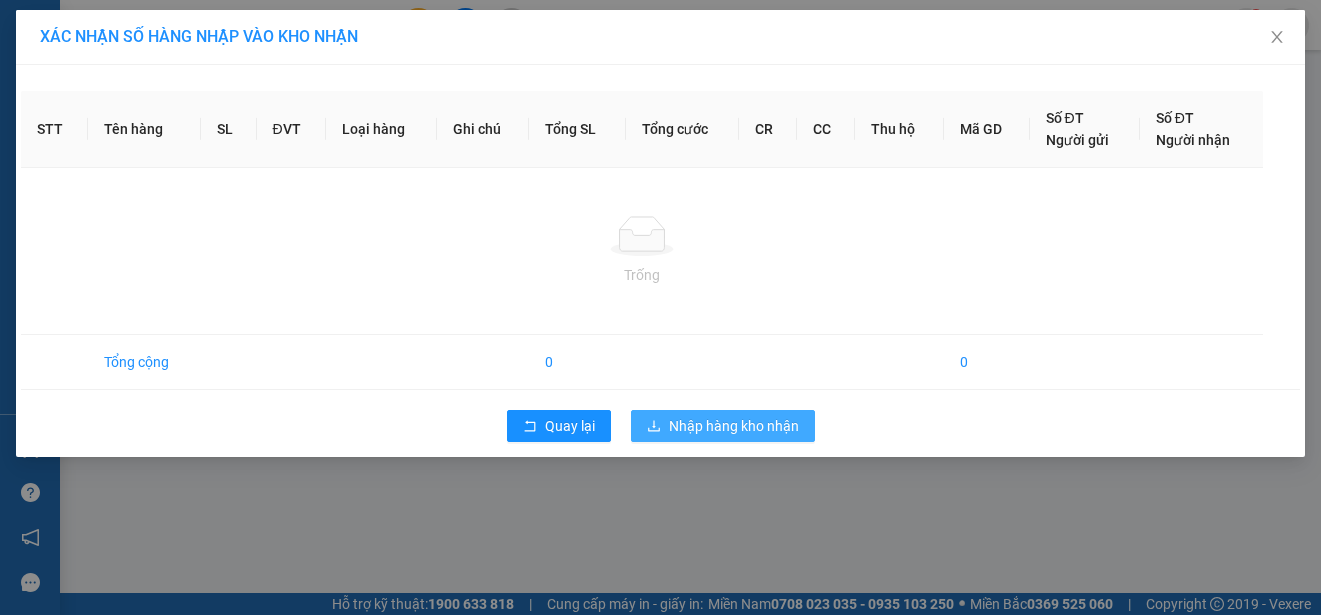 click on "STT Tên hàng SL ĐVT Loại hàng Ghi chú Tổng SL Tổng cước CR CC Thu hộ Mã GD Số ĐT Người gửi Số ĐT Người nhận Trống Tổng cộng 0 0 Quay lại Nhập hàng kho nhận" at bounding box center (660, 261) 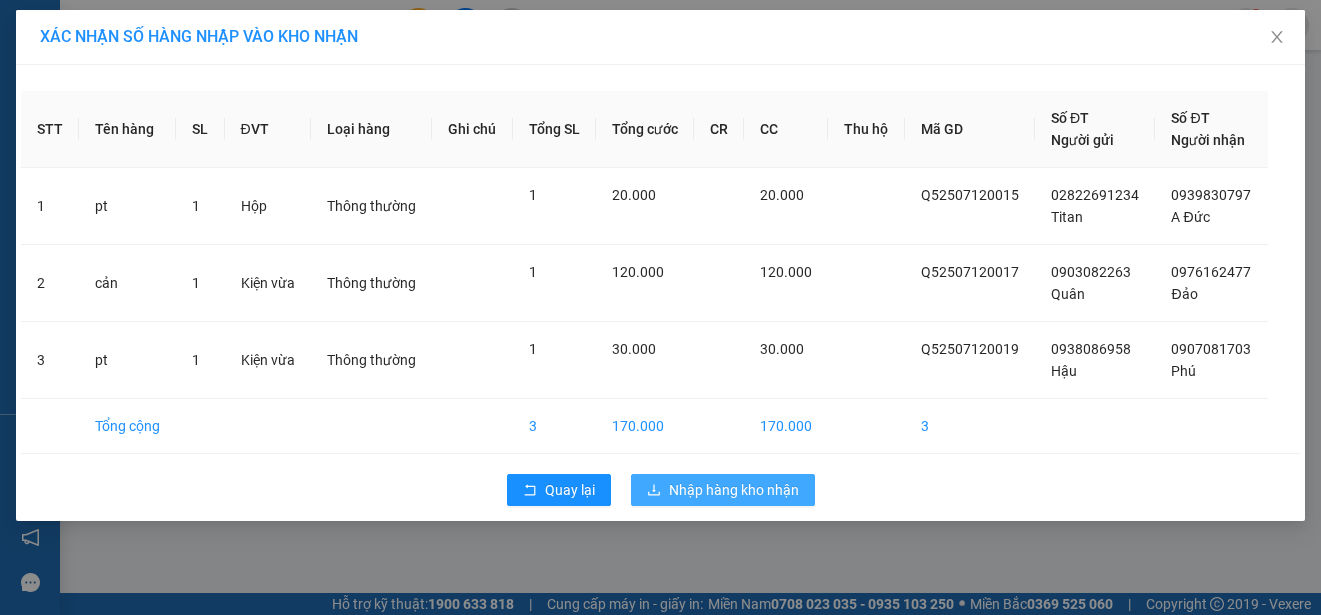 click on "Nhập hàng kho nhận" at bounding box center (734, 490) 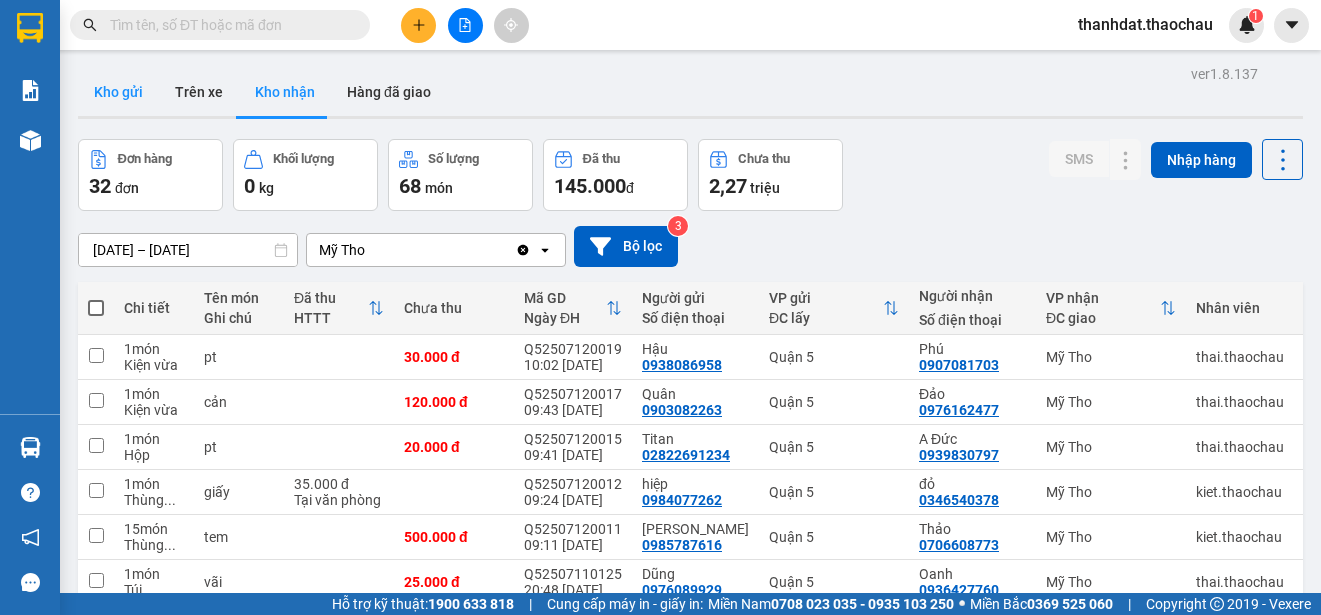 click on "Kho gửi" at bounding box center (118, 92) 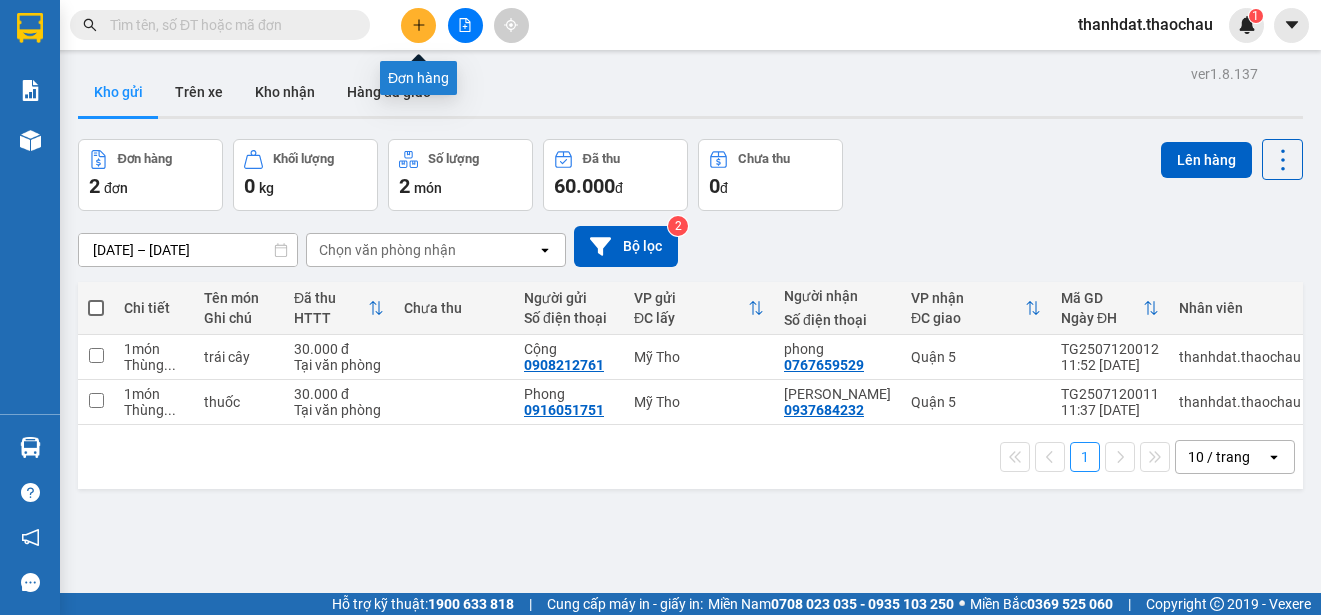 click 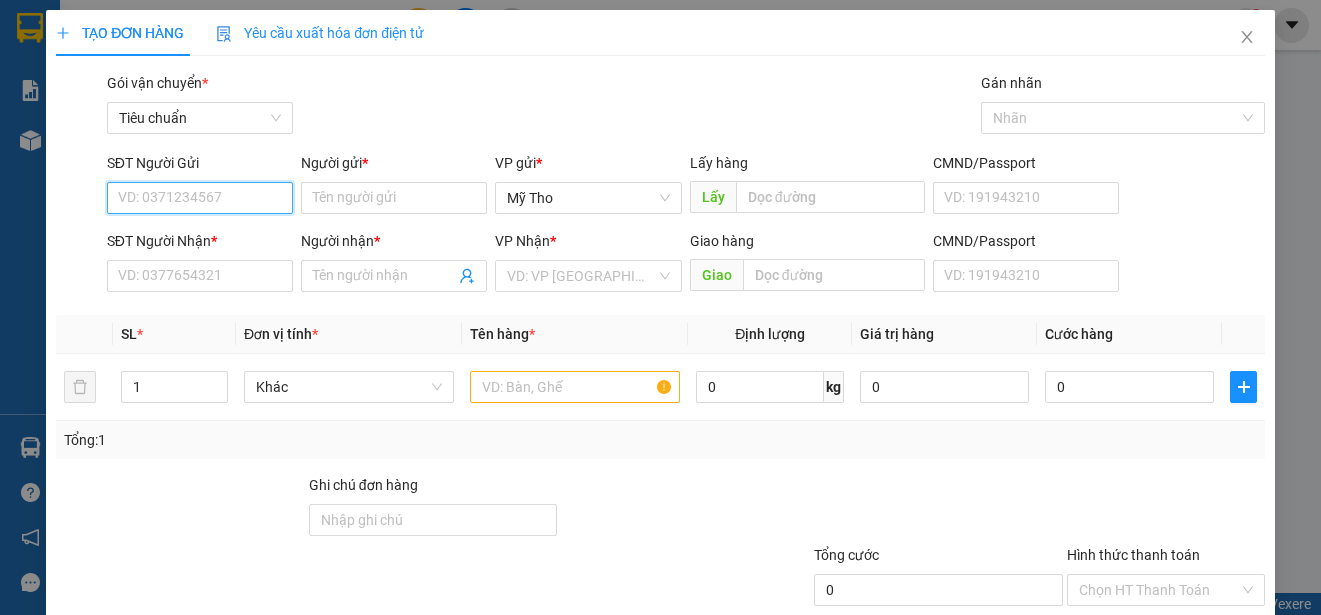 click on "SĐT Người Gửi" at bounding box center (200, 198) 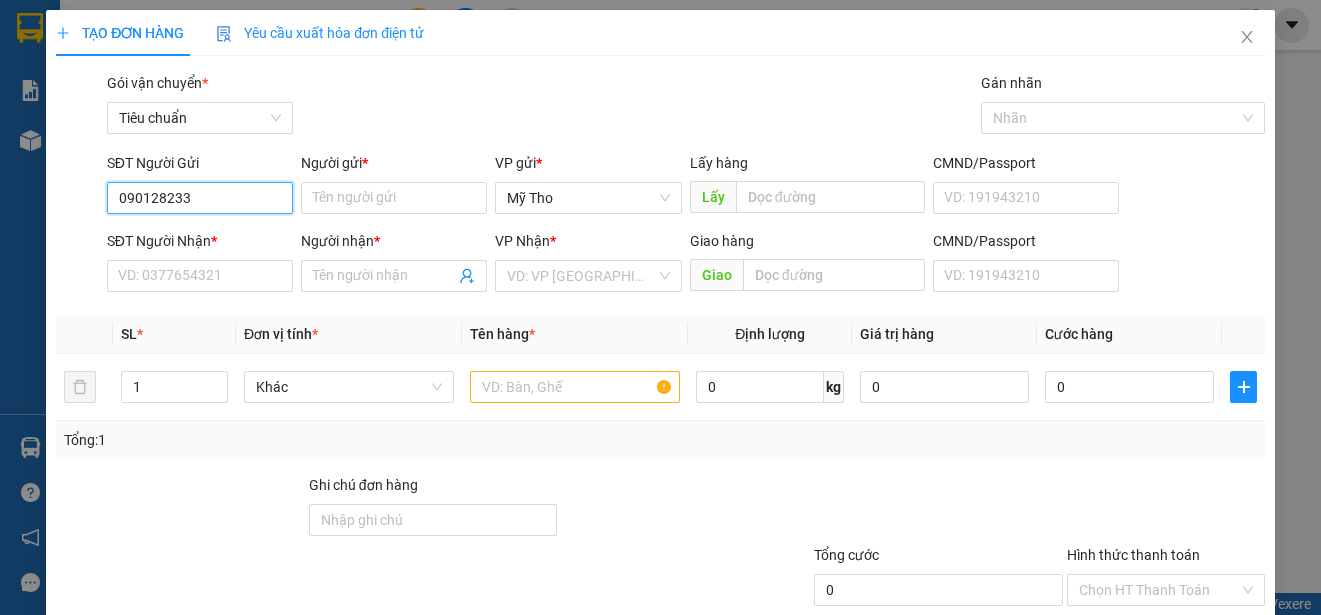 type on "0901282333" 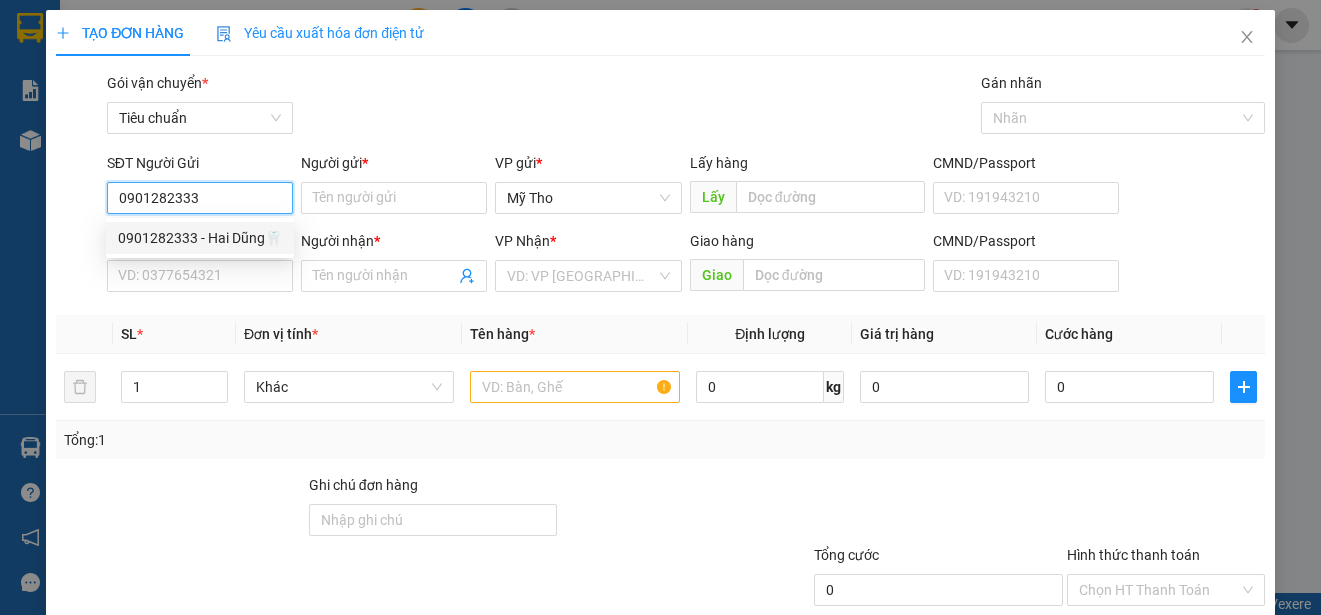 click on "0901282333 - Hai Dũng🦷" at bounding box center [200, 238] 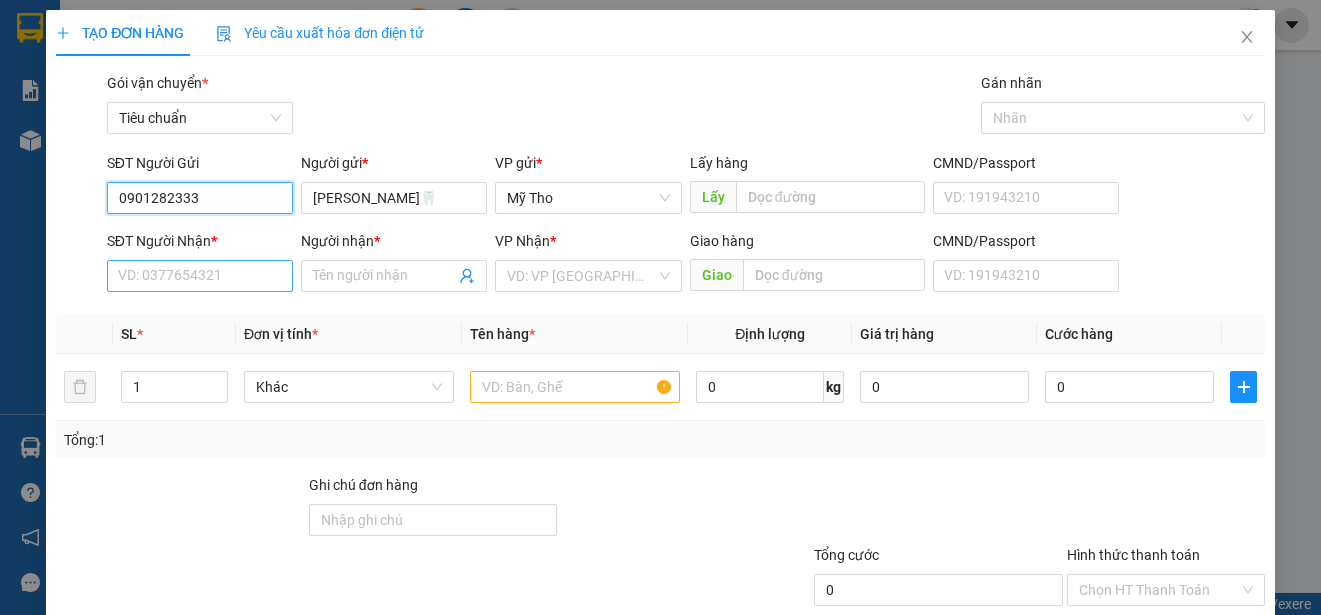 type on "0901282333" 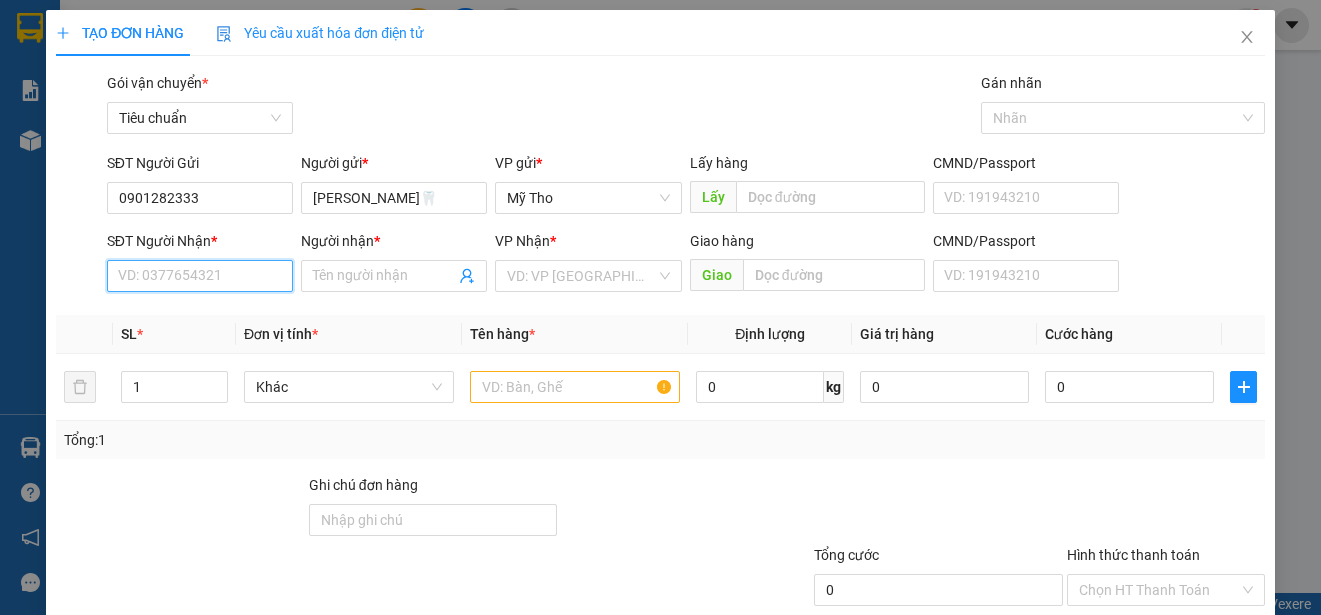 click on "SĐT Người Nhận  *" at bounding box center [200, 276] 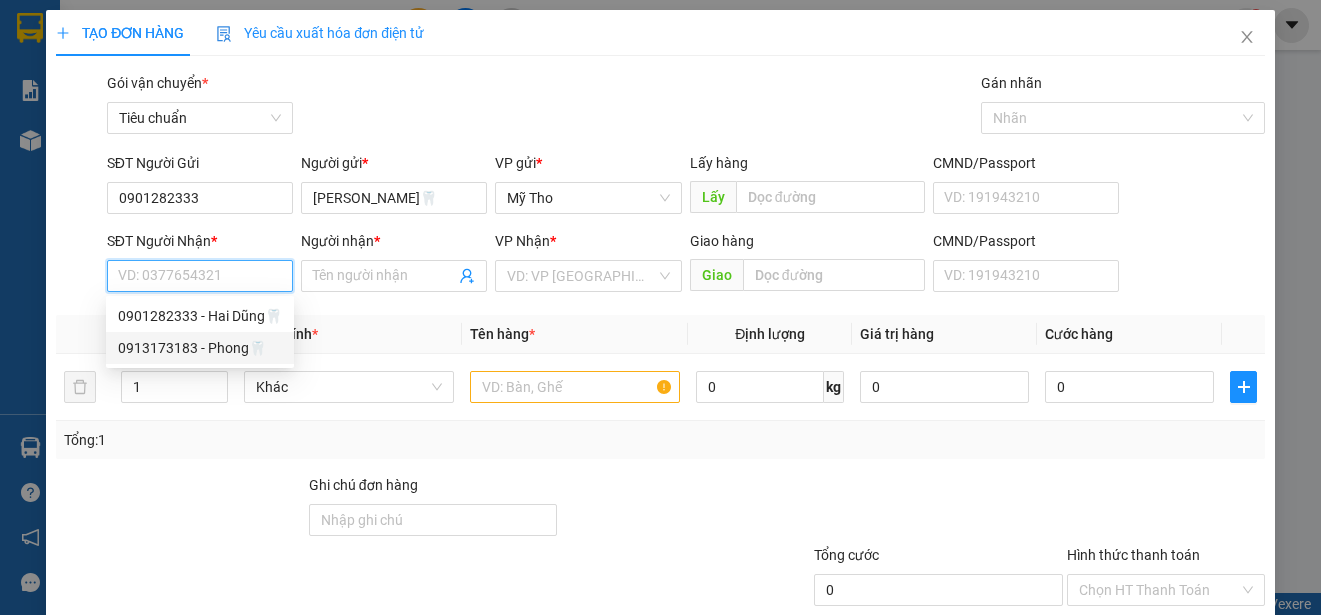 click on "0913173183 - Phong🦷" at bounding box center (200, 348) 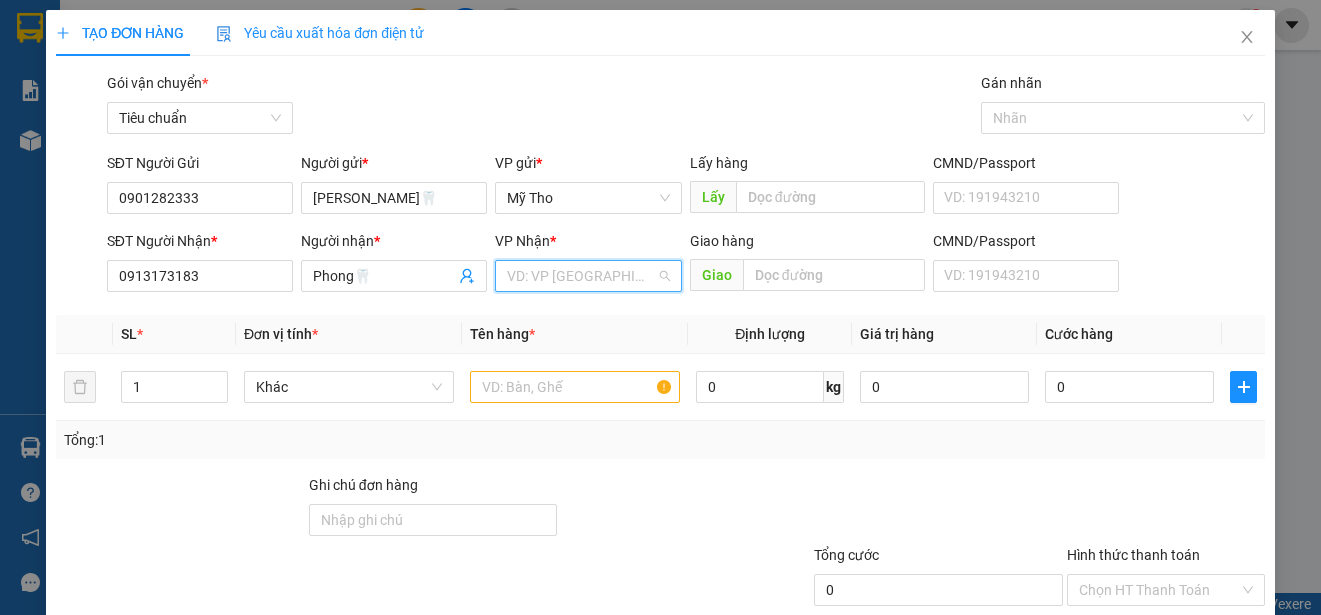 click at bounding box center (581, 276) 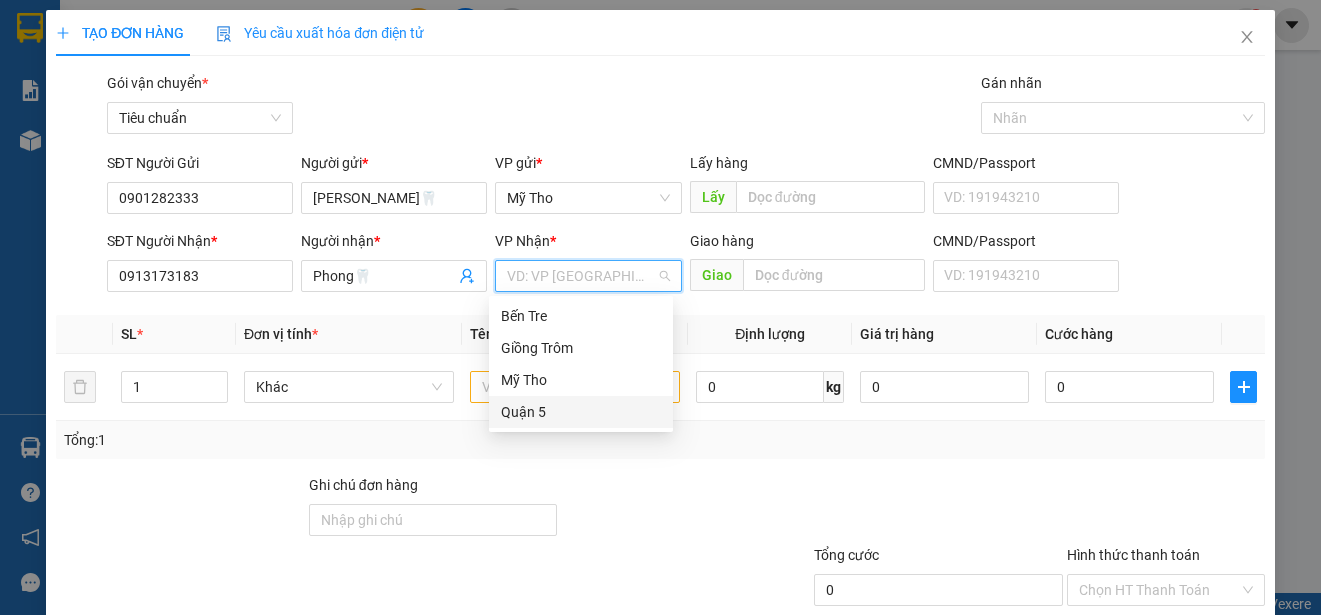click on "Quận 5" at bounding box center (581, 412) 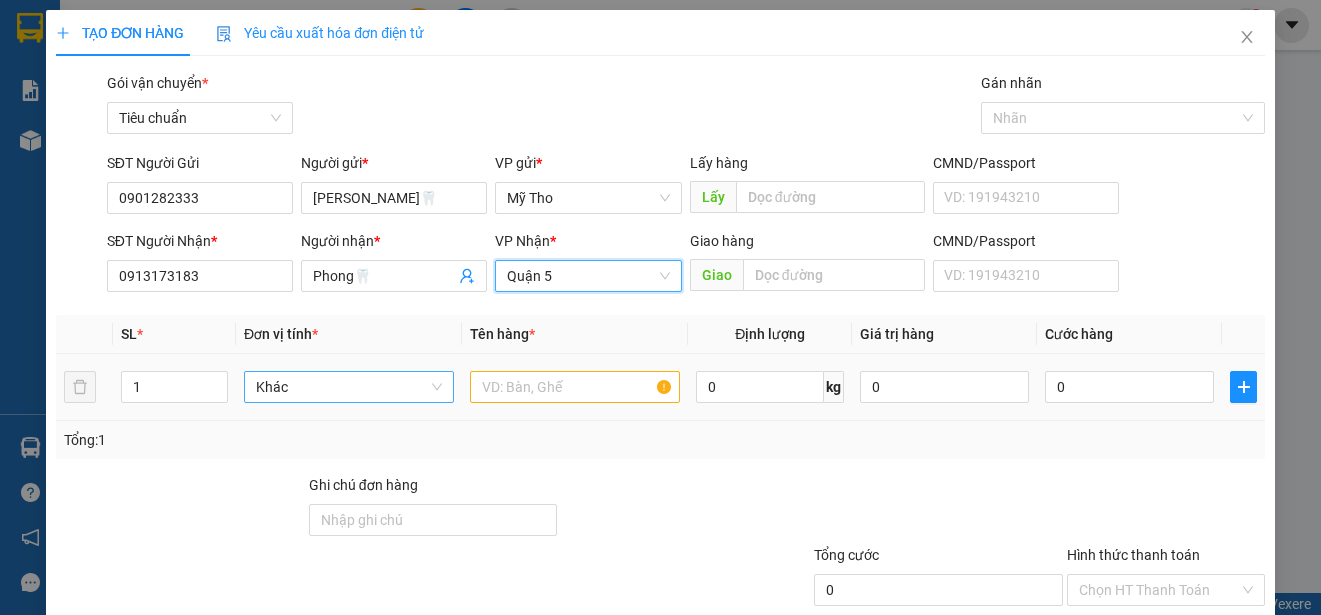 click on "Khác" at bounding box center (349, 387) 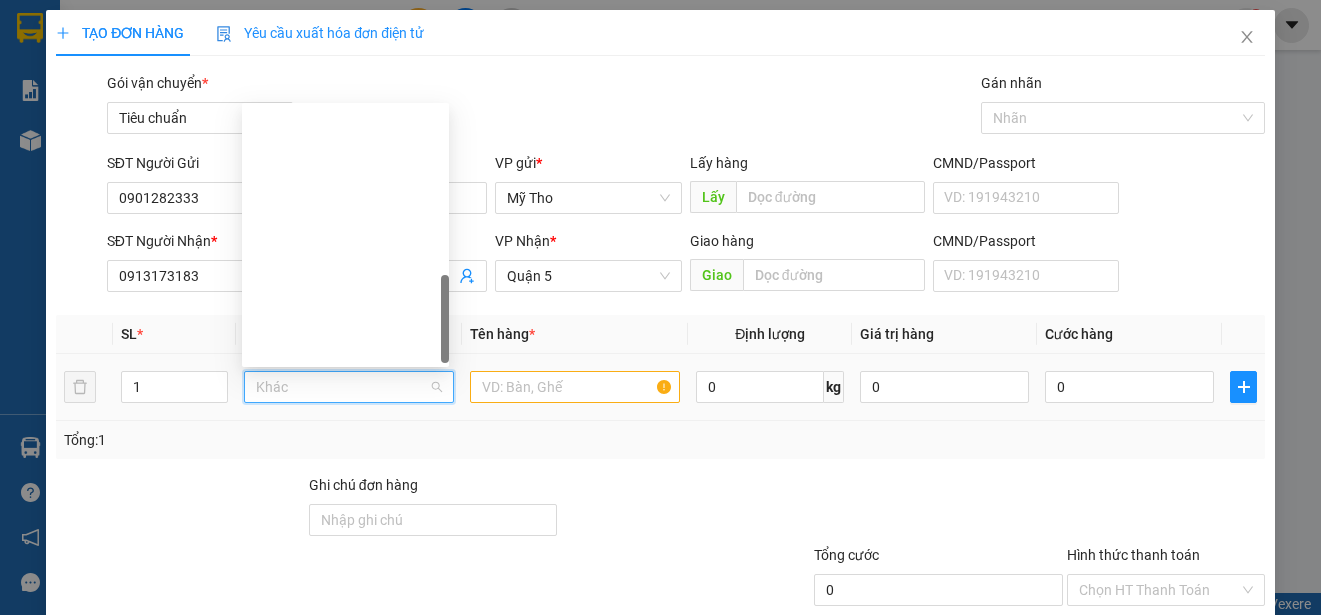 scroll, scrollTop: 624, scrollLeft: 0, axis: vertical 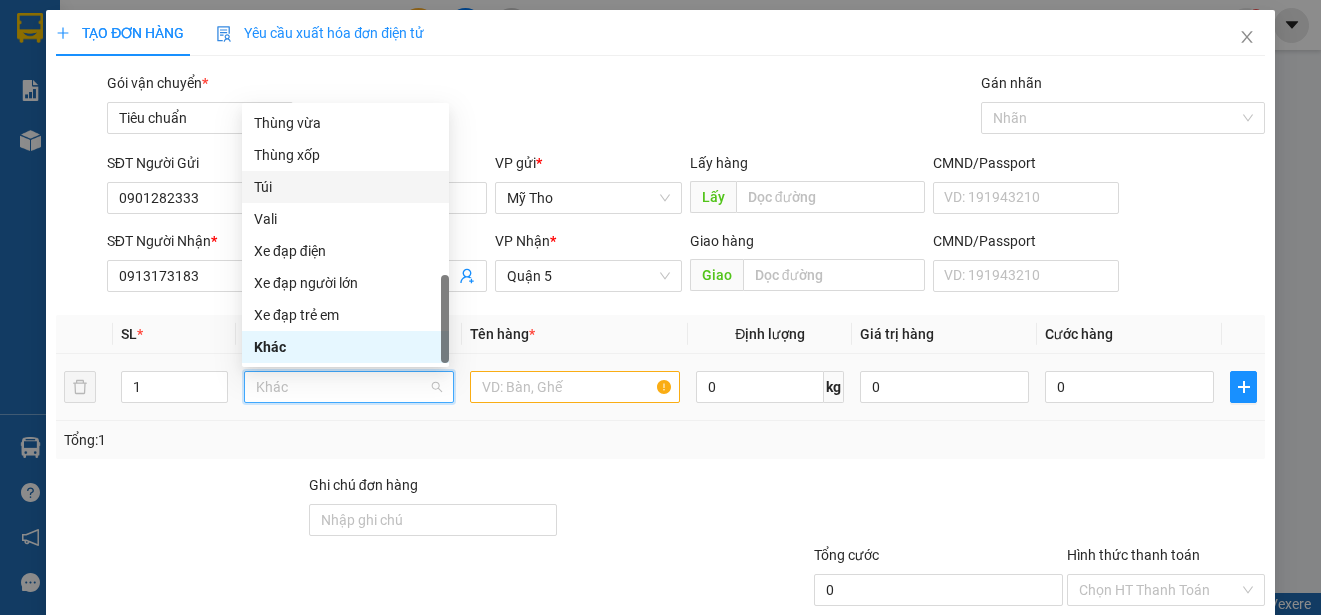 click on "Túi" at bounding box center [345, 187] 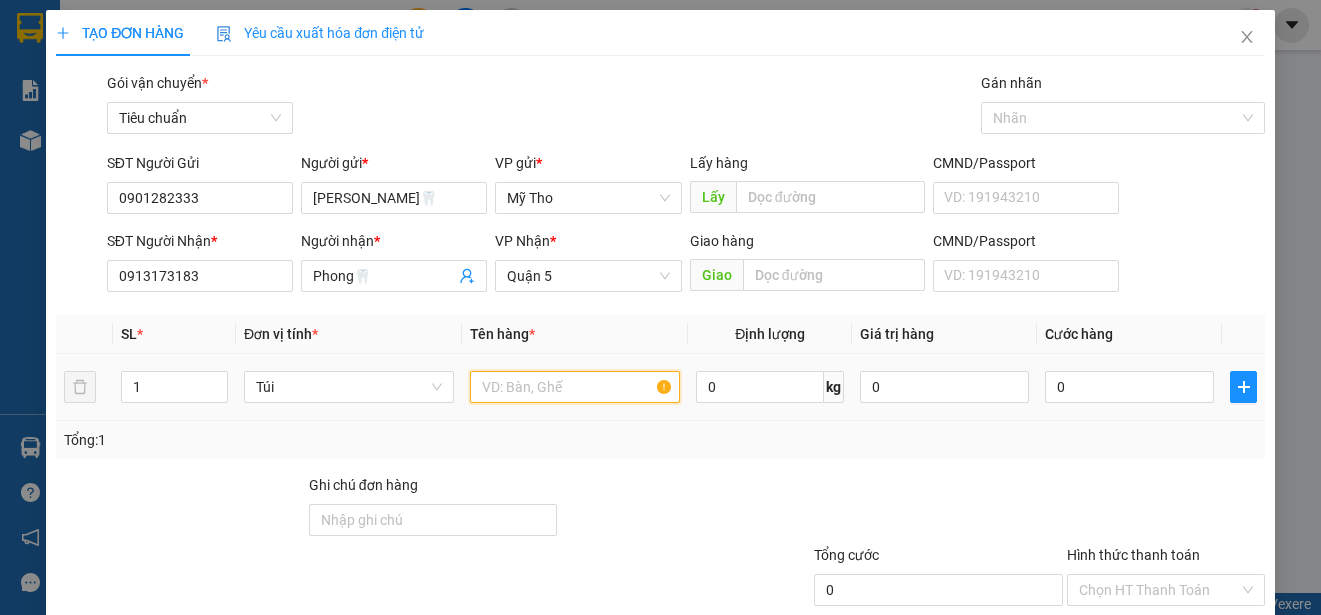 click at bounding box center (575, 387) 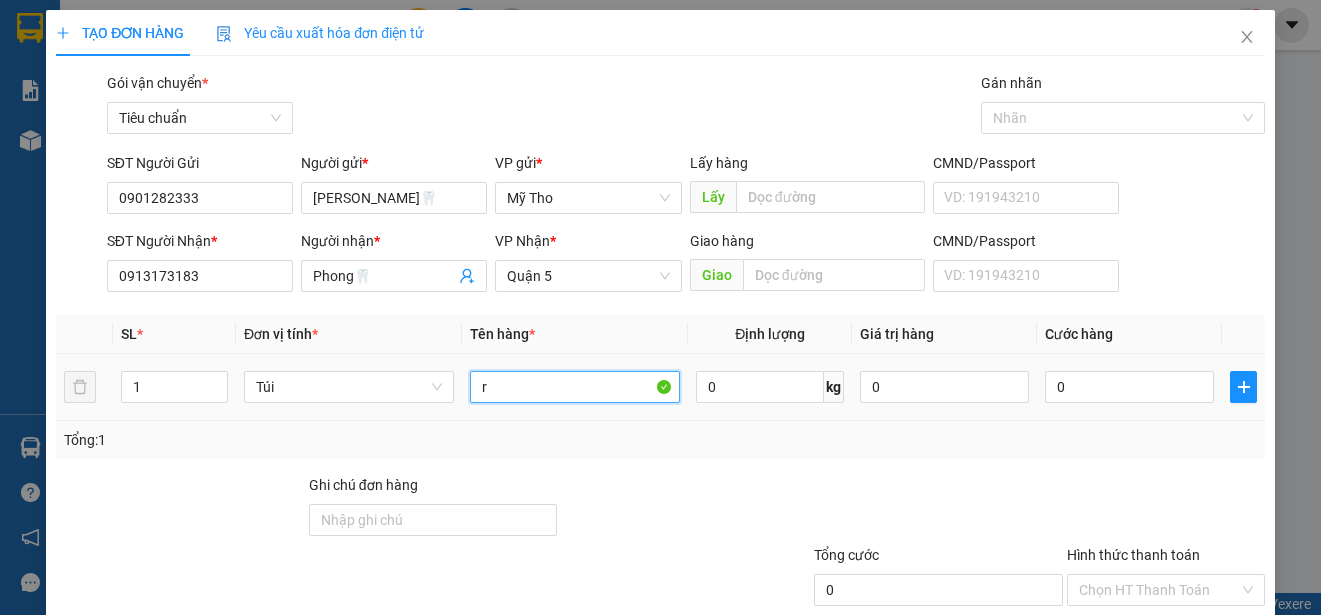 paste on "ăng" 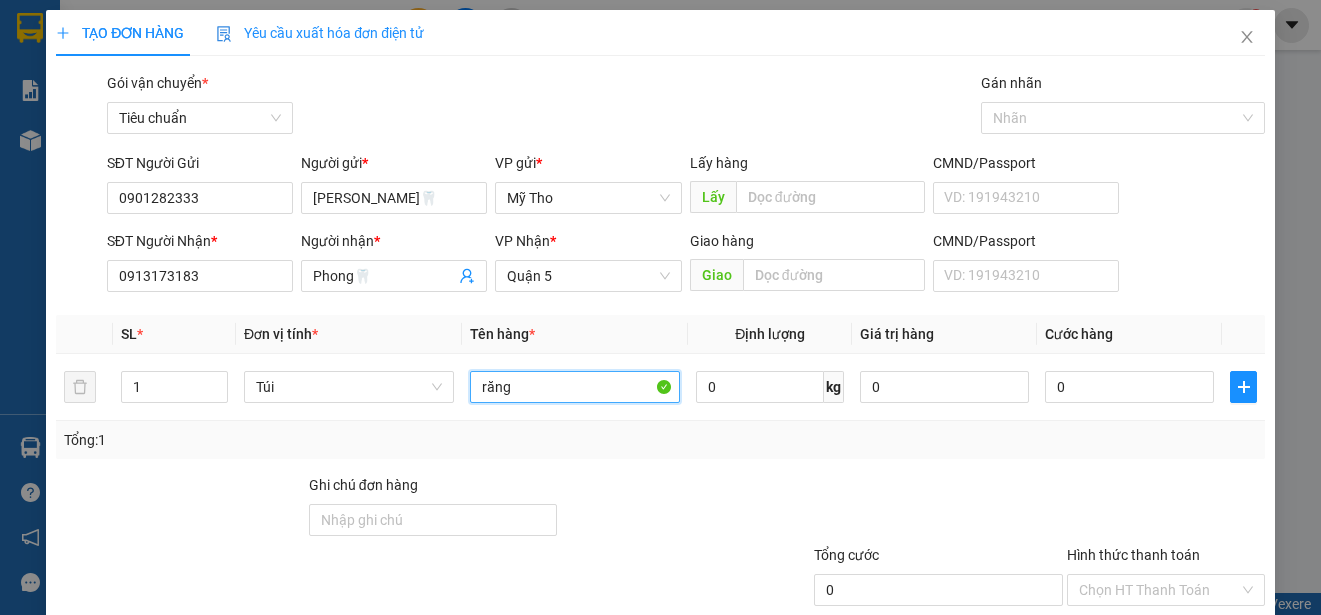 scroll, scrollTop: 125, scrollLeft: 0, axis: vertical 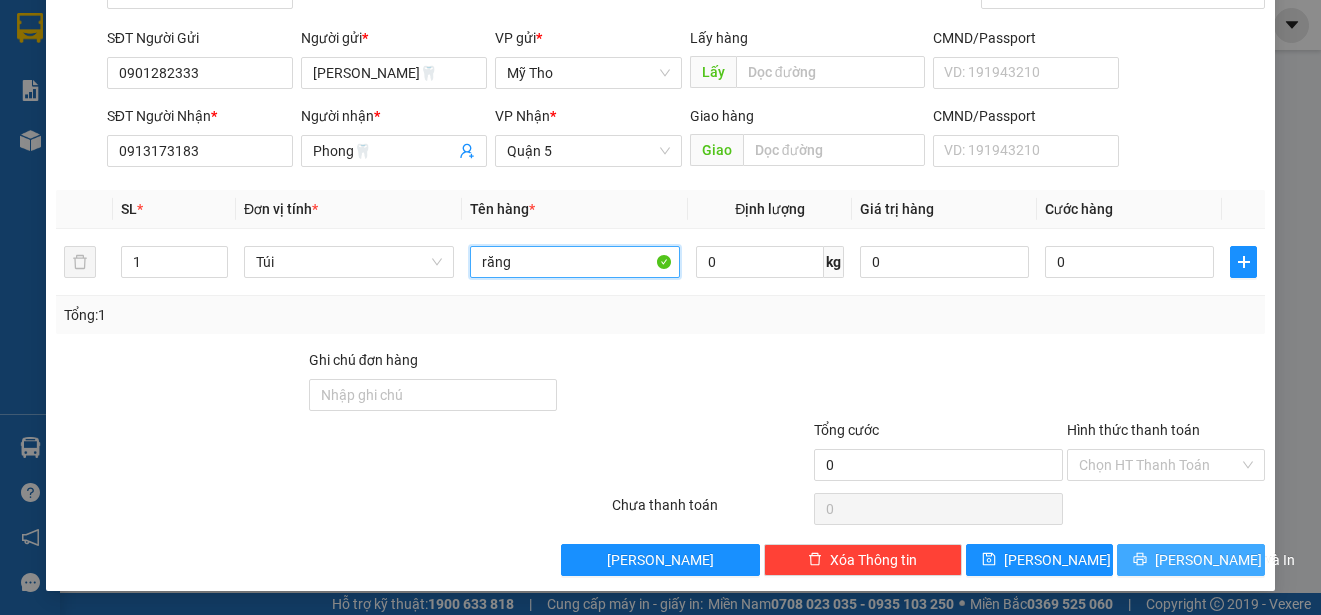 type on "răng" 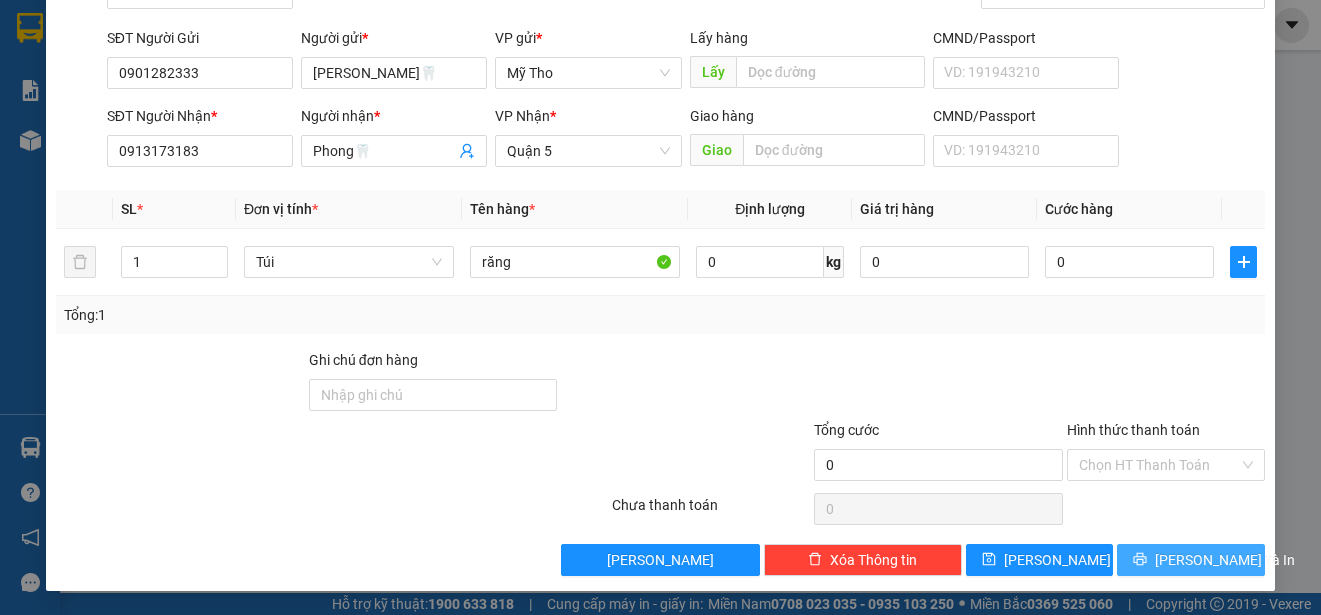 drag, startPoint x: 1180, startPoint y: 563, endPoint x: 1158, endPoint y: 515, distance: 52.801514 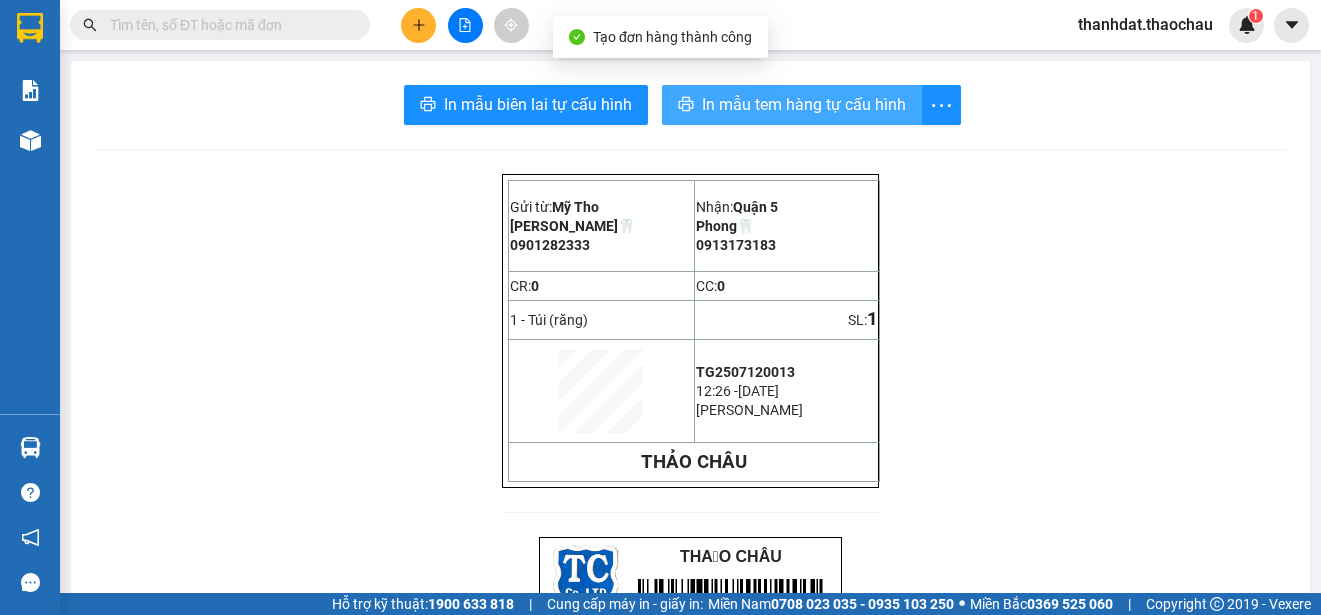 click on "In mẫu tem hàng tự cấu hình" at bounding box center (804, 104) 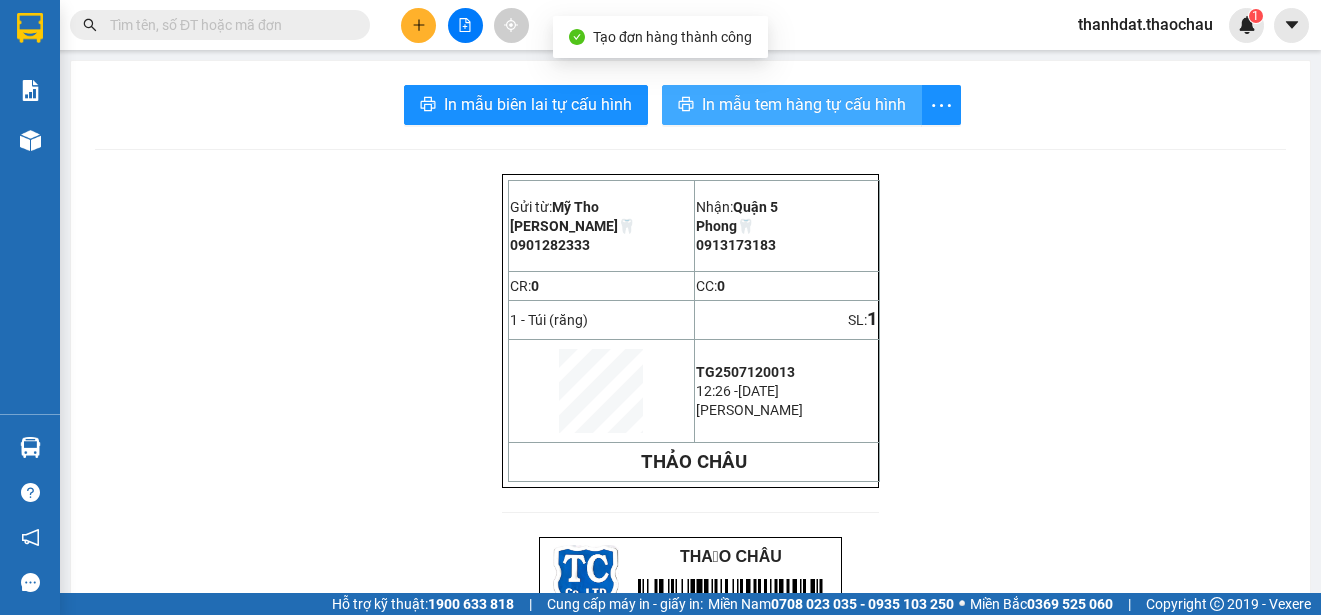 scroll, scrollTop: 0, scrollLeft: 0, axis: both 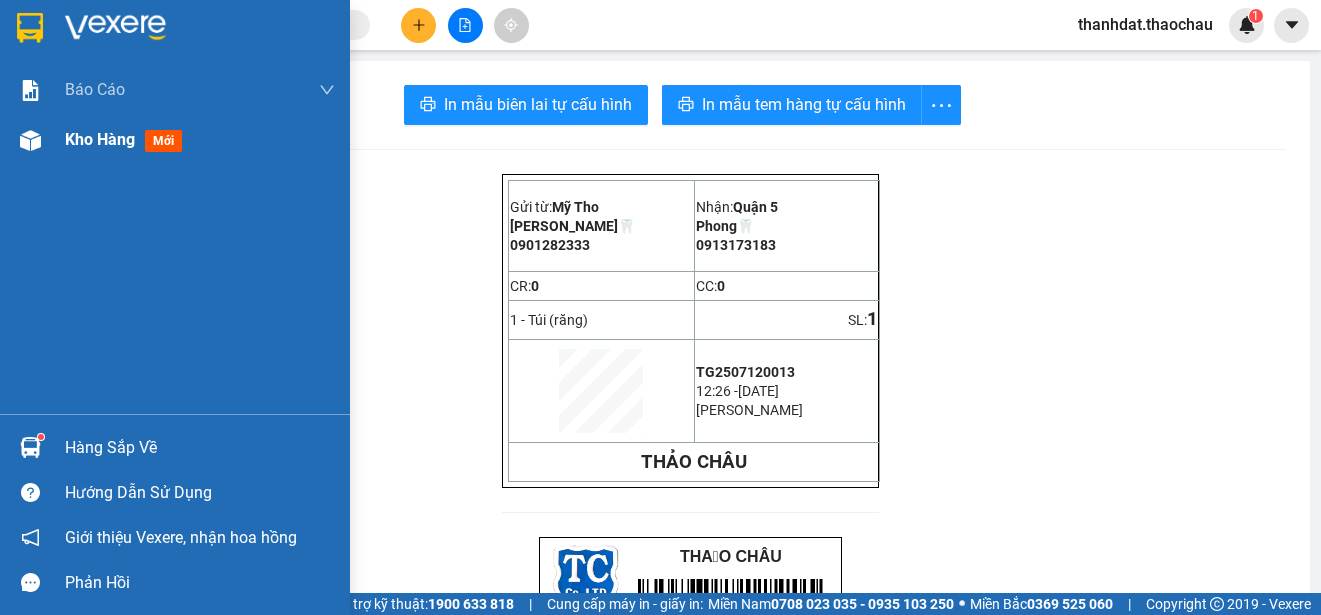 click on "Kho hàng" at bounding box center (100, 139) 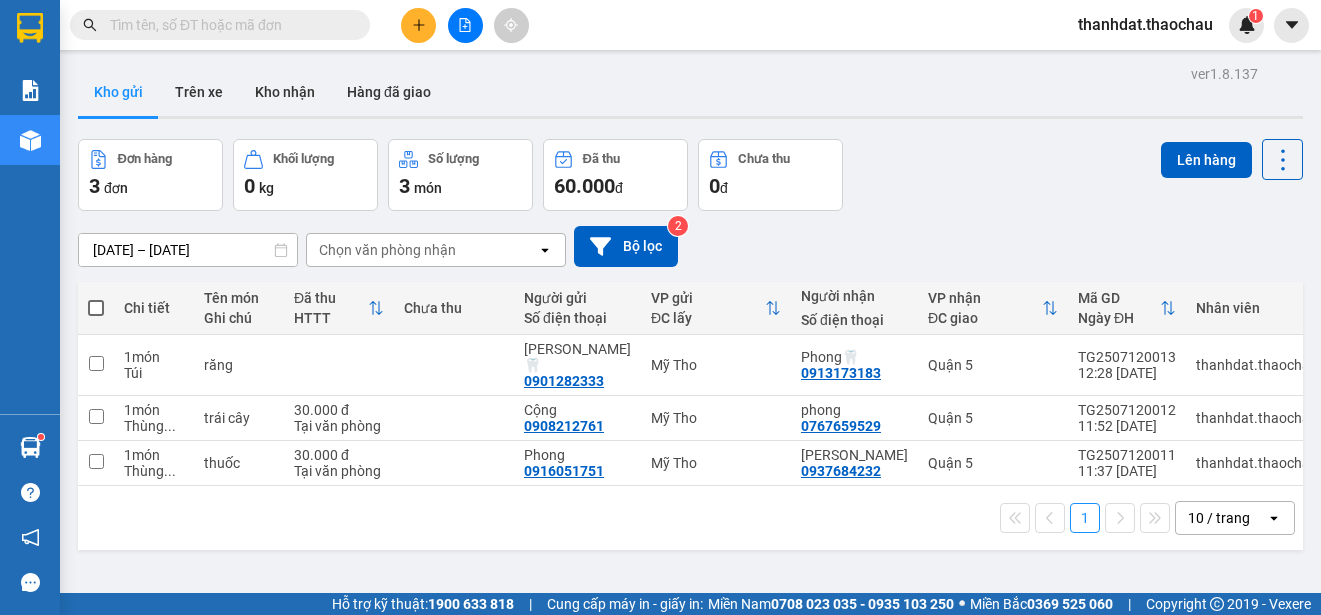 click at bounding box center (96, 308) 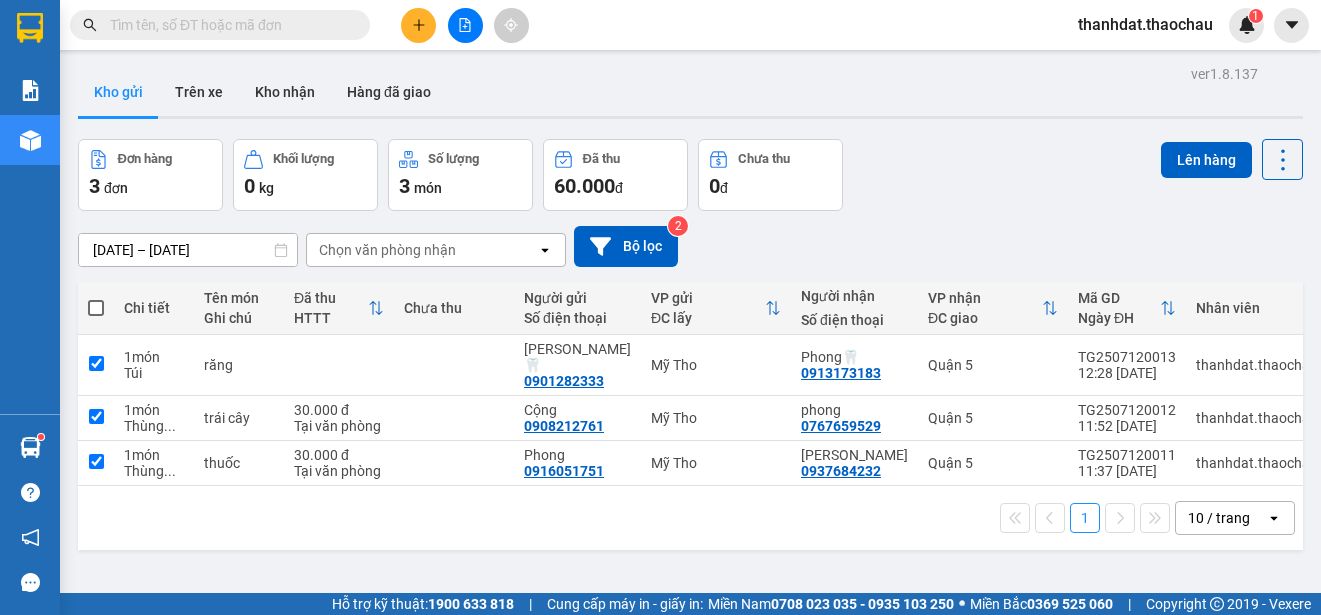 checkbox on "true" 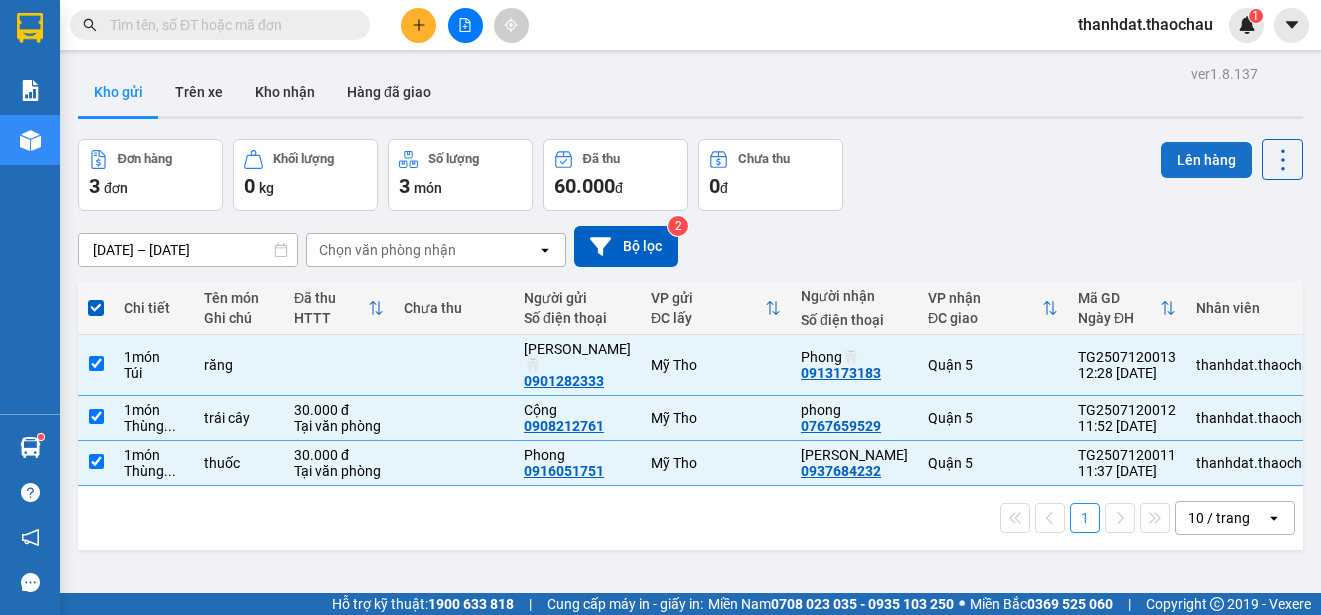 click on "Lên hàng" at bounding box center [1206, 160] 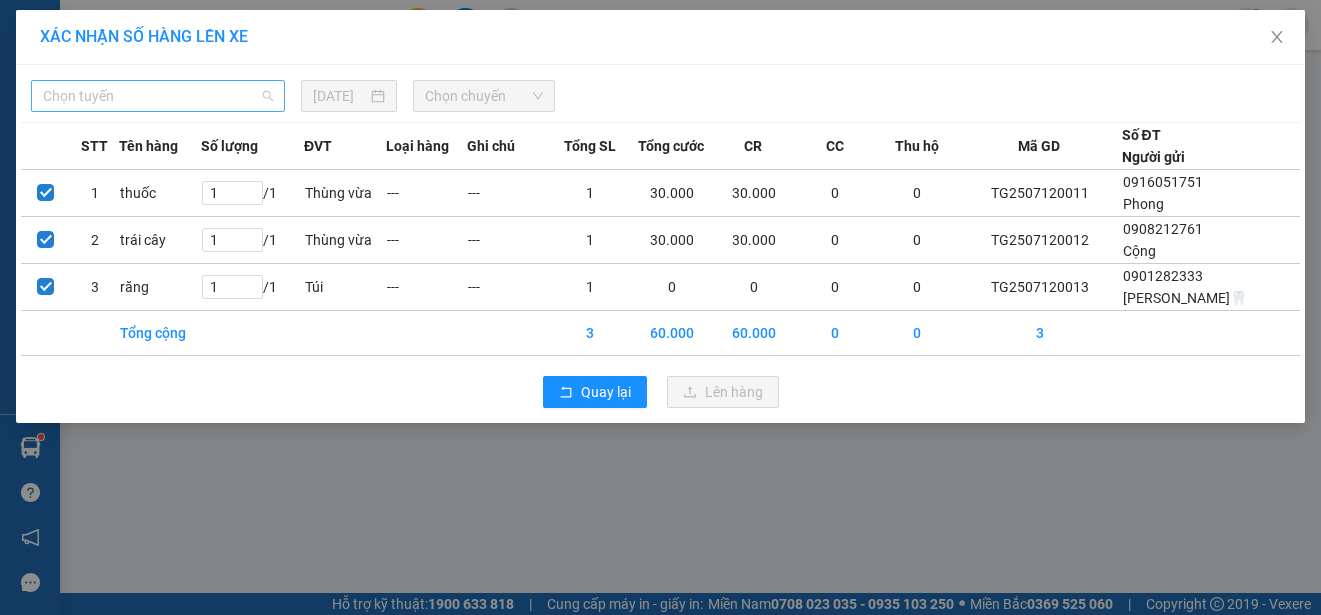 click on "Chọn tuyến" at bounding box center [158, 96] 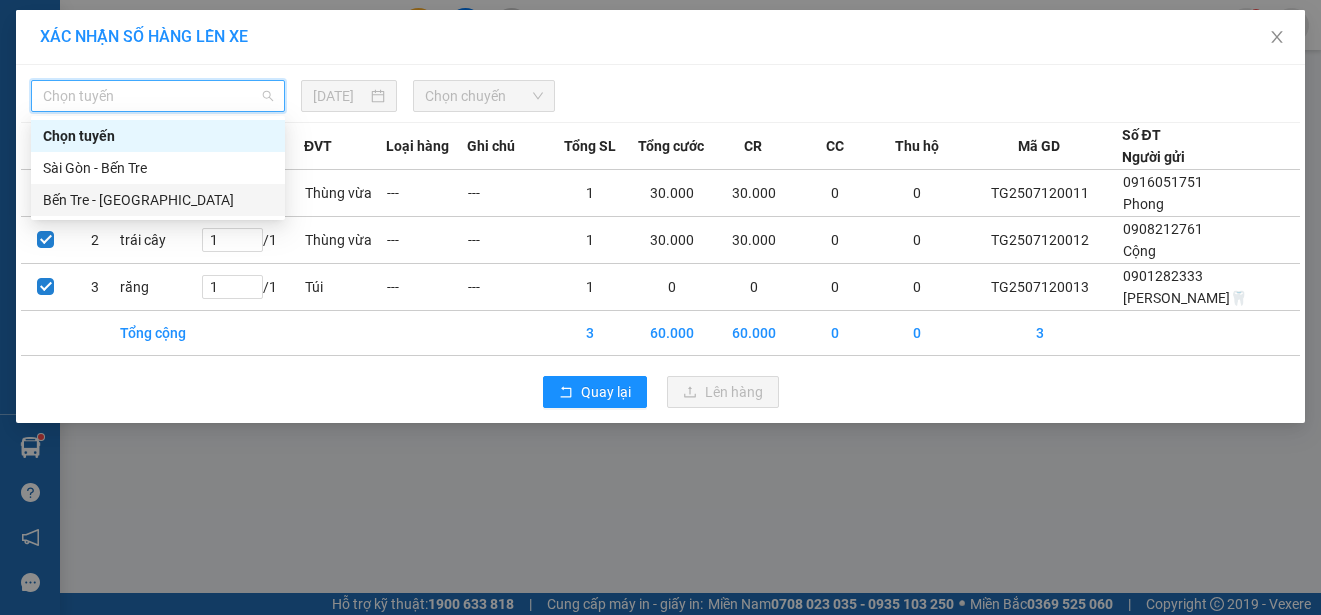 click on "Bến Tre - [GEOGRAPHIC_DATA]" at bounding box center (158, 200) 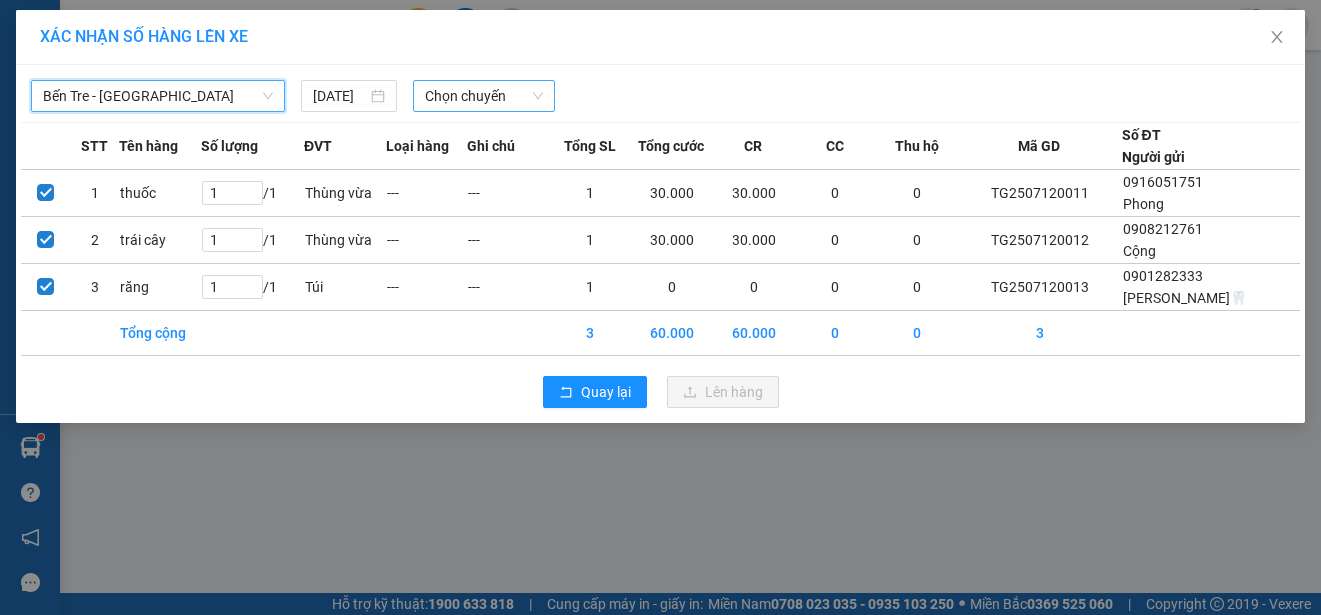 click on "Chọn chuyến" at bounding box center (483, 96) 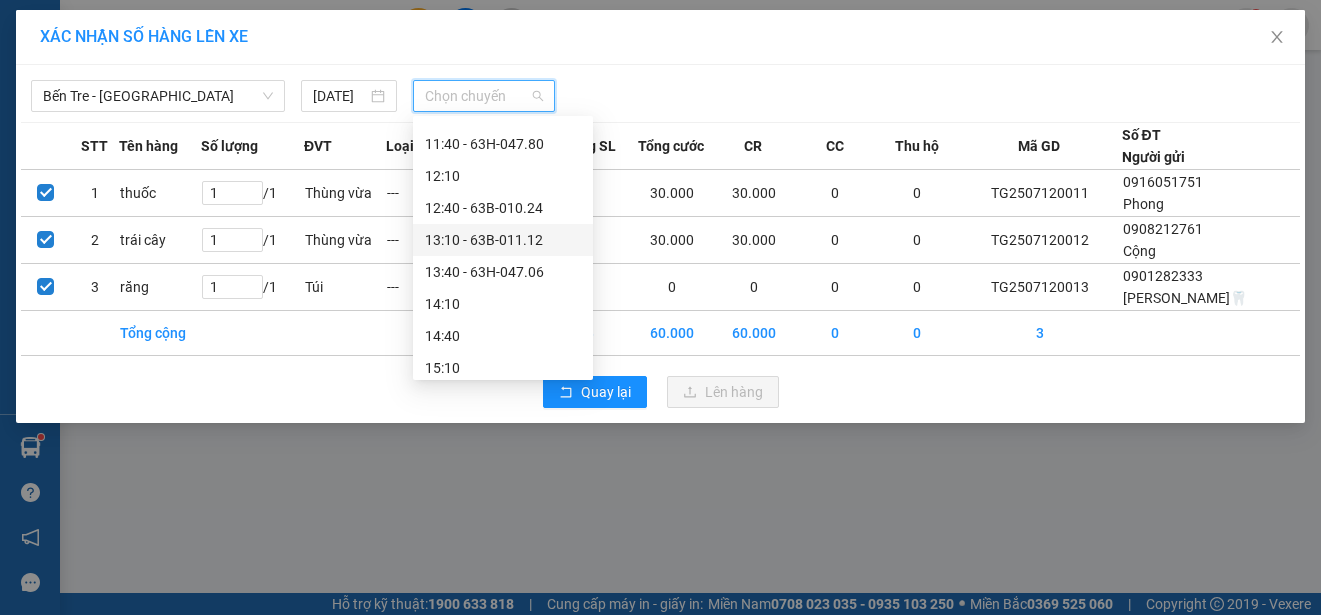 scroll, scrollTop: 400, scrollLeft: 0, axis: vertical 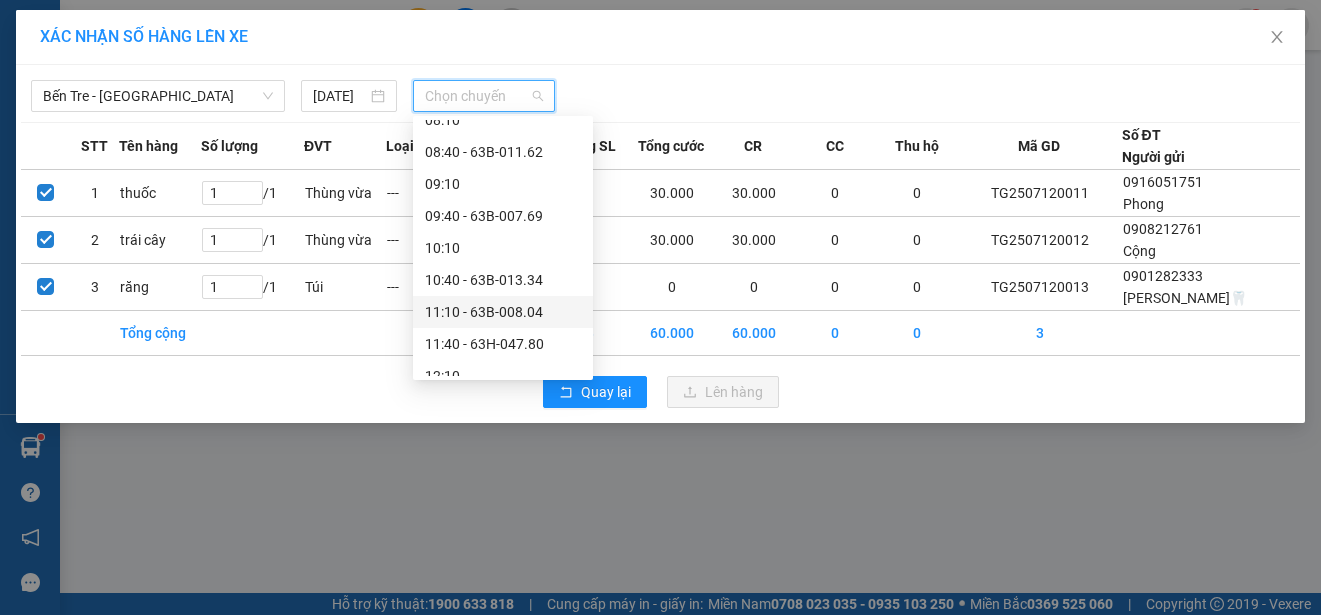 click on "11:10     - 63B-008.04" at bounding box center (503, 312) 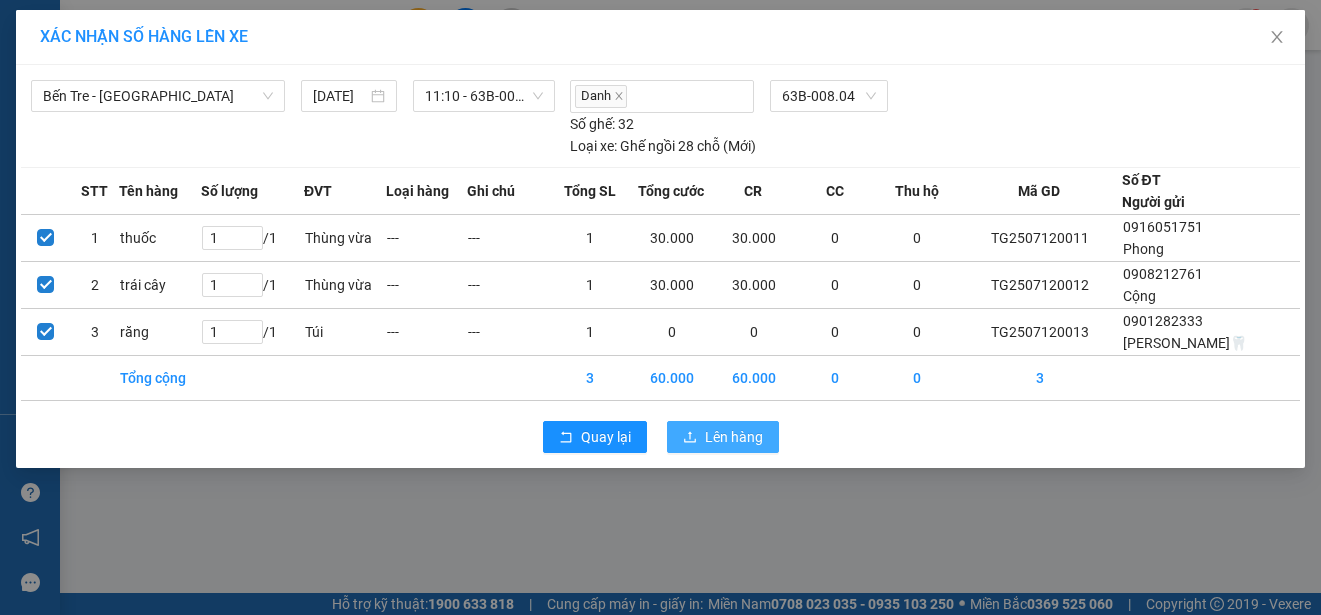 click on "Lên hàng" at bounding box center [734, 437] 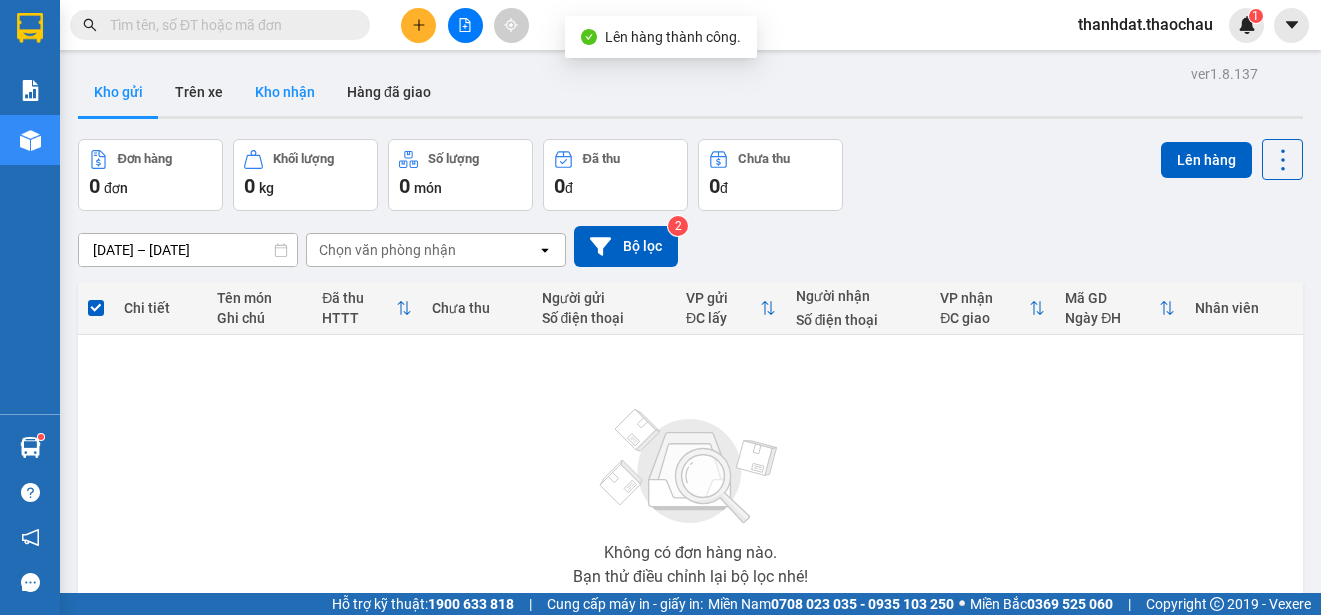click on "Kho nhận" at bounding box center [285, 92] 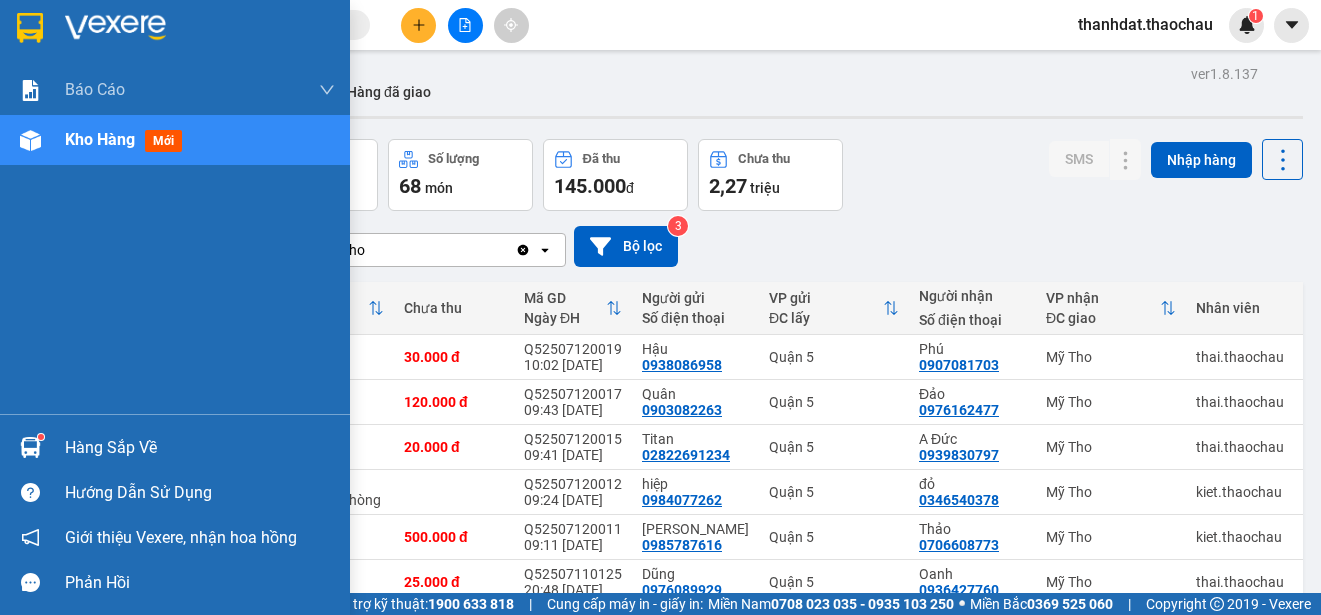 drag, startPoint x: 82, startPoint y: 451, endPoint x: 214, endPoint y: 462, distance: 132.45753 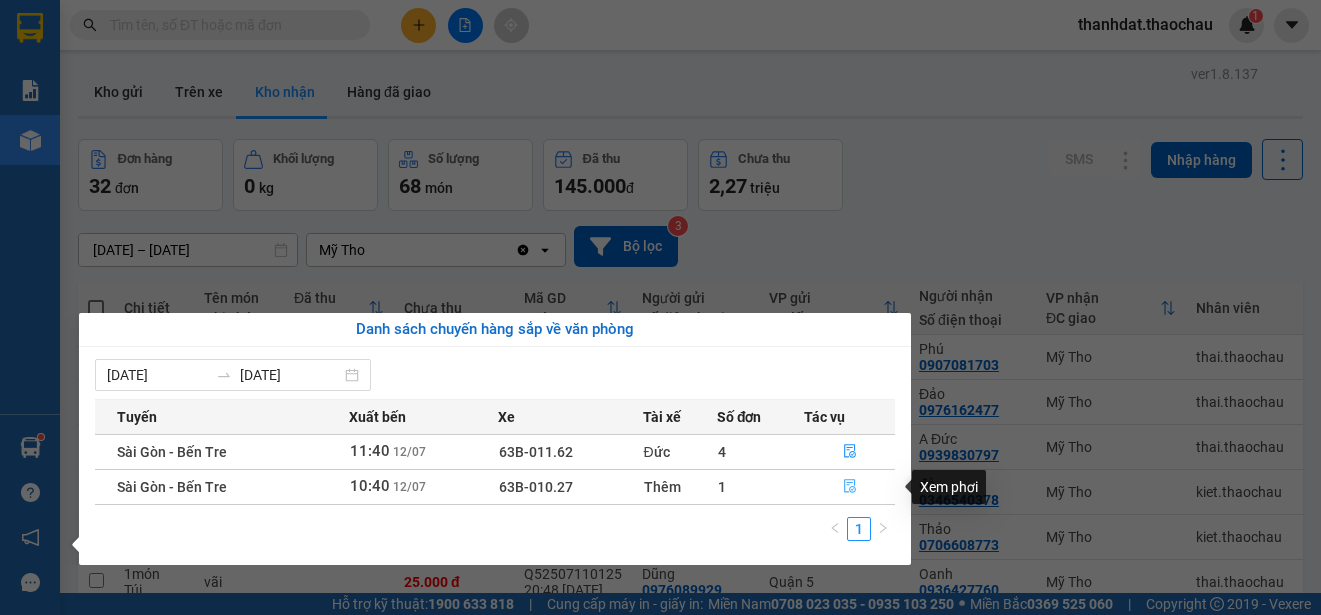 click 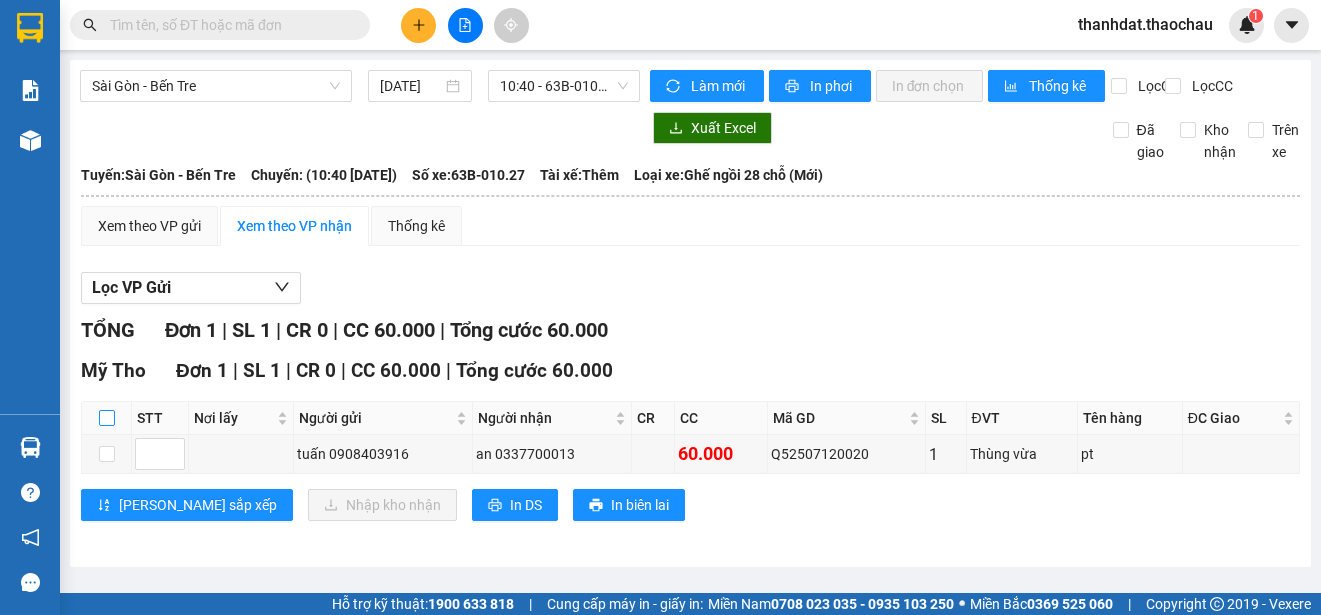 click at bounding box center (107, 418) 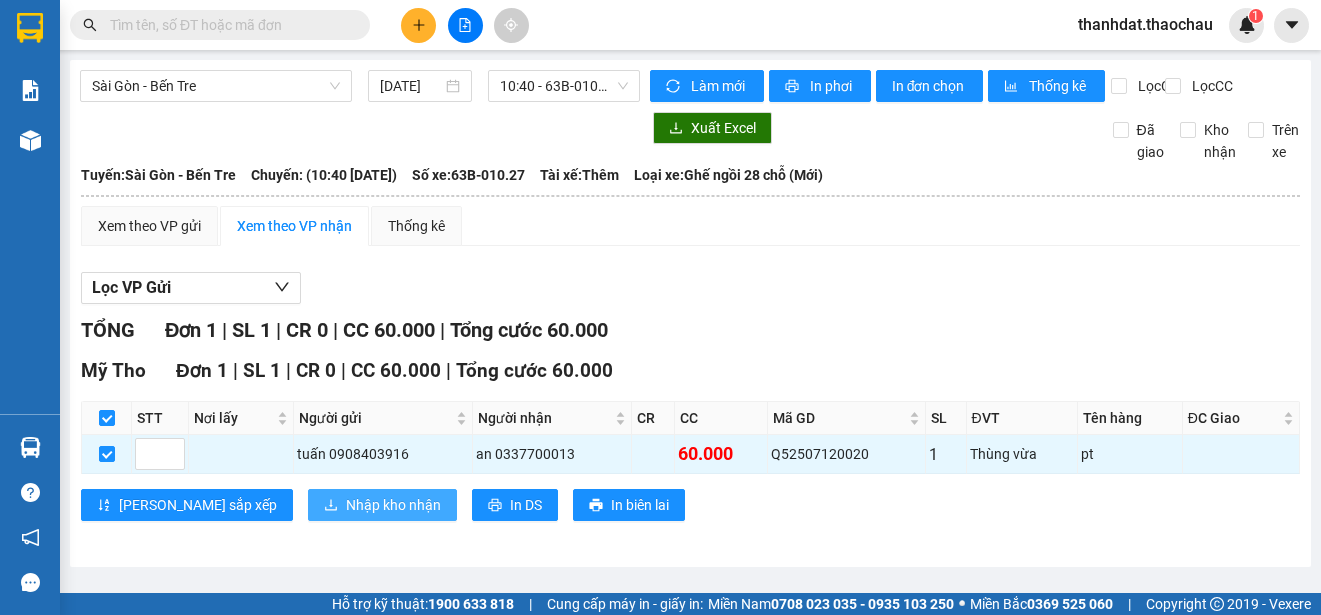 click on "Nhập kho nhận" at bounding box center [393, 505] 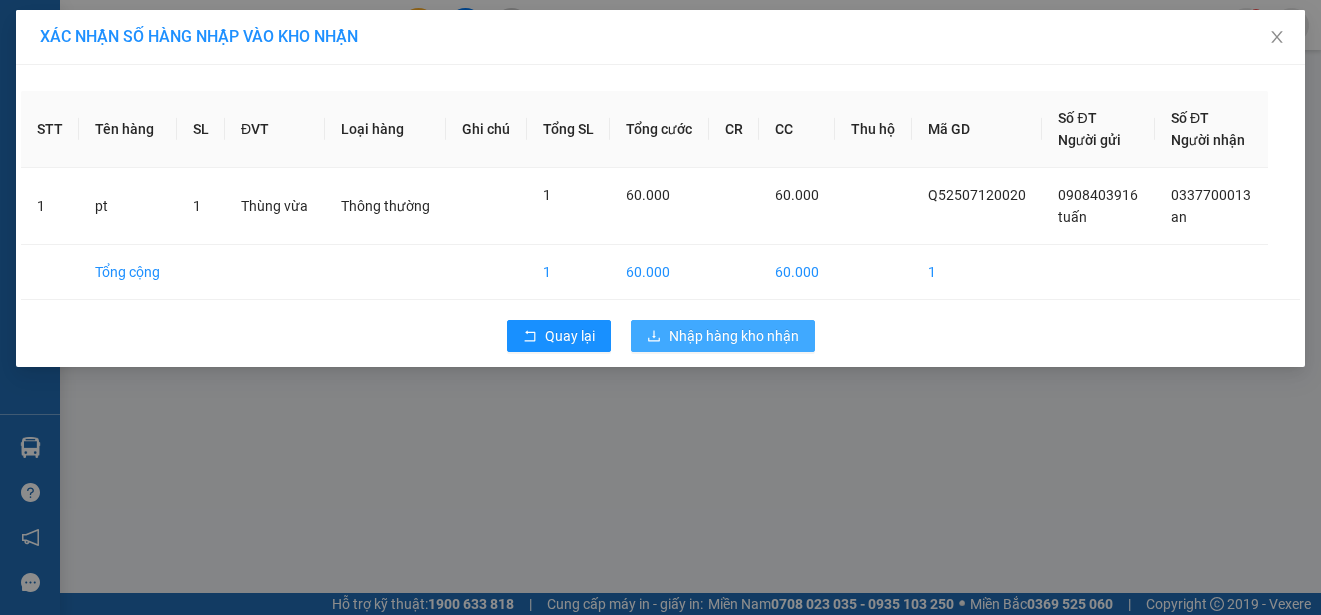 click on "Nhập hàng kho nhận" at bounding box center (734, 336) 